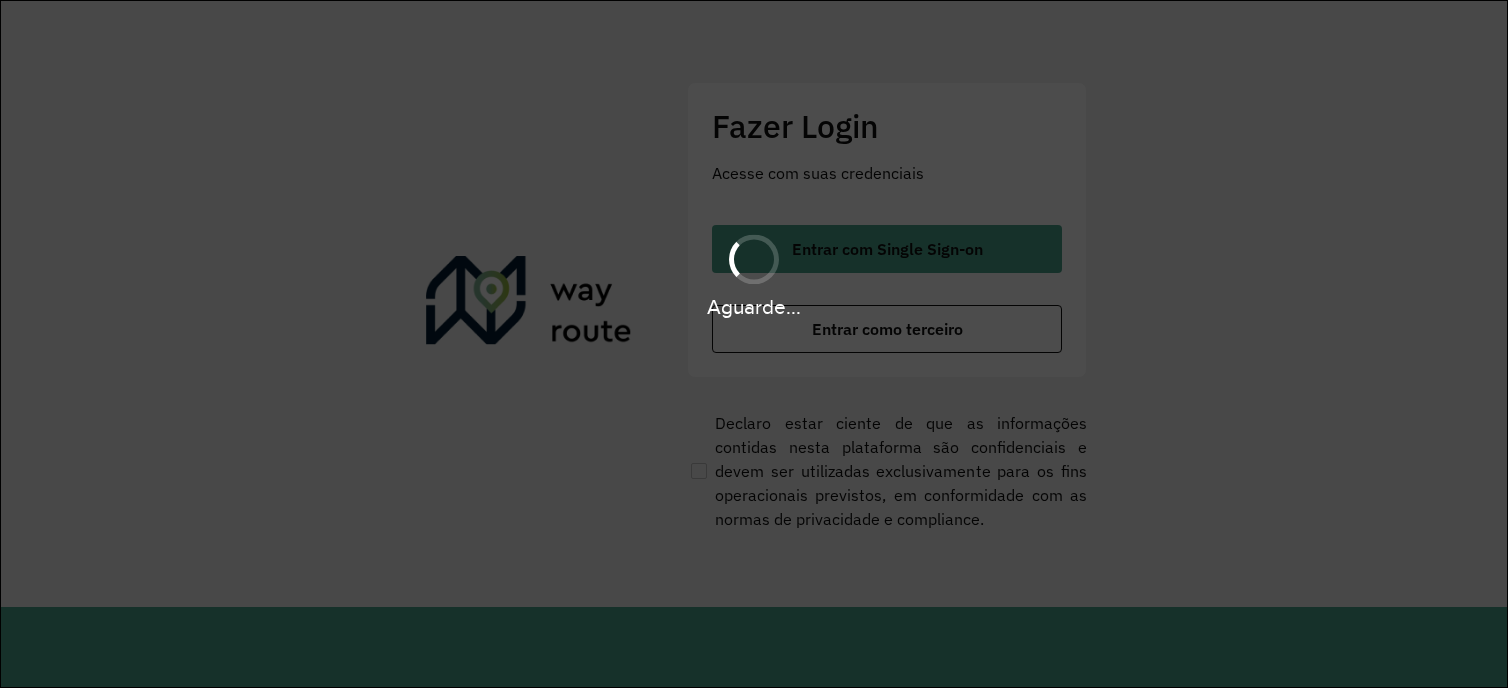 scroll, scrollTop: 0, scrollLeft: 0, axis: both 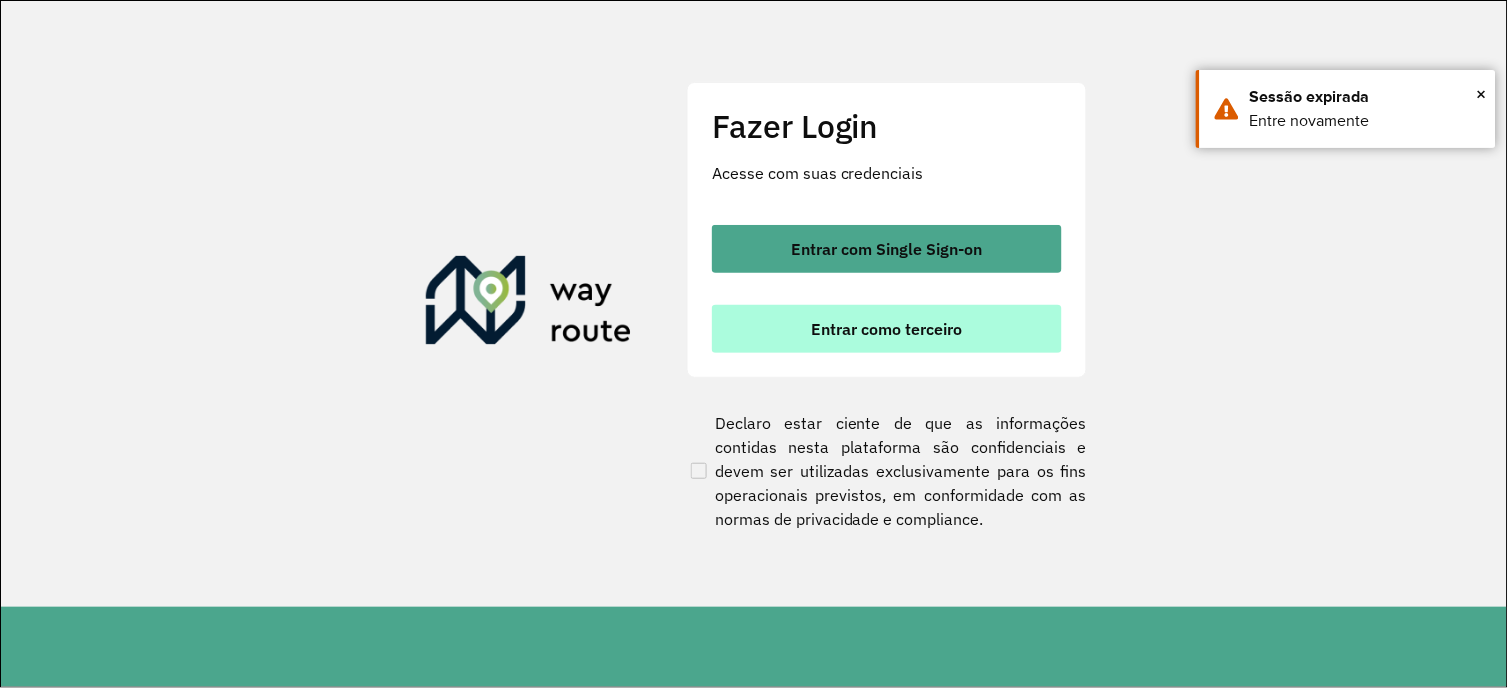 click on "Entrar como terceiro" at bounding box center (887, 329) 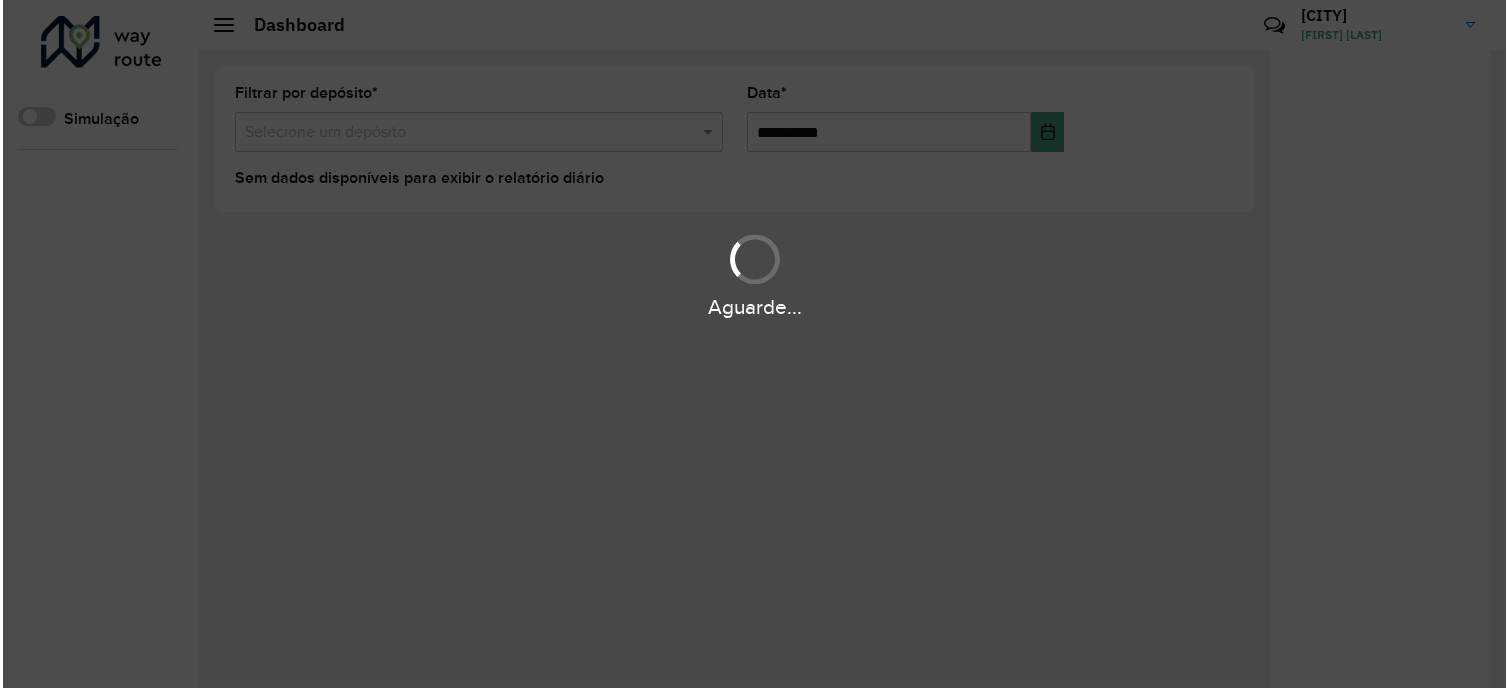 scroll, scrollTop: 0, scrollLeft: 0, axis: both 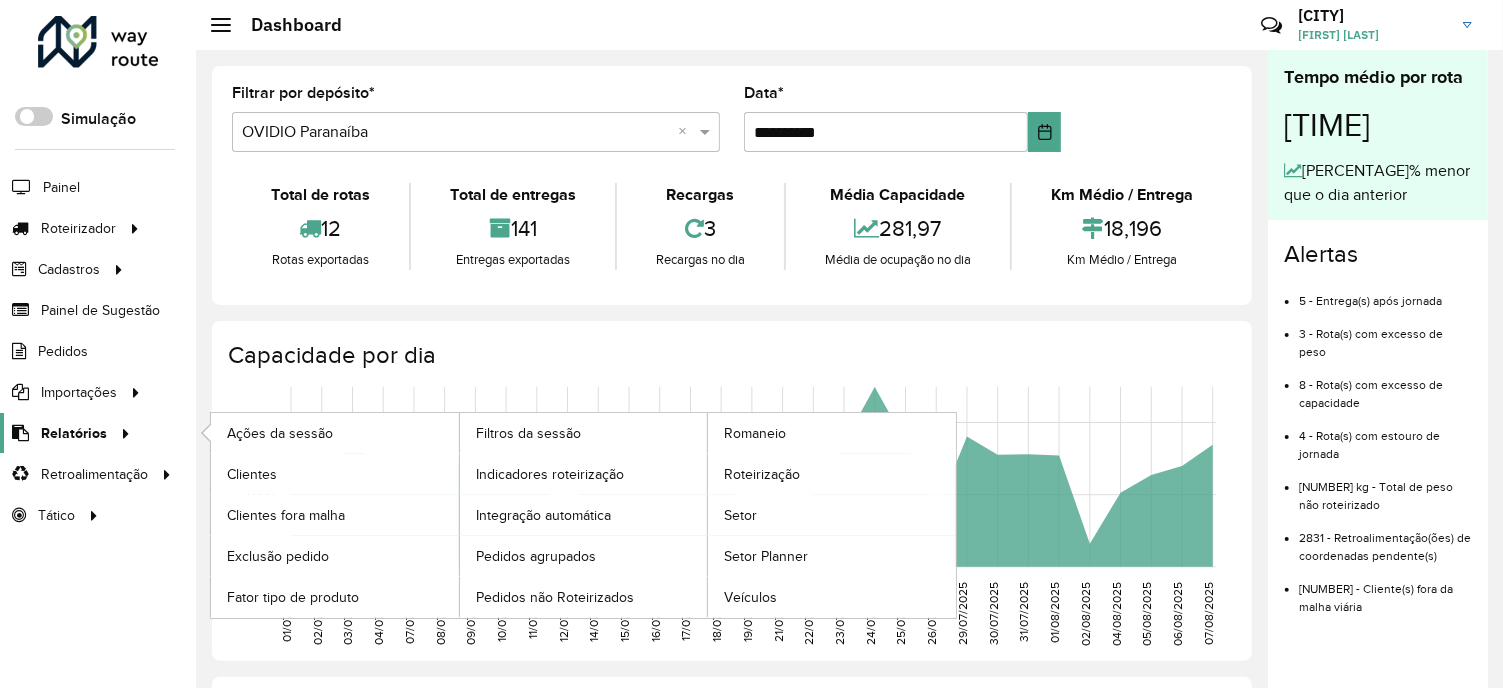 click on "Relatórios" 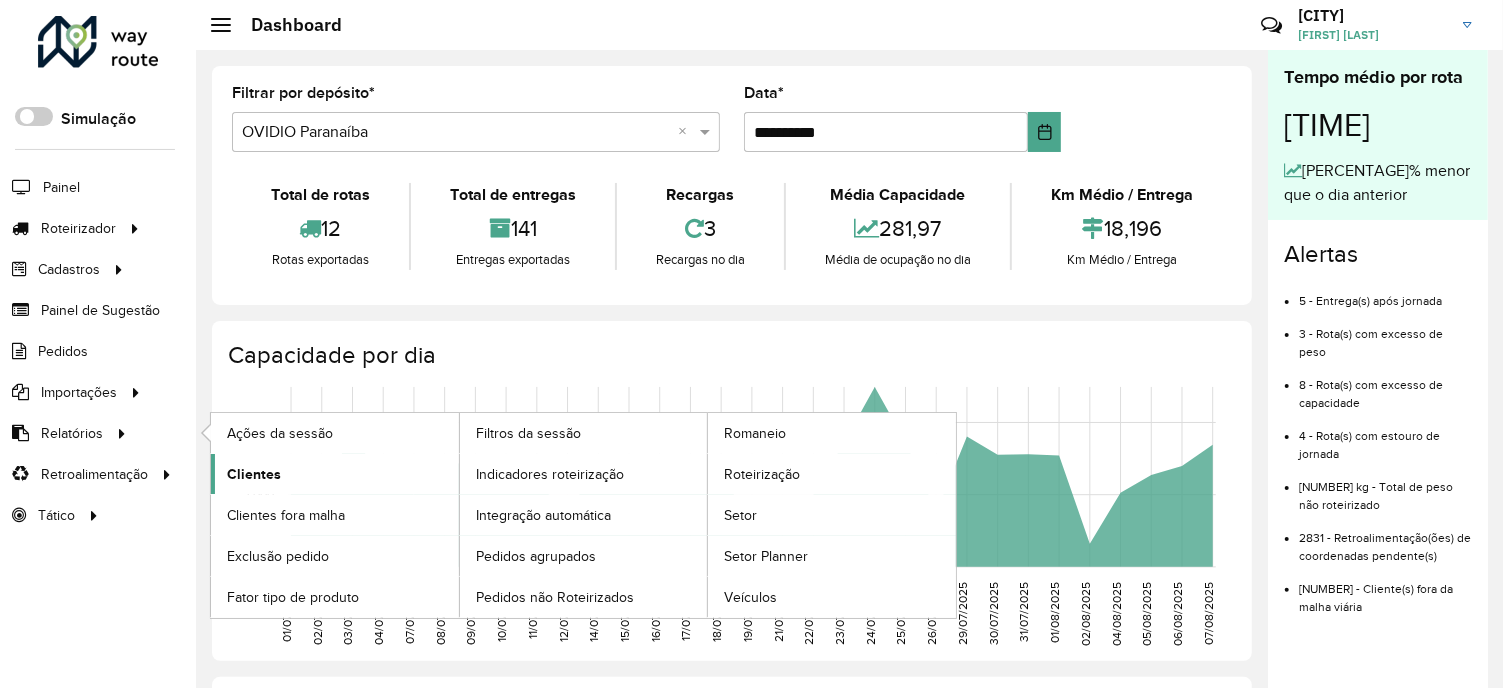 click on "Clientes" 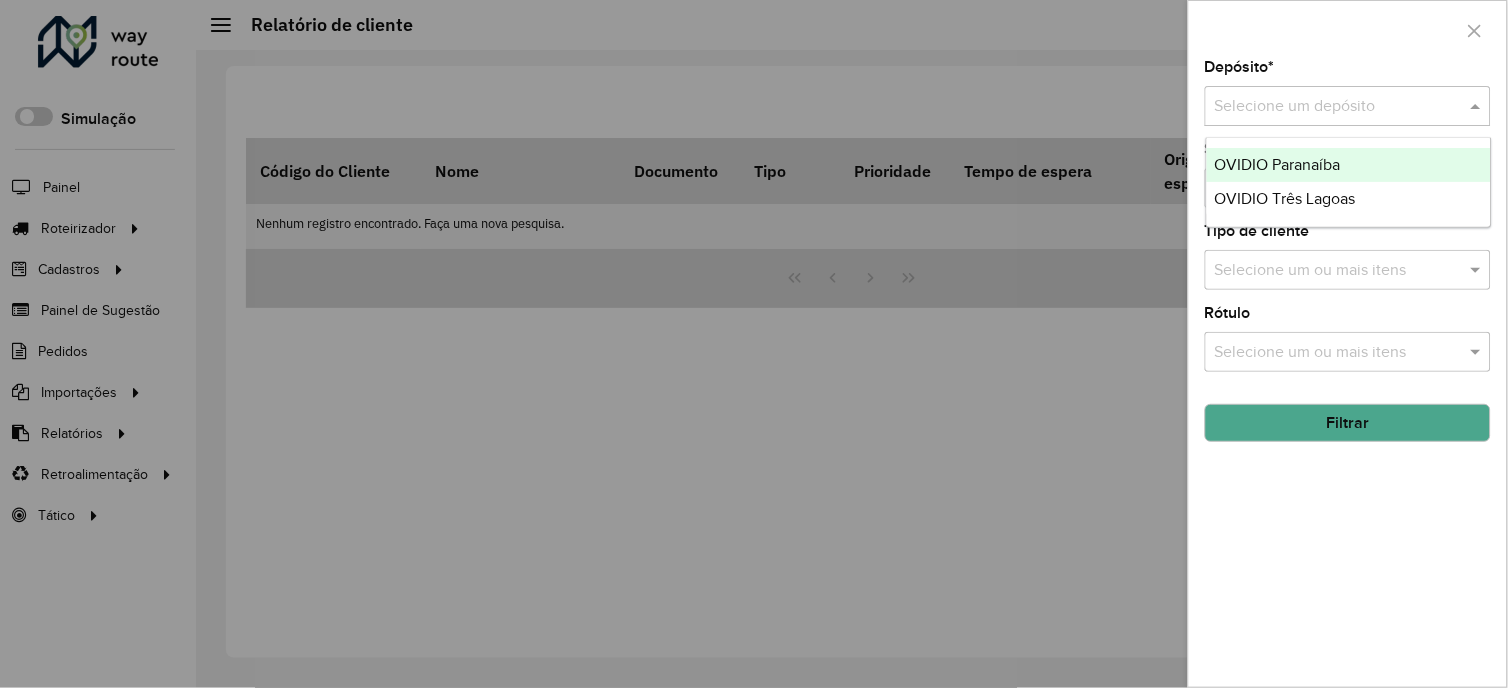 click at bounding box center [1328, 107] 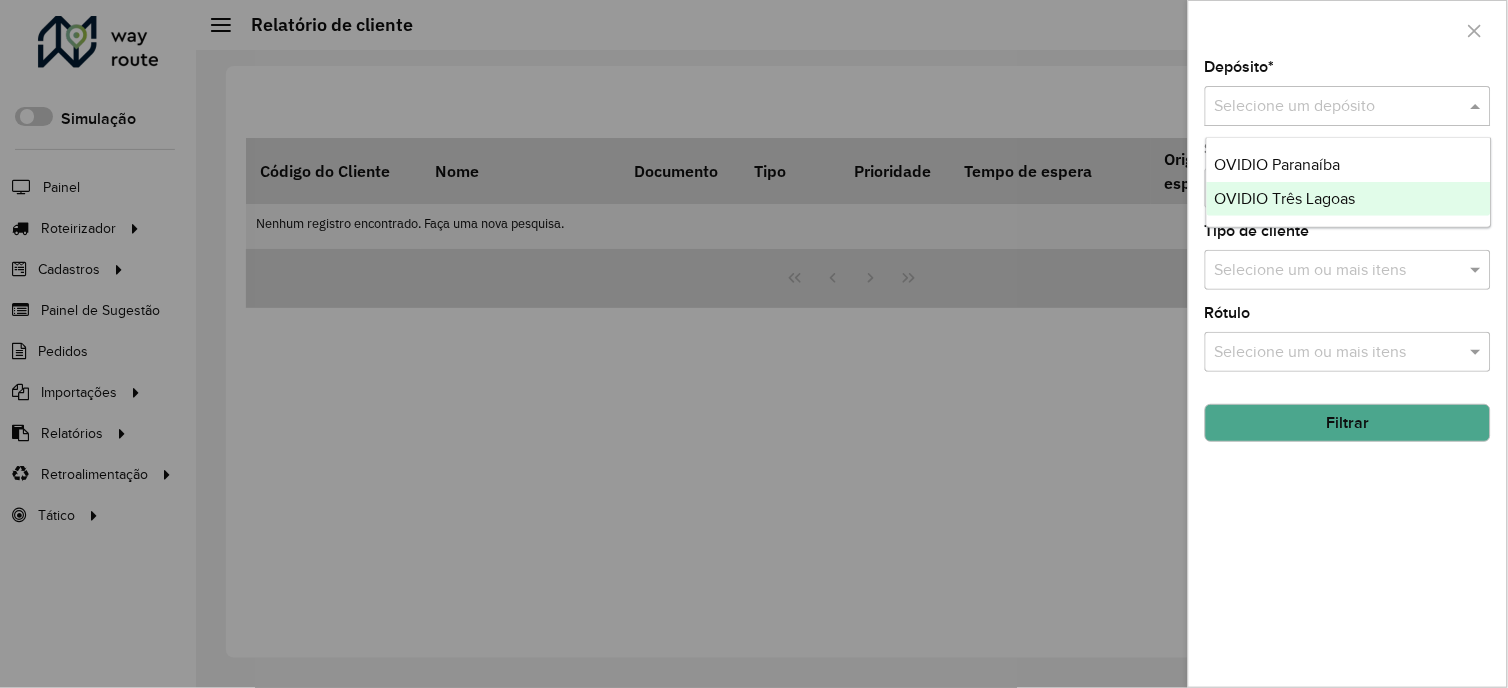 click on "OVIDIO Três Lagoas" at bounding box center [1285, 198] 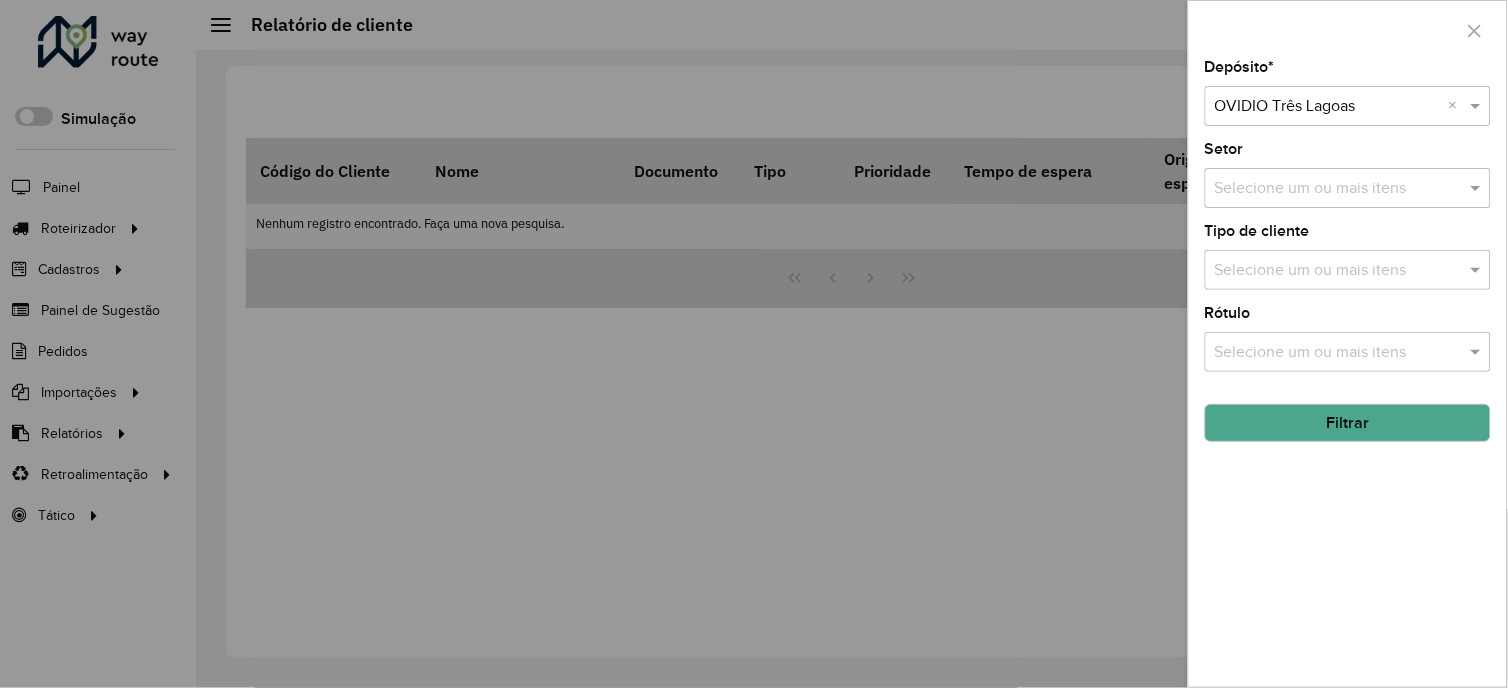 click on "Filtrar" 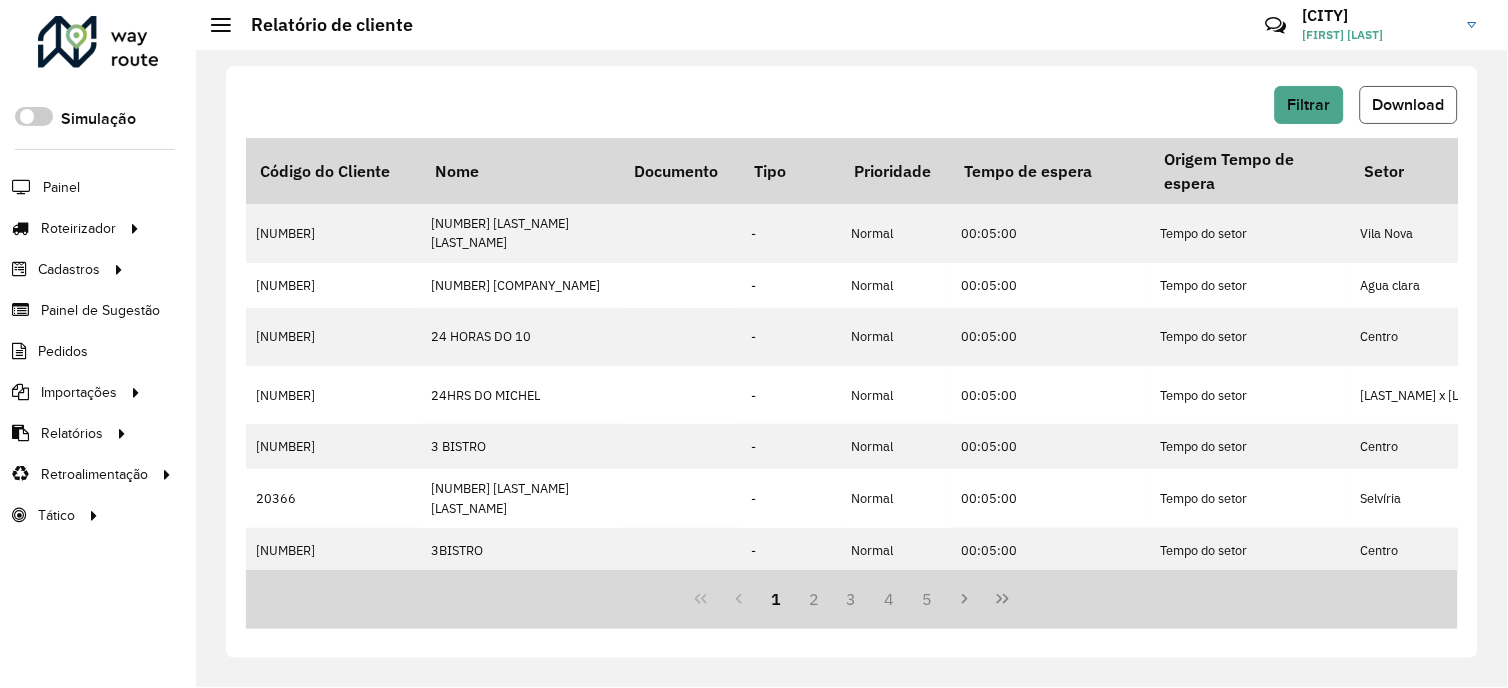 click on "Download" 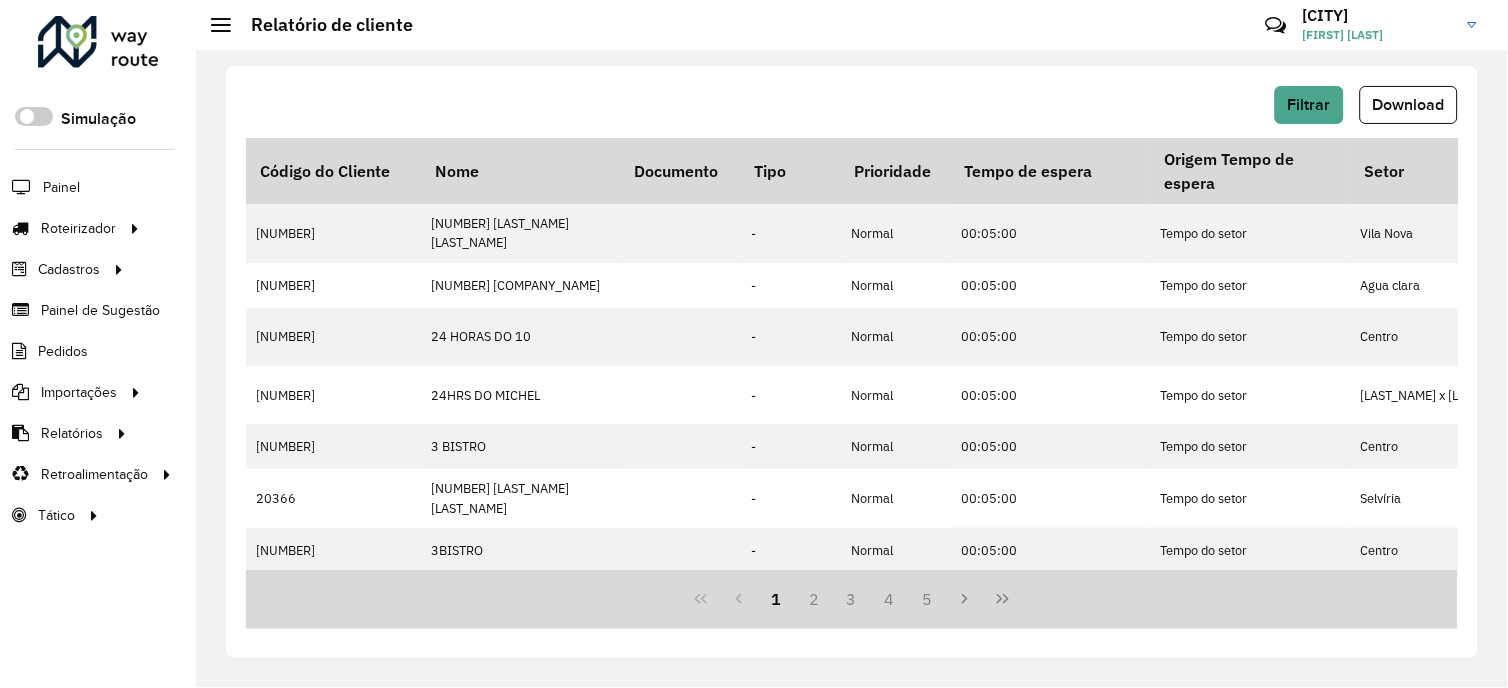 click on "Relatório de cliente  Críticas? Dúvidas? Elogios? Sugestões? Entre em contato conosco!  [FIRST] [FIRST] [LAST] [LAST] [LAST]" 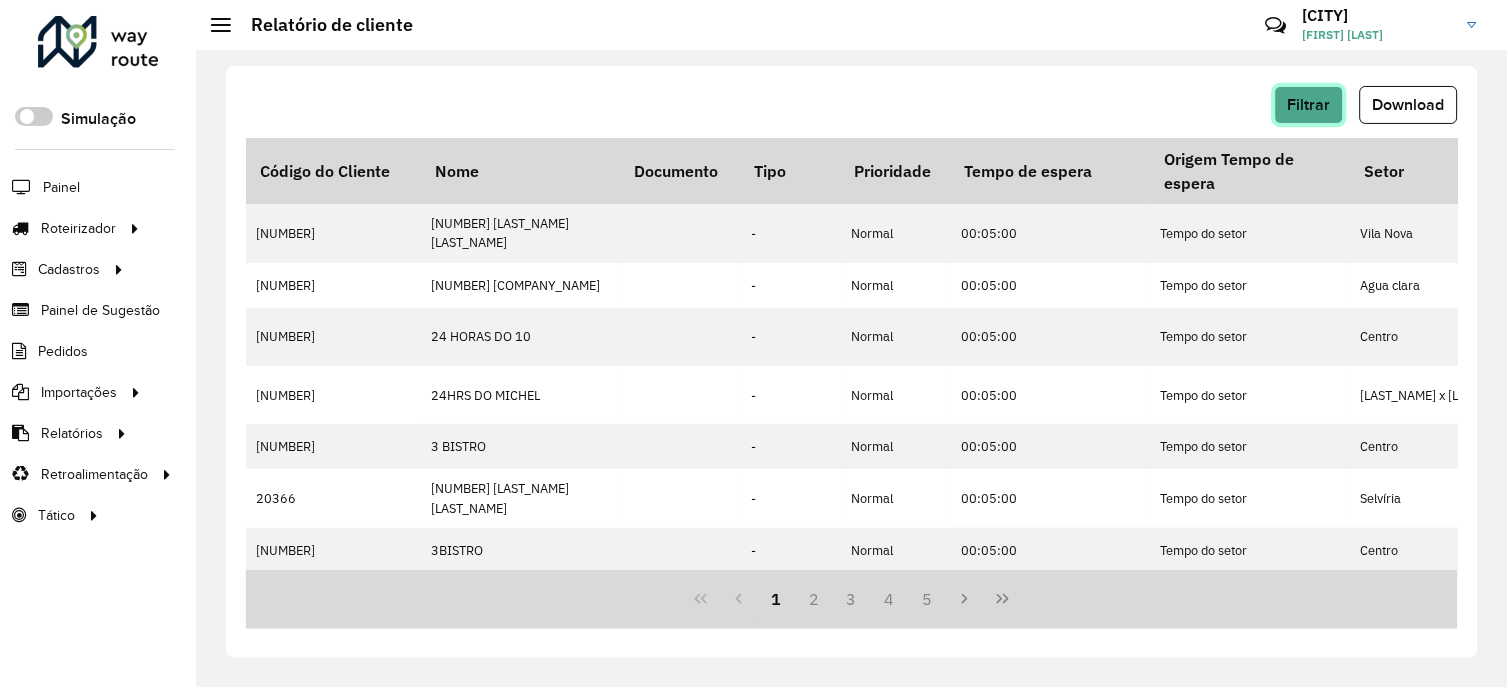 click on "Filtrar" 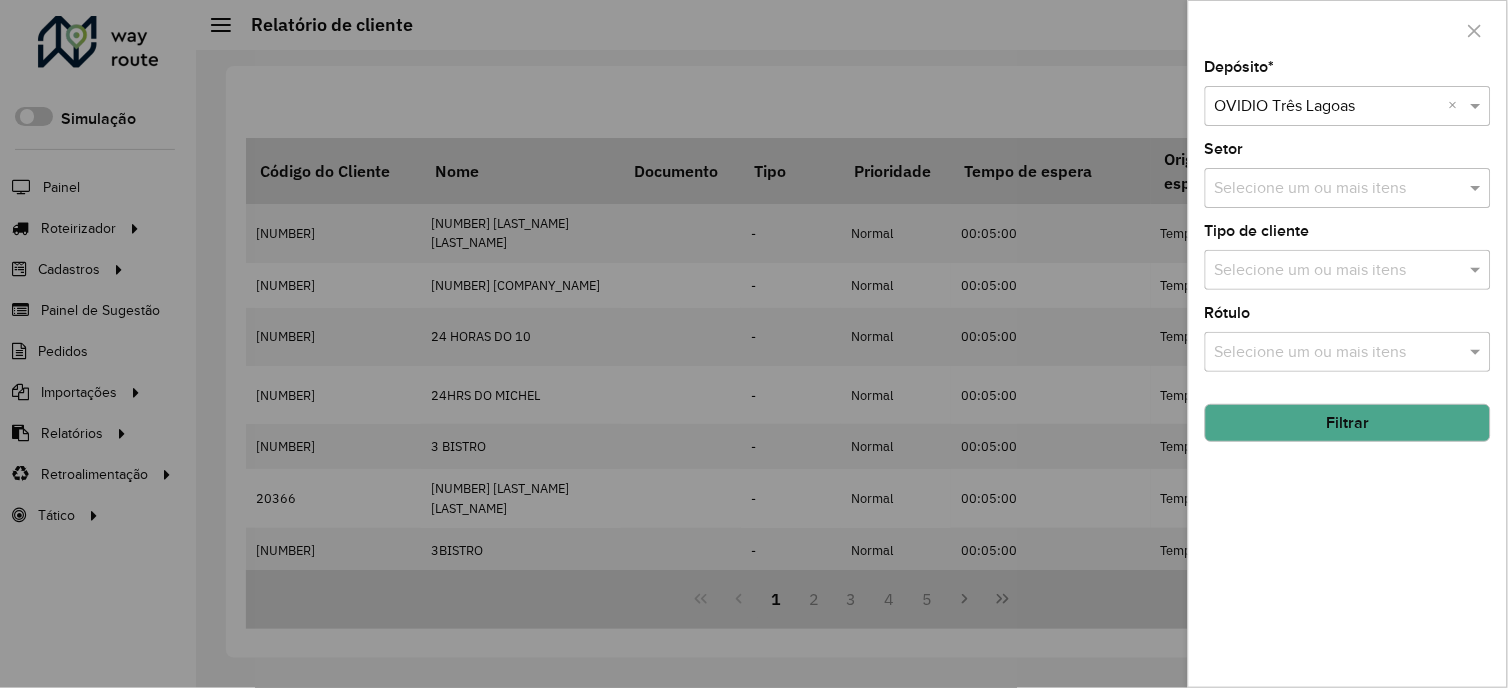 click at bounding box center [1328, 107] 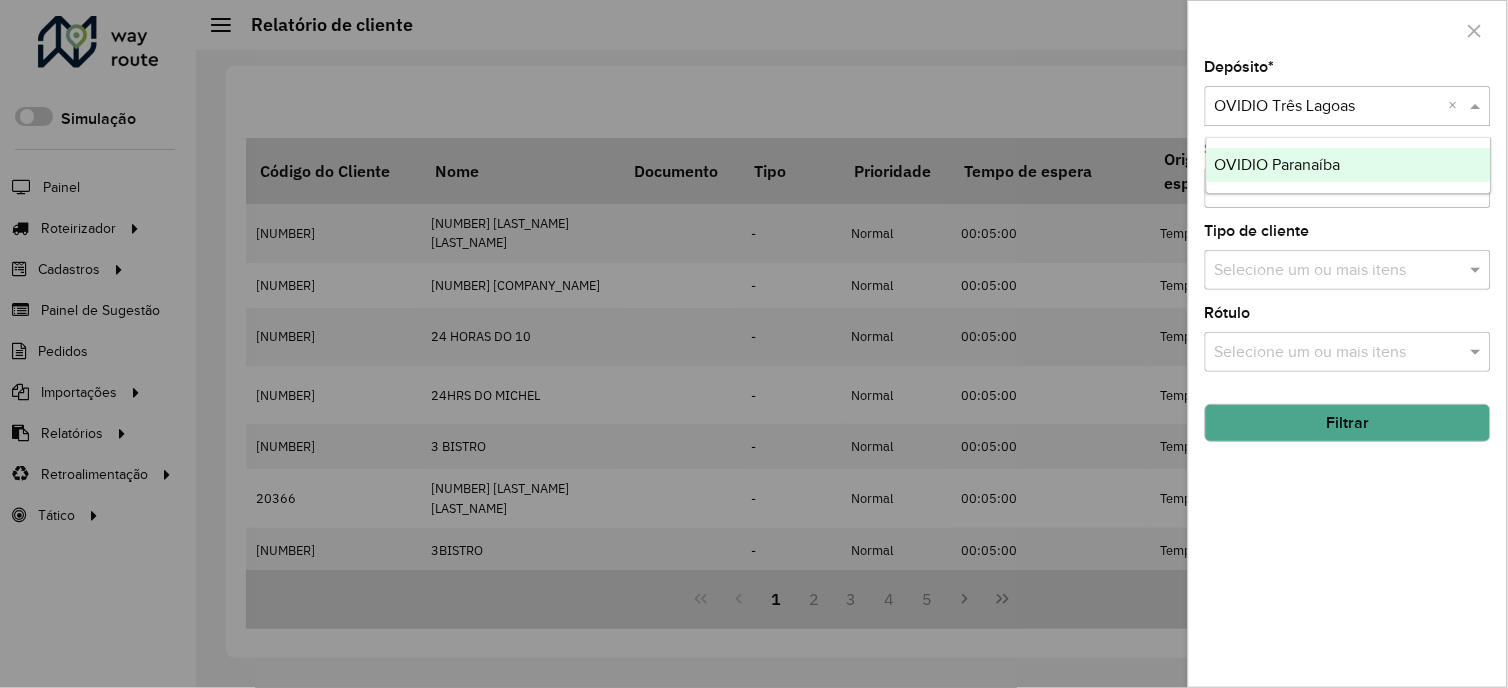 click on "OVIDIO Paranaíba" at bounding box center (1349, 165) 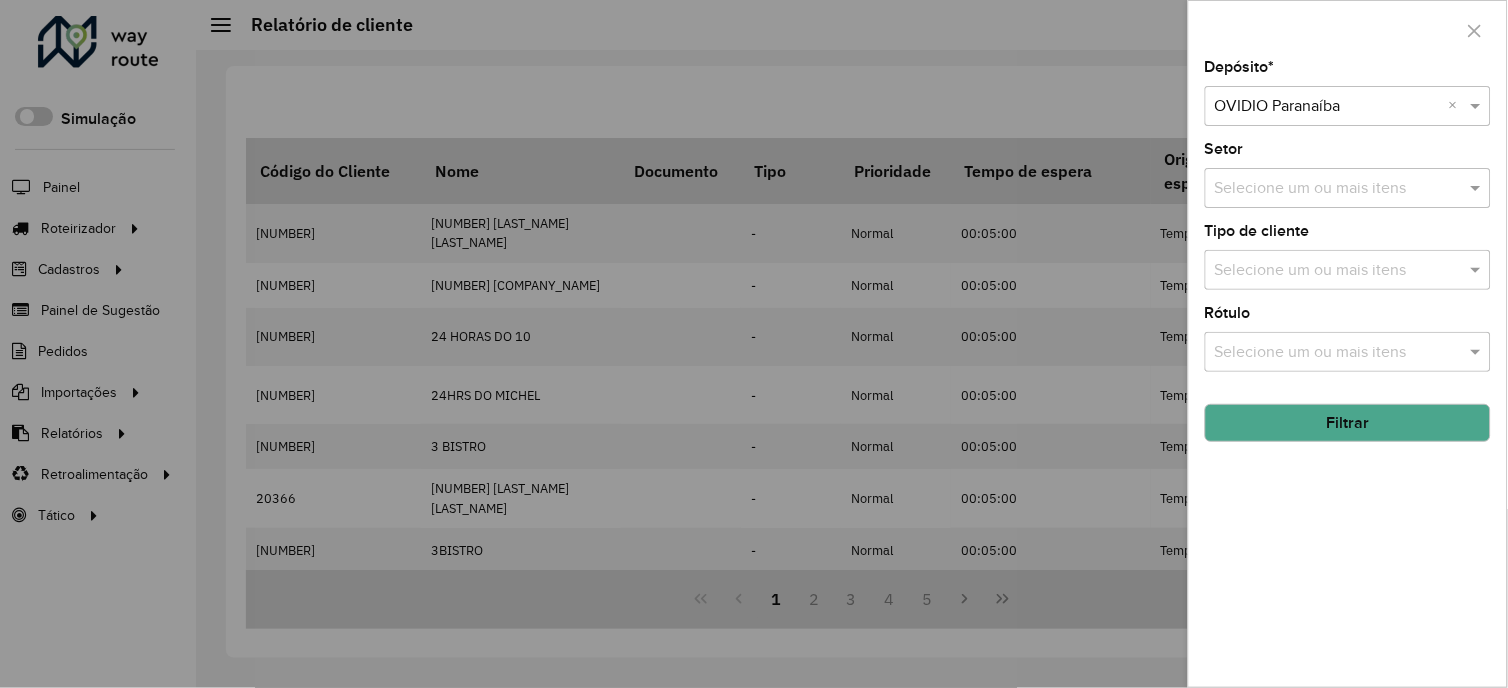 click on "Filtrar" 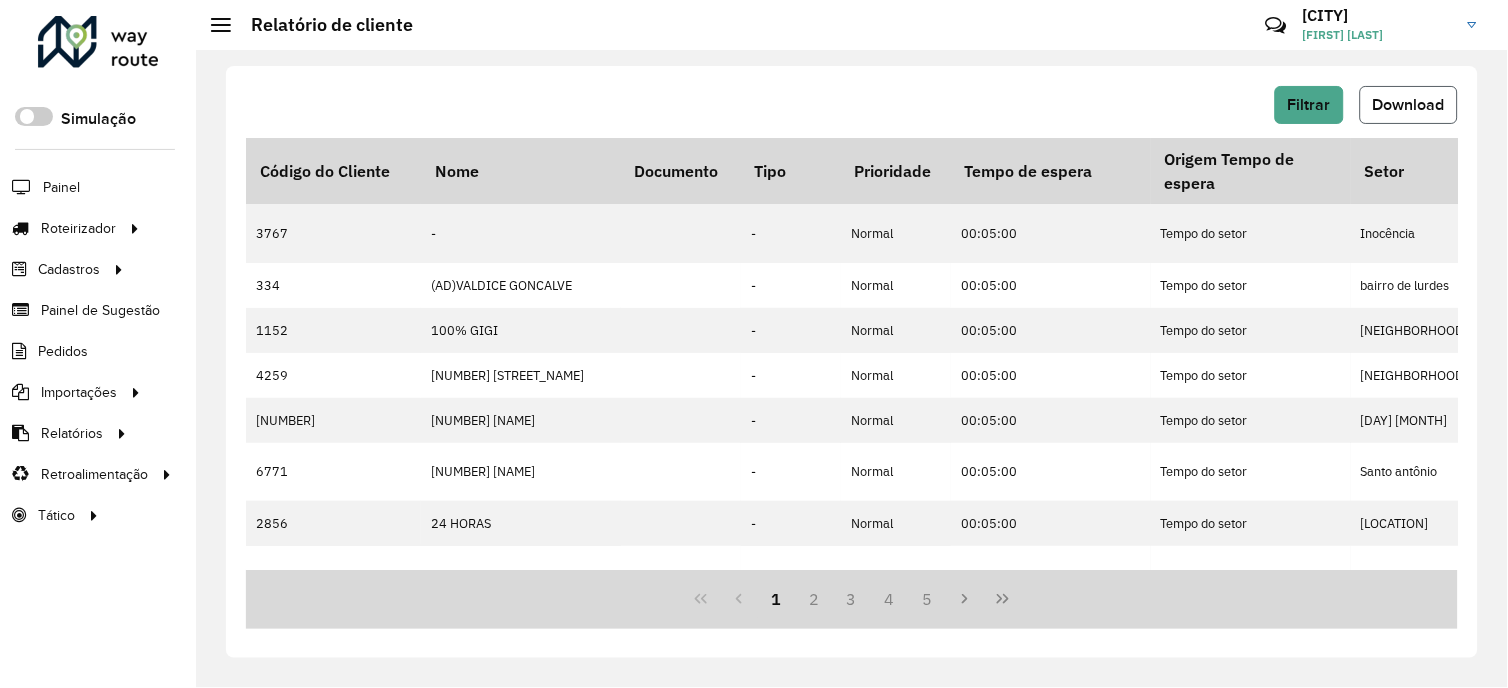 click on "Download" 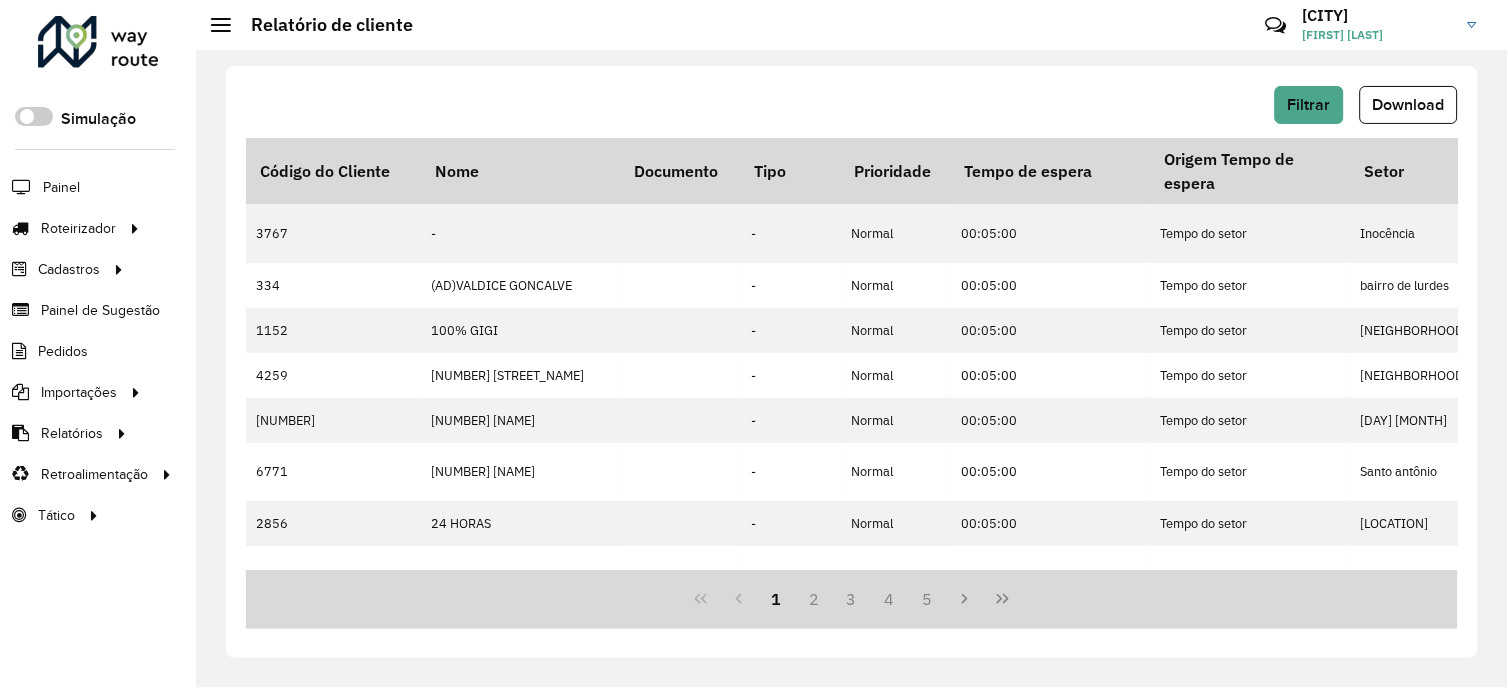 click on "Filtrar   Download   Código do Cliente   Nome   Documento   Tipo   Prioridade   Tempo de espera   Origem Tempo de espera  Setor Endereço Cidade Estado Latitude Longitude  Início Janela   Fim Janela  Inativo Tempo espera lacrado  Coordenada lacrada  Rótulo Observação Data última compra  Data penúltima compra  Macro região Setor Planner  Veículos exclusivos   Tipos de veículos exclusivos   Grupos de rota exclusiva   Prioridade tipo cliente  3767 -     -   Normal  00:05:00 Tempo do setor Inocência  VER. MANOEL MESSIAS DE FREITAS 14 PARANAIBA MS -19.733171 -51.928596 00:00:00 23:59:00  -     - - Parnaiba - 334 (AD)VALDICE GONCALVE     -   Normal  00:05:00 Tempo do setor bairro de lurdes  AV  CRISTOVAO PEREIRA DOS SANTOS  1301 PARANAIBA MS -19.68222 -51.175216 00:00:00 23:59:00  -     - - Parnaiba - 1152 100% GIGI     -   Normal  00:05:00 Tempo do setor Jardim Redentora  THEODULO MENDES MALHEIROS 314 PARANAIBA MS -19.671537 -51.183666 00:00:00 23:59:00  -     - - Parnaiba - 4259 2 J B     -   Normal" 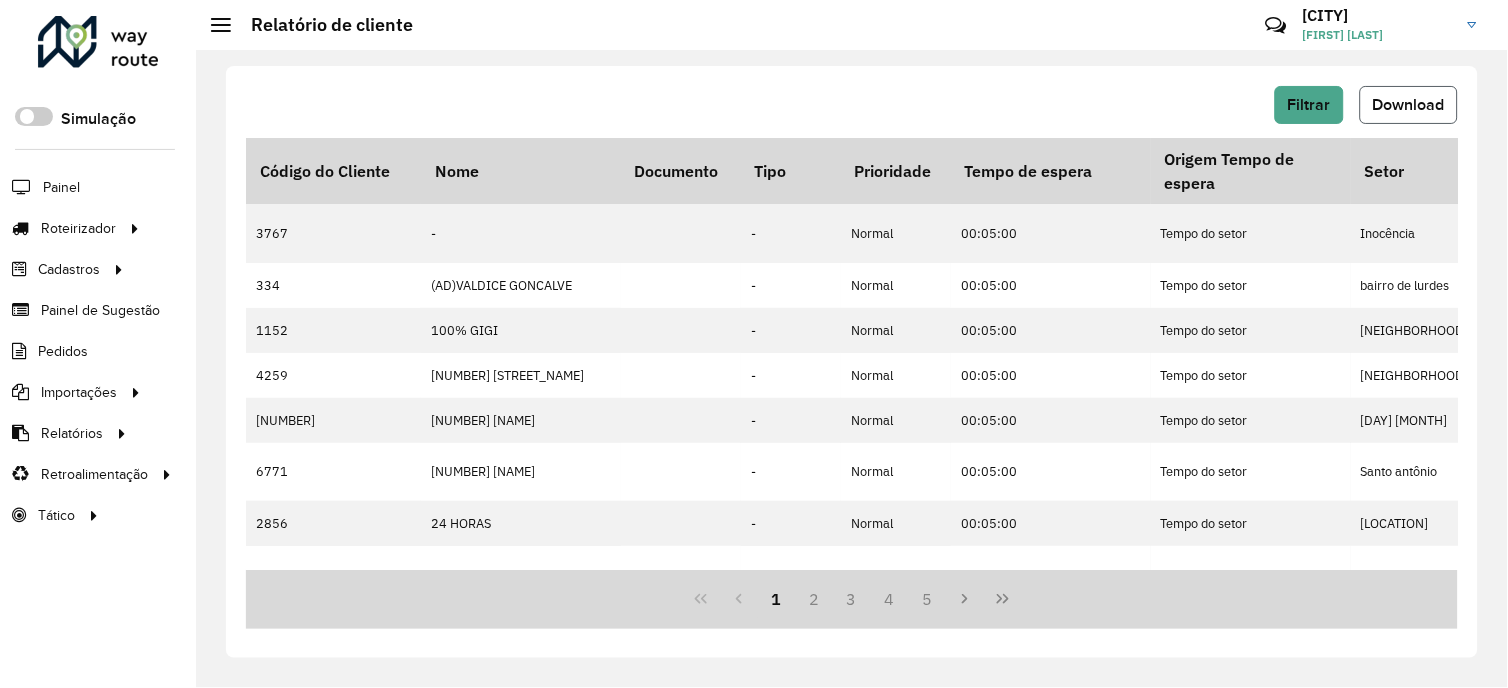 click on "Download" 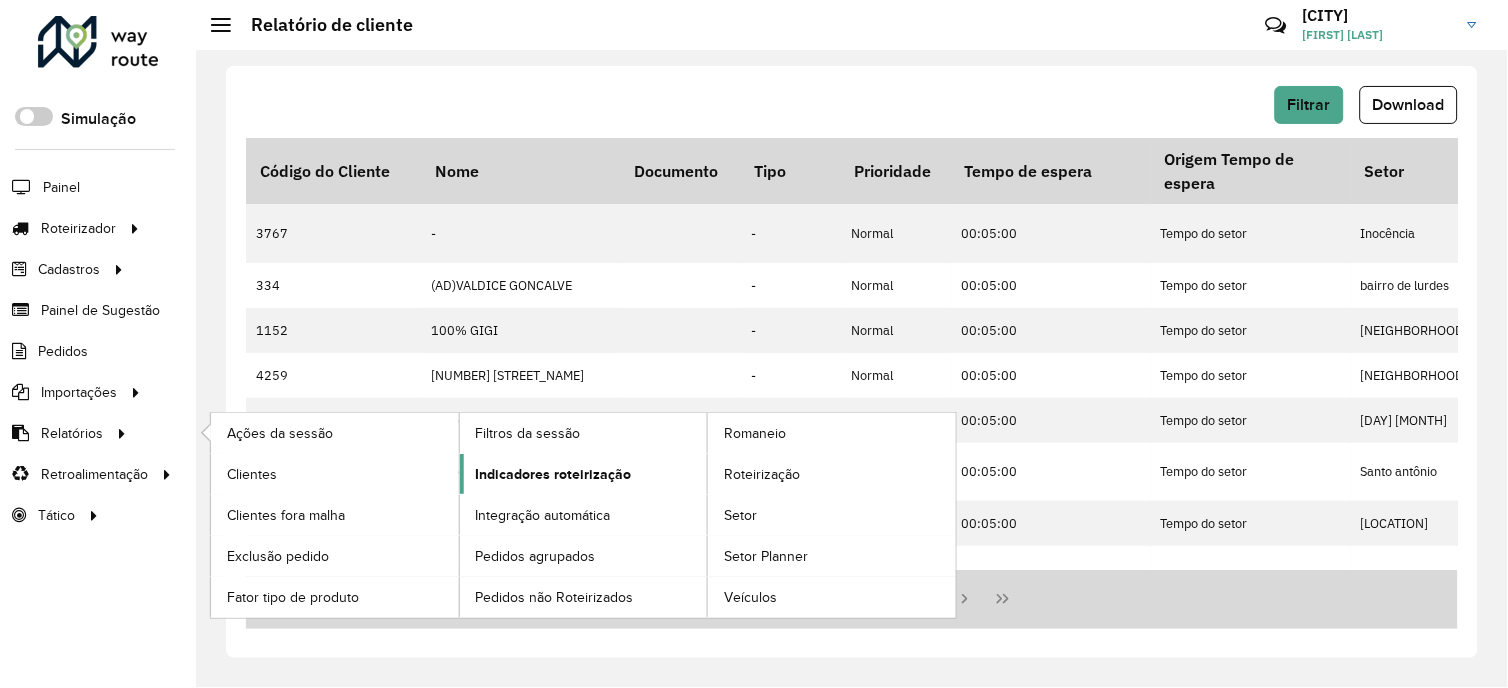 click on "Indicadores roteirização" 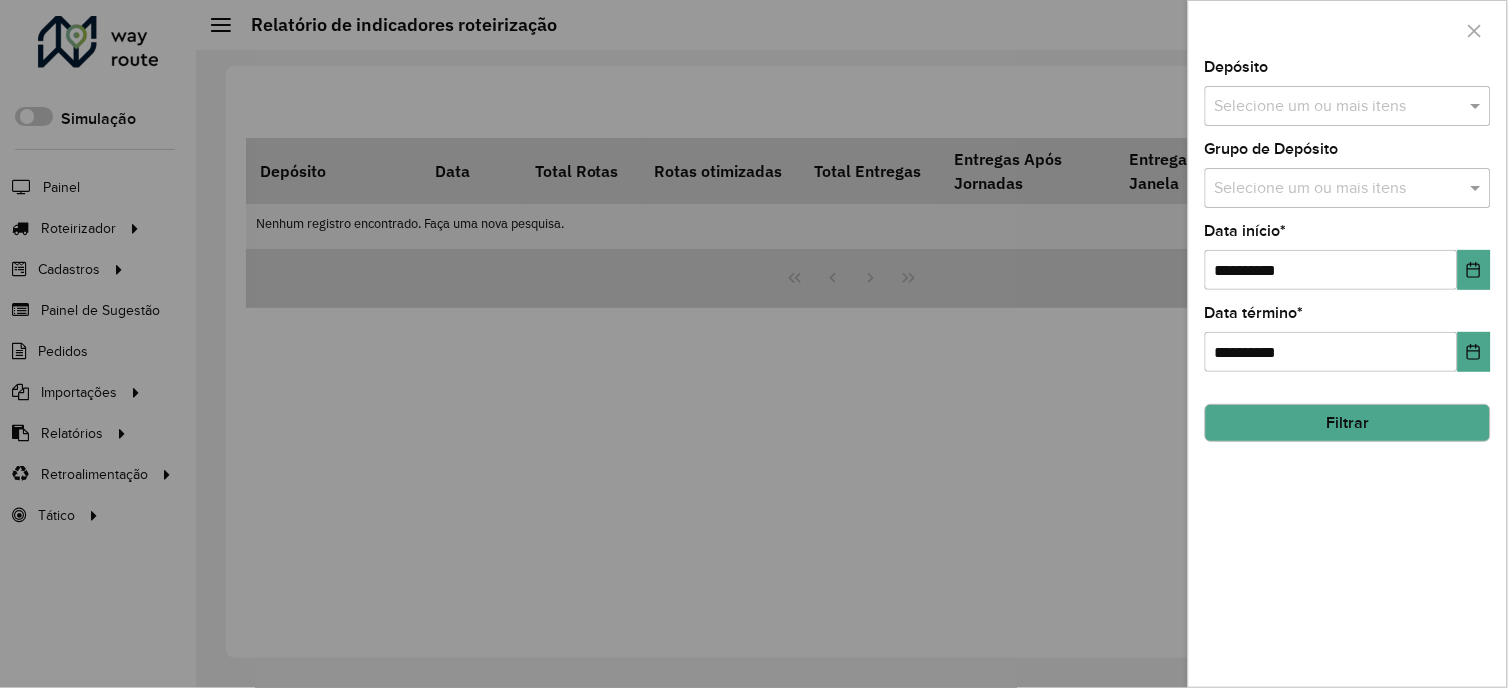 click on "Selecione um ou mais itens" at bounding box center (1348, 106) 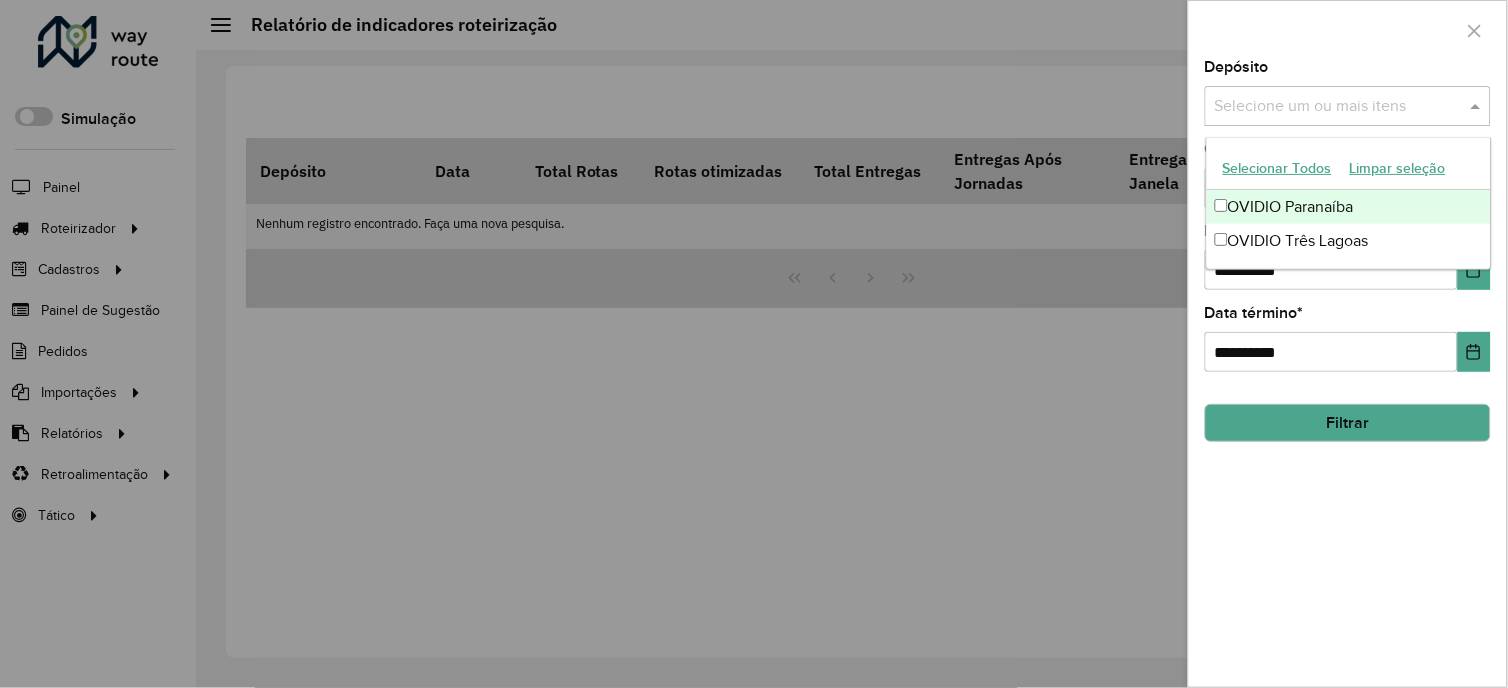 click on "OVIDIO Paranaíba" at bounding box center [1349, 207] 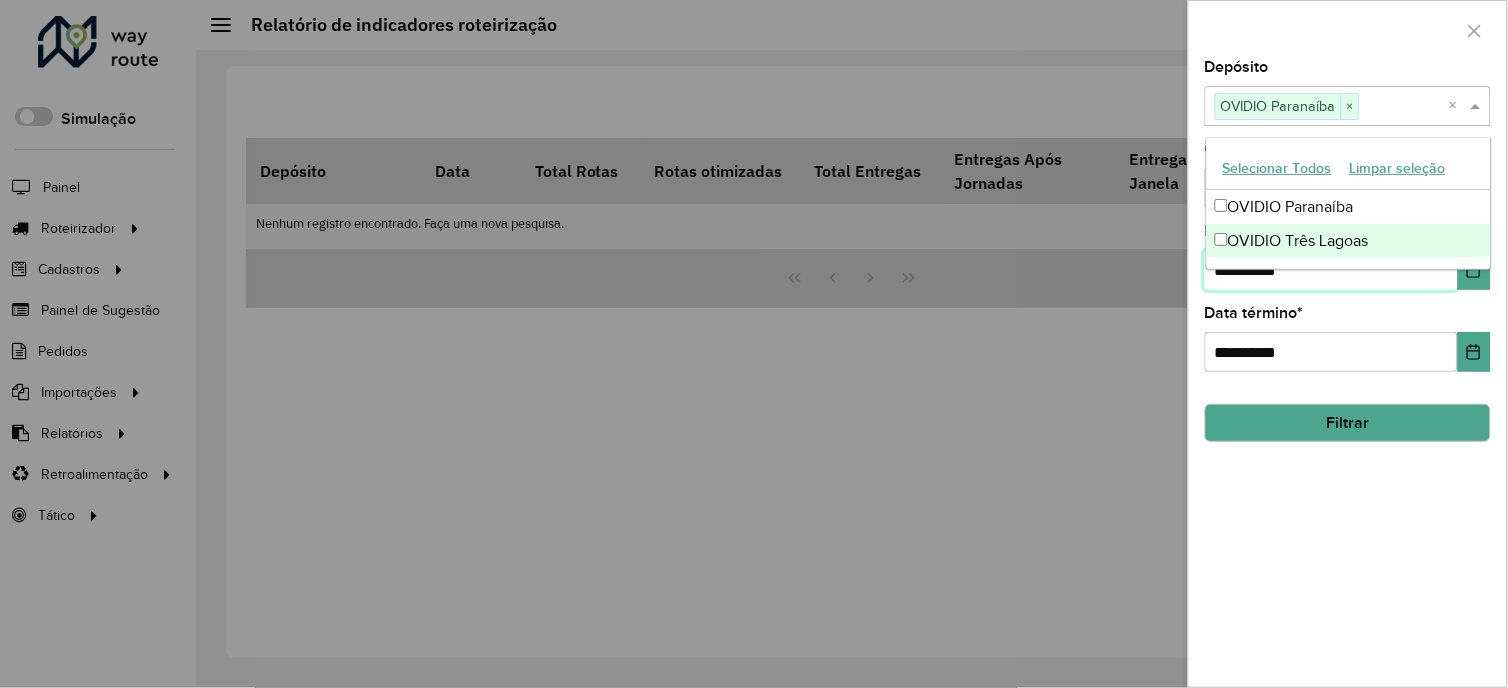 click on "**********" at bounding box center [1331, 270] 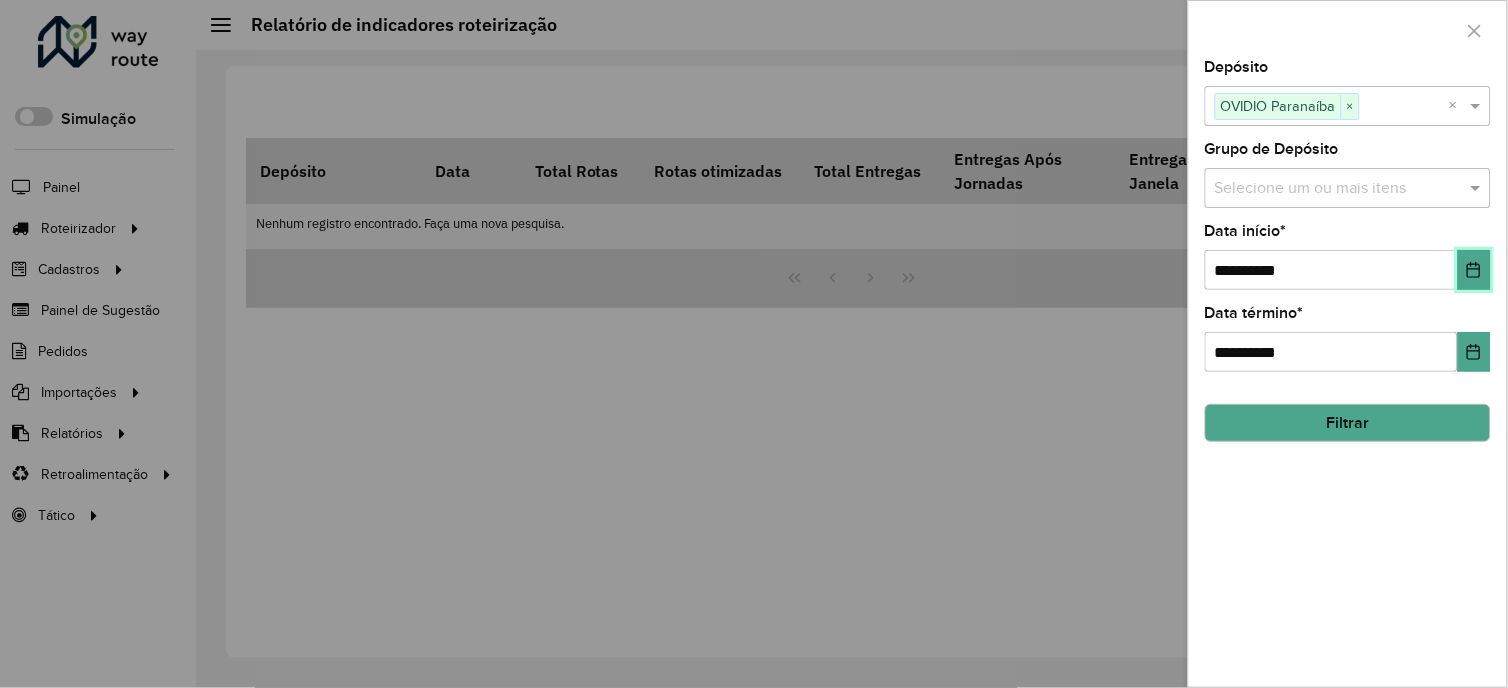 click at bounding box center (1474, 270) 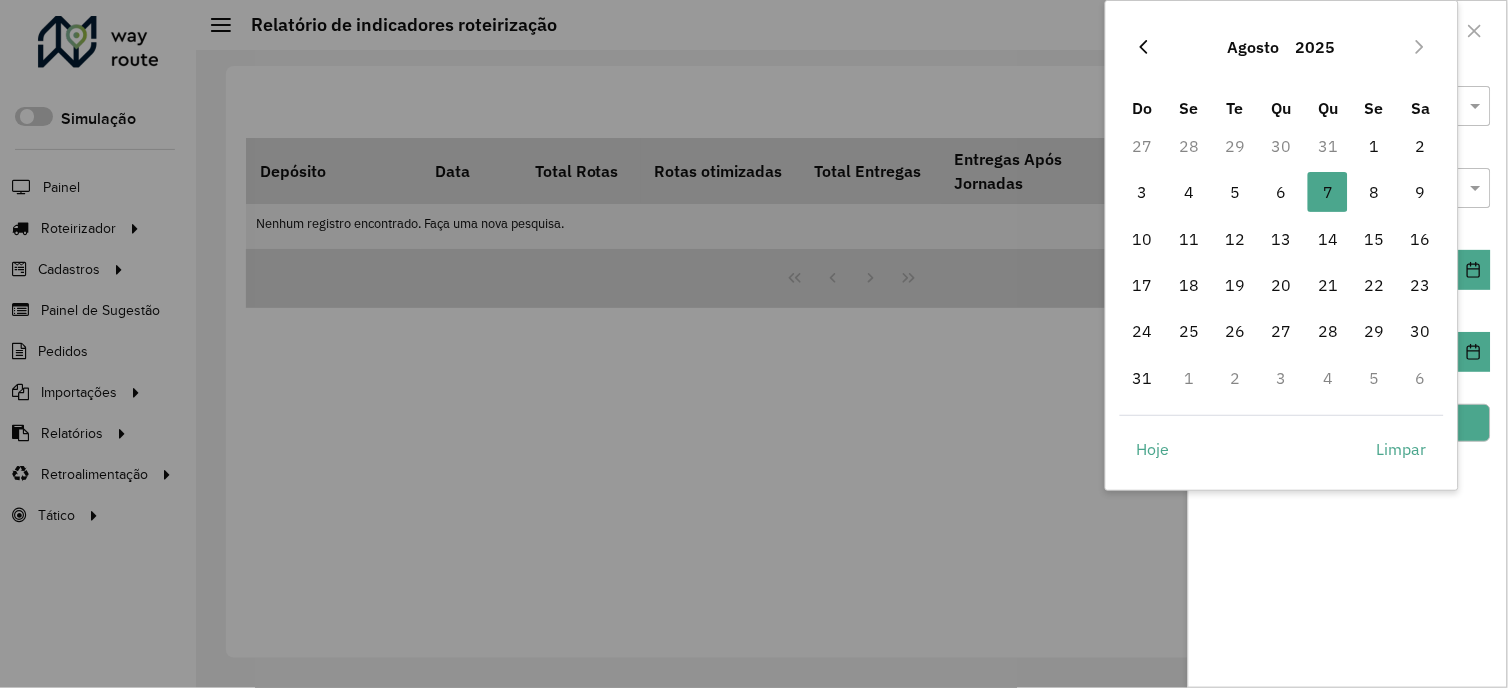 click 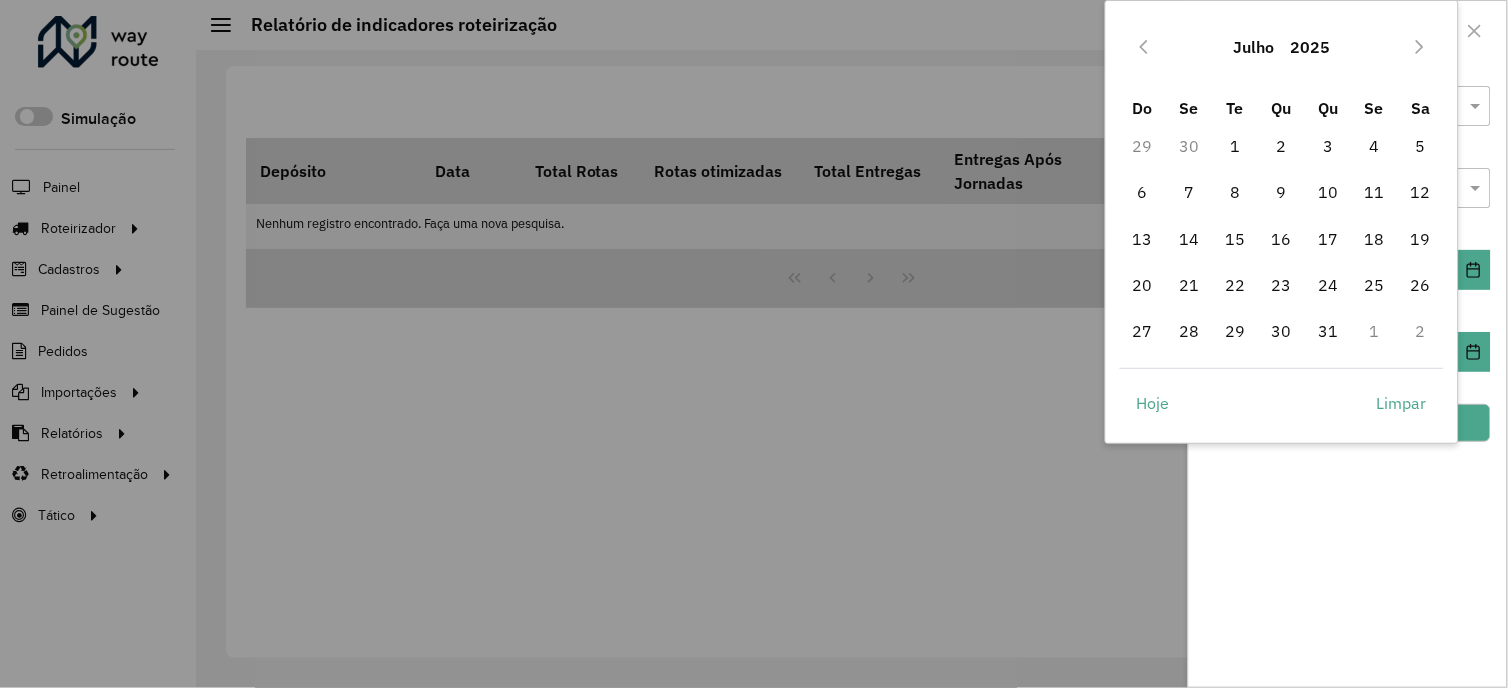 click 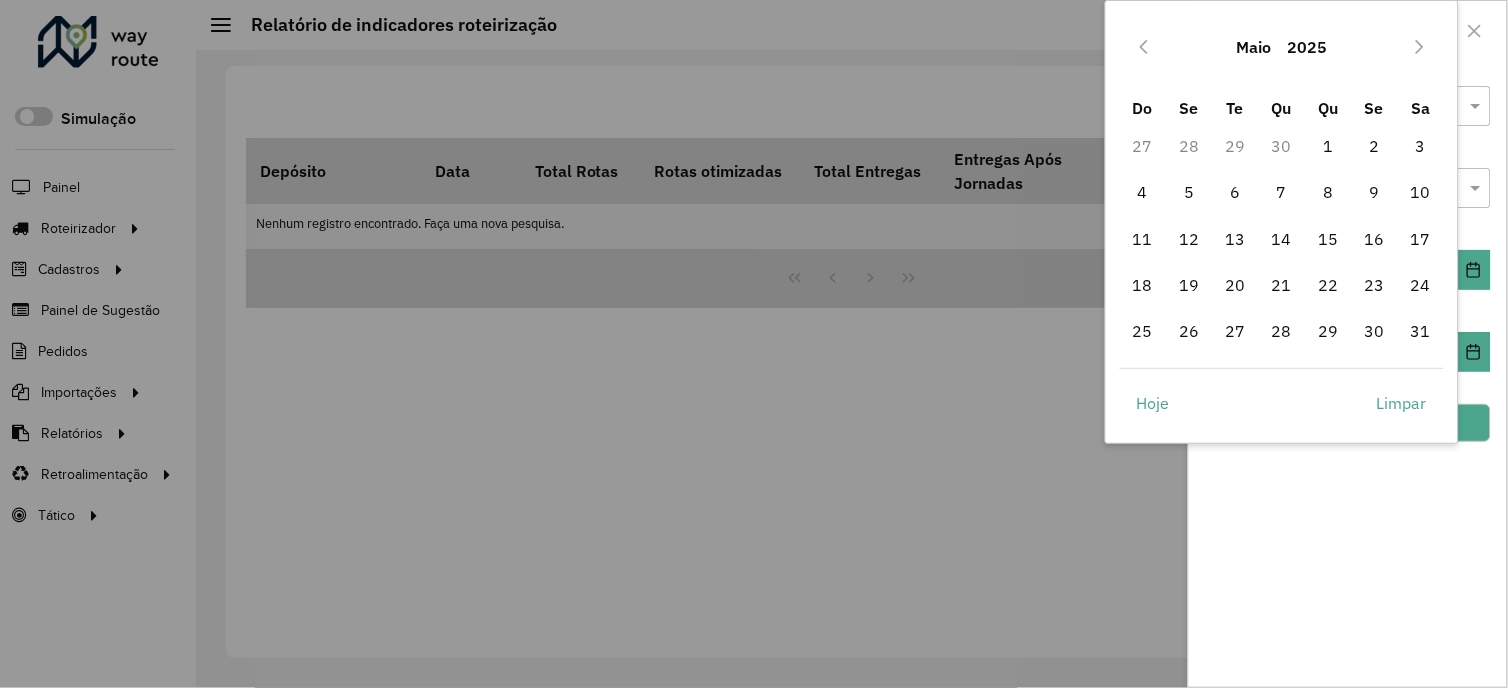 click 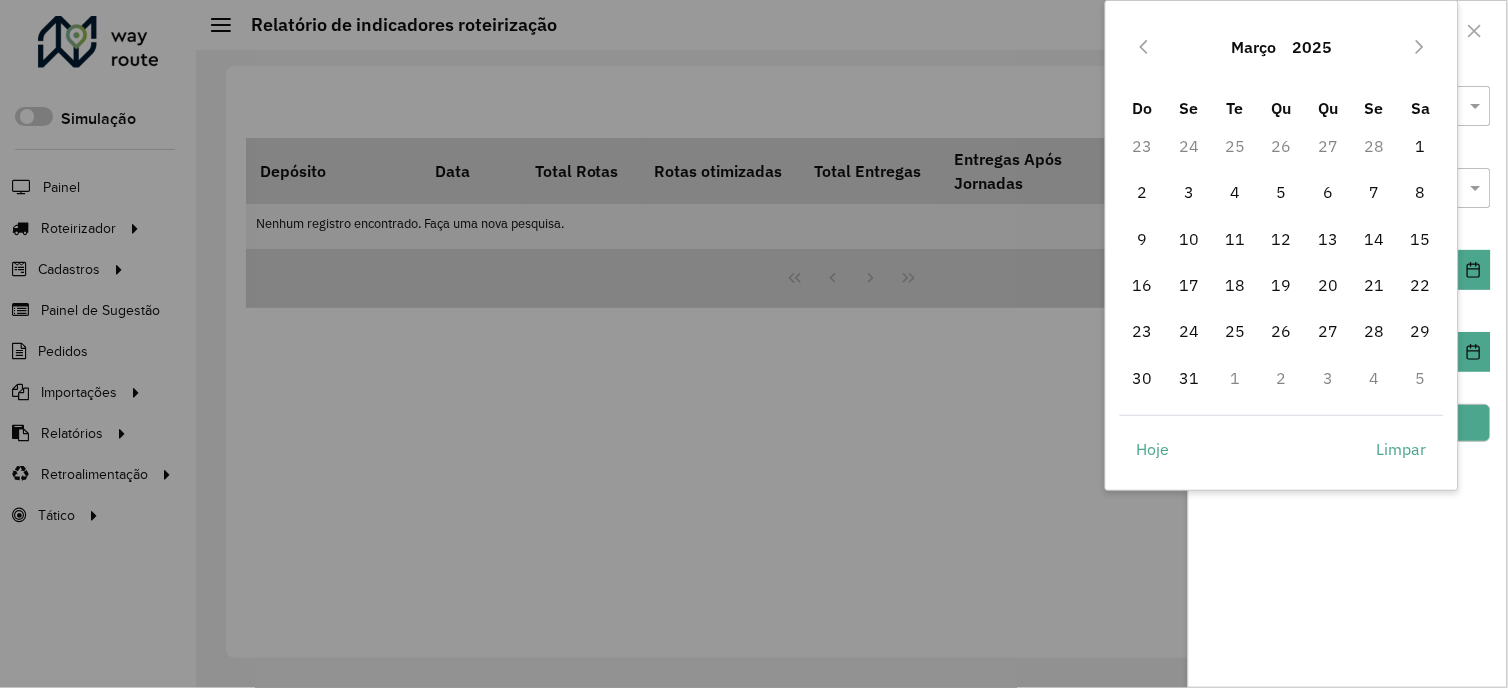 click 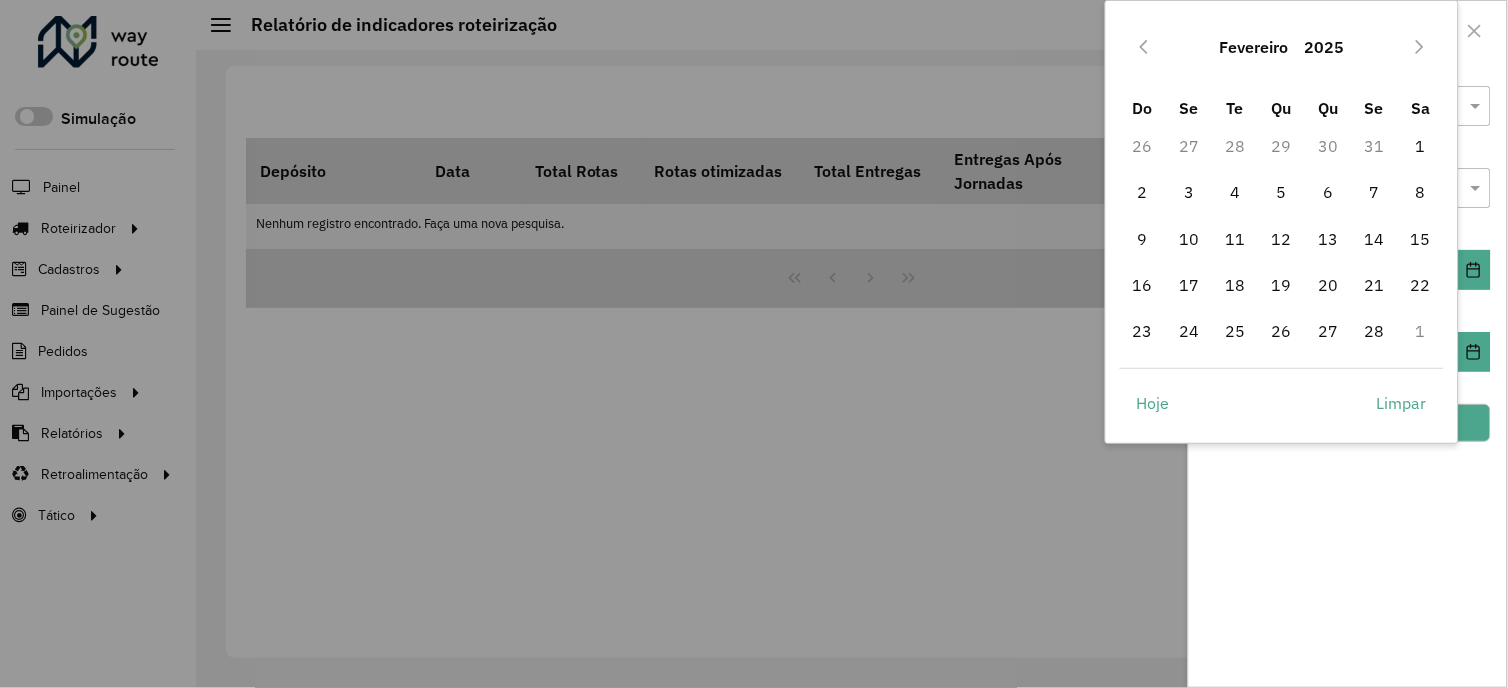 click 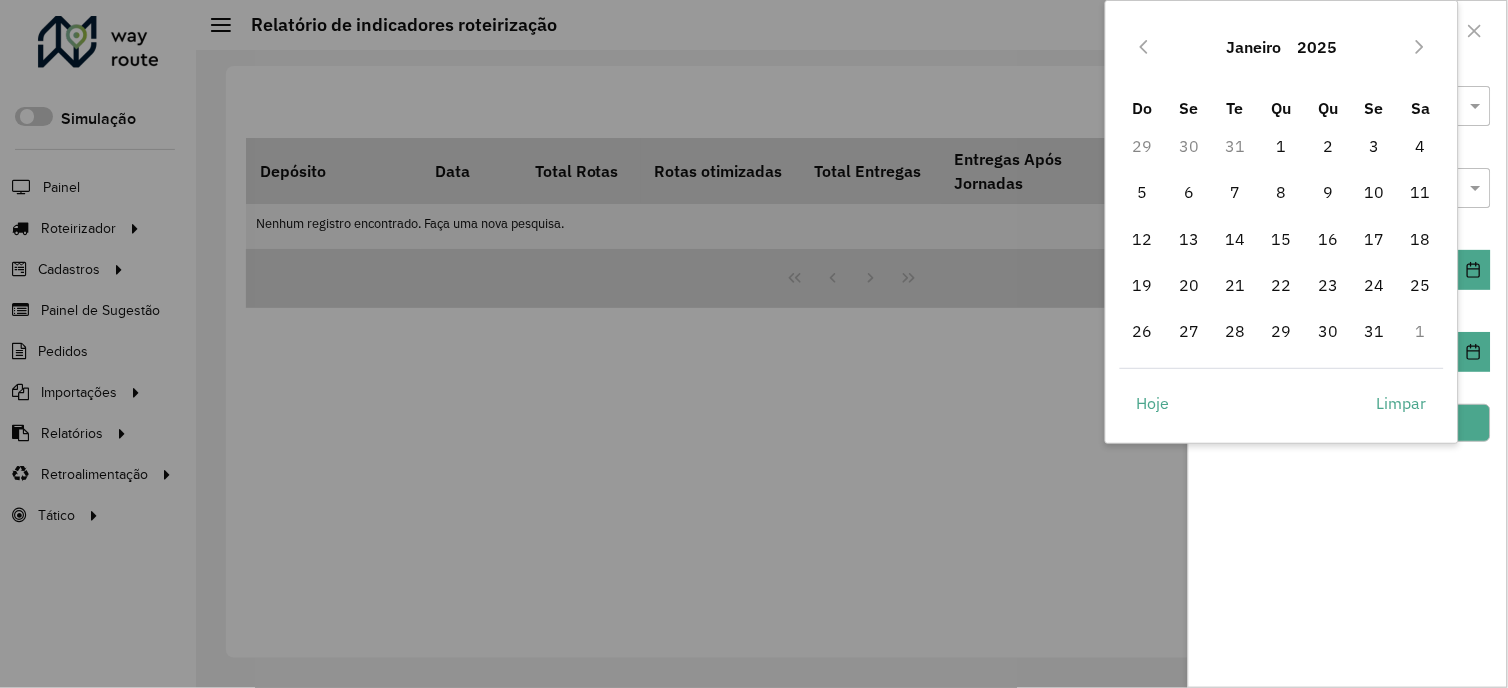 click 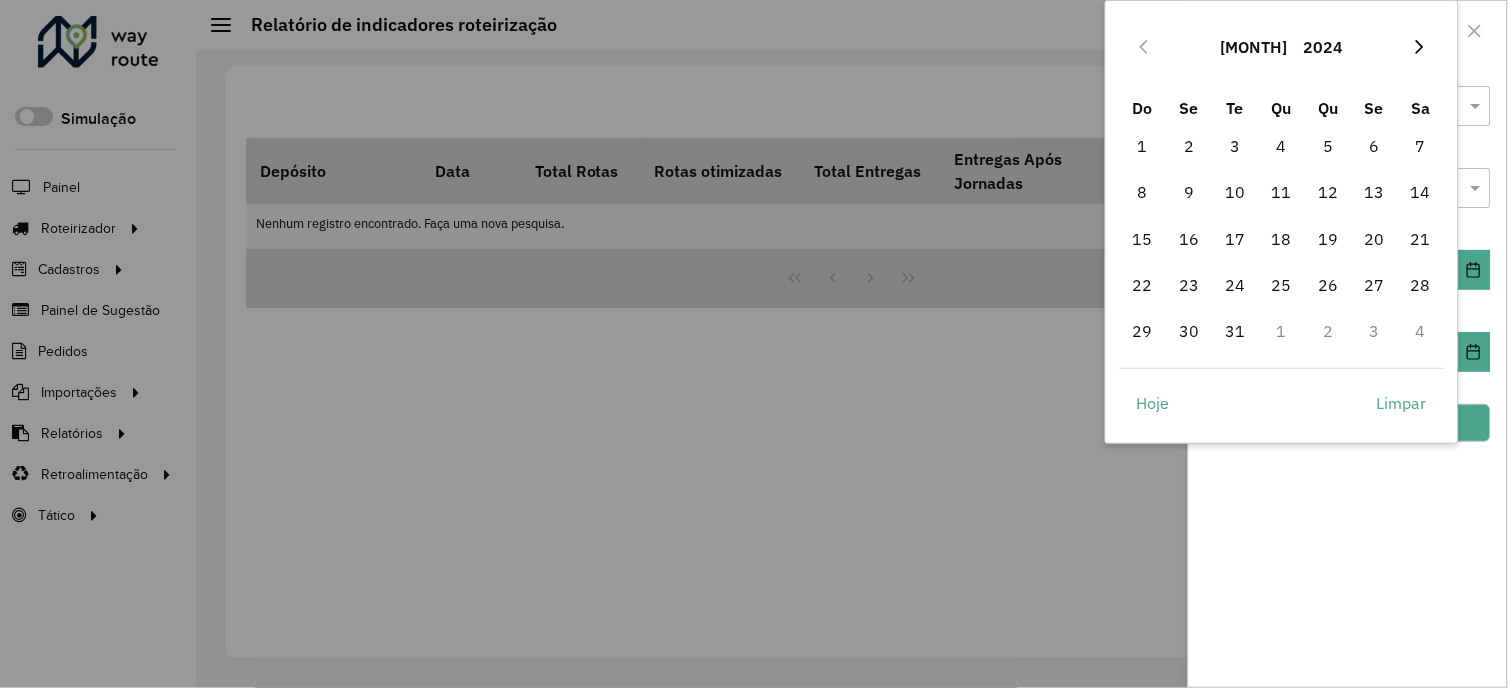 click 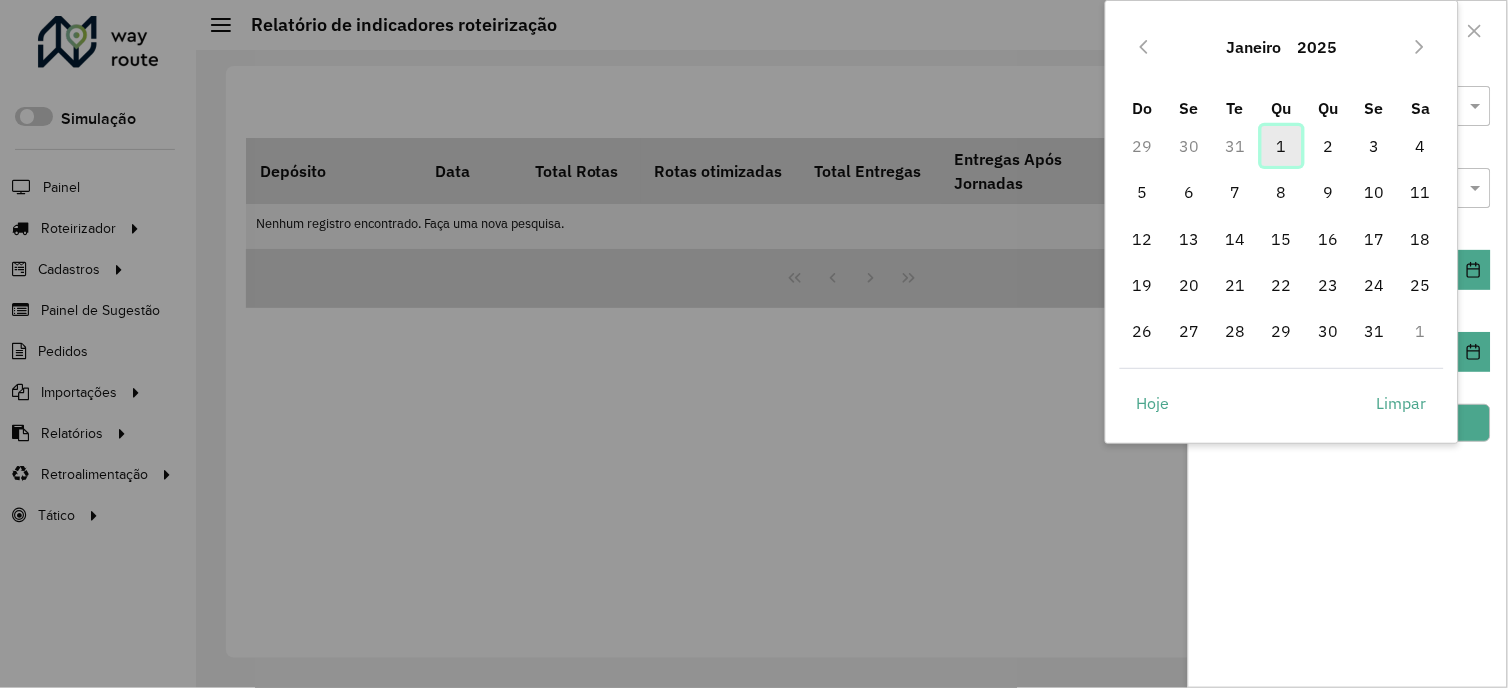 click on "1" at bounding box center [1282, 146] 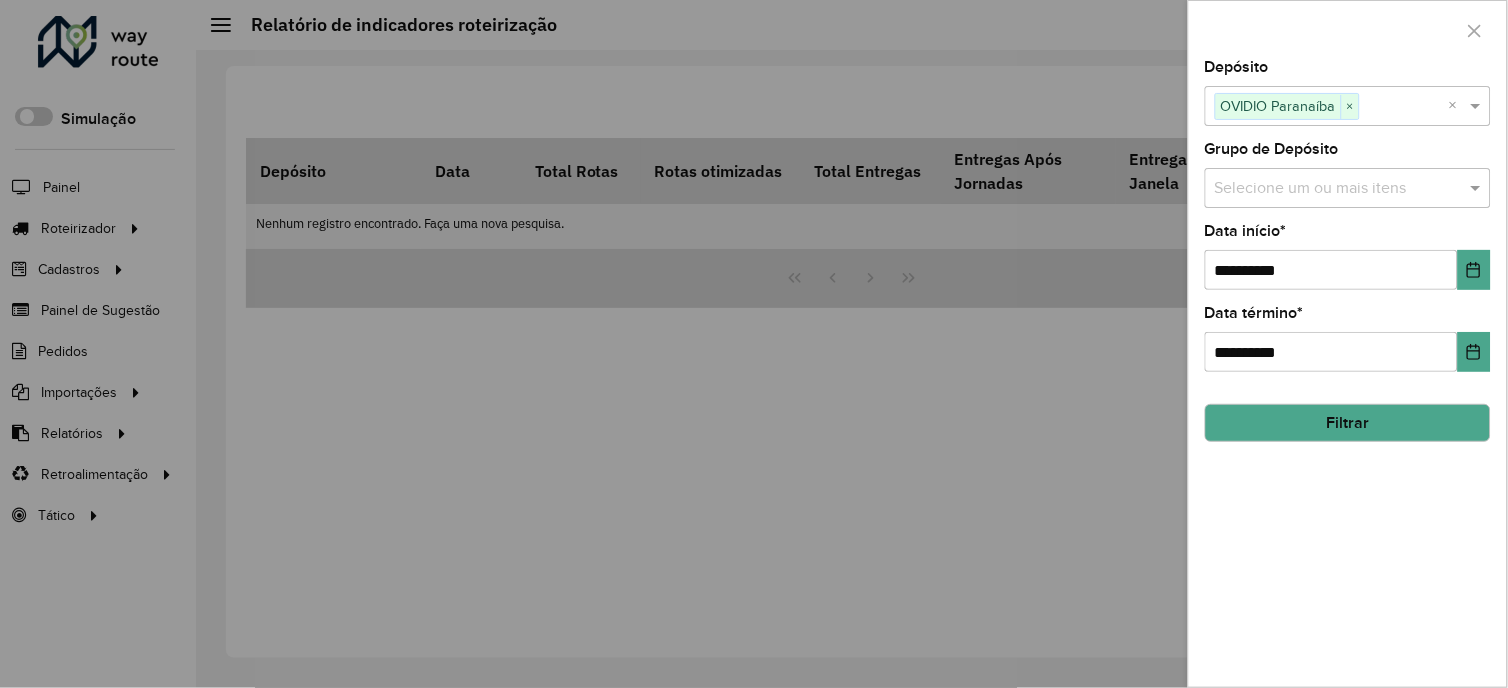 click on "Filtrar" 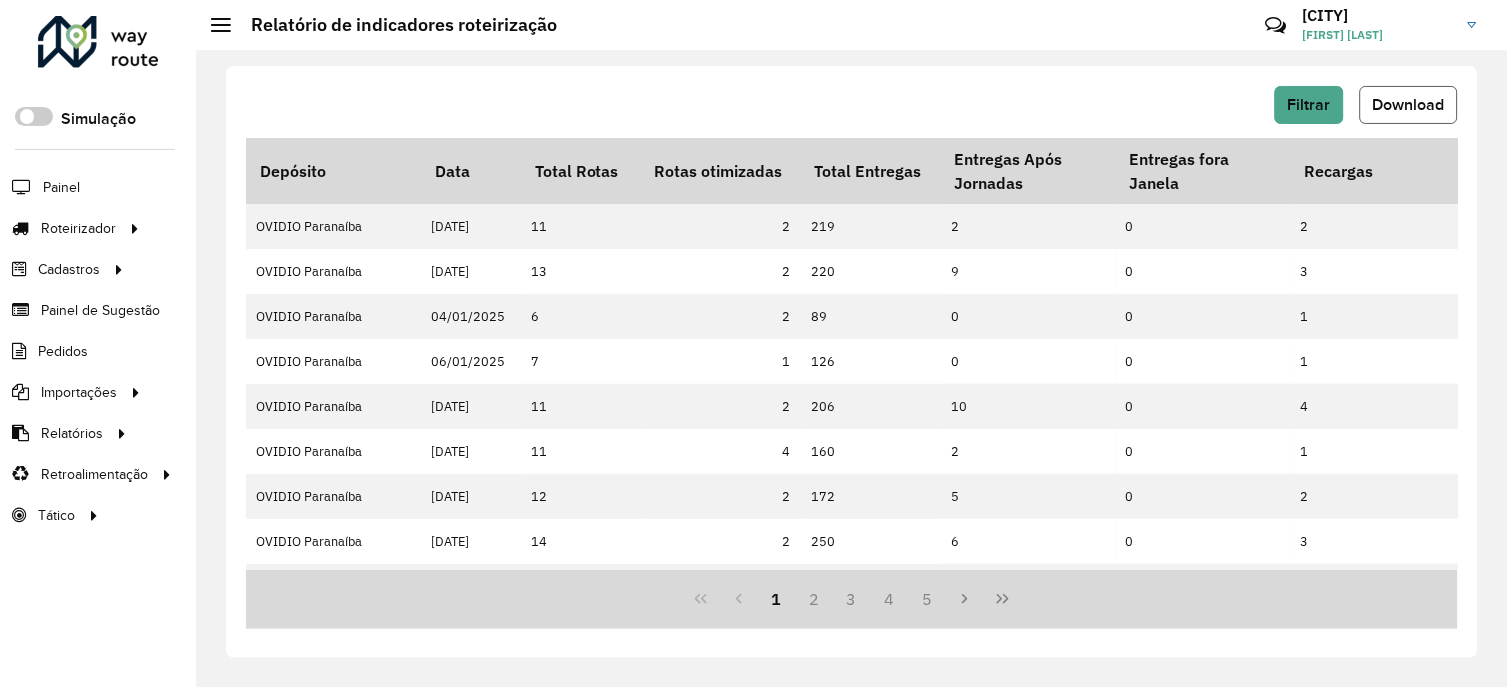 click on "Download" 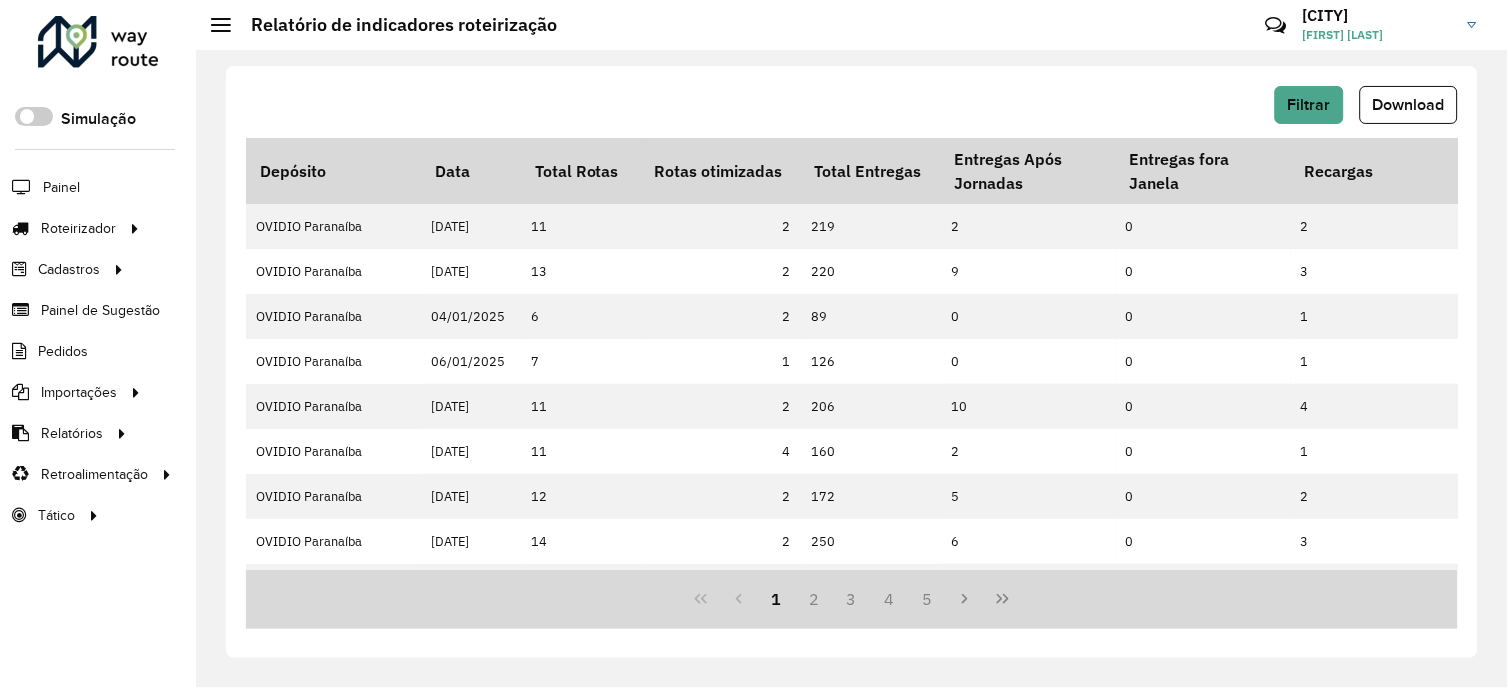 click on "Filtrar   Download   Depósito  Data  Total Rotas   Rotas otimizadas   Total Entregas   Entregas Após Jornadas   Entregas fora Janela  Recargas  Distância Total   Rotas Excesso Peso   Rotas Excesso Capacidade   Rotas Estouro Jornada   Rotas Improdutivas   Meta Ocupação (Capacidade)   Média Ocupação (Capacidade)   Média ocupação Mês (Capacidade)   Meta Ocupação (Peso)   Média Ocupação (Peso)   Média Ocupação Mês(Peso)   Meta Ocupação (Frota)   Média Ocupação (Frota)   Meta Caixas/viagem   Média Caixas/viagem   Capacidade Importada   Capacidade Roteirizada   Capacidade não Roteirizada   Peso Importado   Peso Roteirizado   Peso Não Roteirizado   Km Médio/Entrega   Tempo Médio/Rota   Tempo Total Sessões   Início Primeira Roteirização   Exportação Última Roteirização   Quantidade Sessões   Tempo Líquido Sessão   Tempo Líquido / Rota   Tempo Setup   Tempo Setup / Sessão   Pedidos Roteirizados   Pedidos Não Roteirizados   Pedidos Importados  OVIDIO Paranaíba  11   2  2" 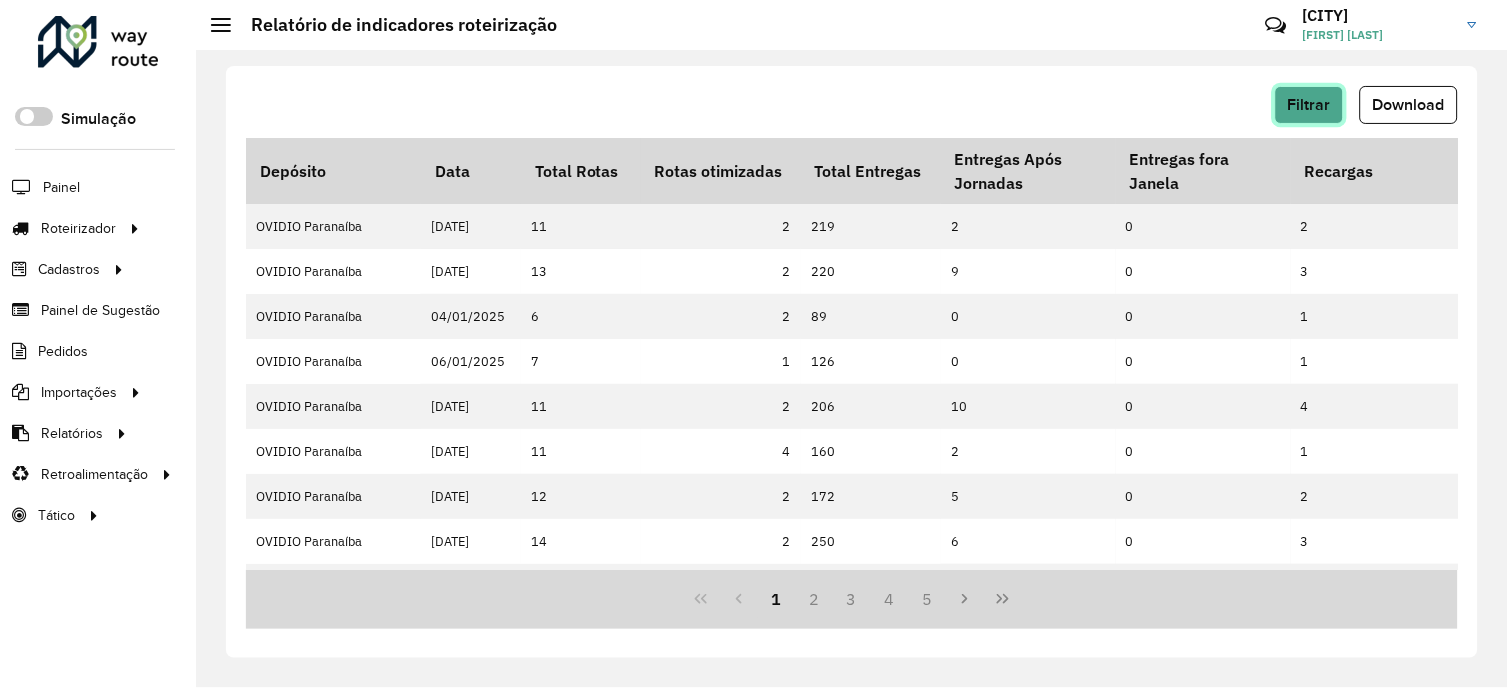 click on "Filtrar" 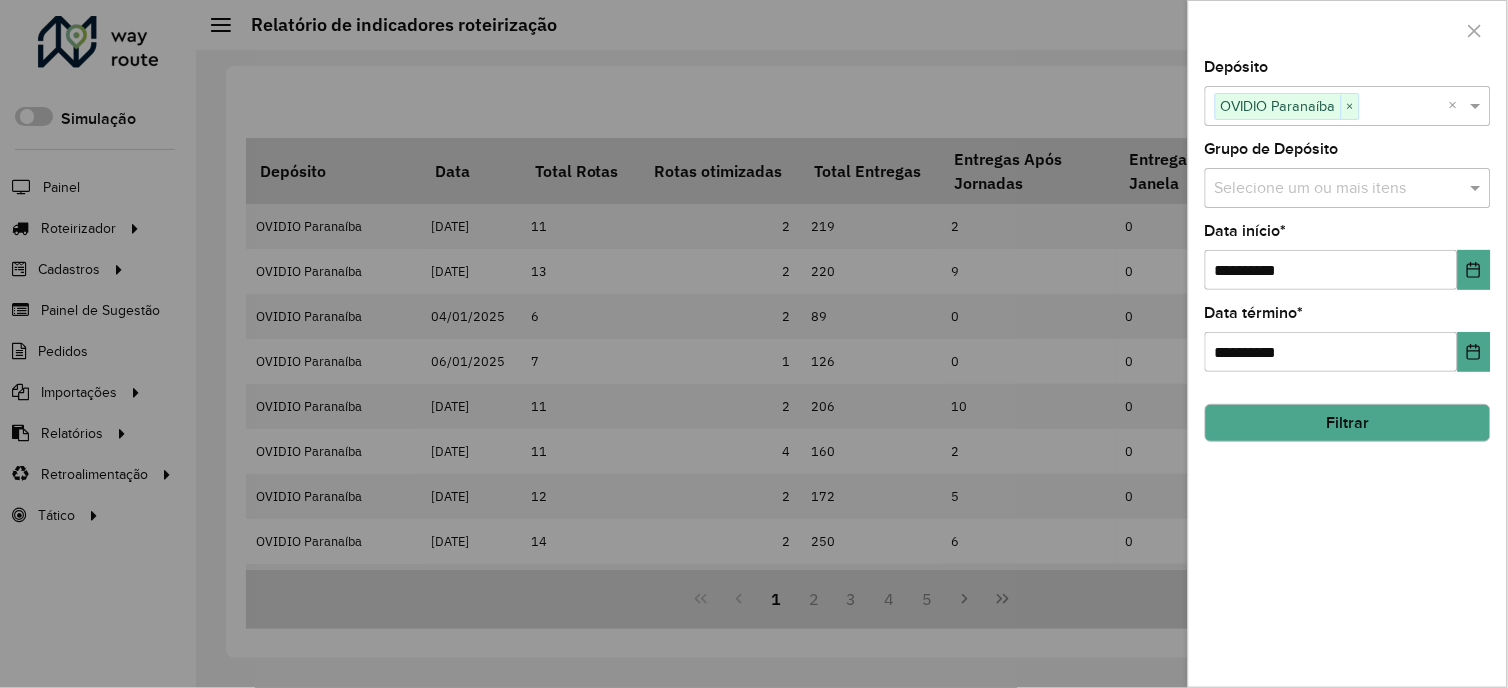 click on "OVIDIO Paranaíba" at bounding box center (1278, 106) 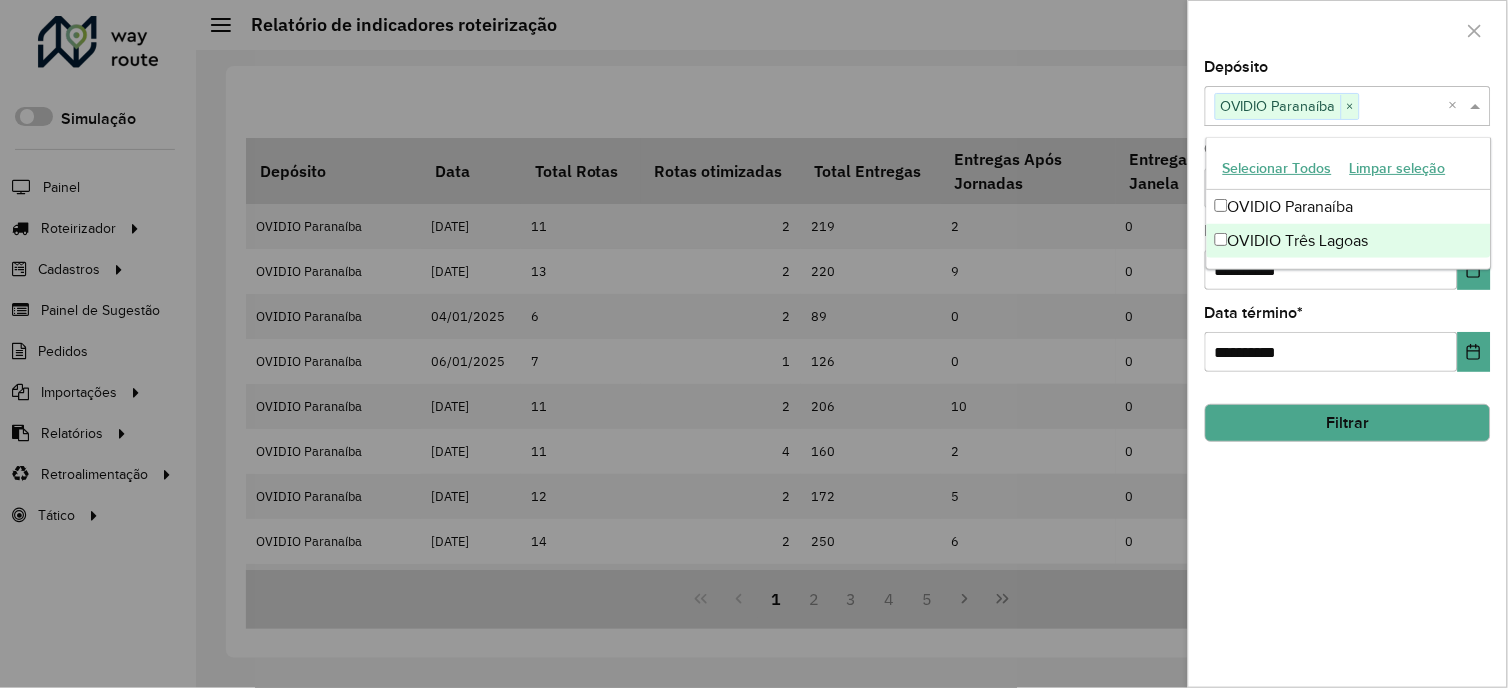 drag, startPoint x: 1310, startPoint y: 233, endPoint x: 1296, endPoint y: 262, distance: 32.202484 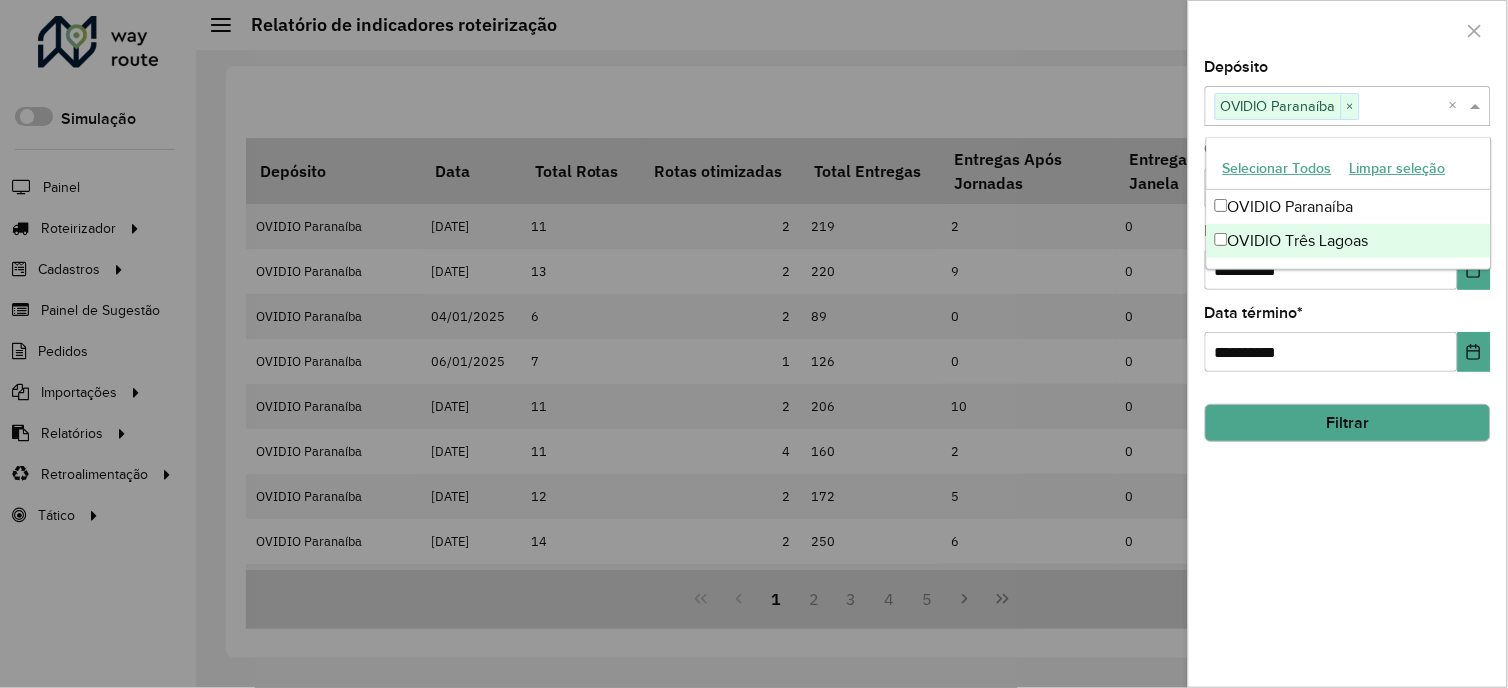 click on "Selecionar Todos   Limpar seleção   OVIDIO Paranaíba   OVIDIO Três Lagoas" at bounding box center [1349, 203] 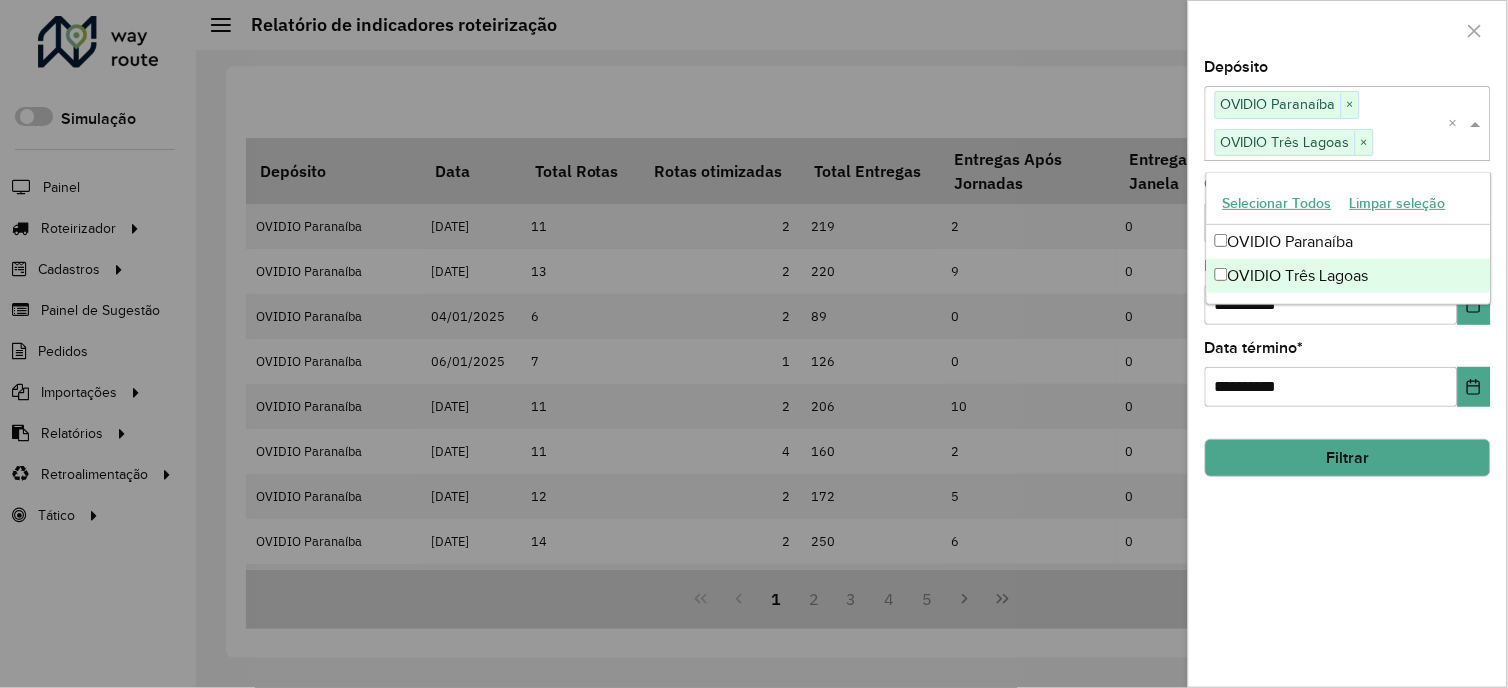 click on "**********" 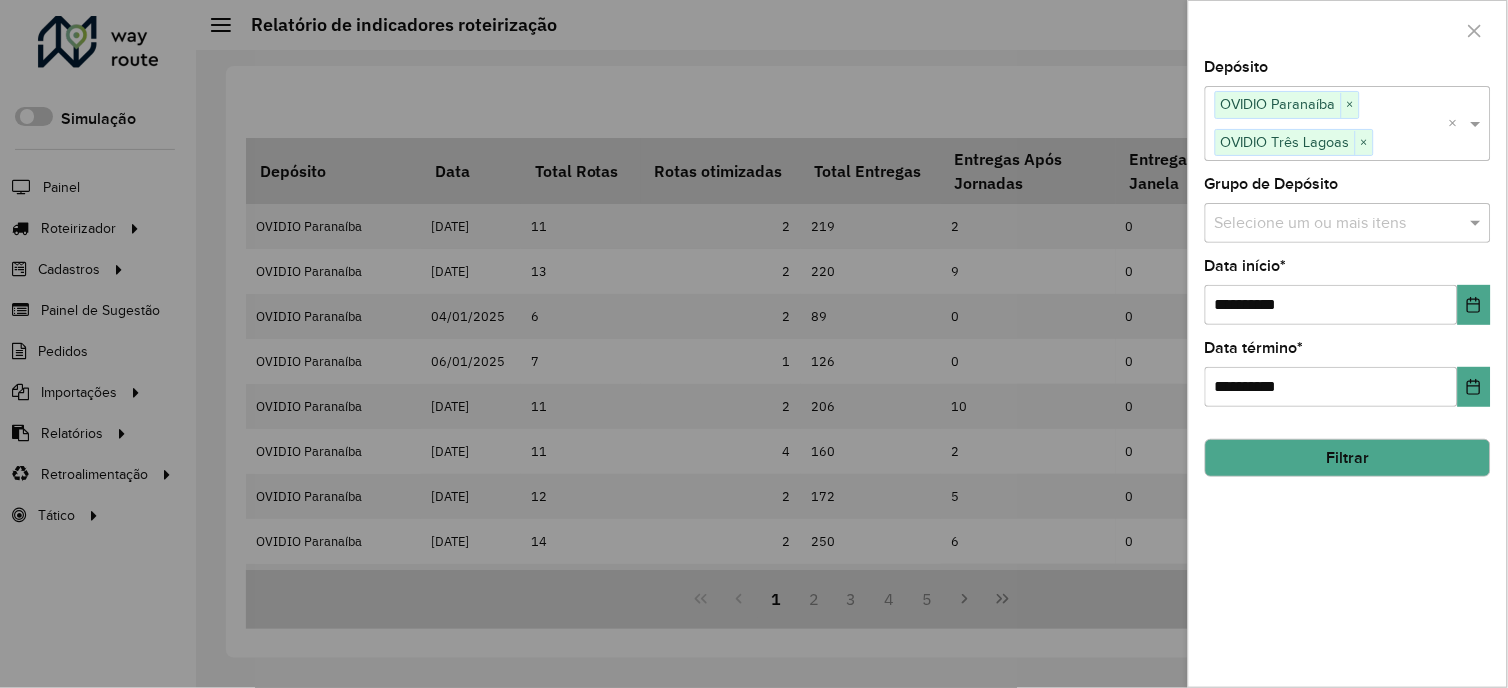 click on "×" at bounding box center (1350, 105) 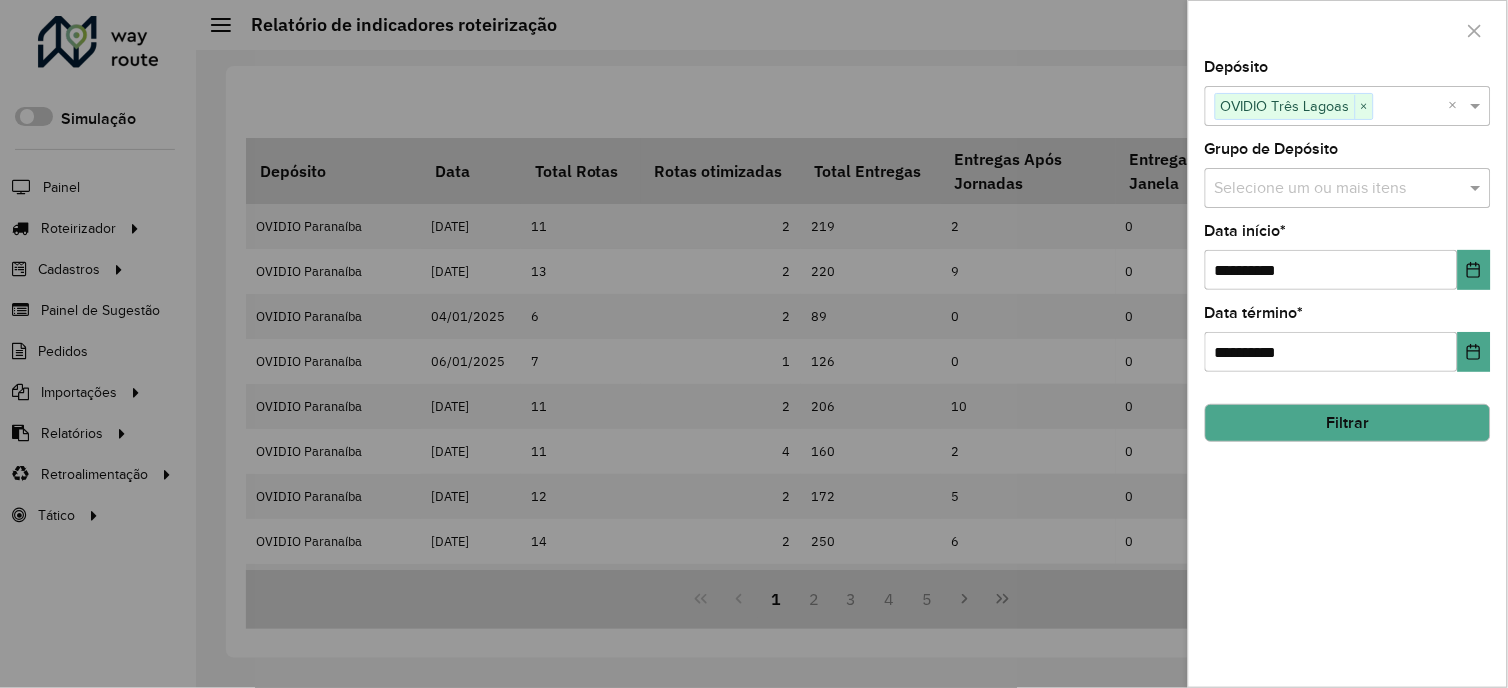 click on "Filtrar" 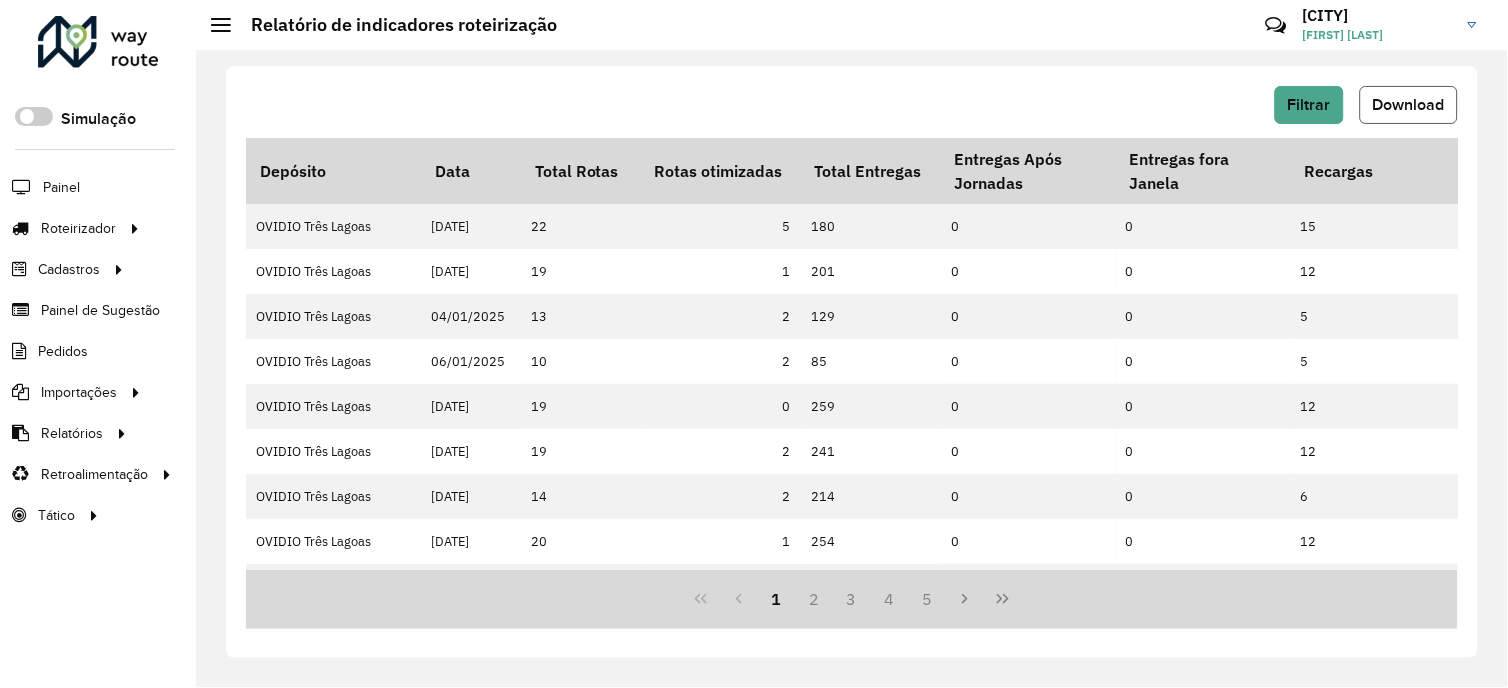 click on "Download" 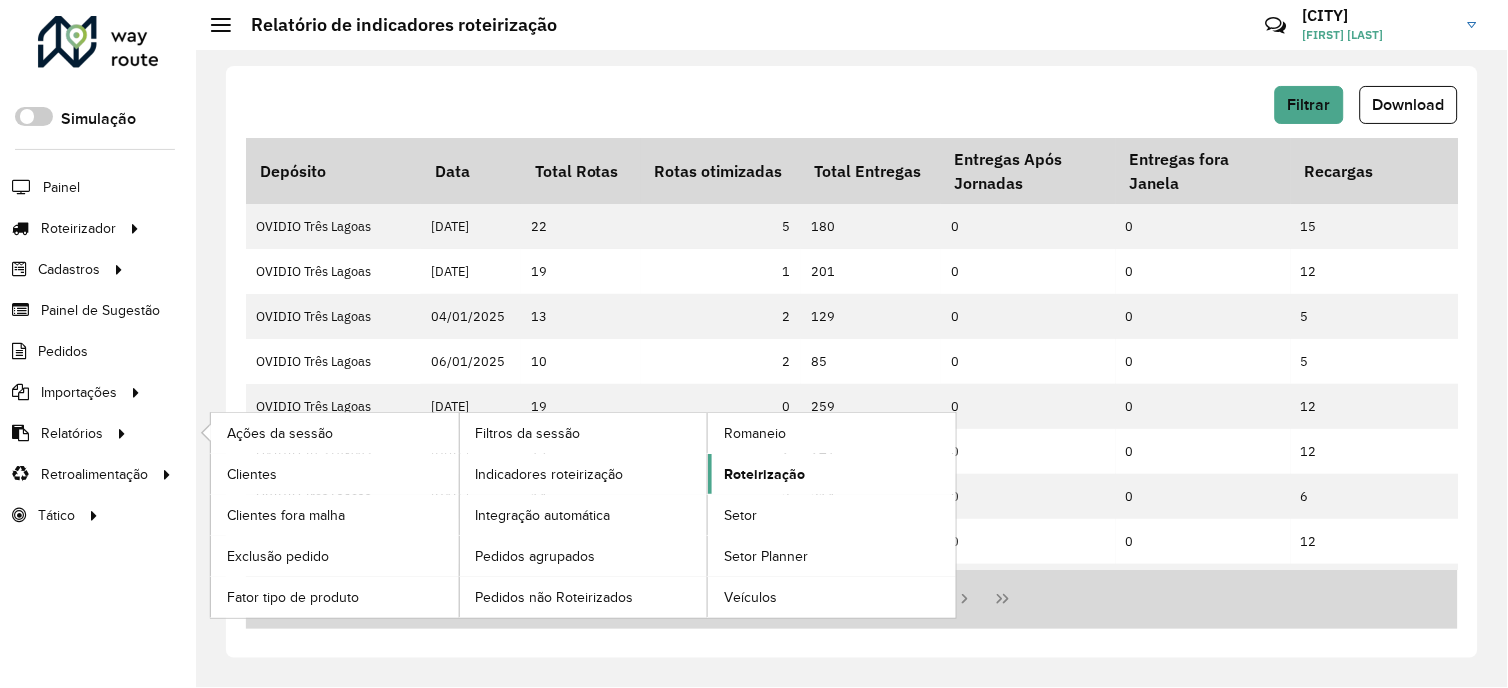 click on "Roteirização" 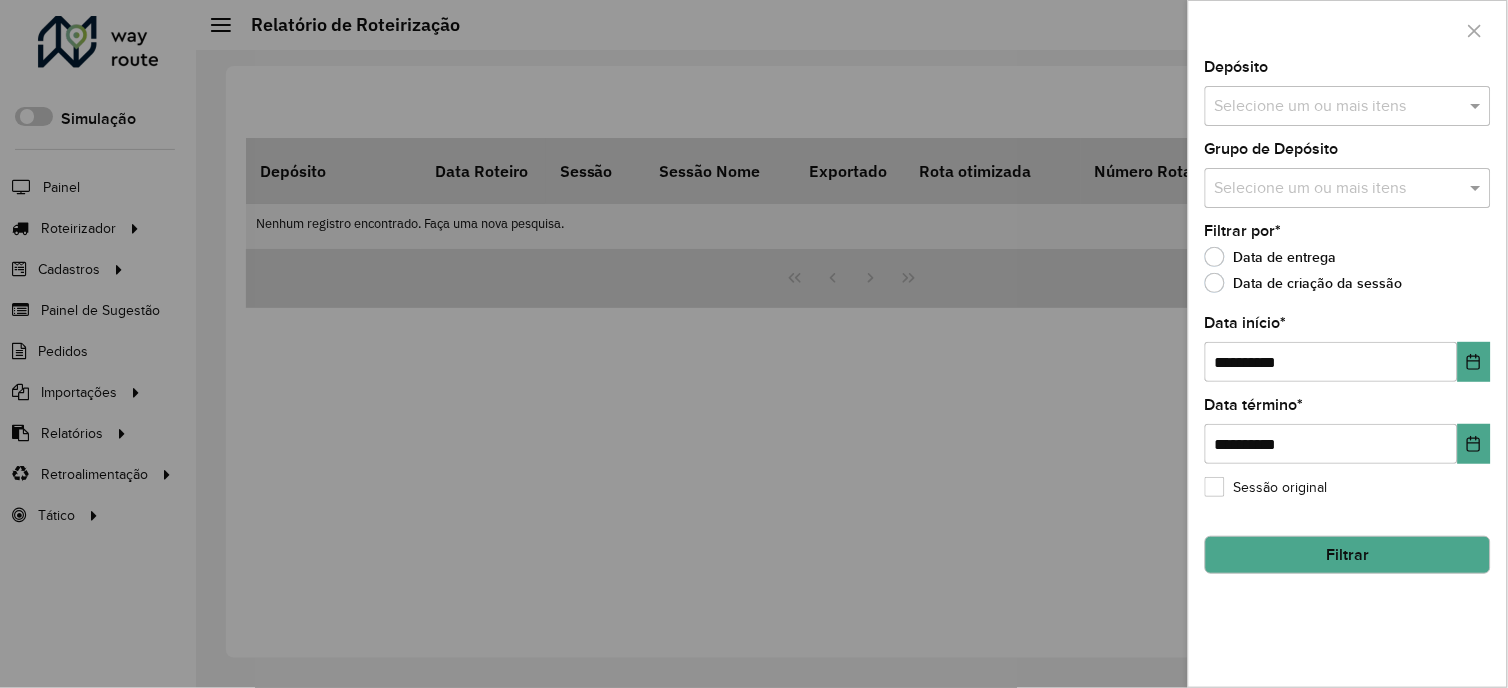 click at bounding box center [1338, 107] 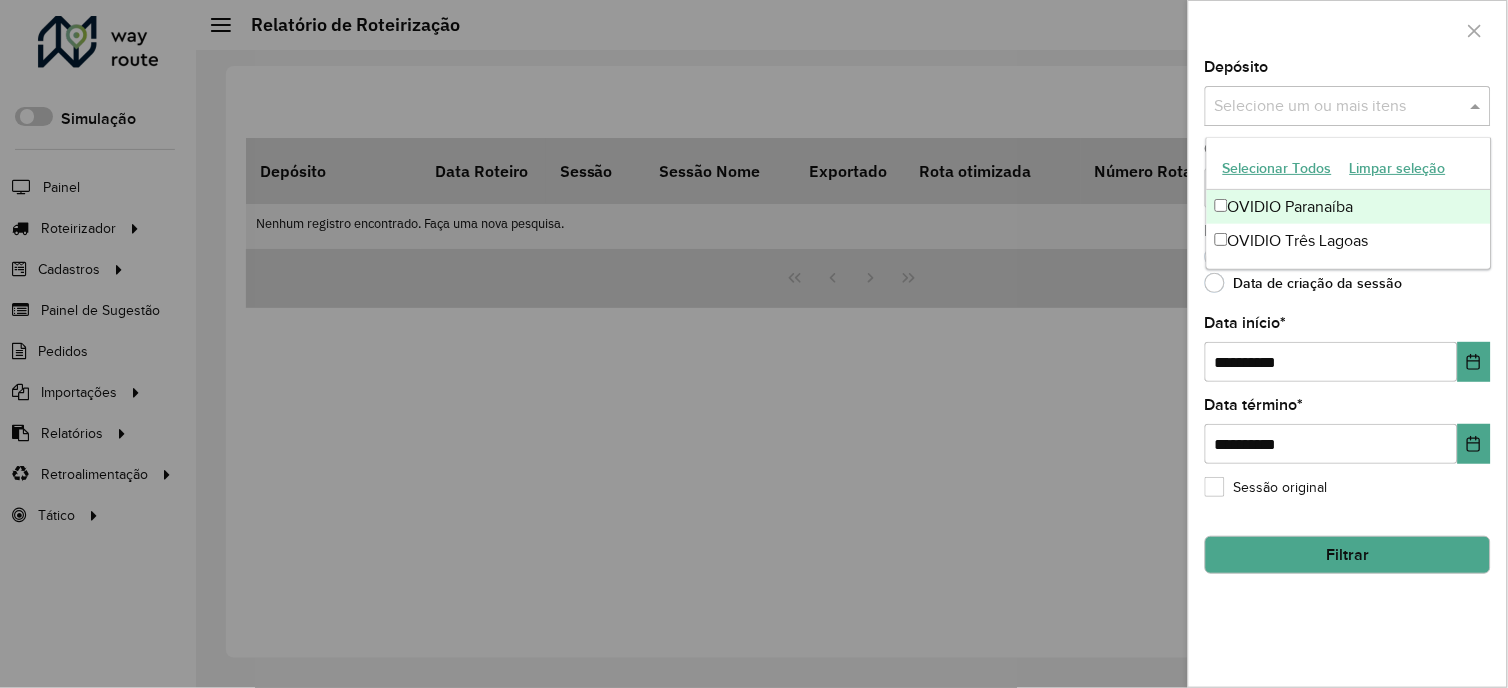 click on "OVIDIO Paranaíba" at bounding box center (1349, 207) 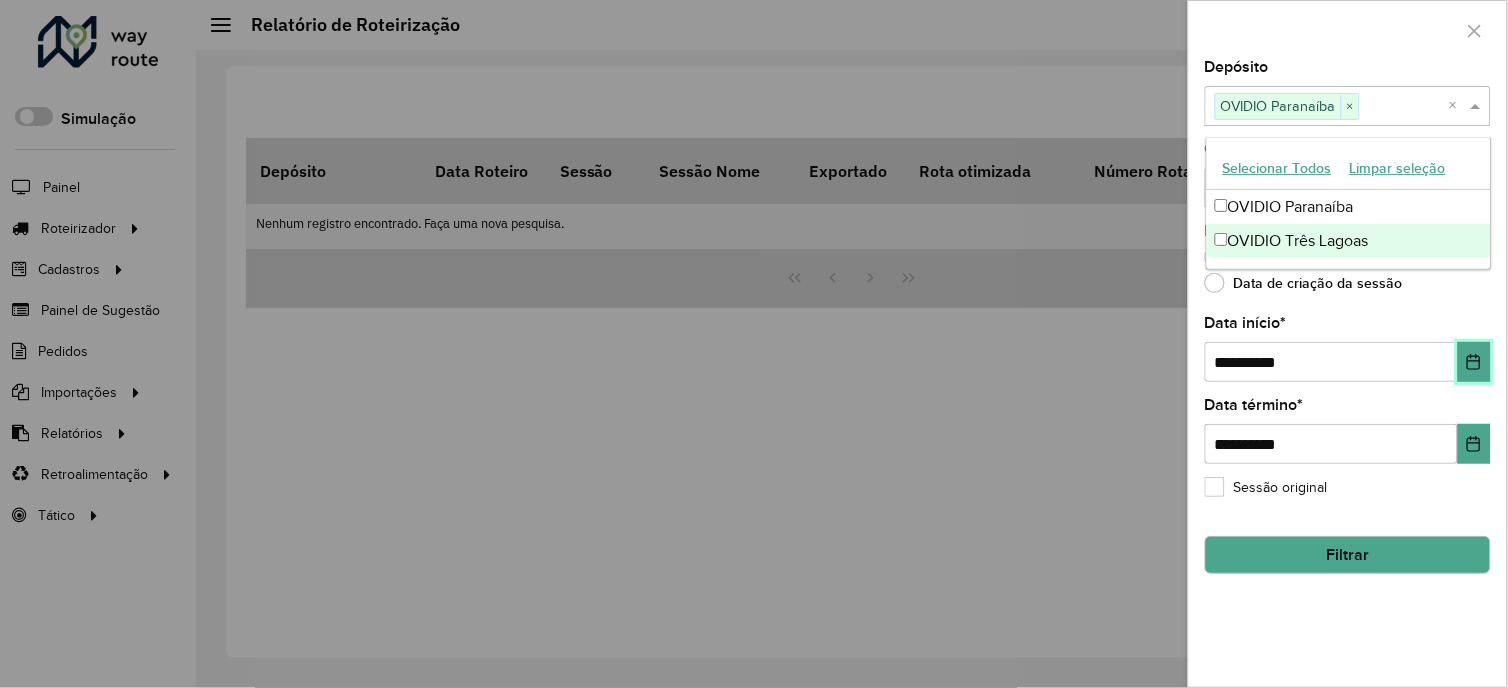 click 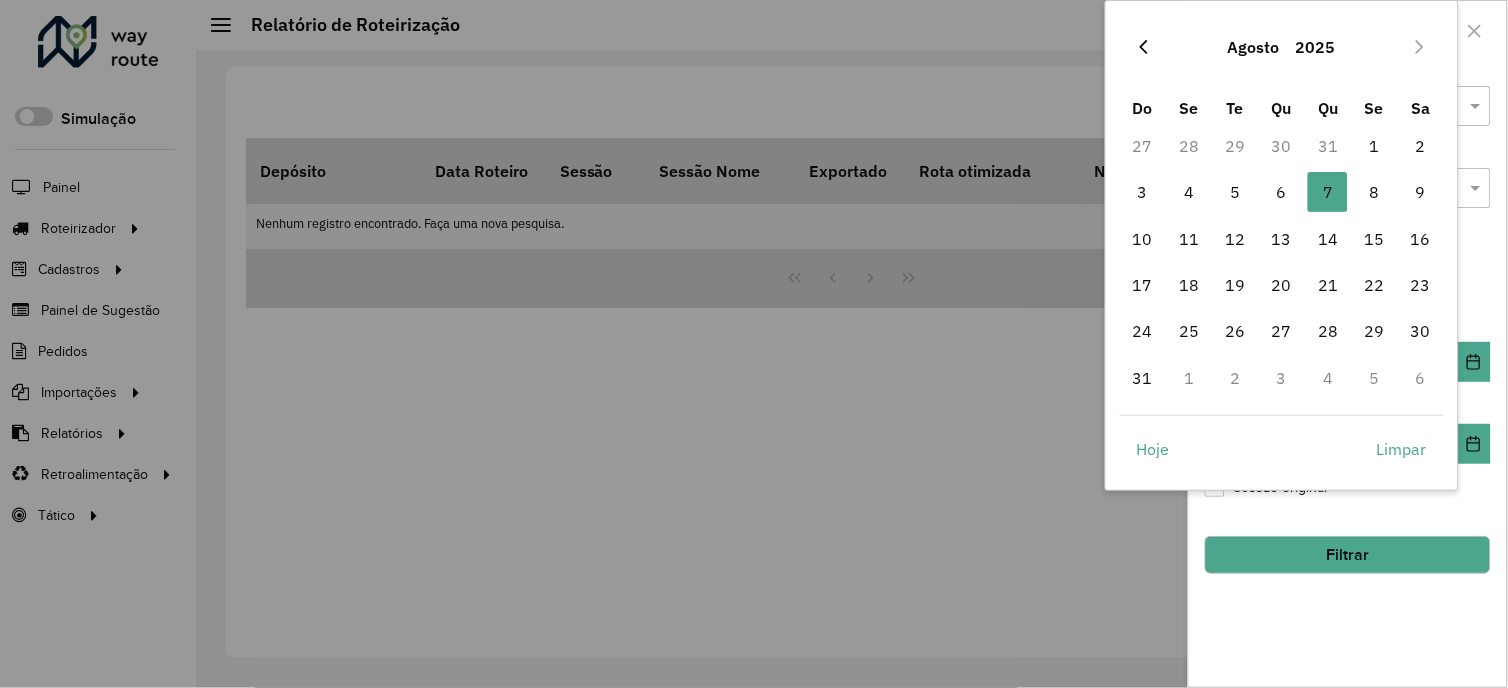 click 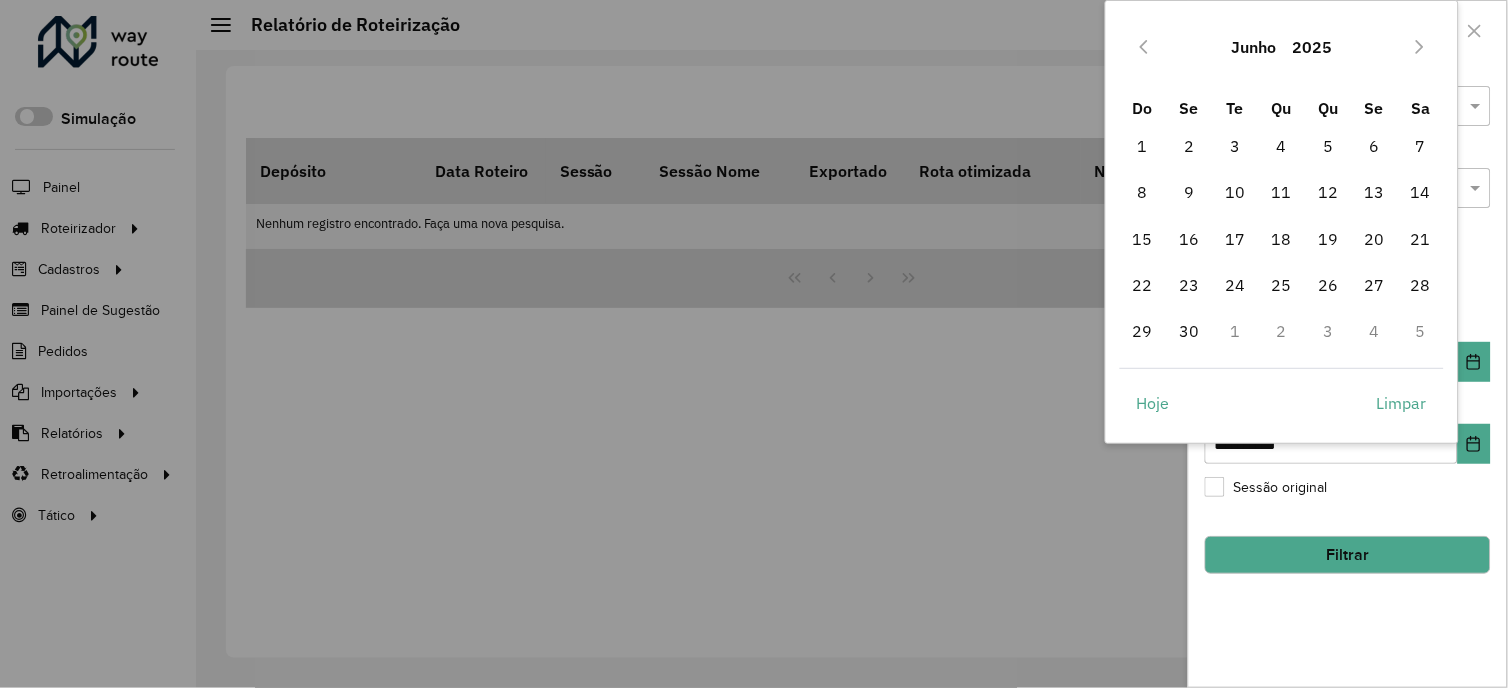 click 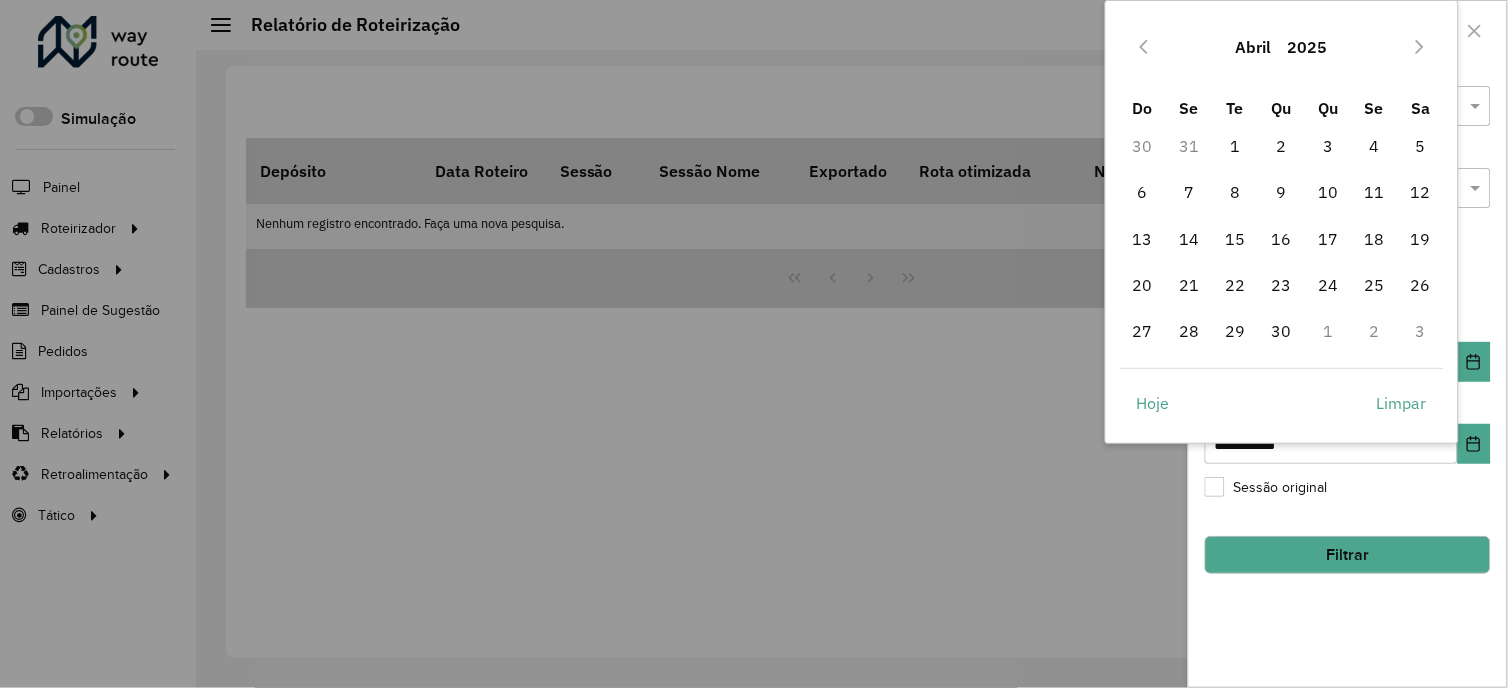 click 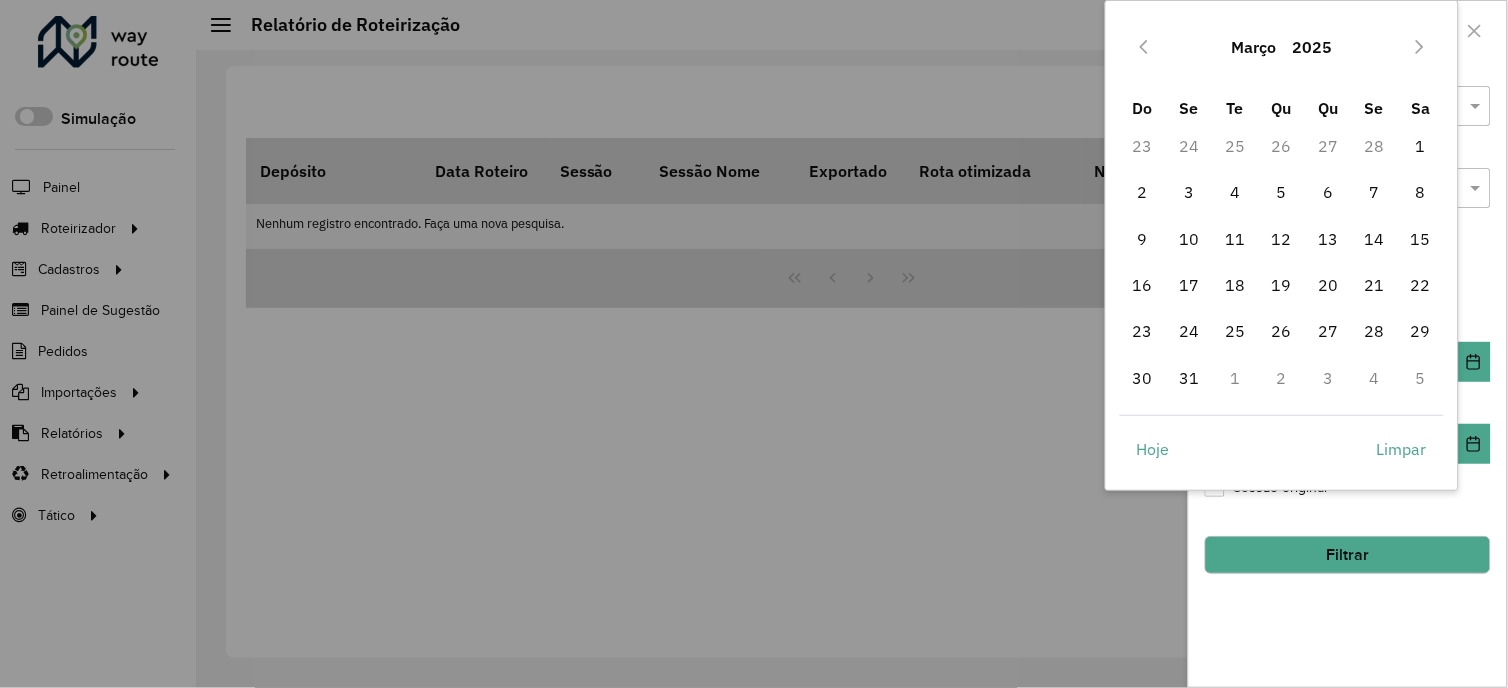 click 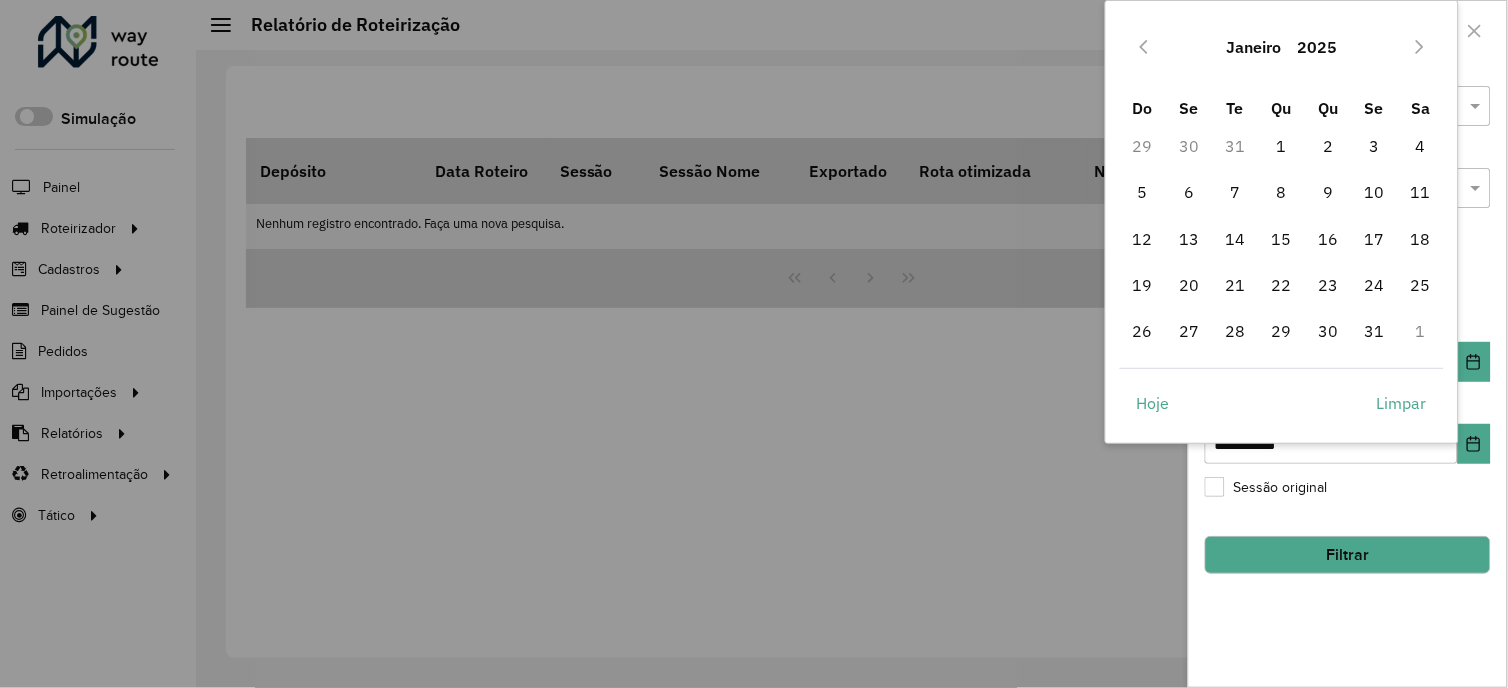 click 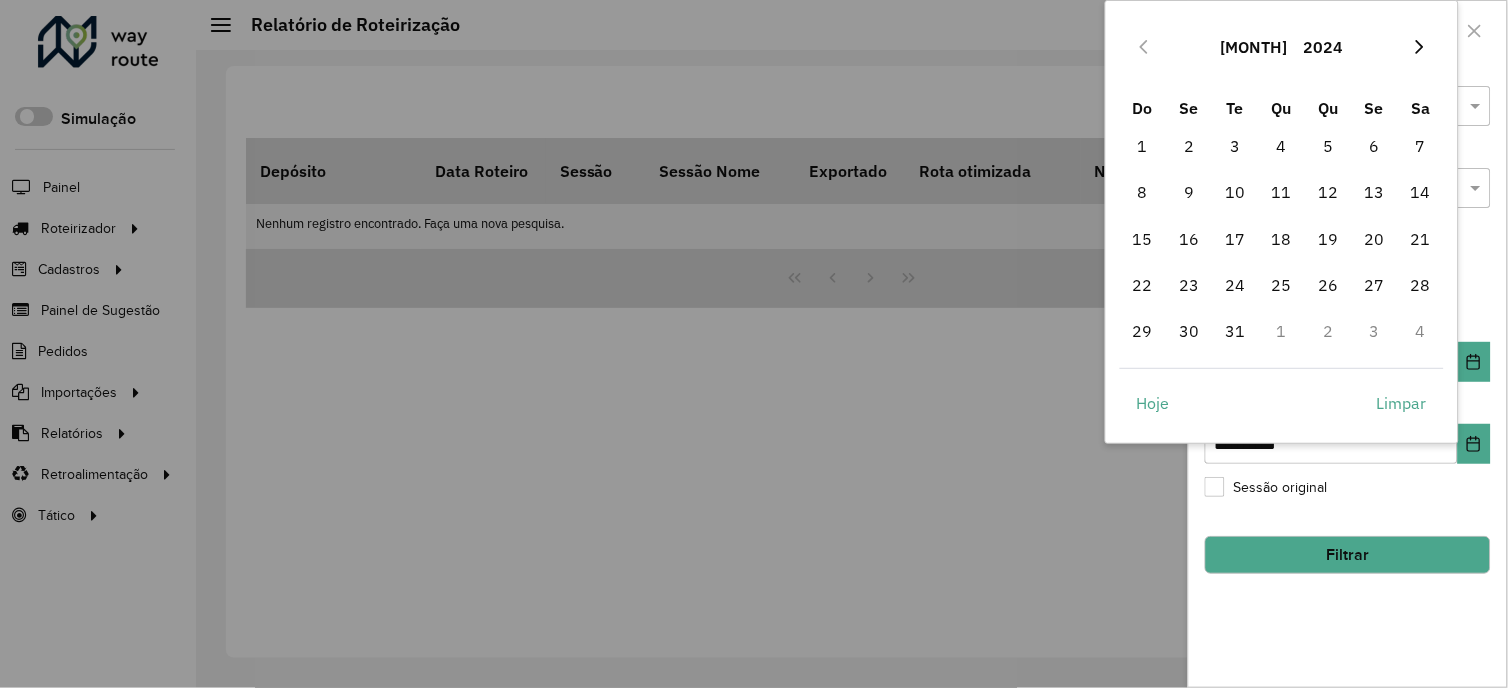 click at bounding box center (1420, 47) 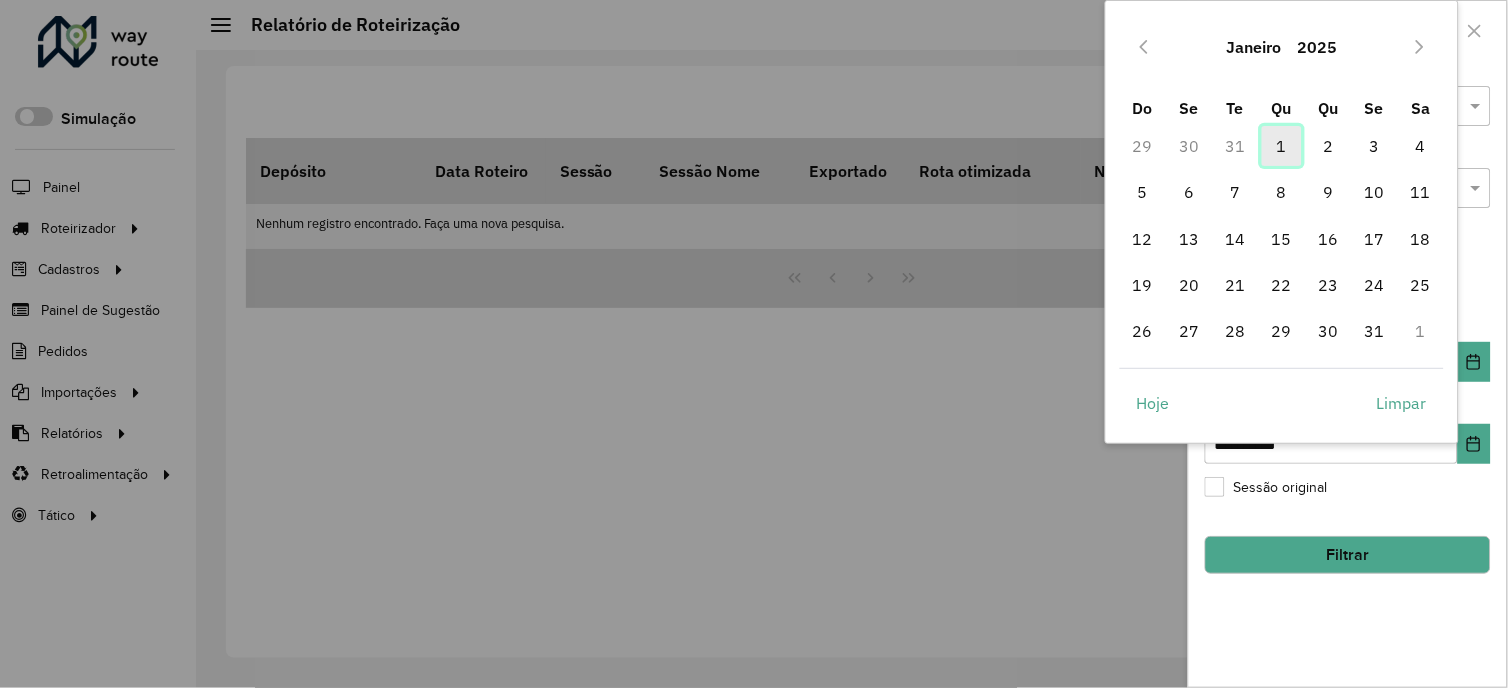 click on "1" at bounding box center [1282, 146] 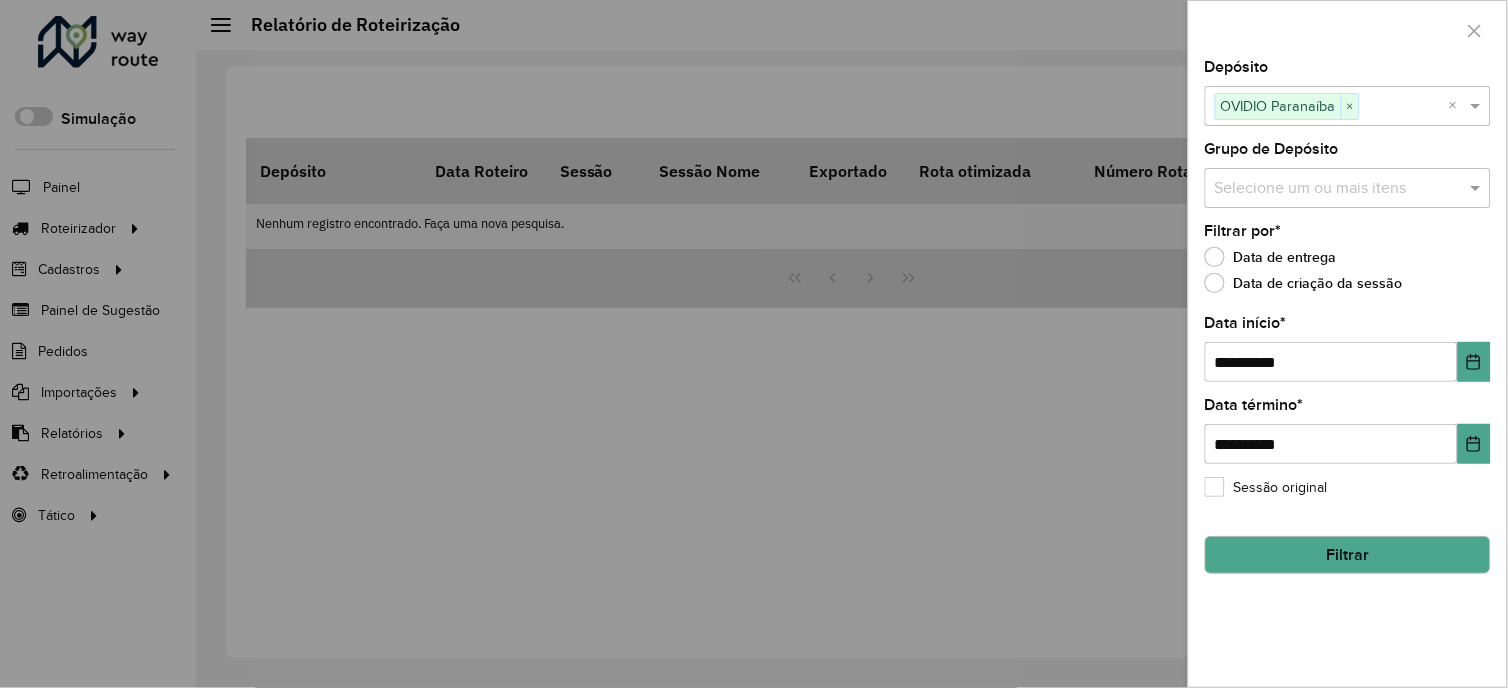 click on "Filtrar" 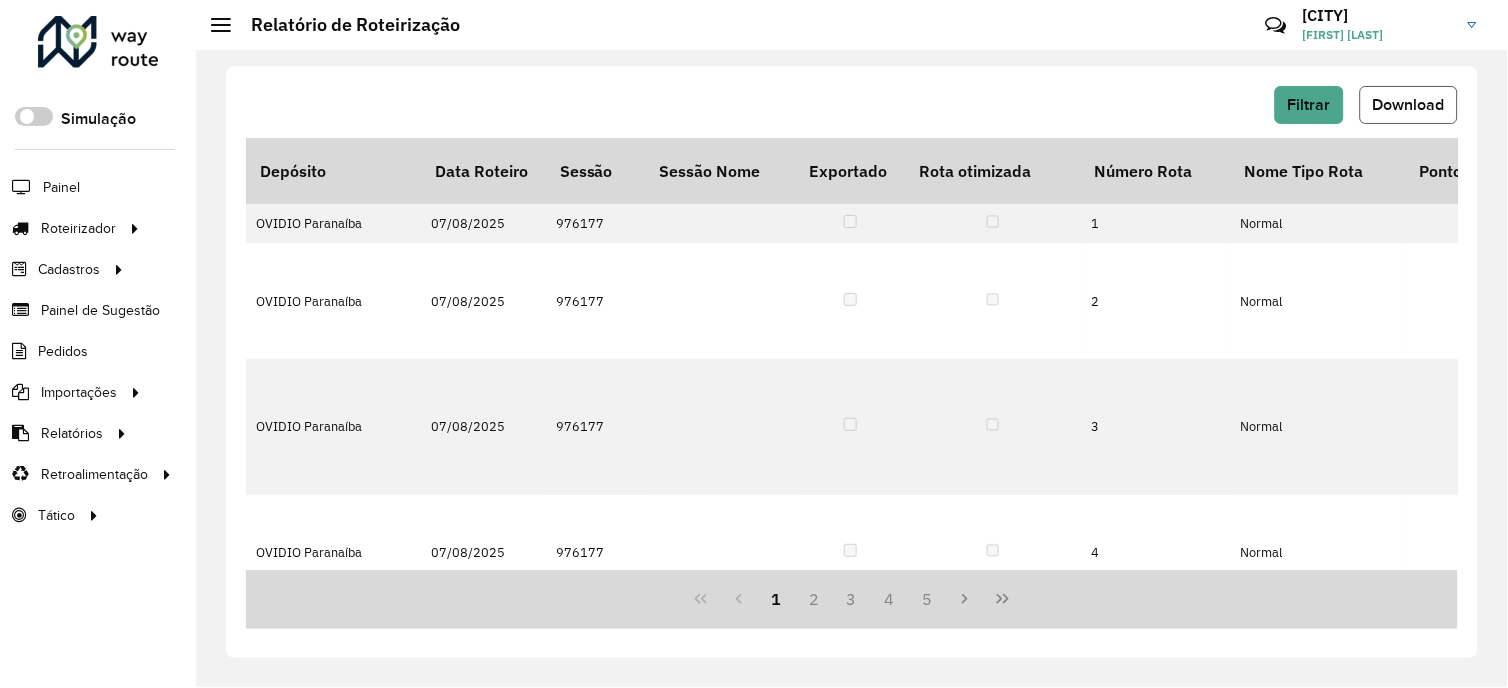 click on "Download" 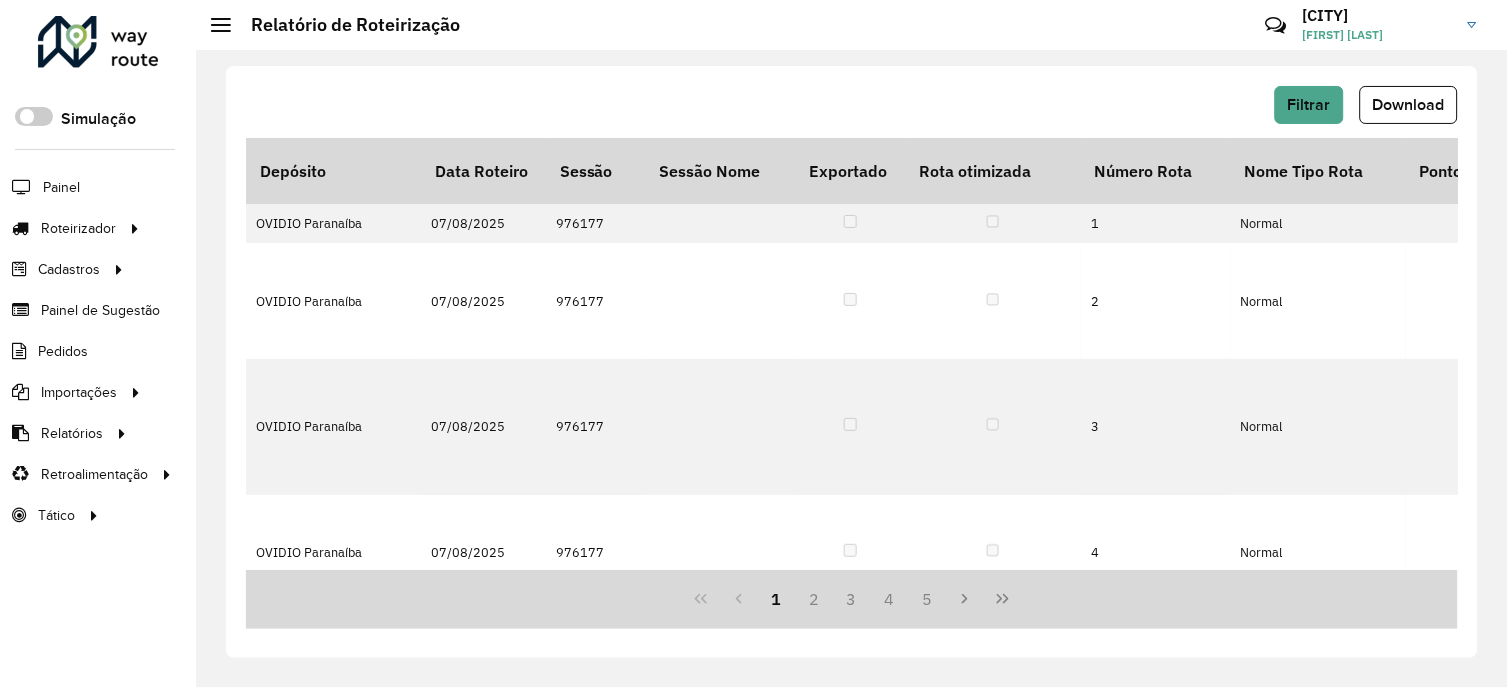 drag, startPoint x: 725, startPoint y: 40, endPoint x: 853, endPoint y: 82, distance: 134.71451 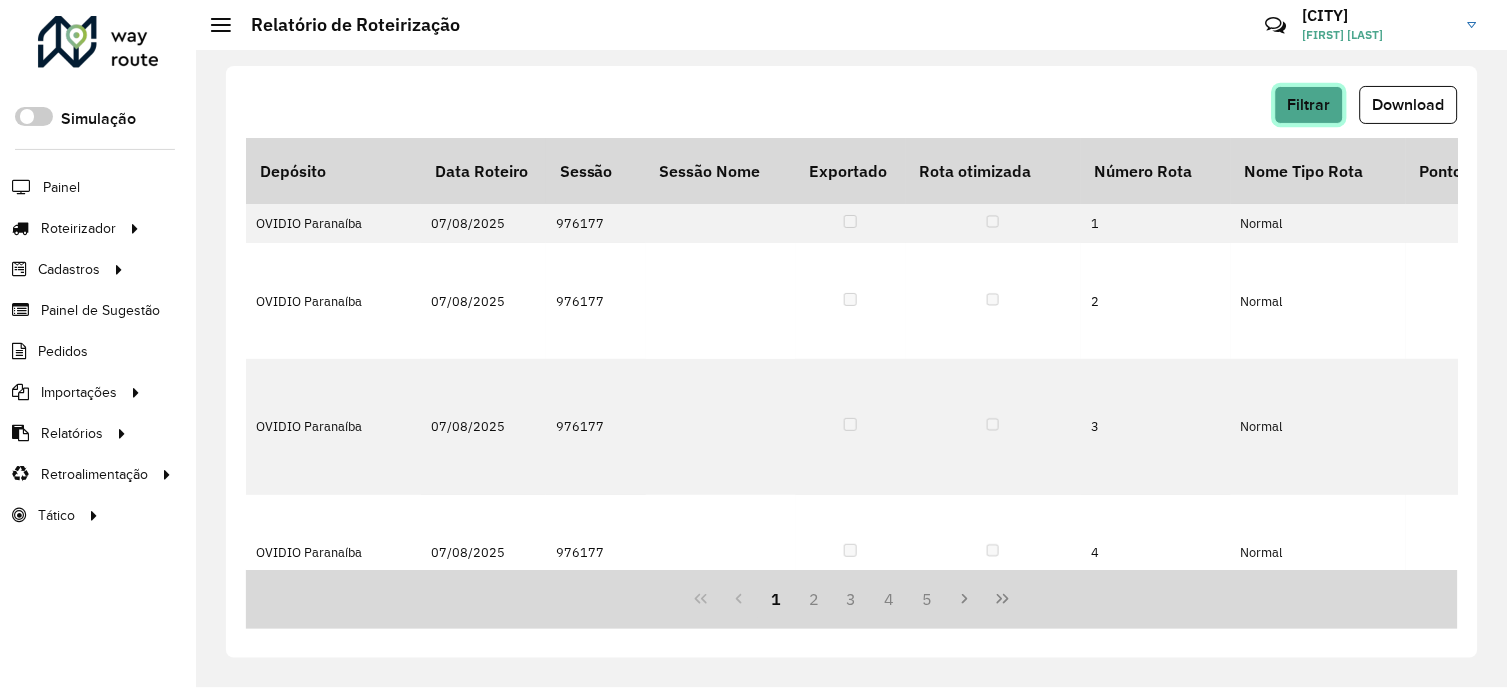 click on "Filtrar" 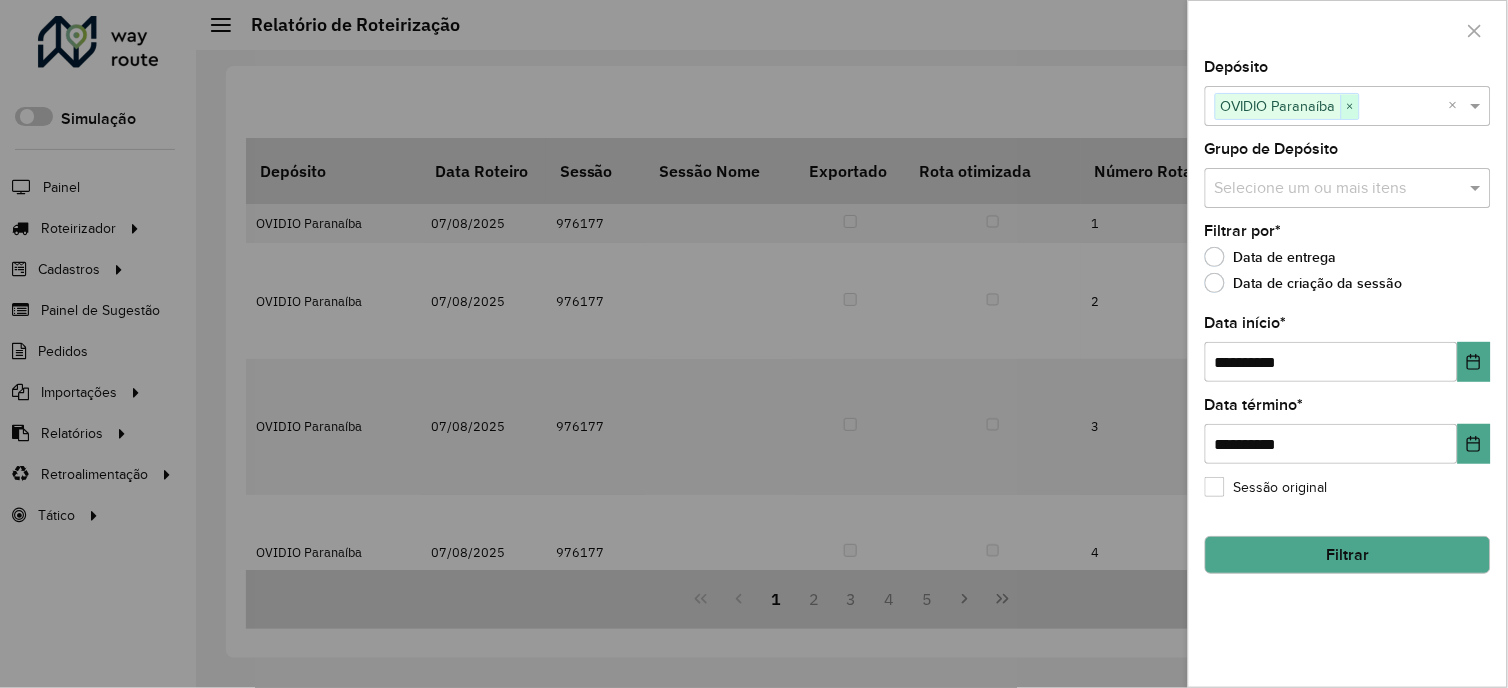 click on "×" at bounding box center [1350, 107] 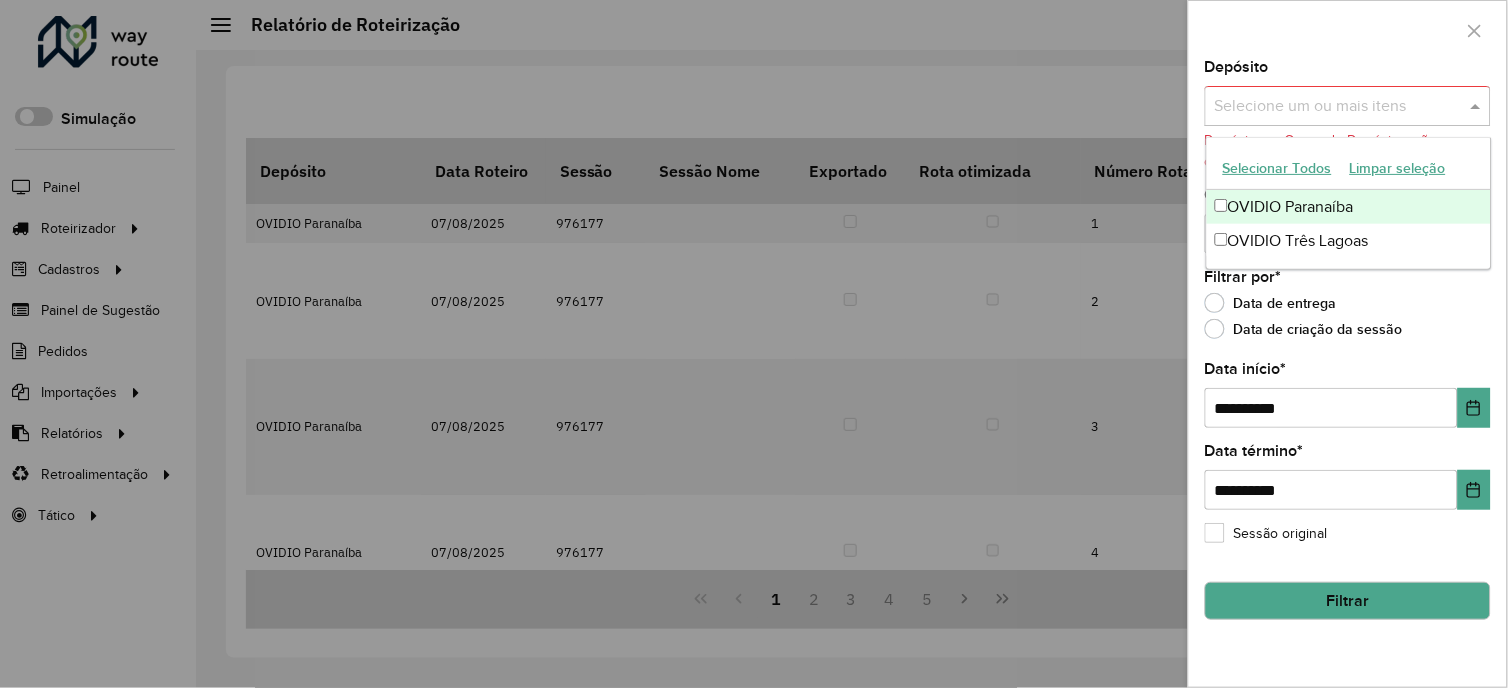 click at bounding box center (1338, 107) 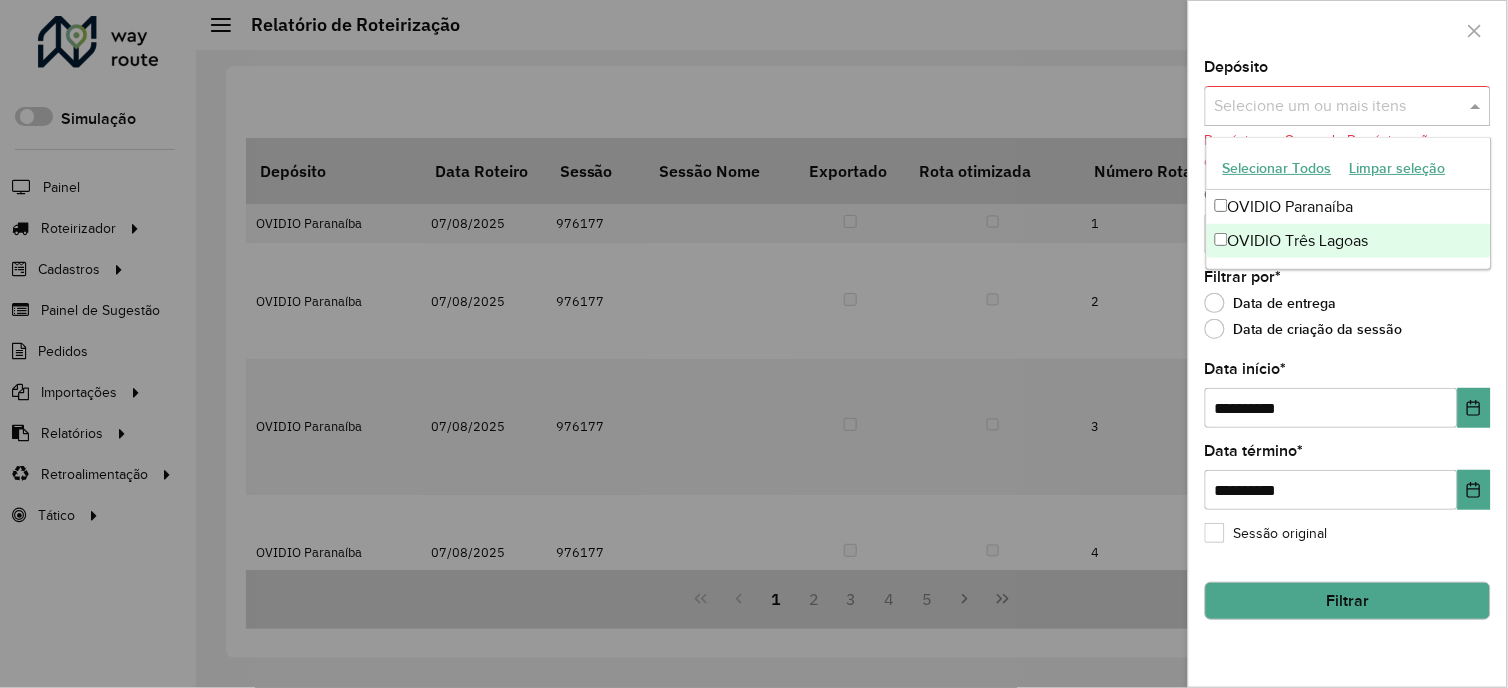 click on "OVIDIO Três Lagoas" at bounding box center [1349, 241] 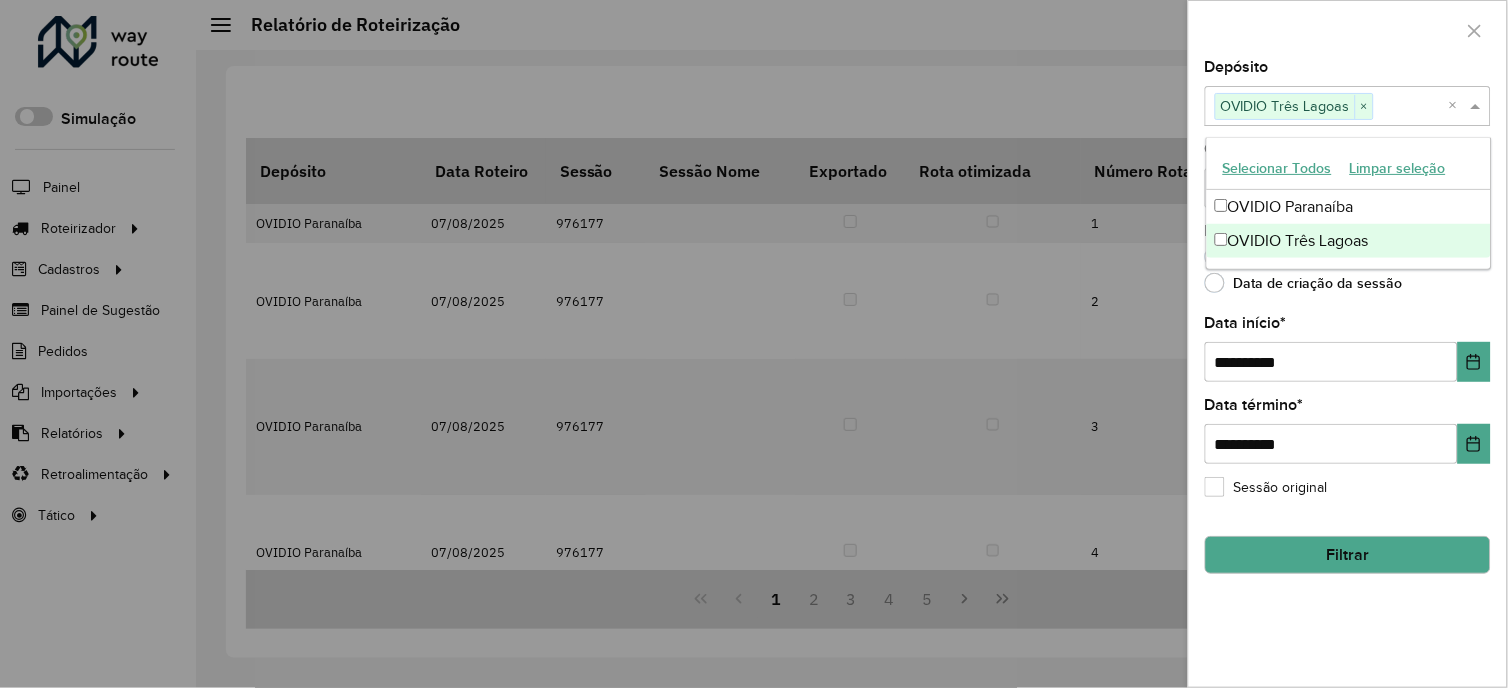 click on "Filtrar" 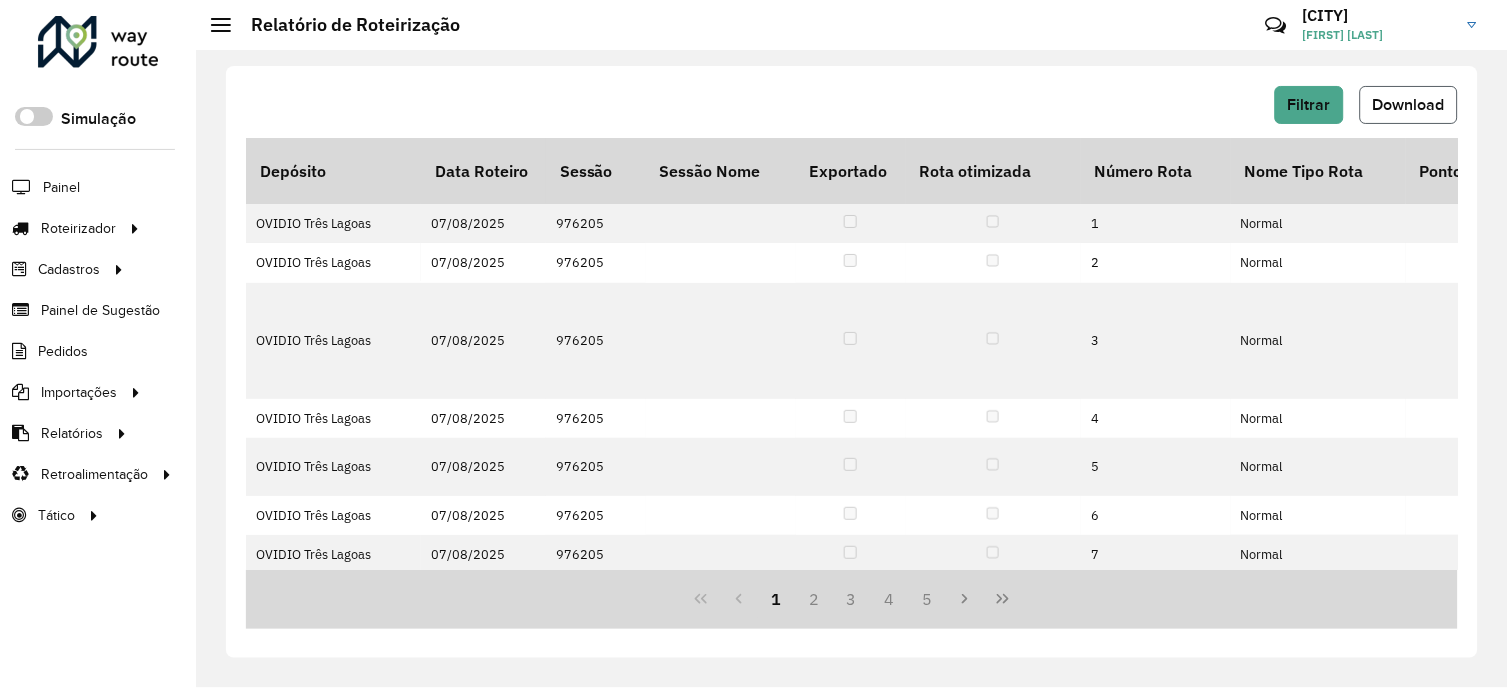 click on "Download" 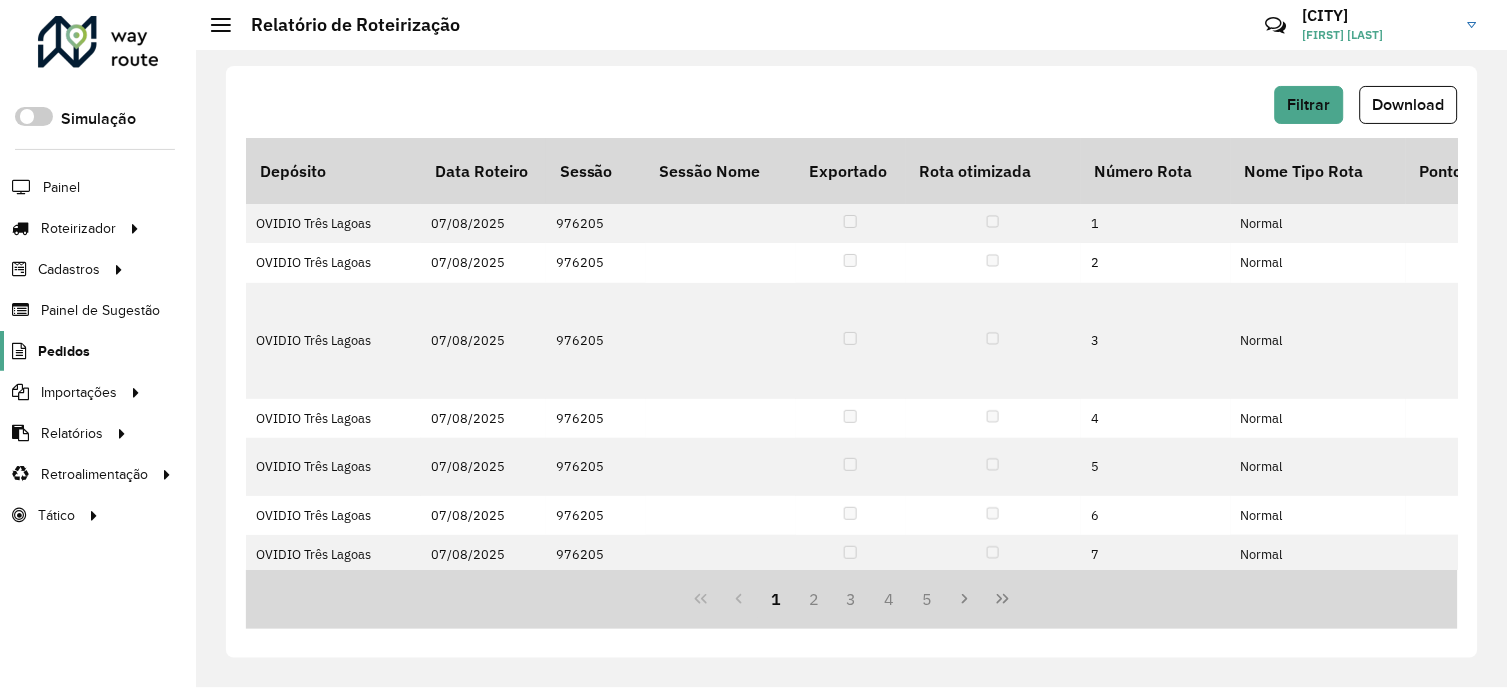 click on "Pedidos" 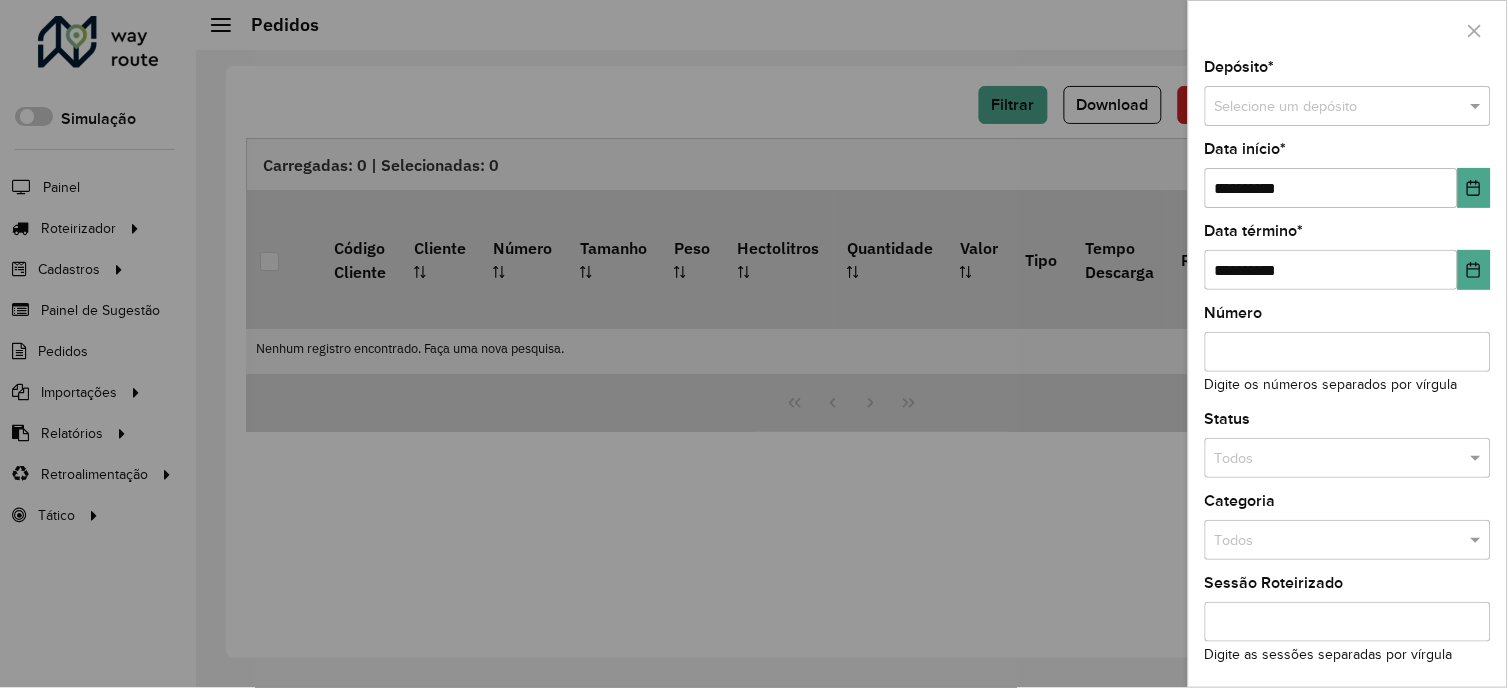 click at bounding box center [1328, 107] 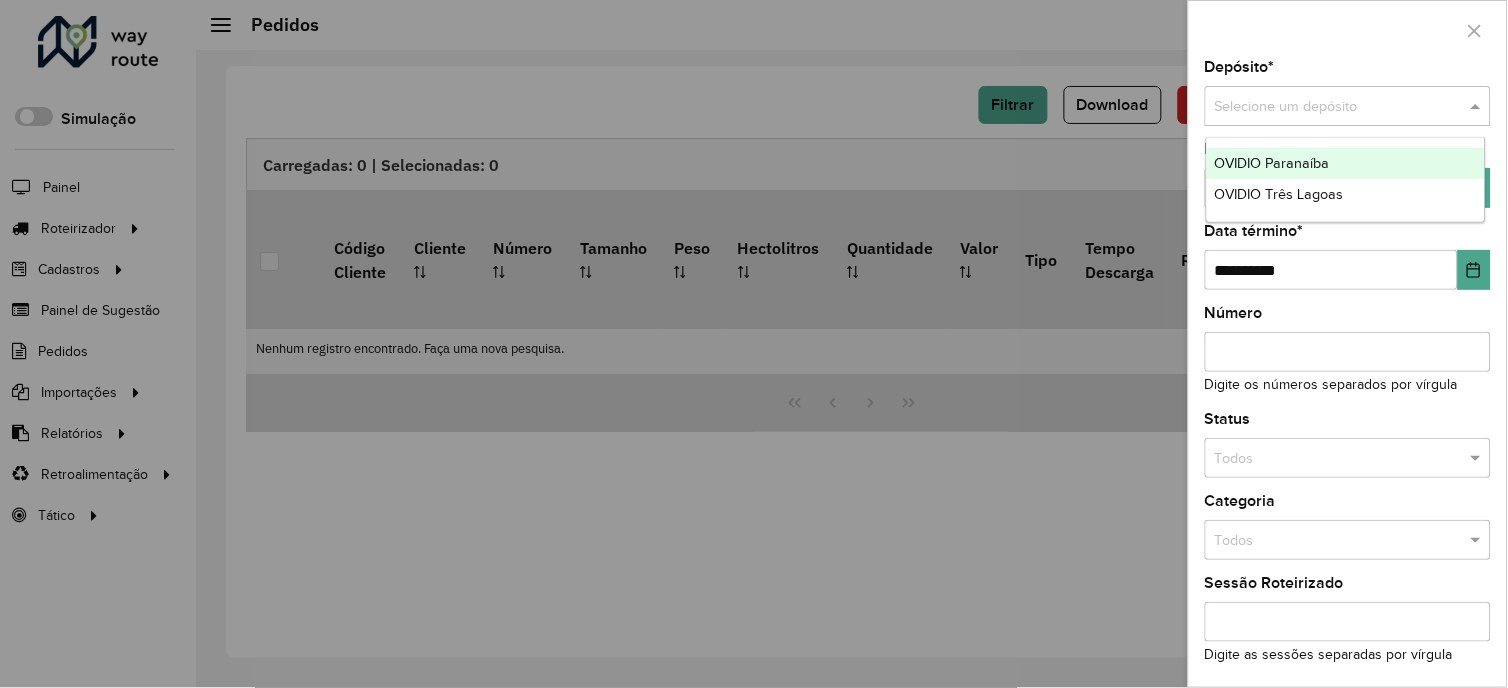 click on "OVIDIO Paranaíba" at bounding box center (1346, 164) 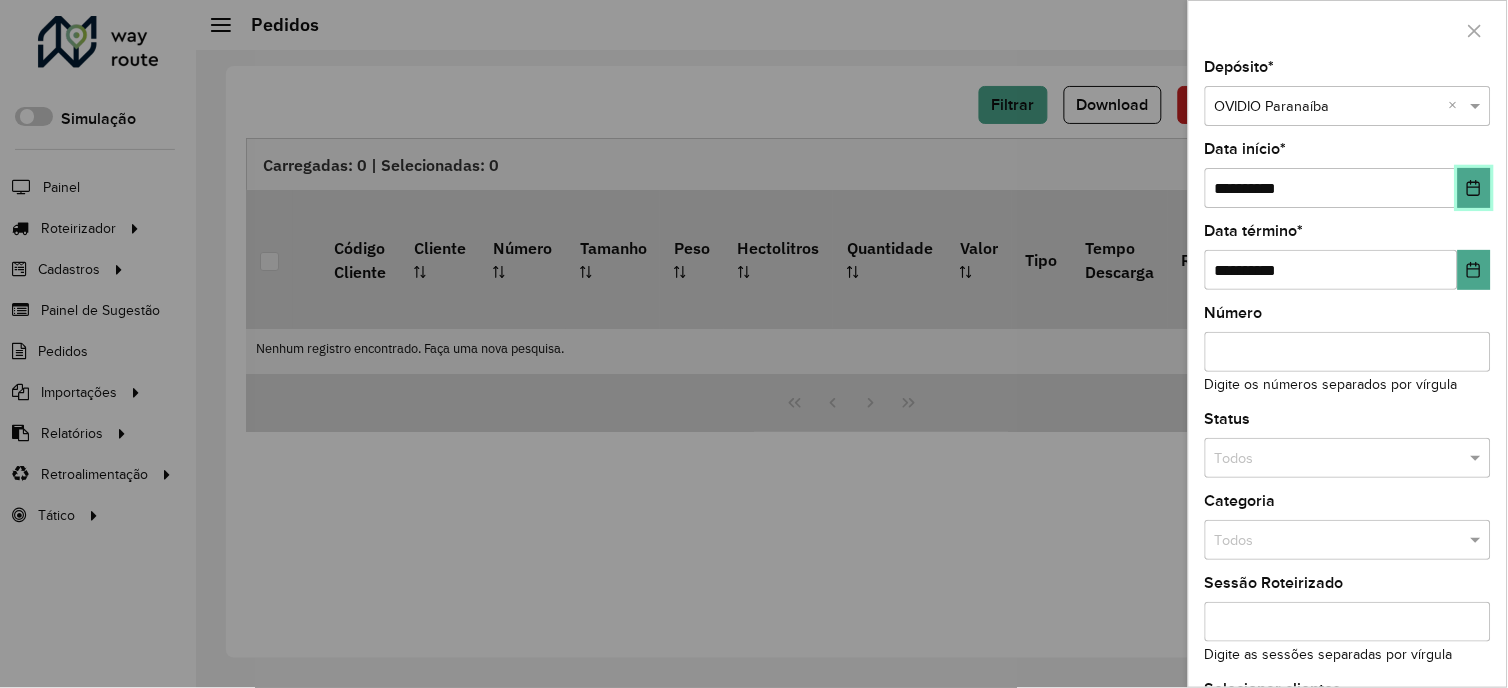 click 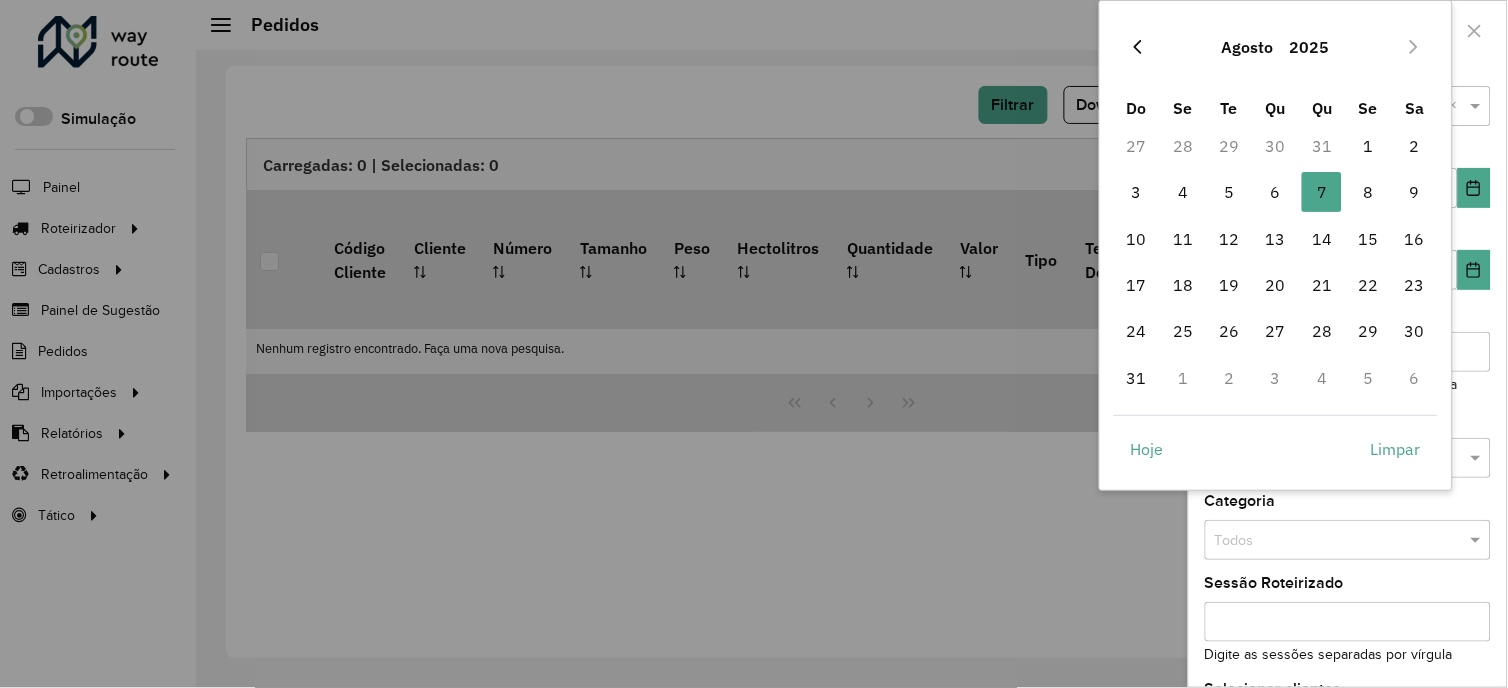 click 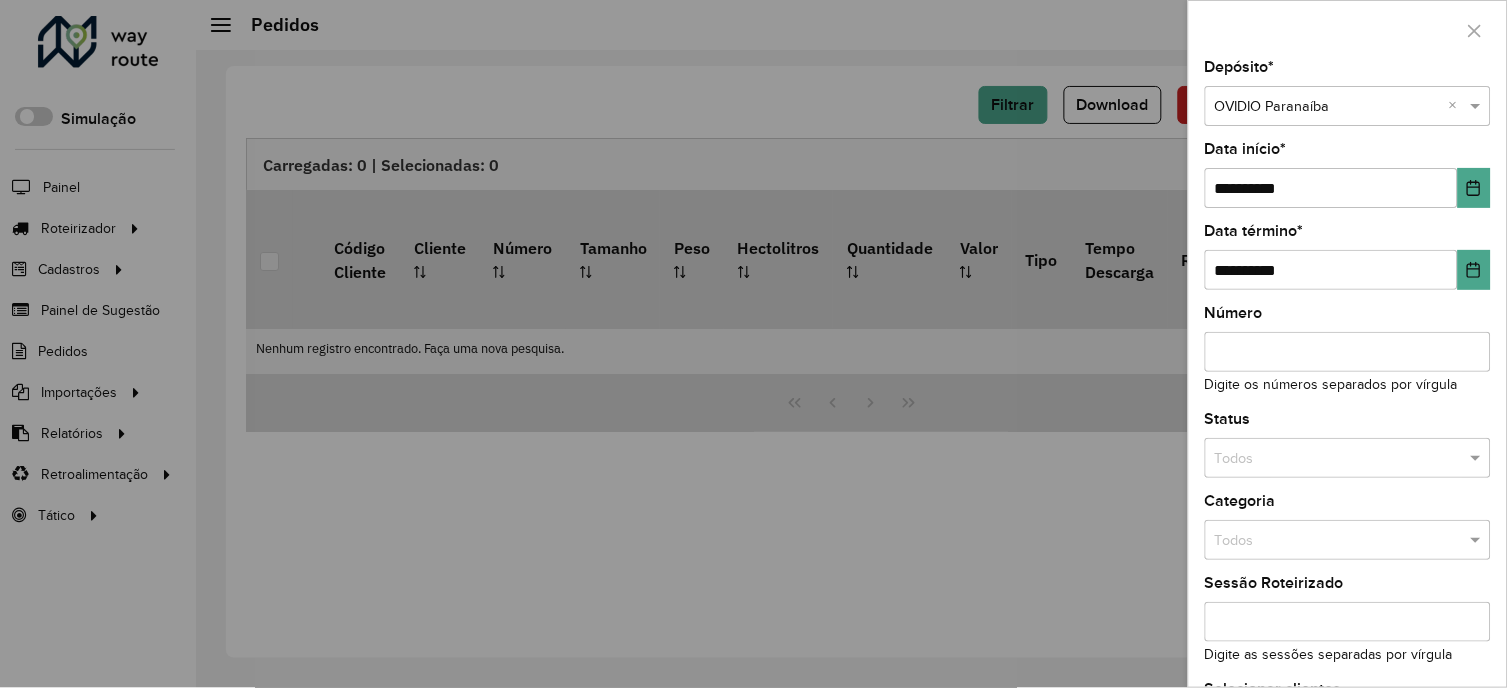 click at bounding box center (754, 344) 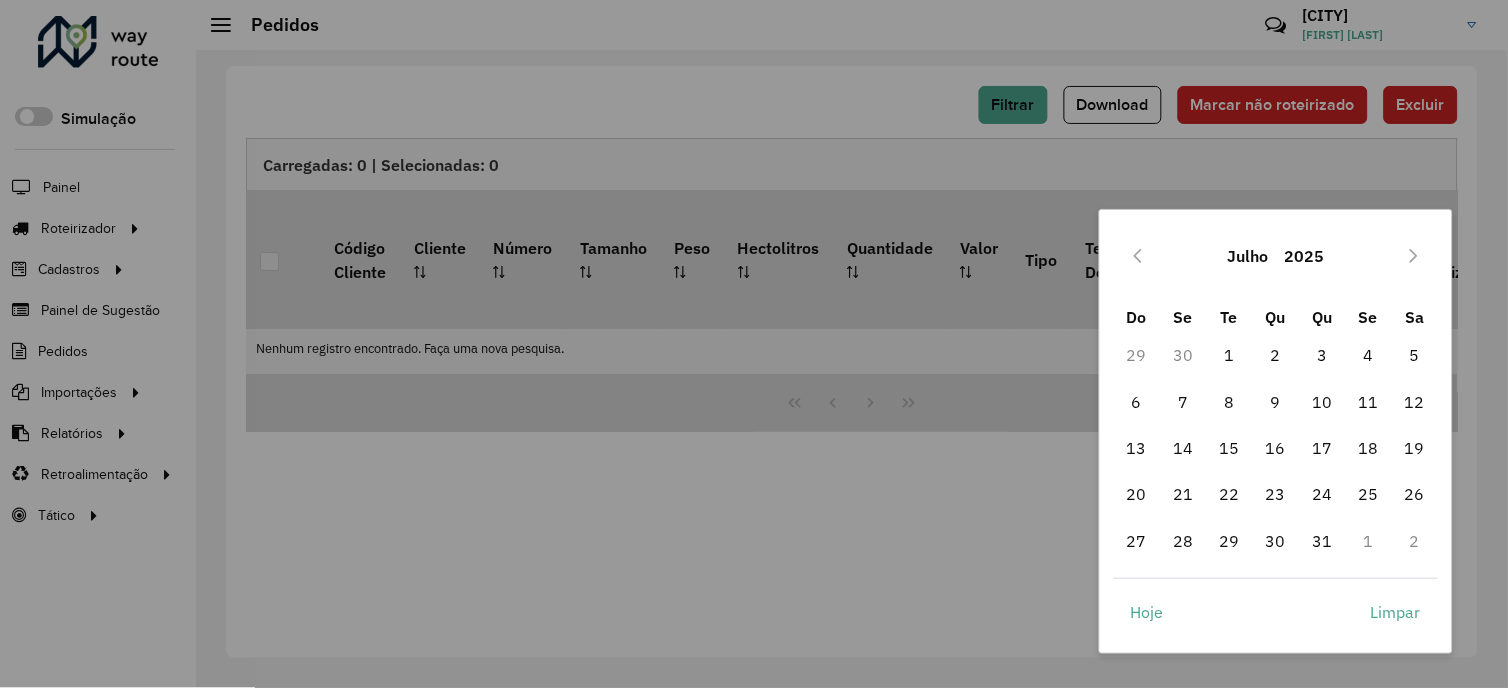 click at bounding box center [754, 344] 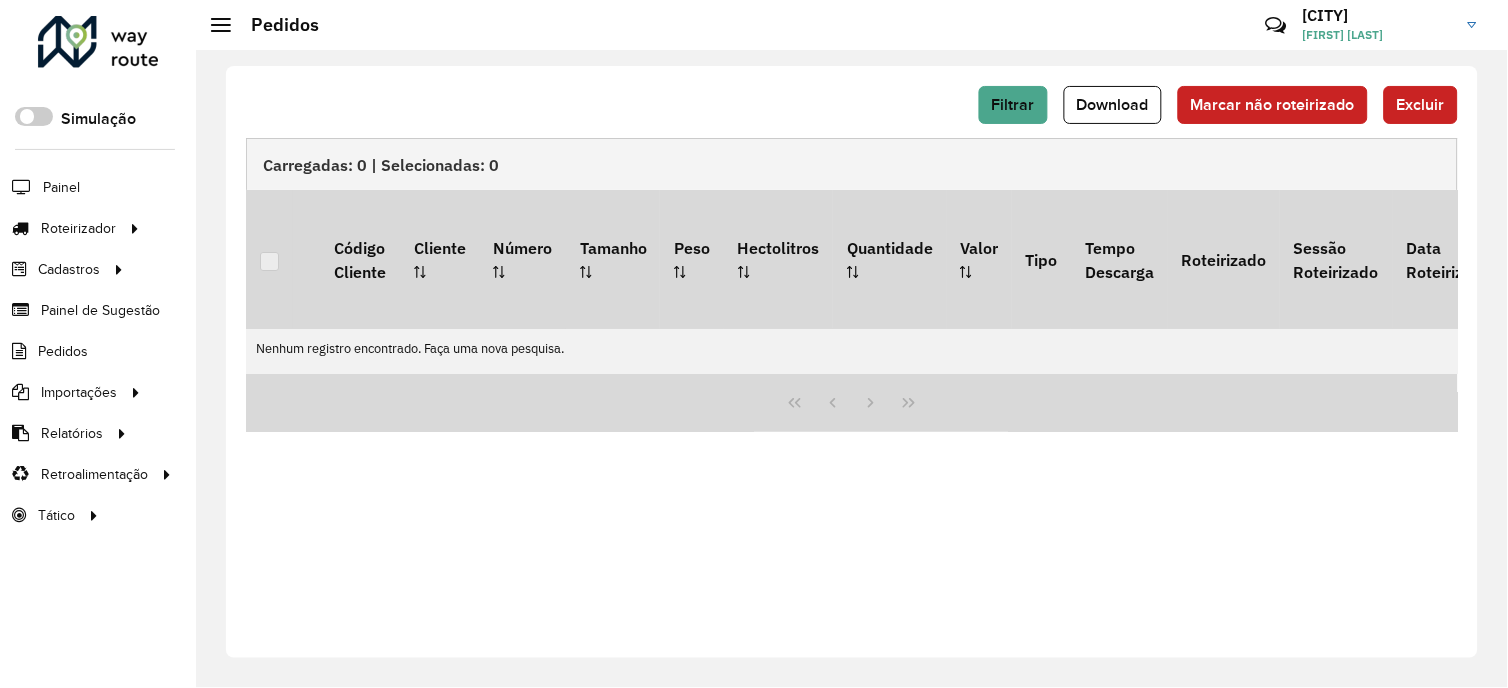 click 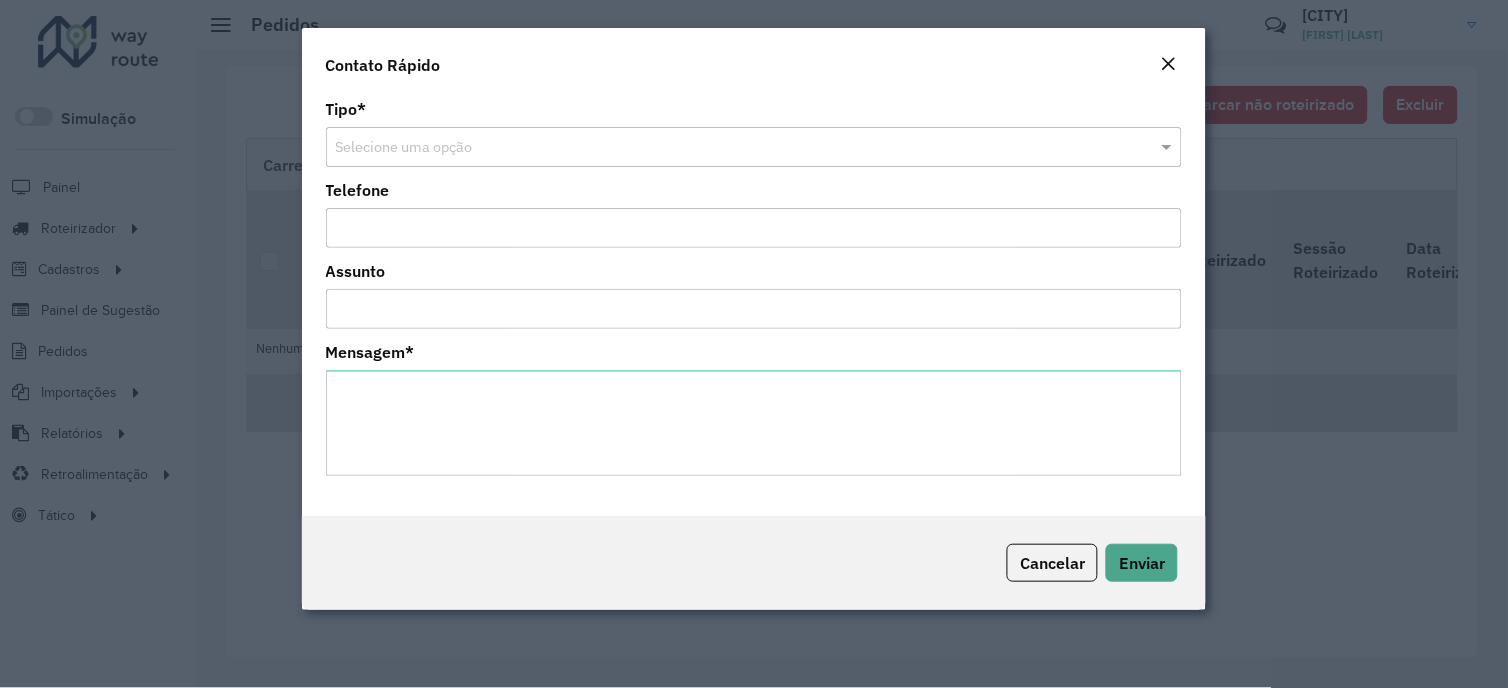 click 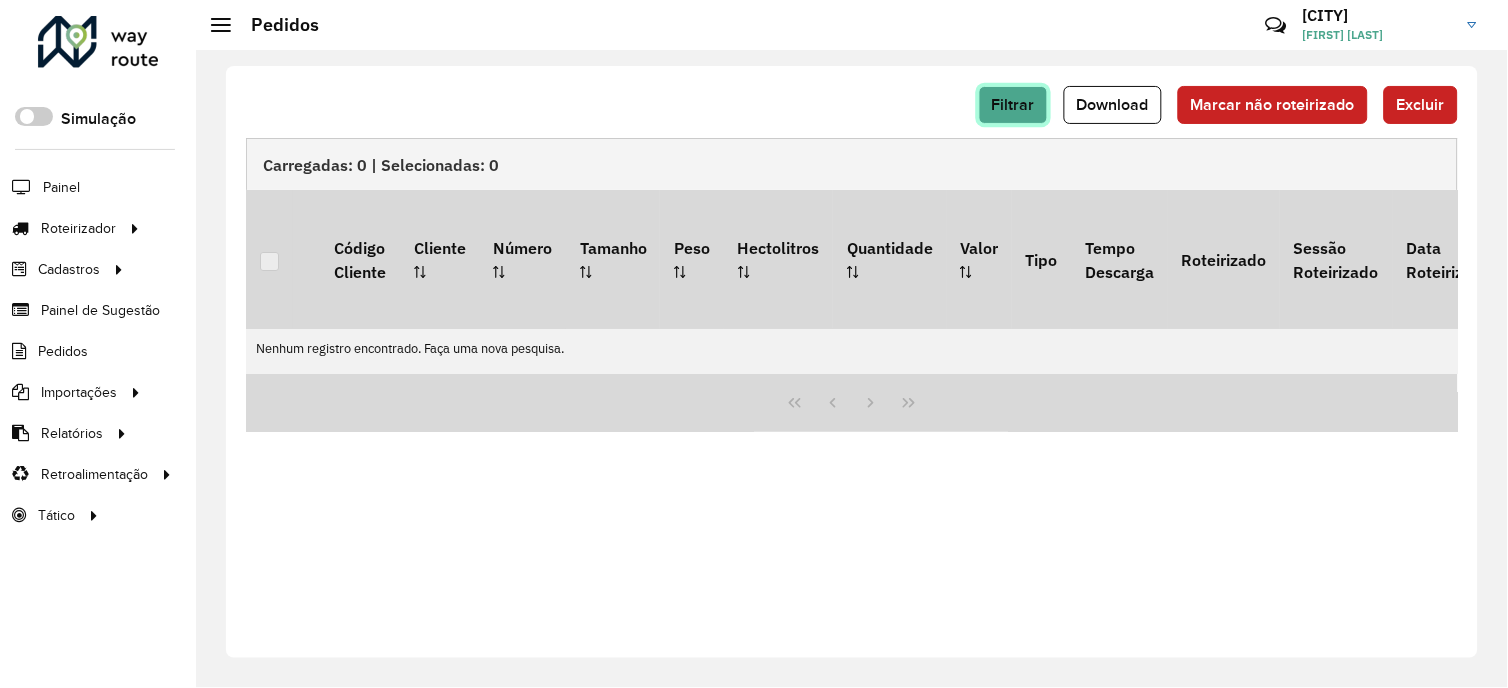 click on "Filtrar" 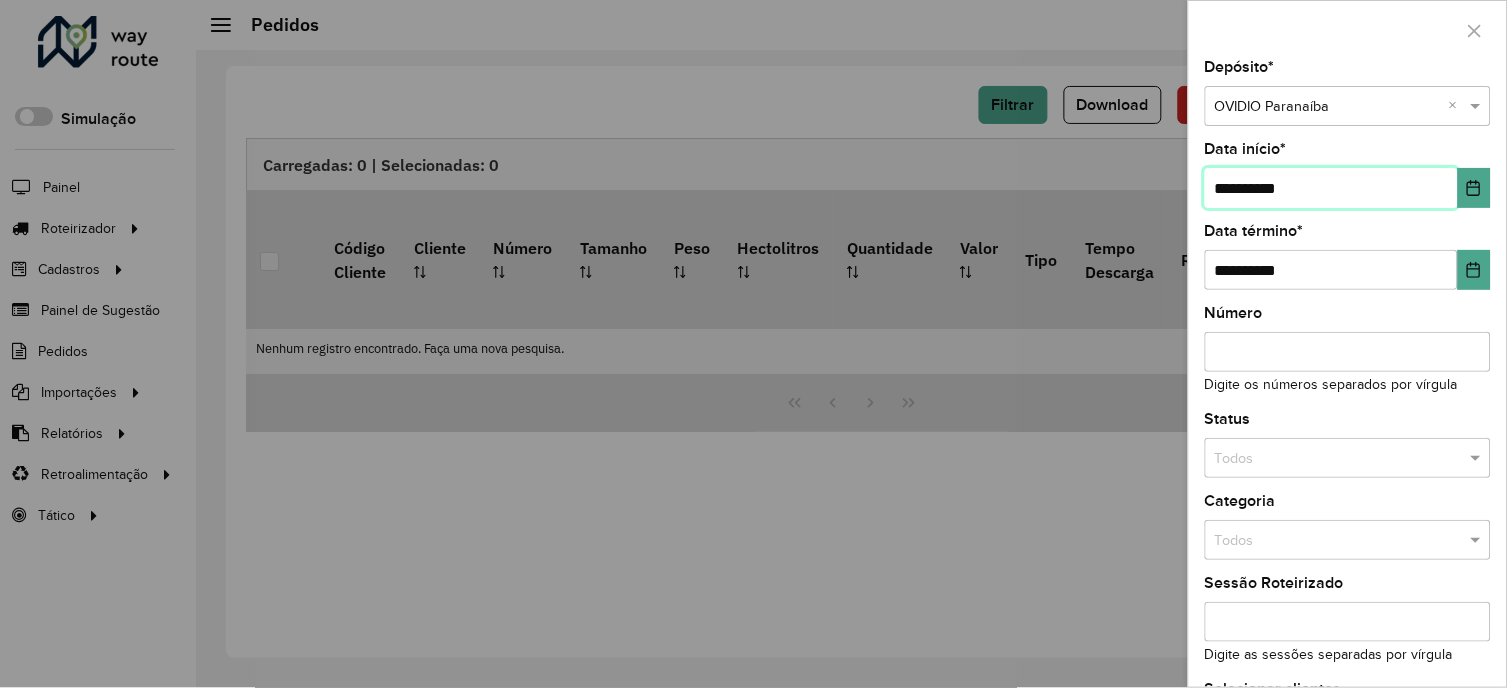 click on "**********" at bounding box center (1331, 188) 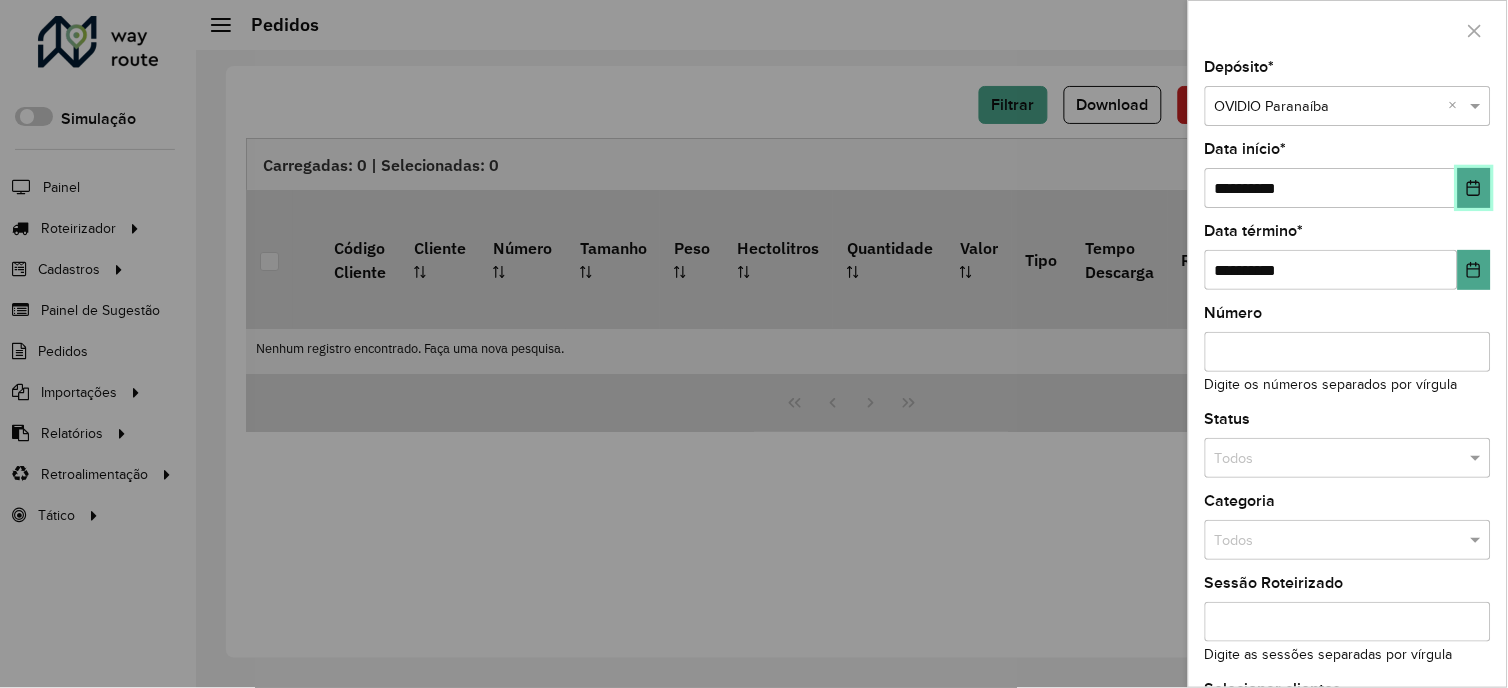 click 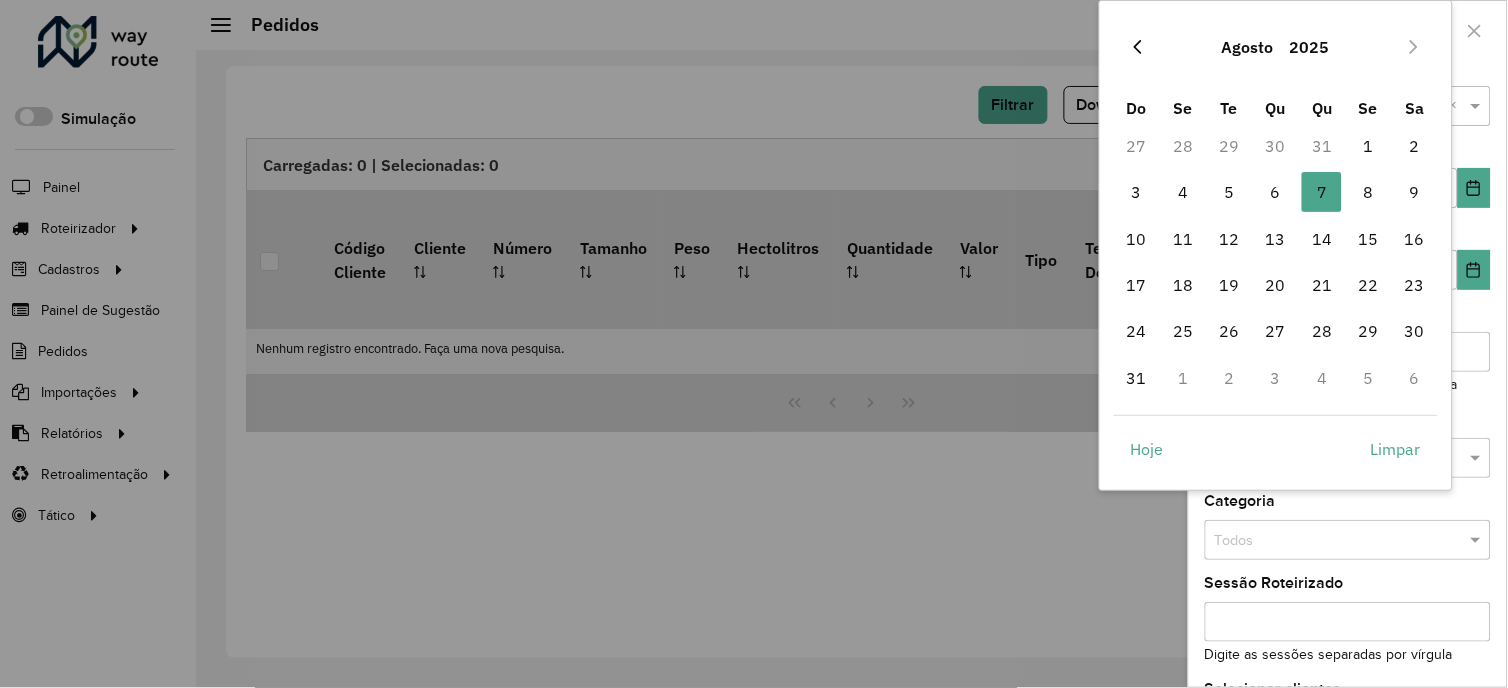 click 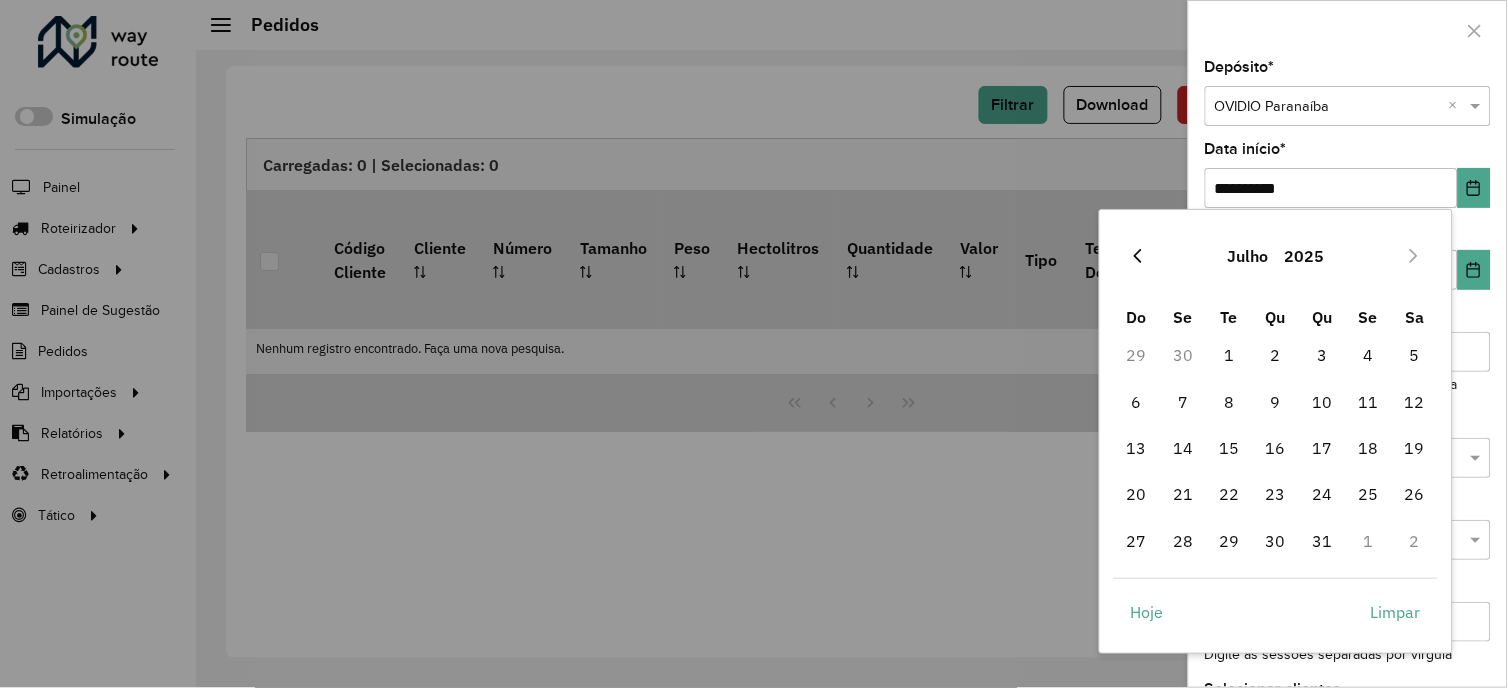 click 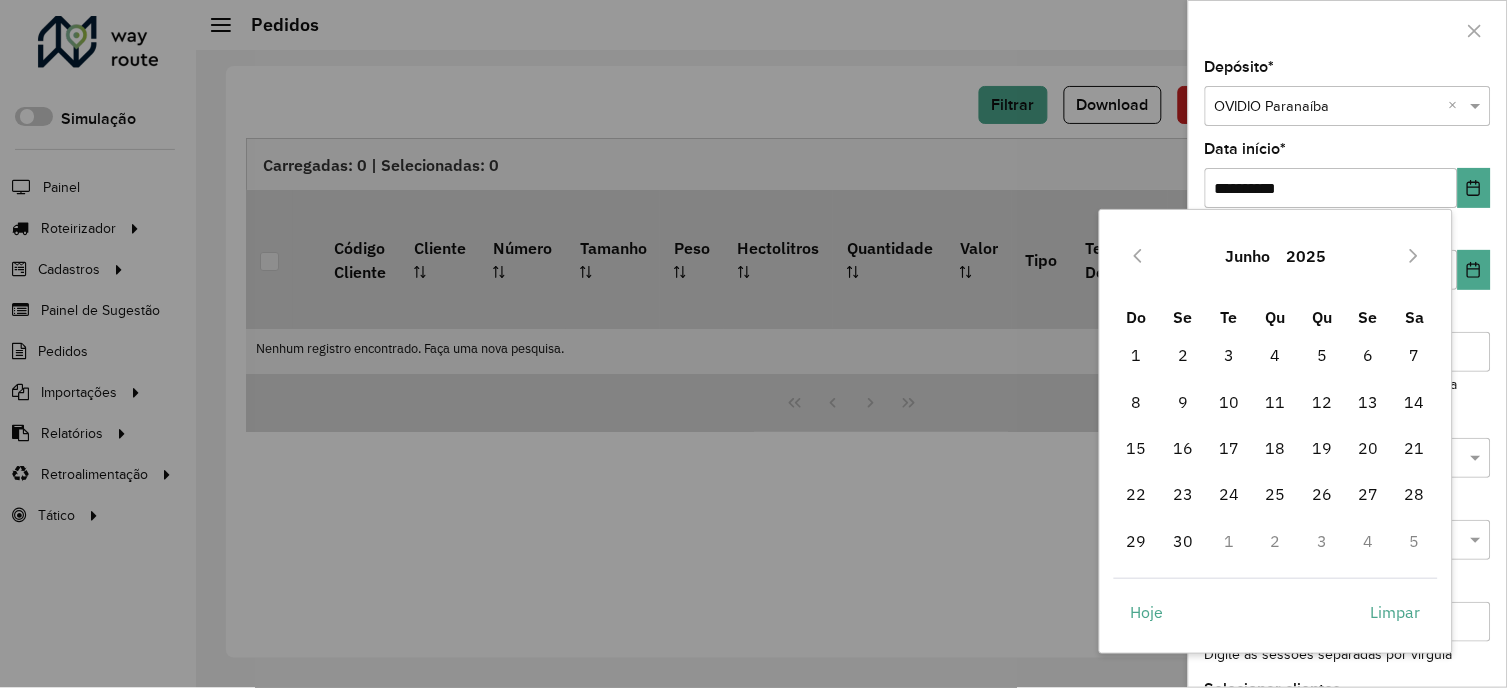 click 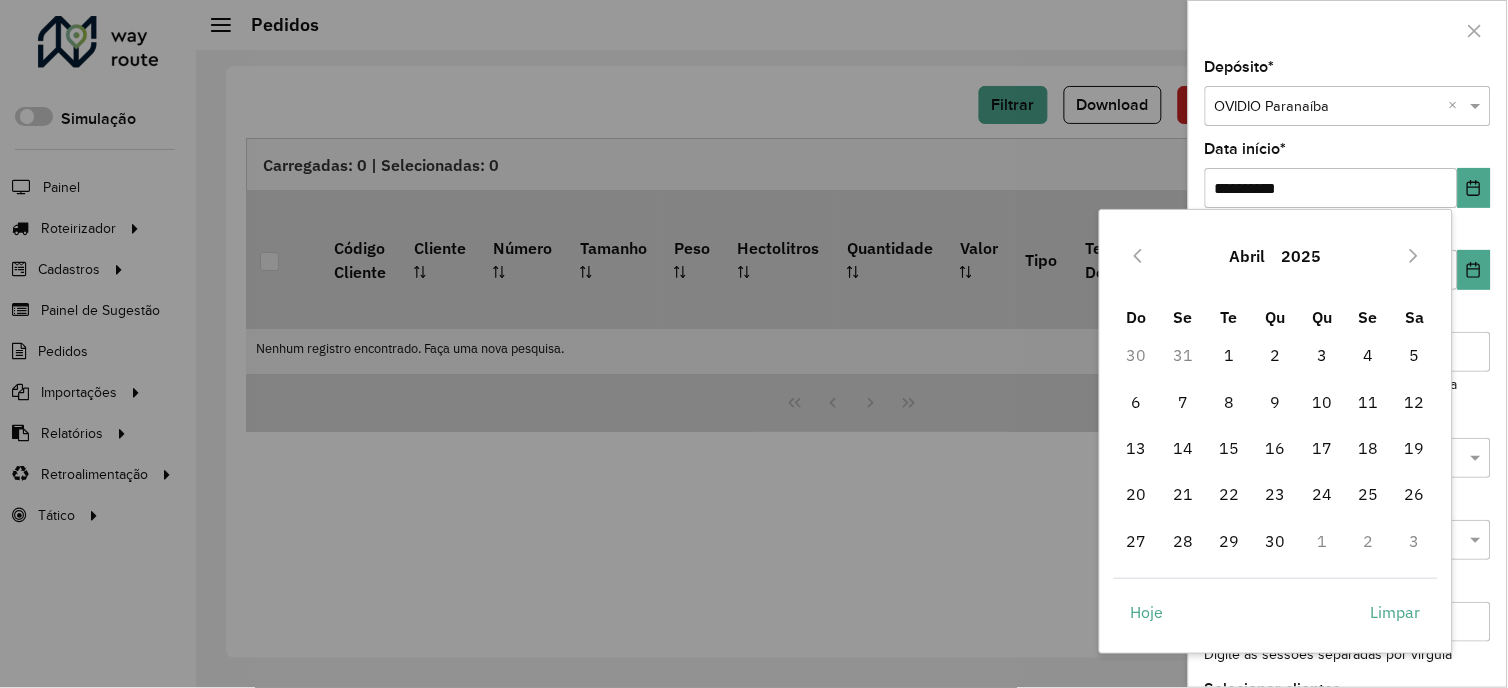 click 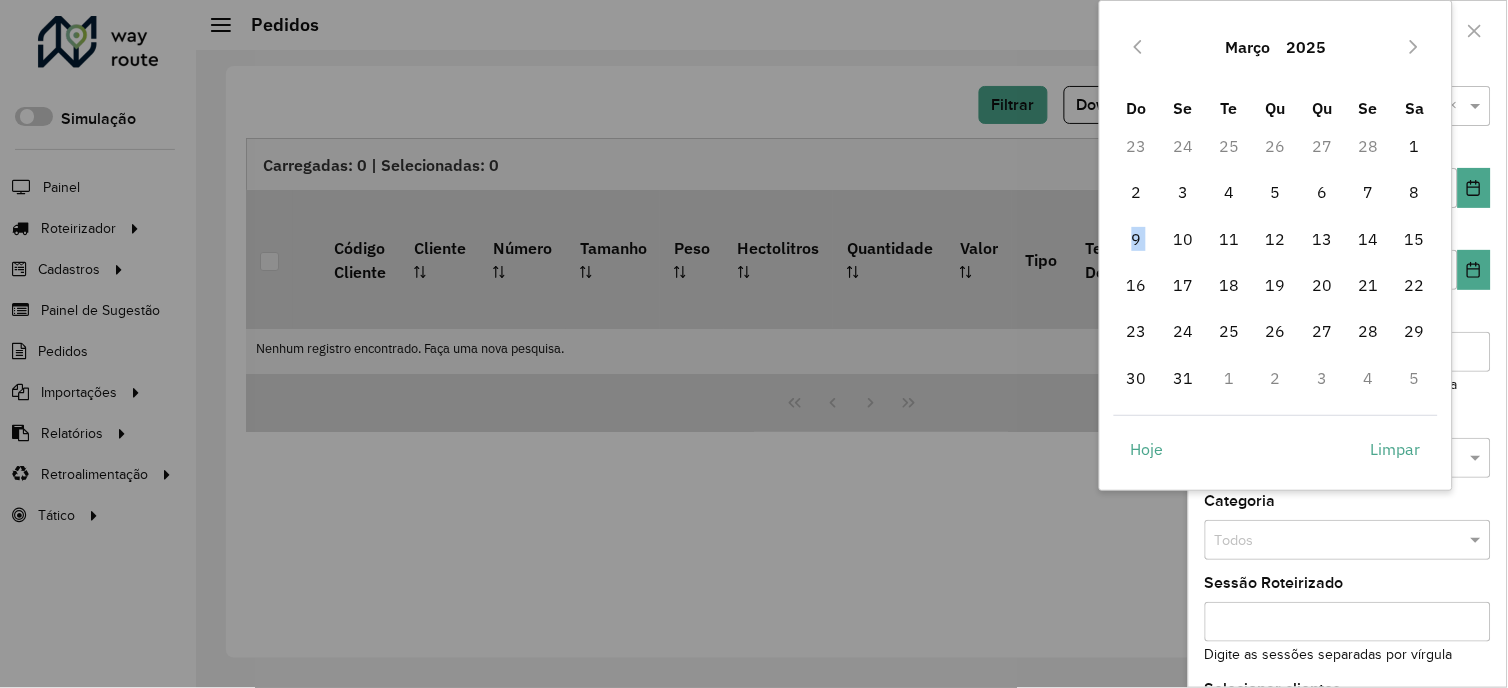 click on "9" at bounding box center [1137, 239] 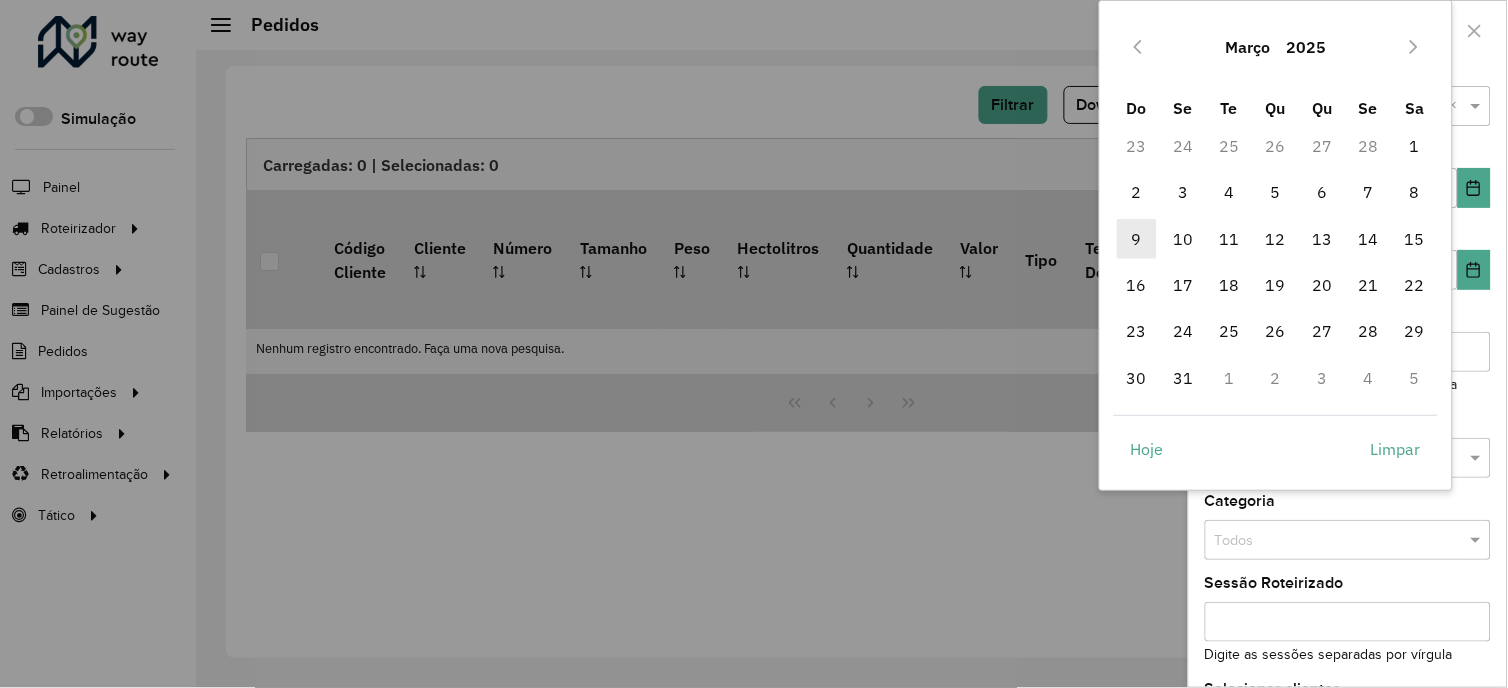 click on "9" at bounding box center [1137, 239] 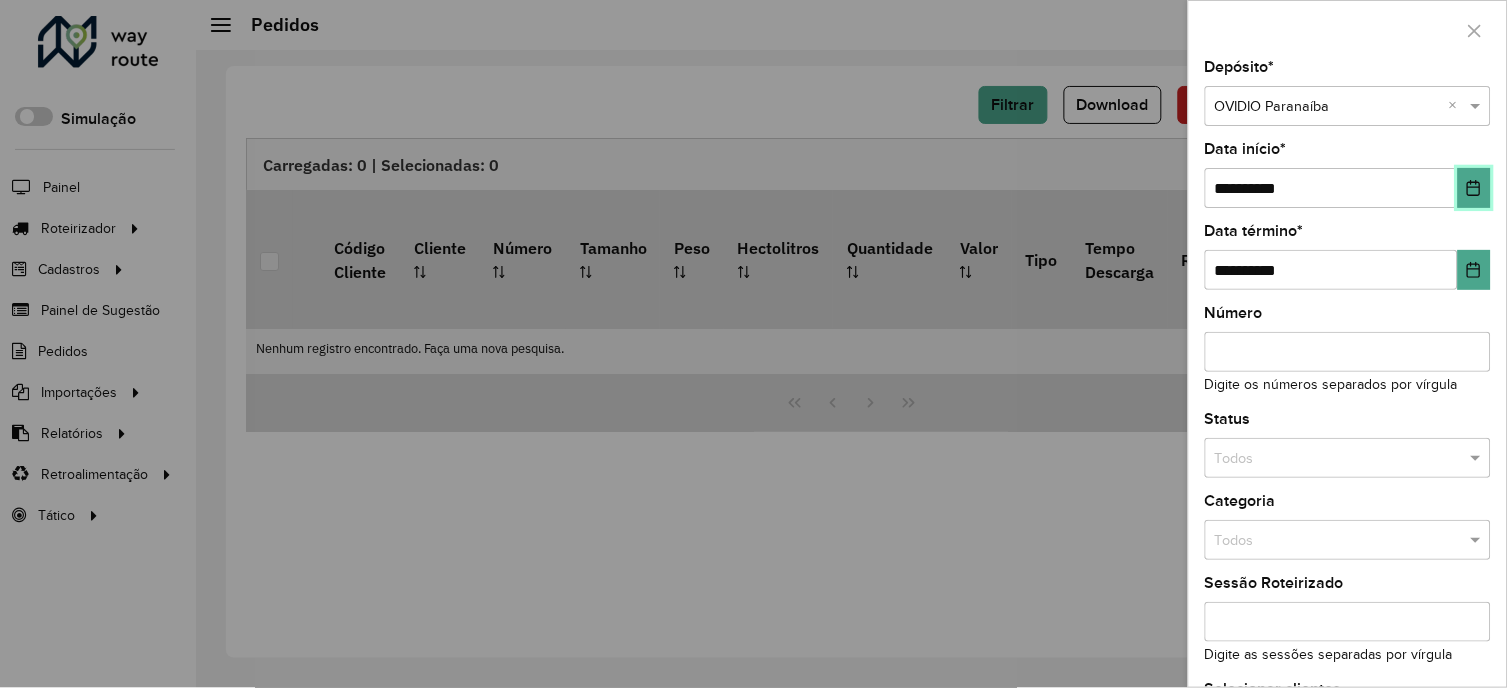 click 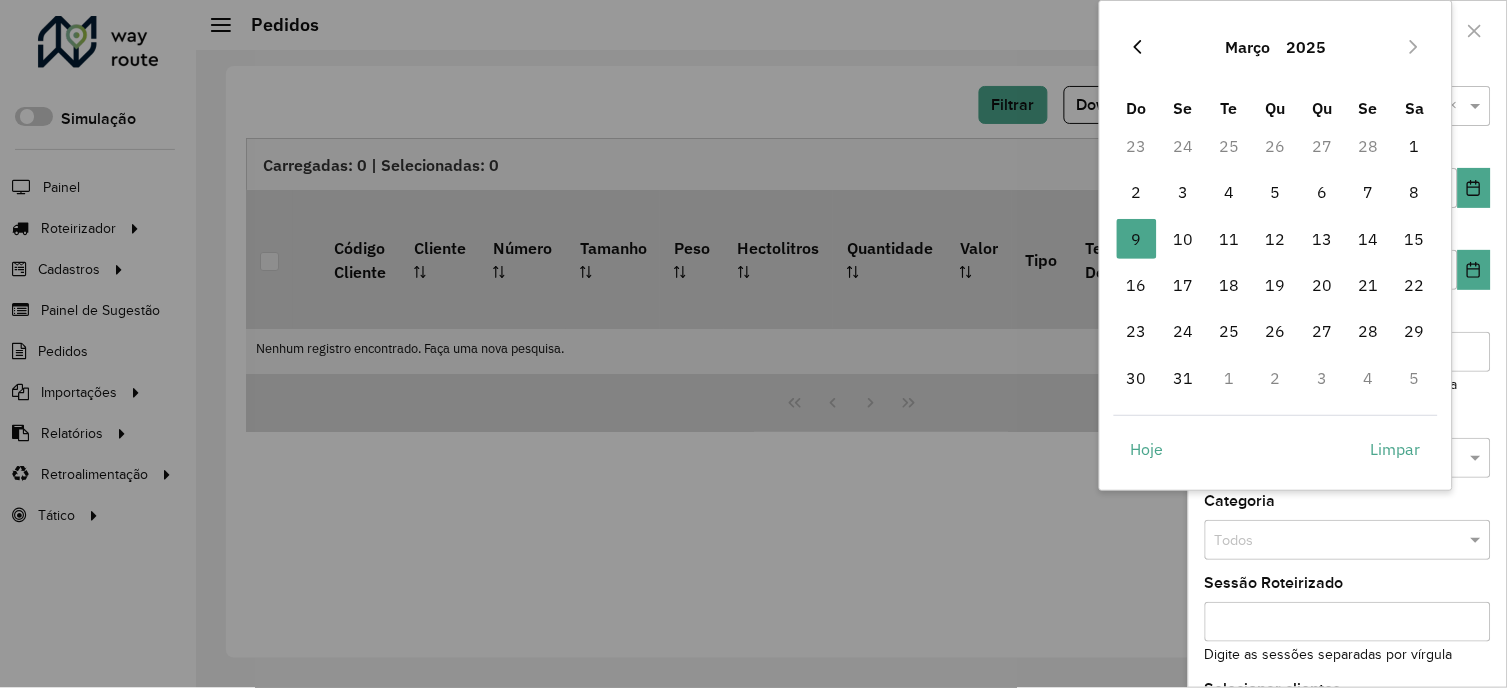 click at bounding box center [1138, 47] 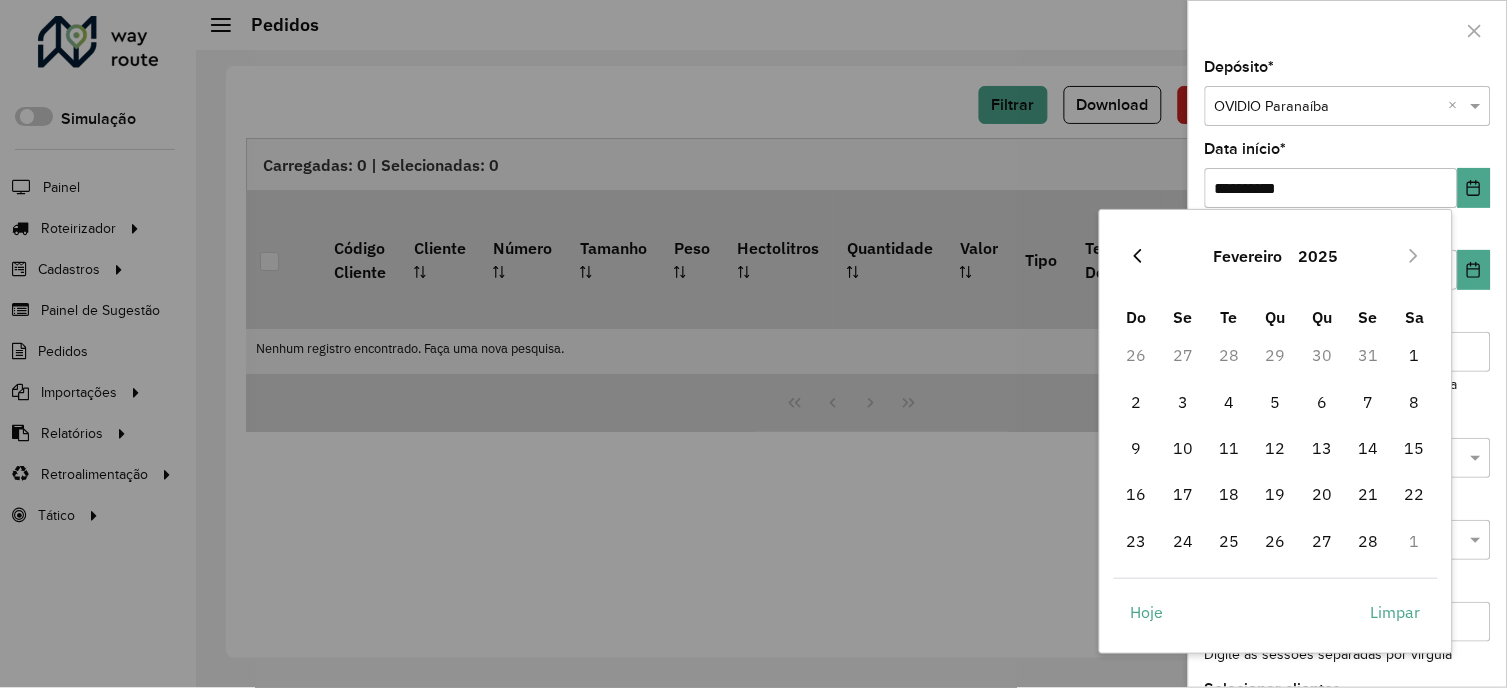 click 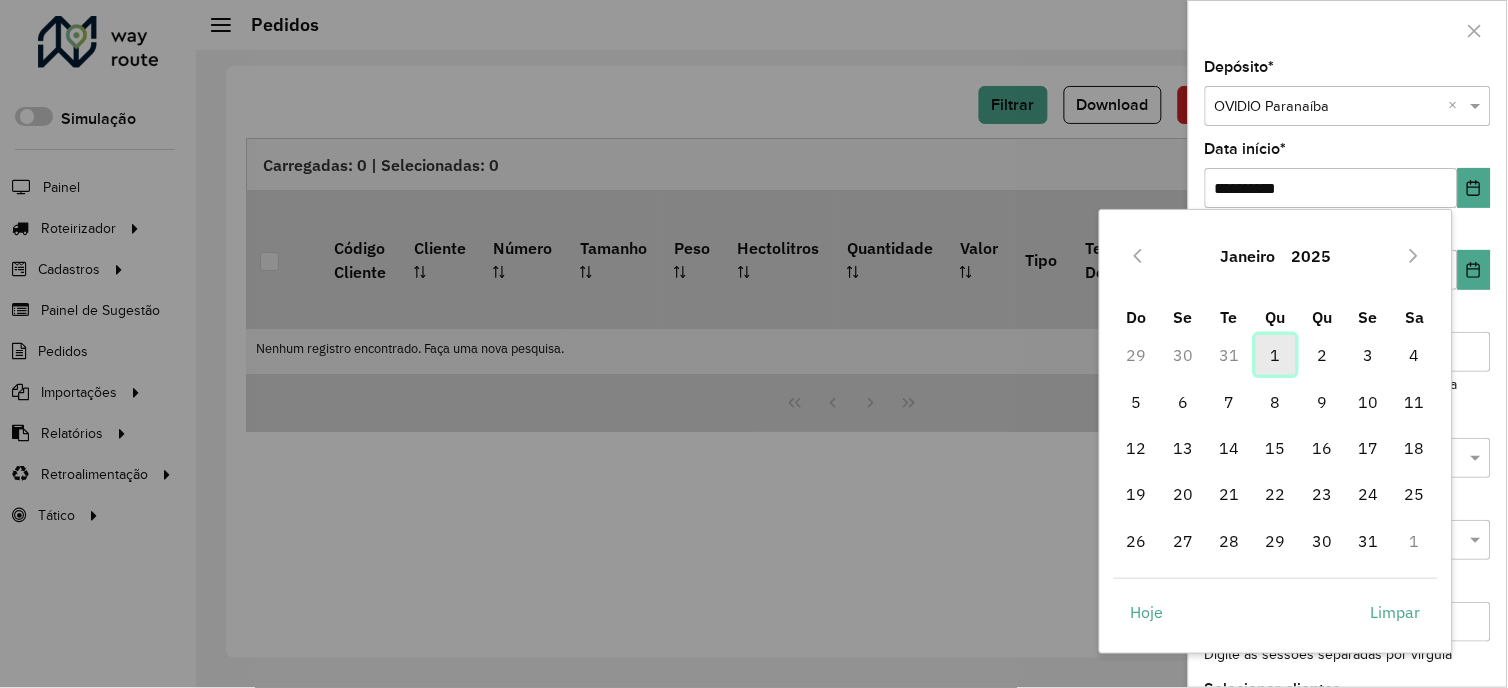 click on "1" at bounding box center [1276, 355] 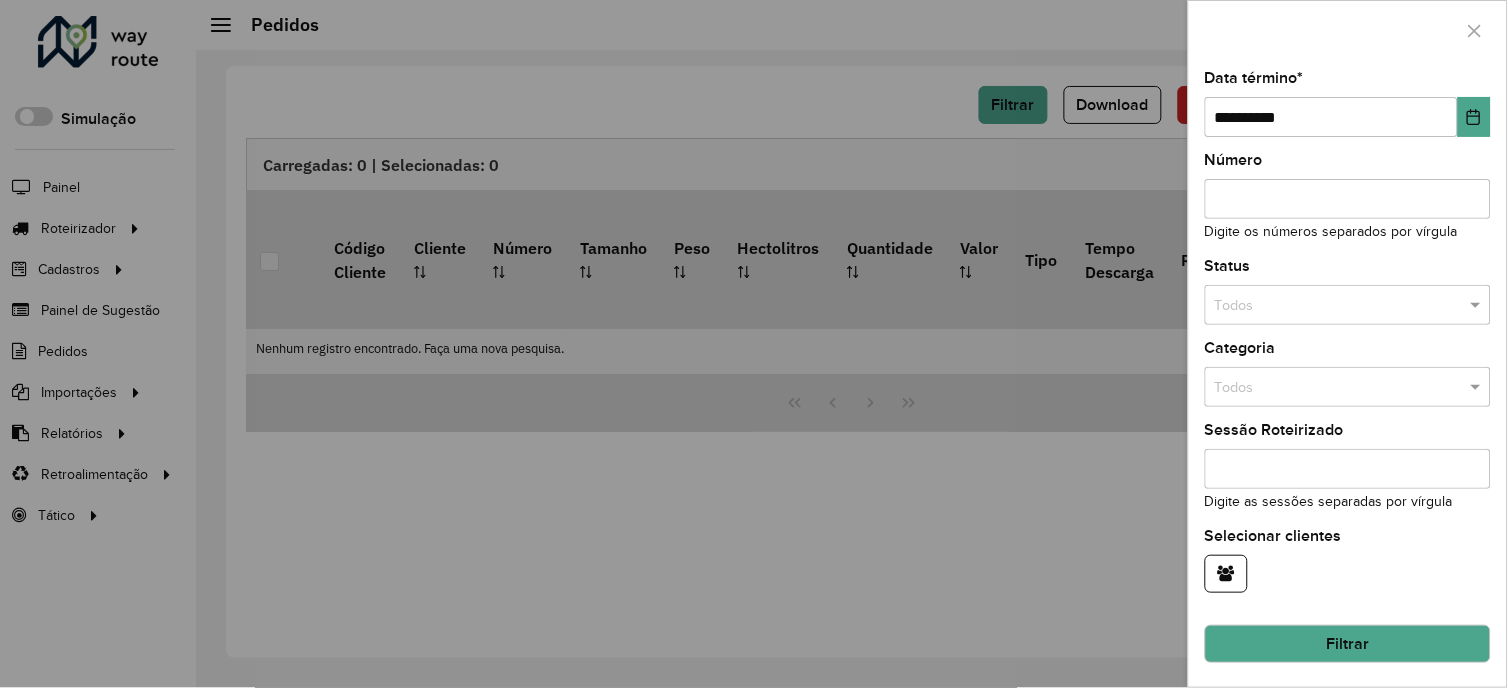 scroll, scrollTop: 156, scrollLeft: 0, axis: vertical 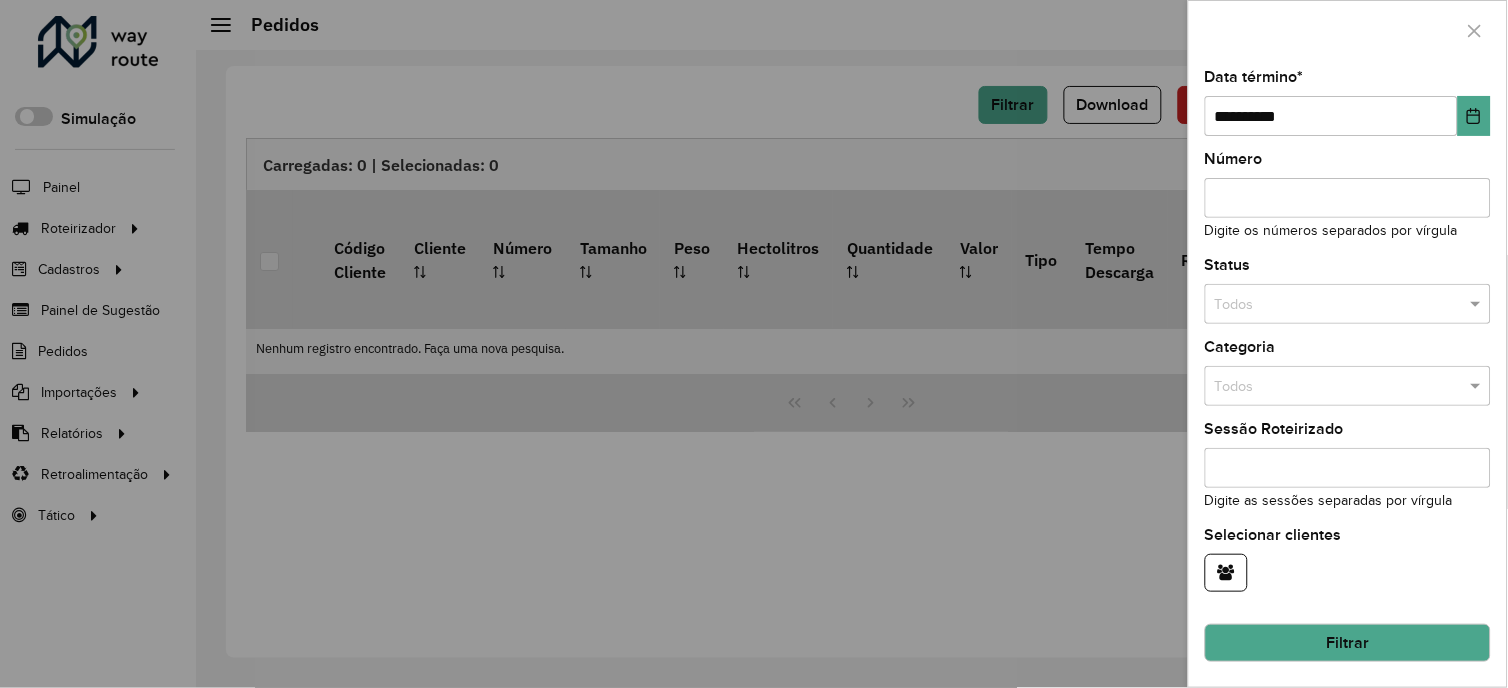 click on "Filtrar" 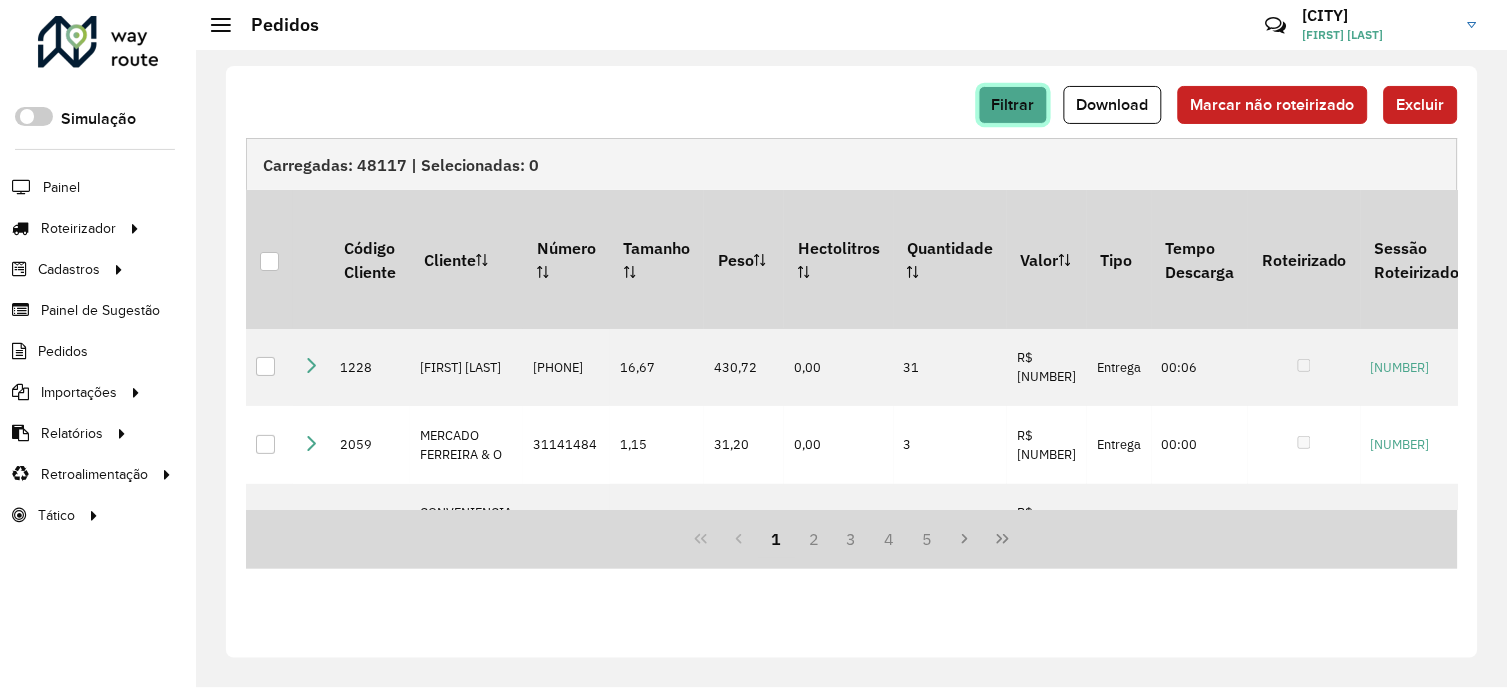 click on "Filtrar" 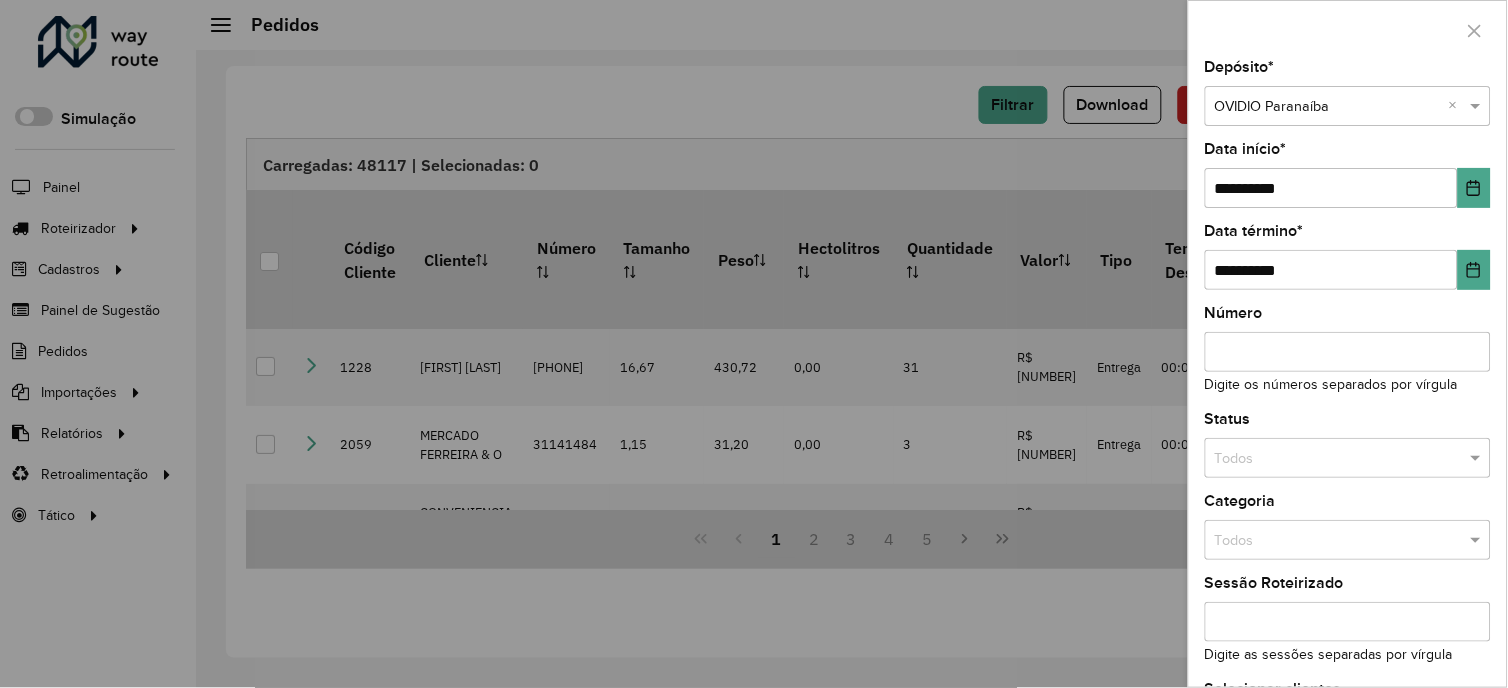 click at bounding box center (754, 344) 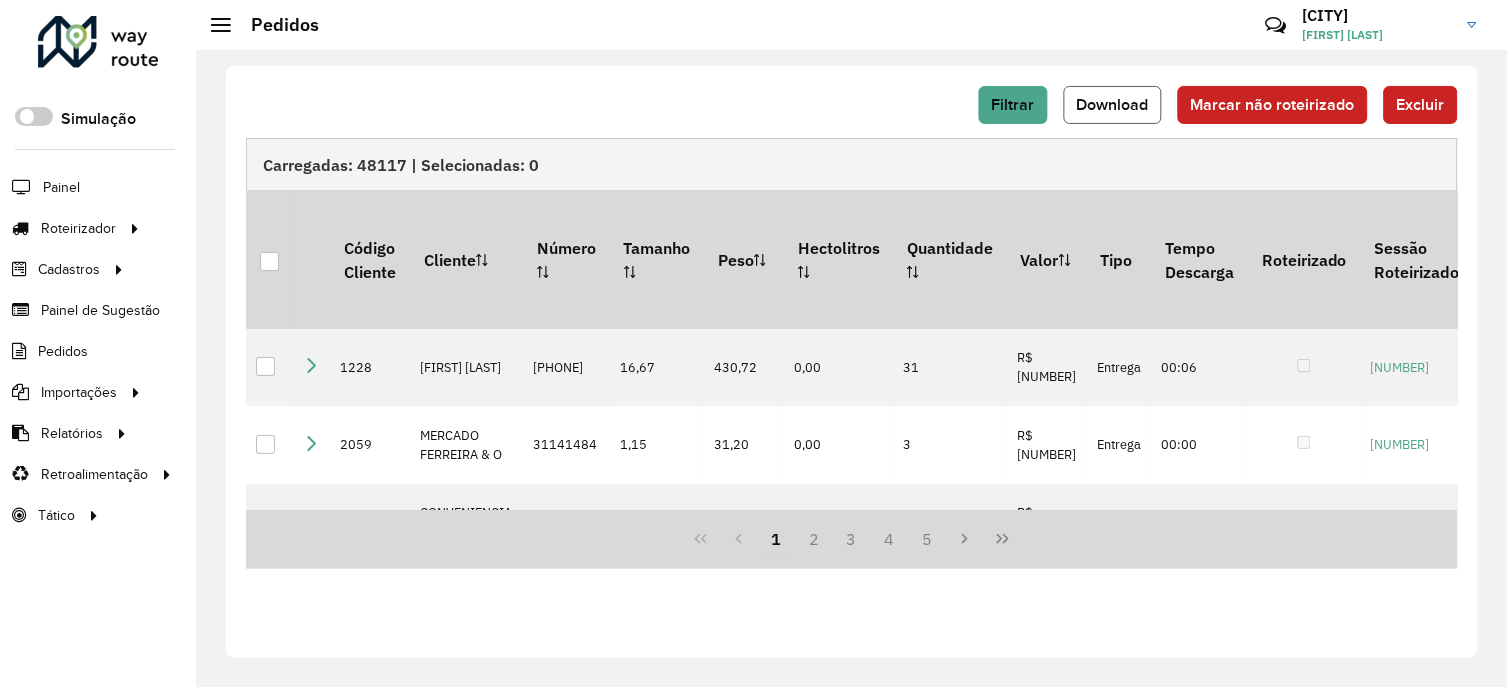 click on "Download" 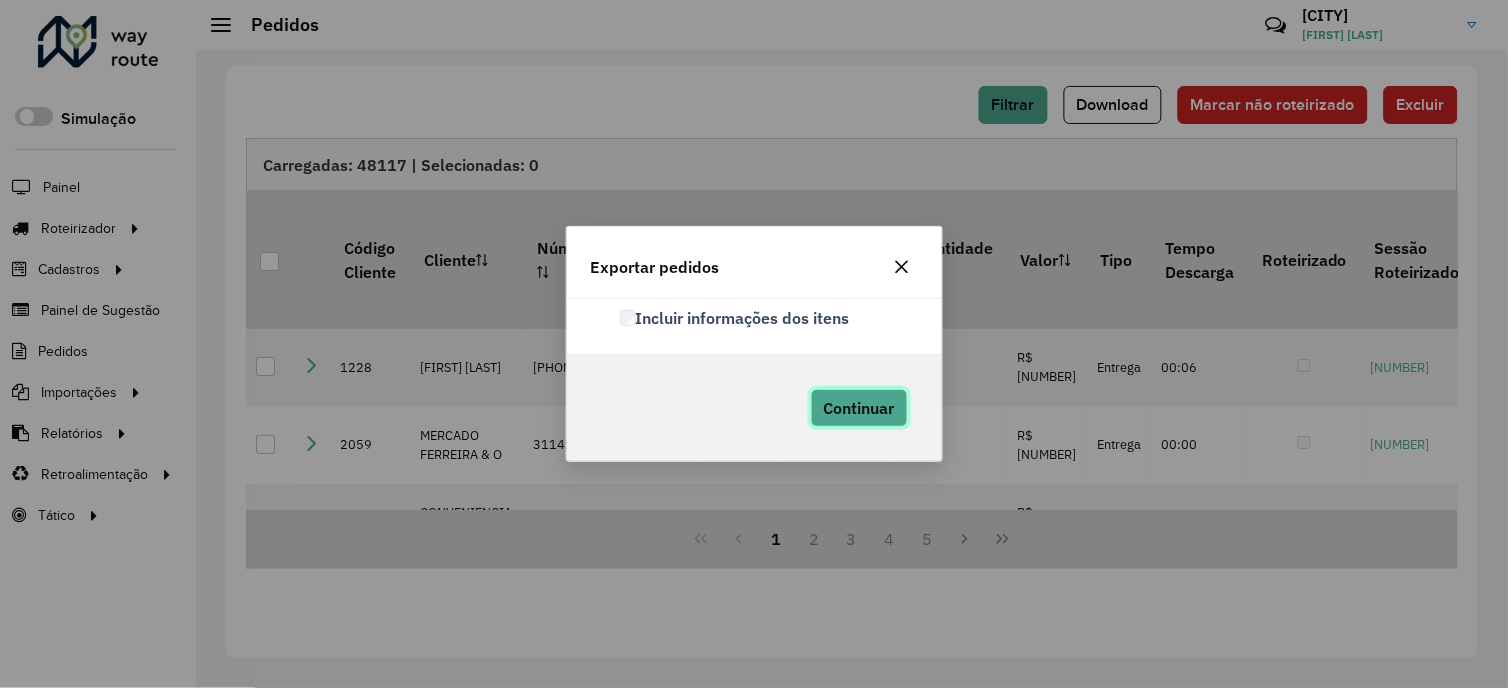 click on "Continuar" 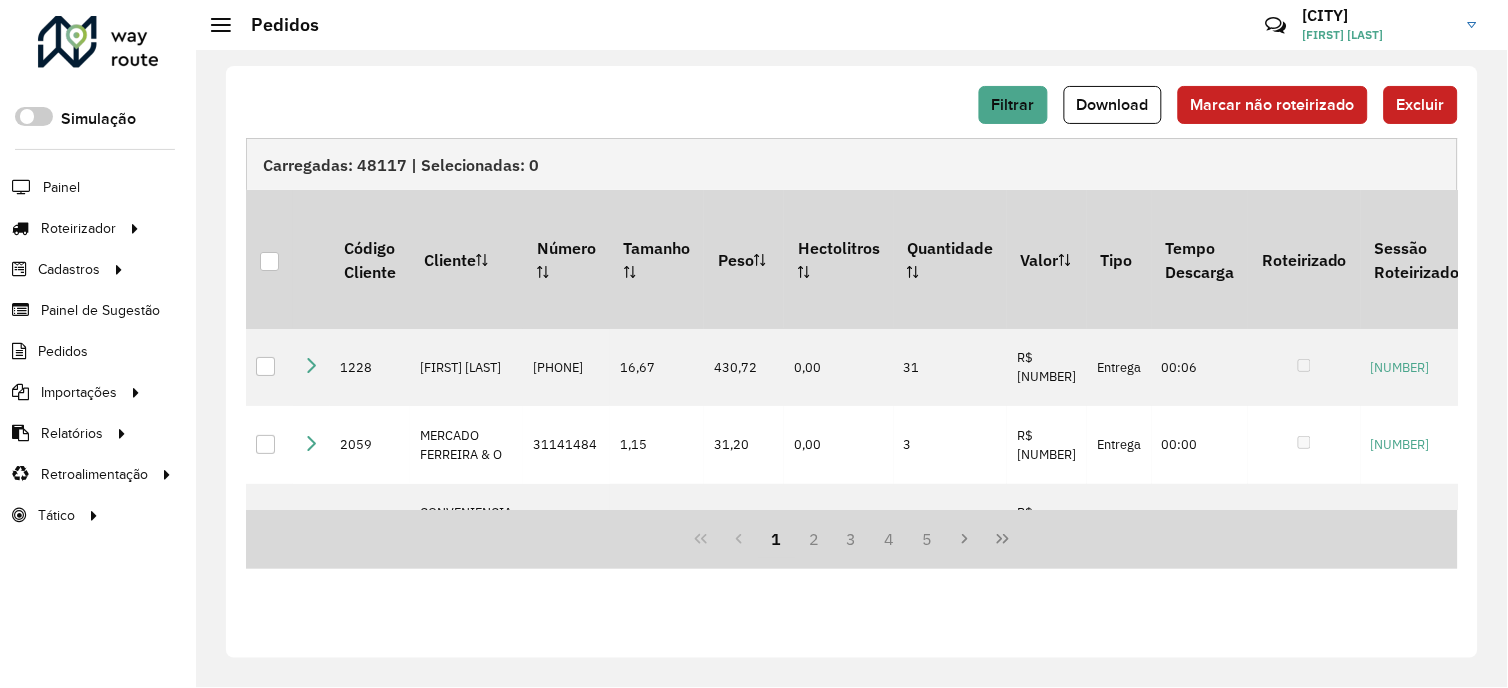 drag, startPoint x: 733, startPoint y: 54, endPoint x: 1022, endPoint y: 130, distance: 298.82605 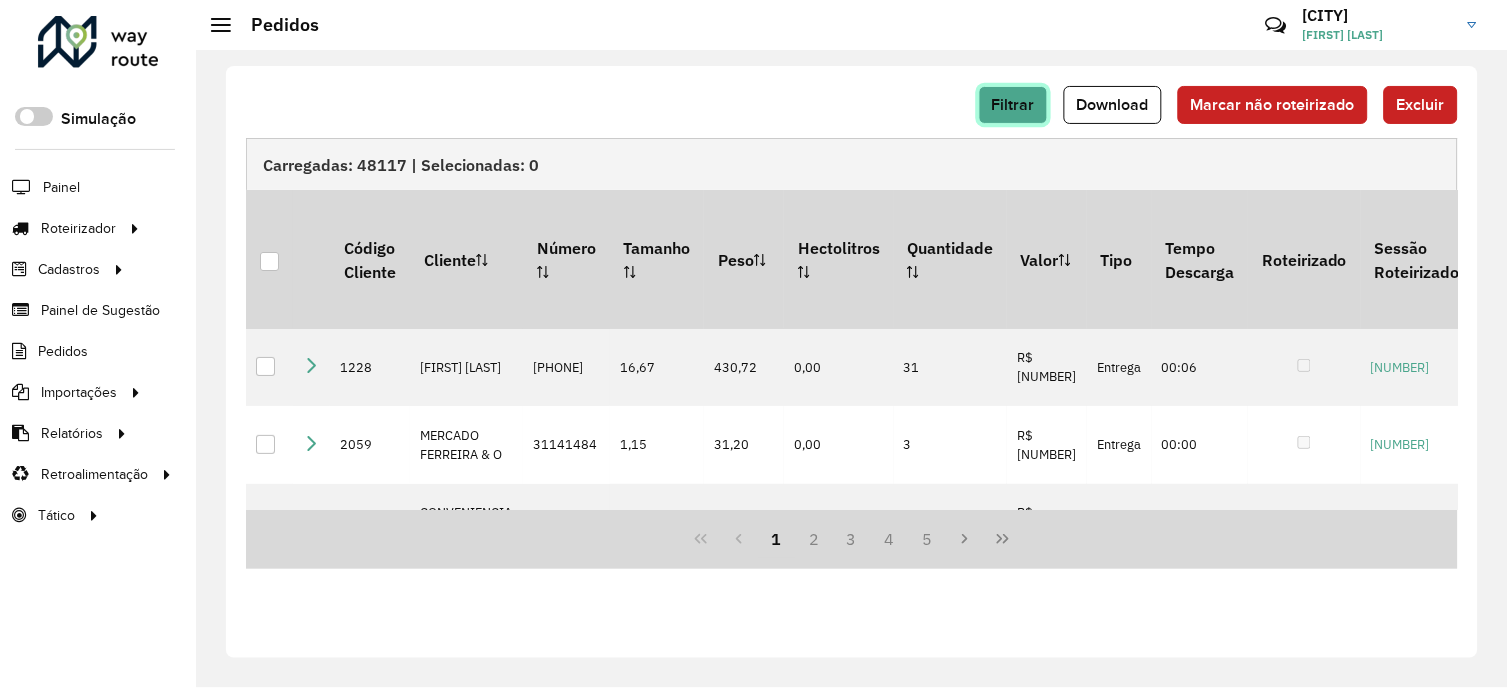 click on "Filtrar" 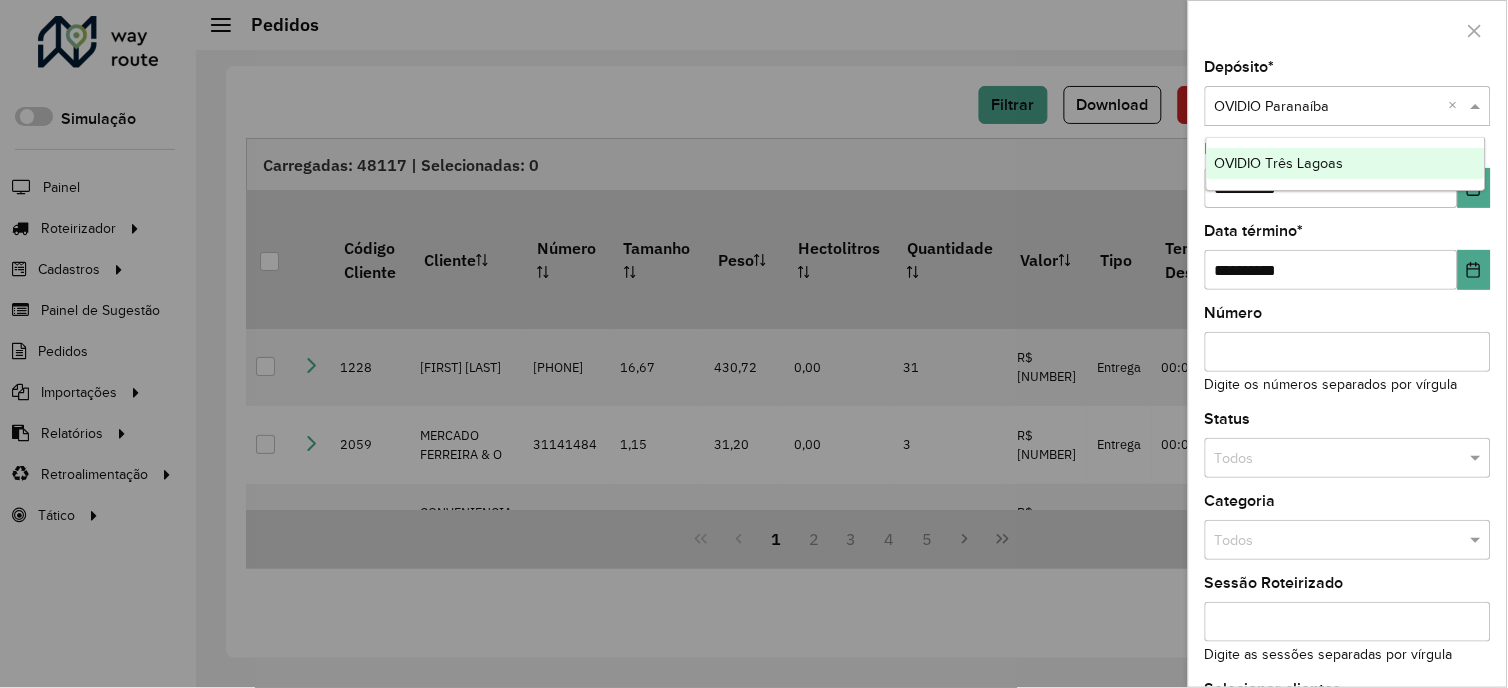click on "Selecione um depósito × OVIDIO Paranaíba ×" at bounding box center (1348, 106) 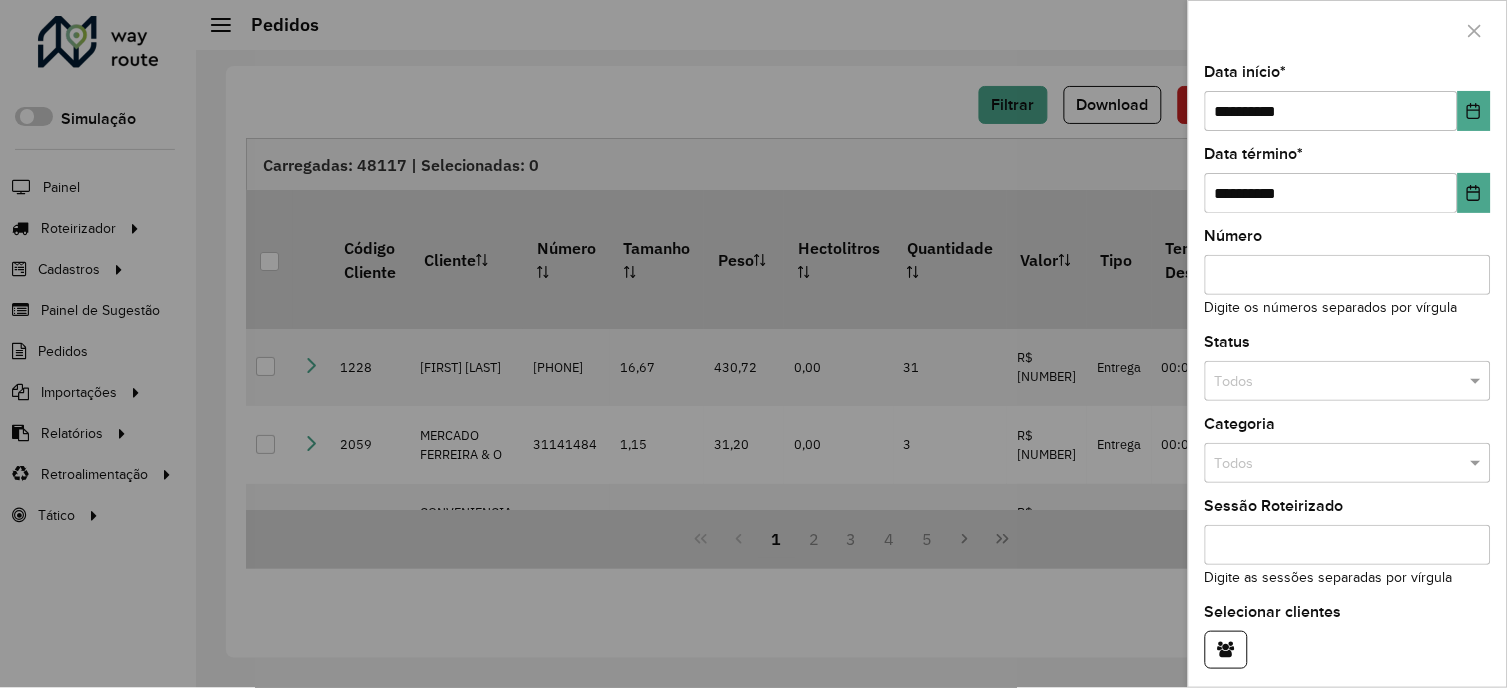 scroll, scrollTop: 156, scrollLeft: 0, axis: vertical 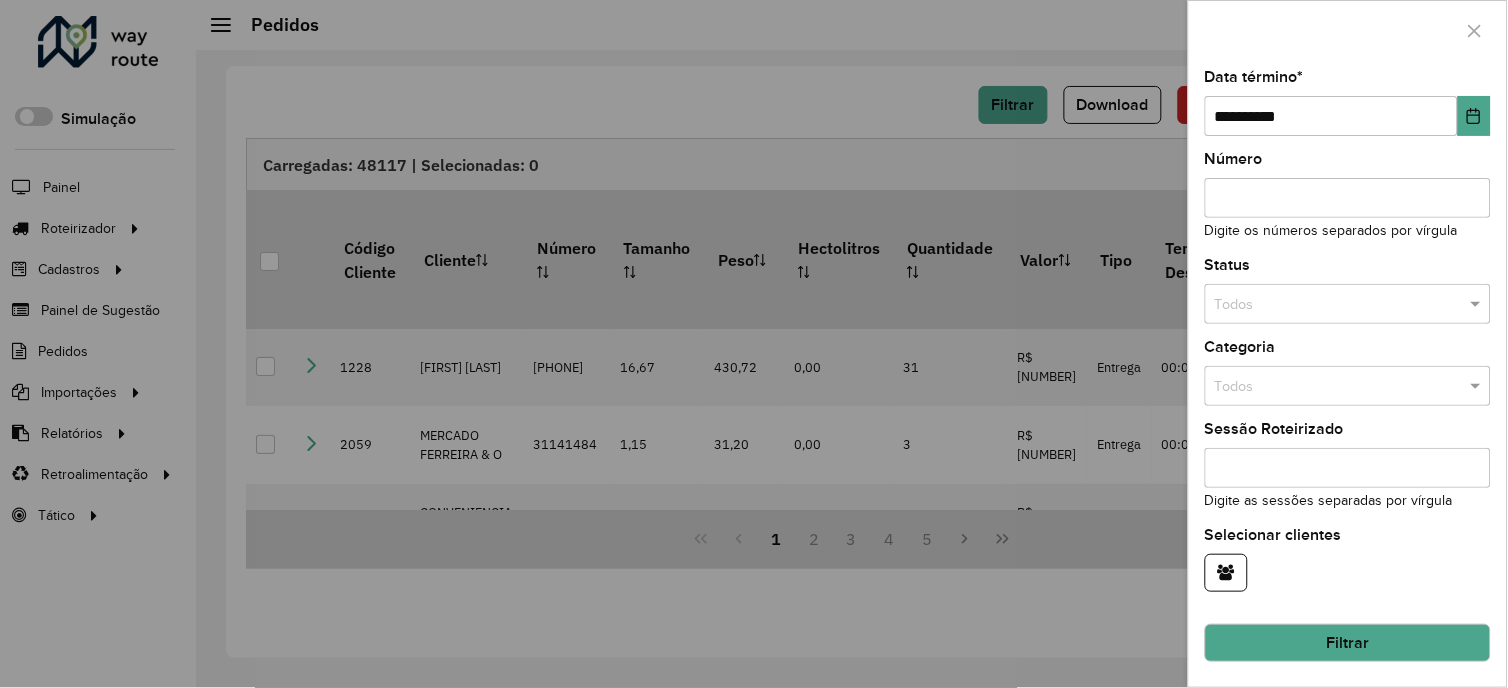click on "Filtrar" 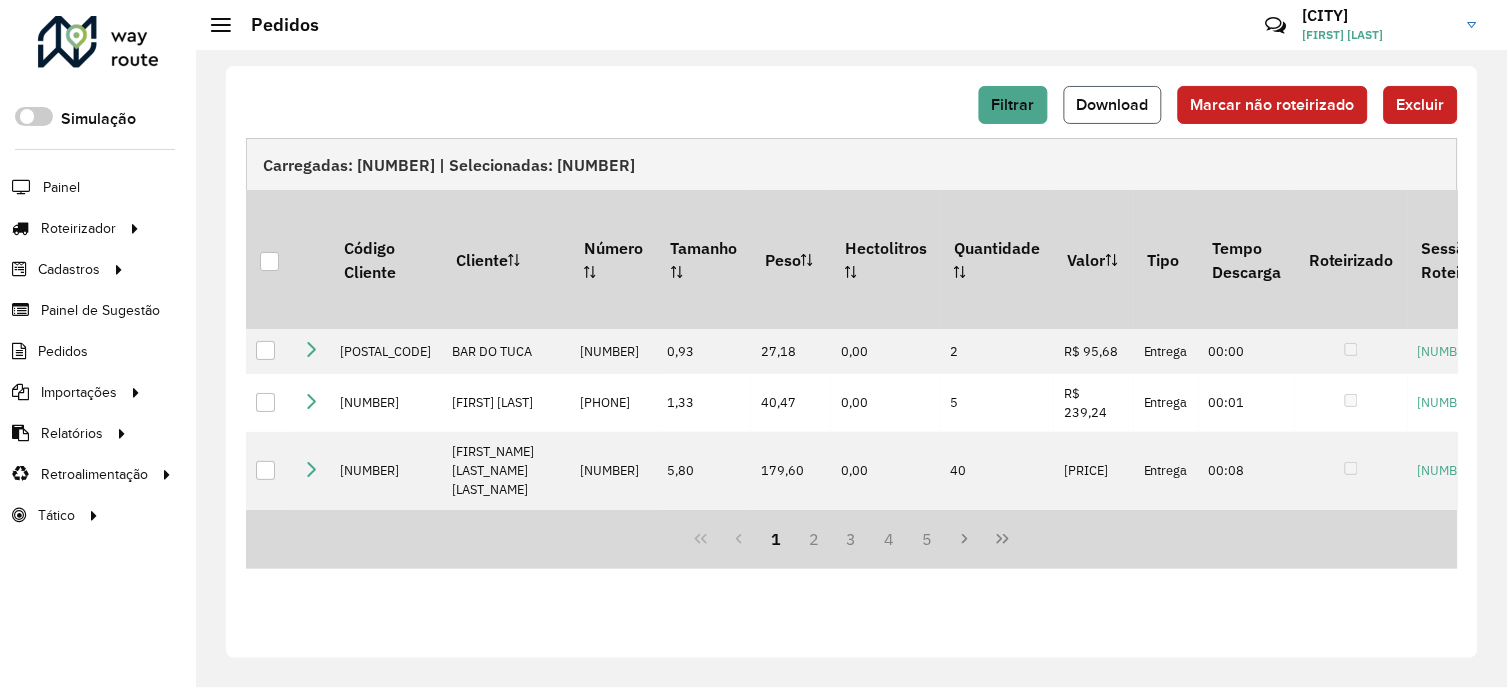 click on "Download" 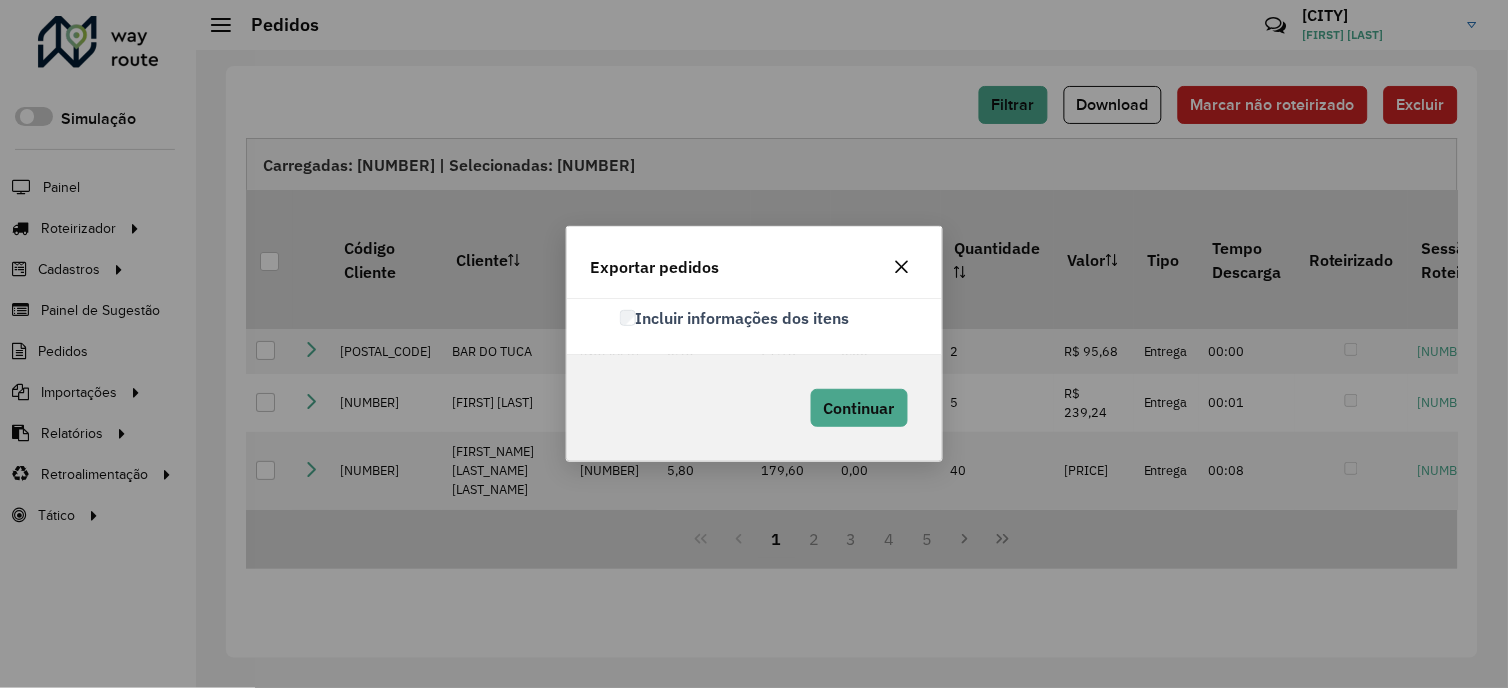 click on "Incluir informações dos itens" 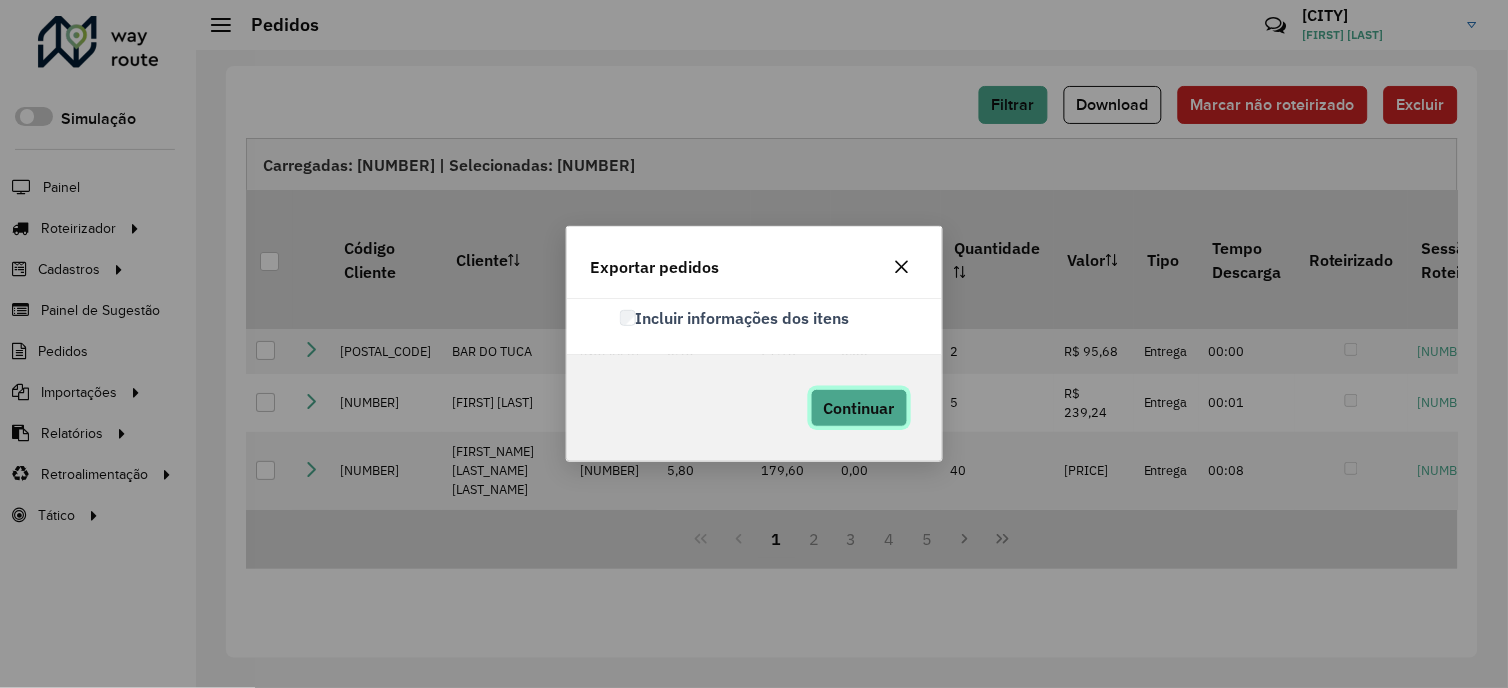 click on "Continuar" 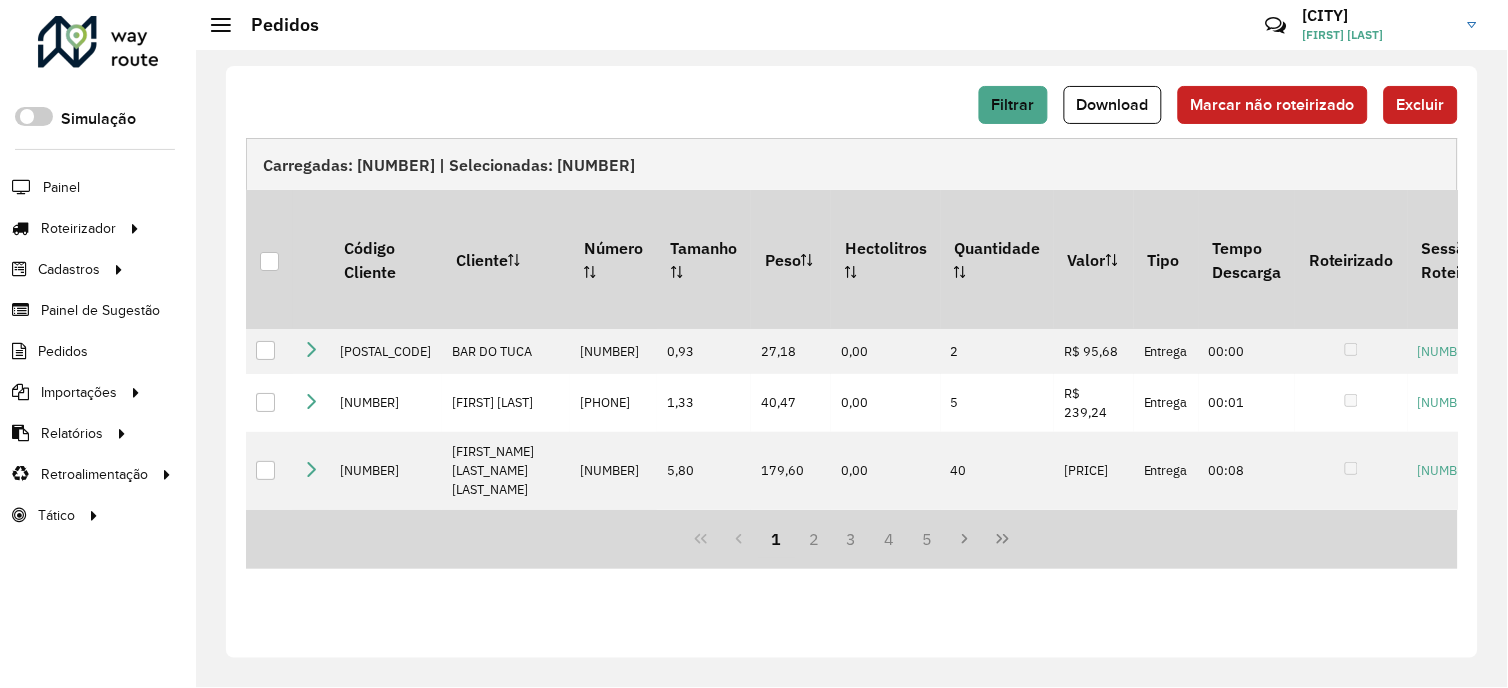 click on "Filtrar   Download   Marcar não roteirizado   Excluir" 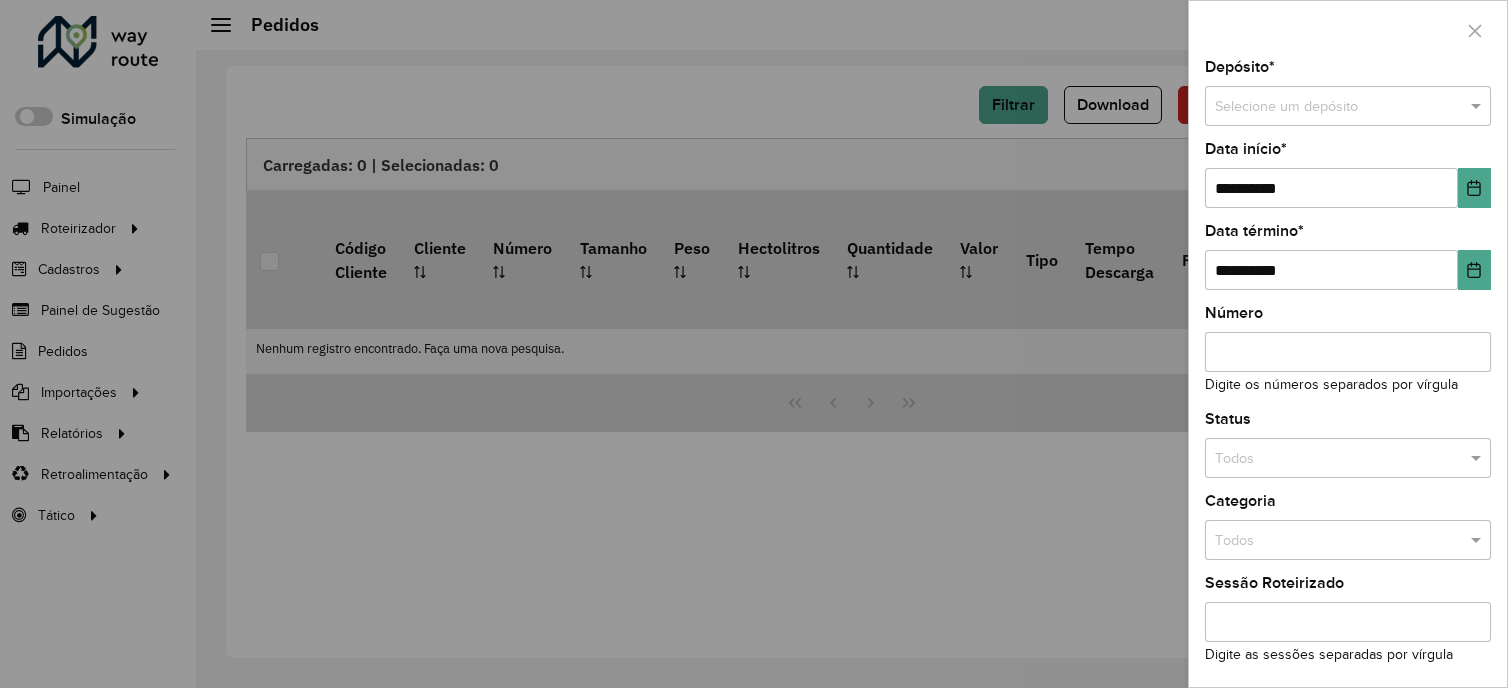 scroll, scrollTop: 0, scrollLeft: 0, axis: both 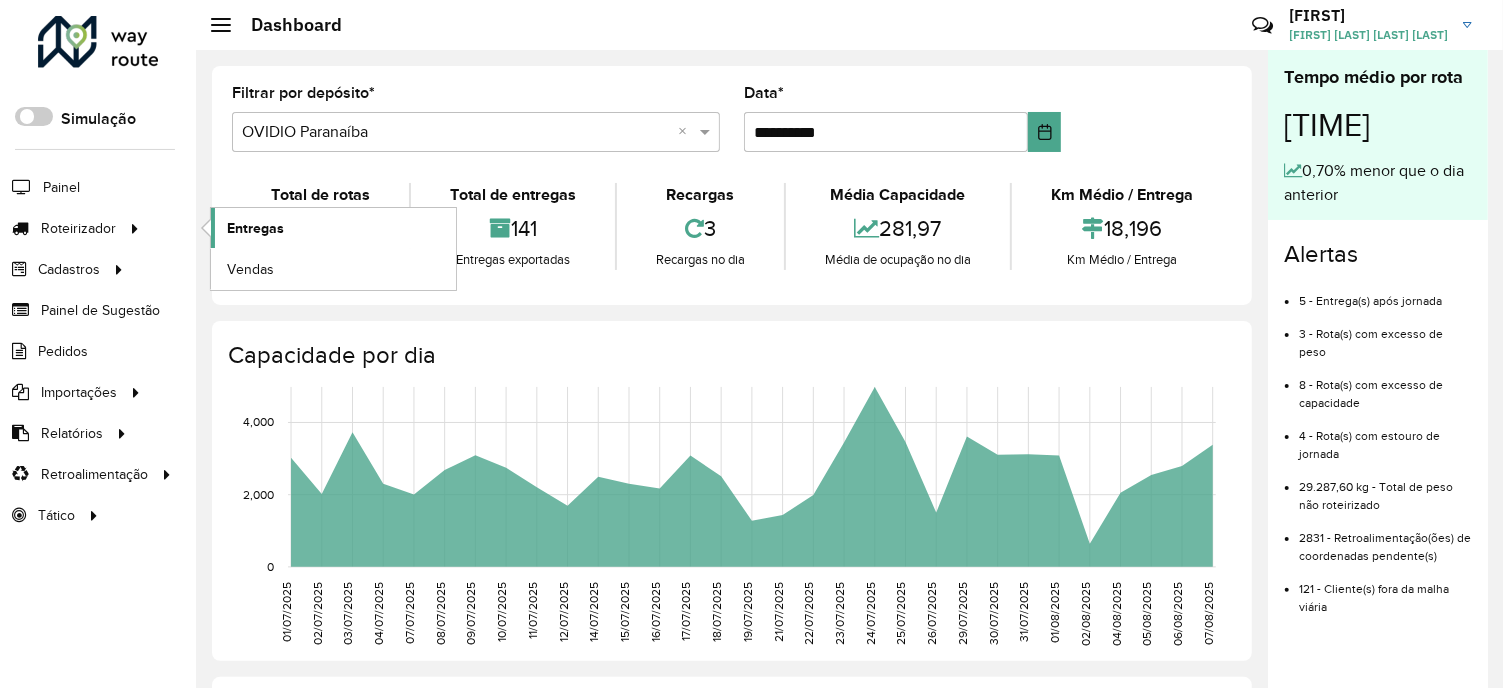 click on "Entregas" 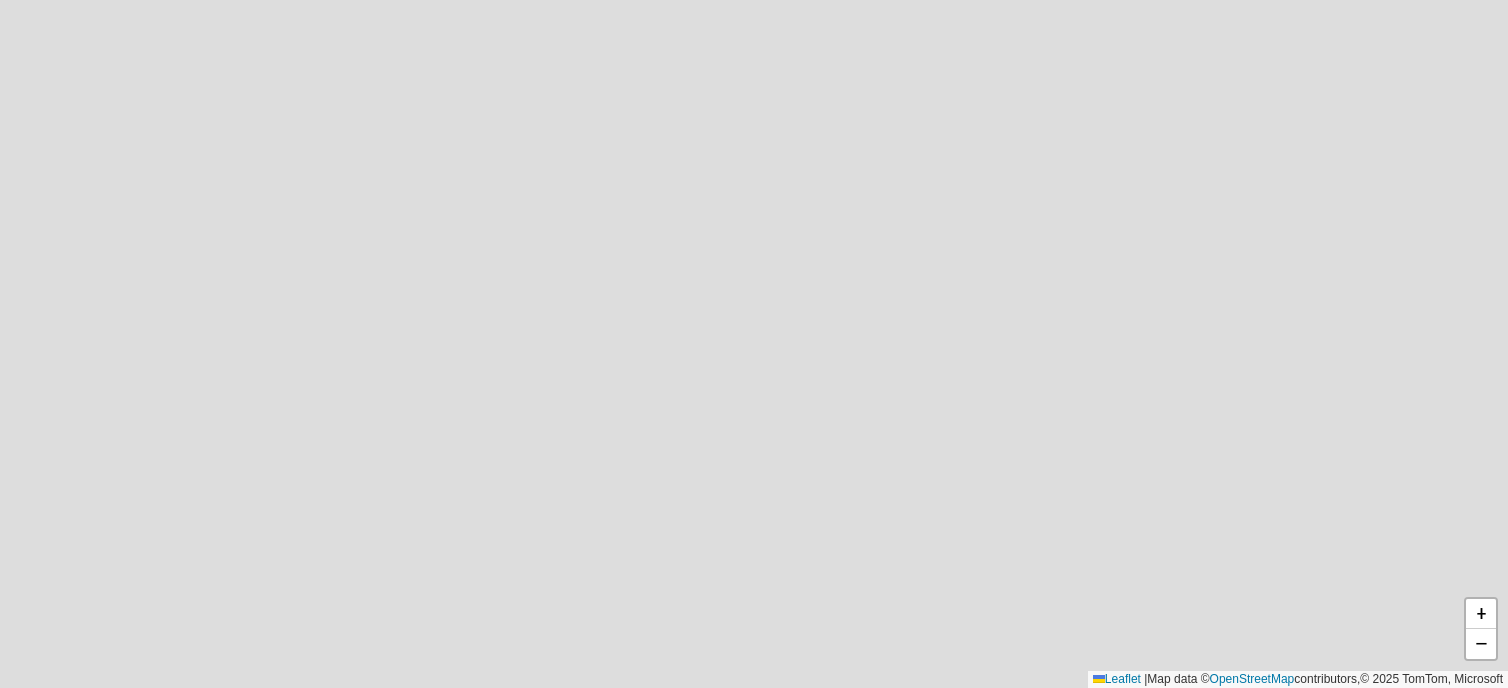 scroll, scrollTop: 0, scrollLeft: 0, axis: both 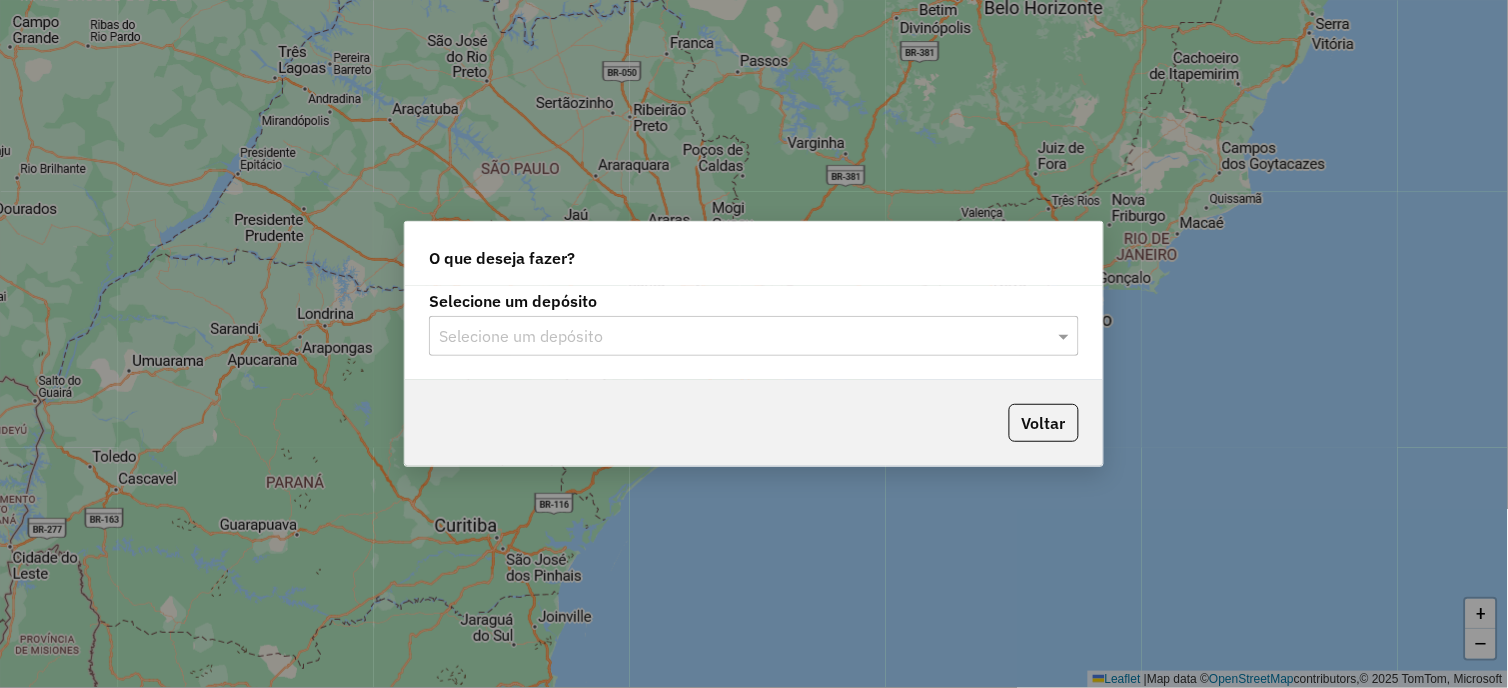 click 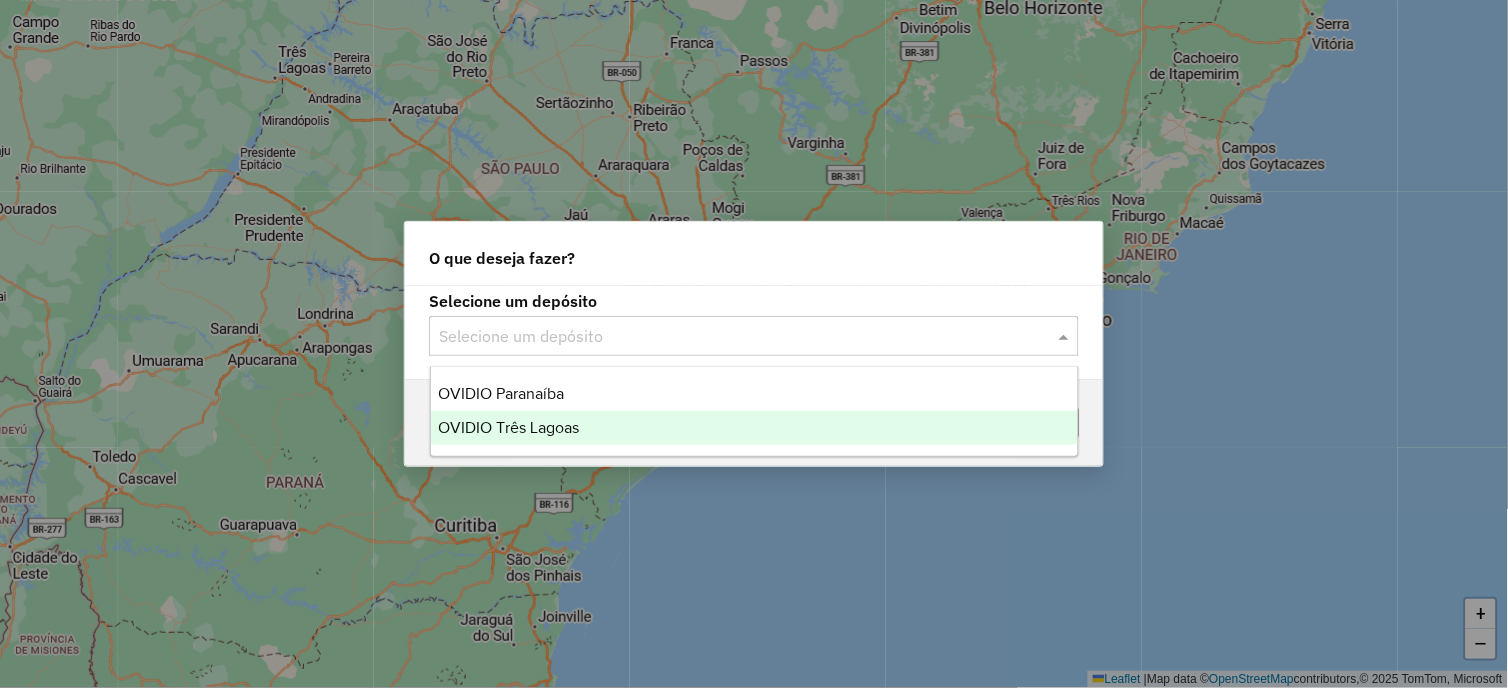 click on "OVIDIO Três Lagoas" at bounding box center (755, 428) 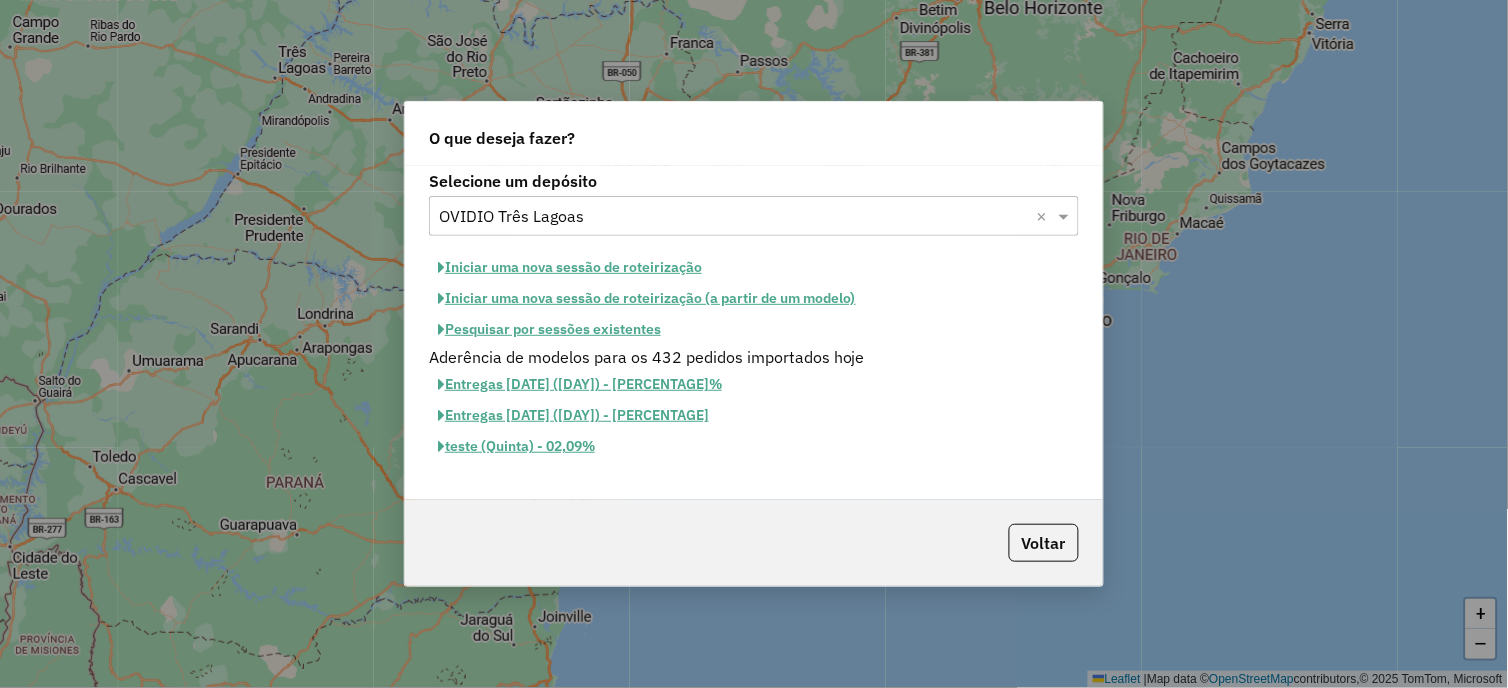 click on "Iniciar uma nova sessão de roteirização" 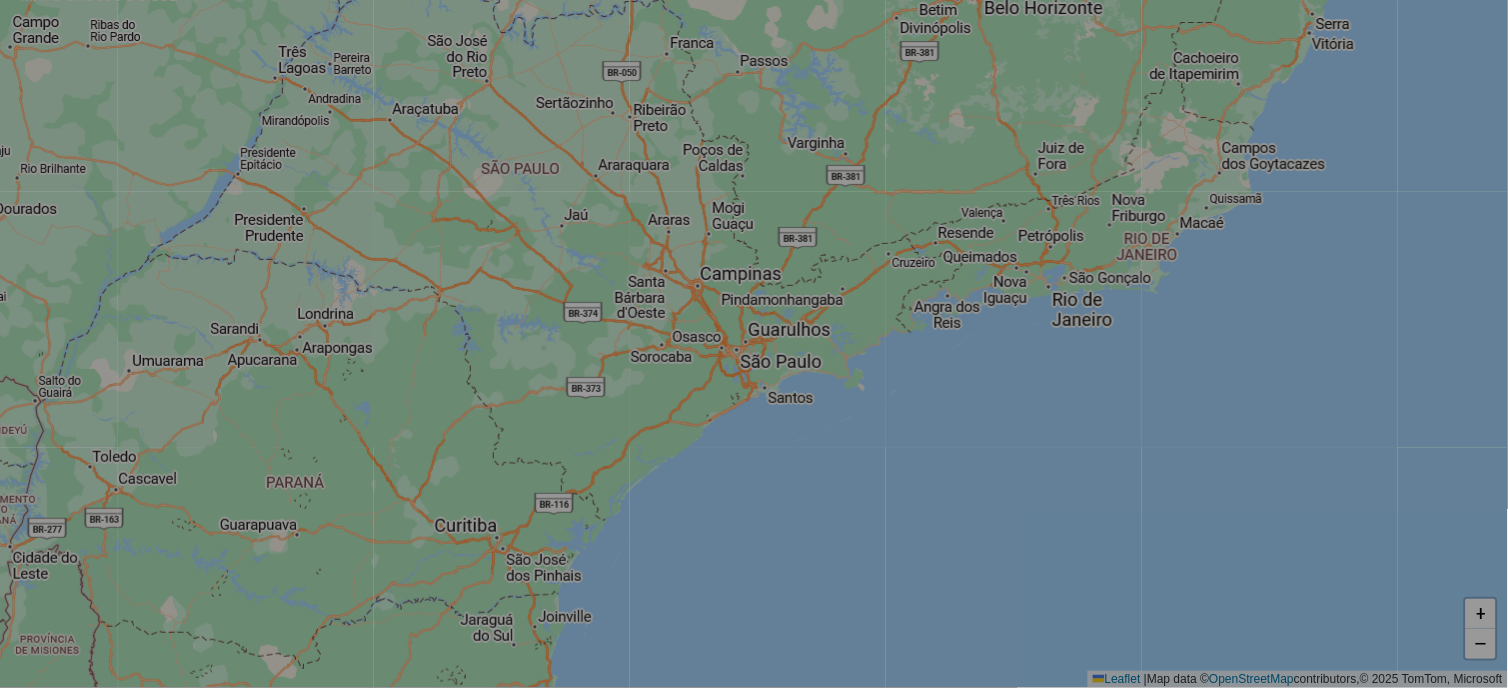 select on "*" 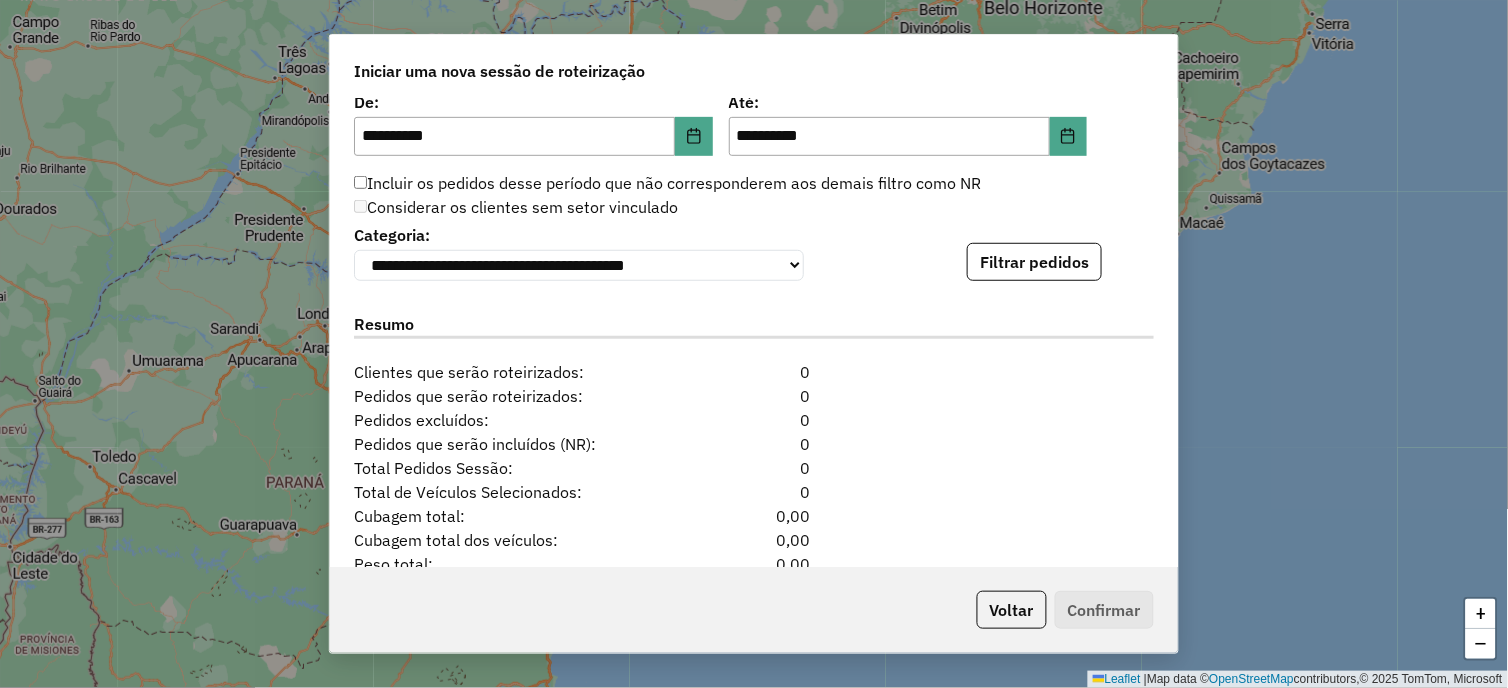 scroll, scrollTop: 2000, scrollLeft: 0, axis: vertical 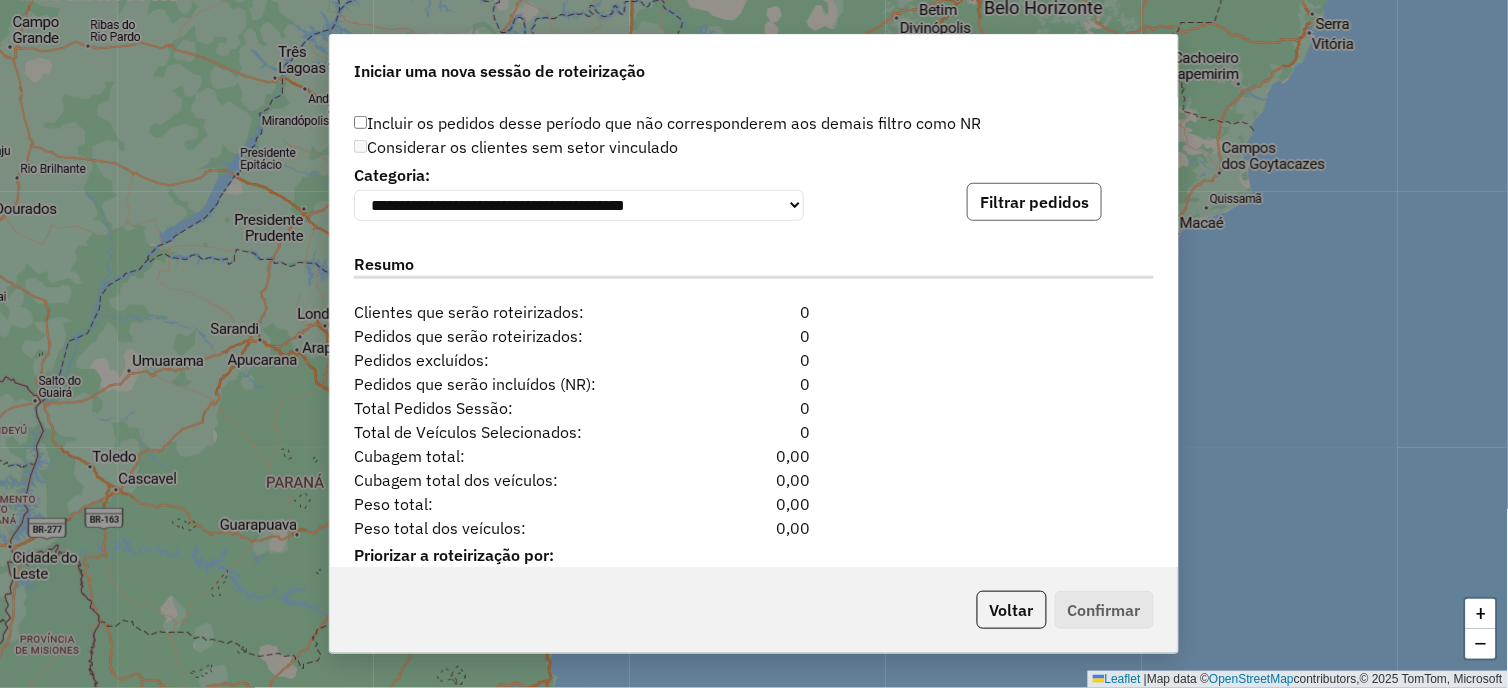 click on "Filtrar pedidos" 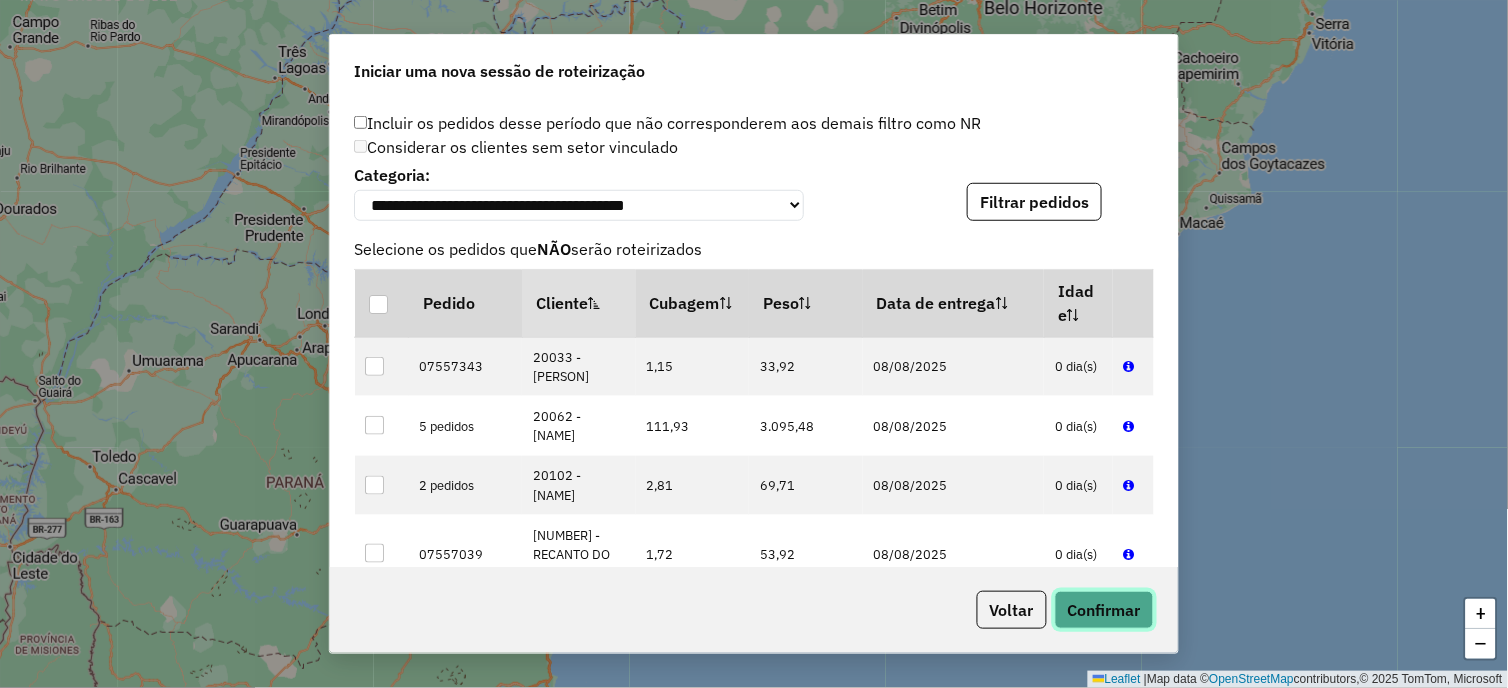 click on "Confirmar" 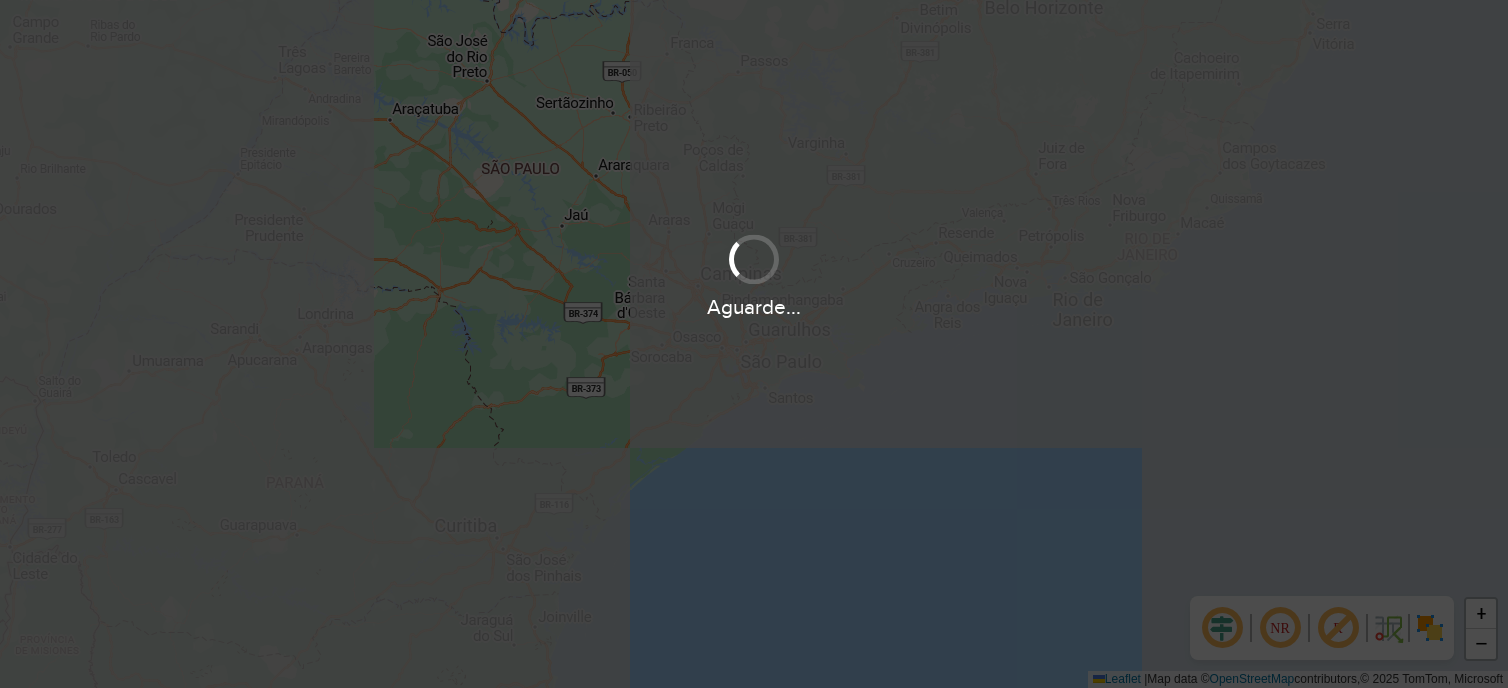 scroll, scrollTop: 0, scrollLeft: 0, axis: both 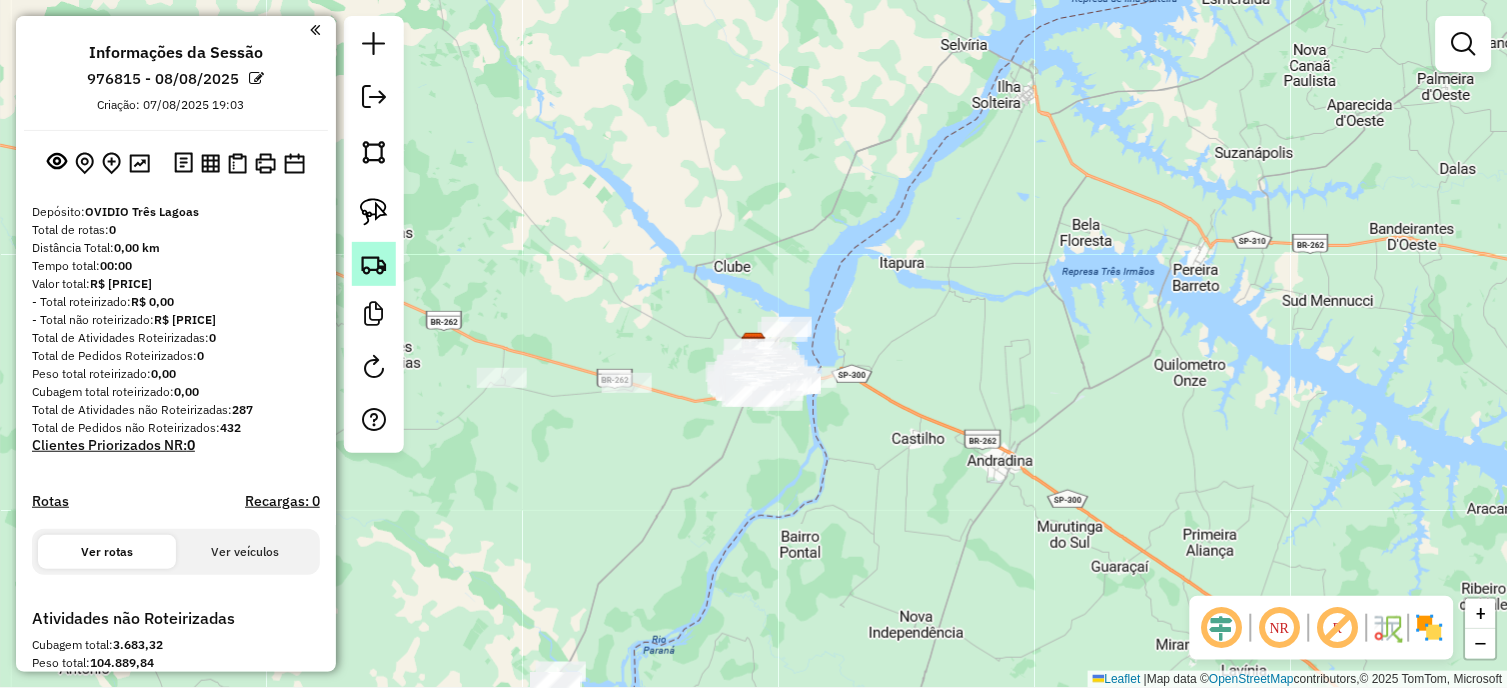 click 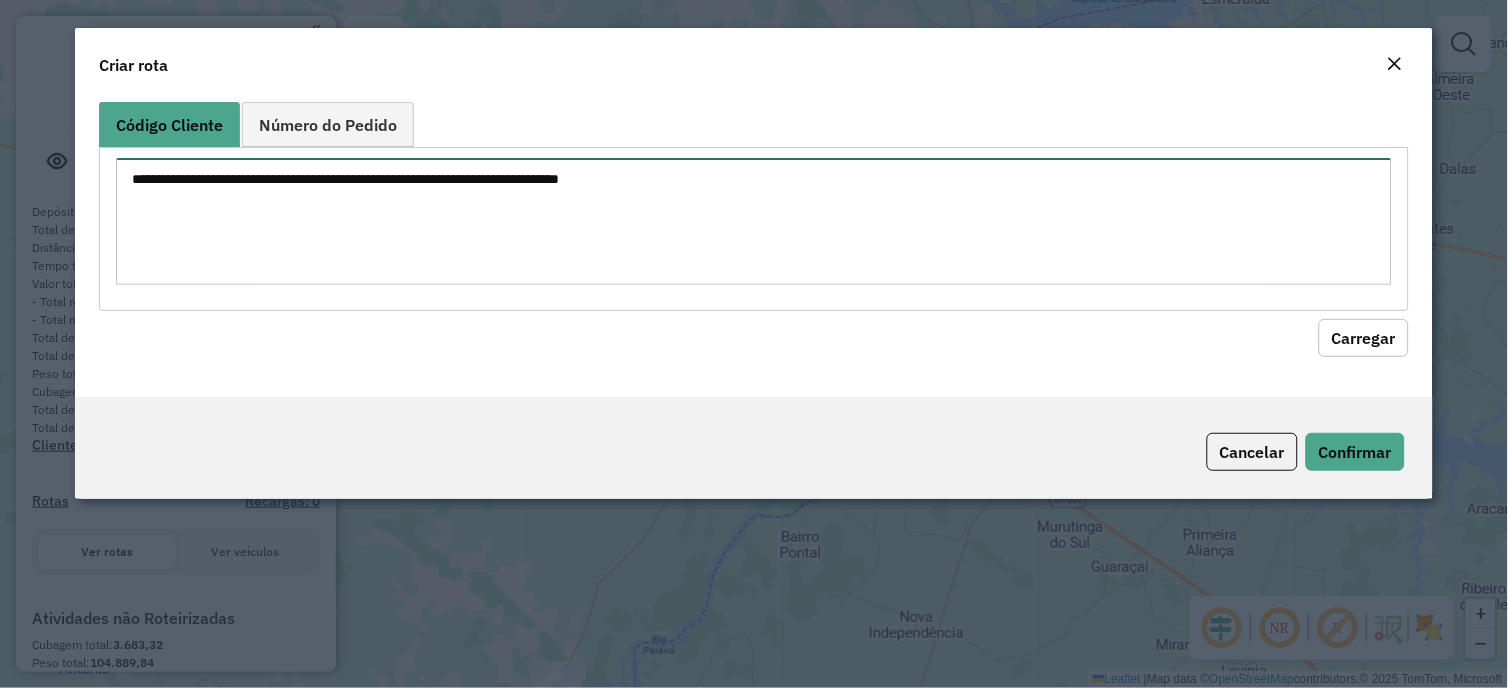 click at bounding box center (753, 221) 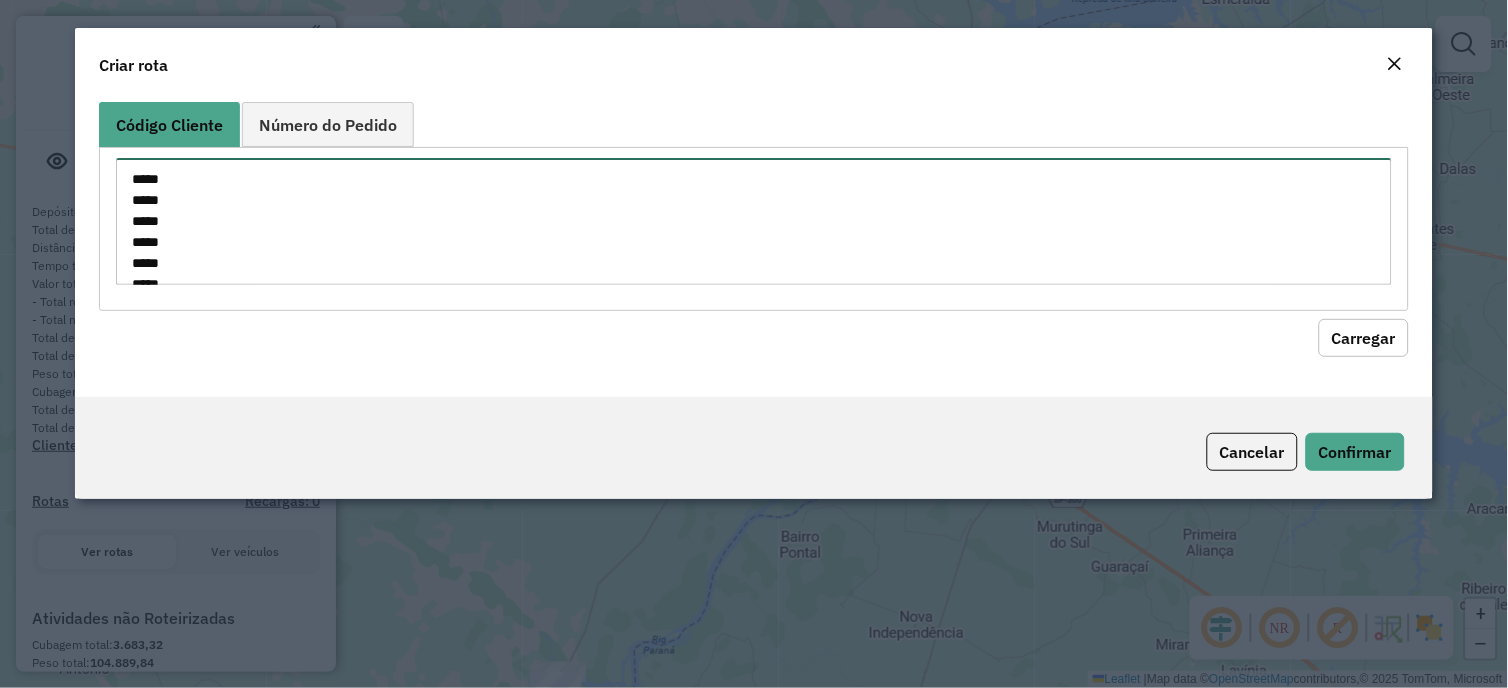 scroll, scrollTop: 113, scrollLeft: 0, axis: vertical 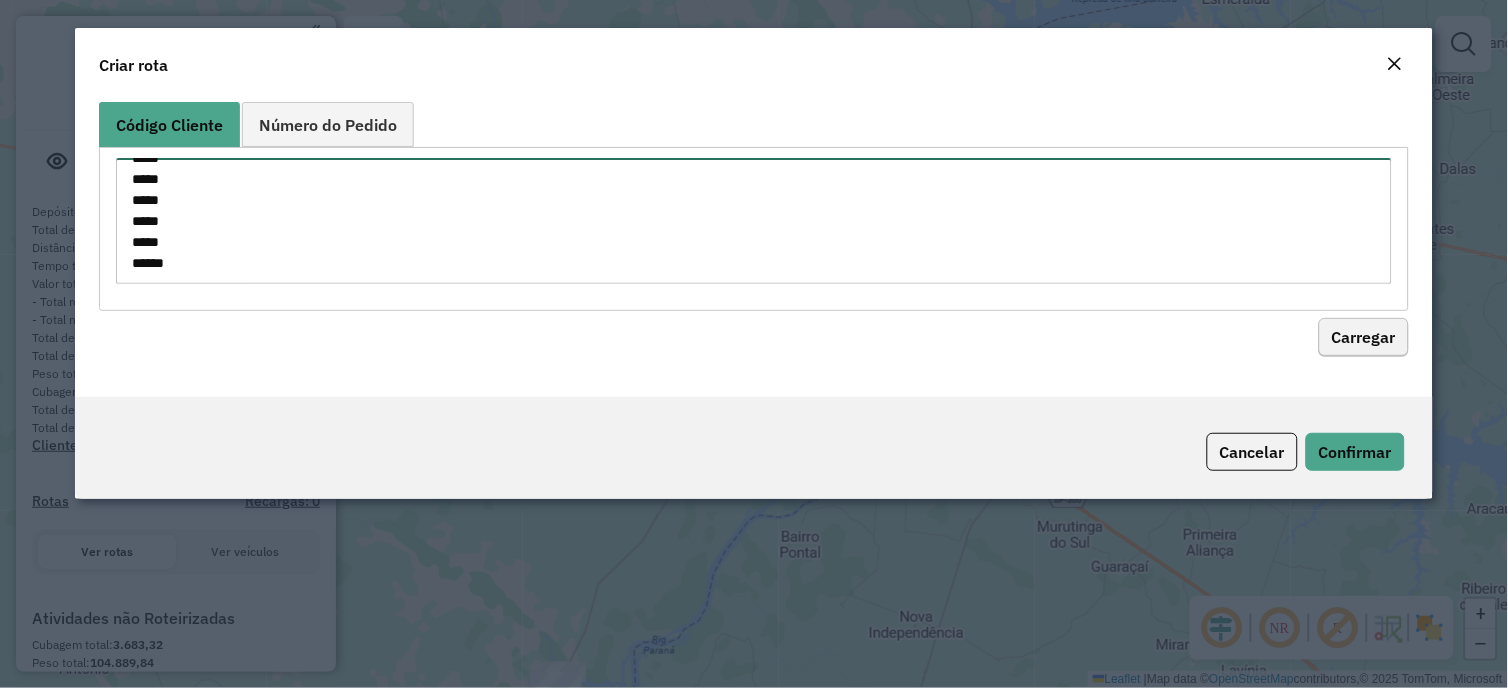 type on "*****
*****
*****
*****
*****
*****
*****
*****
*****
*****" 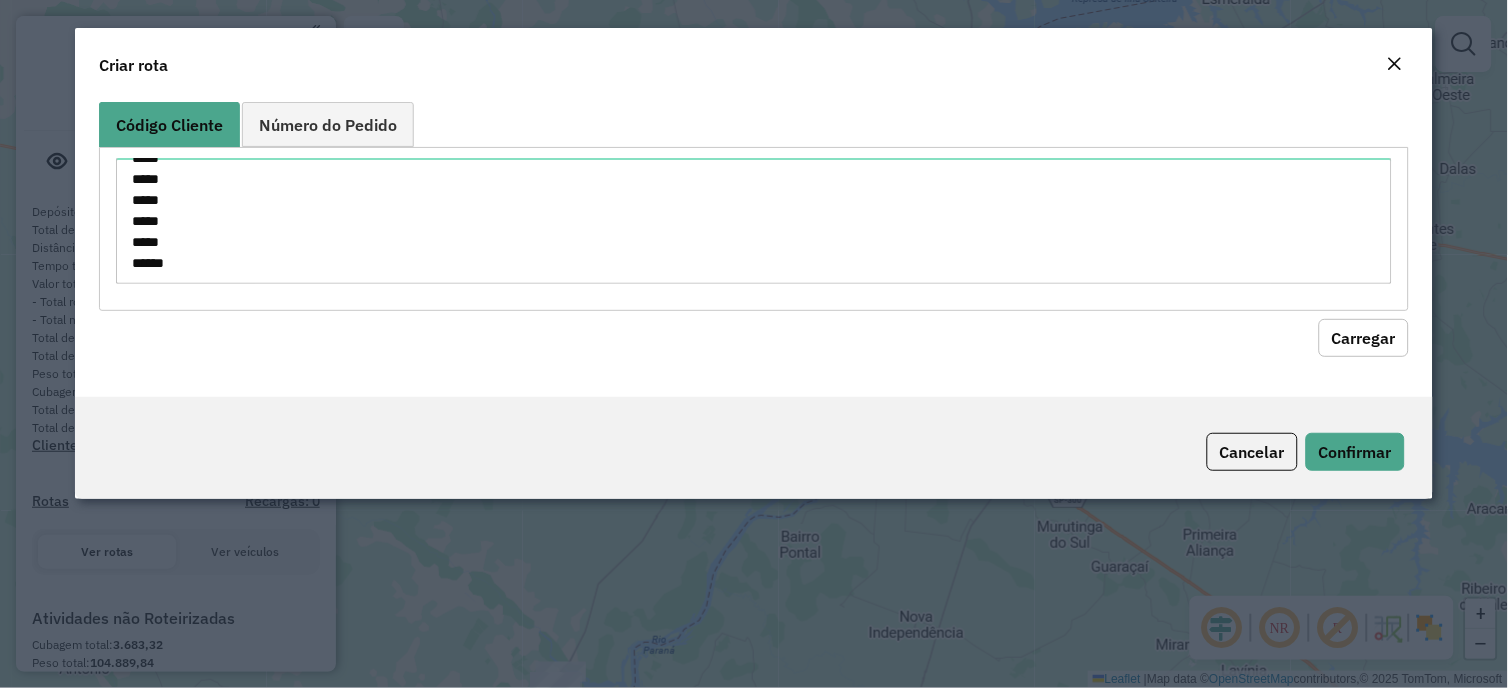 click on "Carregar" 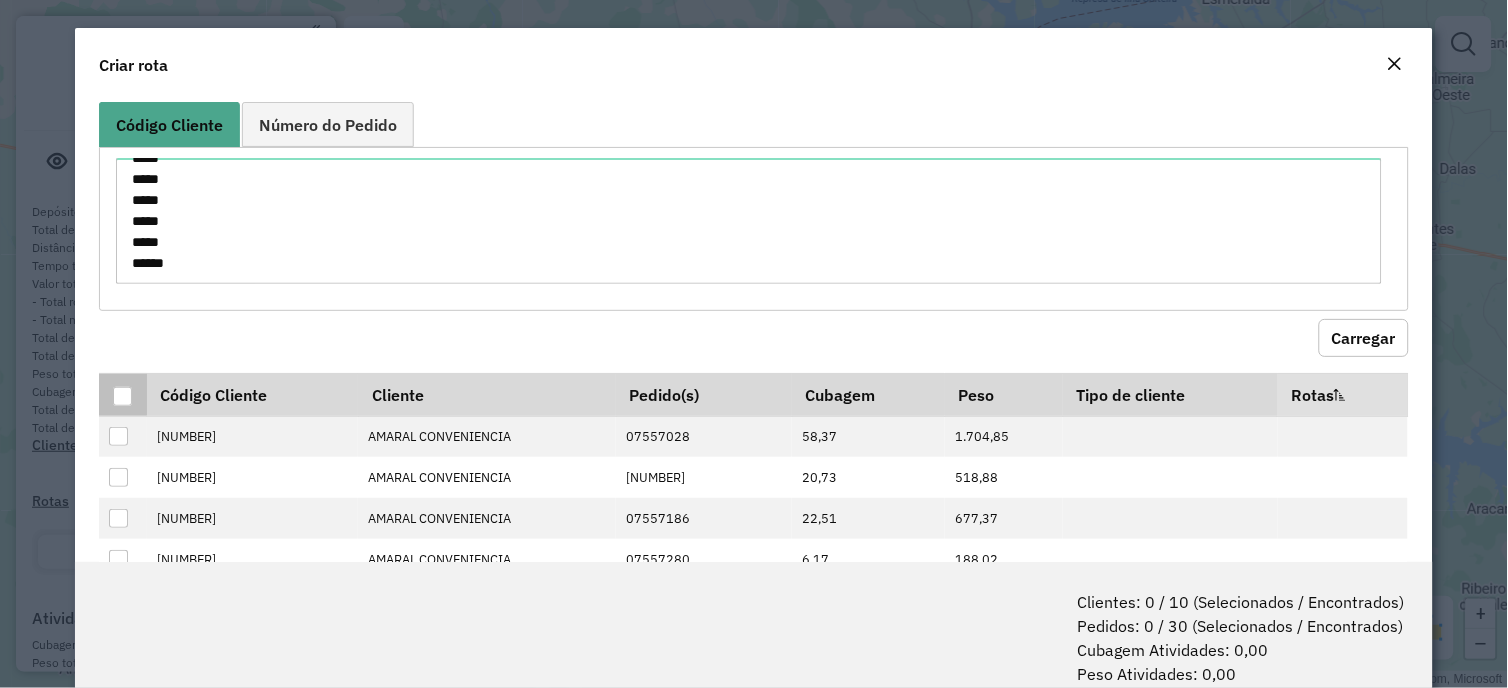 click at bounding box center [122, 396] 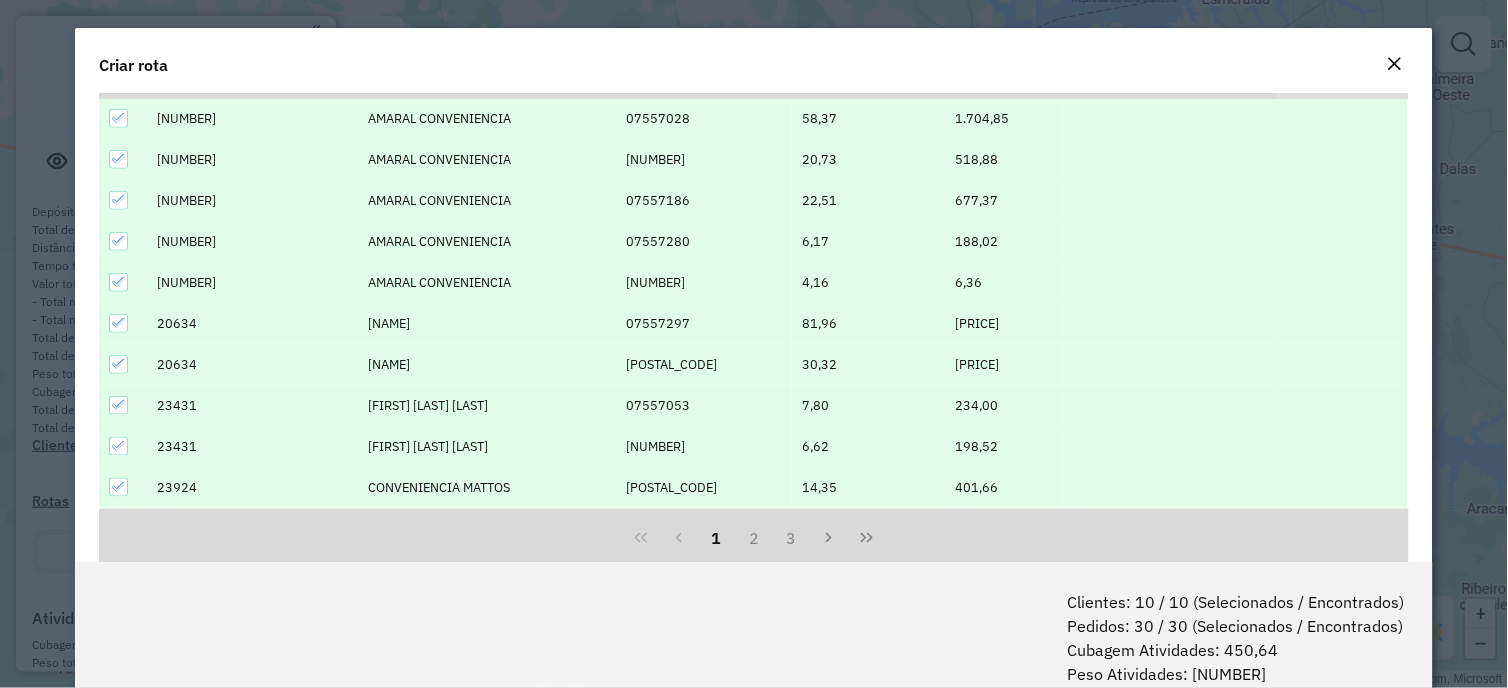 scroll, scrollTop: 361, scrollLeft: 0, axis: vertical 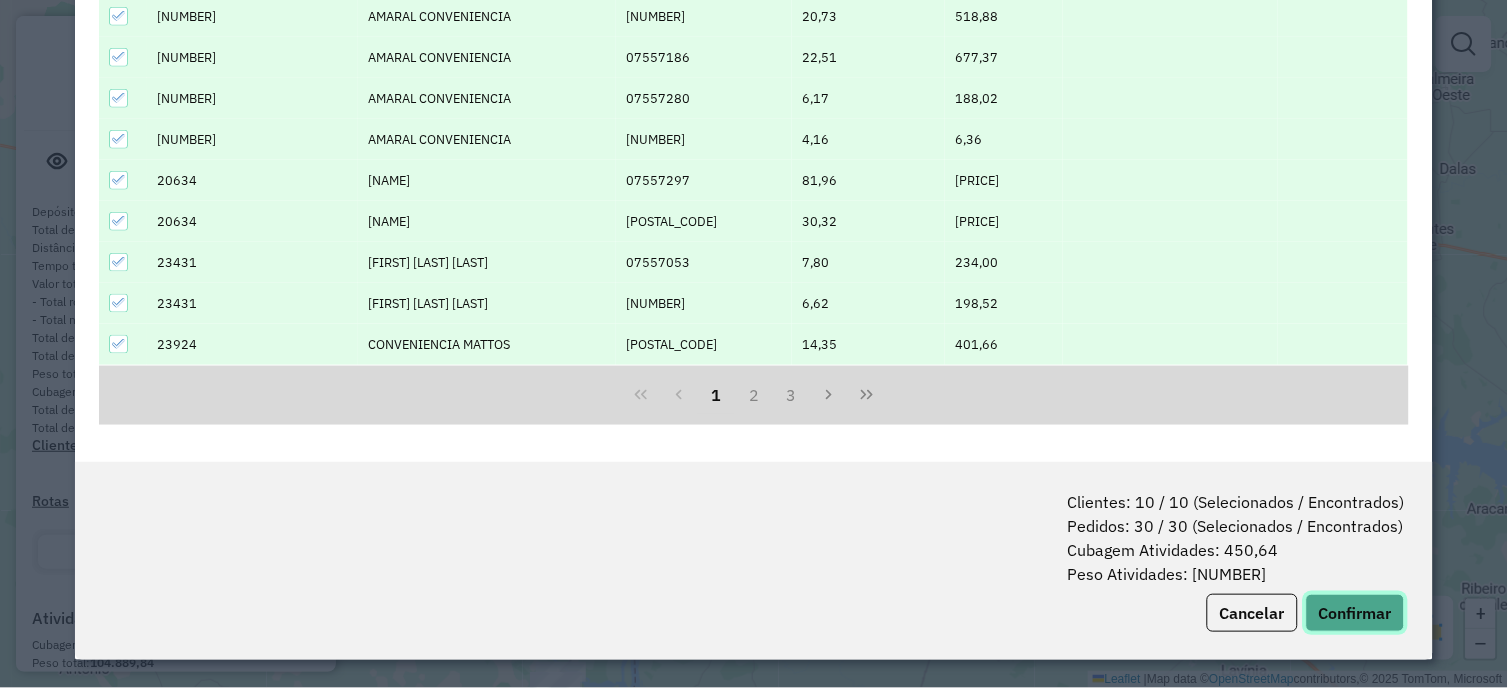 click on "Confirmar" 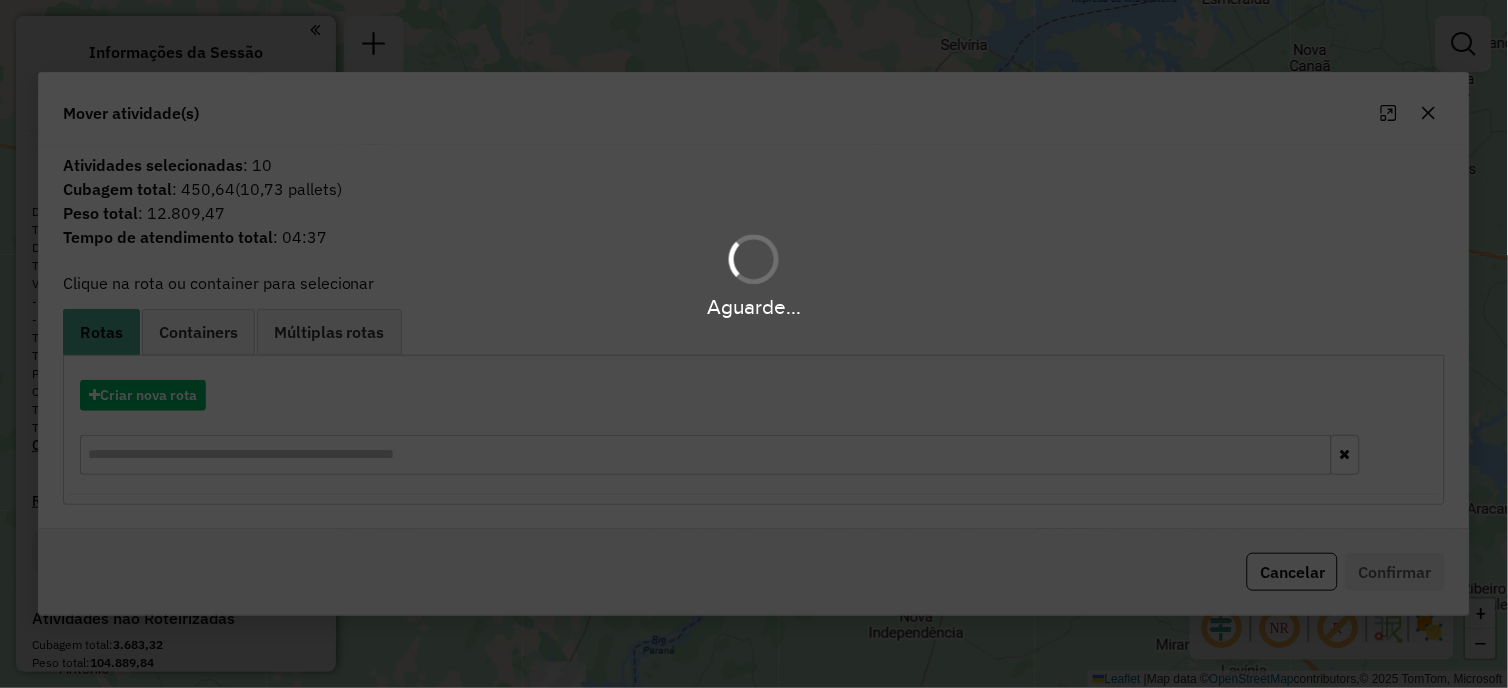click on "Aguarde..." at bounding box center [754, 344] 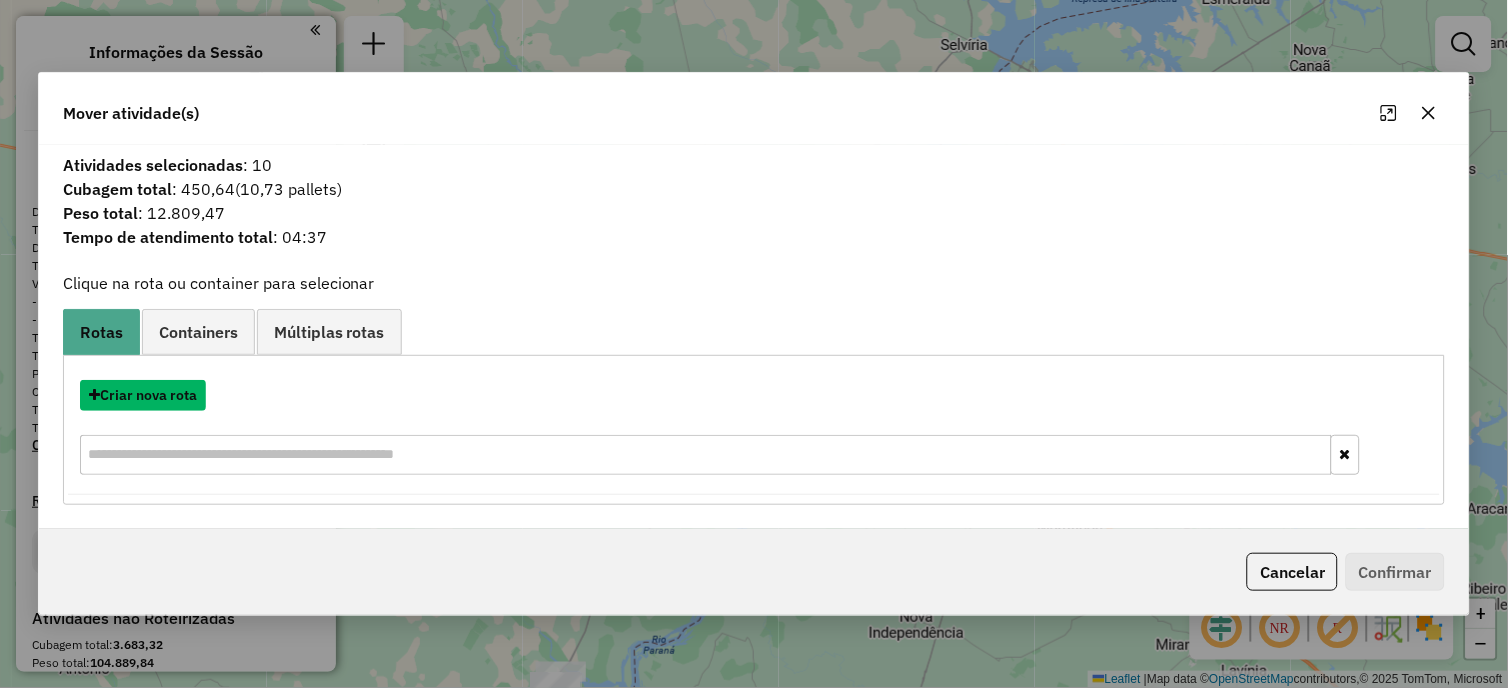 click on "Criar nova rota" at bounding box center [143, 395] 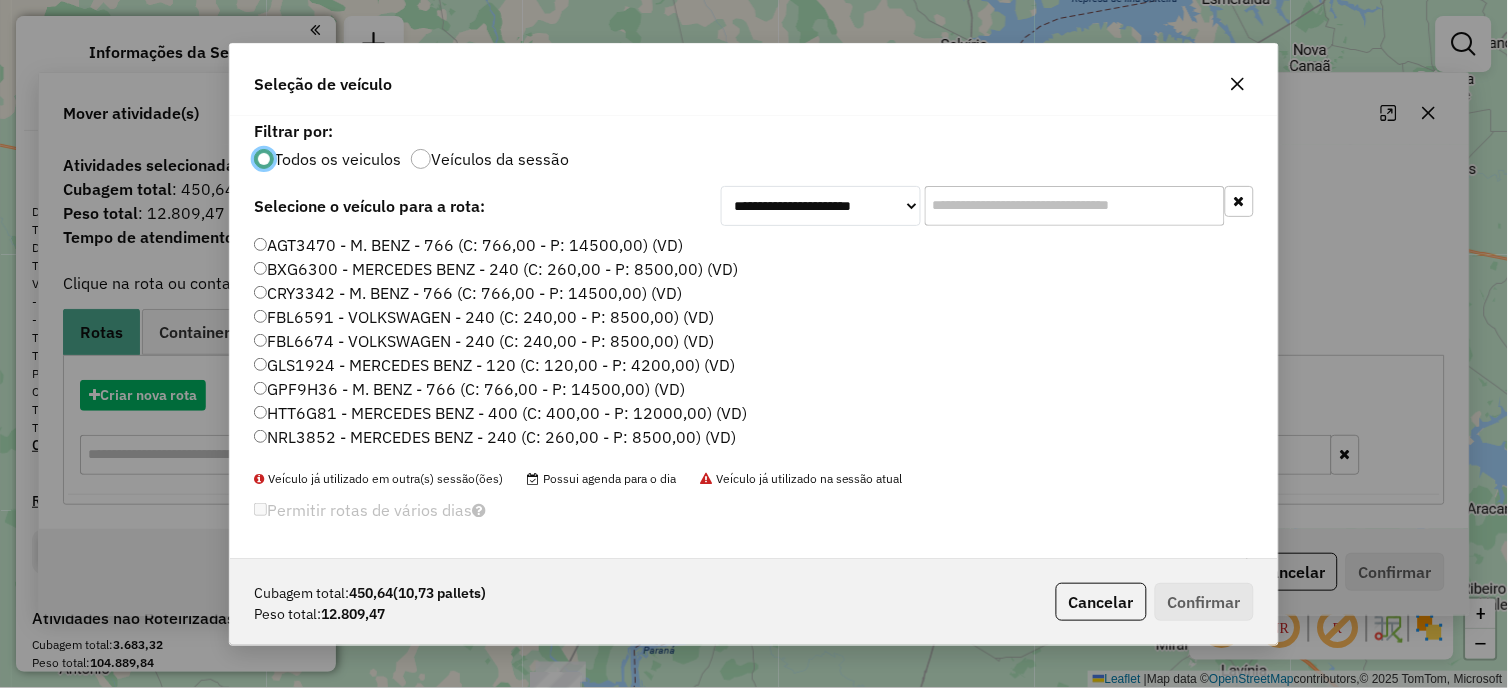 scroll, scrollTop: 11, scrollLeft: 5, axis: both 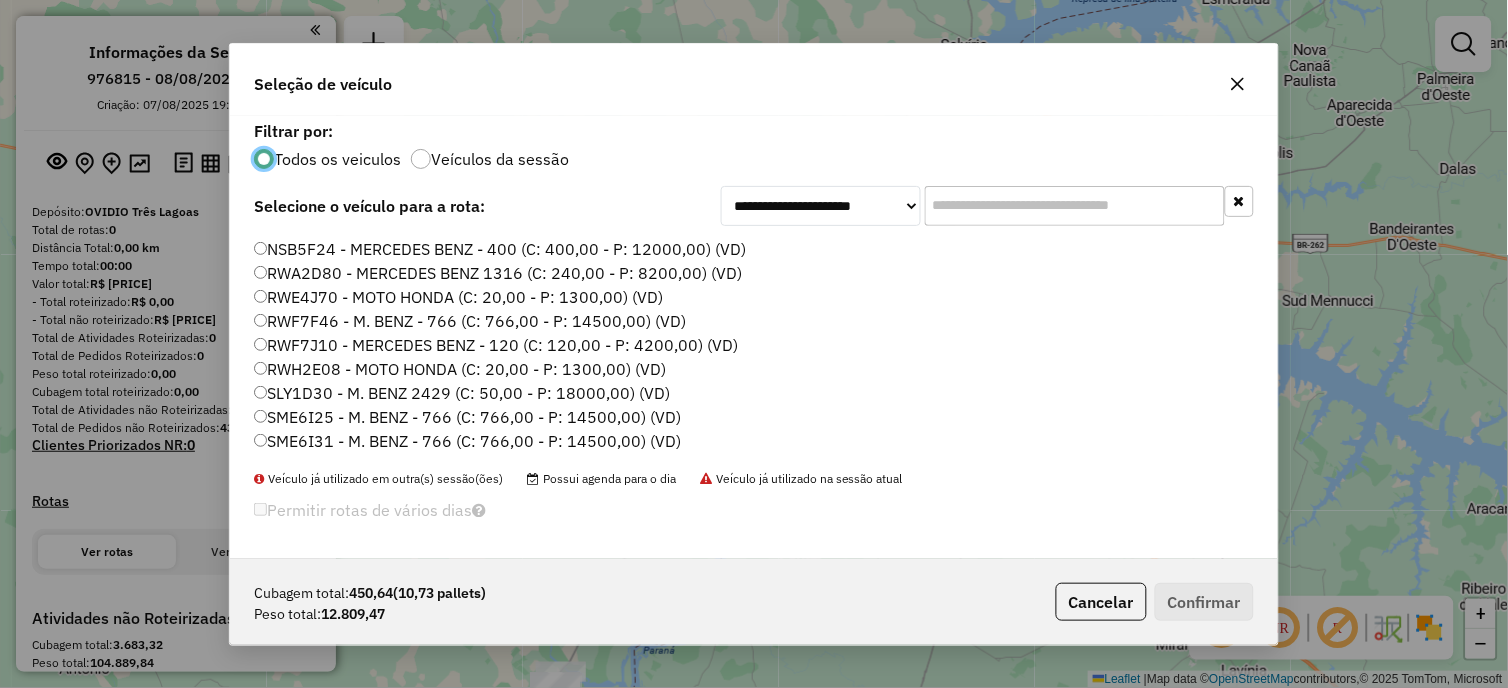 click on "RWF7F46 - M. BENZ - 766 (C: 766,00 - P: 14500,00) (VD)" 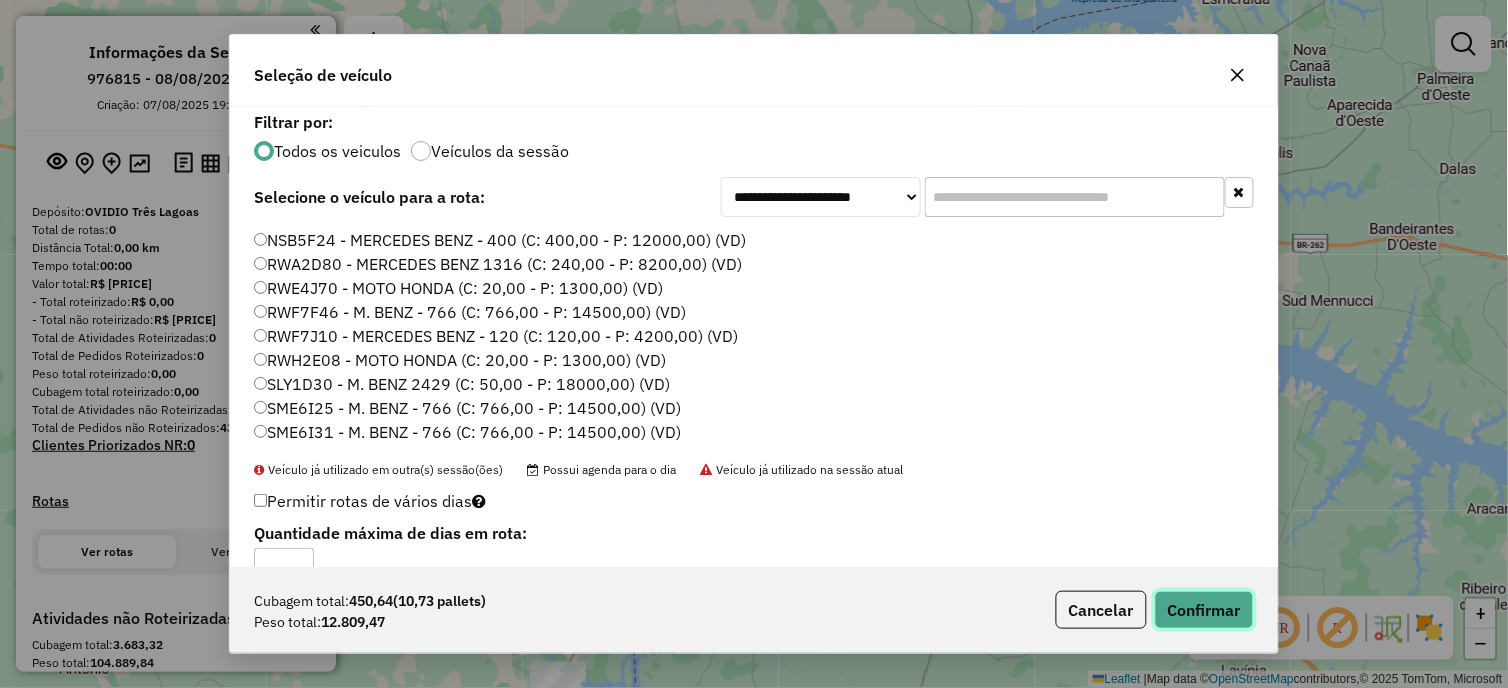 click on "Confirmar" 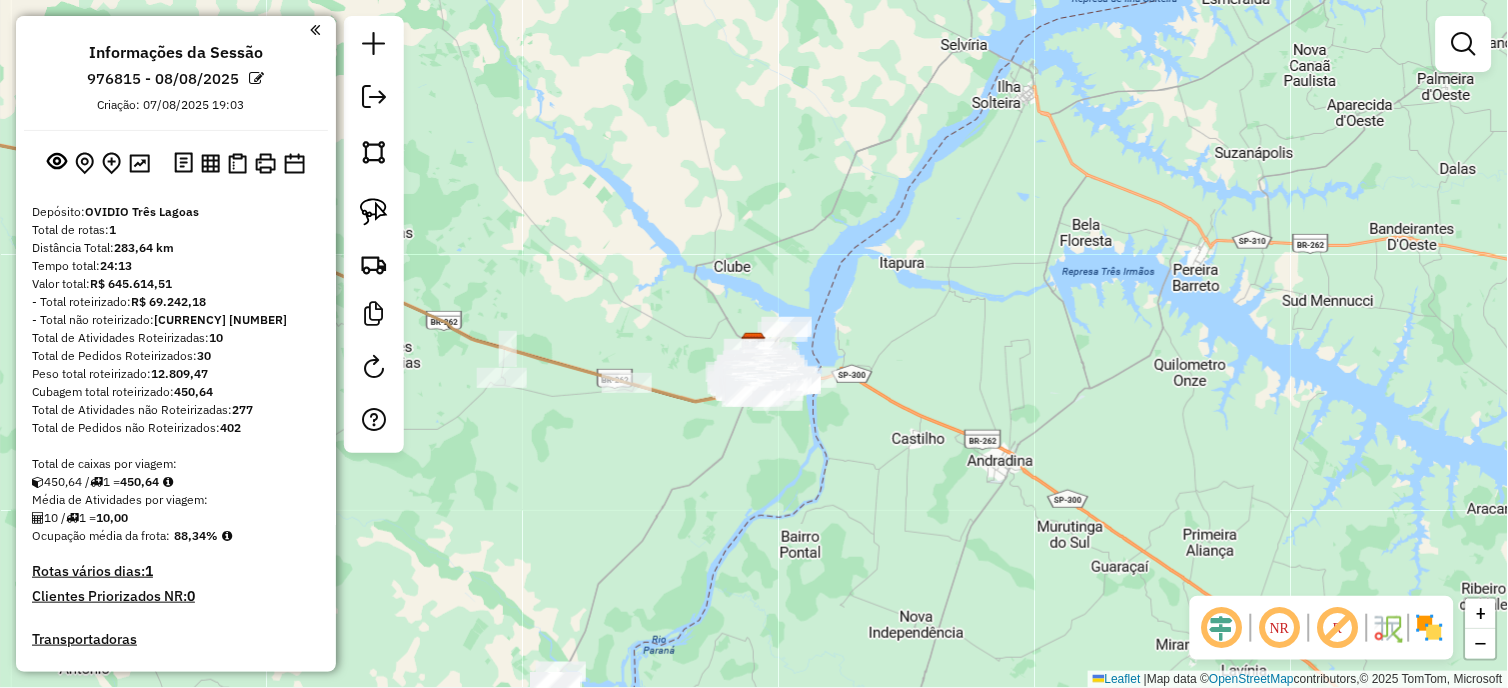 scroll, scrollTop: 222, scrollLeft: 0, axis: vertical 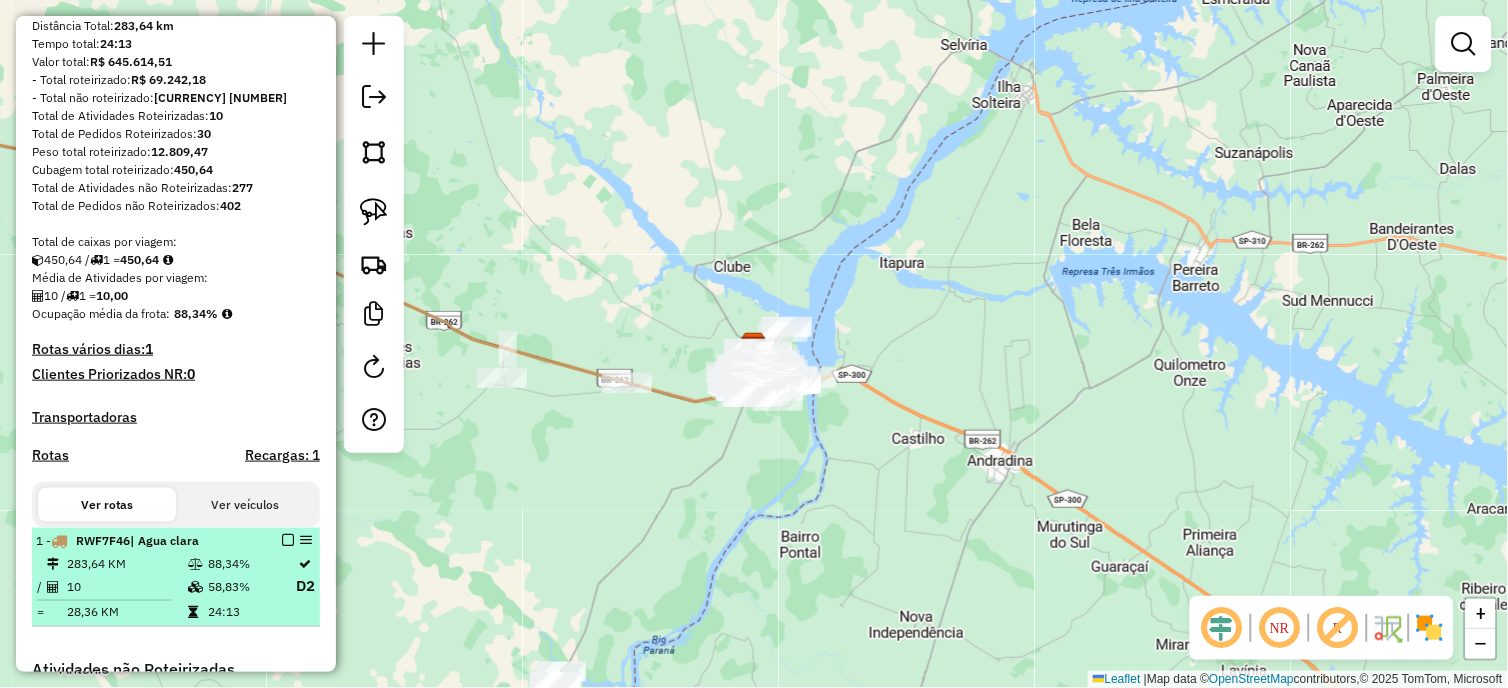 click on "1 -       RWF7F46   | Agua clara  283,64 KM   88,34%  /  10   58,83%   D2  =  28,36 KM   24:13" at bounding box center [176, 577] 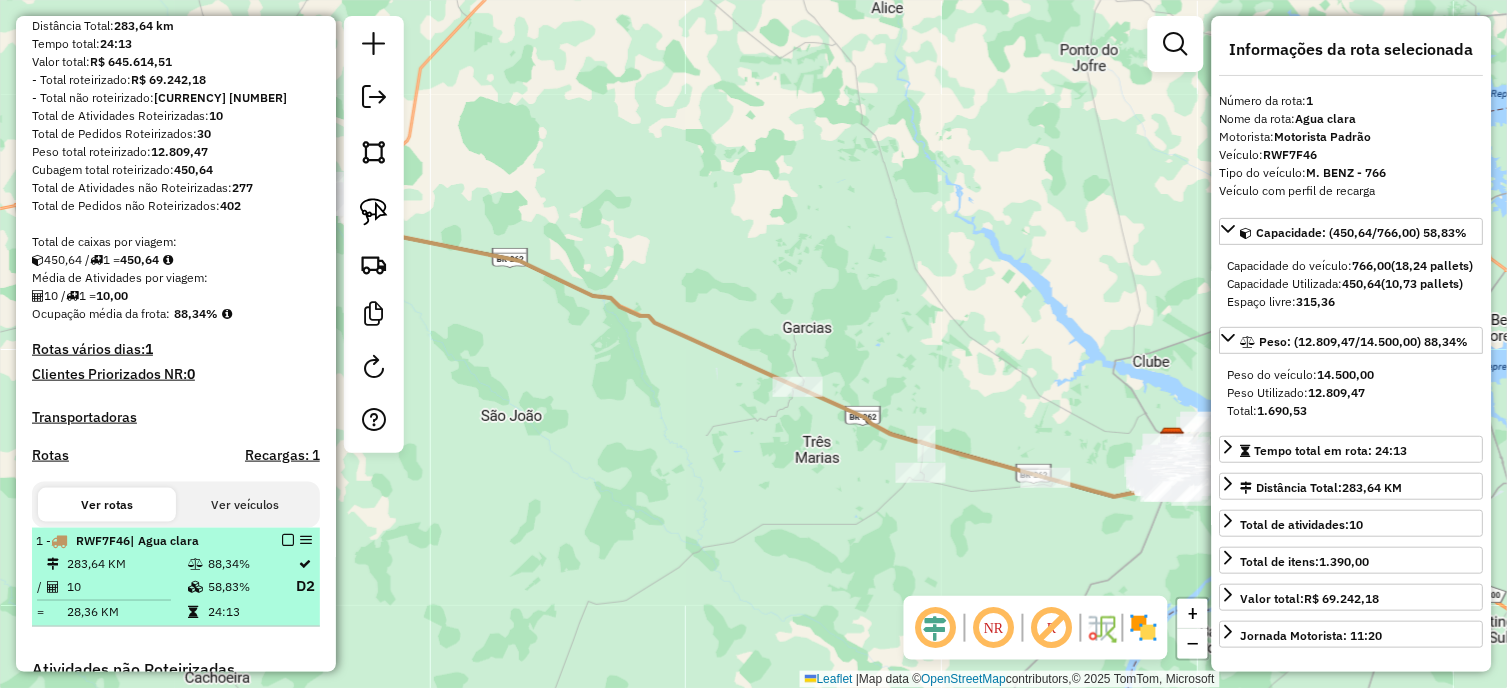 click at bounding box center (288, 540) 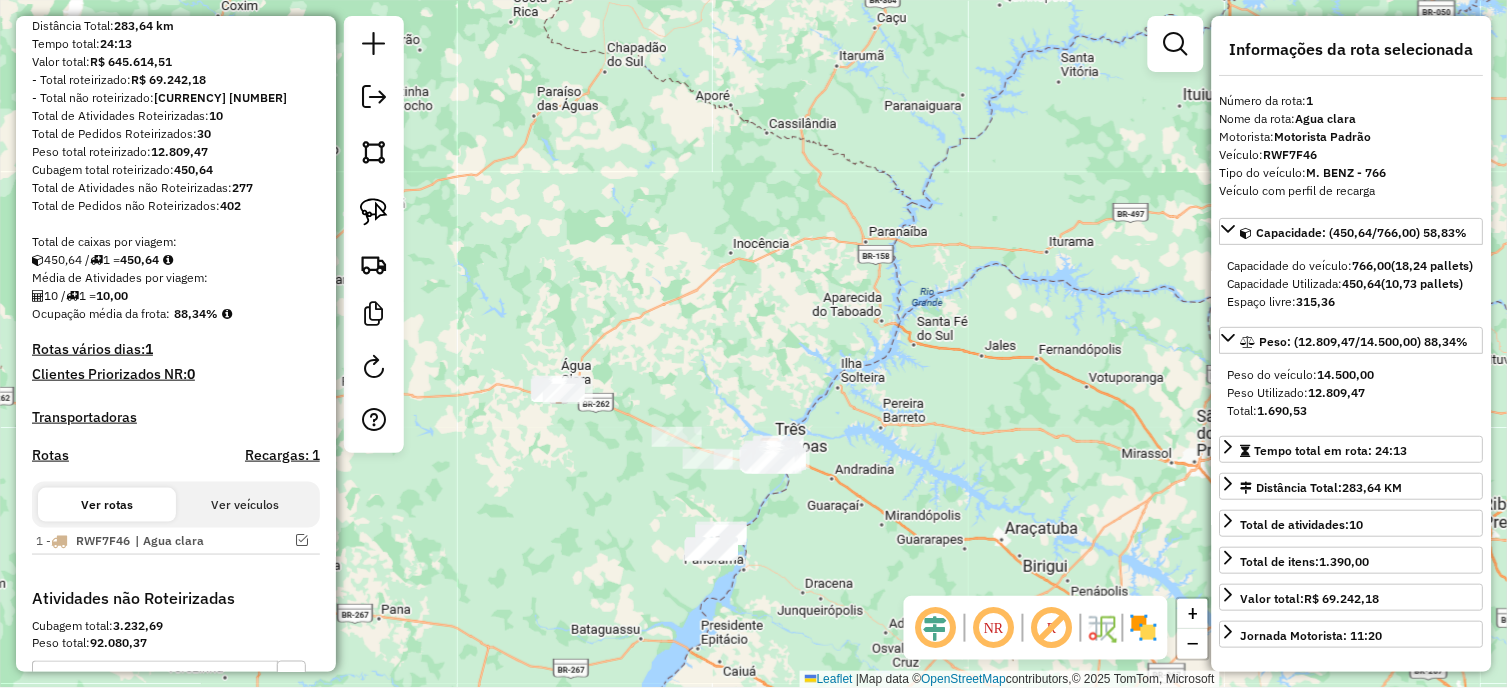 drag, startPoint x: 571, startPoint y: 500, endPoint x: 715, endPoint y: 502, distance: 144.01389 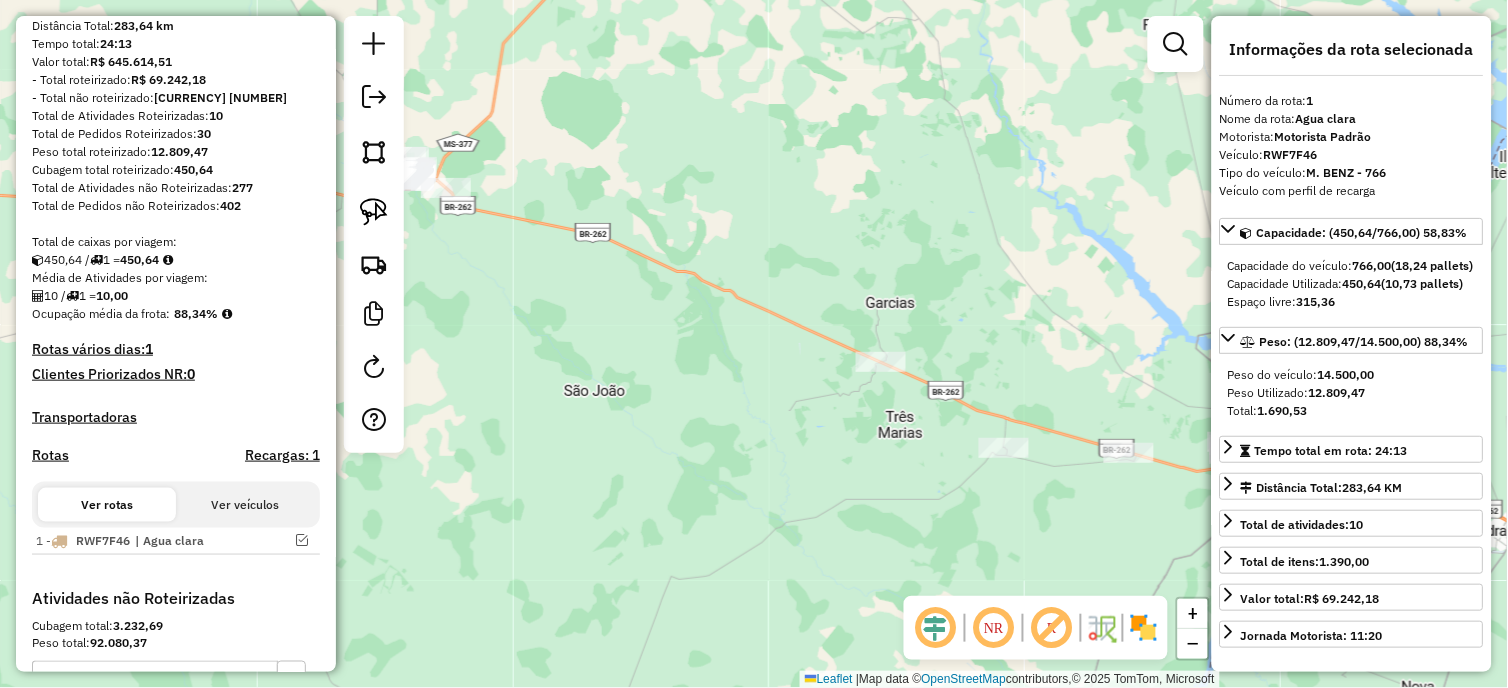 drag, startPoint x: 750, startPoint y: 454, endPoint x: 797, endPoint y: 433, distance: 51.47815 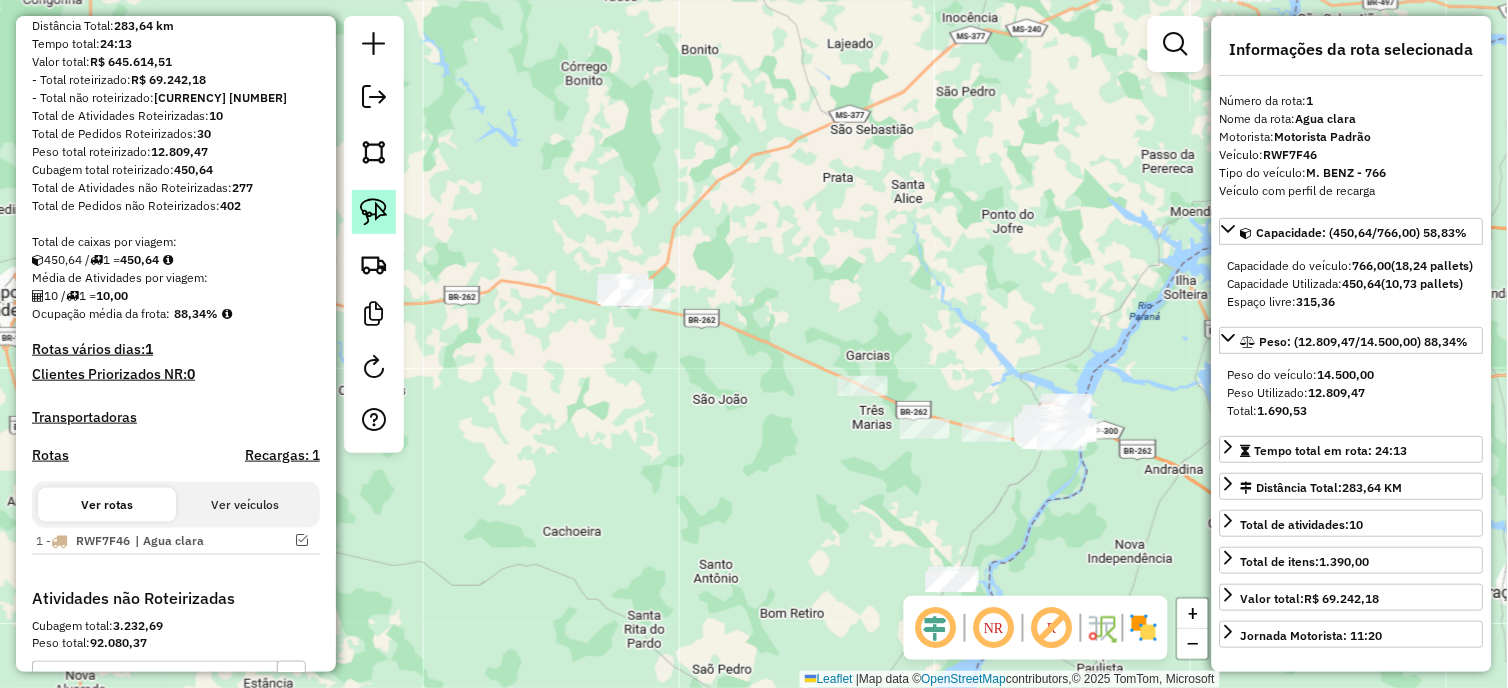 click 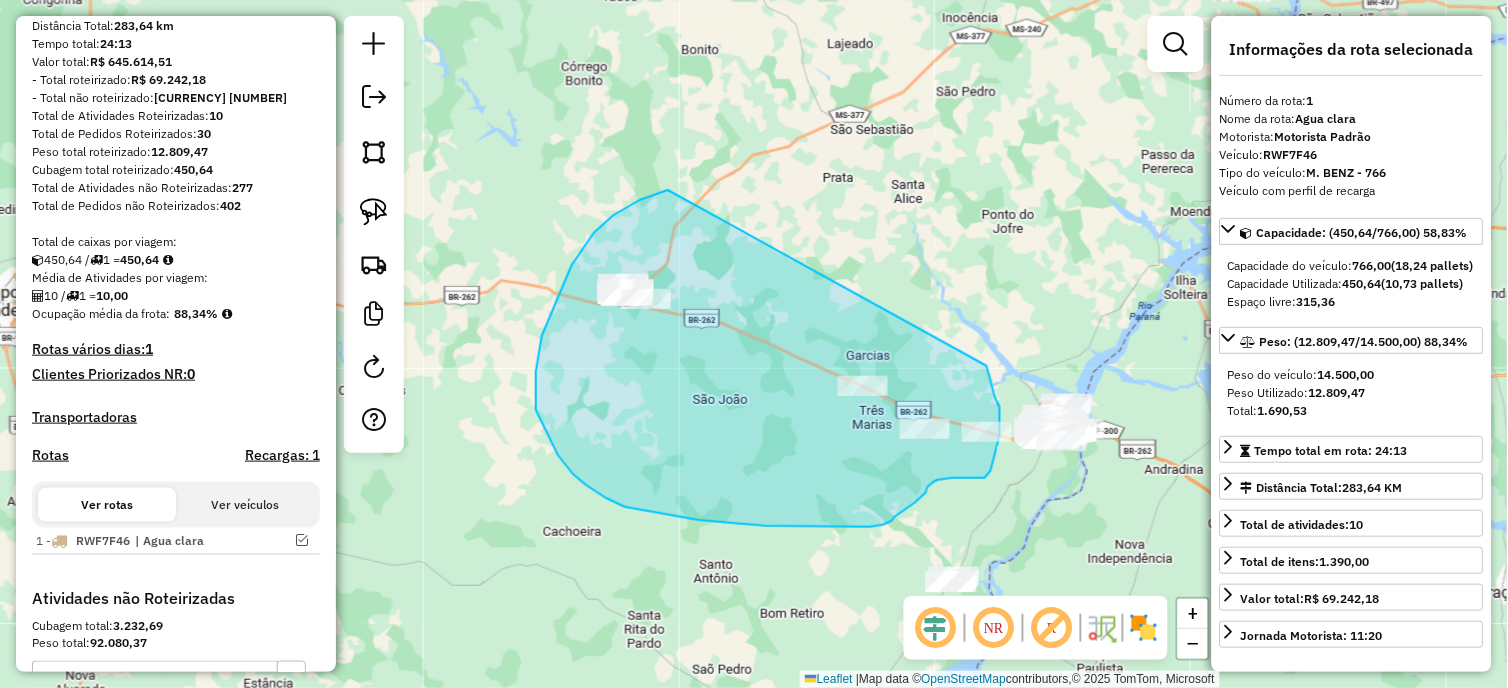drag, startPoint x: 663, startPoint y: 191, endPoint x: 984, endPoint y: 356, distance: 360.92383 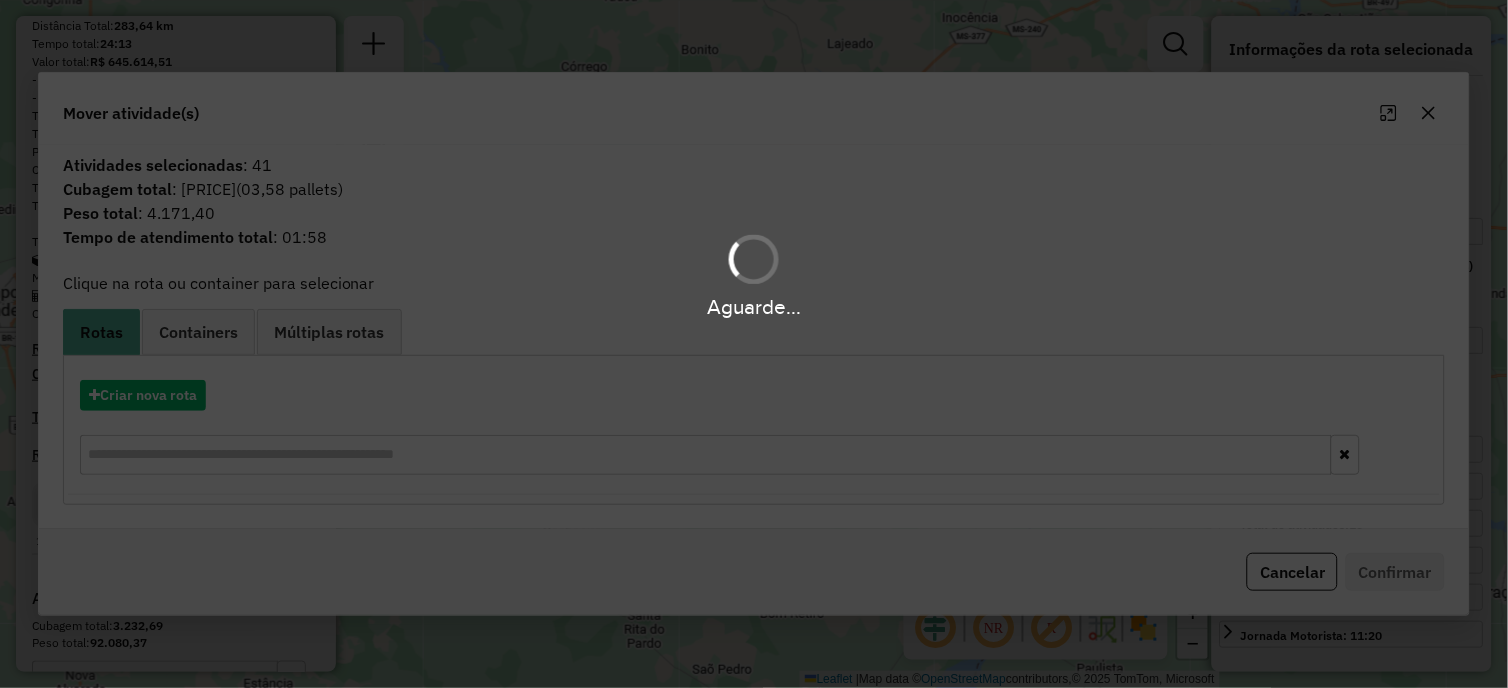 click on "Aguarde..." at bounding box center (754, 344) 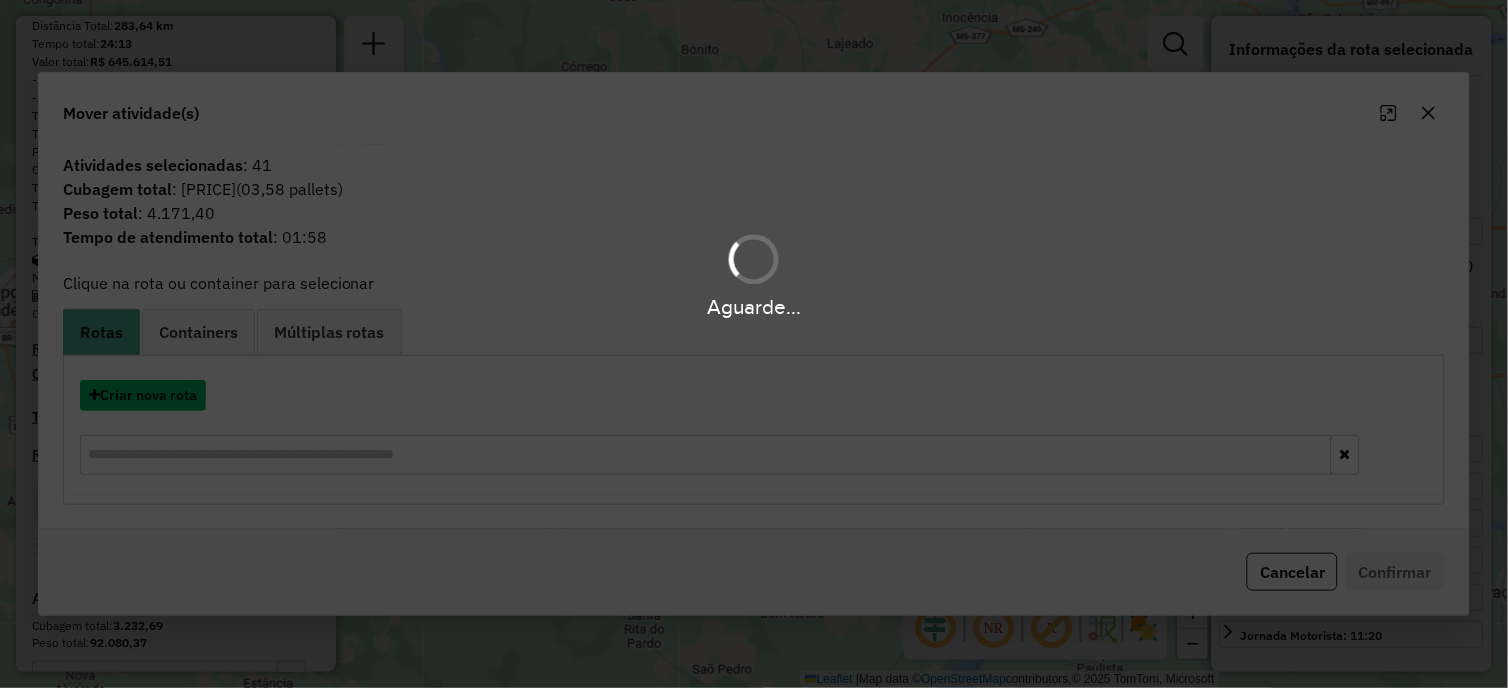 click on "Criar nova rota" at bounding box center [143, 395] 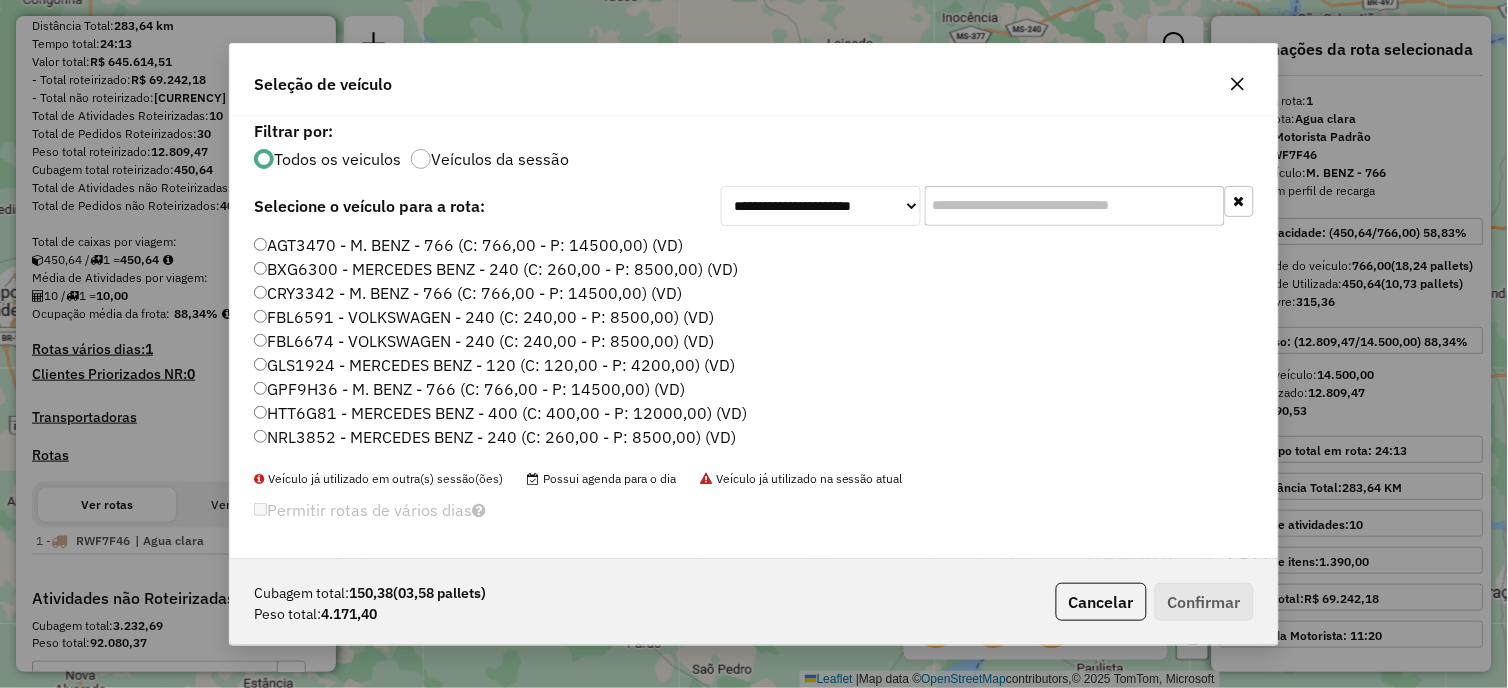 click on "**********" 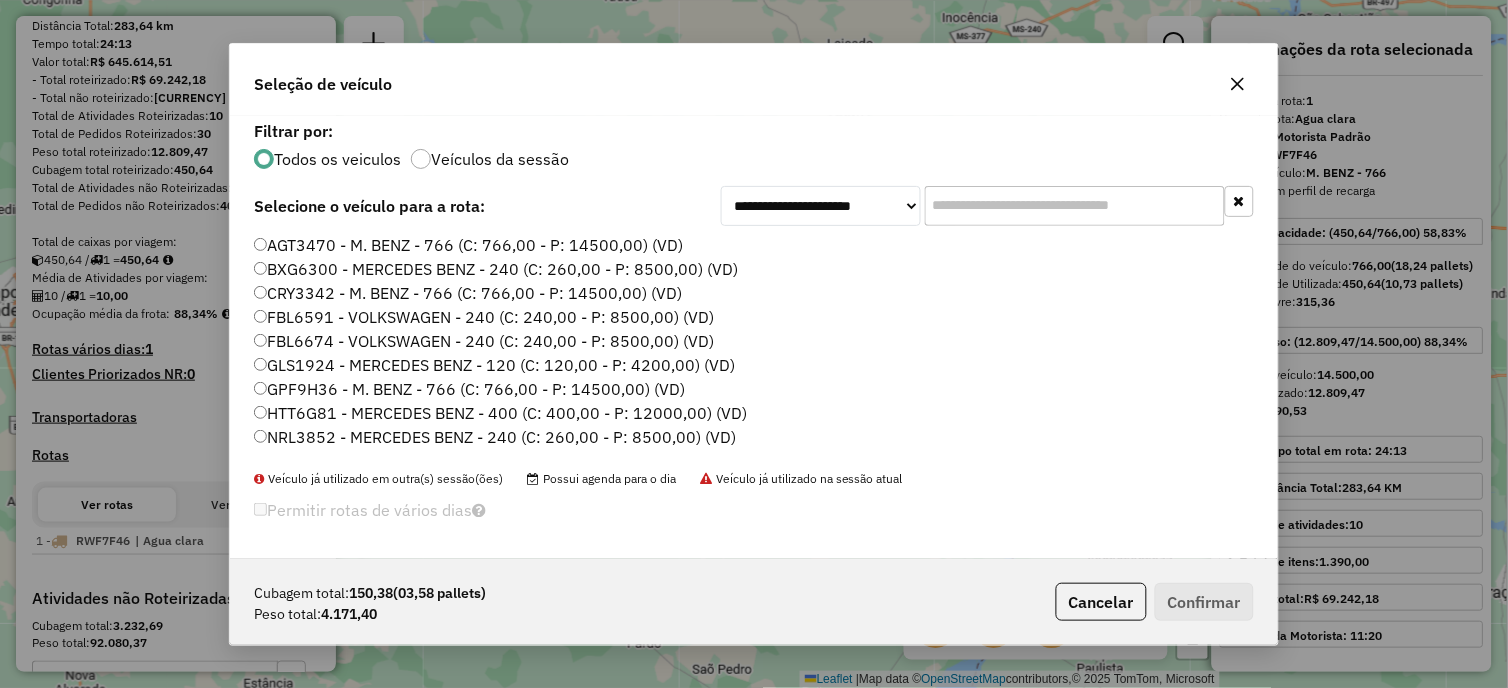 scroll, scrollTop: 11, scrollLeft: 5, axis: both 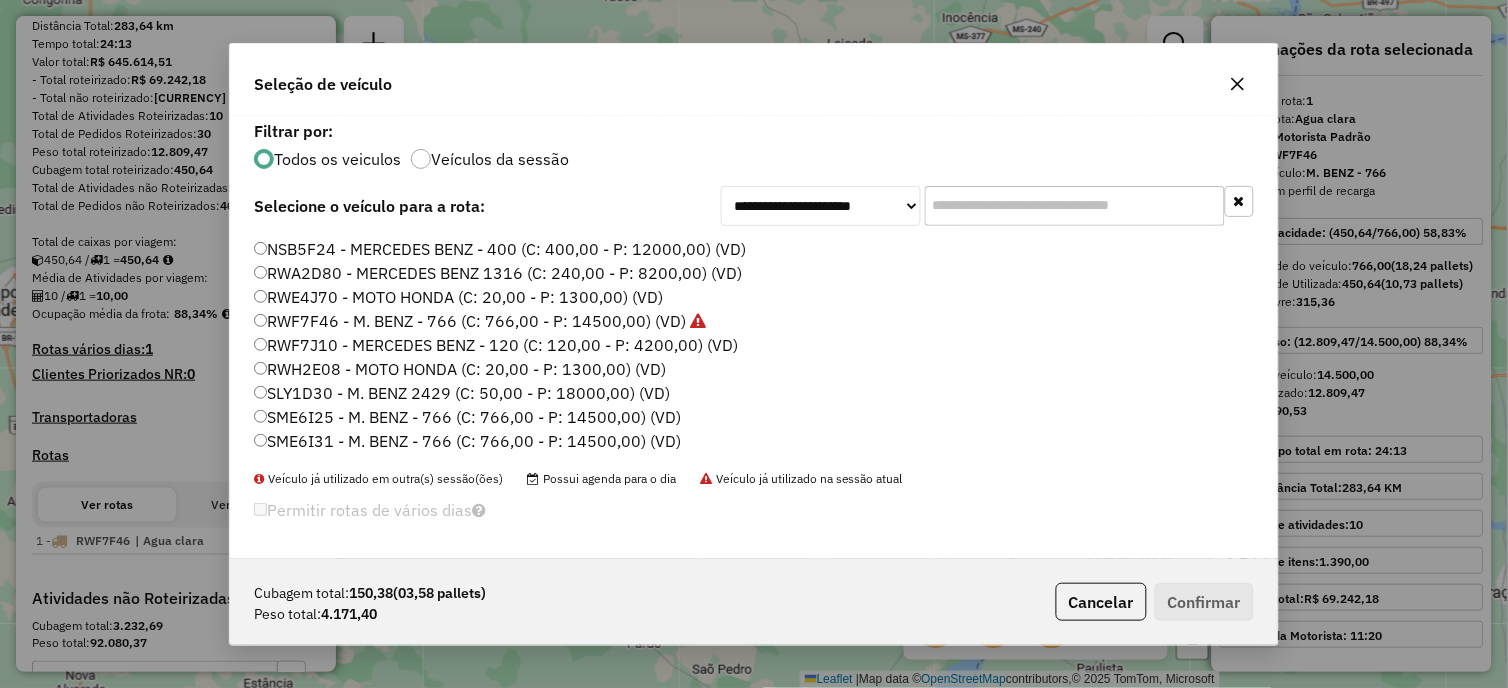 click on "RWF7J10 - MERCEDES BENZ - 120 (C: 120,00 - P: 4200,00) (VD)" 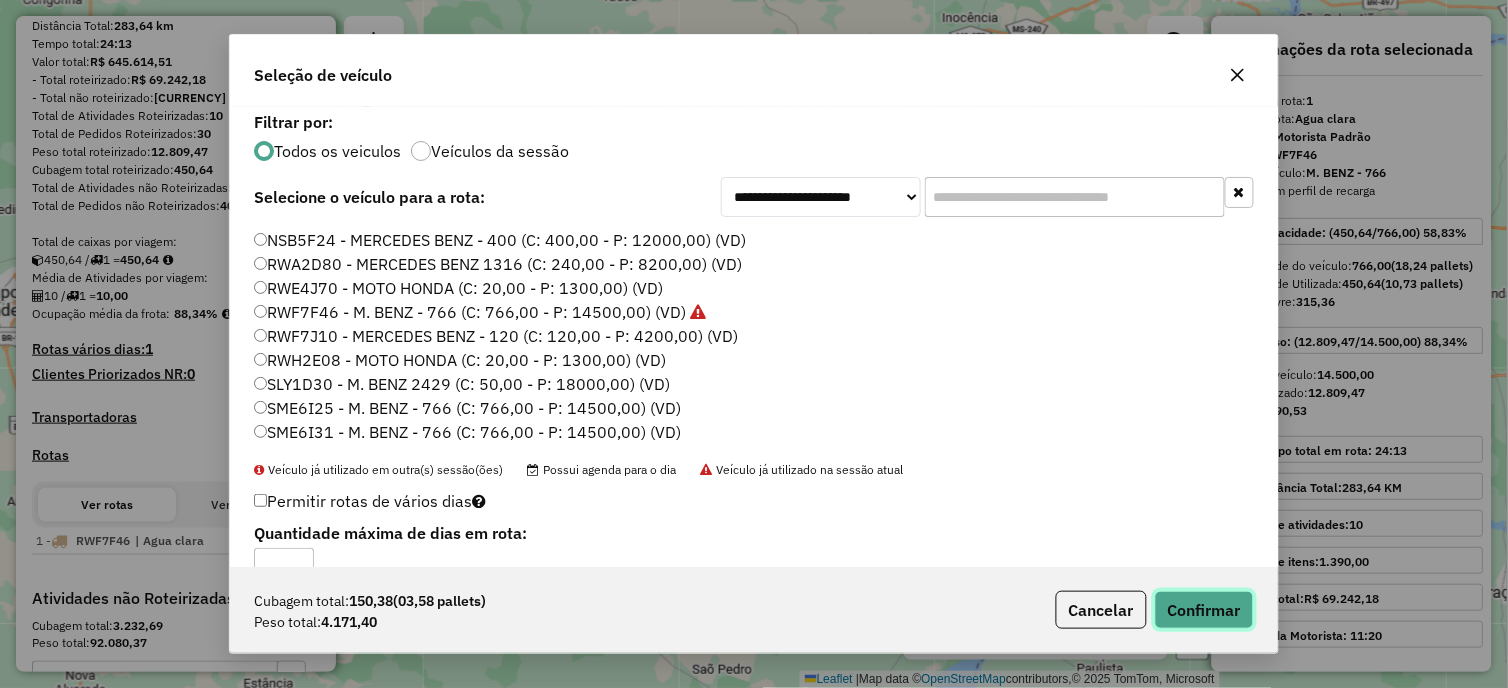 click on "Confirmar" 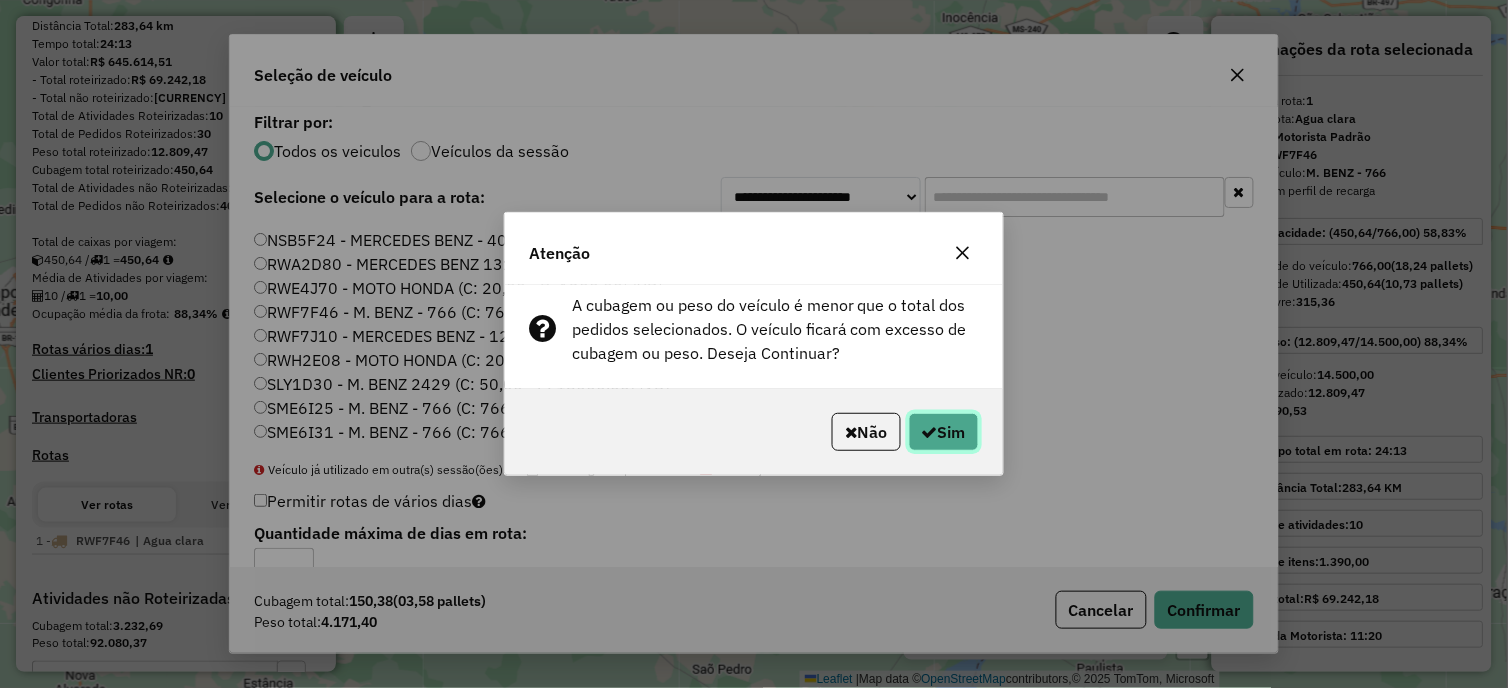 click on "Sim" 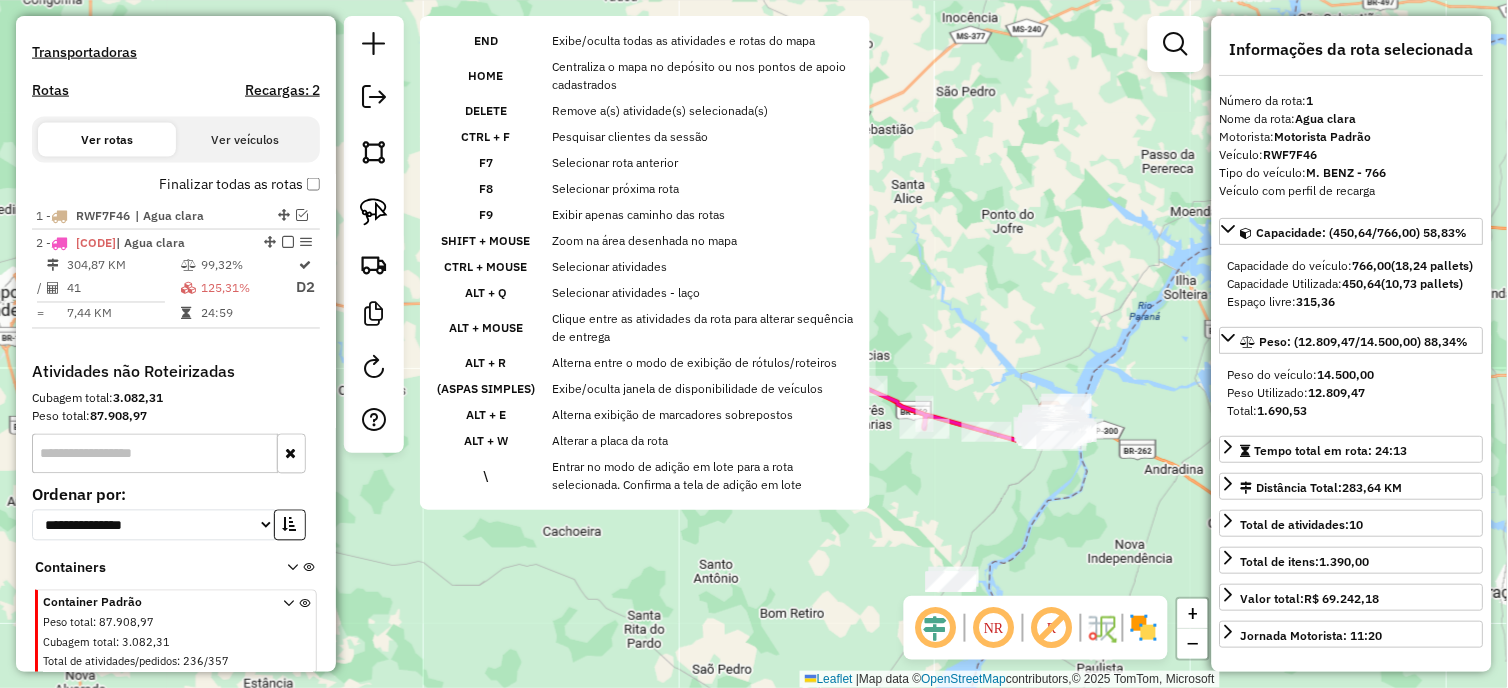 scroll, scrollTop: 654, scrollLeft: 0, axis: vertical 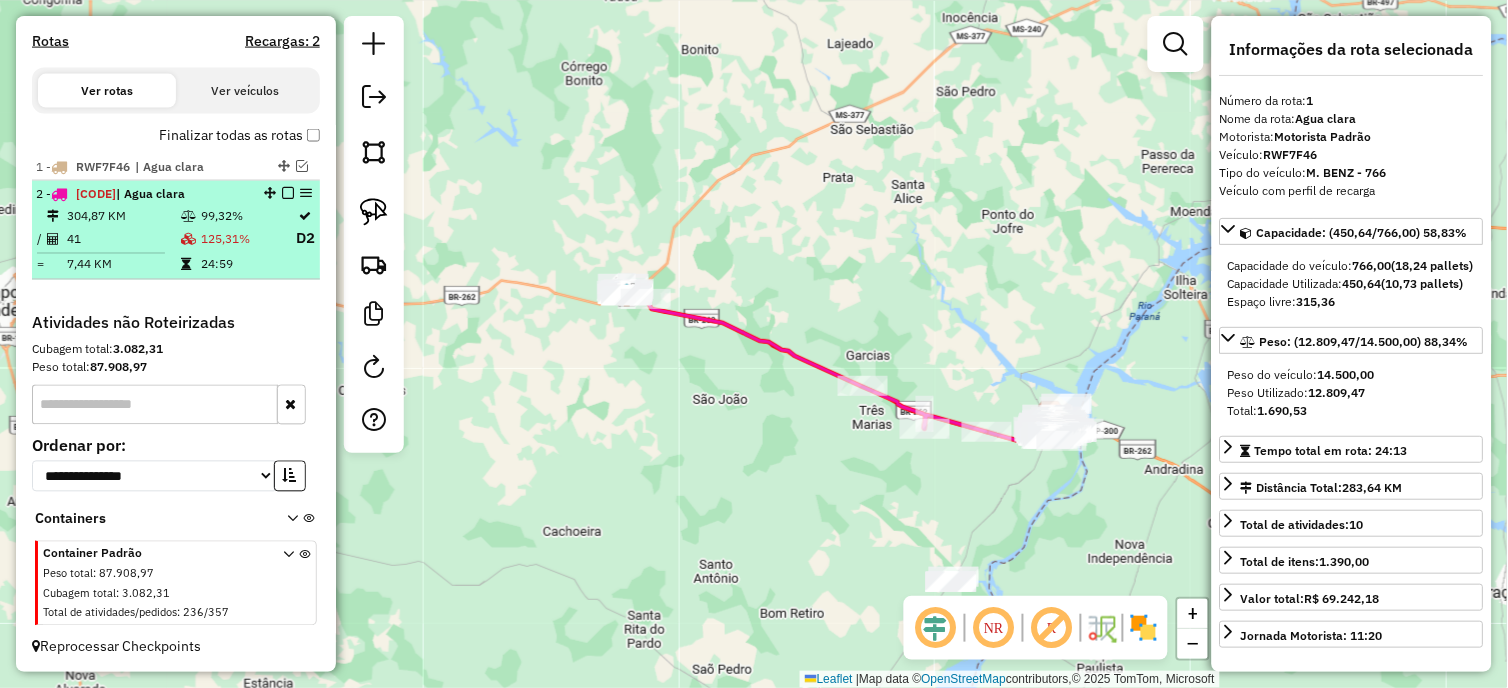 click at bounding box center (288, 193) 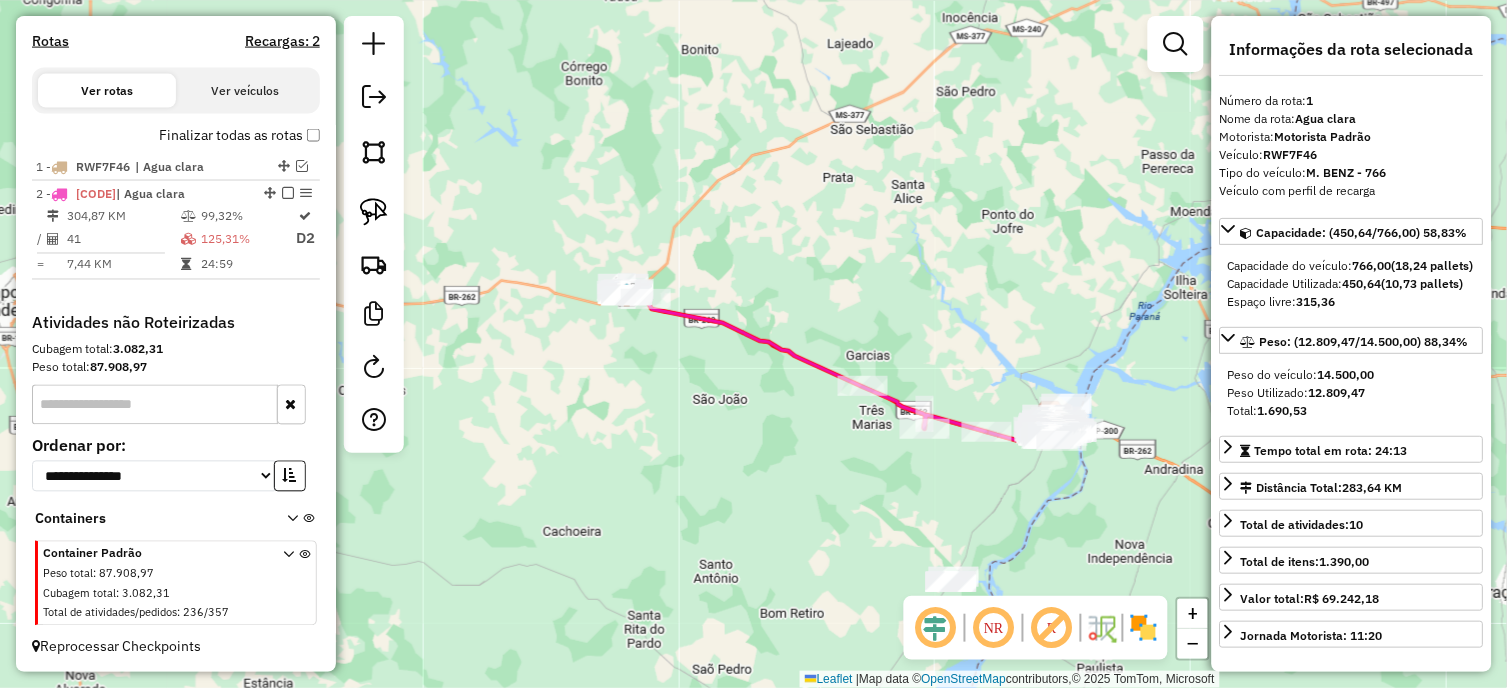 scroll, scrollTop: 582, scrollLeft: 0, axis: vertical 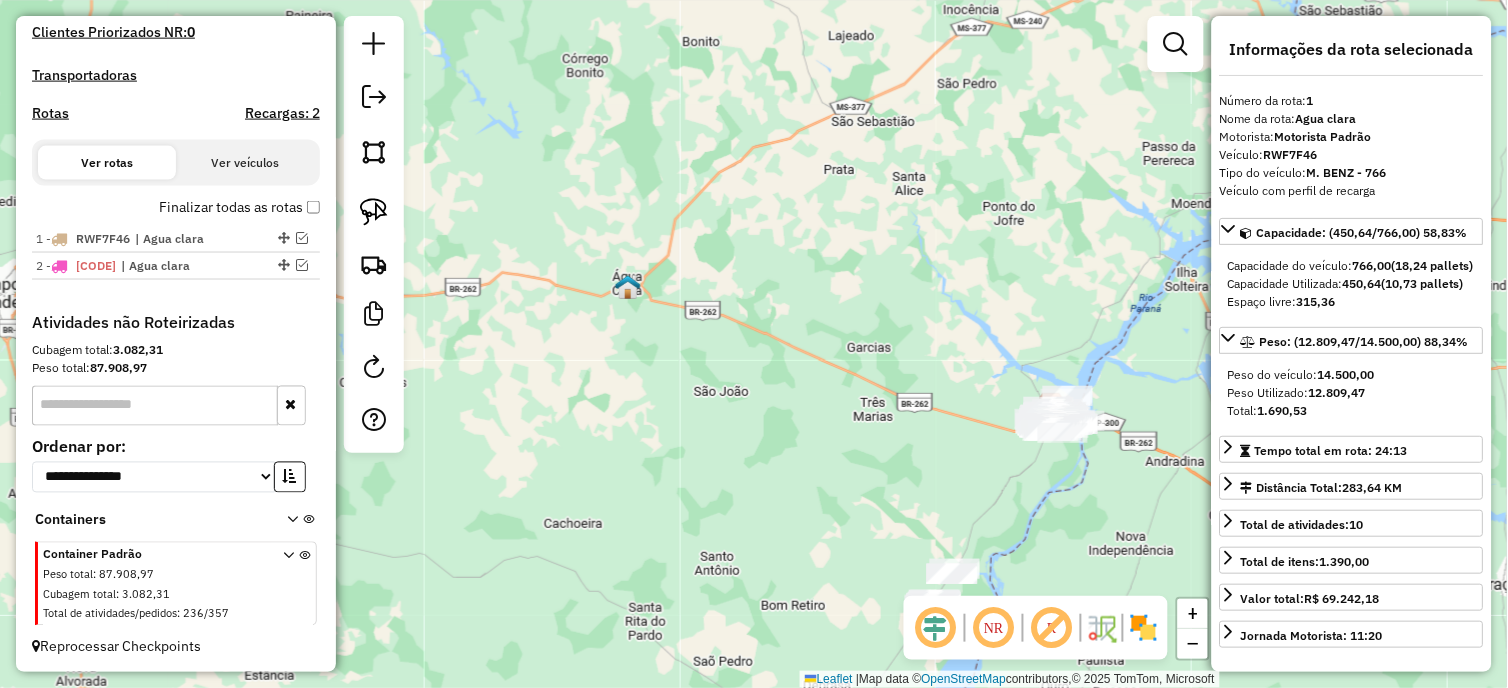 drag, startPoint x: 731, startPoint y: 535, endPoint x: 667, endPoint y: 257, distance: 285.2718 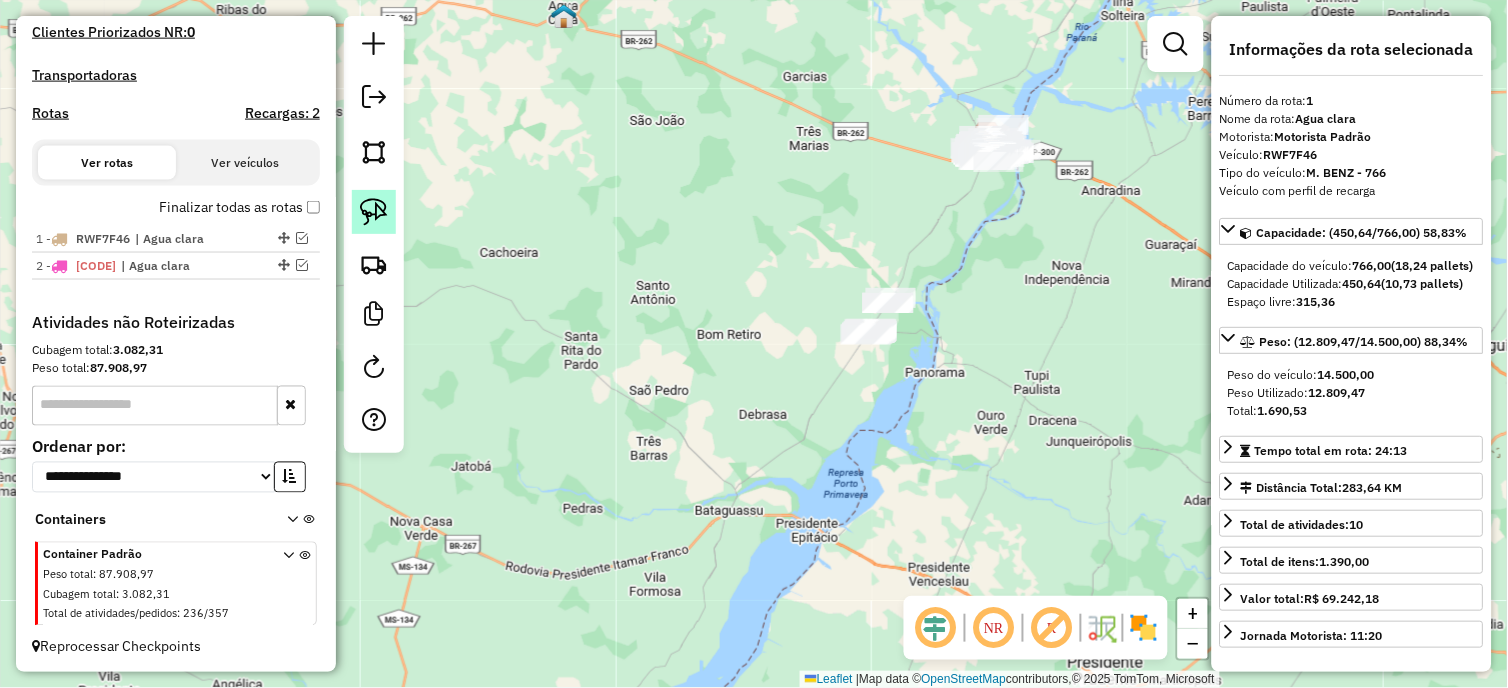 click 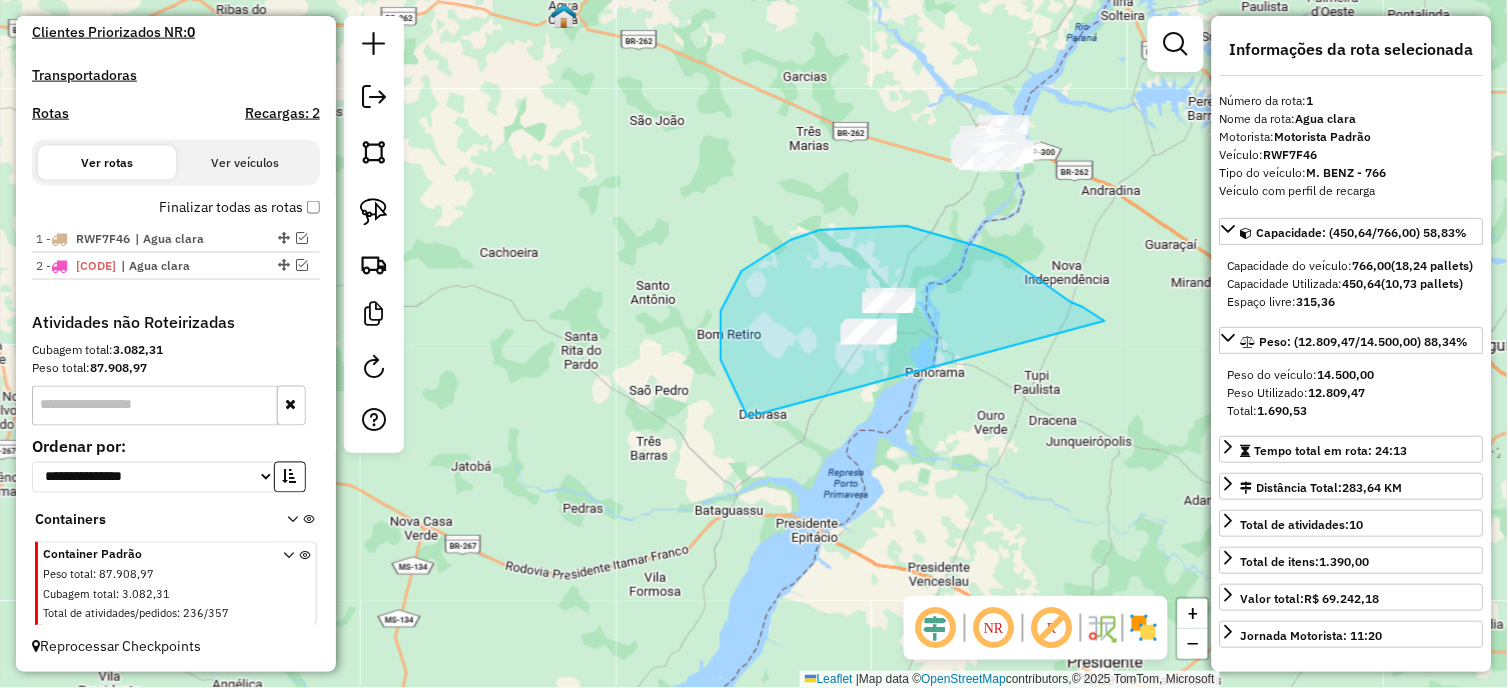 drag, startPoint x: 1007, startPoint y: 257, endPoint x: 827, endPoint y: 496, distance: 299.2006 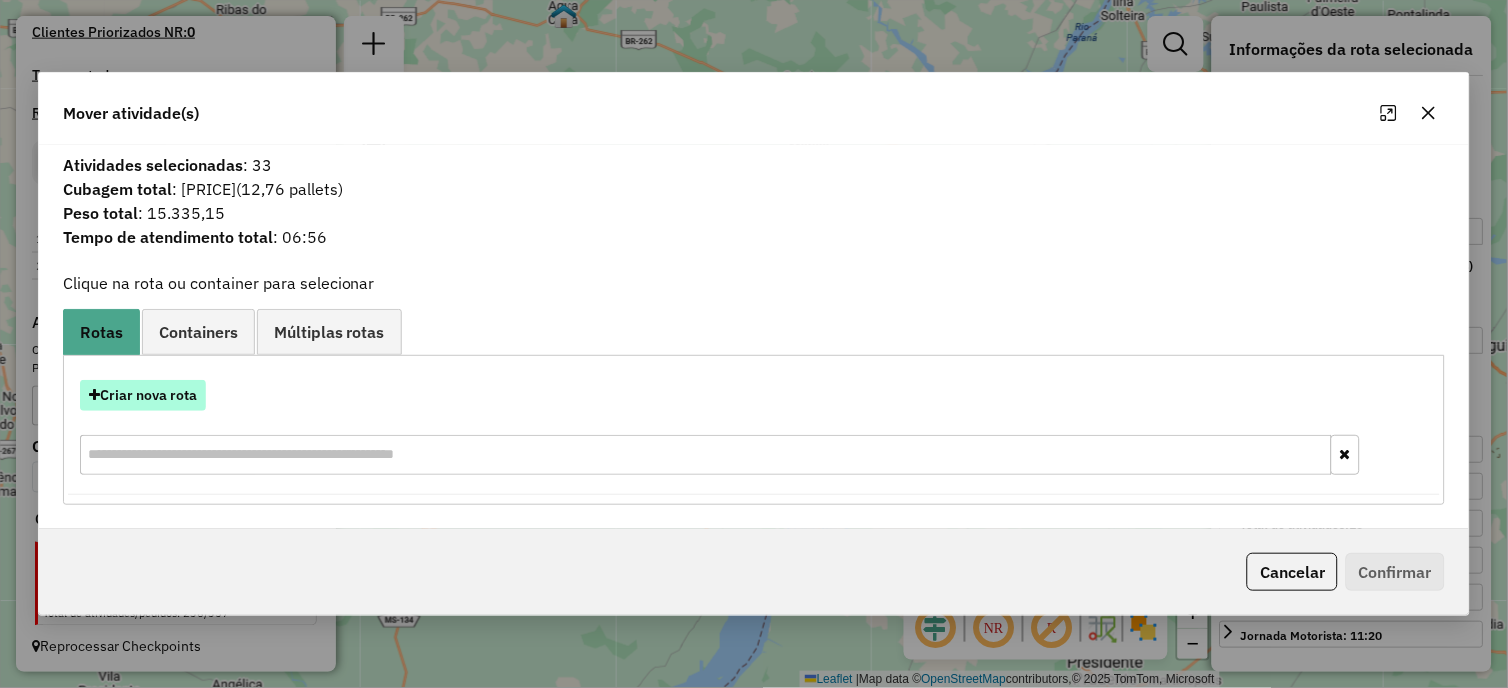 click on "Criar nova rota" at bounding box center (143, 395) 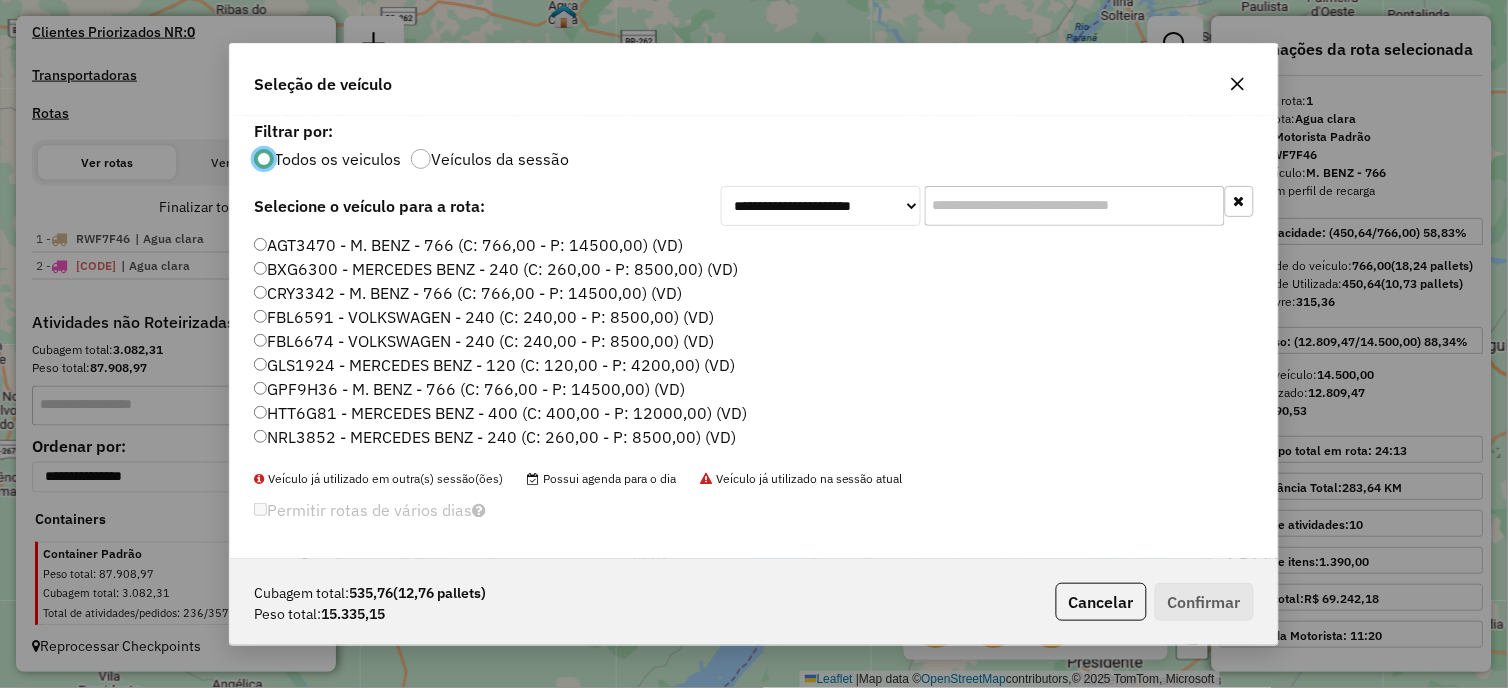 scroll, scrollTop: 228, scrollLeft: 0, axis: vertical 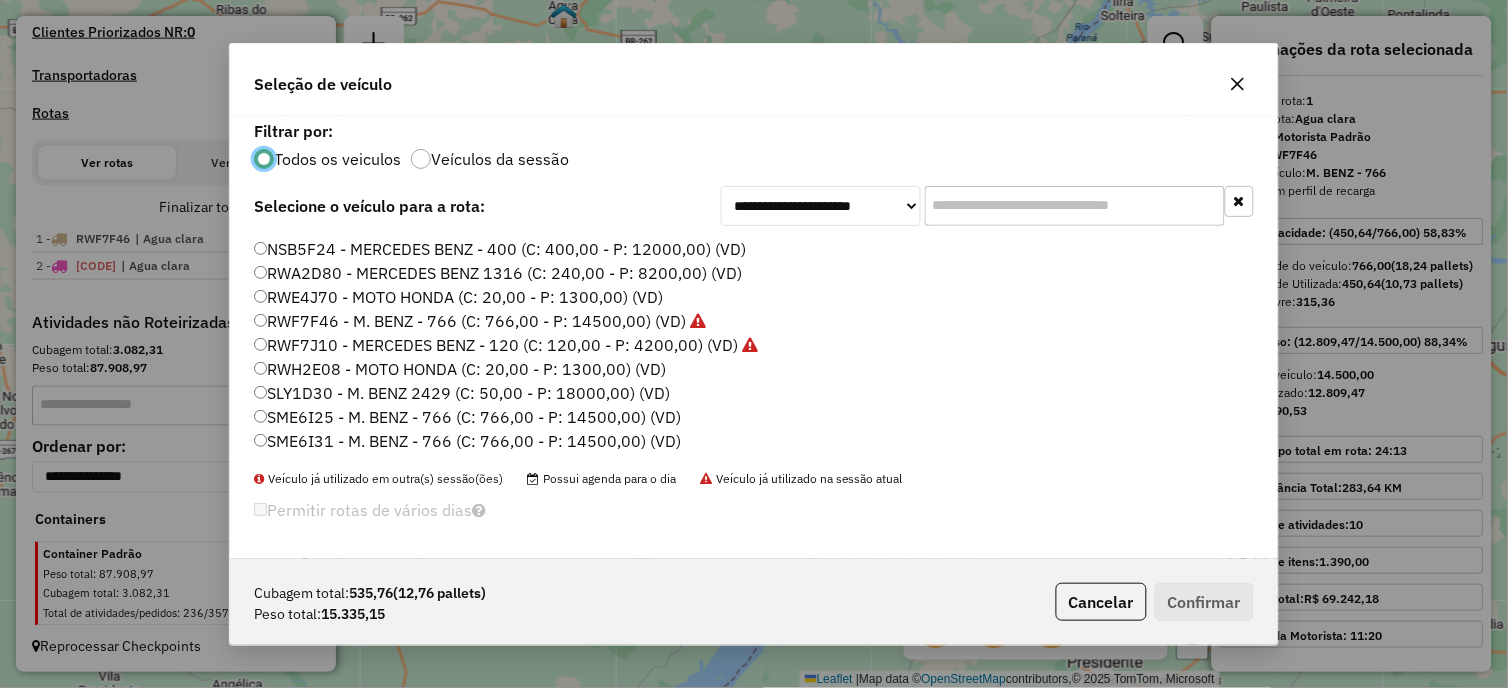 click on "SME6I31 - M. BENZ - 766 (C: 766,00 - P: 14500,00) (VD)" 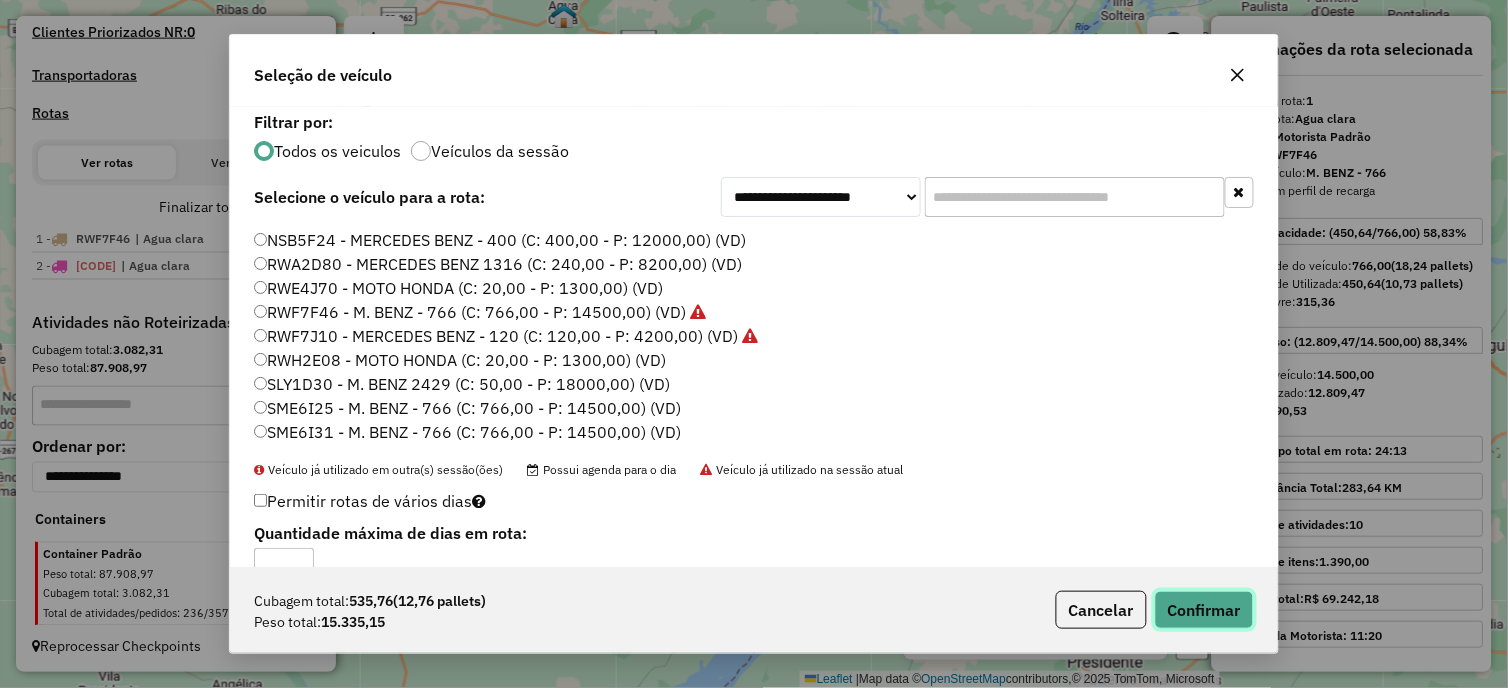 click on "Confirmar" 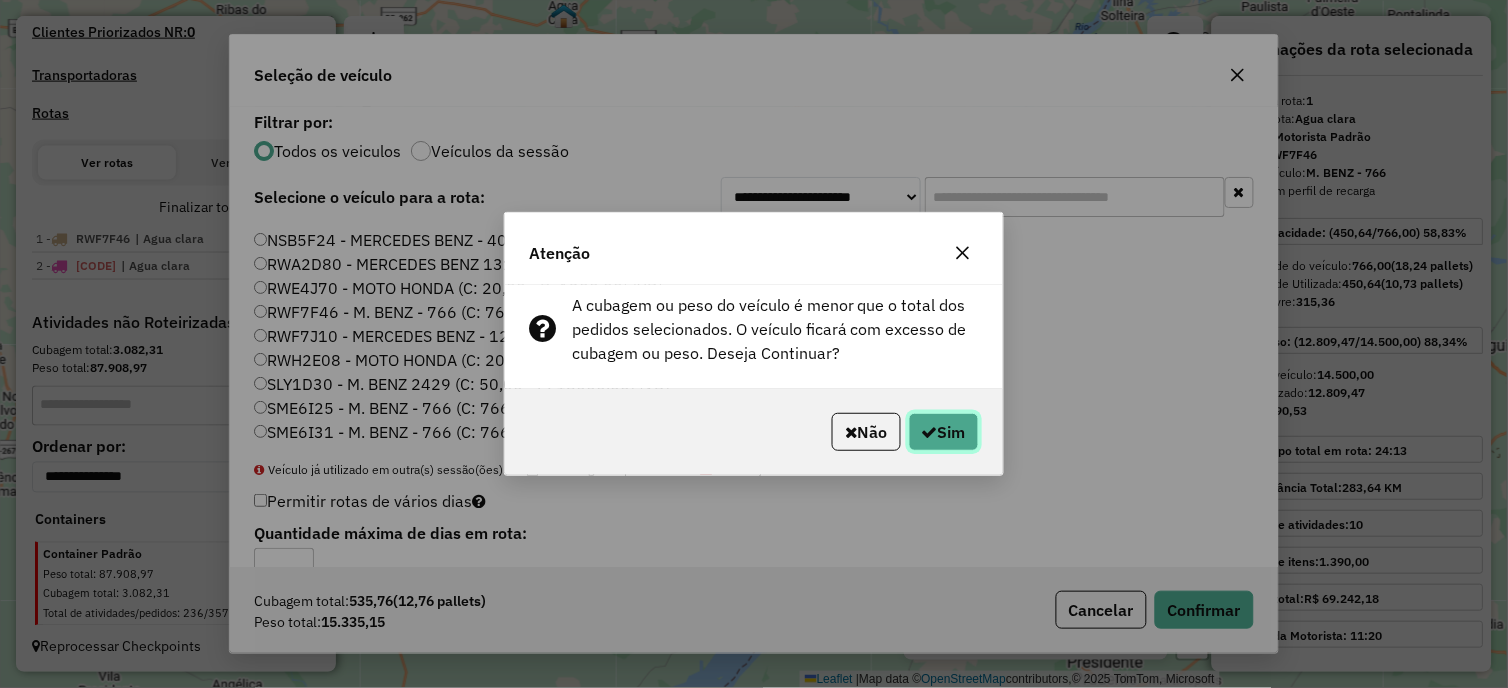 click on "Sim" 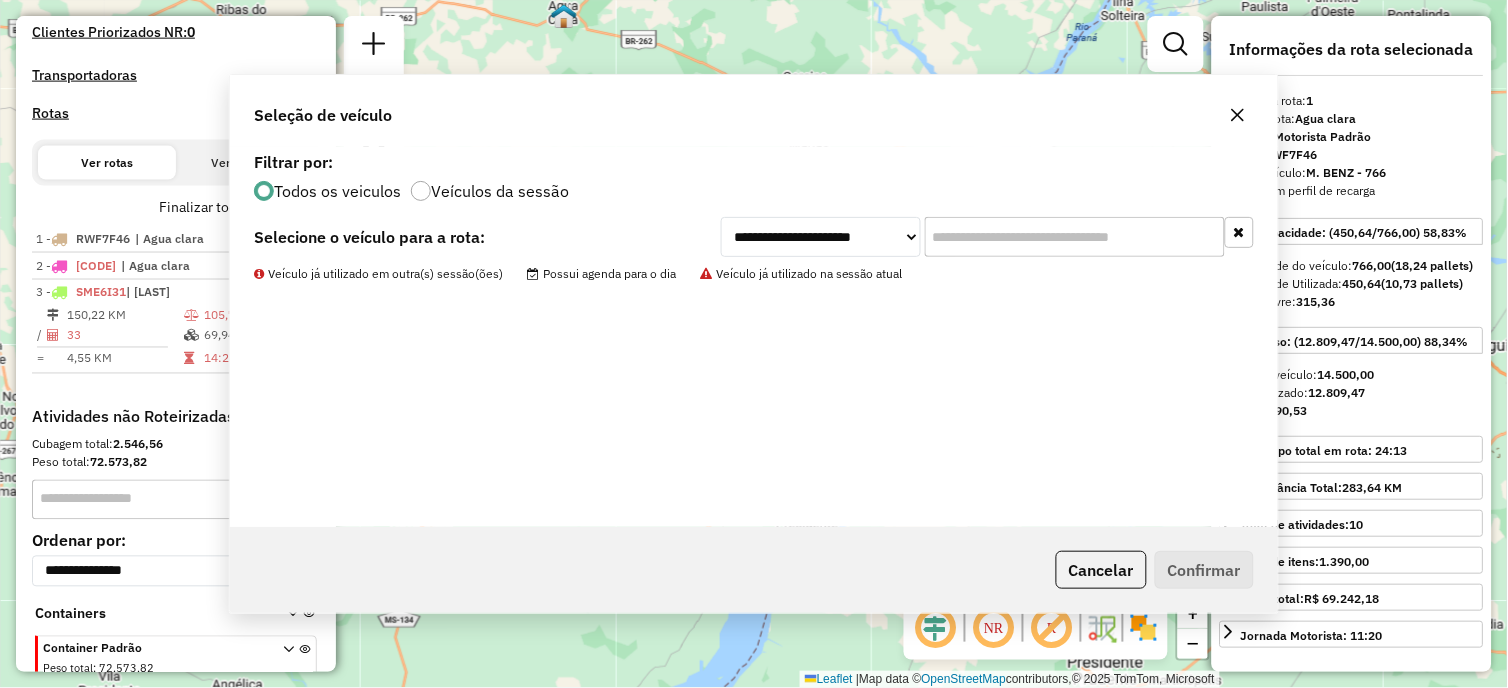 scroll, scrollTop: 676, scrollLeft: 0, axis: vertical 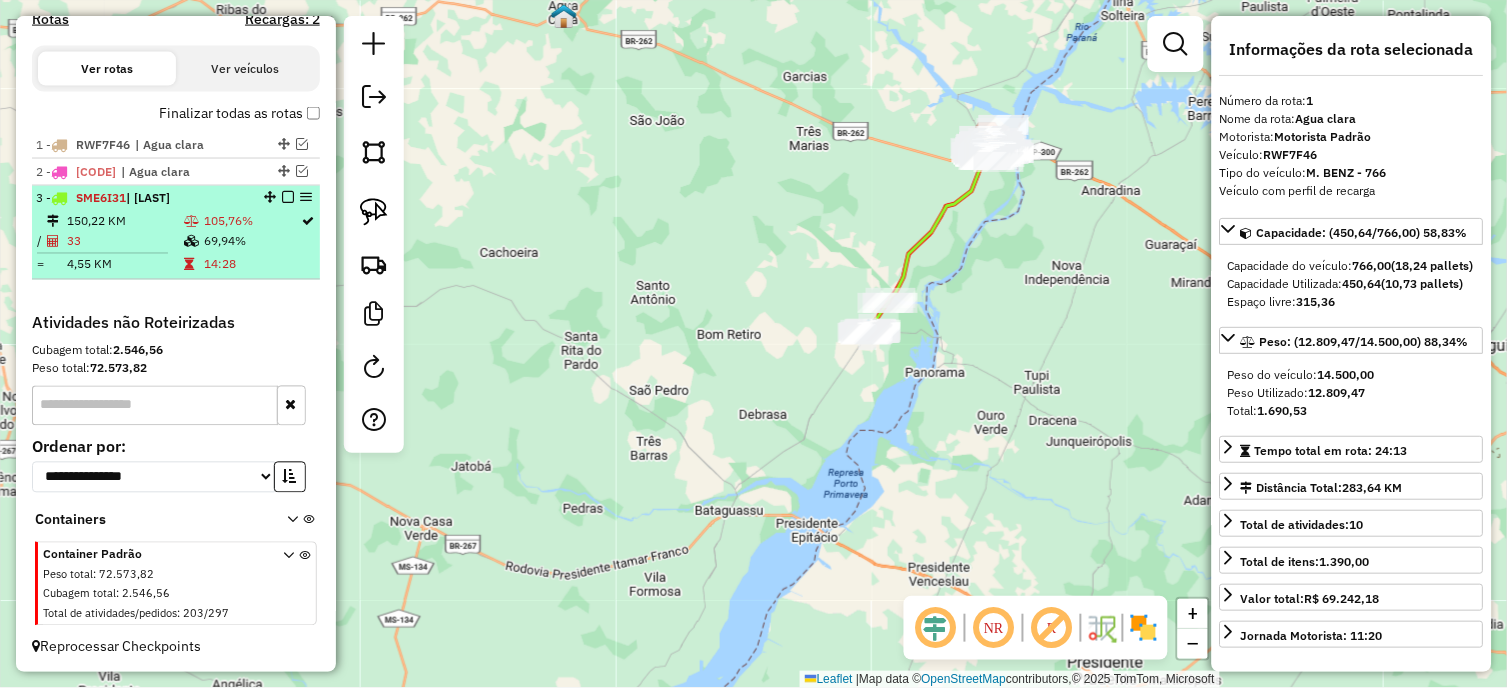 click at bounding box center [288, 198] 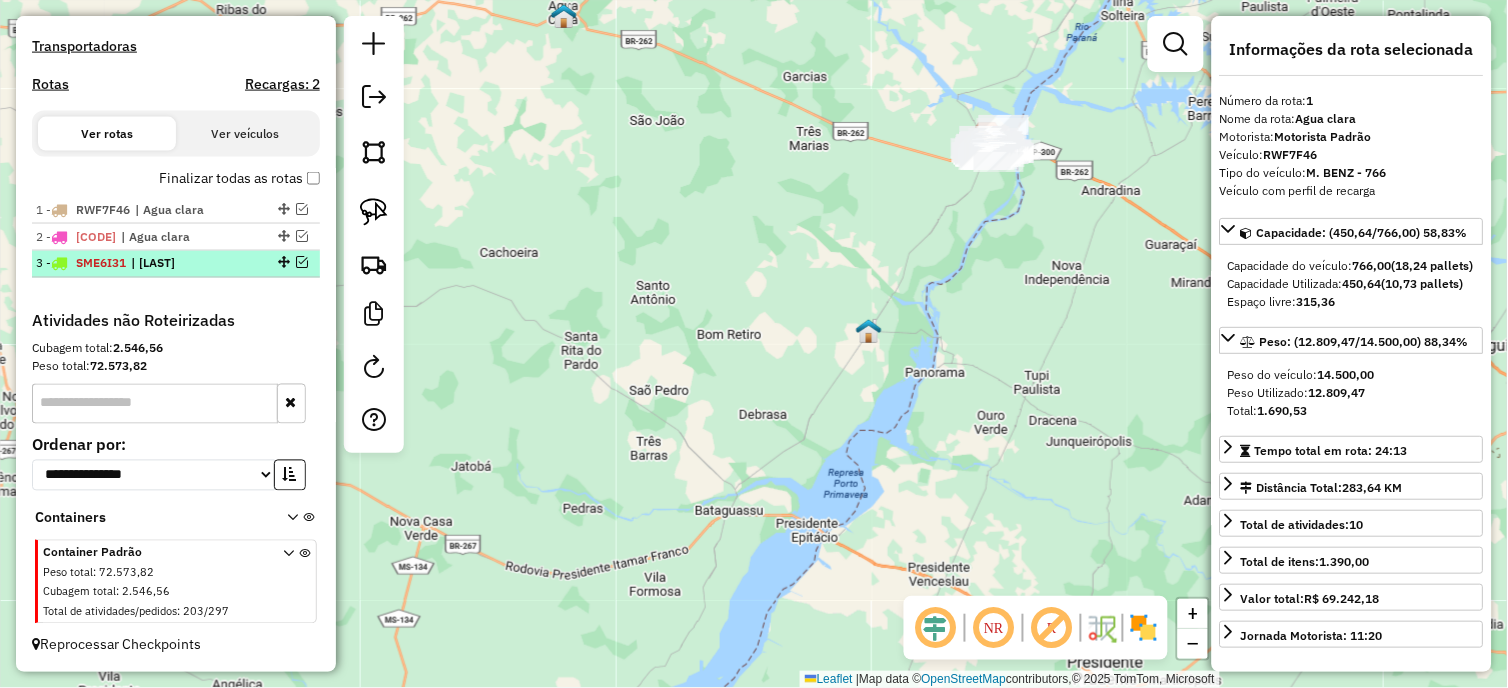 scroll, scrollTop: 610, scrollLeft: 0, axis: vertical 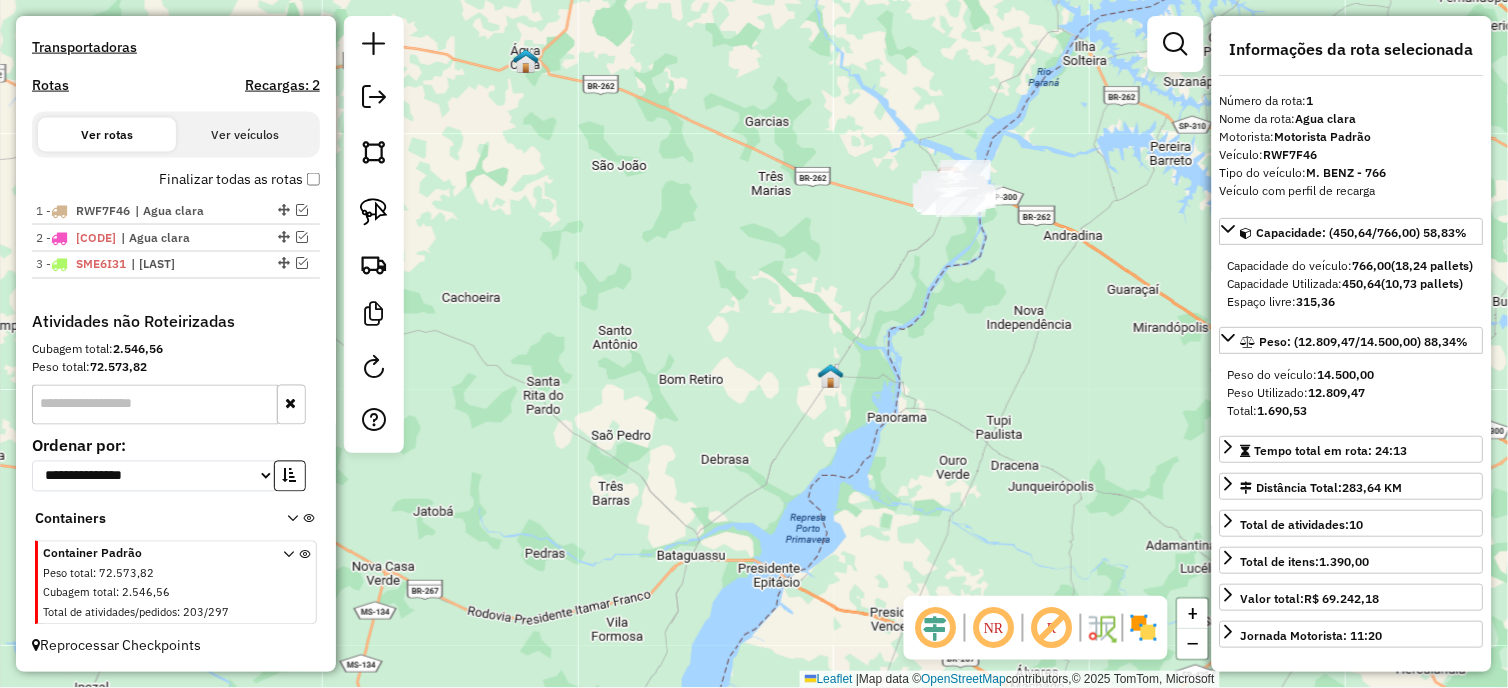 drag, startPoint x: 780, startPoint y: 436, endPoint x: 711, endPoint y: 500, distance: 94.11163 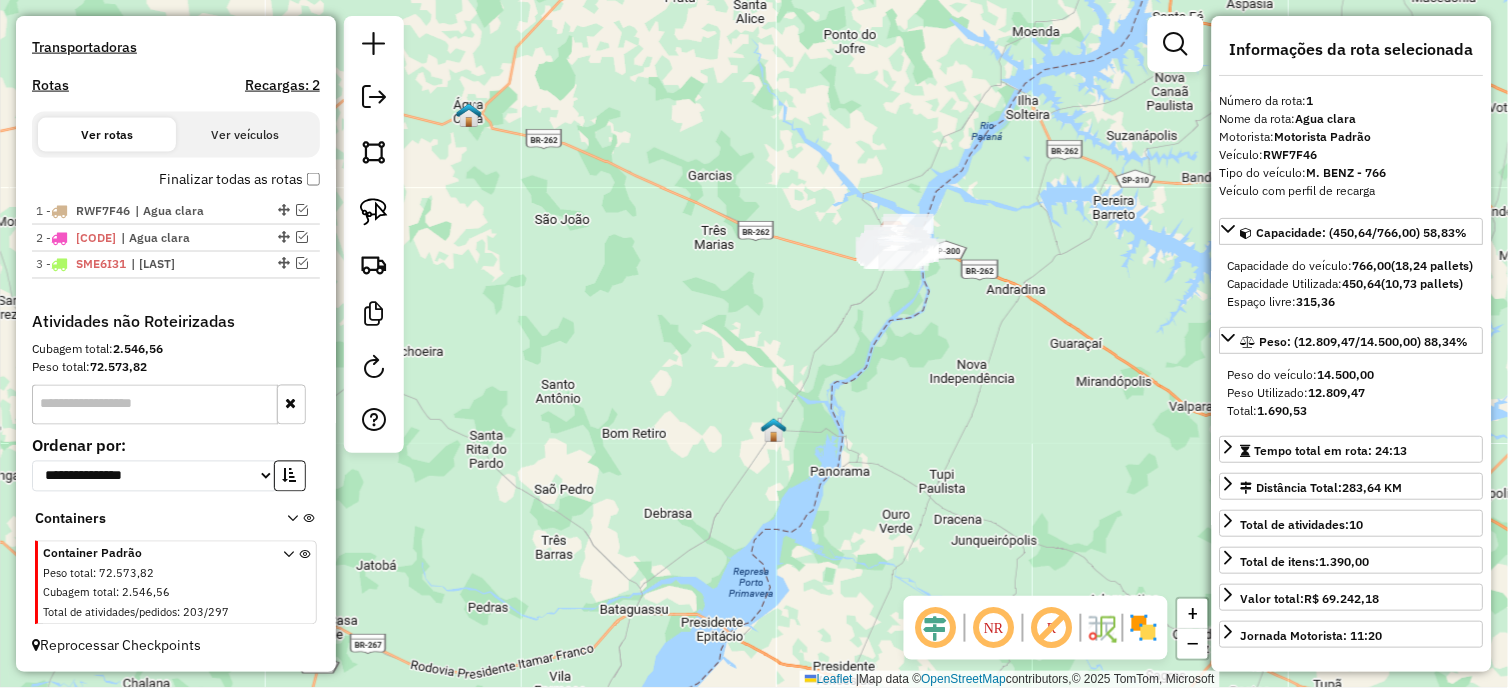 click 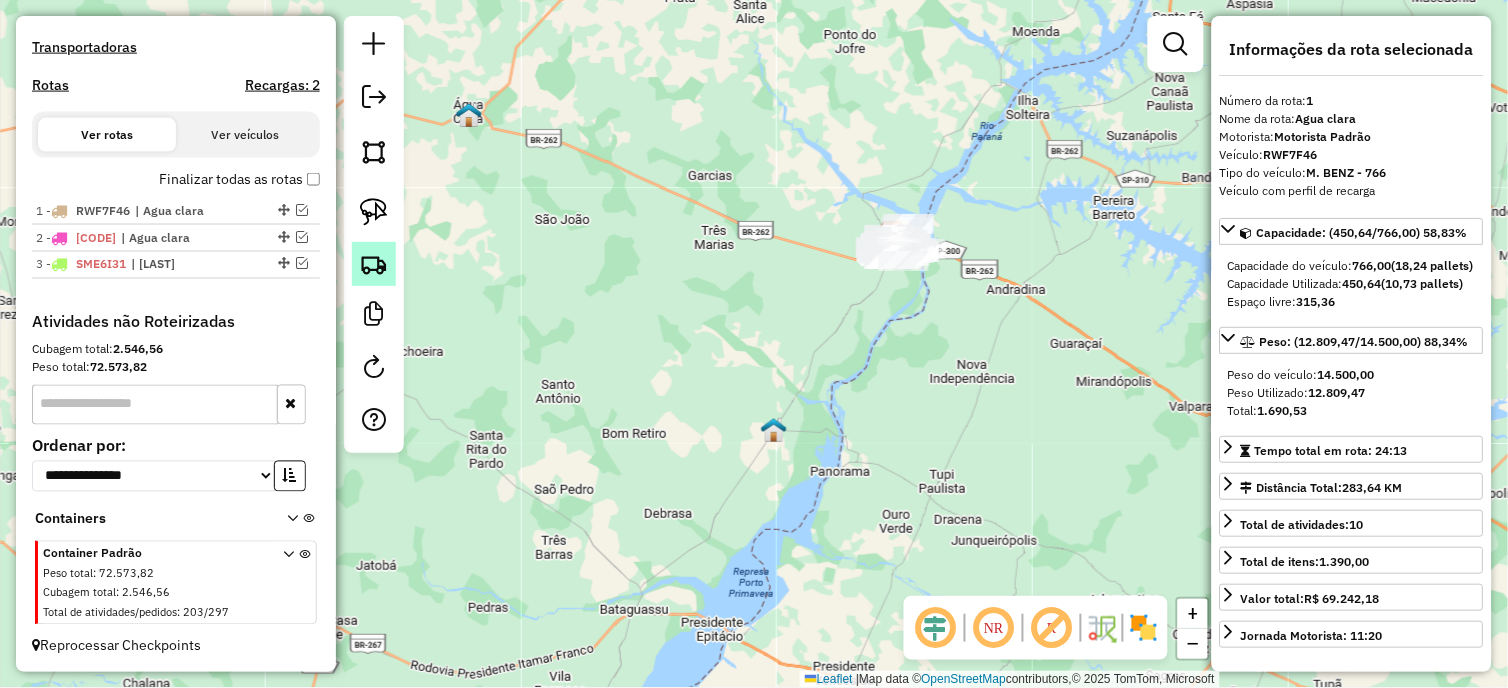 click 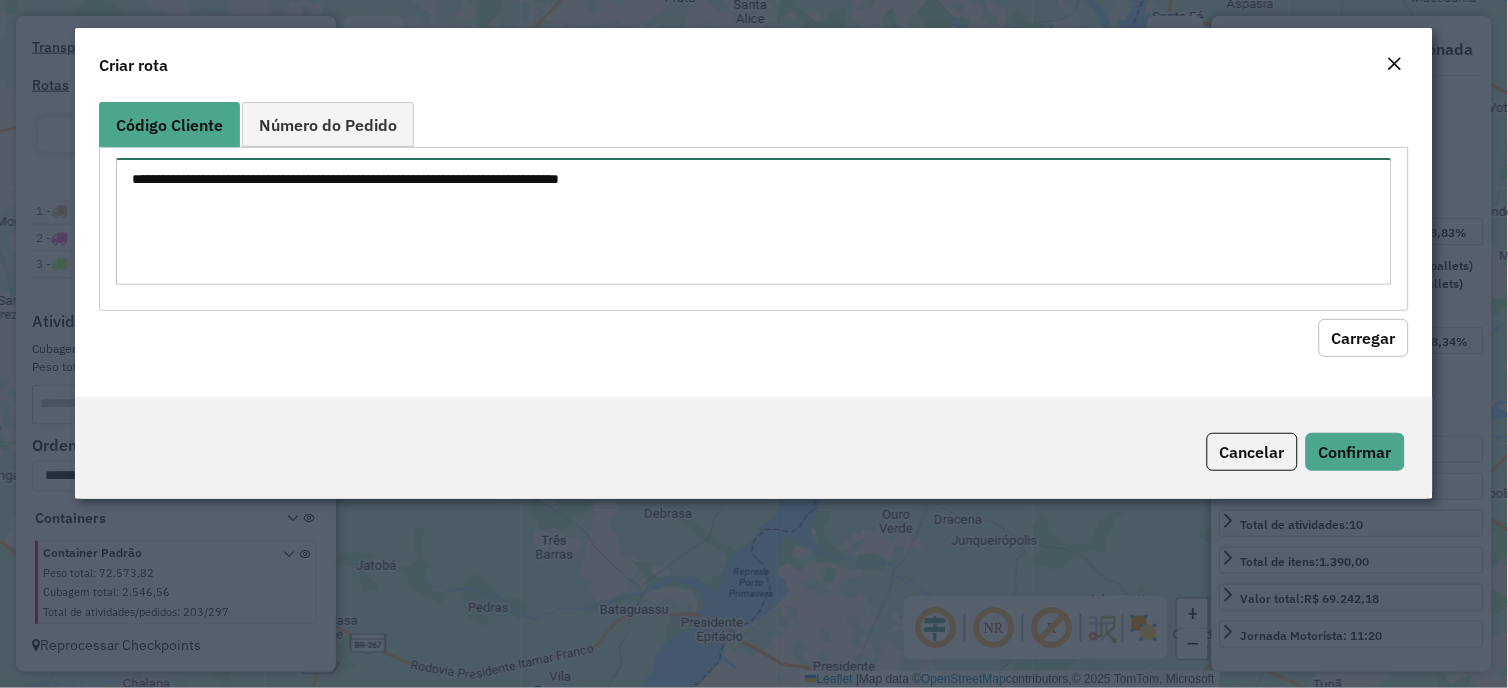 click at bounding box center (753, 221) 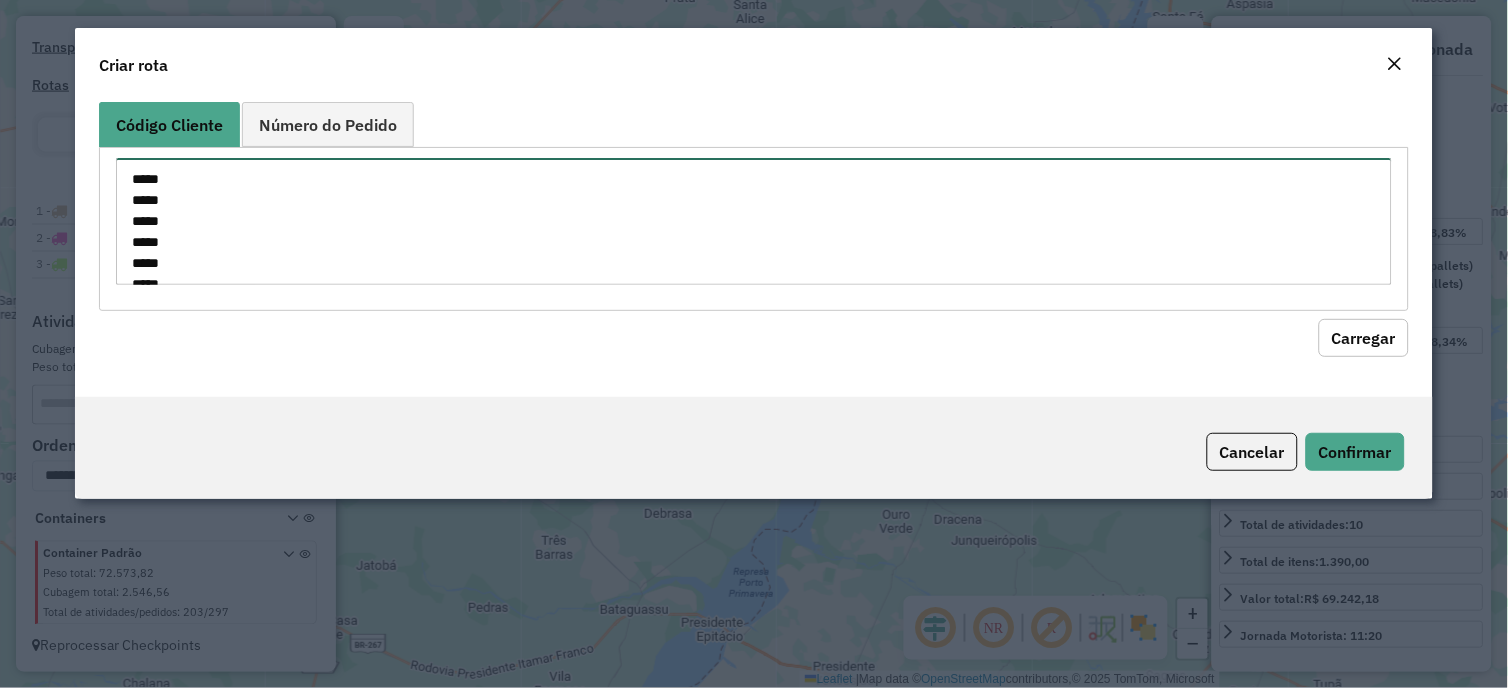 scroll, scrollTop: 197, scrollLeft: 0, axis: vertical 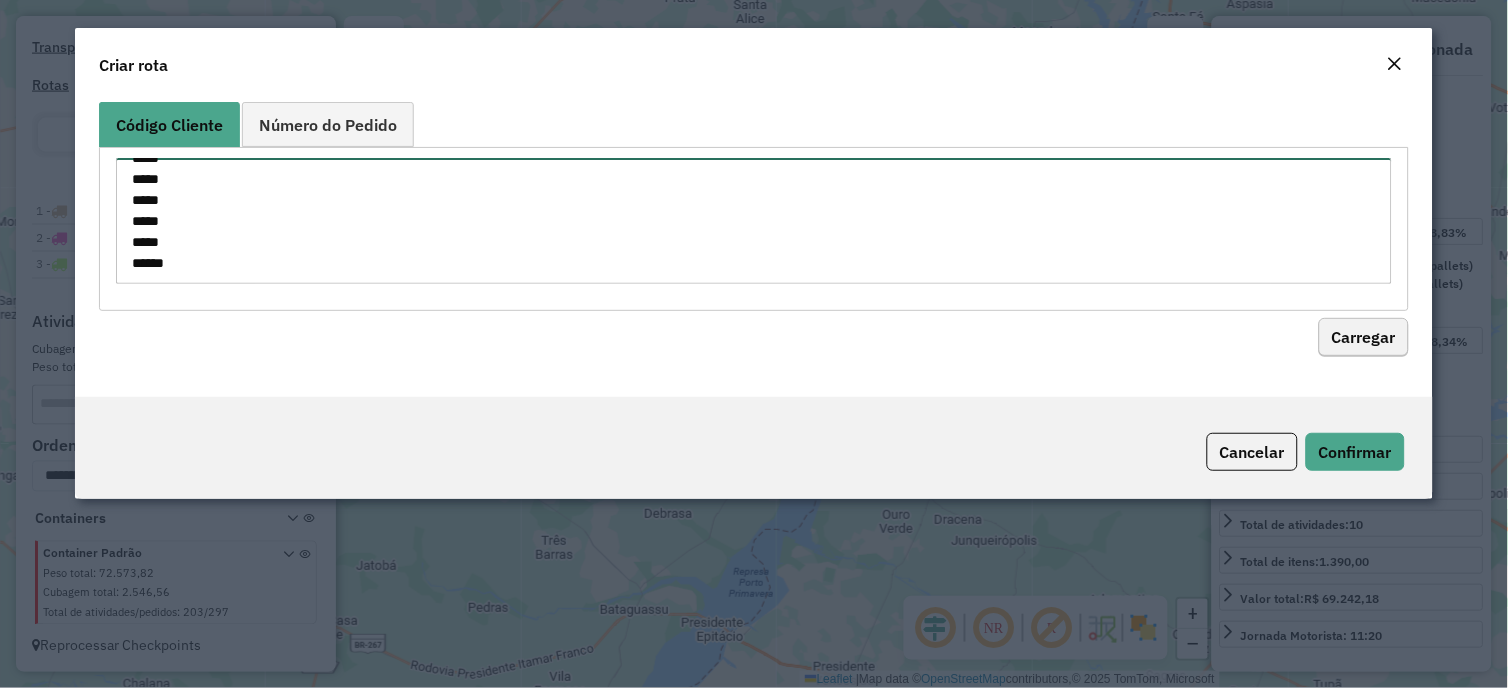 type on "*****
*****
*****
*****
*****
*****
*****
*****
*****
*****
*****
*****
*****
*****" 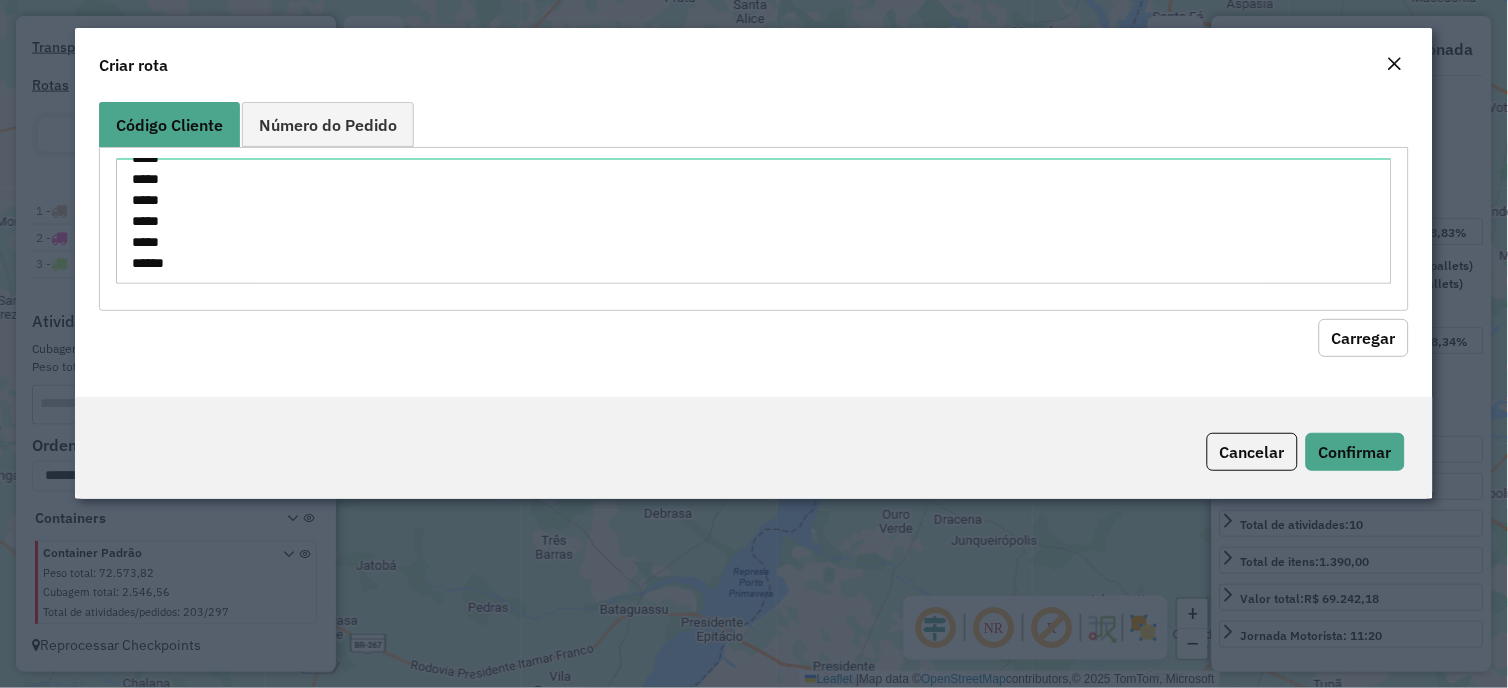 click on "Carregar" 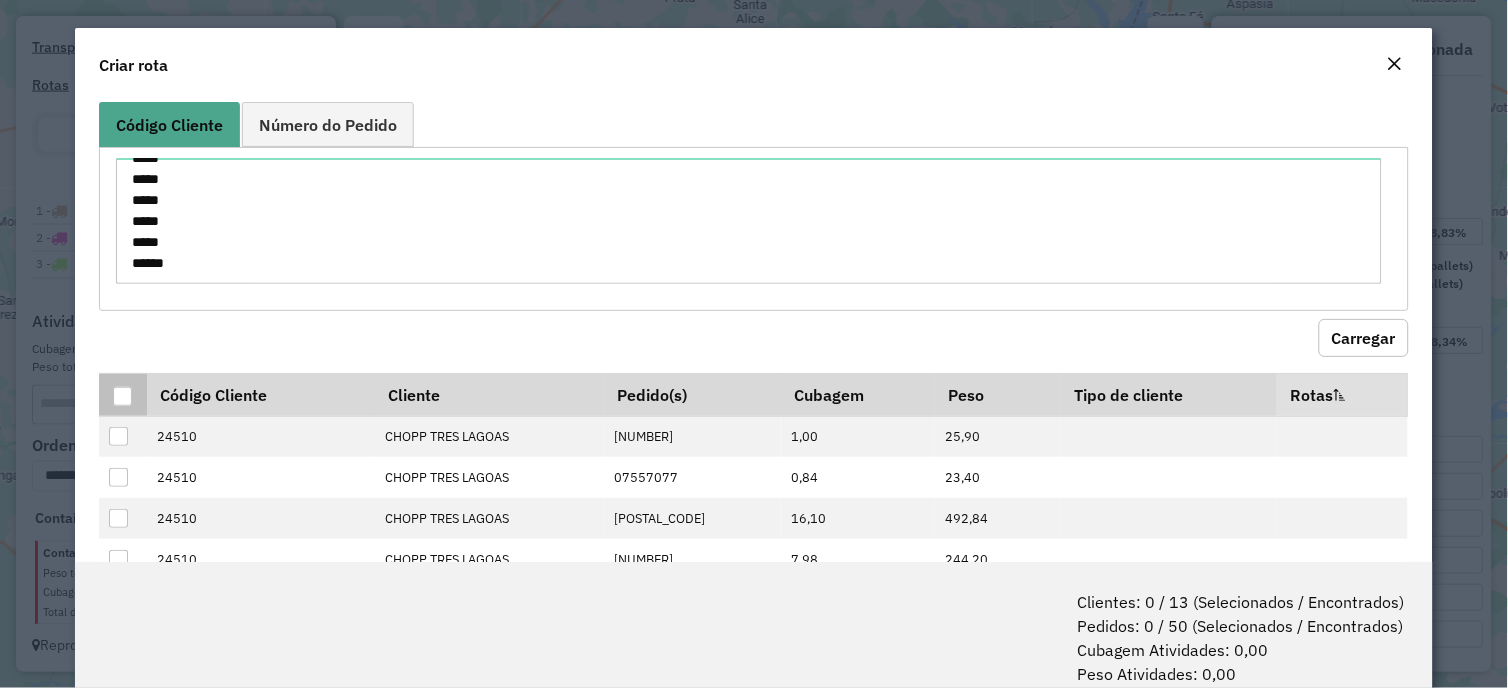 click at bounding box center [122, 396] 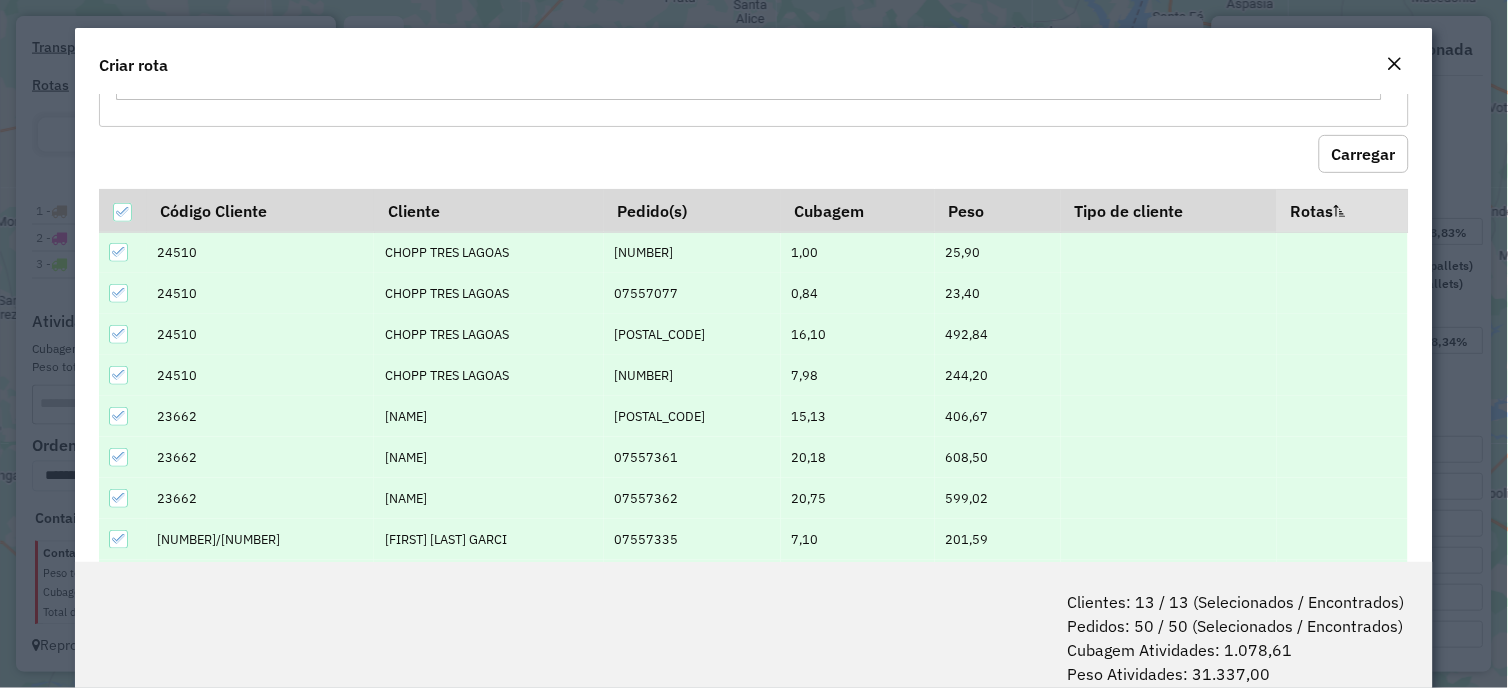 scroll, scrollTop: 333, scrollLeft: 0, axis: vertical 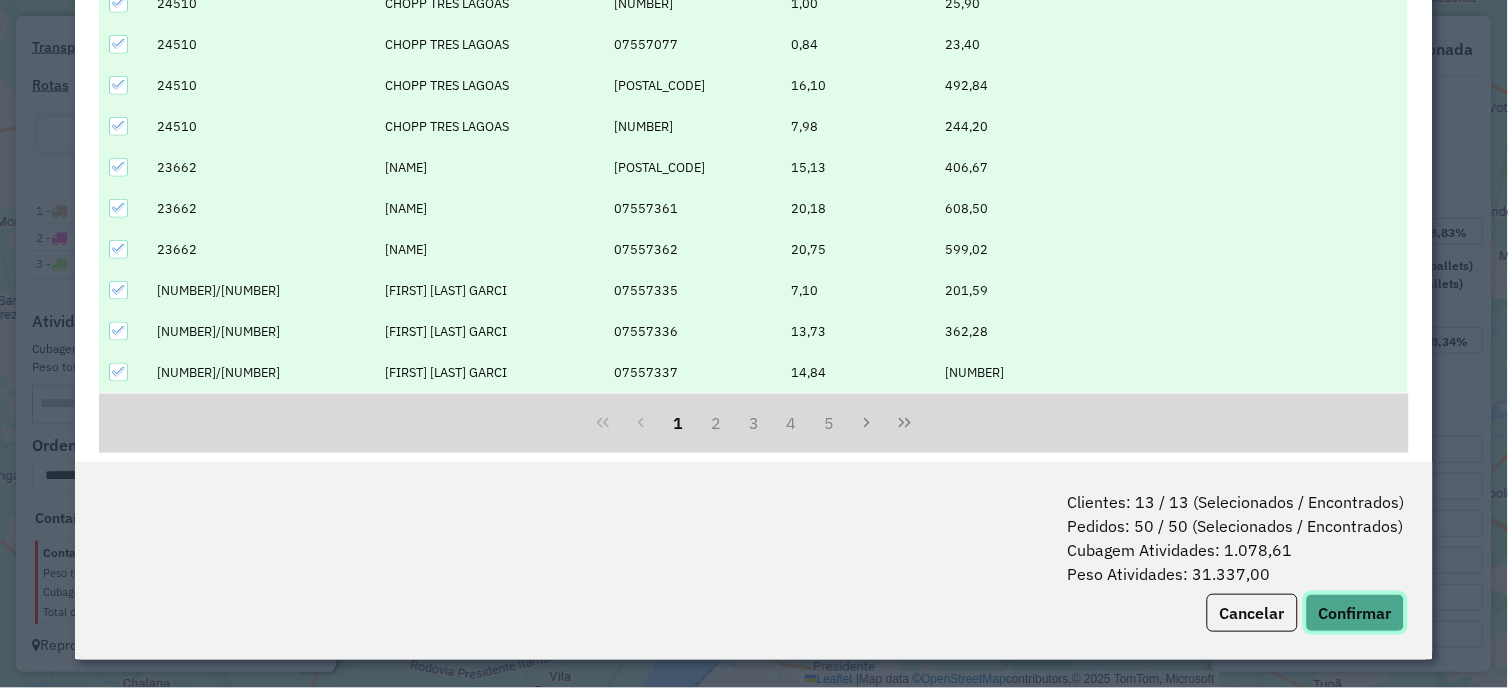 click on "Confirmar" 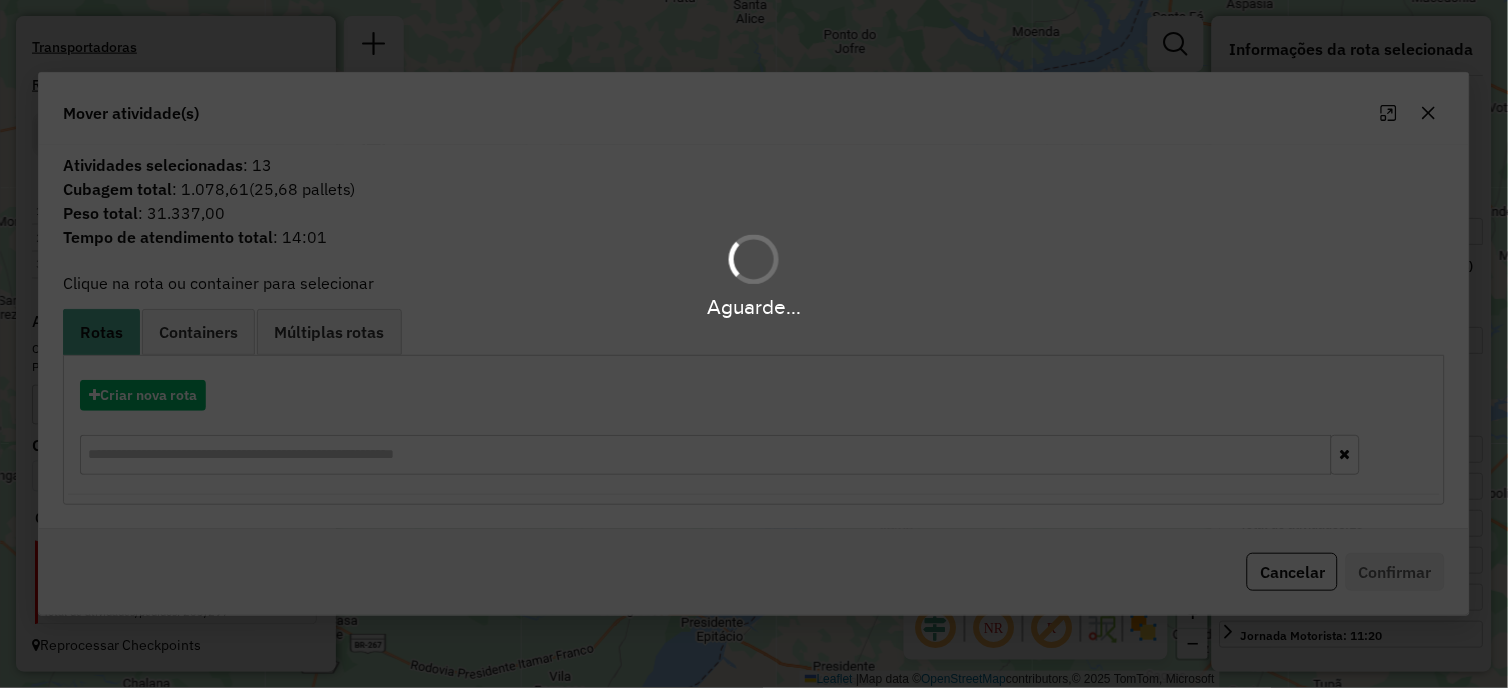 click on "Aguarde..." at bounding box center [754, 344] 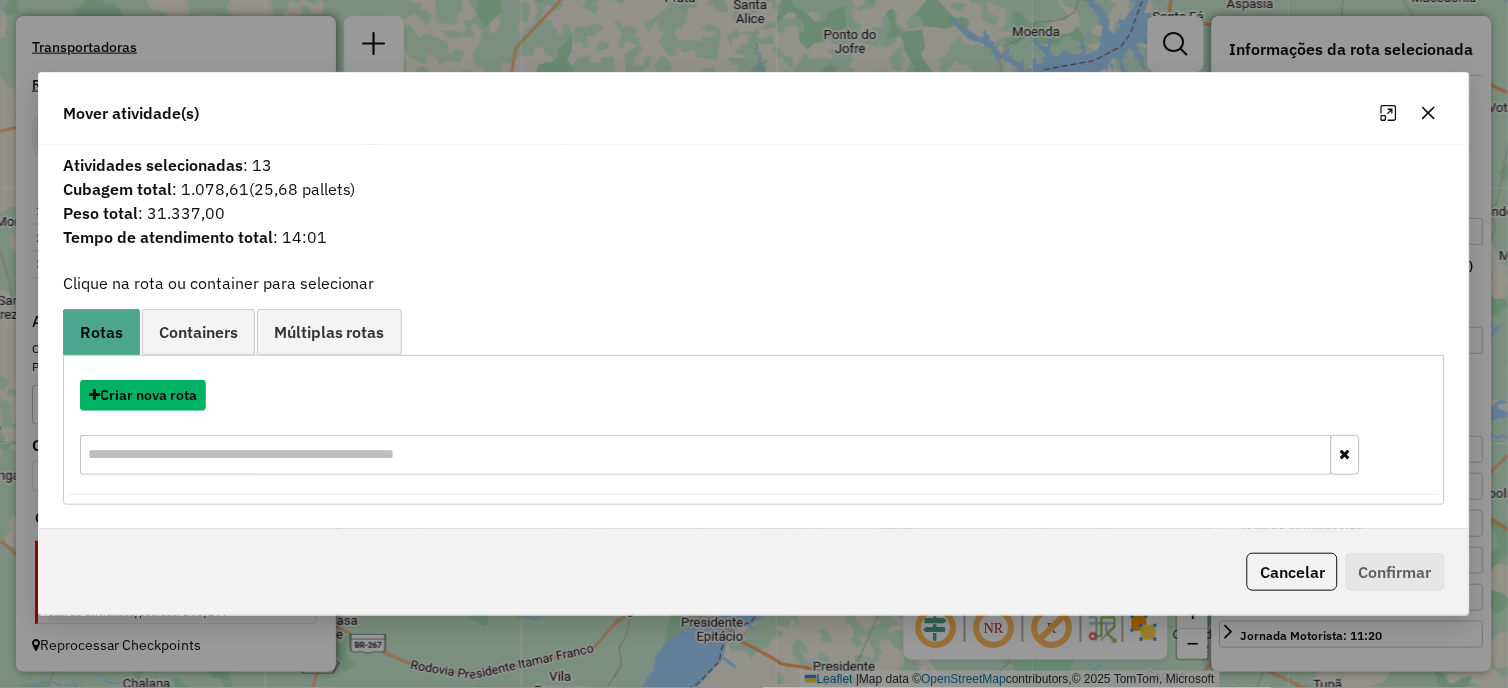 click on "Criar nova rota" at bounding box center (143, 395) 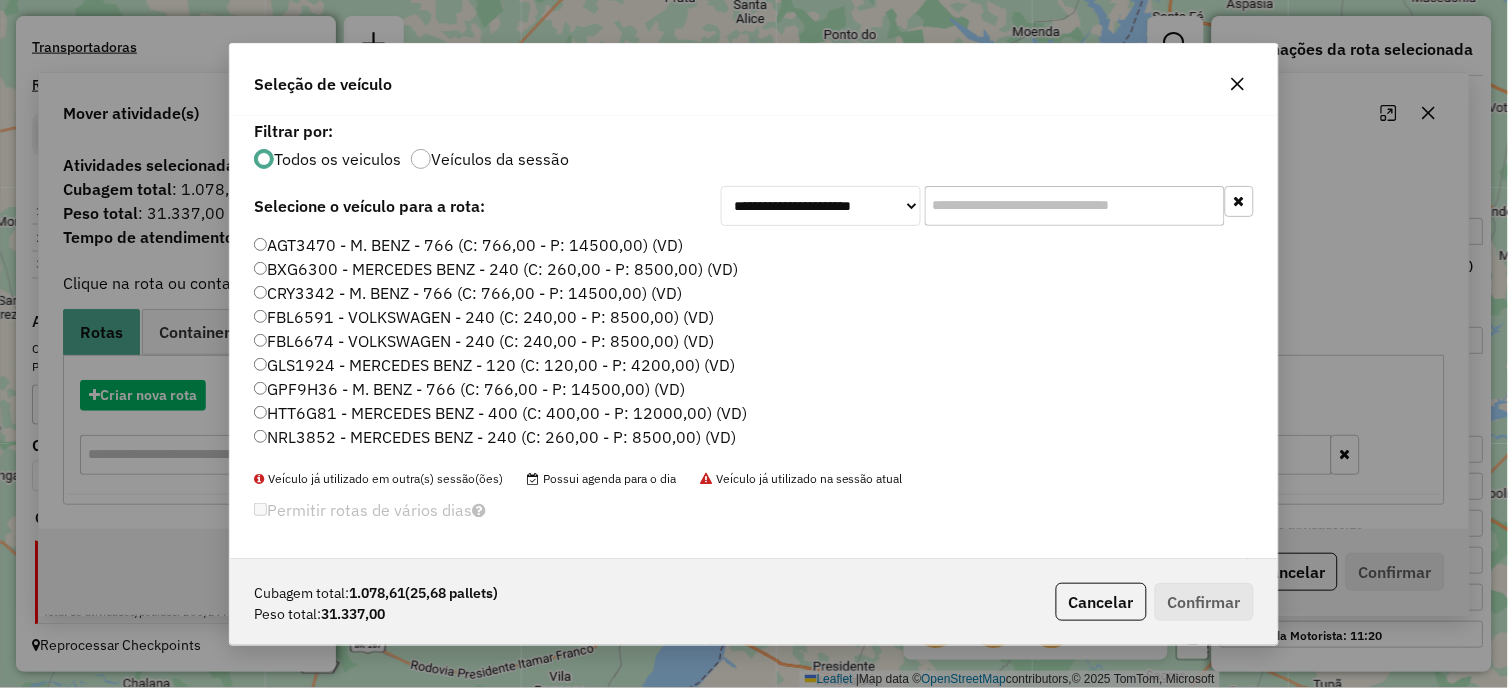 click on "**********" 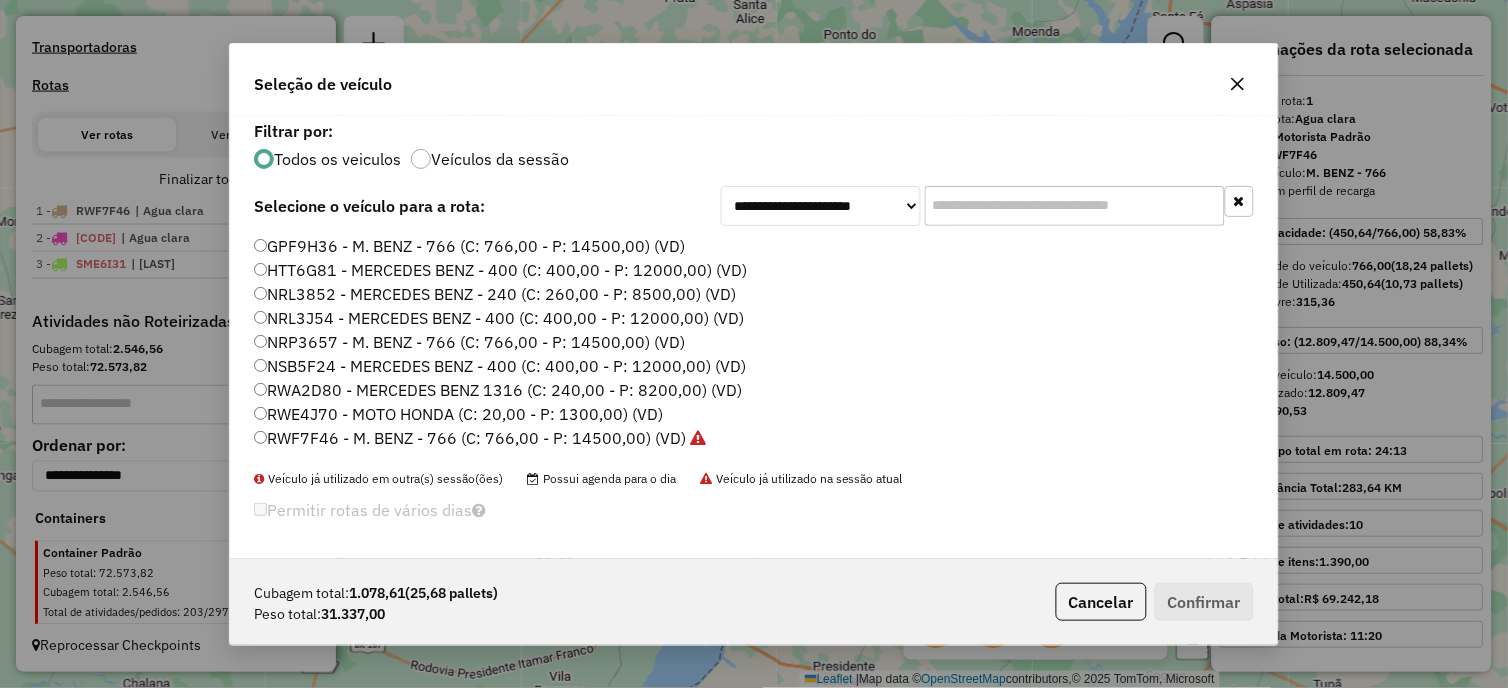 scroll, scrollTop: 260, scrollLeft: 0, axis: vertical 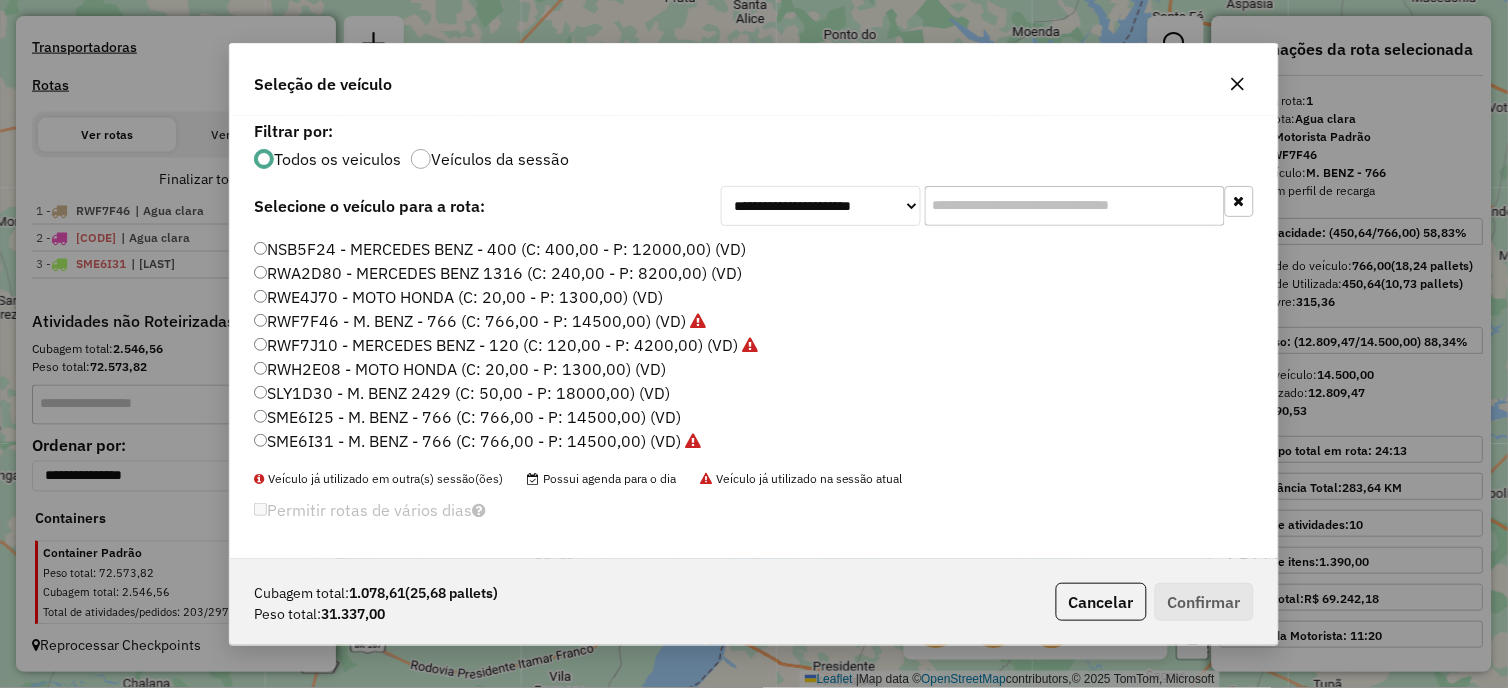 click on "RWF7J10 - MERCEDES BENZ - 120 (C: 120,00 - P: 4200,00) (VD)" 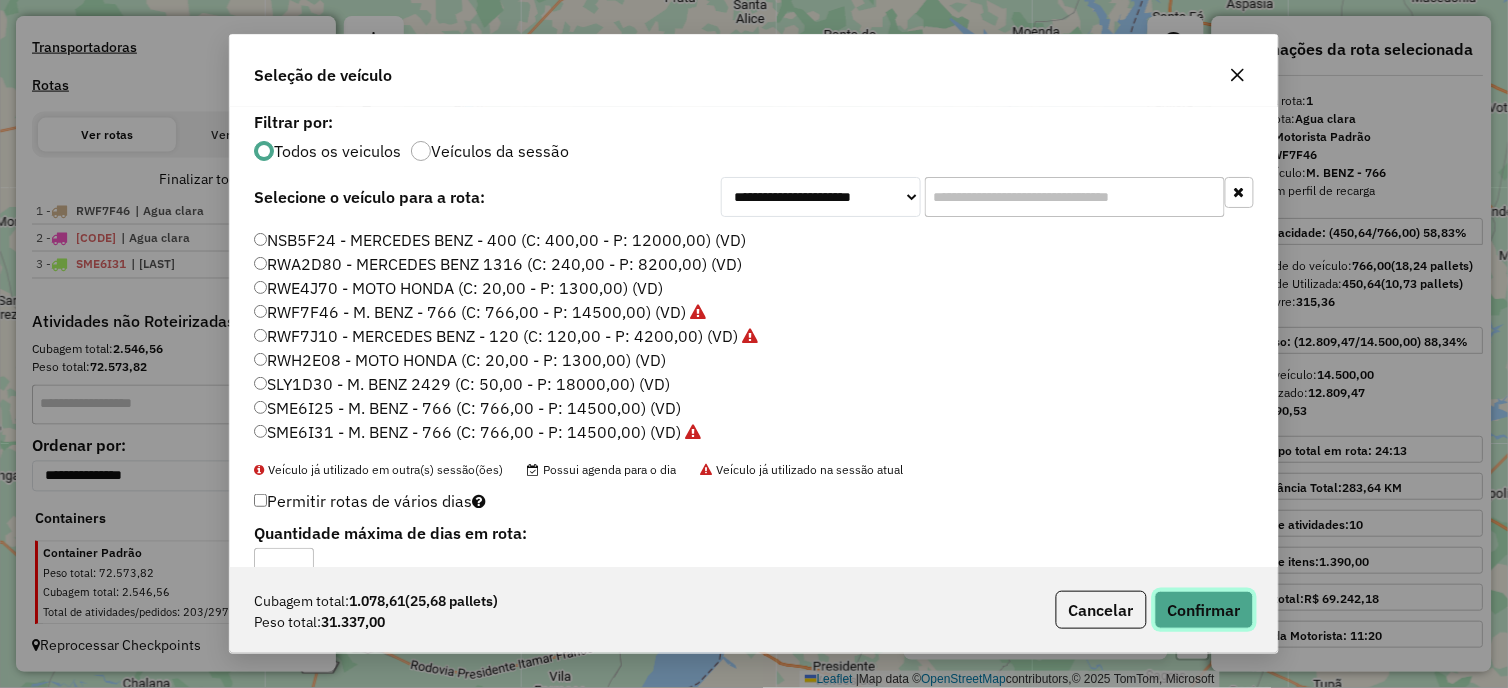 click on "Confirmar" 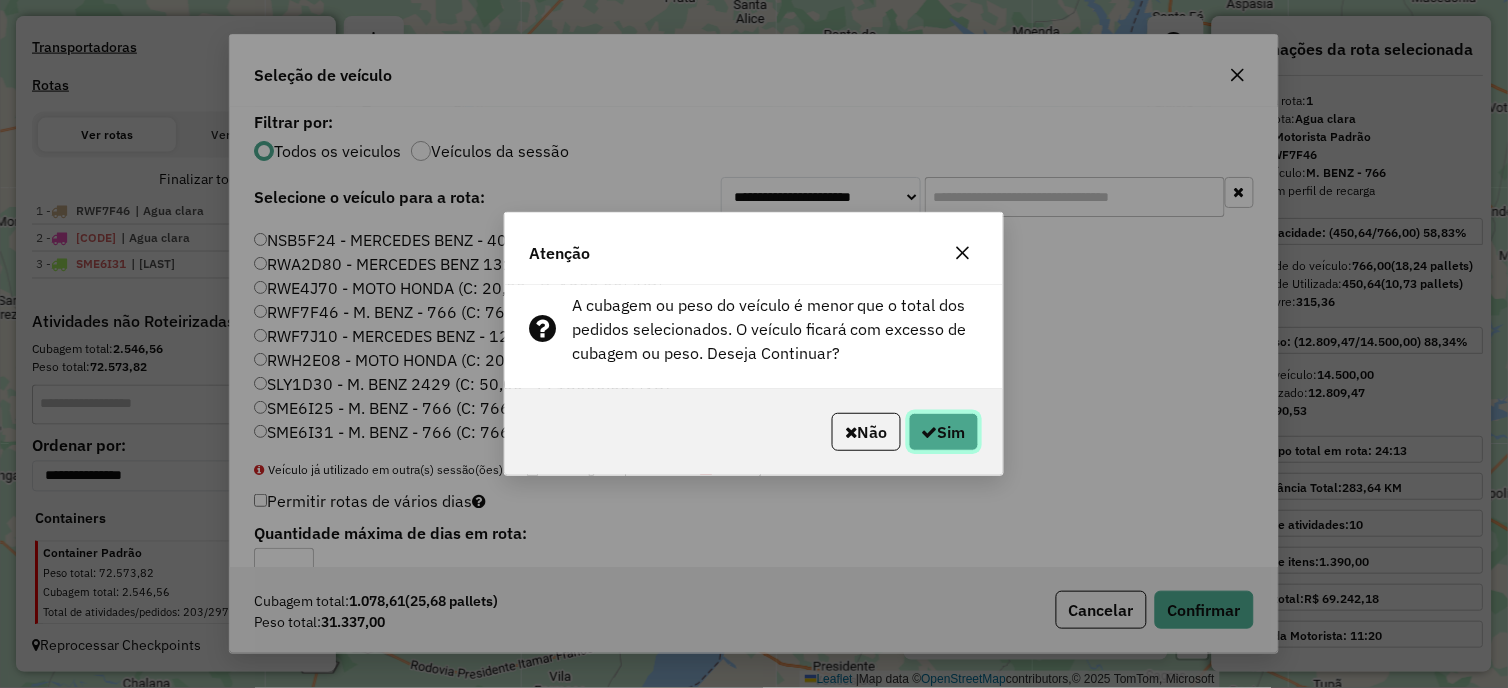 click on "Sim" 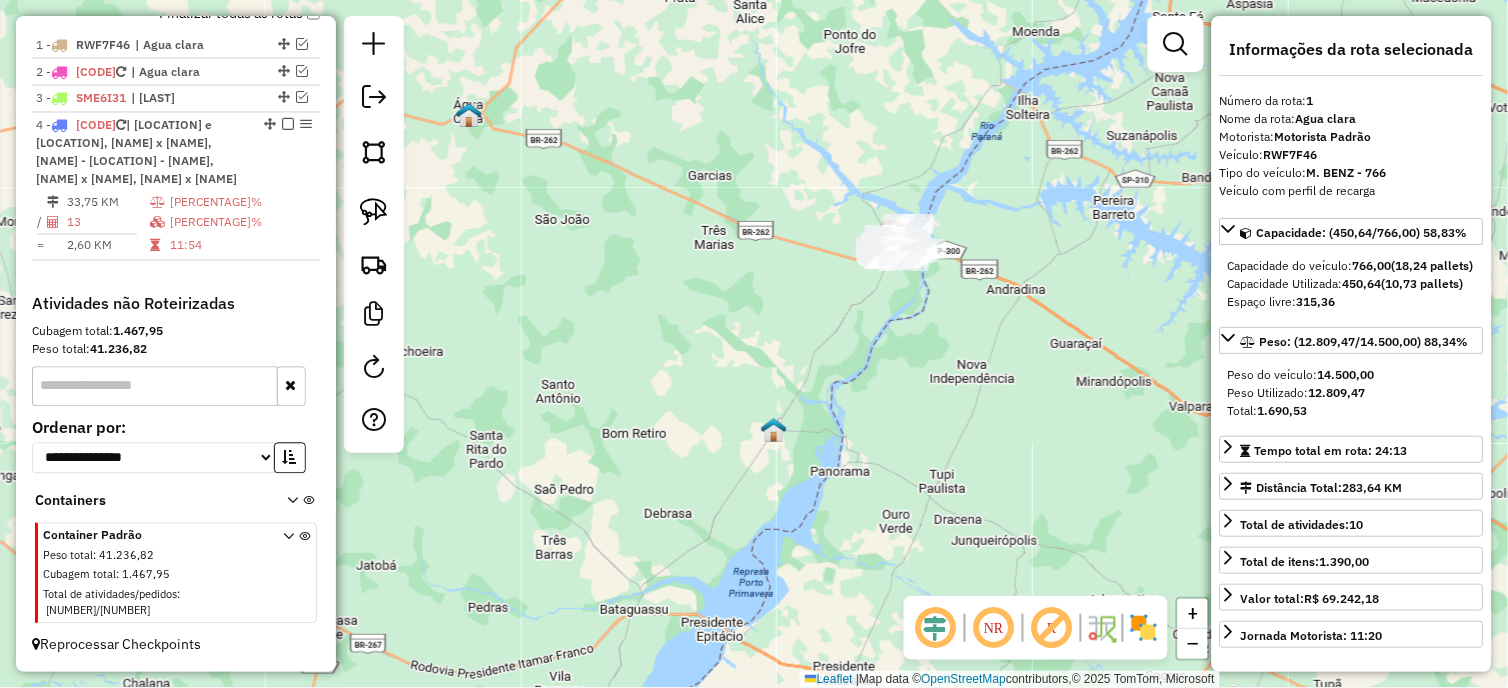 scroll, scrollTop: 791, scrollLeft: 0, axis: vertical 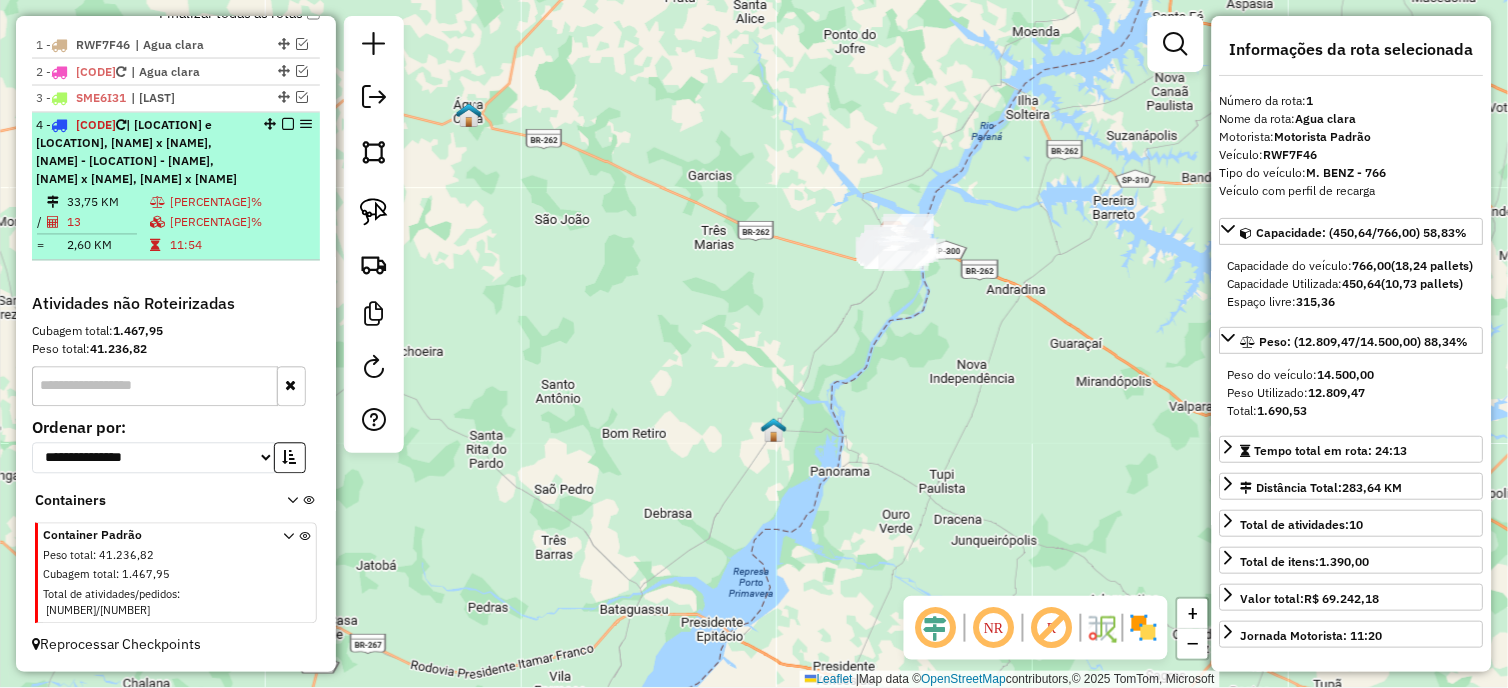 click on "33,75 KM" at bounding box center [107, 203] 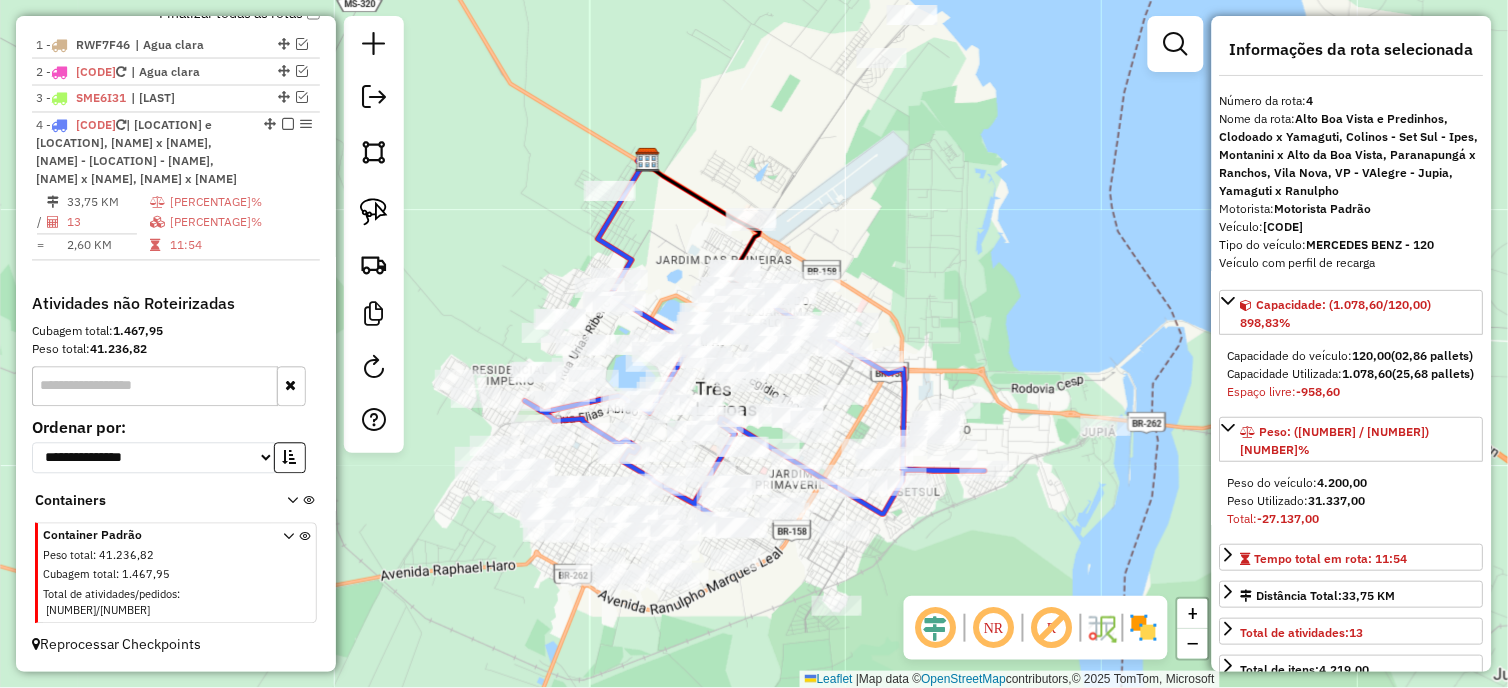 click 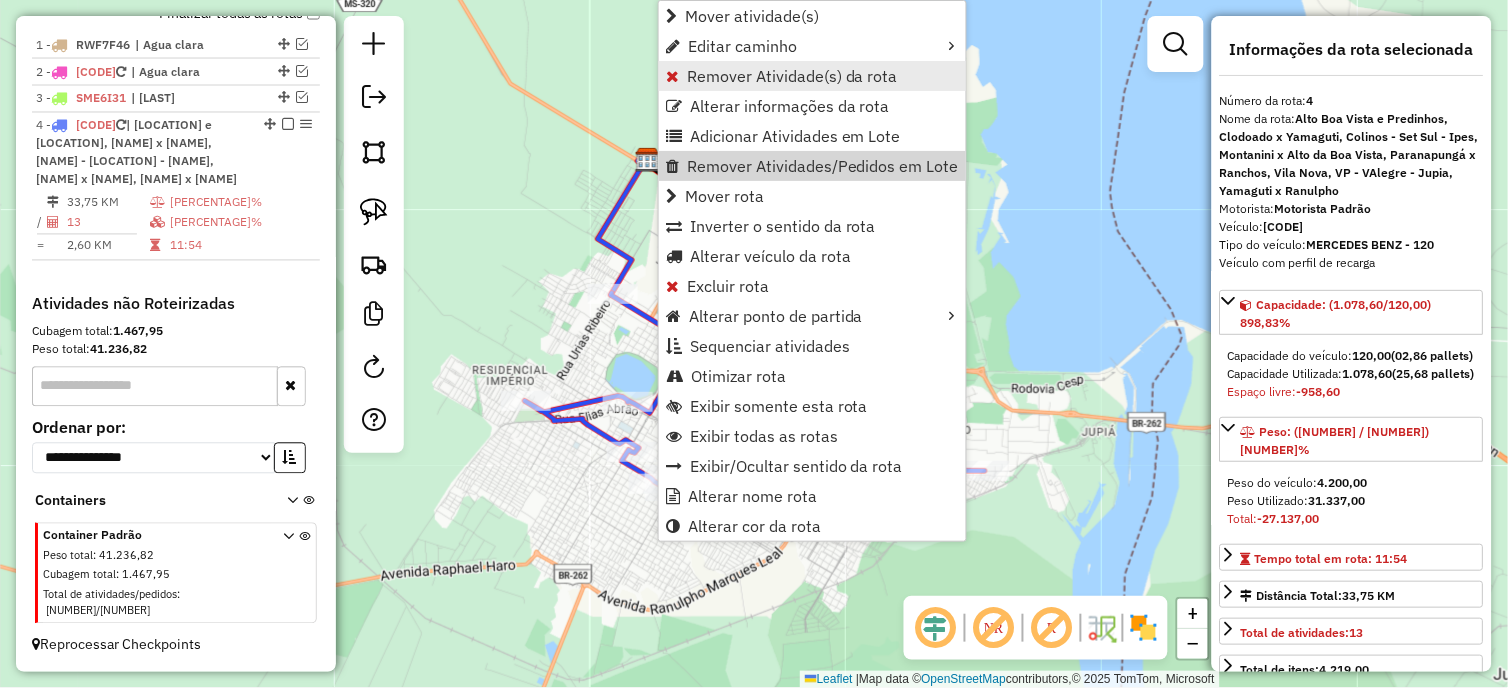 scroll, scrollTop: 793, scrollLeft: 0, axis: vertical 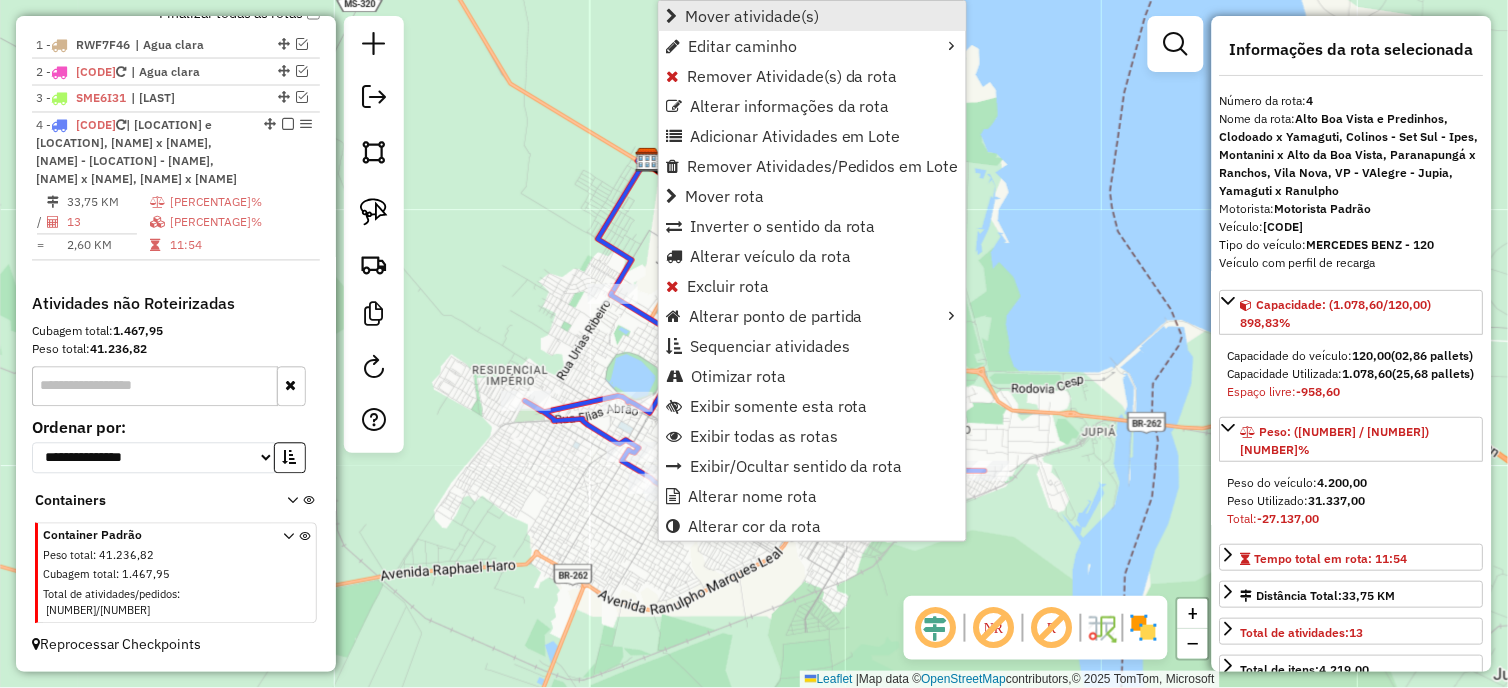 click on "Mover atividade(s)" at bounding box center [752, 16] 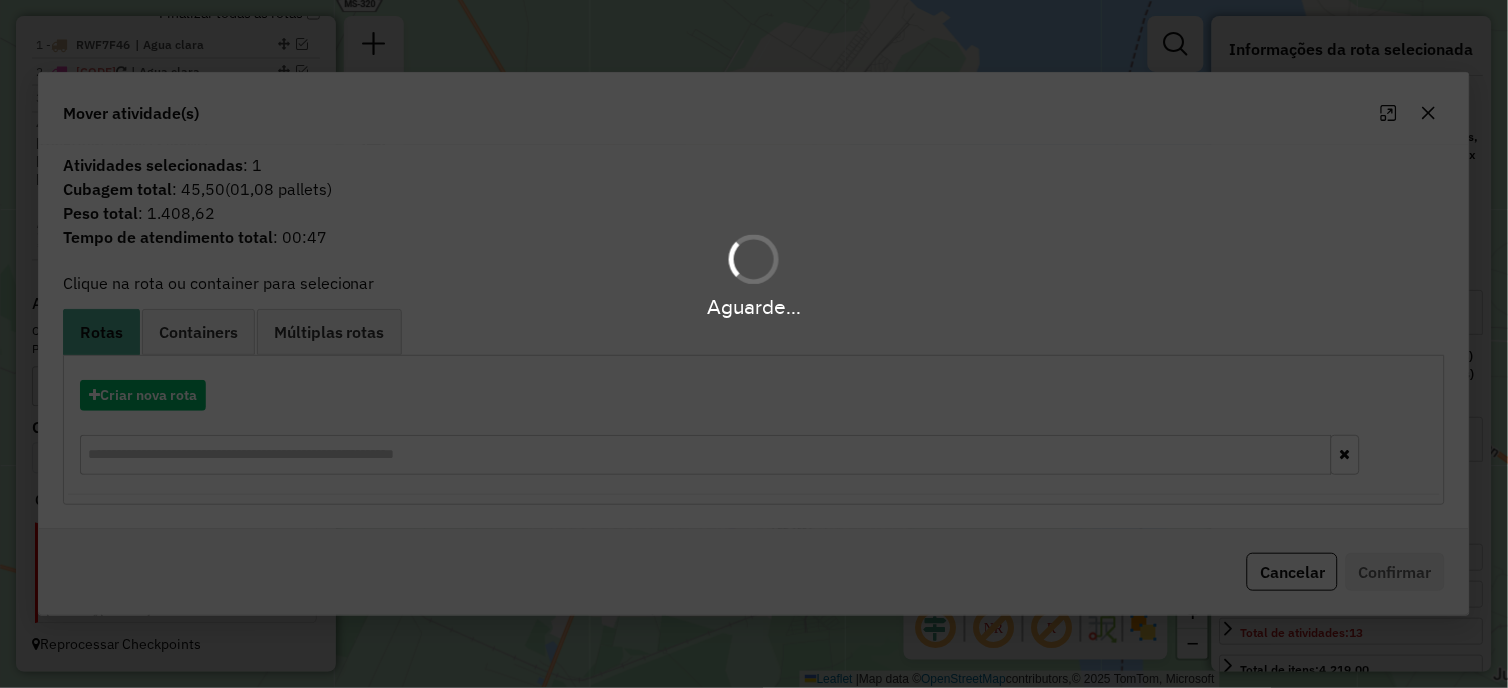 click on "Aguarde..." at bounding box center (754, 344) 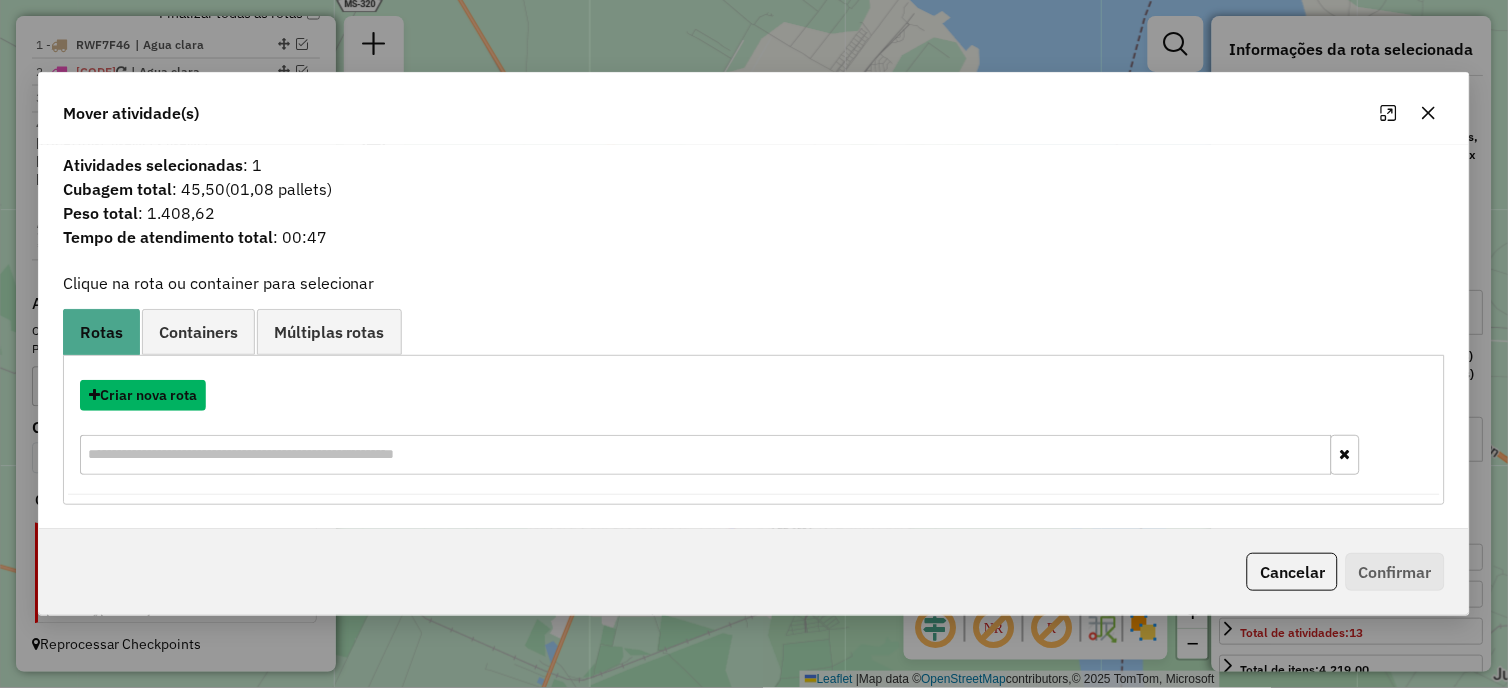 click on "Criar nova rota" at bounding box center (143, 395) 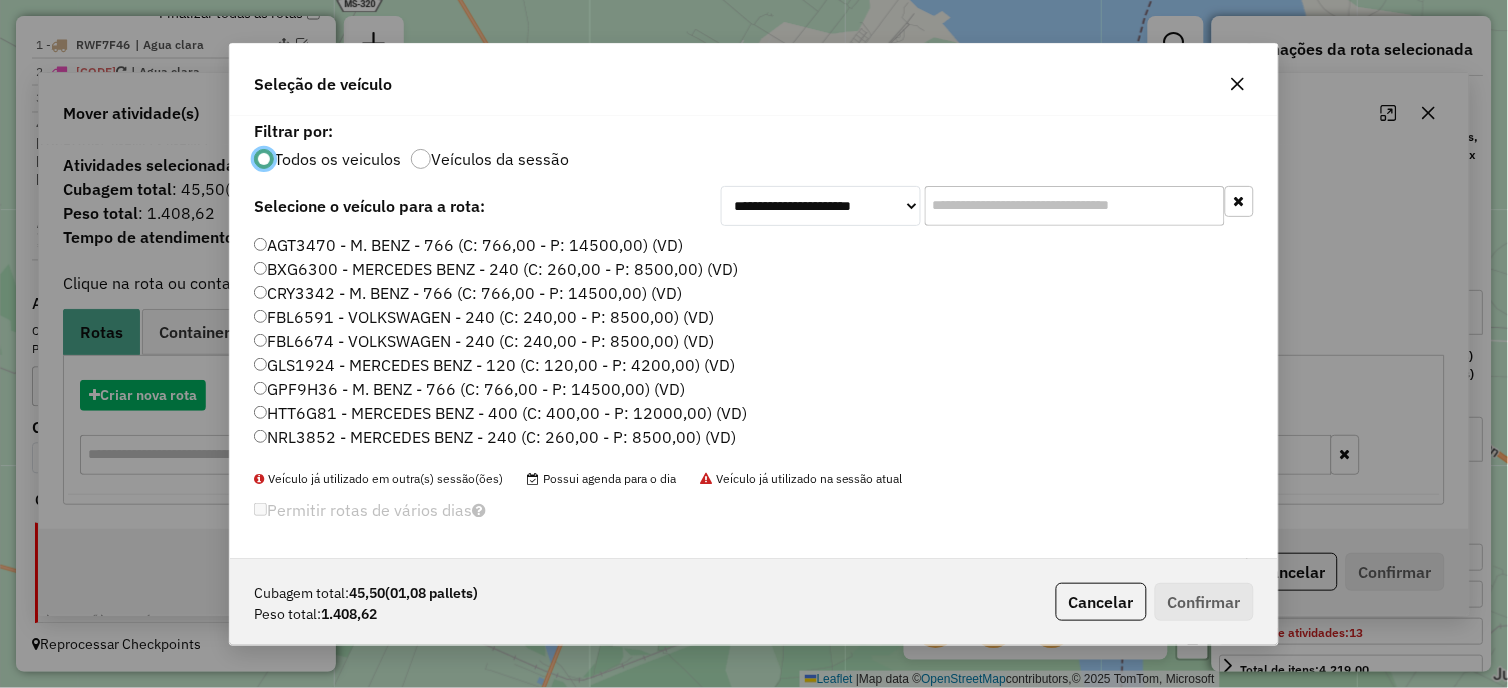 scroll, scrollTop: 11, scrollLeft: 5, axis: both 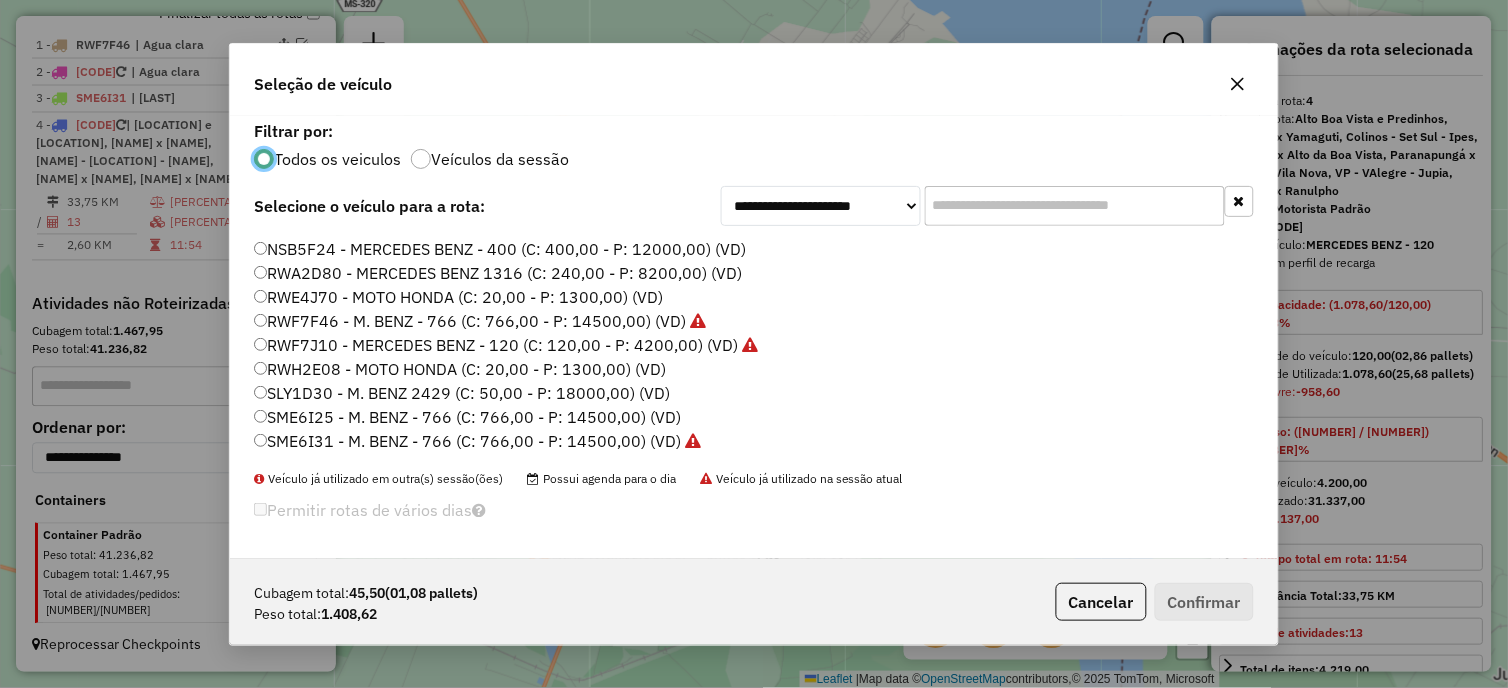 click on "RWF7J10 - MERCEDES BENZ - 120 (C: 120,00 - P: 4200,00) (VD)" 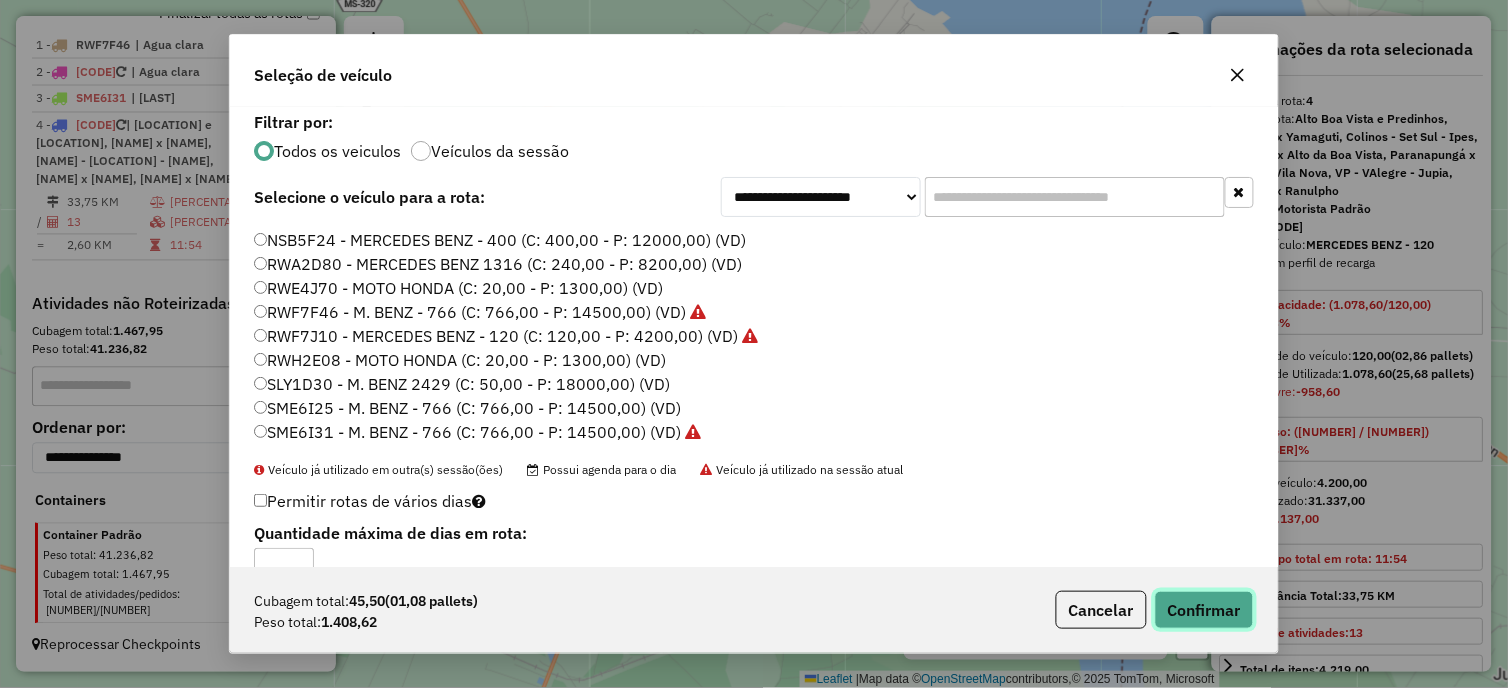 click on "Confirmar" 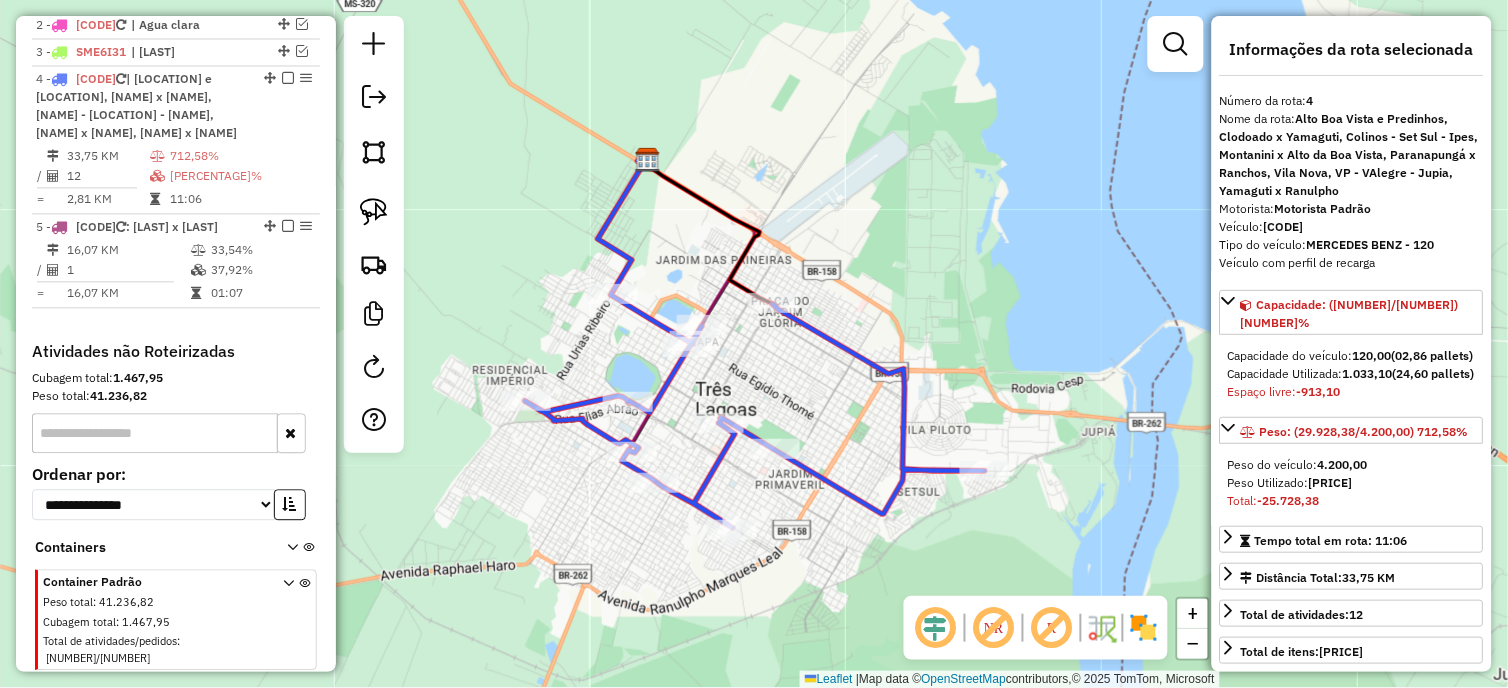scroll, scrollTop: 873, scrollLeft: 0, axis: vertical 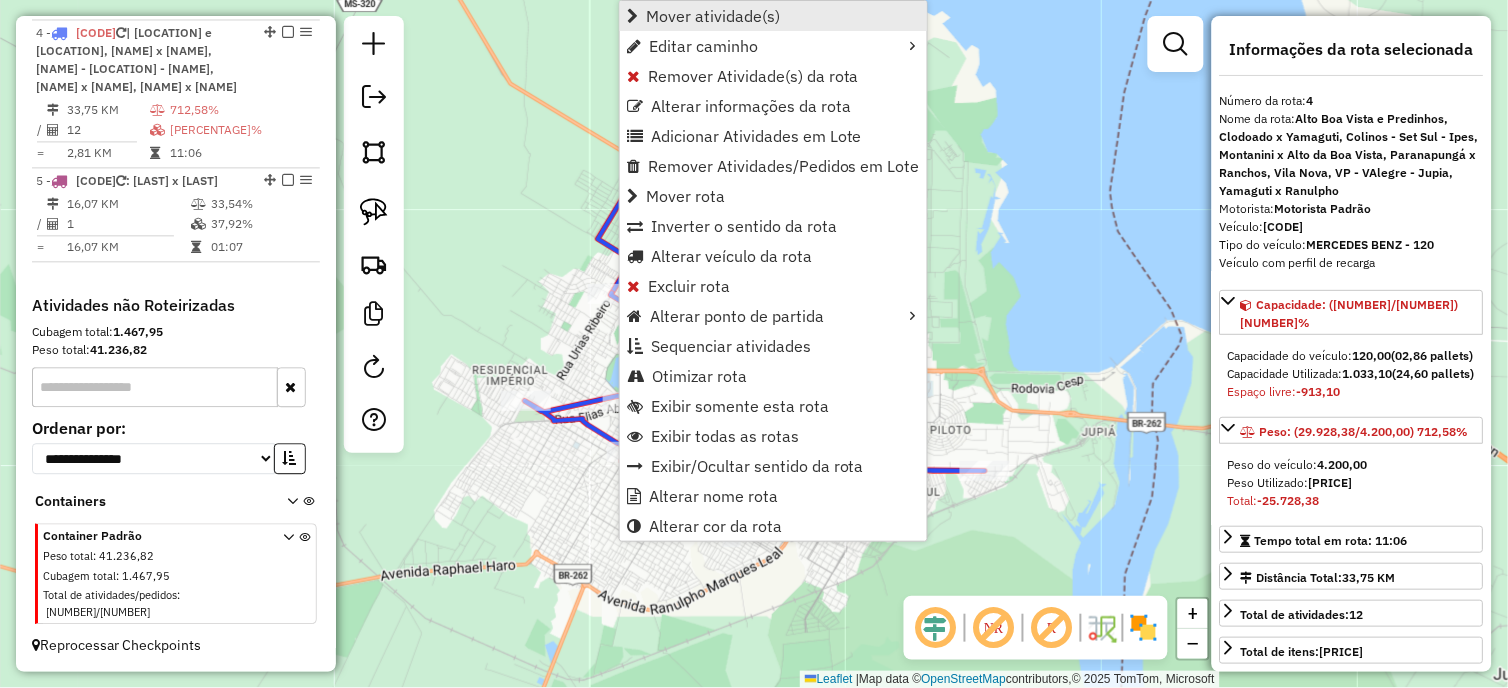 click on "Mover atividade(s)" at bounding box center (713, 16) 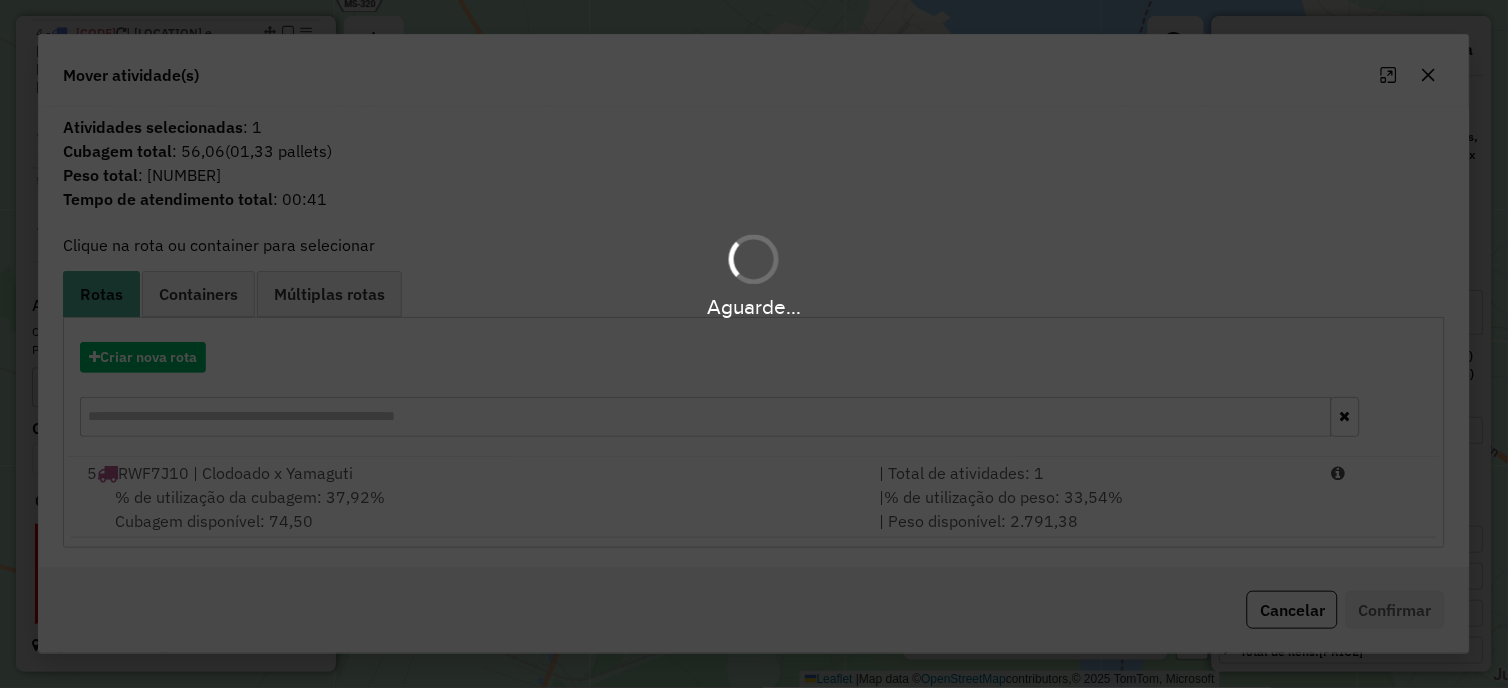 click on "Aguarde..." at bounding box center (754, 344) 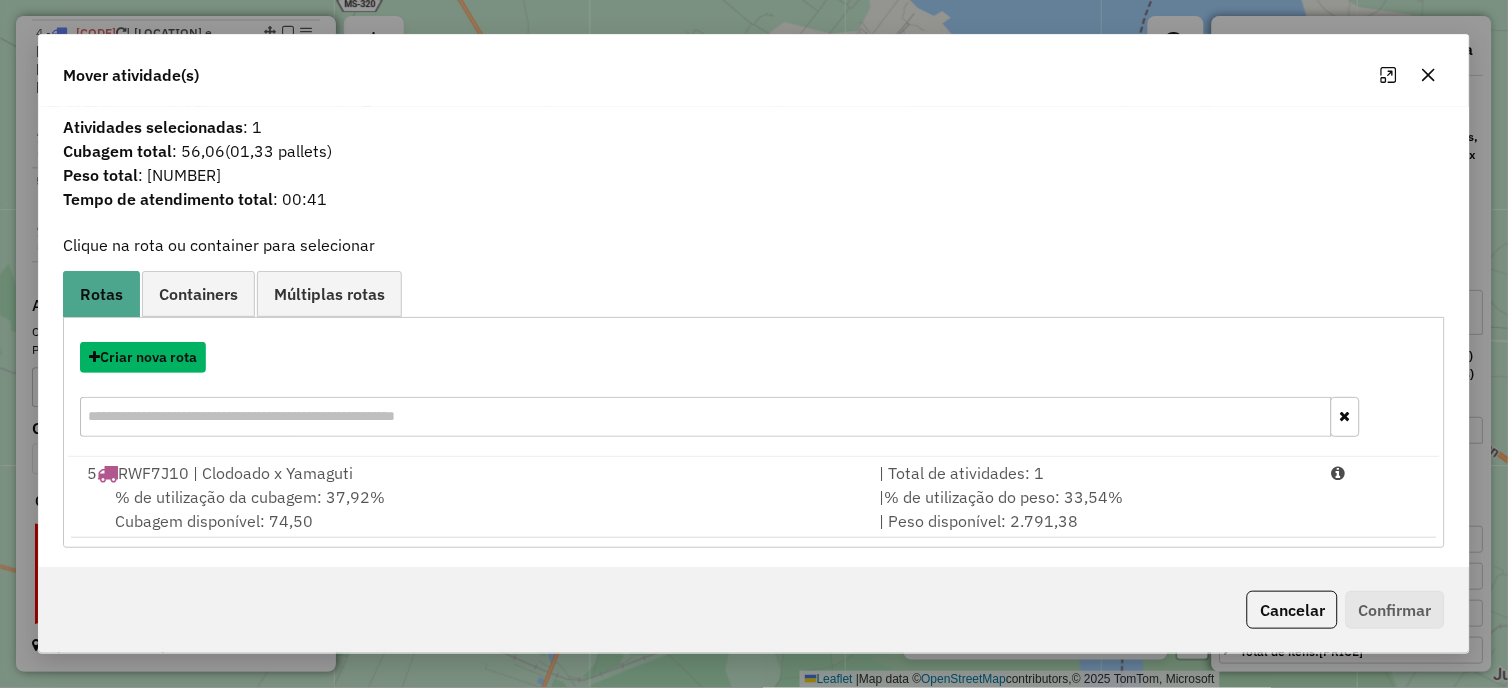 click on "Criar nova rota" at bounding box center (143, 357) 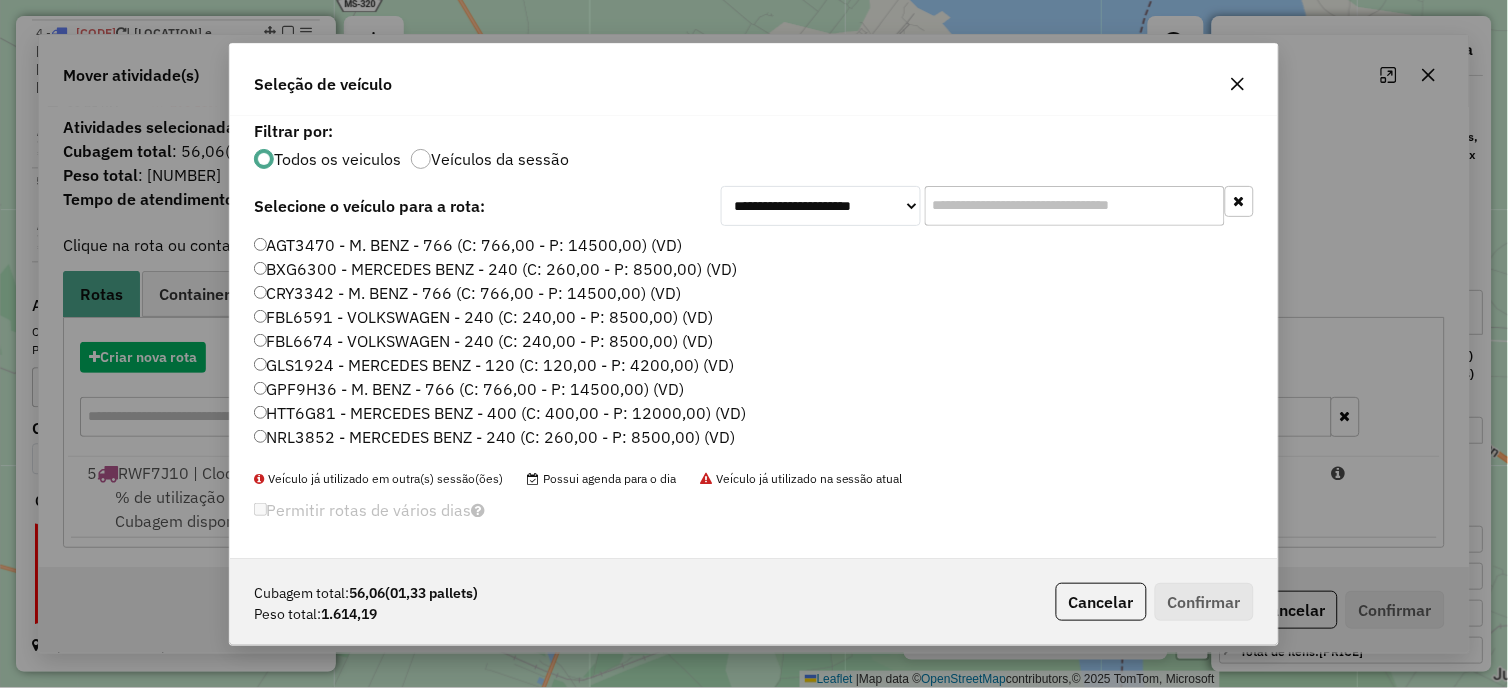 click on "**********" 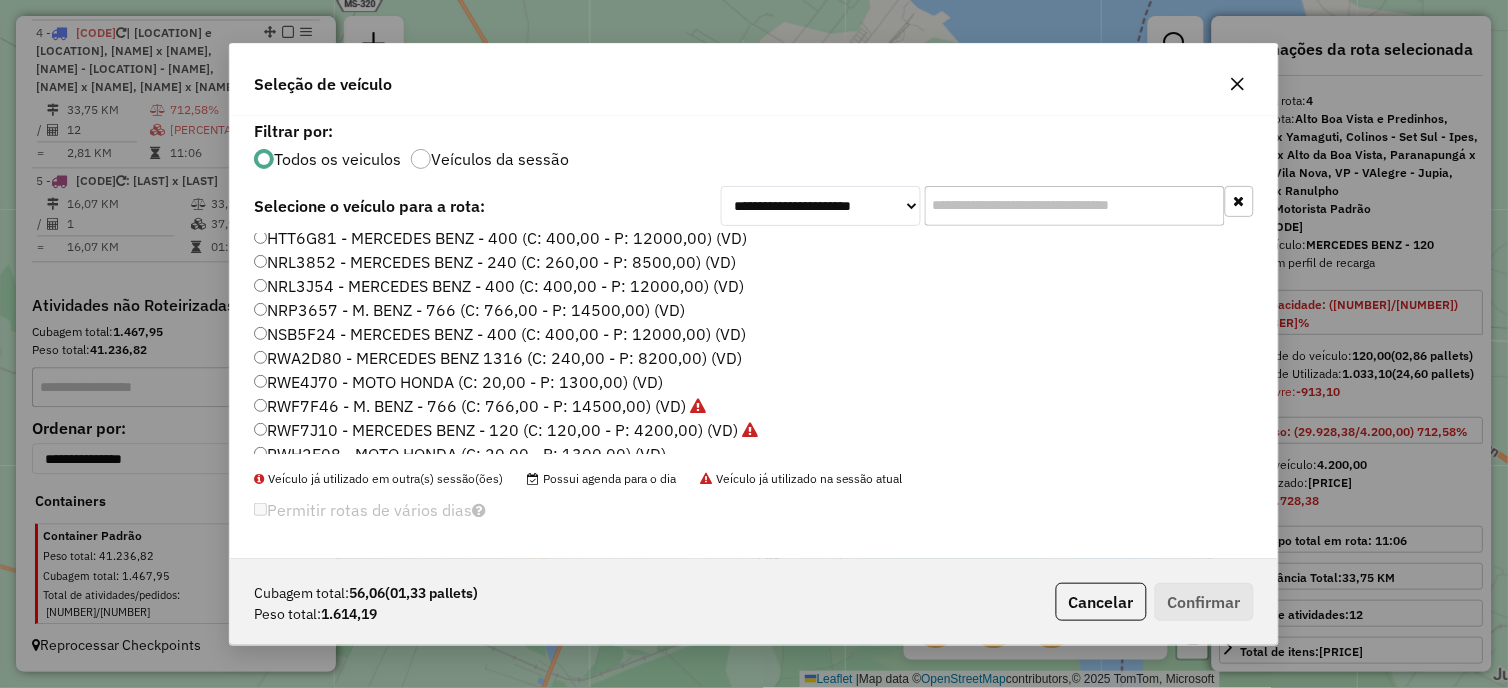 scroll, scrollTop: 260, scrollLeft: 0, axis: vertical 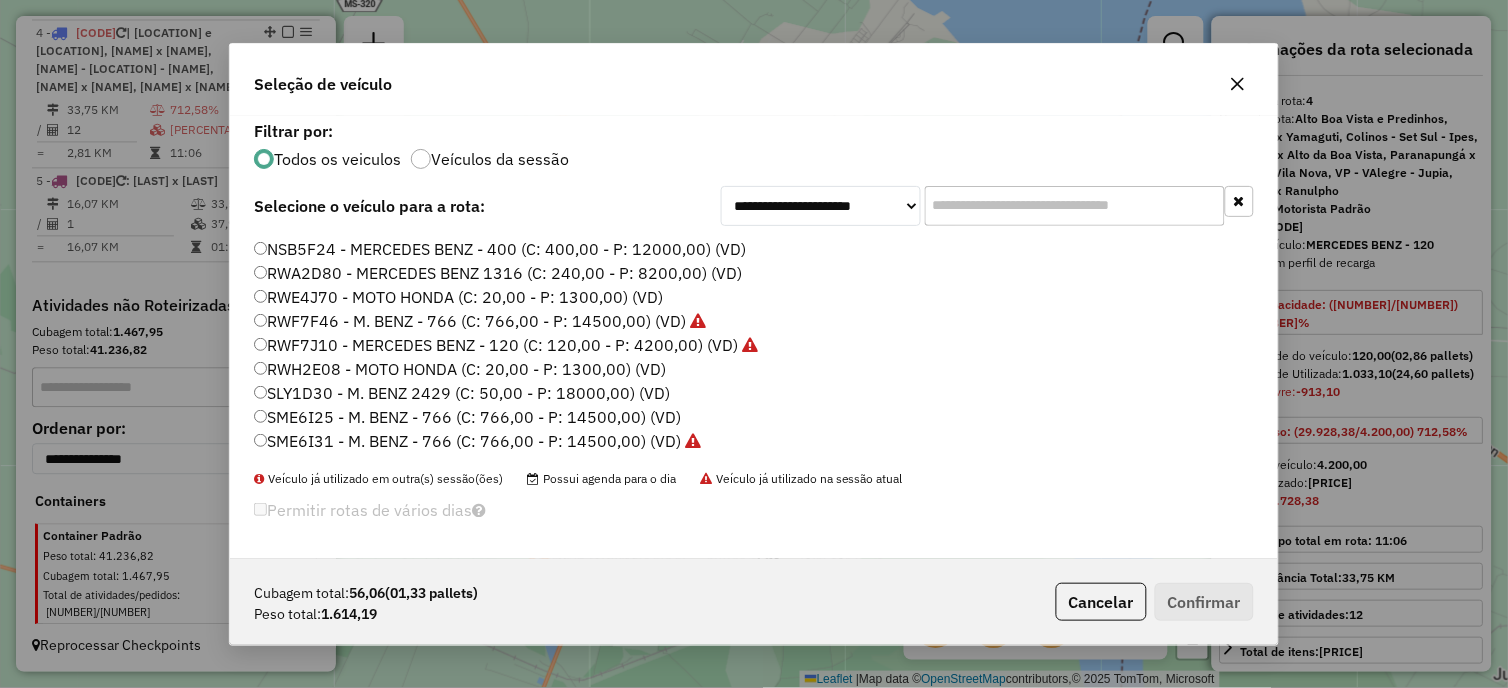 click on "RWF7J10 - MERCEDES BENZ - 120 (C: 120,00 - P: 4200,00) (VD)" 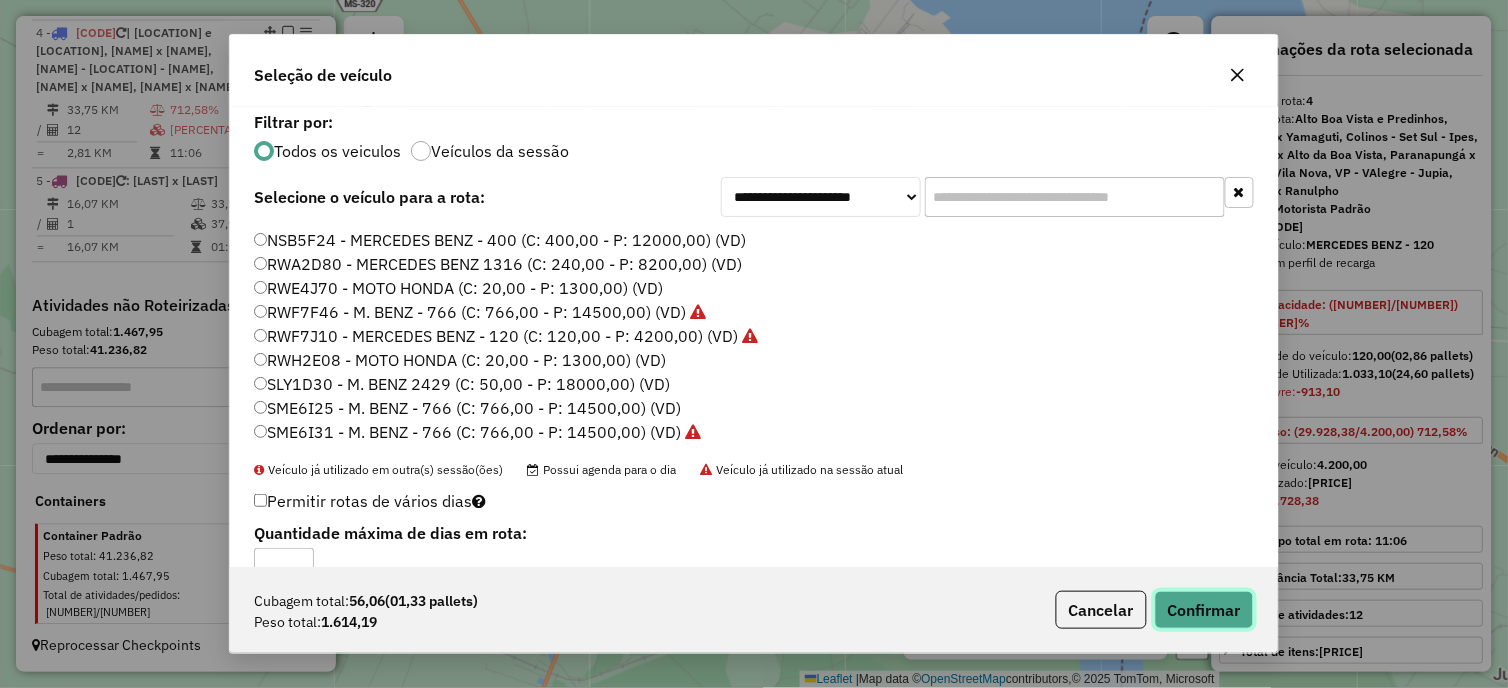 click on "Confirmar" 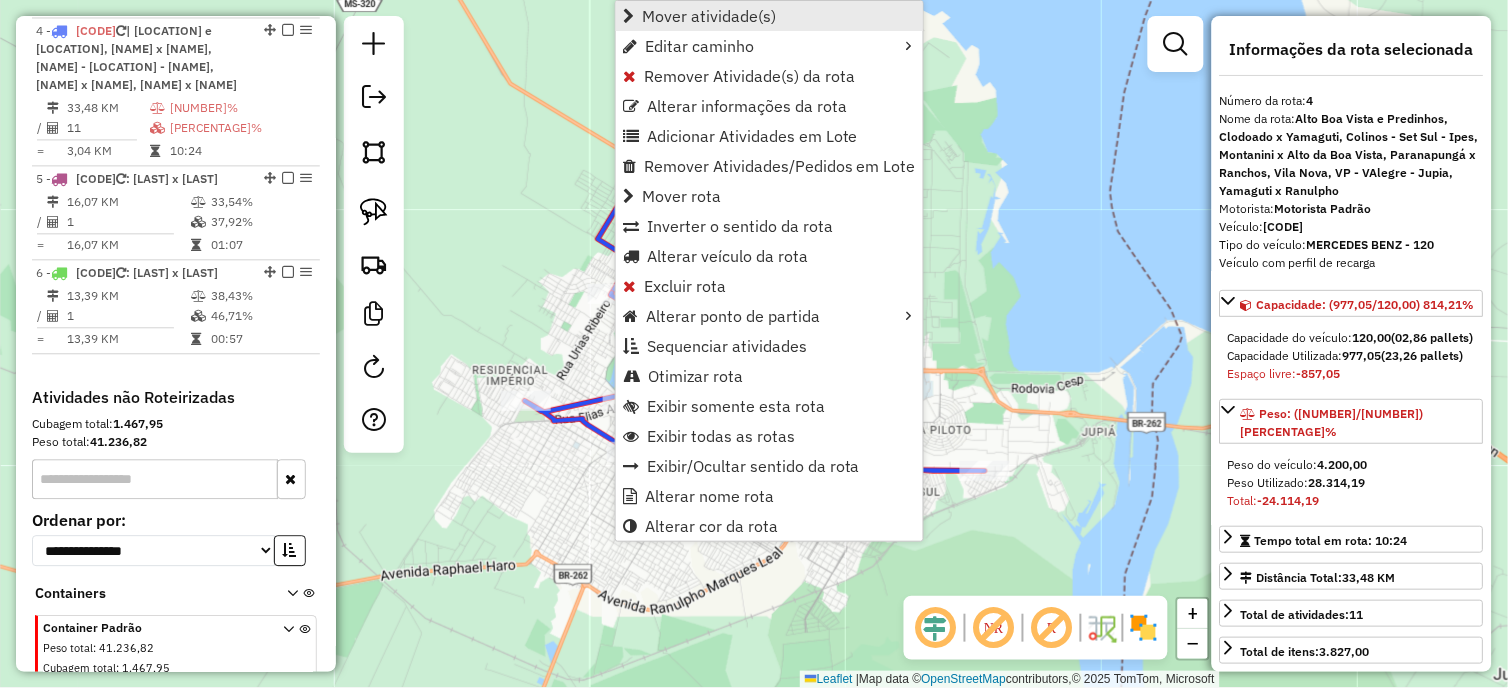 click on "Mover atividade(s)" at bounding box center (769, 16) 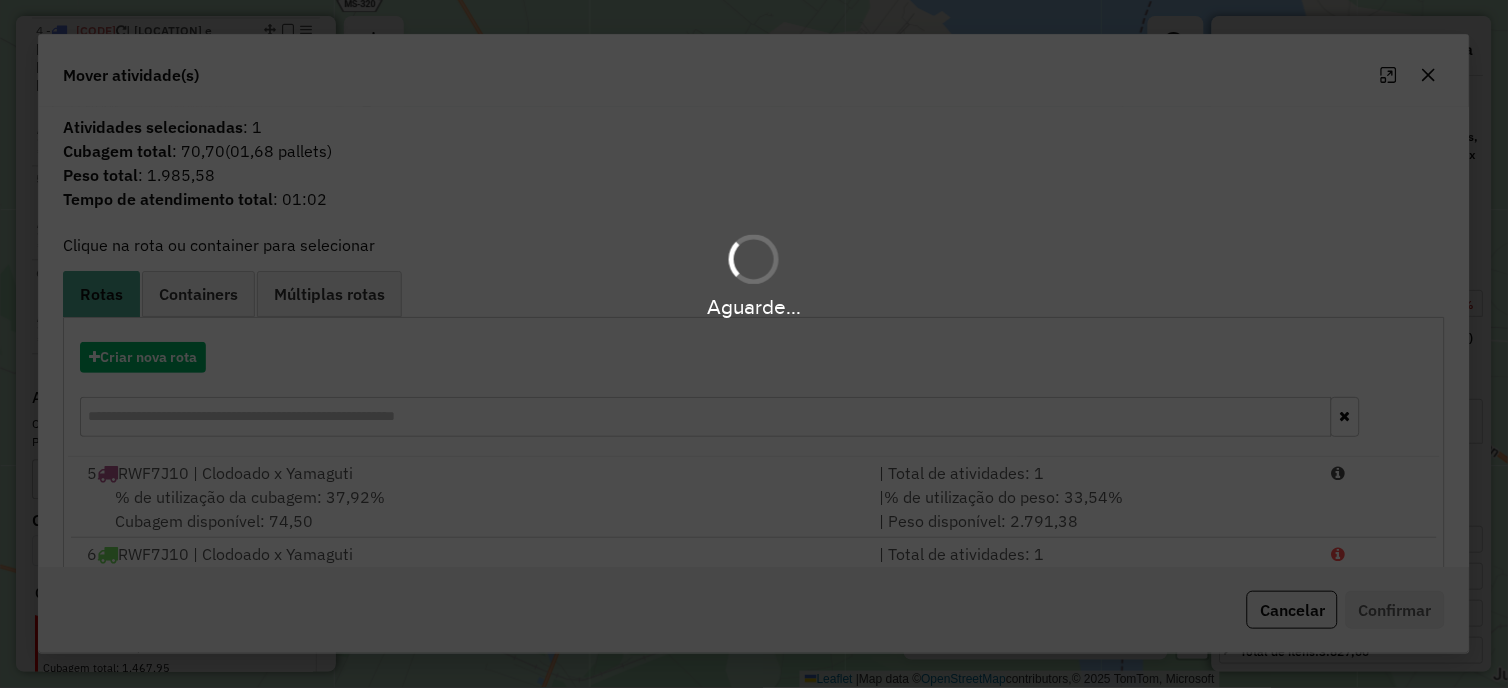 click on "Aguarde..." at bounding box center (754, 344) 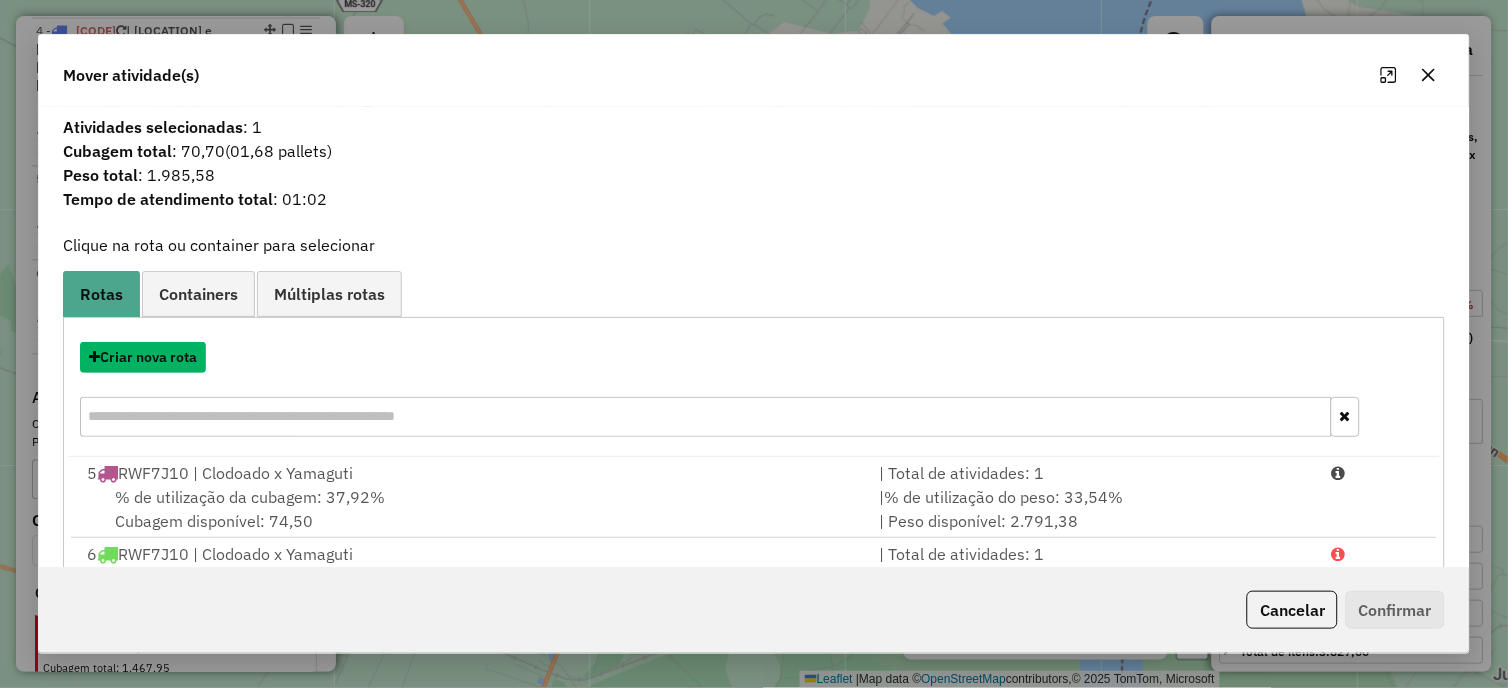 click on "Criar nova rota" at bounding box center [143, 357] 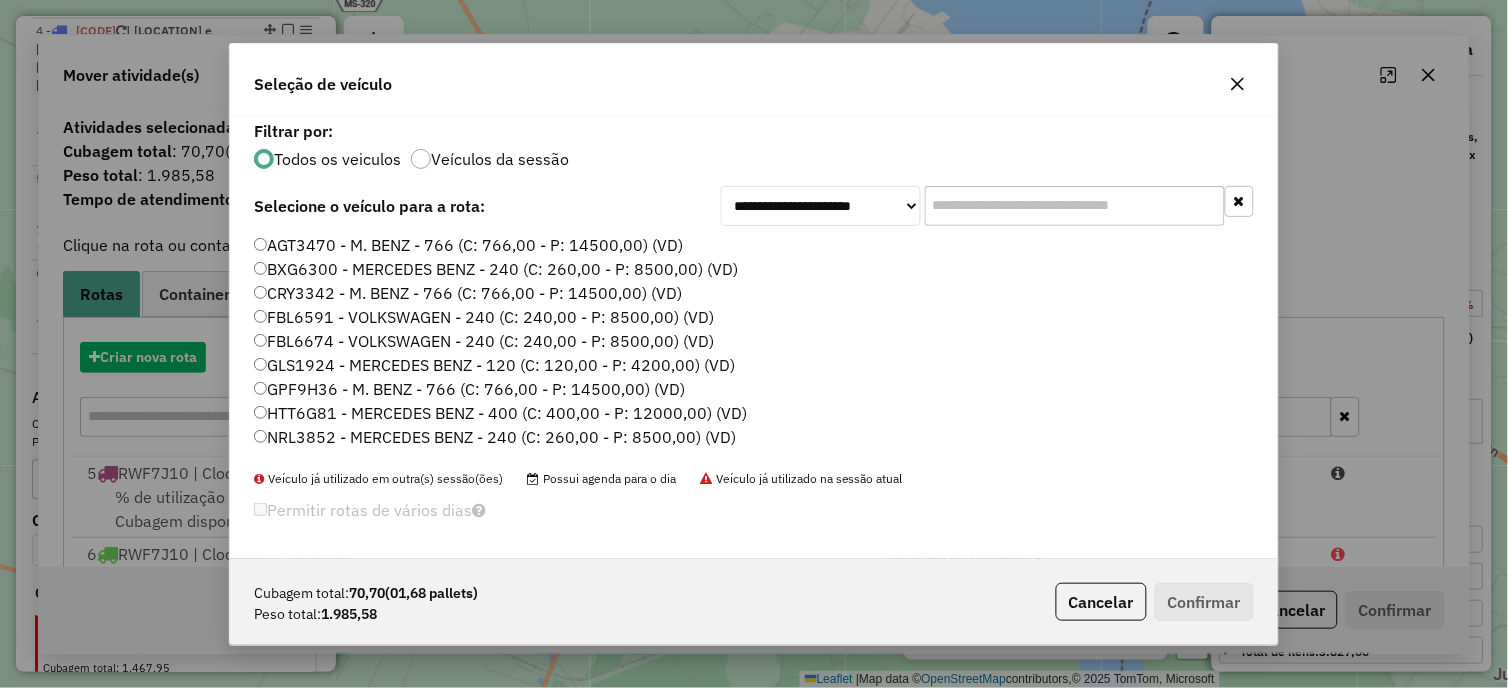 scroll, scrollTop: 11, scrollLeft: 5, axis: both 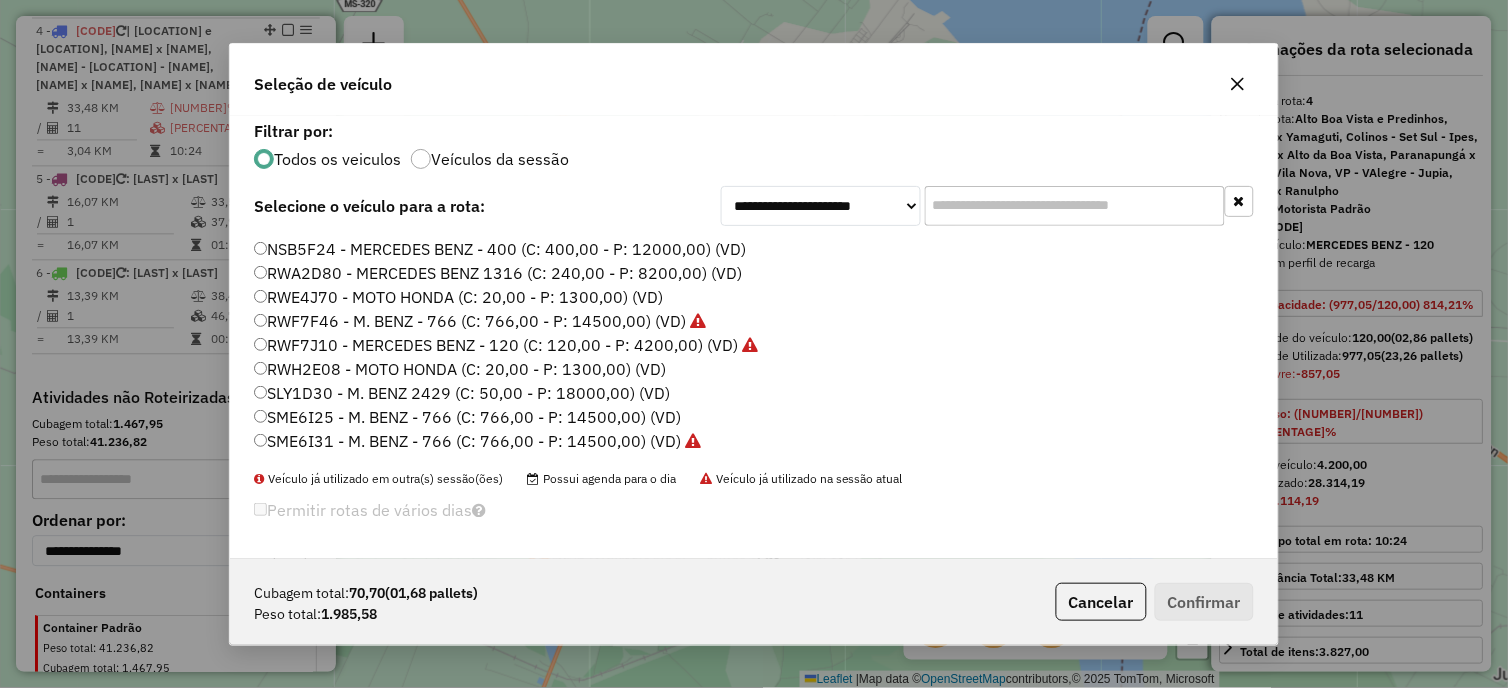 click on "RWF7J10 - MERCEDES BENZ - 120 (C: 120,00 - P: 4200,00) (VD)" 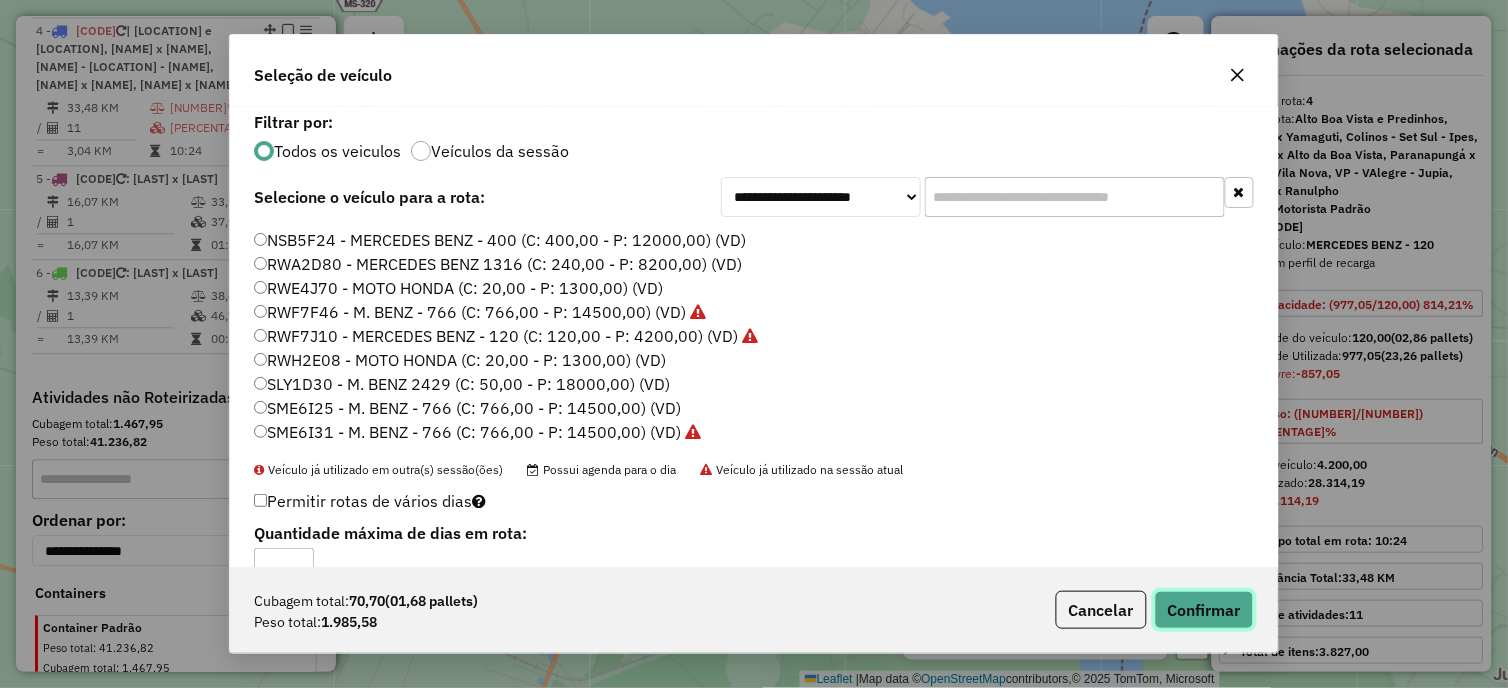 click on "Confirmar" 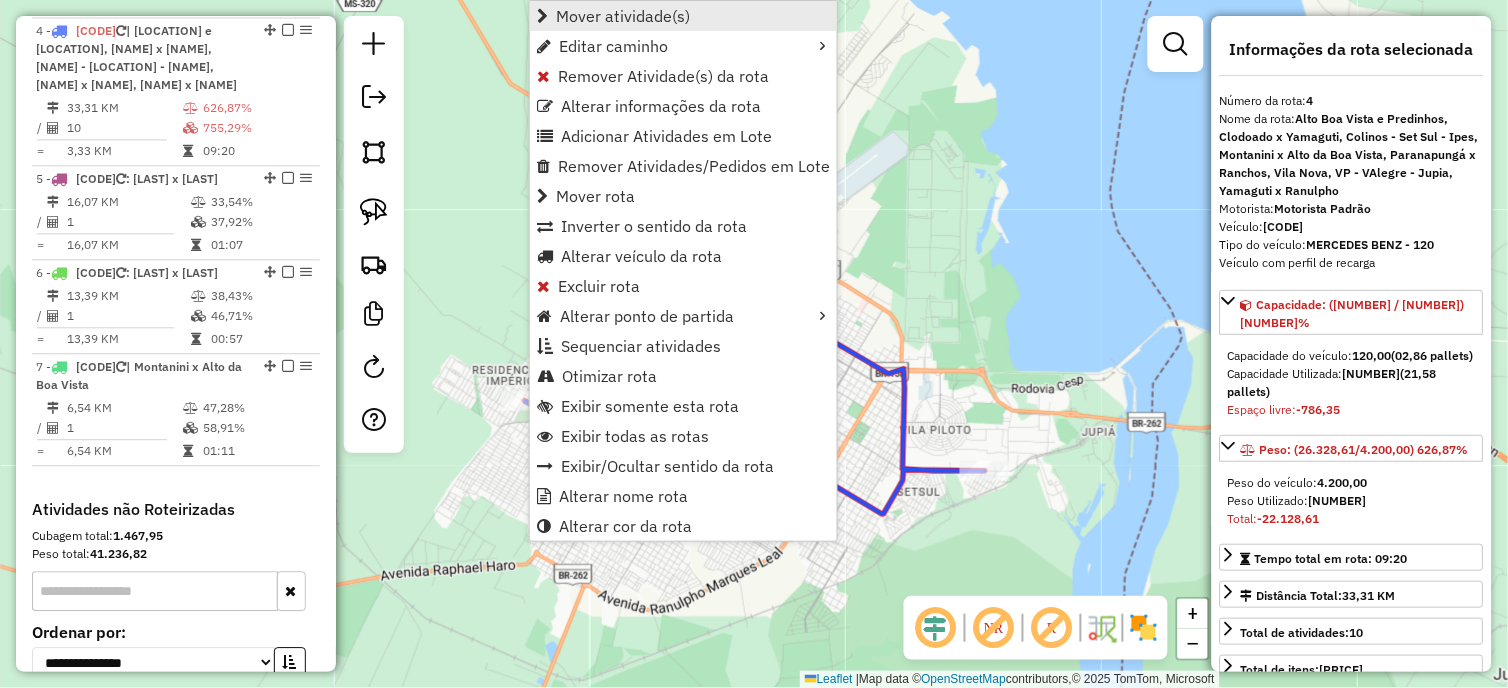 click on "Mover atividade(s)" at bounding box center [623, 16] 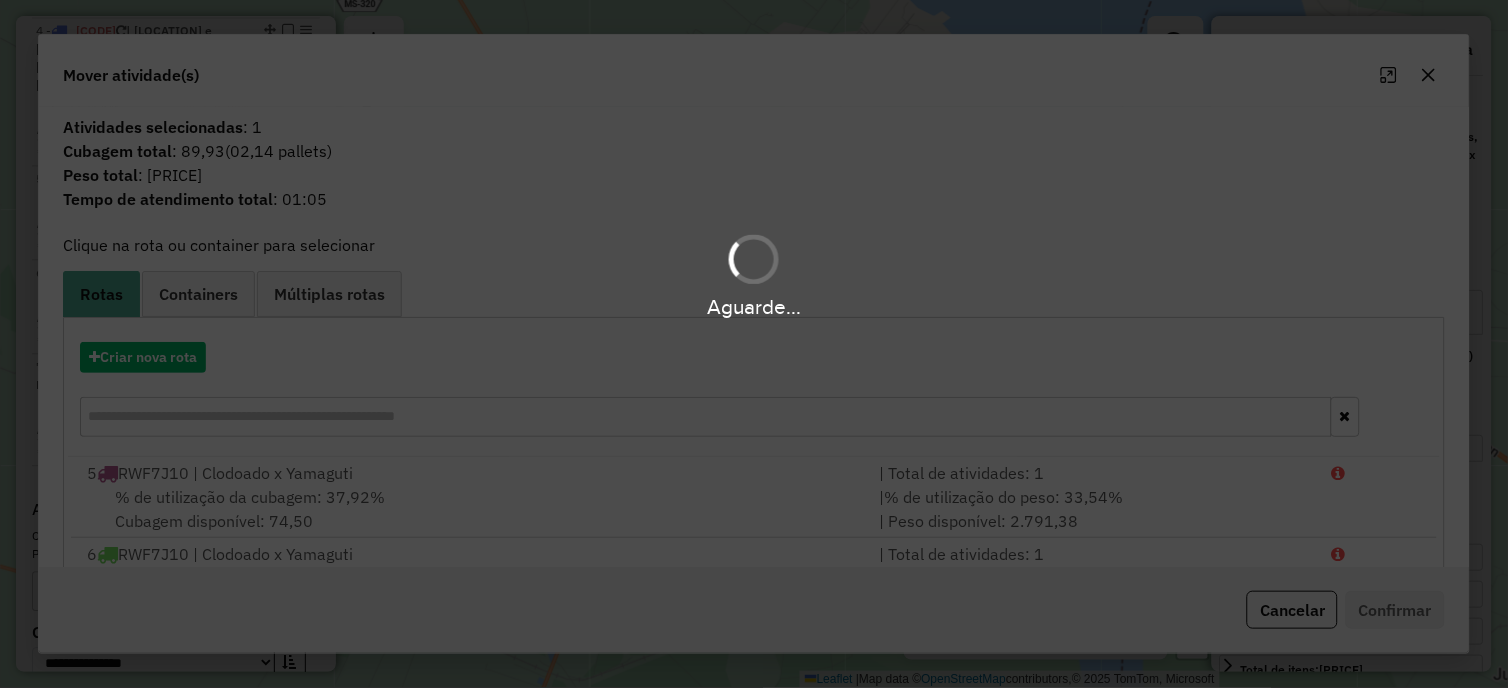 click on "Aguarde..." at bounding box center [754, 344] 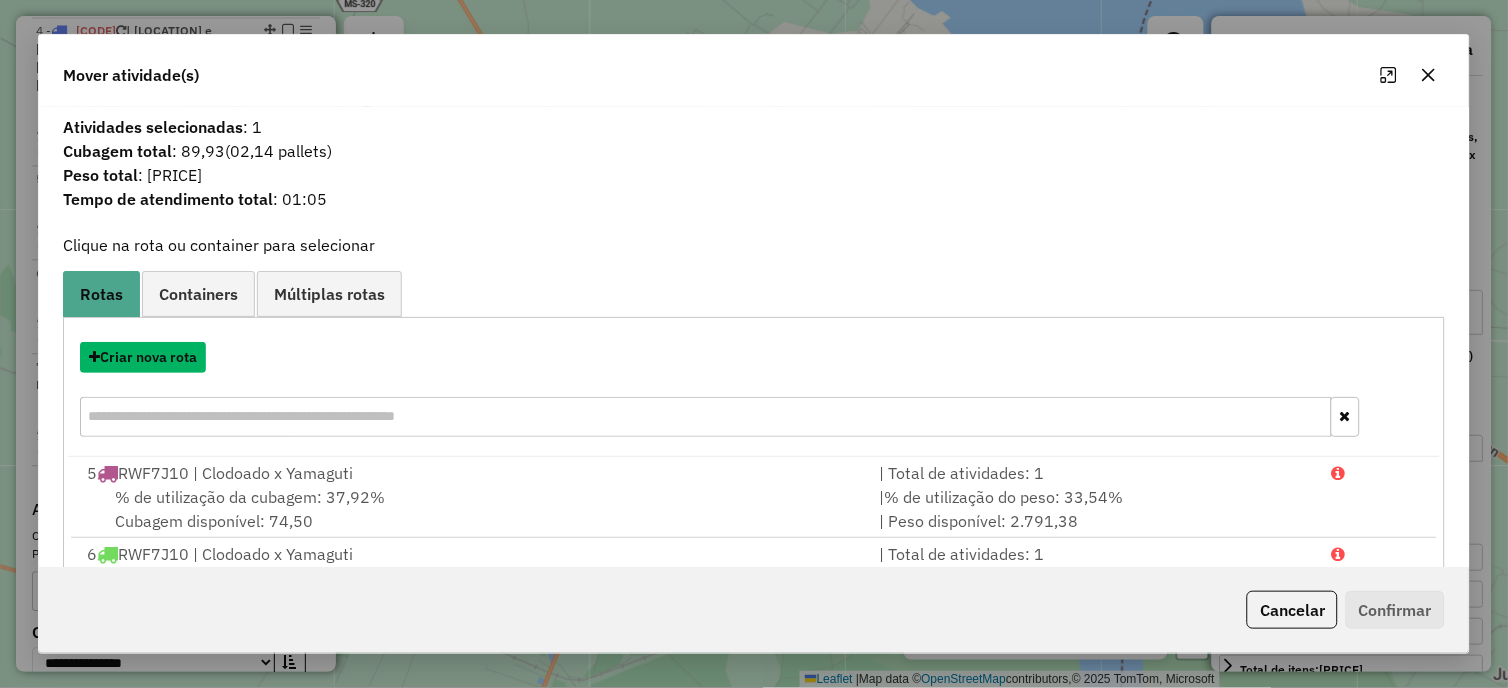 click on "Criar nova rota" at bounding box center (143, 357) 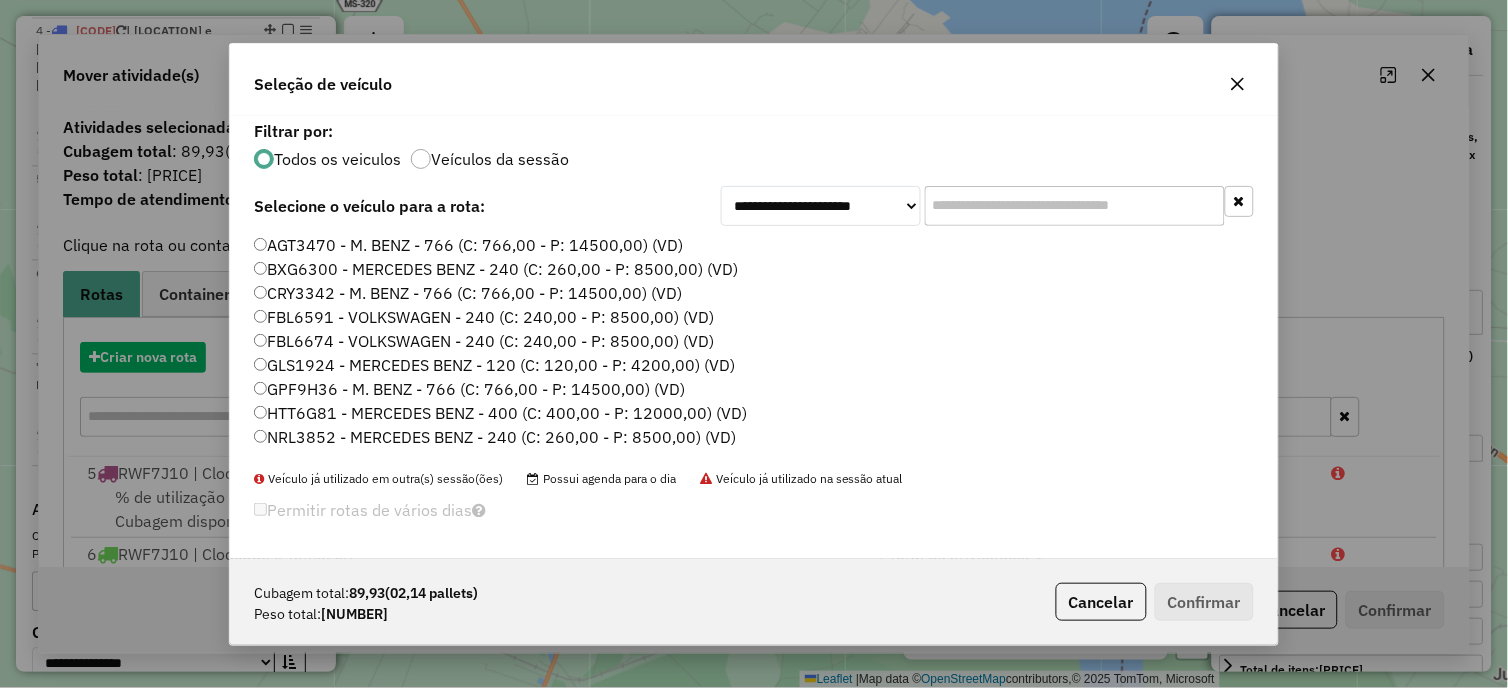 scroll, scrollTop: 11, scrollLeft: 5, axis: both 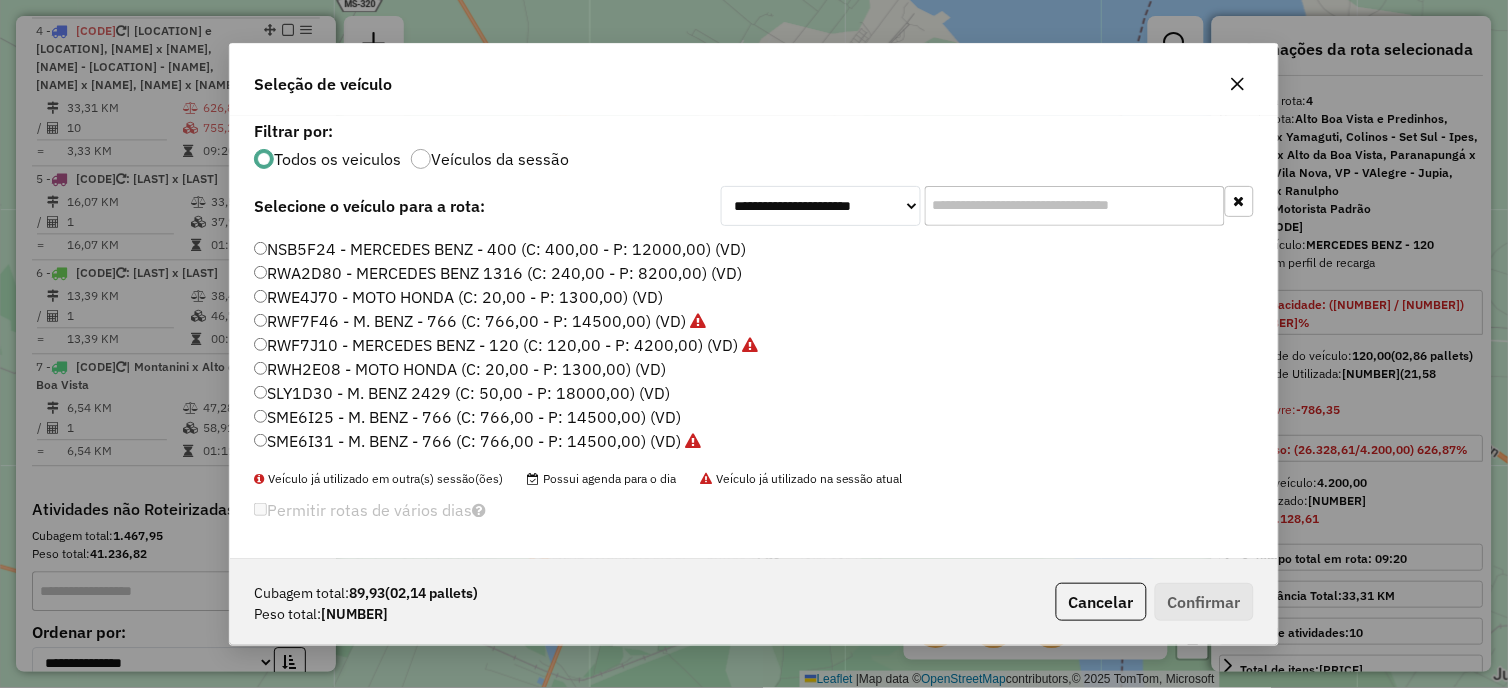 click on "RWF7J10 - MERCEDES BENZ - 120 (C: 120,00 - P: 4200,00) (VD)" 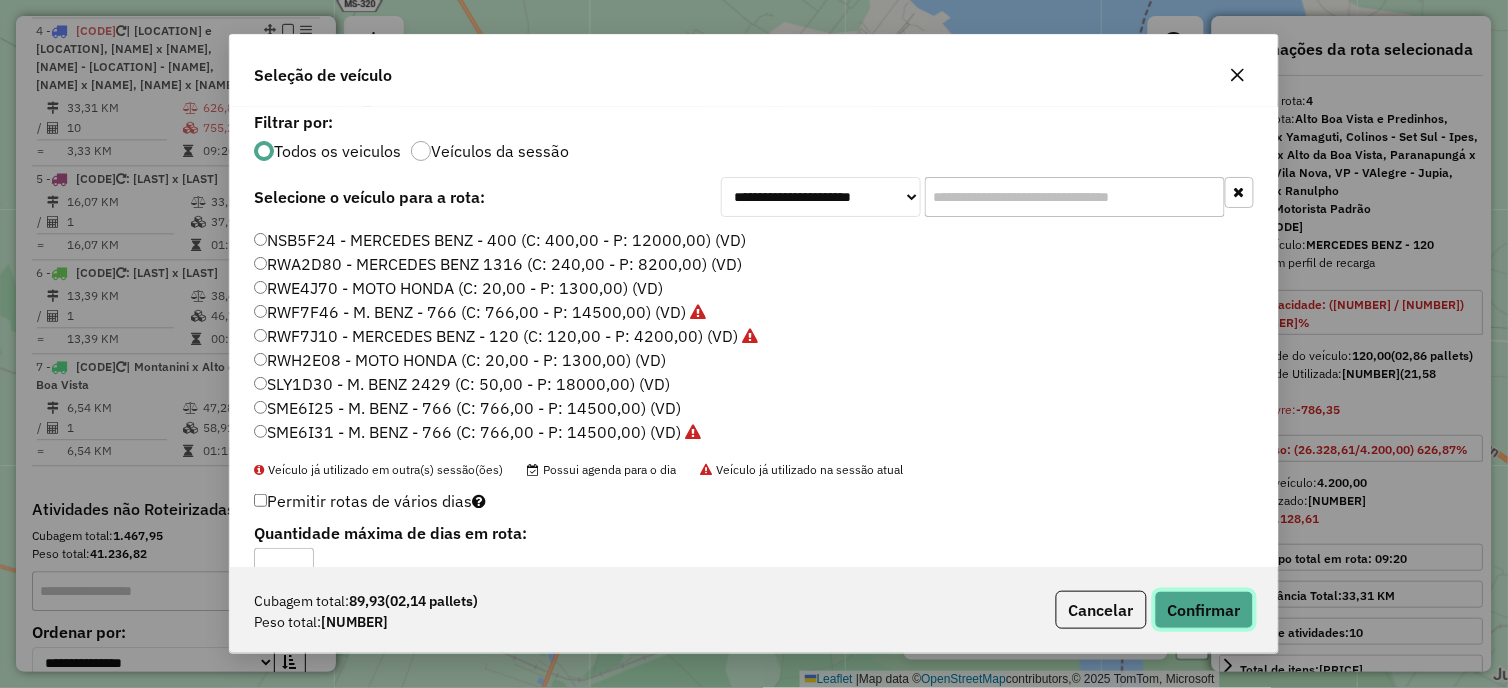 click on "Confirmar" 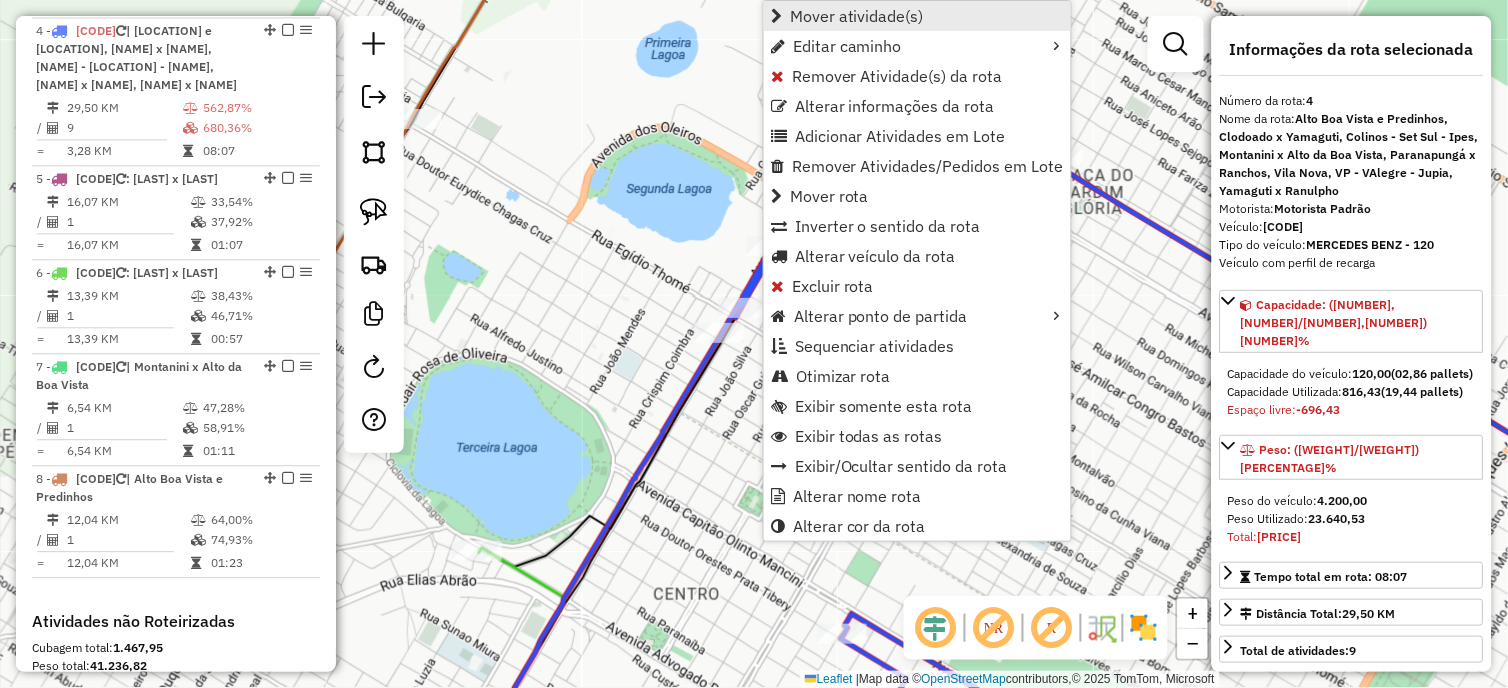 click on "Mover atividade(s)" at bounding box center [857, 16] 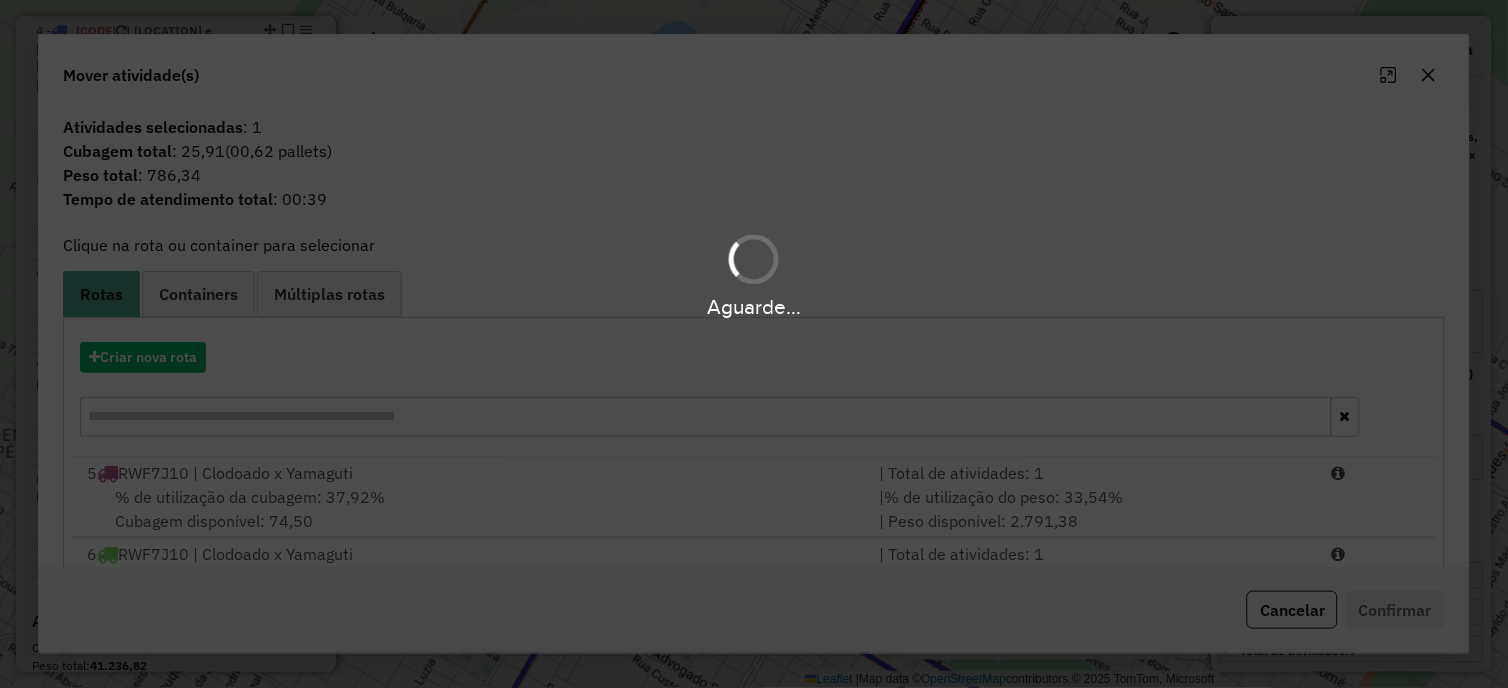 click on "Aguarde..." at bounding box center (754, 344) 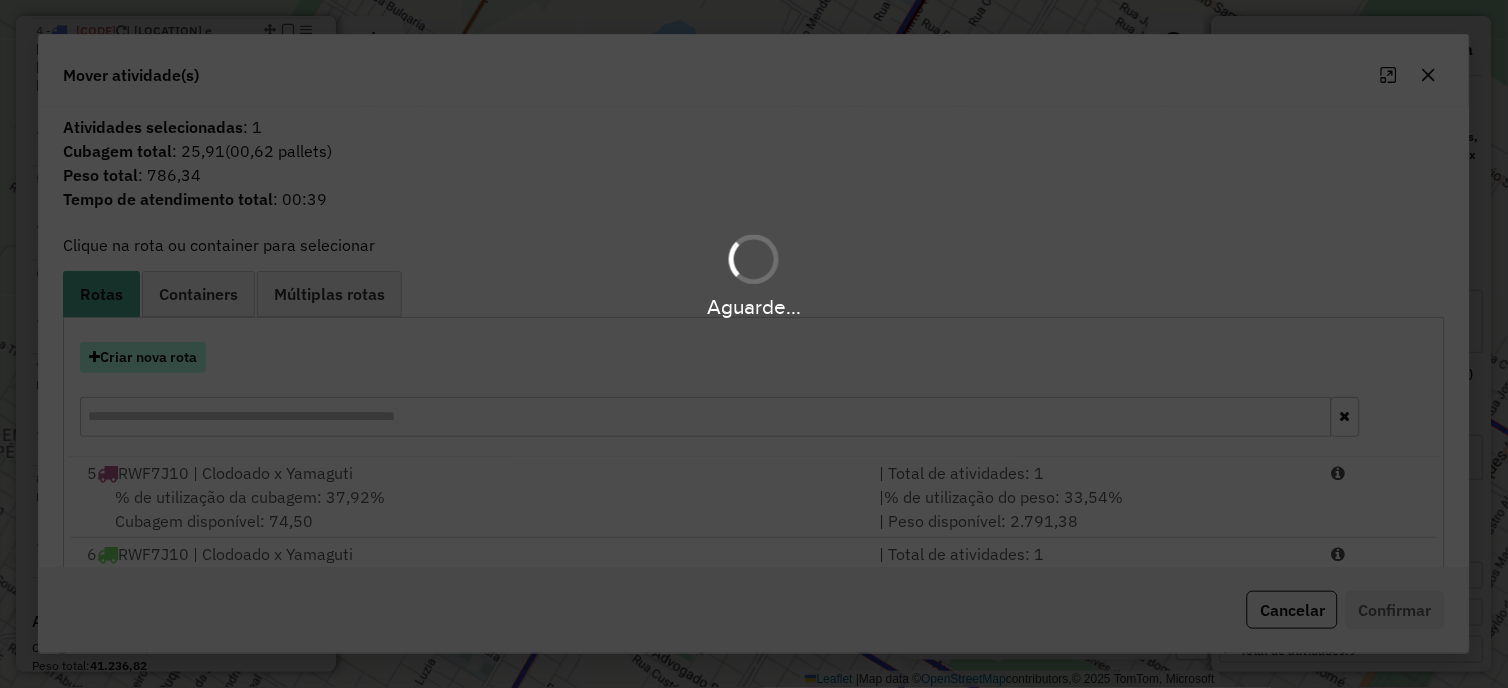 click on "Criar nova rota" at bounding box center (143, 357) 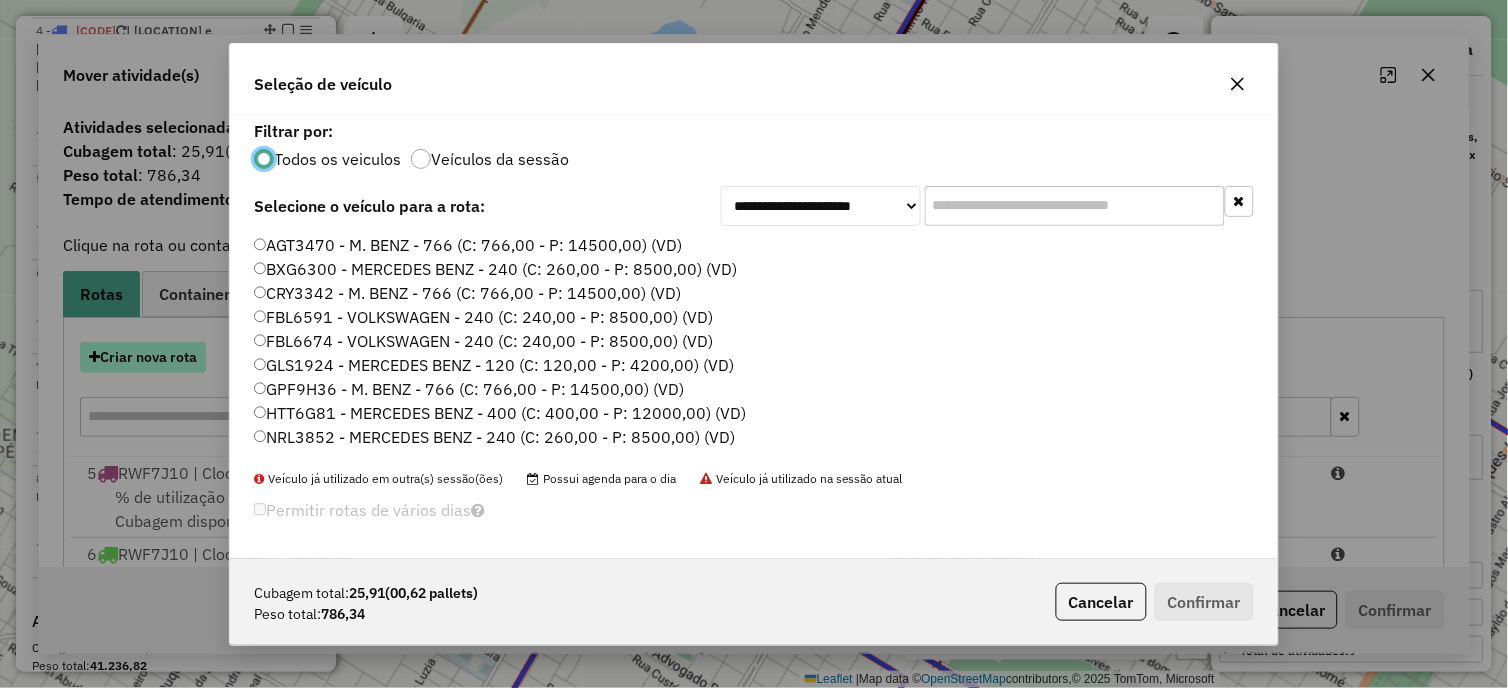 click on "**********" 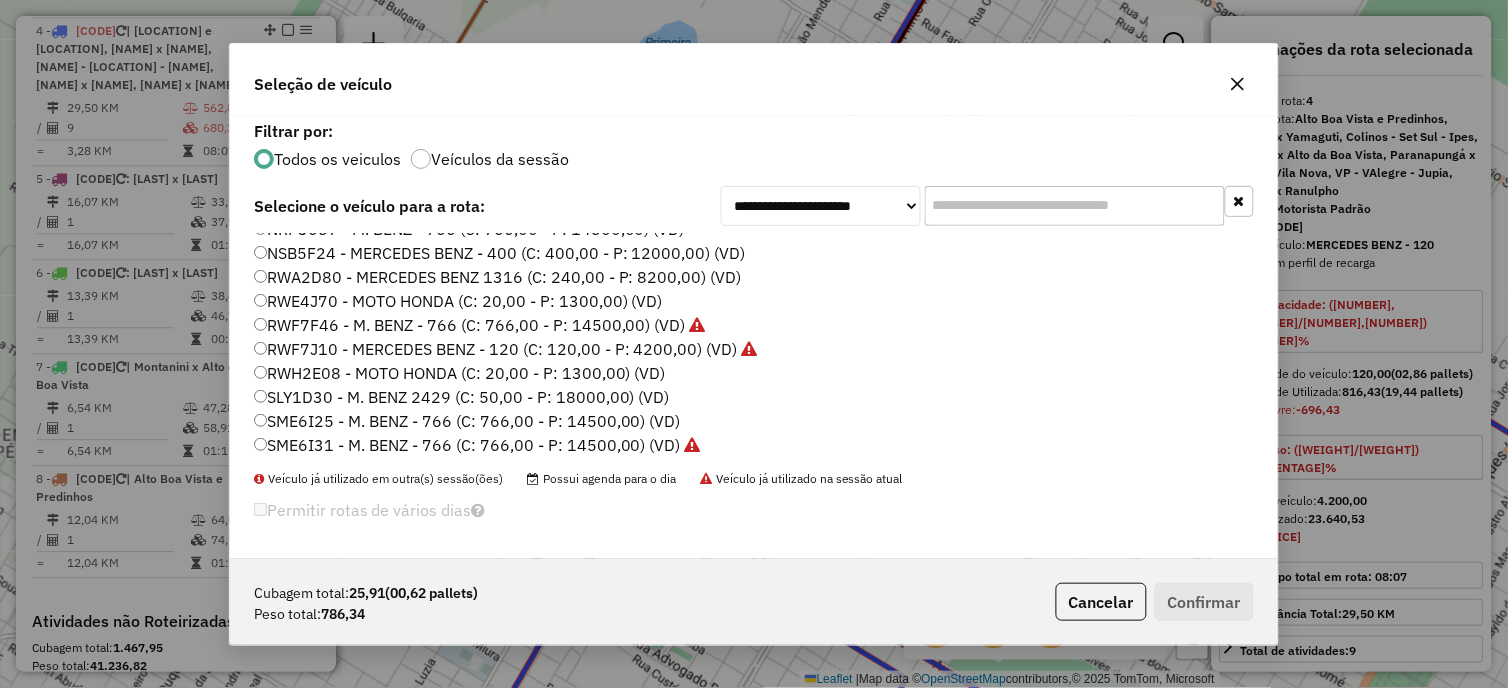 scroll, scrollTop: 260, scrollLeft: 0, axis: vertical 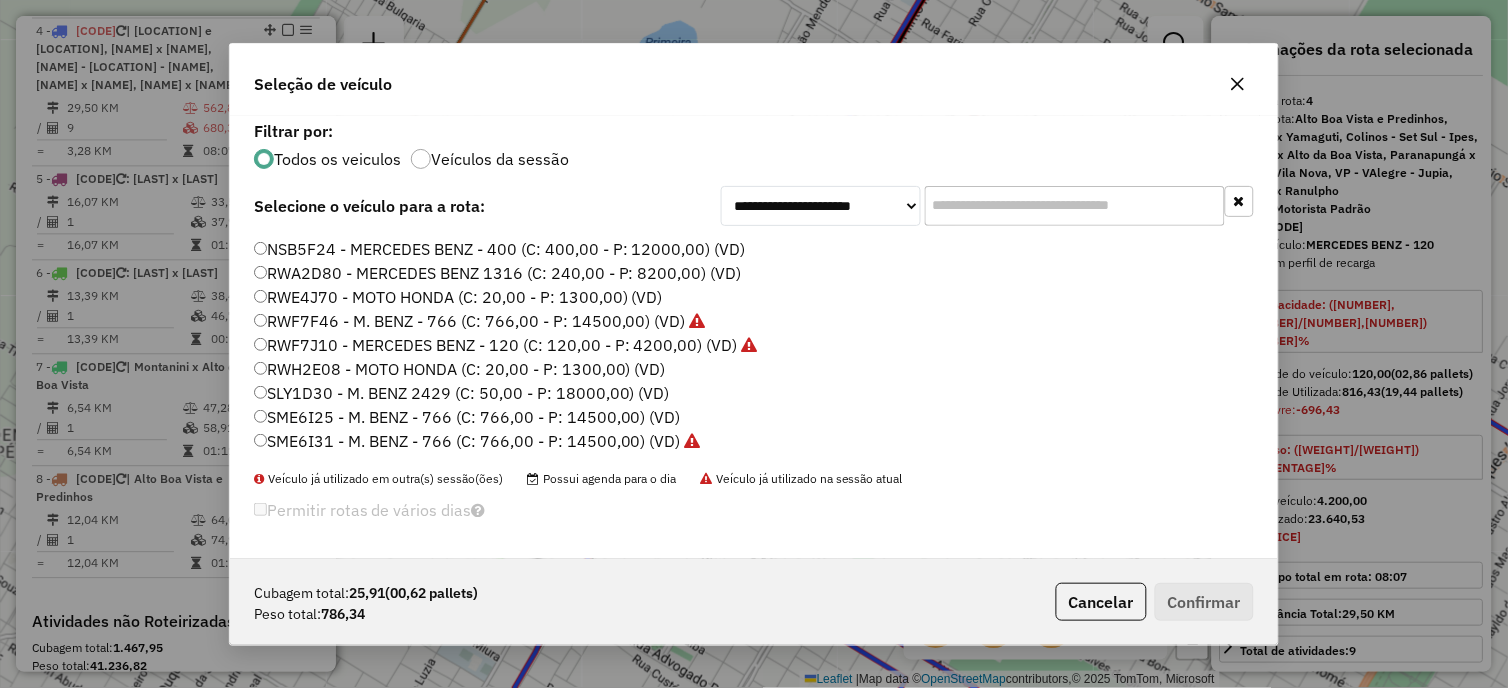 click on "RWF7J10 - MERCEDES BENZ - 120 (C: 120,00 - P: 4200,00) (VD)" 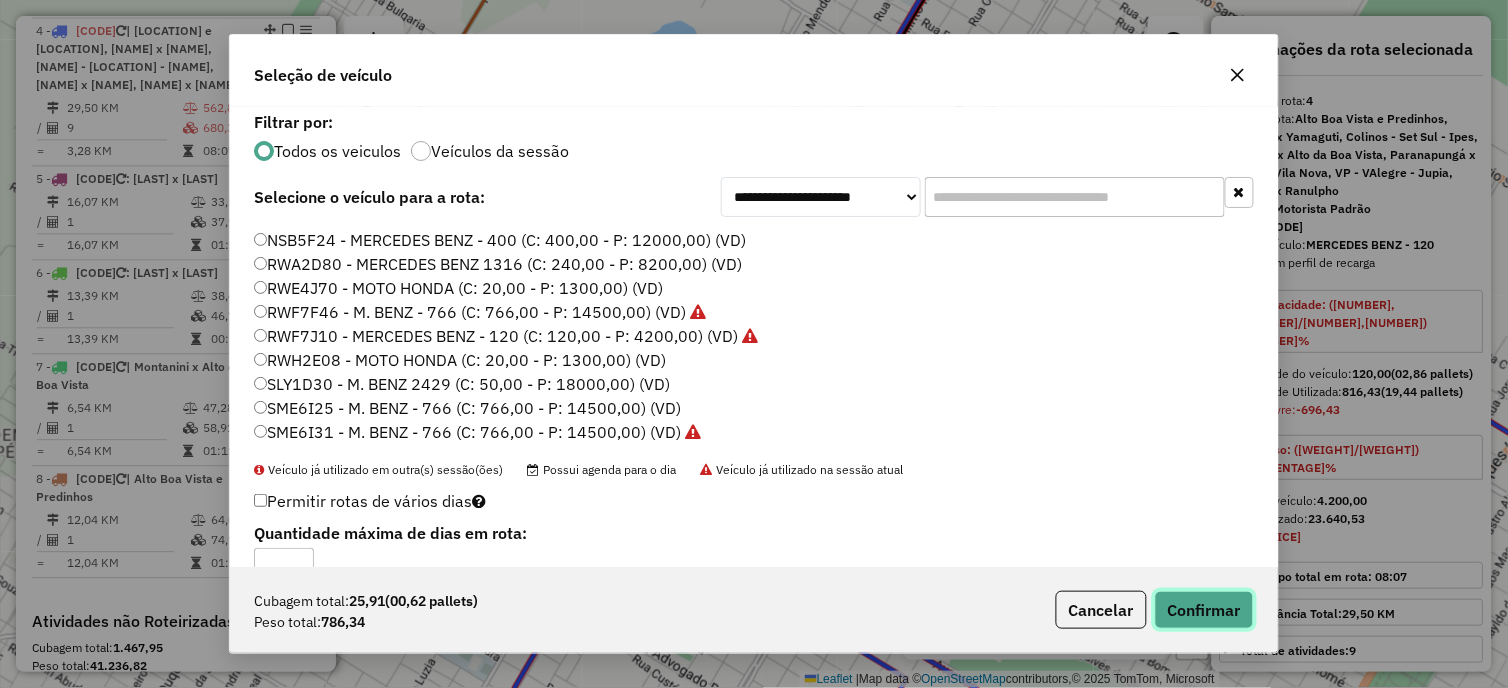 click on "Confirmar" 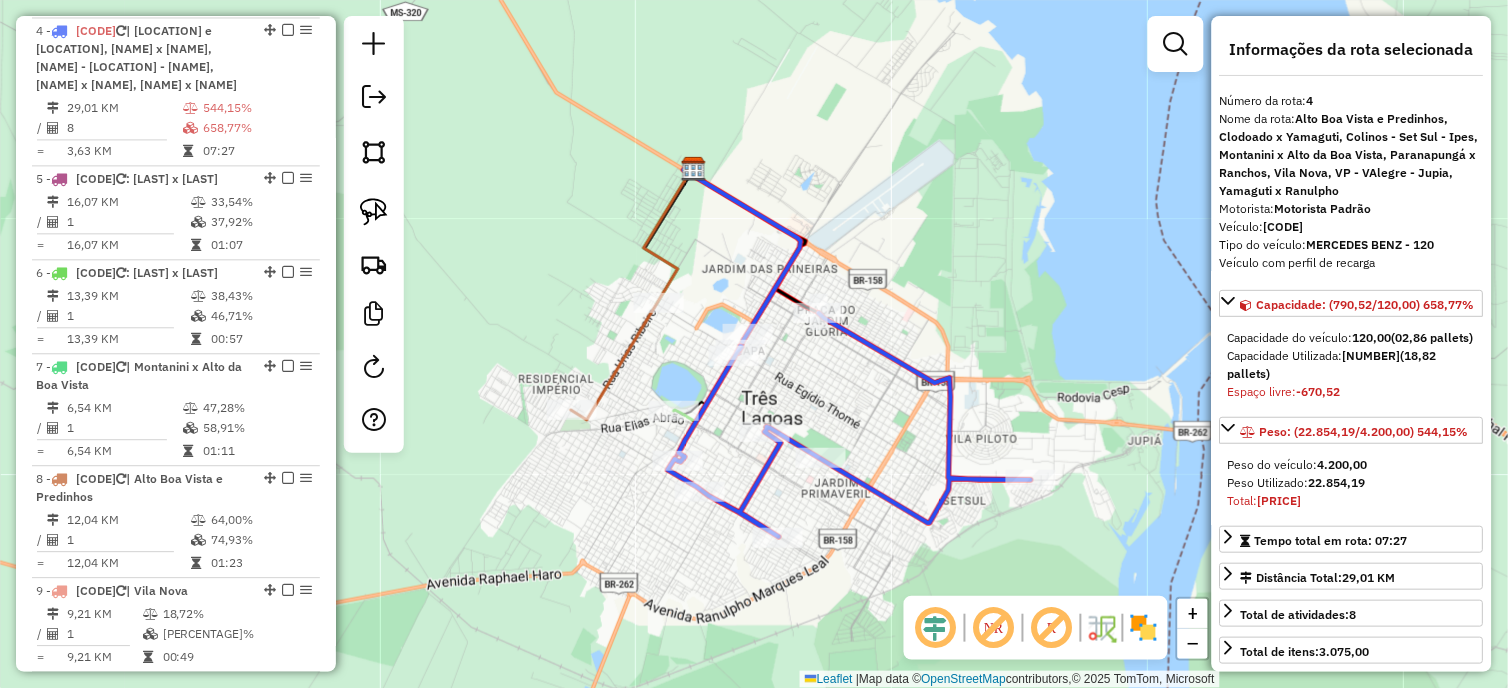 drag, startPoint x: 801, startPoint y: 575, endPoint x: 702, endPoint y: 411, distance: 191.5646 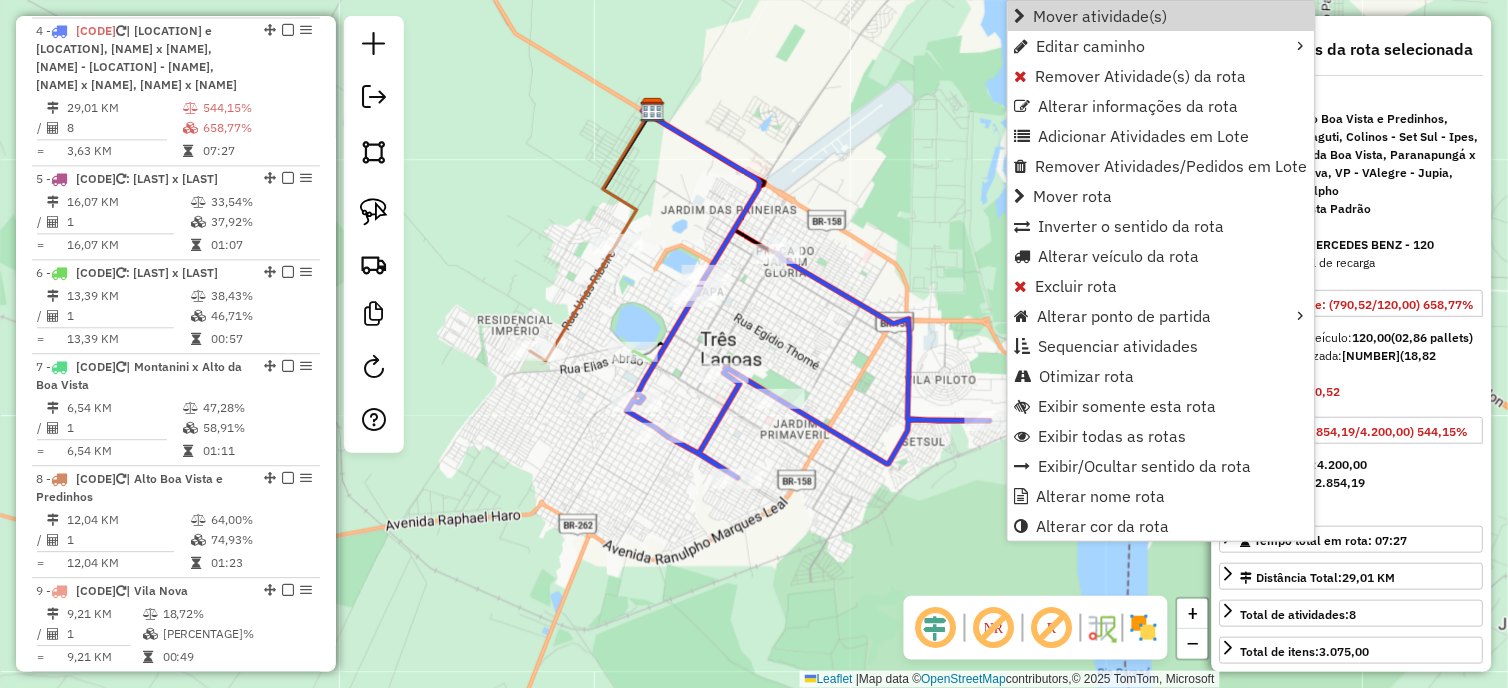 click on "Mover atividade(s)" at bounding box center (1101, 16) 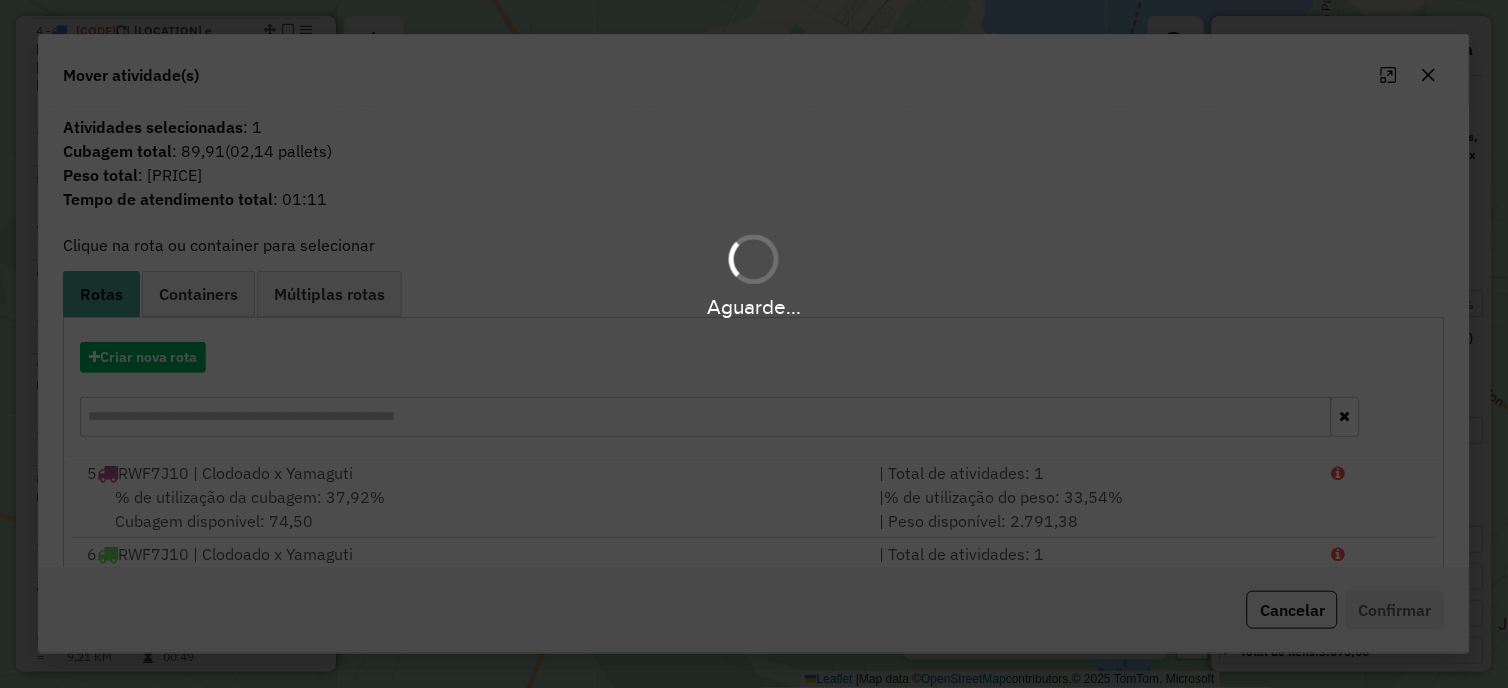 click on "Aguarde..." at bounding box center [754, 344] 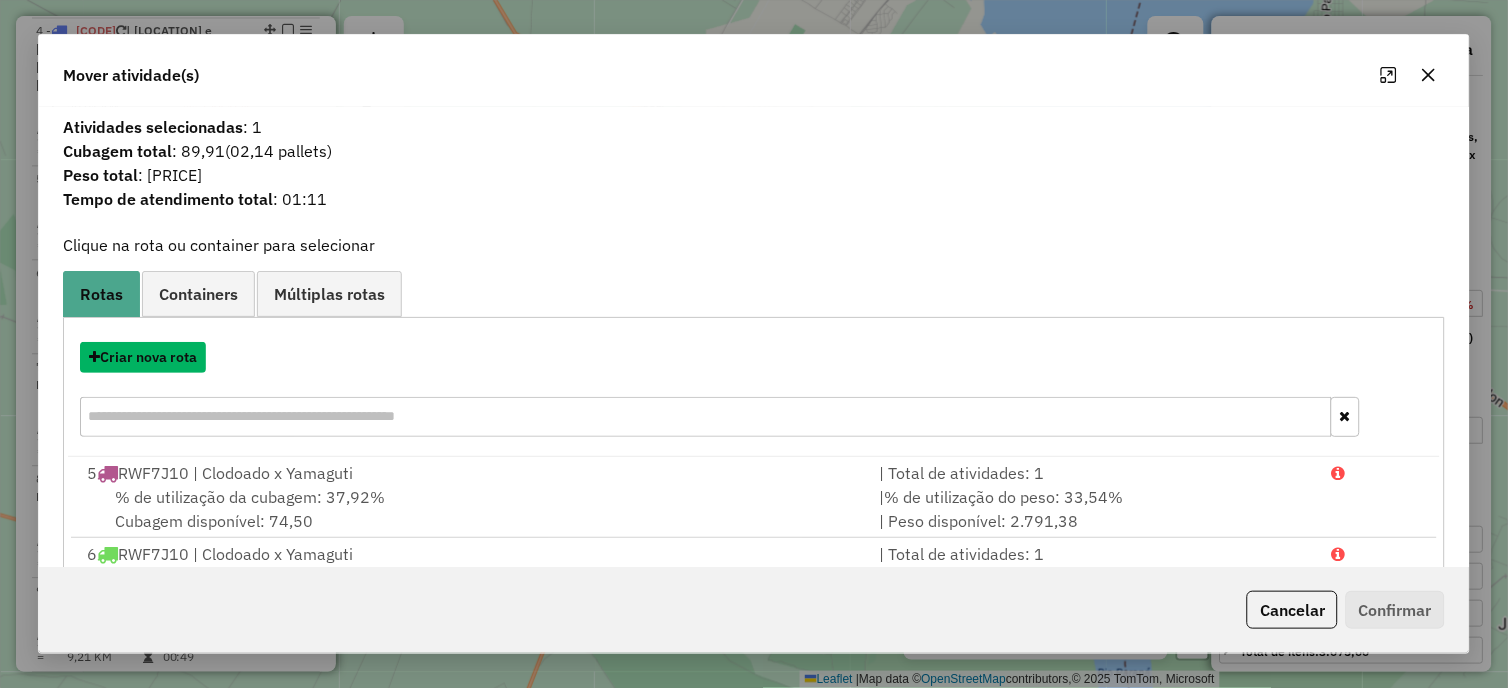 click on "Criar nova rota" at bounding box center (143, 357) 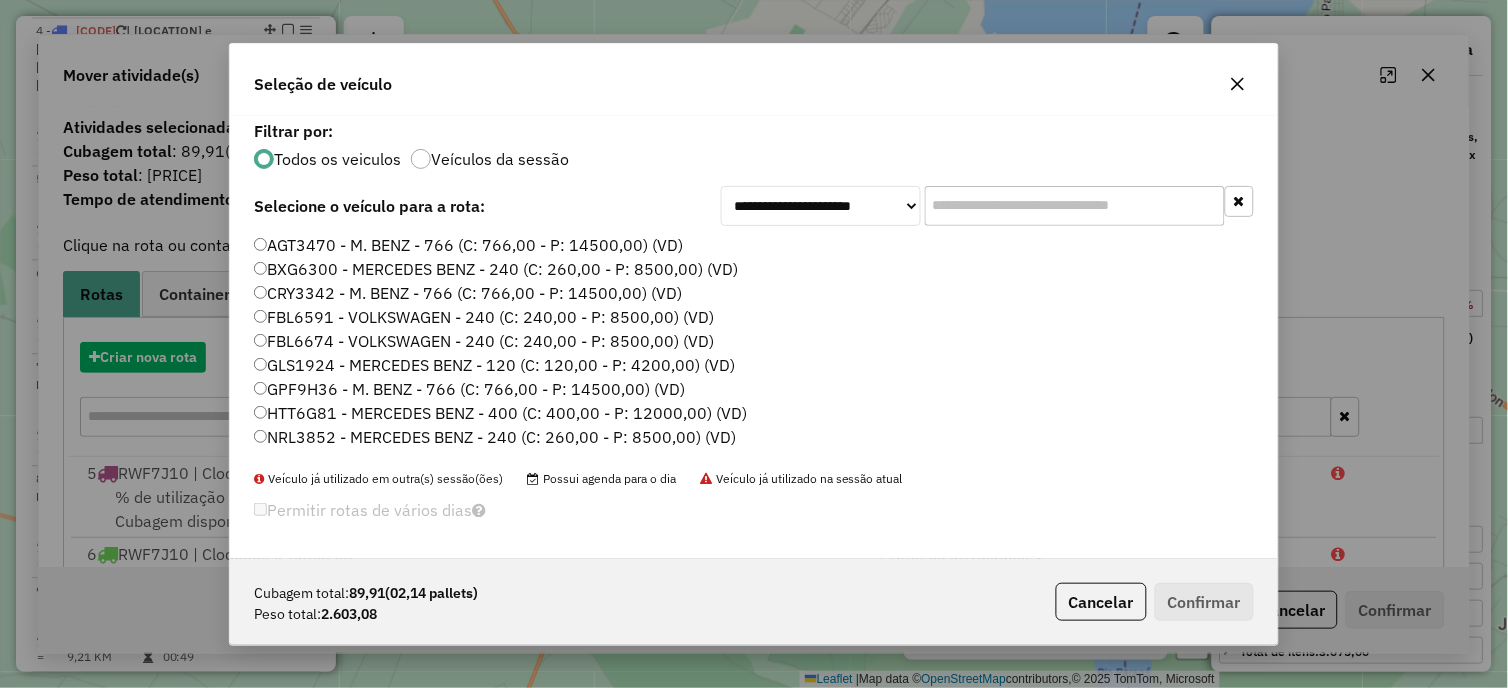 scroll, scrollTop: 11, scrollLeft: 5, axis: both 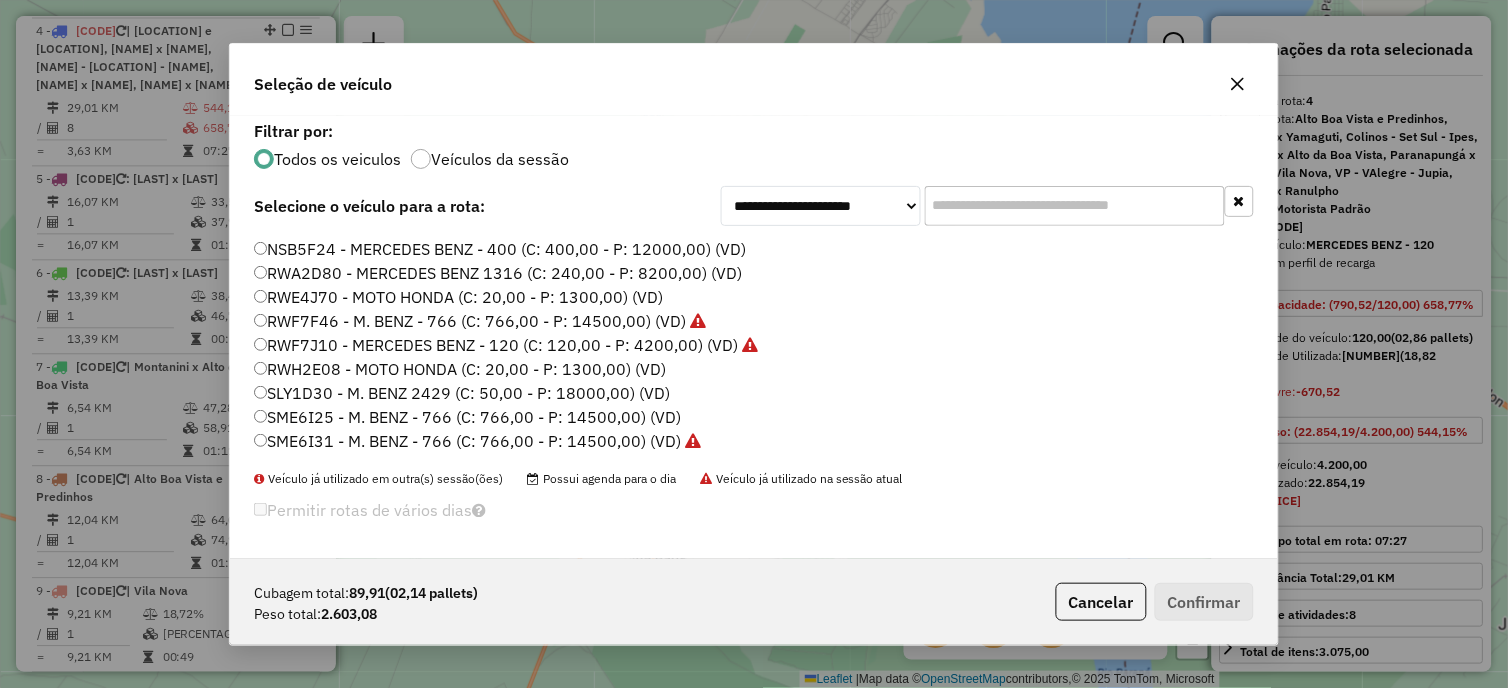 click on "RWF7J10 - MERCEDES BENZ - 120 (C: 120,00 - P: 4200,00) (VD)" 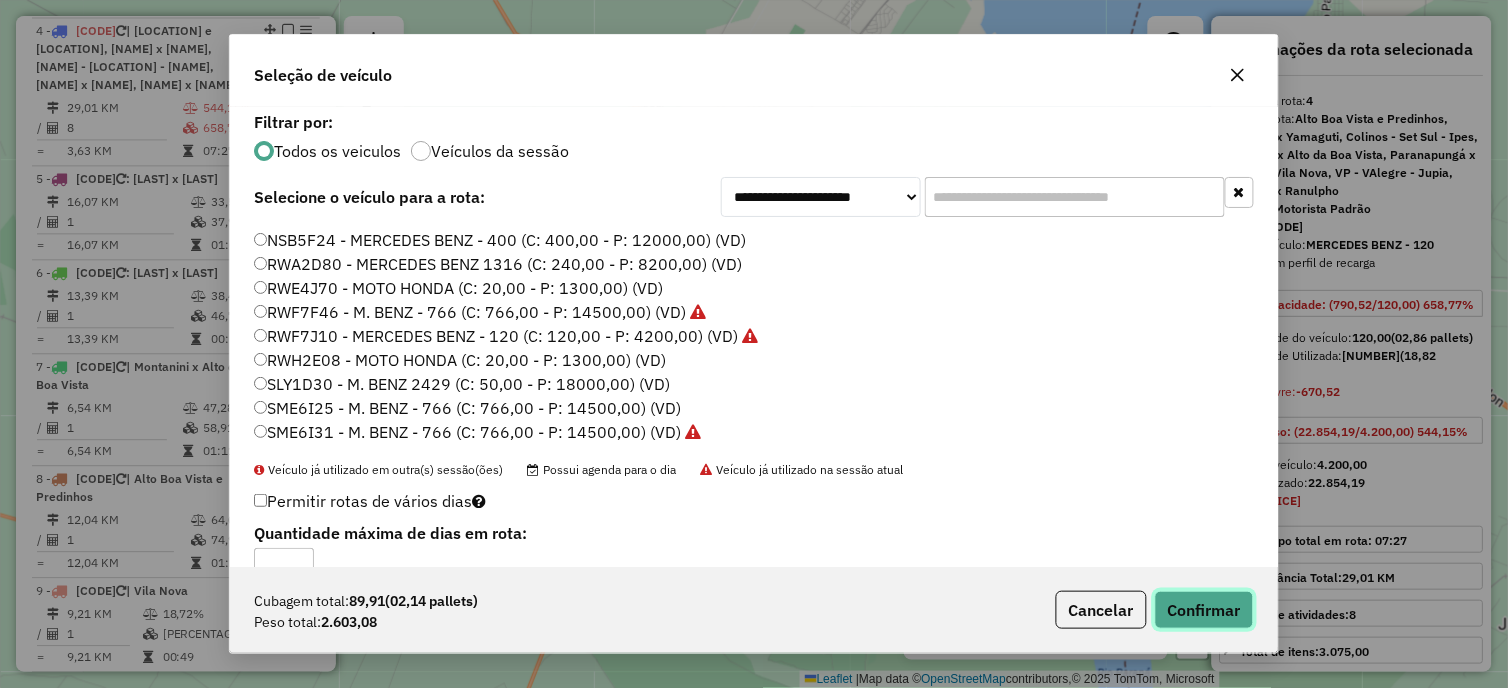 click on "Confirmar" 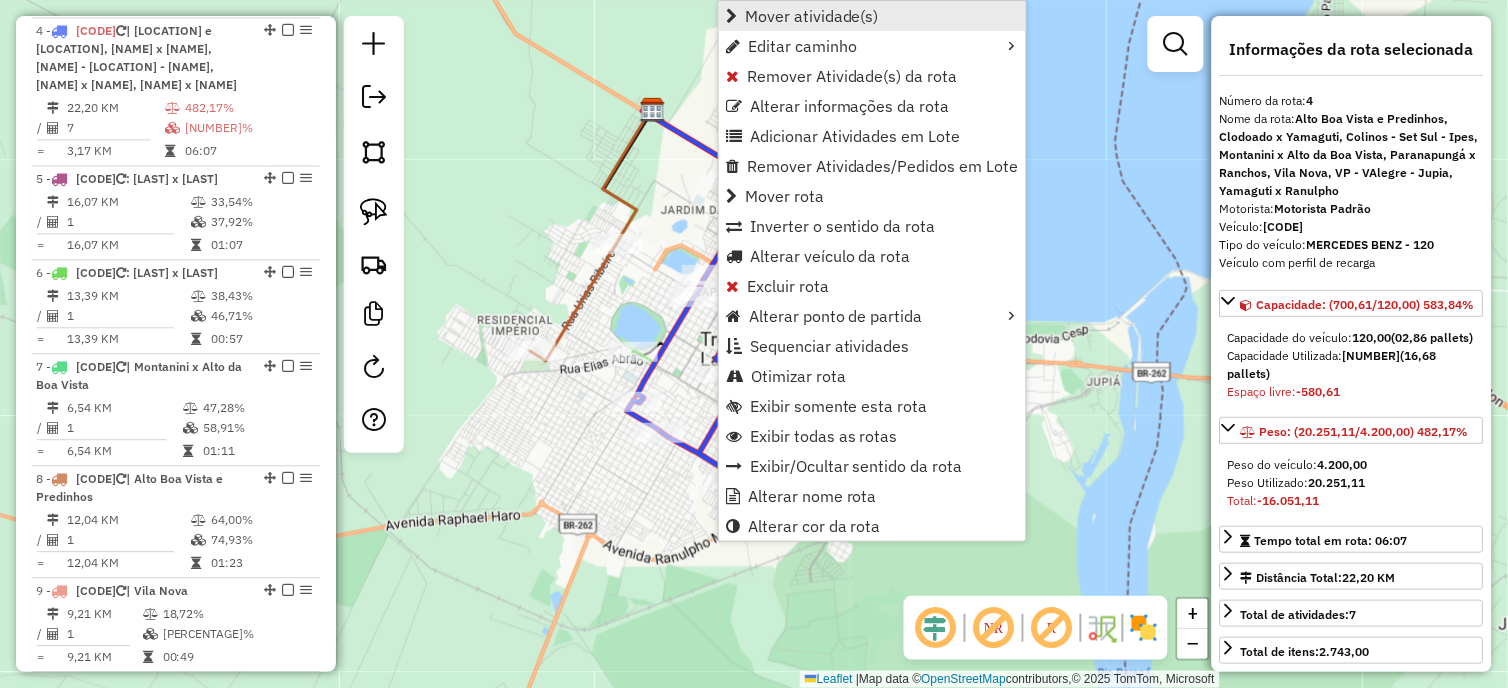 click on "Mover atividade(s)" at bounding box center [872, 16] 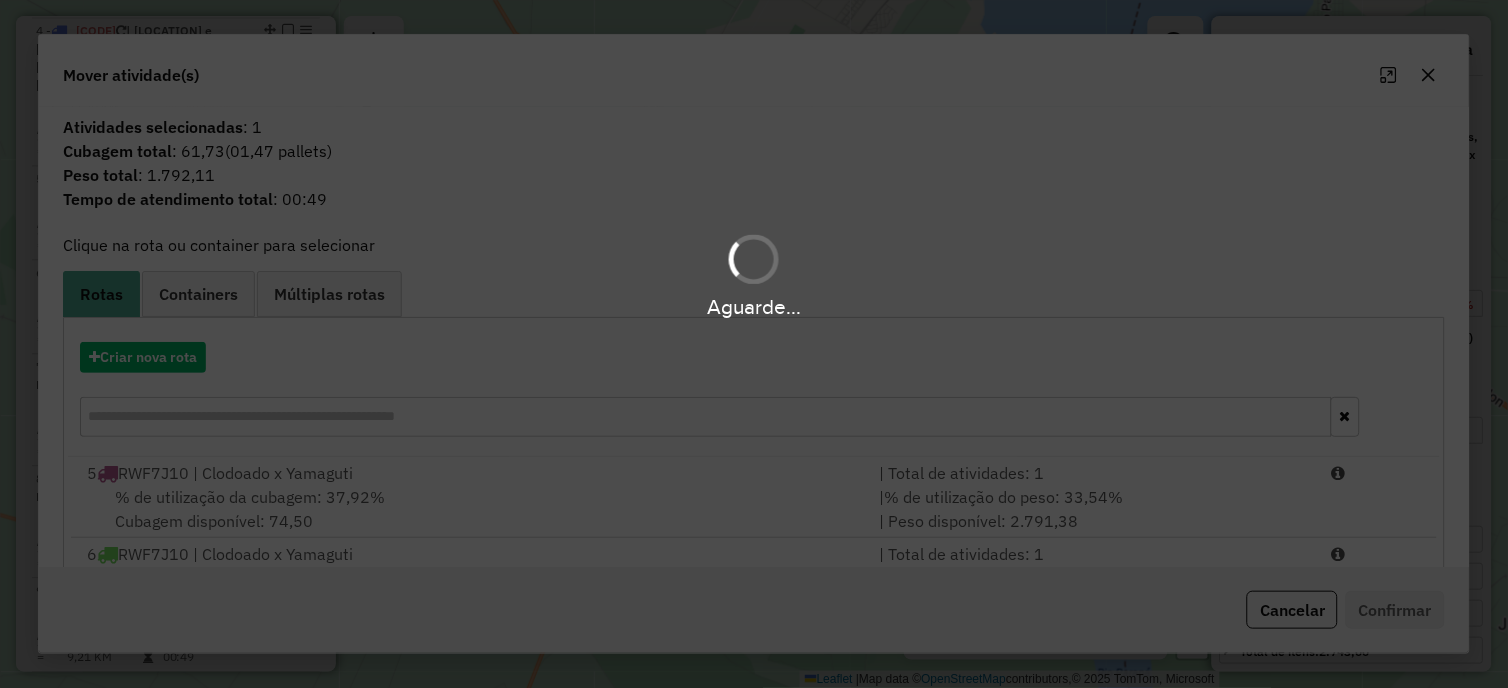click on "Aguarde..." at bounding box center [754, 344] 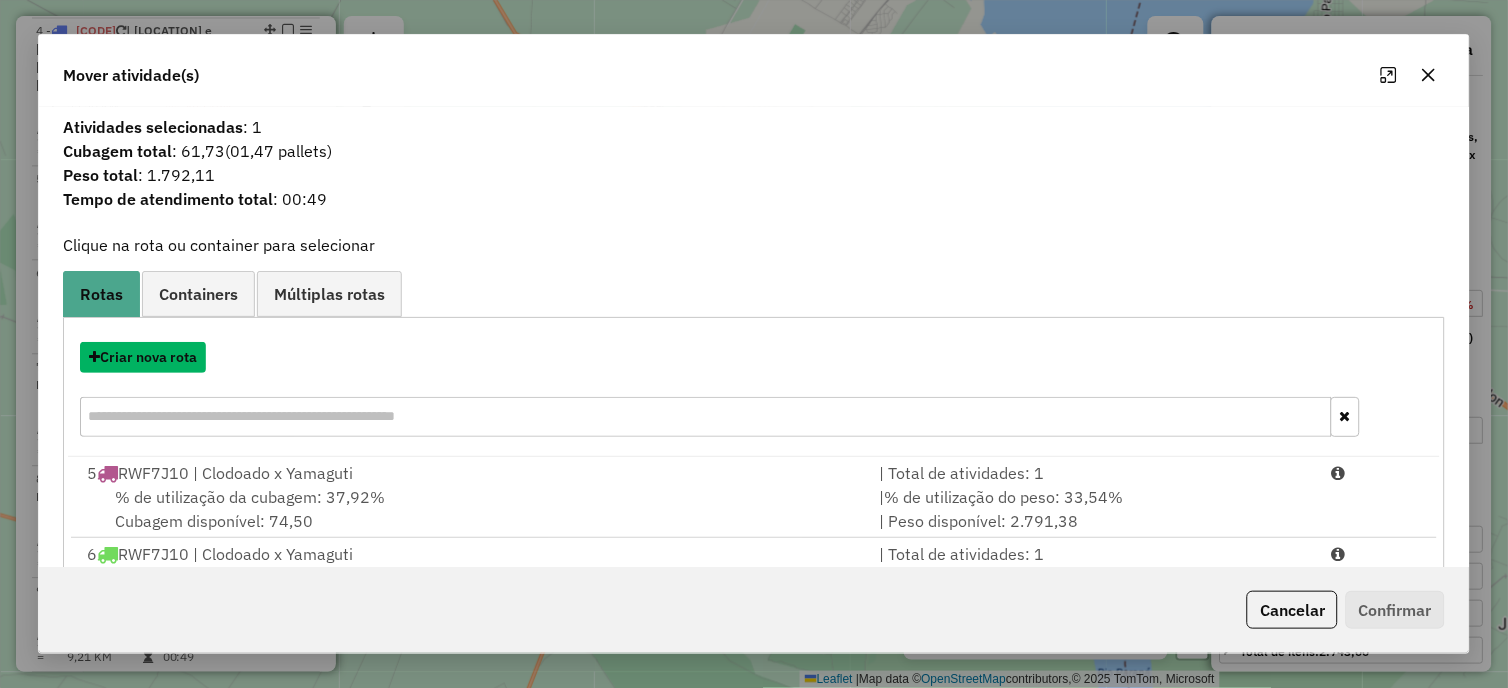 click on "Criar nova rota" at bounding box center [143, 357] 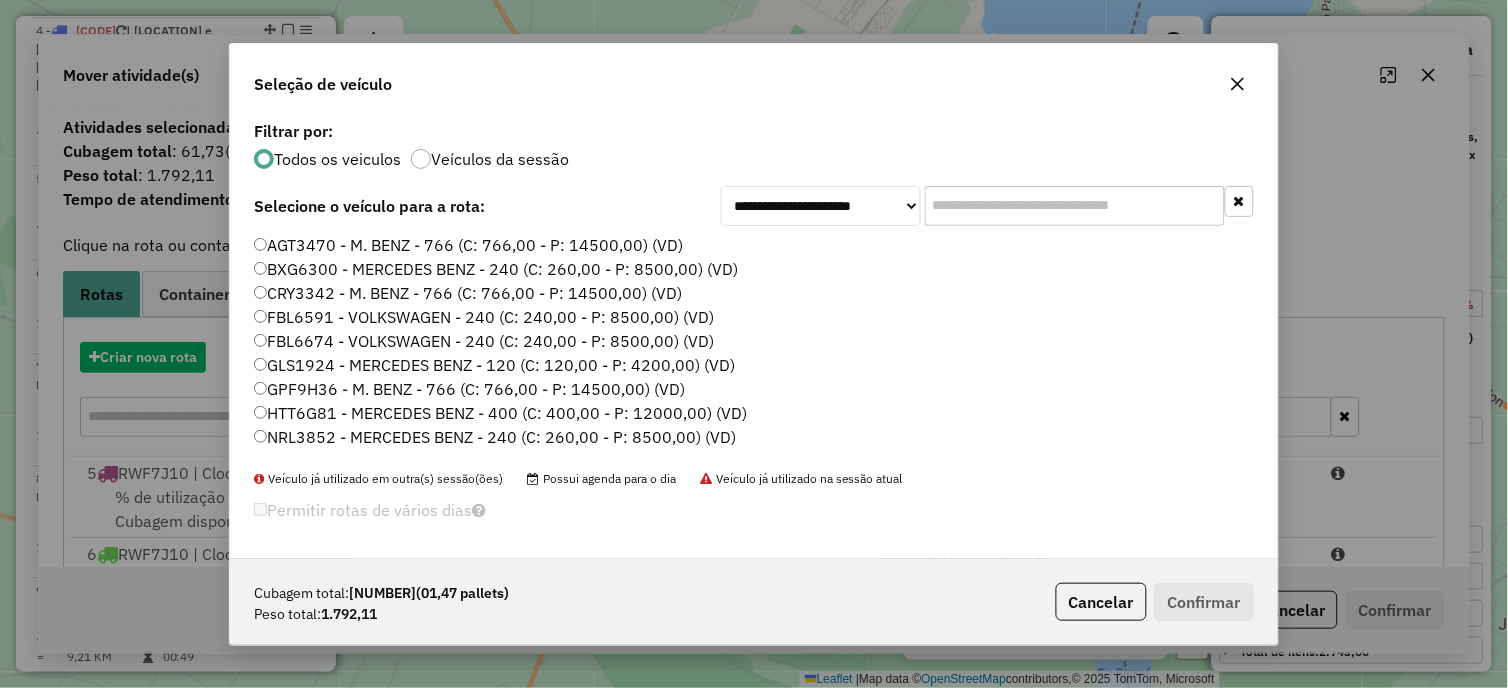 scroll, scrollTop: 11, scrollLeft: 5, axis: both 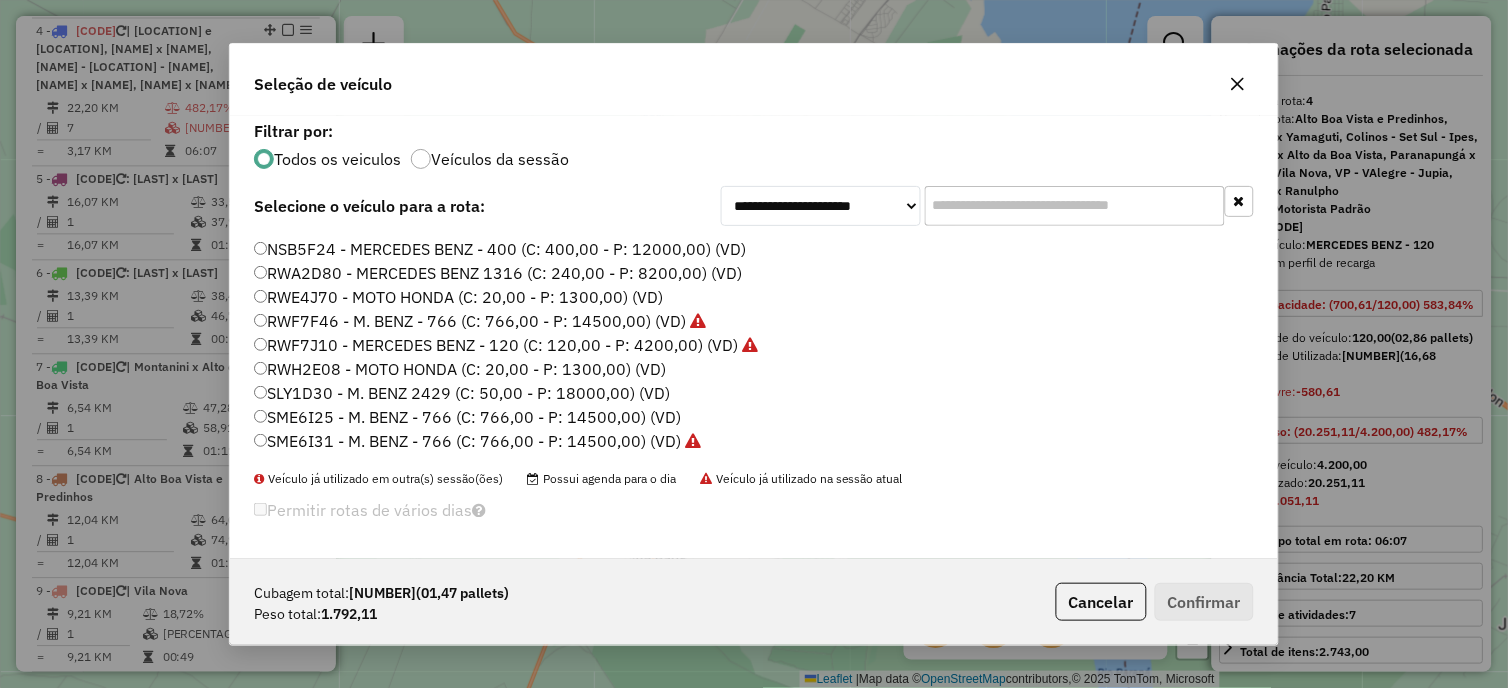 click on "RWF7J10 - MERCEDES BENZ - 120 (C: 120,00 - P: 4200,00) (VD)" 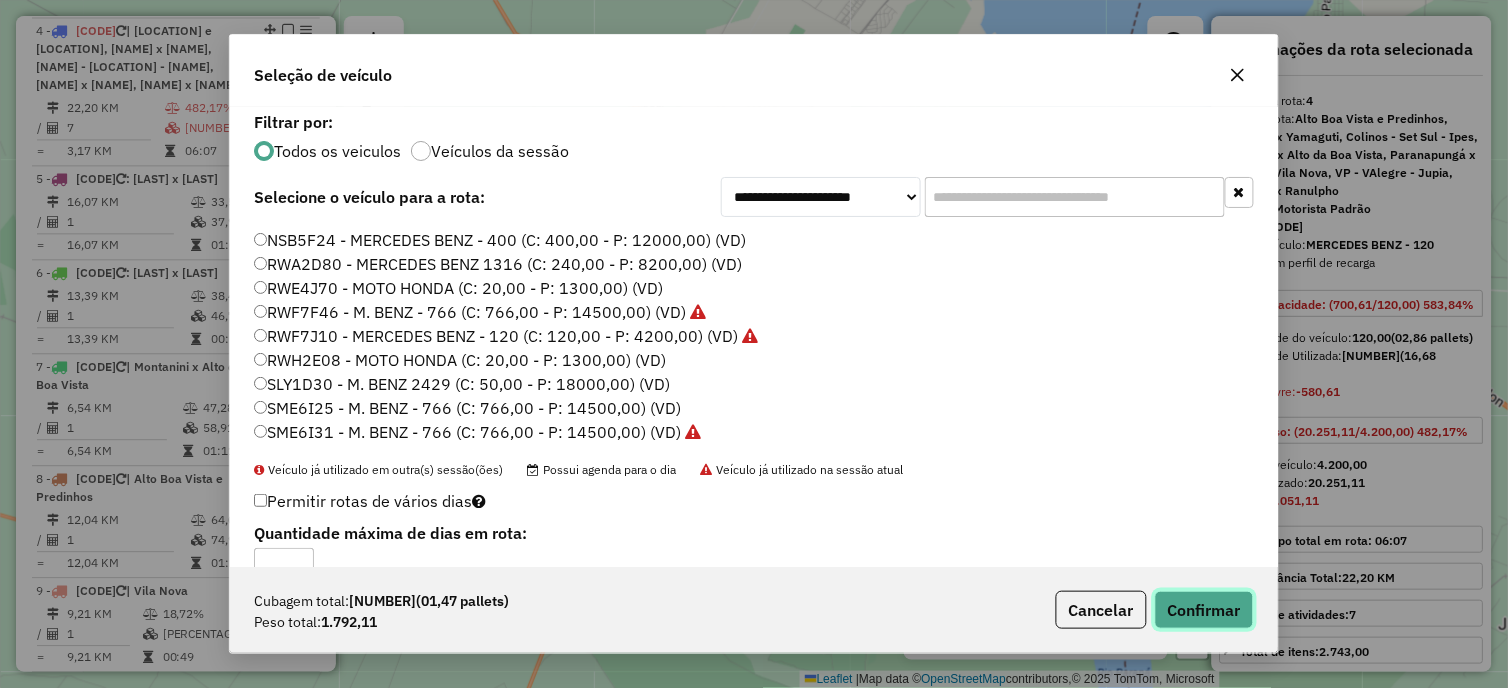 click on "Confirmar" 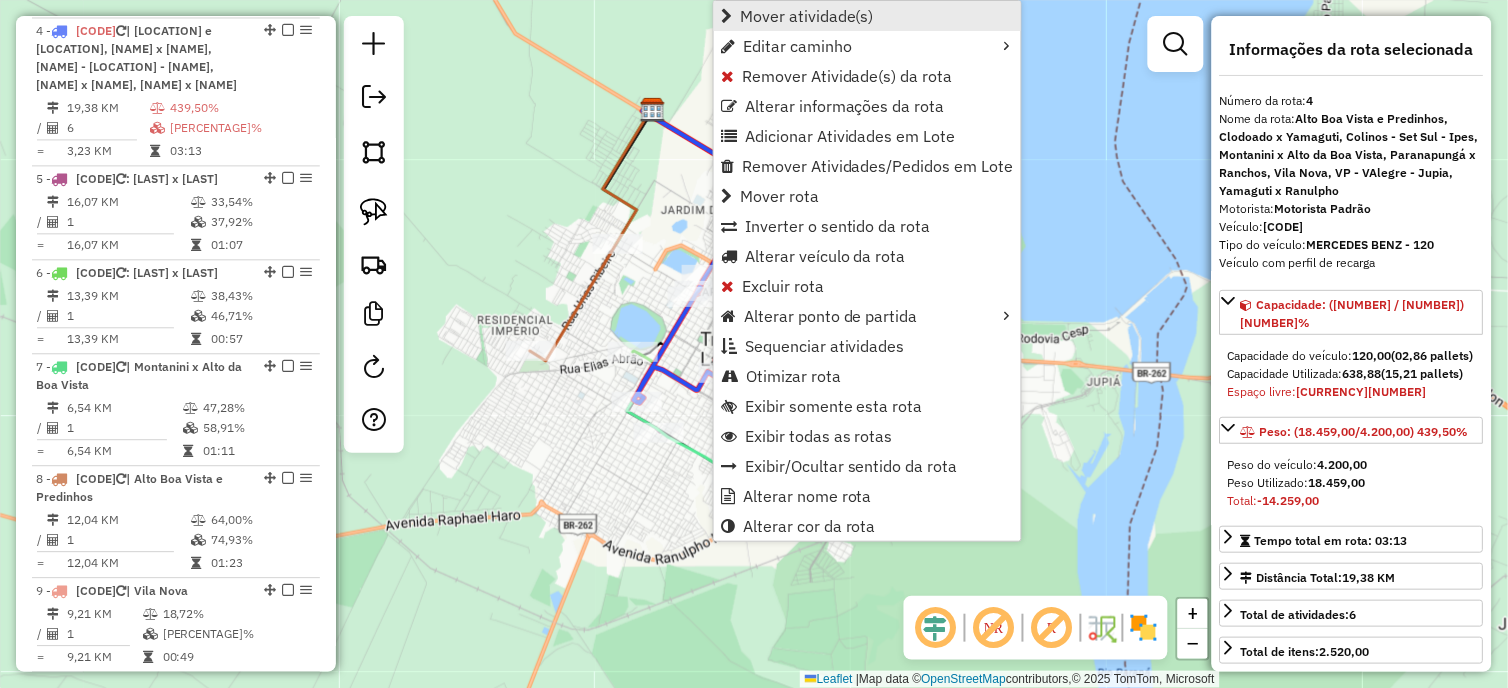 click on "Mover atividade(s)" at bounding box center [867, 16] 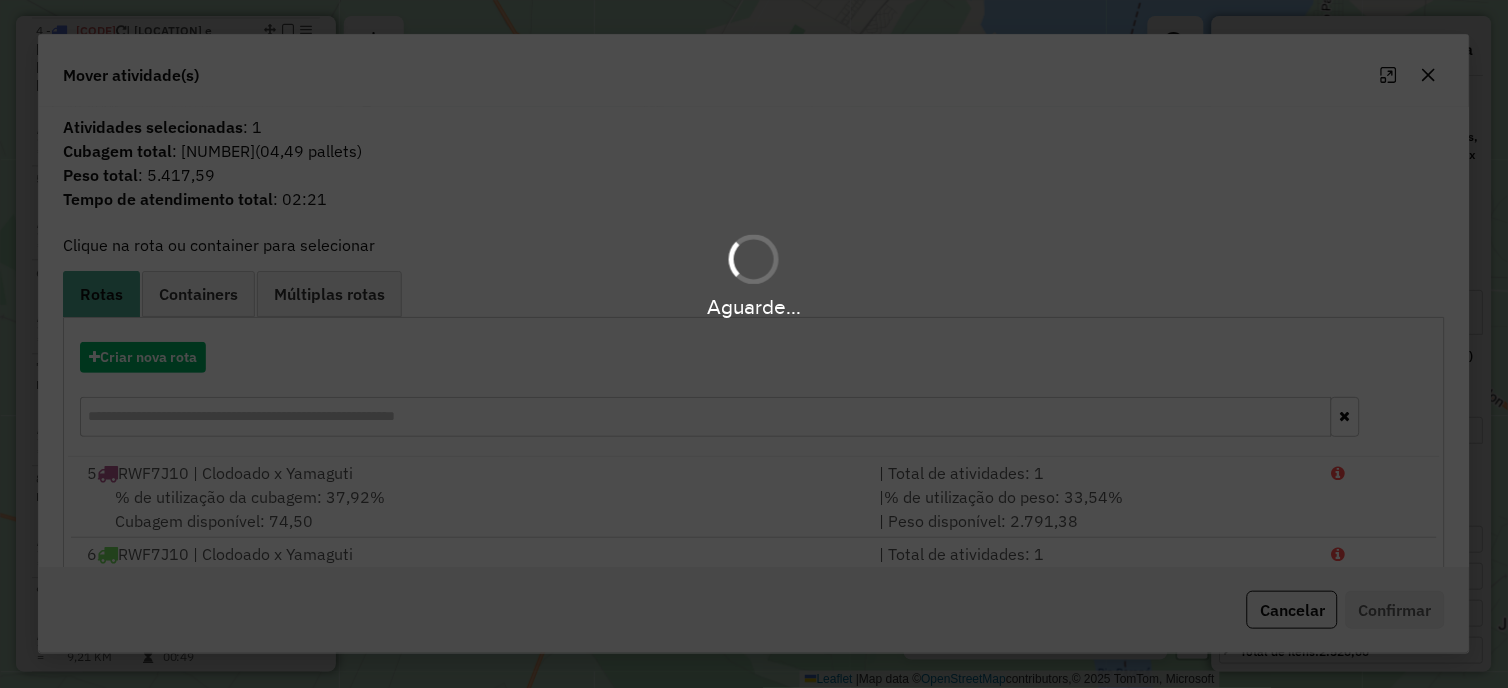 click on "Aguarde..." at bounding box center (754, 344) 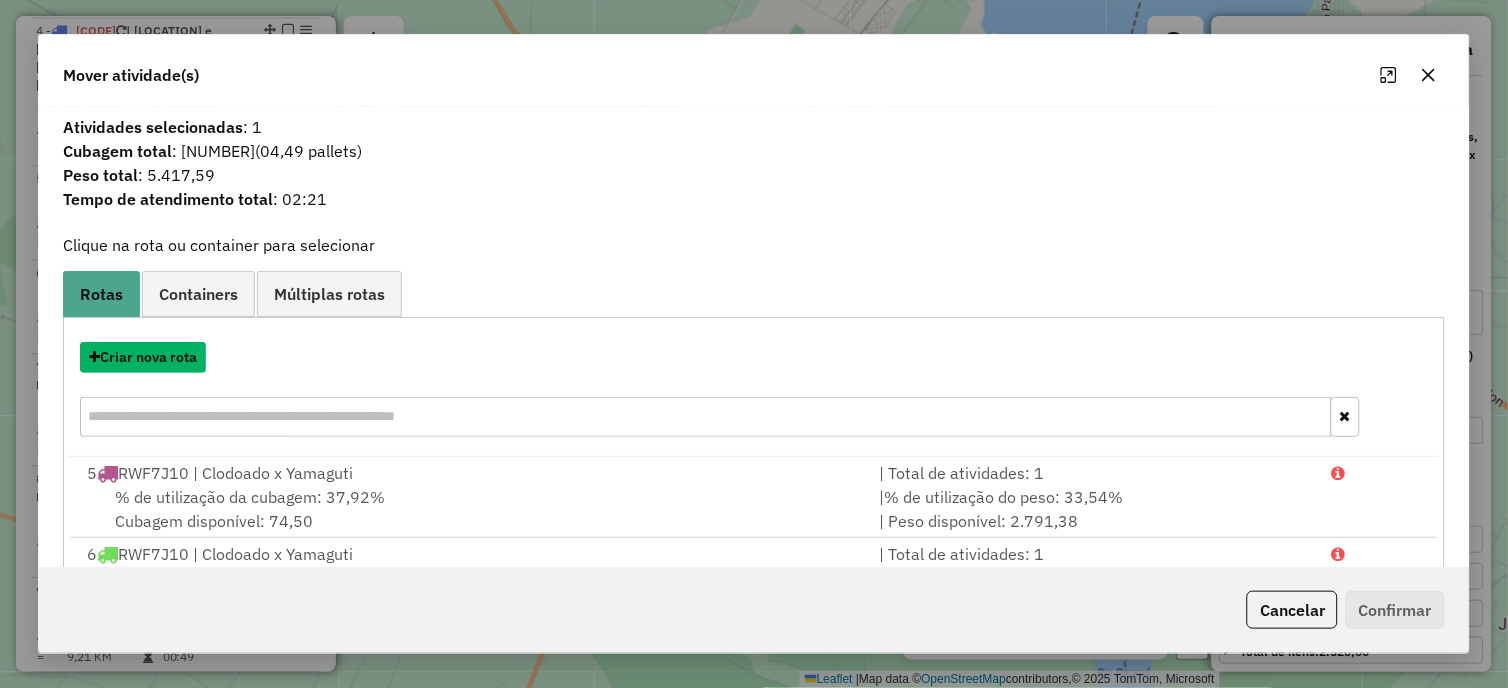 click on "Criar nova rota" at bounding box center (143, 357) 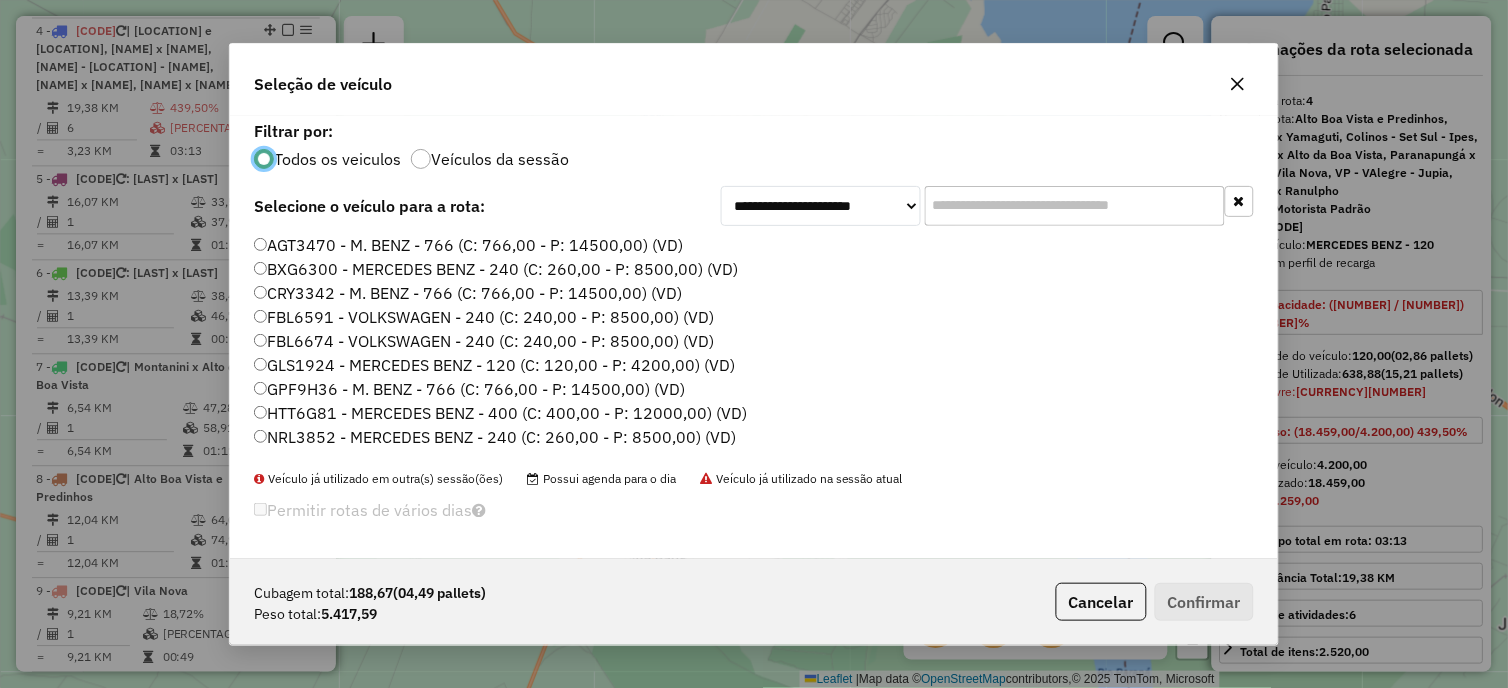 scroll, scrollTop: 11, scrollLeft: 5, axis: both 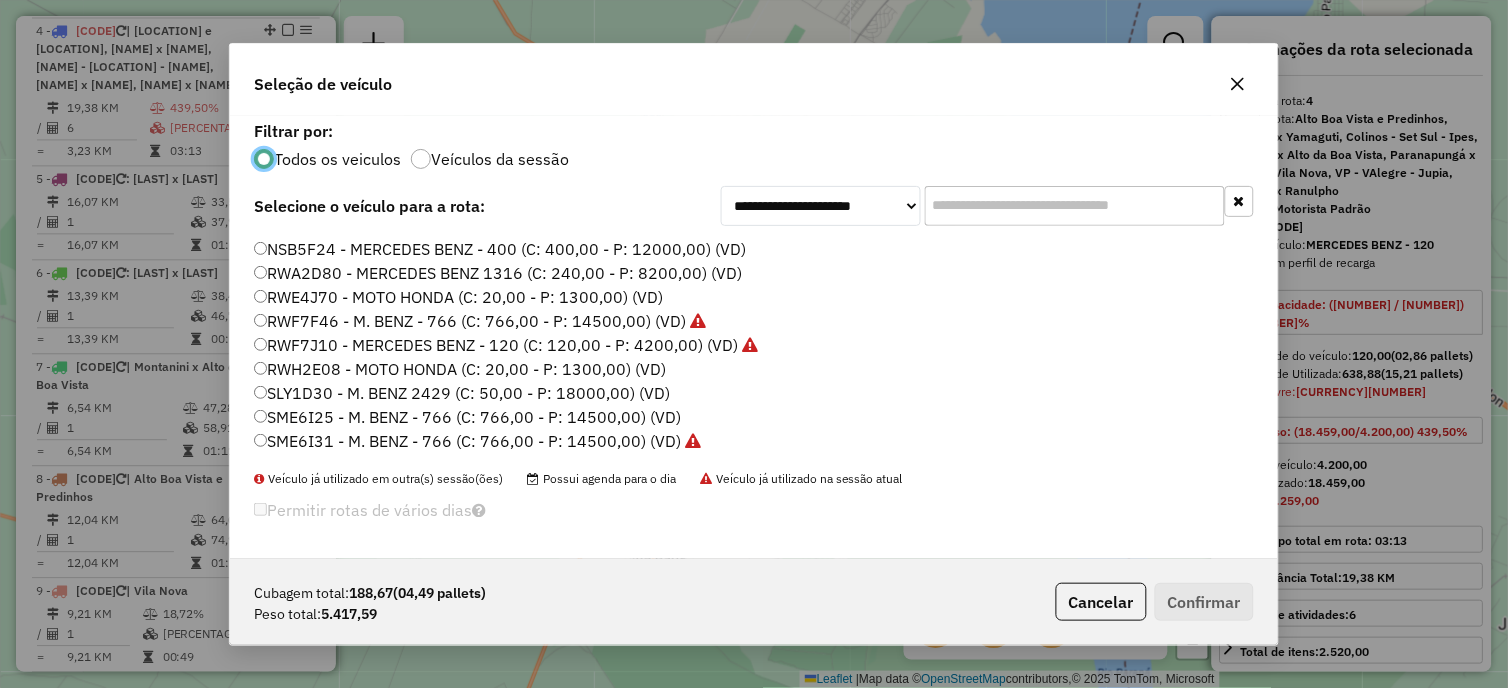 click on "RWF7F46 - M. BENZ - 766 (C: 766,00 - P: 14500,00) (VD)" 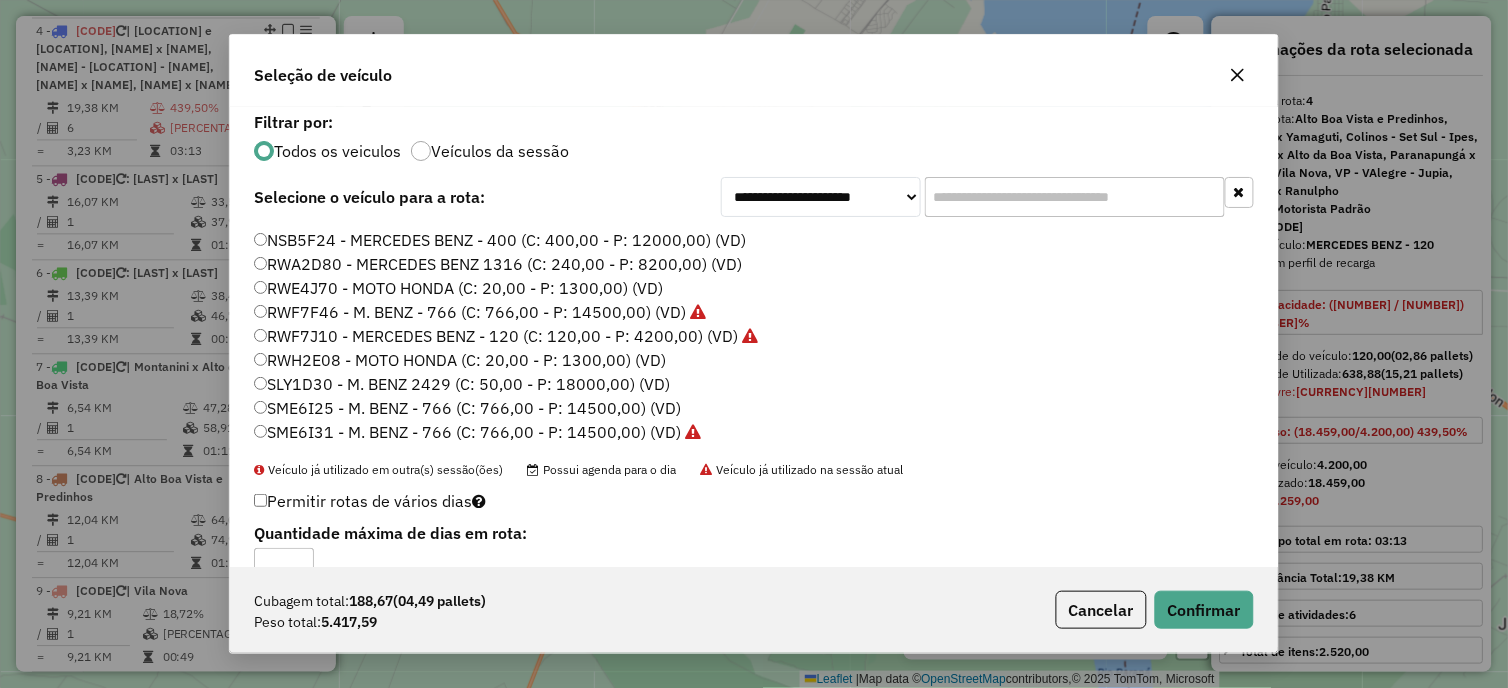 click on "RWF7J10 - MERCEDES BENZ - 120 (C: 120,00 - P: 4200,00) (VD)" 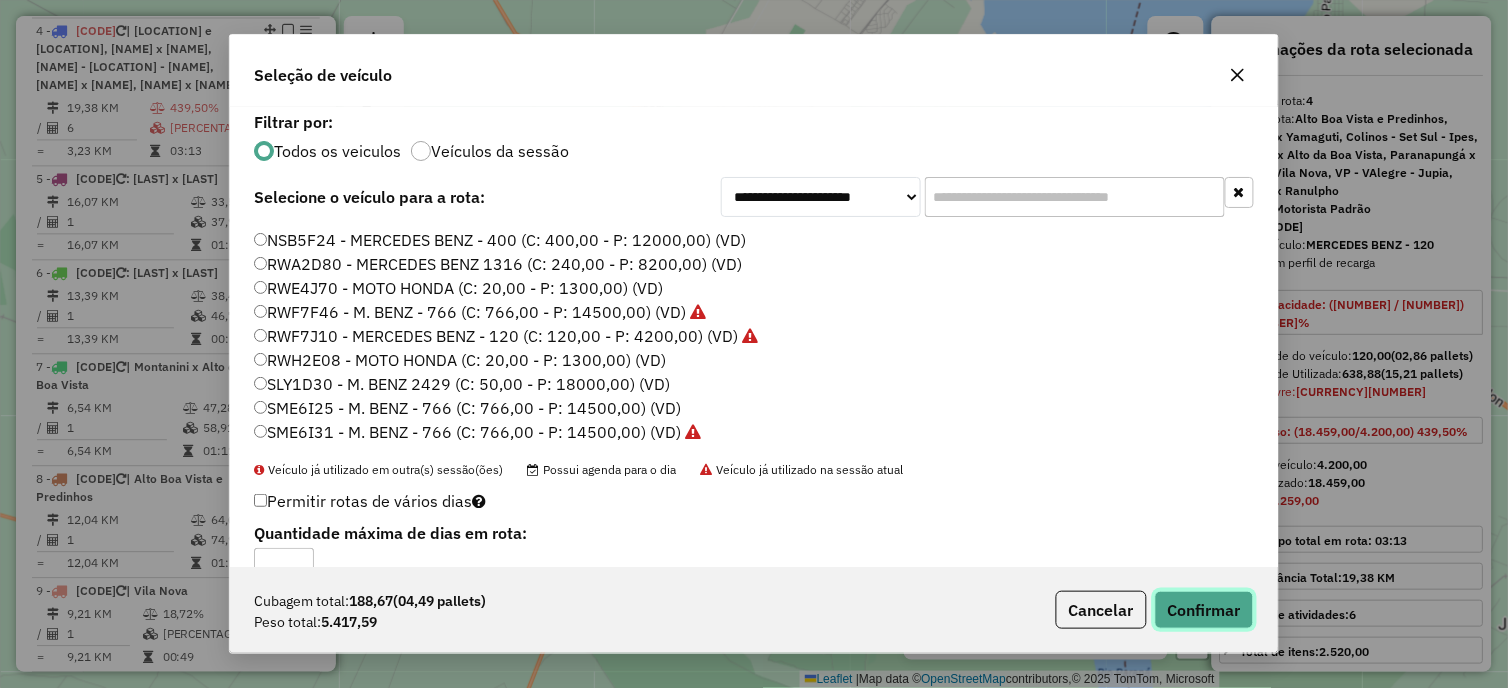 click on "Confirmar" 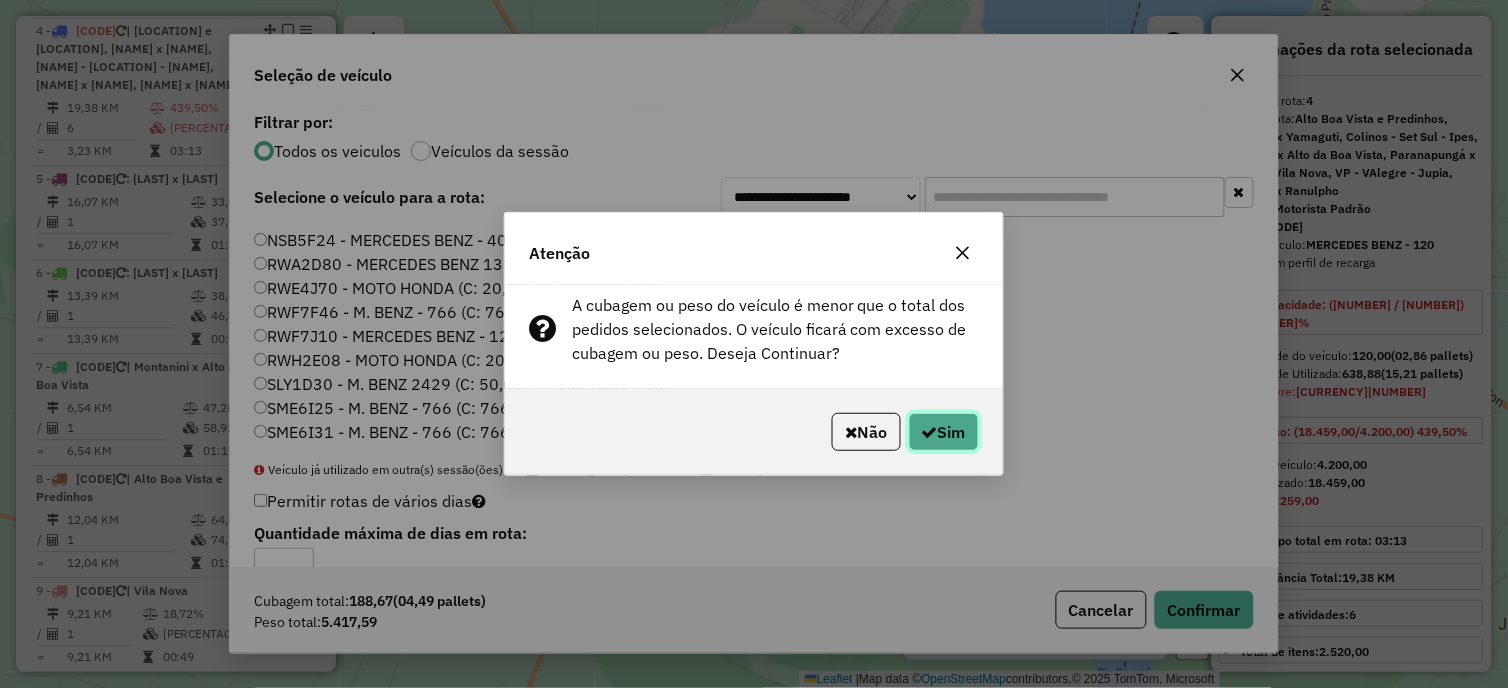 click on "Sim" 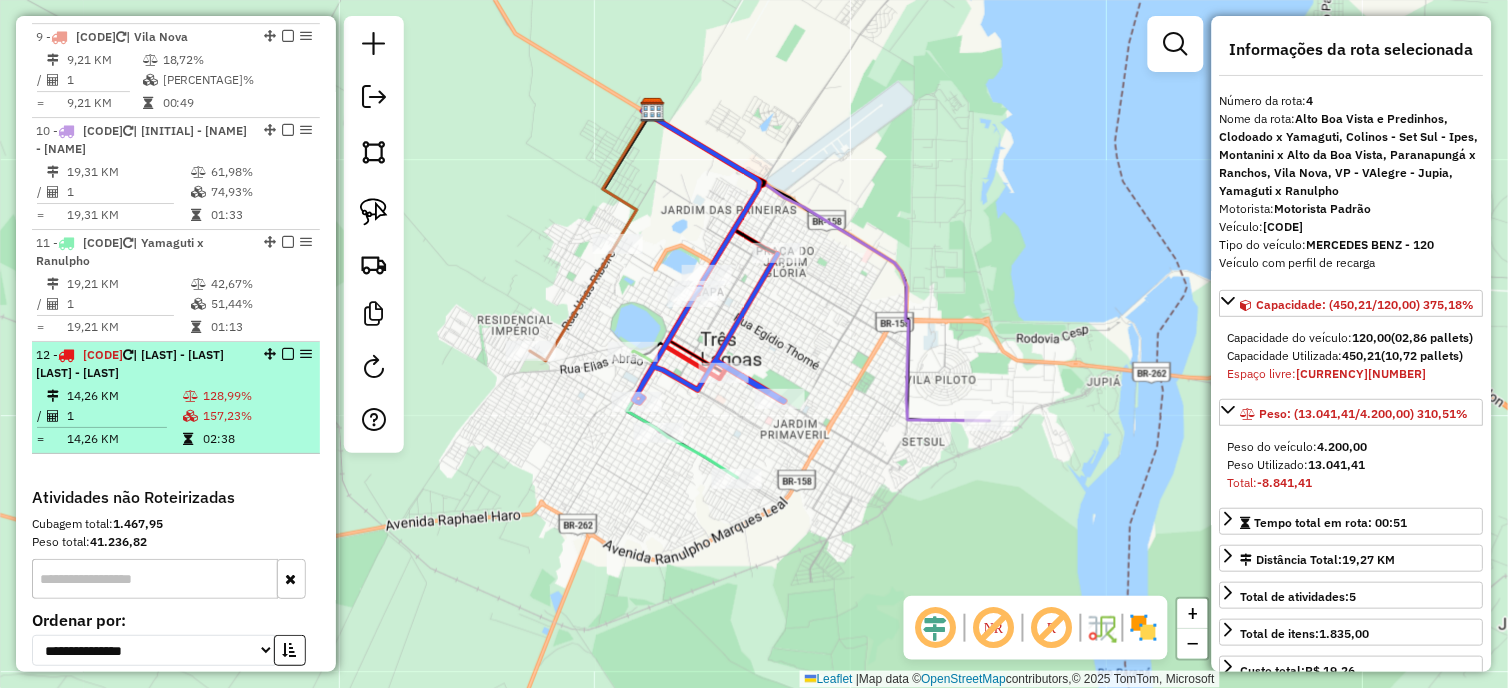 scroll, scrollTop: 1452, scrollLeft: 0, axis: vertical 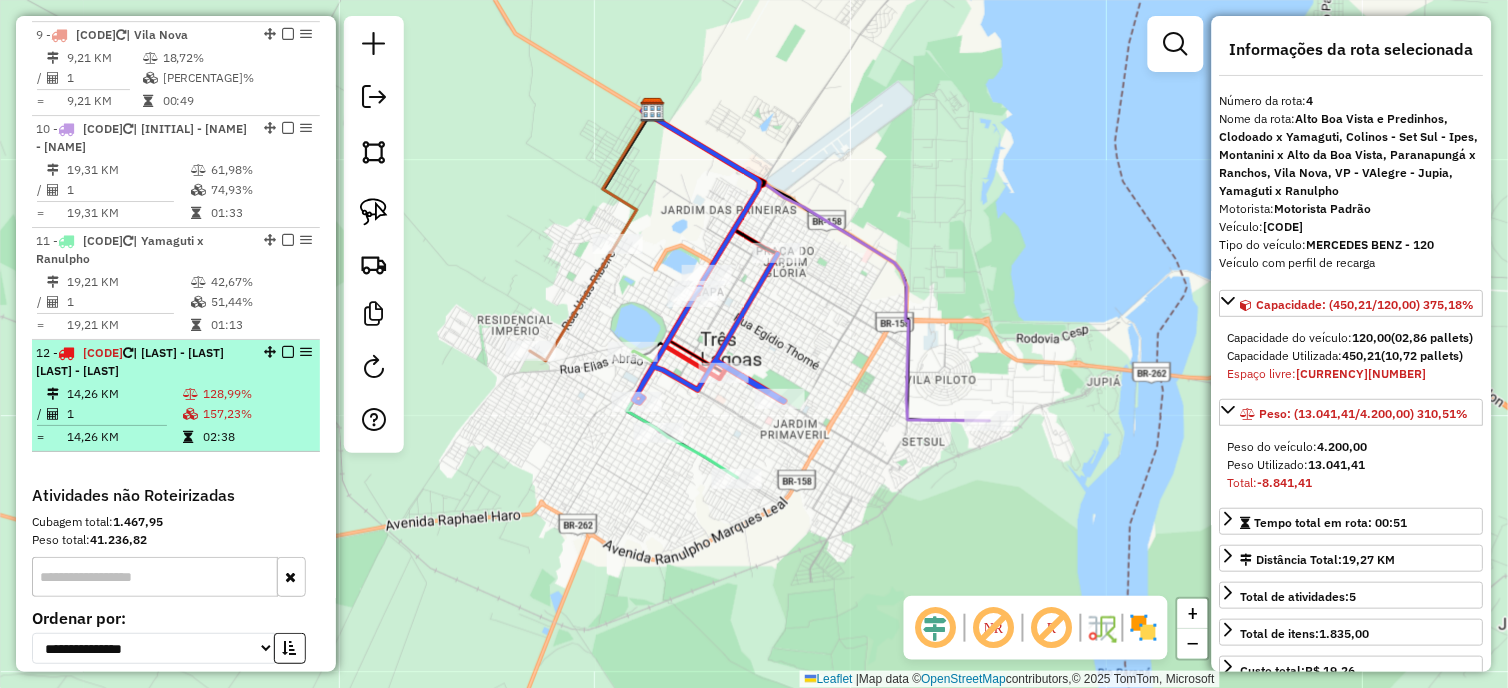 click on "12 -       RWF7J10   | Colinos - Set Sul - Ipes" at bounding box center [142, 362] 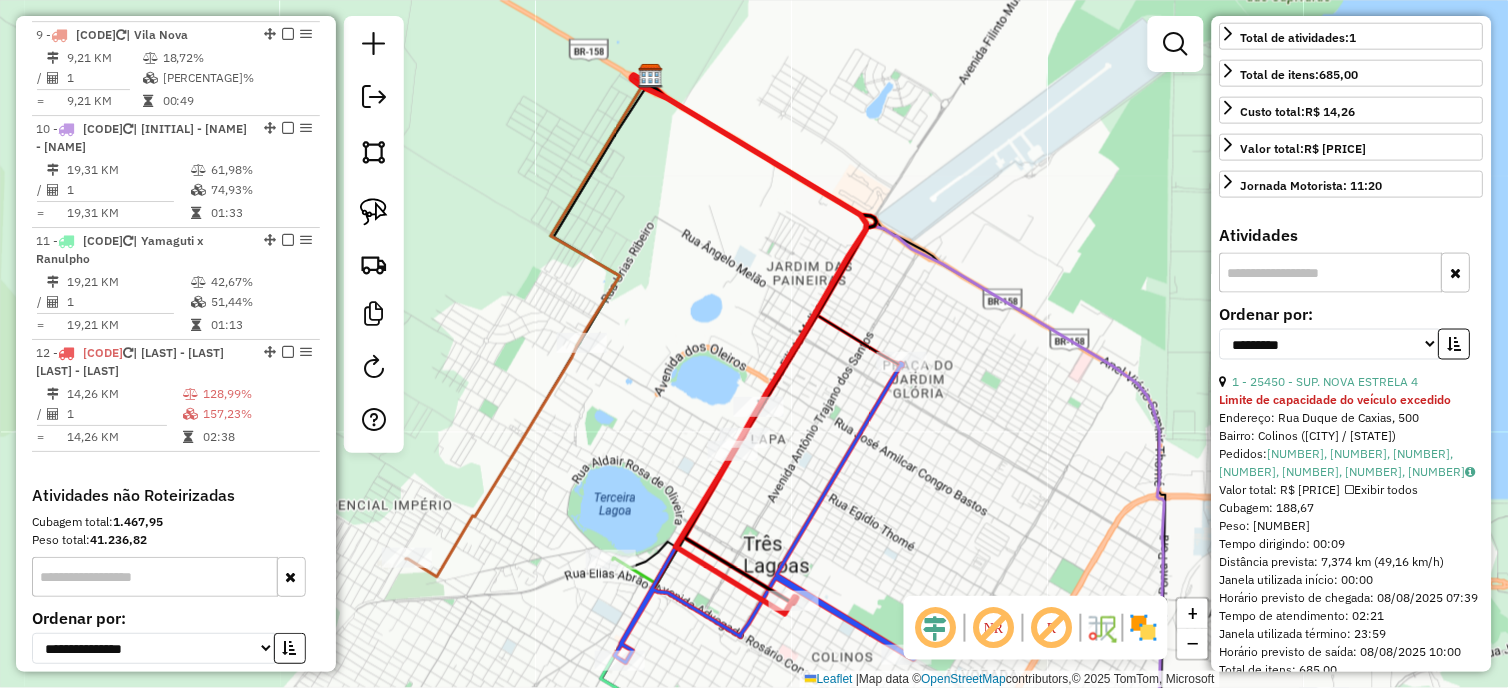 scroll, scrollTop: 555, scrollLeft: 0, axis: vertical 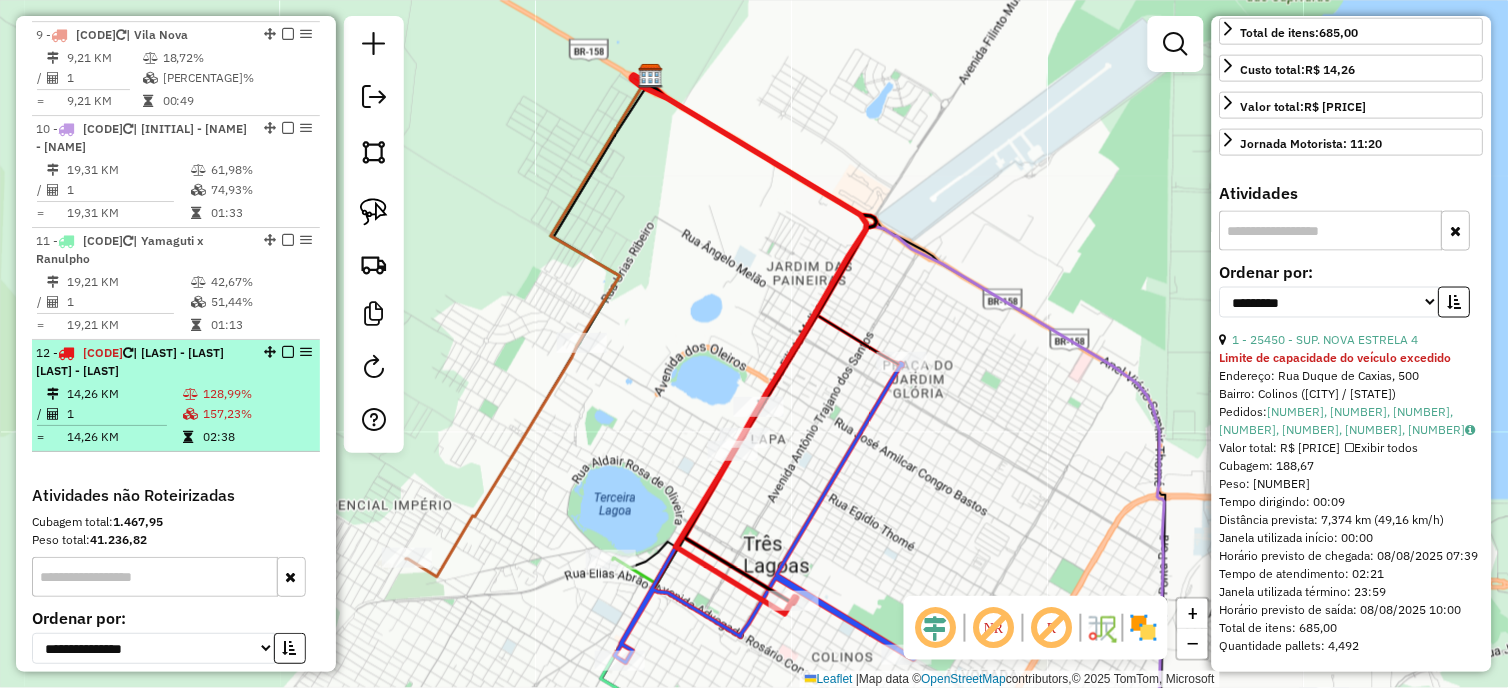 click at bounding box center (288, 352) 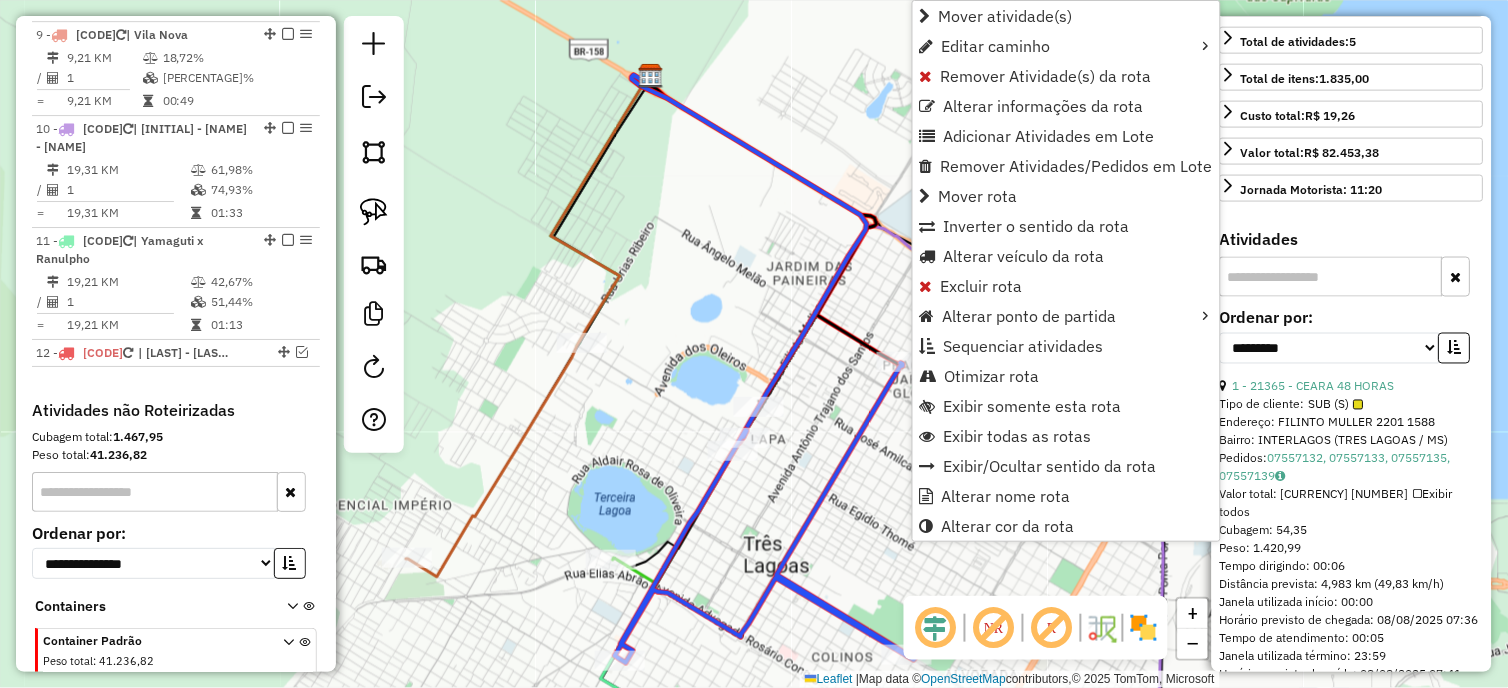 scroll, scrollTop: 627, scrollLeft: 0, axis: vertical 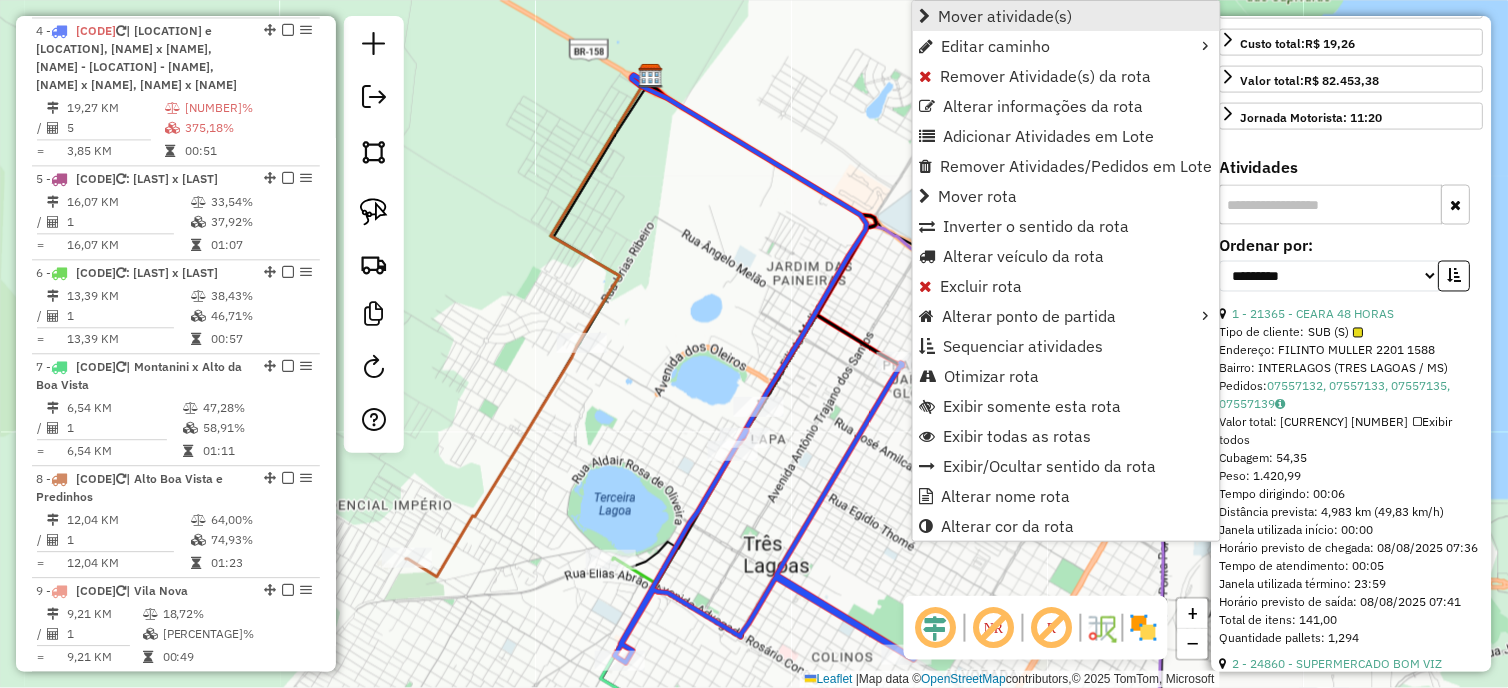 click on "Mover atividade(s)" at bounding box center (1006, 16) 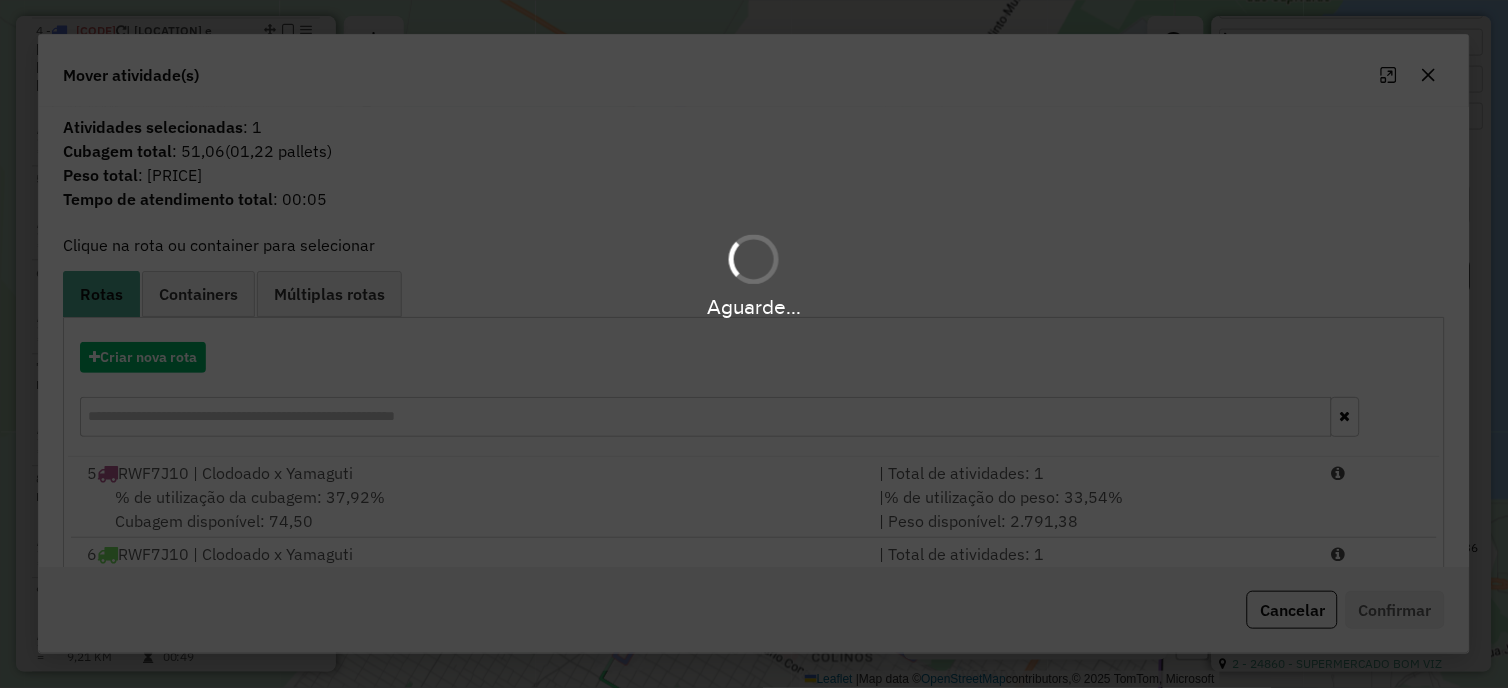 click on "Aguarde..." at bounding box center (754, 344) 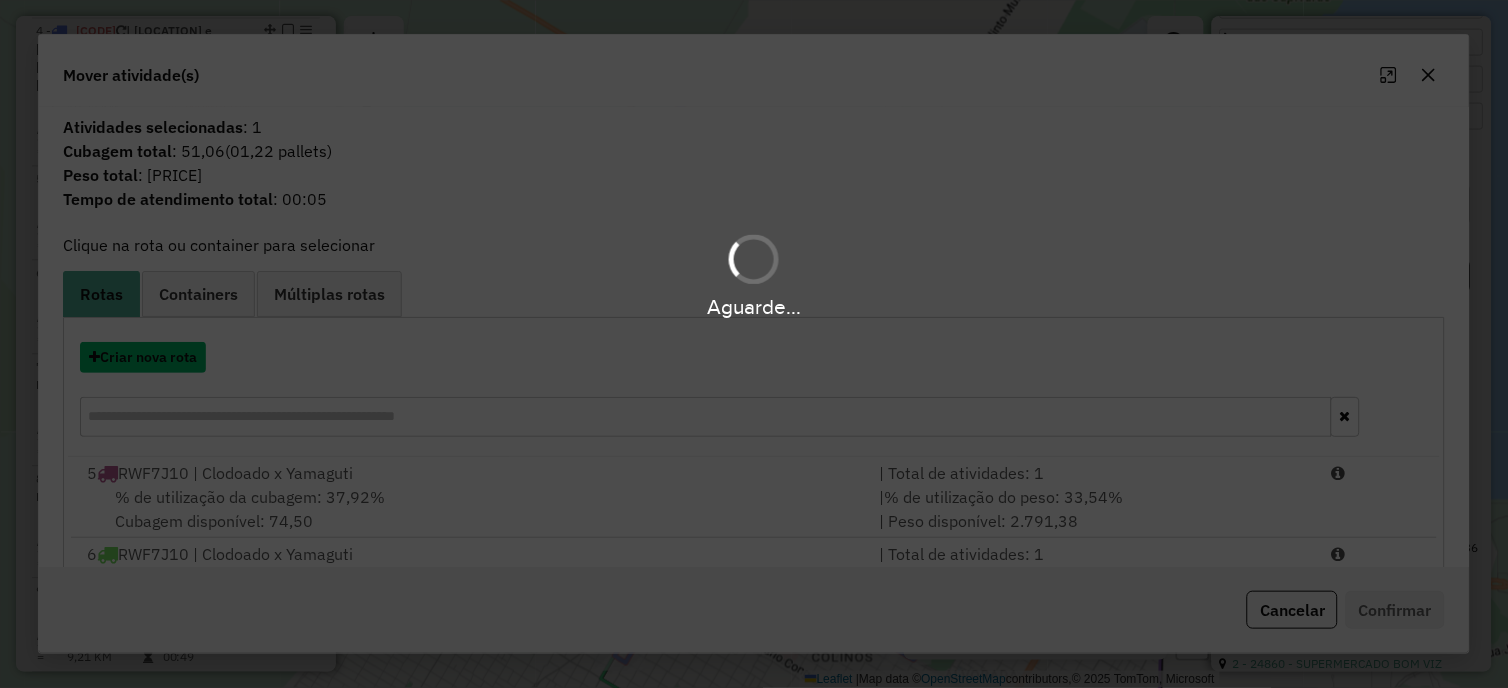 click on "Criar nova rota" at bounding box center (143, 357) 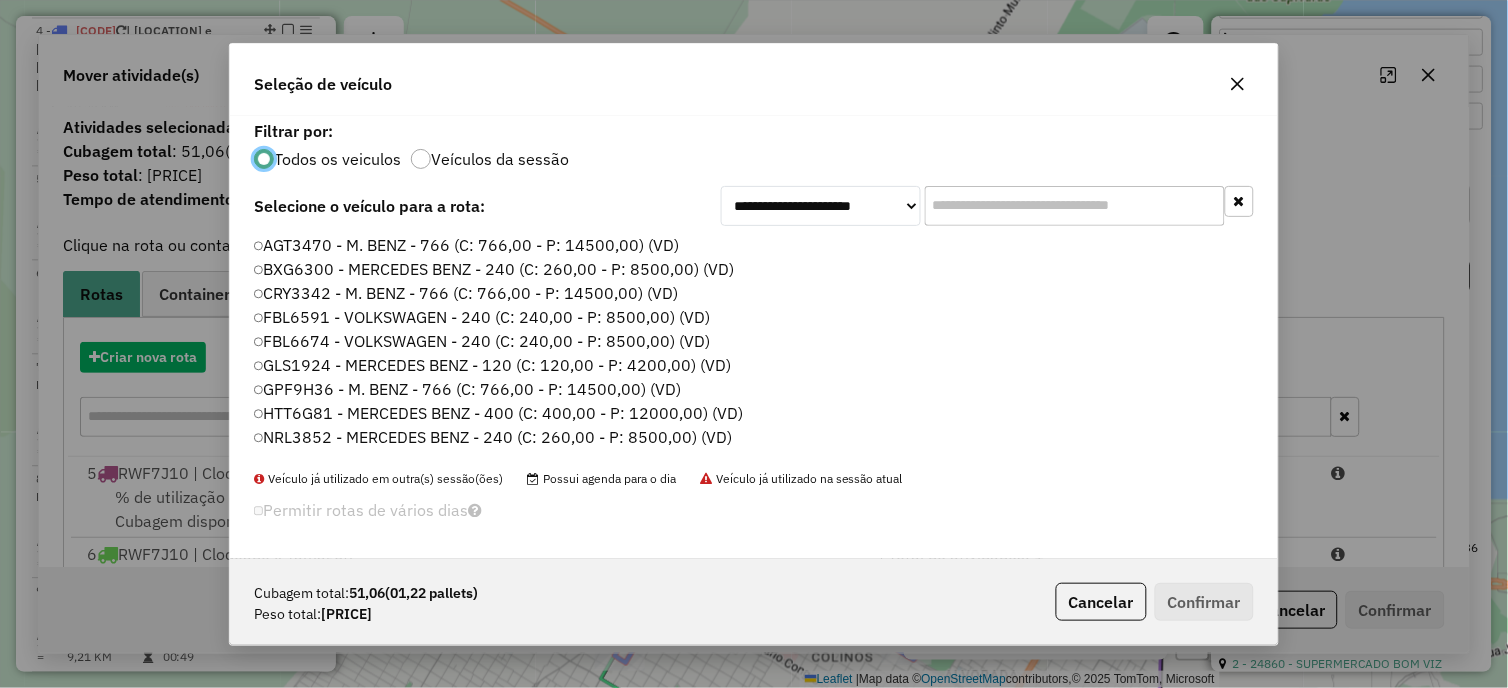 scroll, scrollTop: 11, scrollLeft: 5, axis: both 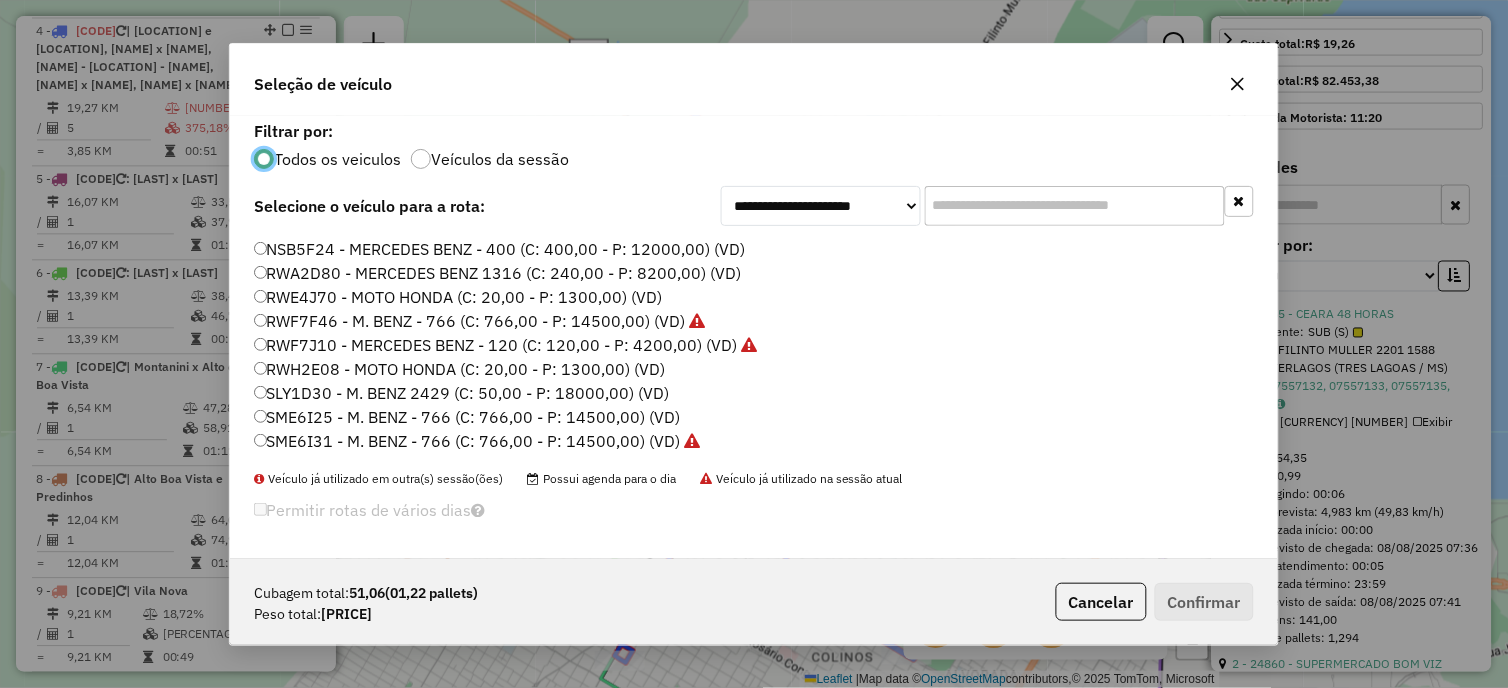 click on "RWF7J10 - MERCEDES BENZ - 120 (C: 120,00 - P: 4200,00) (VD)" 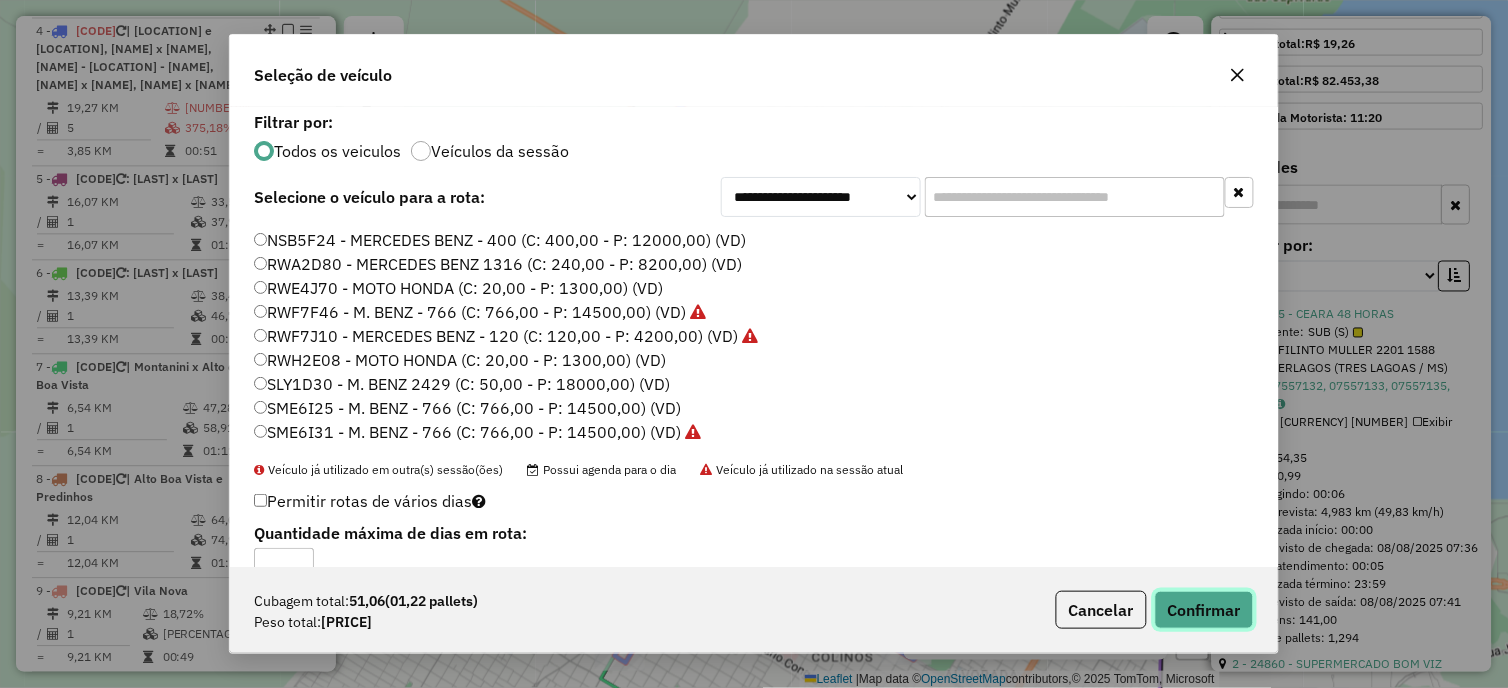 click on "Confirmar" 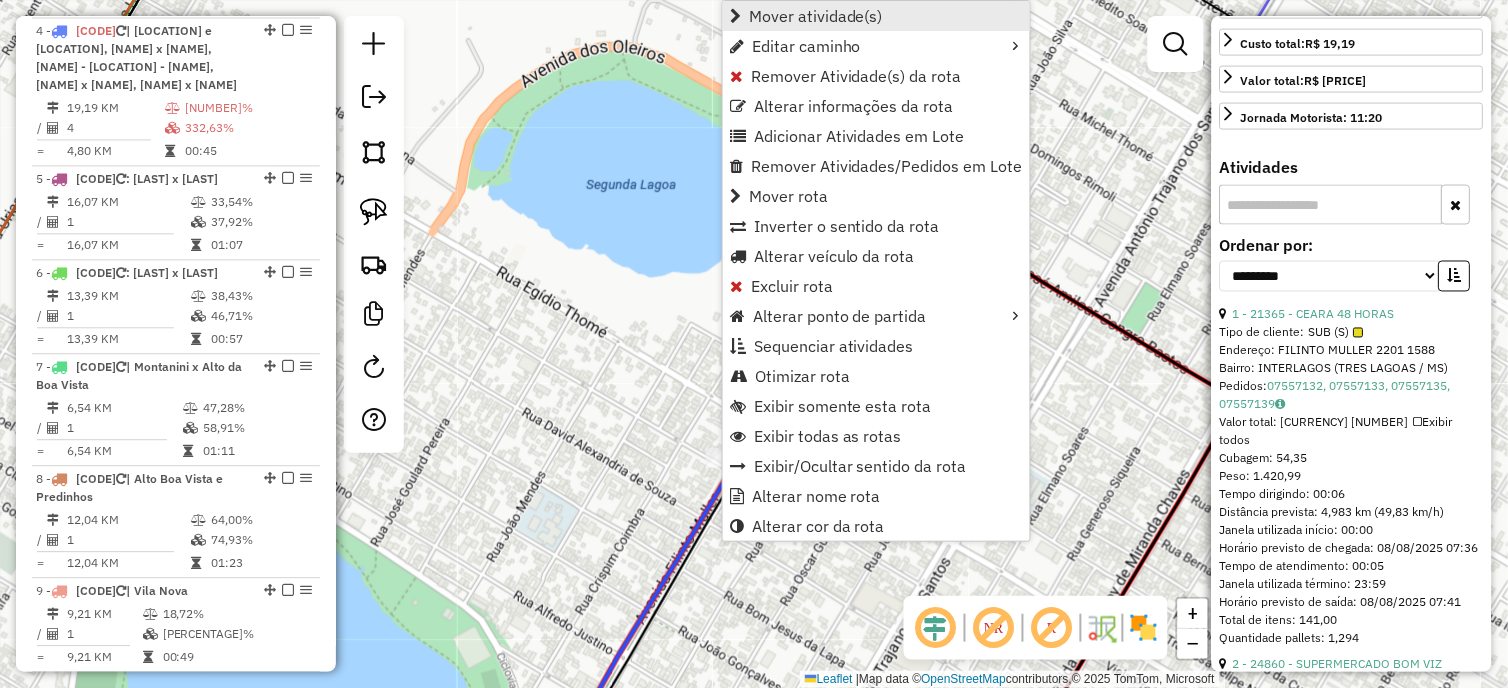 click on "Mover atividade(s)" at bounding box center [816, 16] 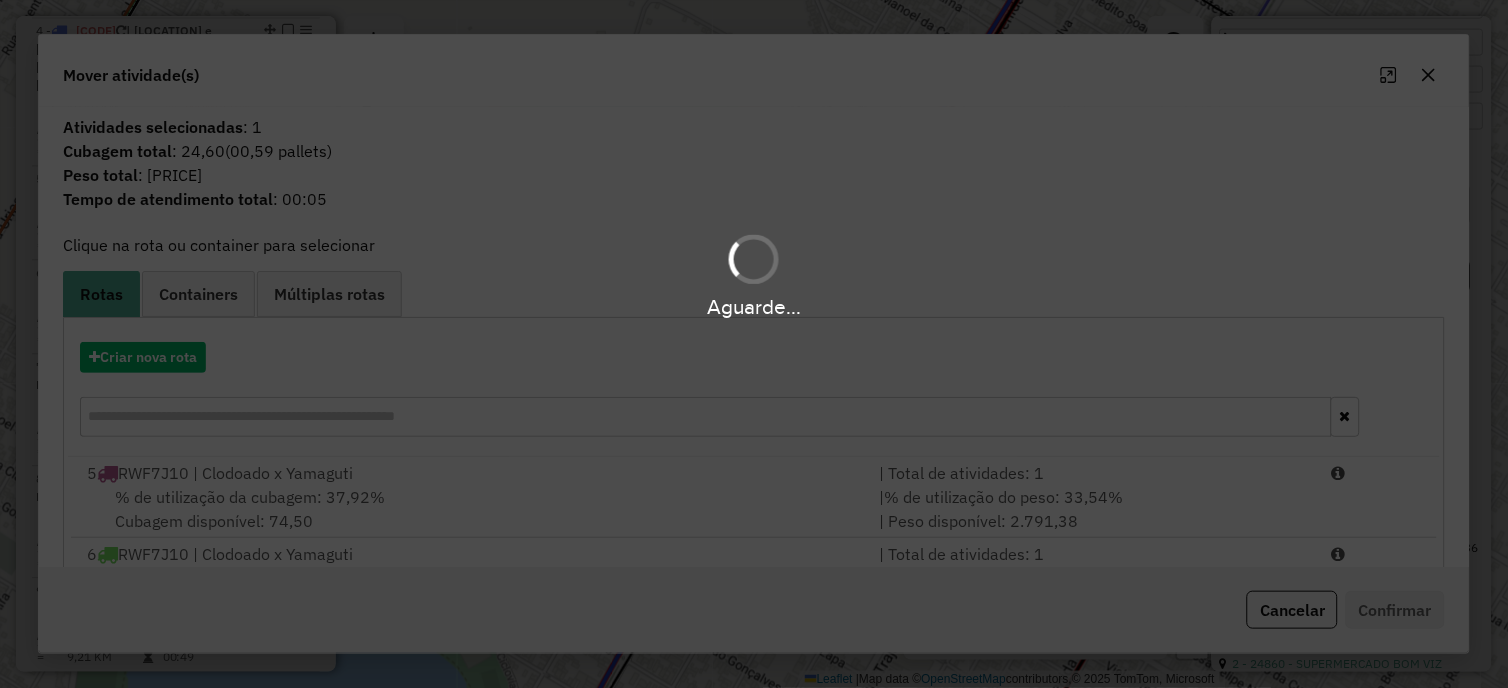 click on "Aguarde..." at bounding box center (754, 344) 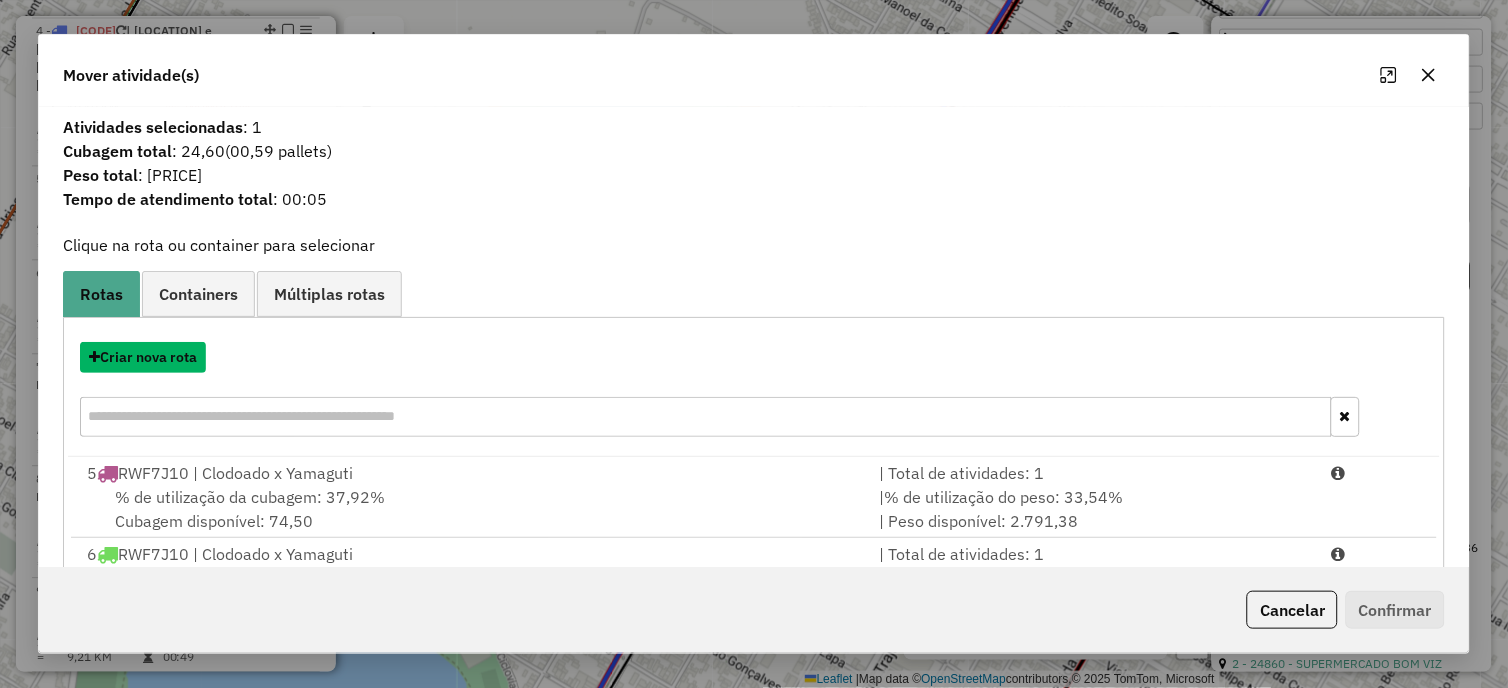 click on "Criar nova rota" at bounding box center (143, 357) 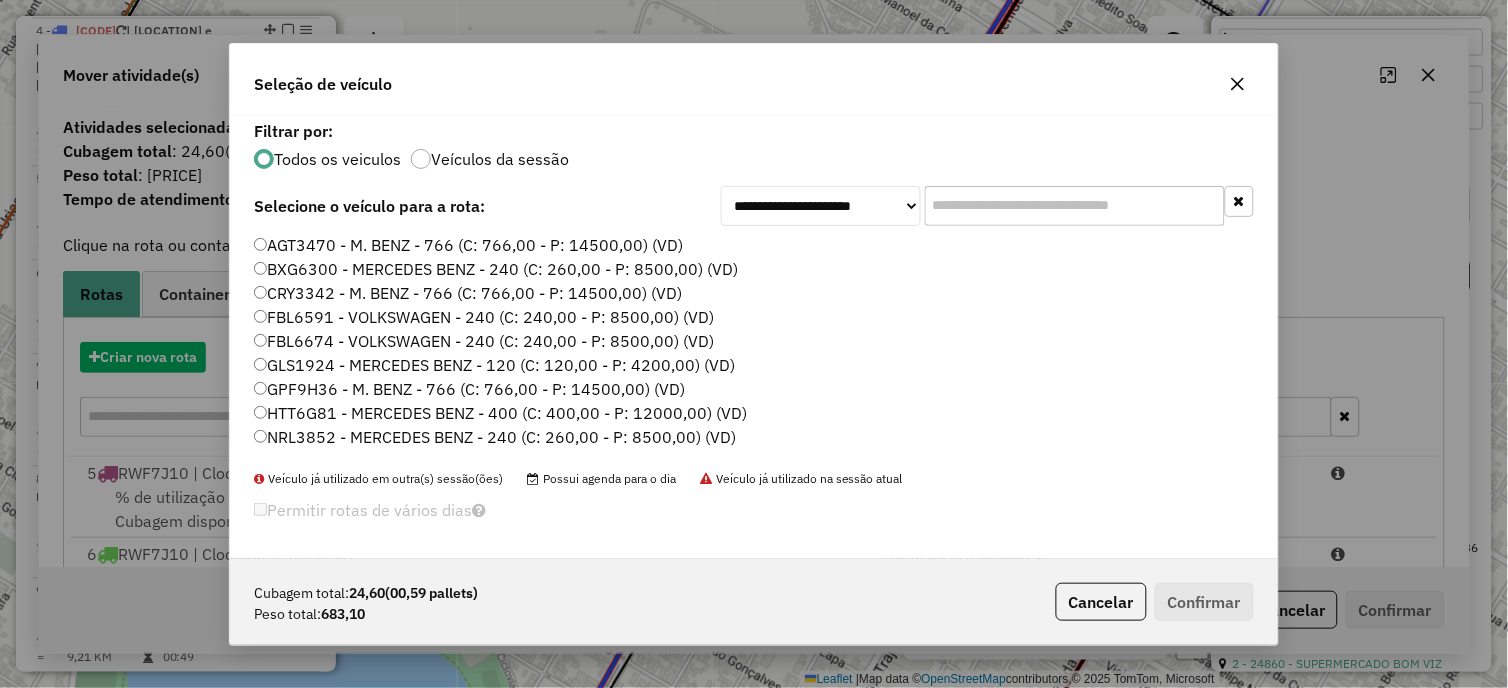 scroll, scrollTop: 11, scrollLeft: 5, axis: both 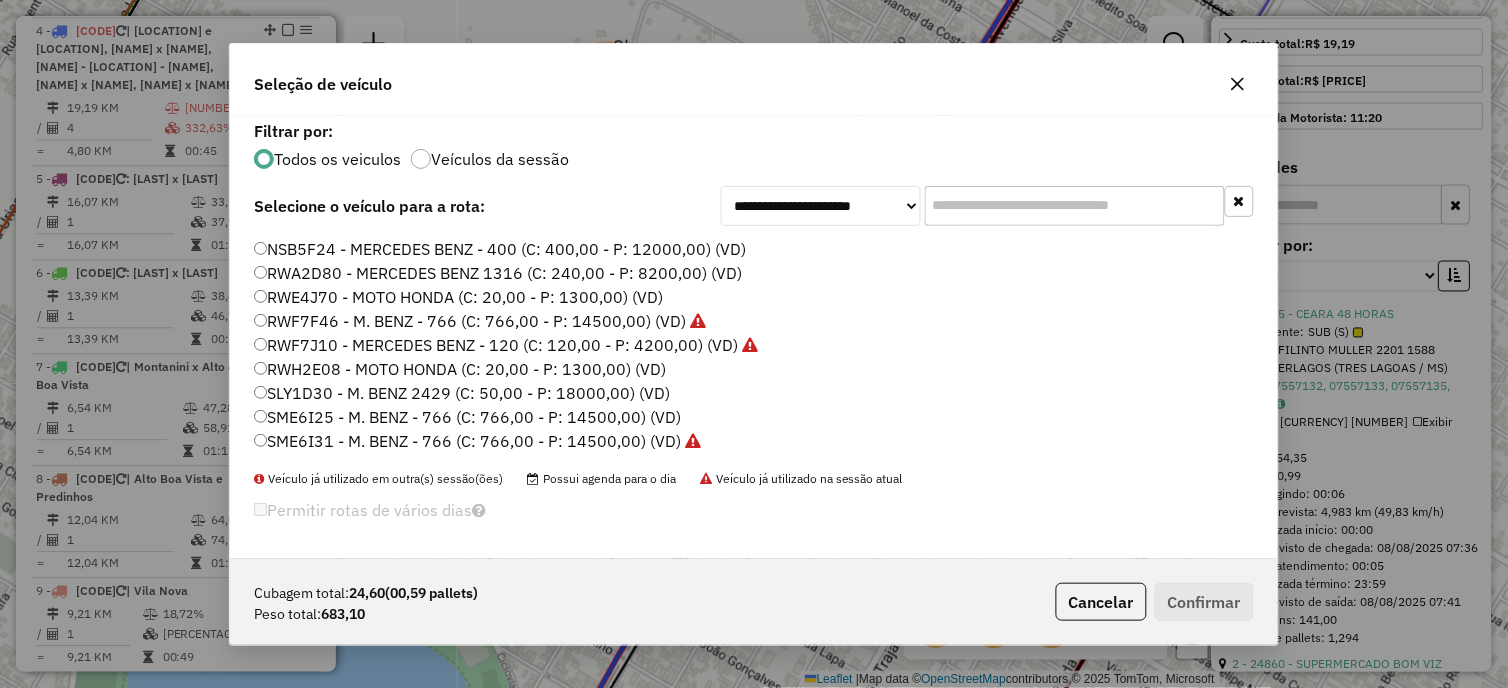 click on "RWF7F46 - M. BENZ - 766 (C: 766,00 - P: 14500,00) (VD)" 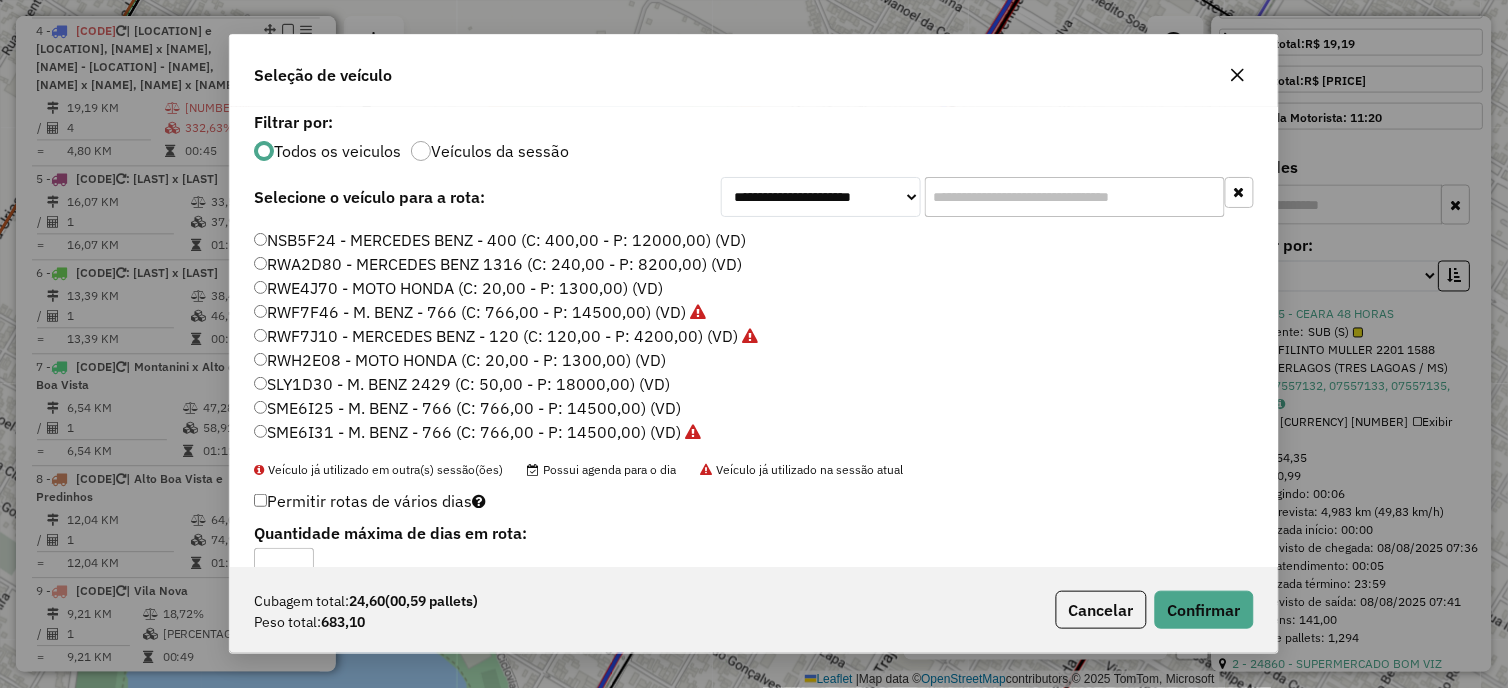 click on "RWF7J10 - MERCEDES BENZ - 120 (C: 120,00 - P: 4200,00) (VD)" 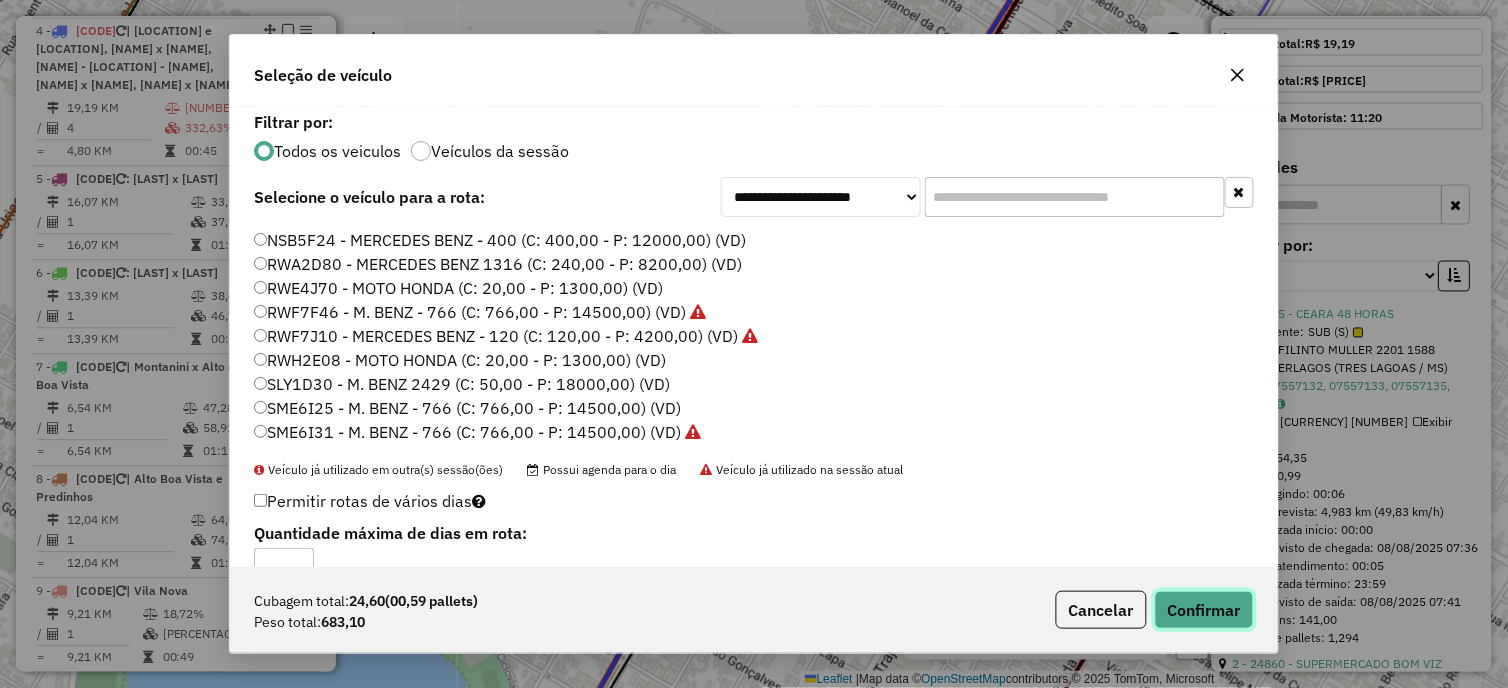 click on "Confirmar" 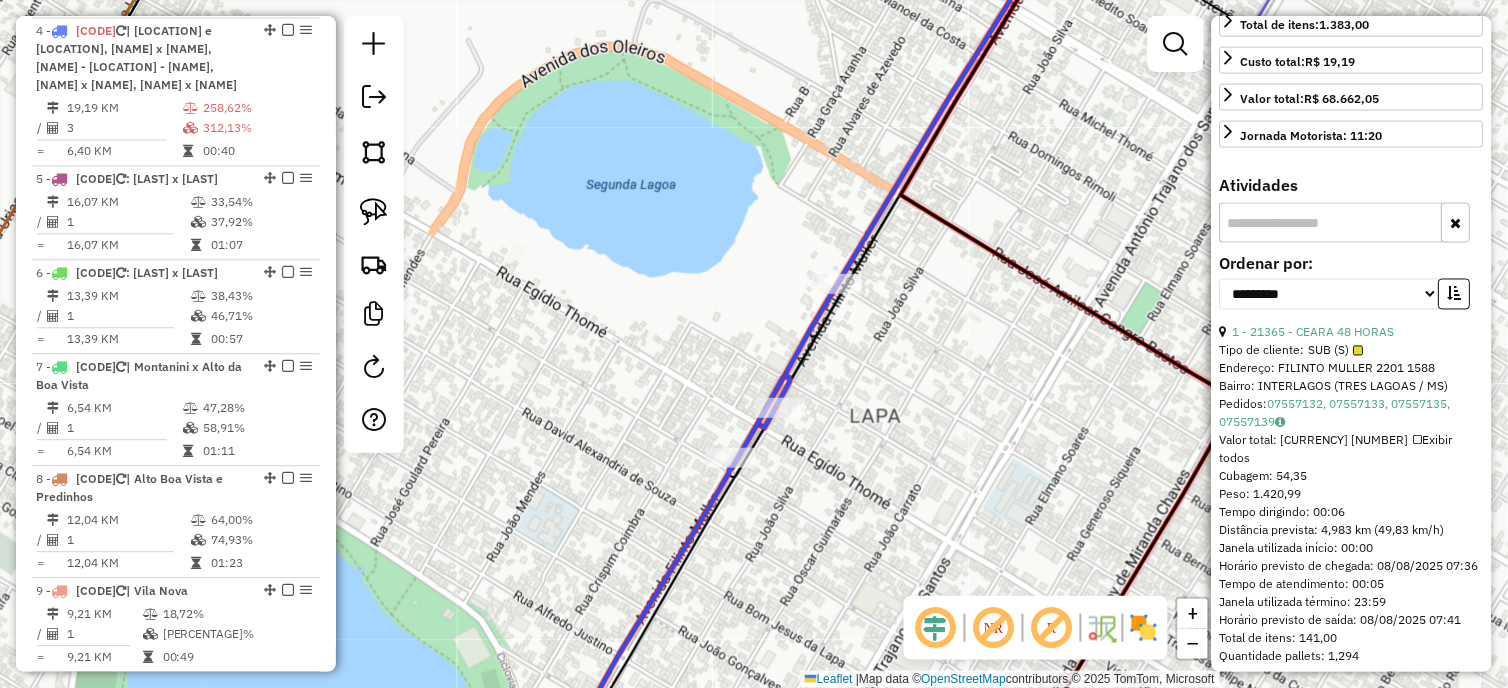 drag, startPoint x: 802, startPoint y: 592, endPoint x: 984, endPoint y: 155, distance: 473.3846 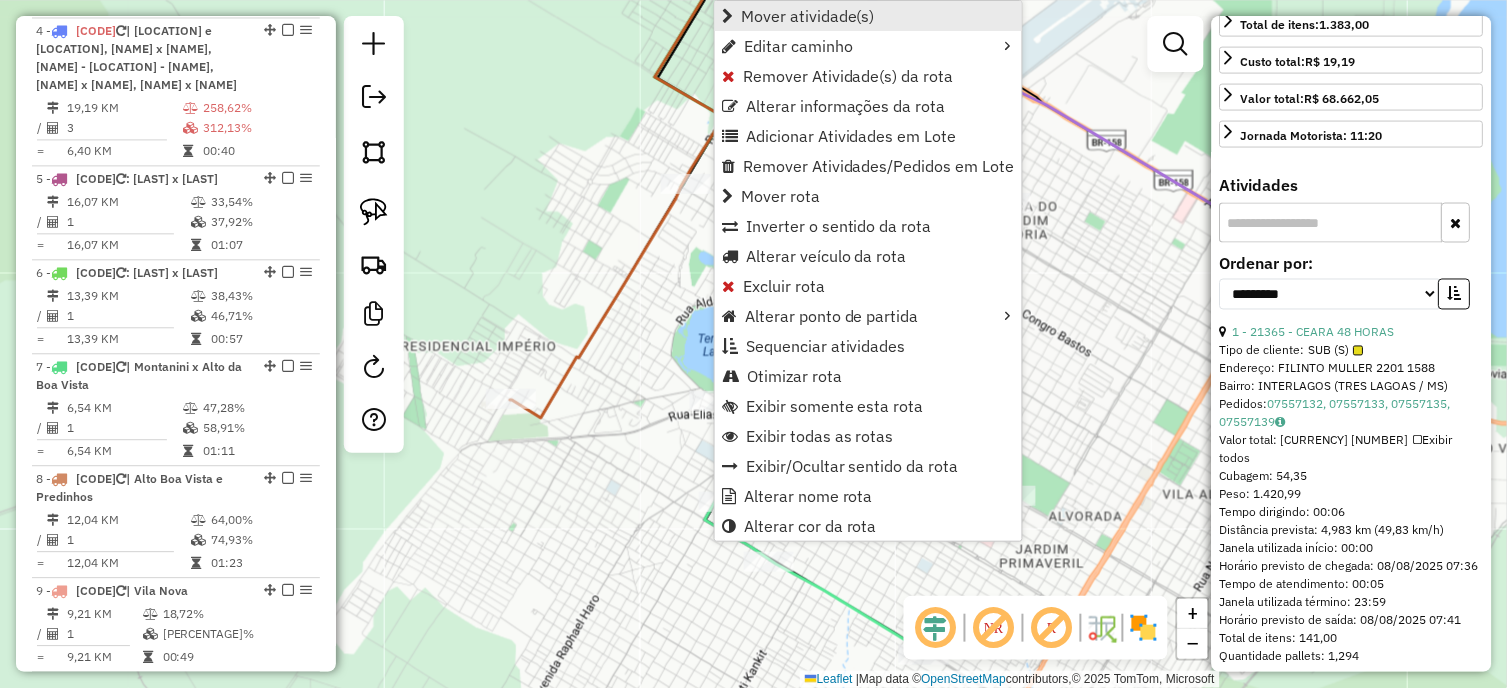 click on "Mover atividade(s)" at bounding box center (808, 16) 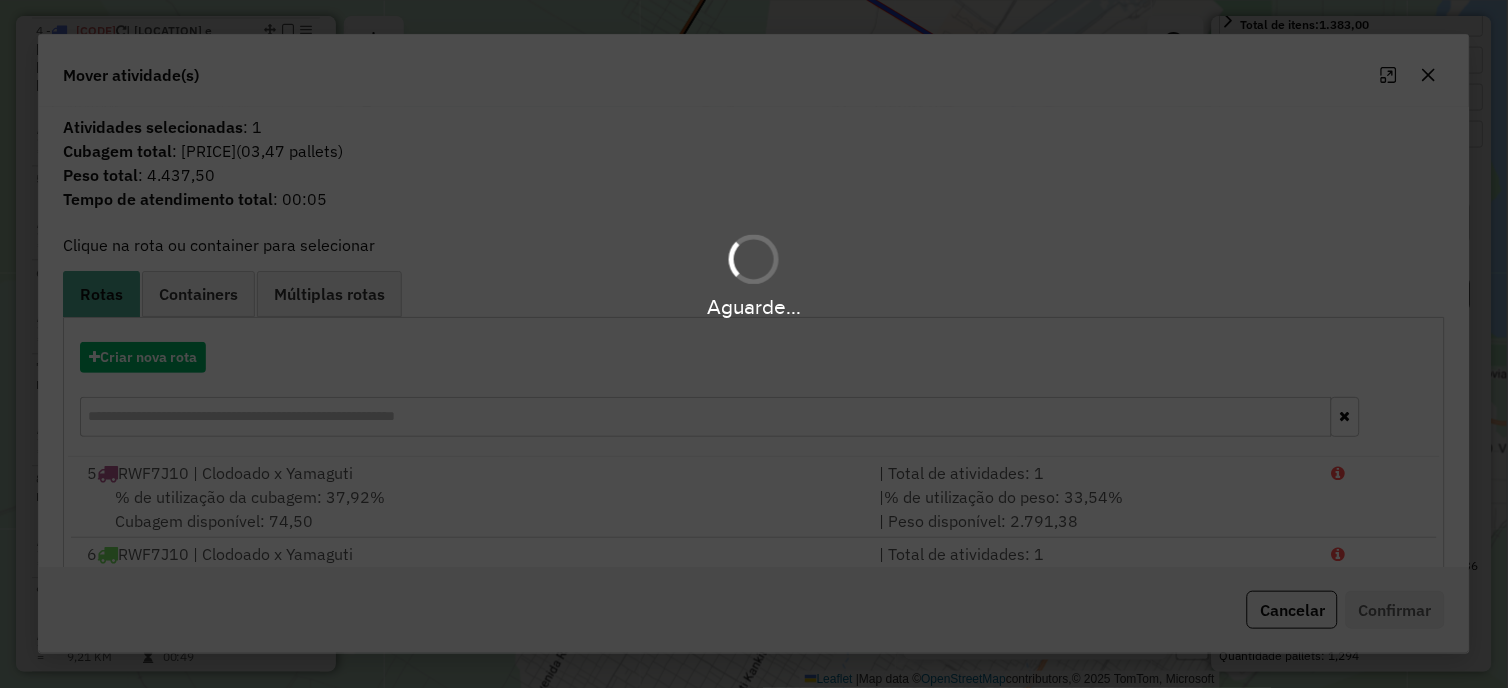 click on "Aguarde..." at bounding box center [754, 344] 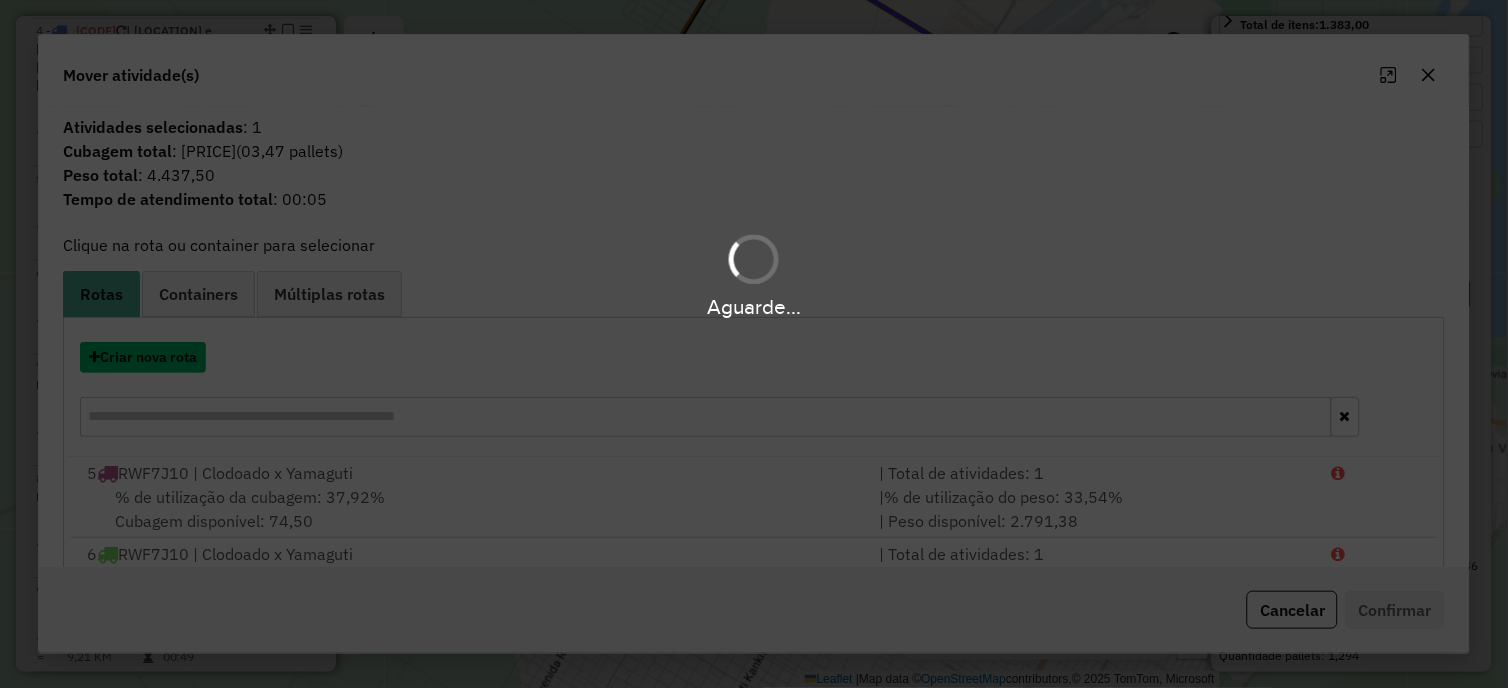 click on "Criar nova rota" at bounding box center (143, 357) 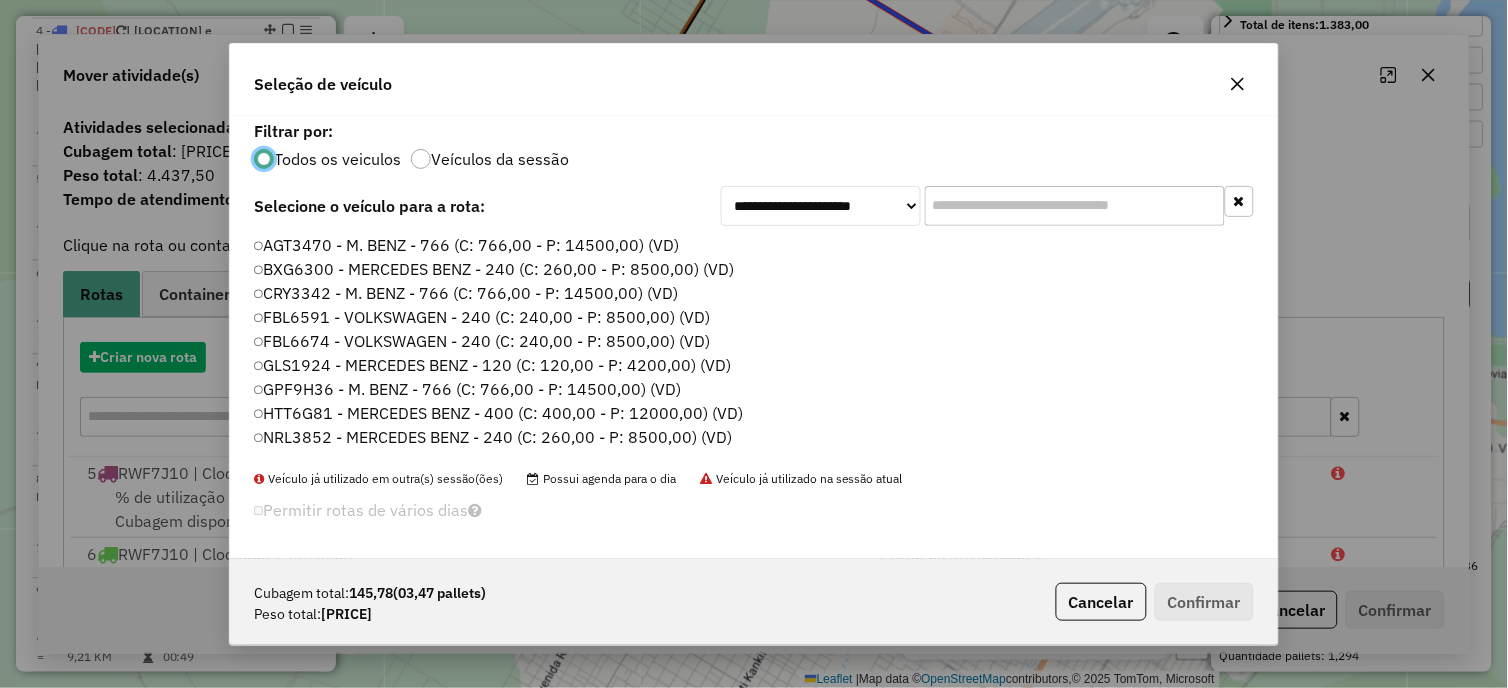 scroll, scrollTop: 11, scrollLeft: 5, axis: both 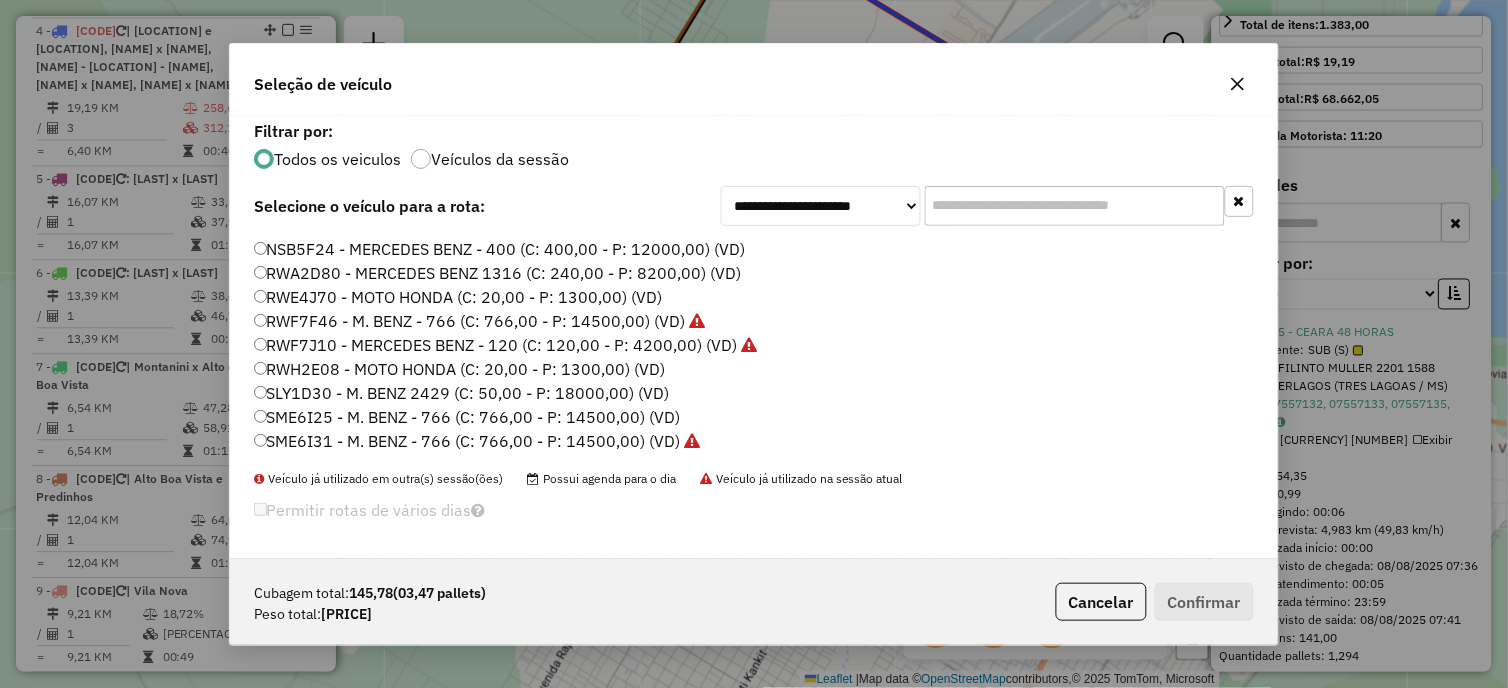 click on "RWF7J10 - MERCEDES BENZ - 120 (C: 120,00 - P: 4200,00) (VD)" 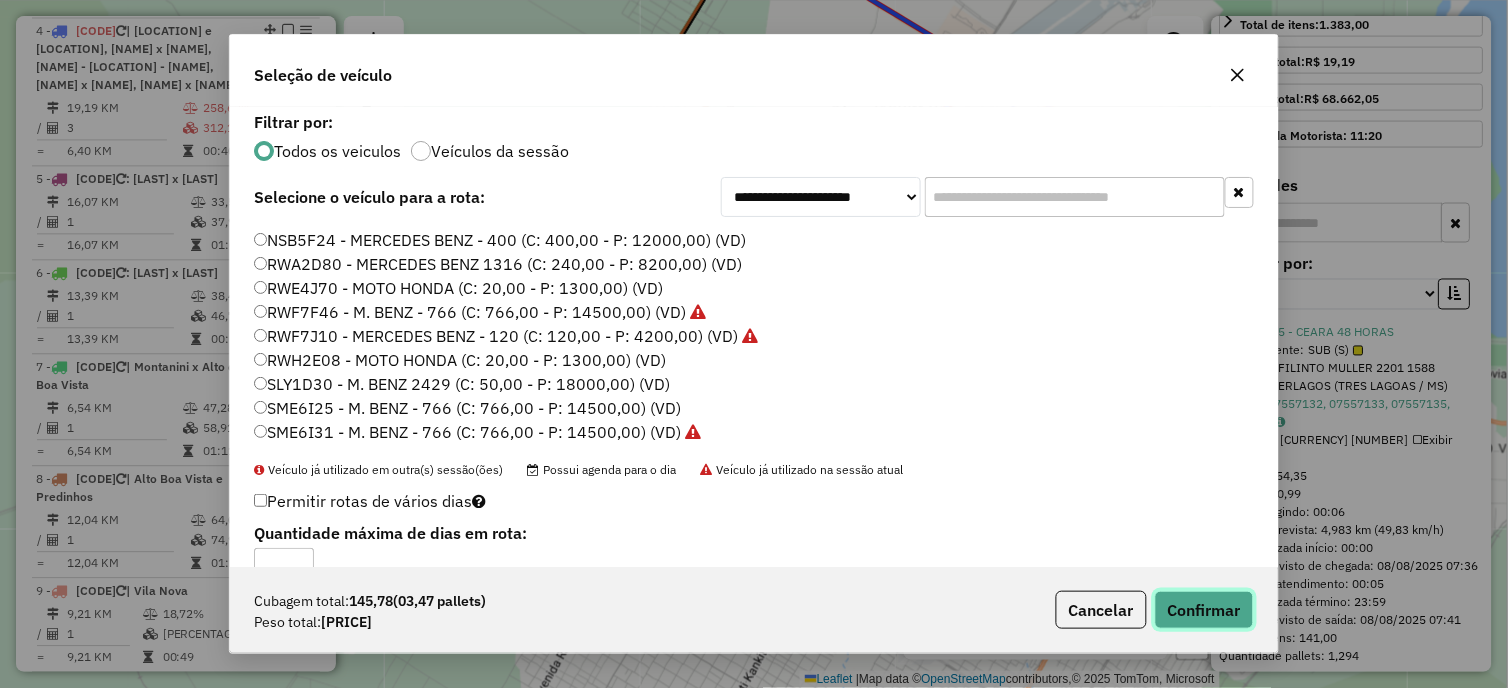 click on "Confirmar" 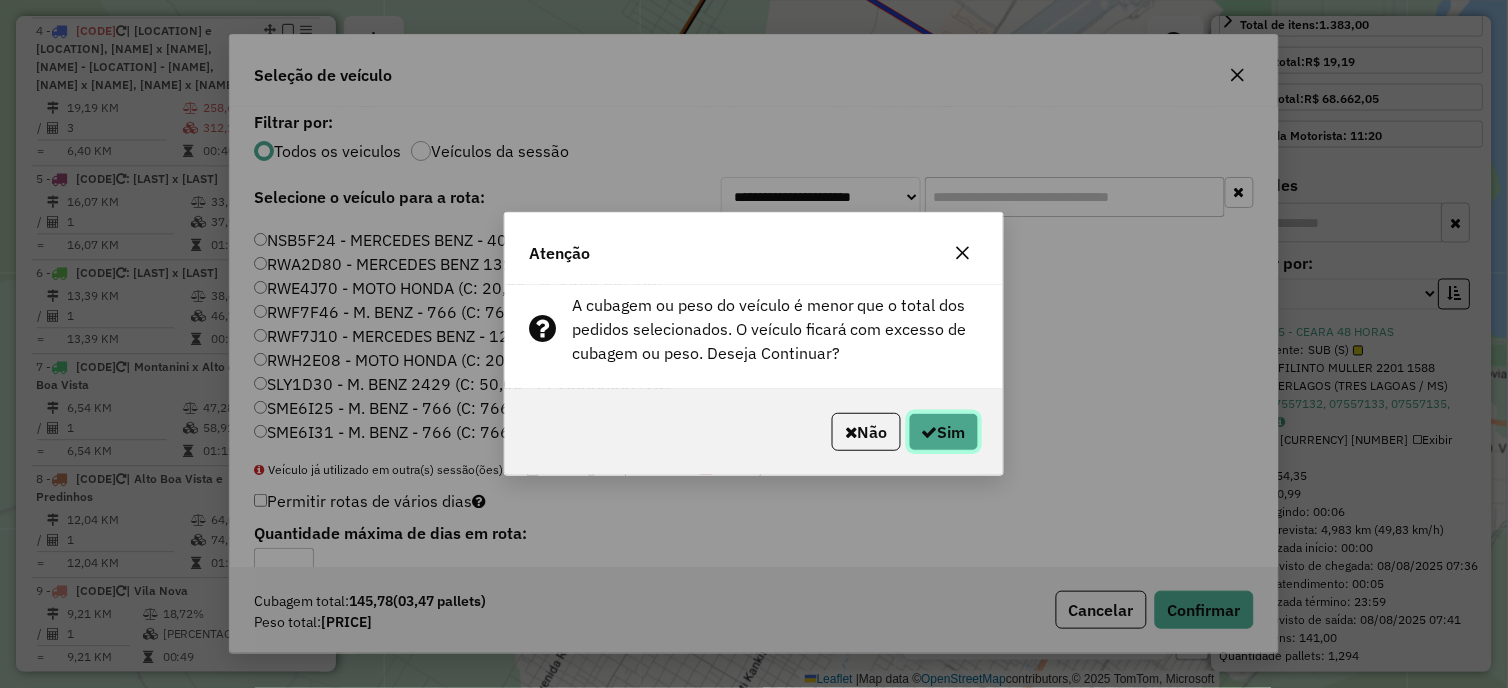 click on "Sim" 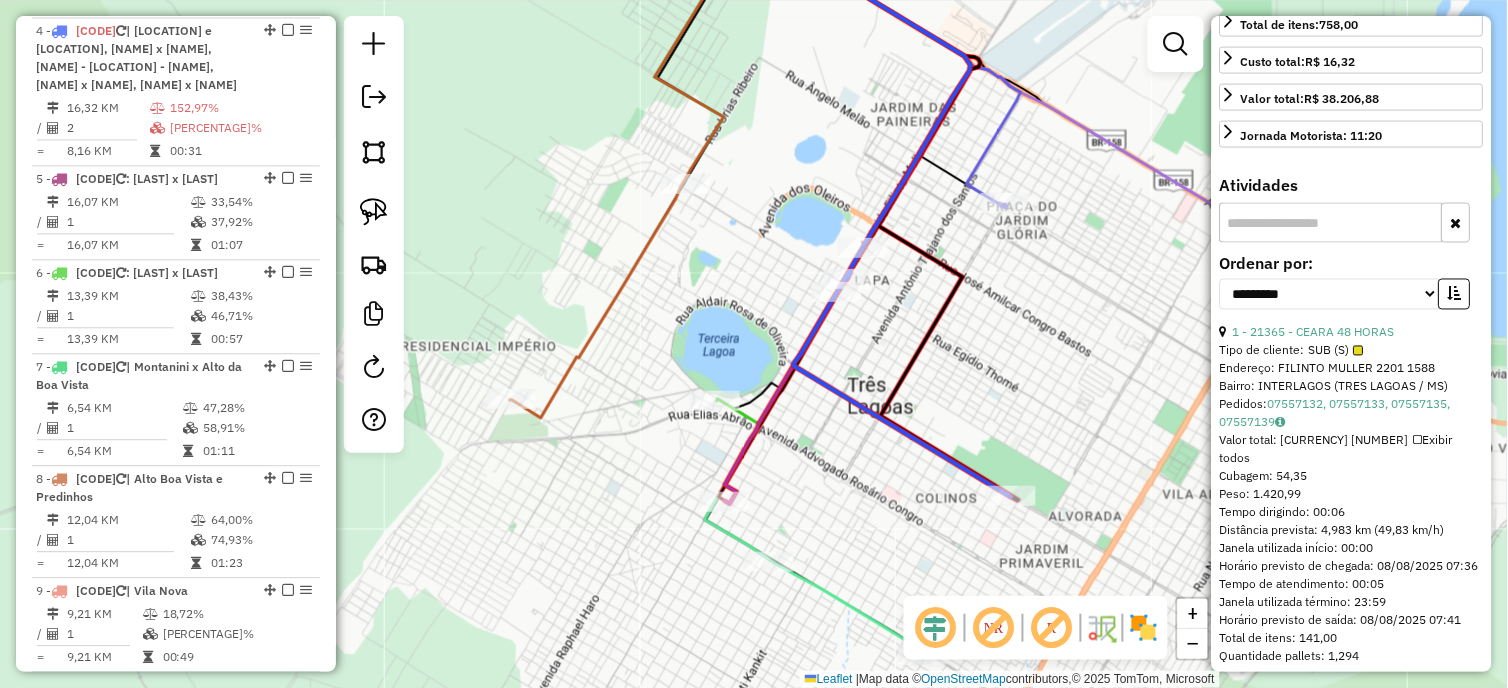 drag, startPoint x: 1025, startPoint y: 603, endPoint x: 974, endPoint y: 596, distance: 51.47815 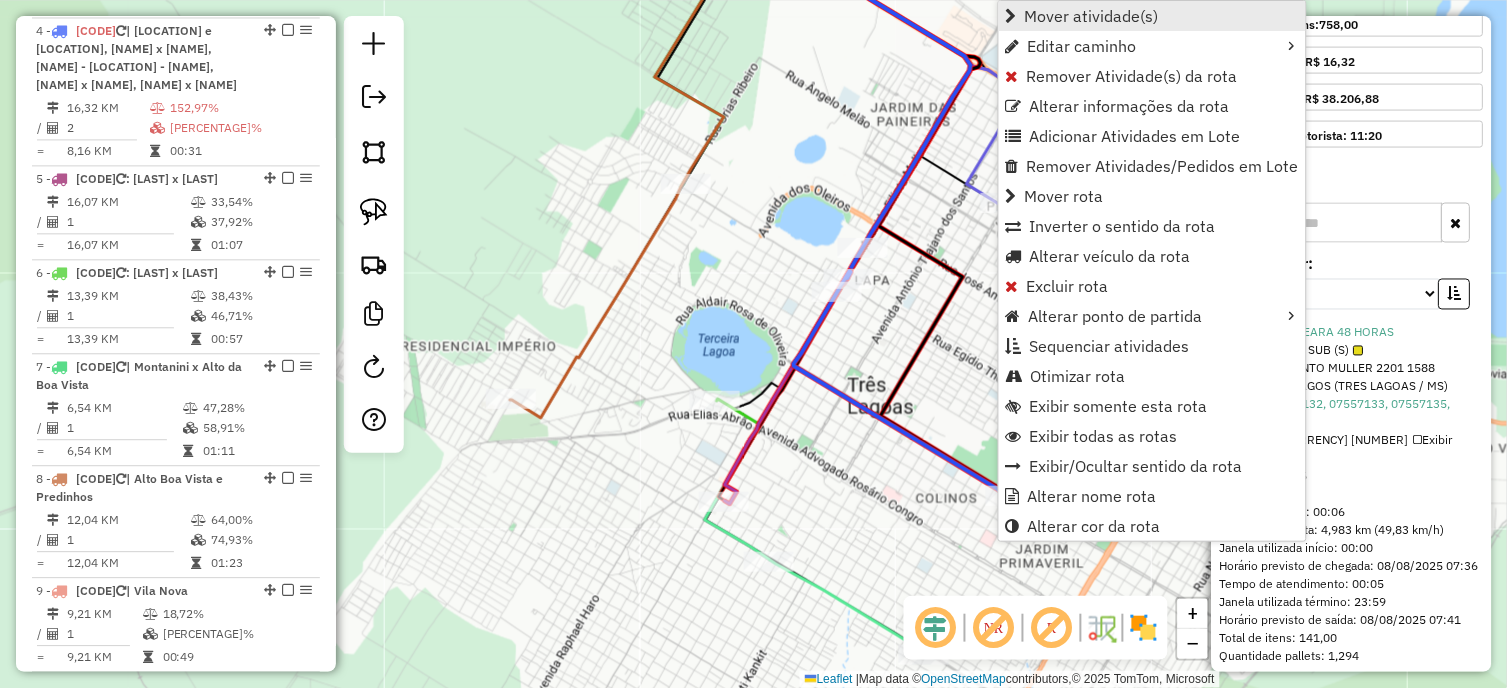 click on "Mover atividade(s)" at bounding box center [1092, 16] 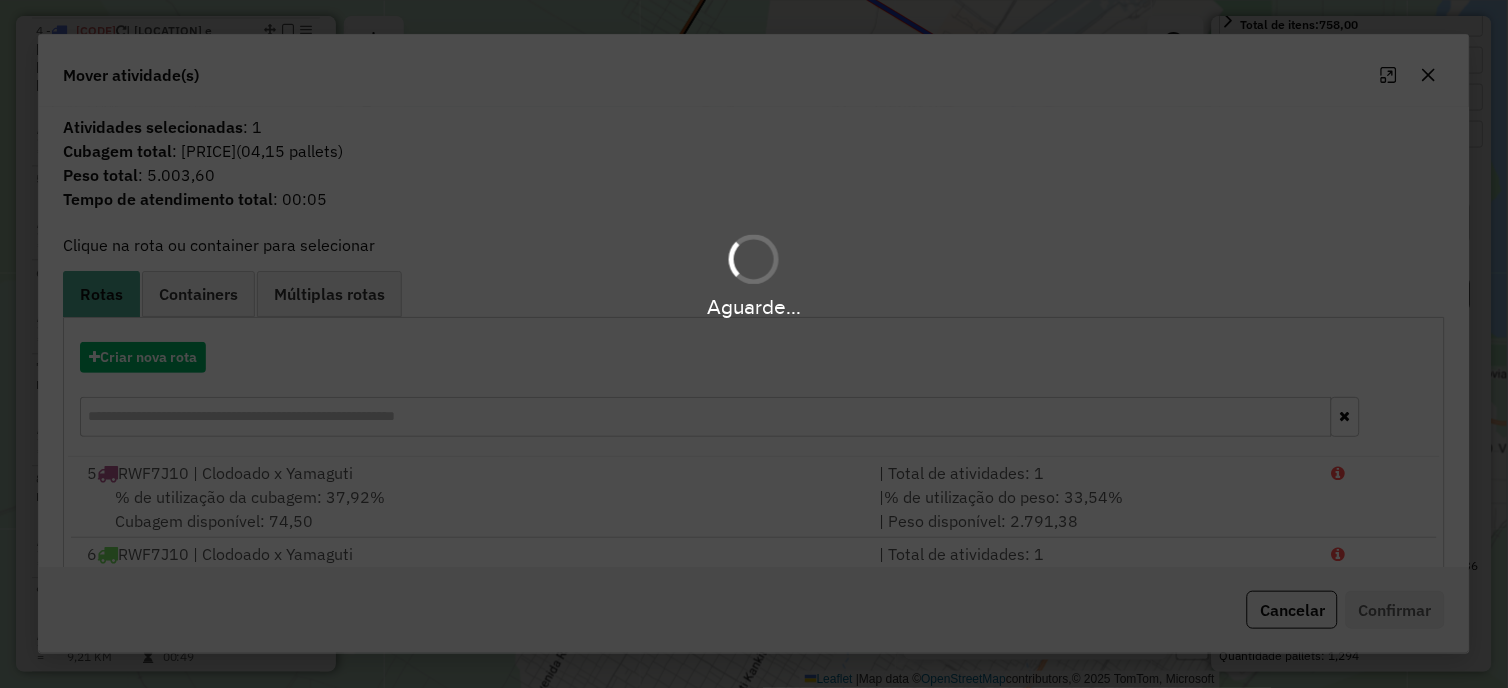 click on "Aguarde..." at bounding box center [754, 344] 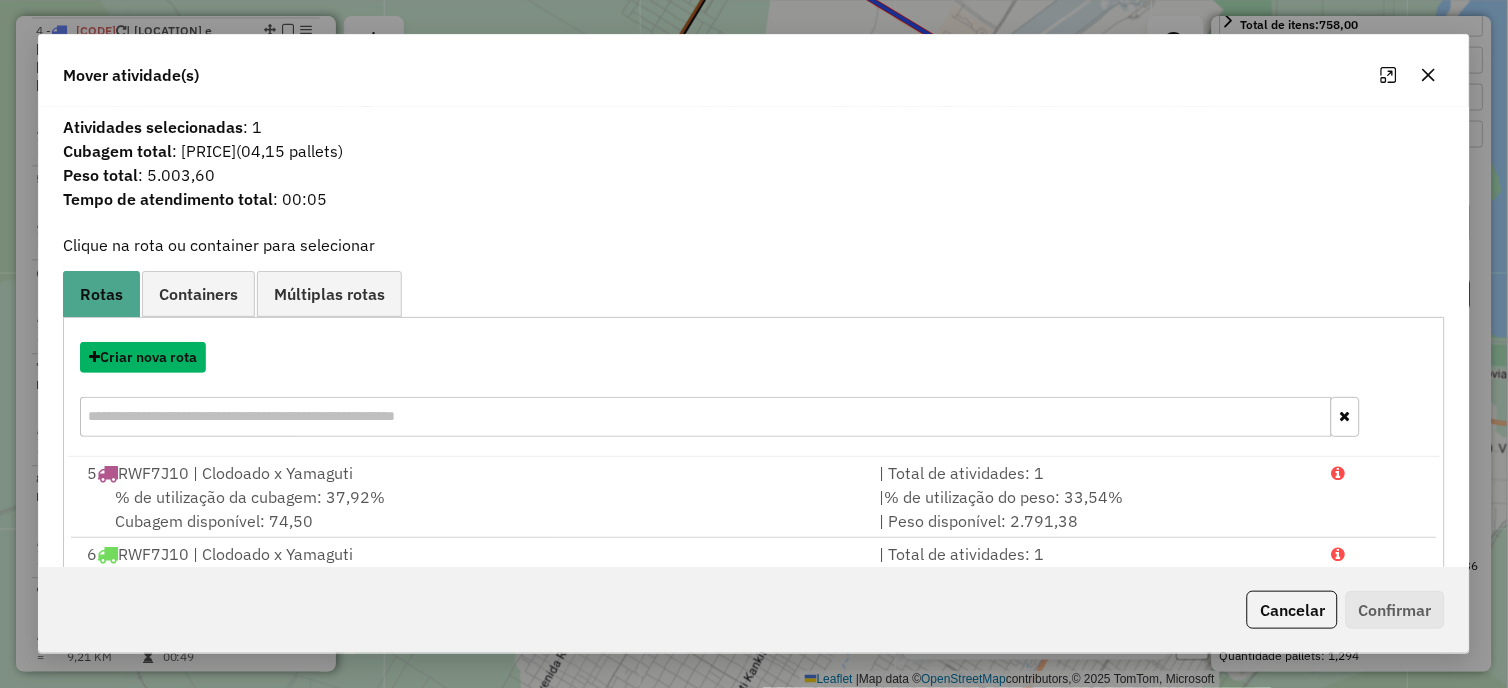 click on "Criar nova rota" at bounding box center [143, 357] 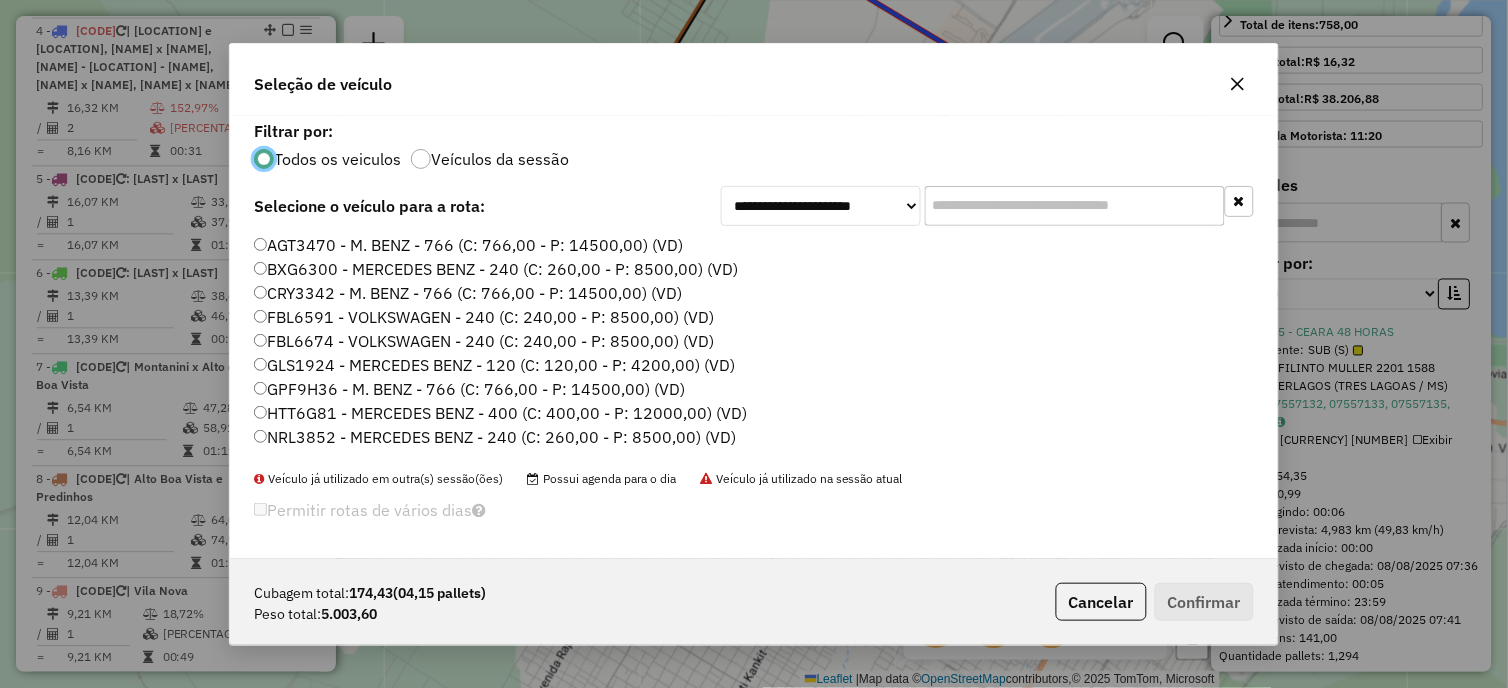 scroll, scrollTop: 11, scrollLeft: 5, axis: both 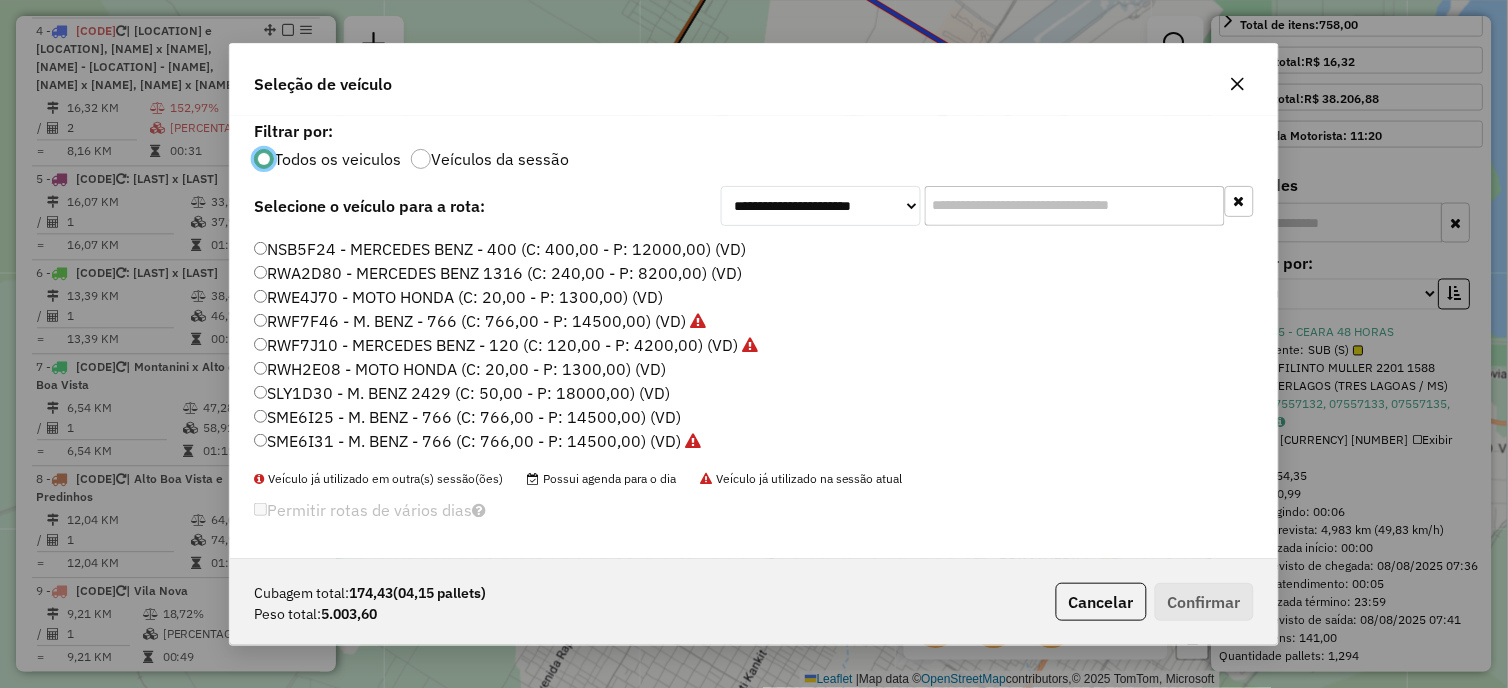 click on "RWF7J10 - MERCEDES BENZ - 120 (C: 120,00 - P: 4200,00) (VD)" 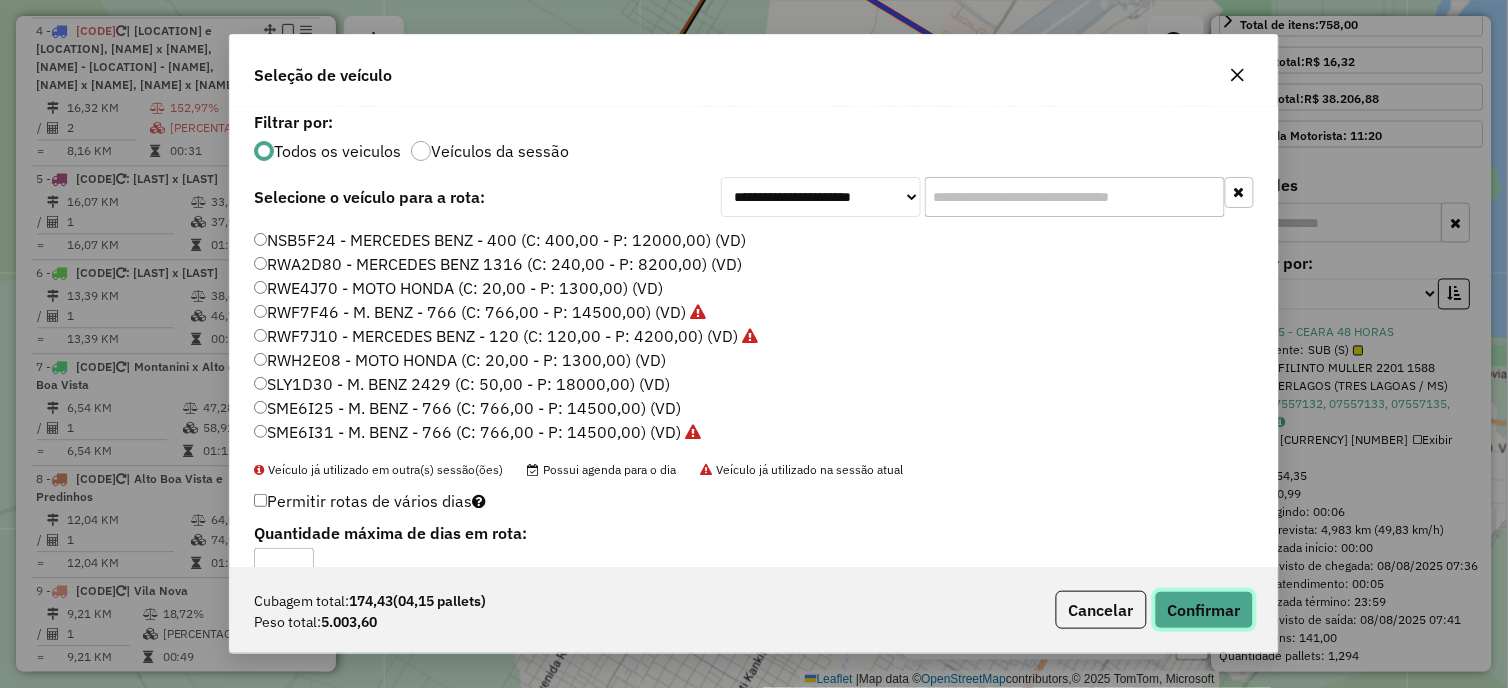 click on "Confirmar" 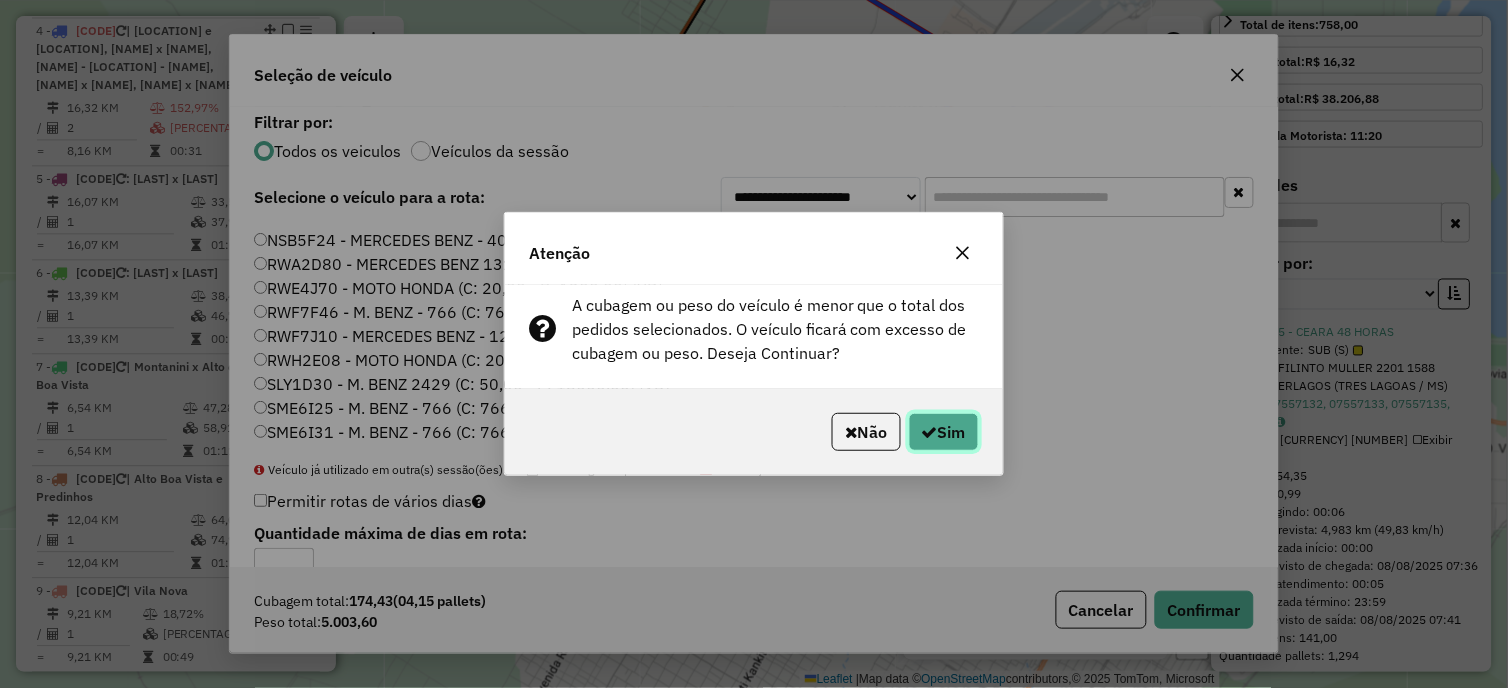 click on "Sim" 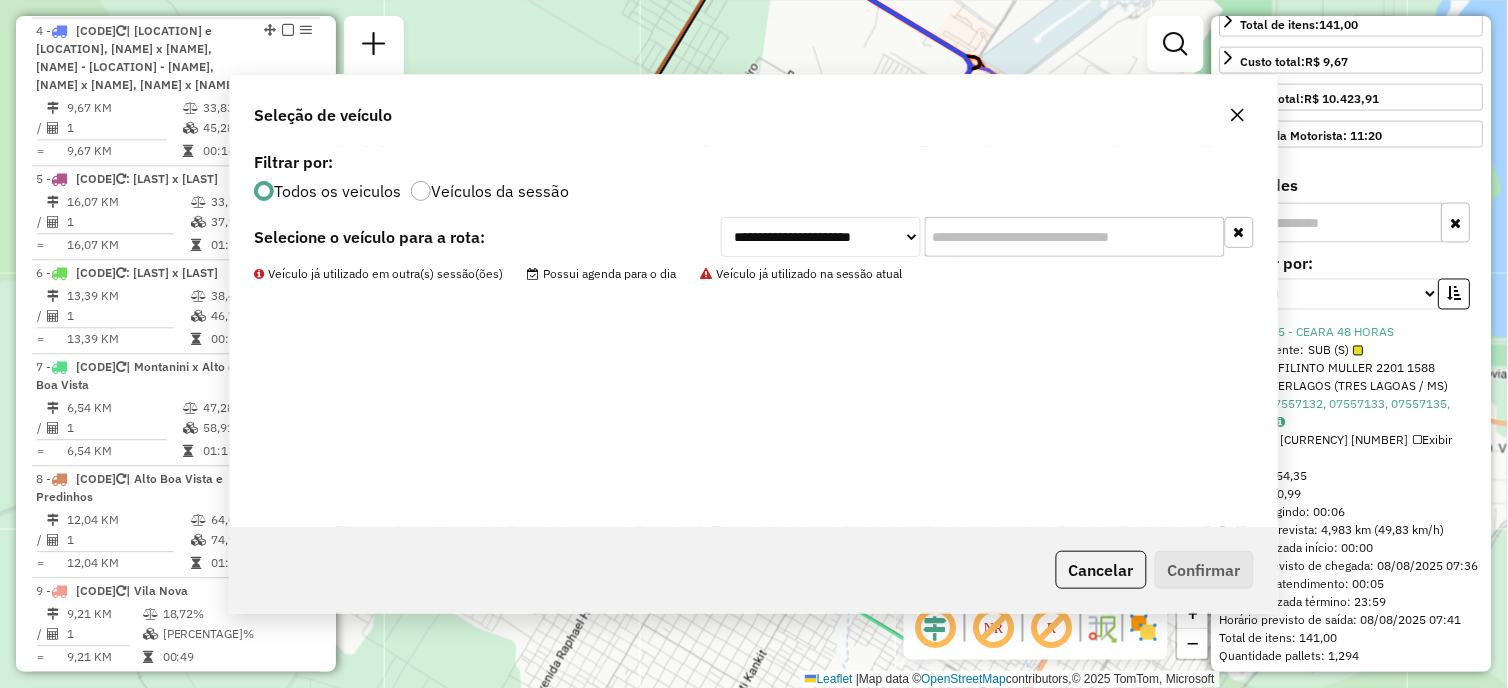 scroll, scrollTop: 592, scrollLeft: 0, axis: vertical 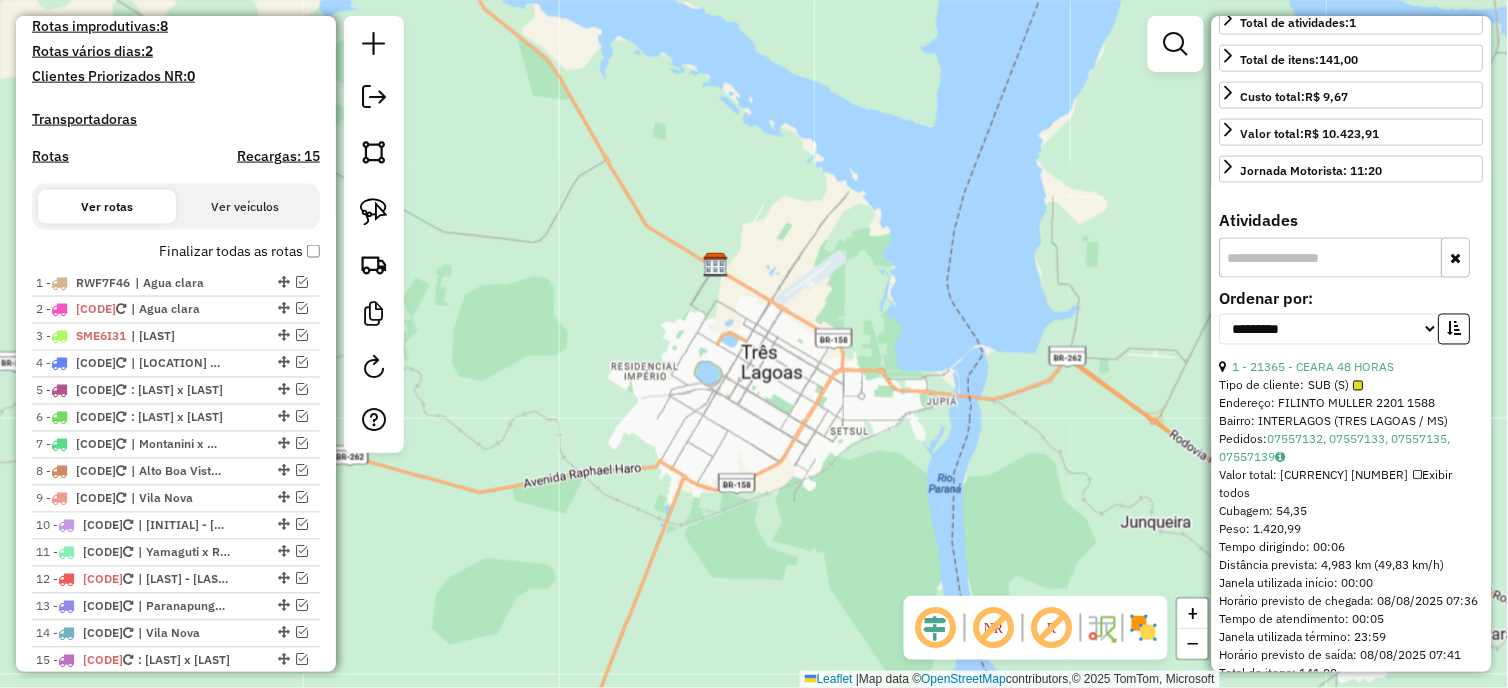 click 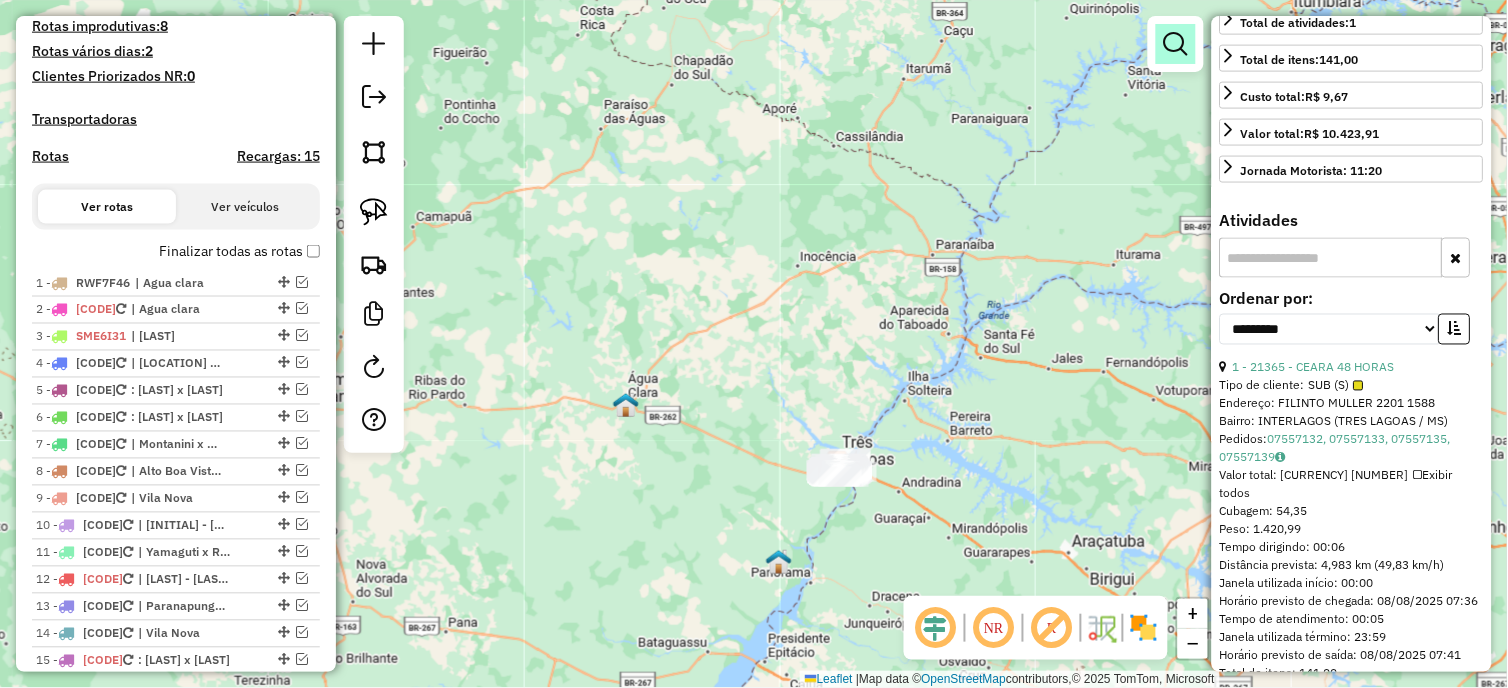 click at bounding box center (1176, 44) 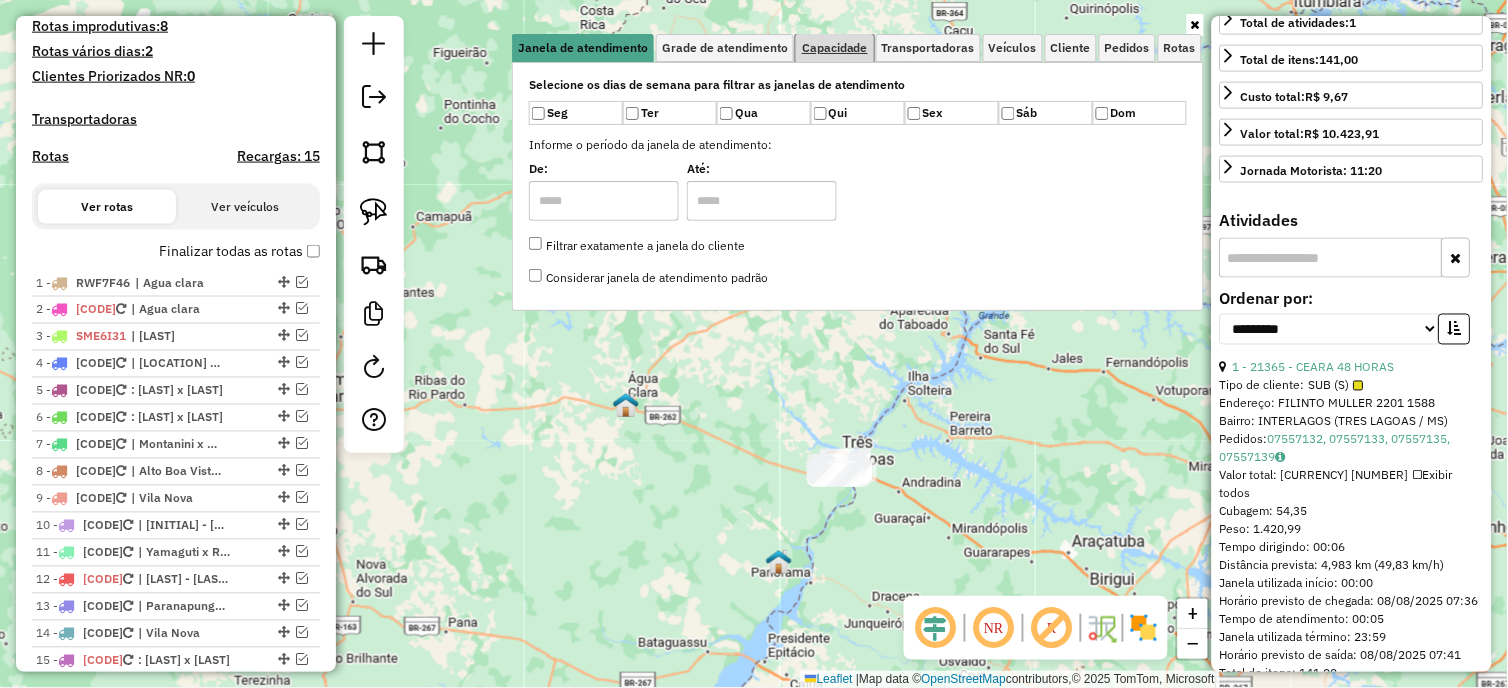 click on "Capacidade" at bounding box center [835, 48] 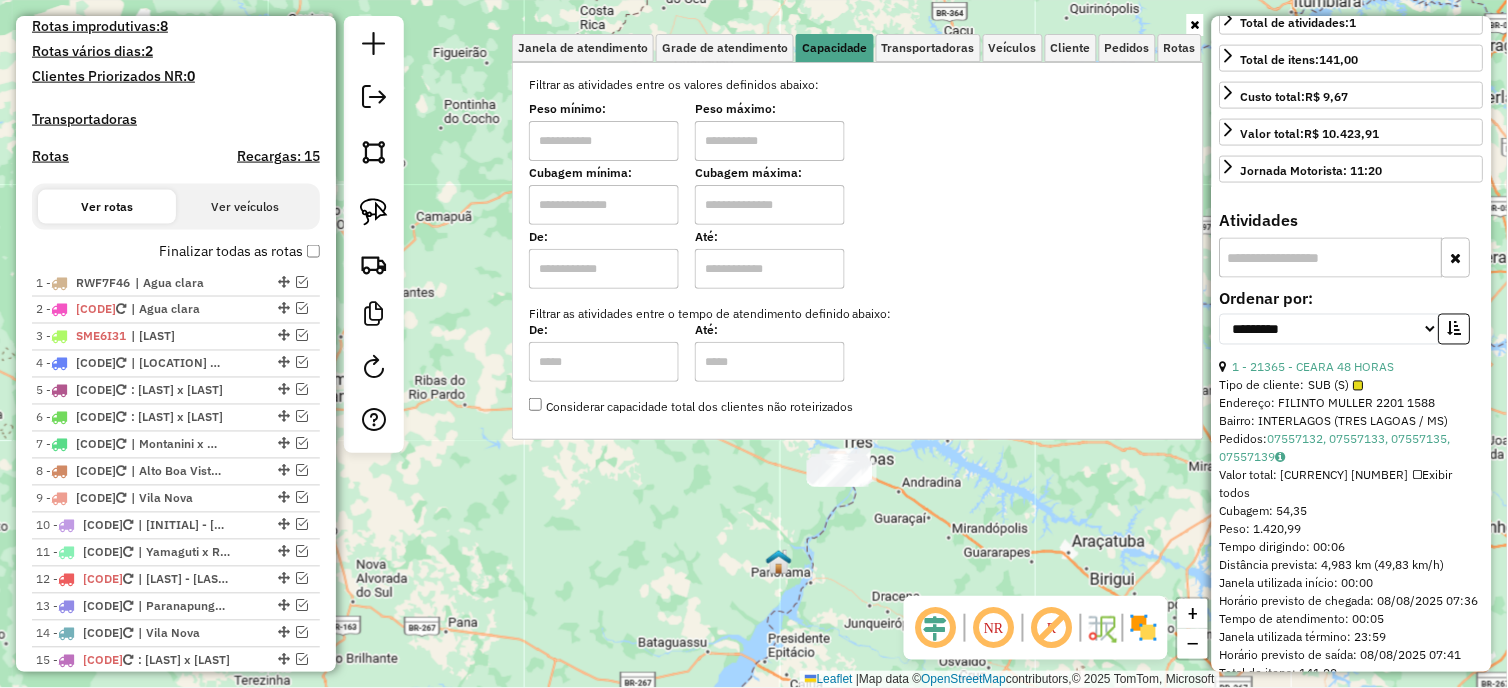 click at bounding box center [604, 141] 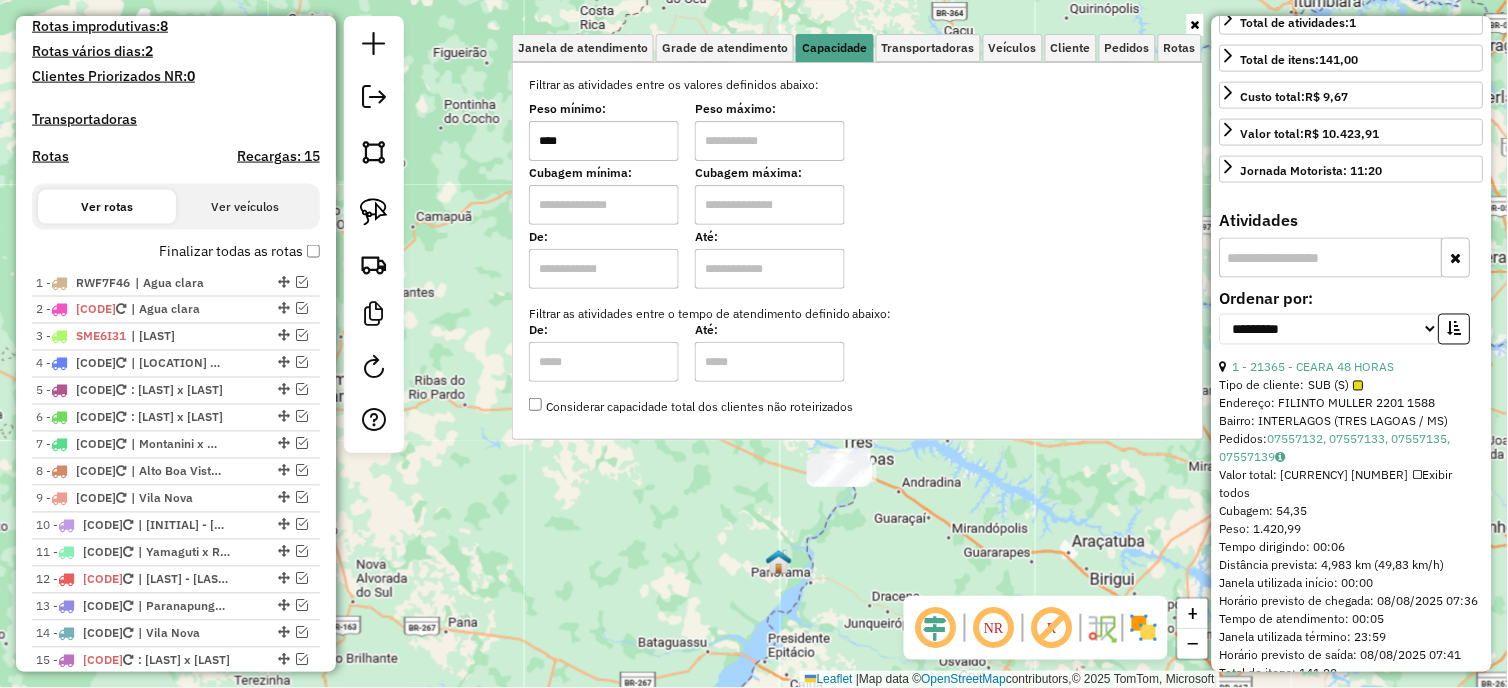 type on "****" 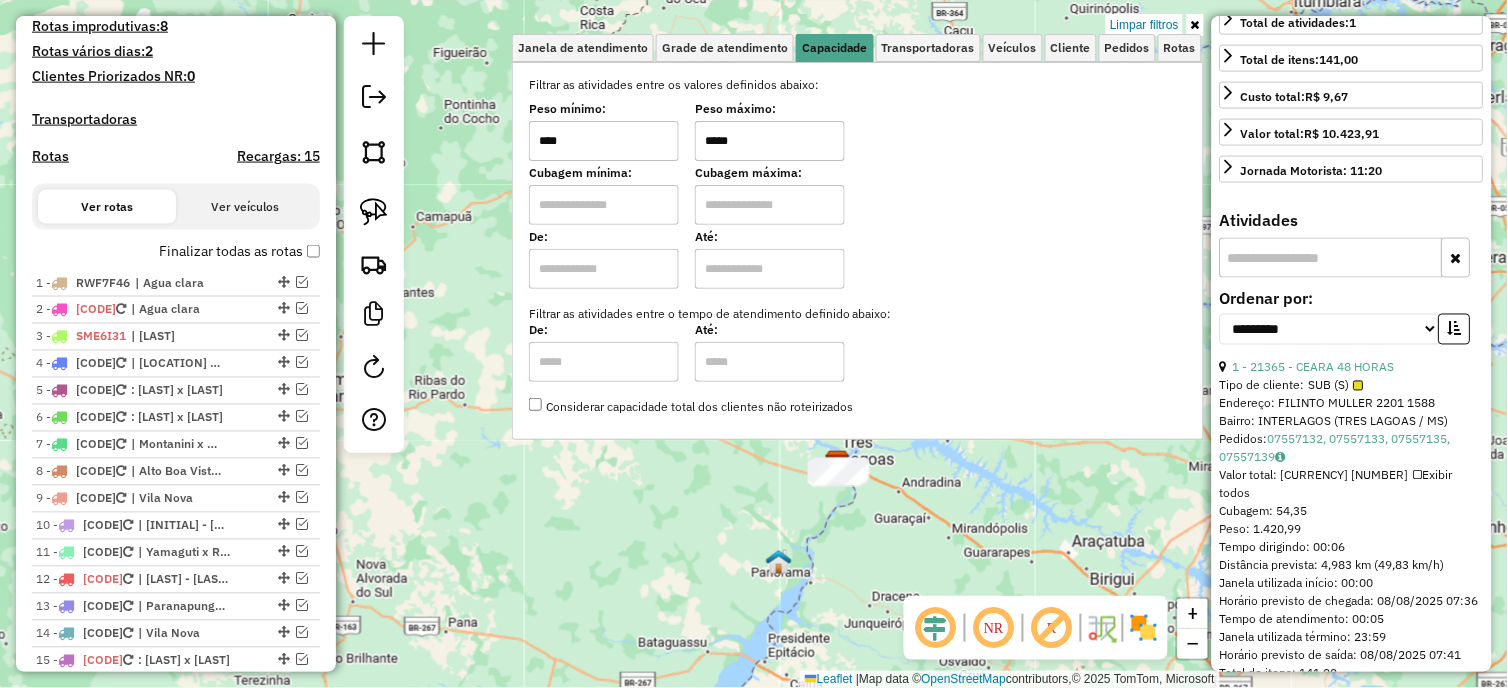 click on "Limpar filtros Janela de atendimento Grade de atendimento Capacidade Transportadoras Veículos Cliente Pedidos  Rotas Selecione os dias de semana para filtrar as janelas de atendimento  Seg   Ter   Qua   Qui   Sex   Sáb   Dom  Informe o período da janela de atendimento: De: Até:  Filtrar exatamente a janela do cliente  Considerar janela de atendimento padrão  Selecione os dias de semana para filtrar as grades de atendimento  Seg   Ter   Qua   Qui   Sex   Sáb   Dom   Considerar clientes sem dia de atendimento cadastrado  Clientes fora do dia de atendimento selecionado Filtrar as atividades entre os valores definidos abaixo:  Peso mínimo:  ****  Peso máximo:  *****  Cubagem mínima:   Cubagem máxima:   De:   Até:  Filtrar as atividades entre o tempo de atendimento definido abaixo:  De:   Até:   Considerar capacidade total dos clientes não roteirizados Transportadora: Selecione um ou mais itens Tipo de veículo: Selecione um ou mais itens Veículo: Selecione um ou mais itens Motorista: Nome: Rótulo:" 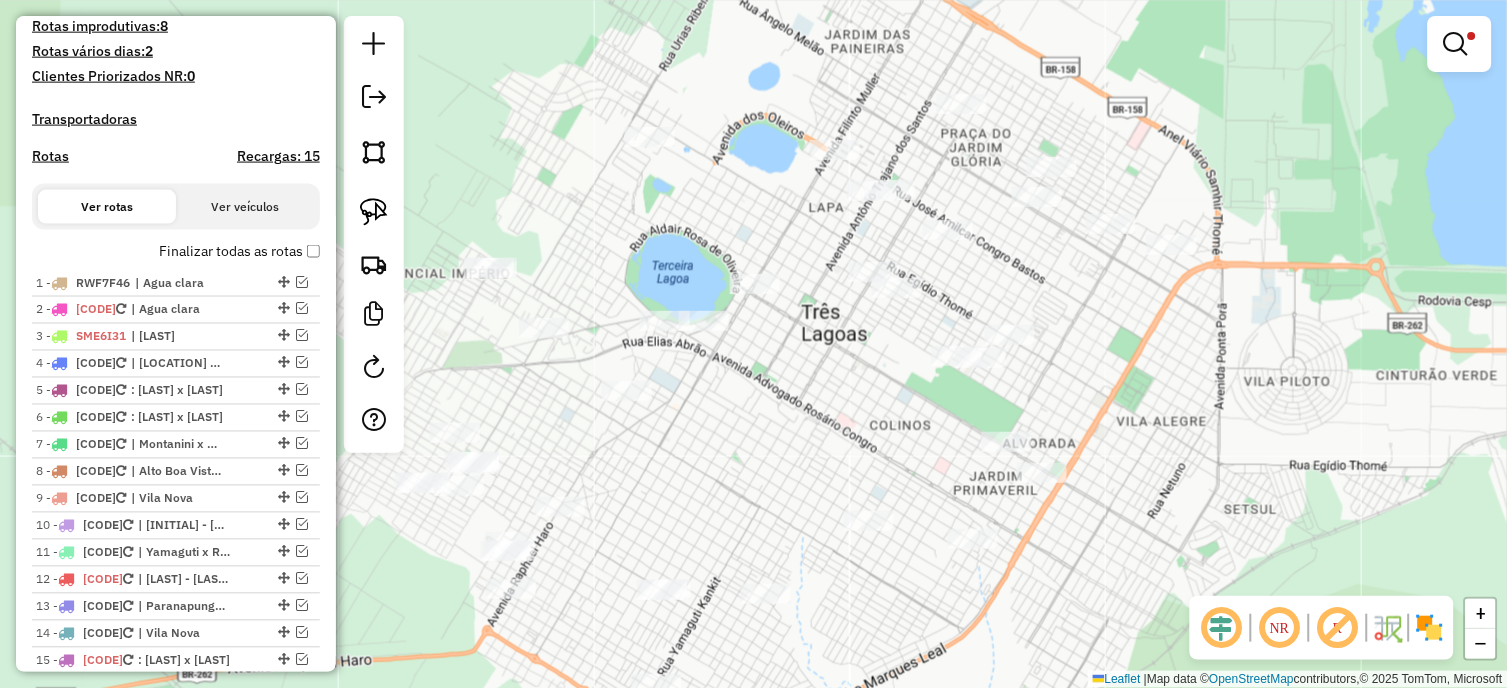 drag, startPoint x: 712, startPoint y: 492, endPoint x: 855, endPoint y: 436, distance: 153.57408 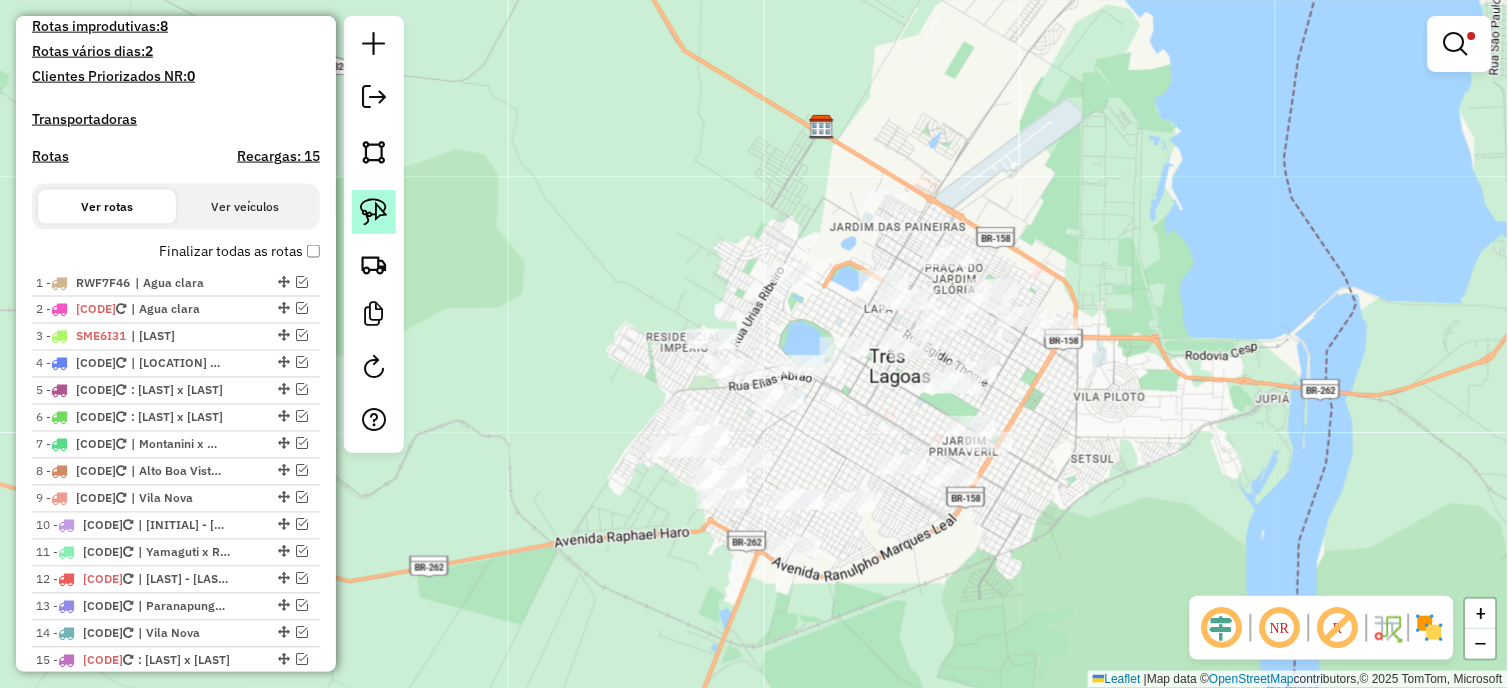 click 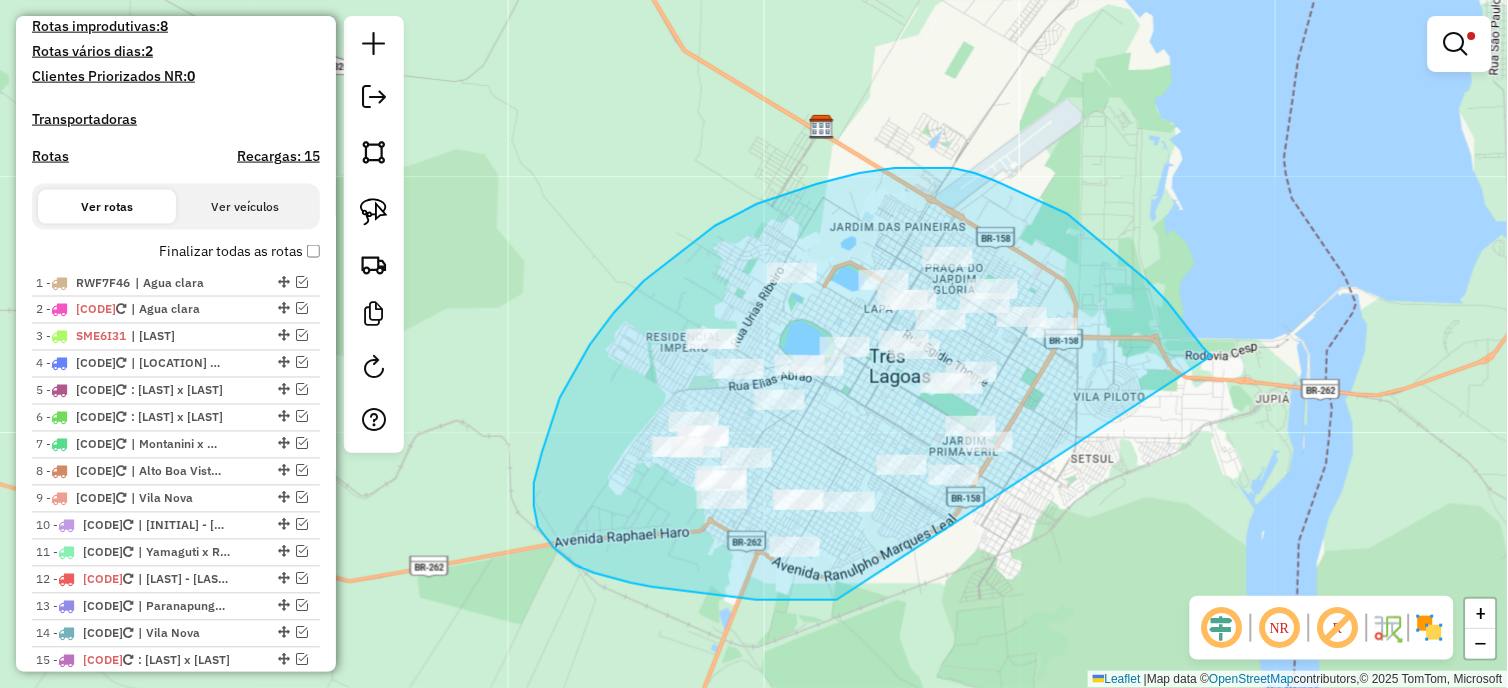 drag, startPoint x: 1212, startPoint y: 356, endPoint x: 837, endPoint y: 600, distance: 447.39355 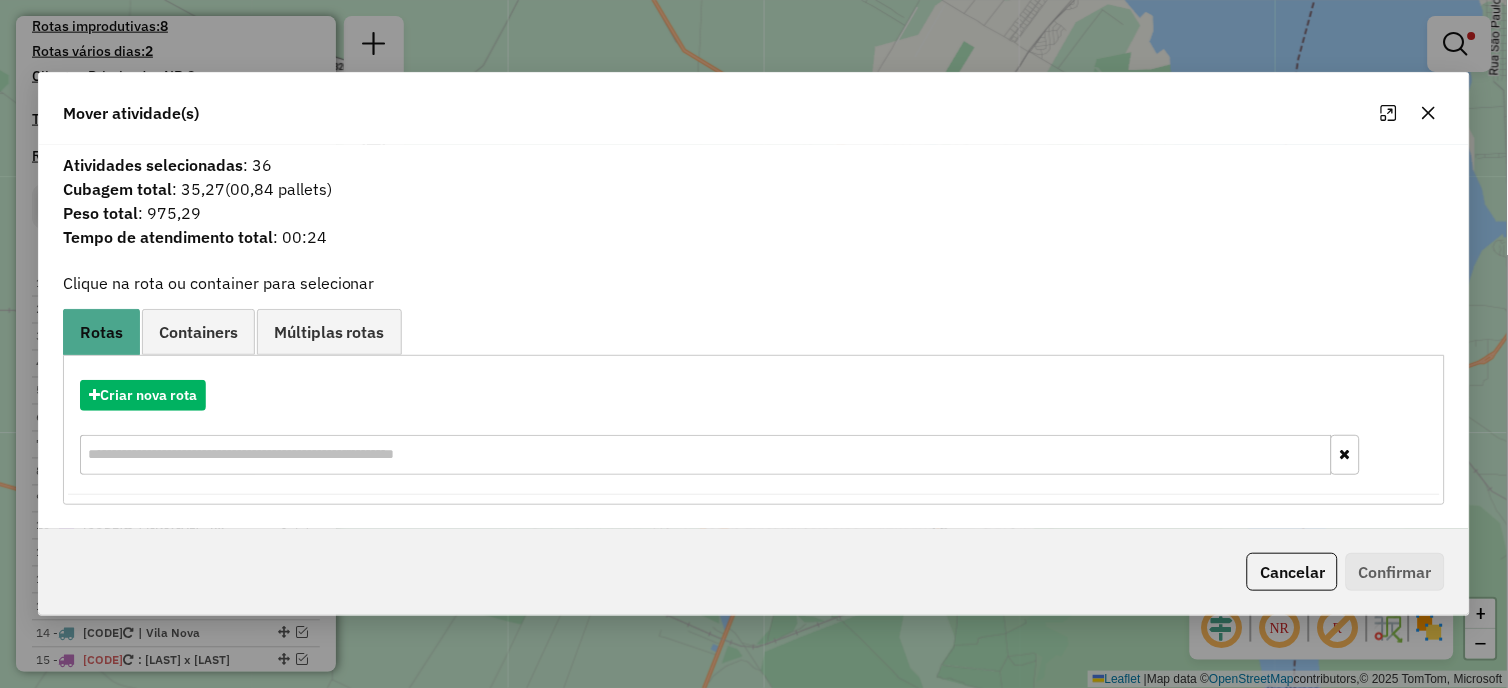 click 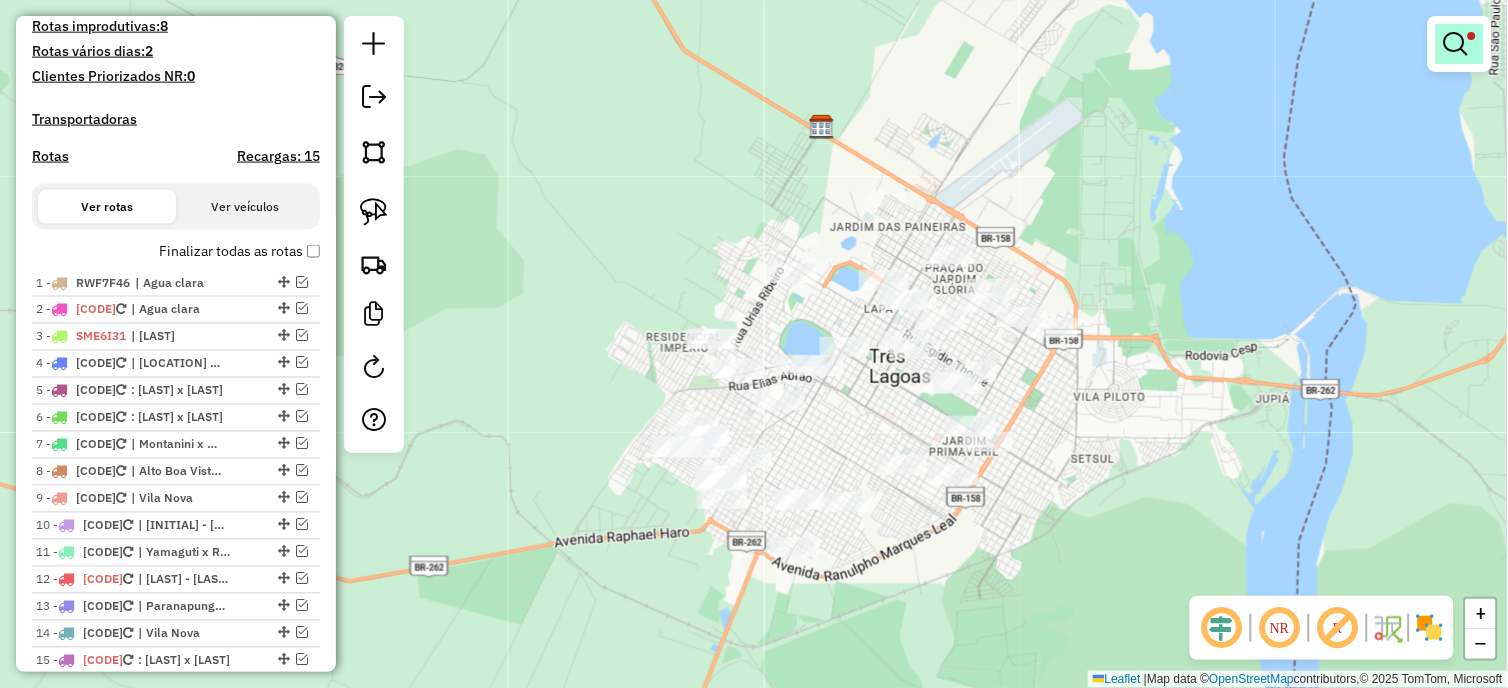 click at bounding box center [1460, 44] 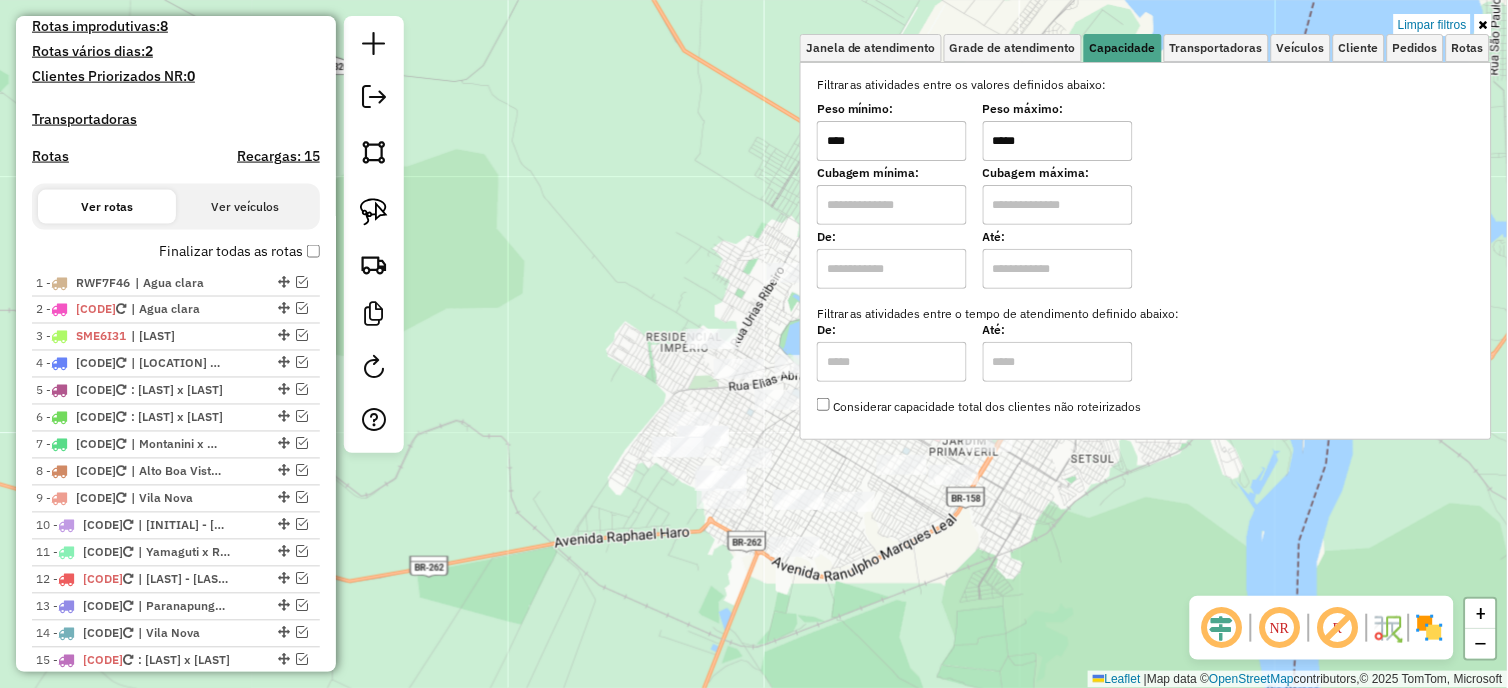 drag, startPoint x: 1062, startPoint y: 131, endPoint x: 975, endPoint y: 151, distance: 89.26926 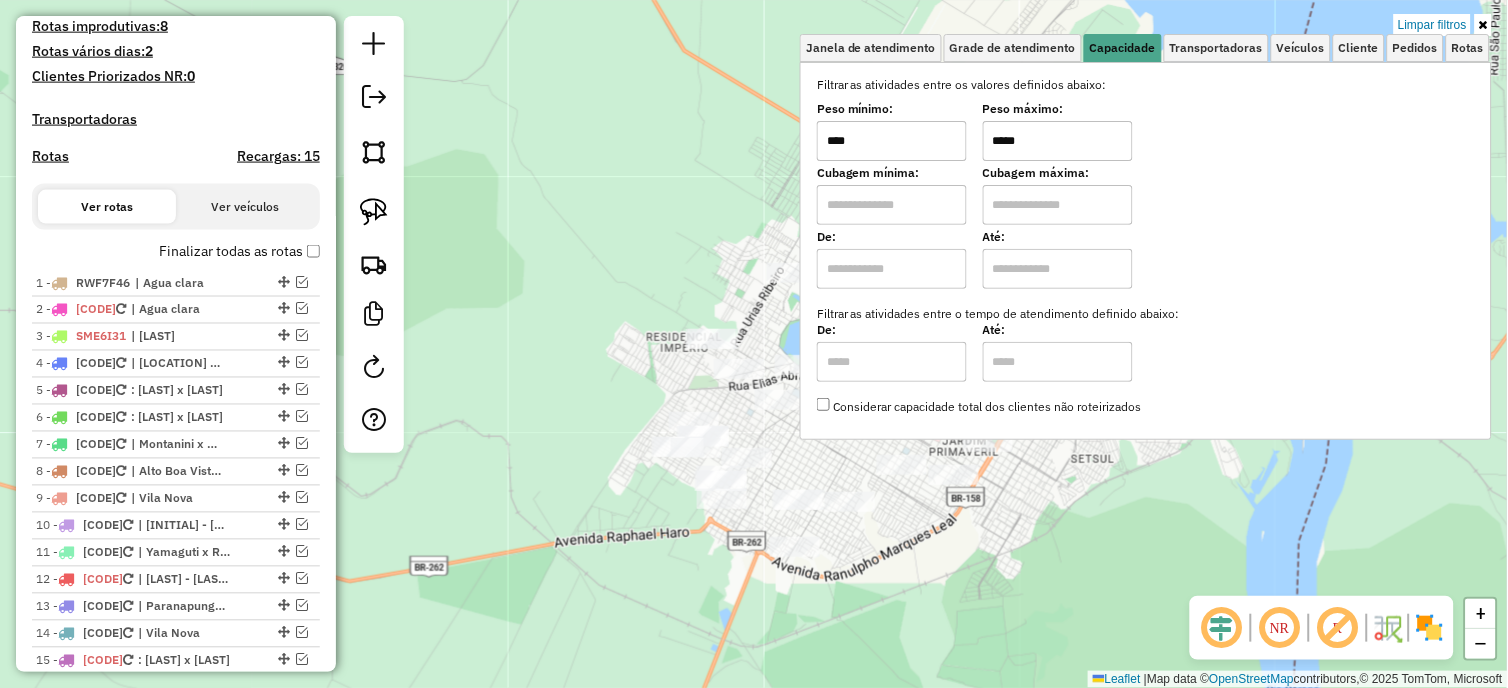 type on "*****" 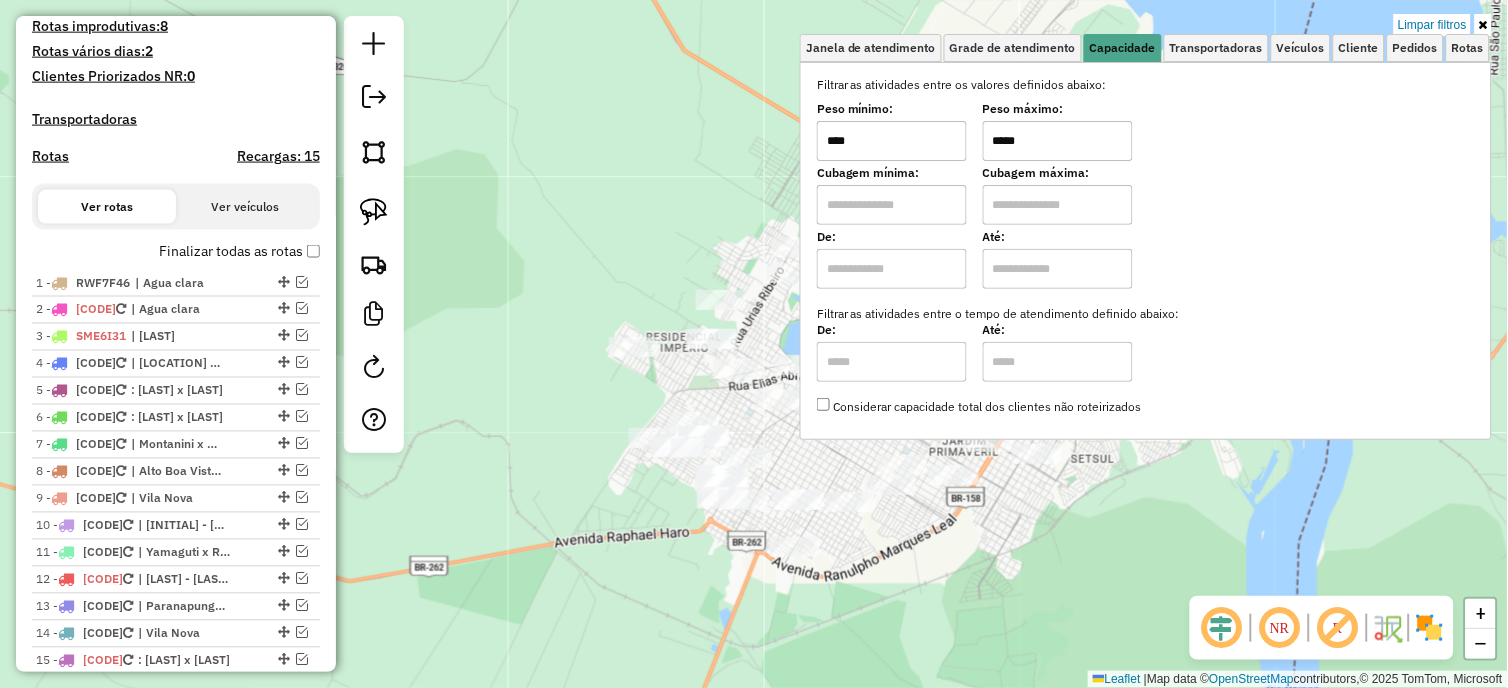 click on "Limpar filtros Janela de atendimento Grade de atendimento Capacidade Transportadoras Veículos Cliente Pedidos  Rotas Selecione os dias de semana para filtrar as janelas de atendimento  Seg   Ter   Qua   Qui   Sex   Sáb   Dom  Informe o período da janela de atendimento: De: Até:  Filtrar exatamente a janela do cliente  Considerar janela de atendimento padrão  Selecione os dias de semana para filtrar as grades de atendimento  Seg   Ter   Qua   Qui   Sex   Sáb   Dom   Considerar clientes sem dia de atendimento cadastrado  Clientes fora do dia de atendimento selecionado Filtrar as atividades entre os valores definidos abaixo:  Peso mínimo:  ****  Peso máximo:  *****  Cubagem mínima:   Cubagem máxima:   De:   Até:  Filtrar as atividades entre o tempo de atendimento definido abaixo:  De:   Até:   Considerar capacidade total dos clientes não roteirizados Transportadora: Selecione um ou mais itens Tipo de veículo: Selecione um ou mais itens Veículo: Selecione um ou mais itens Motorista: Nome: Rótulo:" 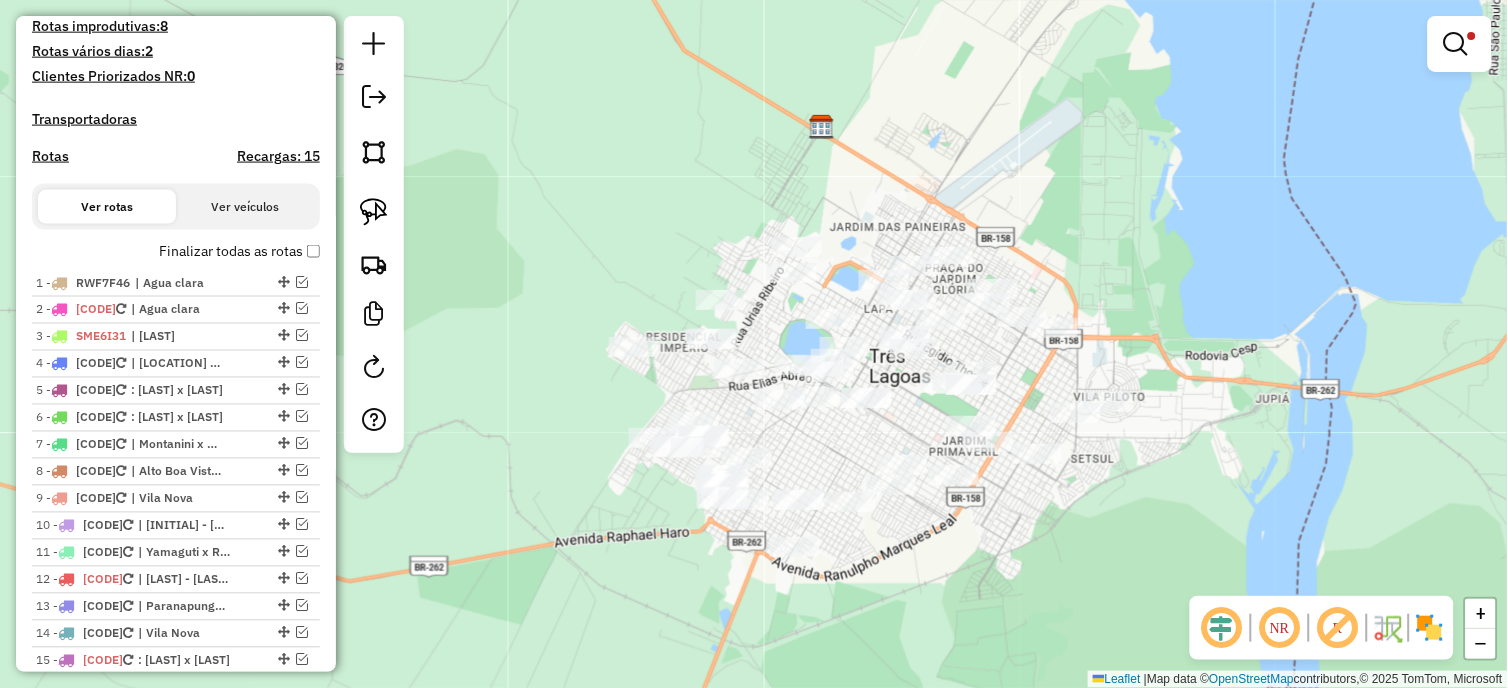 drag, startPoint x: 372, startPoint y: 221, endPoint x: 603, endPoint y: 247, distance: 232.4586 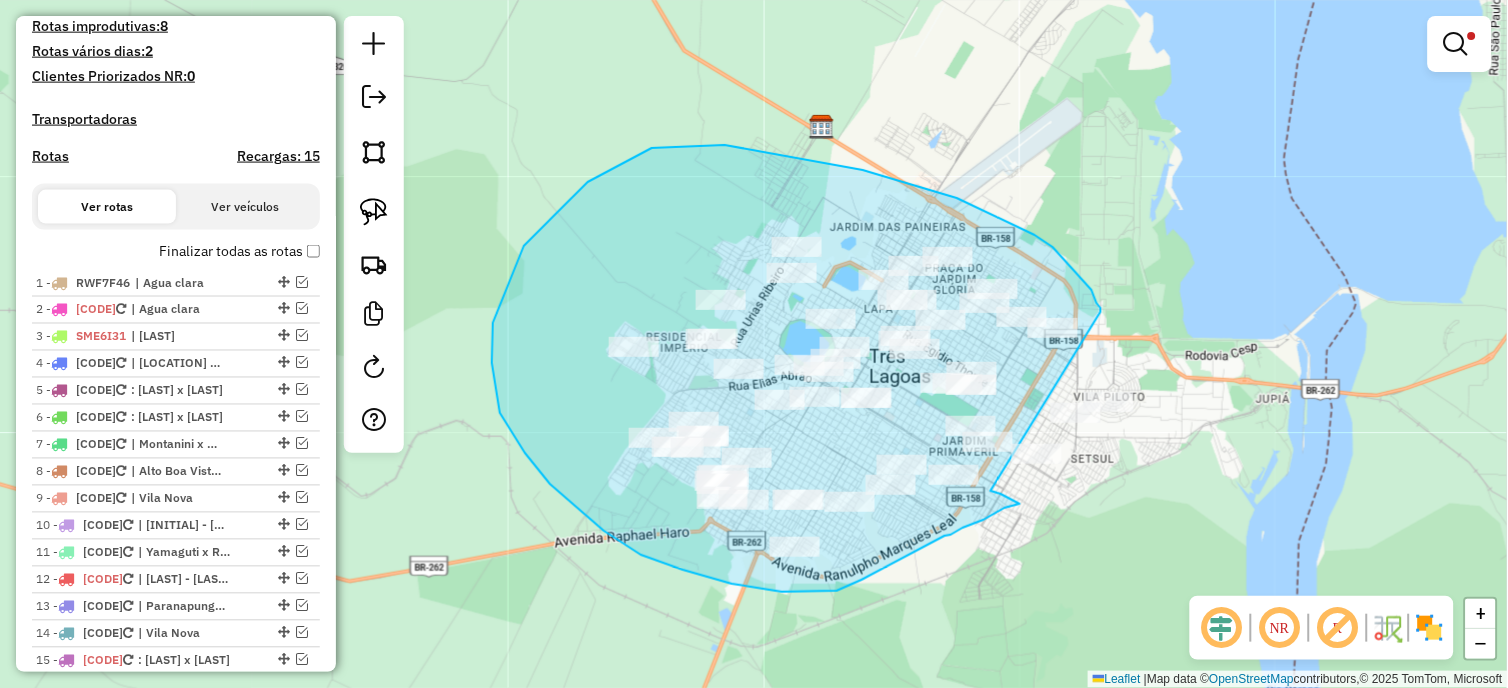 drag, startPoint x: 1101, startPoint y: 312, endPoint x: 991, endPoint y: 491, distance: 210.0976 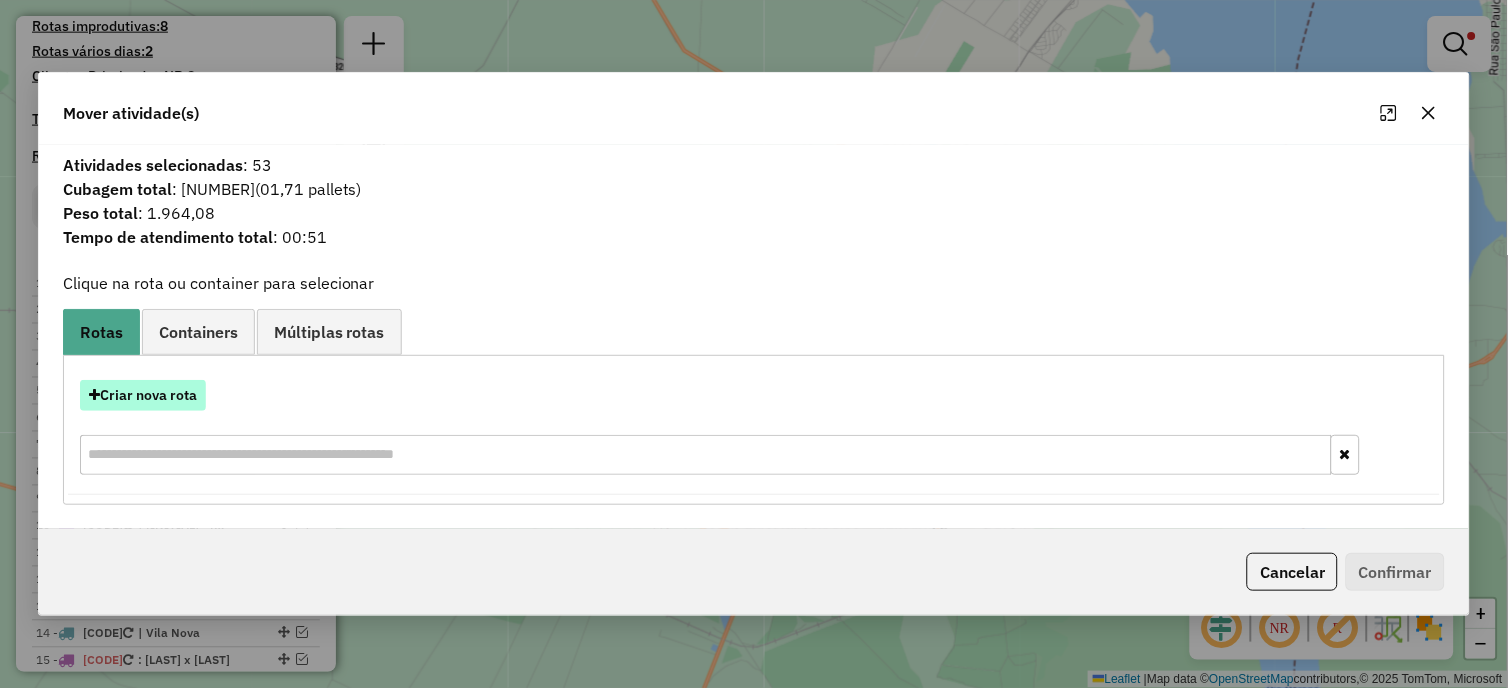 click on "Criar nova rota" at bounding box center (143, 395) 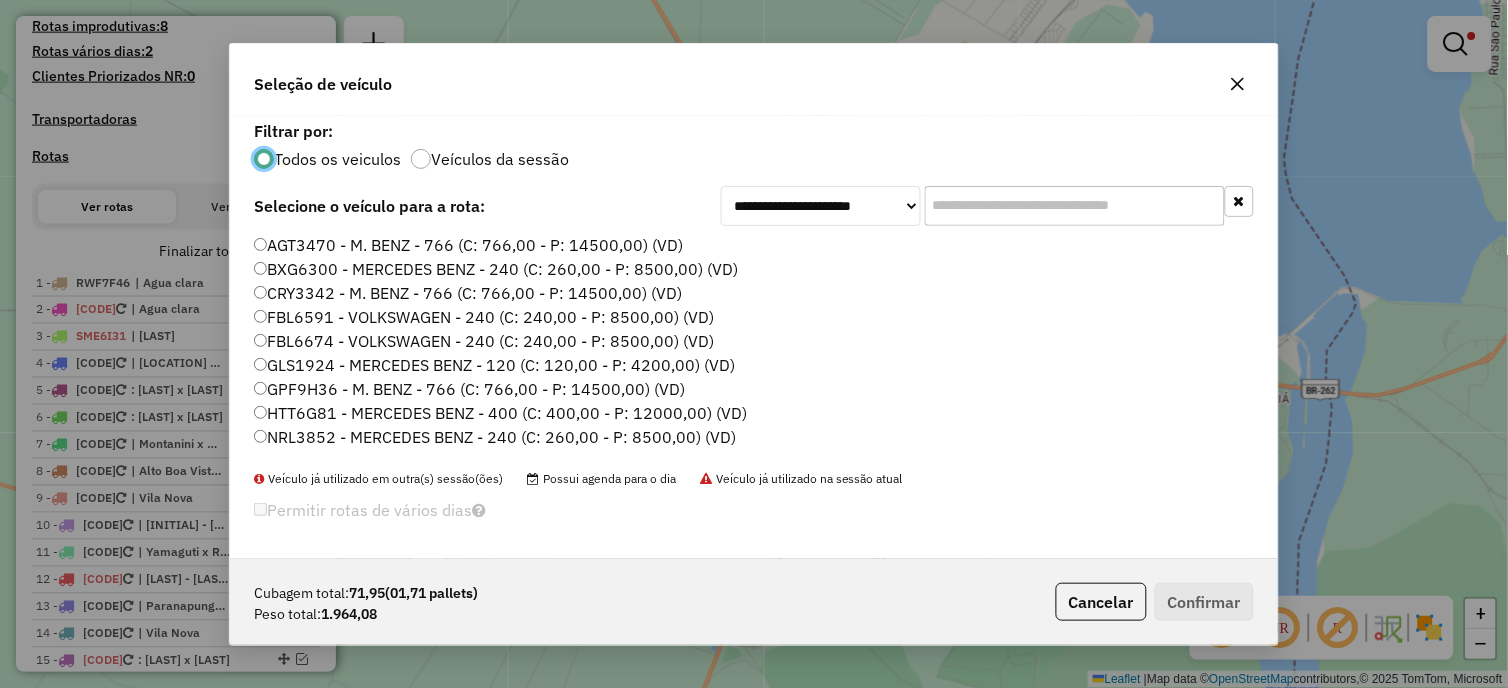 scroll, scrollTop: 167, scrollLeft: 0, axis: vertical 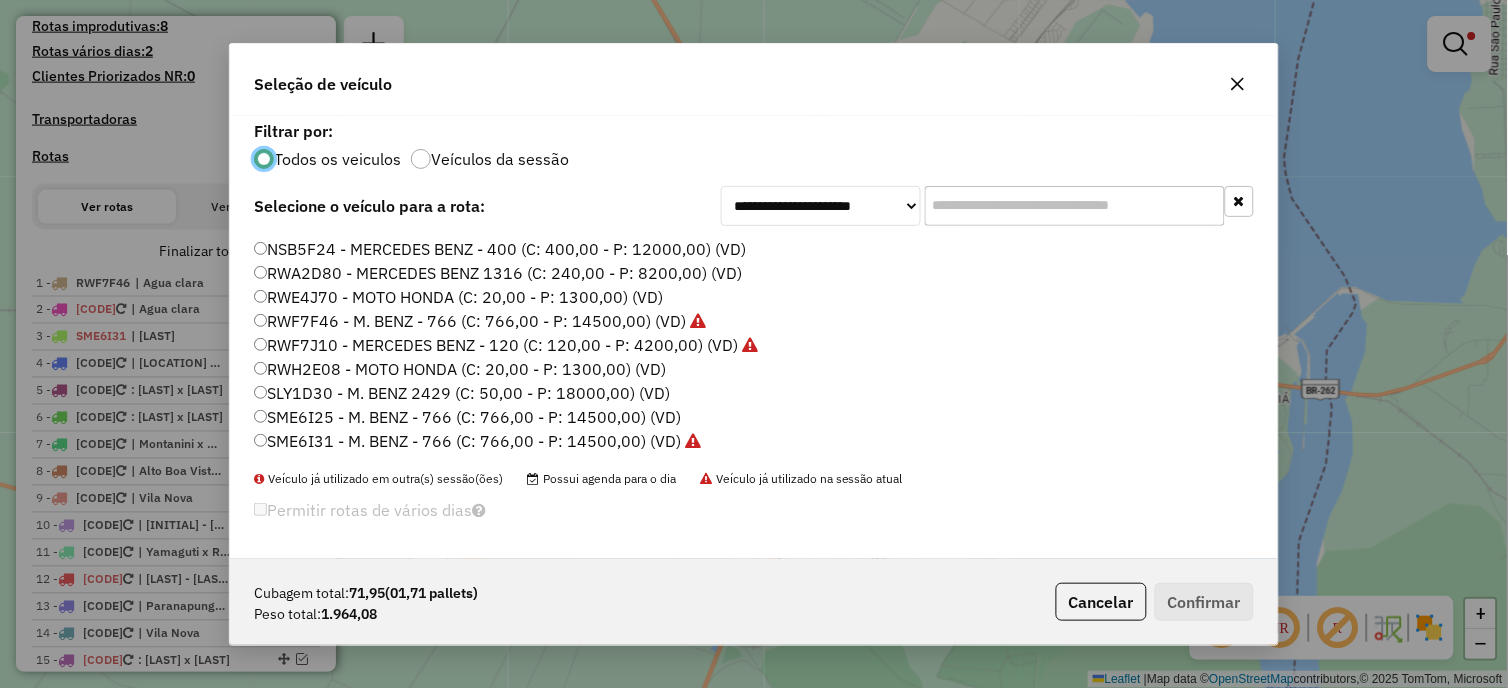 click on "RWE4J70 - MOTO HONDA (C: 20,00 - P: 1300,00) (VD)" 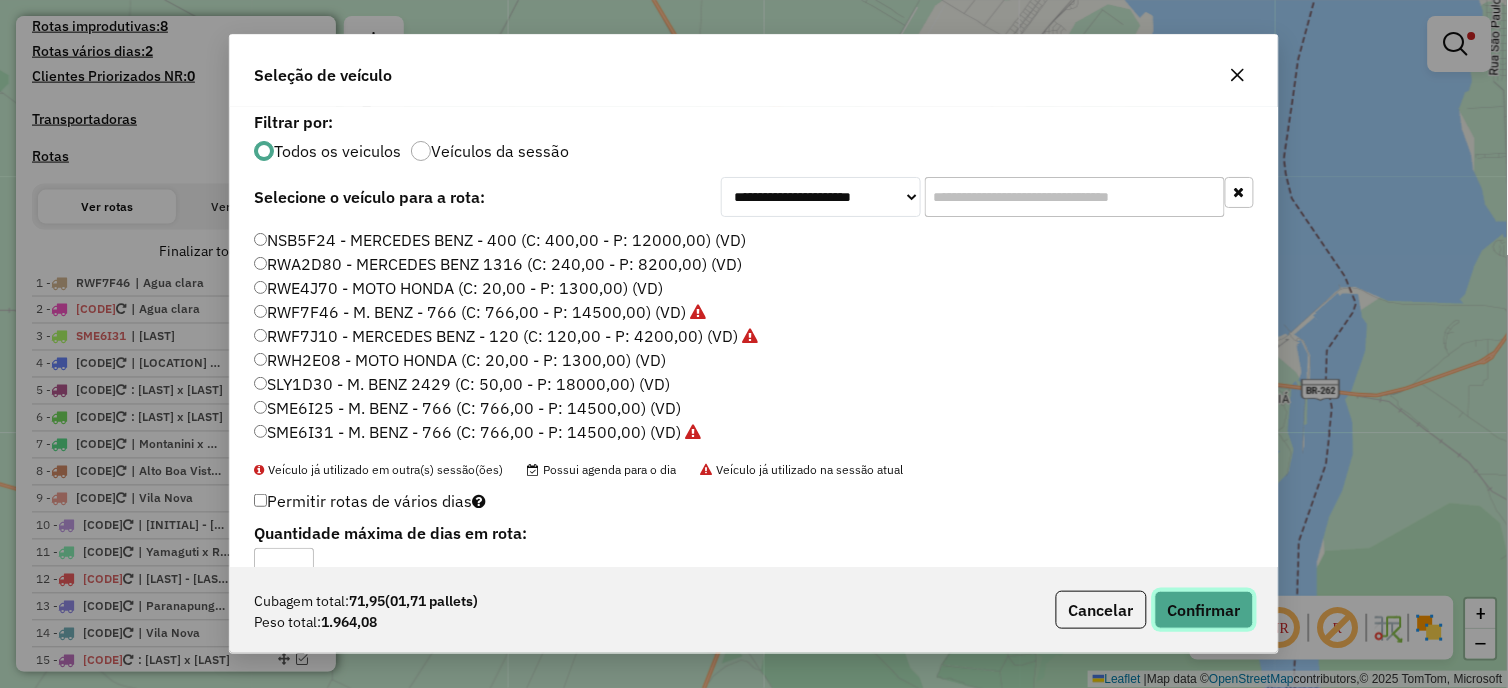 click on "Confirmar" 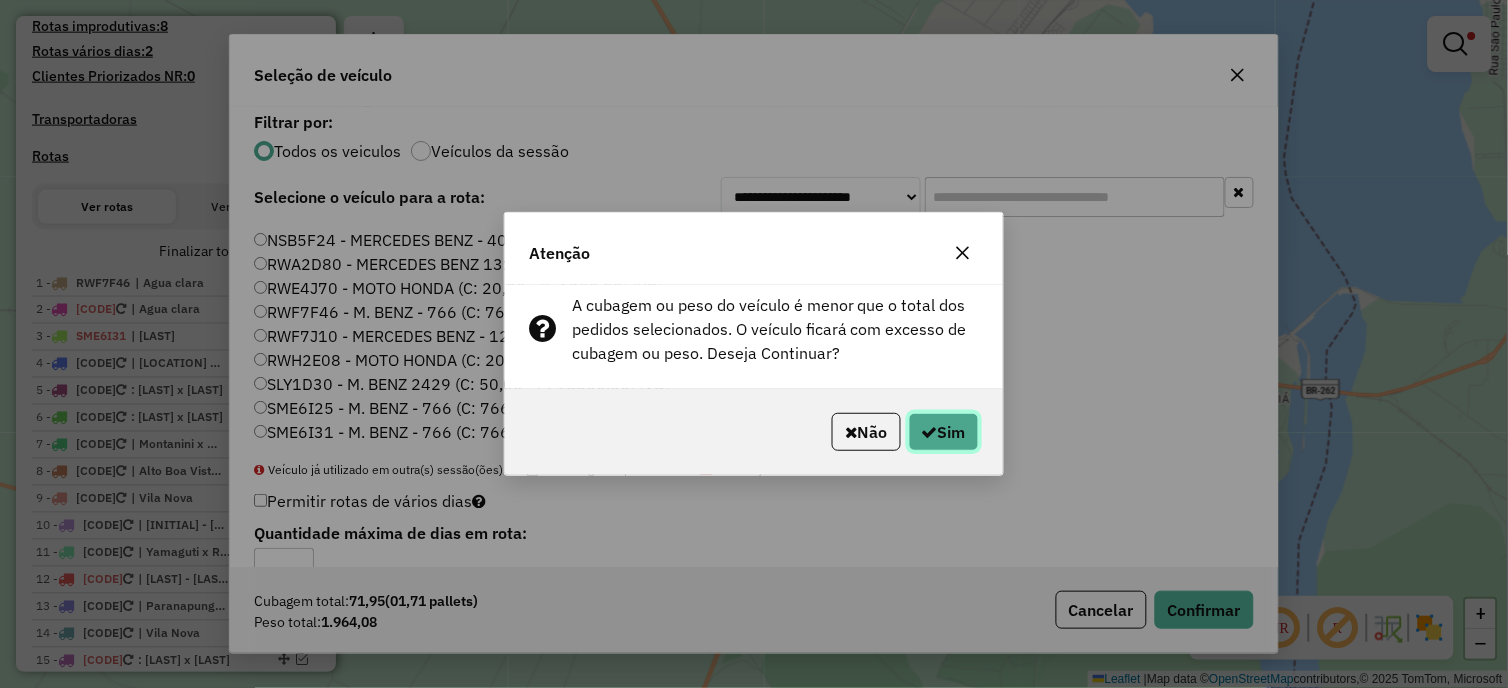 click on "Sim" 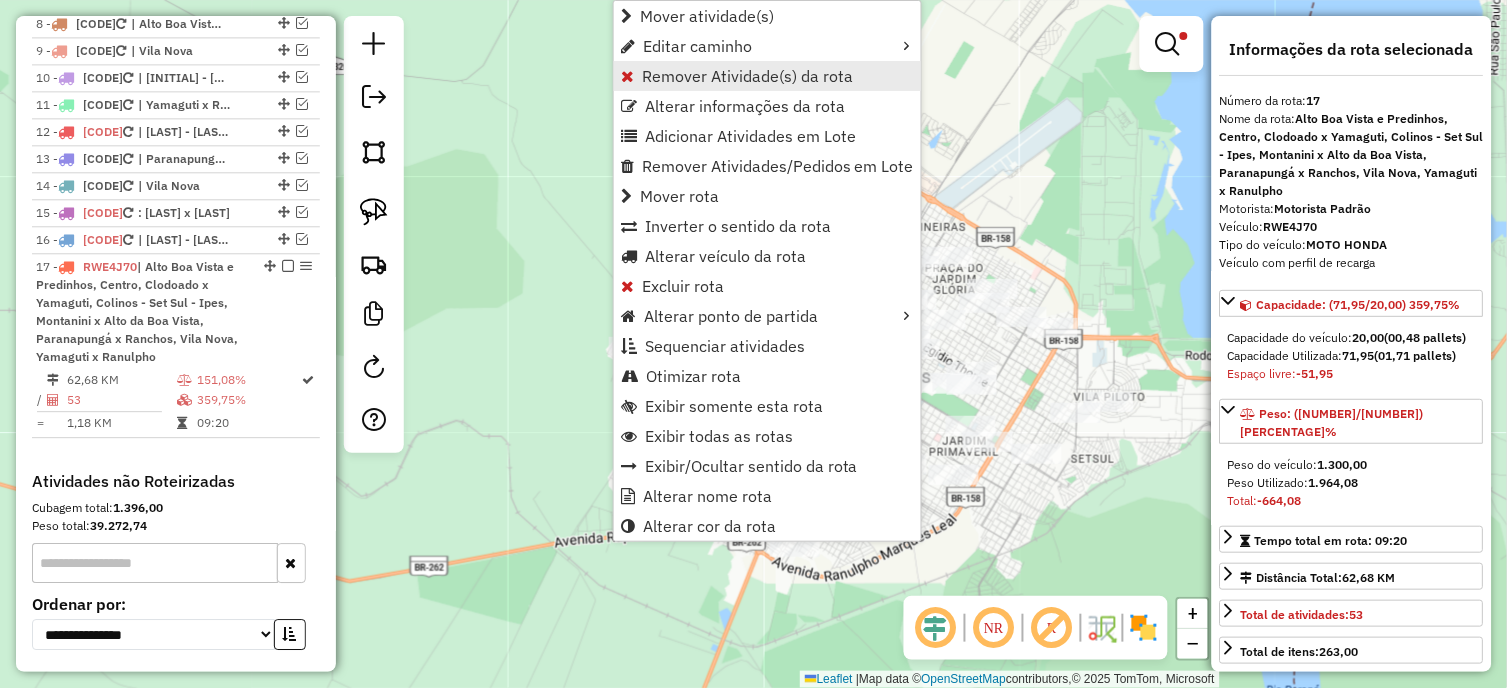 scroll, scrollTop: 1170, scrollLeft: 0, axis: vertical 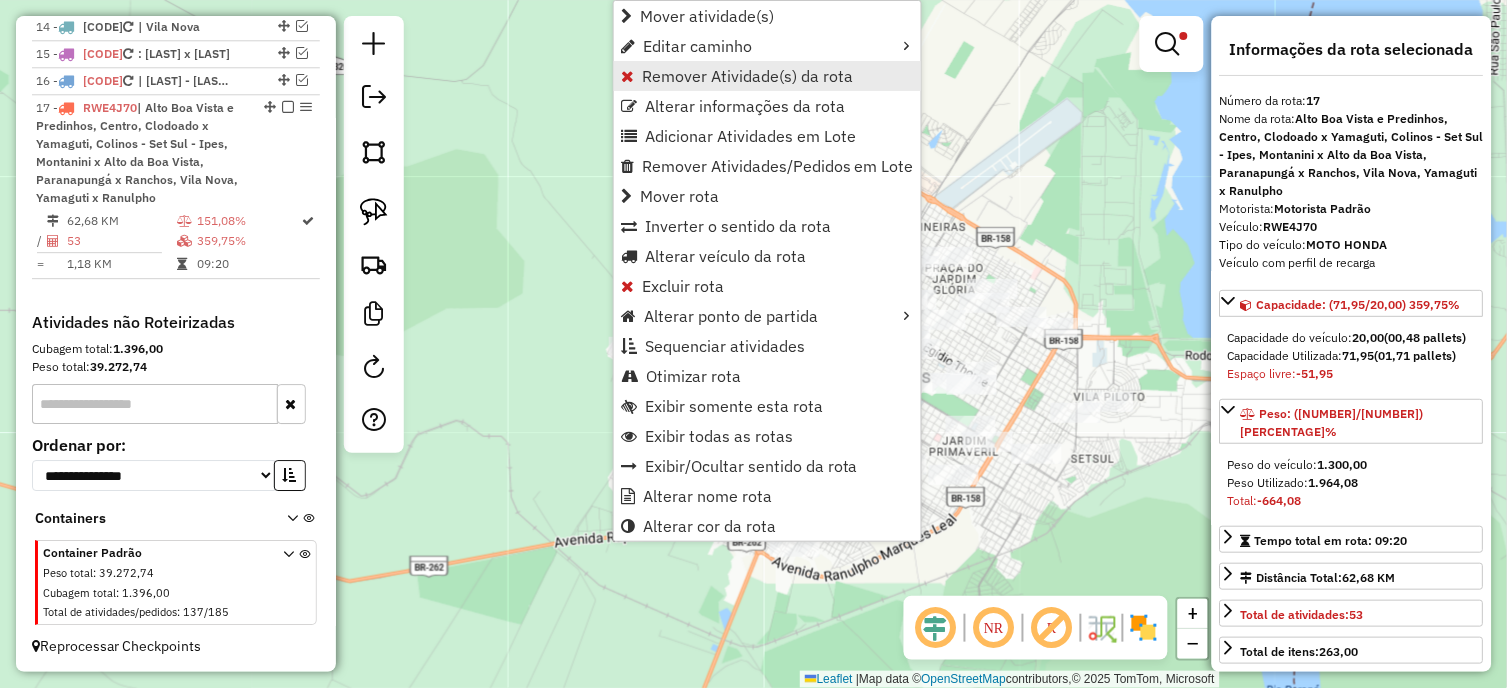 click on "Remover Atividade(s) da rota" at bounding box center [747, 76] 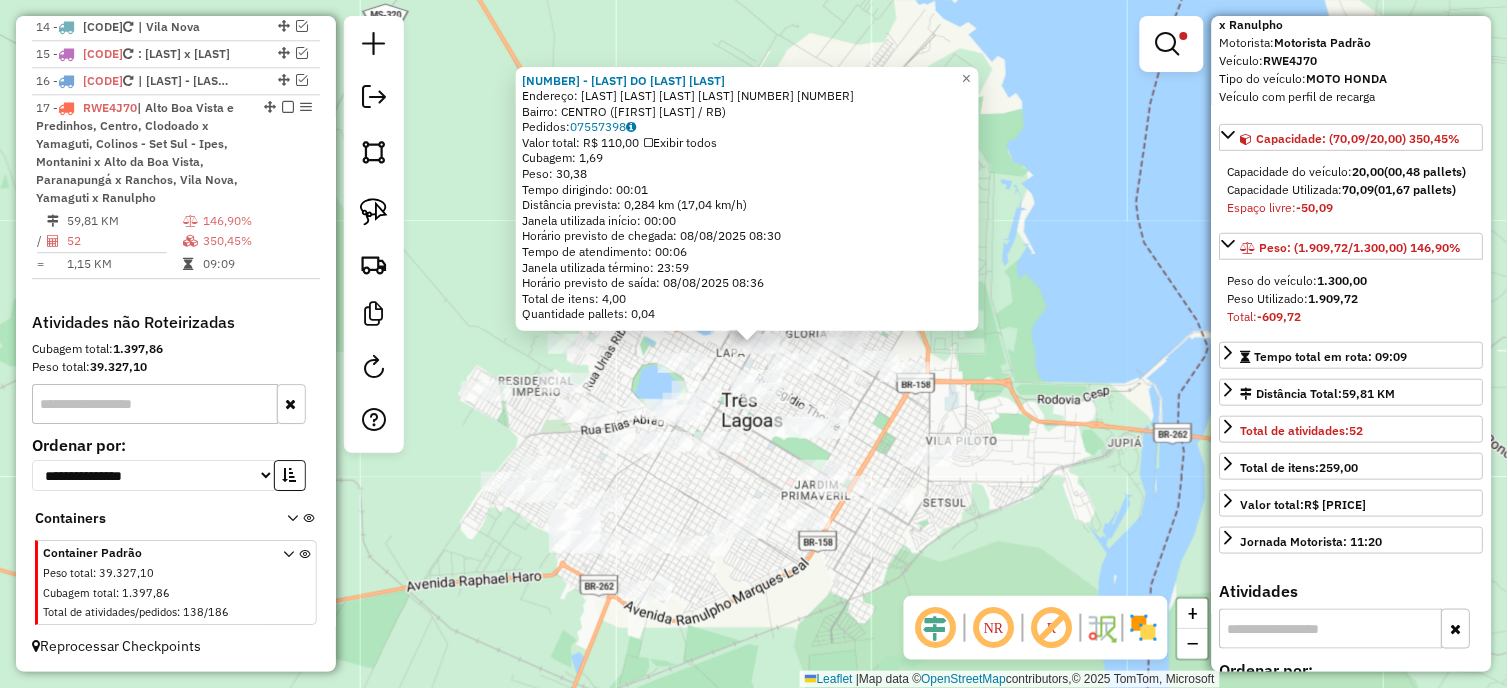 scroll, scrollTop: 444, scrollLeft: 0, axis: vertical 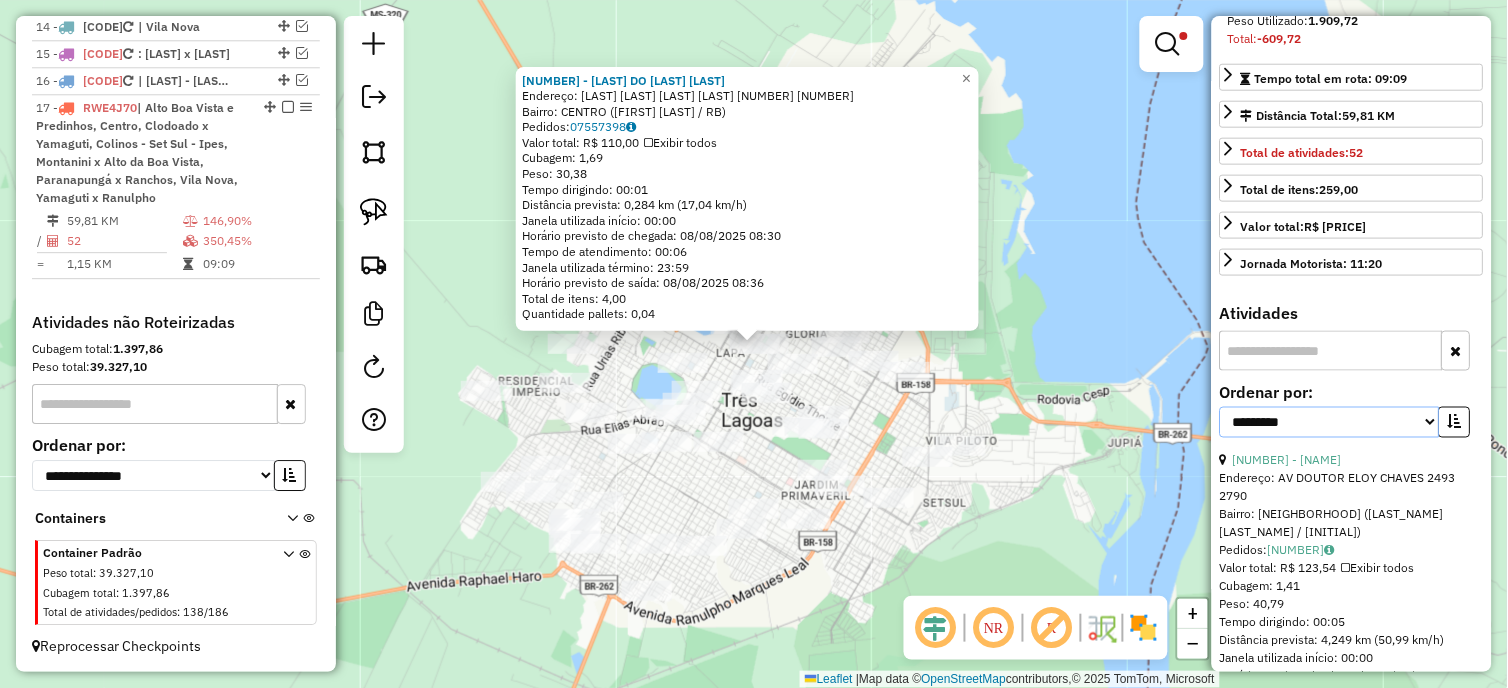 click on "**********" at bounding box center [1330, 422] 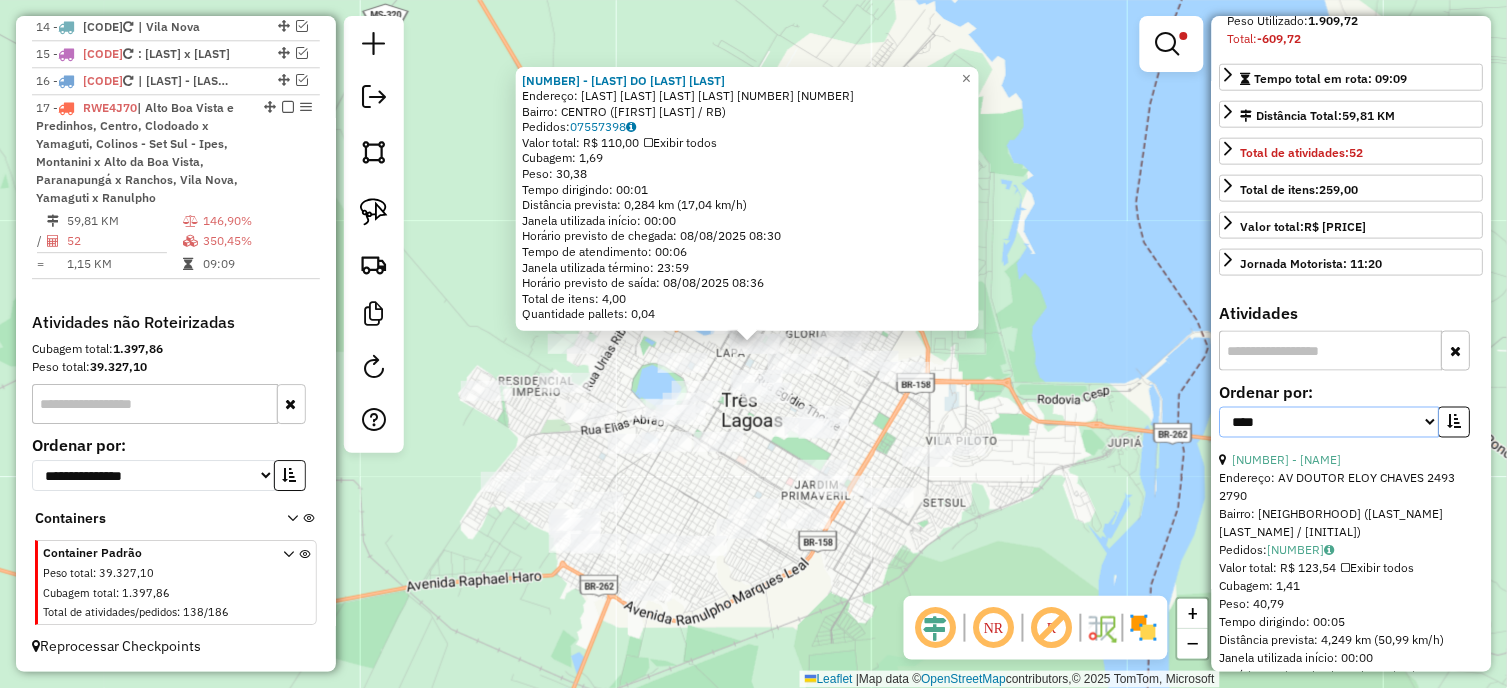 click on "**********" at bounding box center [1330, 422] 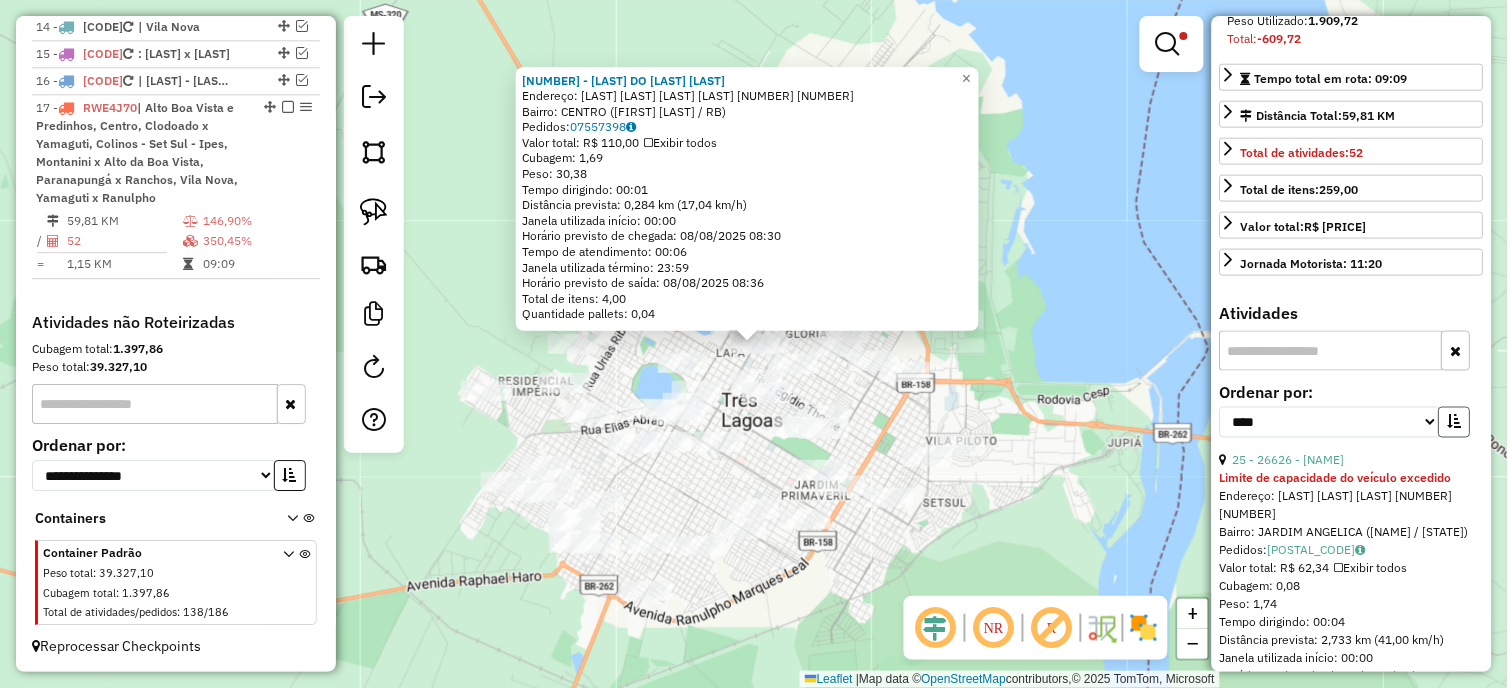 click at bounding box center [1455, 422] 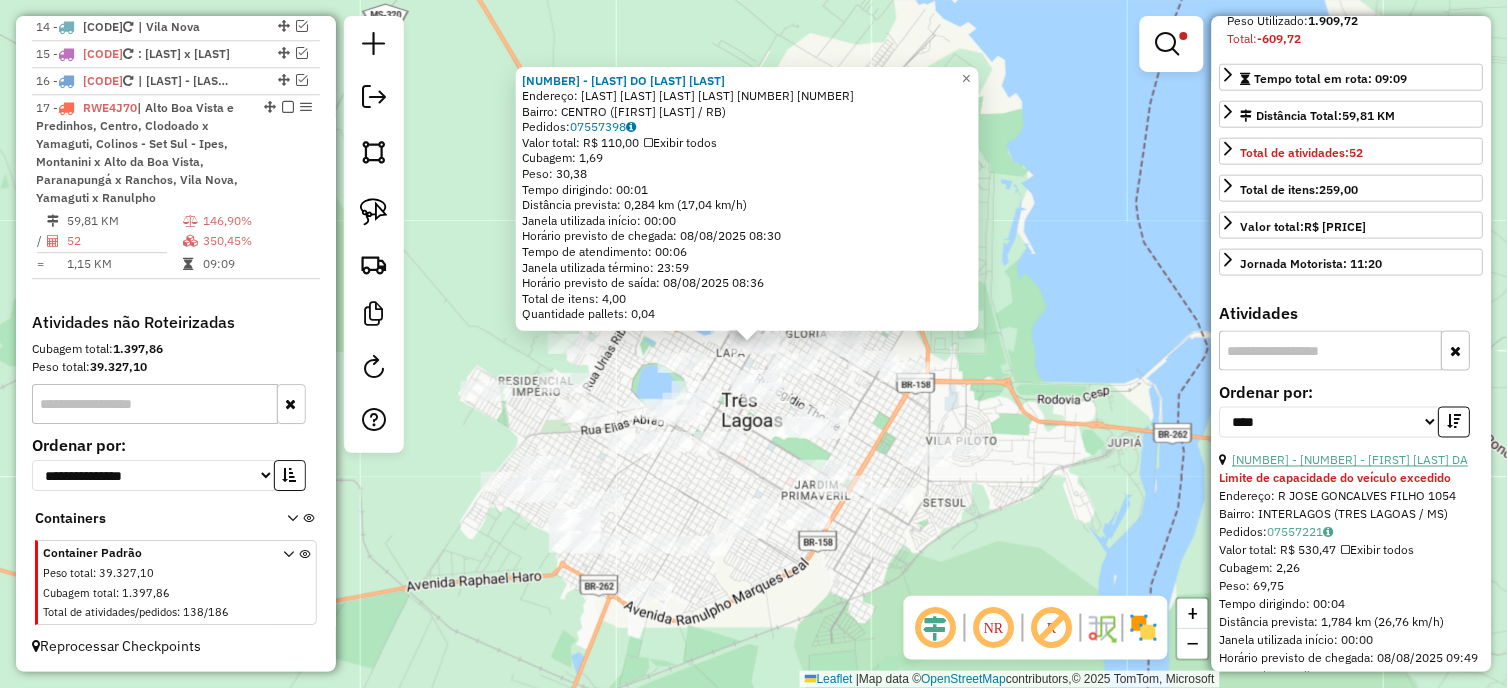 click on "18 - 22024 - JURANDIR PEREIRA DA" at bounding box center [1351, 460] 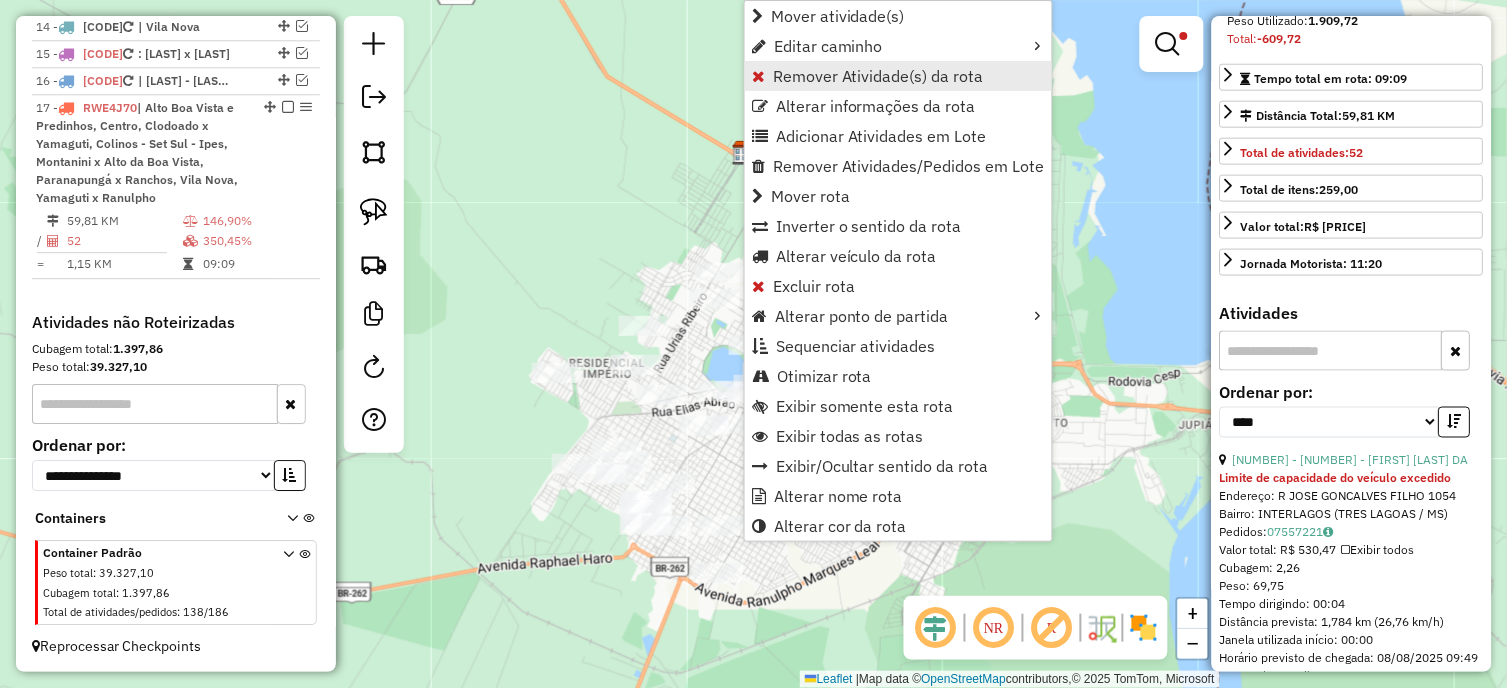 click on "Remover Atividade(s) da rota" at bounding box center (878, 76) 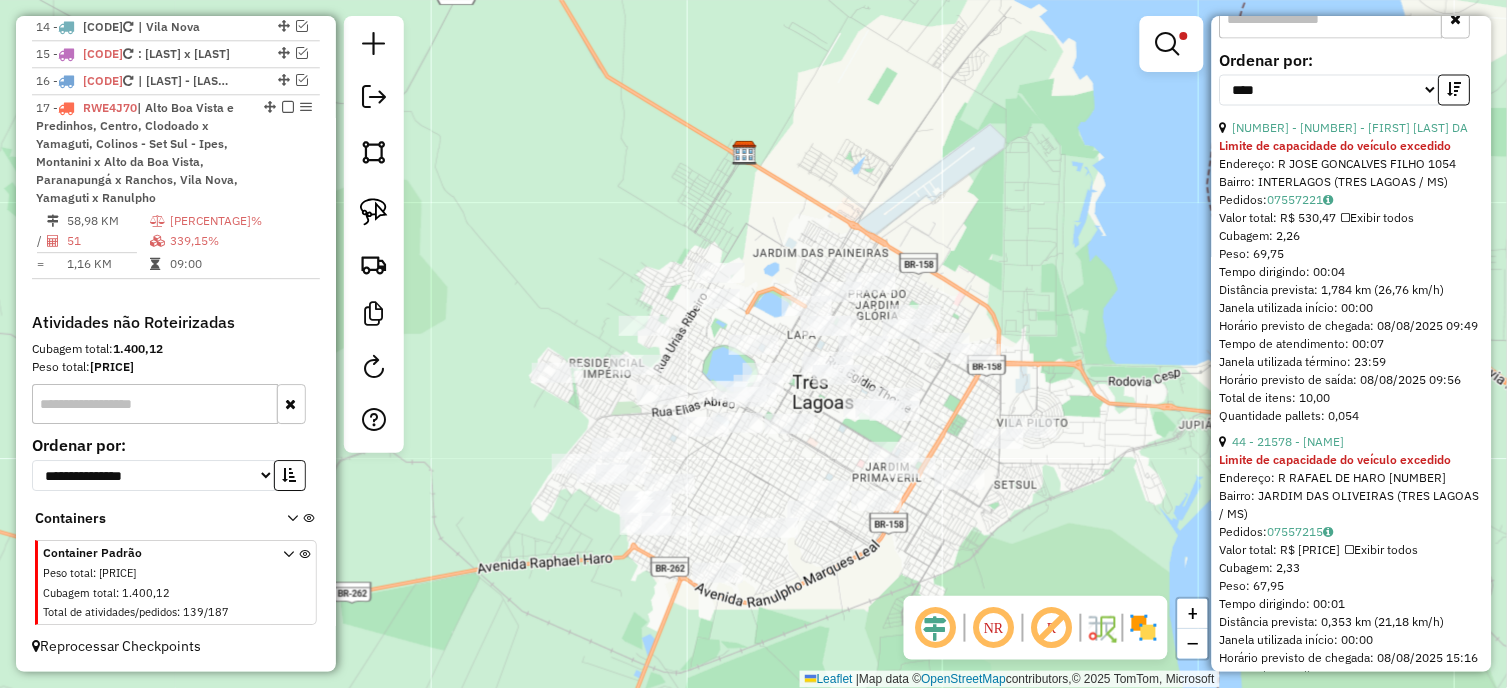scroll, scrollTop: 777, scrollLeft: 0, axis: vertical 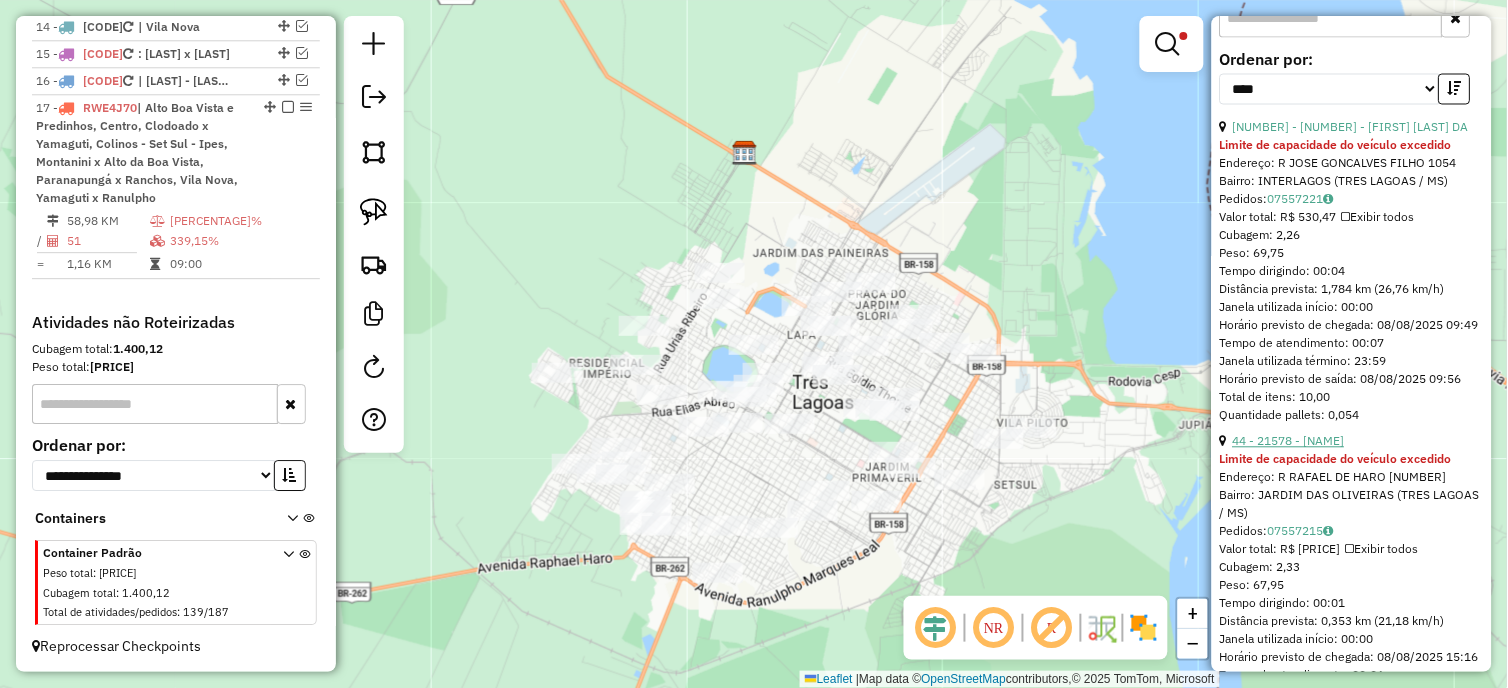 click on "44 - 21578 - NAIR VIANA DOS SANTO" at bounding box center (1289, 441) 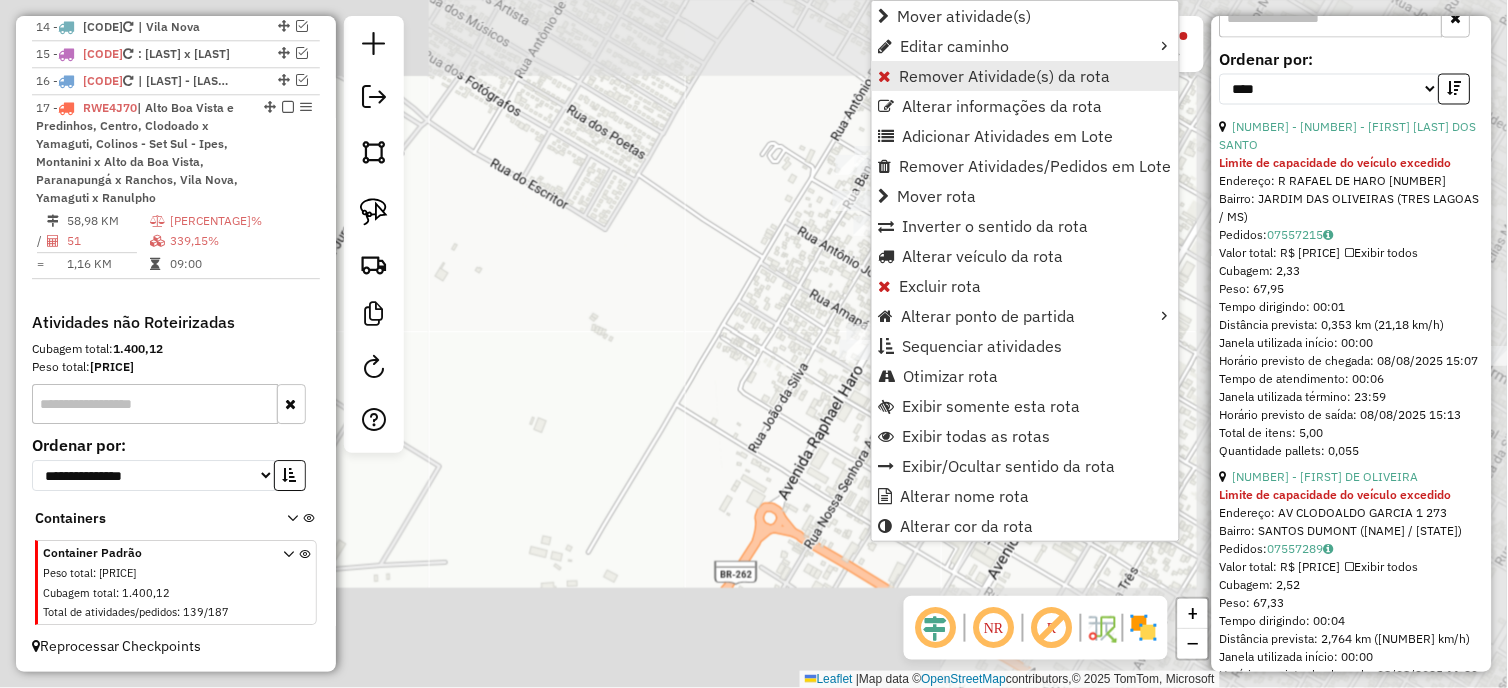 click on "Remover Atividade(s) da rota" at bounding box center (1005, 76) 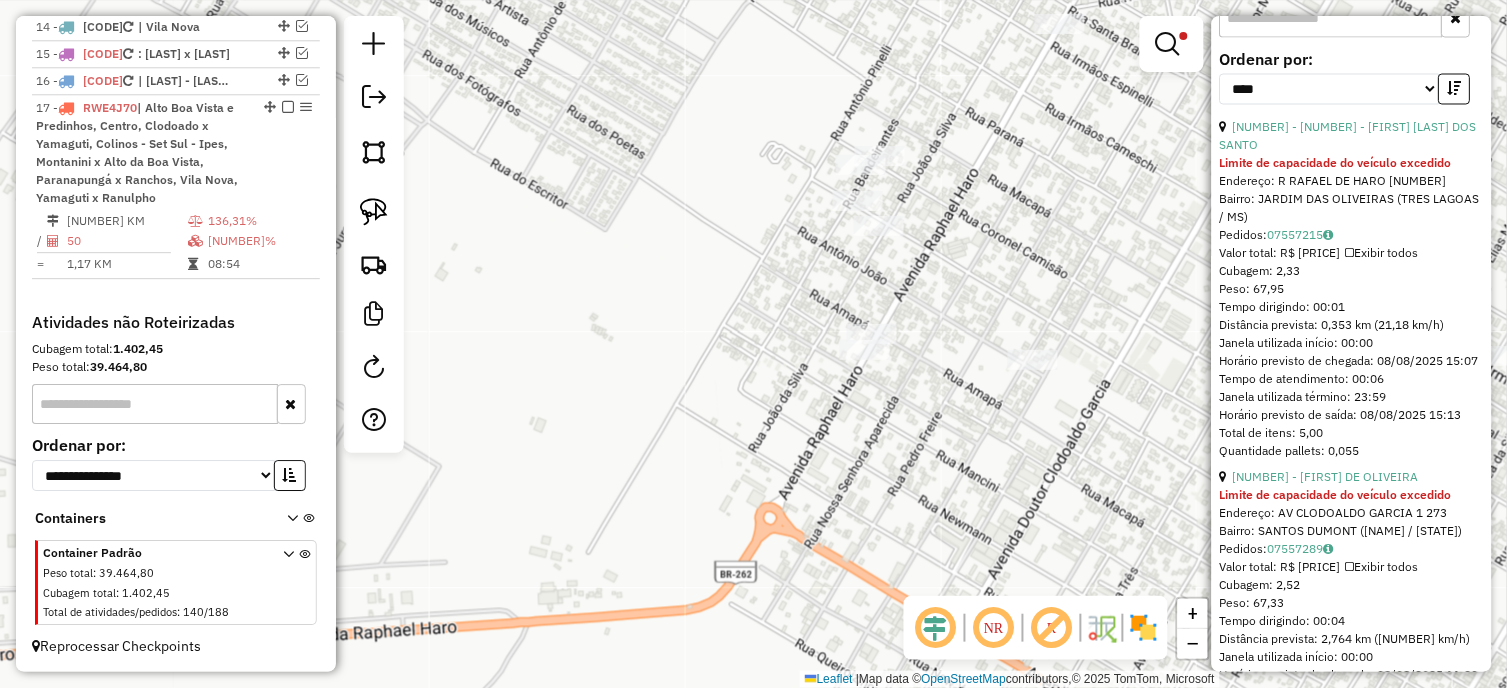 click 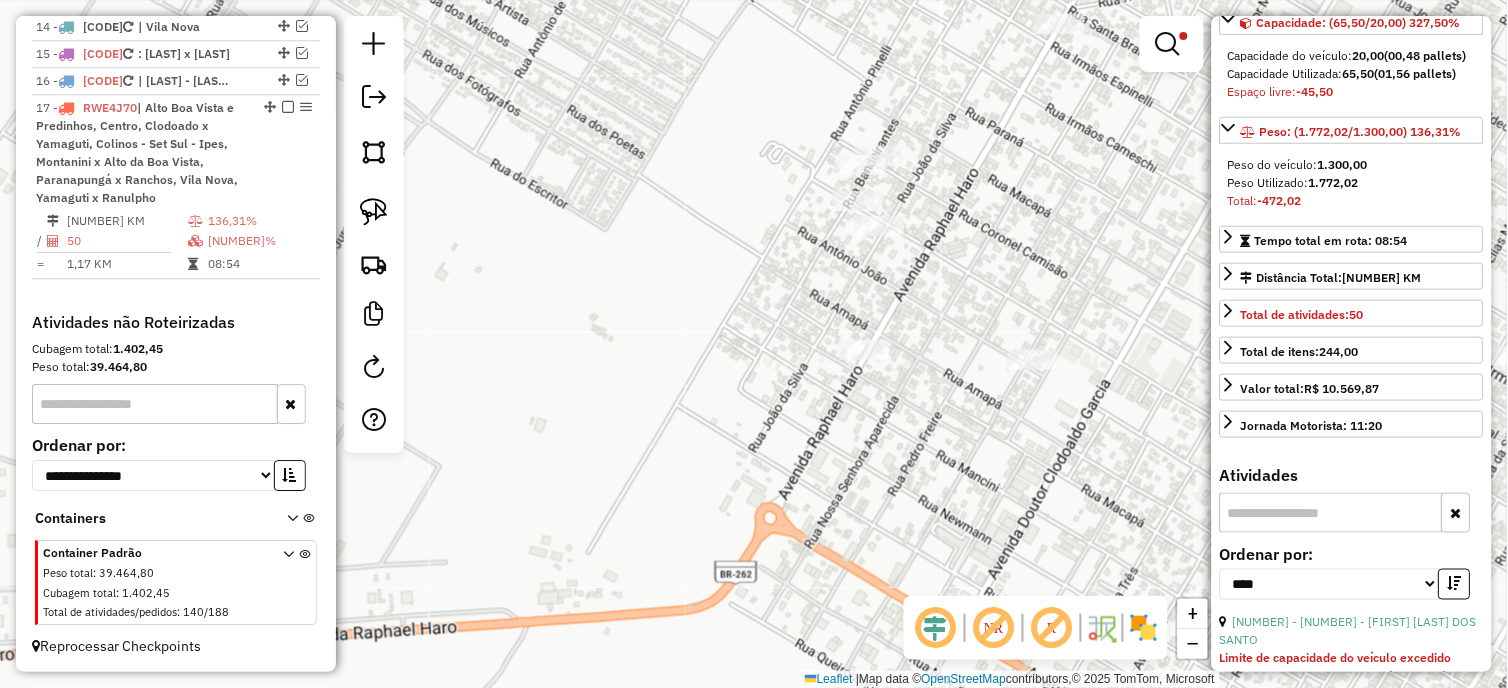 scroll, scrollTop: 222, scrollLeft: 0, axis: vertical 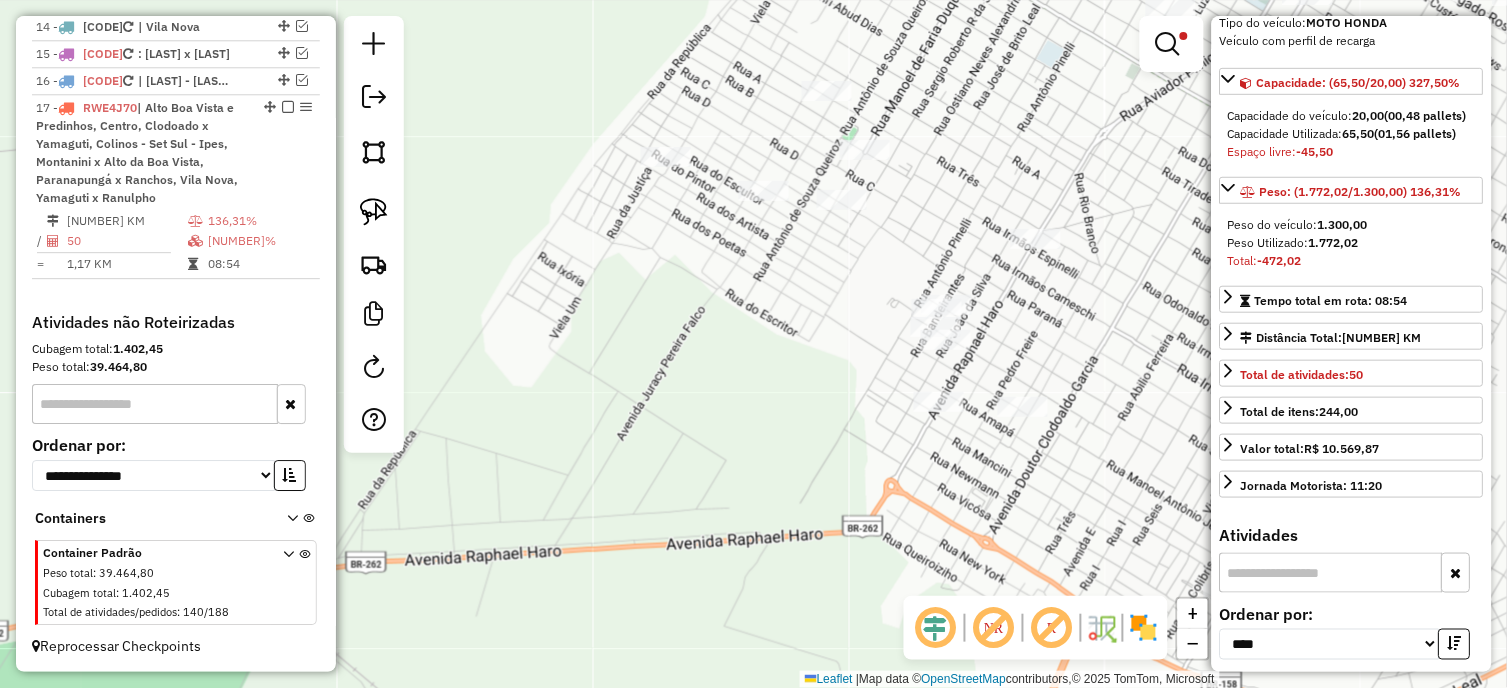 click on "Limpar filtros Janela de atendimento Grade de atendimento Capacidade Transportadoras Veículos Cliente Pedidos  Rotas Selecione os dias de semana para filtrar as janelas de atendimento  Seg   Ter   Qua   Qui   Sex   Sáb   Dom  Informe o período da janela de atendimento: De: Até:  Filtrar exatamente a janela do cliente  Considerar janela de atendimento padrão  Selecione os dias de semana para filtrar as grades de atendimento  Seg   Ter   Qua   Qui   Sex   Sáb   Dom   Considerar clientes sem dia de atendimento cadastrado  Clientes fora do dia de atendimento selecionado Filtrar as atividades entre os valores definidos abaixo:  Peso mínimo:  ****  Peso máximo:  *****  Cubagem mínima:   Cubagem máxima:   De:   Até:  Filtrar as atividades entre o tempo de atendimento definido abaixo:  De:   Até:   Considerar capacidade total dos clientes não roteirizados Transportadora: Selecione um ou mais itens Tipo de veículo: Selecione um ou mais itens Veículo: Selecione um ou mais itens Motorista: Nome: Rótulo:" 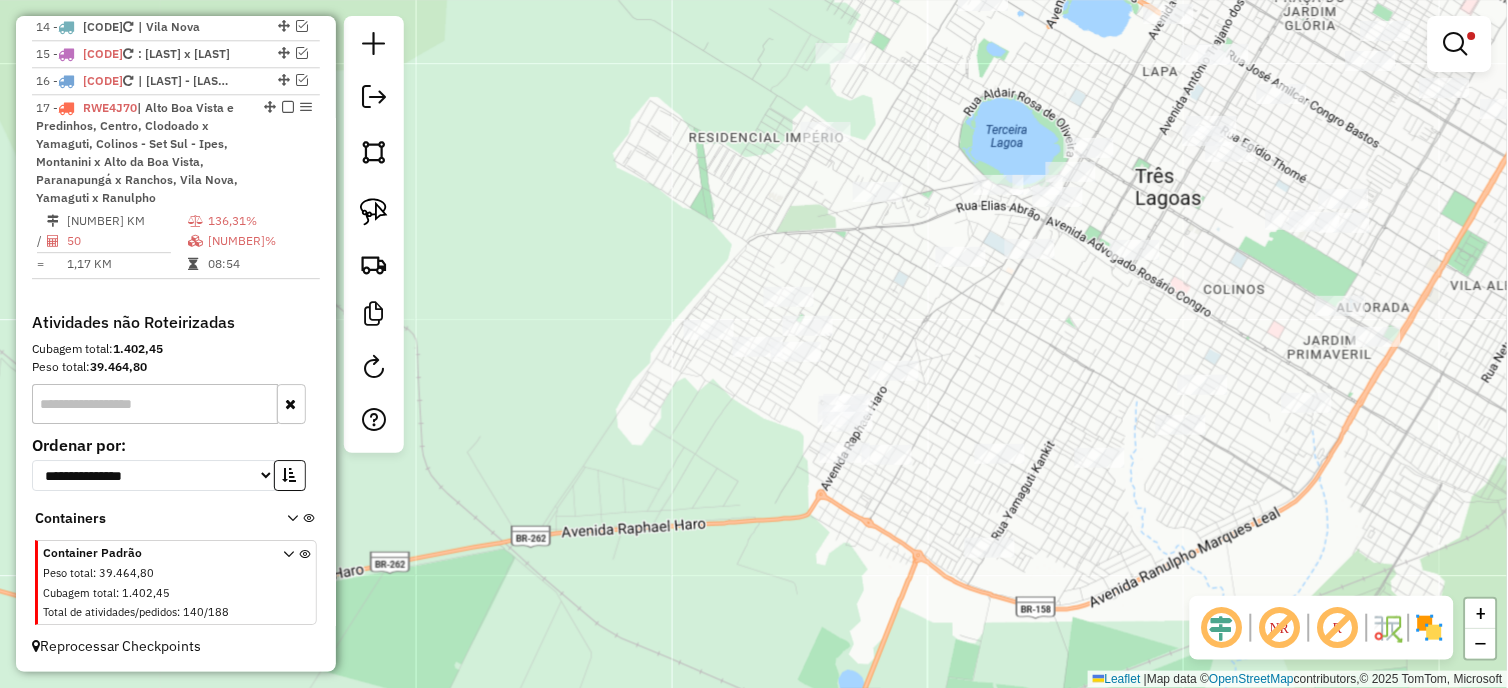 drag, startPoint x: 832, startPoint y: 523, endPoint x: 660, endPoint y: 521, distance: 172.01163 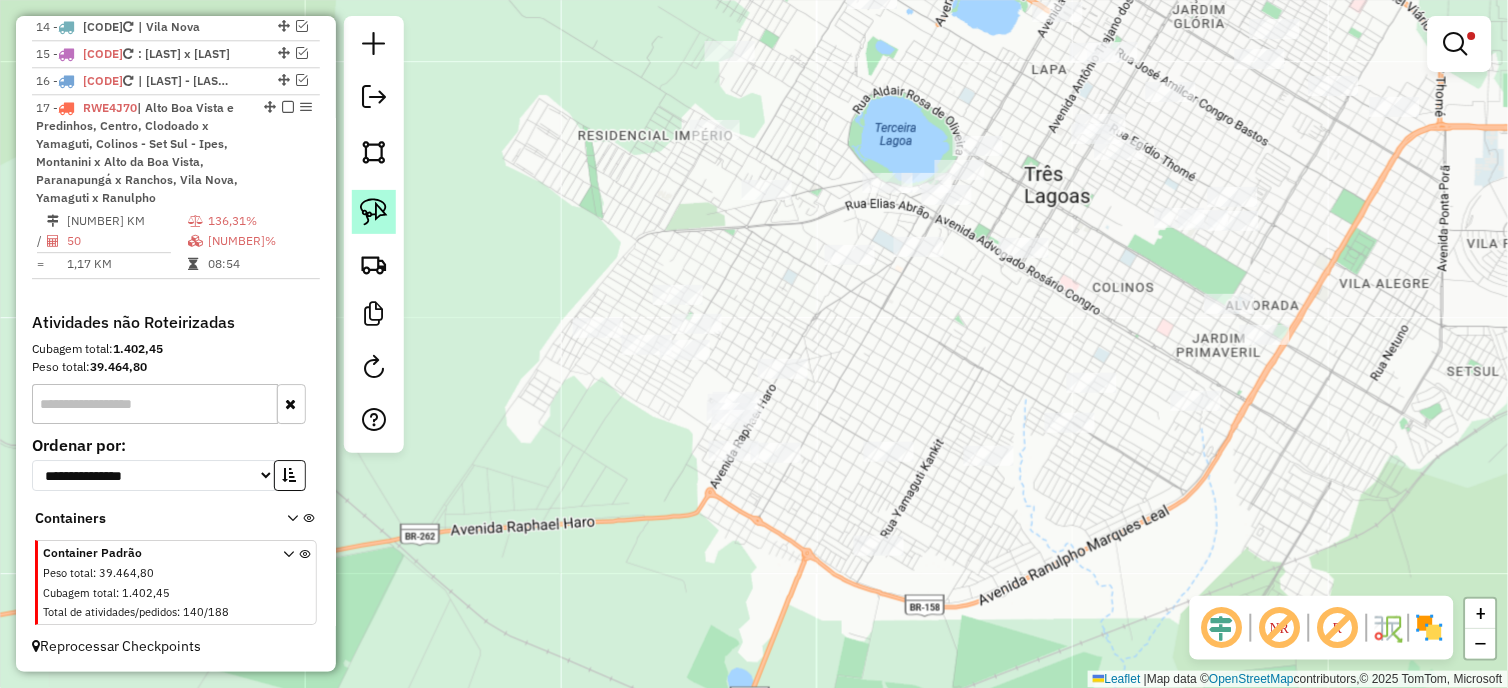 click 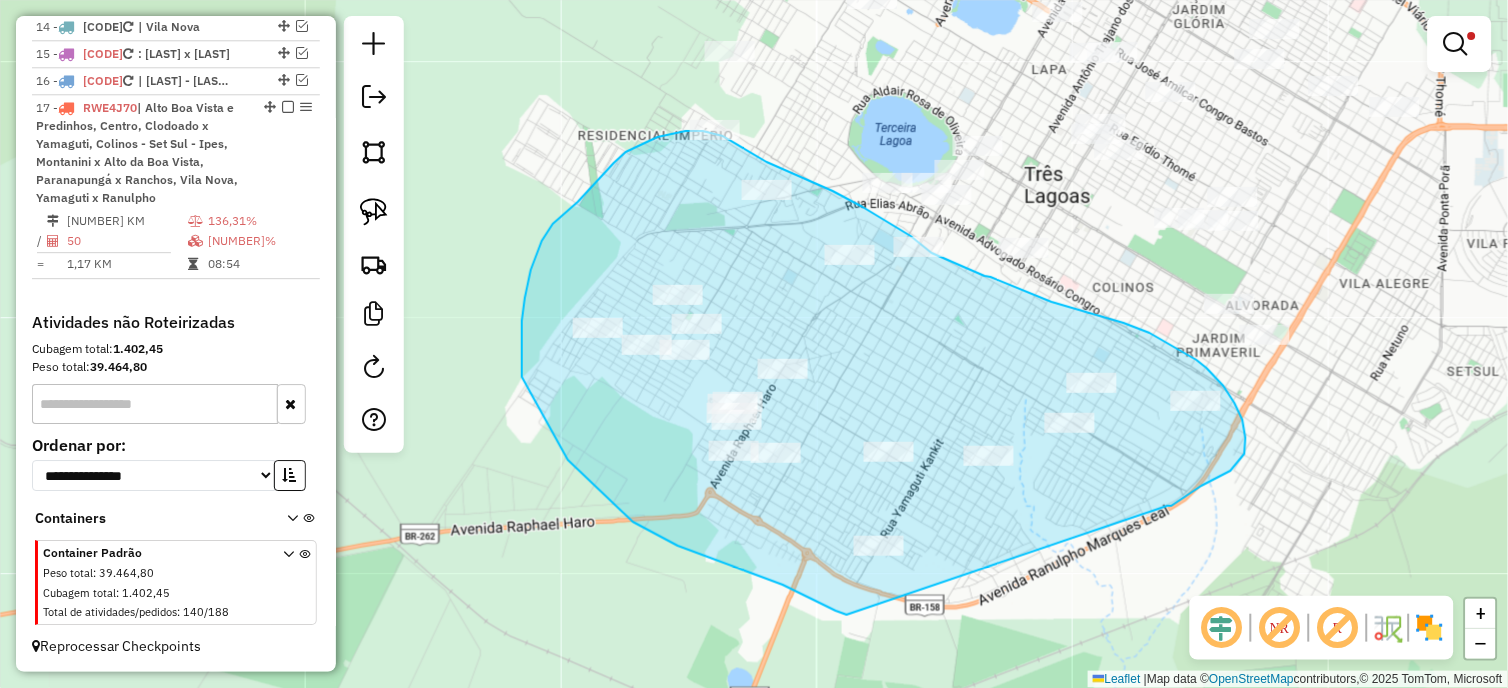 drag, startPoint x: 1168, startPoint y: 506, endPoint x: 847, endPoint y: 615, distance: 339.00146 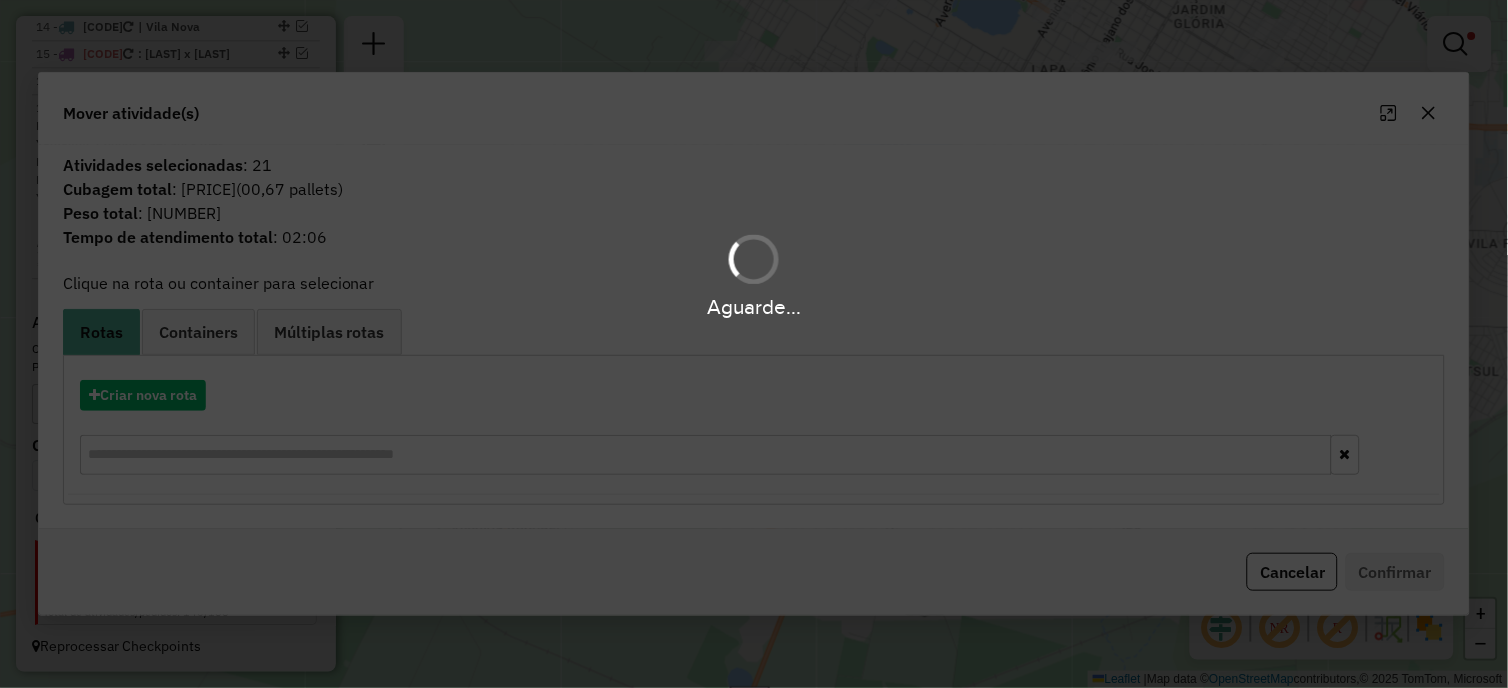 click on "Aguarde..." at bounding box center (754, 344) 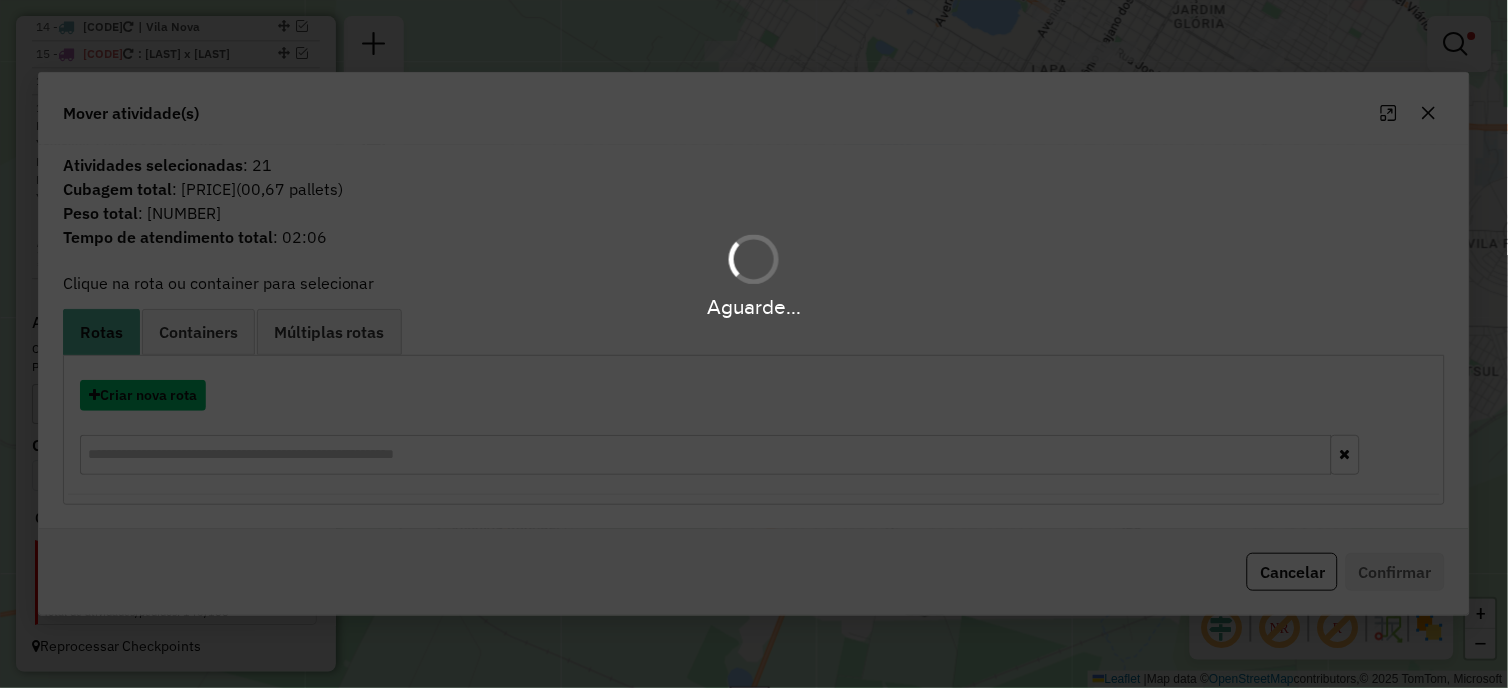 click on "Criar nova rota" at bounding box center [143, 395] 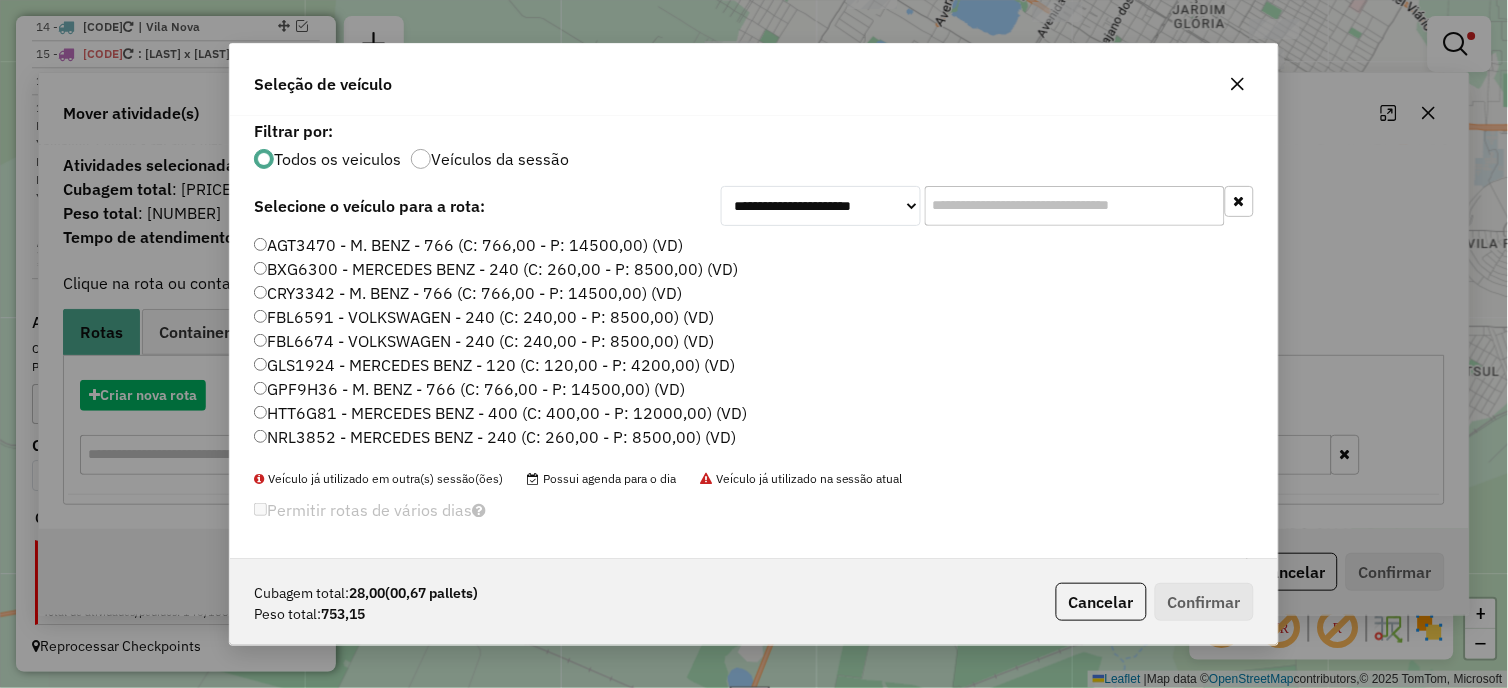 click on "**********" 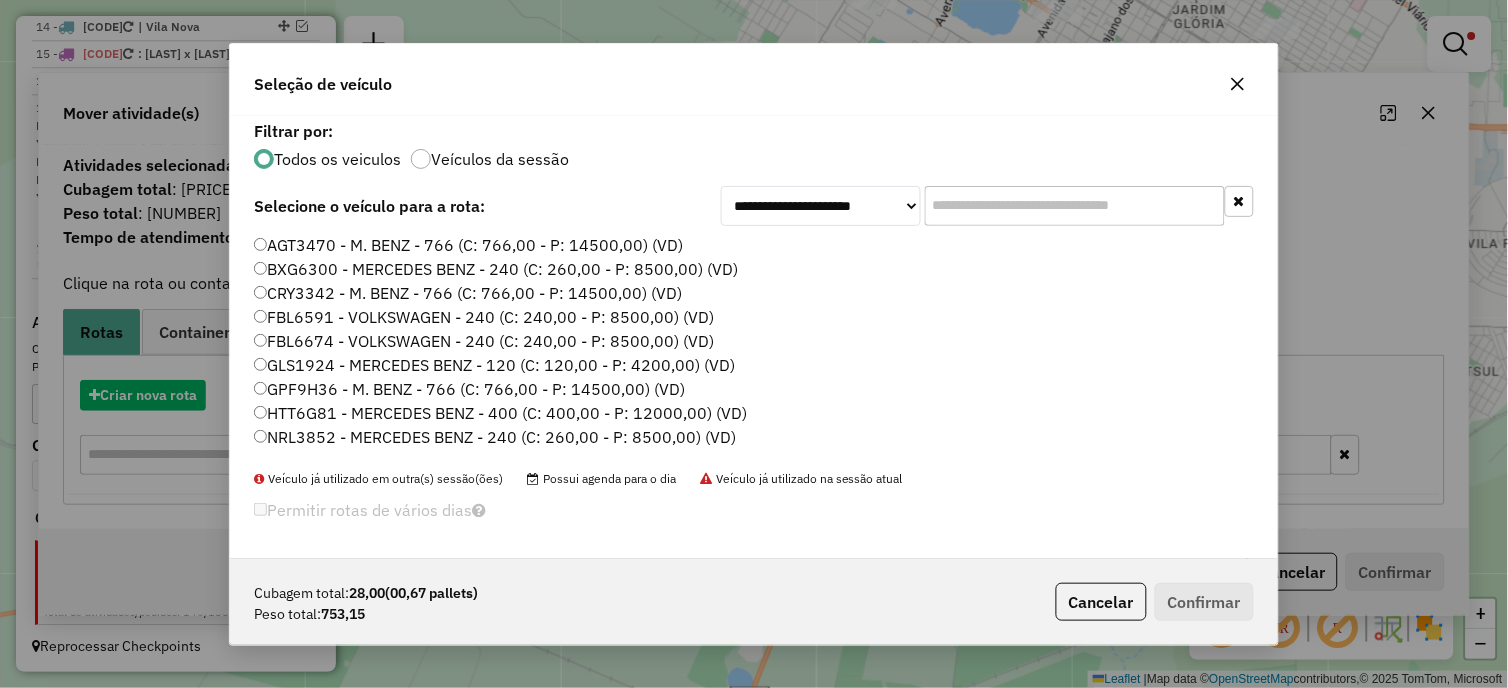scroll, scrollTop: 11, scrollLeft: 5, axis: both 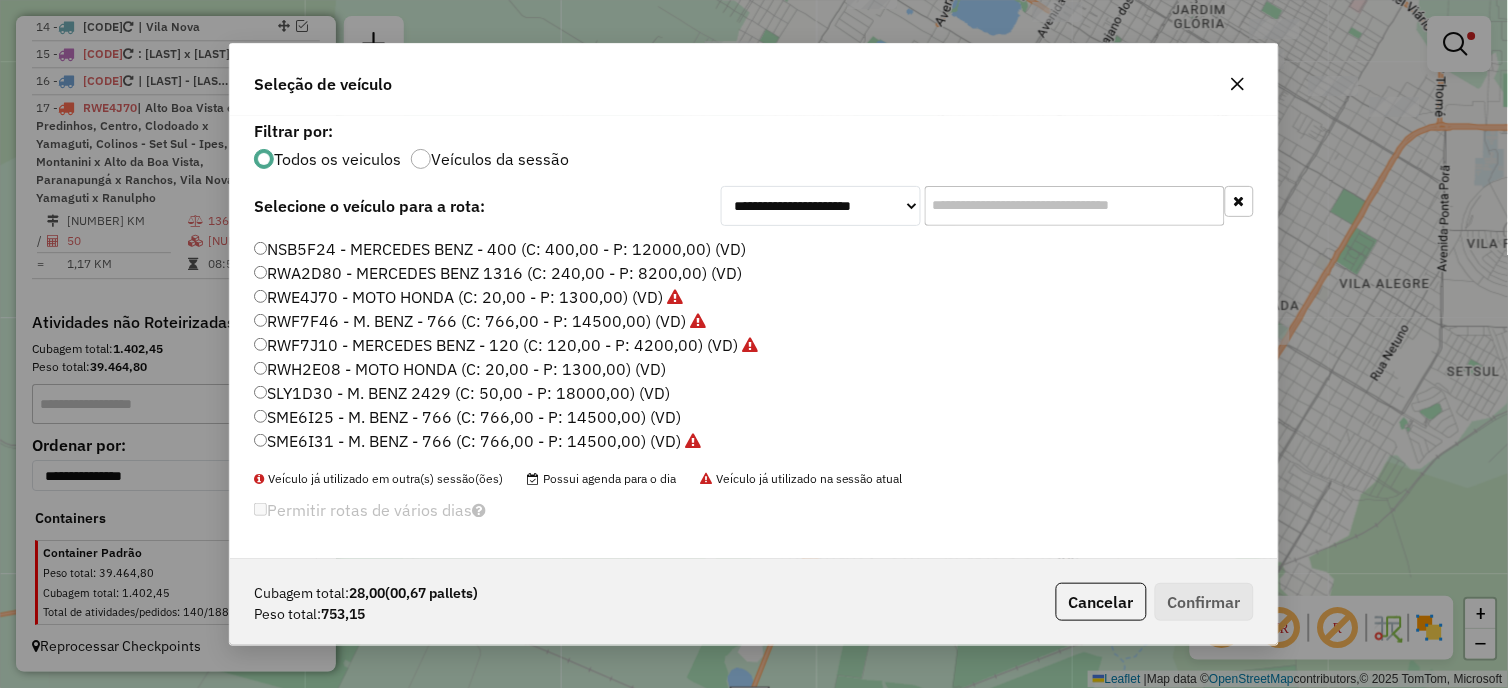click on "RWH2E08 - MOTO HONDA (C: 20,00 - P: 1300,00) (VD)" 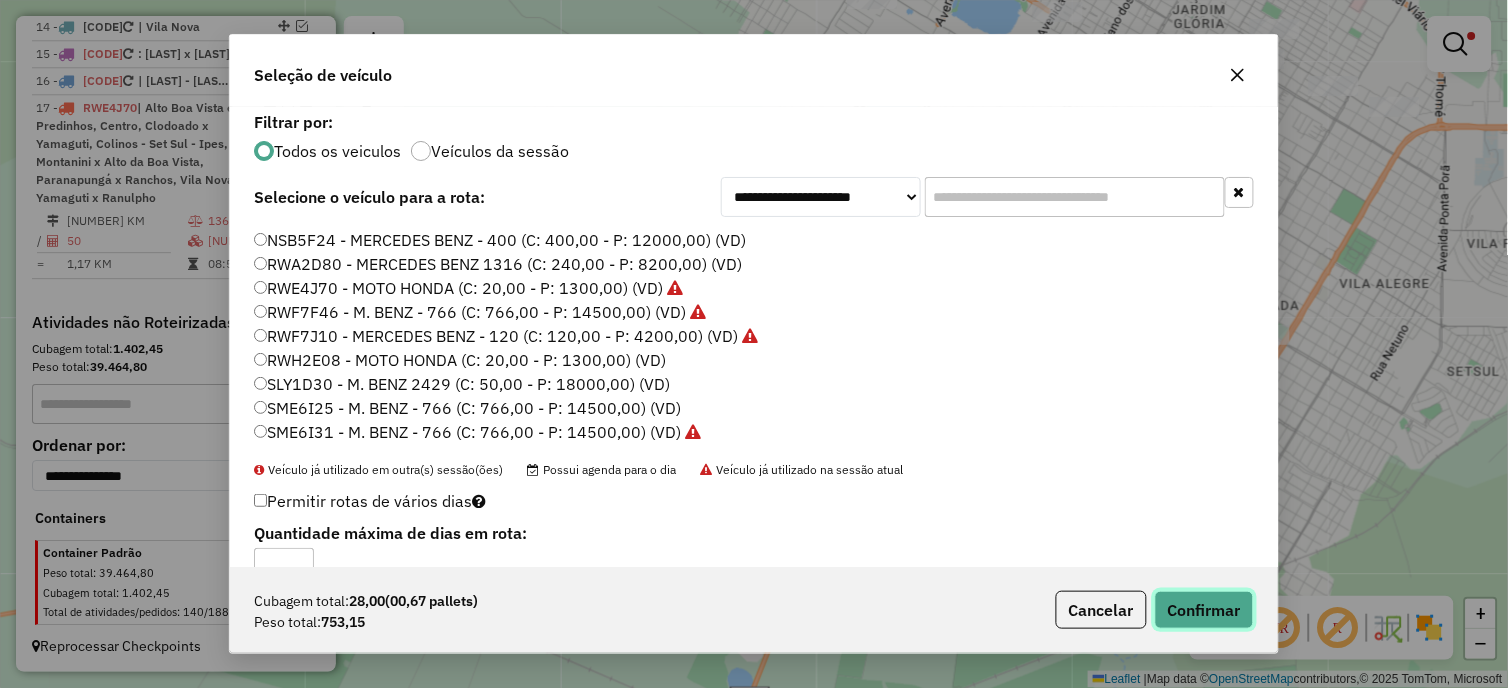 click on "Confirmar" 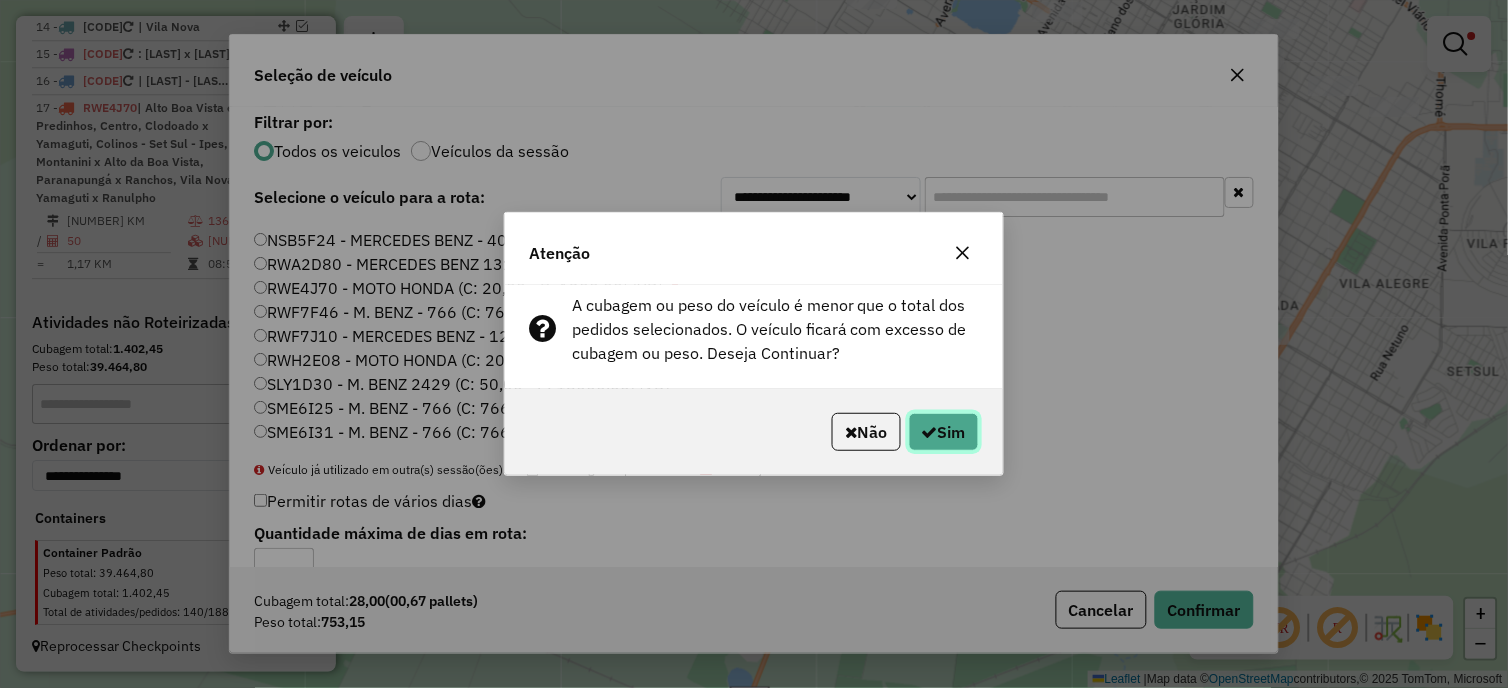 click on "Sim" 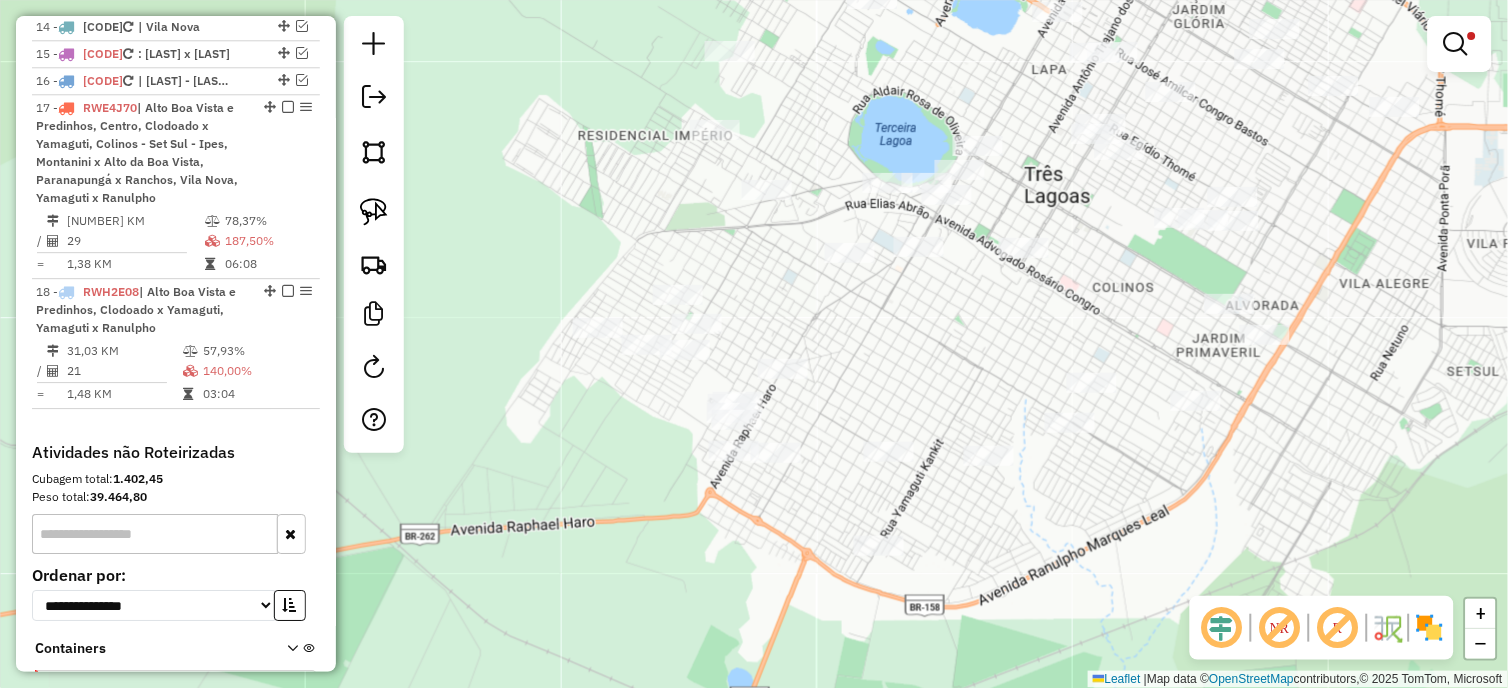 drag, startPoint x: 1070, startPoint y: 508, endPoint x: 1035, endPoint y: 660, distance: 155.97757 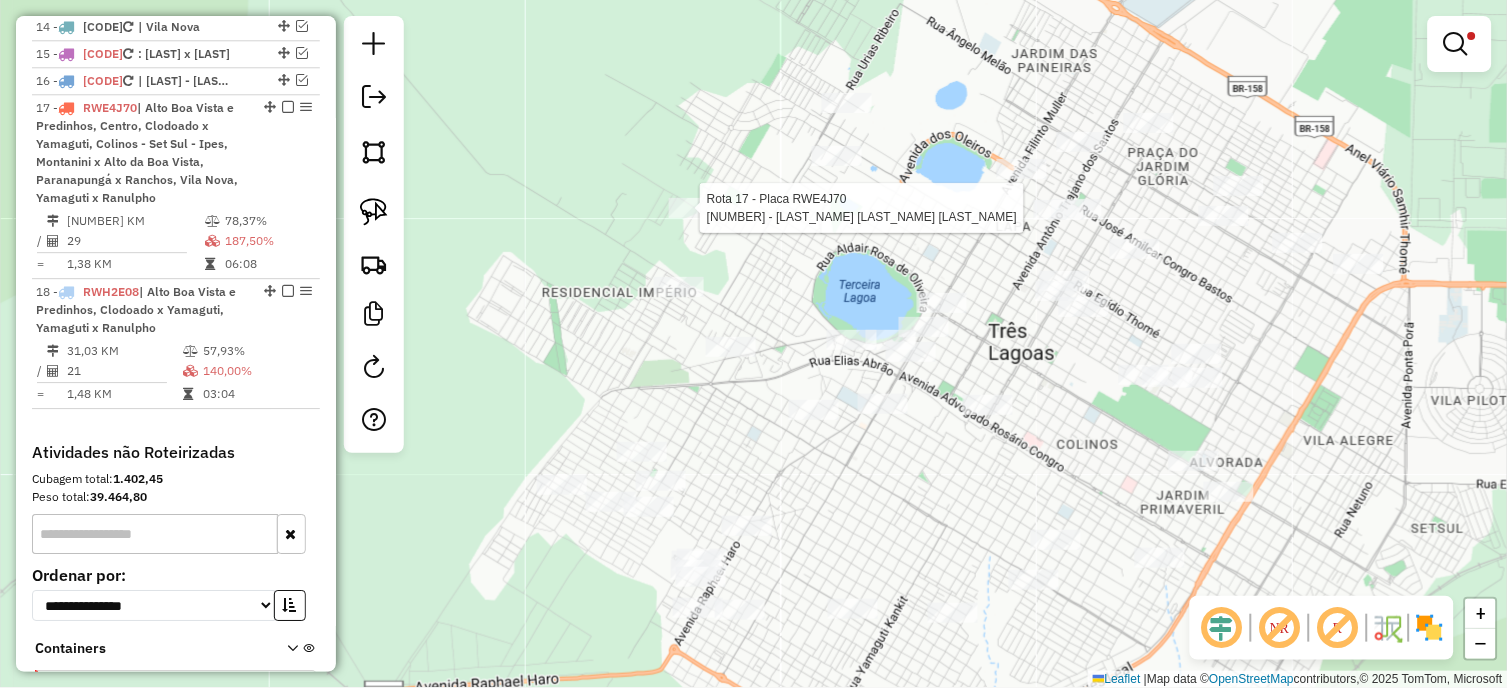 select on "*********" 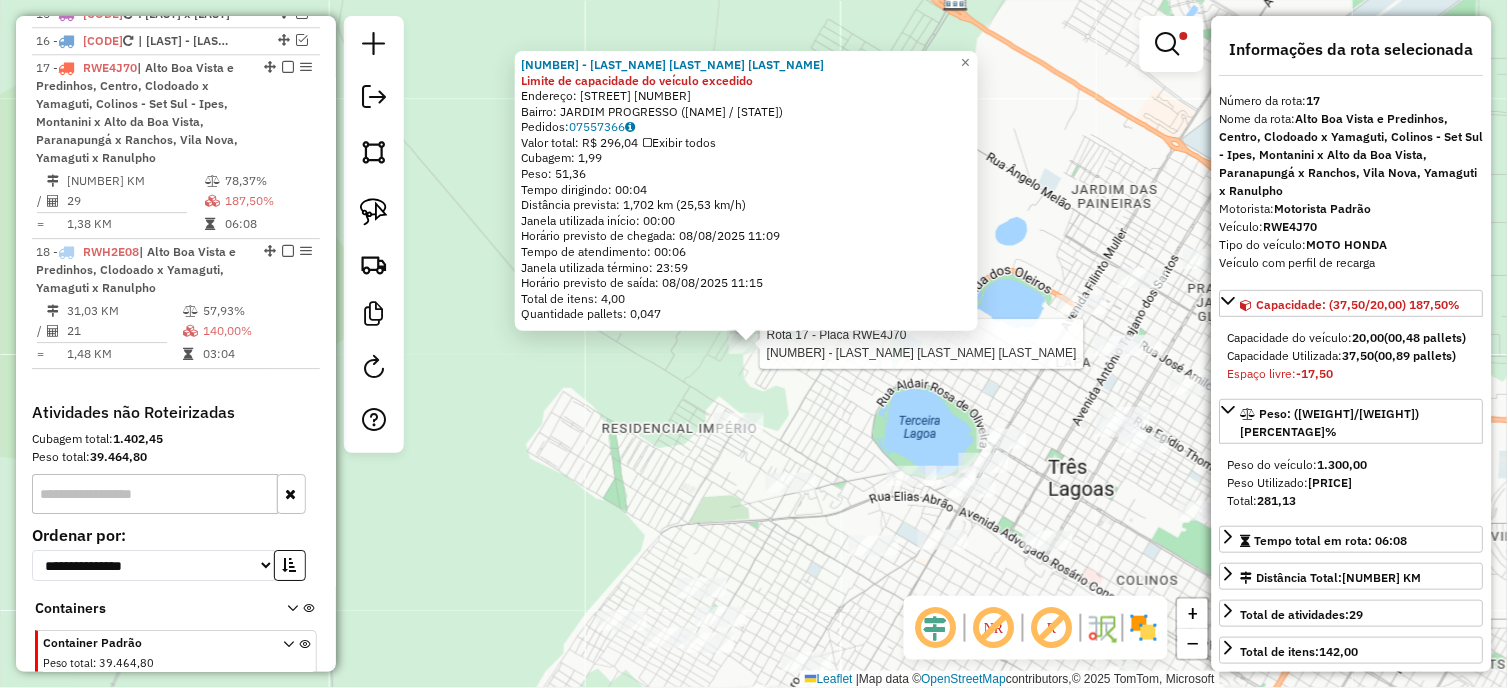 scroll, scrollTop: 1248, scrollLeft: 0, axis: vertical 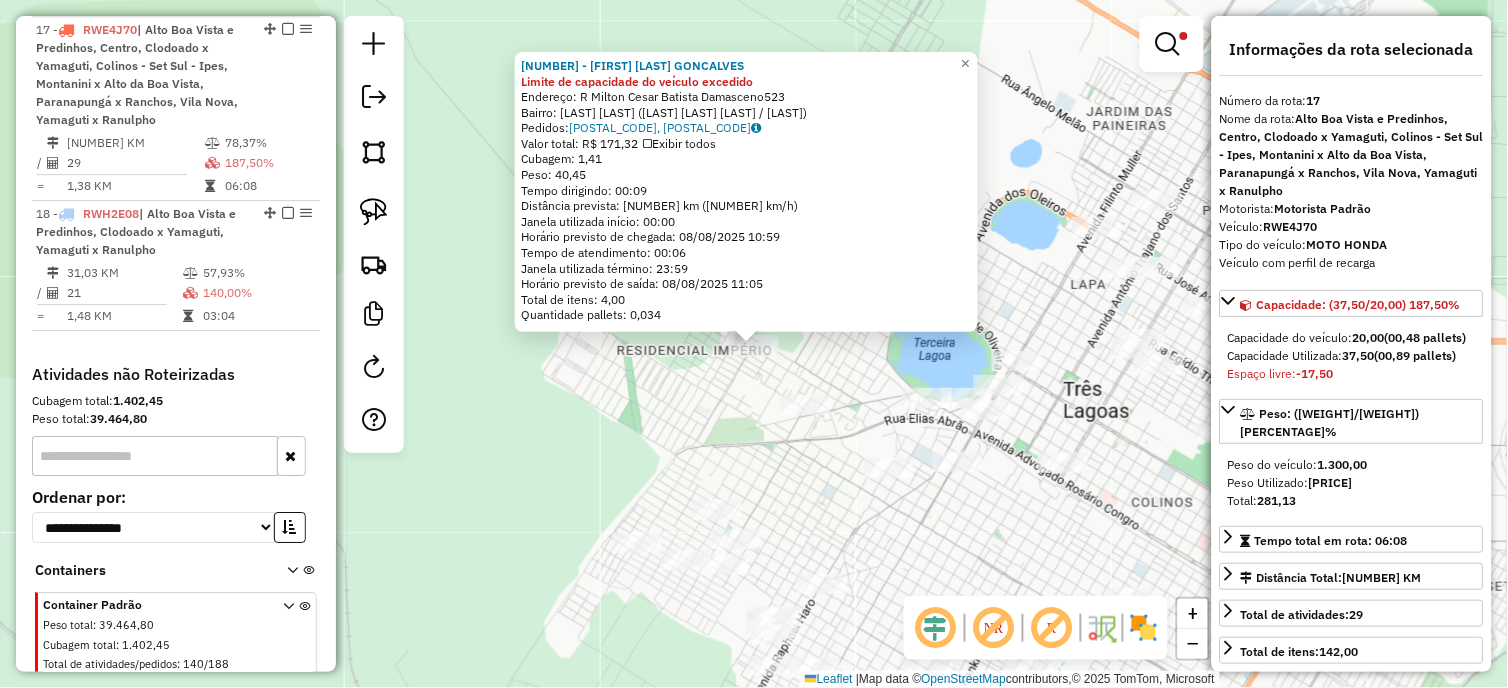 click on "26320 - ANA PAULA GONCALVES Limite de capacidade do veículo excedido  Endereço: R   Milton Cesar Batista Damasceno523   Bairro: JARDIM CARANDA (ANA PAULA GON�A / LV)   Pedidos:  07557069, 07557076   Valor total: R$ 171,32   Exibir todos   Cubagem: 1,41  Peso: 40,45  Tempo dirigindo: 00:09   Distância prevista: 5,427 km (36,18 km/h)   Janela utilizada início: 00:00   Horário previsto de chegada: 08/08/2025 10:59   Tempo de atendimento: 00:06   Janela utilizada término: 23:59   Horário previsto de saída: 08/08/2025 11:05   Total de itens: 4,00   Quantidade pallets: 0,034  × Limpar filtros Janela de atendimento Grade de atendimento Capacidade Transportadoras Veículos Cliente Pedidos  Rotas Selecione os dias de semana para filtrar as janelas de atendimento  Seg   Ter   Qua   Qui   Sex   Sáb   Dom  Informe o período da janela de atendimento: De: Até:  Filtrar exatamente a janela do cliente  Considerar janela de atendimento padrão  Selecione os dias de semana para filtrar as grades de atendimento +" 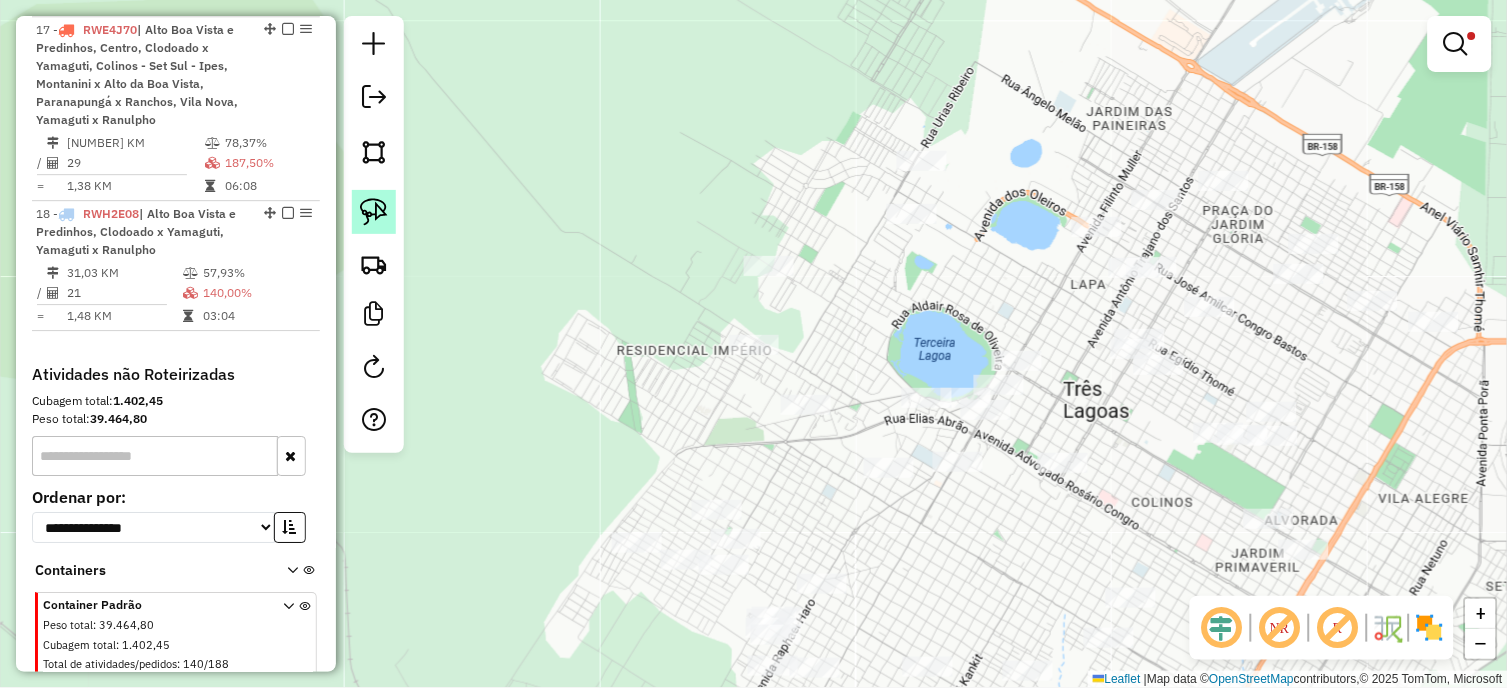 click 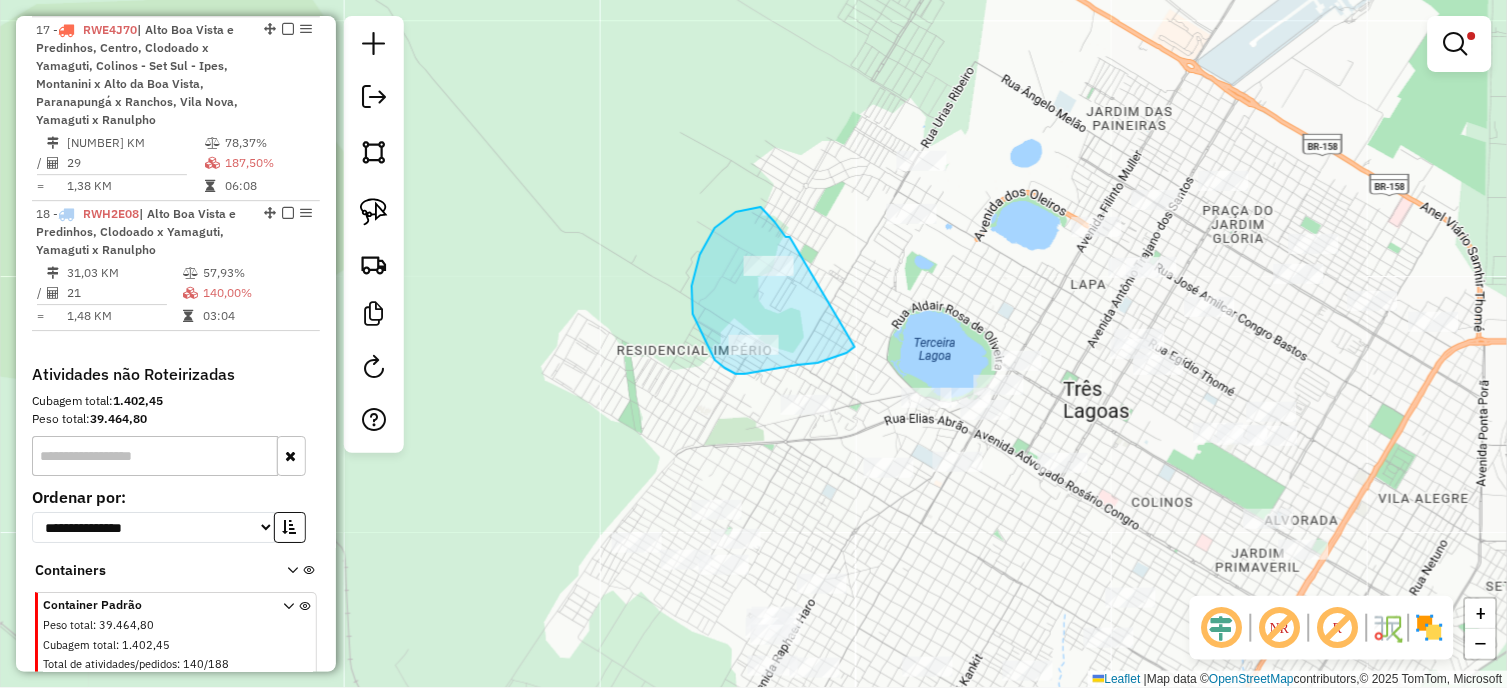 drag, startPoint x: 790, startPoint y: 237, endPoint x: 855, endPoint y: 347, distance: 127.769325 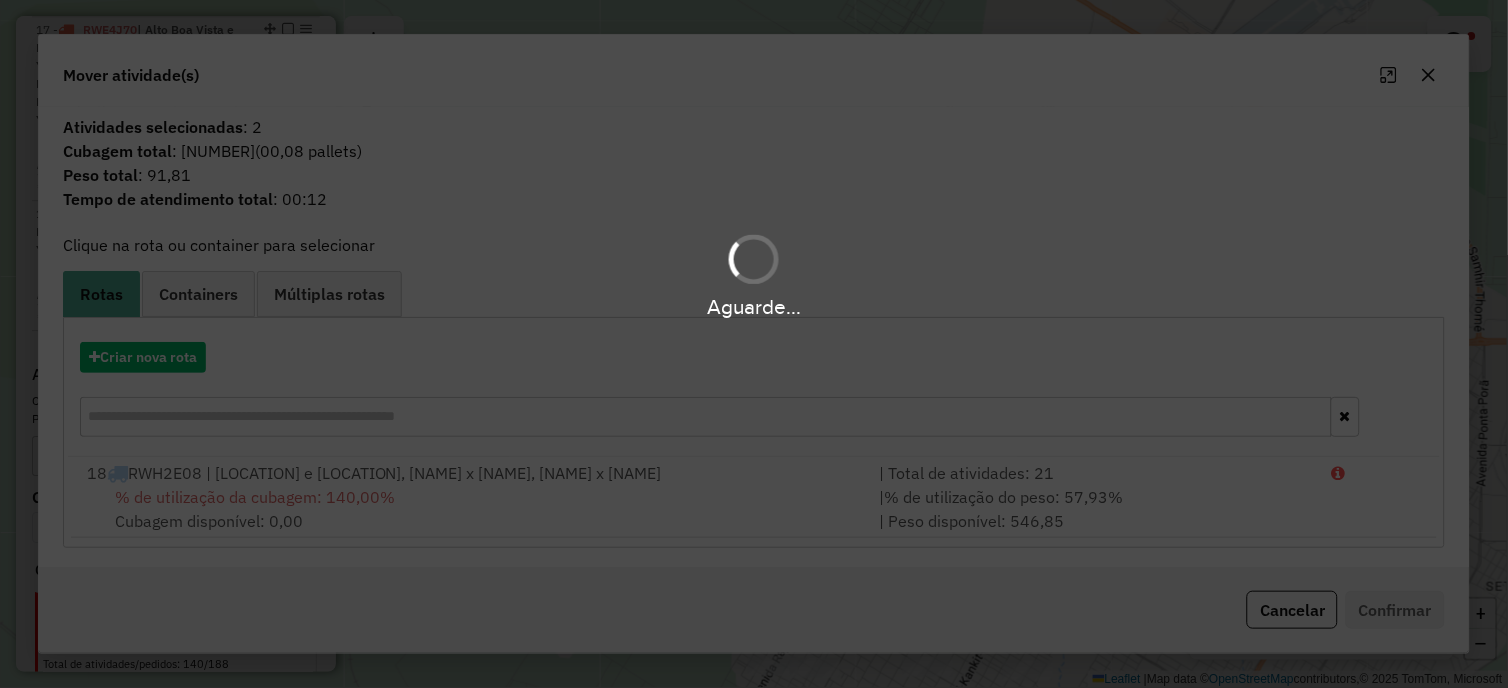 click on "Aguarde..." at bounding box center (754, 344) 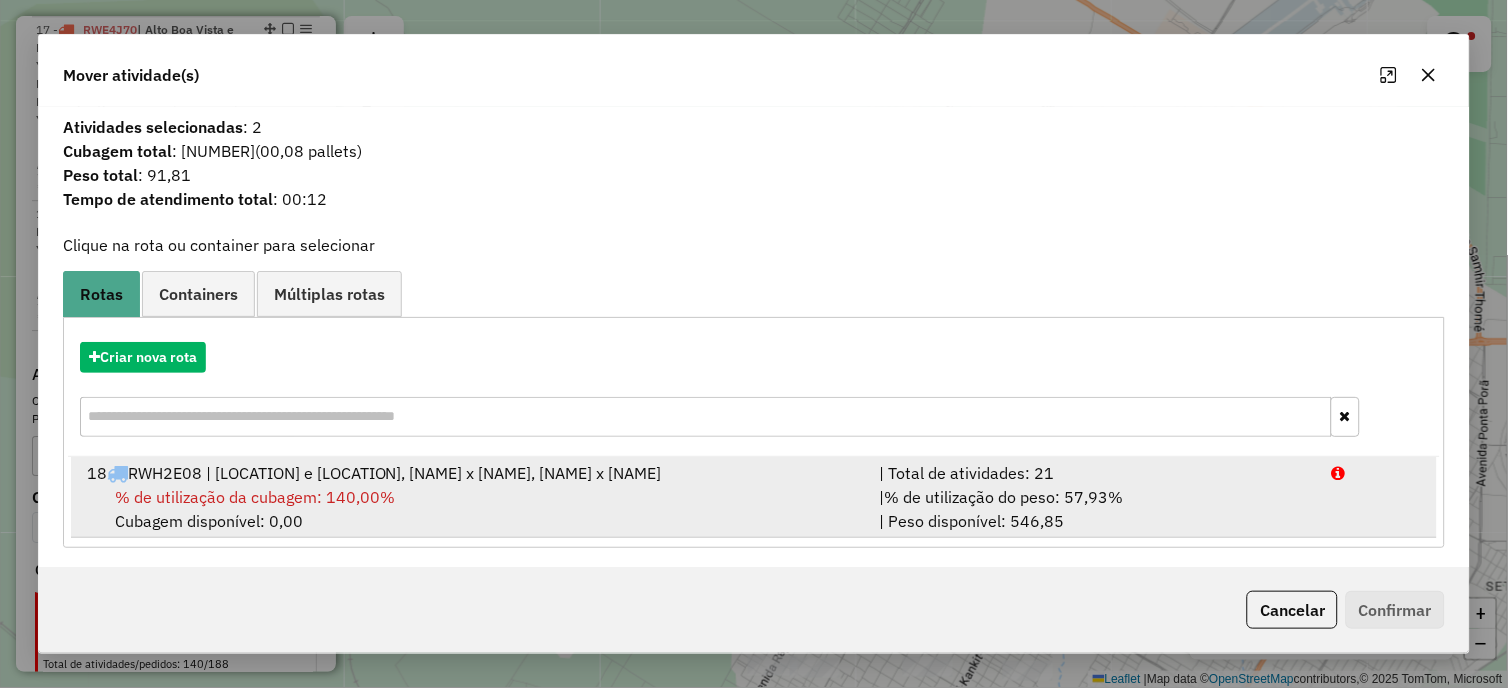 click on "% de utilização da cubagem: 140,00%  Cubagem disponível: 0,00" at bounding box center [471, 509] 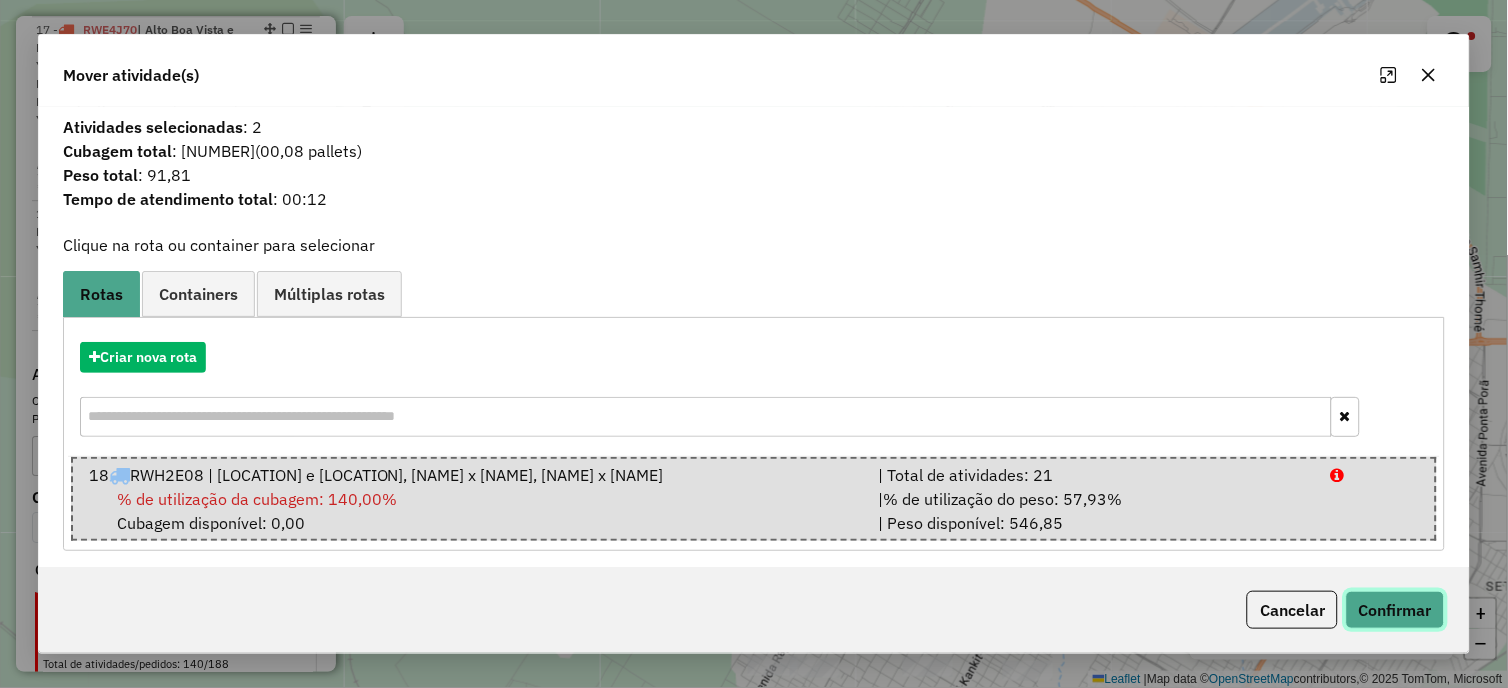 click on "Confirmar" 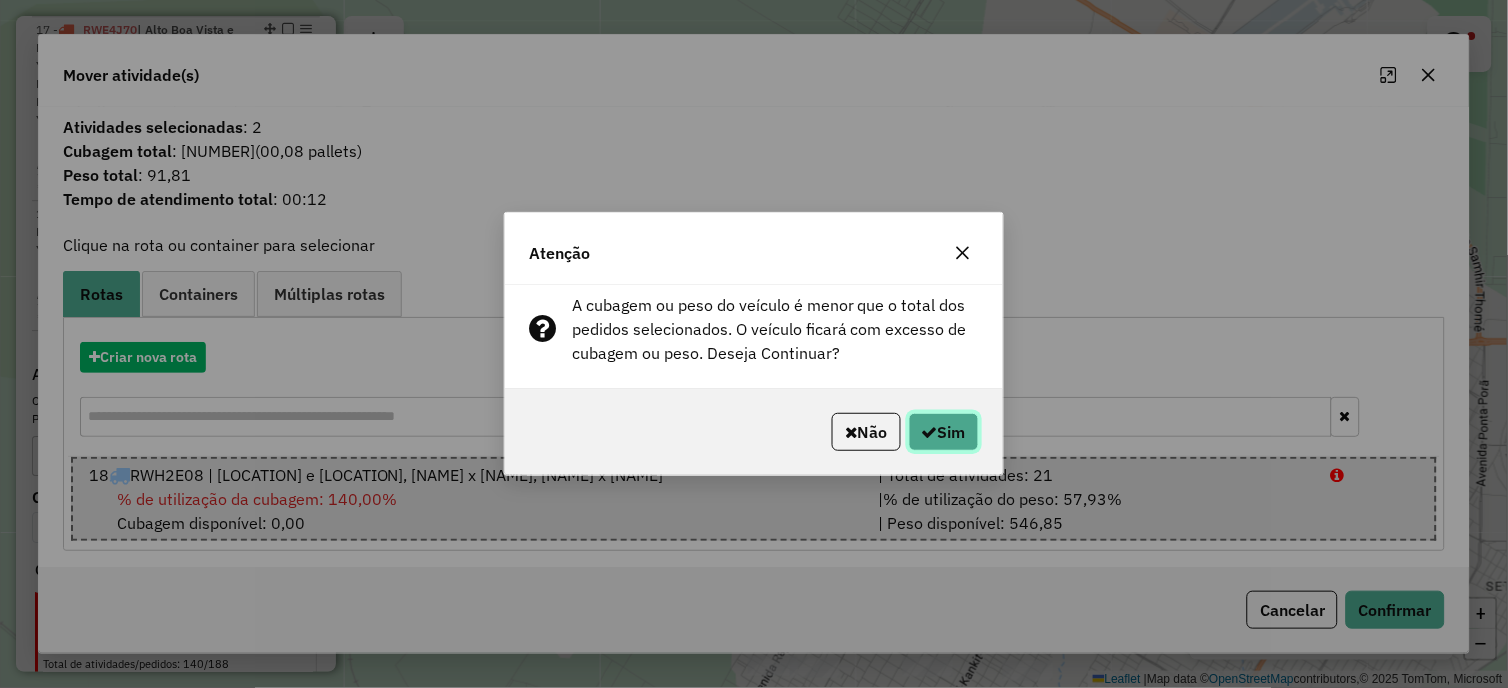 click on "Sim" 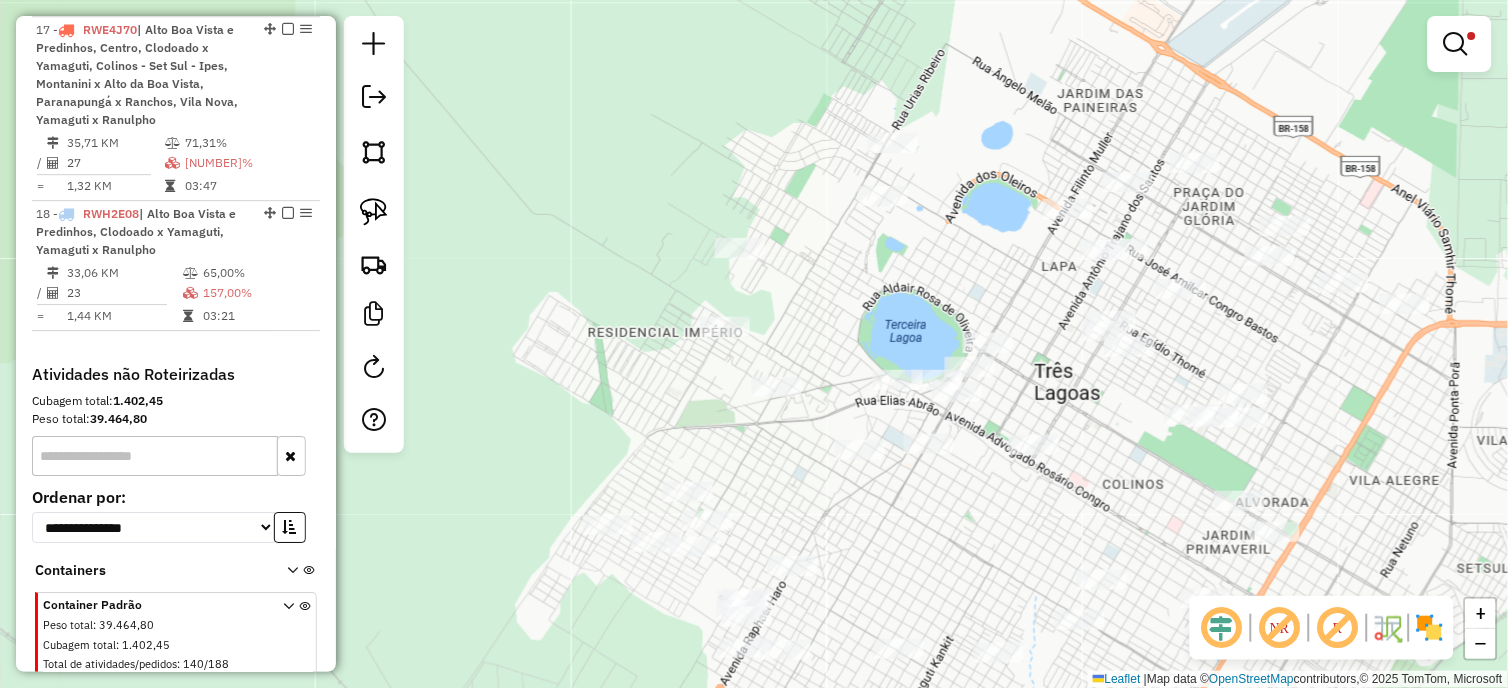 drag, startPoint x: 1200, startPoint y: 546, endPoint x: 981, endPoint y: 378, distance: 276.0163 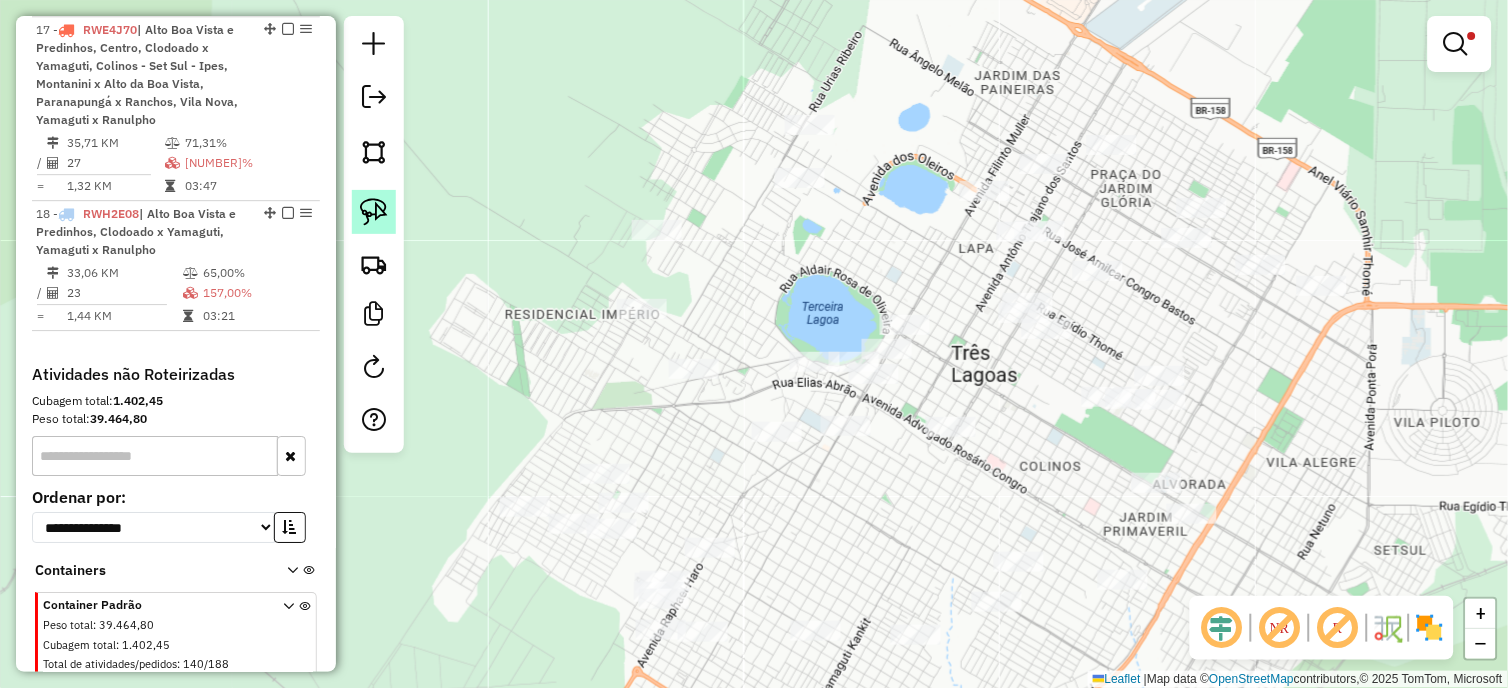 click 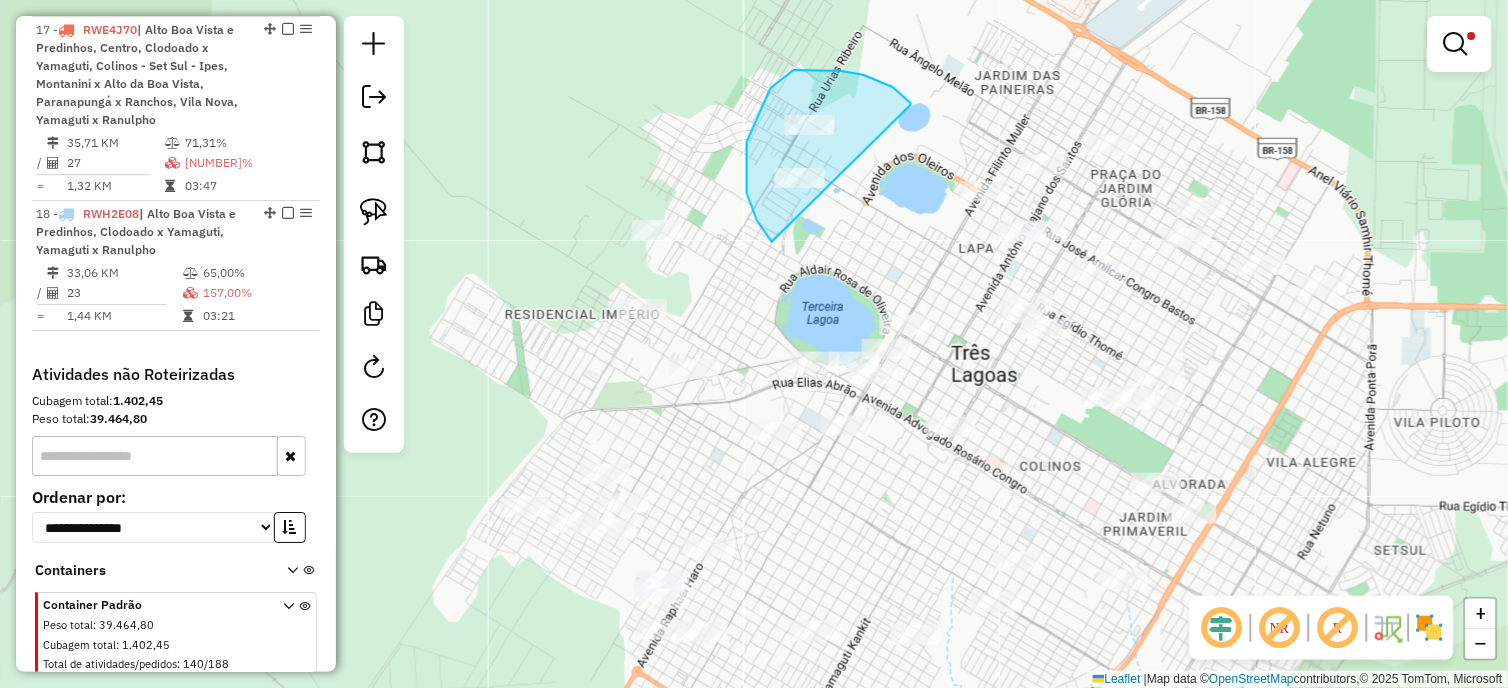 drag, startPoint x: 911, startPoint y: 105, endPoint x: 772, endPoint y: 242, distance: 195.1666 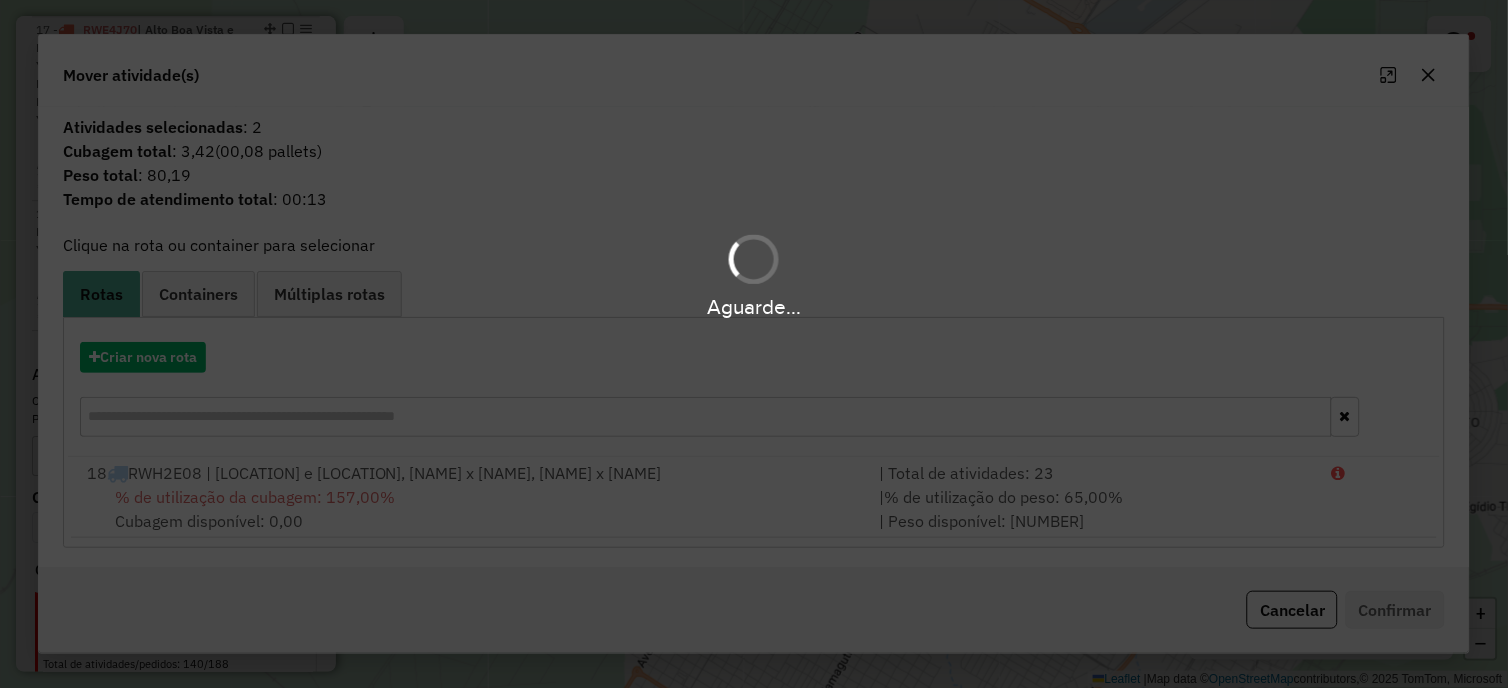 click on "Aguarde..." at bounding box center (754, 344) 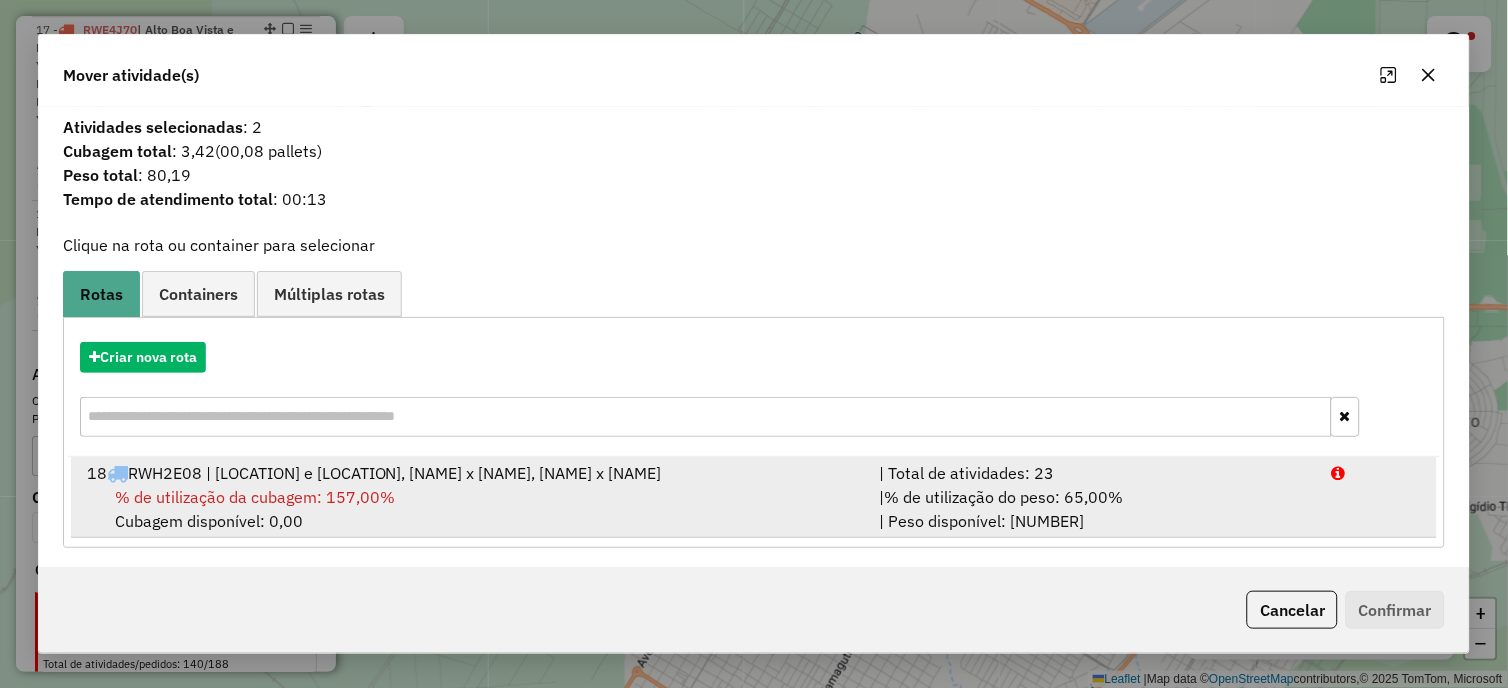 click on "18  RWH2E08 | Alto Boa Vista e Predinhos, Clodoado x Yamaguti, Yamaguti x Ranulpho" at bounding box center [471, 473] 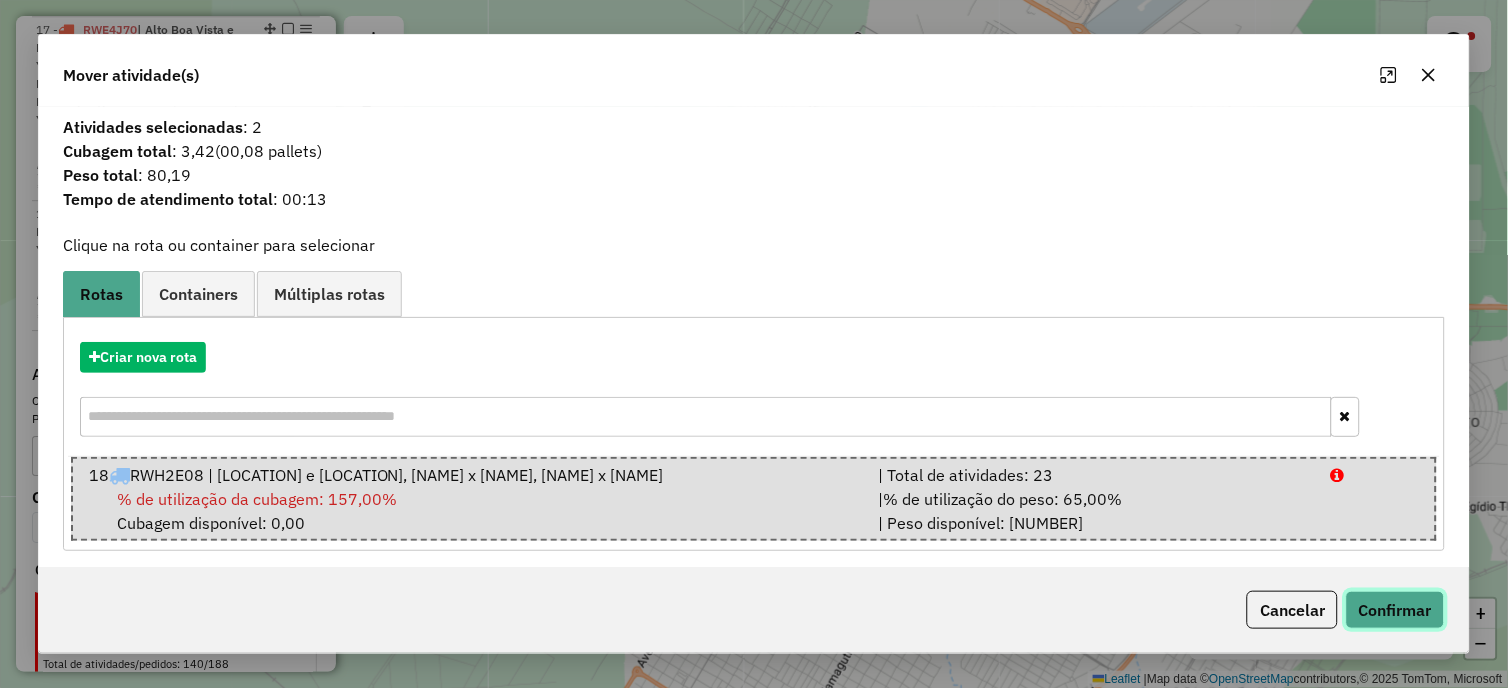 click on "Confirmar" 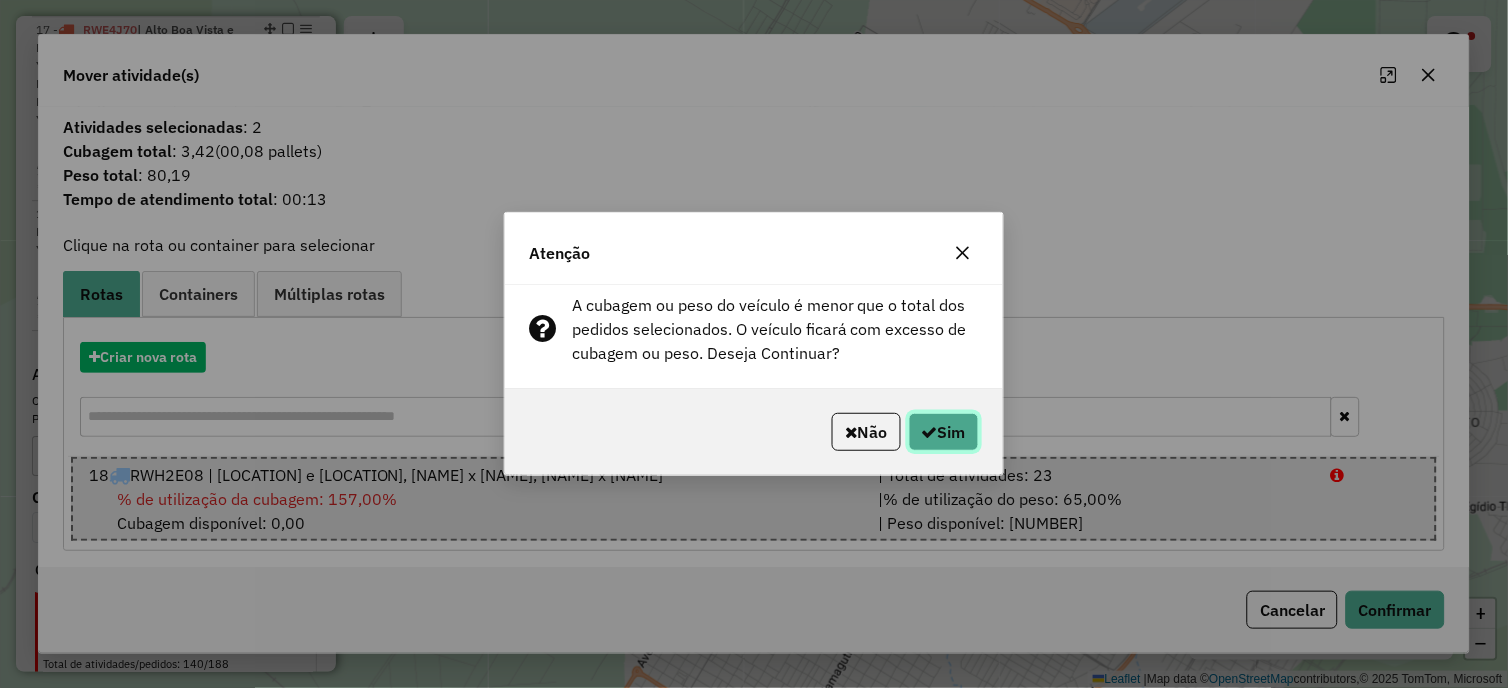 click on "Sim" 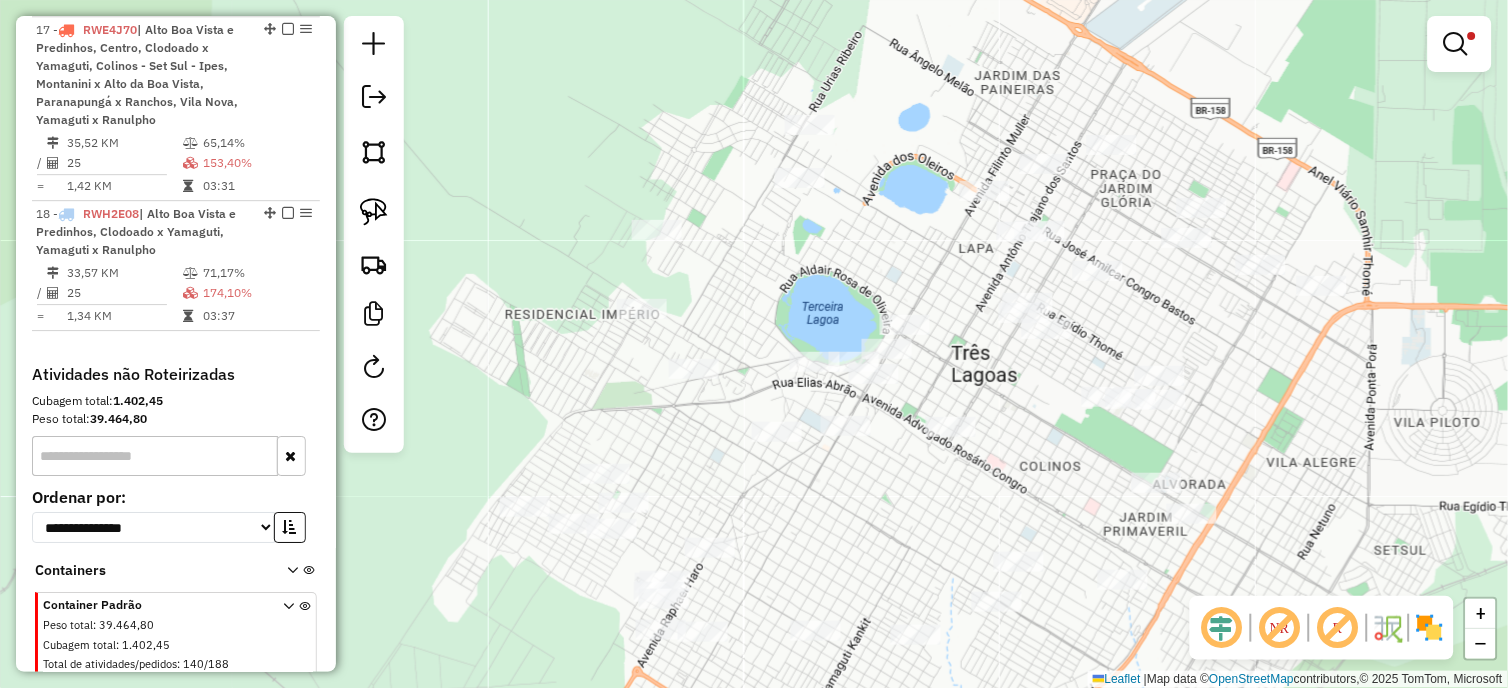 click on "Informações da Sessão 976815 - 08/08/2025     Criação: 07/08/2025 19:03   Depósito:  OVIDIO Três Lagoas  Total de rotas:  18  Distância Total:  976,71 km  Tempo total:  83:16  Custo total:  R$ 473,71  Valor total:  R$ 645.614,44  - Total roteirizado:  R$ 408.574,47  - Total não roteirizado:  R$ 237.039,97  Total de Atividades Roteirizadas:  147  Total de Pedidos Roteirizados:  244  Peso total roteirizado:  65.425,04  Cubagem total roteirizado:  2.280,83  Total de Atividades não Roteirizadas:  140  Total de Pedidos não Roteirizados:  188 Total de caixas por viagem:  2.280,83 /   18 =  126,71 Média de Atividades por viagem:  147 /   18 =  8,17 Ocupação média da frota:  85,87%   Rotas improdutivas:  8  Rotas vários dias:  2  Clientes Priorizados NR:  0  Transportadoras  Rotas  Recargas: 17   Ver rotas   Ver veículos  Finalizar todas as rotas   1 -       RWF7F46   | Agua clara   2 -       RWF7J10   | Agua clara   3 -       SME6I31   | Brasilândia   4 -       RWF7J10   5 -       RWF7J10  / =" at bounding box center (176, 344) 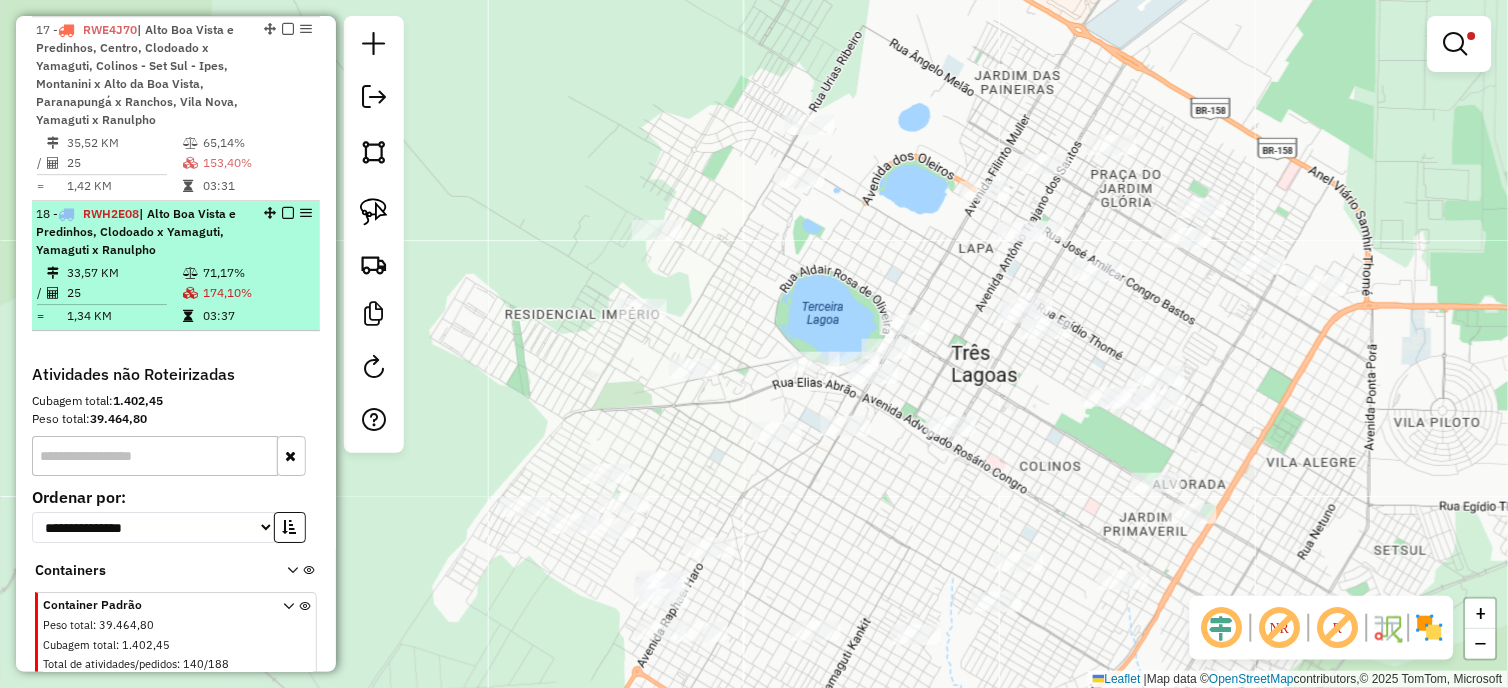 click on "25" at bounding box center [124, 293] 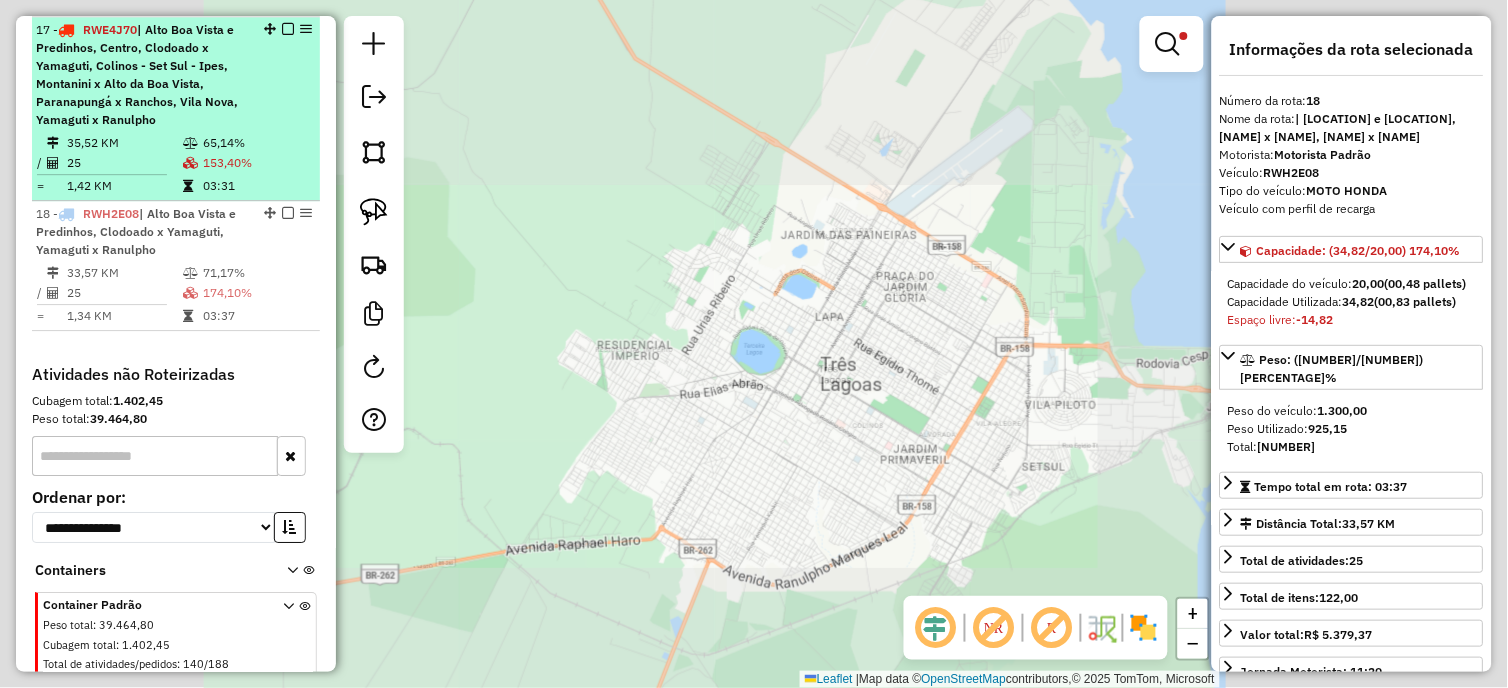 click at bounding box center (190, 163) 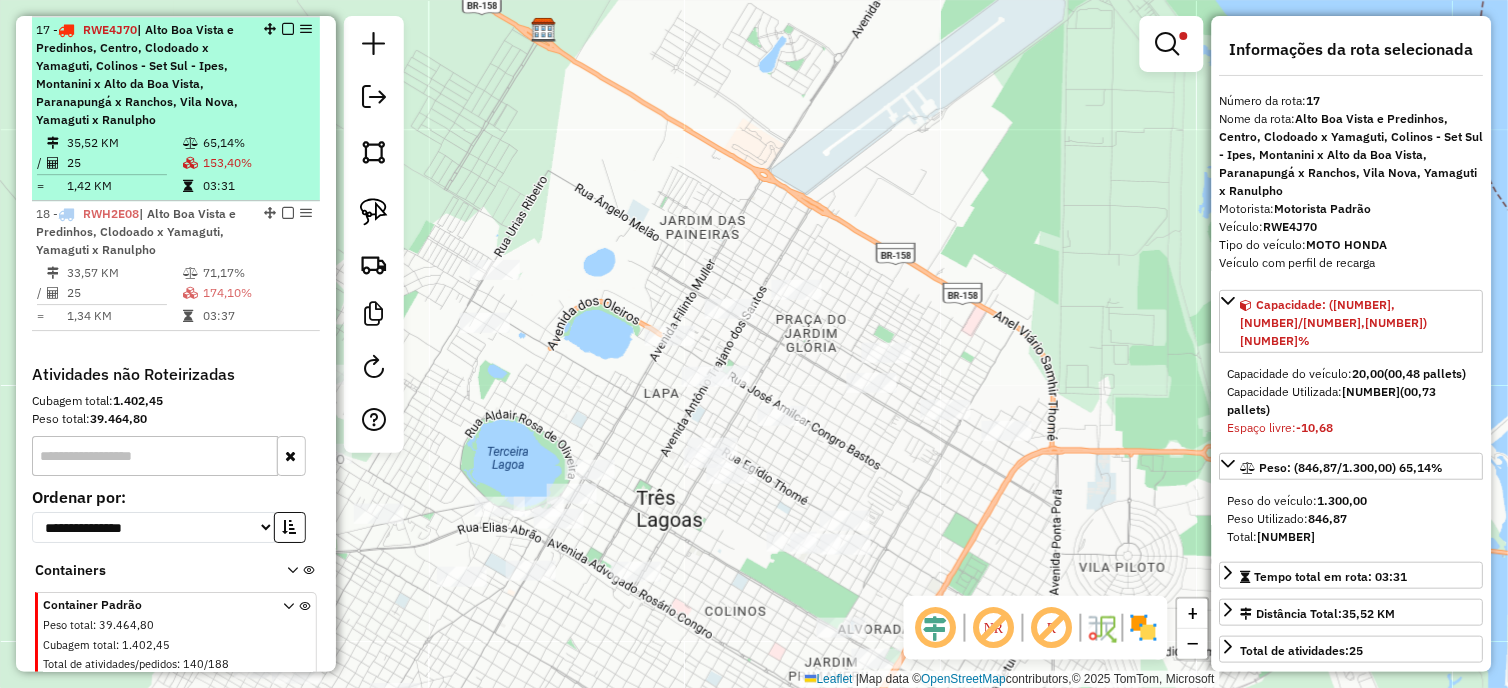 click at bounding box center [288, 29] 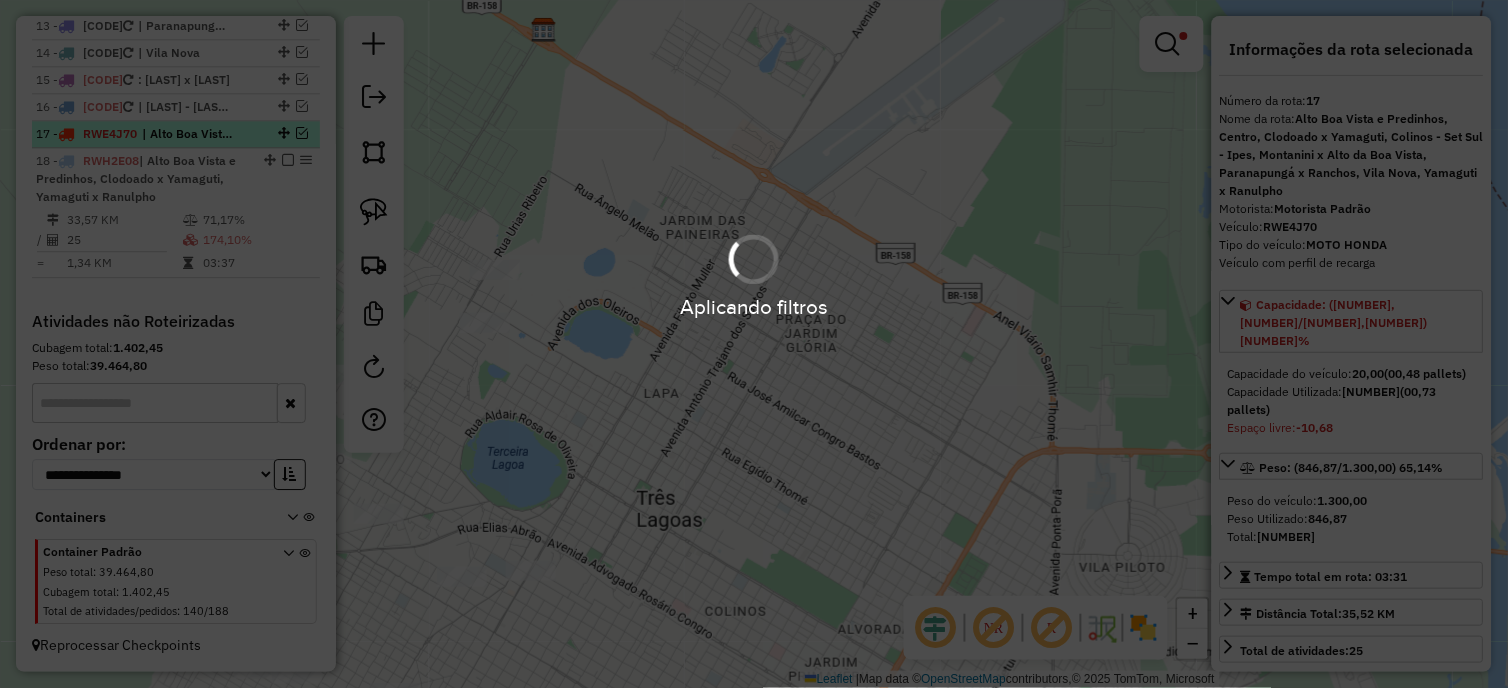 scroll, scrollTop: 1143, scrollLeft: 0, axis: vertical 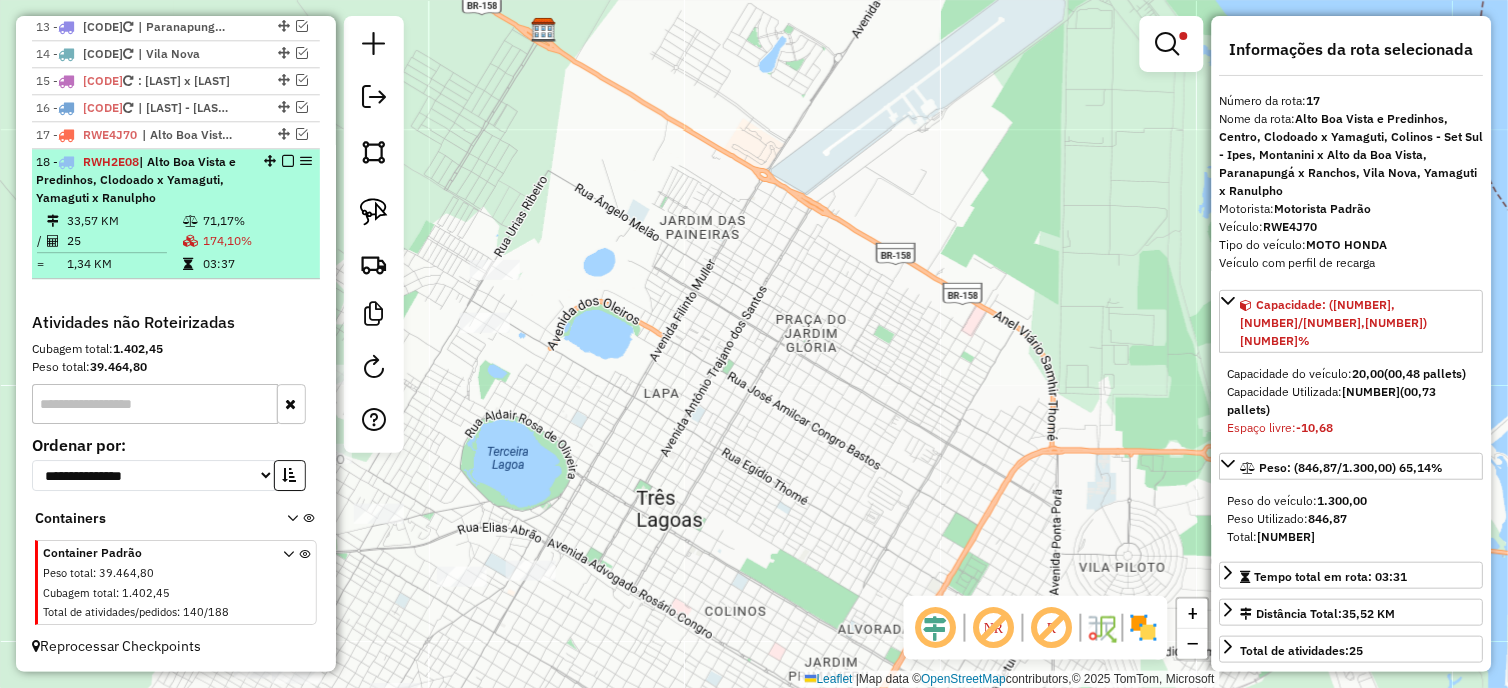 click at bounding box center (288, 161) 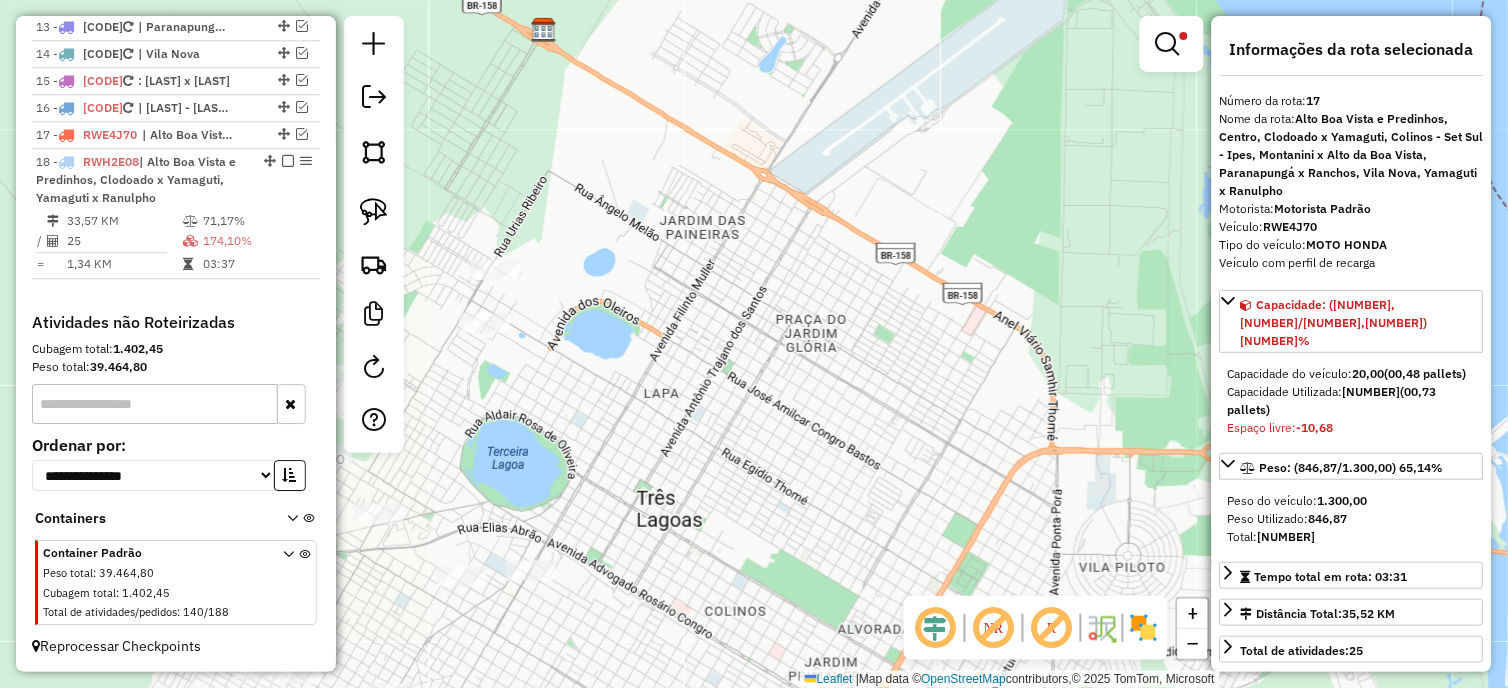 scroll, scrollTop: 1041, scrollLeft: 0, axis: vertical 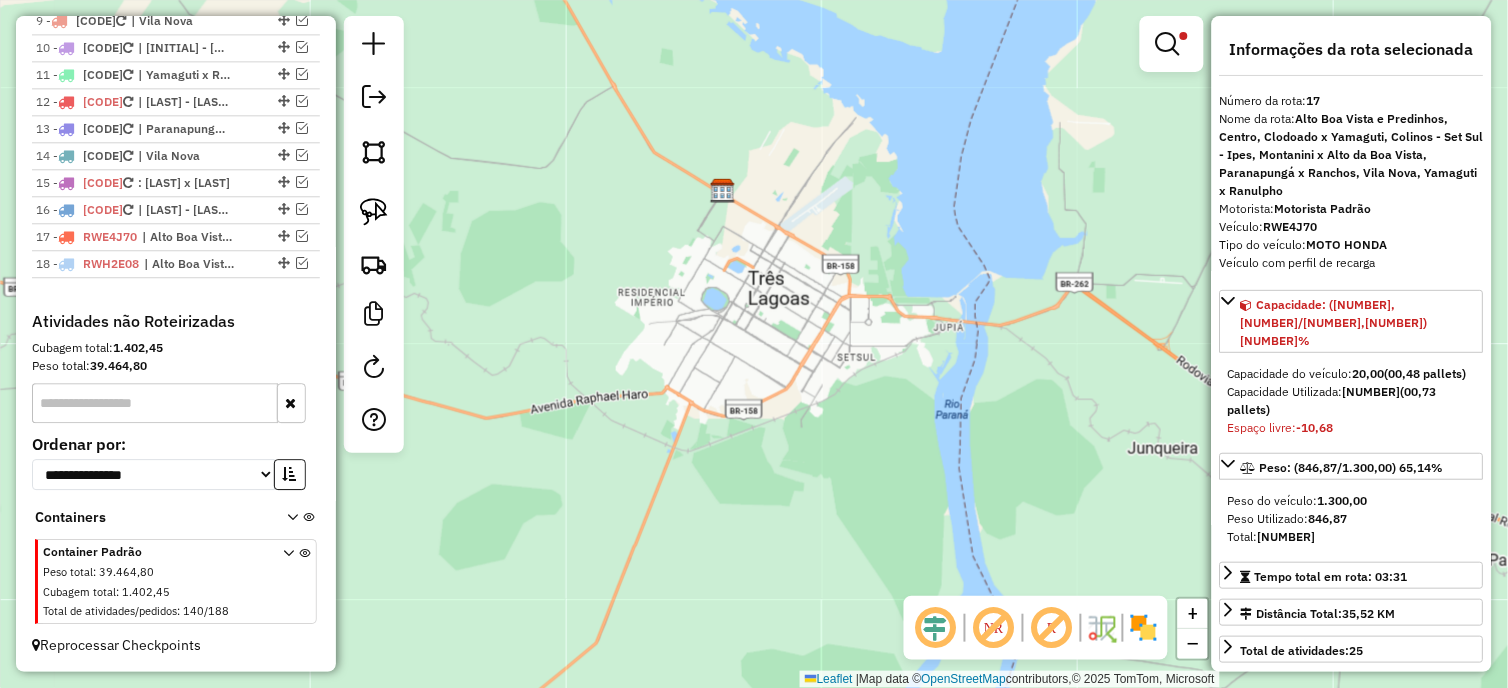 click 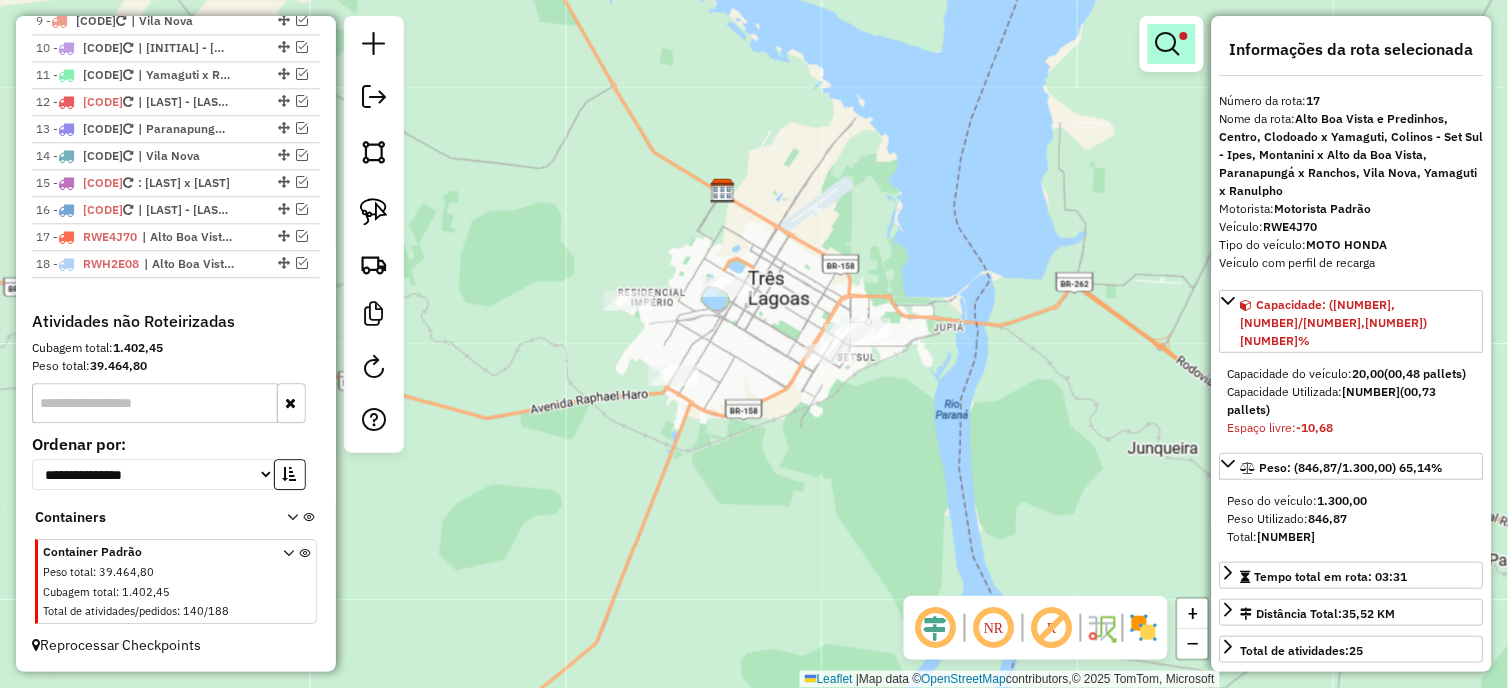 click at bounding box center [1172, 44] 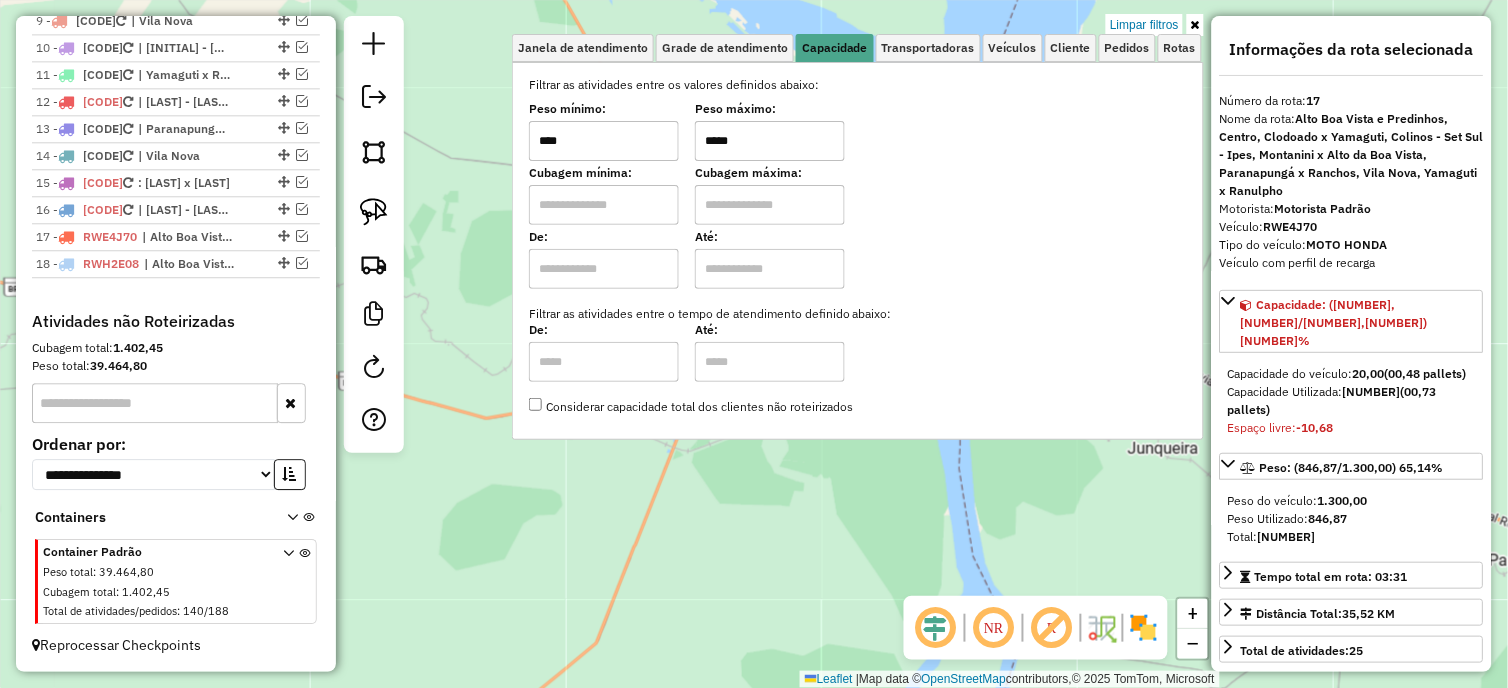 drag, startPoint x: 747, startPoint y: 138, endPoint x: 660, endPoint y: 148, distance: 87.57283 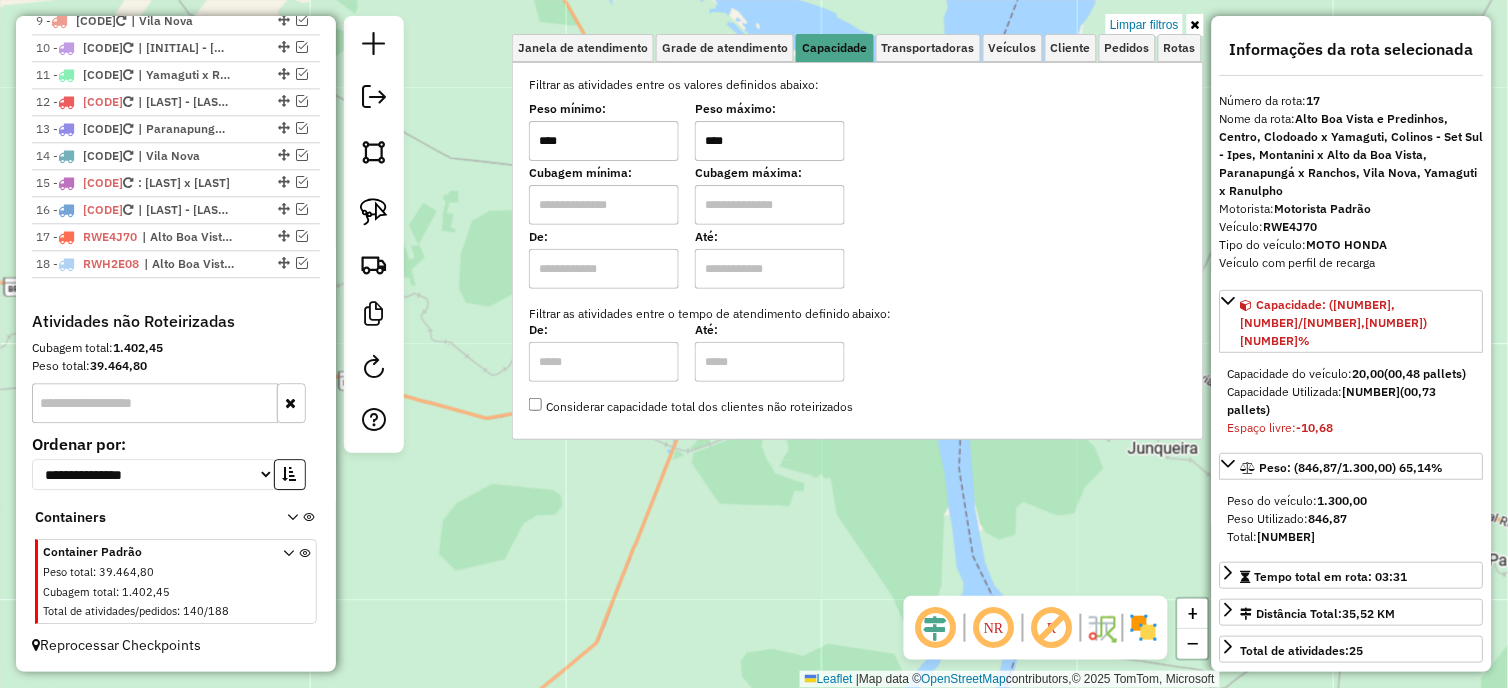 type on "****" 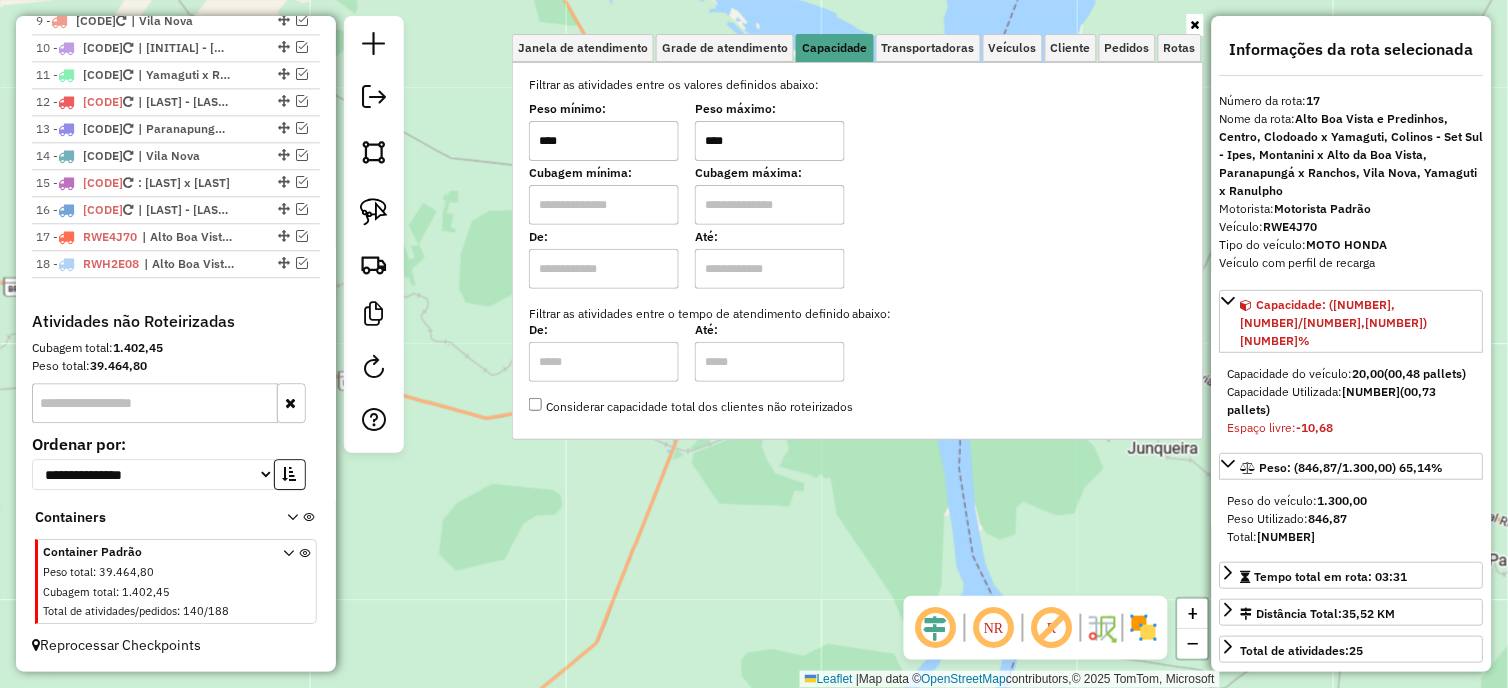 click on "Janela de atendimento Grade de atendimento Capacidade Transportadoras Veículos Cliente Pedidos  Rotas Selecione os dias de semana para filtrar as janelas de atendimento  Seg   Ter   Qua   Qui   Sex   Sáb   Dom  Informe o período da janela de atendimento: De: Até:  Filtrar exatamente a janela do cliente  Considerar janela de atendimento padrão  Selecione os dias de semana para filtrar as grades de atendimento  Seg   Ter   Qua   Qui   Sex   Sáb   Dom   Considerar clientes sem dia de atendimento cadastrado  Clientes fora do dia de atendimento selecionado Filtrar as atividades entre os valores definidos abaixo:  Peso mínimo:  ****  Peso máximo:  ****  Cubagem mínima:   Cubagem máxima:   De:   Até:  Filtrar as atividades entre o tempo de atendimento definido abaixo:  De:   Até:   Considerar capacidade total dos clientes não roteirizados Transportadora: Selecione um ou mais itens Tipo de veículo: Selecione um ou mais itens Veículo: Selecione um ou mais itens Motorista: Selecione um ou mais itens De:" 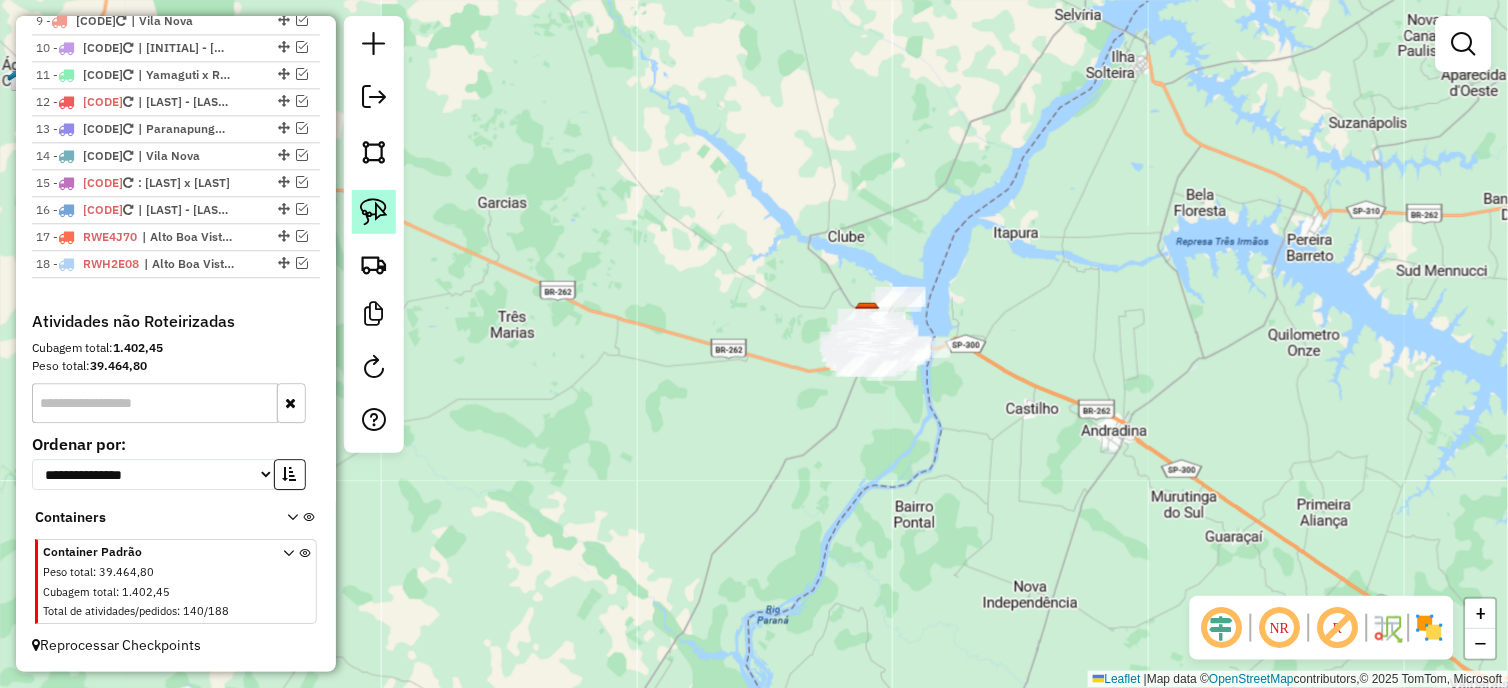 click 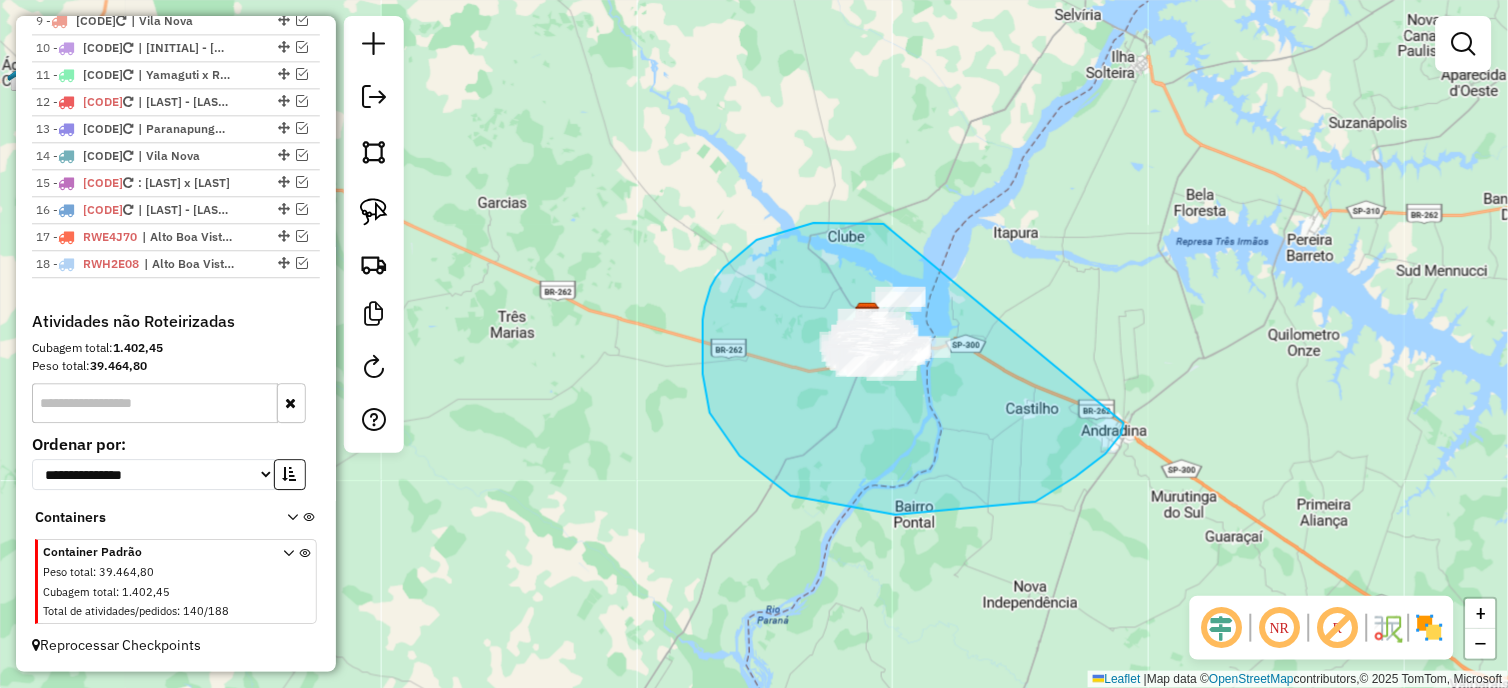 drag, startPoint x: 884, startPoint y: 224, endPoint x: 1124, endPoint y: 423, distance: 311.77075 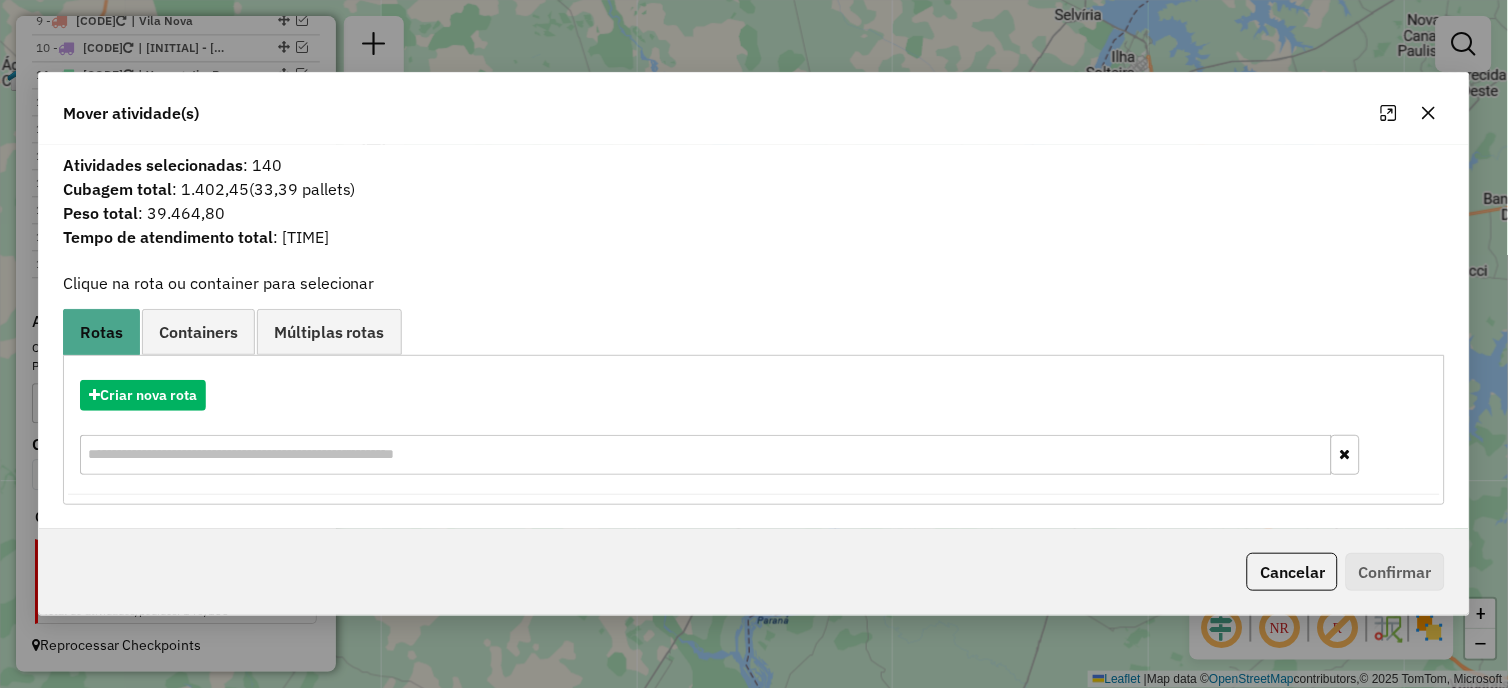 click 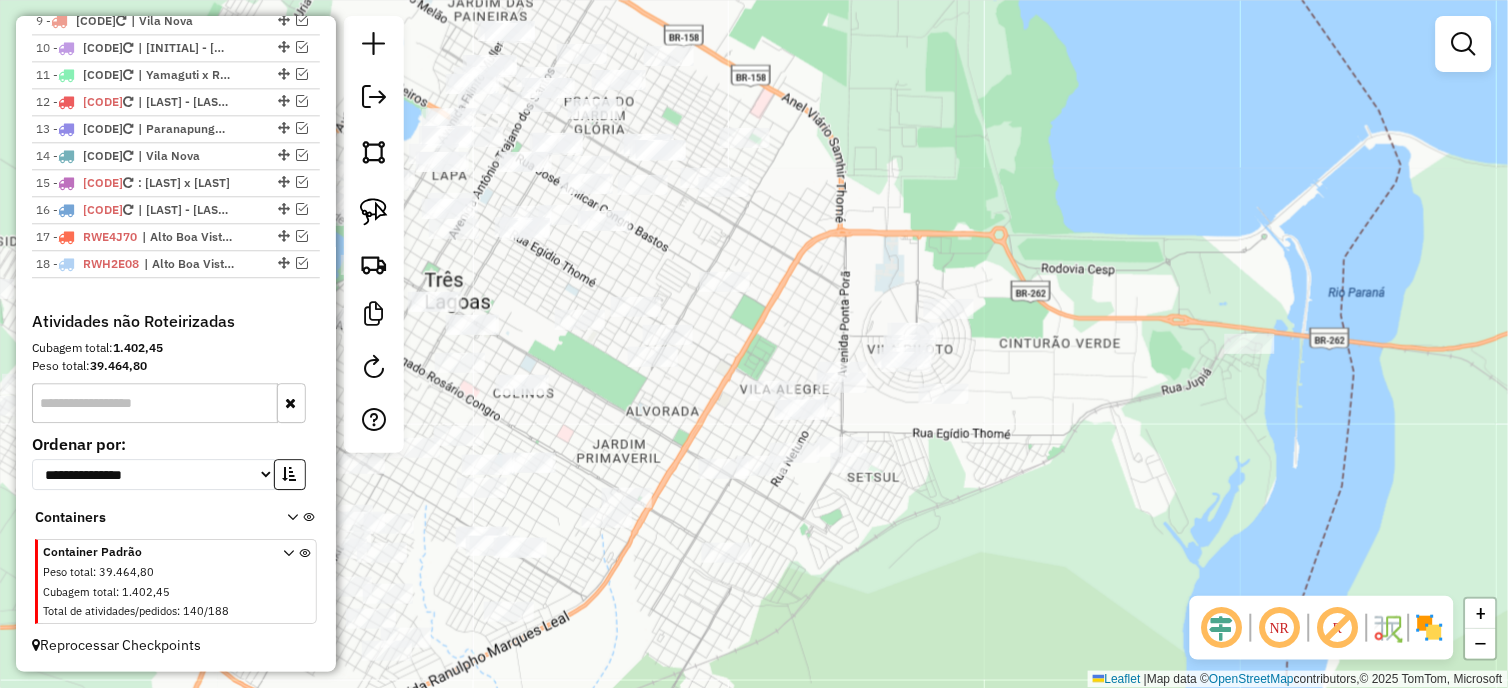 drag, startPoint x: 935, startPoint y: 527, endPoint x: 963, endPoint y: 544, distance: 32.75668 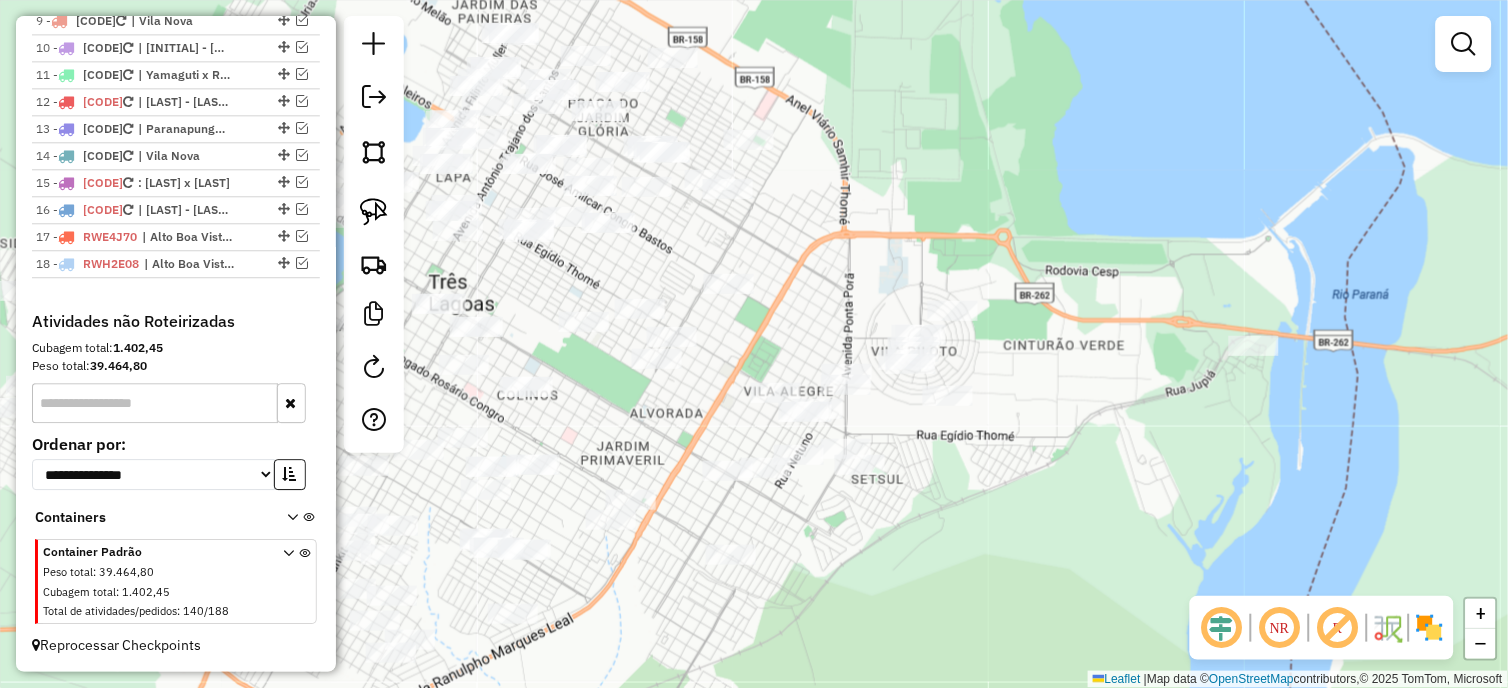 click 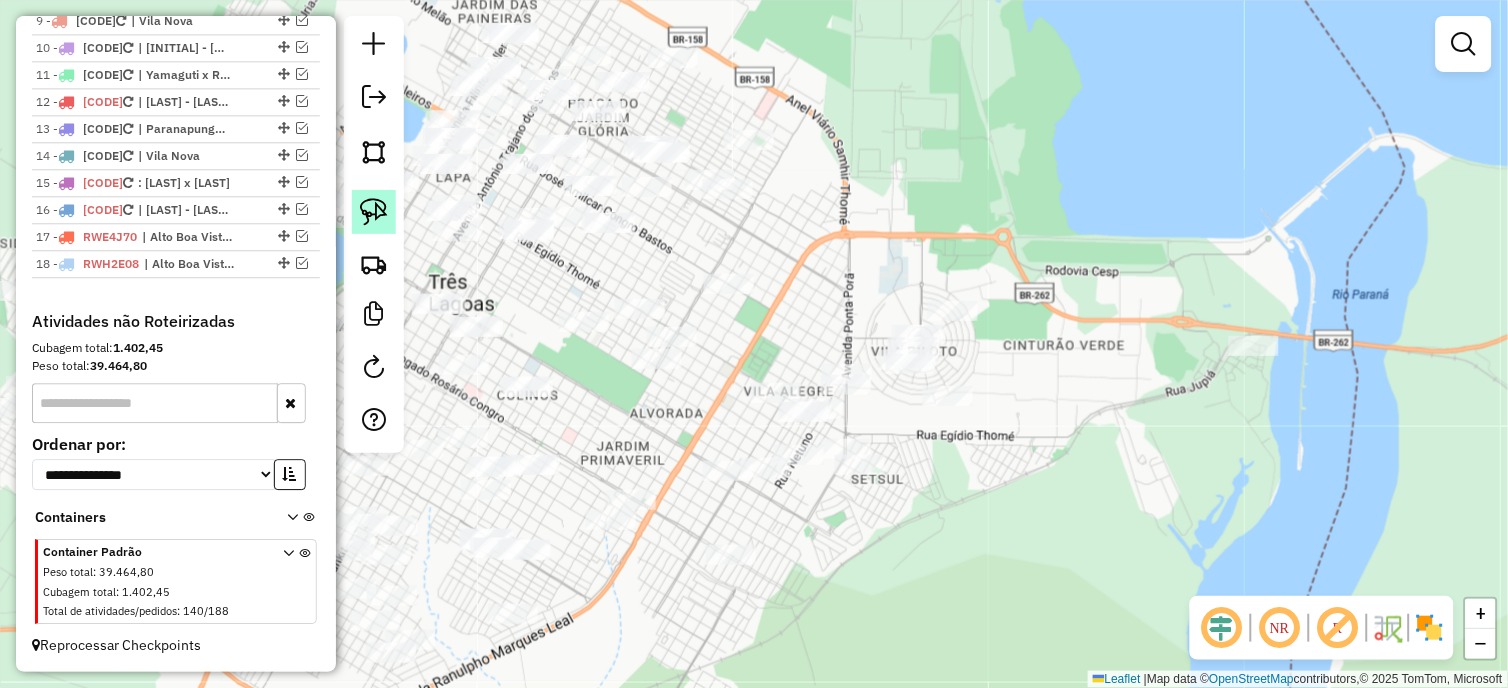click 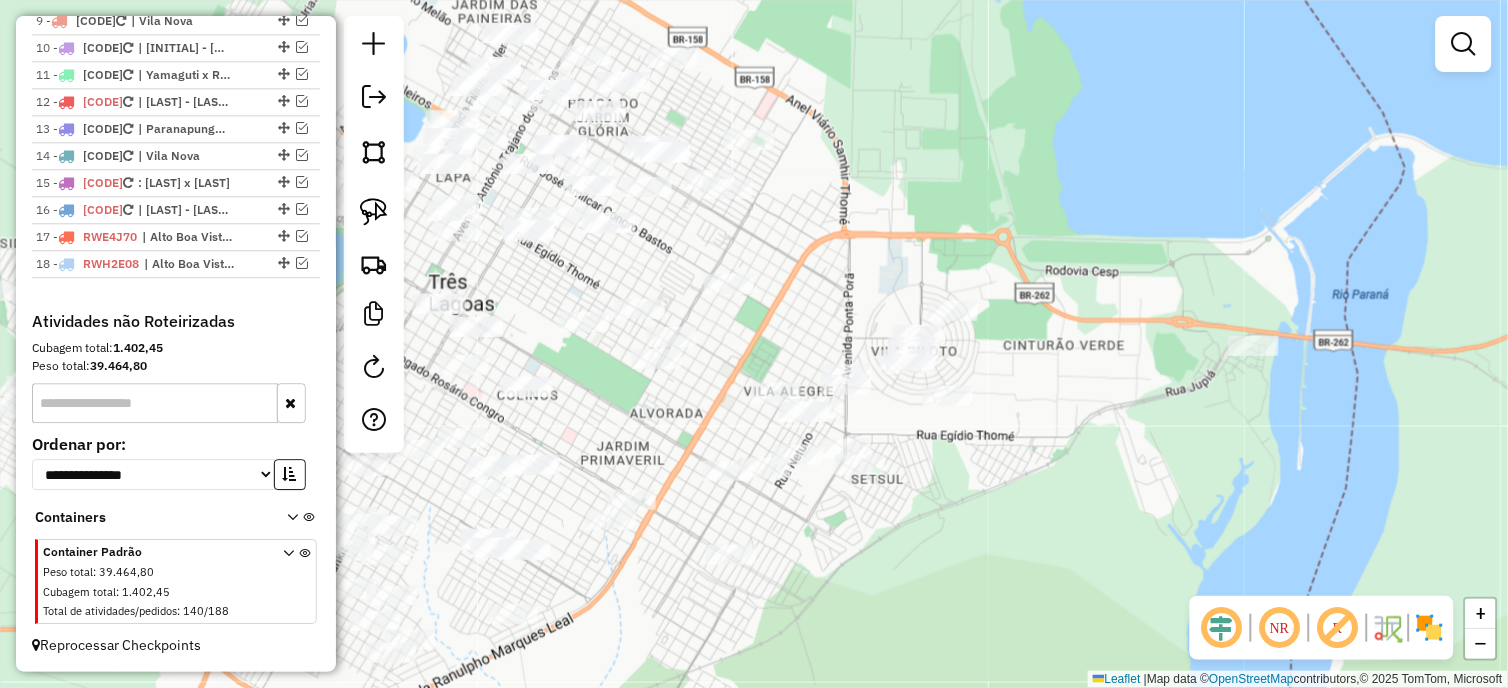drag, startPoint x: 1291, startPoint y: 600, endPoint x: 1043, endPoint y: 275, distance: 408.81415 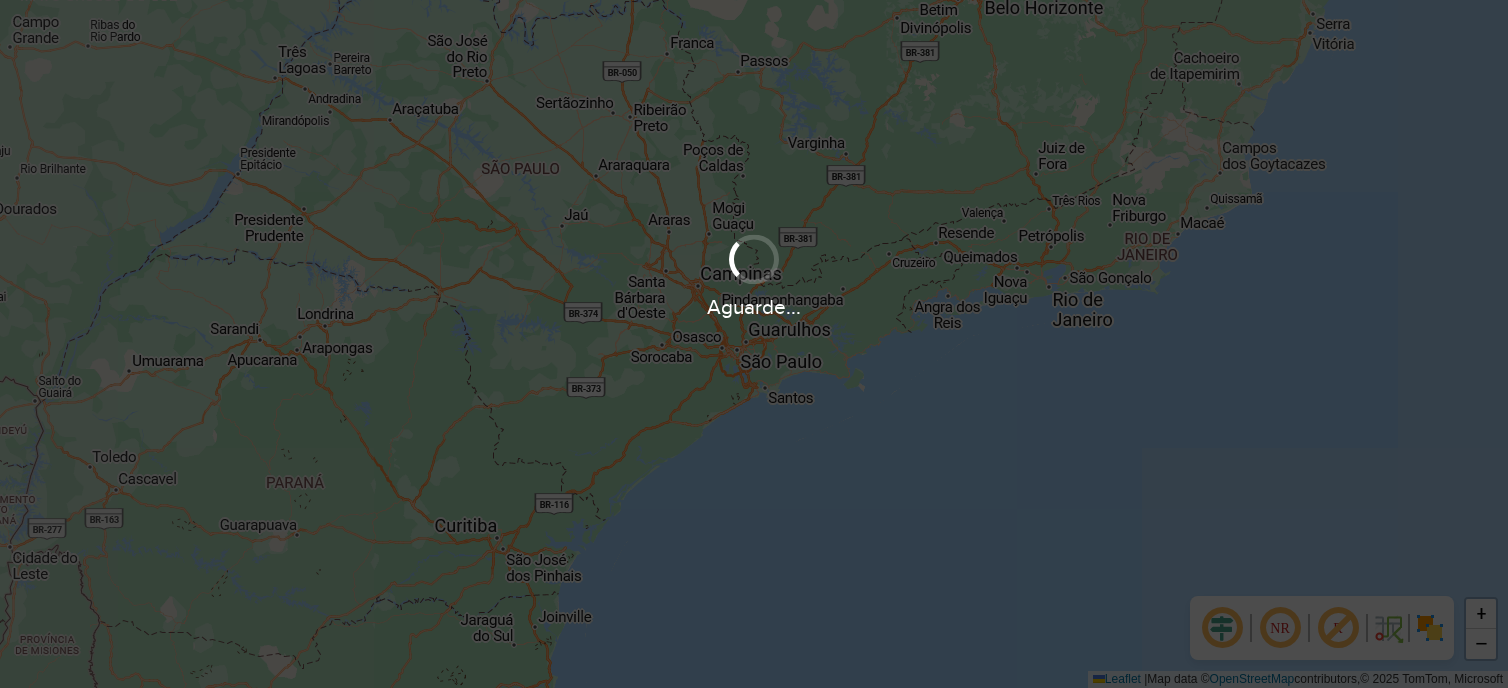 scroll, scrollTop: 0, scrollLeft: 0, axis: both 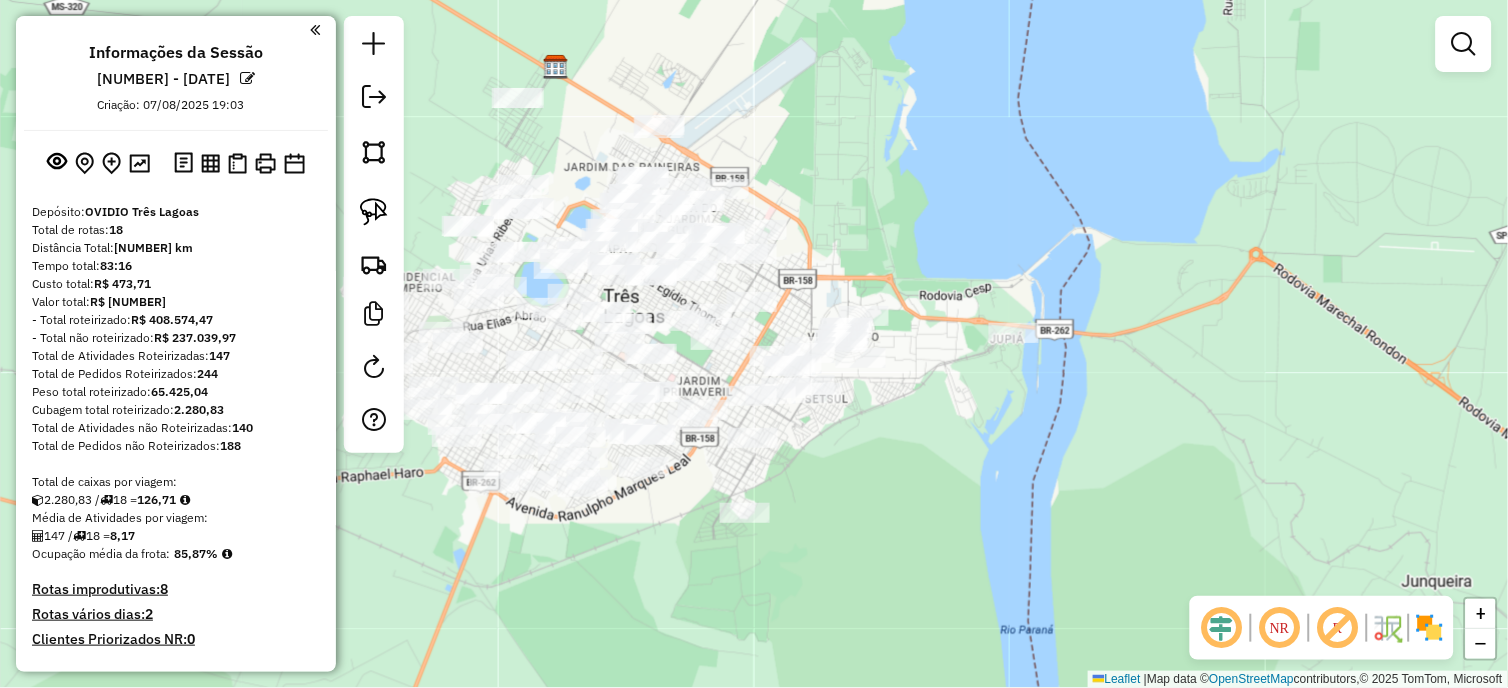 drag, startPoint x: 962, startPoint y: 428, endPoint x: 933, endPoint y: 451, distance: 37.01351 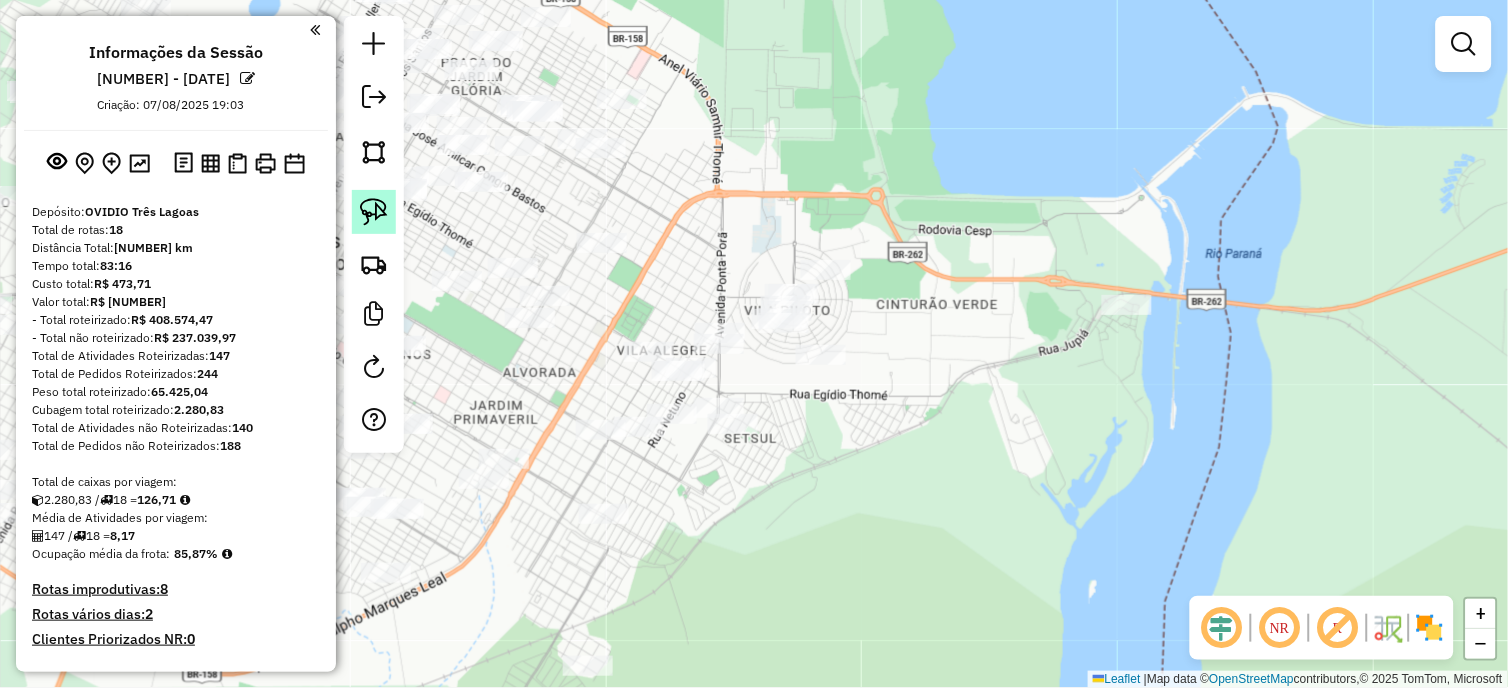 click 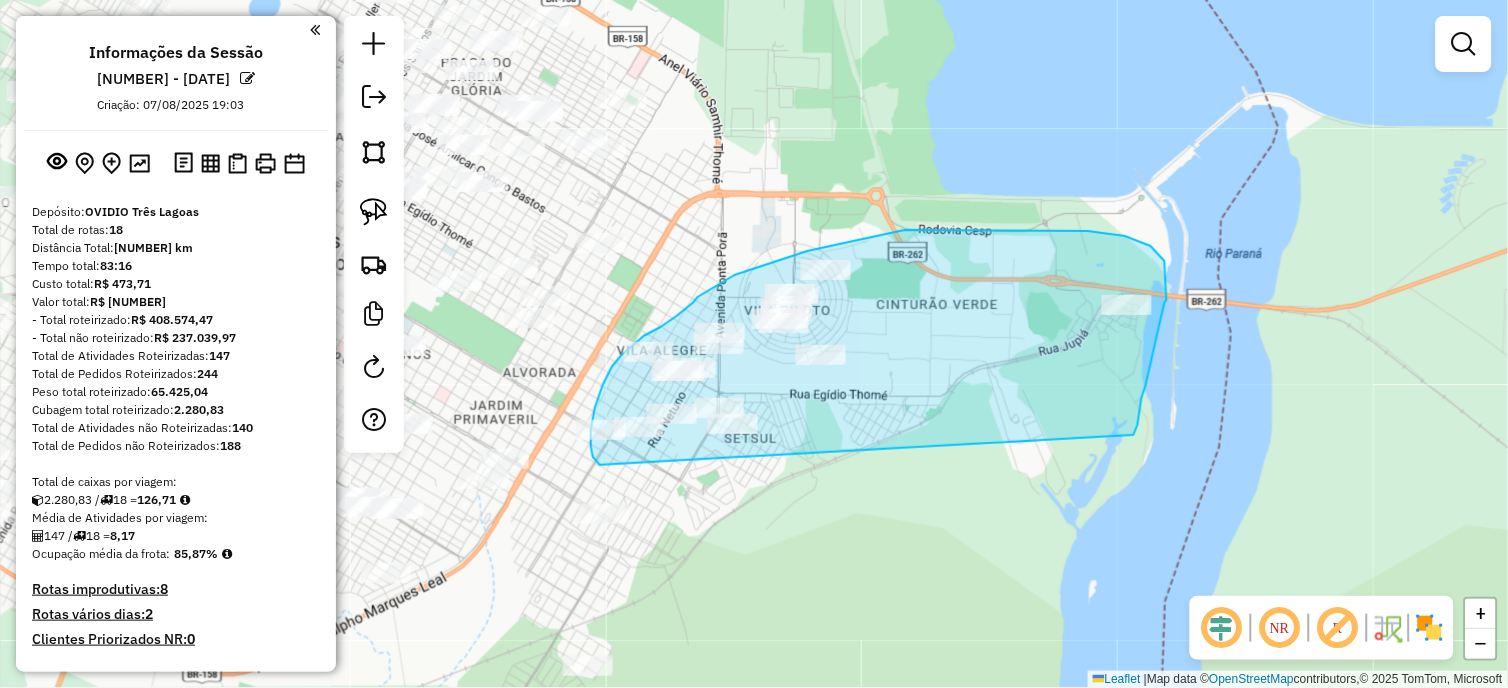 drag, startPoint x: 1134, startPoint y: 435, endPoint x: 600, endPoint y: 465, distance: 534.84204 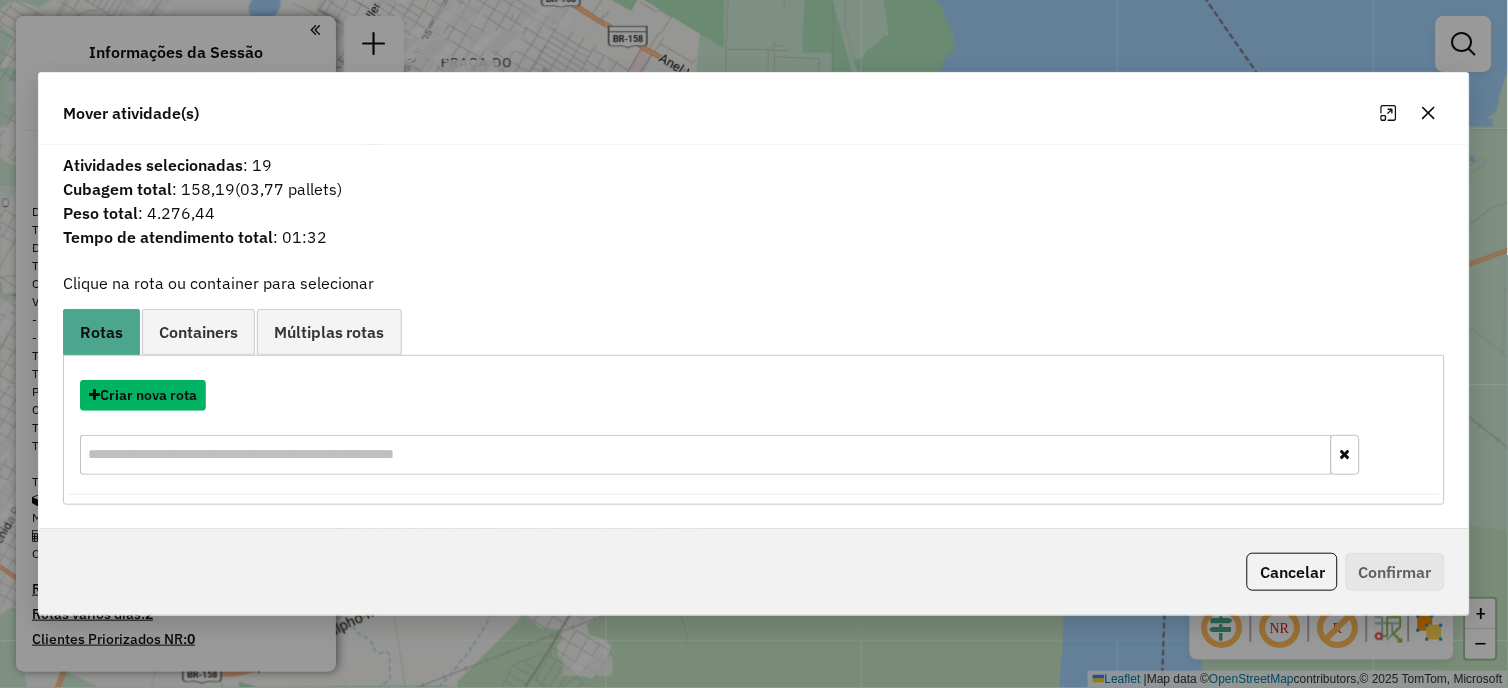 click on "Criar nova rota" at bounding box center [143, 395] 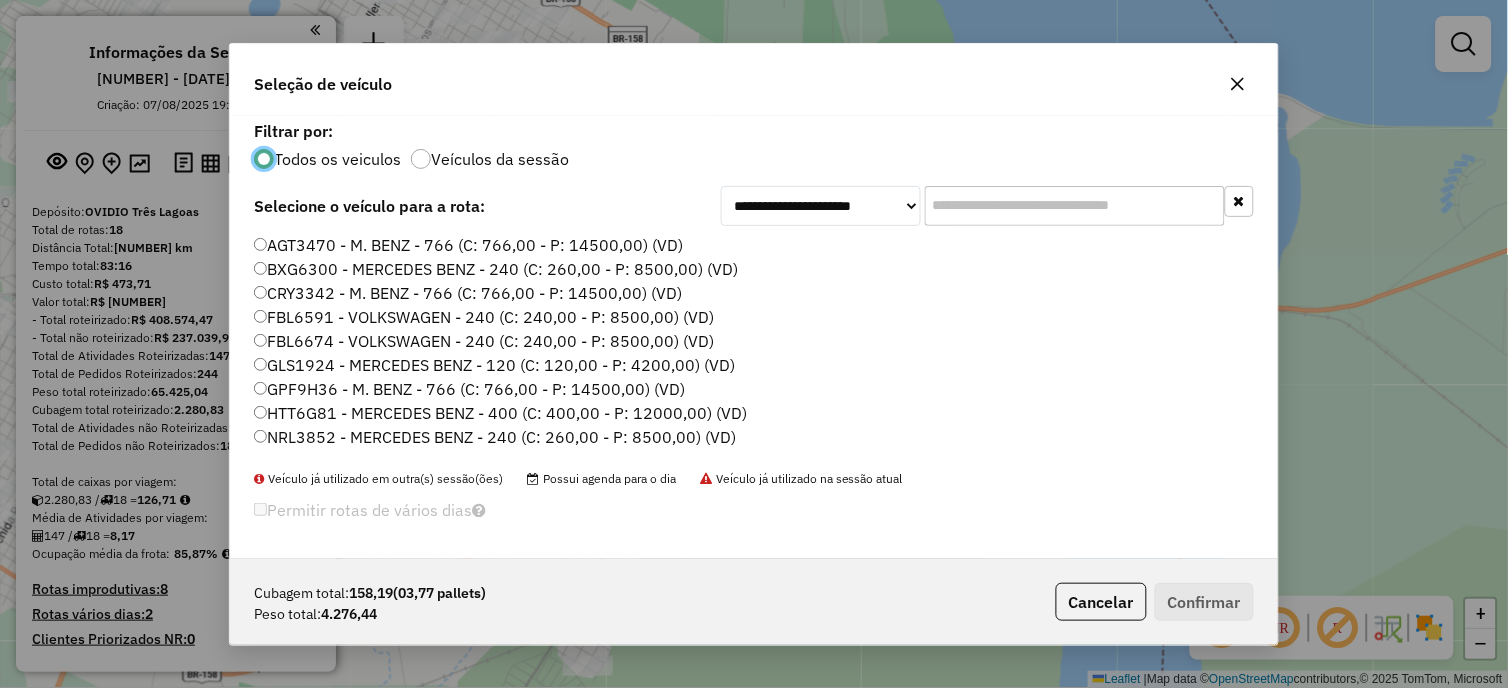 scroll, scrollTop: 11, scrollLeft: 5, axis: both 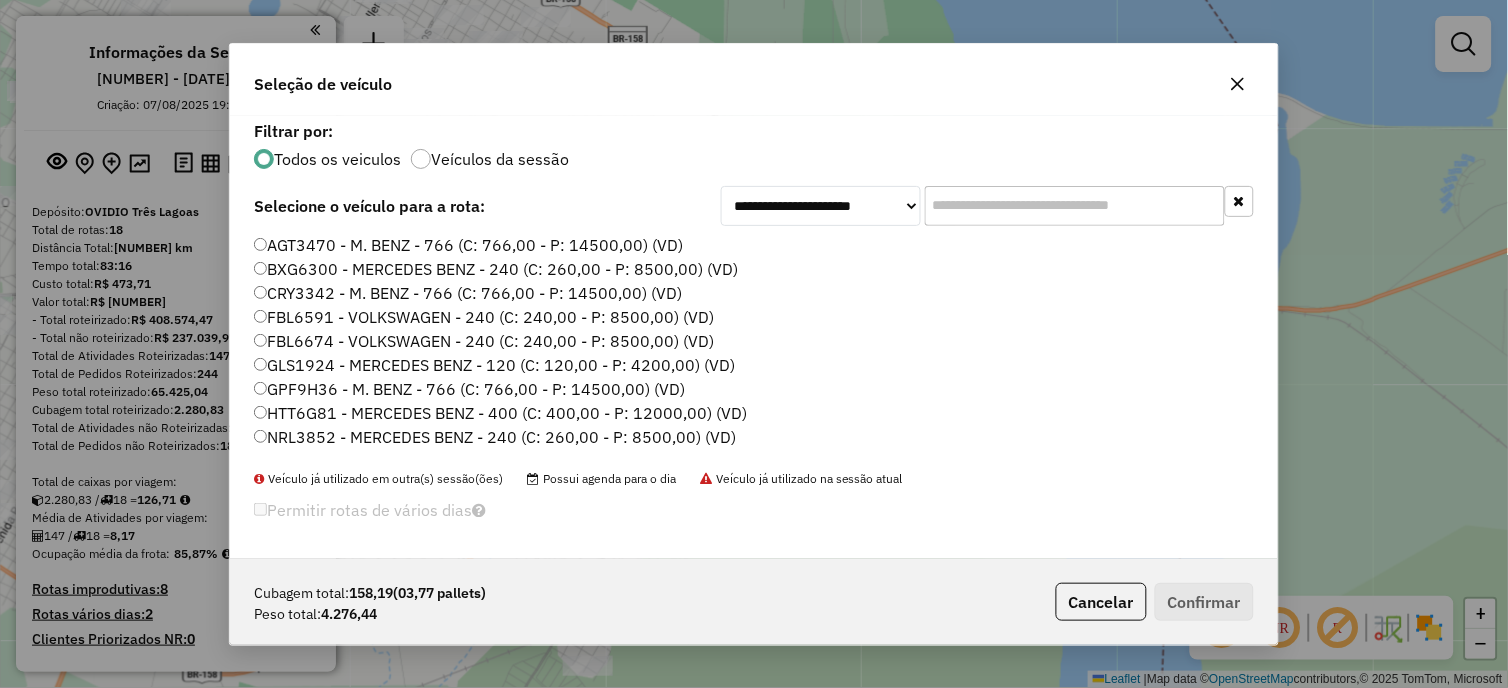 click on "FBL6674 - VOLKSWAGEN - 240 (C: 240,00 - P: 8500,00) (VD)" 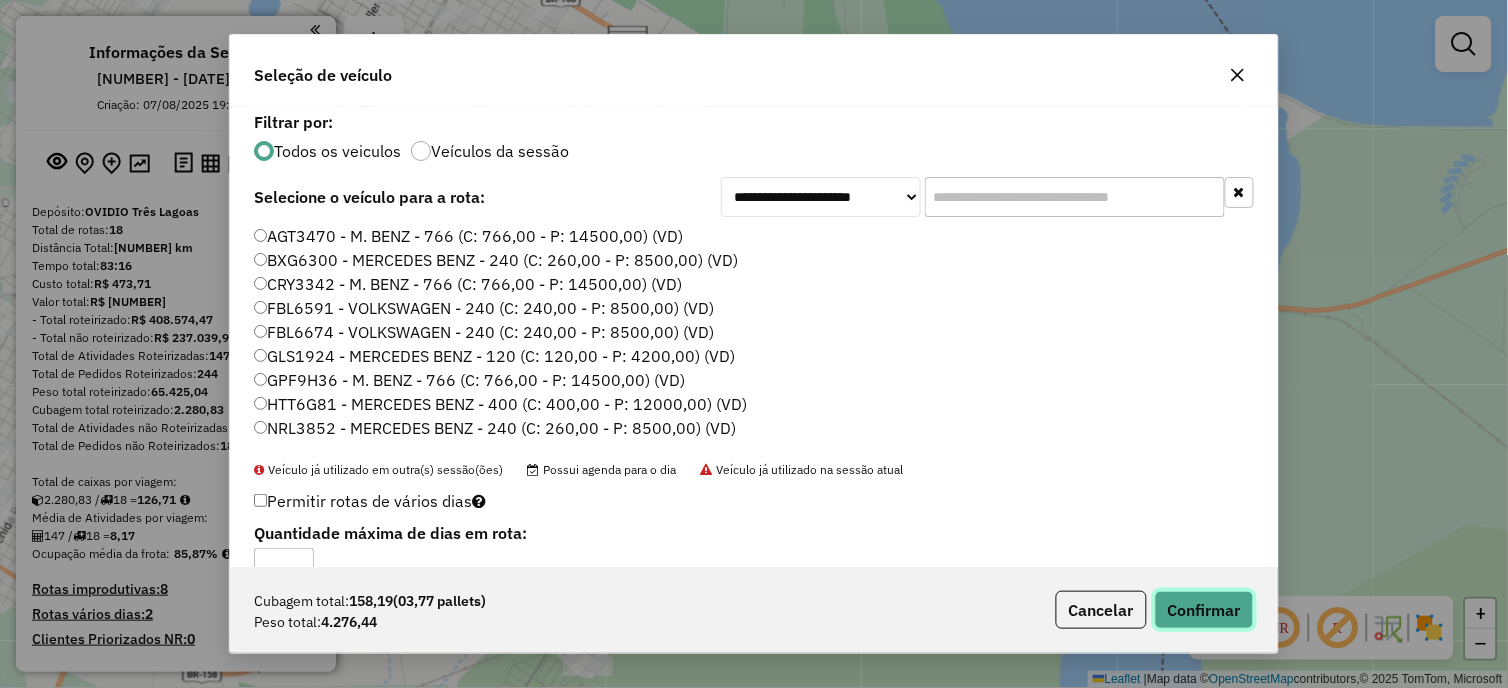 click on "Confirmar" 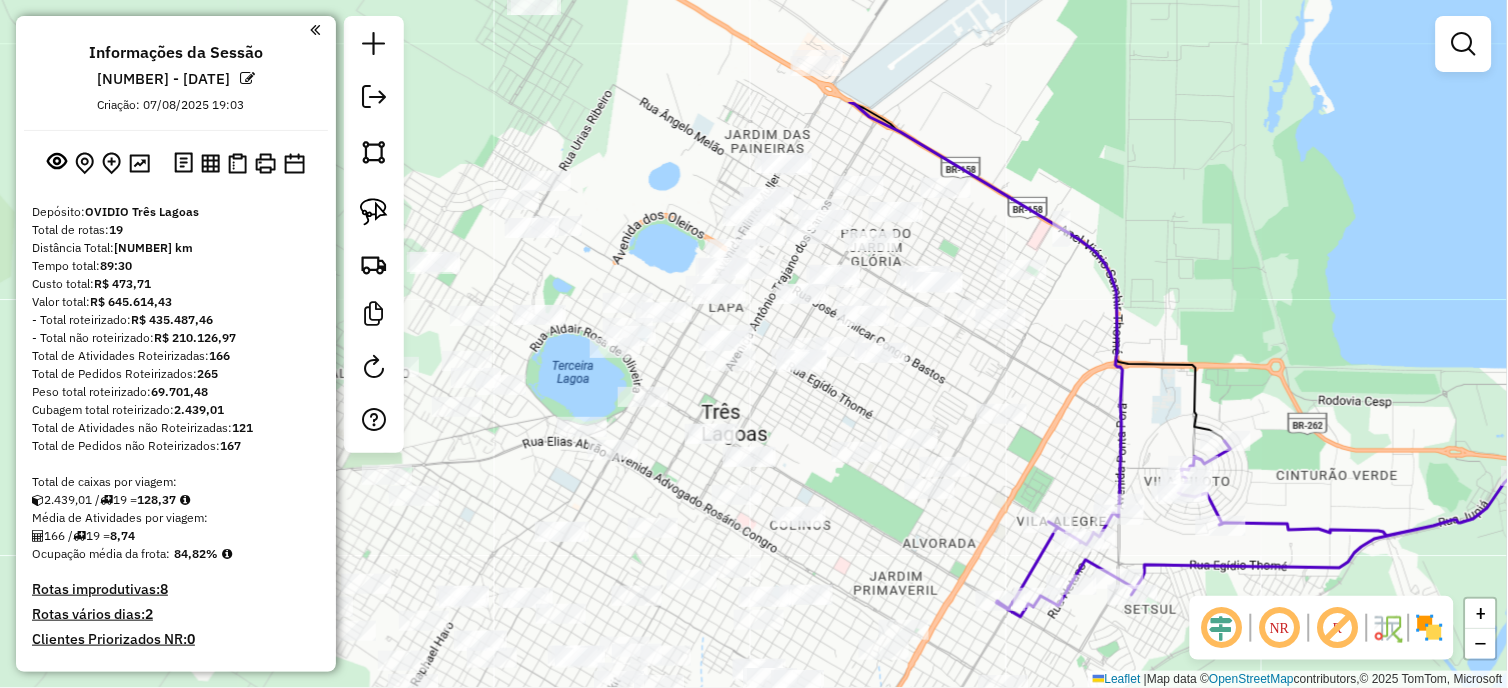 drag, startPoint x: 777, startPoint y: 534, endPoint x: 1177, endPoint y: 705, distance: 435.0184 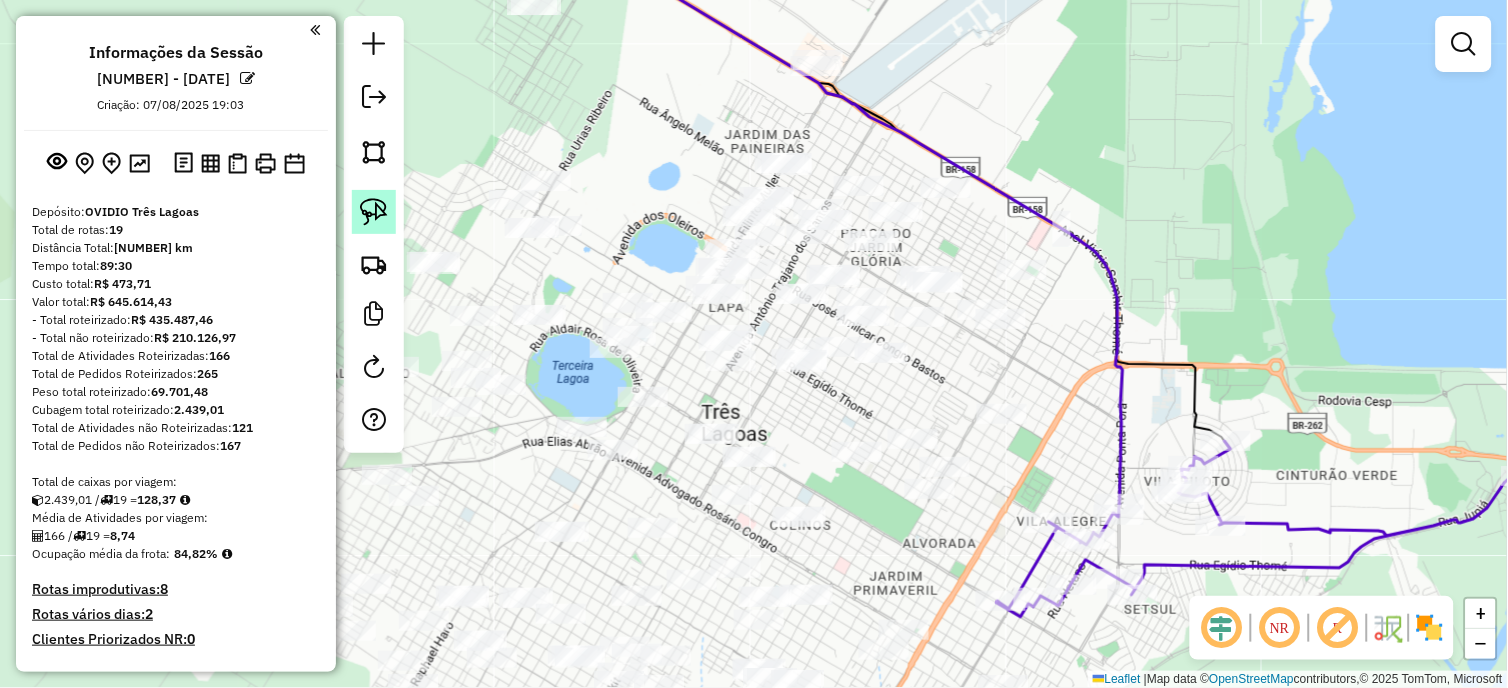 click 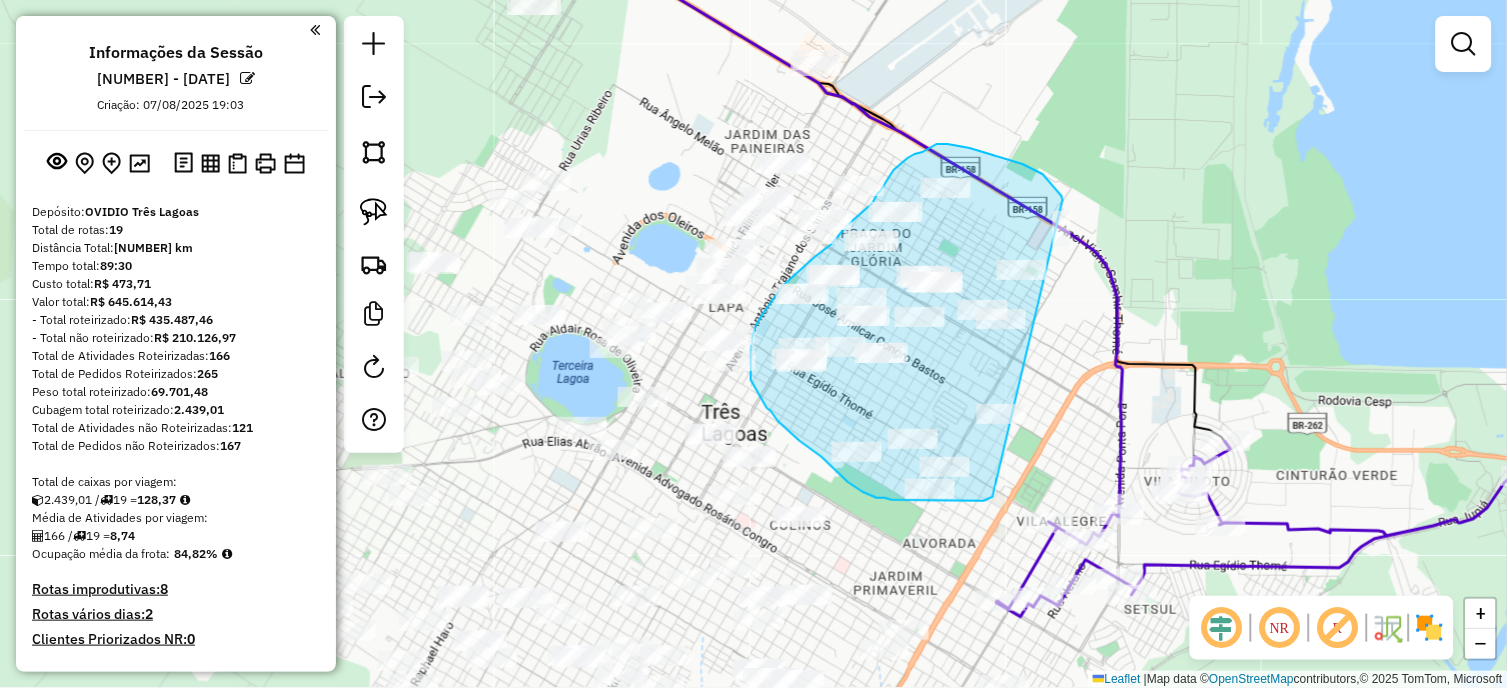 drag, startPoint x: 1063, startPoint y: 200, endPoint x: 993, endPoint y: 497, distance: 305.13766 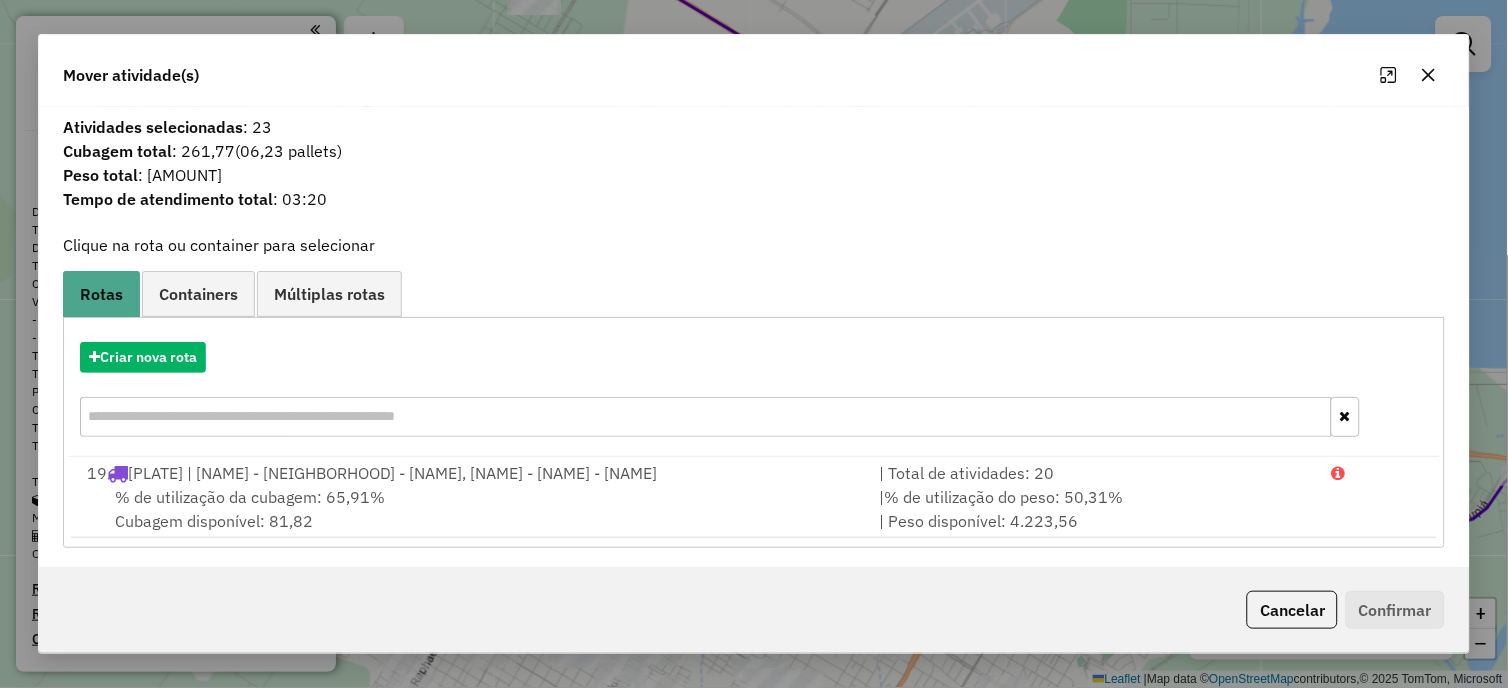 click on "Informações da Sessão [NUMBER] - [DATE] Criação: [DATE] [TIME] Depósito: OVIDIO Três Lagoas Total de rotas: [NUMBER] Distância Total: [AMOUNT] km Tempo total: [TIME] Custo total: [CURRENCY] [AMOUNT] Valor total: [CURRENCY] [AMOUNT] - Total roteirizado: [CURRENCY] [AMOUNT] - Total não roteirizado: [CURRENCY] [AMOUNT] Total de Atividades Roteirizadas: [AMOUNT] Total de Pedidos Roteirizados: [AMOUNT] Peso total roteirizado: [AMOUNT] Cubagem total roteirizado: [AMOUNT] Total de Atividades não Roteirizadas: [AMOUNT] Total de Pedidos não Roteirizados: [AMOUNT] Total de caixas por viagem: [AMOUNT] / [NUMBER] = [AMOUNT] Média de Atividades por viagem: [AMOUNT] / [NUMBER] = [AMOUNT] Ocupação média da frota: [AMOUNT]% Rotas improdutivas: [NUMBER] Rotas vários dias: [NUMBER] Clientes Priorizados NR: [NUMBER] Transportadoras Rotas Recargas: [NUMBER] [NUMBER] - / =" at bounding box center [754, 344] 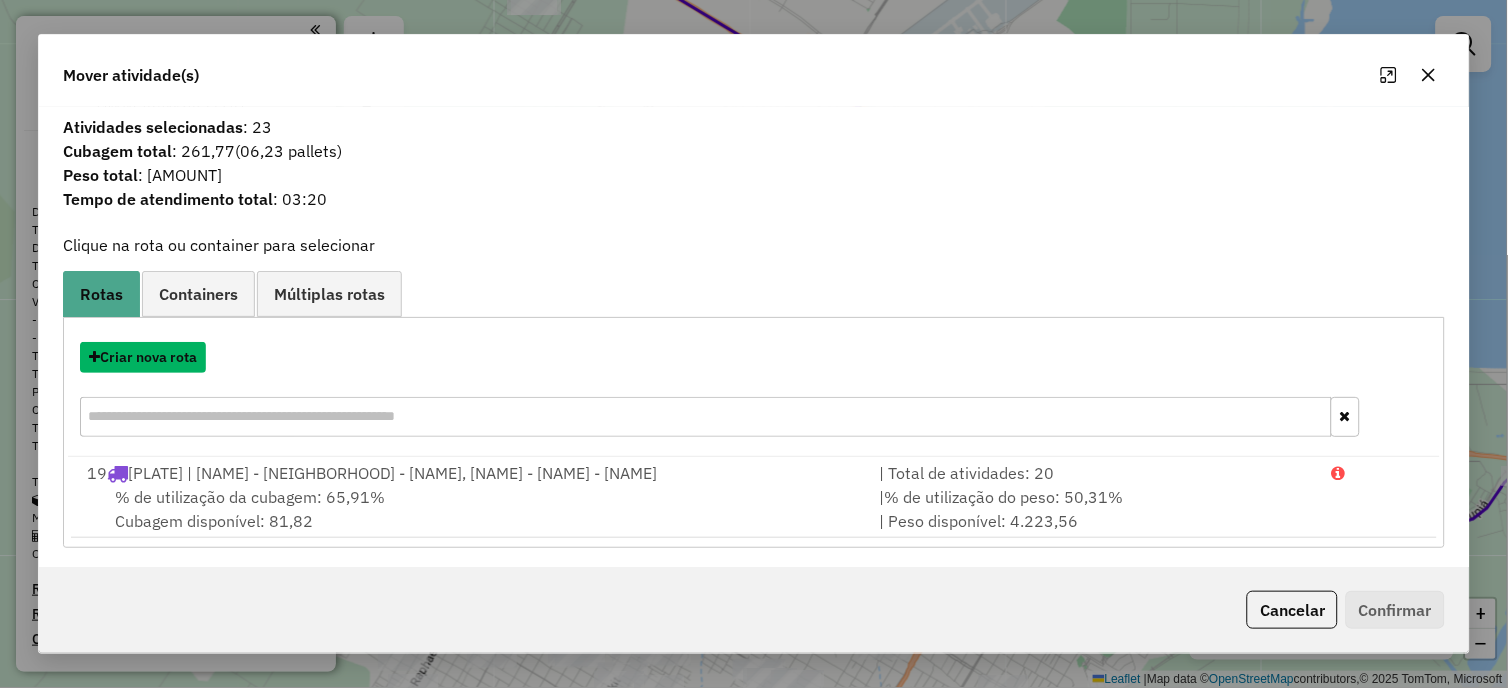 click on "Criar nova rota" at bounding box center [143, 357] 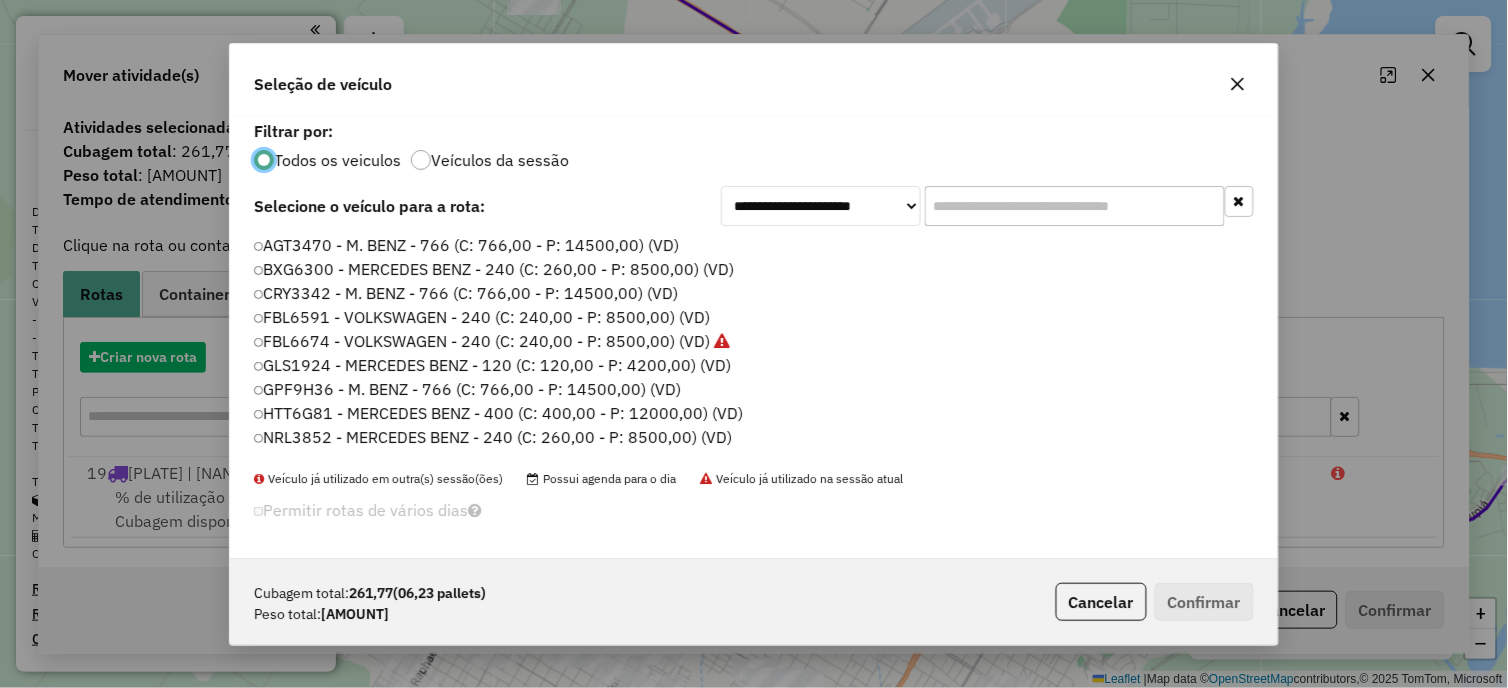 scroll, scrollTop: 11, scrollLeft: 5, axis: both 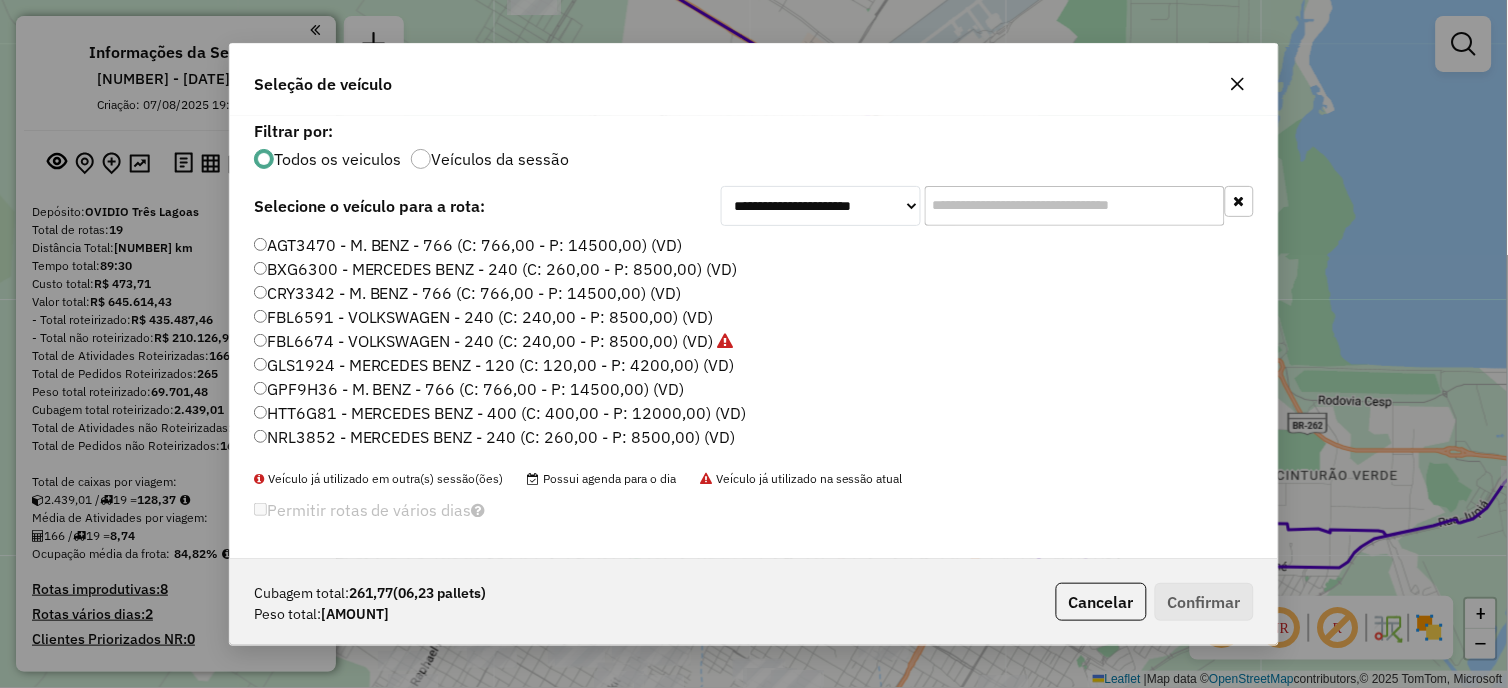 click on "FBL6591 - VOLKSWAGEN - 240 (C: 240,00 - P: 8500,00) (VD)" 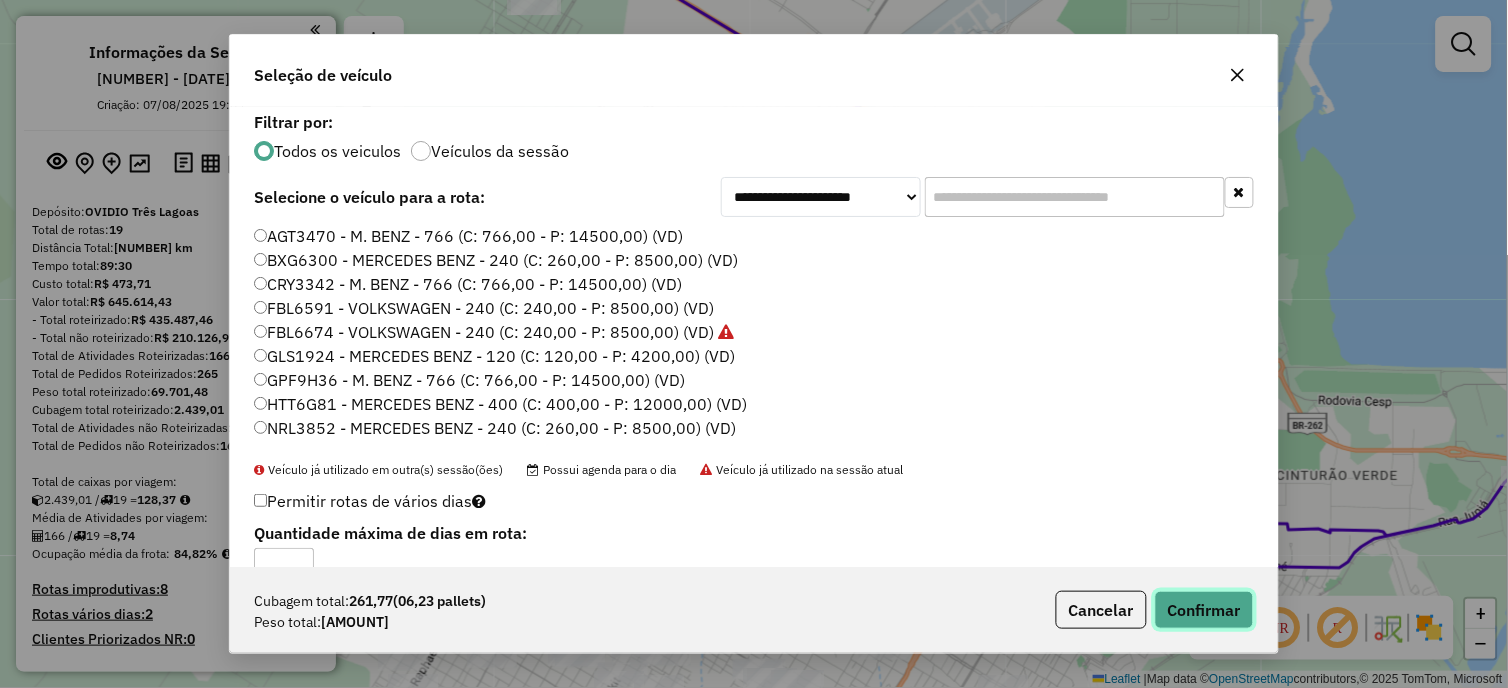 click on "Confirmar" 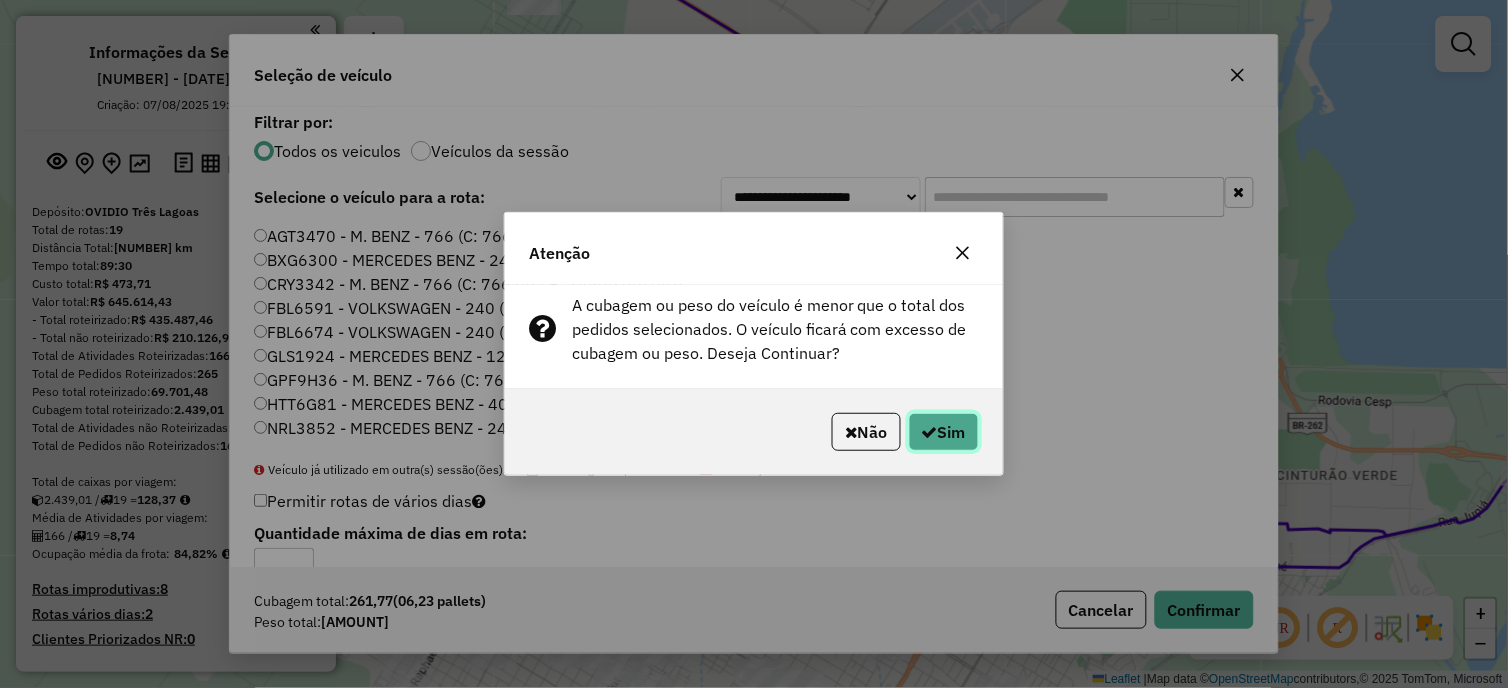 click on "Sim" 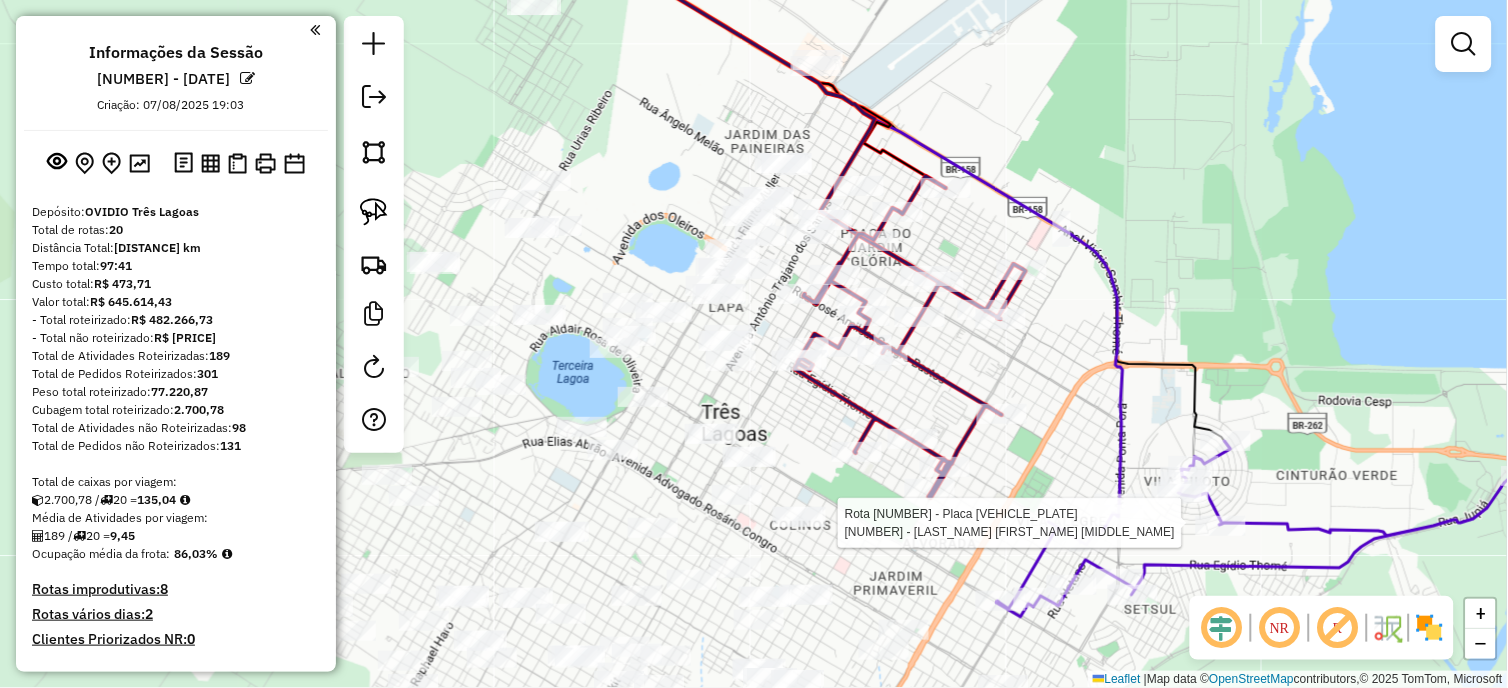 select on "**********" 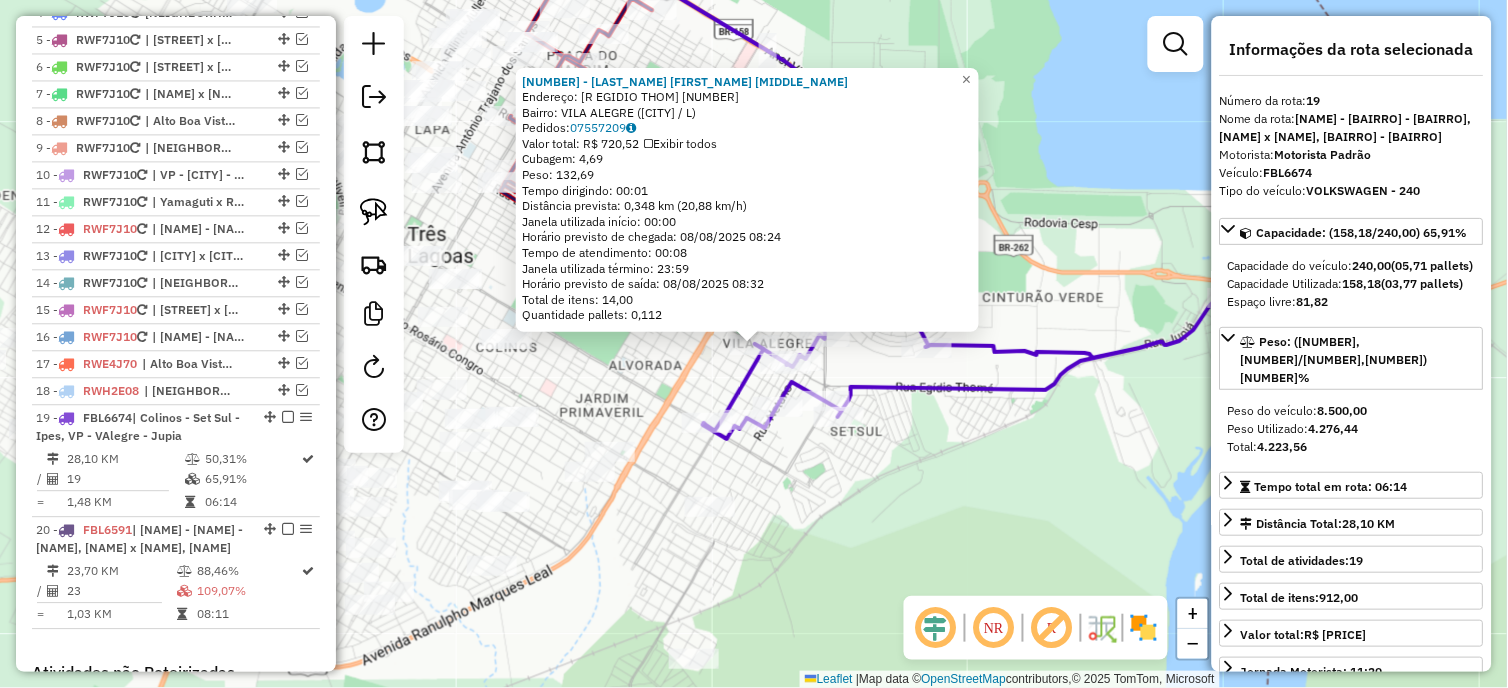 scroll, scrollTop: 1282, scrollLeft: 0, axis: vertical 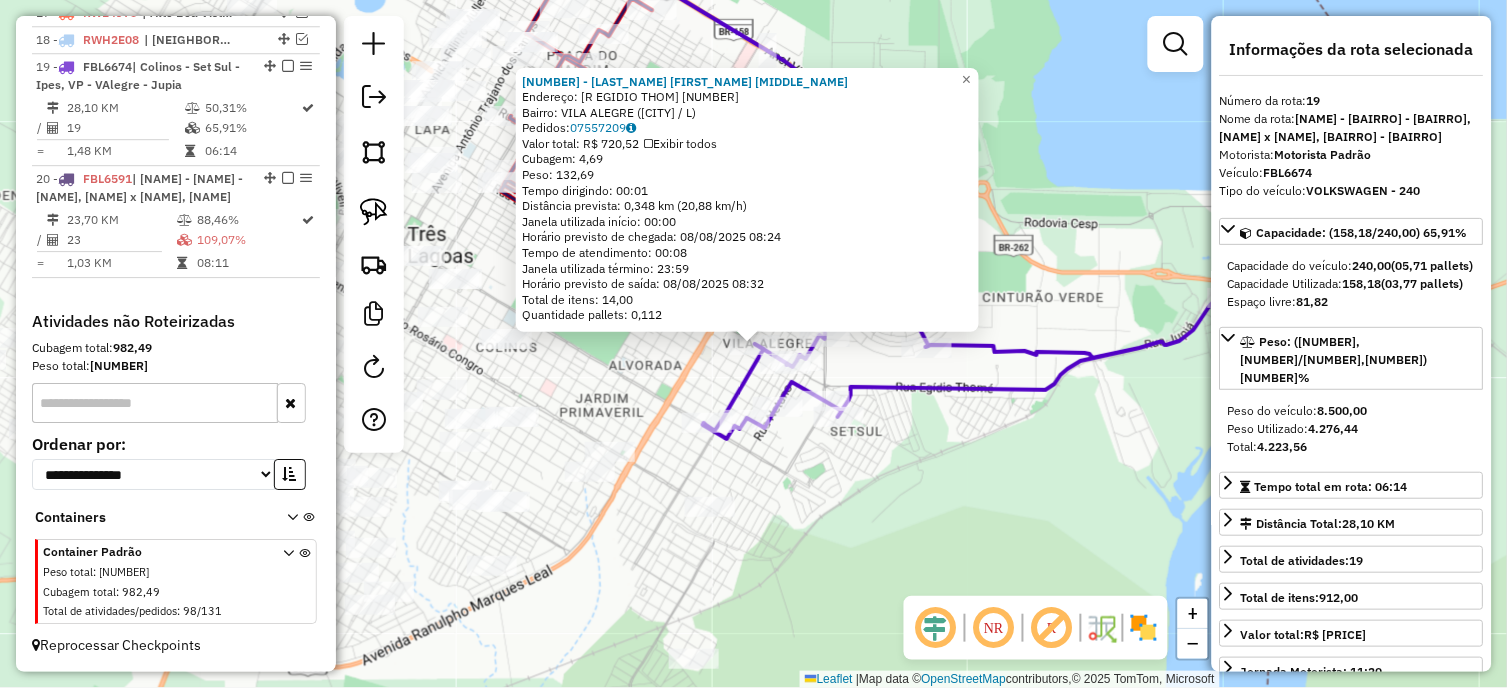 click on "23438 - [LAST] [LAST] [LAST]  Endereço: R [STREET_NAME] [NUMBER]   Bairro: [NEIGHBORHOOD] ([LAST] [LAST] / L)   Pedidos:  [ORDER_ID]   Valor total: R$ [PRICE]   Exibir todos   Cubagem: [CUBAGE]  Peso: [WEIGHT]  Tempo dirigindo: [TIME]   Distância prevista: [DISTANCE] km ([SPEED] km/h)   Janela utilizada início: [TIME]   Horário previsto de chegada: [DATE] [TIME]   Tempo de atendimento: [TIME]   Janela utilizada término: [TIME]   Horário previsto de saída: [DATE] [TIME]   Total de itens: [ITEMS]   Quantidade pallets: [PALLETS]  × Janela de atendimento Grade de atendimento Capacidade Transportadoras Veículos Cliente Pedidos  Rotas Selecione os dias de semana para filtrar as janelas de atendimento  Seg   Ter   Qua   Qui   Sex   Sáb   Dom  Informe o período da janela de atendimento: De: Até:  Filtrar exatamente a janela do cliente  Considerar janela de atendimento padrão  Selecione os dias de semana para filtrar as grades de atendimento  Seg   Ter   Qua   Qui   Sex   Sáb   Dom   Peso mínimo:   De:  +" 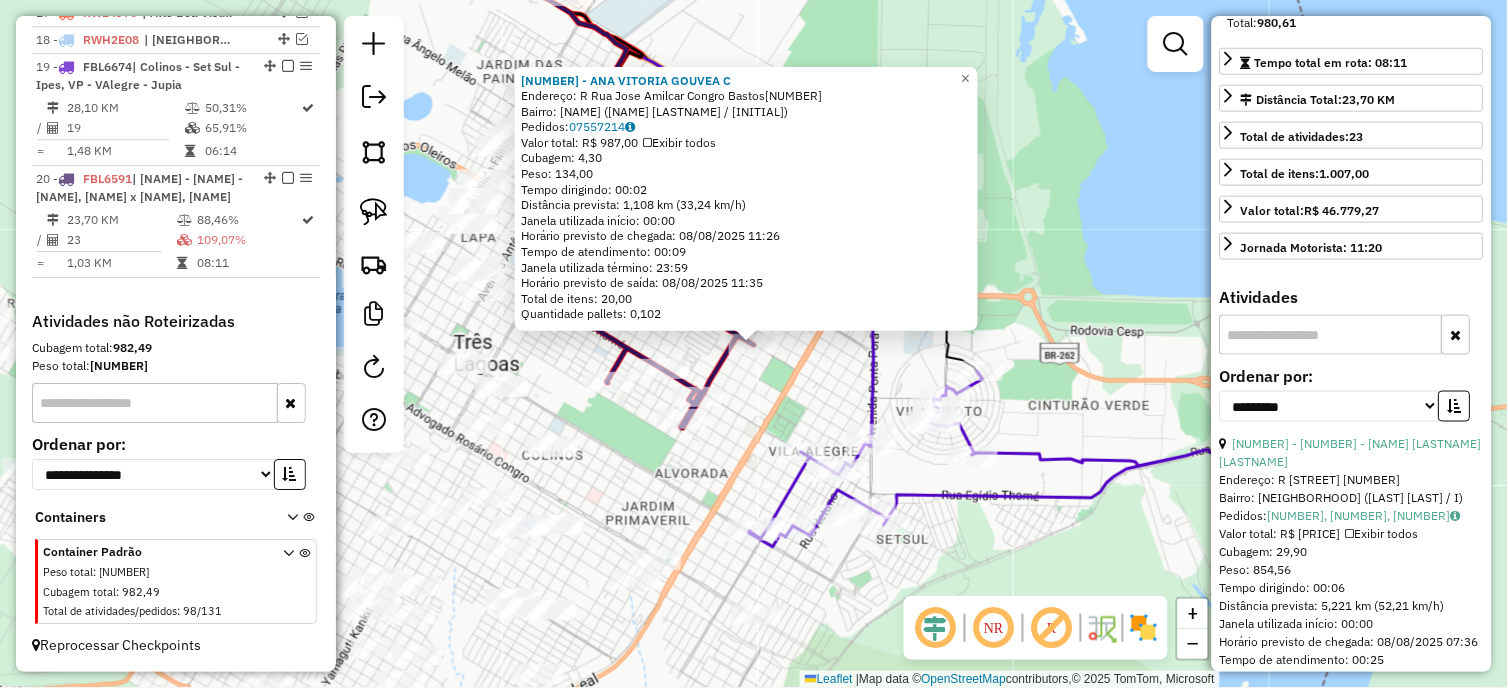 scroll, scrollTop: 444, scrollLeft: 0, axis: vertical 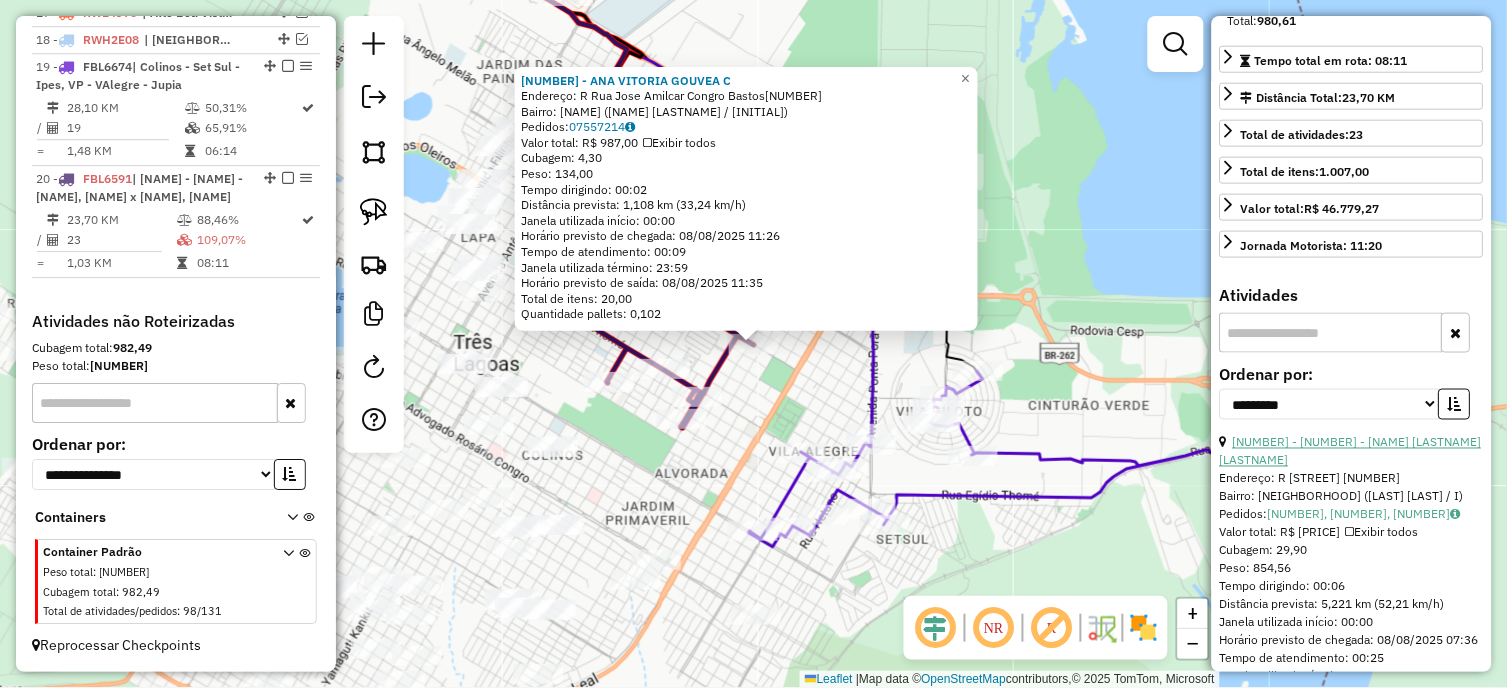 click on "[NUMBER] - [NUMBER] - [NAME] [LASTNAME] [LASTNAME]" at bounding box center (1351, 451) 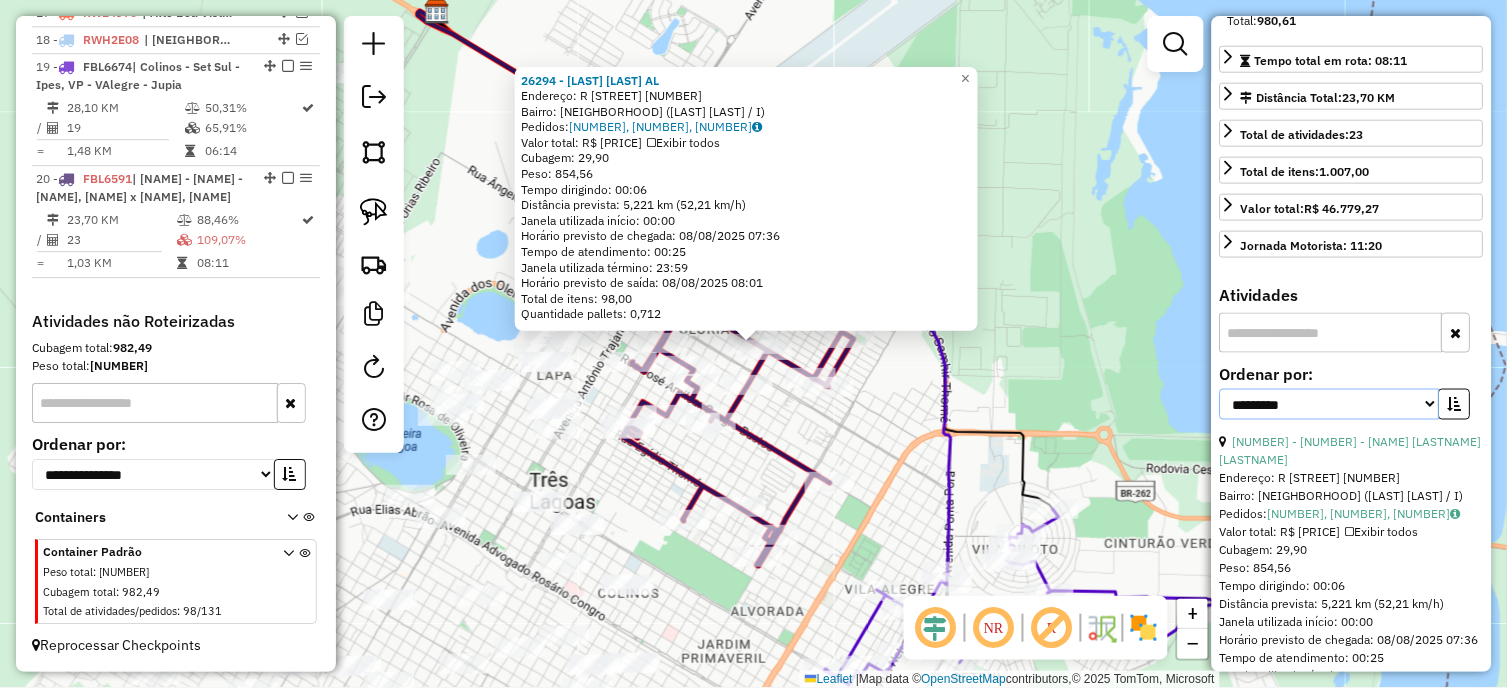 click on "**********" at bounding box center [1330, 404] 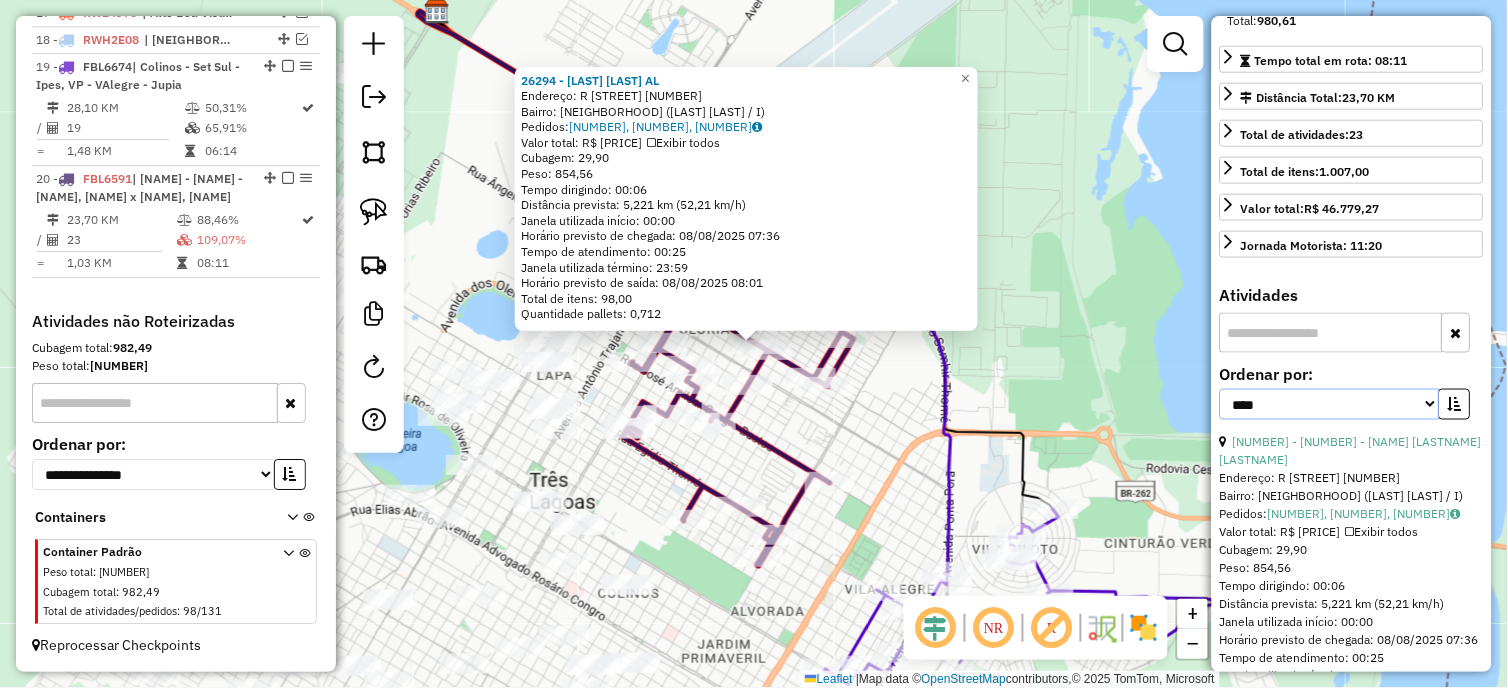 click on "**********" at bounding box center (1330, 404) 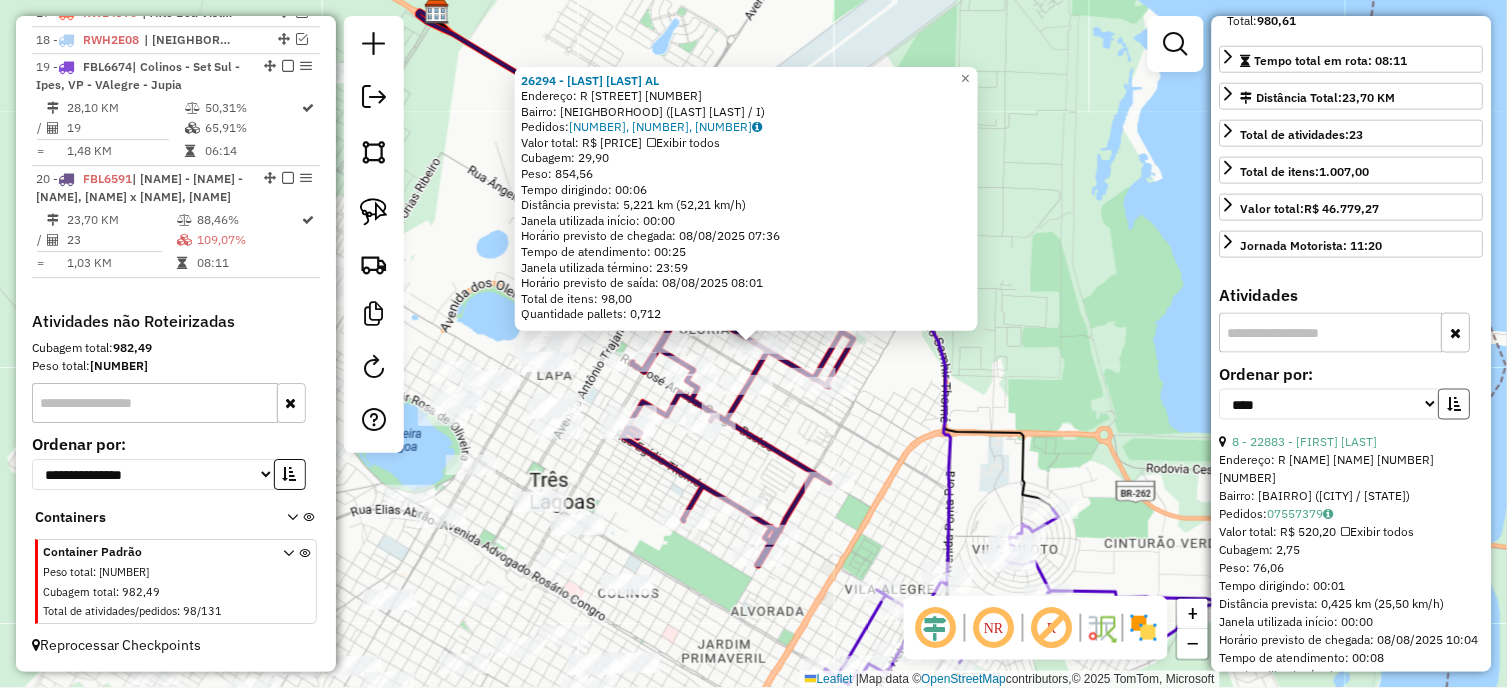 click at bounding box center (1455, 404) 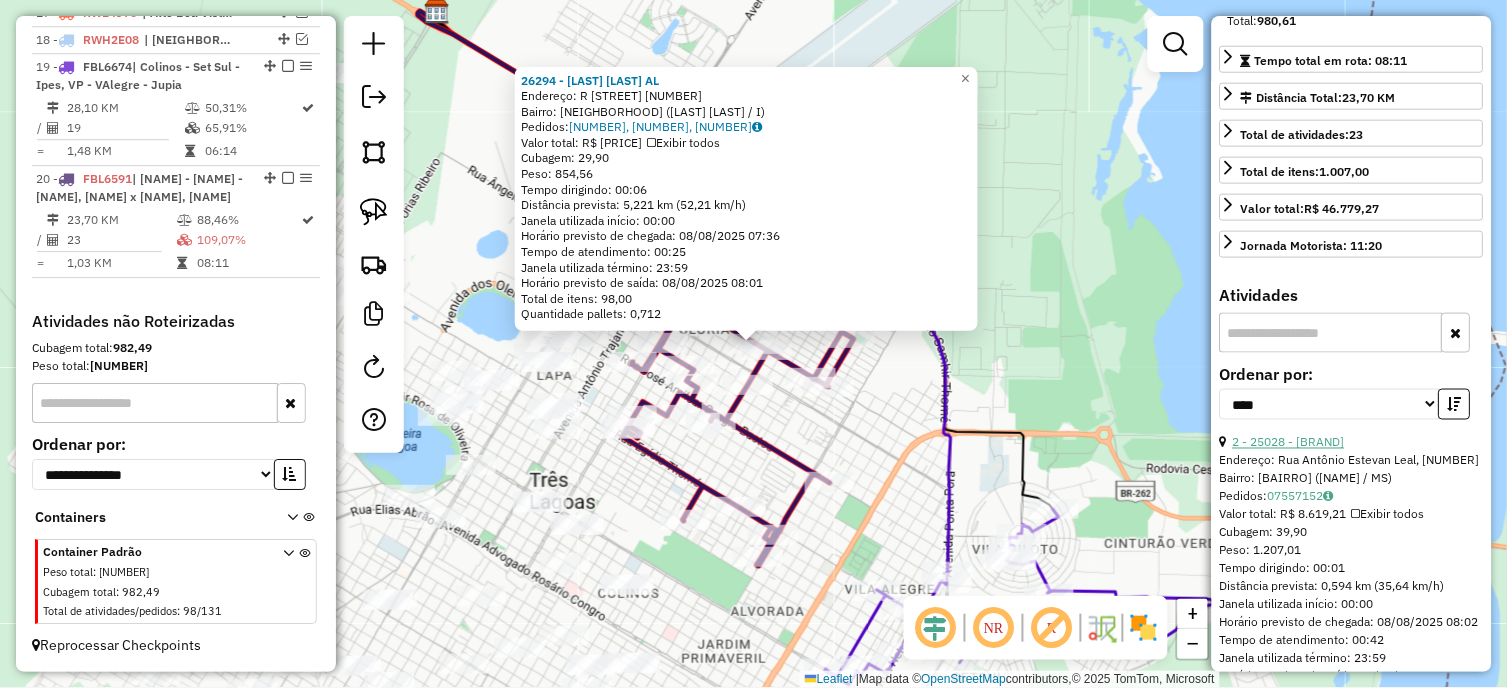 click on "2 - 25028 - [BRAND]" at bounding box center (1289, 442) 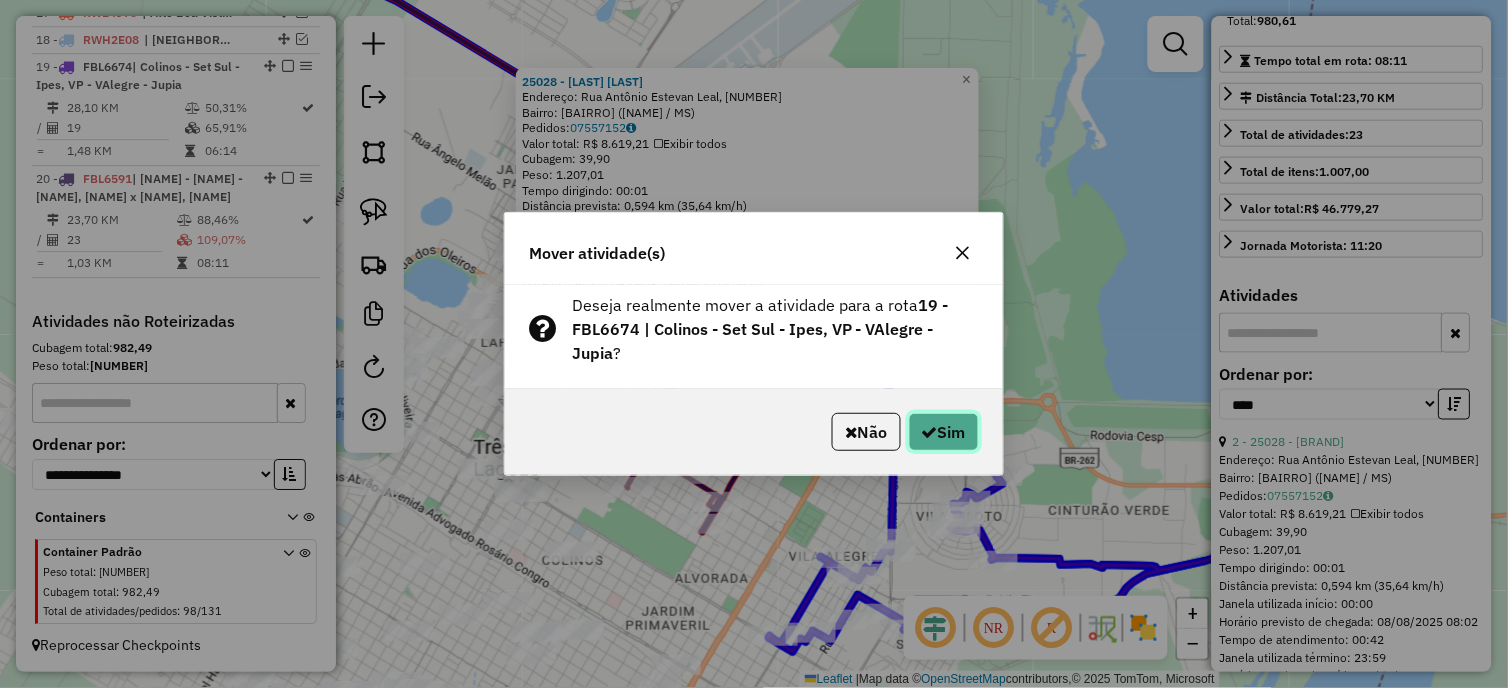 click on "Sim" 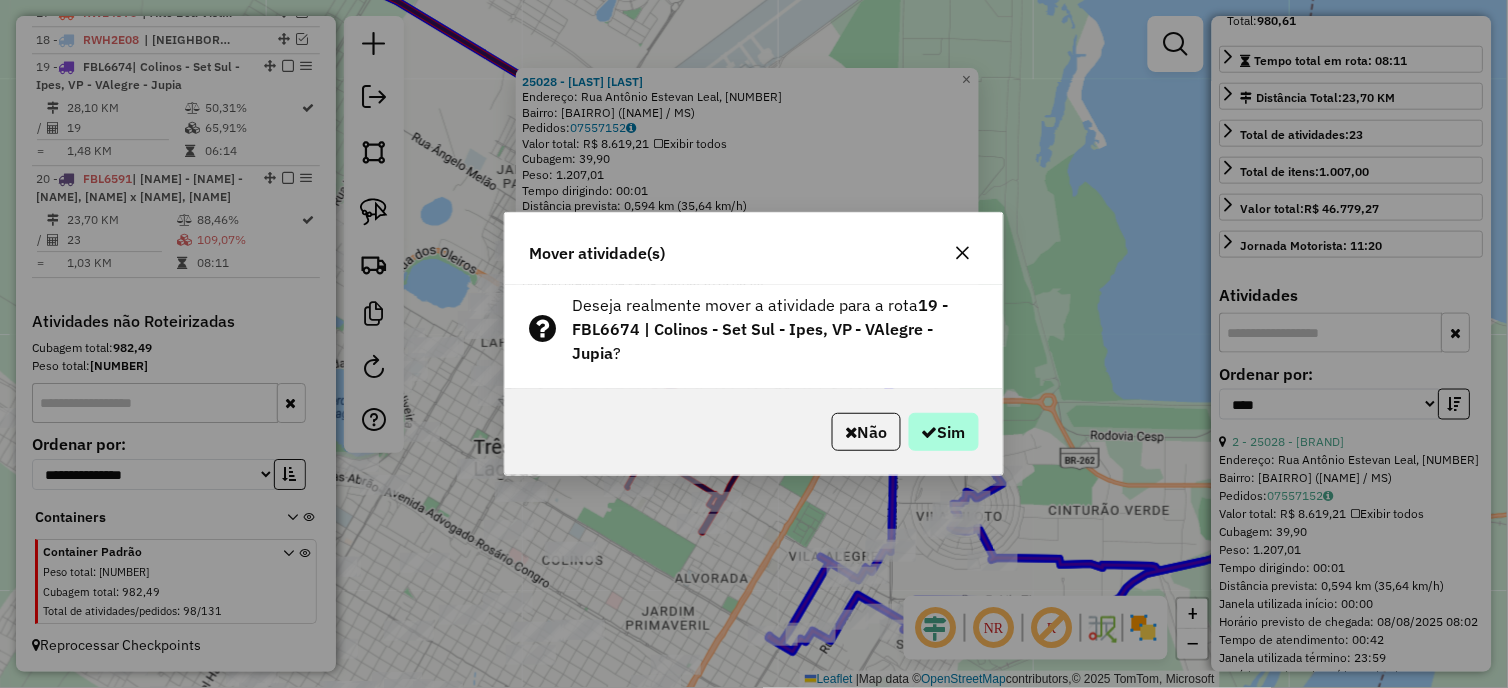 click on "Aguarde..." at bounding box center [0, 0] 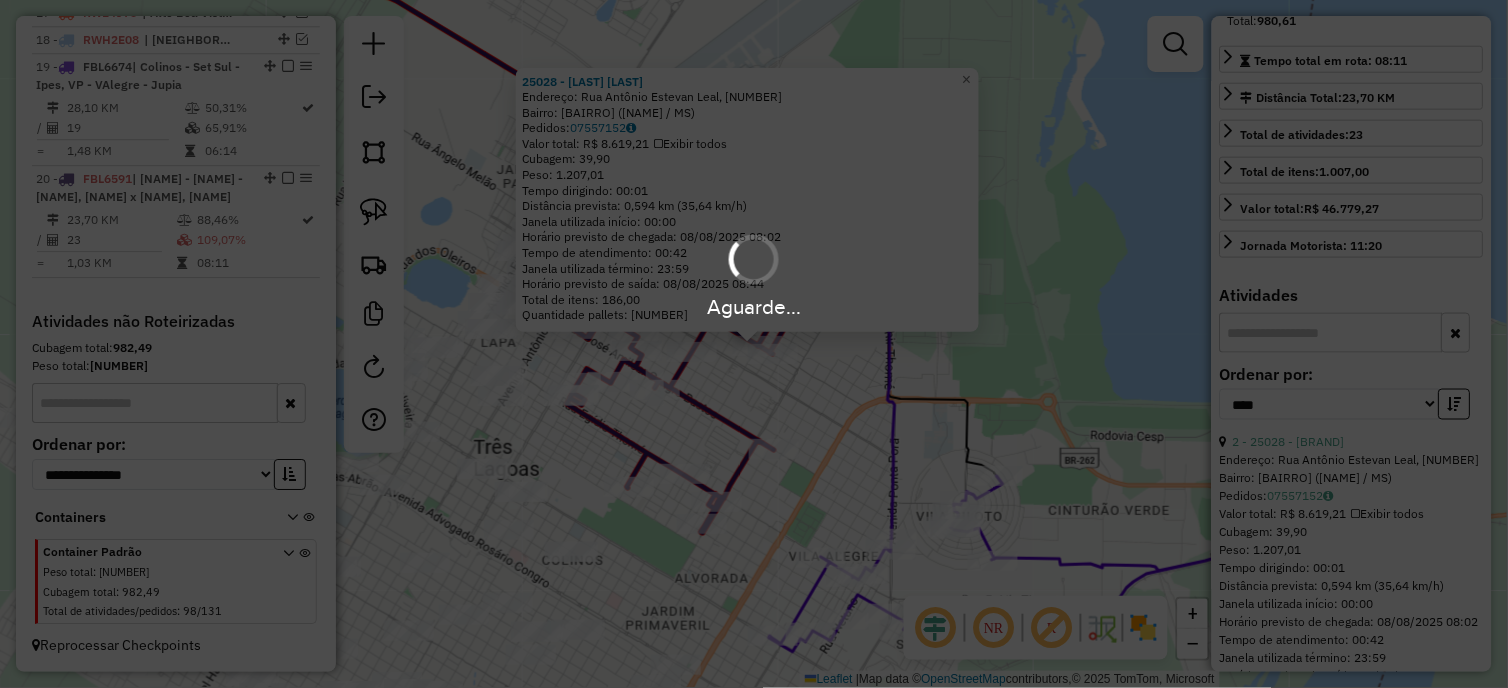 click on "Aguarde..." at bounding box center (754, 344) 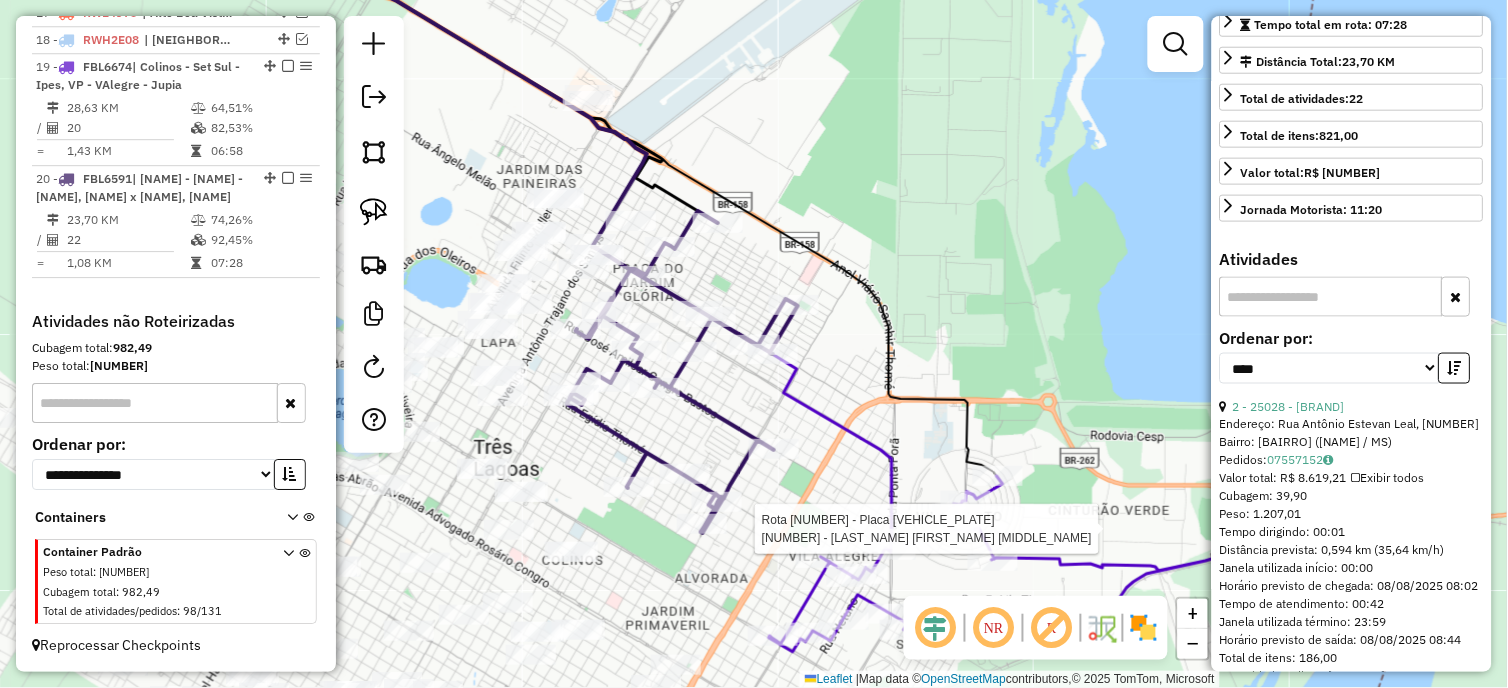 scroll, scrollTop: 426, scrollLeft: 0, axis: vertical 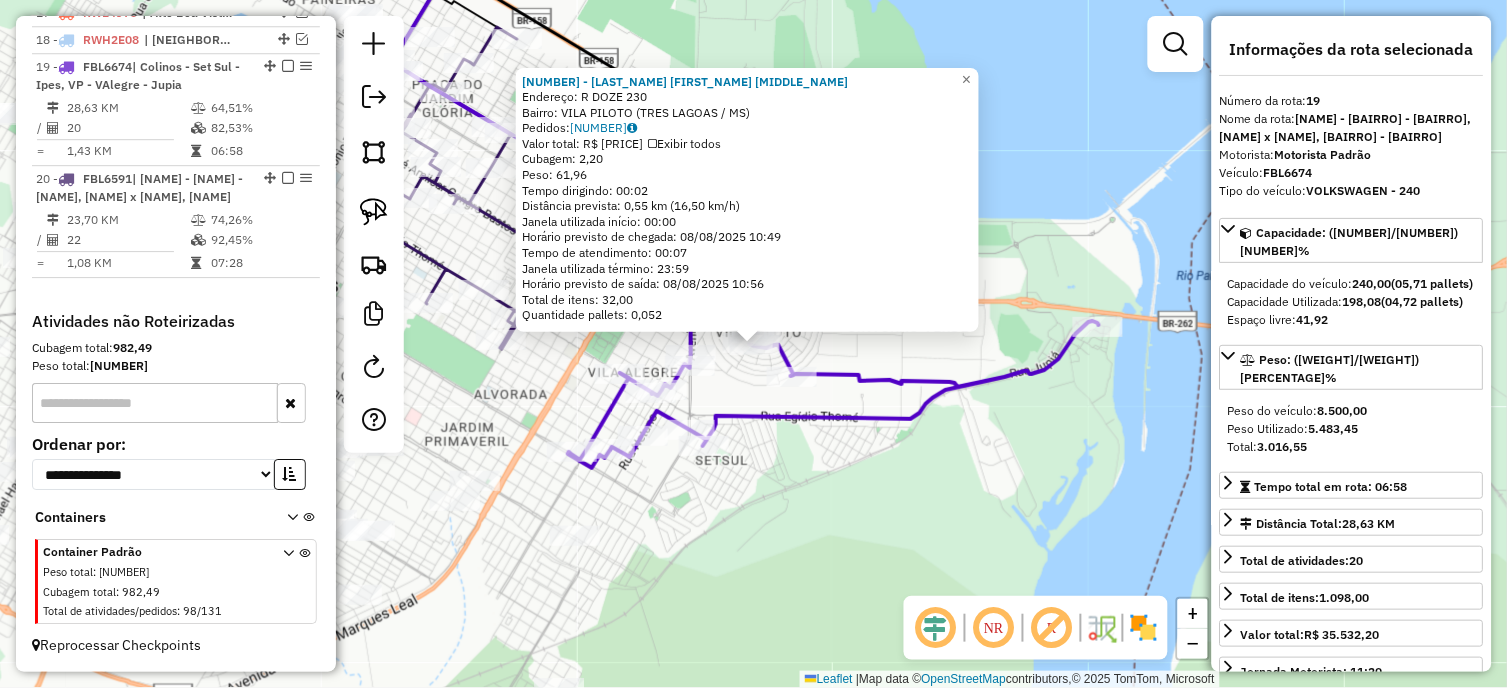 click on "Rota [NUMBER] - Placa [PLATE]  [NUMBER] - [FIRST_NAME] [LAST_NAME] [LAST_NAME] Endereço: R [STREET_NAME]                          [NUMBER]   Bairro: [NEIGHBORHOOD] ([CITY] / [STATE])   Pedidos:  [NUMBER]   Valor total: R$ [PRICE]   Exibir todos   Cubagem: [CUBAGE]  Peso: [WEIGHT]  Tempo dirigindo: [TIME]   Distância prevista: [DISTANCE] km ([SPEED] km/h)   Janela utilizada início: [TIME]   Horário previsto de chegada: [DATE] [TIME]   Tempo de atendimento: [TIME]   Janela utilizada término: [TIME]   Horário previsto de saída: [DATE] [TIME]   Total de itens: [NUMBER]   Quantidade pallets: [PALLETS]  × Janela de atendimento Grade de atendimento Capacidade Transportadoras Veículos Cliente Pedidos  Rotas Selecione os dias de semana para filtrar as janelas de atendimento  Seg   Ter   Qua   Qui   Sex   Sáb   Dom  Informe o período da janela de atendimento: De: [TIME] Até: [TIME]  Filtrar exatamente a janela do cliente  Considerar janela de atendimento padrão  Selecione os dias de semana para filtrar as grades de atendimento  Seg   Ter   Qua   Qui   Sex   Sáb   Dom   Peso mínimo: [WEIGHT]   Peso máximo: [WEIGHT]  De: [WEIGHT]  +" 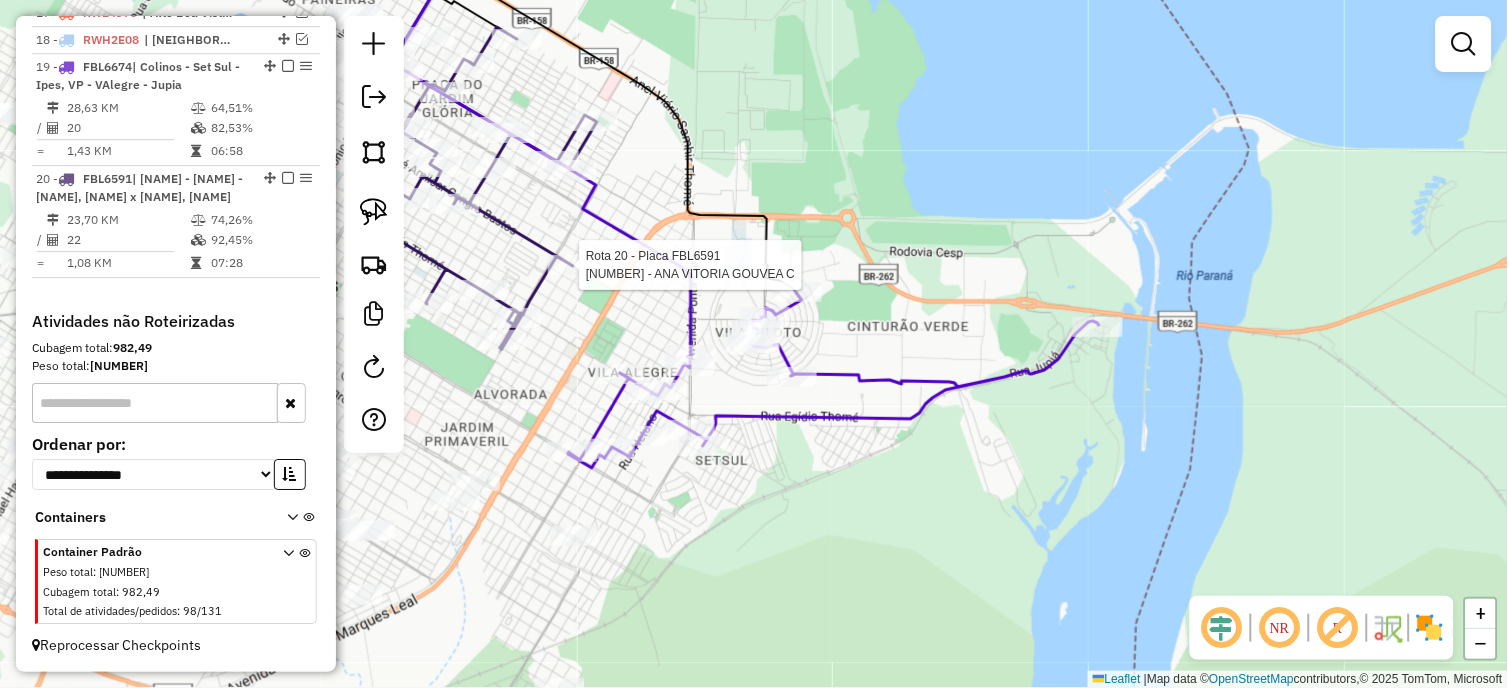 select on "*********" 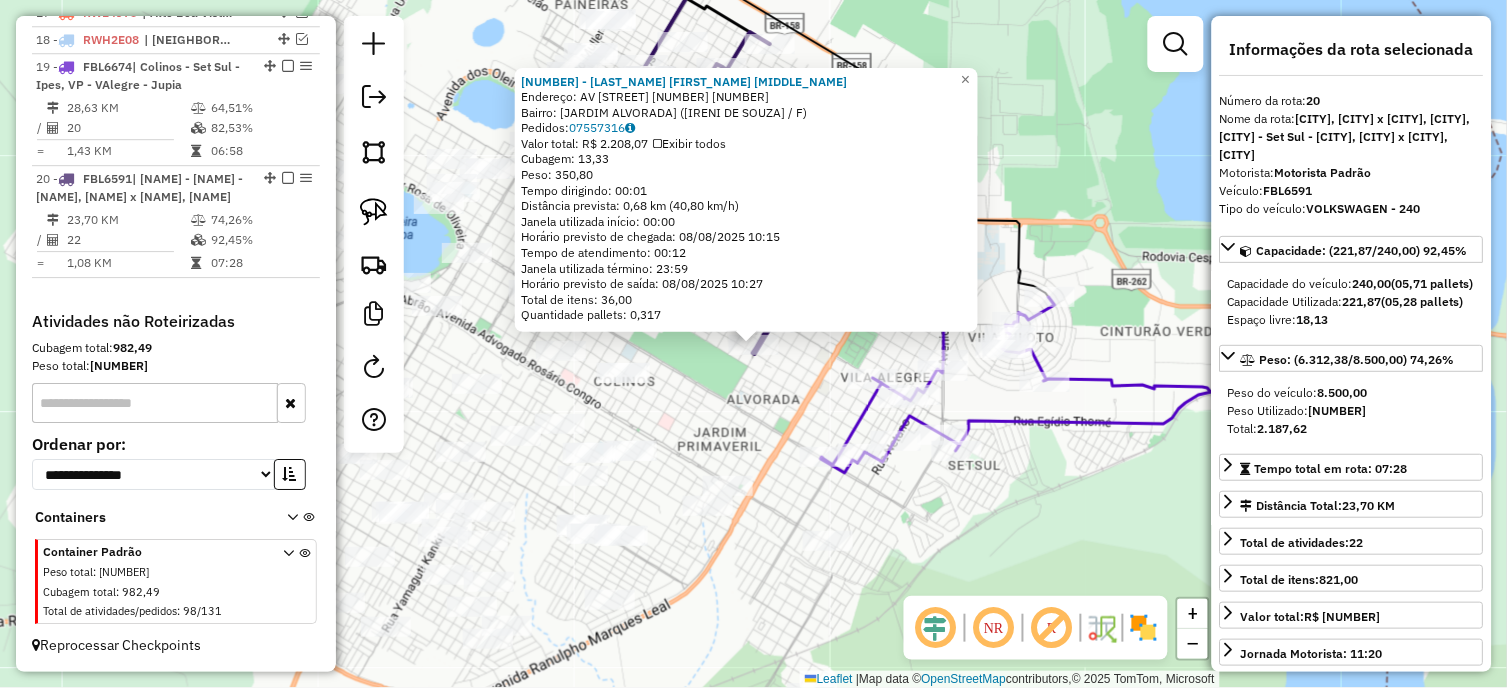 click on "[NUMBER] - [NAME] [LASTNAME] [LASTNAME]  Endereço: AV [NAME] [NUMBER]    [NUMBER]   Bairro: [NAME] ([NAME] [LASTNAME] / [INITIAL])   Pedidos:  [NUMBER]   Valor total: R$ [NUMBER]   Exibir todos   Cubagem: [NUMBER]  Peso: [NUMBER]  Tempo dirigindo: [TIME]   Distância prevista: [NUMBER] km ([NUMBER] km/h)   Janela utilizada início: [TIME]   Horário previsto de chegada: [DATE] [TIME]   Tempo de atendimento: [TIME]   Janela utilizada término: [TIME]   Horário previsto de saída: [DATE] [TIME]   Total de itens: [NUMBER]   Quantidade pallets: [NUMBER]  × Janela de atendimento Grade de atendimento Capacidade Transportadoras Veículos Cliente Pedidos  Rotas Selecione os dias de semana para filtrar as janelas de atendimento  Seg   Ter   Qua   Qui   Sex   Sáb   Dom  Informe o período da janela de atendimento: De: Até:  Filtrar exatamente a janela do cliente  Considerar janela de atendimento padrão  Selecione os dias de semana para filtrar as grades de atendimento  Seg   Ter   Qua   Qui   Sex   Sáb   Dom   Peso mínimo:   De:  +" 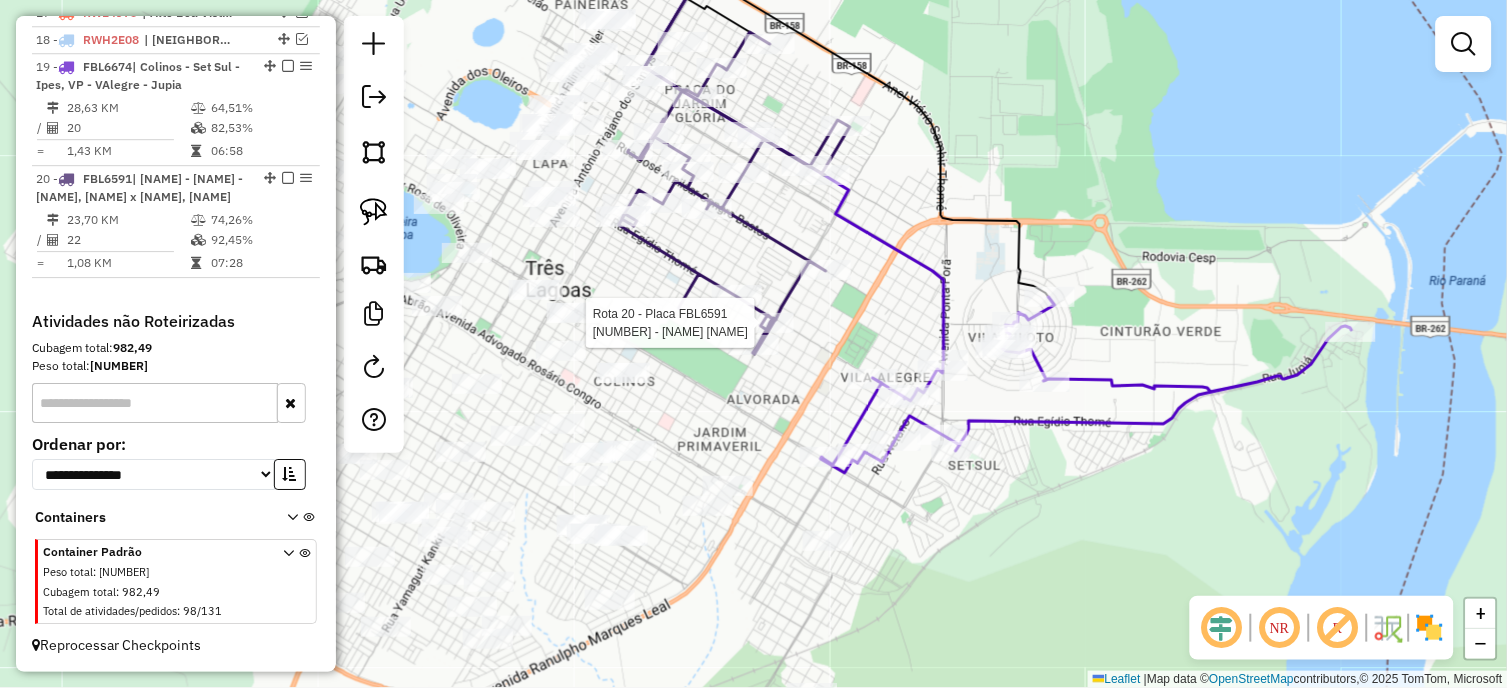 select on "*********" 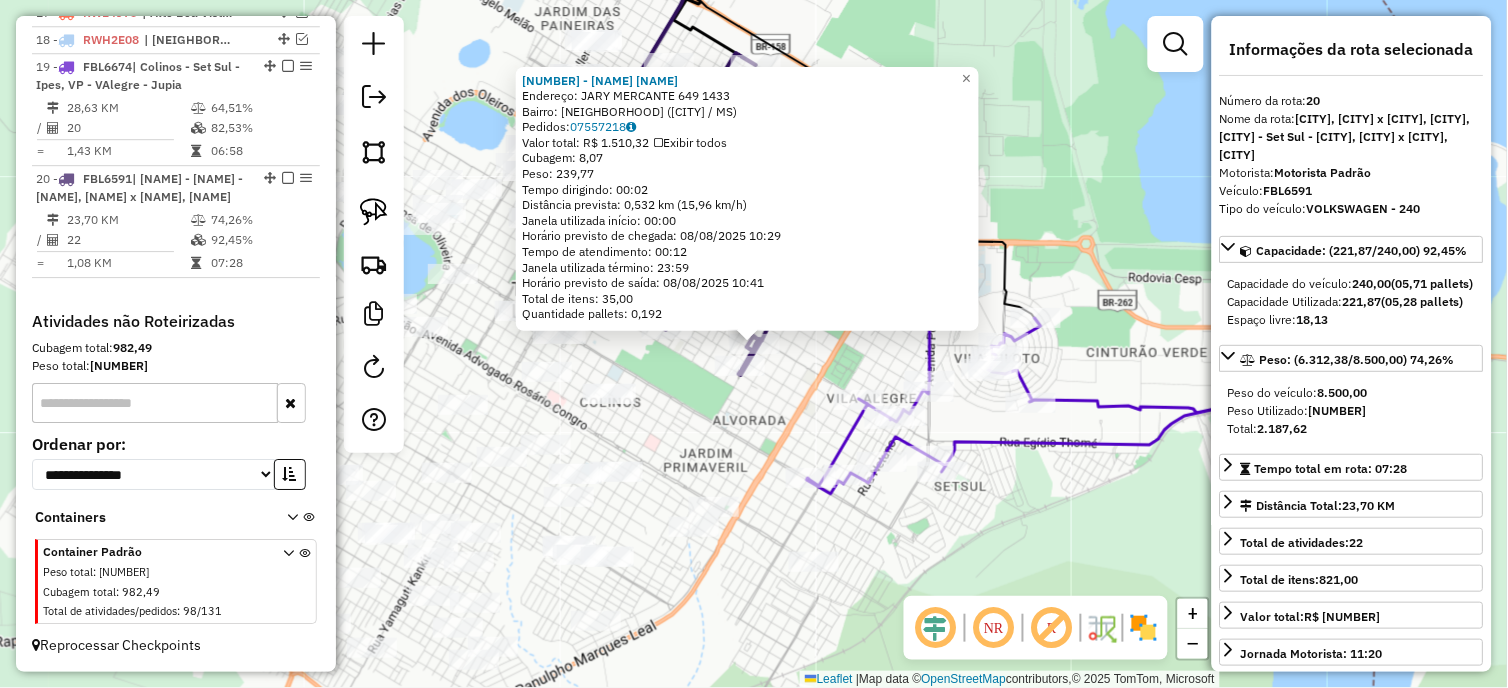 click on "Rota 20 - Placa FBL6591  26662 - [FIRST] [LAST] Rota 20 - Placa FBL6591  25137 - [FIRST] [LAST] 26662 - [FIRST] [LAST]  Endereço:  [STREET] [NUMBER]   Bairro: [NEIGHBORHOOD] ([CITY] / [STATE])   Pedidos:  07557218   Valor total: R$ 1.510,32   Exibir todos   Cubagem: 8,07  Peso: 239,77  Tempo dirigindo: 00:02   Distância prevista: 0,532 km (15,96 km/h)   Janela utilizada início: 00:00   Horário previsto de chegada: 08/08/2025 10:29   Tempo de atendimento: 00:12   Janela utilizada término: 23:59   Horário previsto de saída: 08/08/2025 10:41   Total de itens: 35,00   Quantidade pallets: 0,192  × Janela de atendimento Grade de atendimento Capacidade Transportadoras Veículos Cliente Pedidos  Rotas Selecione os dias de semana para filtrar as janelas de atendimento  Seg   Ter   Qua   Qui   Sex   Sáb   Dom  Informe o período da janela de atendimento: De: Até:  Filtrar exatamente a janela do cliente  Considerar janela de atendimento padrão   Seg   Ter   Qua   Qui   Sex   Sáb   Dom   De:" 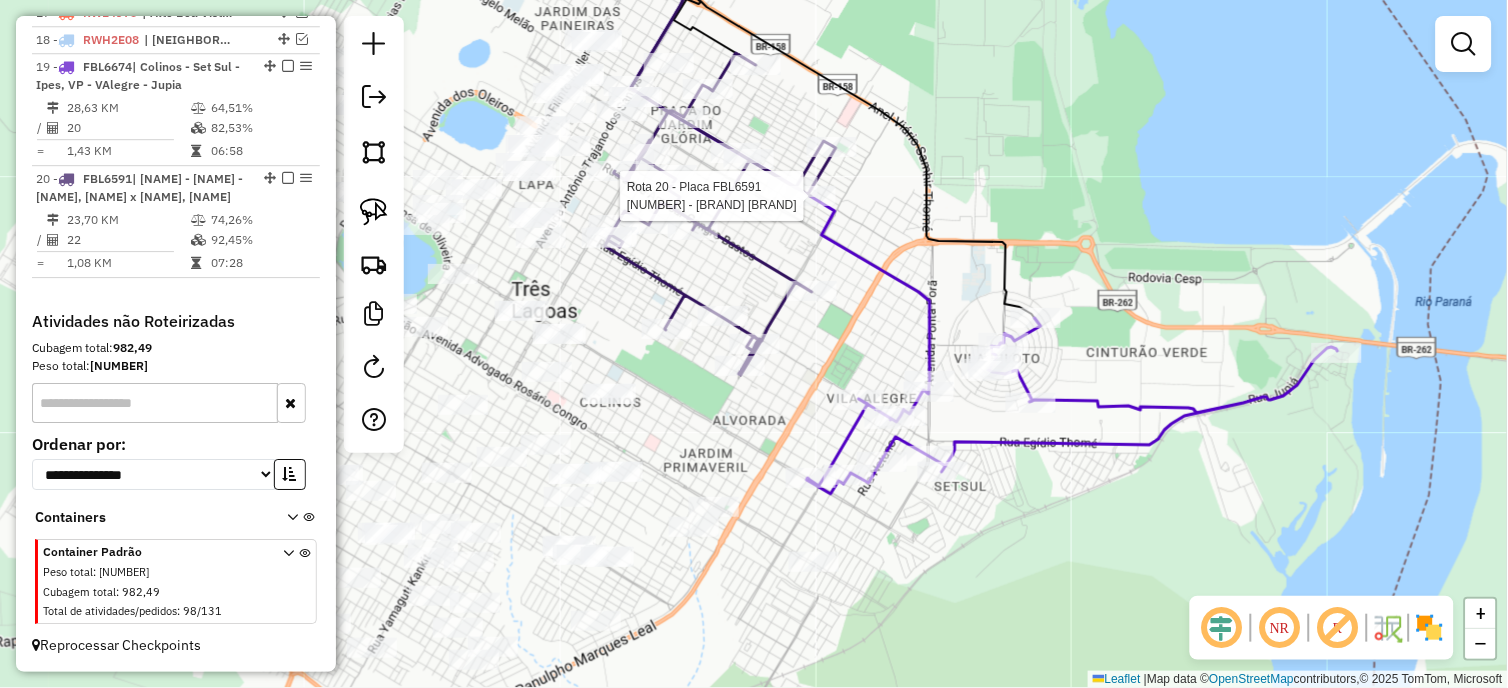 select on "*********" 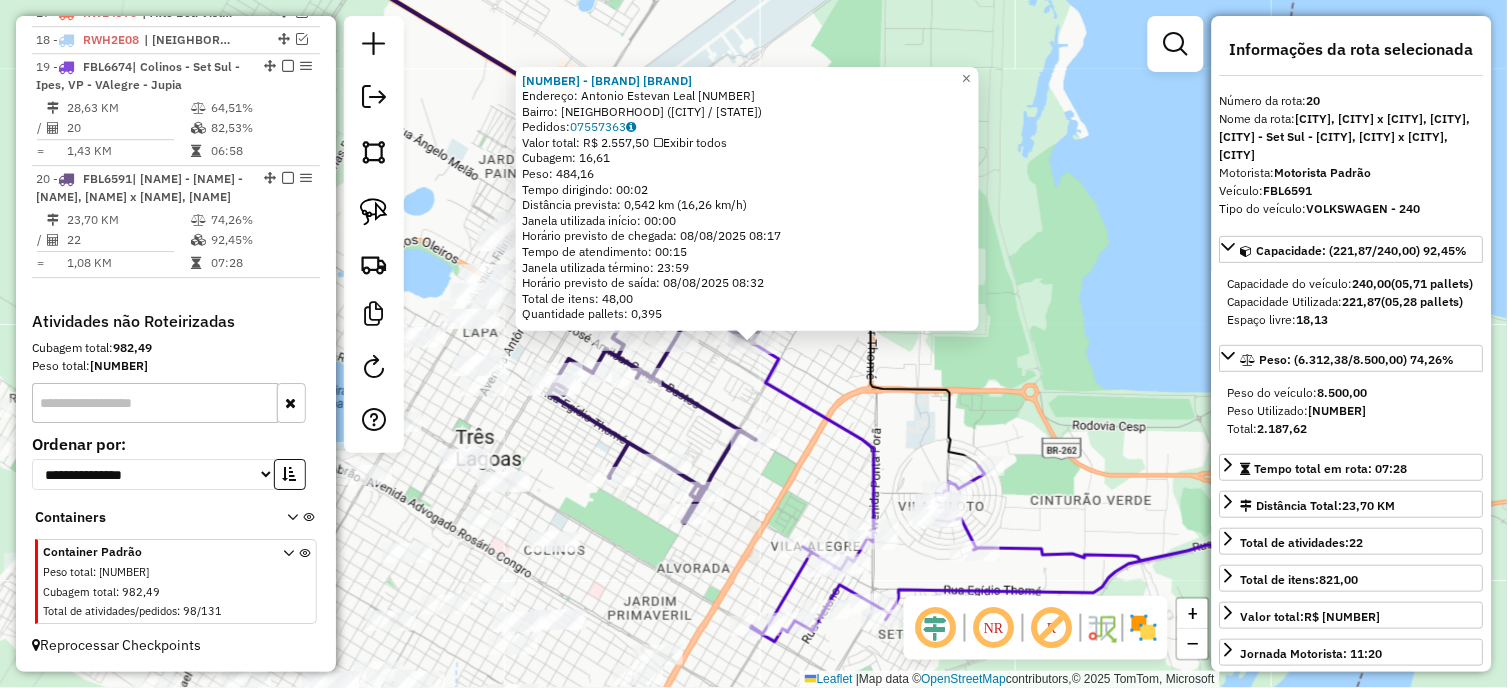 click 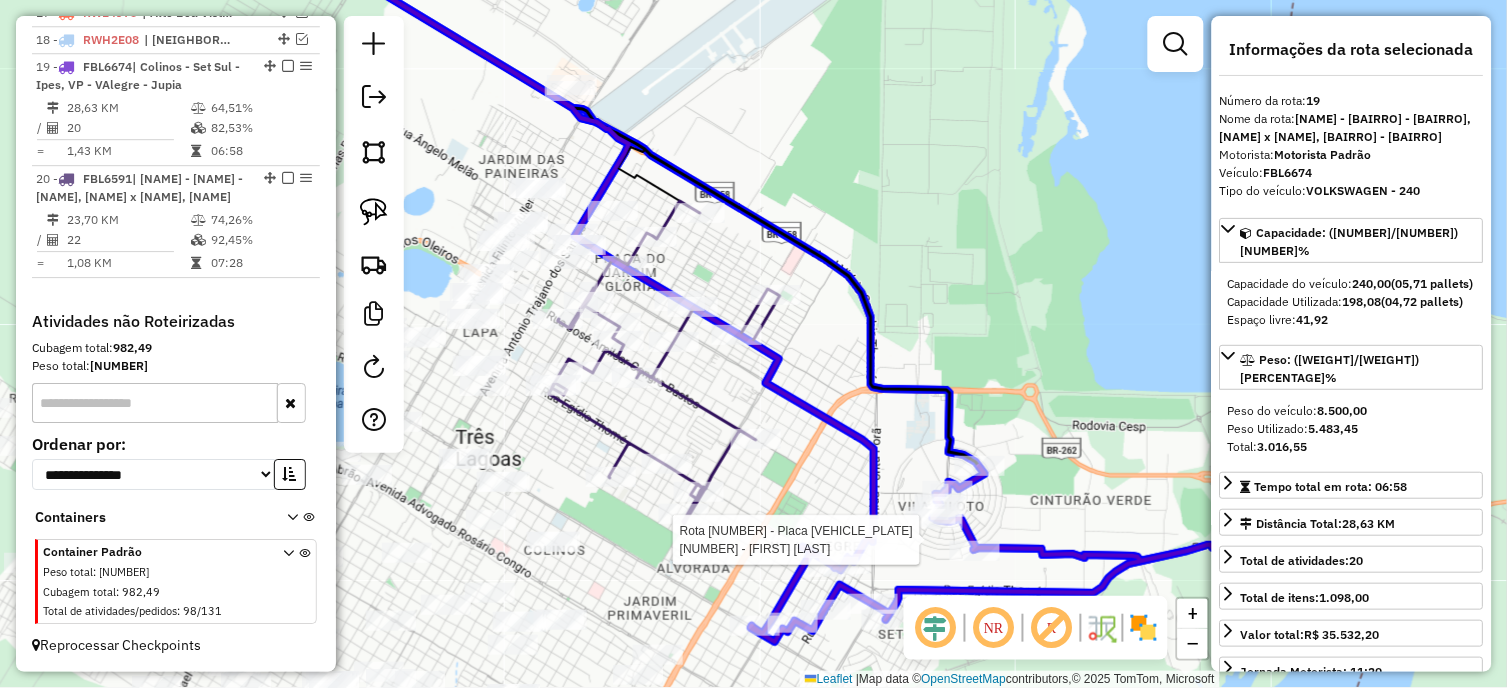 click 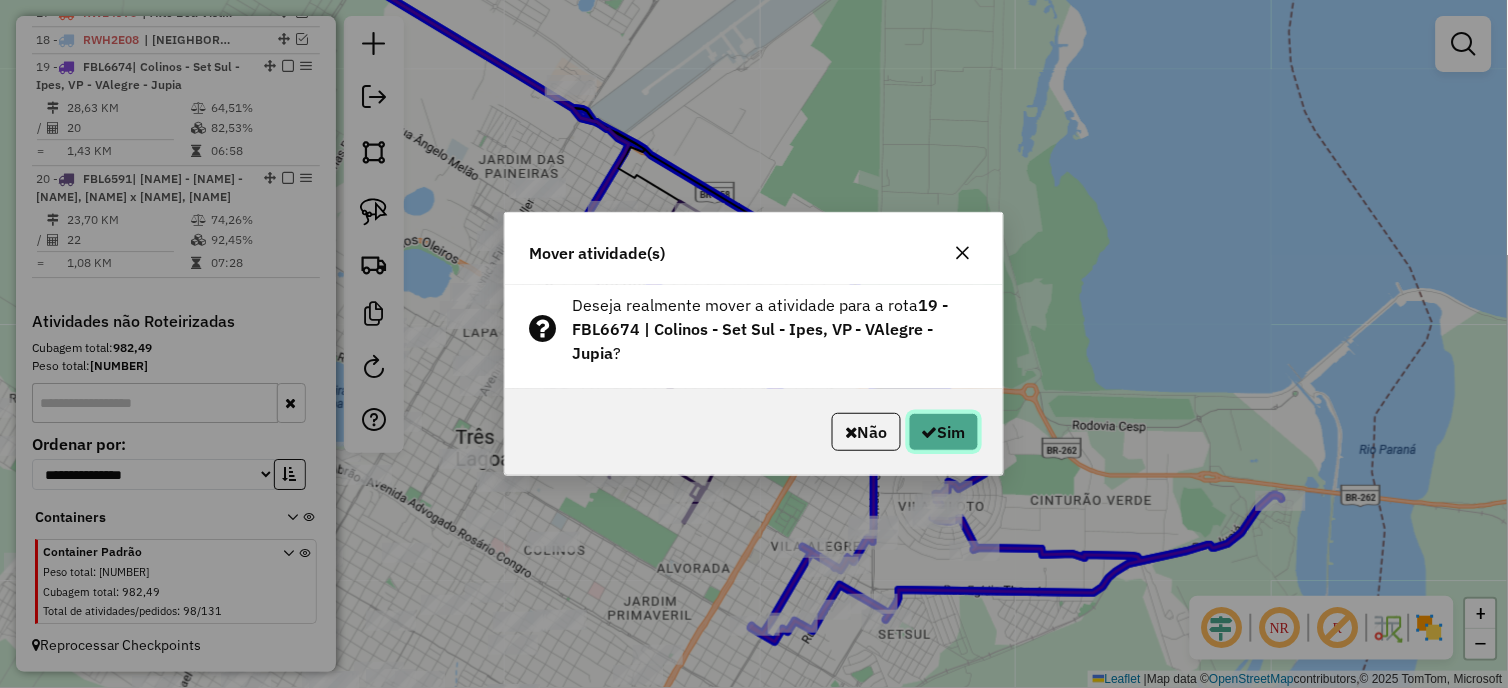 click on "Sim" 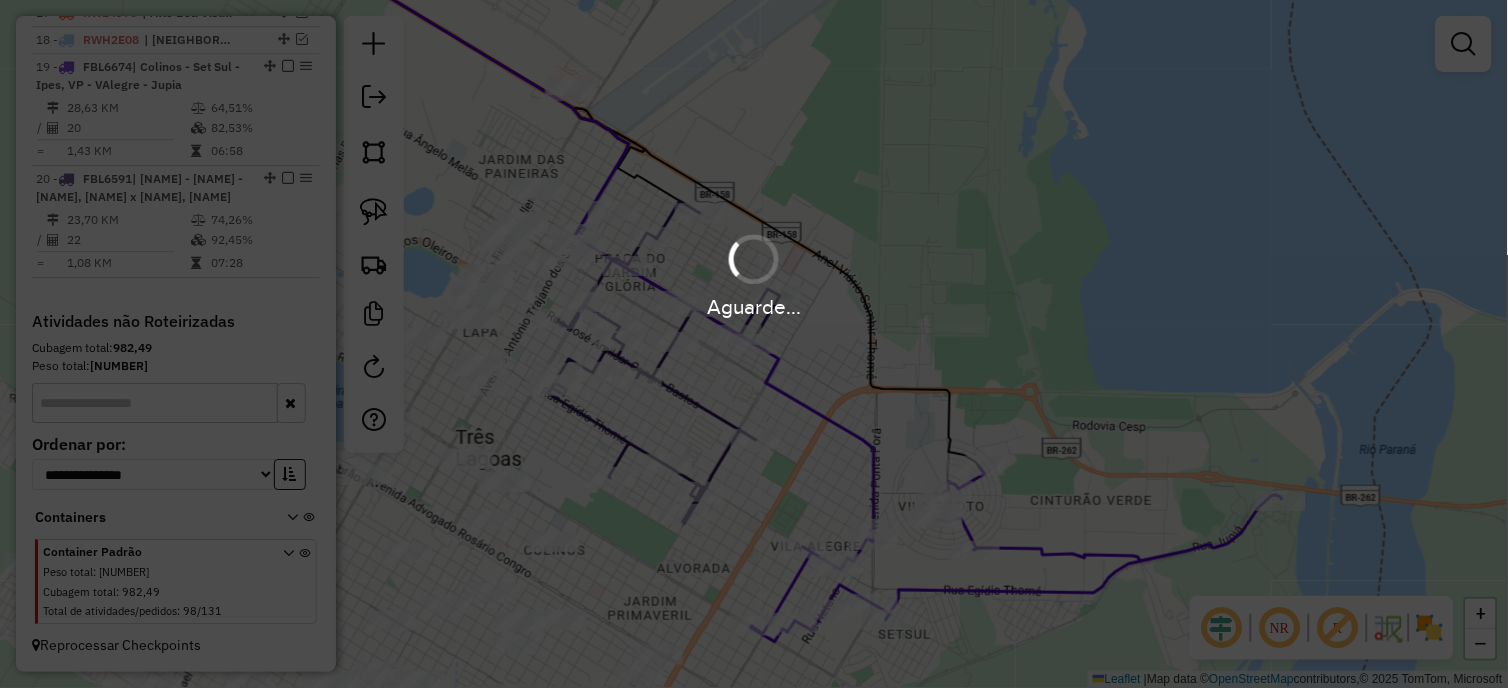 click on "Aguarde..." at bounding box center (754, 344) 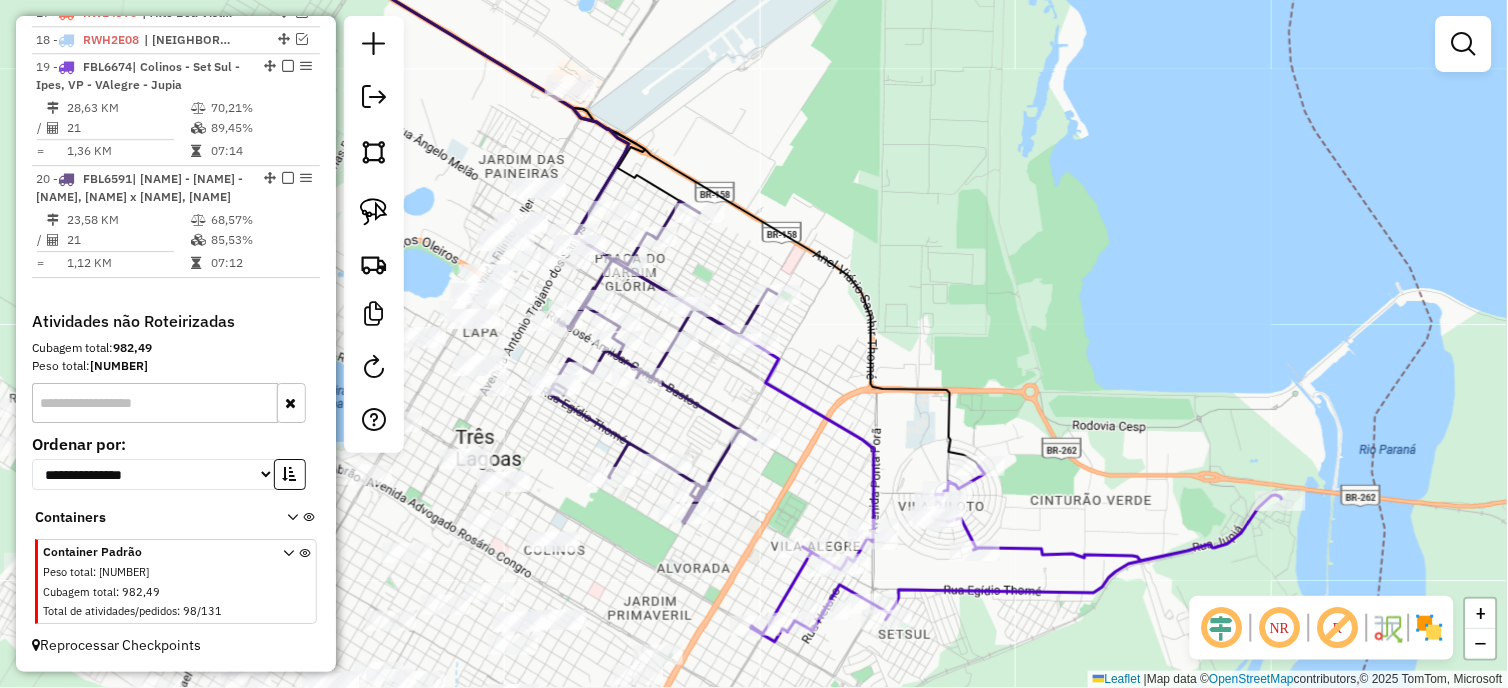 click on "[NUMBER] -       [PLATE]   | [NEIGHBORHOOD] - [NEIGHBORHOOD], [NEIGHBORHOOD] - [NEIGHBORHOOD]  [DISTANCE] KM   [PERCENTAGE]%  /  [NUMBER]   [PERCENTAGE]%     =  [DISTANCE] KM   [TIME]" at bounding box center (176, 110) 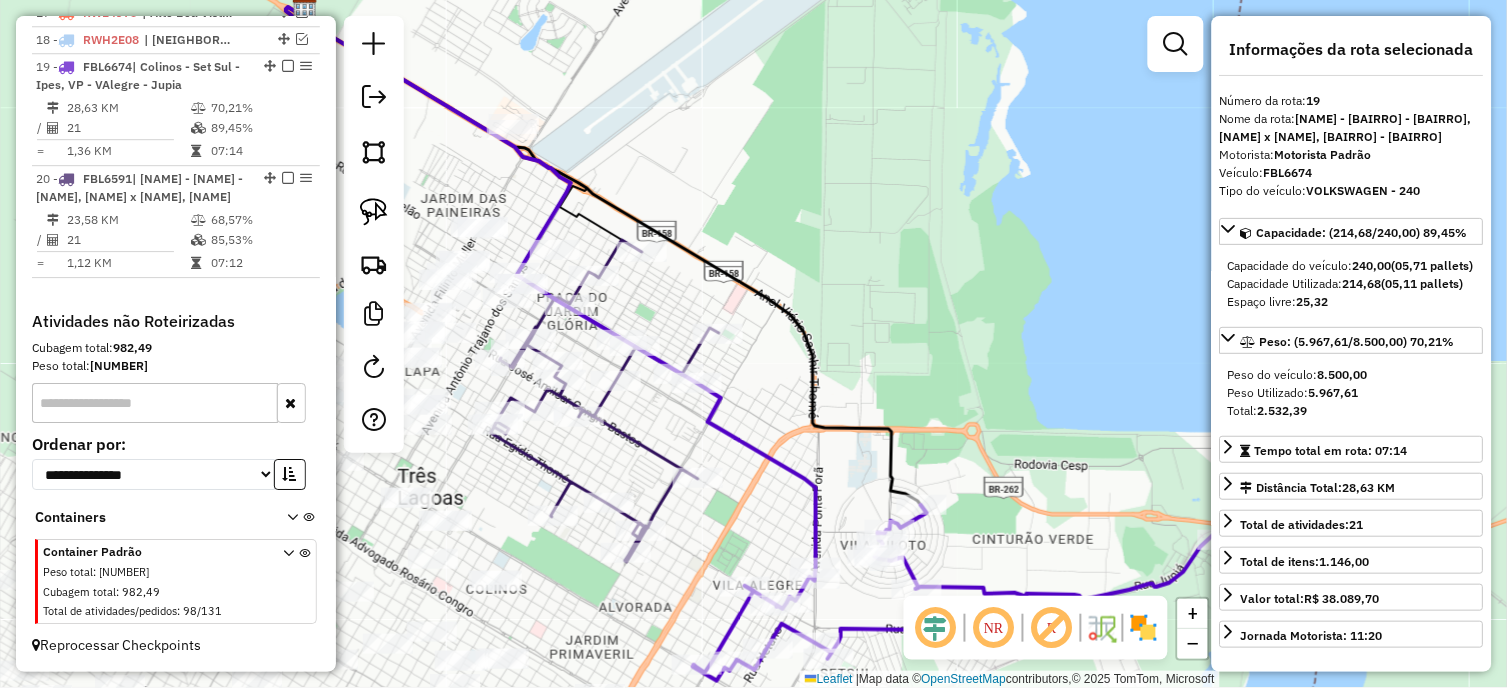 click at bounding box center [288, 66] 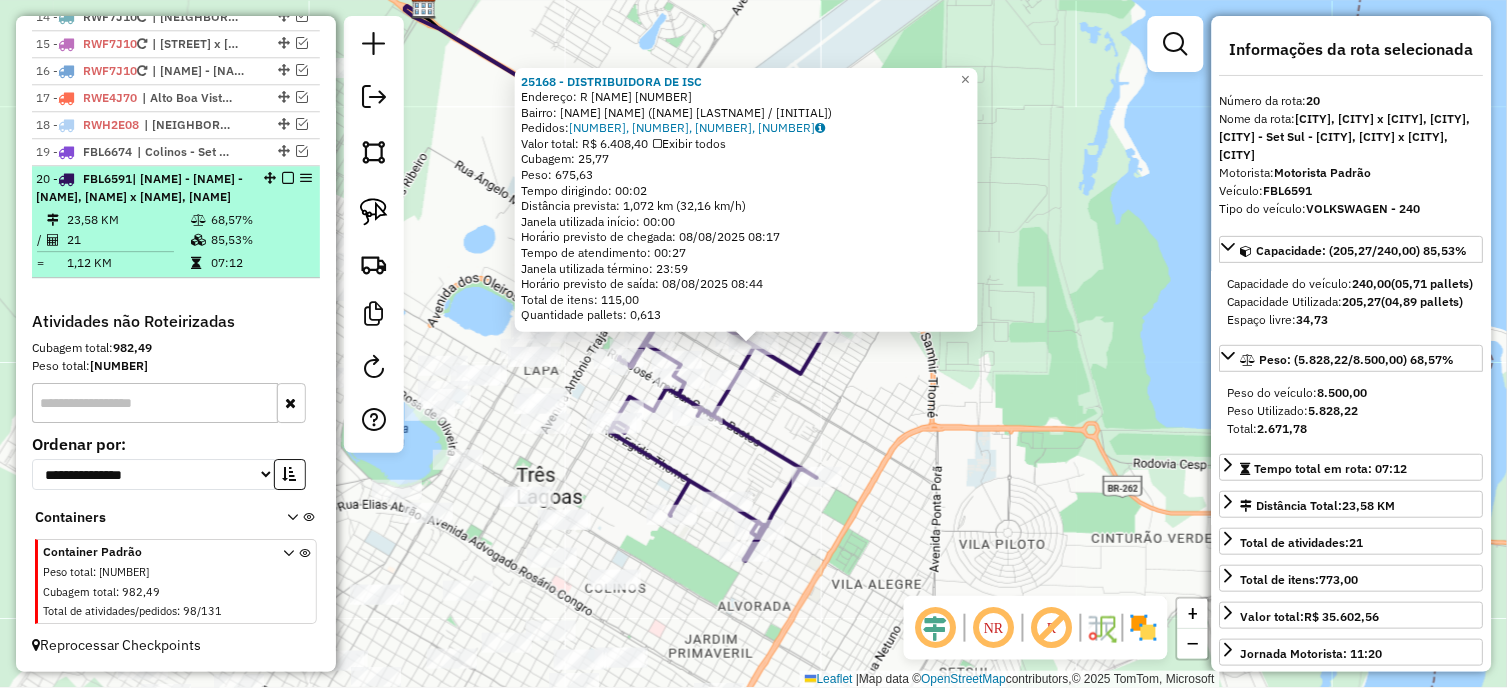 click at bounding box center (288, 178) 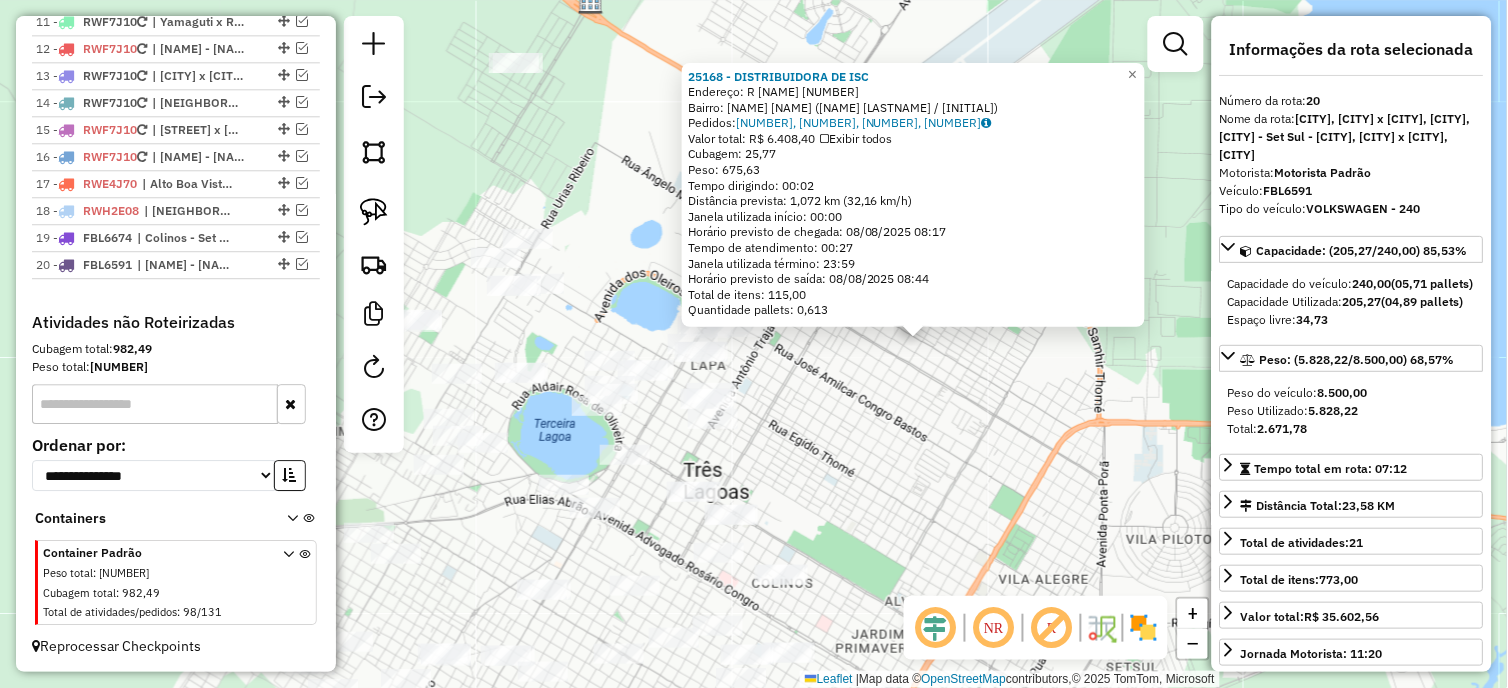 drag, startPoint x: 715, startPoint y: 425, endPoint x: 882, endPoint y: 420, distance: 167.07483 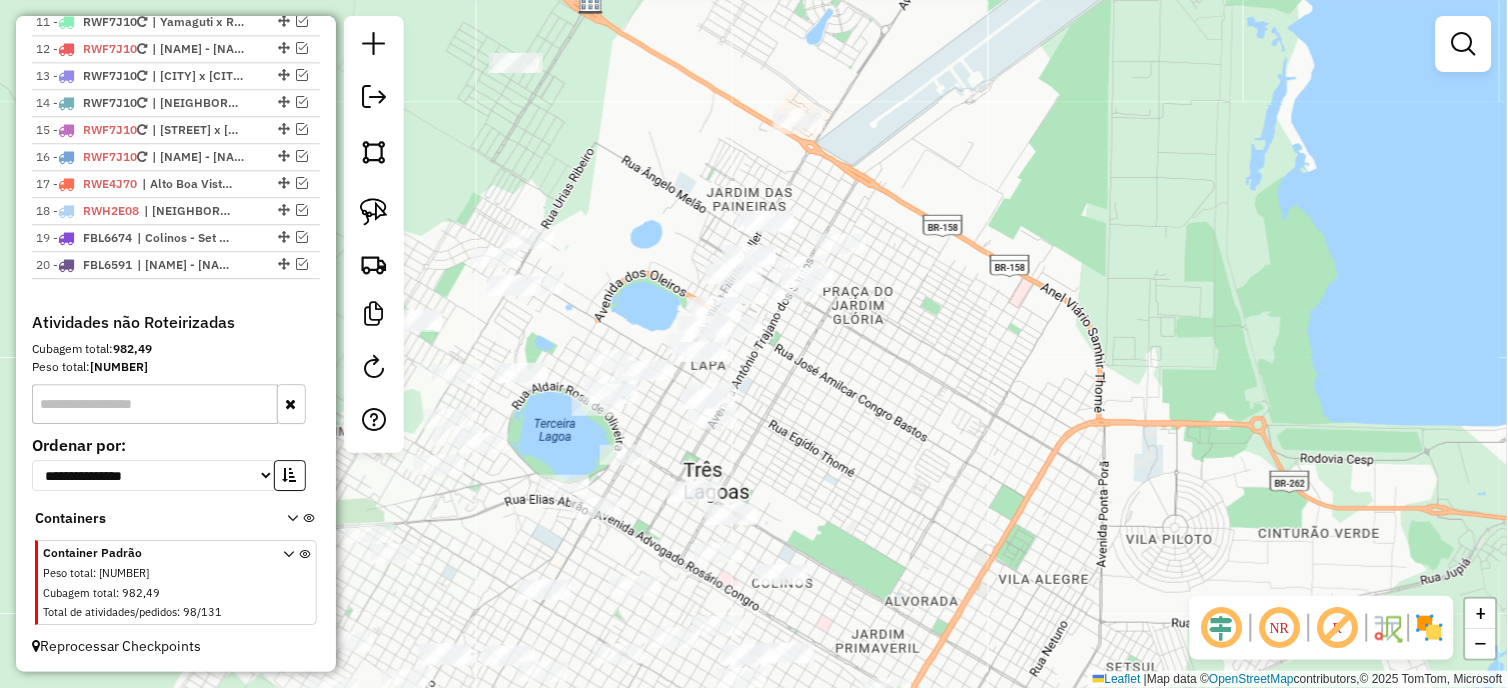 drag, startPoint x: 935, startPoint y: 406, endPoint x: 903, endPoint y: 510, distance: 108.81177 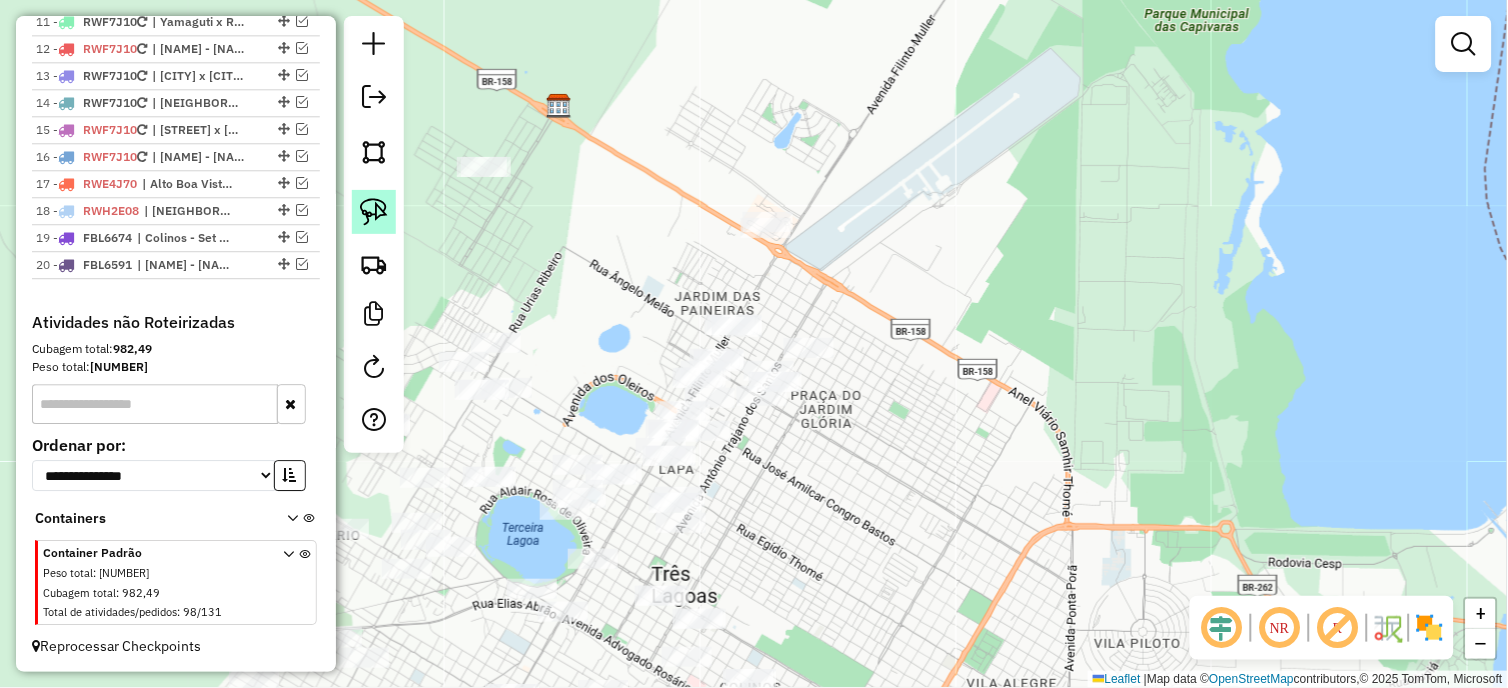 click 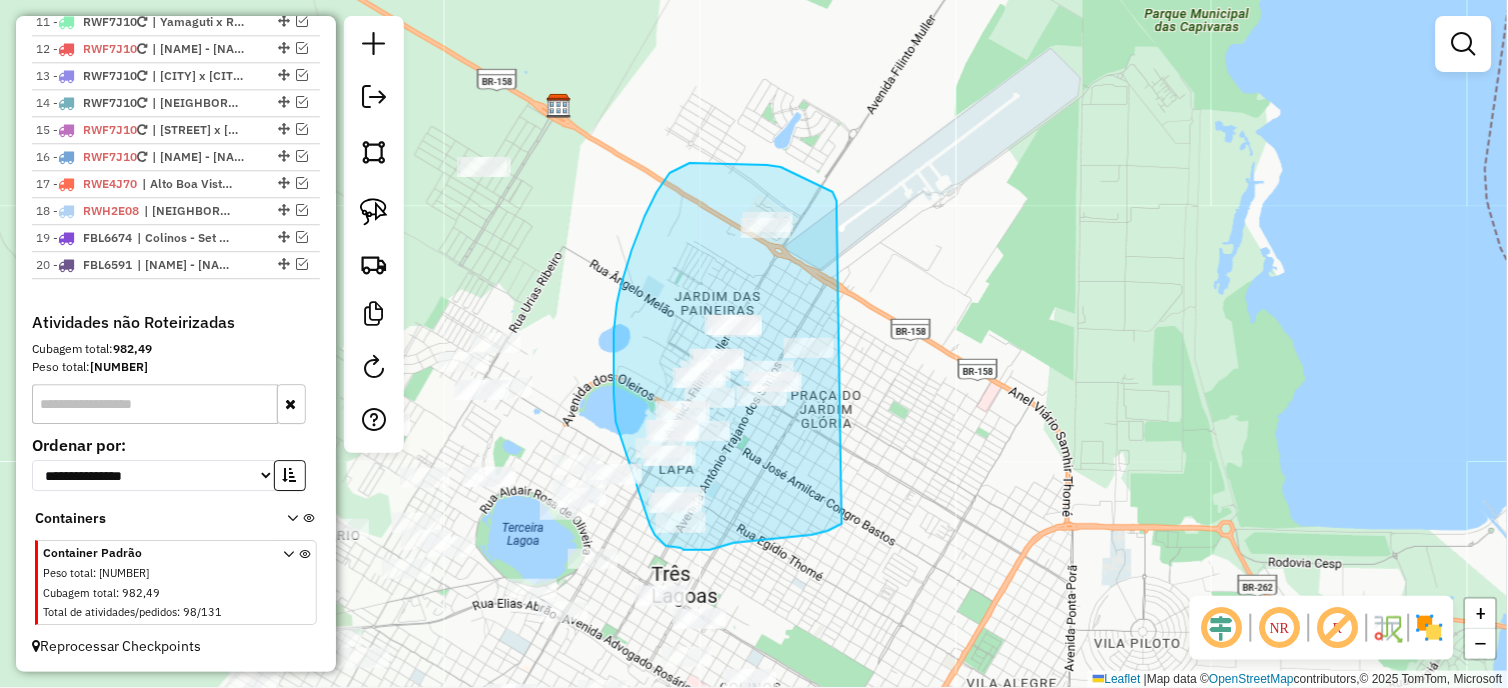 drag, startPoint x: 837, startPoint y: 208, endPoint x: 858, endPoint y: 514, distance: 306.71973 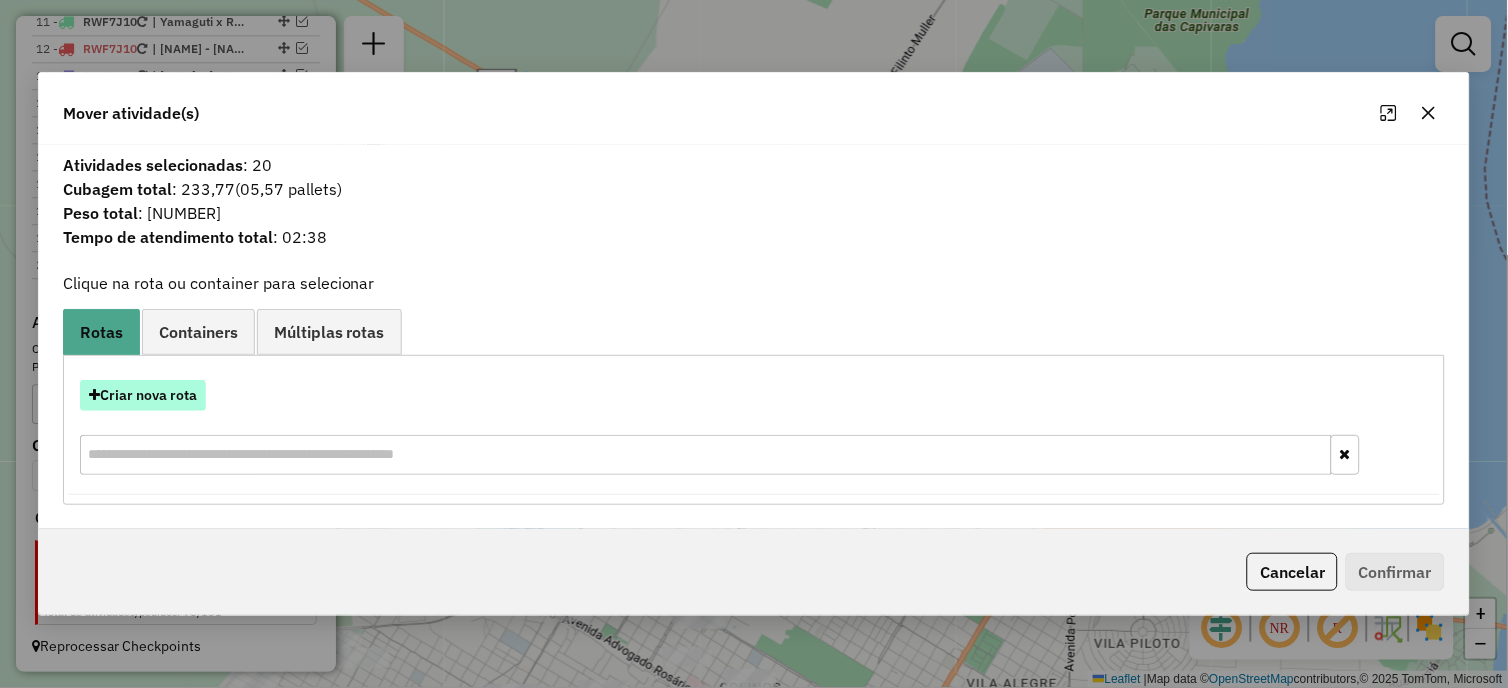 click on "Criar nova rota" at bounding box center [143, 395] 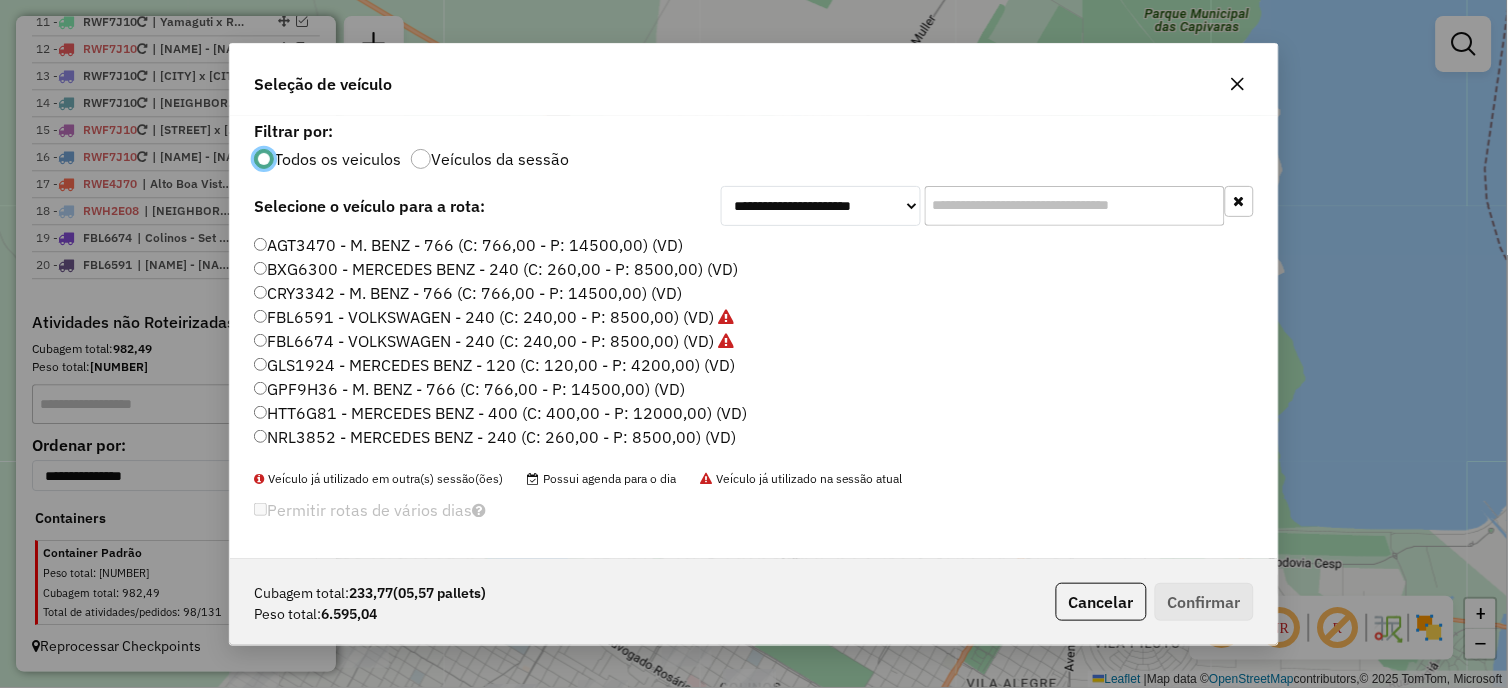 scroll, scrollTop: 11, scrollLeft: 5, axis: both 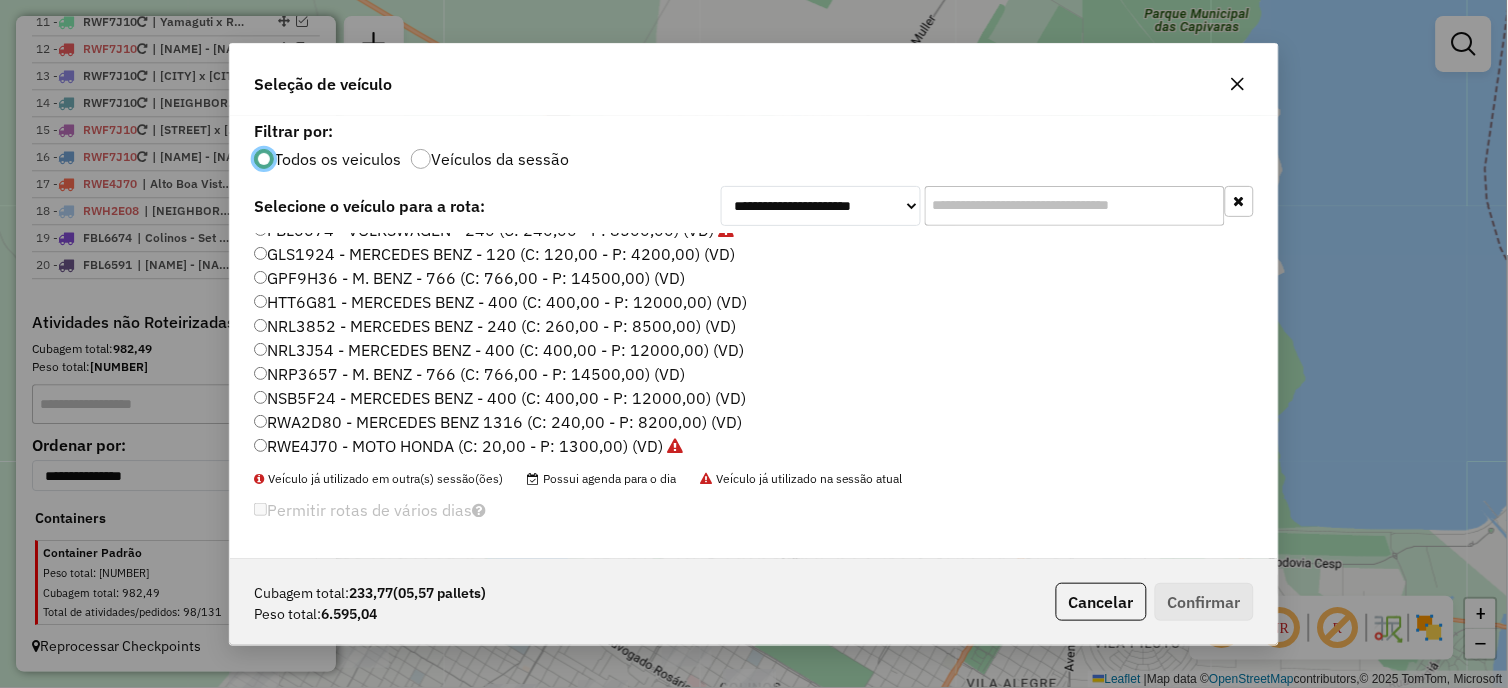 click on "NSB5F24 - MERCEDES BENZ - 400 (C: 400,00 - P: 12000,00) (VD)" 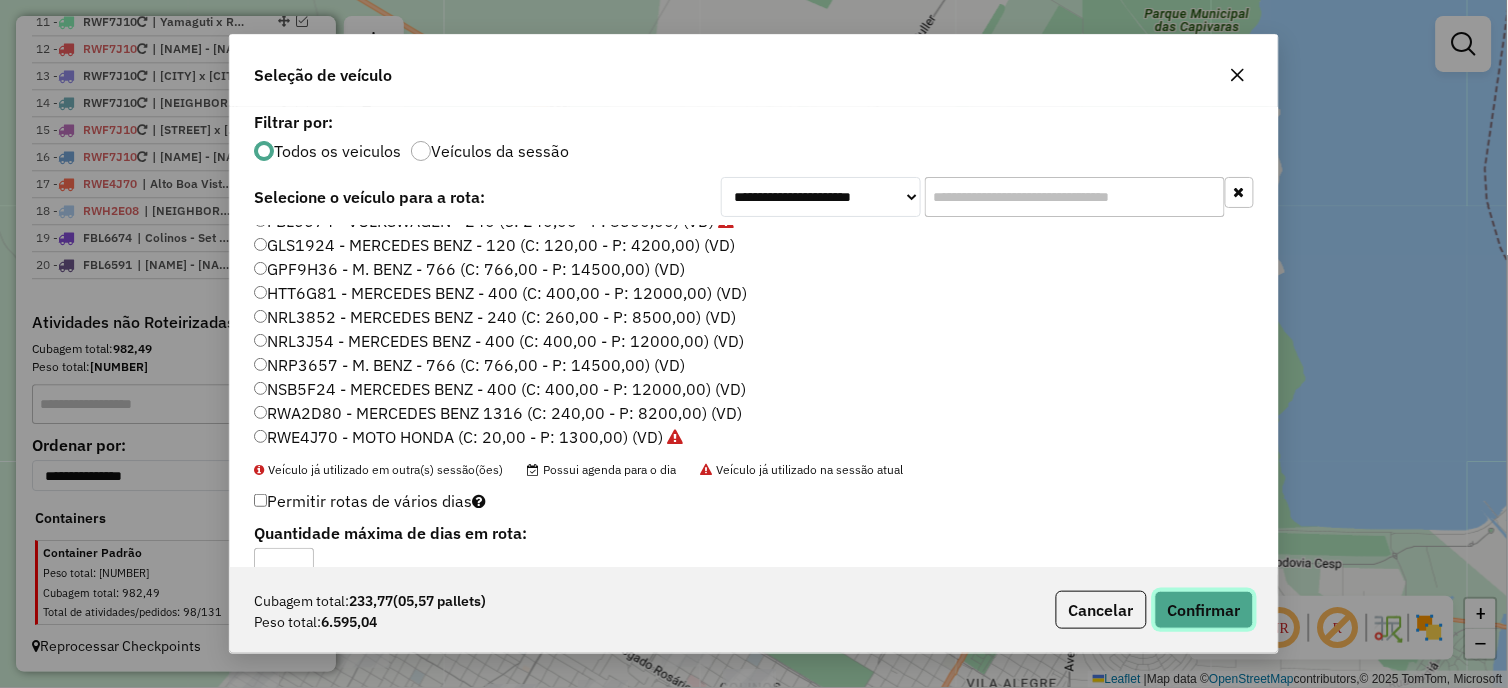 click on "Confirmar" 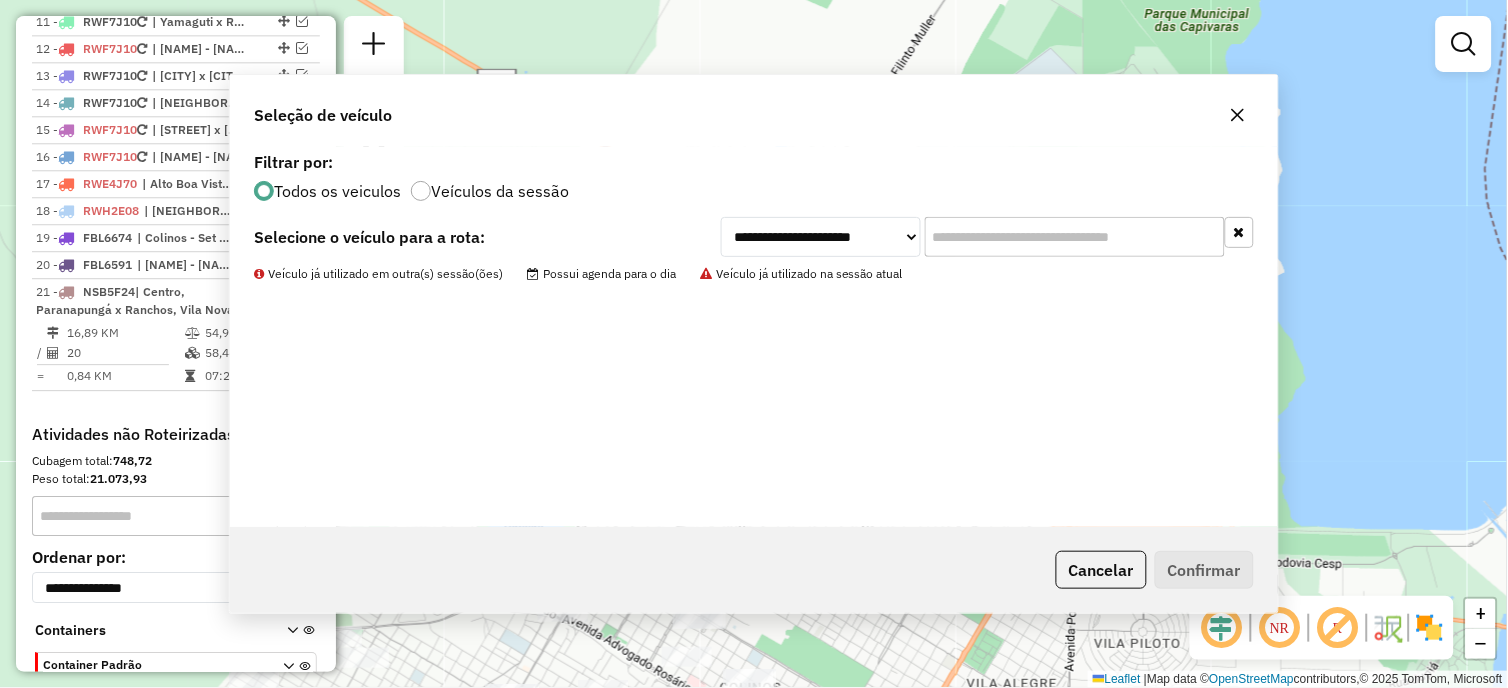 scroll, scrollTop: 1206, scrollLeft: 0, axis: vertical 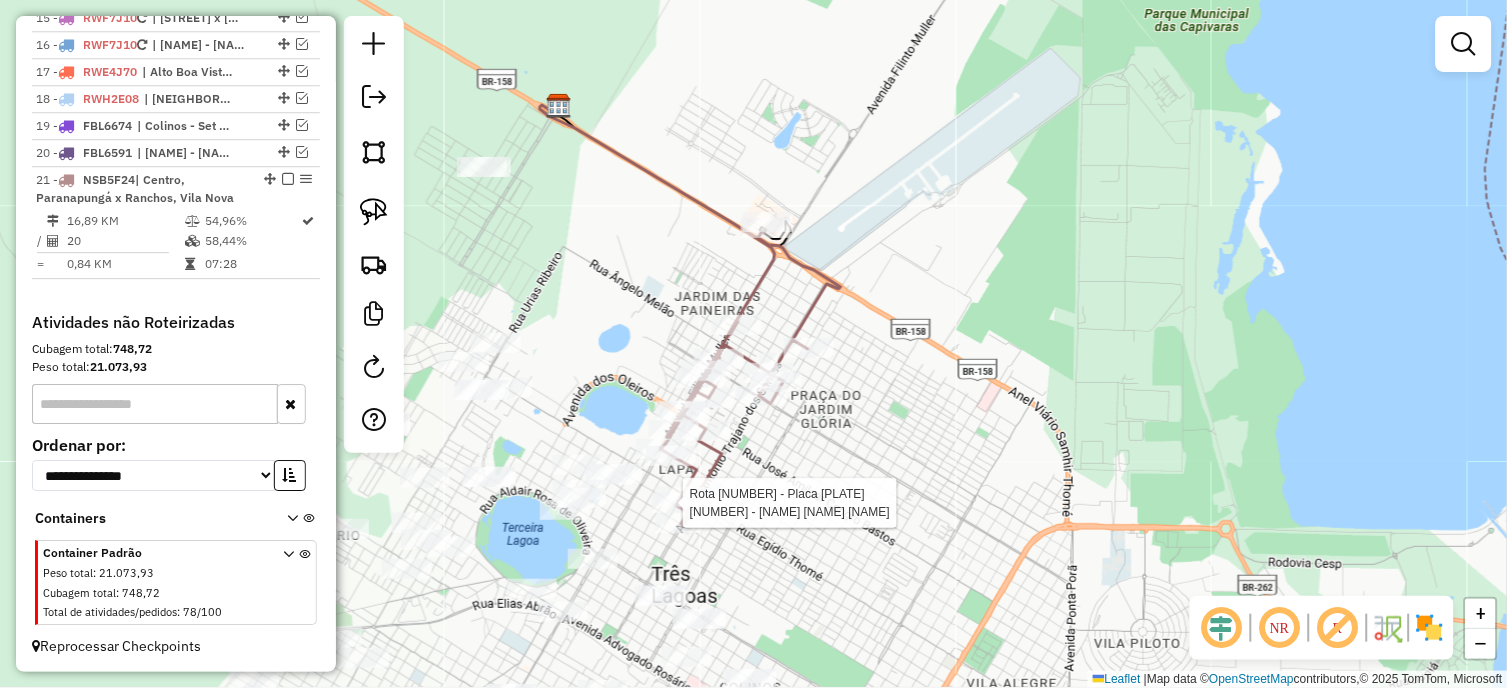 select on "*********" 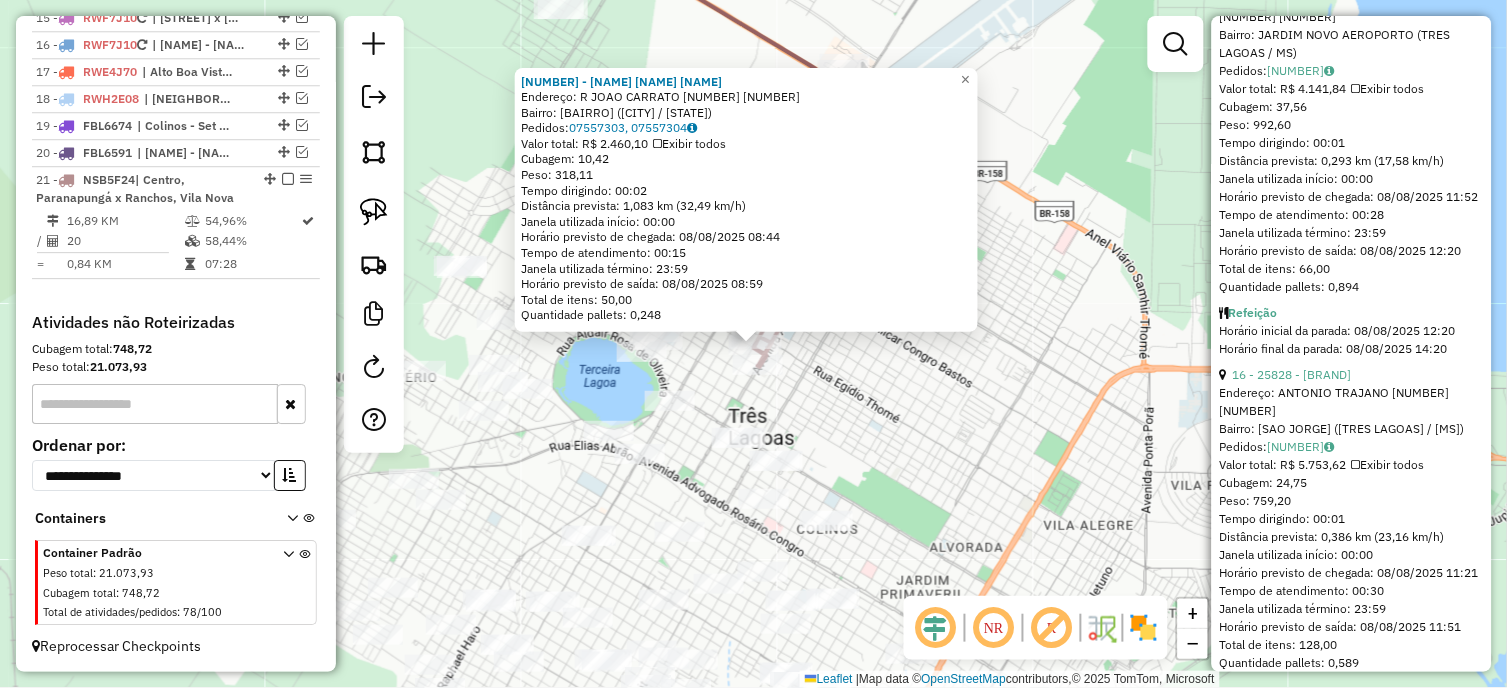 scroll, scrollTop: 888, scrollLeft: 0, axis: vertical 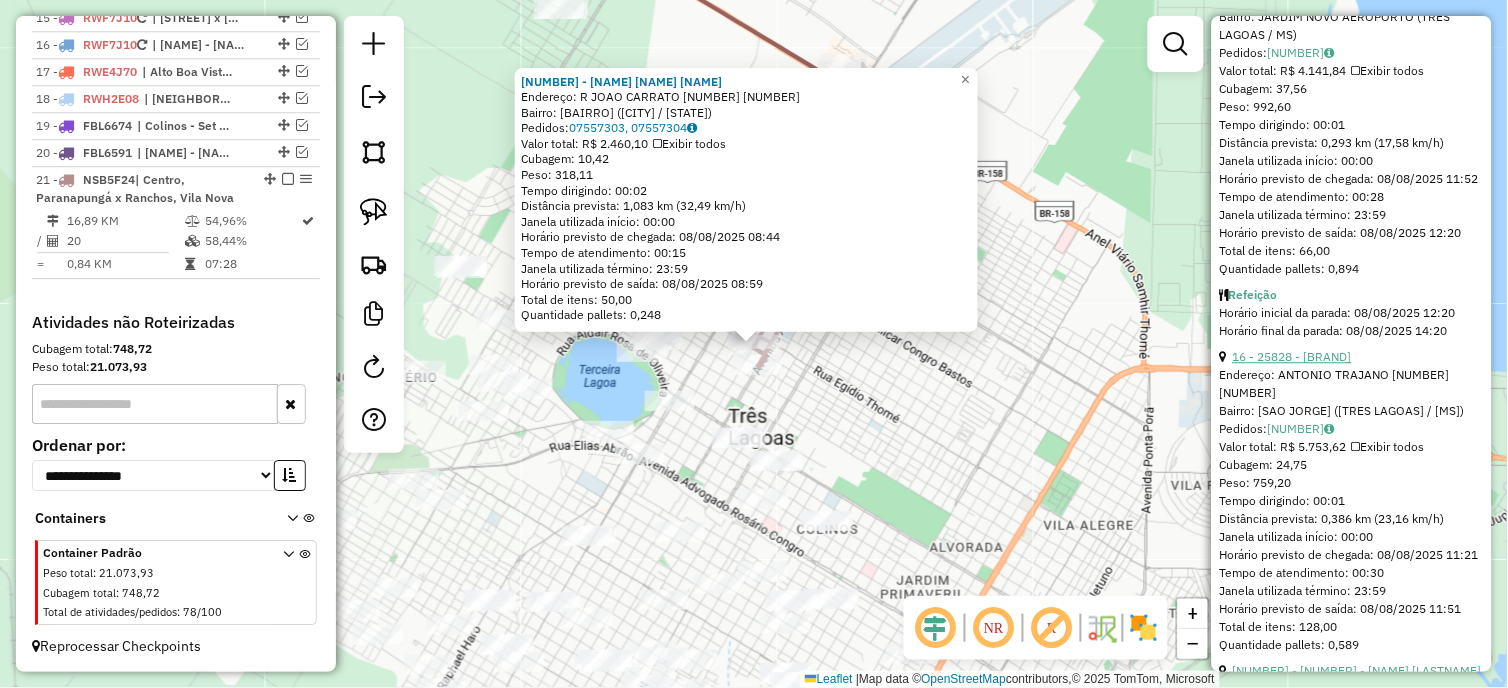 click on "16 - 25828 - [BRAND]" at bounding box center (1292, 356) 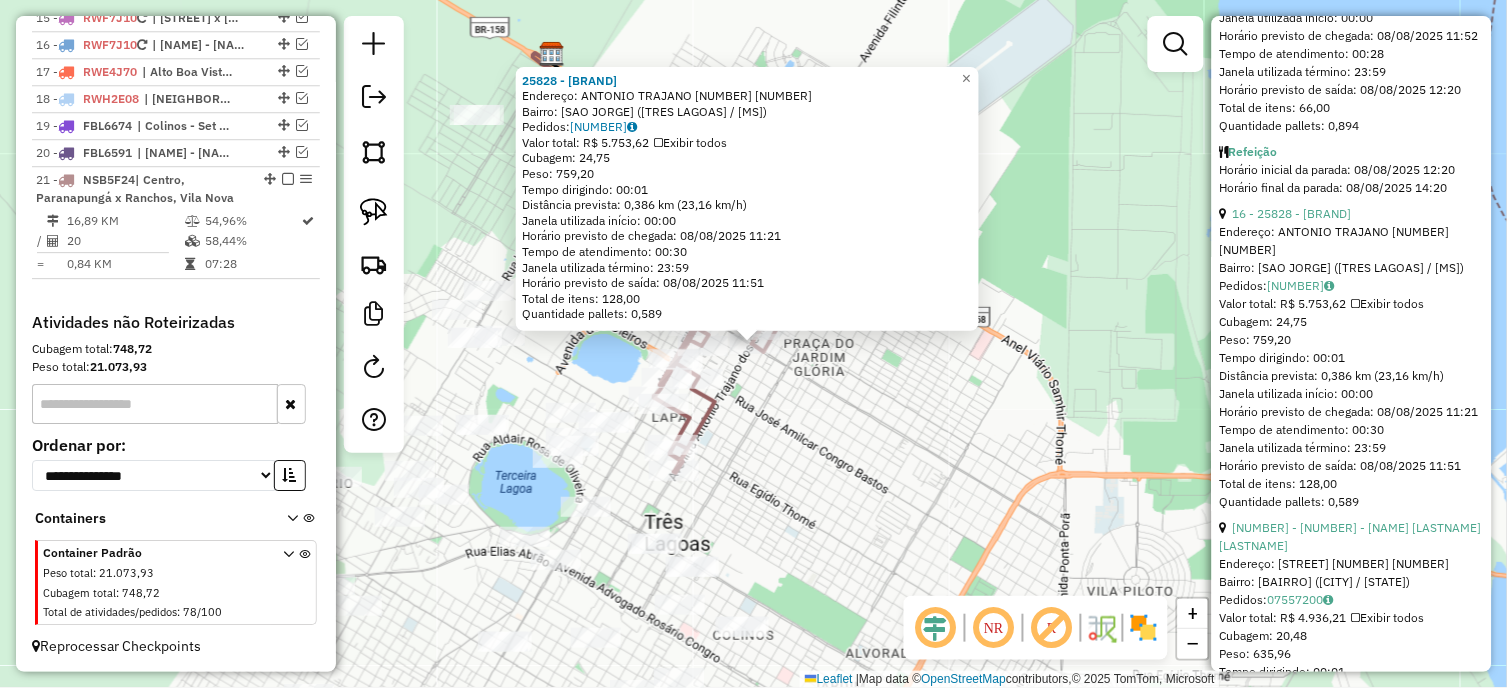 scroll, scrollTop: 1111, scrollLeft: 0, axis: vertical 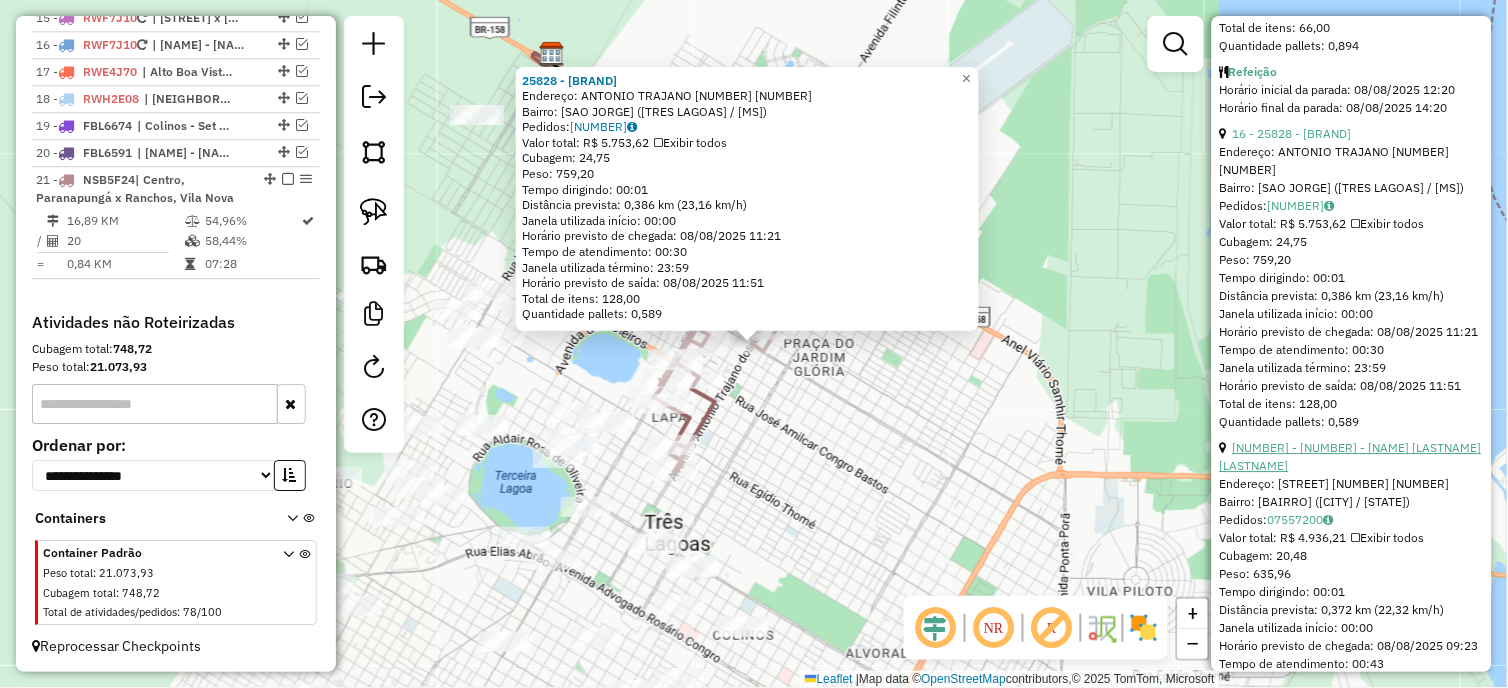 click on "[NUMBER] - [NUMBER] - [NAME] [LASTNAME] [LASTNAME]" at bounding box center (1351, 456) 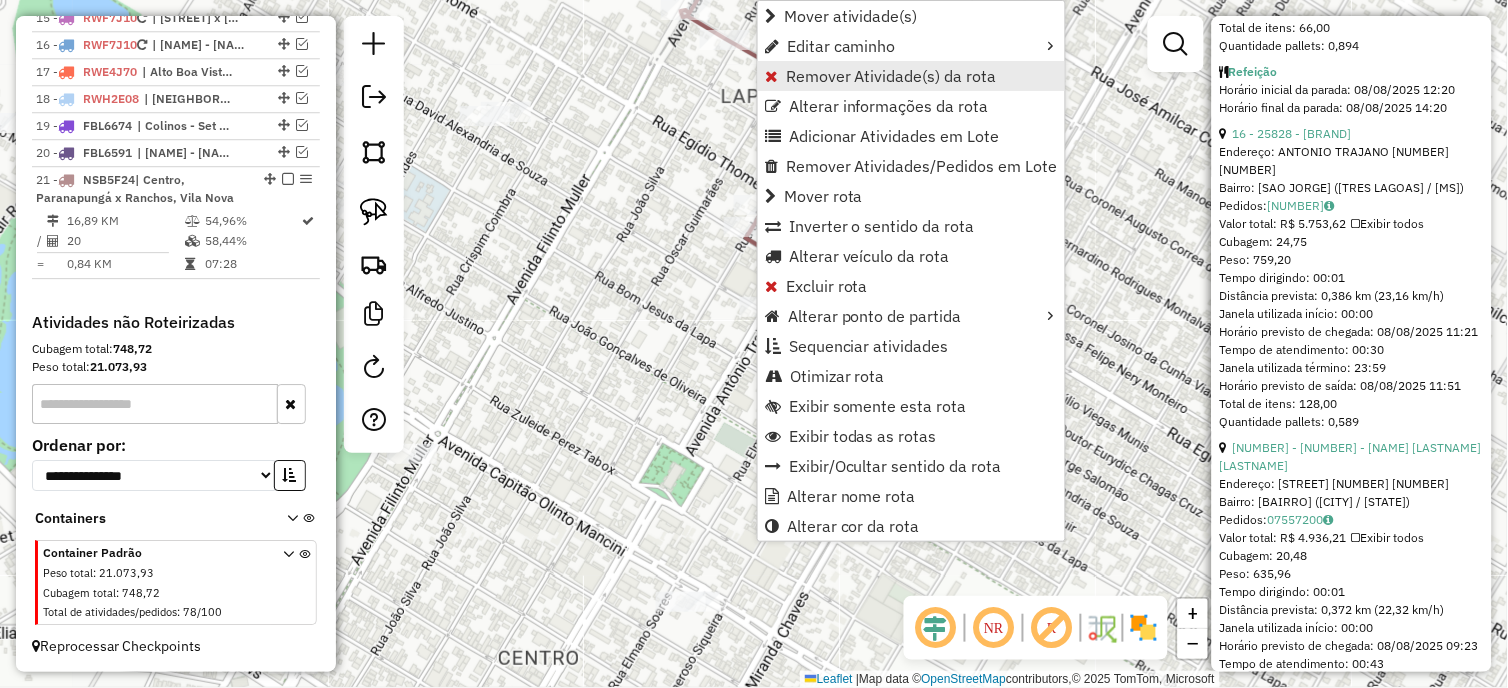 click on "Remover Atividade(s) da rota" at bounding box center (911, 76) 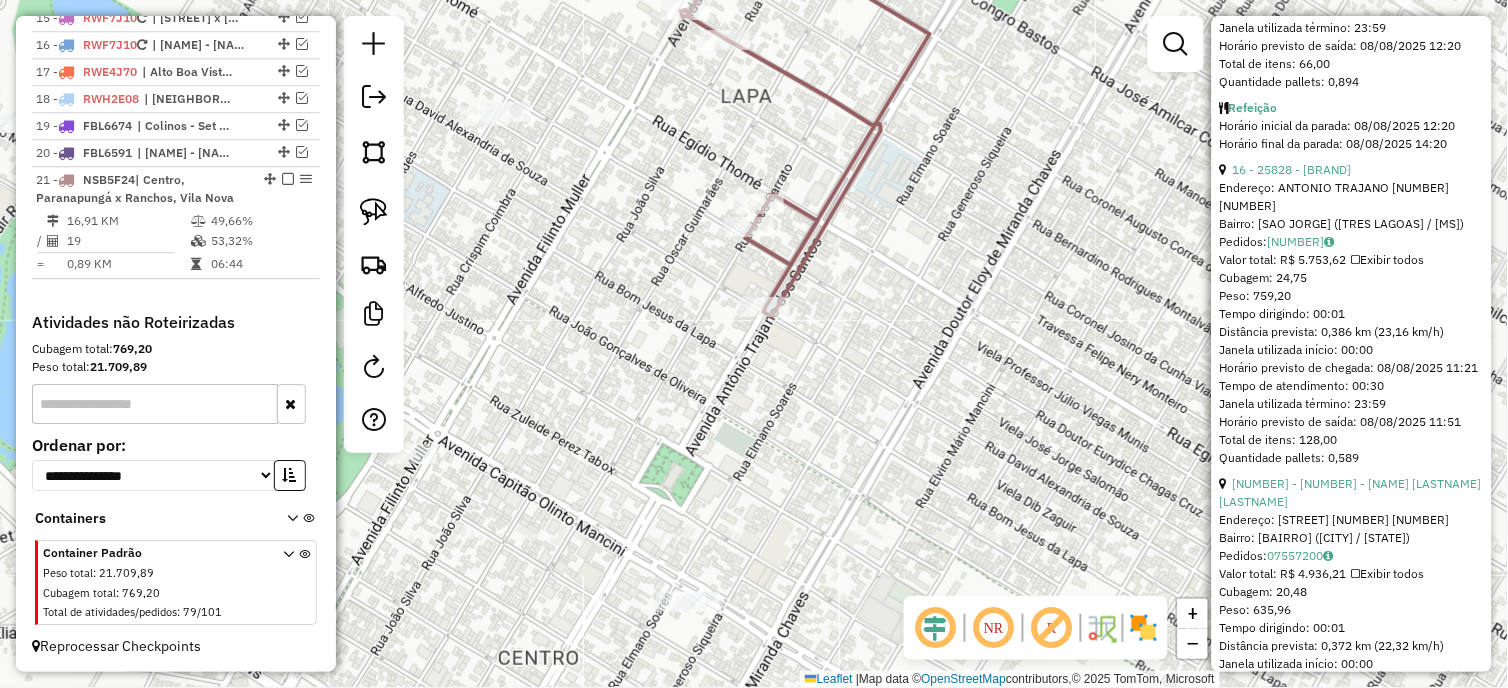 click at bounding box center (200, 221) 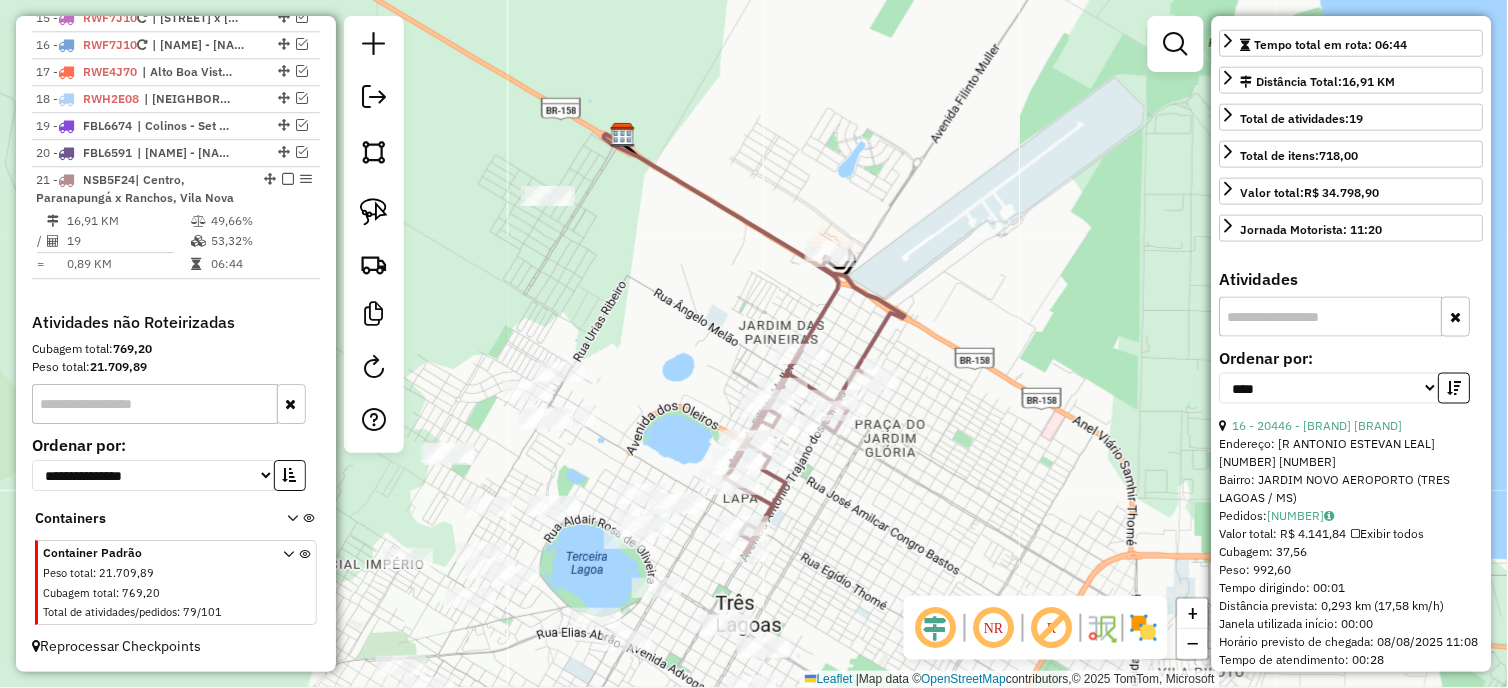 scroll, scrollTop: 222, scrollLeft: 0, axis: vertical 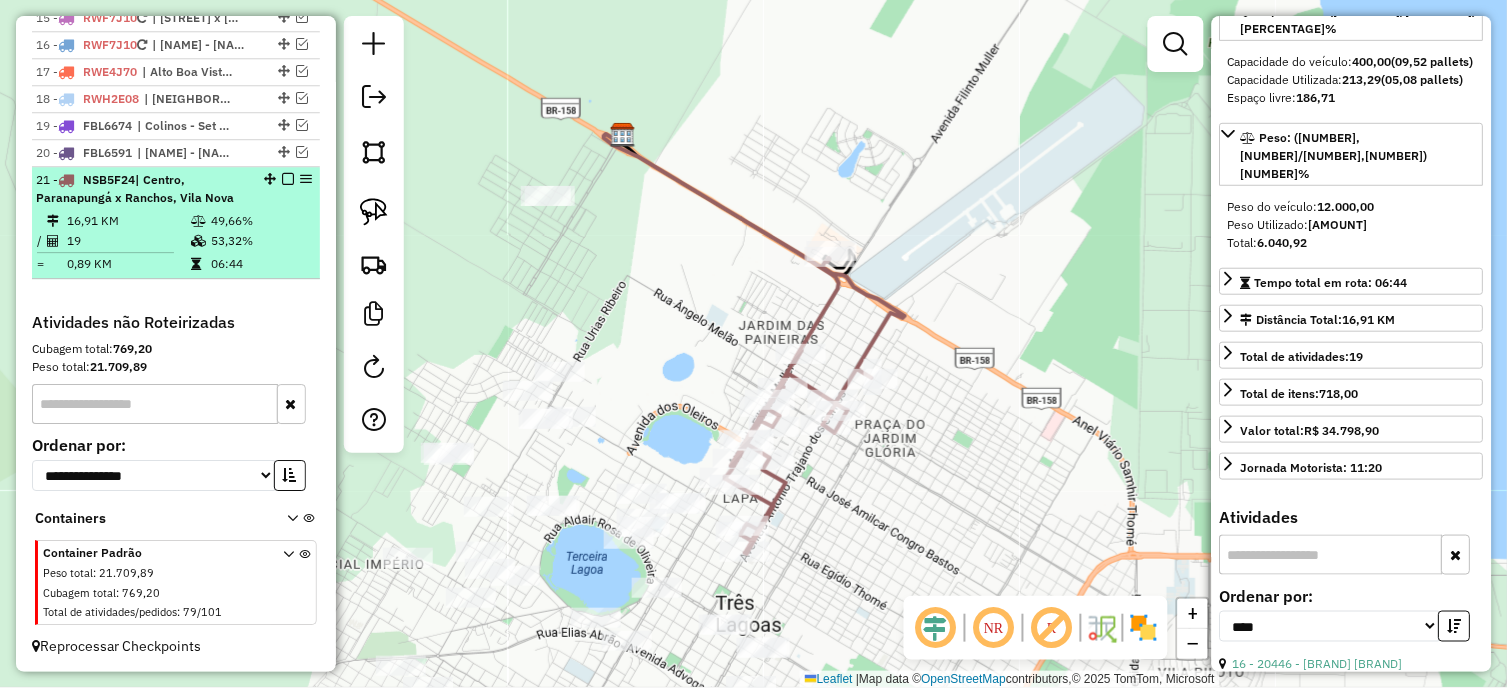 click at bounding box center [288, 179] 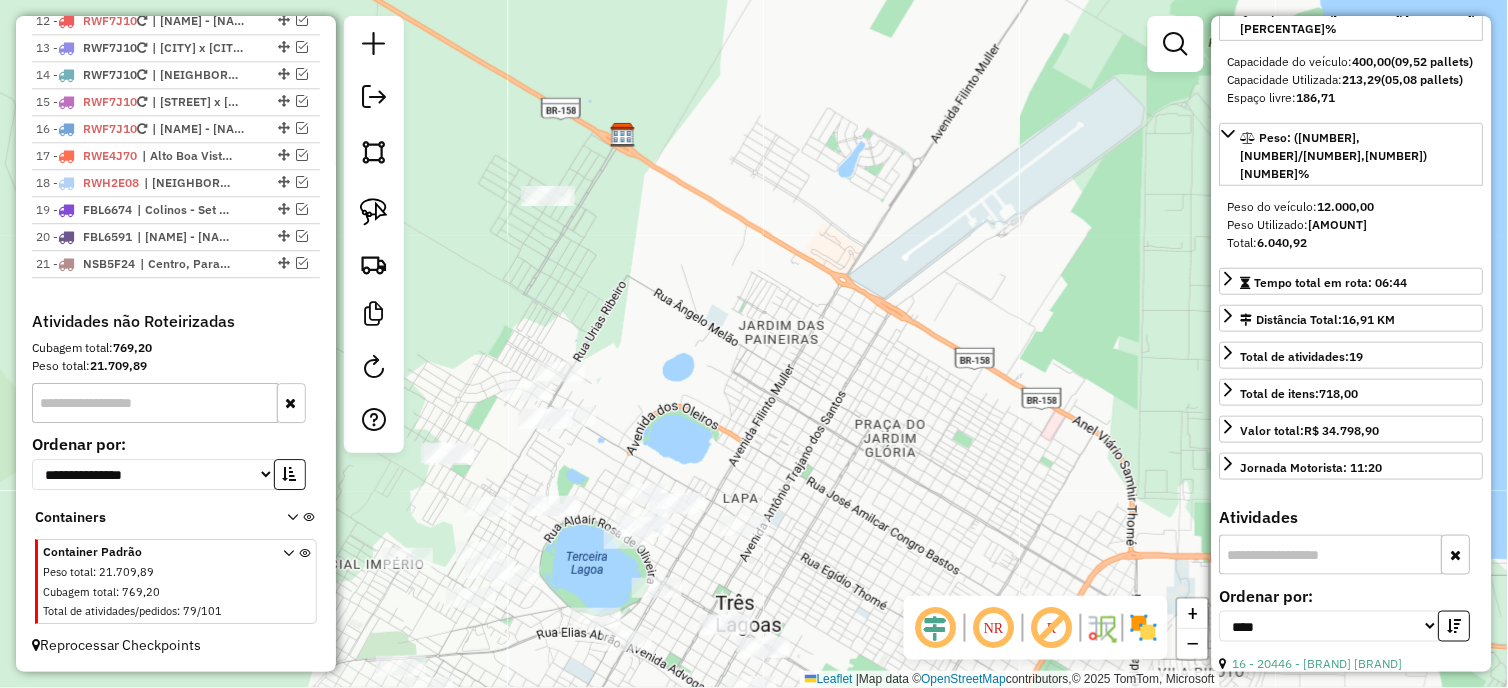 scroll, scrollTop: 1122, scrollLeft: 0, axis: vertical 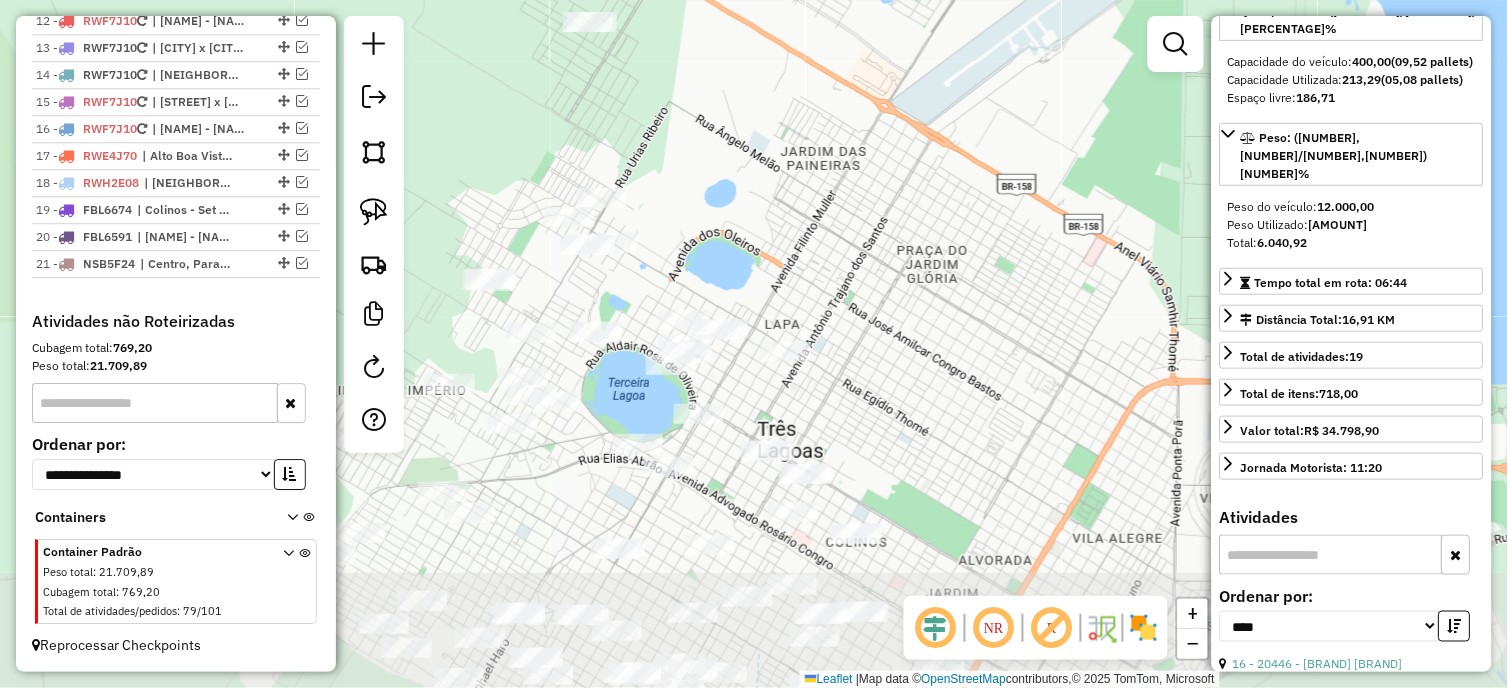 drag, startPoint x: 898, startPoint y: 516, endPoint x: 927, endPoint y: 261, distance: 256.6437 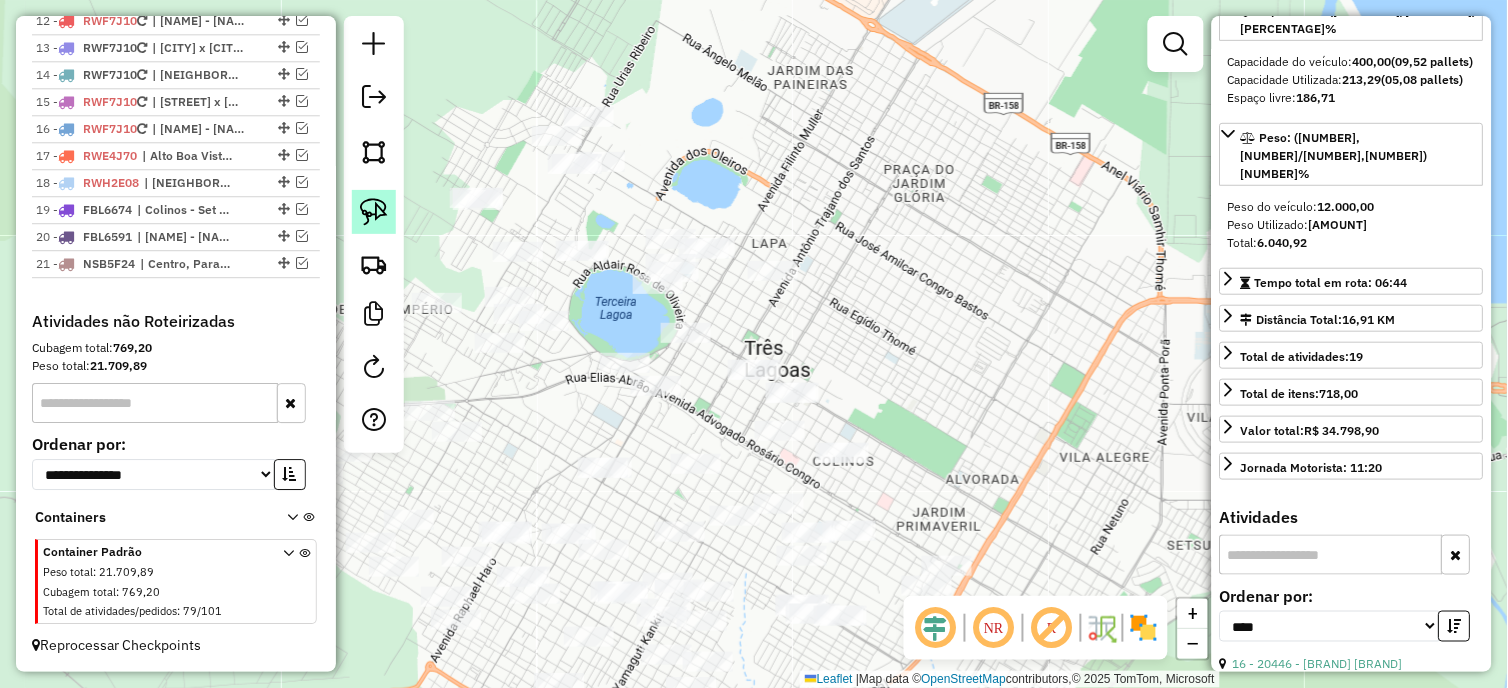 click 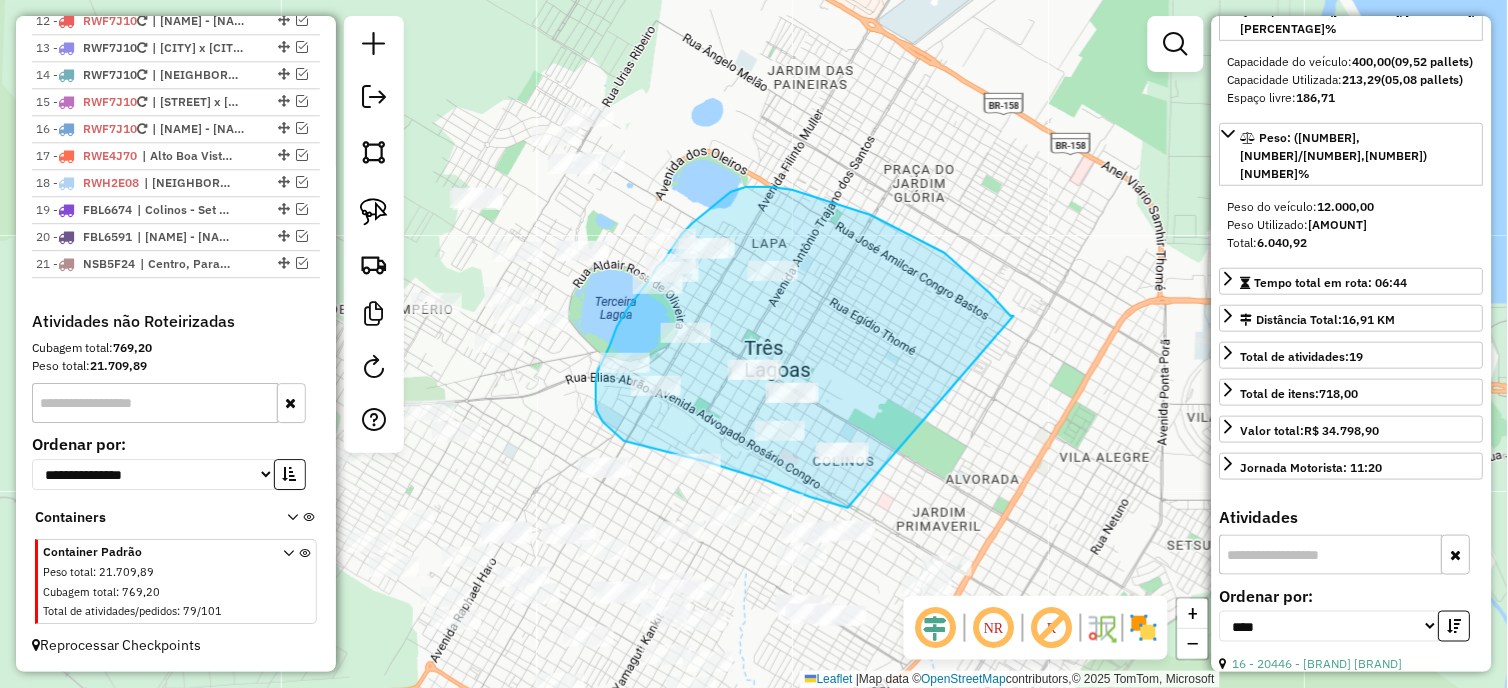 drag, startPoint x: 1011, startPoint y: 316, endPoint x: 848, endPoint y: 508, distance: 251.85909 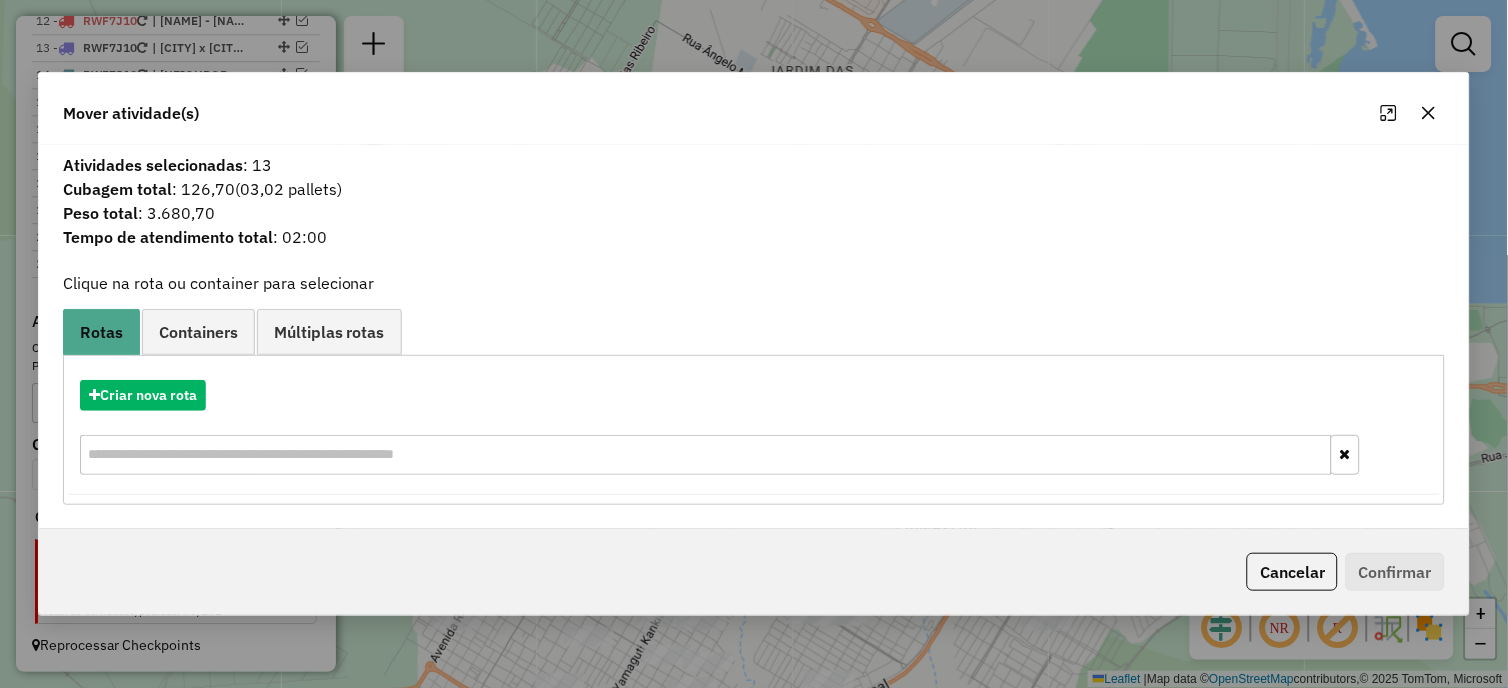 click on "Aguarde...  Pop-up bloqueado!  Seu navegador bloqueou automáticamente a abertura de uma nova janela.   Acesse as configurações e adicione o endereço do sistema a lista de permissão.   Fechar  Informações da Sessão [NUMBER] - [DATE]     Criação: [DATE] [TIME]   Depósito:  [CITY]  Total de rotas:  21  Distância Total:  [DISTANCE] km  Tempo total:  [TIME]  Custo total:  R$ [PRICE]  Valor total:  R$ [PRICE]  - Total roteirizado:  R$ [PRICE]  - Total não roteirizado:  R$ [PRICE]  Total de Atividades Roteirizadas:  208  Total de Pedidos Roteirizados:  331  Peso total roteirizado:  [WEIGHT]  Cubagem total roteirizado:  [VOLUME]  Total de Atividades não Roteirizadas:  79  Total de Pedidos não Roteirizados:  101 Total de caixas por viagem:  [VOLUME] /   21 =  [PERCENTAGE] Média de Atividades por viagem:  208 /   21 =  9,90 Ocupação média da frota:  84,48%   Rotas improdutivas:  8  Rotas vários dias:  2  Clientes Priorizados NR:  0  Transportadoras  Rotas  Recargas: 17   1 -  : :" at bounding box center [754, 344] 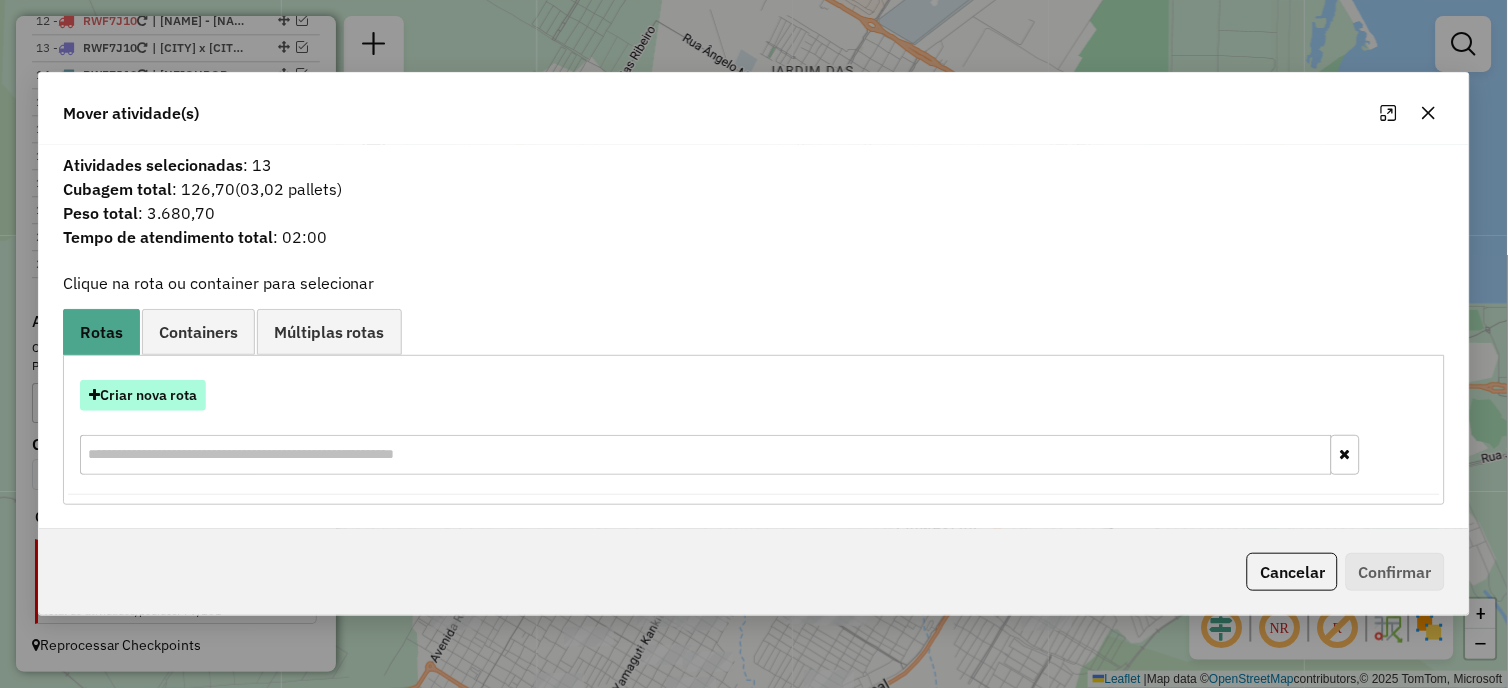 click on "Criar nova rota" at bounding box center [143, 395] 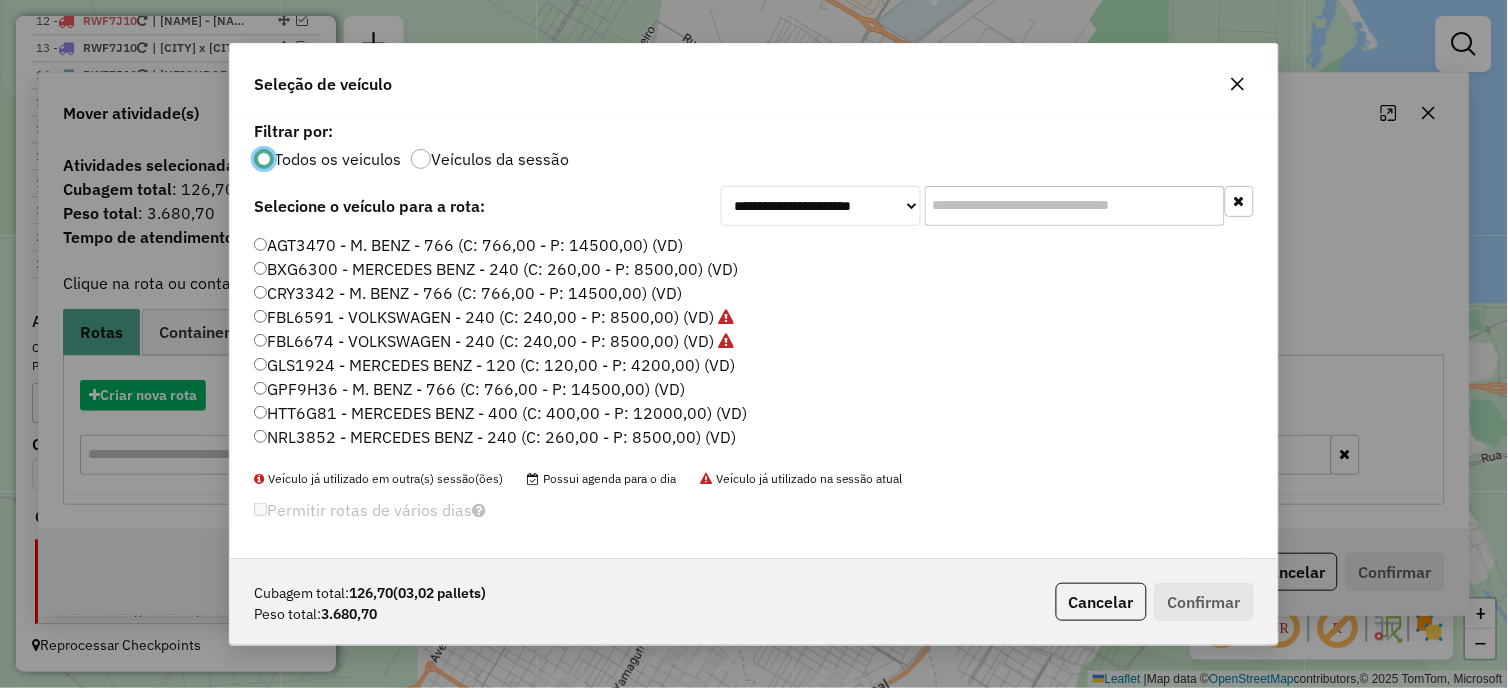 scroll, scrollTop: 11, scrollLeft: 5, axis: both 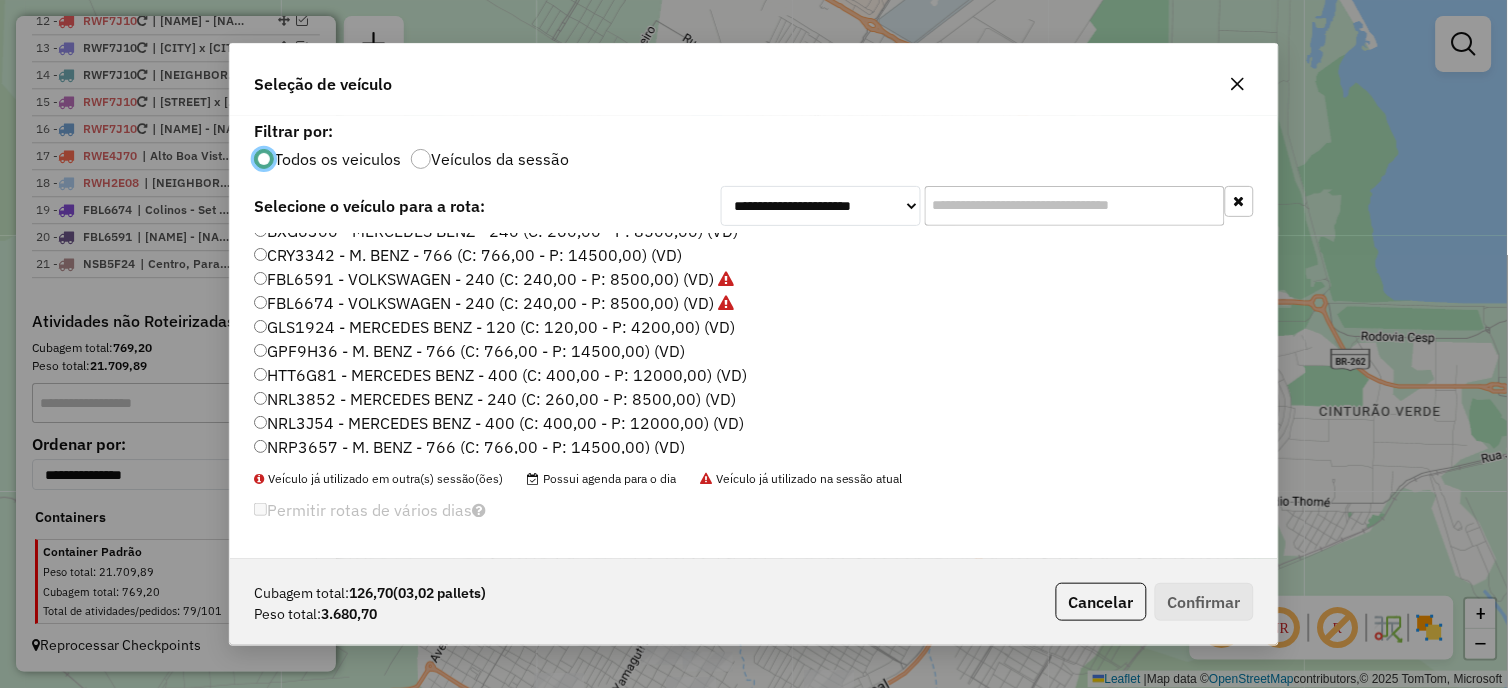 click on "GLS1924 - MERCEDES BENZ - 120 (C: 120,00 - P: 4200,00) (VD)" 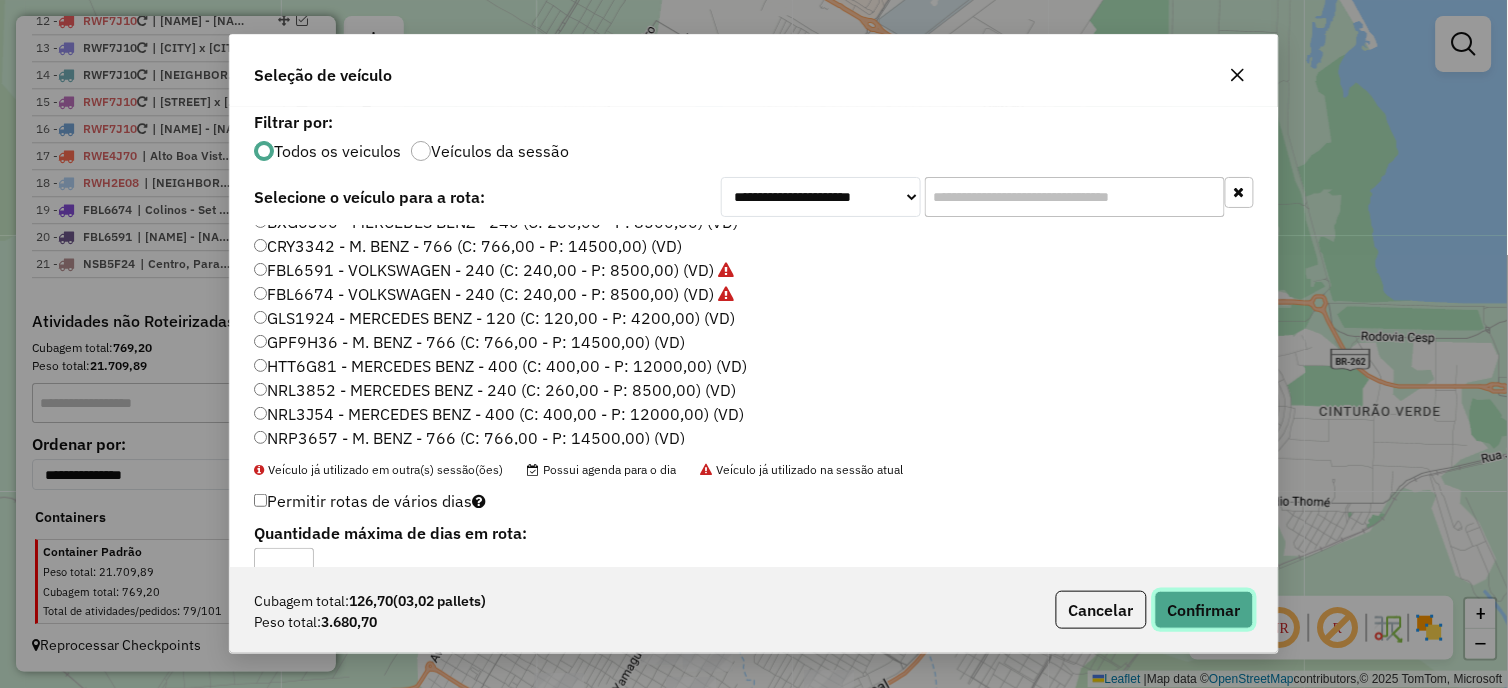 click on "Confirmar" 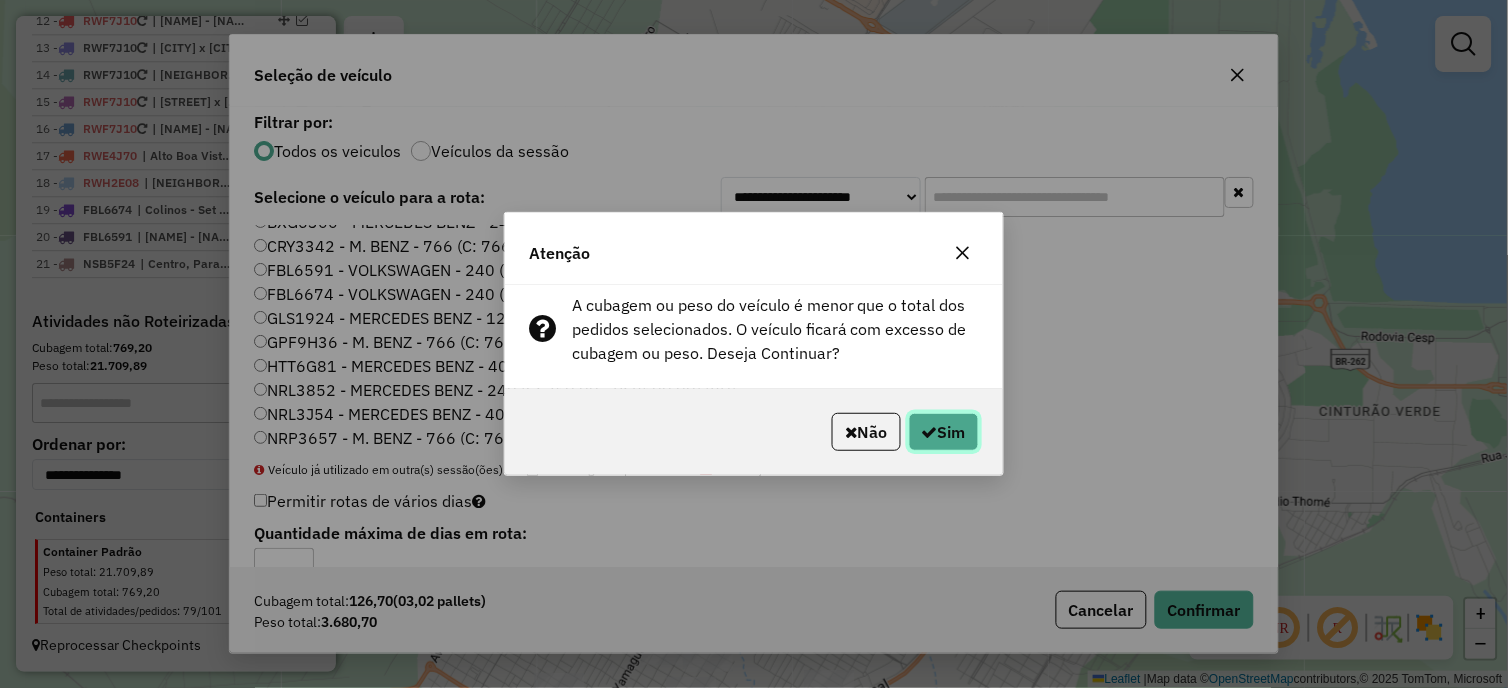 click on "Sim" 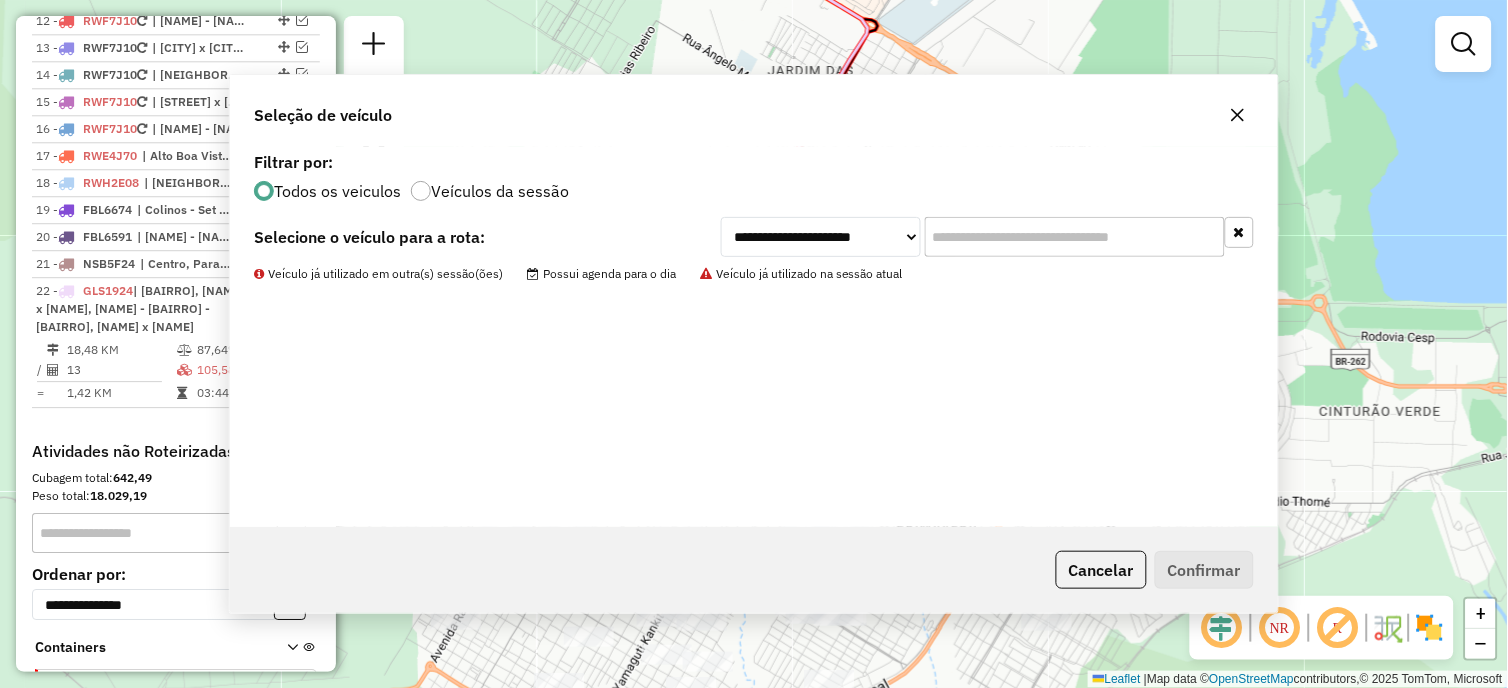 scroll, scrollTop: 1270, scrollLeft: 0, axis: vertical 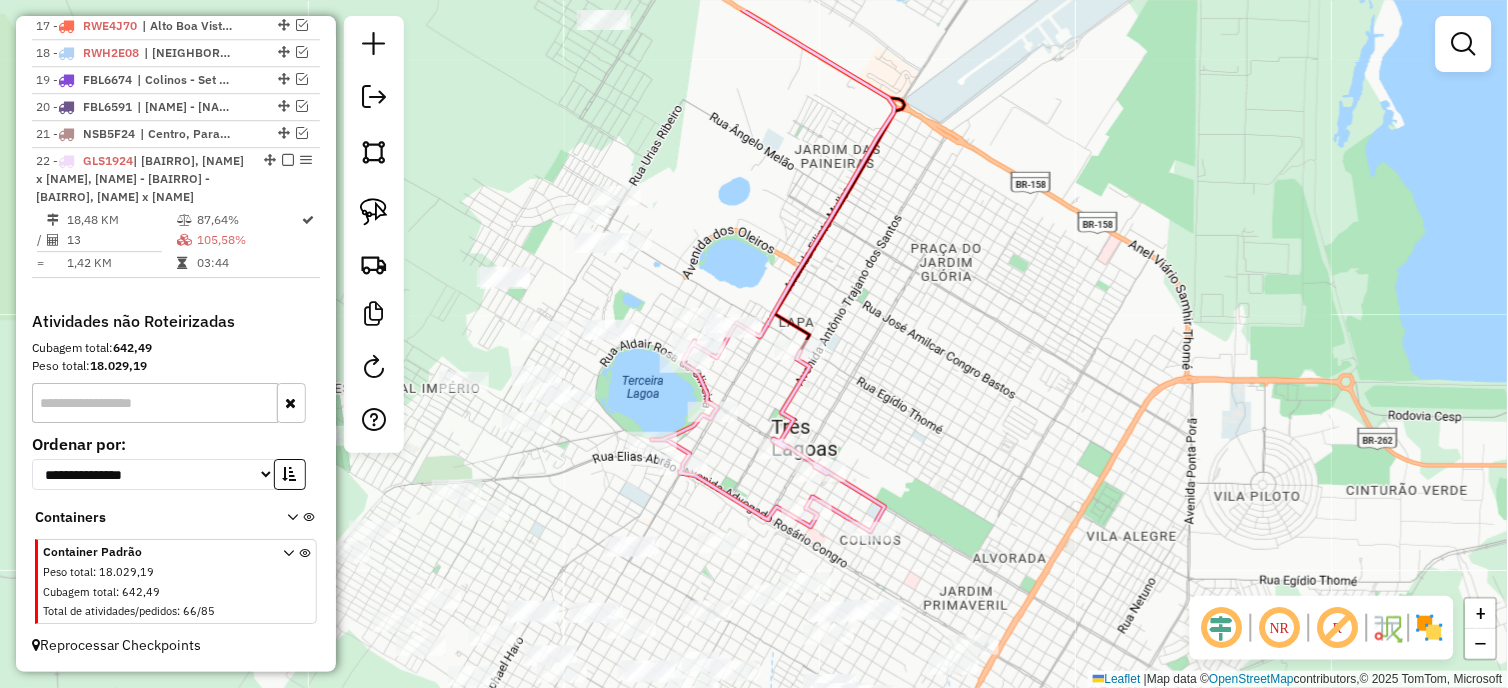 drag, startPoint x: 955, startPoint y: 465, endPoint x: 964, endPoint y: 488, distance: 24.698177 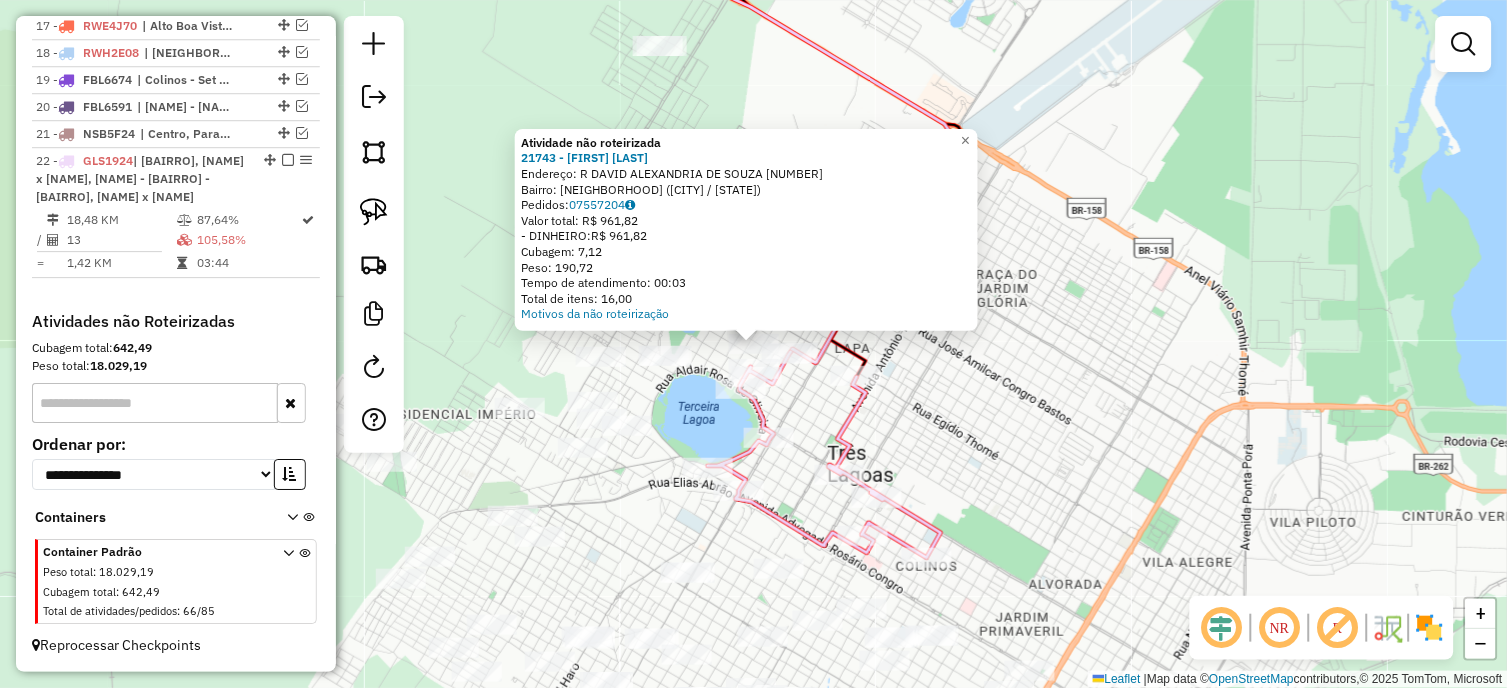 click on "Rota [NUMBER] - Placa [PLATE] [NUMBER] - [NAME] [NAME] [NAME] Endereço: [STREET] [NUMBER] Bairro: [NEIGHBORHOOD] ([NAME] [NAME] / [STATE]) Pedidos: [NUMBER] Valor total: [CURRENCY] [AMOUNT] - DINHEIRO: [CURRENCY] [AMOUNT] Cubagem: [AMOUNT] Peso: [AMOUNT] Tempo de atendimento: [TIME] Total de itens: [AMOUNT] Motivos da não roteirização × Janela de atendimento Grade de atendimento Capacidade Transportadoras Veículos Cliente Pedidos Rotas Selecione os dias de semana para filtrar as janelas de atendimento Seg Ter Qua Qui Sex Sáb Dom Informe o período da janela de atendimento: De: Até: Filtrar exatamente a janela do cliente Considerar janela de atendimento padrão Selecione os dias de semana para filtrar as grades de atendimento Seg Ter Qua Qui Sex Sáb Dom Considerar clientes sem dia de atendimento cadastrado Clientes fora do dia de atendimento selecionado Peso mínimo: De:" 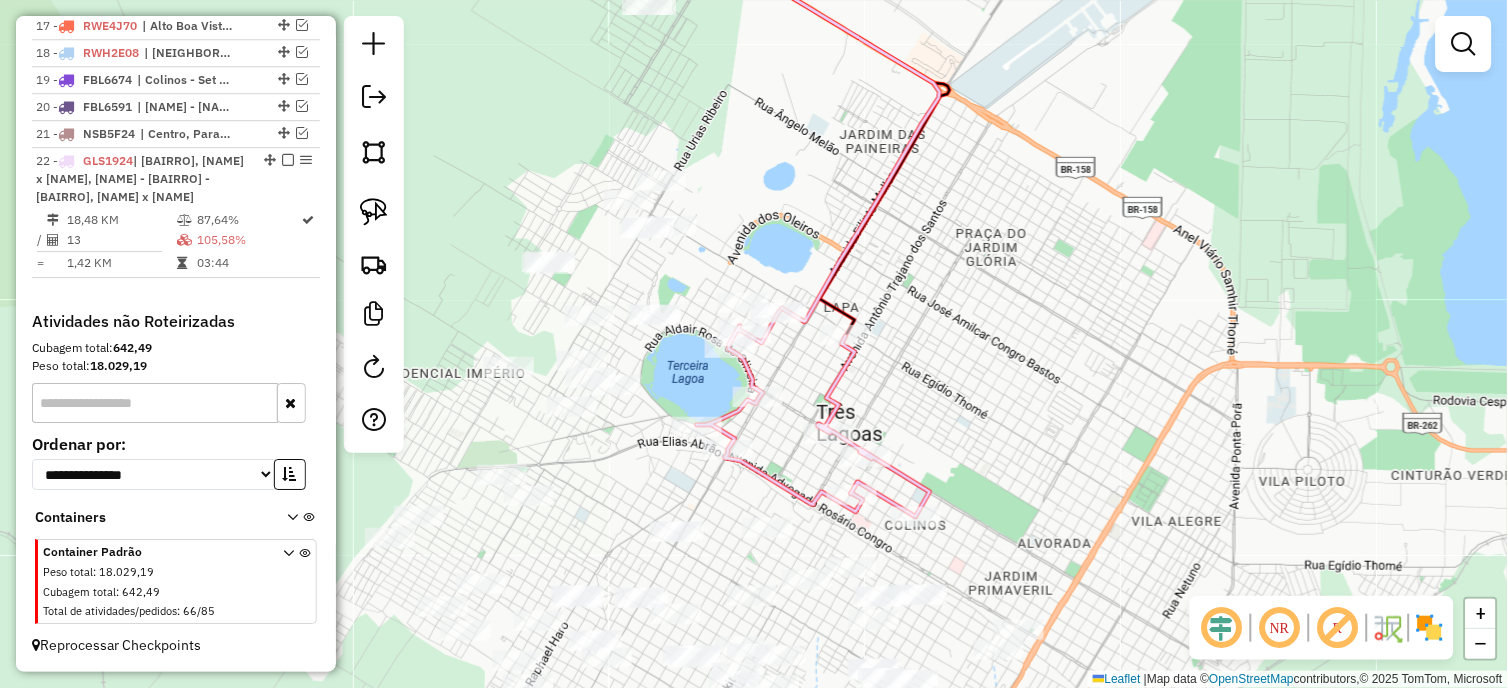 drag, startPoint x: 1061, startPoint y: 583, endPoint x: 986, endPoint y: 385, distance: 211.7286 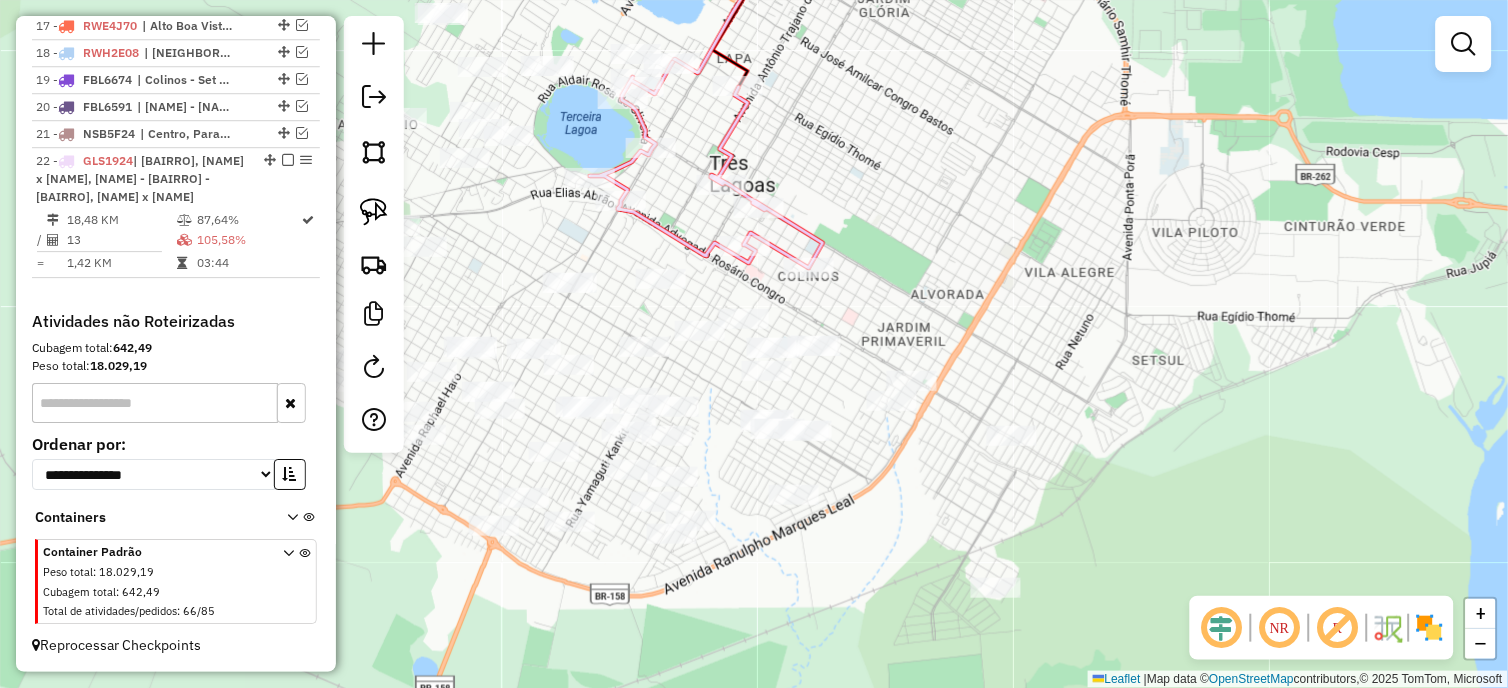 drag, startPoint x: 901, startPoint y: 573, endPoint x: 856, endPoint y: 480, distance: 103.315056 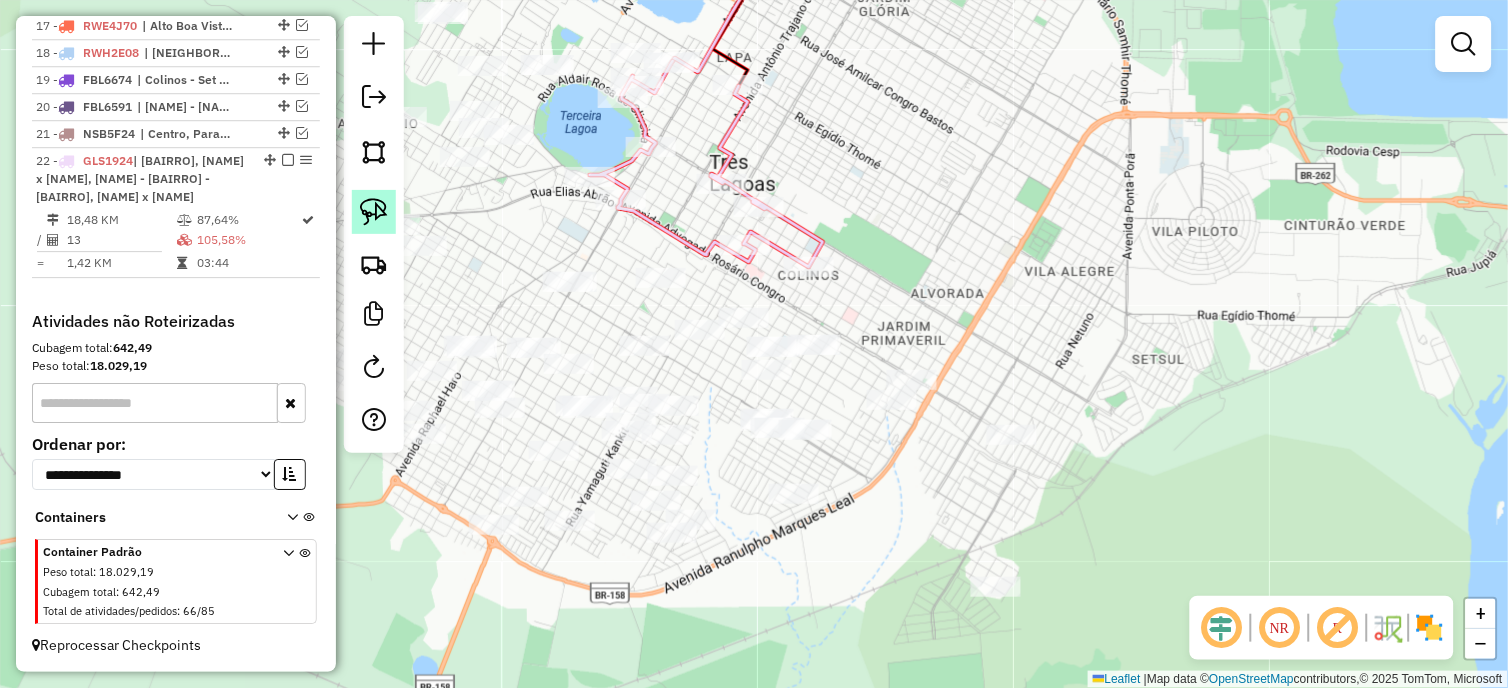 click 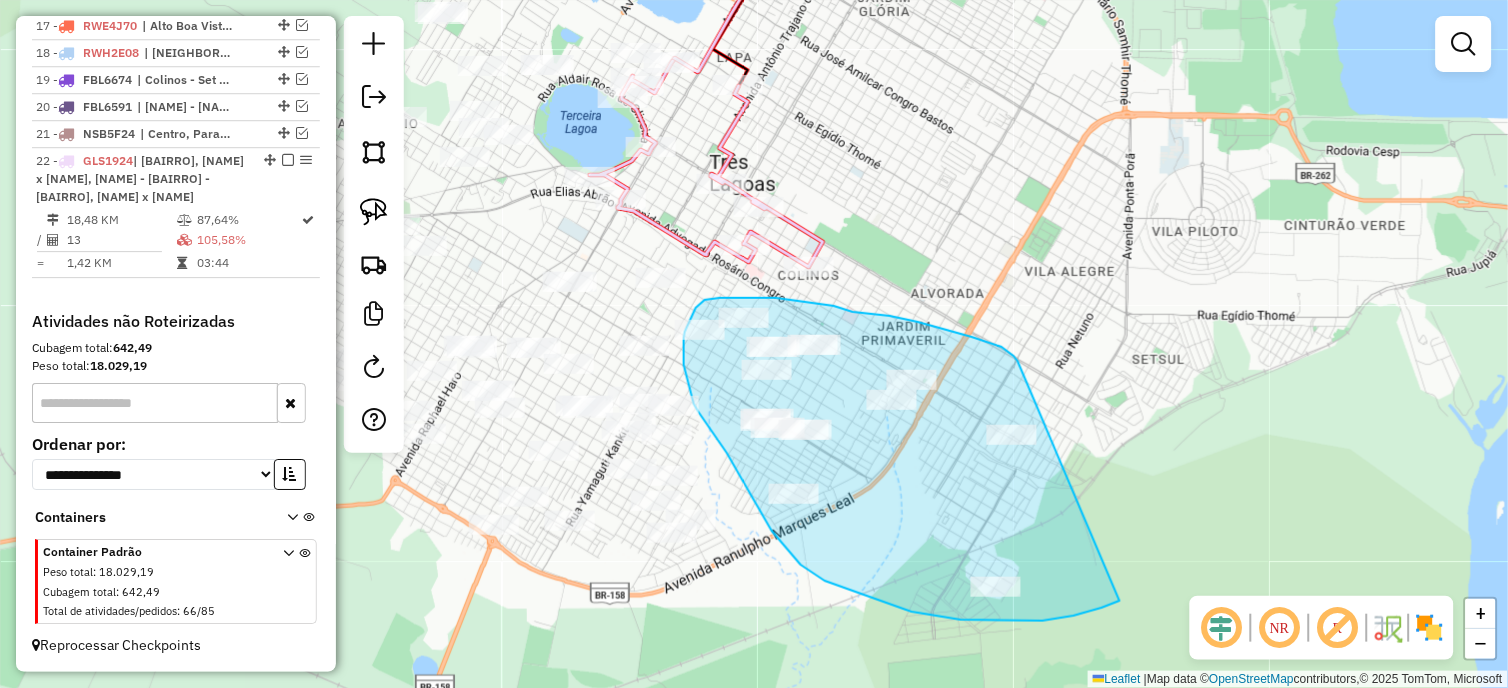 drag, startPoint x: 1018, startPoint y: 361, endPoint x: 1120, endPoint y: 601, distance: 260.77576 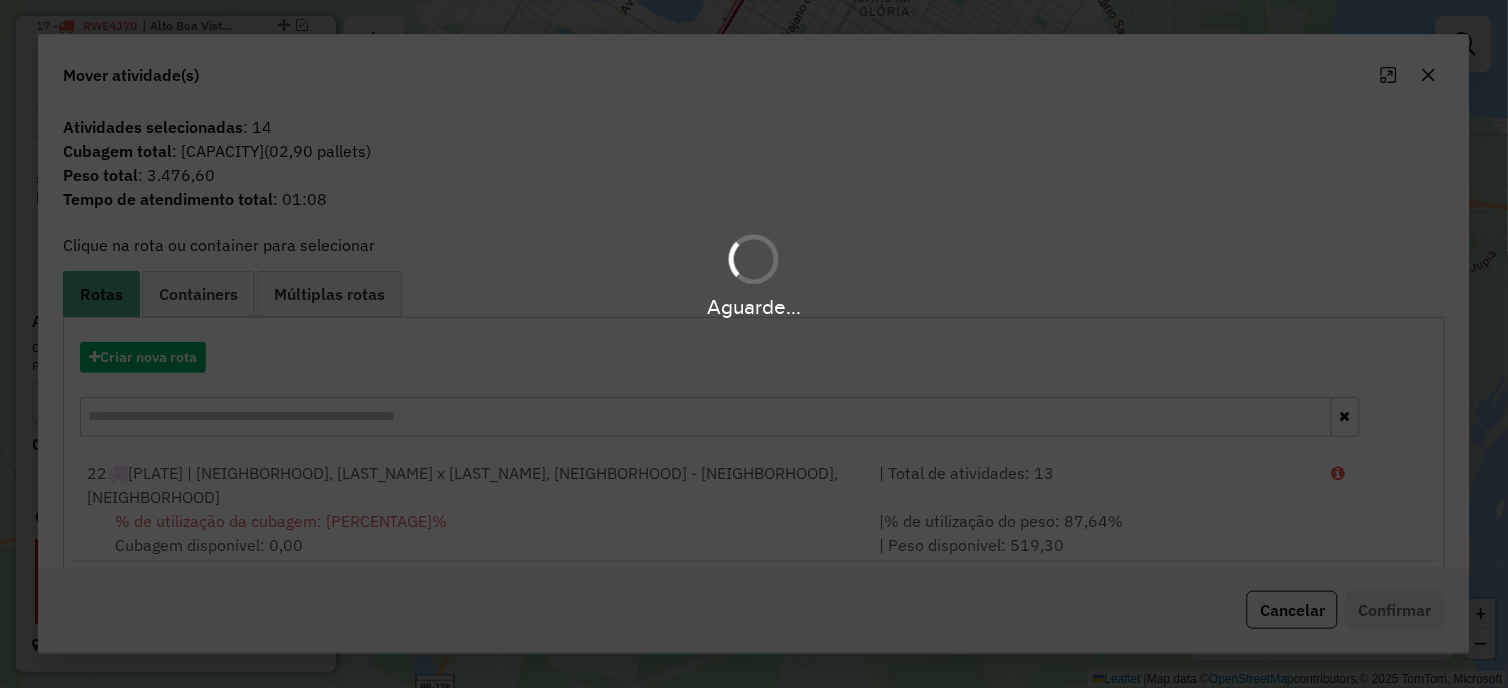 click on "Aguarde..." at bounding box center (754, 344) 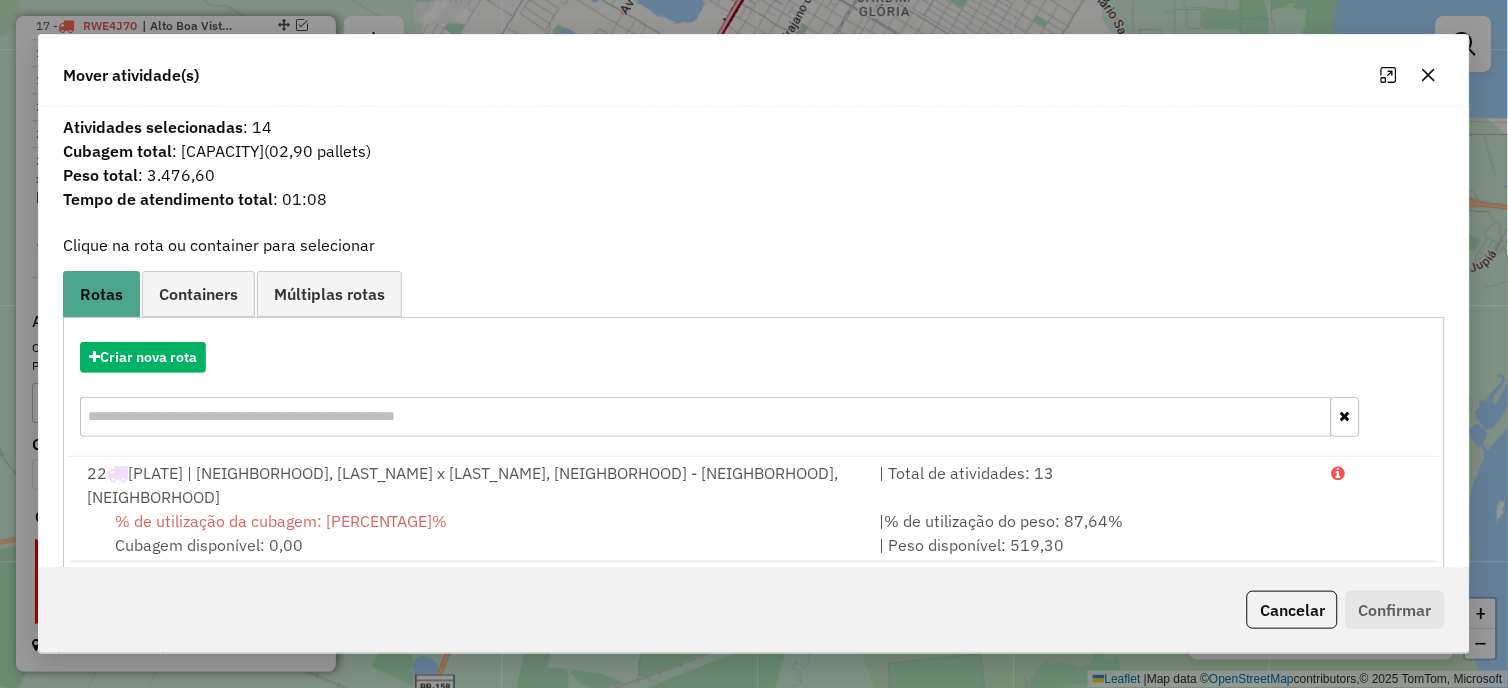 click on "Aguarde...  Pop-up bloqueado!  Seu navegador bloqueou automáticamente a abertura de uma nova janela.   Acesse as configurações e adicione o endereço do sistema a lista de permissão.   Fechar  Informações da Sessão [NUMBER] - [DATE]     Criação: [DATE] [TIME]   Depósito:  OVIDIO Três Lagoas  Total de rotas:  [NUMBER]  Distância Total:  [NUMBER] km  Tempo total:  [TIME]  Custo total:  R$ [PRICE]  Valor total:  R$ [PRICE]  - Total roteirizado:  R$ [PRICE]  - Total não roteirizado:  R$ [PRICE]  Total de Atividades Roteirizadas:  [NUMBER]  Total de Pedidos Roteirizados:  [NUMBER]  Peso total roteirizado:  [NUMBER]  Cubagem total roteirizado:  [NUMBER]  Total de Atividades não Roteirizadas:  [NUMBER]  Total de Pedidos não Roteirizados:  [NUMBER] Total de caixas por viagem:  [NUMBER] /   [NUMBER] =  [NUMBER] Média de Atividades por viagem:  [NUMBER] /   [NUMBER] =  [NUMBER] Ocupação média da frota:  [NUMBER]%   Rotas improdutivas:  [NUMBER]  Rotas vários dias:  [NUMBER]  Clientes Priorizados NR:  [NUMBER]  Transportadoras  Rotas  Recargas: [NUMBER]   1 -  /" at bounding box center (754, 344) 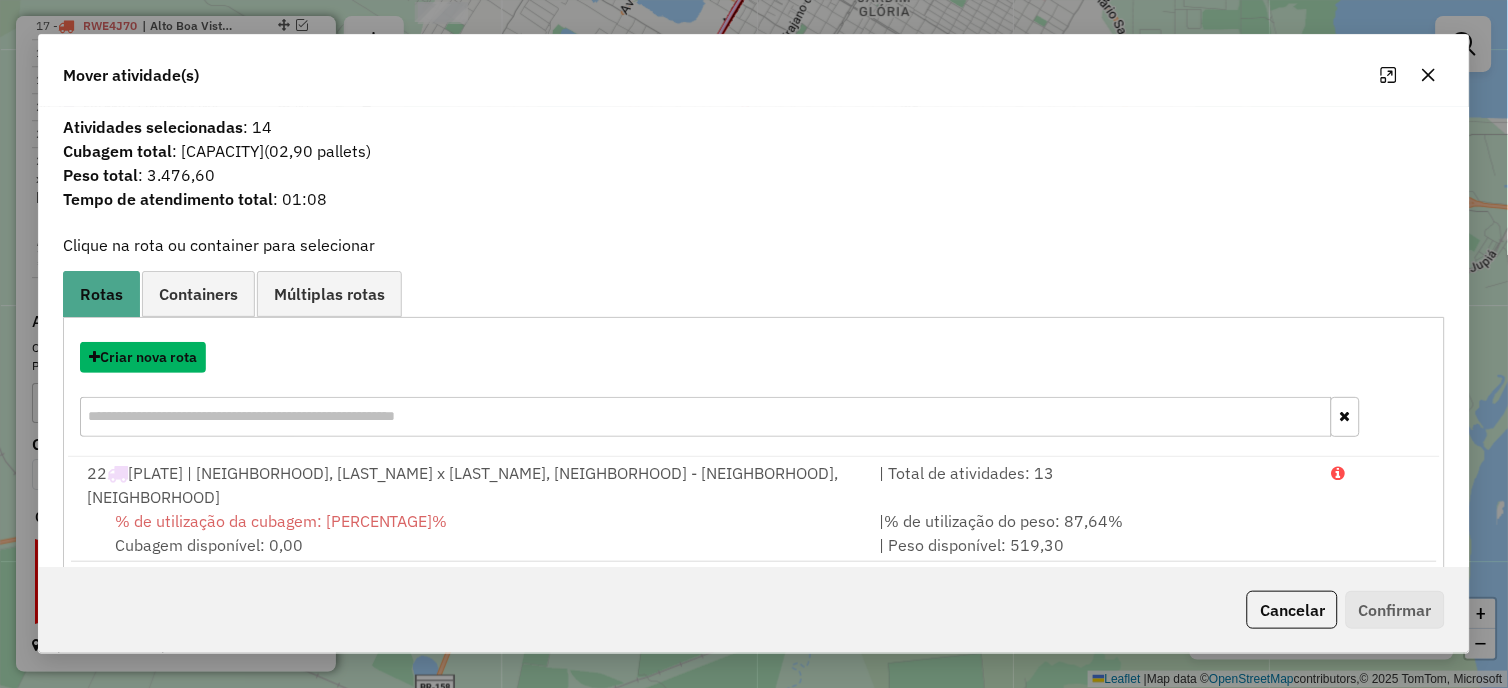 click on "Criar nova rota" at bounding box center (143, 357) 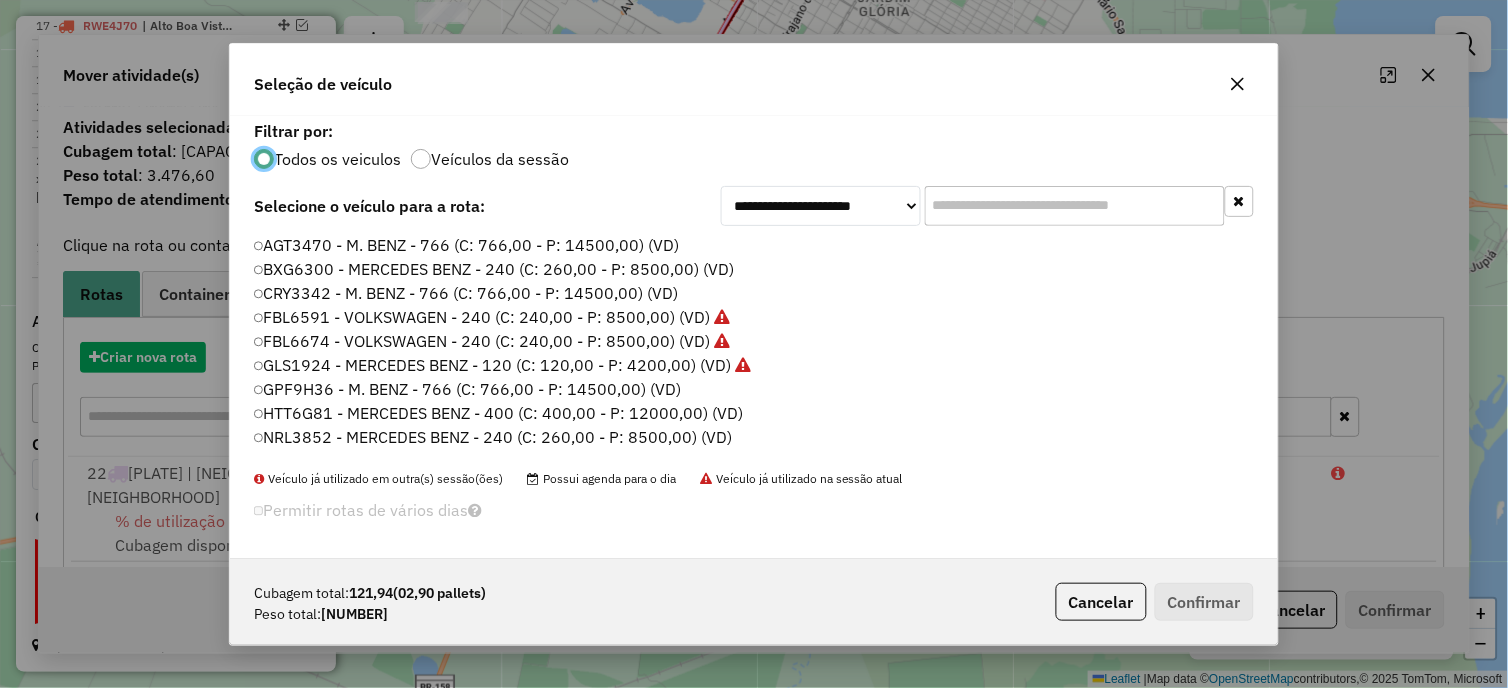 scroll, scrollTop: 11, scrollLeft: 5, axis: both 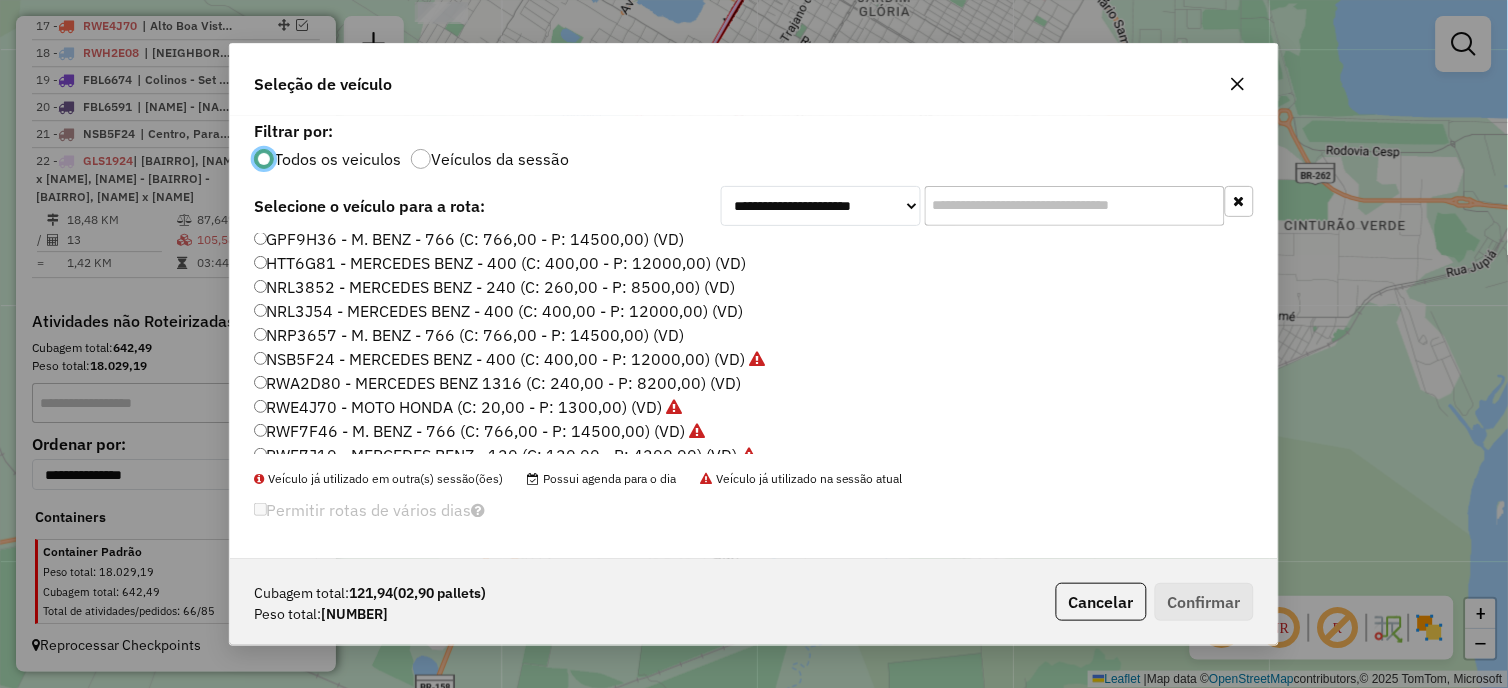 click on "NRL3852 - MERCEDES BENZ - 240 (C: 260,00 - P: 8500,00) (VD)" 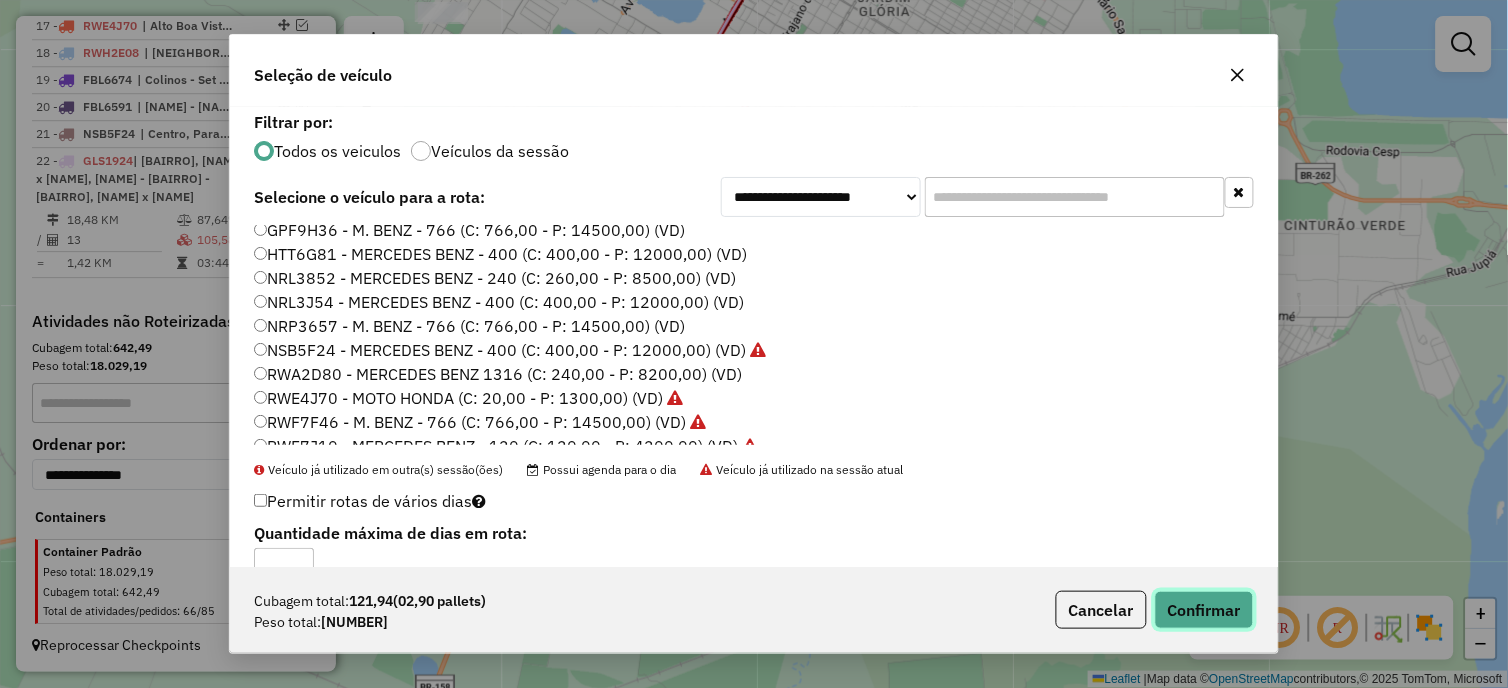 click on "Confirmar" 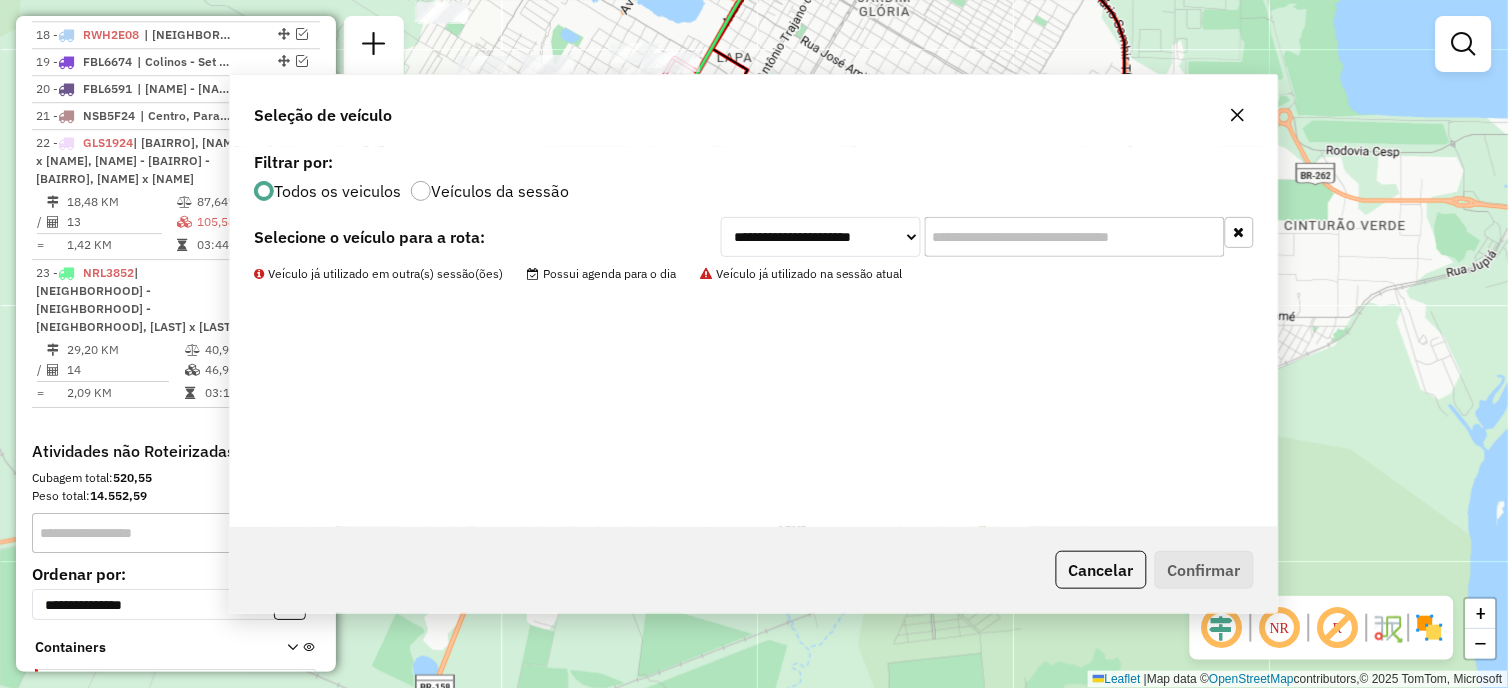 scroll, scrollTop: 1282, scrollLeft: 0, axis: vertical 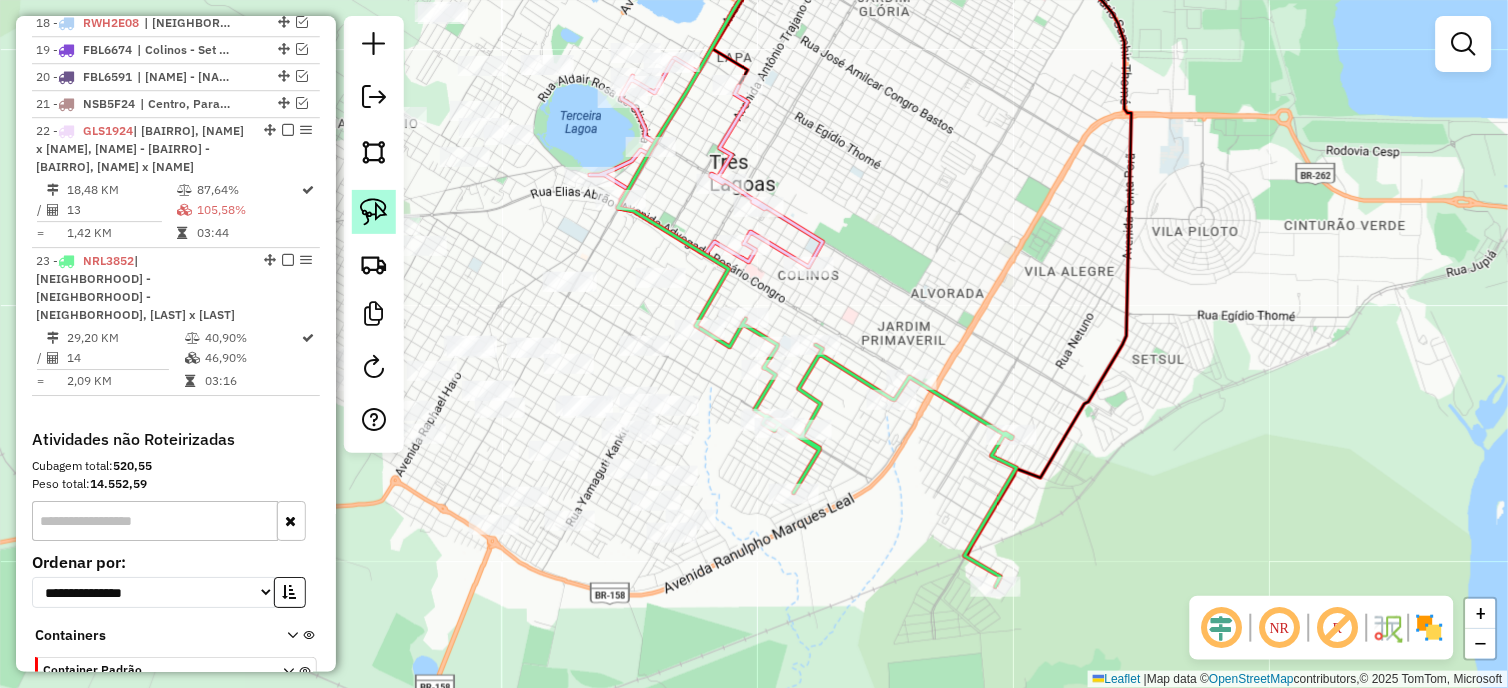 click 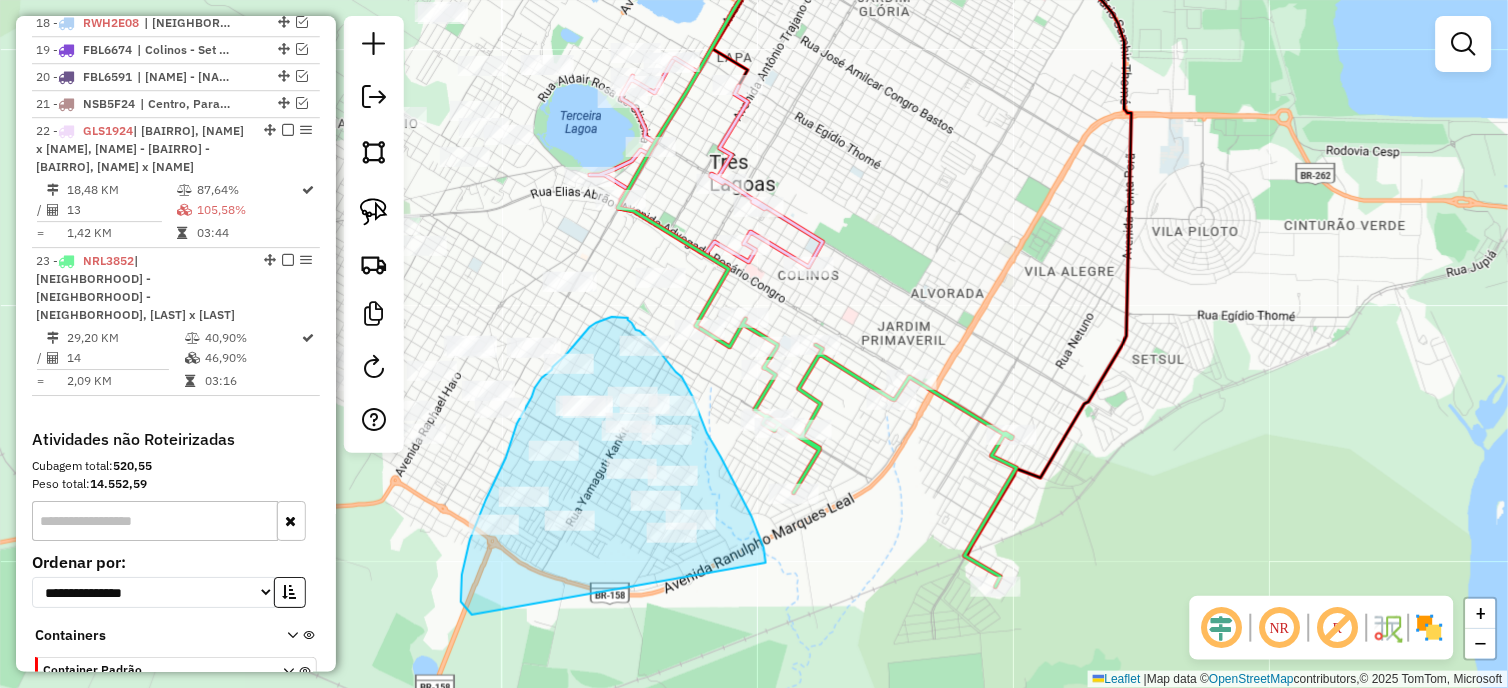 drag, startPoint x: 766, startPoint y: 563, endPoint x: 472, endPoint y: 615, distance: 298.56323 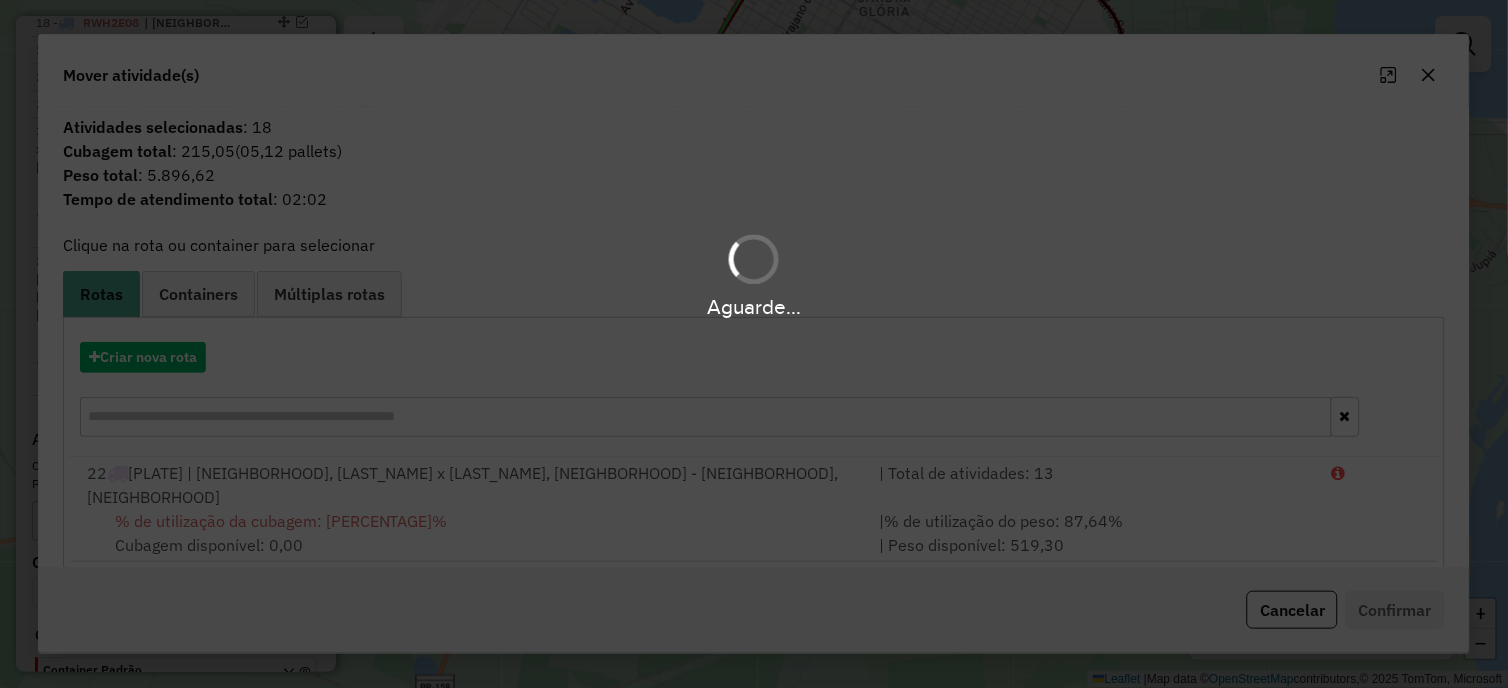 click on "Aguarde..." at bounding box center [754, 344] 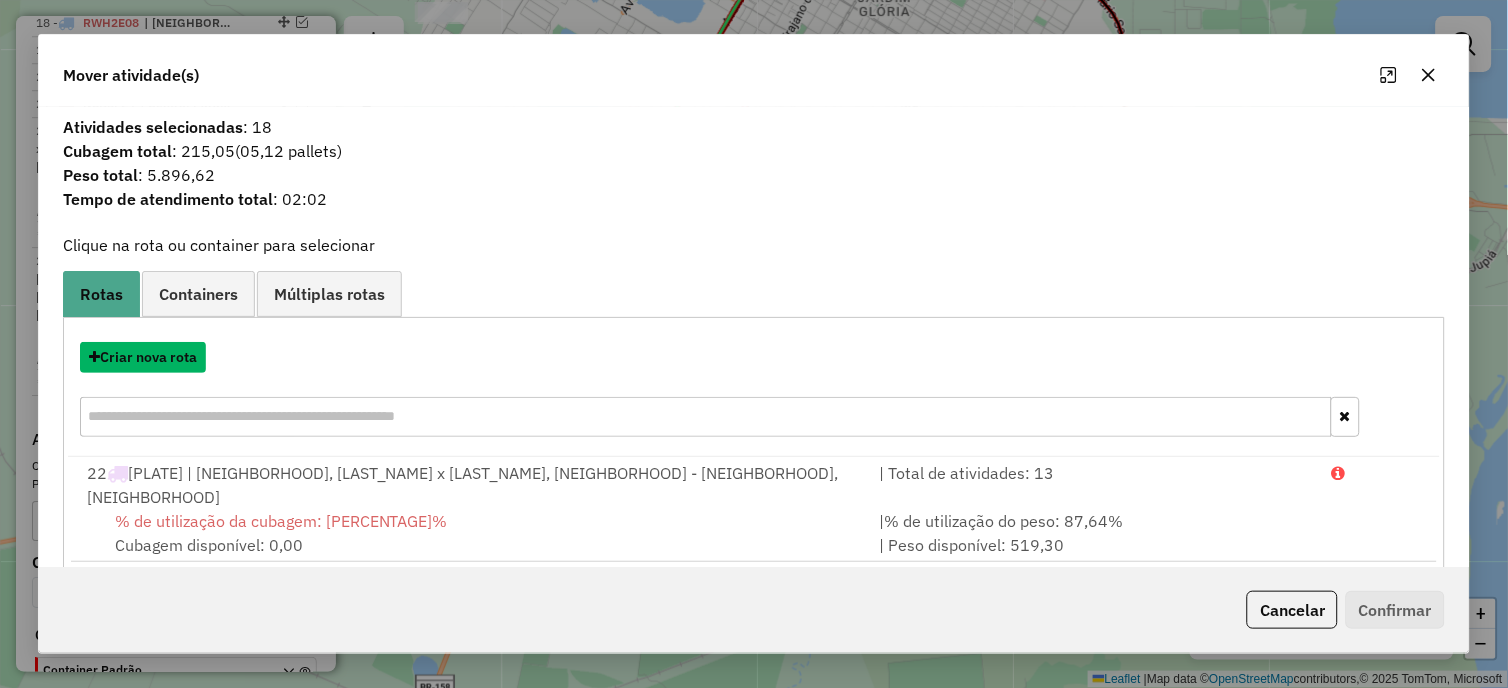 click on "Criar nova rota" at bounding box center (143, 357) 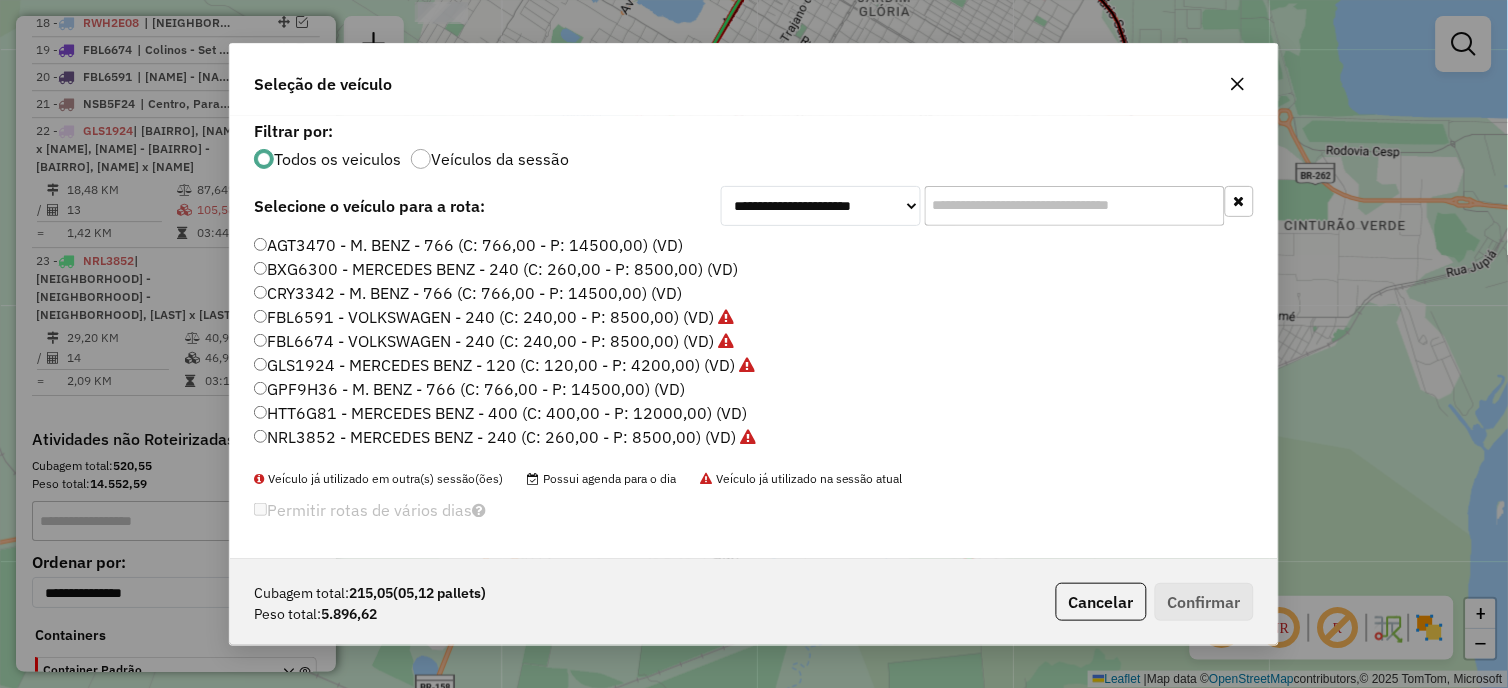 scroll, scrollTop: 11, scrollLeft: 5, axis: both 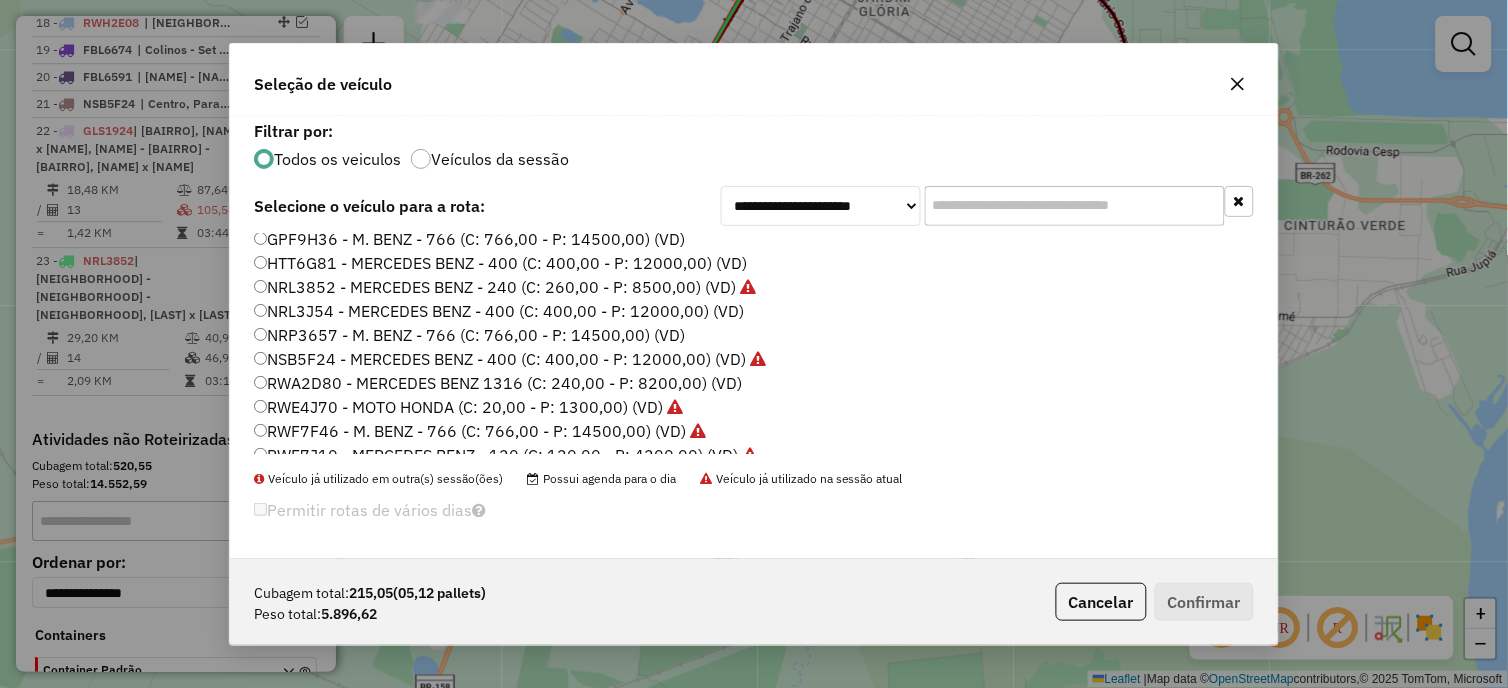 click on "RWA2D80 - MERCEDES BENZ 1316 (C: 240,00 - P: 8200,00) (VD)" 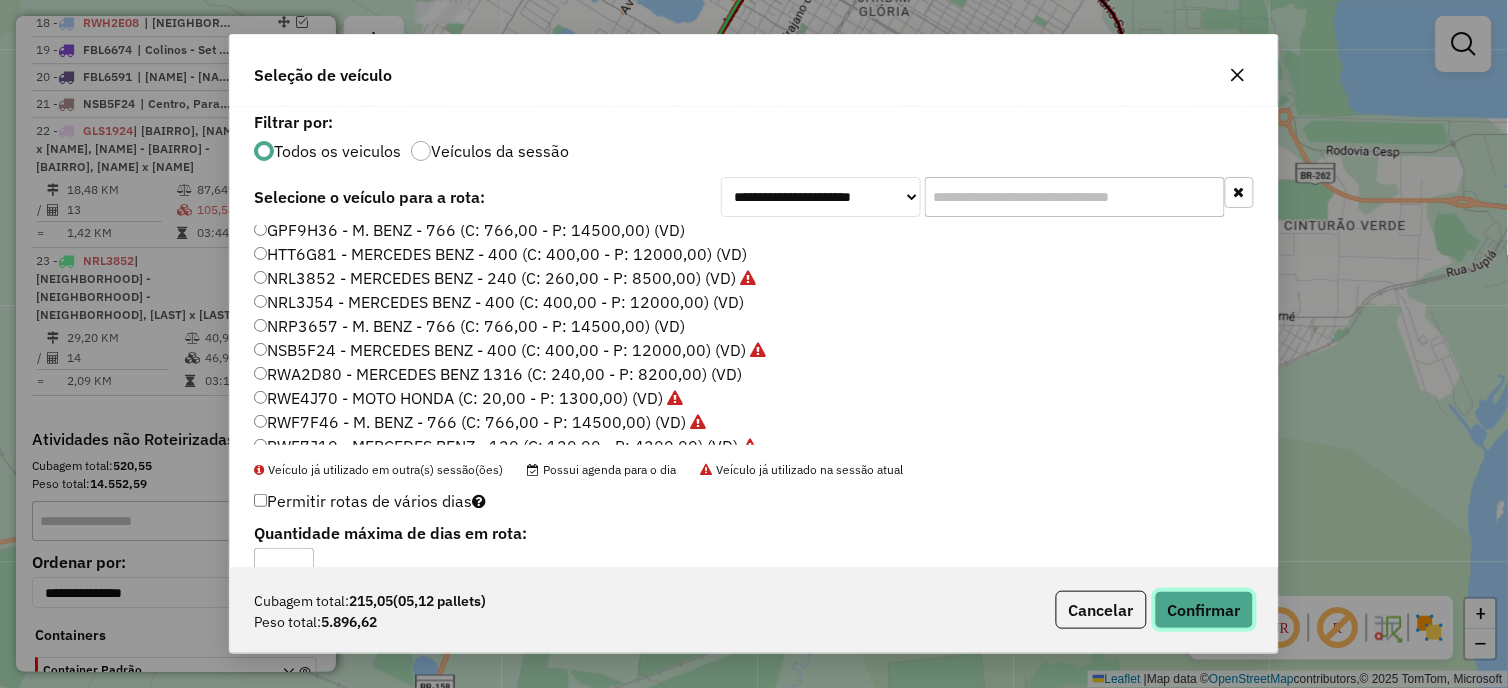 click on "Confirmar" 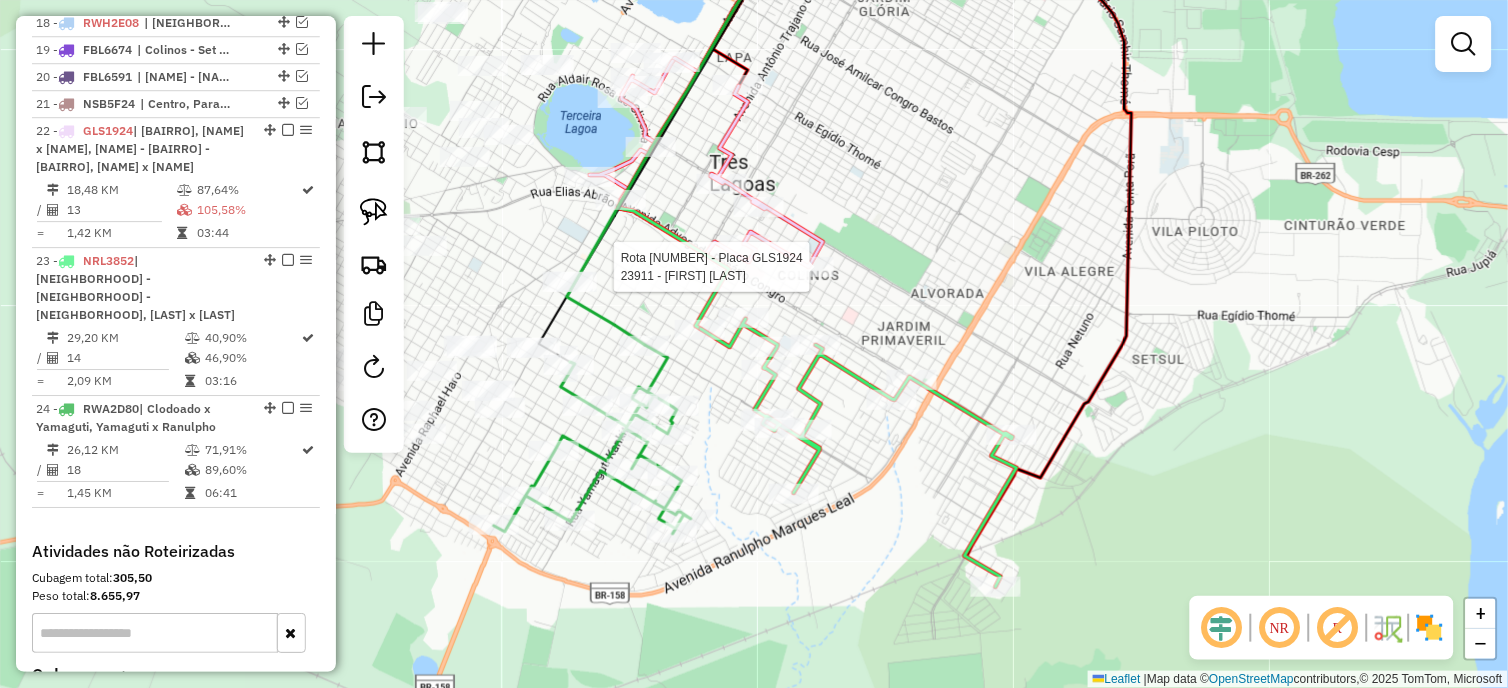 click 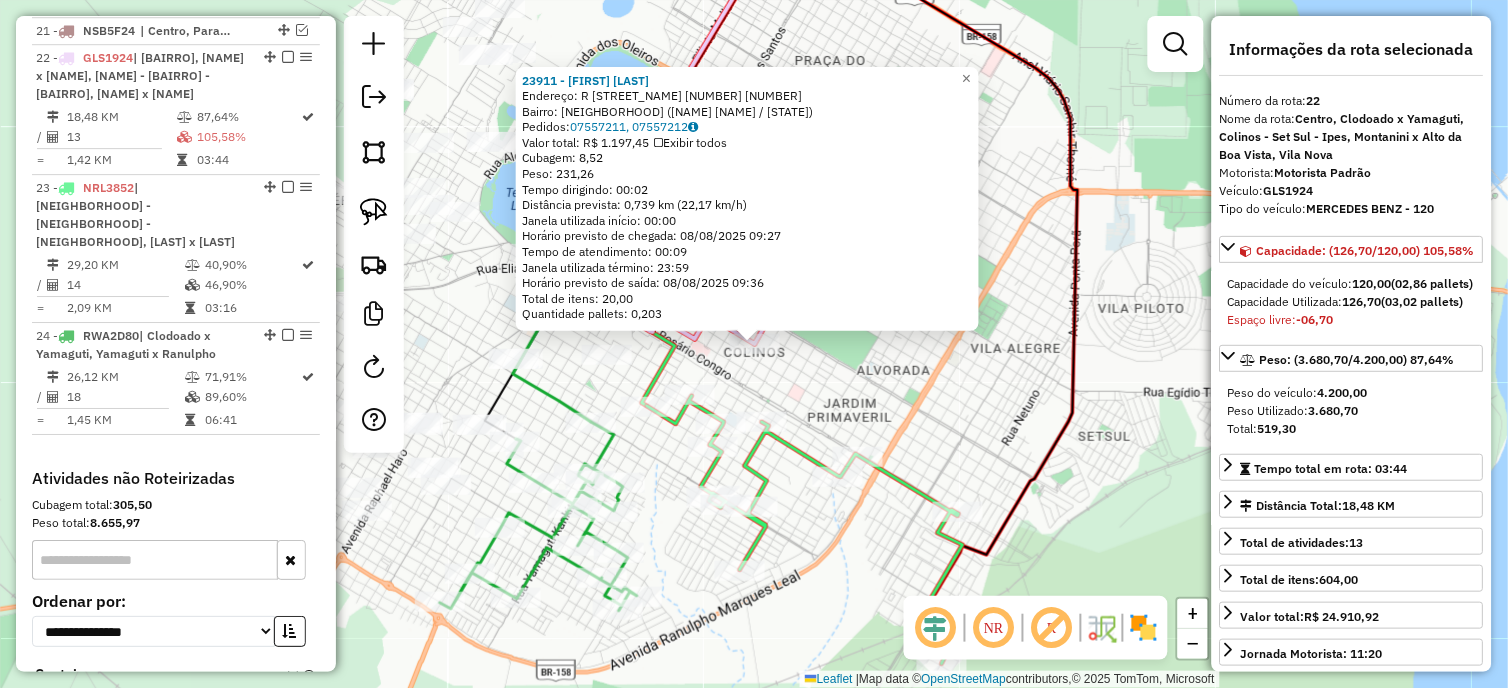 scroll, scrollTop: 1385, scrollLeft: 0, axis: vertical 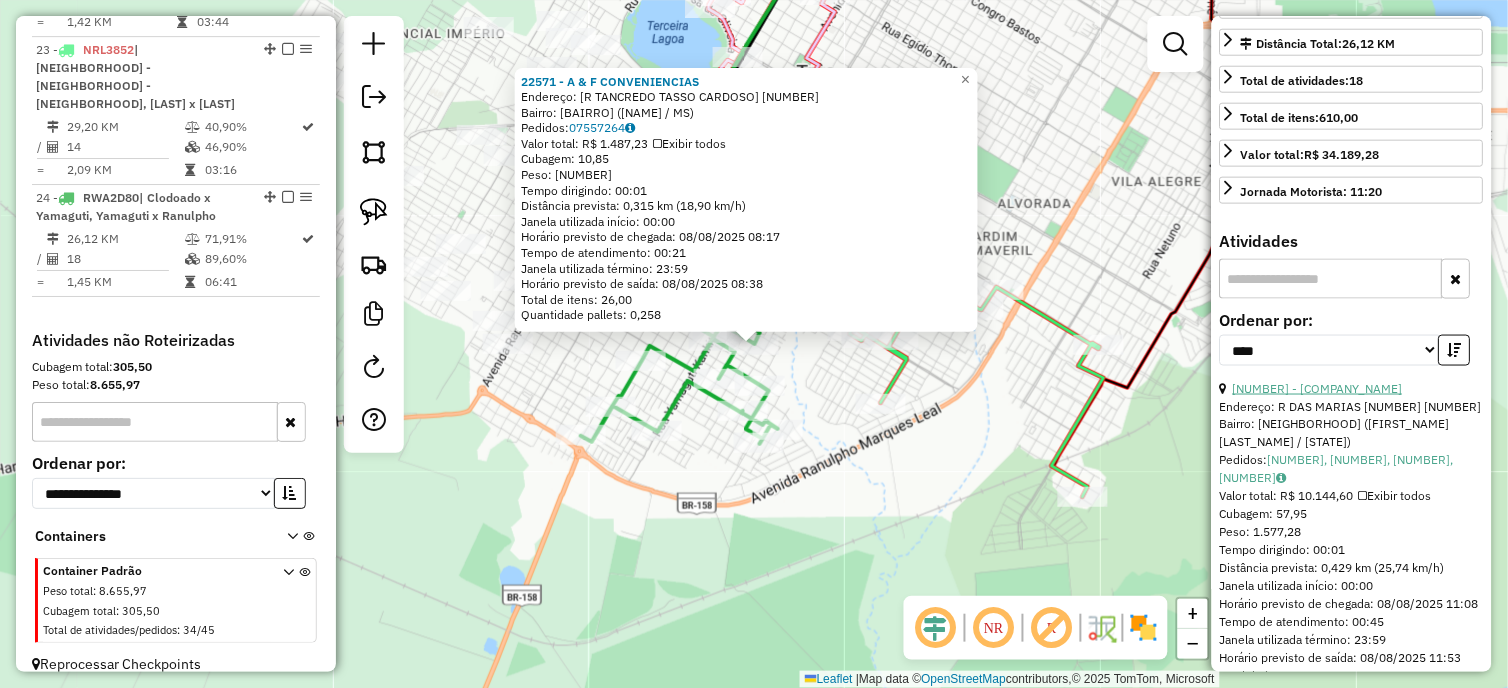 click on "[NUMBER] - [COMPANY_NAME]" at bounding box center [1318, 388] 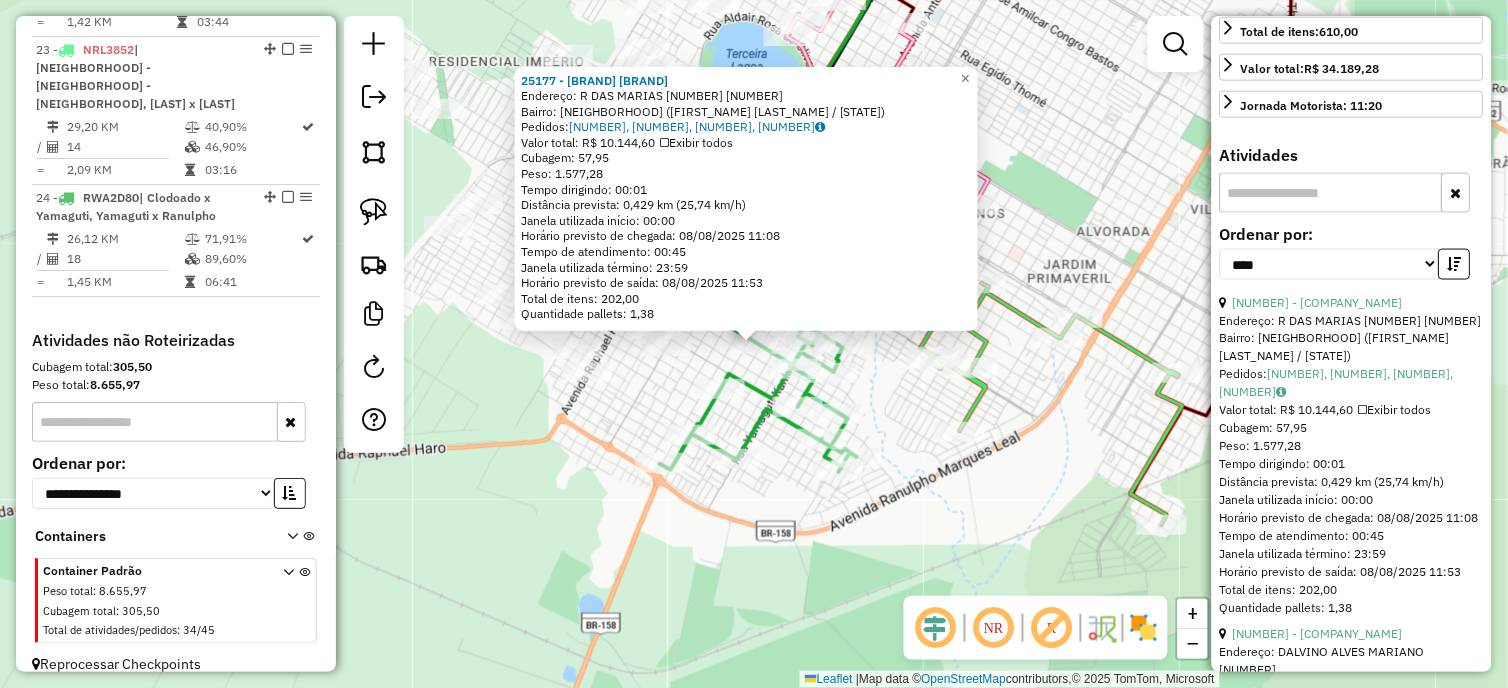 scroll, scrollTop: 777, scrollLeft: 0, axis: vertical 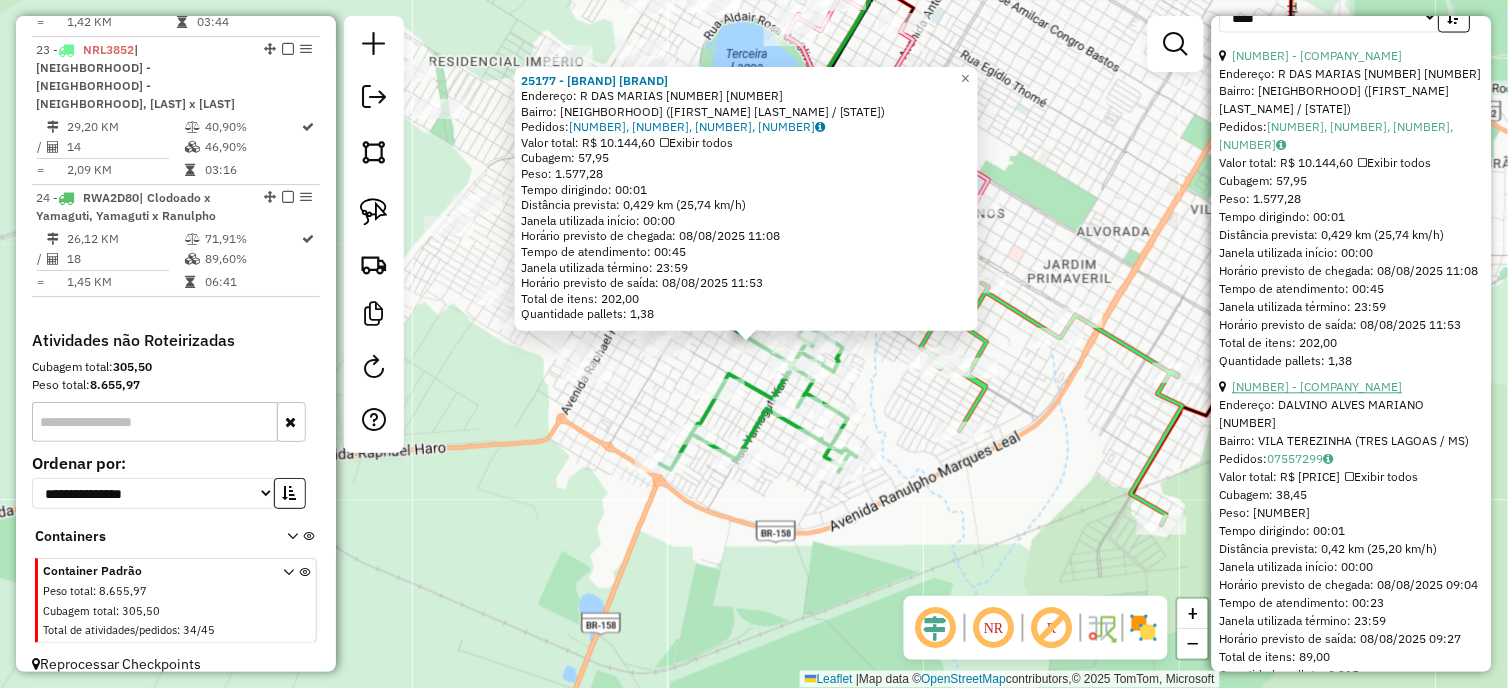 click on "[NUMBER] - [COMPANY_NAME]" at bounding box center [1318, 387] 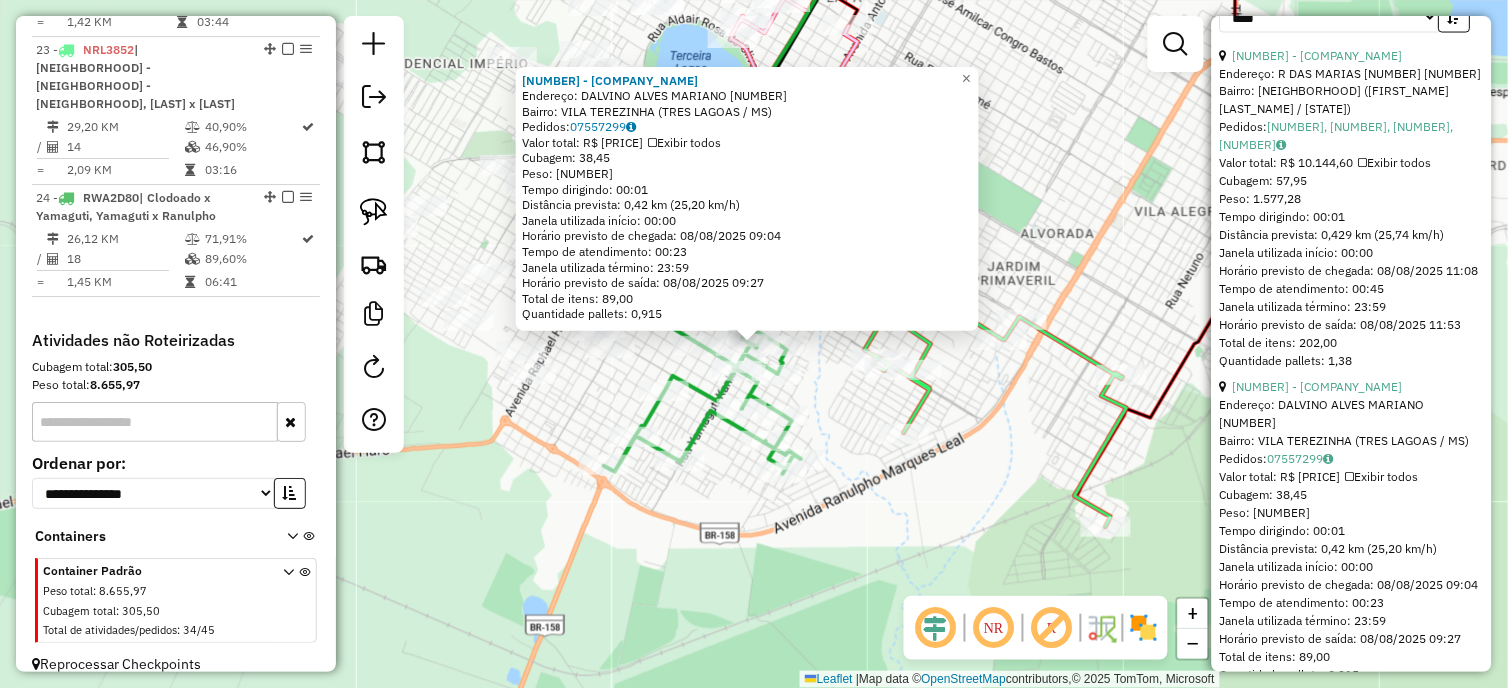 click on "26128 - [FIRST] [LAST]  Endereço:  DALVINO ALVES MARIANO [NUMBER]   Bairro: VILA TEREZINHA ([CITY] / [STATE])   Pedidos:  [NUMBER]   Valor total: R$ [PRICE]   Exibir todos   Cubagem: [VOLUME]  Peso: [WEIGHT]  Tempo dirigindo: [TIME]   Distância prevista: [DISTANCE] km ([SPEED] km/h)   Janela utilizada início: [TIME]   Horário previsto de chegada: [DATE] [TIME]   Tempo de atendimento: [TIME]   Janela utilizada término: [TIME]   Horário previsto de saída: [DATE] [TIME]   Total de itens: [NUMBER]   Quantidade pallets: [NUMBER]  × Janela de atendimento Grade de atendimento Capacidade Transportadoras Veículos Cliente Pedidos  Rotas Selecione os dias de semana para filtrar as janelas de atendimento  Seg   Ter   Qua   Qui   Sex   Sáb   Dom  Informe o período da janela de atendimento: De: Até:  Filtrar exatamente a janela do cliente  Considerar janela de atendimento padrão  Selecione os dias de semana para filtrar as grades de atendimento  Seg   Ter   Qua   Qui   Sex   Sáb   Dom   Peso mínimo:   Peso máximo:   De:   Até:  Filtrar as atividades entre o tempo de atendimento definido abaixo:  De:   Até:  Considerar capacidade total dos clientes não roteirizados Transportadora: Selecione um ou mais itens Tipo de veículo: Selecione um ou mais itens Veículo: Motorista: Nome: Rótulo:" 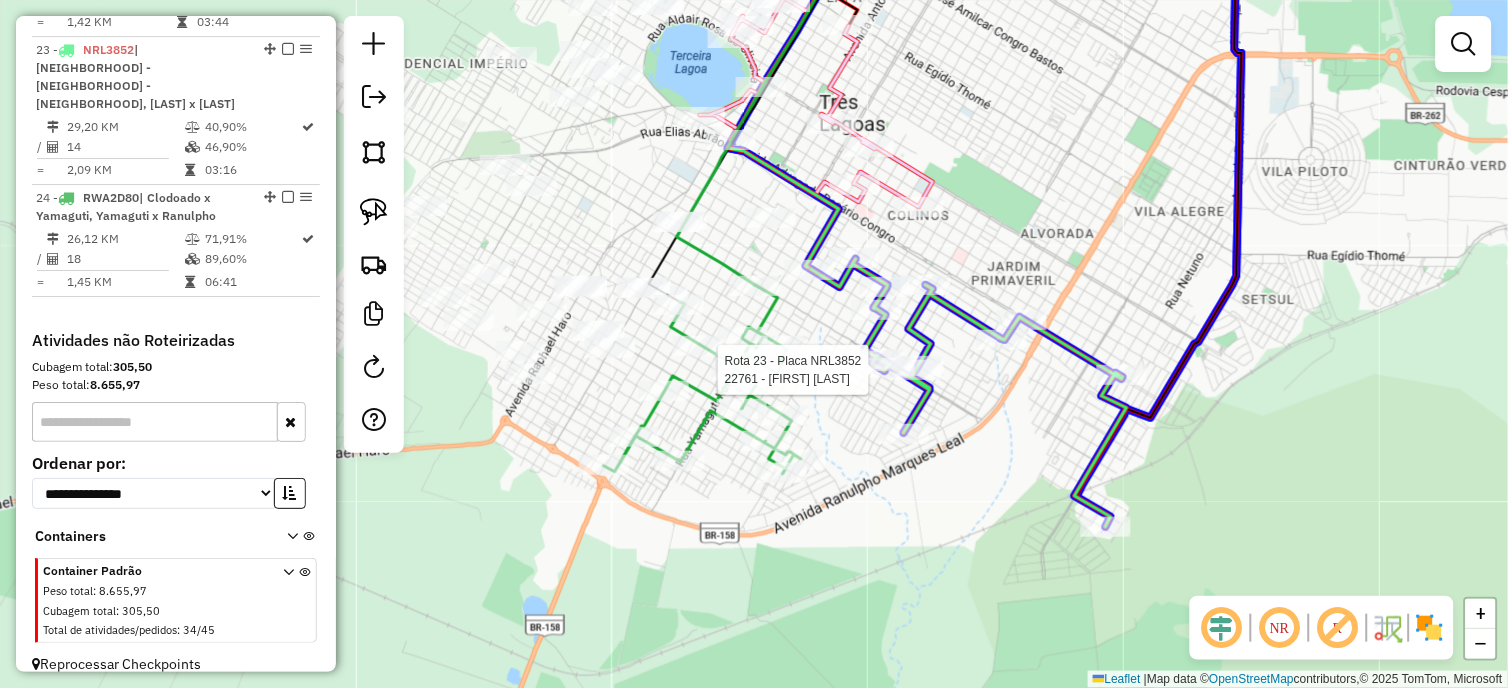 click 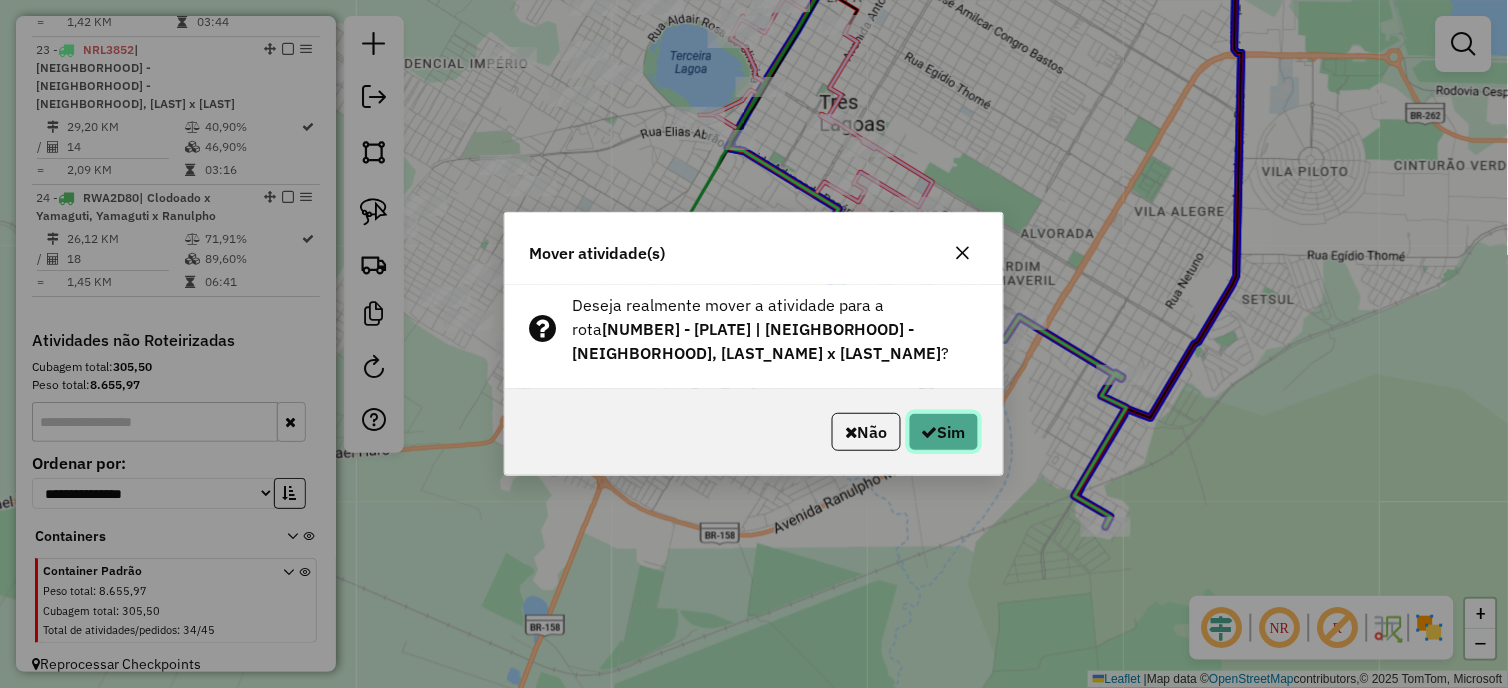 click on "Sim" 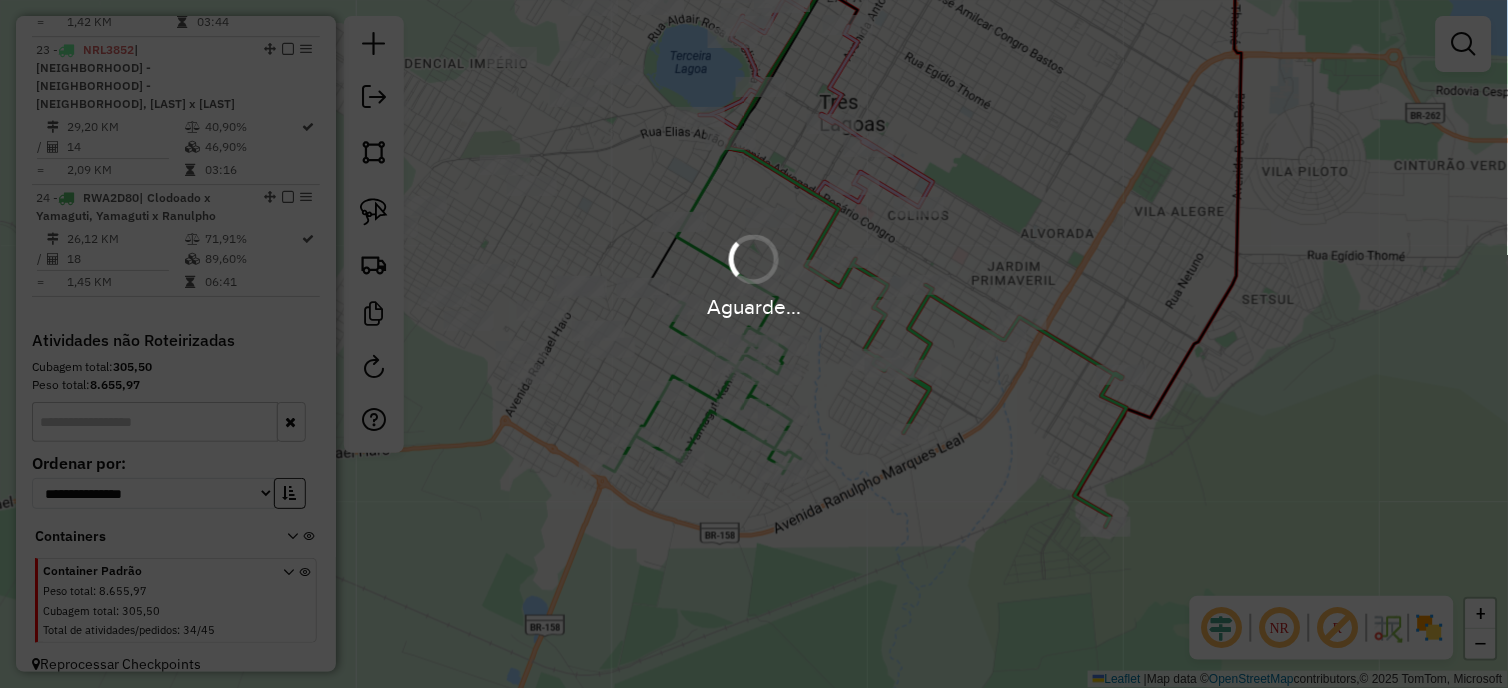 click on "Aguarde..." at bounding box center [754, 344] 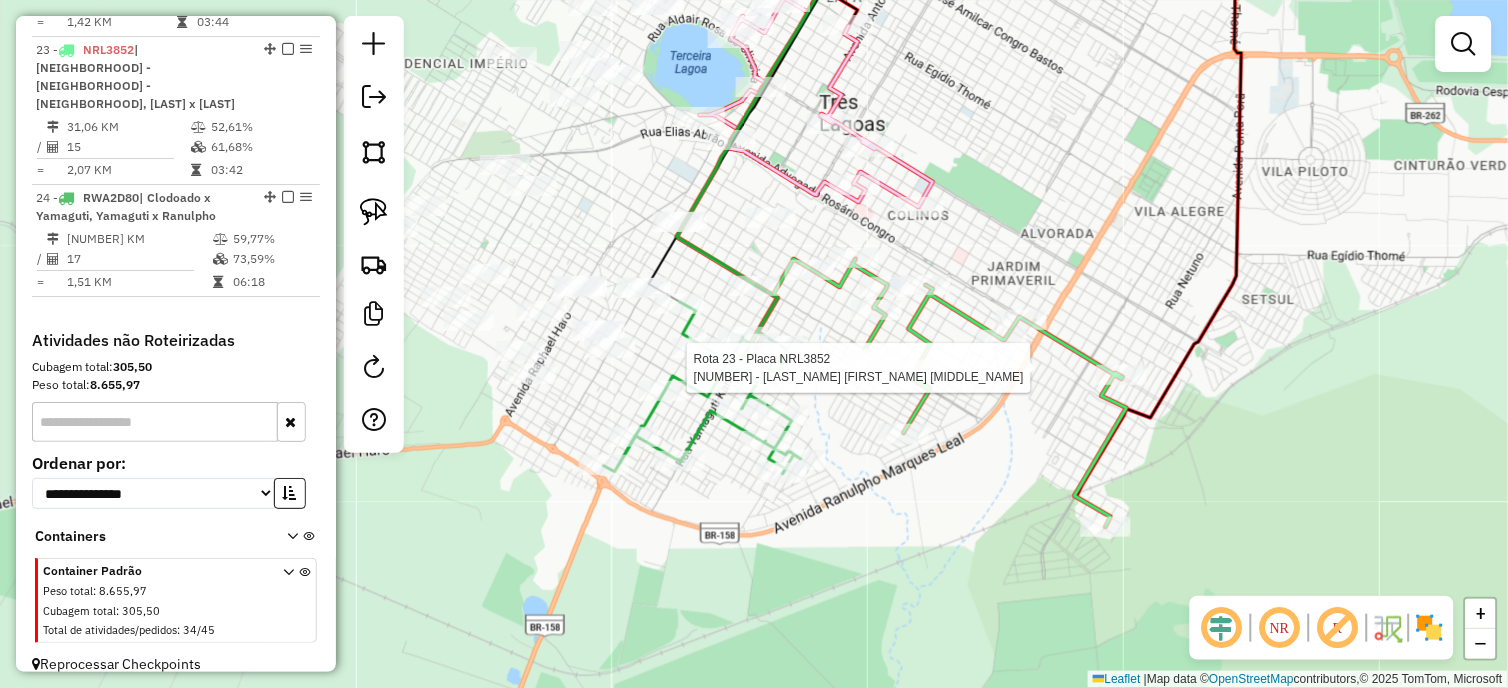 select on "*********" 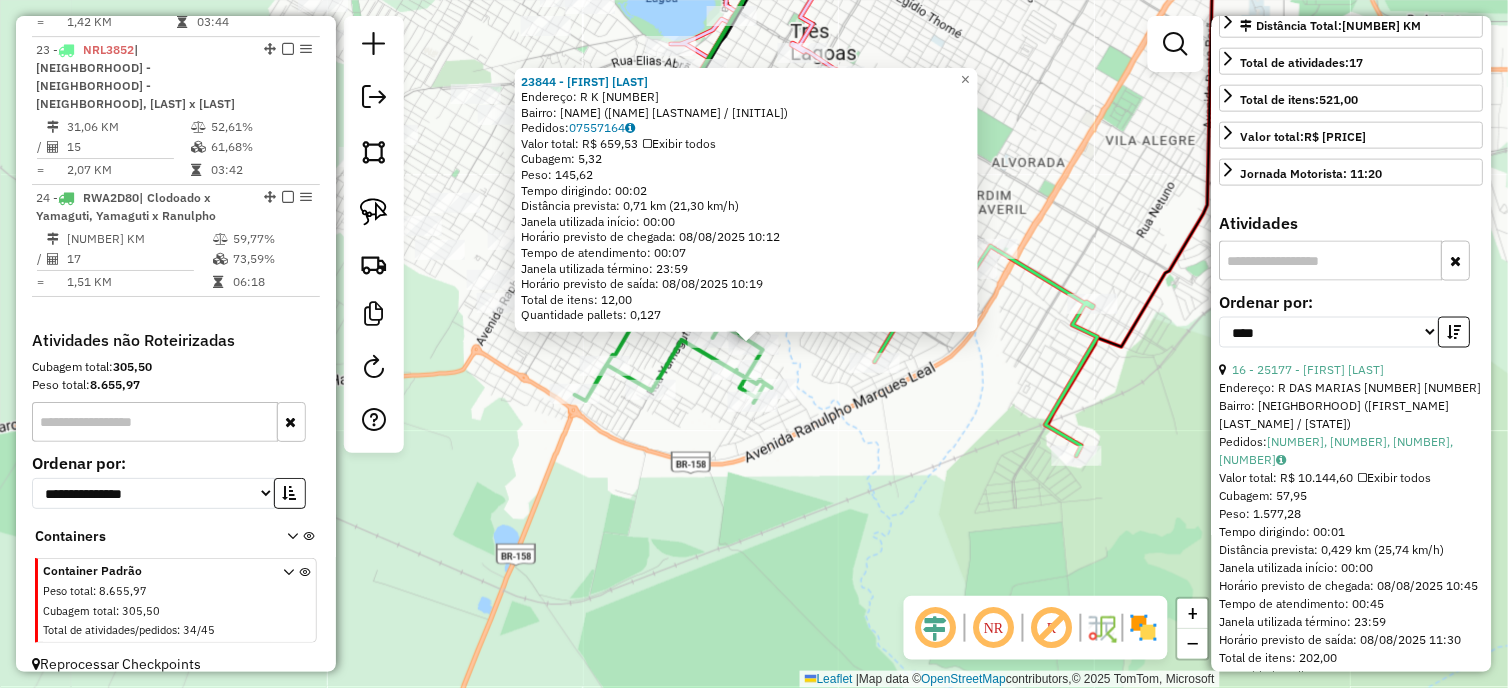 scroll, scrollTop: 555, scrollLeft: 0, axis: vertical 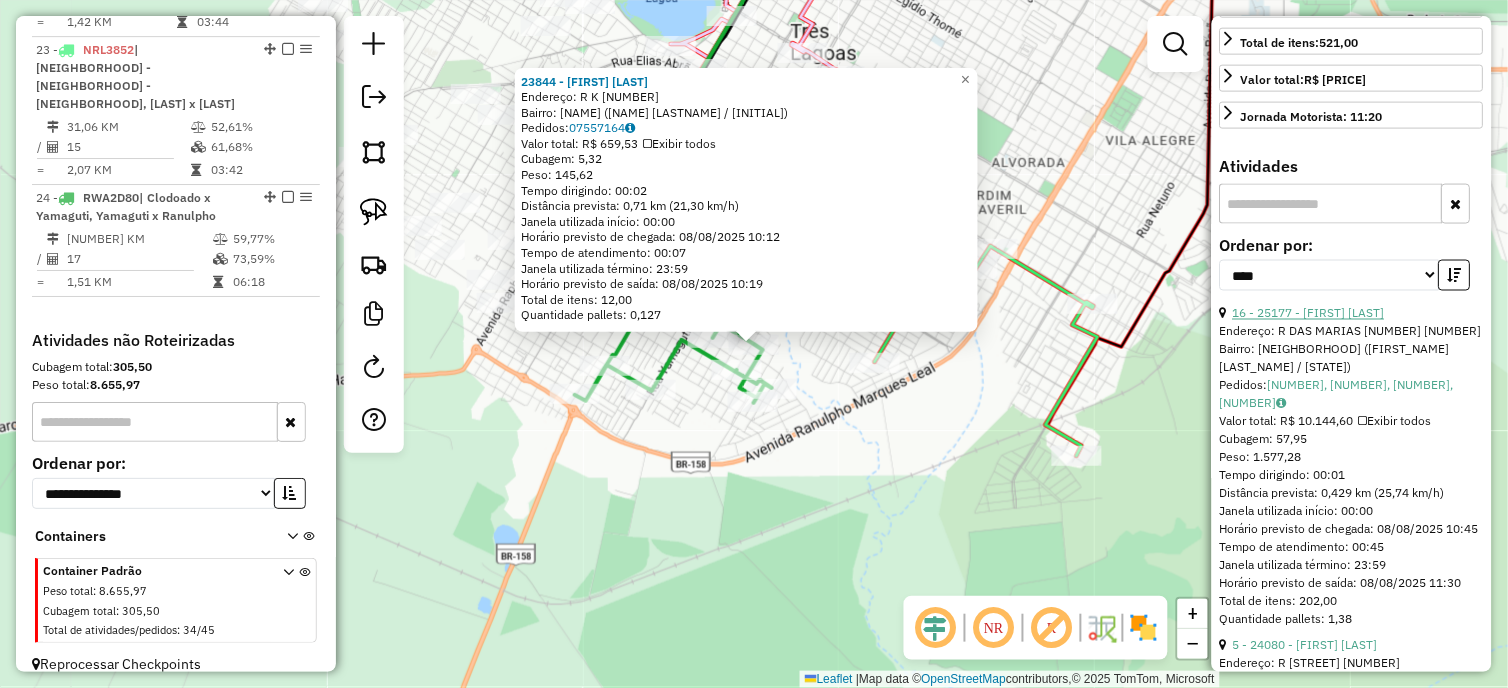 click on "16 - 25177 - [FIRST] [LAST]" at bounding box center [1309, 313] 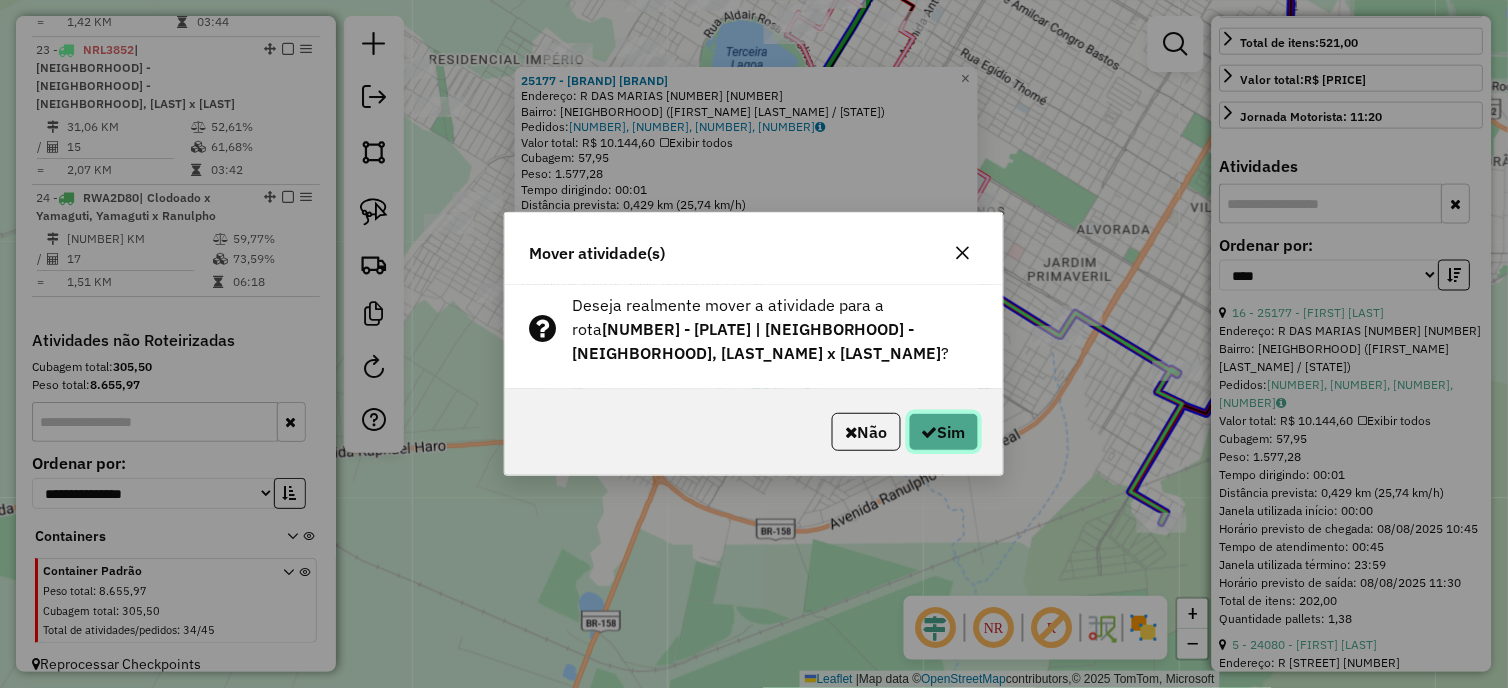 click on "Sim" 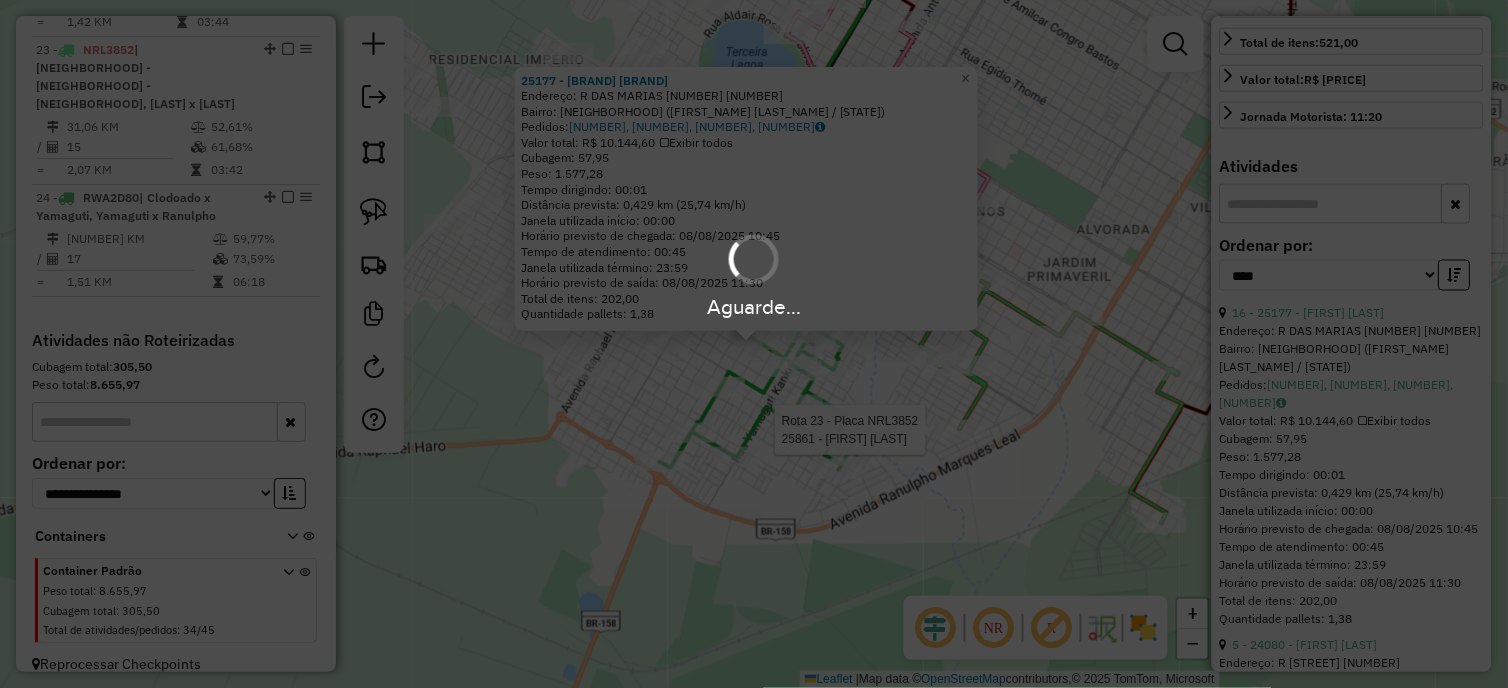 click on "Aguarde..." at bounding box center [754, 344] 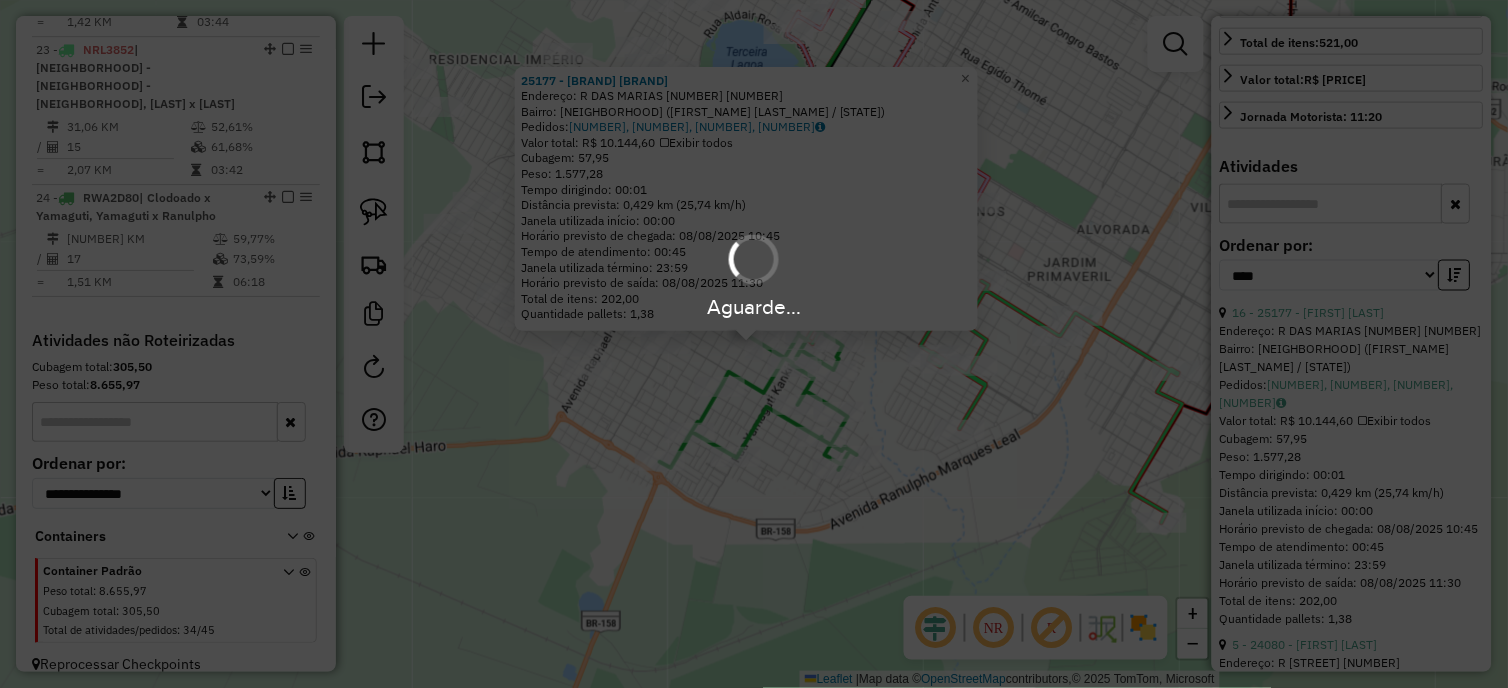 click on "Aguarde..." at bounding box center [754, 344] 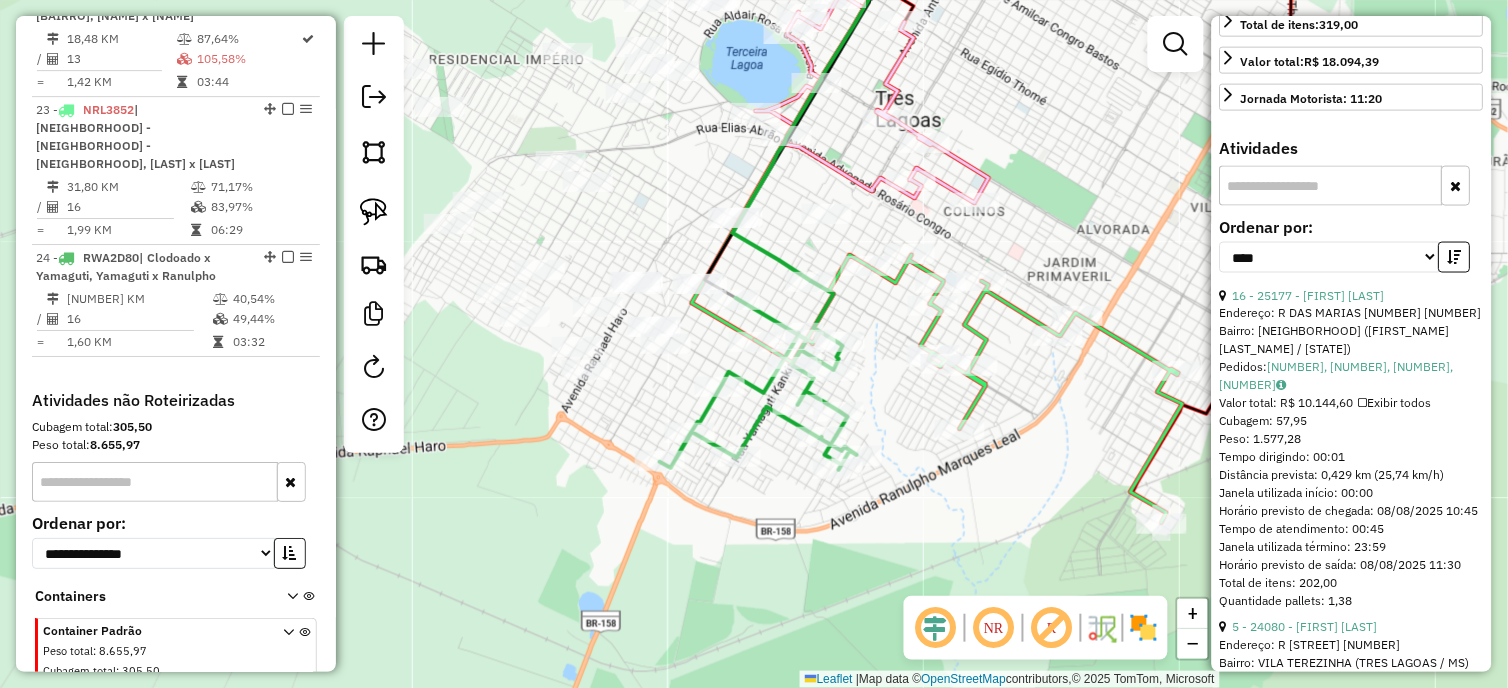 scroll, scrollTop: 1382, scrollLeft: 0, axis: vertical 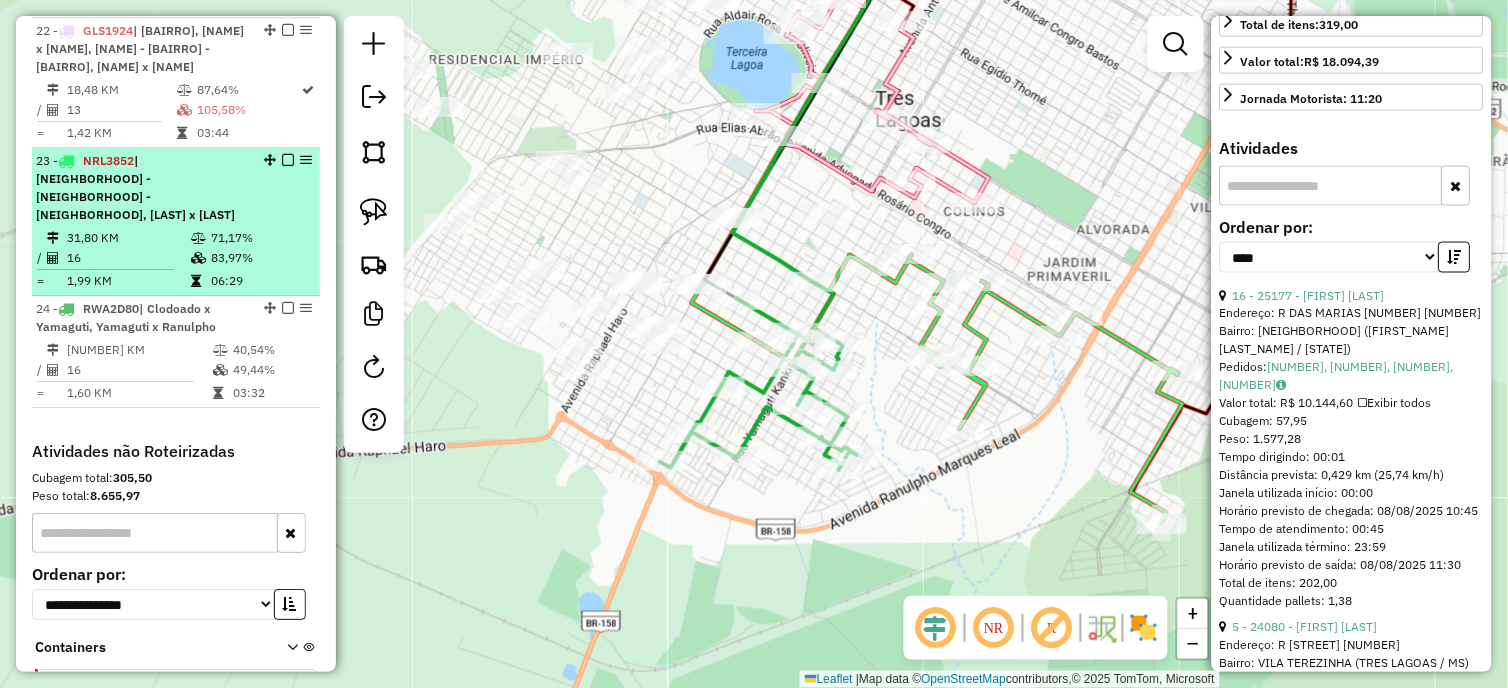 click on "31,80 KM" at bounding box center [128, 238] 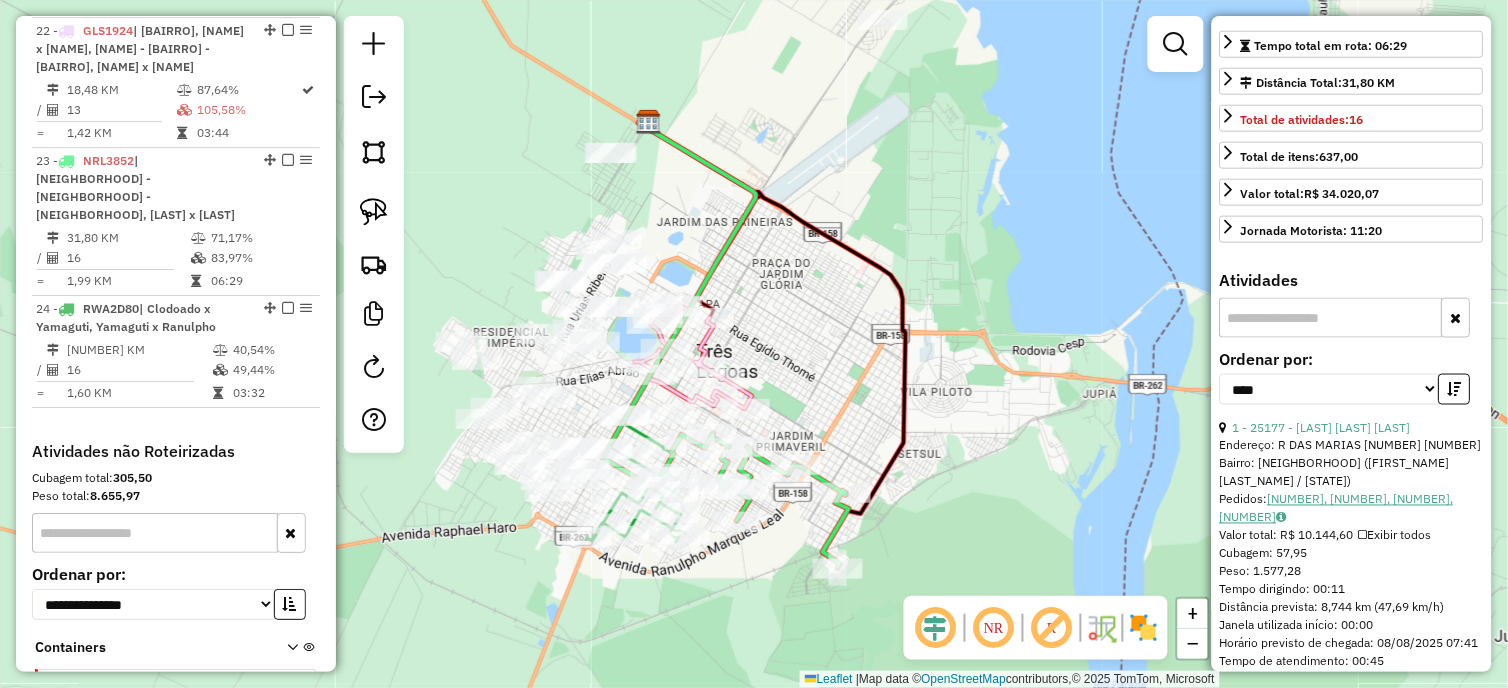scroll, scrollTop: 222, scrollLeft: 0, axis: vertical 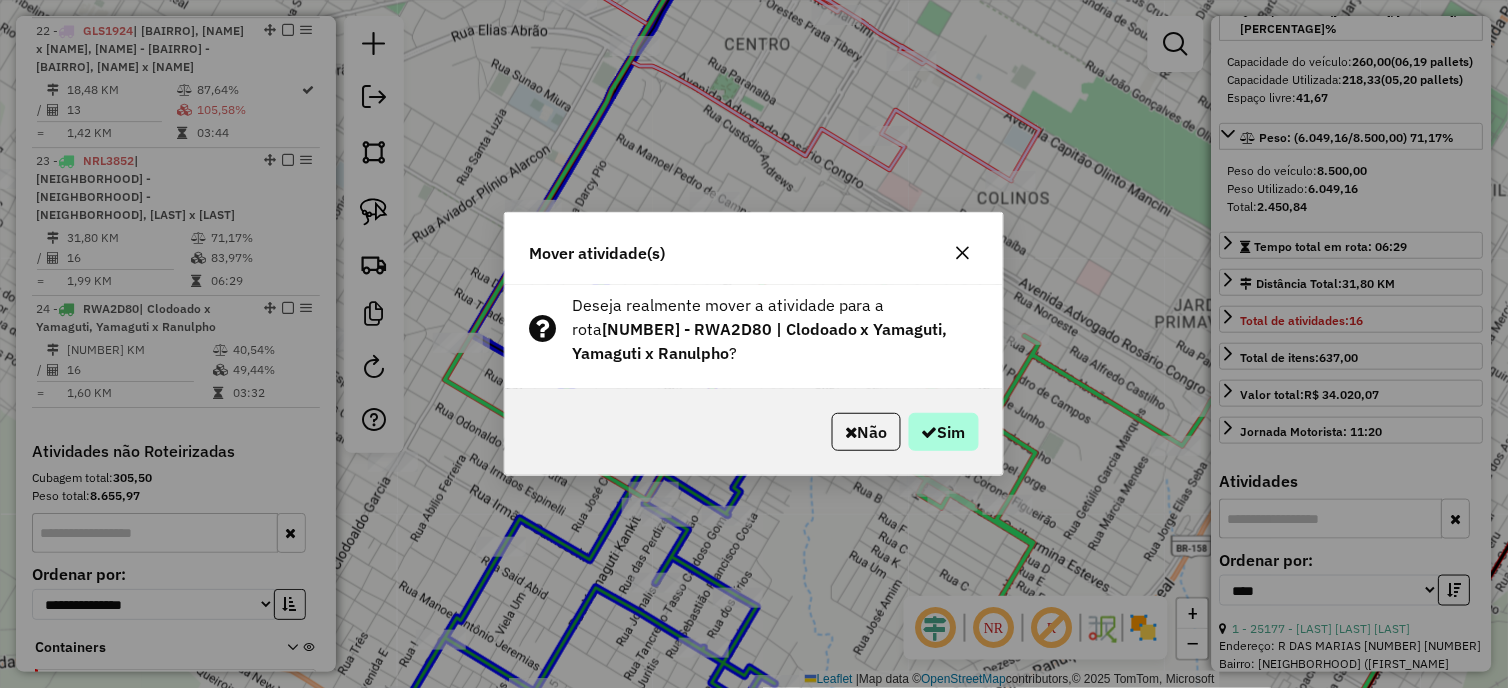click on "Não   Sim" 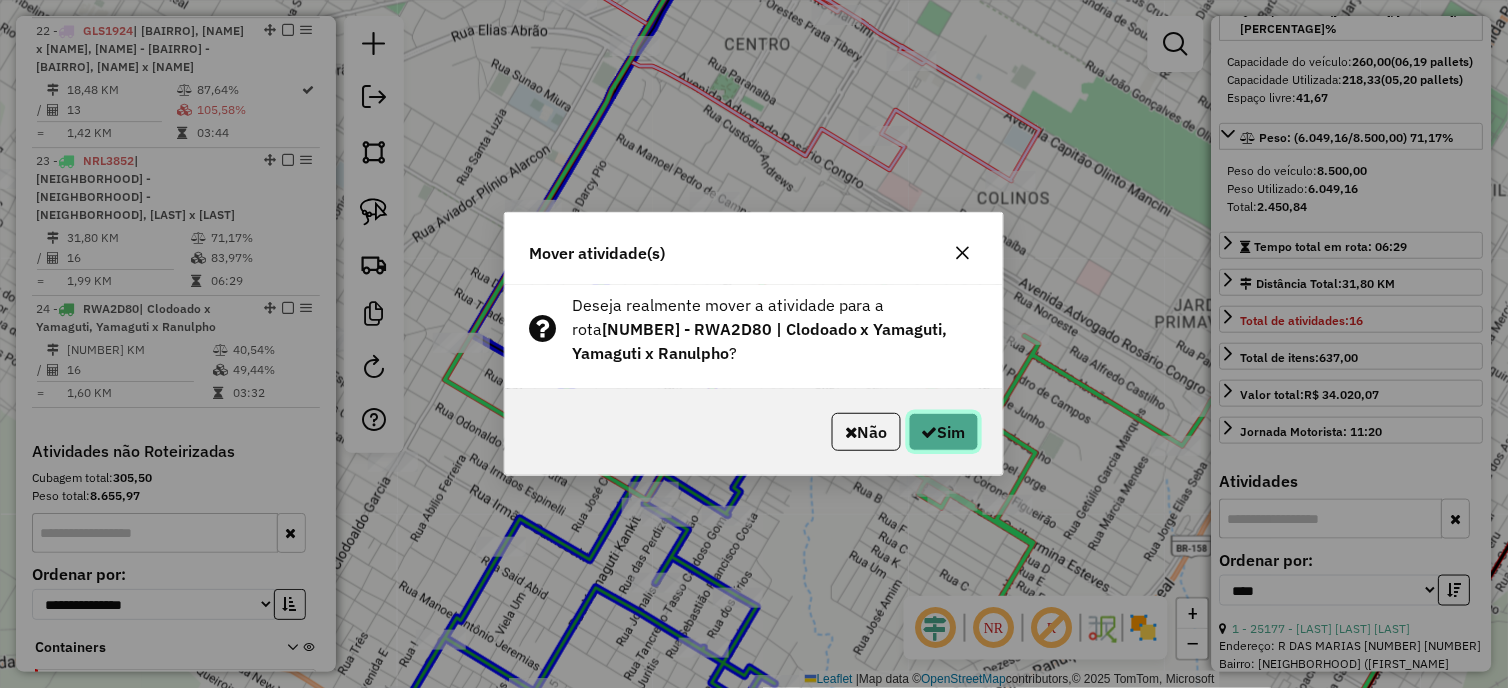 click 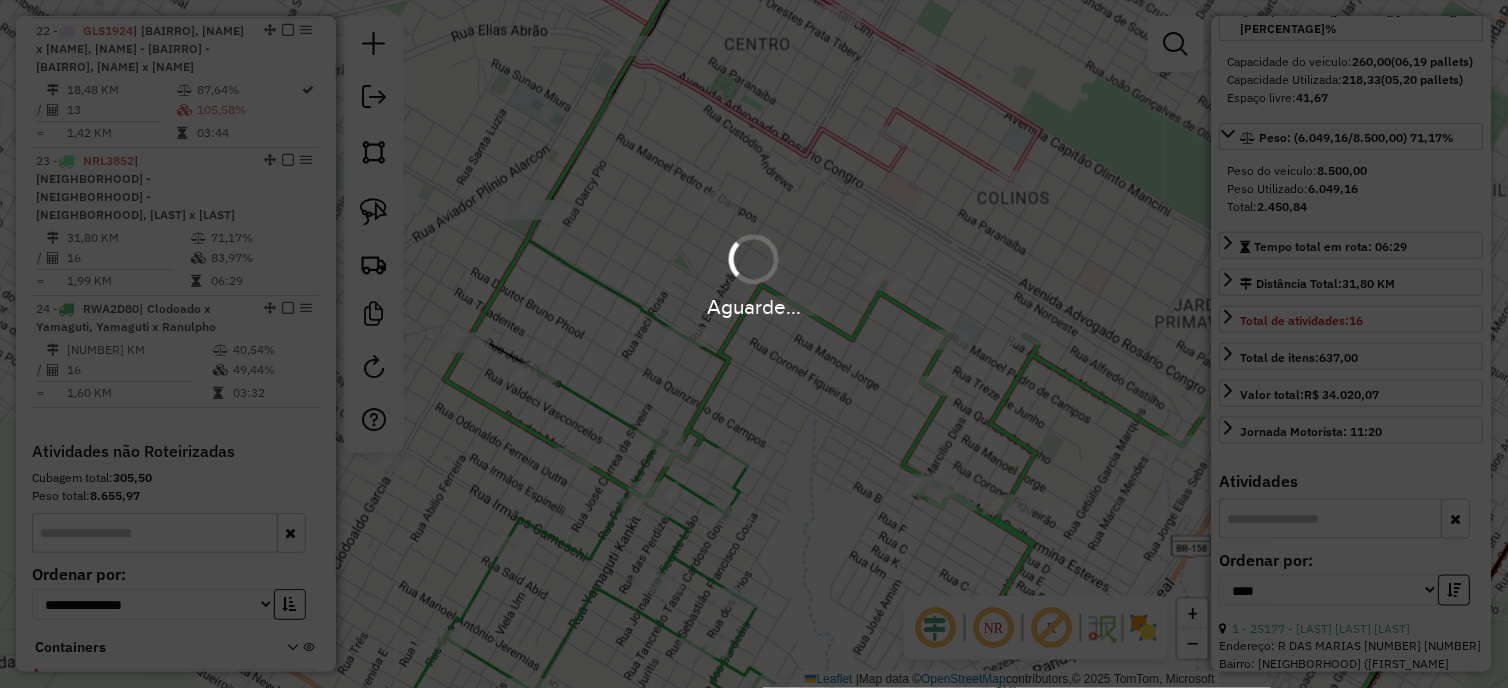 click on "Aguarde..." at bounding box center (754, 344) 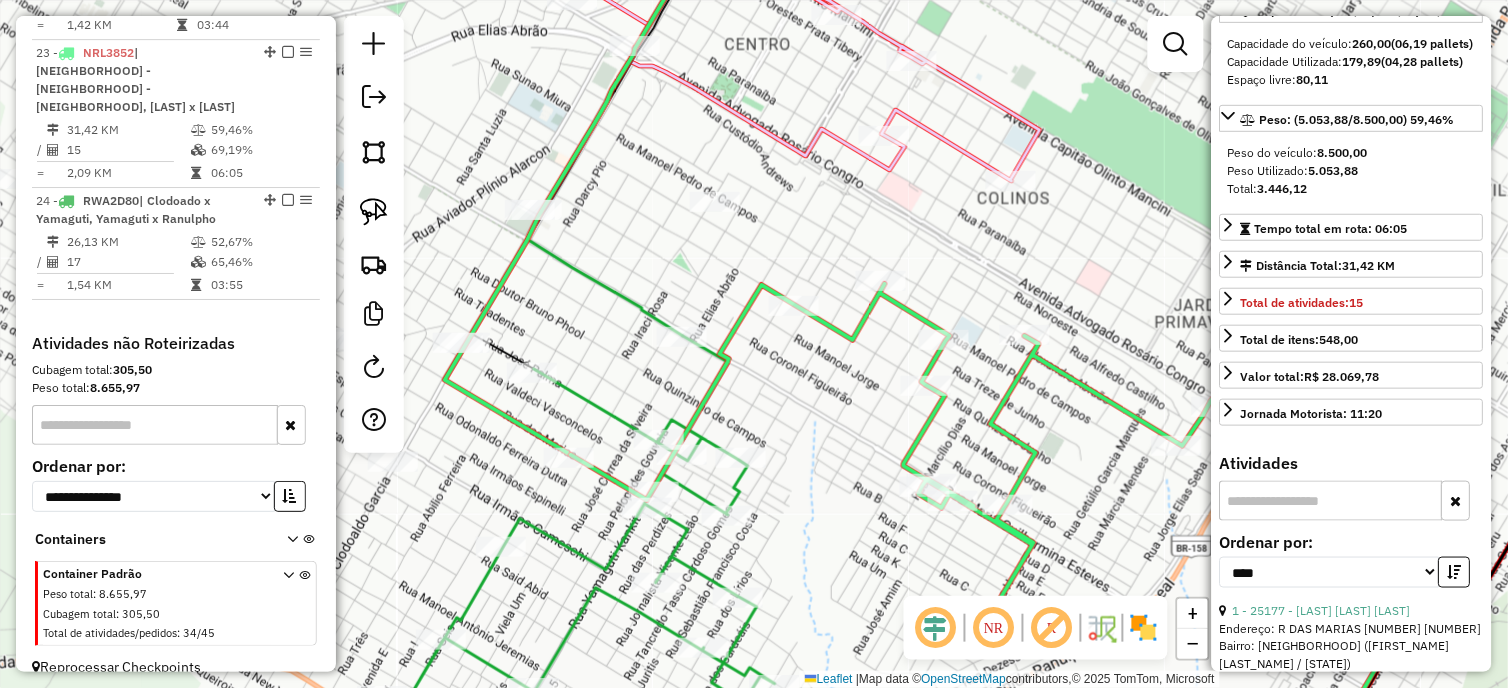 scroll, scrollTop: 1493, scrollLeft: 0, axis: vertical 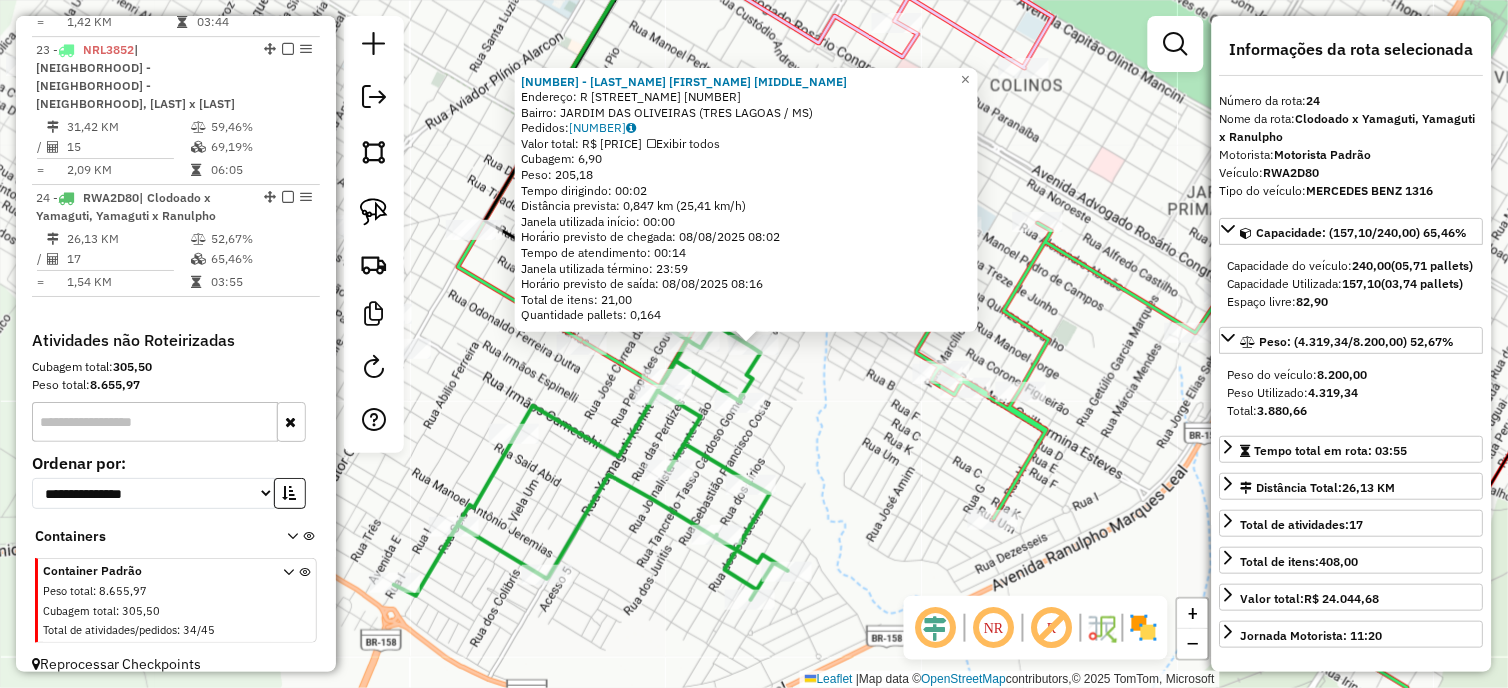 click on "[NUMBER] - [LAST_NAME] [FIRST_NAME] [MIDDLE_NAME] Endereço: R [STREET_NAME] [NUMBER] Bairro: [NEIGHBORHOOD] ([CITY] / [STATE]) Pedidos: [ORDER_NUMBER] Valor total: R$ [AMOUNT] Exibir todos Cubagem: [CUBAGE] Peso: [WEIGHT] Tempo dirigindo: [TIME] Distância prevista: [DISTANCE] km ( [SPEED] km/h) Janela utilizada início: [TIME] Horário previsto de chegada: [DATE] [TIME] Tempo de atendimento: [TIME] Janela utilizada término: [TIME] Horário previsto de saída: [DATE] [TIME] Total de itens: [ITEMS] Quantidade pallets: [PALLETS] × Janela de atendimento Grade de atendimento Capacidade Transportadoras Veículos Cliente Pedidos Rotas Selecione os dias de semana para filtrar as janelas de atendimento Seg Ter Qua Qui Sex Sáb Dom Informe o período da janela de atendimento: De: Até: Filtrar exatamente a janela do cliente Considerar janela de atendimento padrão Selecione os dias de semana para filtrar as grades de atendimento Seg Ter Qua Qui Sex Sáb Dom Peso mínimo: De:" 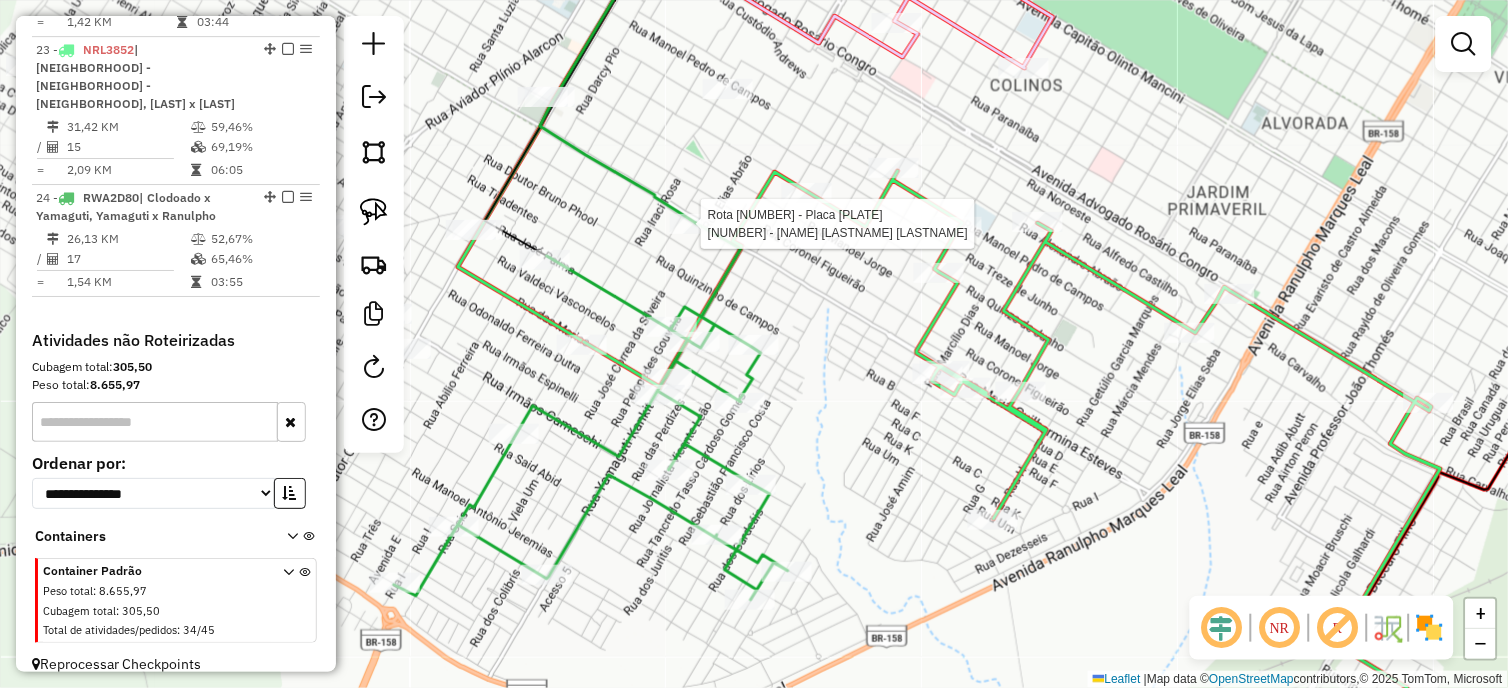 select on "*********" 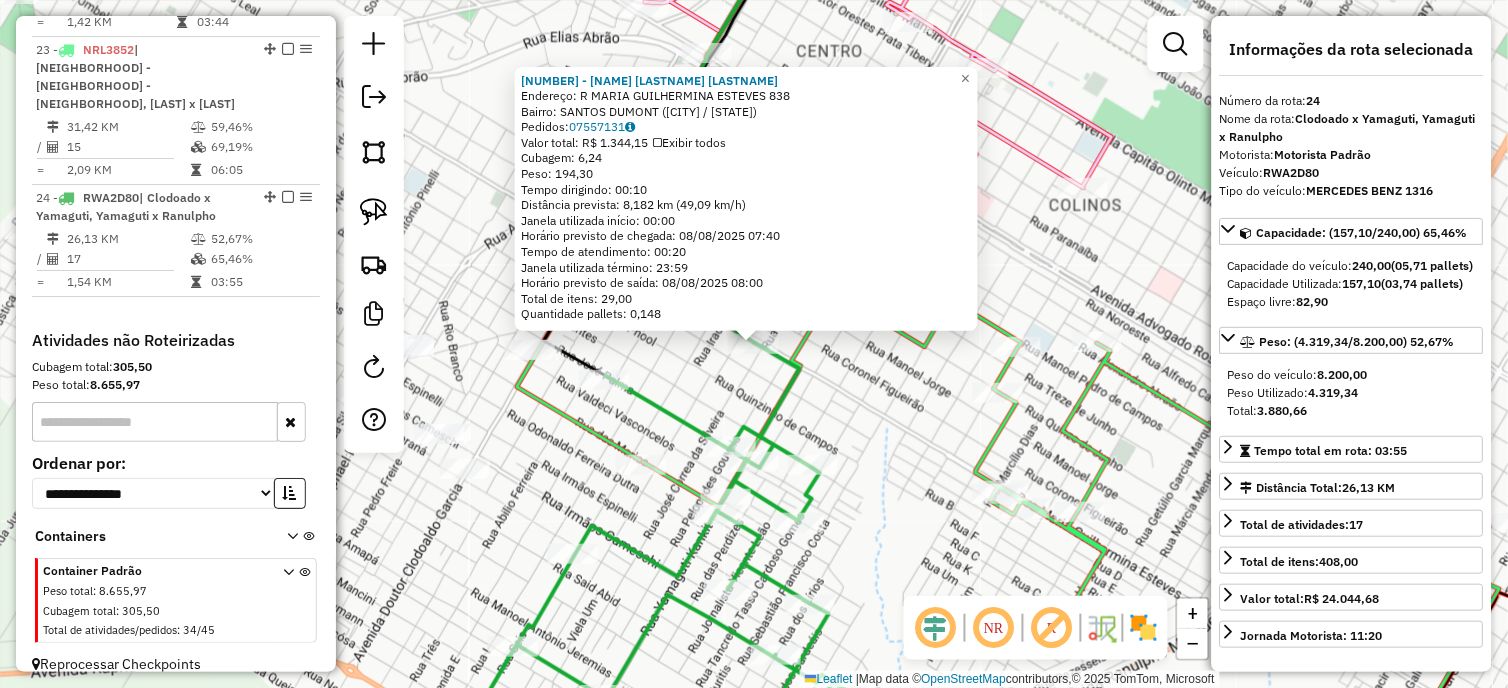 click on "[NUMBER] - [NAME] [LASTNAME] [LASTNAME]  Endereço: R [NAME] [LASTNAME] [LASTNAME]     [NUMBER]   Bairro: [NAME] ([NAME] / [INITIAL])   Pedidos:  [NUMBER]   Valor total: R$ [NUMBER]   Exibir todos   Cubagem: [NUMBER]  Peso: [NUMBER]  Tempo dirigindo: [TIME]   Distância prevista: [NUMBER] km ([NUMBER] km/h)   Janela utilizada início: [TIME]   Horário previsto de chegada: [DATE] [TIME]   Tempo de atendimento: [TIME]   Janela utilizada término: [TIME]   Horário previsto de saída: [DATE] [TIME]   Total de itens: [NUMBER]   Quantidade pallets: [NUMBER]  × Janela de atendimento Grade de atendimento Capacidade Transportadoras Veículos Cliente Pedidos  Rotas Selecione os dias de semana para filtrar as janelas de atendimento  Seg   Ter   Qua   Qui   Sex   Sáb   Dom  Informe o período da janela de atendimento: De: Até:  Filtrar exatamente a janela do cliente  Considerar janela de atendimento padrão  Selecione os dias de semana para filtrar as grades de atendimento  Seg   Ter   Qua   Qui   Sex   Sáb   Dom   Peso mínimo:   De:   De:" 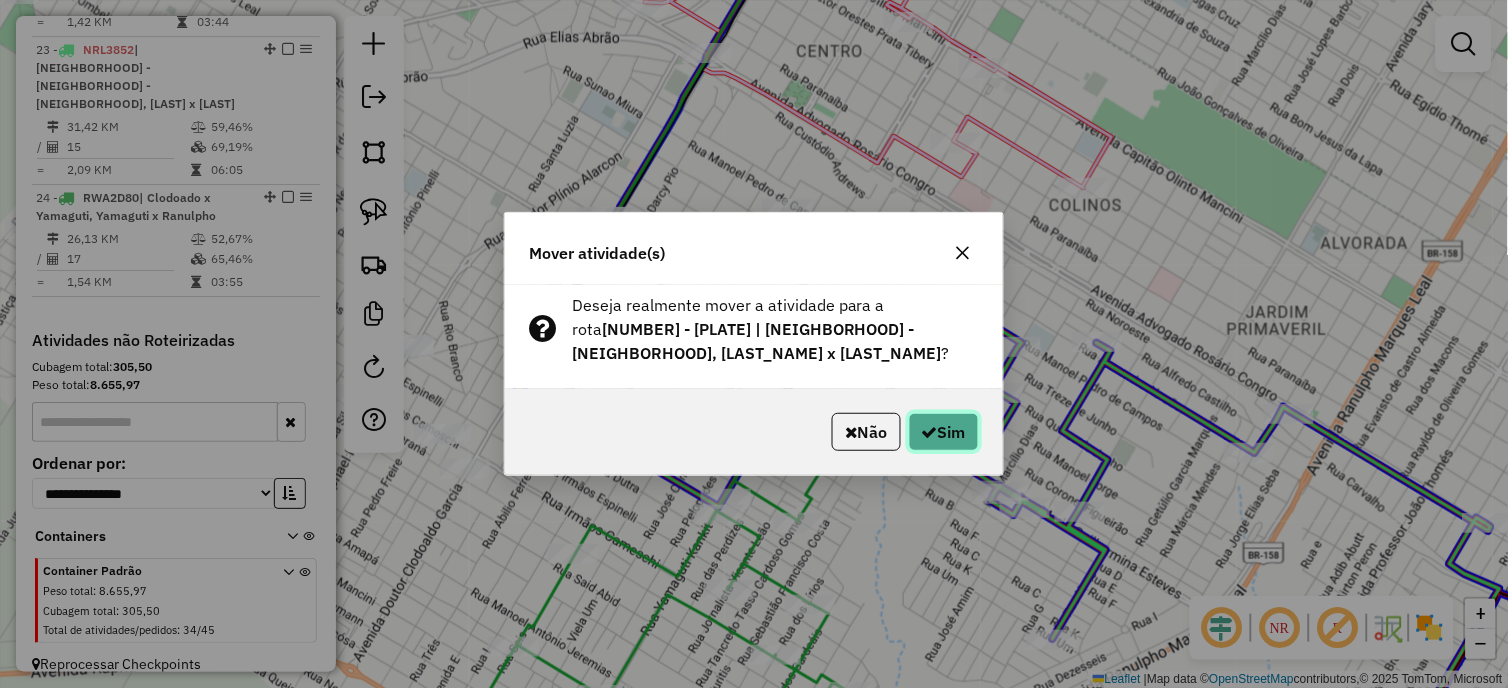 click 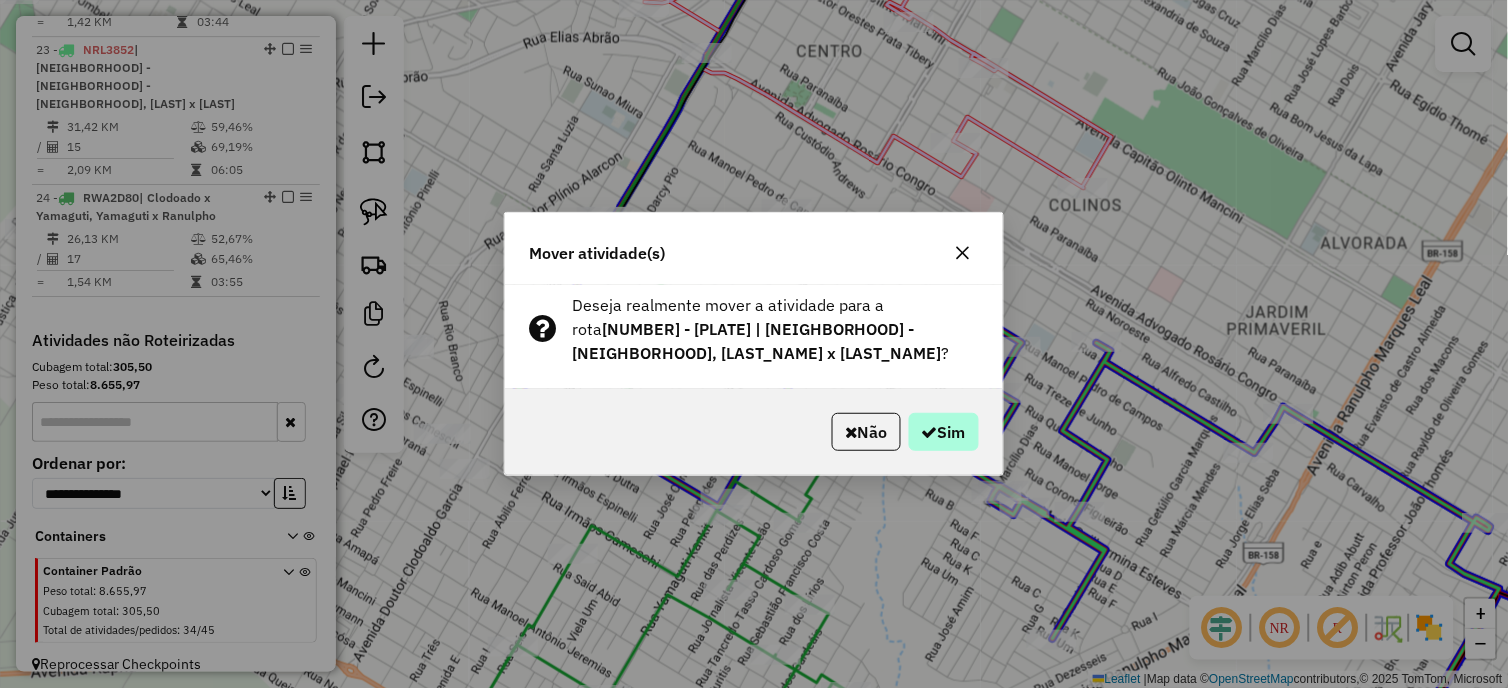 click on "Aguarde... Pop-up bloqueado! Seu navegador bloqueou automáticamente a abertura de uma nova janela. Acesse as configurações e adicione o endereço do sistema a lista de permissão. Fechar Mover atividade(s) Deseja realmente mover a atividade para a rota 23 - NRL3852 | [CITY] - Set Sul - [CITY], [CITY] x [CITY] ? Não Sim Informações da Sessão 976815 - 08/08/2025 Criação: 07/08/2025 19:03 Depósito: OVIDIO [CITY] Total de rotas: 24 Distância Total: 1.121,85 km Tempo total: 118:11 Custo total: R$ 473,71 Valor total: R$ 645.614,41 - Total roteirizado: R$ 594.091,01 - Total não roteirizado: R$ 51.523,40 Total de Atividades Roteirizadas: 253 Total de Pedidos Roteirizados: 387 Peso total roteirizado: 96.233,87 Cubagem total roteirizado: 3.377,76 Total de Atividades não Roteirizadas: 34 Total de Pedidos não Roteirizados: 45 Total de caixas por viagem: 3.377,76 / 24 = 140,74 Média de Atividades por viagem: 253 / 24 = 10,54 83,93% 9 2 0 Rotas" at bounding box center [754, 344] 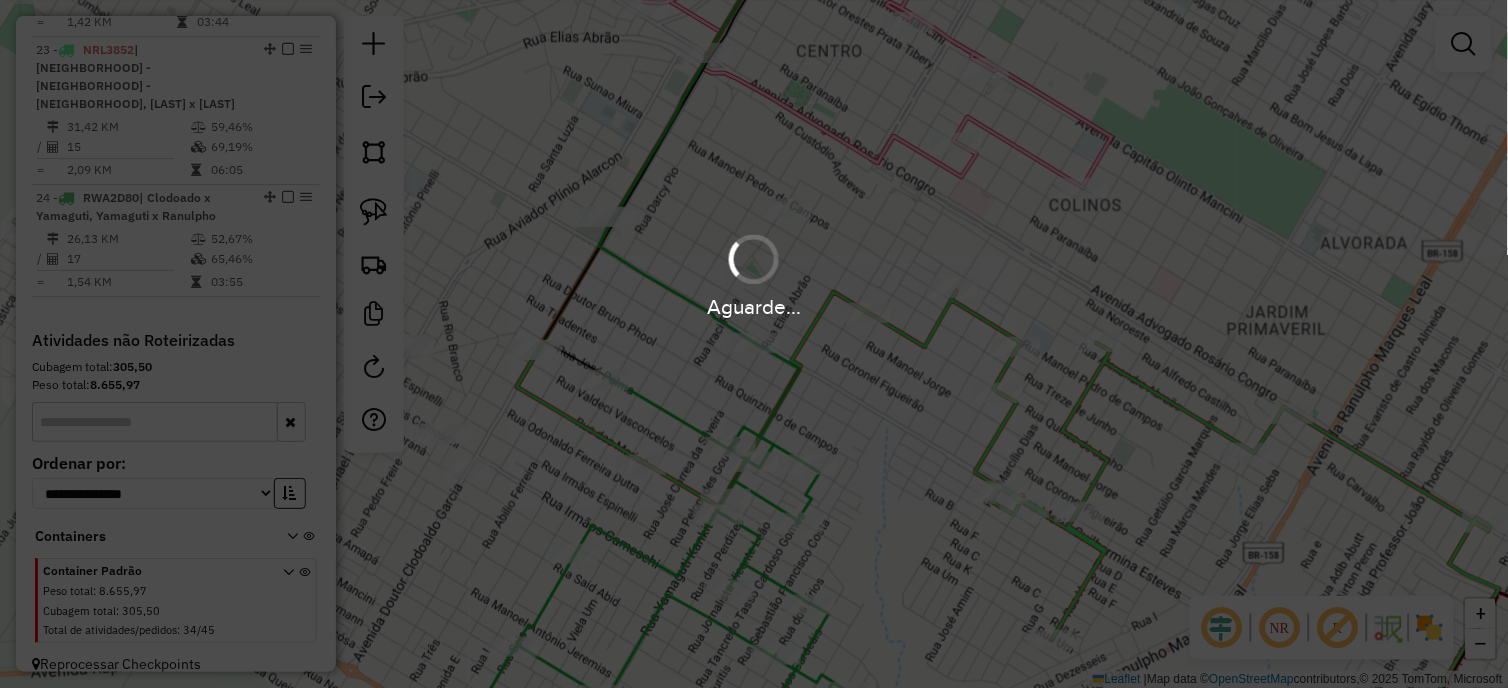 click on "Aguarde..." at bounding box center [754, 344] 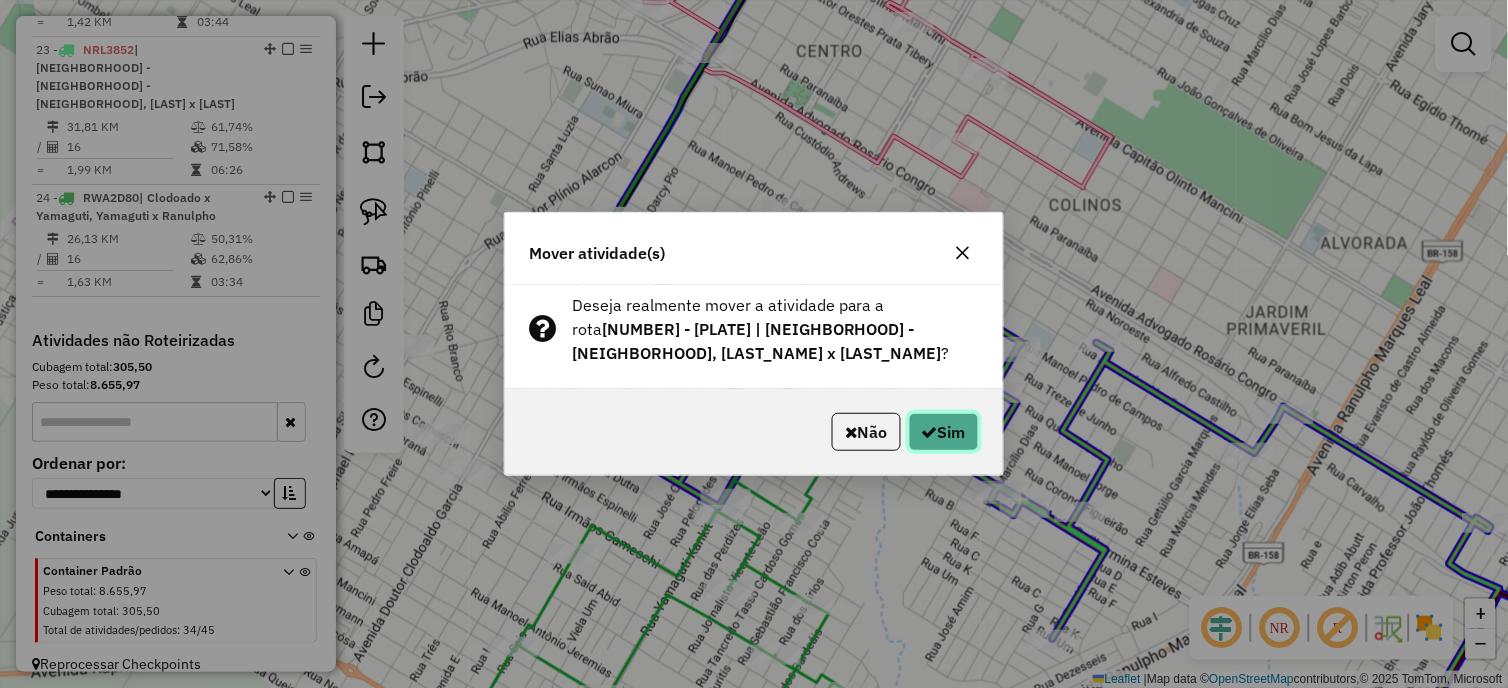click on "Sim" 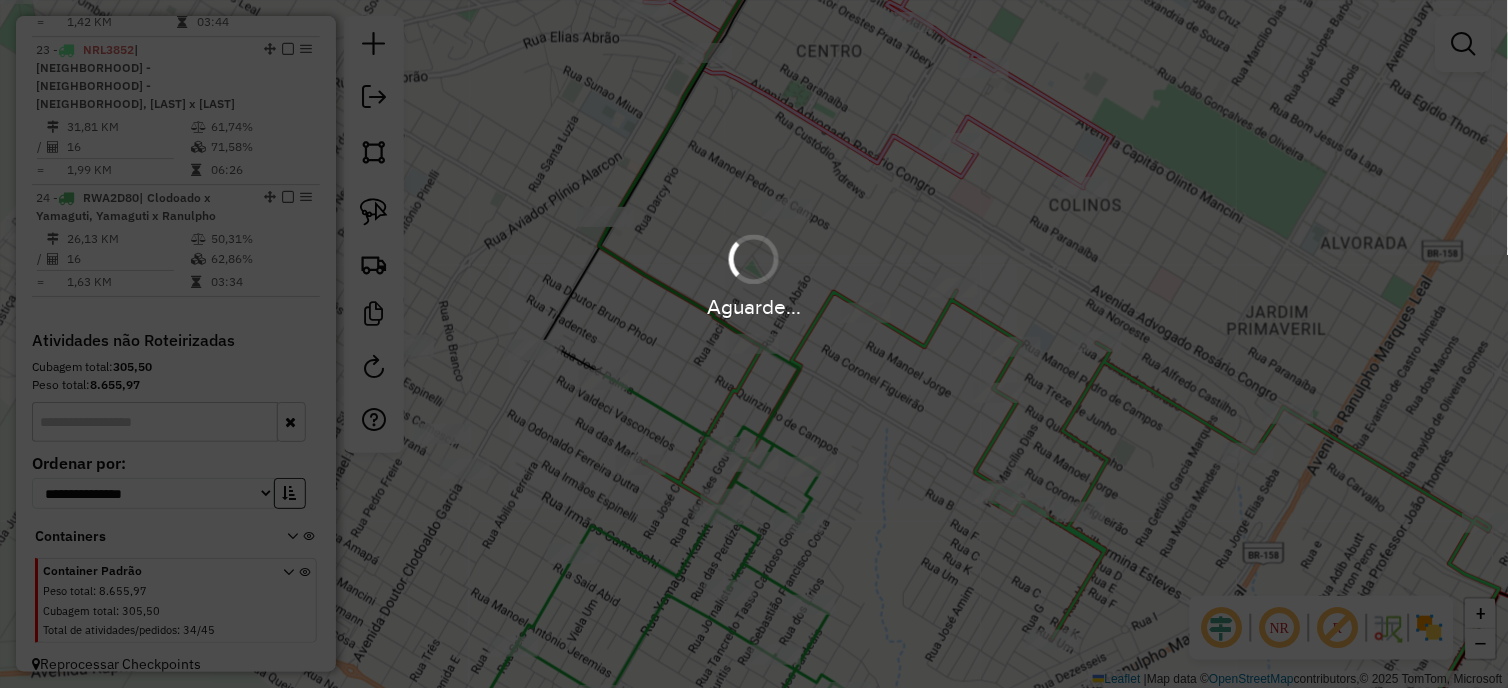 click on "Aguarde..." at bounding box center [754, 344] 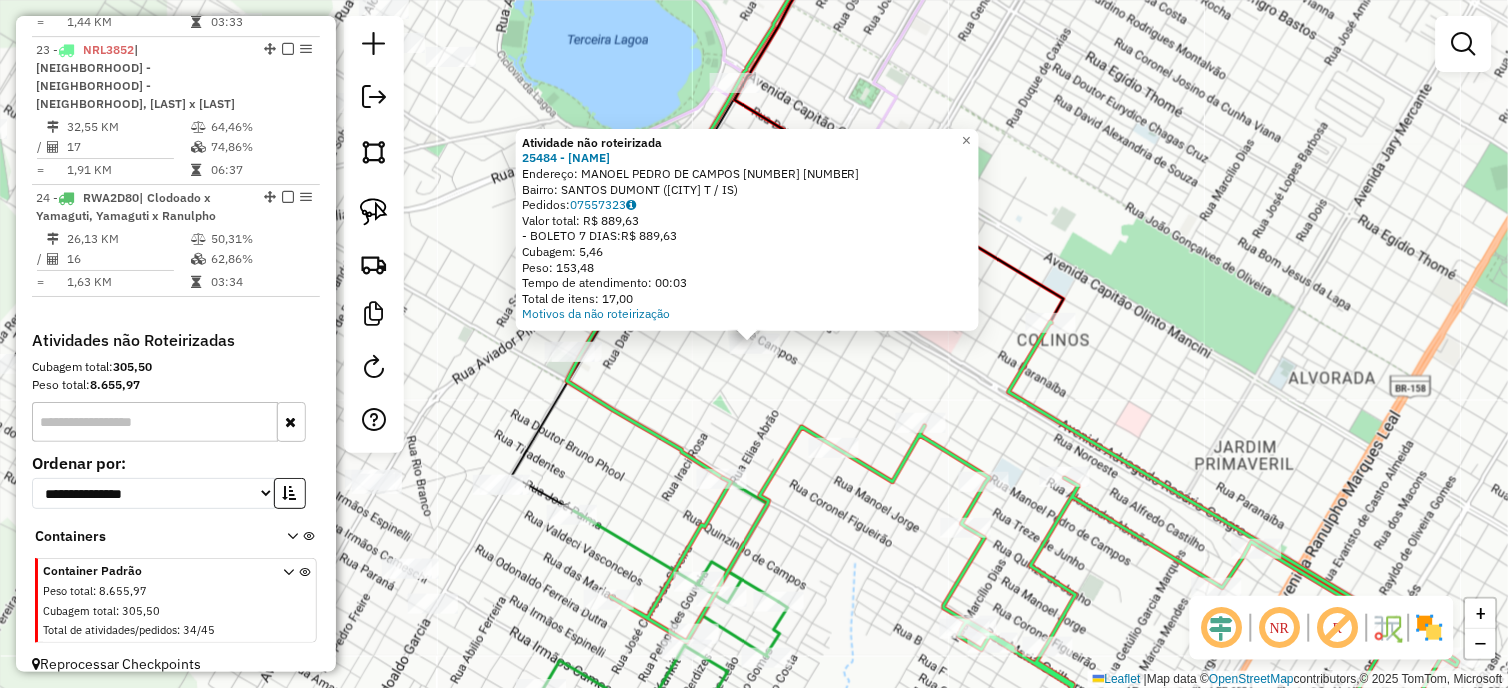 click on "Atividade não roteirizada 25484 - [BRAND] [BRAND] Endereço: MANOEL PEDRO DE CAMPOS 219 638 Bairro: SANTOS DUMONT ([CITY] T / IS) Pedidos: 07557323 Valor total: R$ 889,63 - BOLETO 7 DIAS: R$ 889,63 Cubagem: 5,46 Peso: 153,48 Tempo de atendimento: 00:03 Total de itens: 17,00 Motivos da não roteirização × Janela de atendimento Grade de atendimento Capacidade Transportadoras Veículos Cliente Pedidos Rotas Selecione os dias de semana para filtrar as janelas de atendimento Seg Ter Qua Qui Sex Sáb Dom Informe o período da janela de atendimento: De: Até: Filtrar exatamente a janela do cliente Considerar janela de atendimento padrão Selecione os dias de semana para filtrar as grades de atendimento Seg Ter Qua Qui Sex Sáb Dom Considerar clientes sem dia de atendimento cadastrado Clientes fora do dia de atendimento selecionado Filtrar as atividades entre os valores definidos abaixo: Peso mínimo: Peso máximo: Cubagem mínima: De: +" 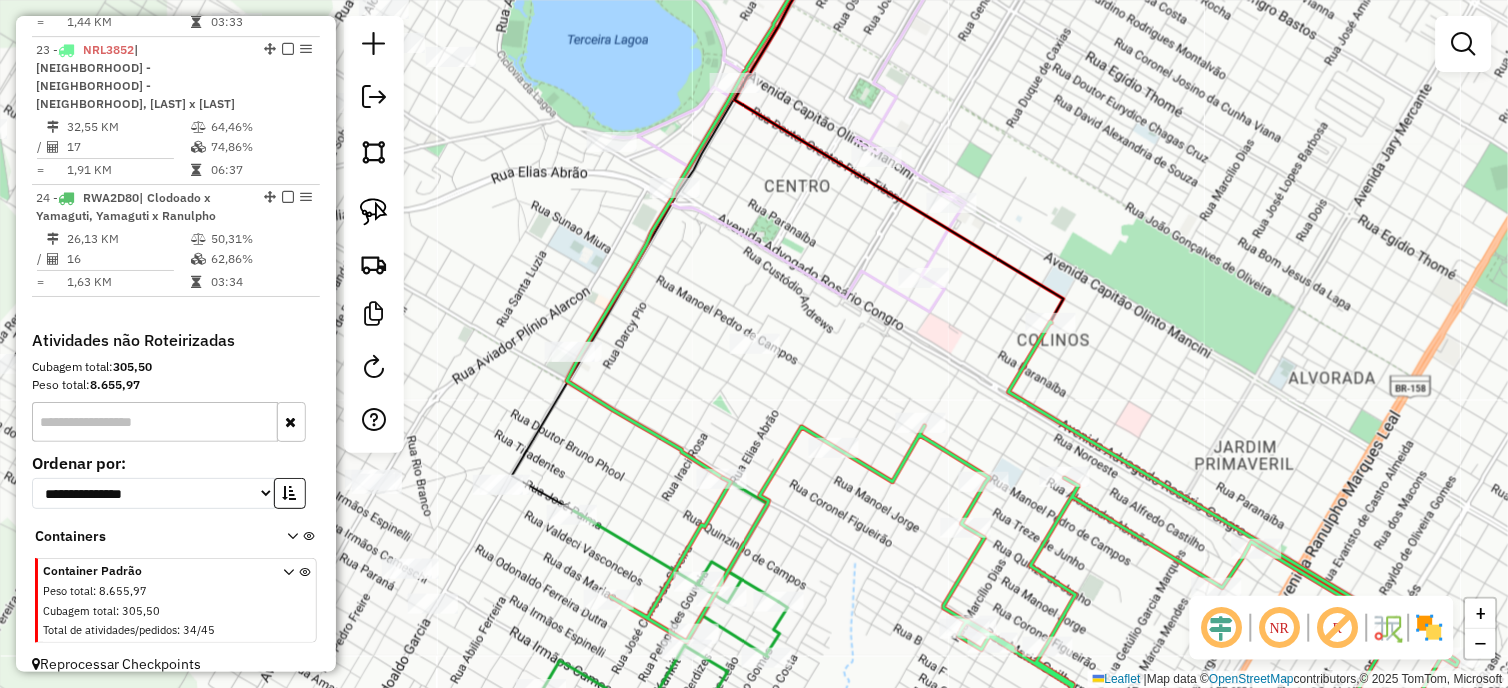 drag, startPoint x: 832, startPoint y: 601, endPoint x: 826, endPoint y: 440, distance: 161.11176 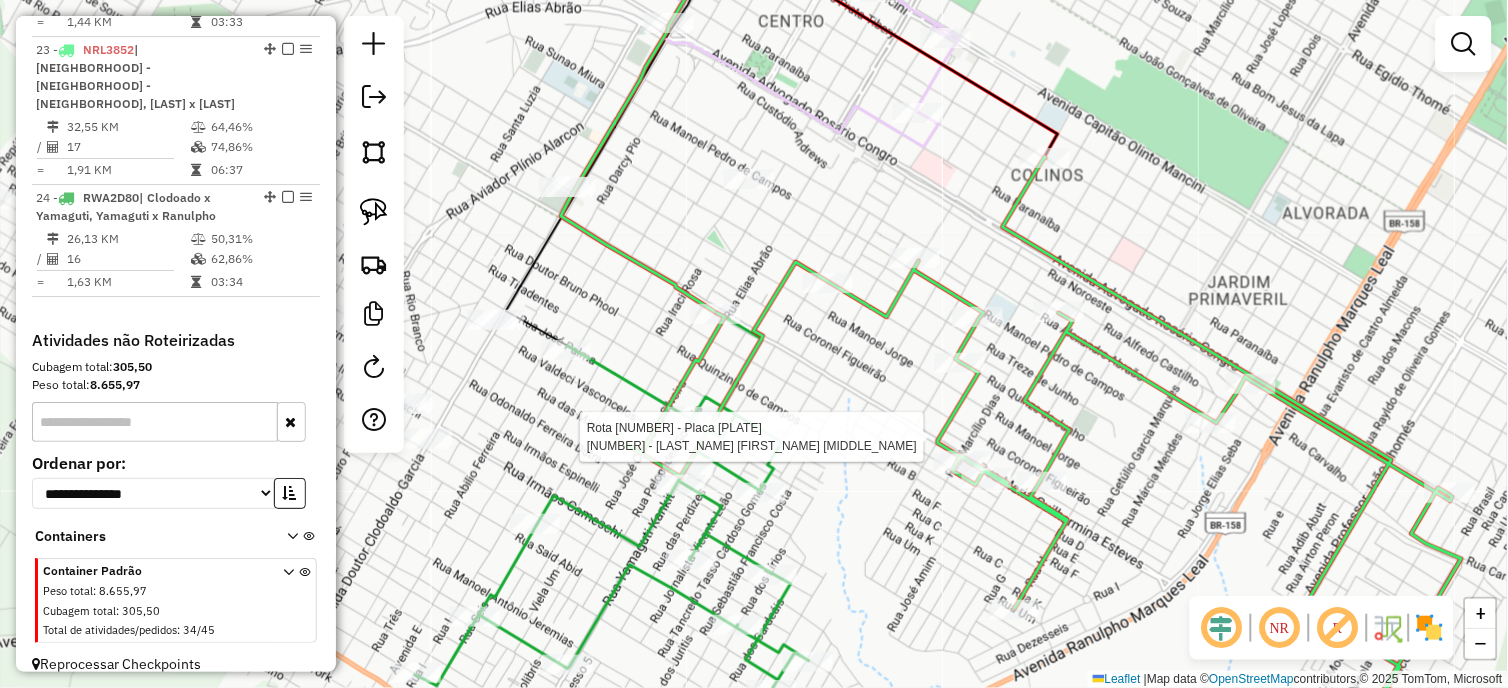 select on "*********" 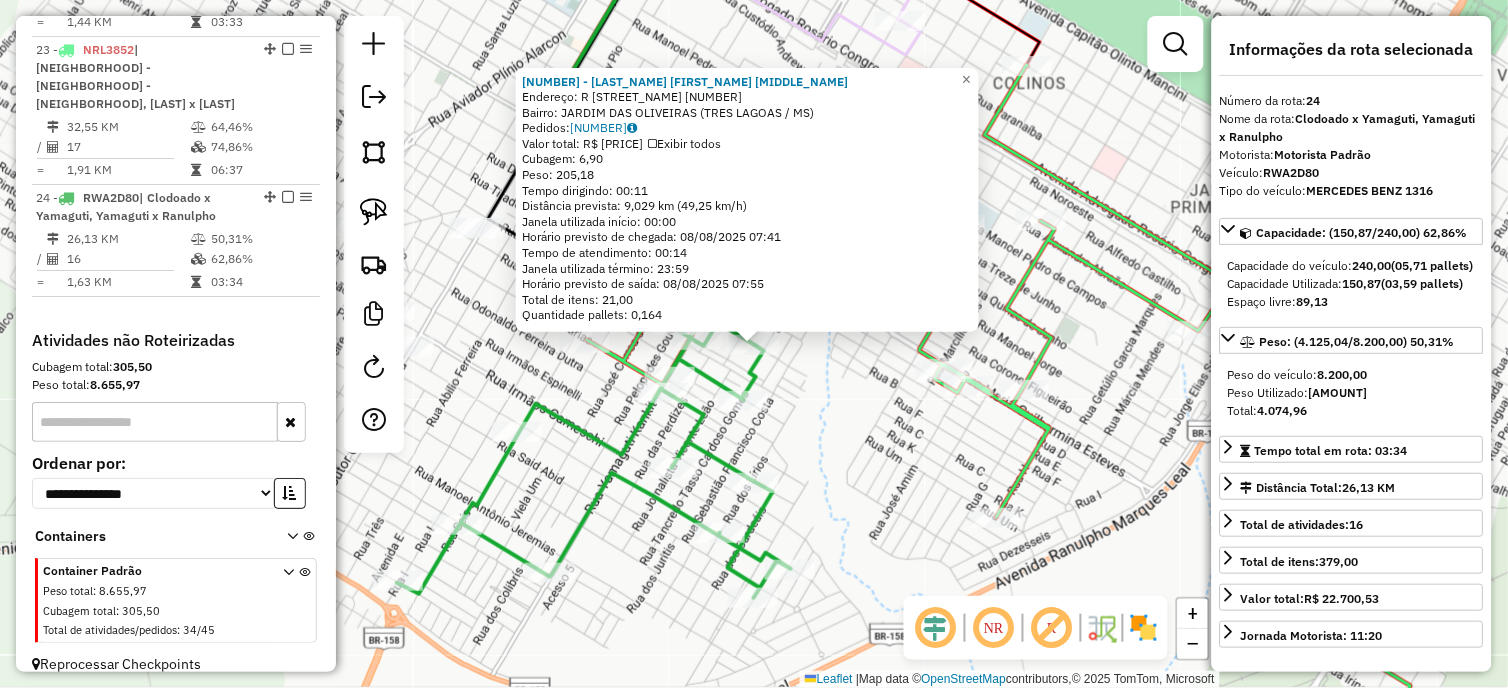click on "[NUMBER] - [NAME] [LASTNAME] [LASTNAME]  Endereço: R [NAME] [NAME] [NUMBER]   Bairro: [NAME] ([NAME] / [INITIAL])   Pedidos:  [NUMBER]   Valor total: R$ [NUMBER]   Exibir todos   Cubagem: [NUMBER]  Peso: [NUMBER]  Tempo dirigindo: [TIME]   Distância prevista: [NUMBER] km ([NUMBER] km/h)   Janela utilizada início: [TIME]   Horário previsto de chegada: [DATE] [TIME]   Tempo de atendimento: [TIME]   Janela utilizada término: [TIME]   Horário previsto de saída: [DATE] [TIME]   Total de itens: [NUMBER]   Quantidade pallets: [NUMBER]  × Janela de atendimento Grade de atendimento Capacidade Transportadoras Veículos Cliente Pedidos  Rotas Selecione os dias de semana para filtrar as janelas de atendimento  Seg   Ter   Qua   Qui   Sex   Sáb   Dom  Informe o período da janela de atendimento: De: Até:  Filtrar exatamente a janela do cliente  Considerar janela de atendimento padrão  Selecione os dias de semana para filtrar as grades de atendimento  Seg   Ter   Qua   Qui   Sex   Sáb   Dom   Peso mínimo:   De:" 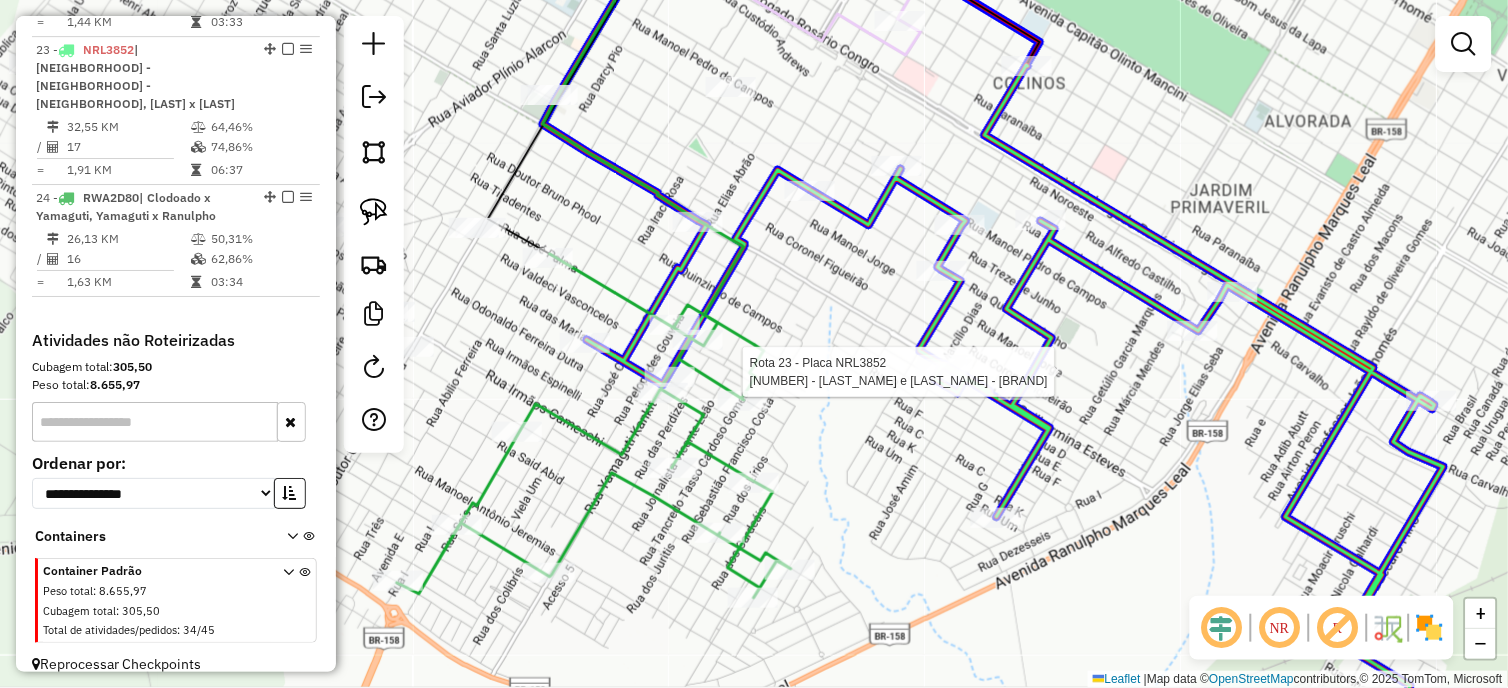 click 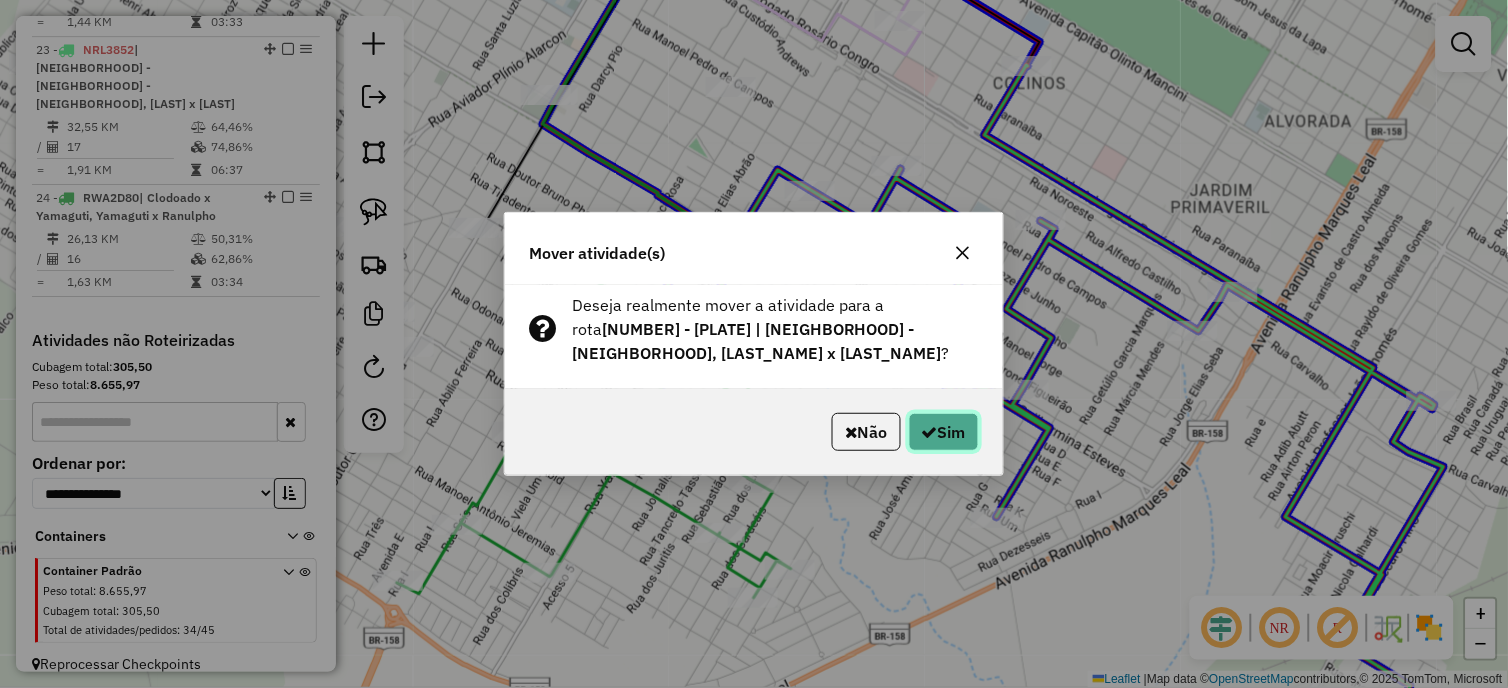 click 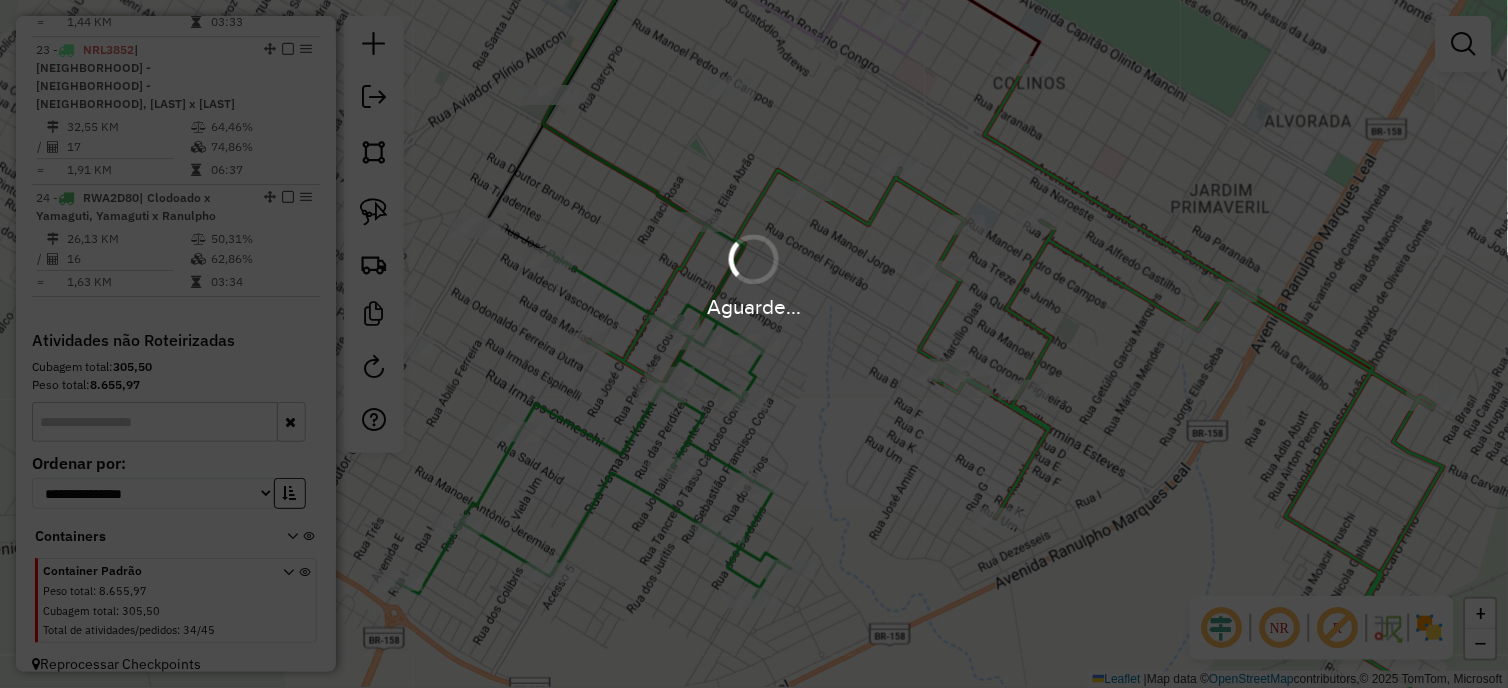click on "Aguarde..." at bounding box center [754, 344] 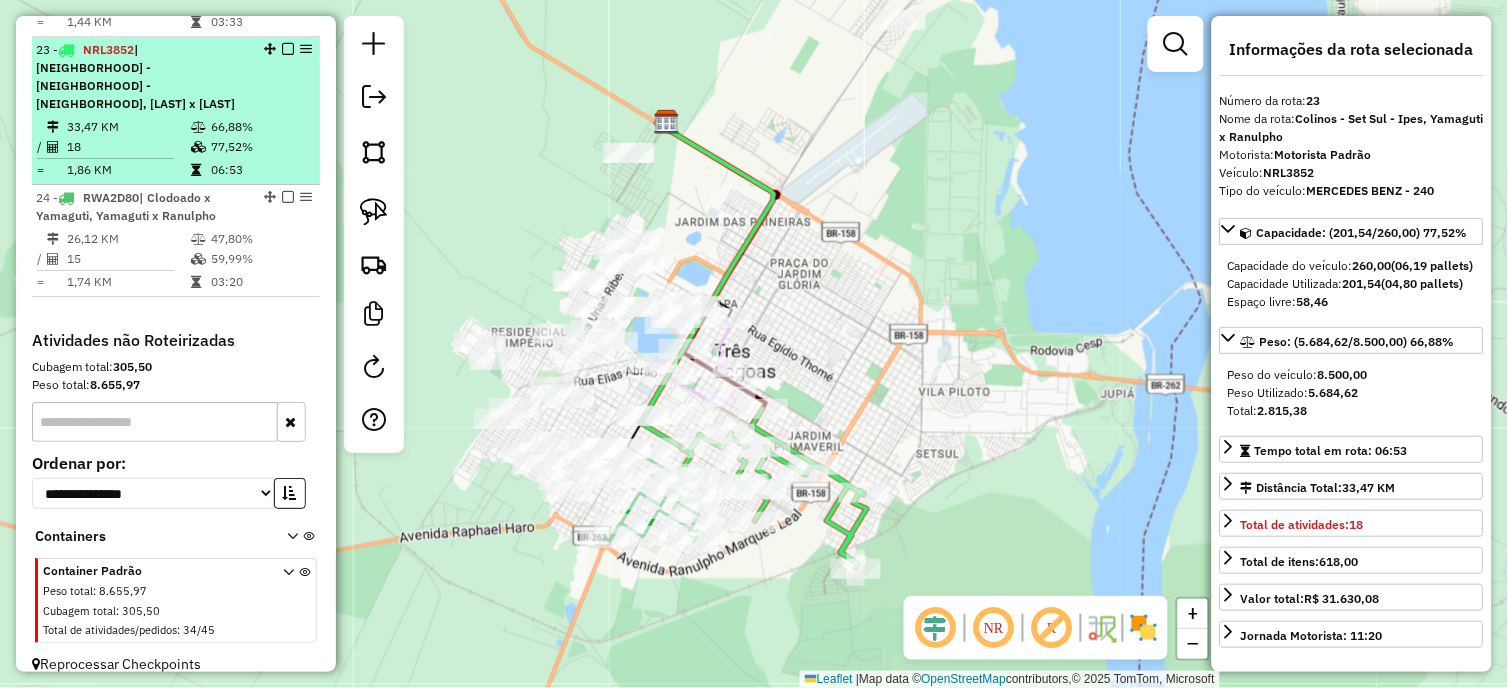 drag, startPoint x: 233, startPoint y: 127, endPoint x: 176, endPoint y: 132, distance: 57.21888 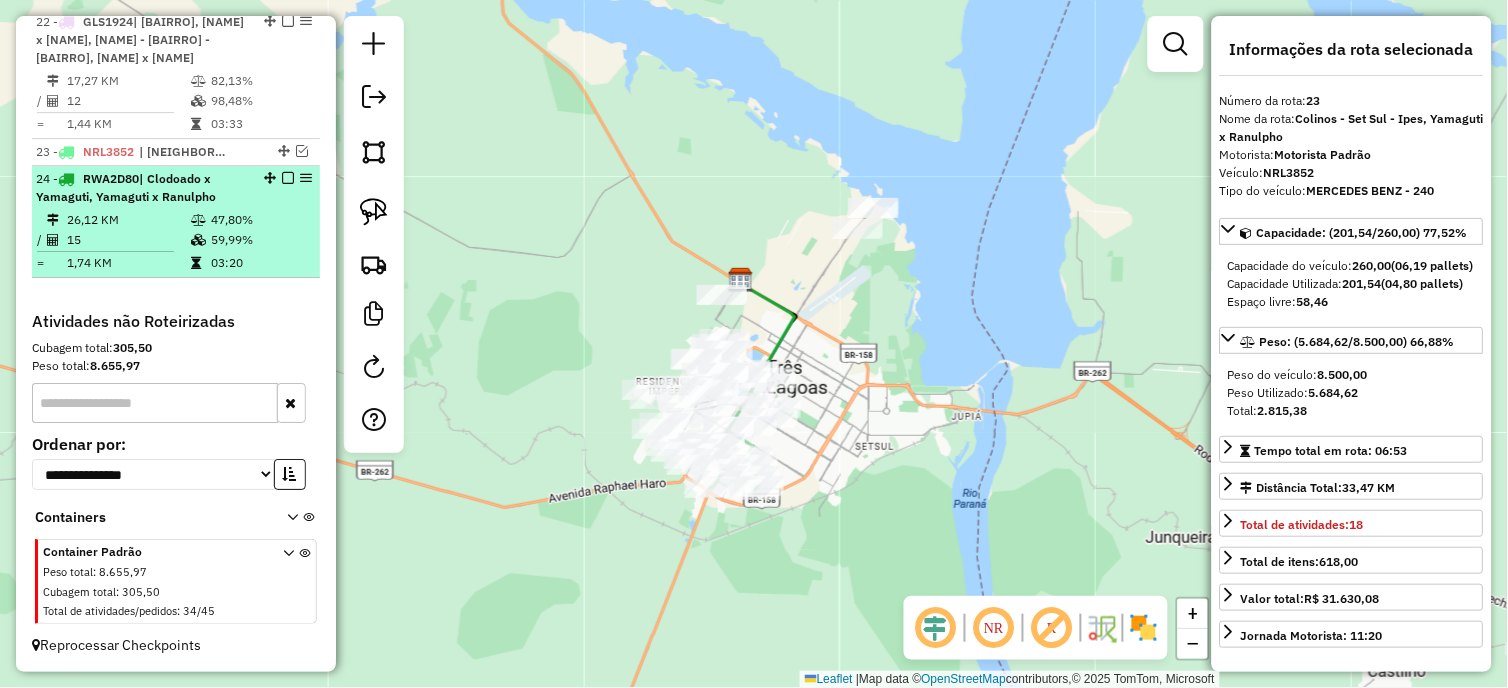 scroll, scrollTop: 1186, scrollLeft: 0, axis: vertical 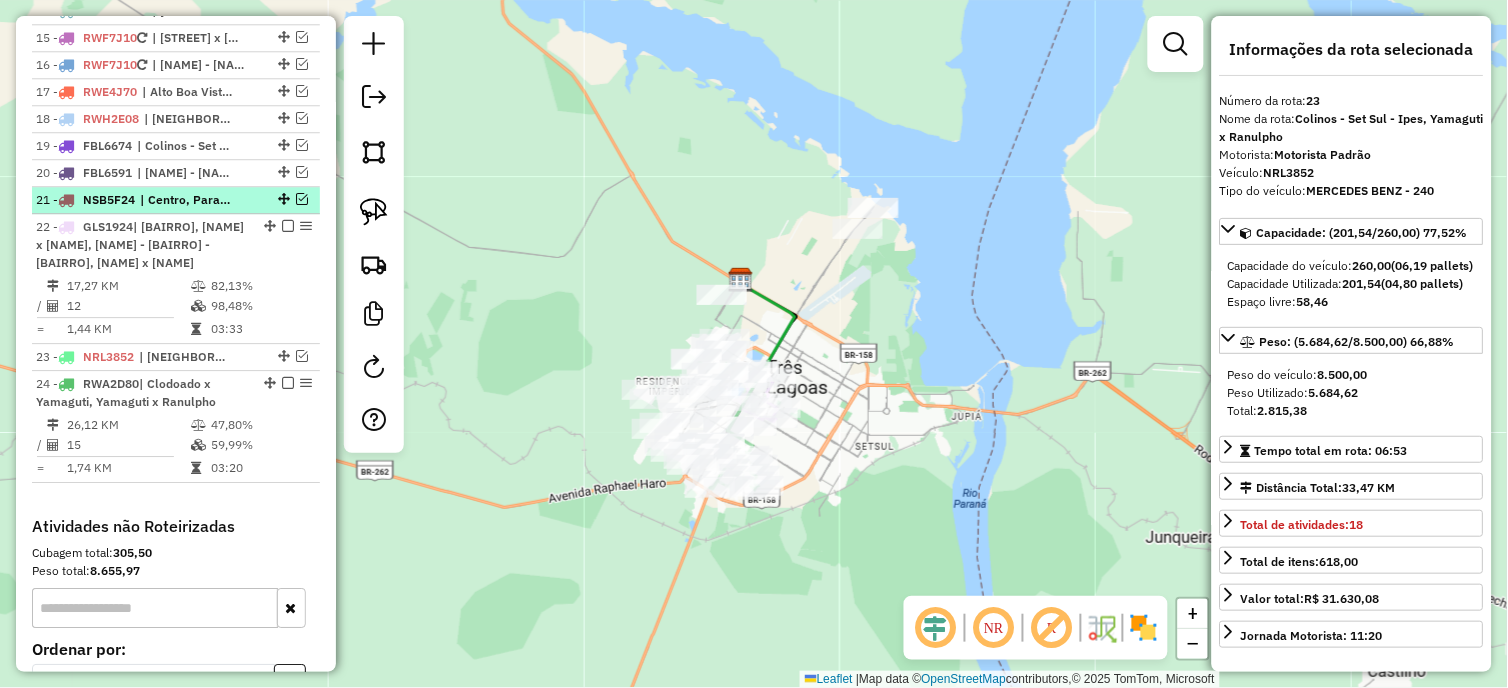 click at bounding box center [302, 199] 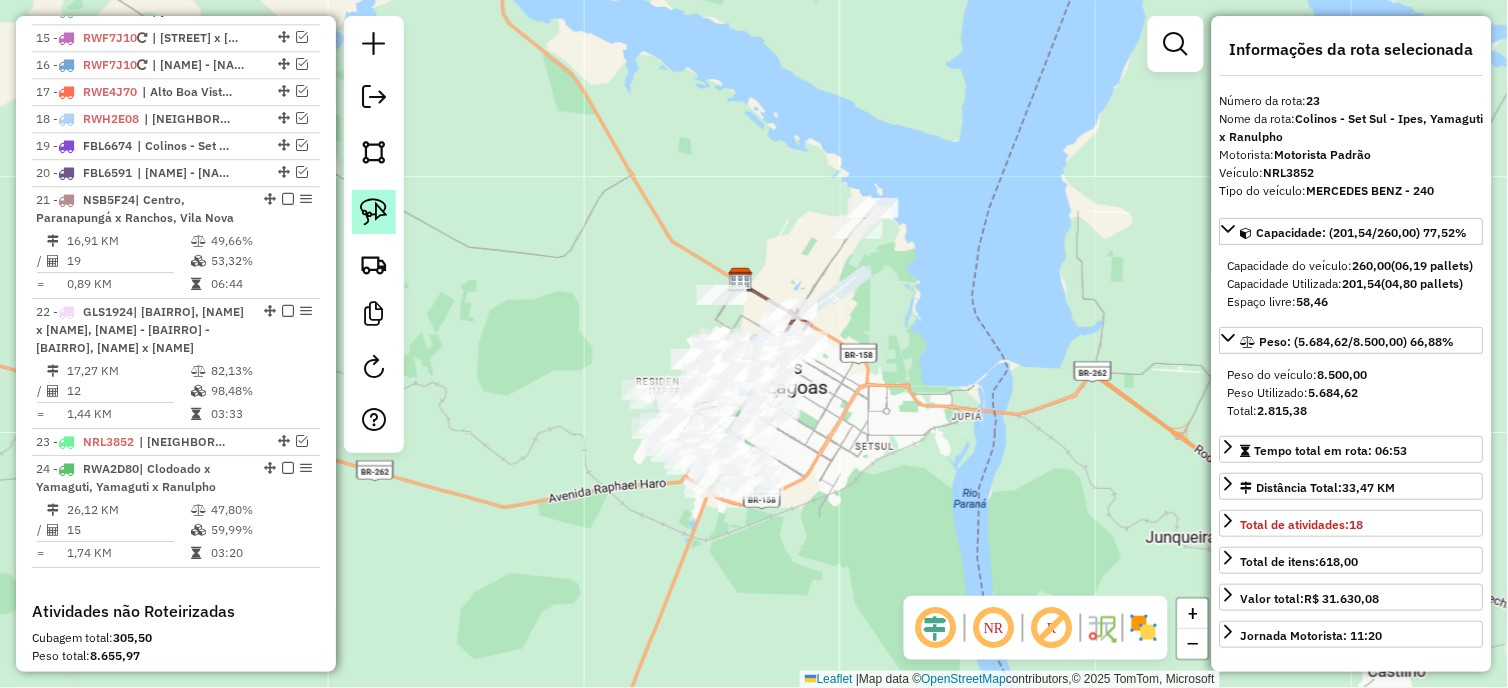 click 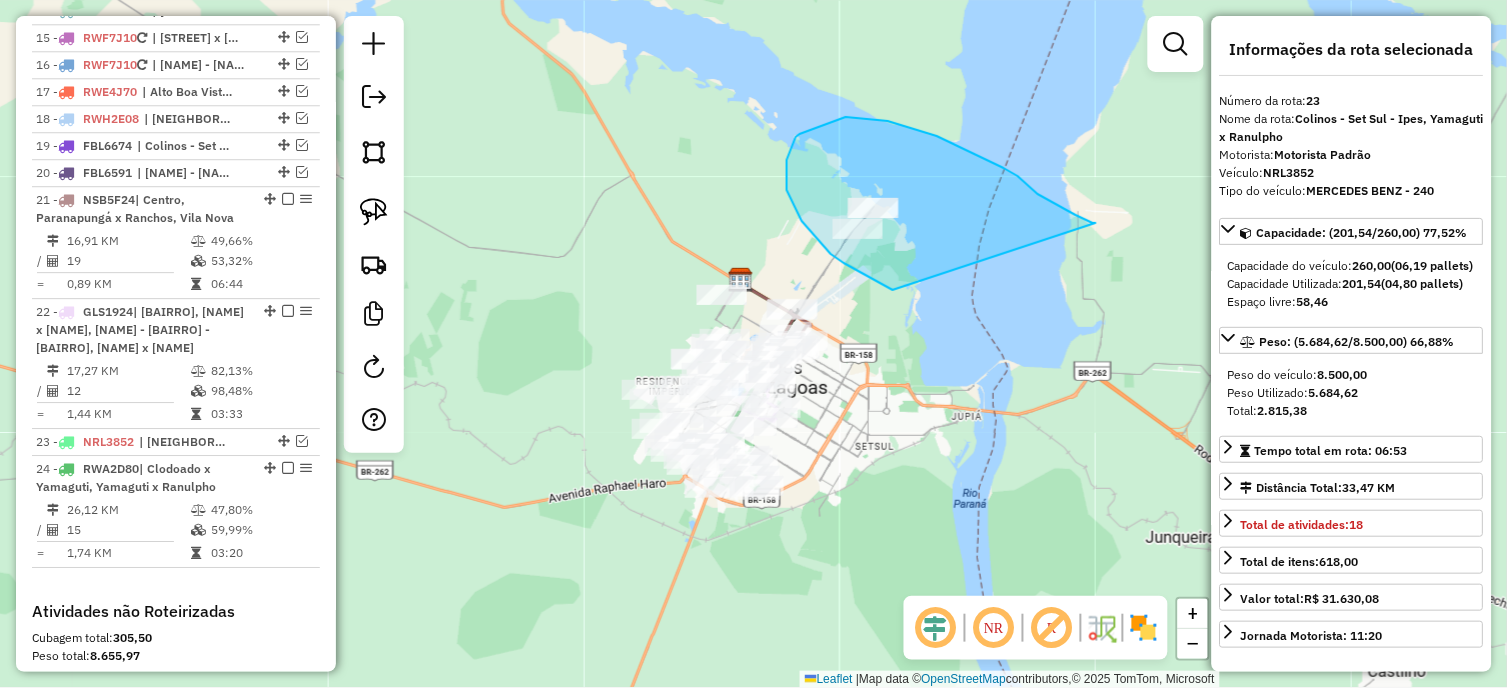drag, startPoint x: 1076, startPoint y: 215, endPoint x: 893, endPoint y: 290, distance: 197.7726 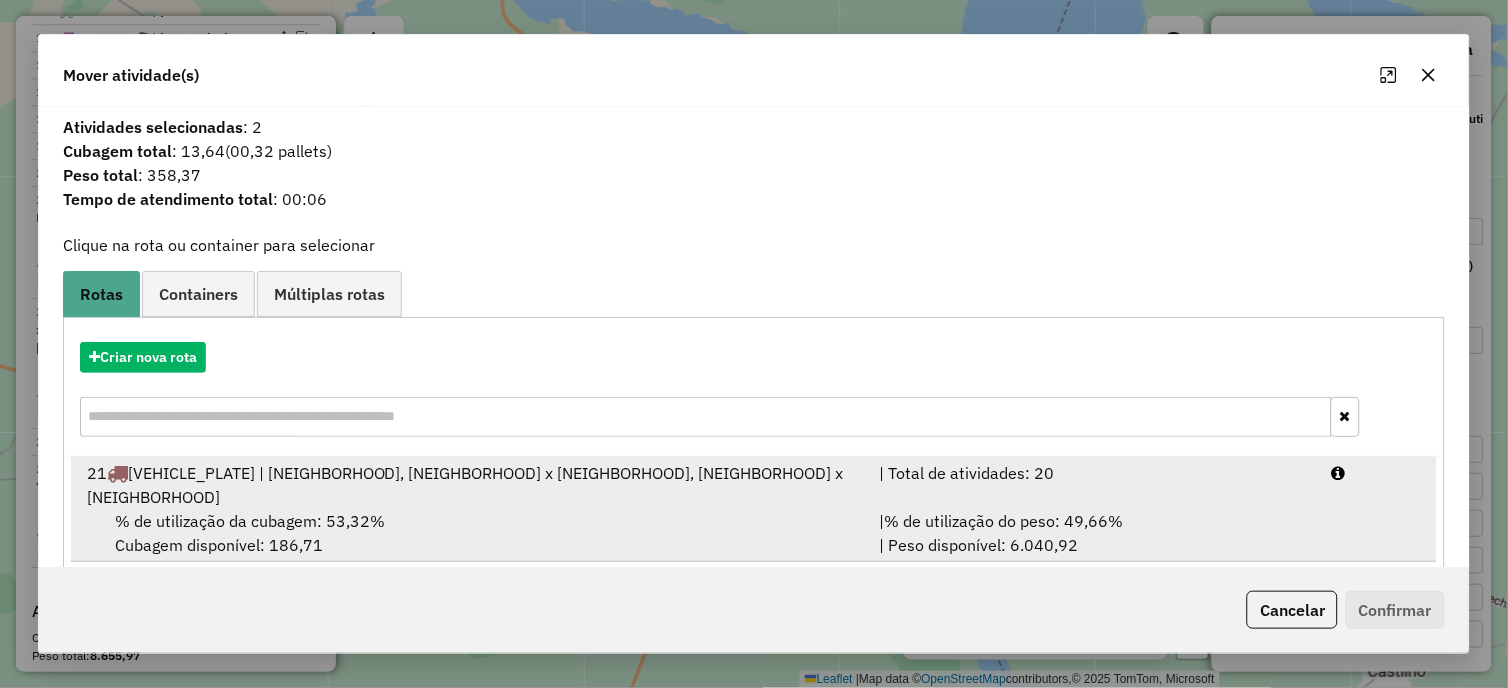 click on "% de utilização da cubagem: 53,32%  Cubagem disponível: 186,71" at bounding box center [471, 533] 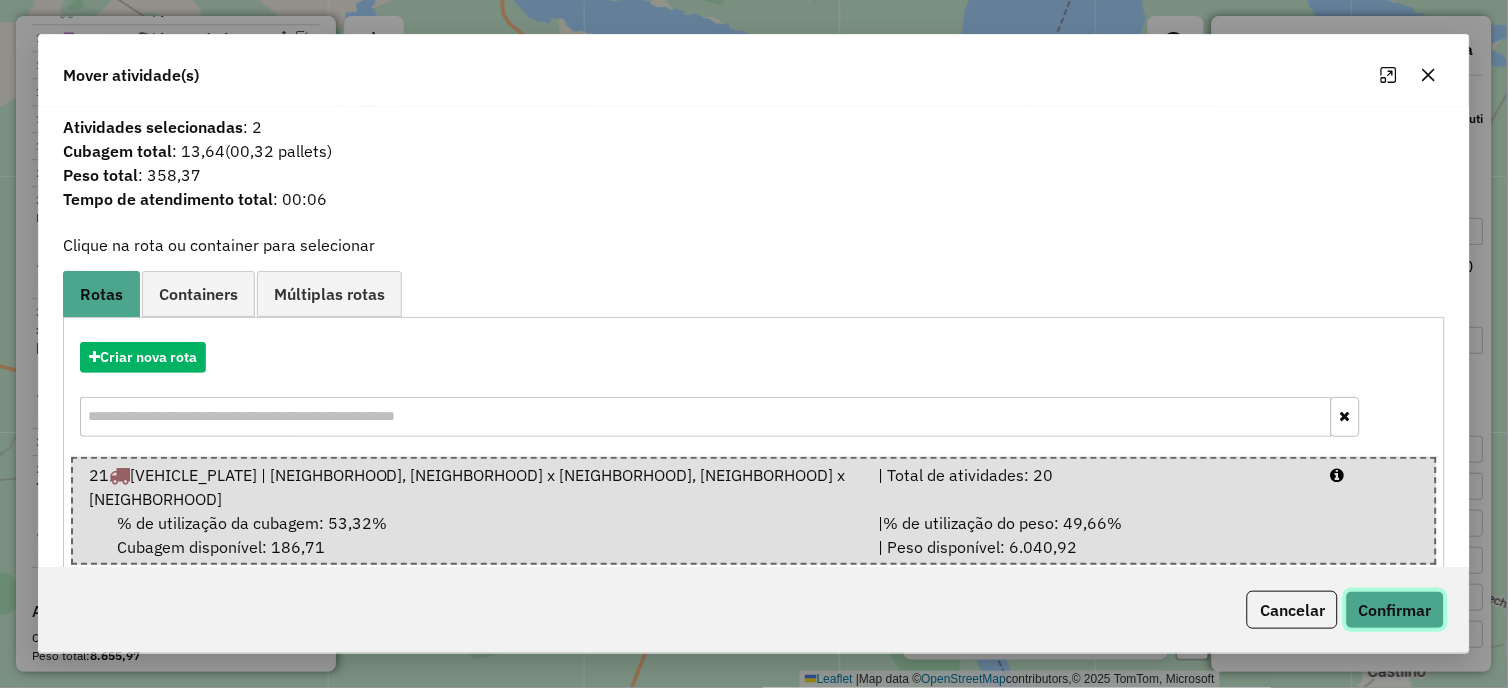 click on "Confirmar" 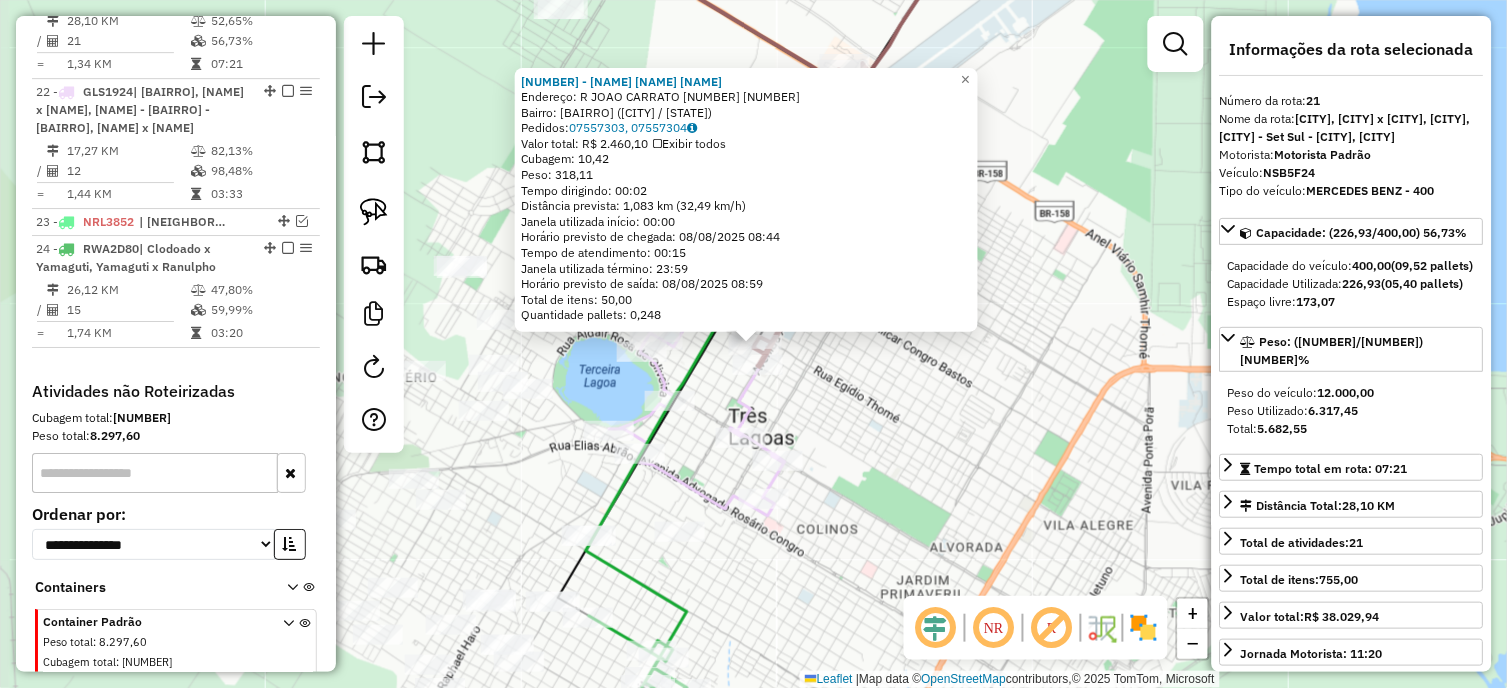 scroll, scrollTop: 1357, scrollLeft: 0, axis: vertical 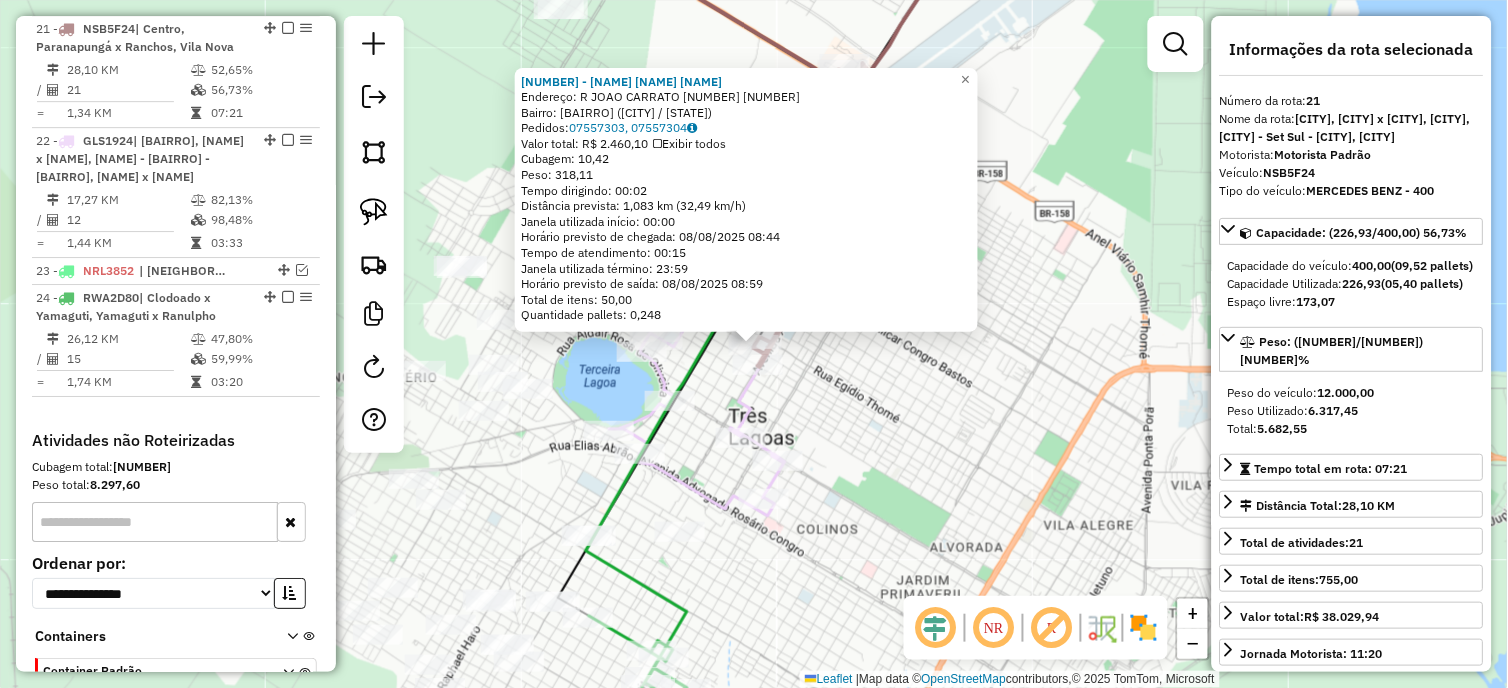click on "[NUMBER] - [LAST_NAME] [LAST_NAME] [LAST_NAME]  Endereço: R   JOAO CARRATO [NUMBER]             [NUMBER]   Bairro: [NEIGHBORHOOD] (TRES LAGOAS / MS)   Pedidos:  [POSTAL_CODE], [POSTAL_CODE]   Cubagem: [CAPACITY]  Peso: [WEIGHT]  Tempo dirigindo: [TIME]   Distância prevista: [DISTANCE] km ([SPEED] km/h)   Janela utilizada início: [TIME]   Horário previsto de chegada: [DATE] [TIME]   Tempo de atendimento: [TIME]   Janela utilizada término: [TIME]   Horário previsto de saída: [DATE] [TIME]   Total de itens: [QUANTITY]   Quantidade pallets: [QUANTITY]  × Janela de atendimento Grade de atendimento Capacidade Transportadoras Veículos Cliente Pedidos  Rotas Selecione os dias de semana para filtrar as janelas de atendimento  Seg   Ter   Qua   Qui   Sex   Sáb   Dom  Informe o período da janela de atendimento: De: Até:  Filtrar exatamente a janela do cliente  Considerar janela de atendimento padrão  Selecione os dias de semana para filtrar as grades de atendimento  Seg   Ter   Qua   Qui   Sex   Sáb   Dom   Peso mínimo:   De:  +" 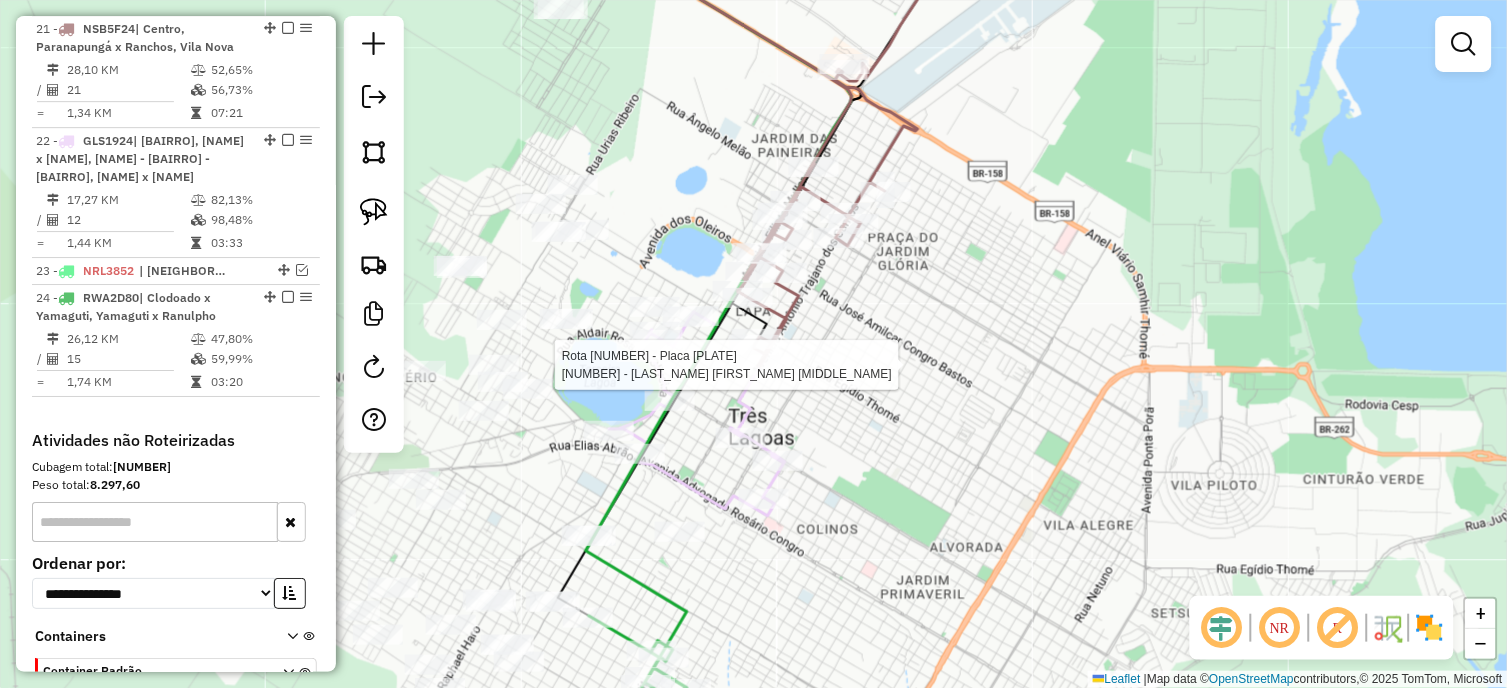 select on "*********" 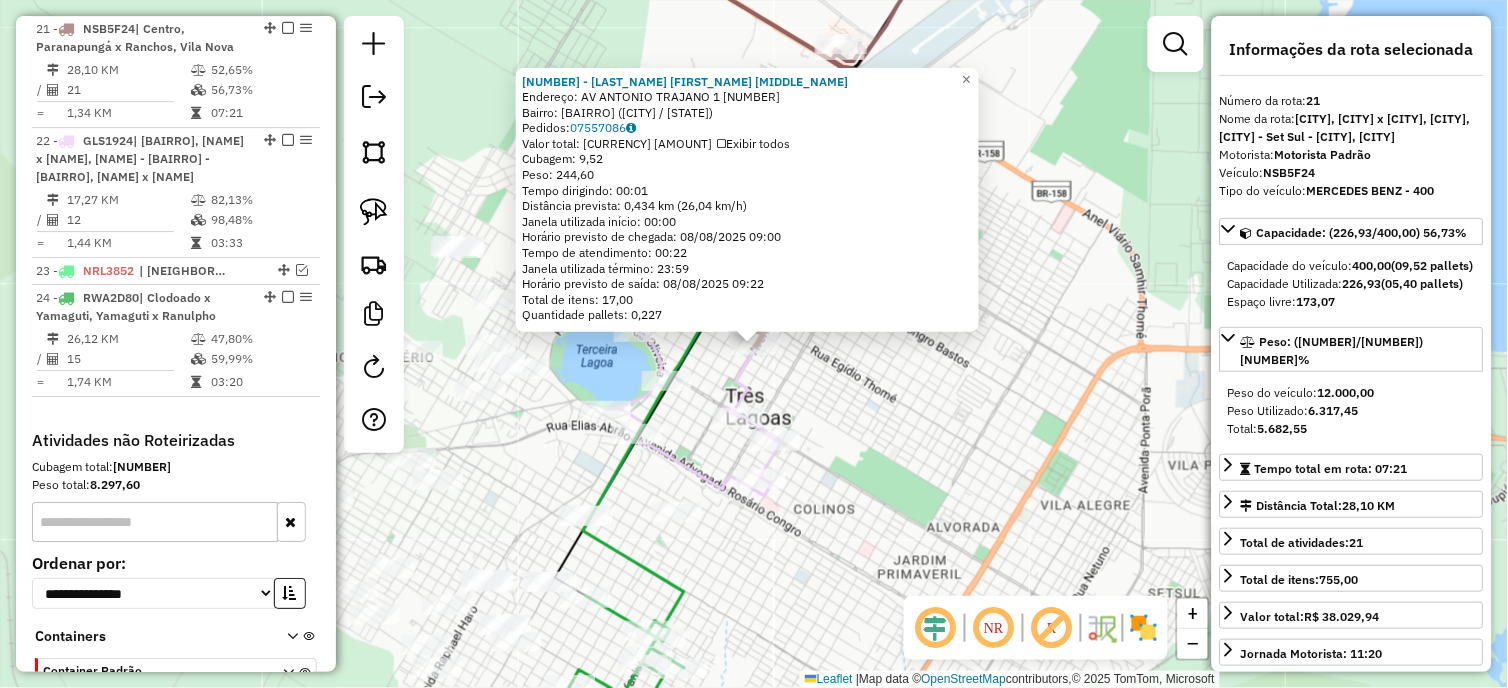 click on "[NUMBER] - [NAME] [LASTNAME]  Endereço: AV [NAME] [NUMBER]    [NUMBER]   Bairro: [NAME] ([NAME] / [INITIAL])   Pedidos:  [NUMBER]   Valor total: R$ [NUMBER]   Exibir todos   Cubagem: [NUMBER]  Peso: [NUMBER]  Tempo dirigindo: [TIME]   Distância prevista: [NUMBER] km ([NUMBER] km/h)   Janela utilizada início: [TIME]   Horário previsto de chegada: [DATE] [TIME]   Tempo de atendimento: [TIME]   Janela utilizada término: [TIME]   Horário previsto de saída: [DATE] [TIME]   Total de itens: [NUMBER]   Quantidade pallets: [NUMBER]  × Janela de atendimento Grade de atendimento Capacidade Transportadoras Veículos Cliente Pedidos  Rotas Selecione os dias de semana para filtrar as janelas de atendimento  Seg   Ter   Qua   Qui   Sex   Sáb   Dom  Informe o período da janela de atendimento: De: Até:  Filtrar exatamente a janela do cliente  Considerar janela de atendimento padrão  Selecione os dias de semana para filtrar as grades de atendimento  Seg   Ter   Qua   Qui   Sex   Sáb   Dom   Peso mínimo:   Peso máximo:  +" 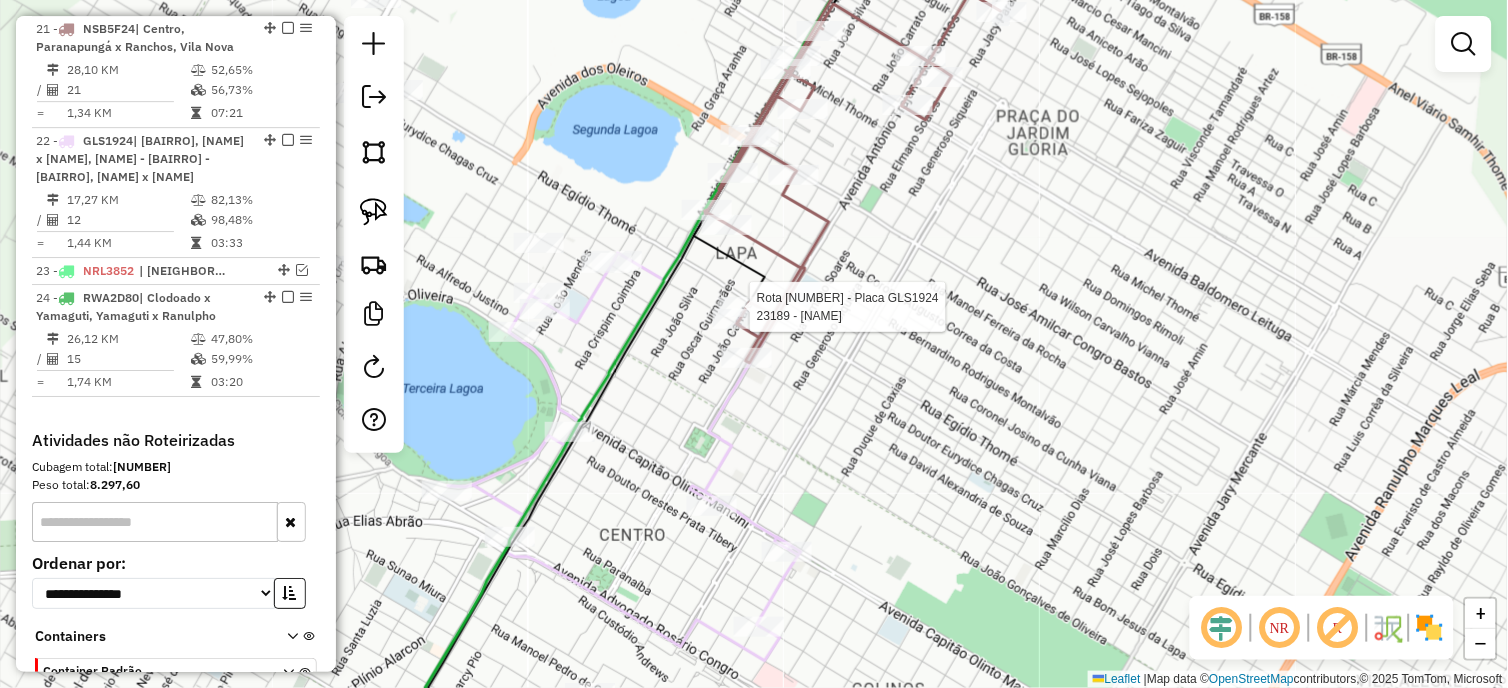 select on "*********" 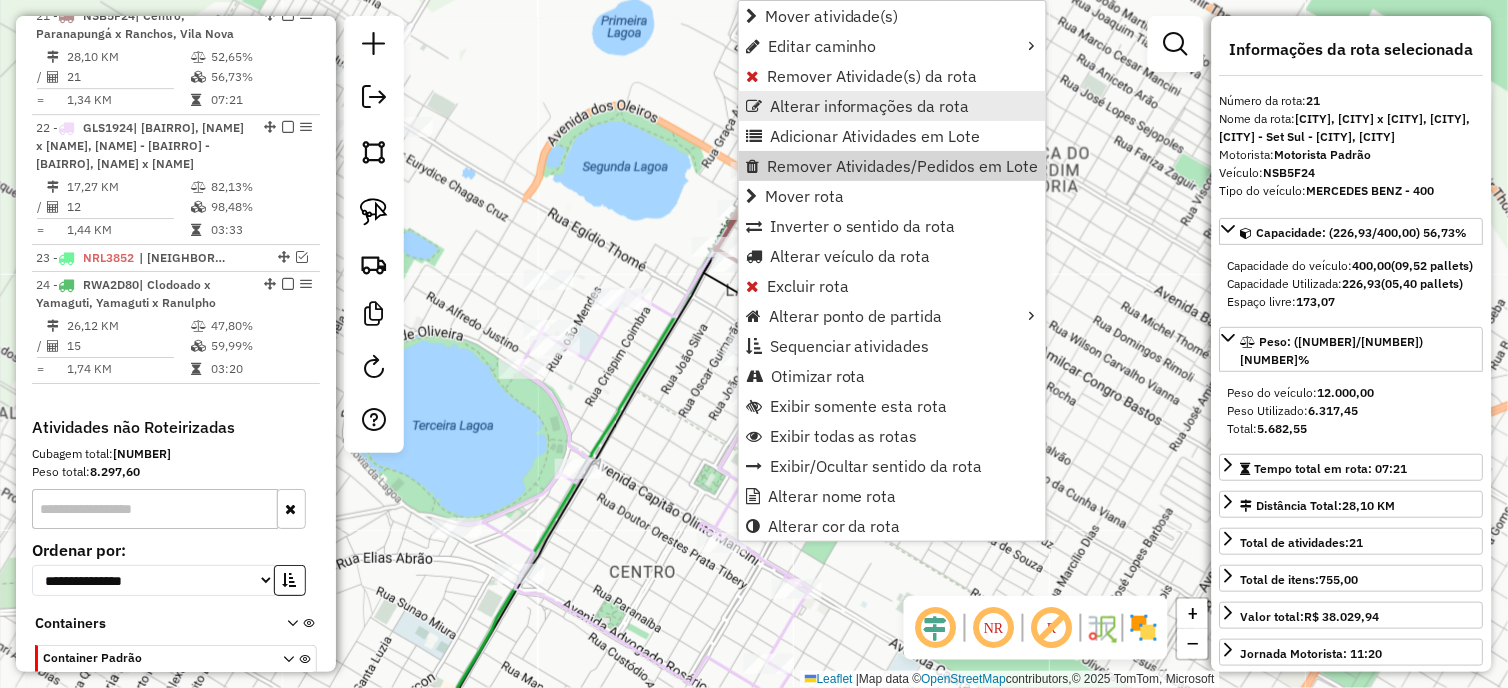 scroll, scrollTop: 1357, scrollLeft: 0, axis: vertical 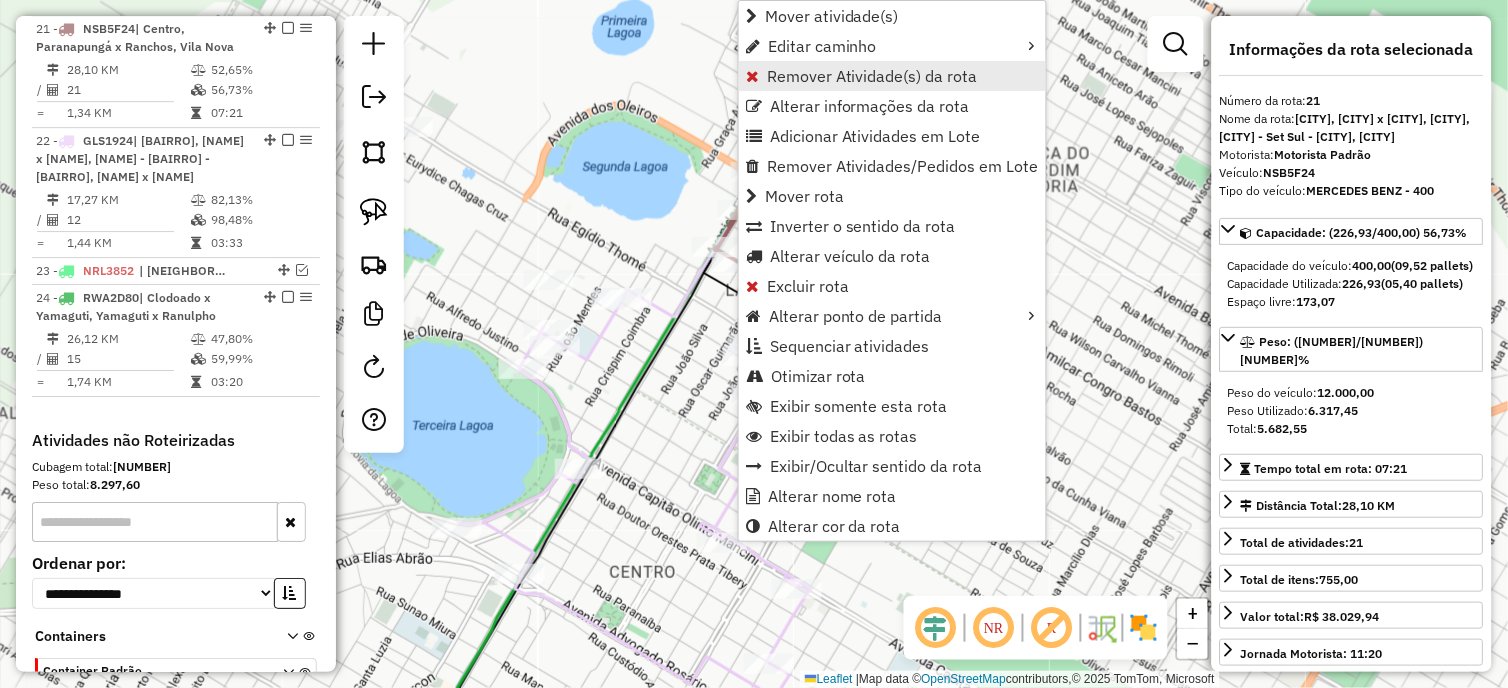 click on "Remover Atividade(s) da rota" at bounding box center (872, 76) 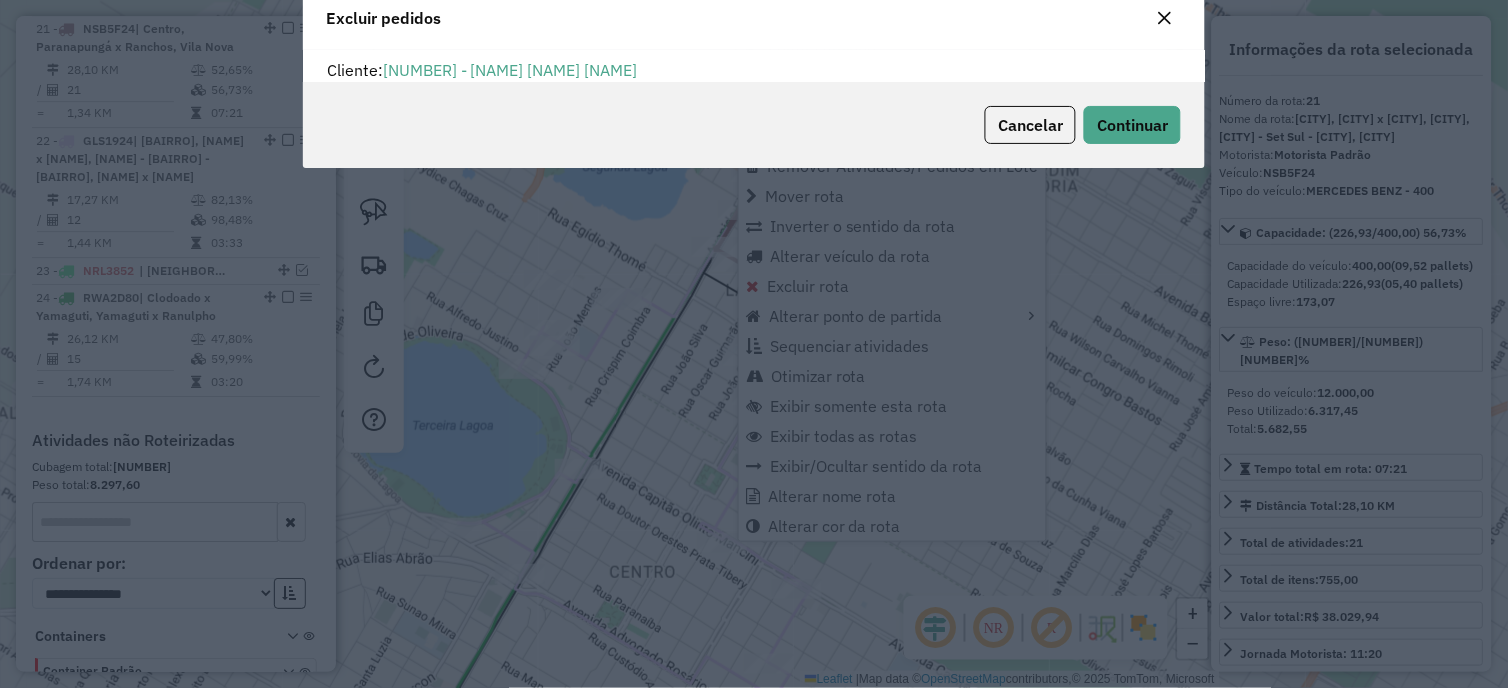 scroll, scrollTop: 11, scrollLeft: 5, axis: both 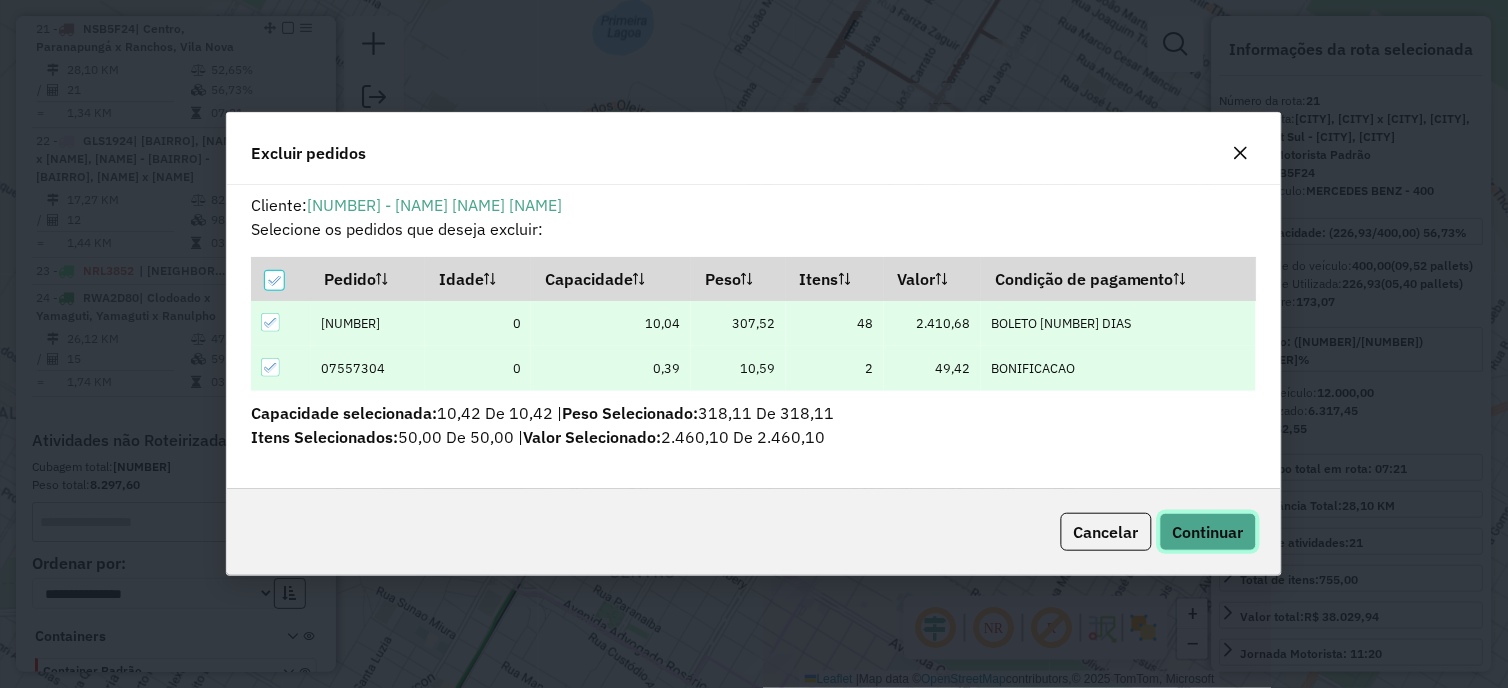 click on "Continuar" 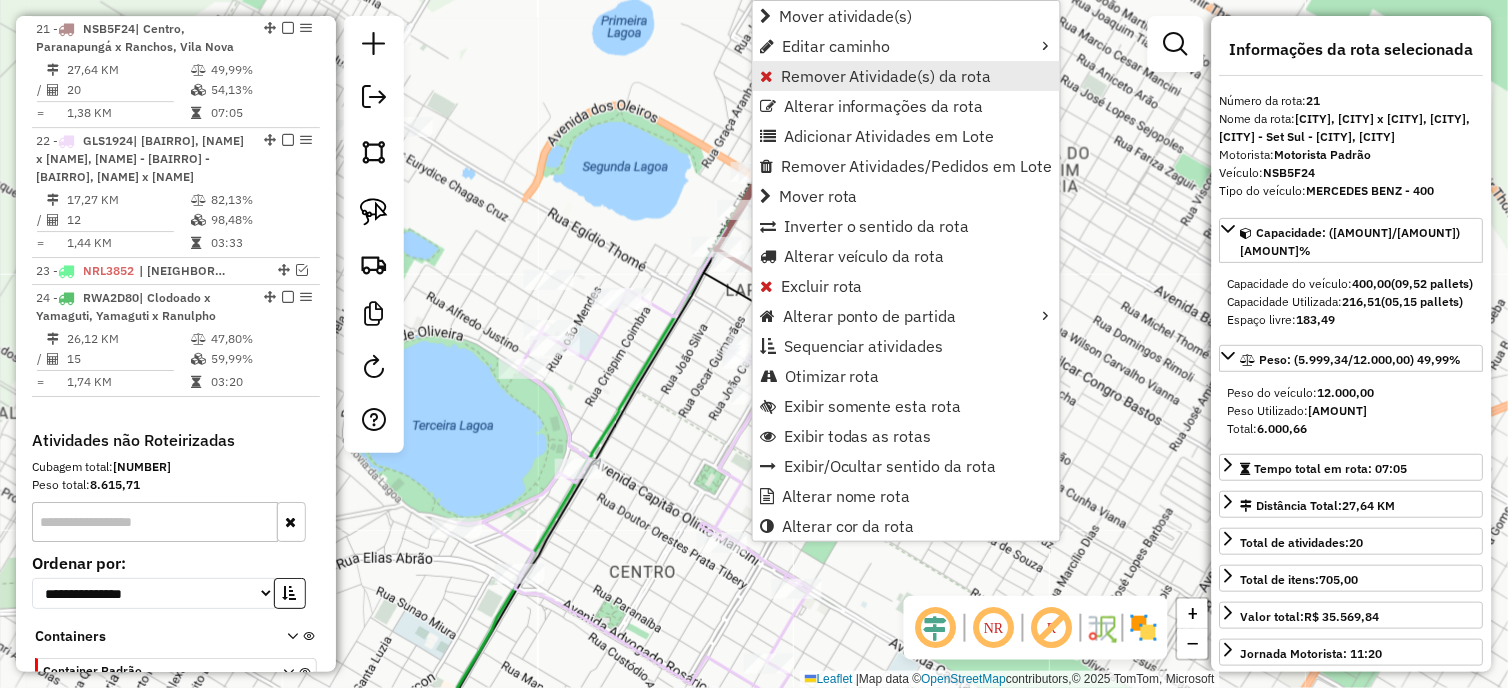 click on "Remover Atividade(s) da rota" at bounding box center (886, 76) 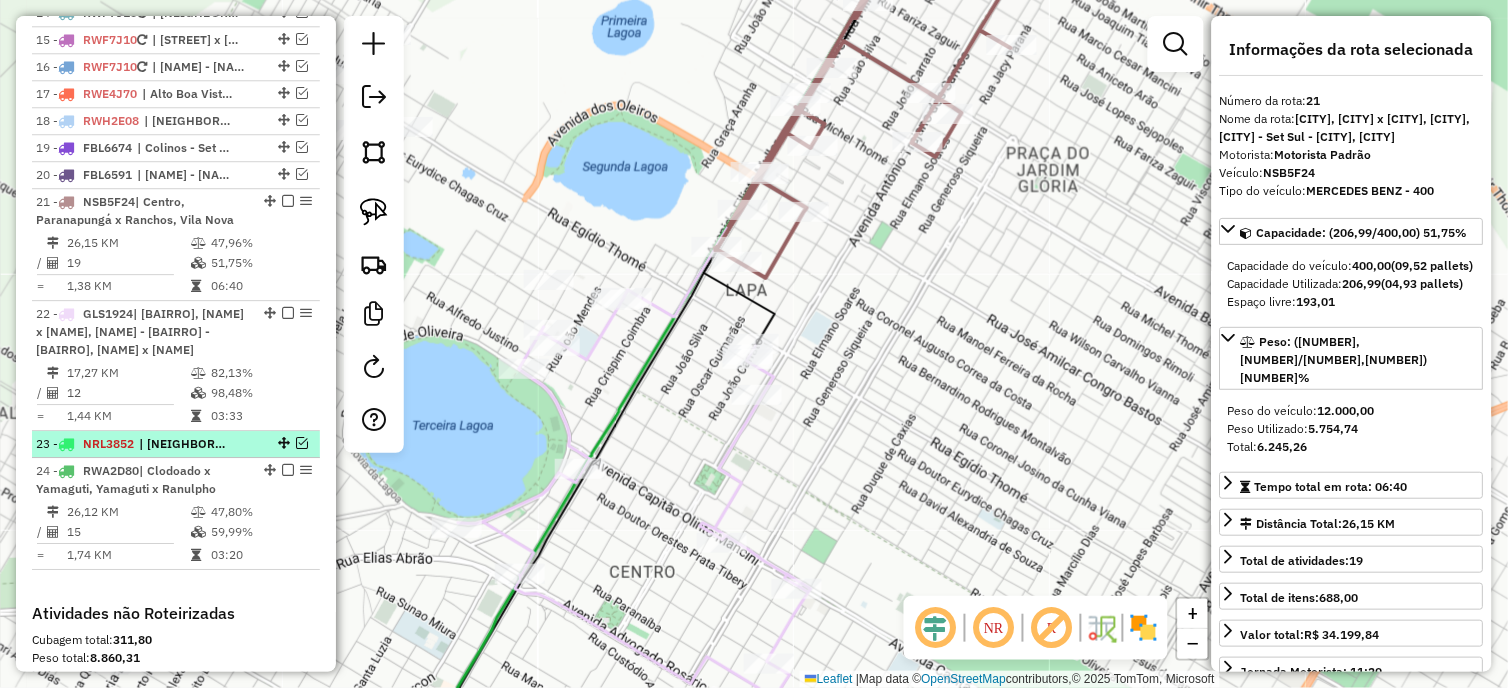 scroll, scrollTop: 1135, scrollLeft: 0, axis: vertical 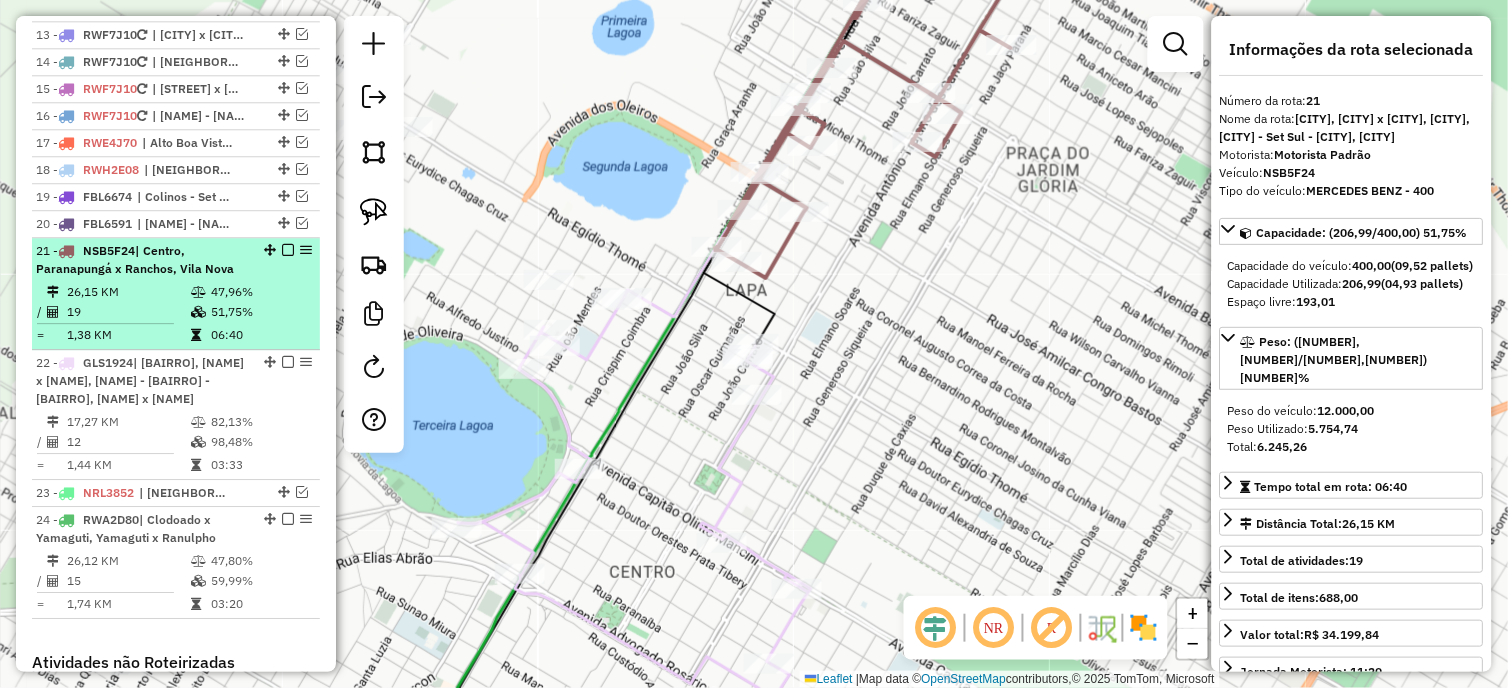click at bounding box center (288, 250) 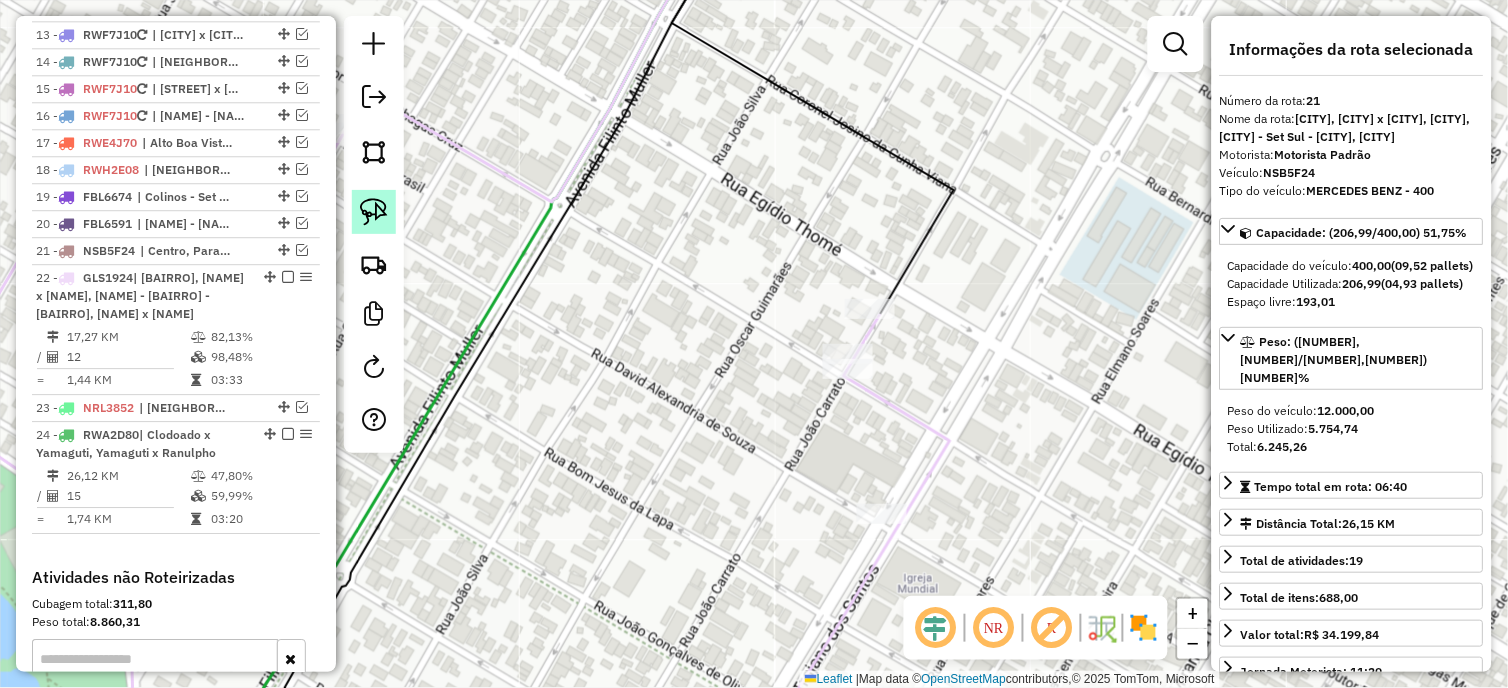 click 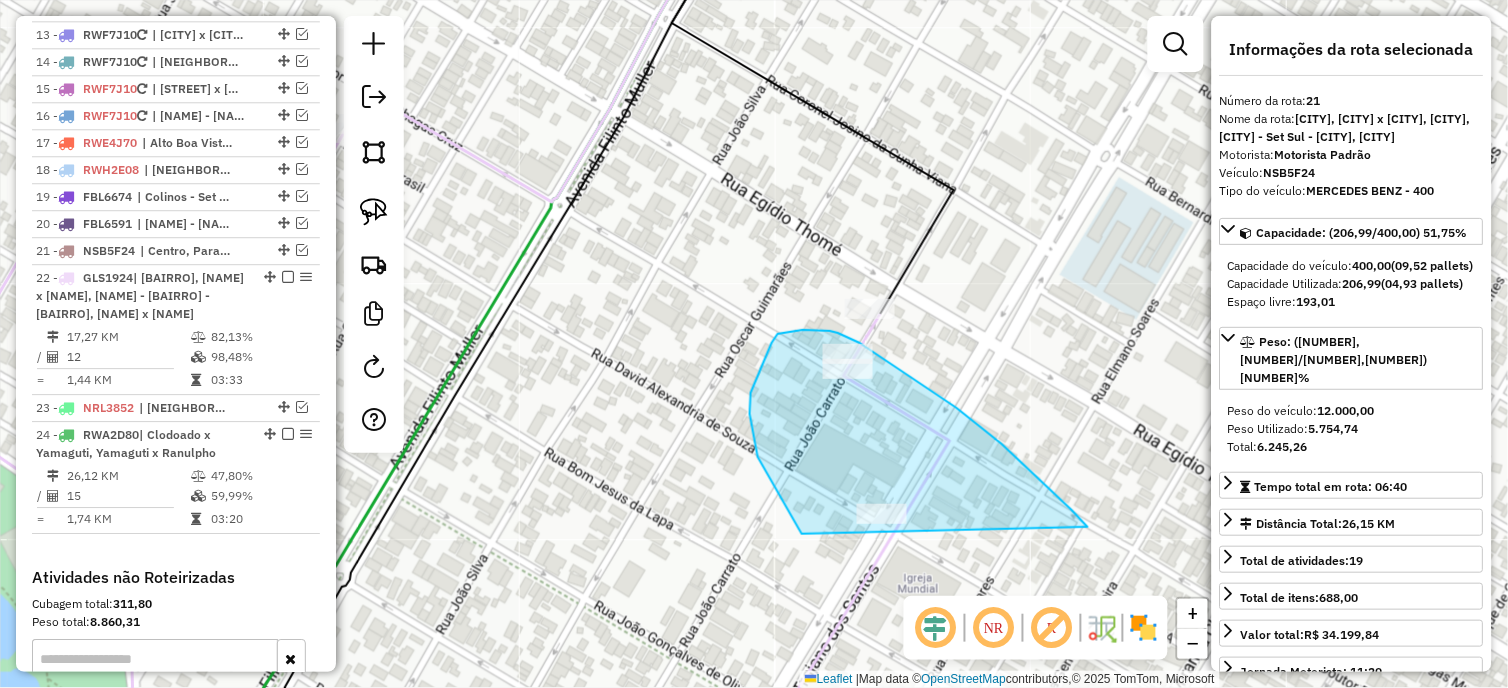 drag, startPoint x: 1082, startPoint y: 521, endPoint x: 838, endPoint y: 574, distance: 249.6898 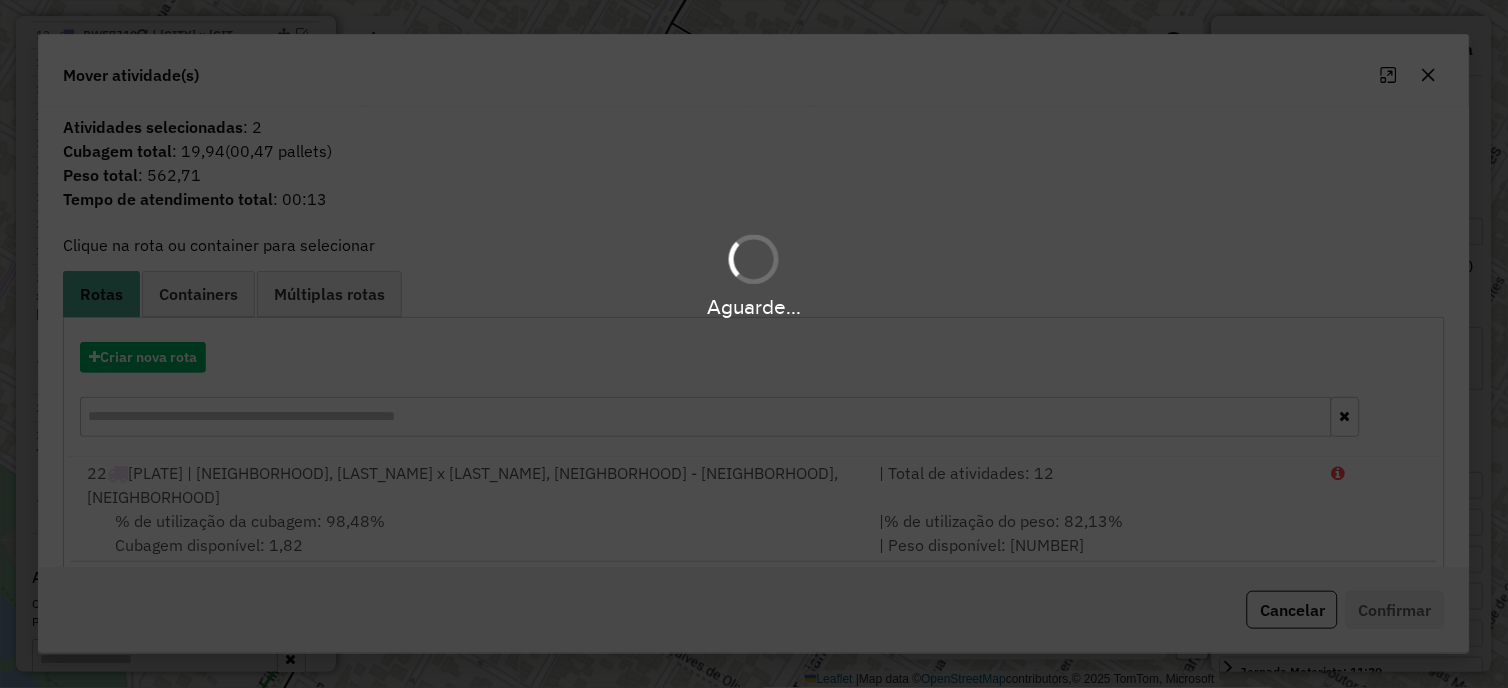 click on "Aguarde..." at bounding box center (754, 344) 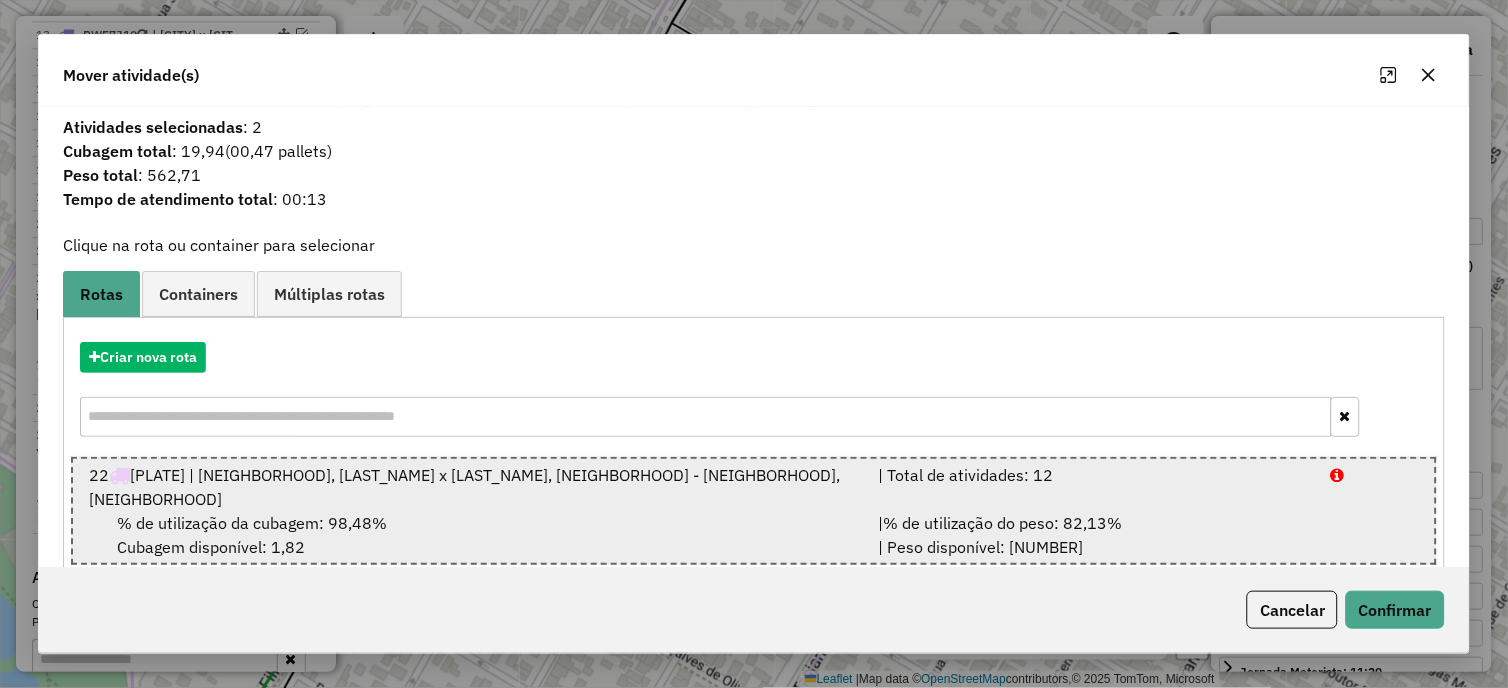 click on "22 GLS1924 | [CITY], [CITY] x [CITY], [CITY] - Set Sul - [CITY], [CITY] x [CITY]" at bounding box center (472, 487) 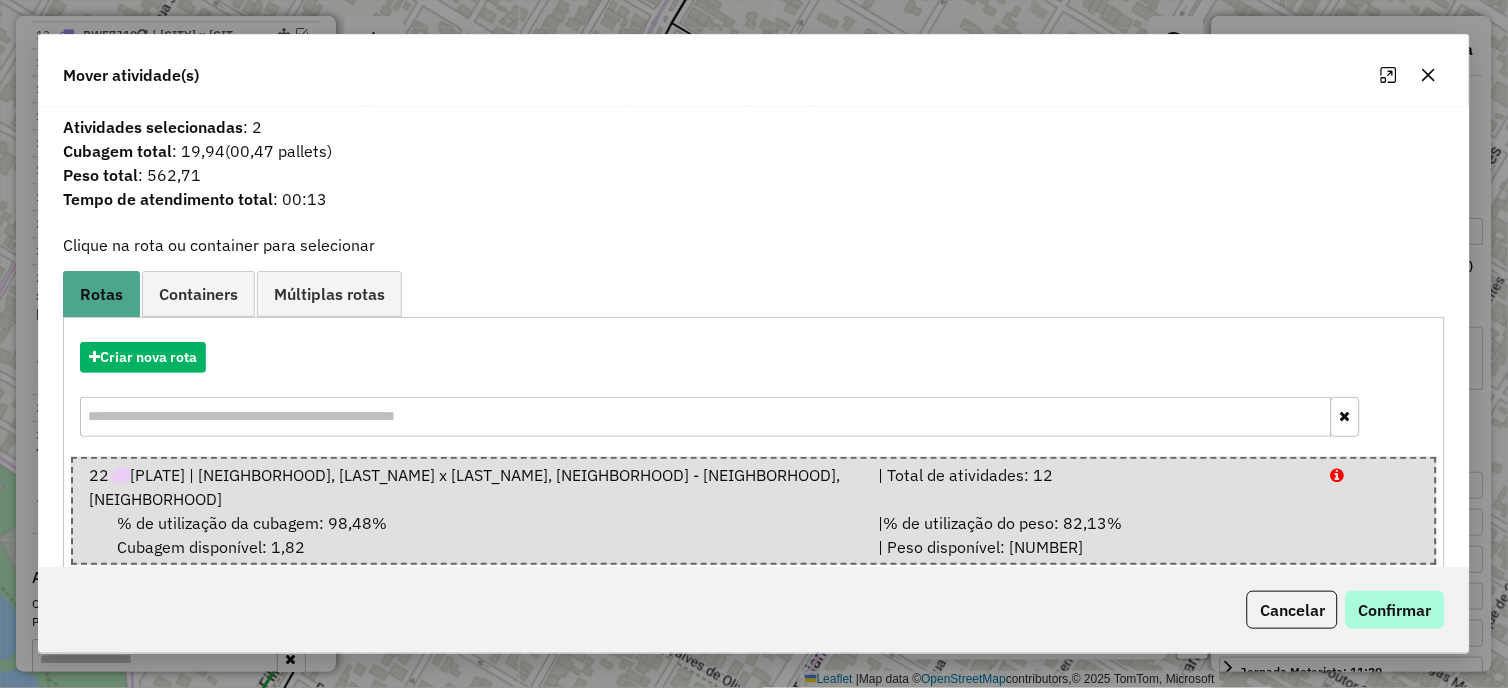 click on "Cancelar   Confirmar" 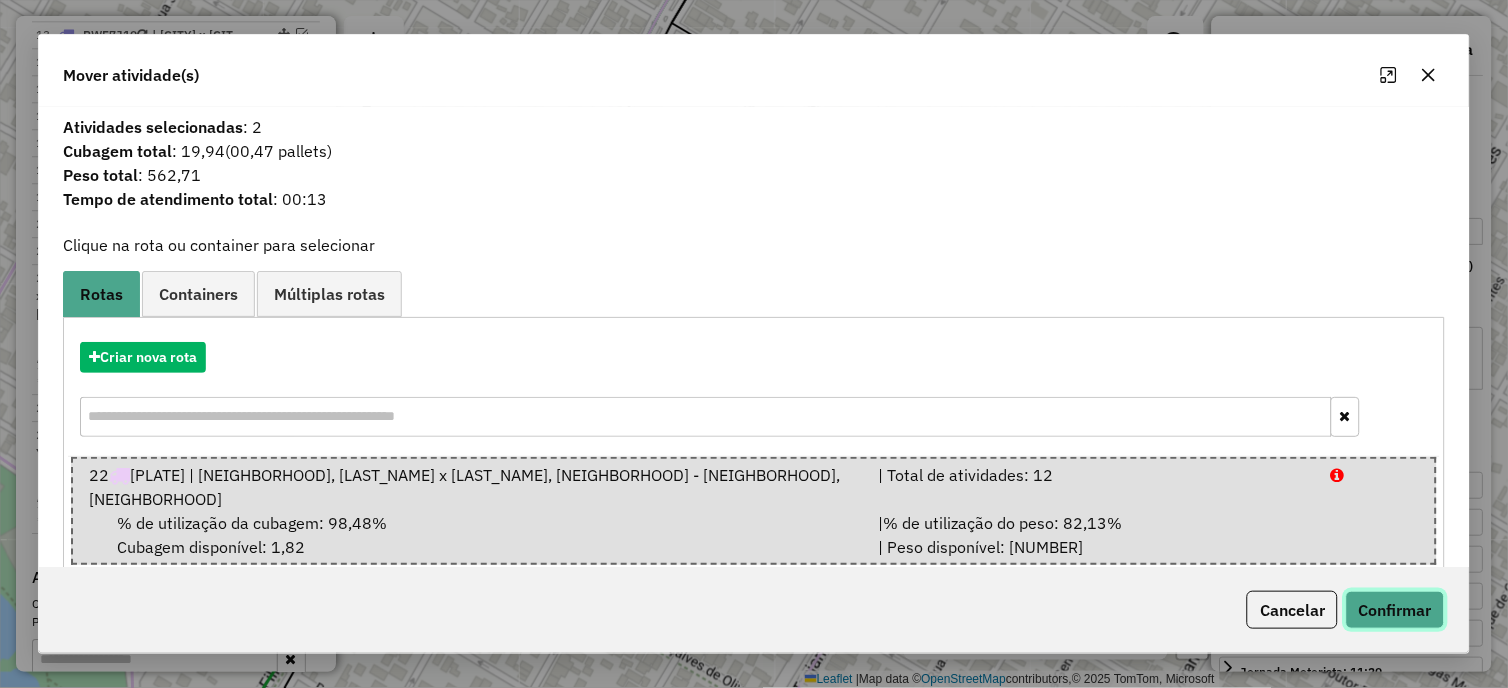 click on "Confirmar" 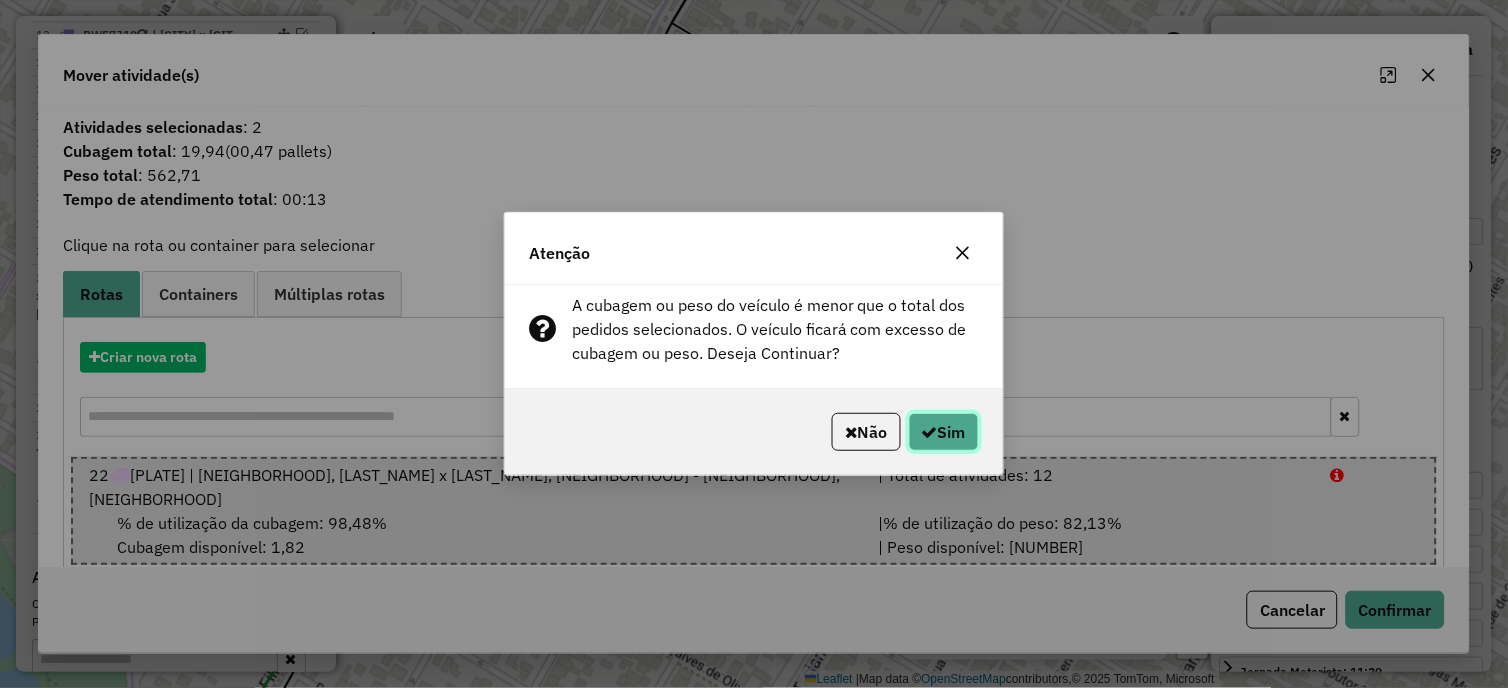 click on "Sim" 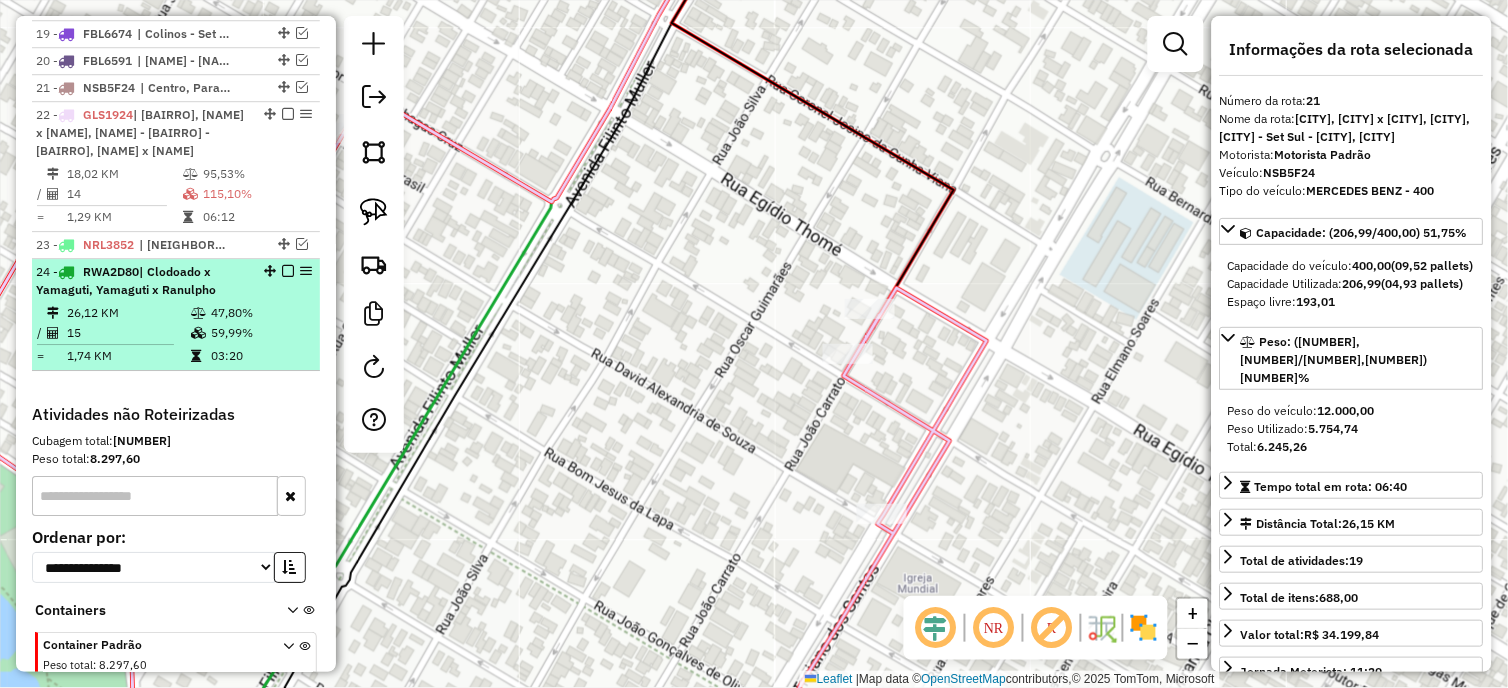 scroll, scrollTop: 1246, scrollLeft: 0, axis: vertical 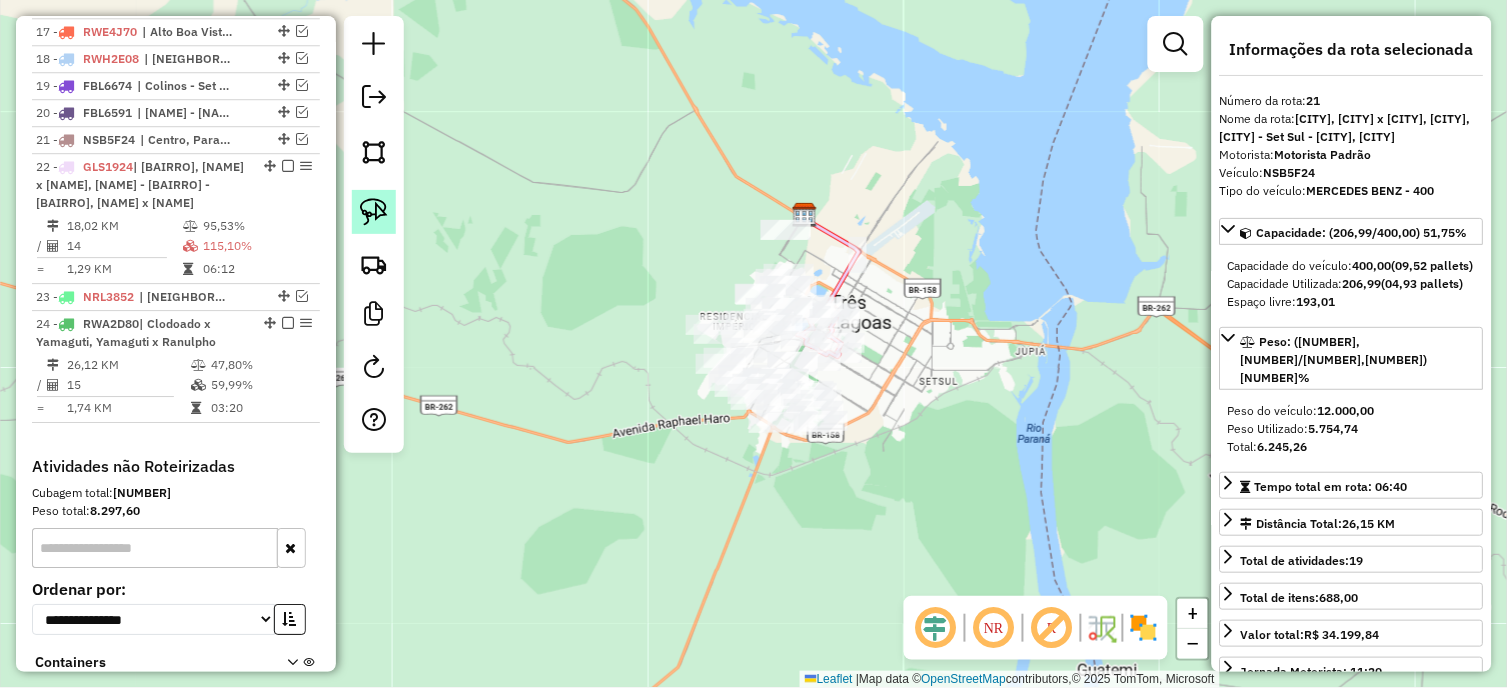 click 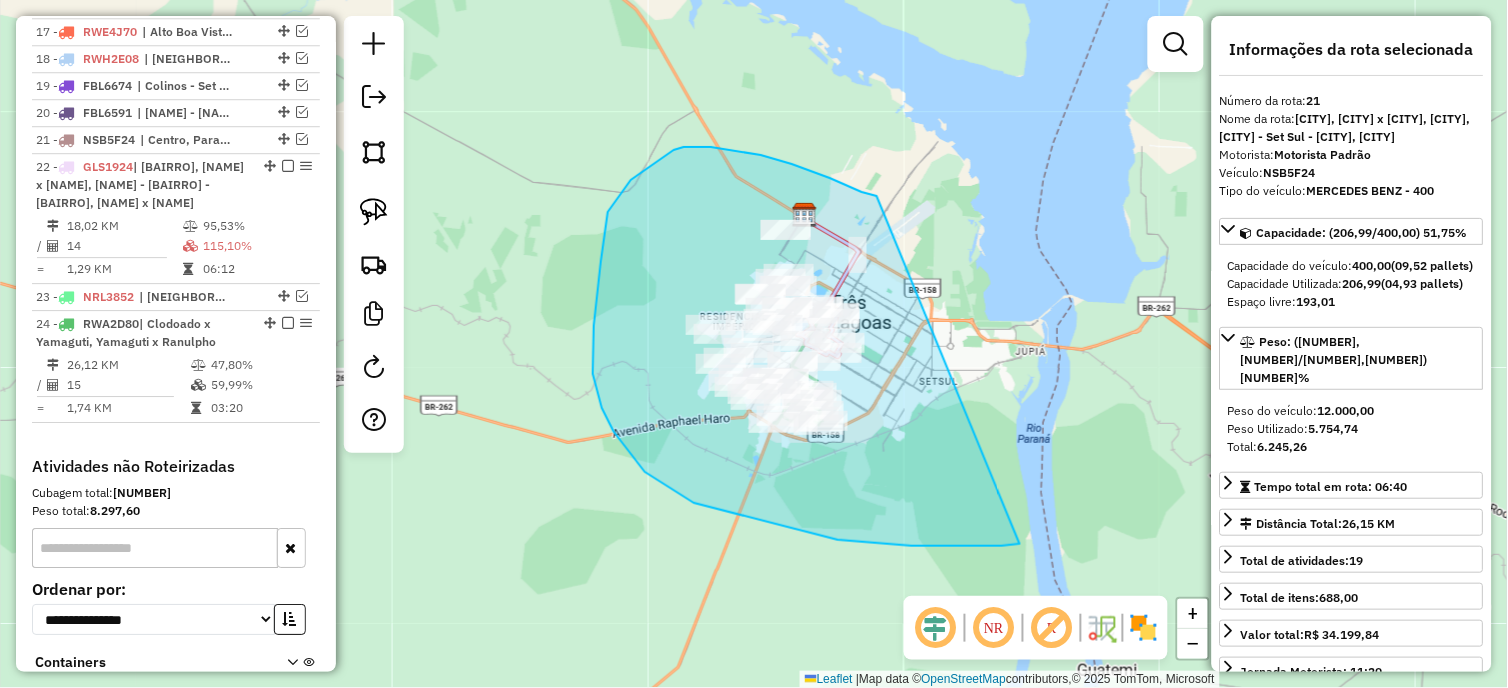 drag, startPoint x: 877, startPoint y: 196, endPoint x: 1036, endPoint y: 554, distance: 391.72055 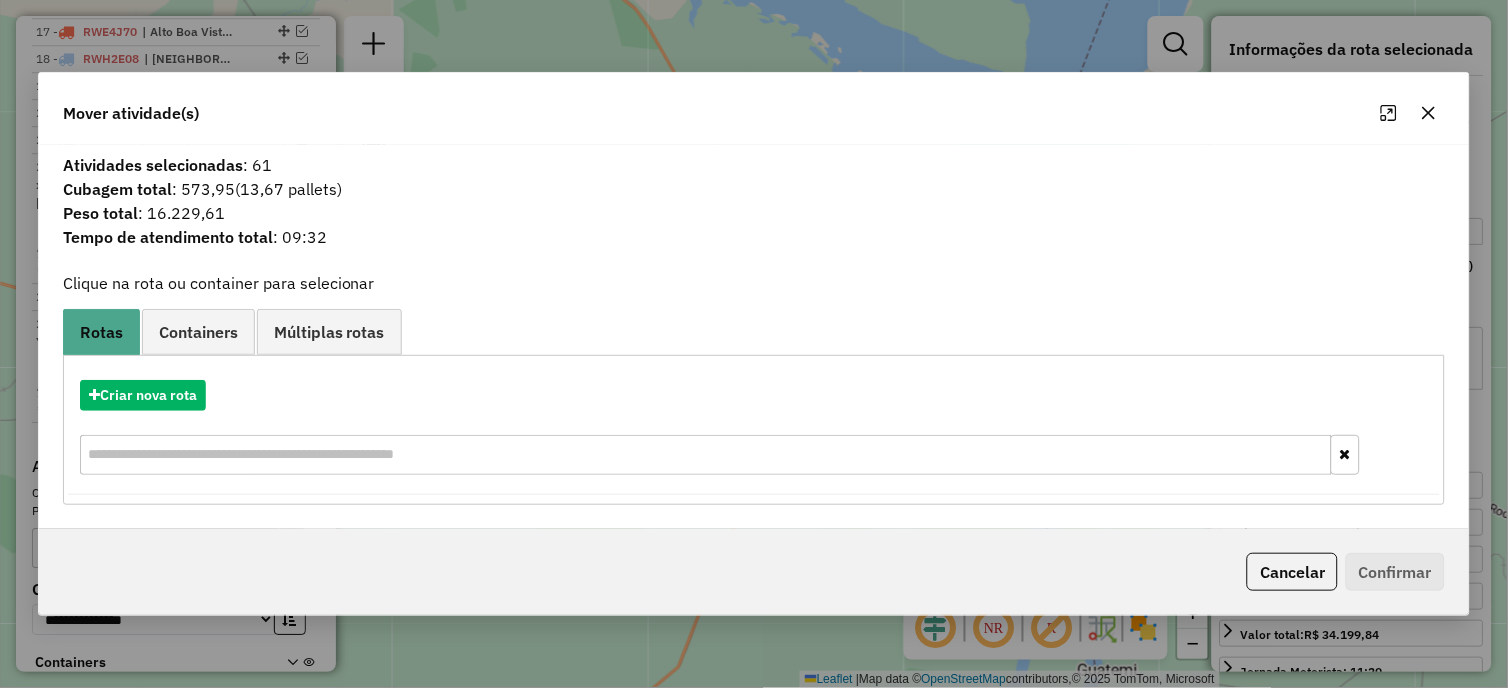 click 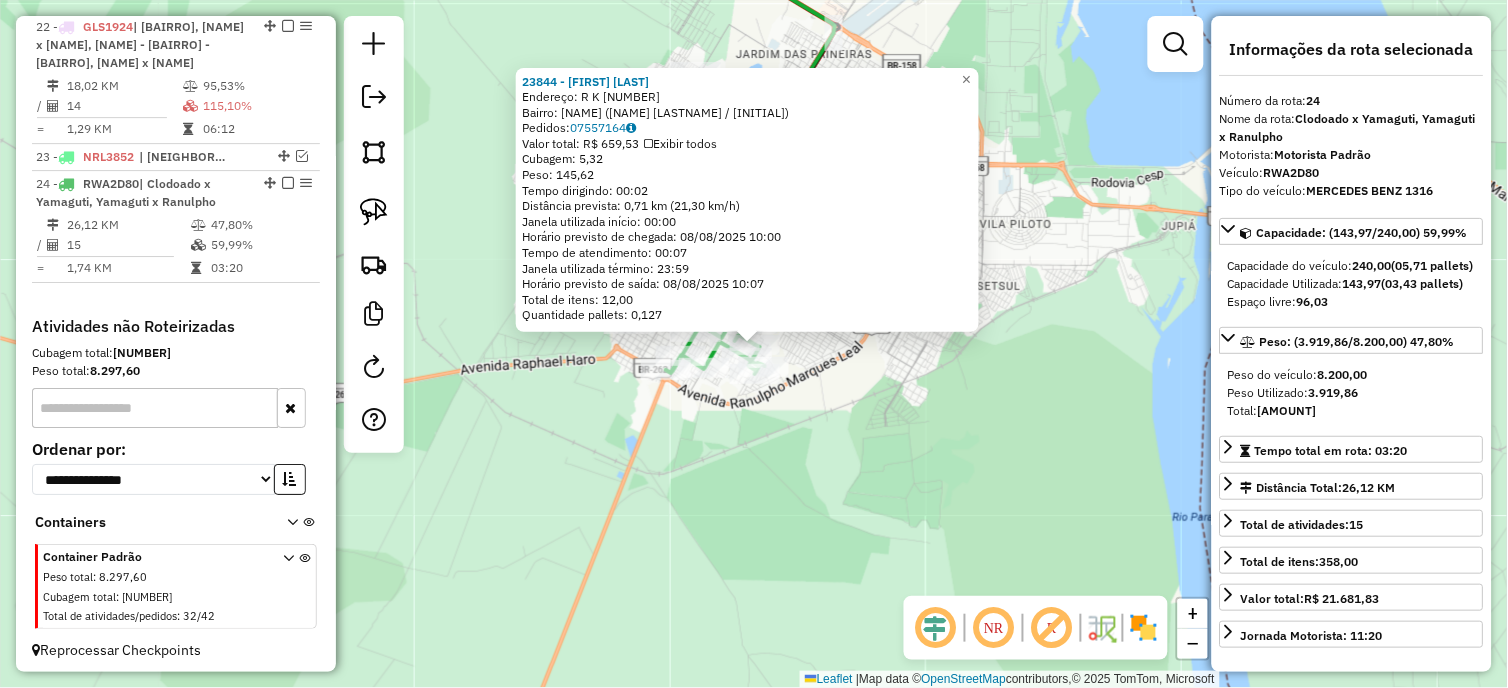 scroll, scrollTop: 1408, scrollLeft: 0, axis: vertical 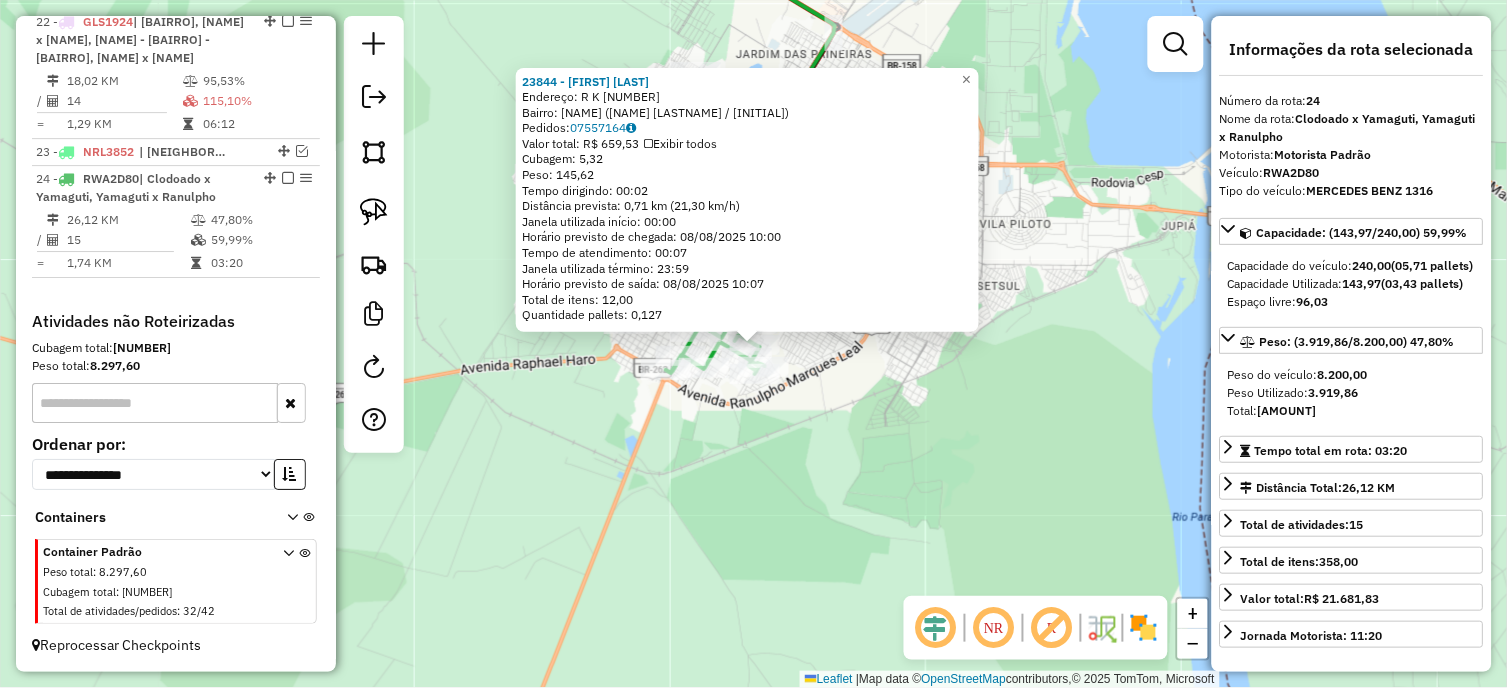 click on "23844 - [FIRST] [LAST]  Endereço: R   K                             1807   Bairro: [BAIRRO] ([FIRST] [LAST] / [STATE])   Pedidos:  07557164   Valor total: R$ 659,53   Exibir todos   Cubagem: 5,32  Peso: 145,62  Tempo dirigindo: 00:02   Distância prevista: 0,71 km (21,30 km/h)   Janela utilizada início: 00:00   Horário previsto de chegada: 08/08/2025 10:00   Tempo de atendimento: 00:07   Janela utilizada término: 23:59   Horário previsto de saída: 08/08/2025 10:07   Total de itens: 12,00   Quantidade pallets: 0,127  × Janela de atendimento Grade de atendimento Capacidade Transportadoras Veículos Cliente Pedidos  Rotas Selecione os dias de semana para filtrar as janelas de atendimento  Seg   Ter   Qua   Qui   Sex   Sáb   Dom  Informe o período da janela de atendimento: De: Até:  Filtrar exatamente a janela do cliente  Considerar janela de atendimento padrão  Selecione os dias de semana para filtrar as grades de atendimento  Seg   Ter   Qua   Qui   Sex   Sáb   Dom   Peso mínimo:   De:  +" 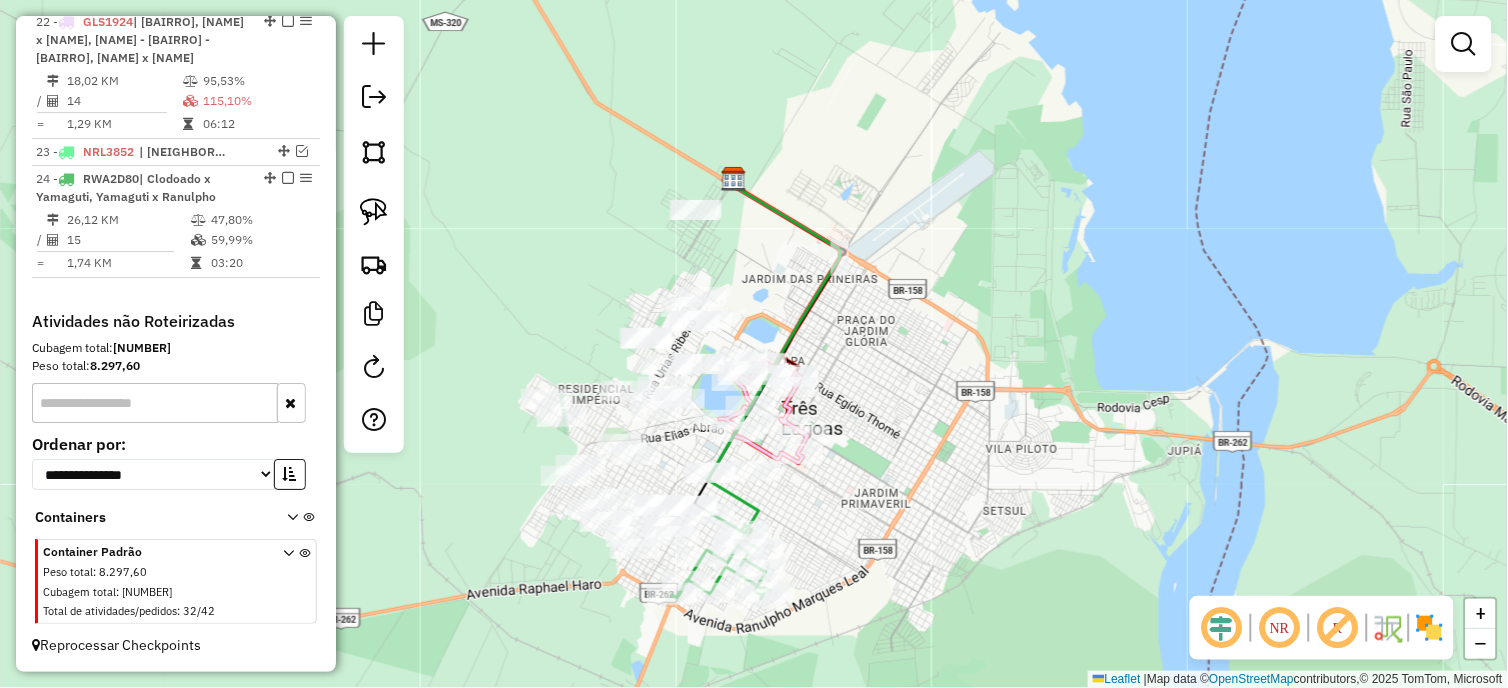 drag, startPoint x: 870, startPoint y: 390, endPoint x: 853, endPoint y: 540, distance: 150.96027 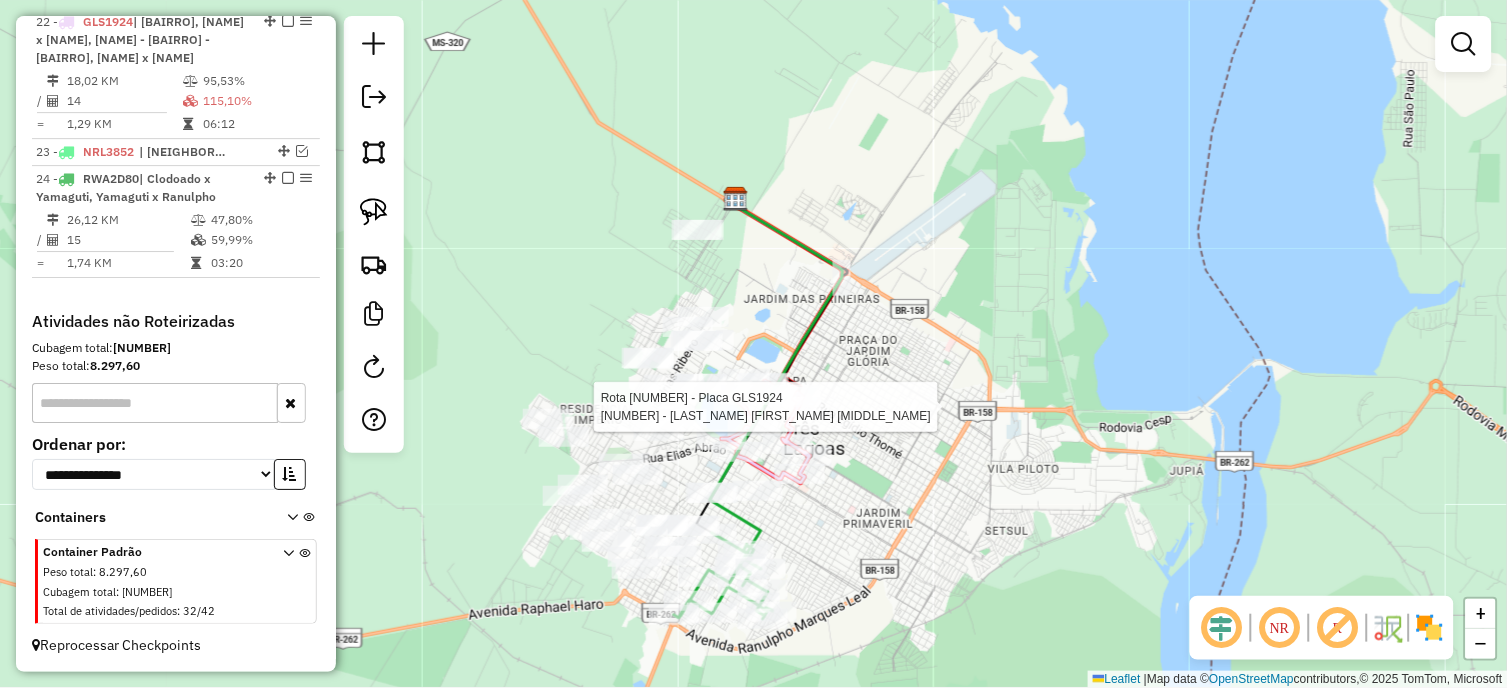 select on "*********" 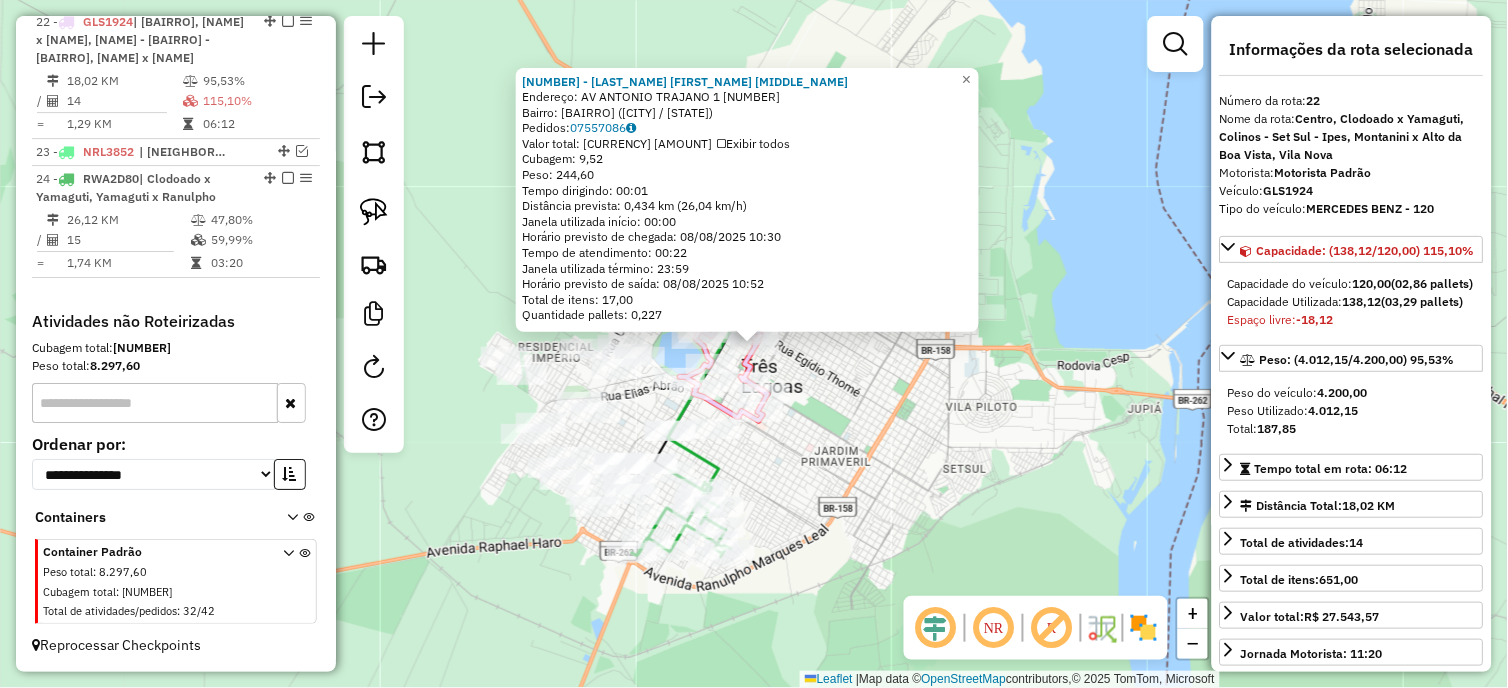 scroll, scrollTop: 1385, scrollLeft: 0, axis: vertical 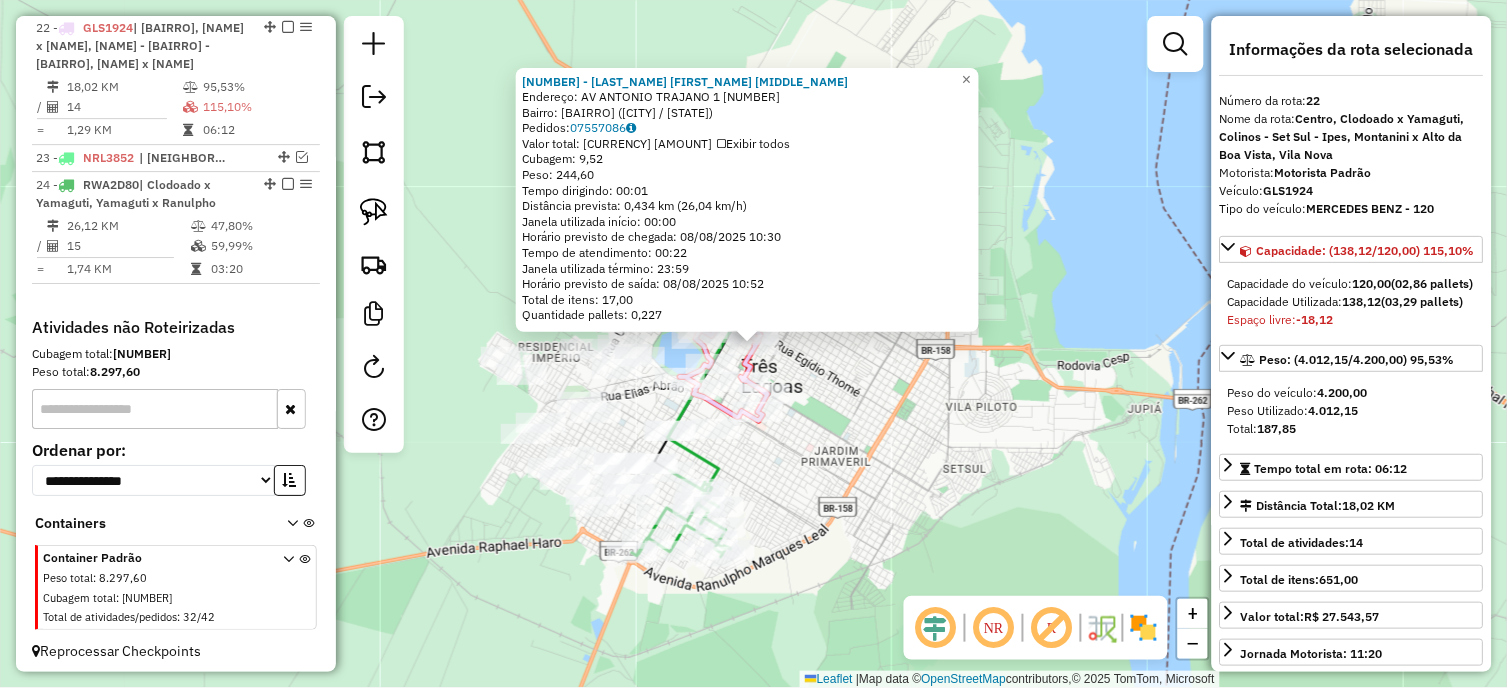 click on "[NUMBER] - [VALDECIR LUIZ COLLET] Endereço: [AV ANTONIO TRAJANO] [NUMBER] [NUMBER] Bairro: [CENTRO] ([TRES LAGOAS] / [MS]) Pedidos: [NUMBER] Valor total: [PRICE] Exibir todos Cubagem: [NUMBER] Peso: [NUMBER] Tempo dirigindo: [TIME] Distância prevista: [NUMBER] km ([NUMBER] km/h) Janela utilizada início: [TIME] Horário previsto de chegada: [DATE] [TIME] Tempo de atendimento: [TIME] Janela utilizada término: [TIME] Horário previsto de saída: [DATE] [TIME] Total de itens: [NUMBER] Quantidade pallets: [NUMBER] × Janela de atendimento Grade de atendimento Capacidade Transportadoras Veículos Cliente Pedidos Rotas Selecione os dias de semana para filtrar as janelas de atendimento Seg Ter Qua Qui Sex Sáb Dom Informe o período da janela de atendimento: De: Até: Filtrar exatamente a janela do cliente Considerar janela de atendimento padrão Selecione os dias de semana para filtrar as grades de atendimento Seg Ter Qua Qui Sex Sáb Dom Peso mínimo: Peso máximo: +" 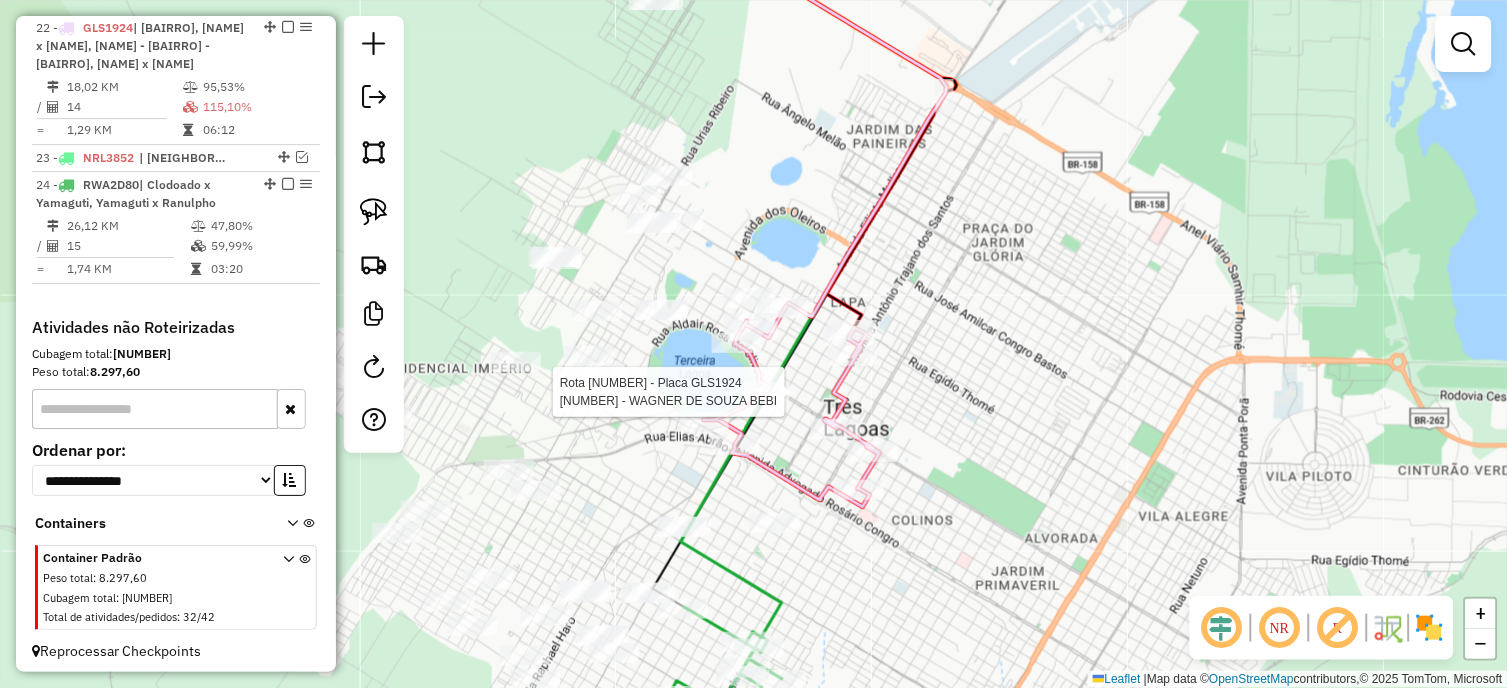 click 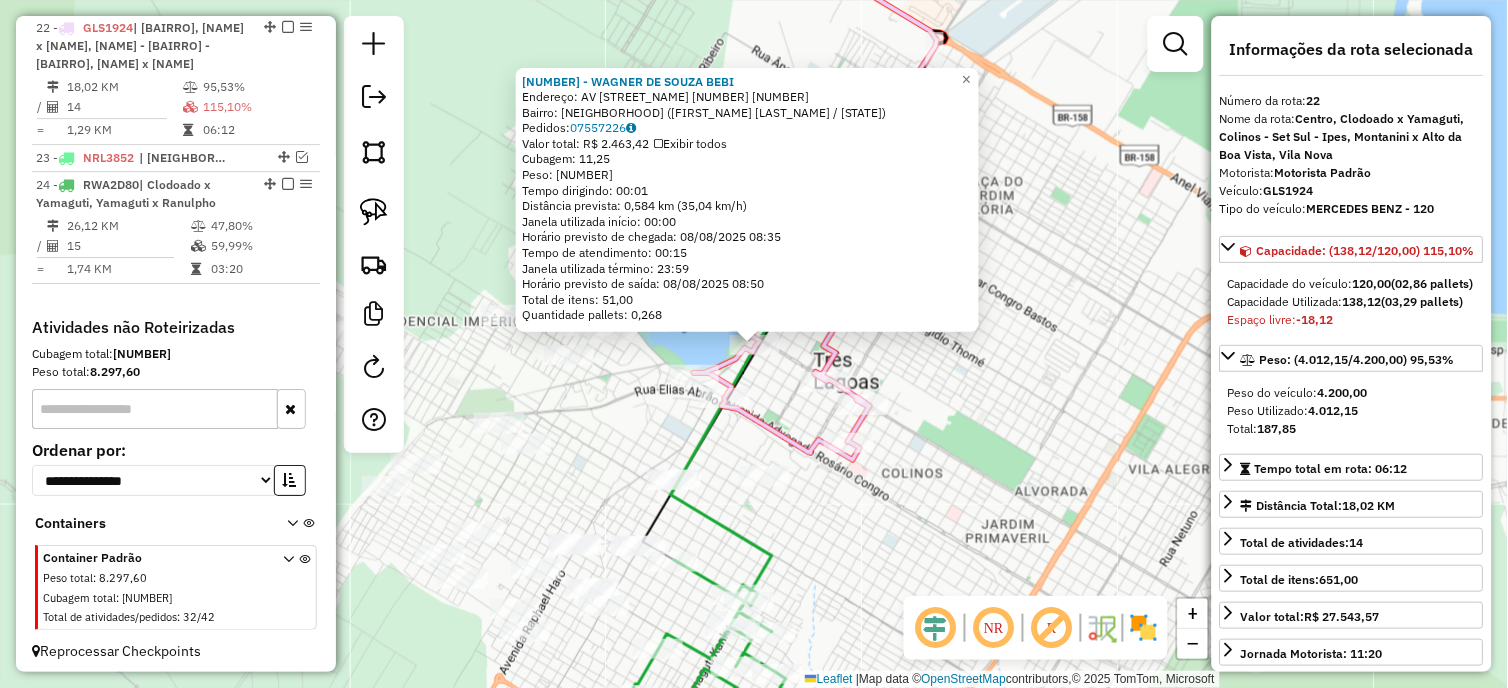 scroll, scrollTop: 444, scrollLeft: 0, axis: vertical 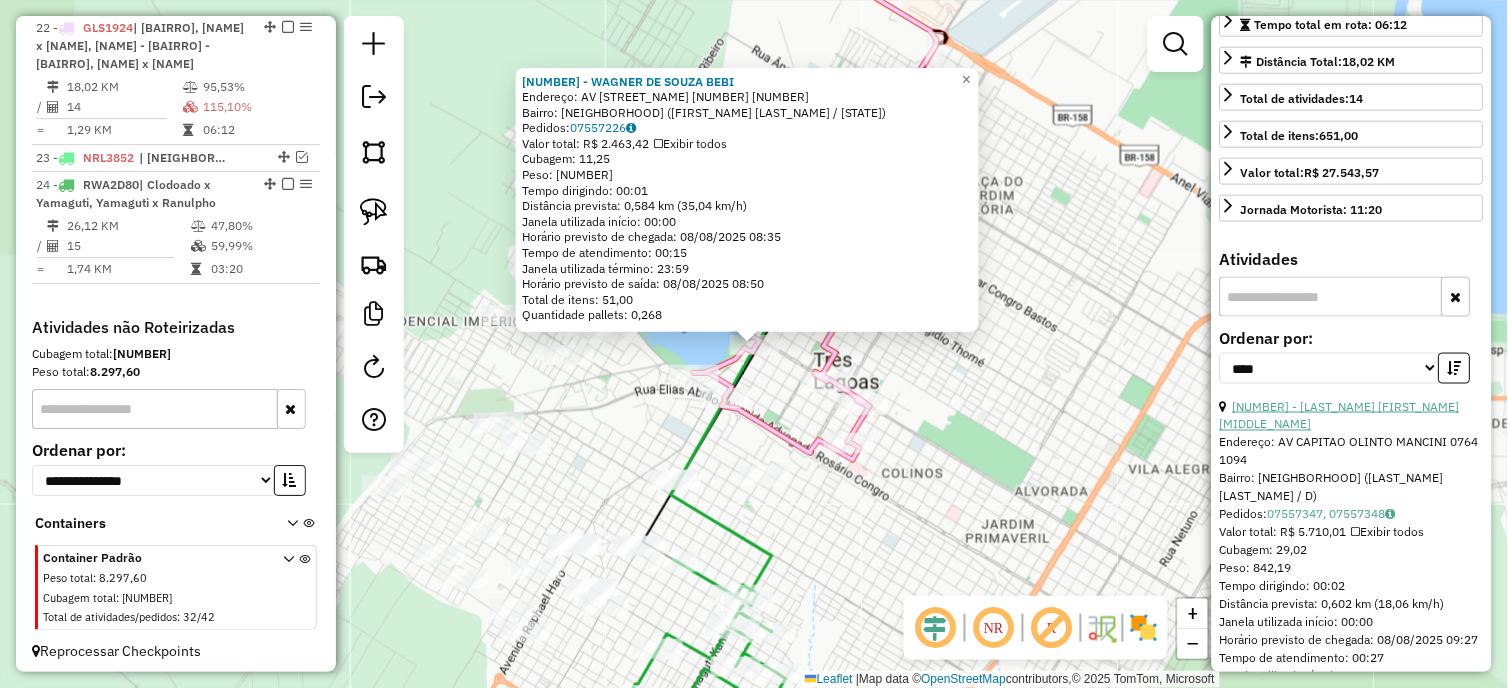 click on "[NUMBER] - [LAST_NAME] [FIRST_NAME] [MIDDLE_NAME]" at bounding box center [1340, 415] 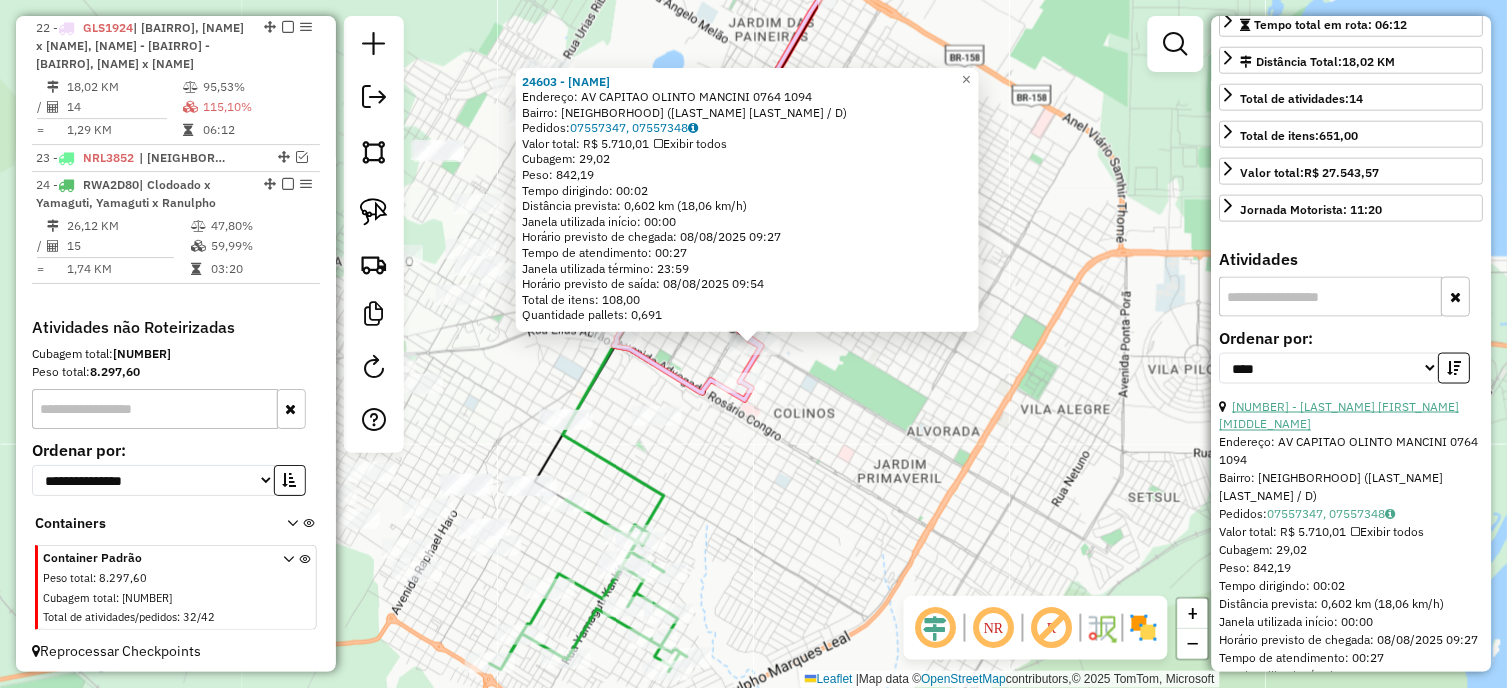 scroll, scrollTop: 777, scrollLeft: 0, axis: vertical 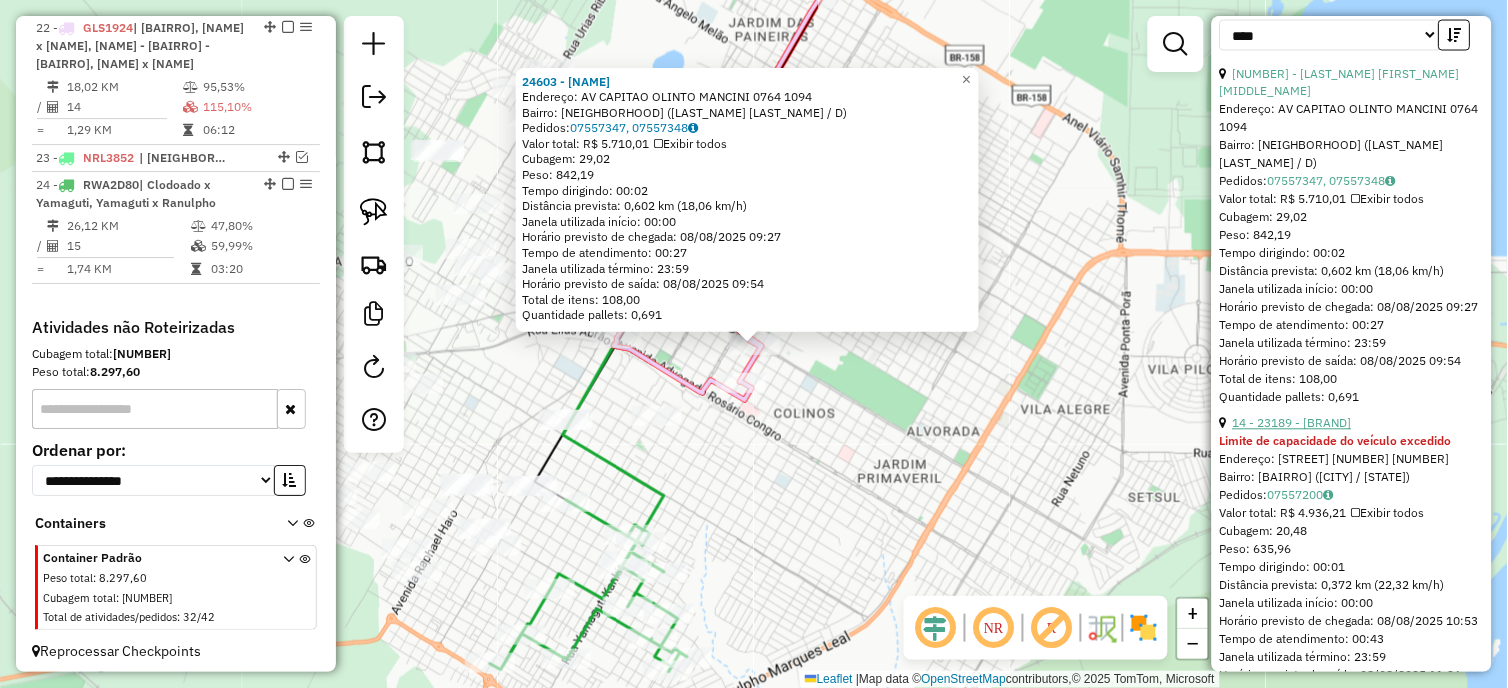 click on "14 - 23189 - [BRAND]" at bounding box center [1292, 423] 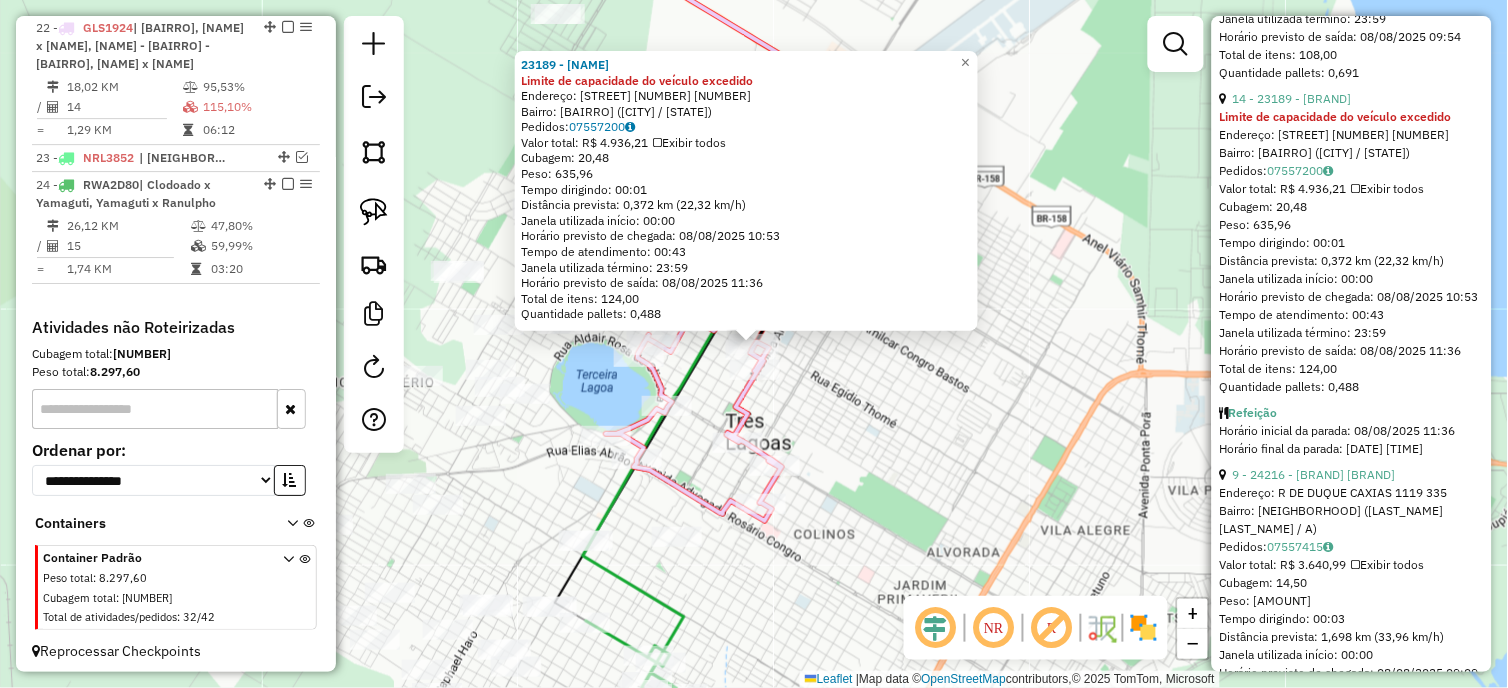 scroll, scrollTop: 1111, scrollLeft: 0, axis: vertical 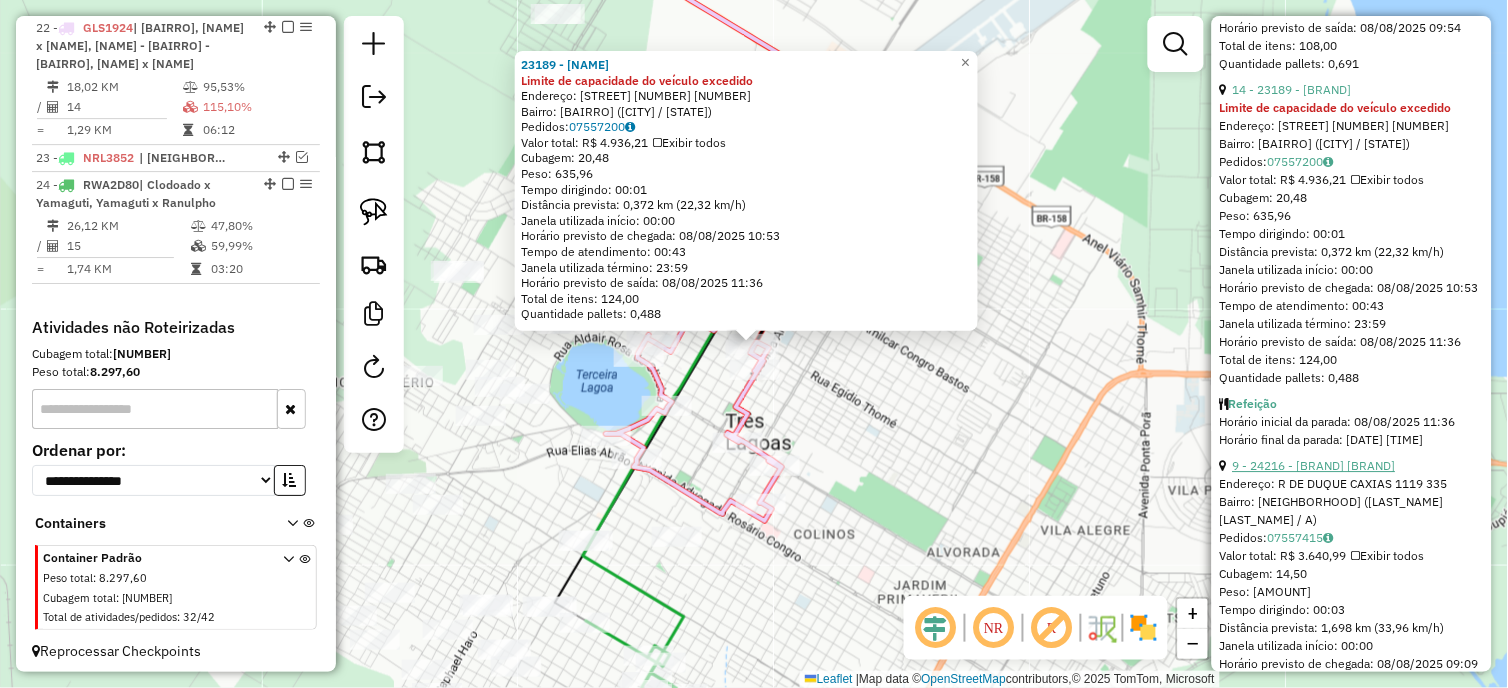 click on "9 - 24216 - [BRAND] [BRAND]" at bounding box center [1314, 465] 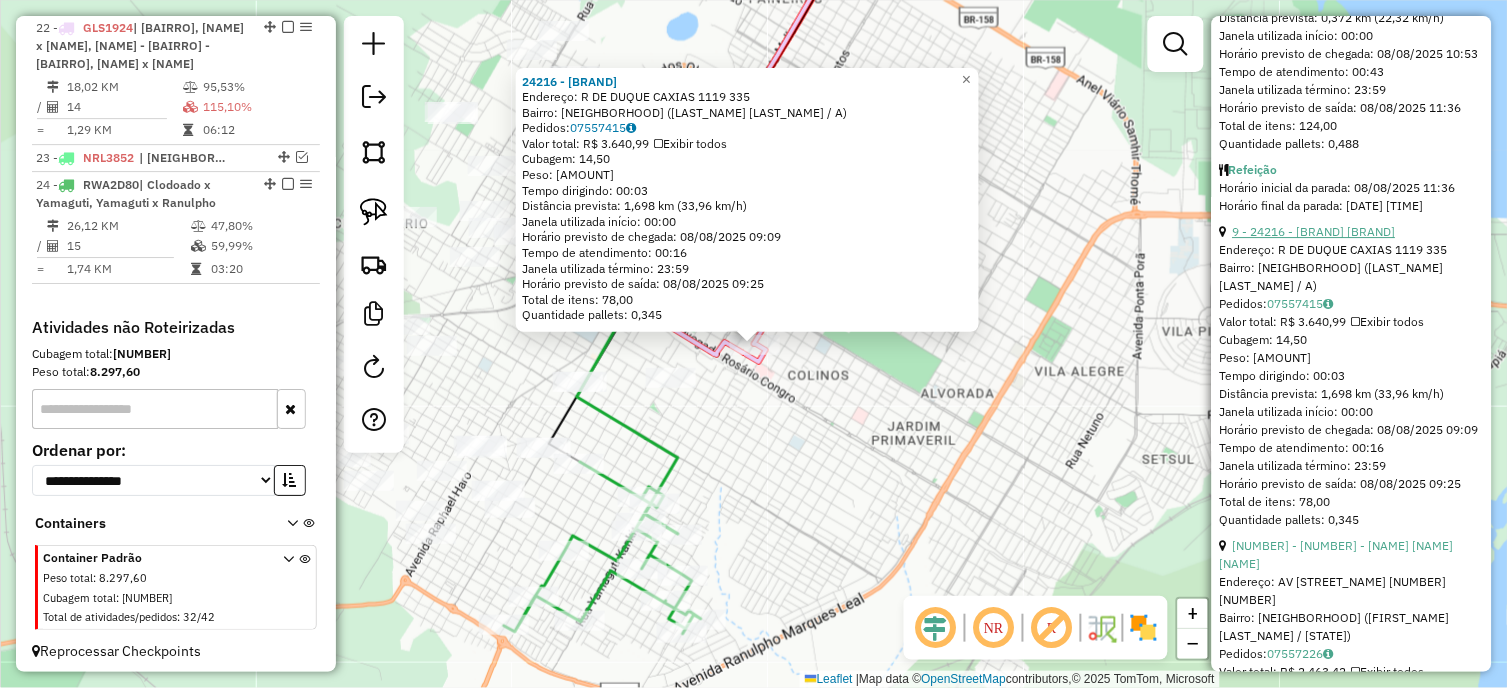 scroll, scrollTop: 1444, scrollLeft: 0, axis: vertical 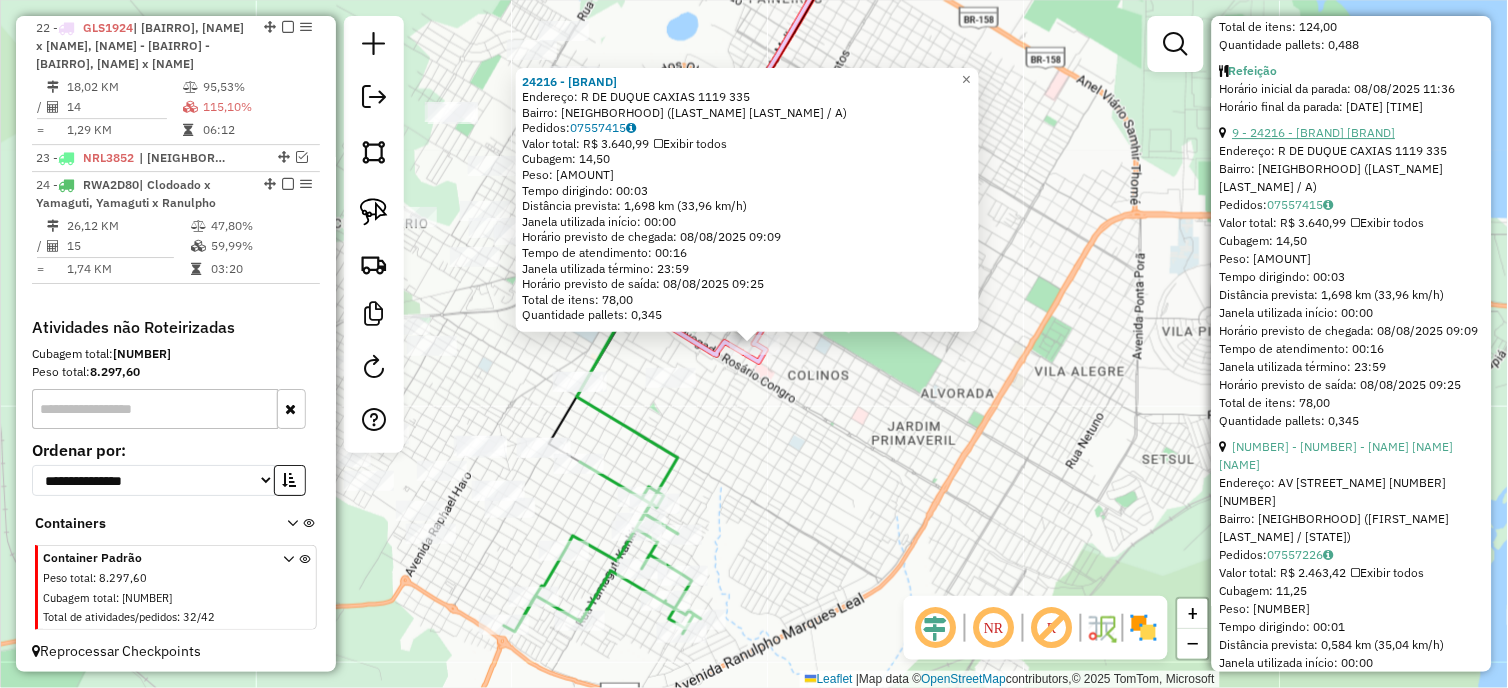 click on "[NUMBER] - [NUMBER] - [NAME] [NAME] [NAME]" at bounding box center (1337, 455) 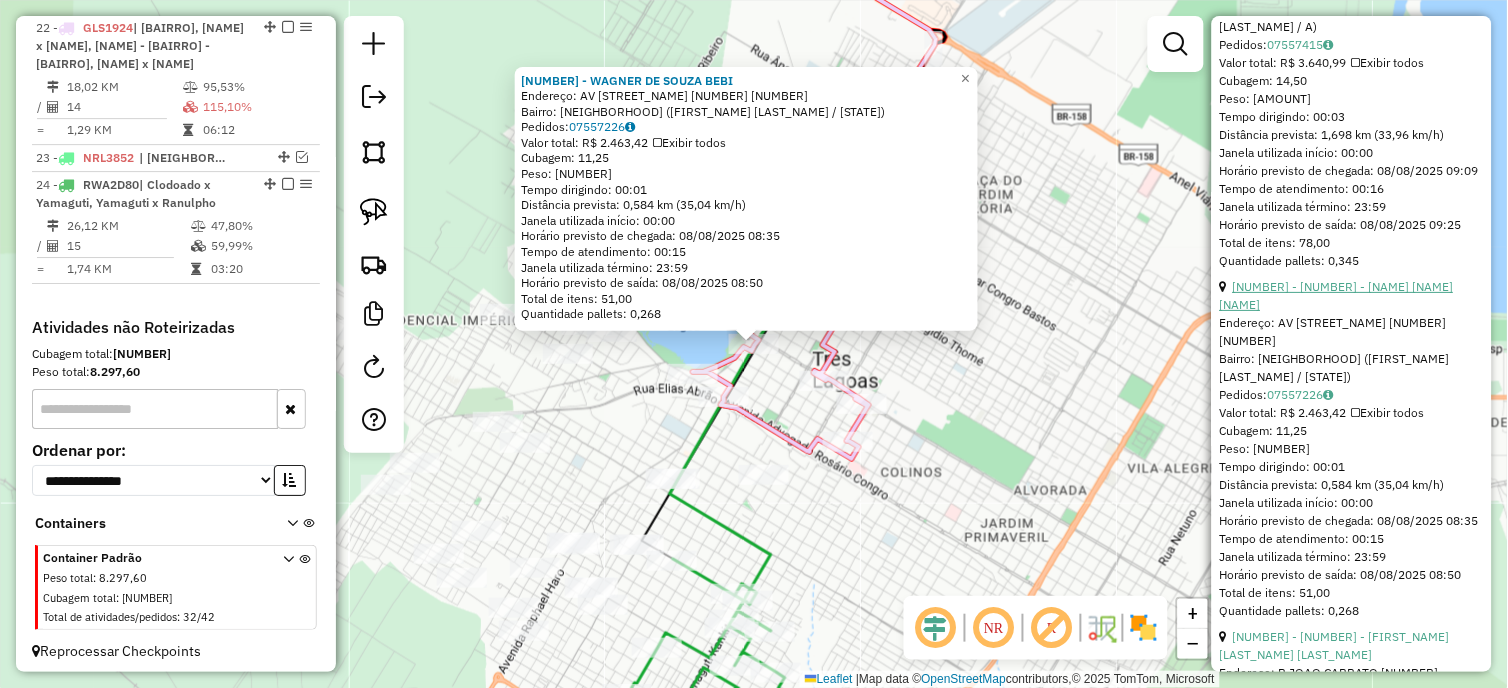 scroll, scrollTop: 1777, scrollLeft: 0, axis: vertical 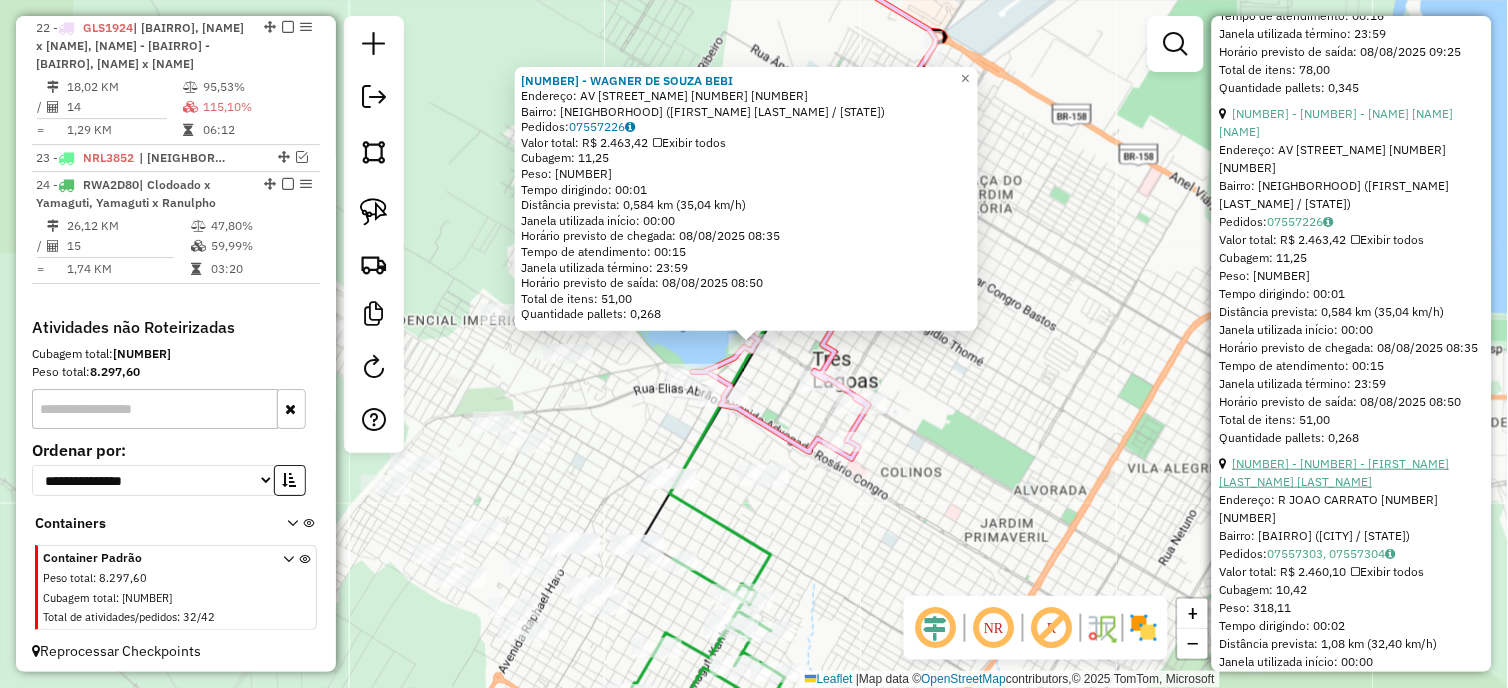 click on "[NUMBER] - [NUMBER] - [FIRST_NAME] [LAST_NAME] [LAST_NAME]" at bounding box center [1335, 472] 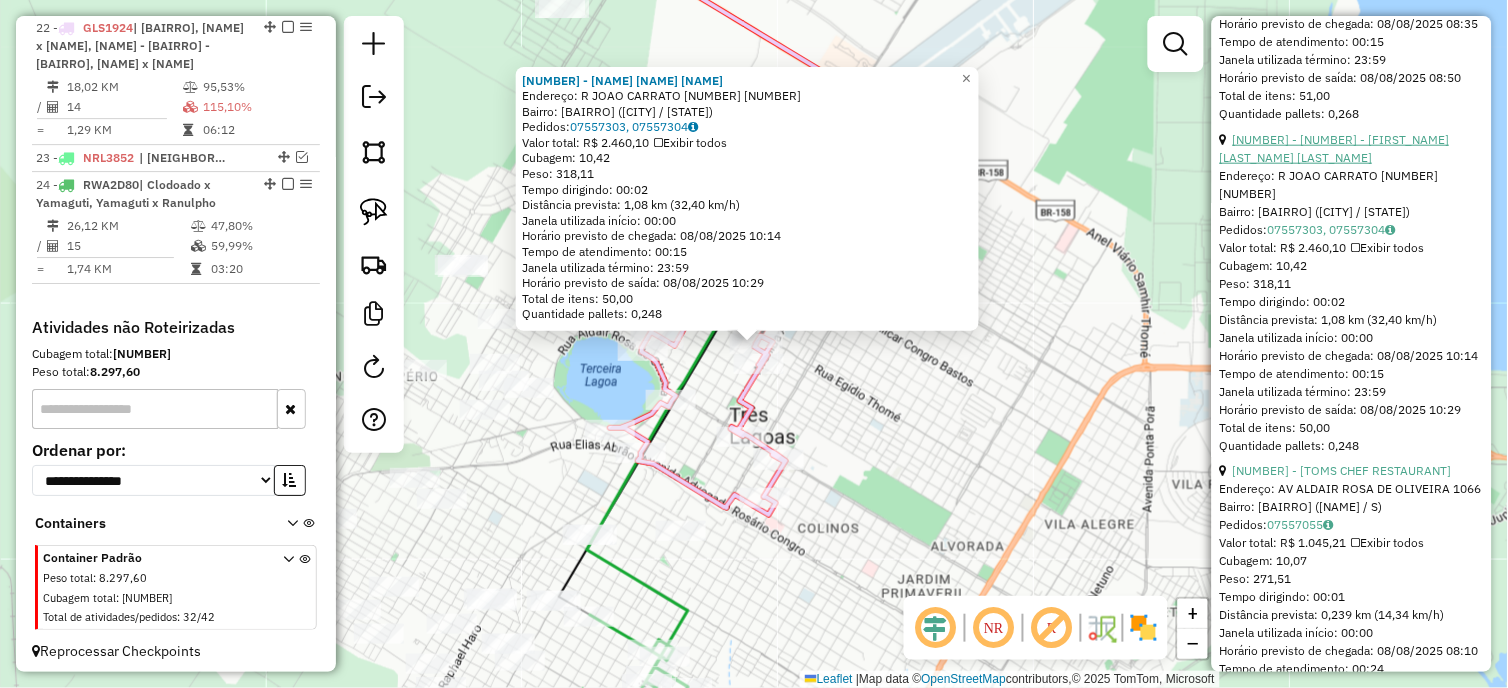 scroll, scrollTop: 2111, scrollLeft: 0, axis: vertical 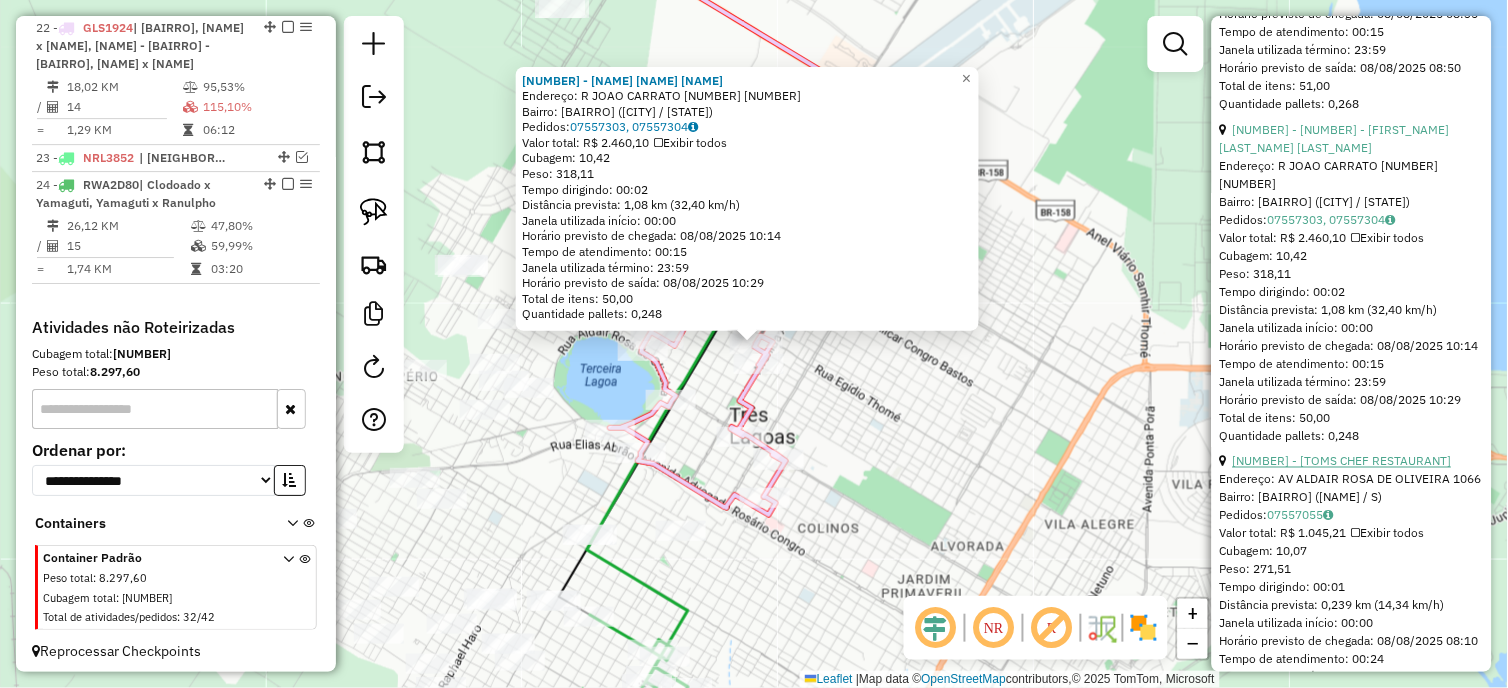 click on "[NUMBER] - [TOMS CHEF RESTAURANT]" at bounding box center [1342, 461] 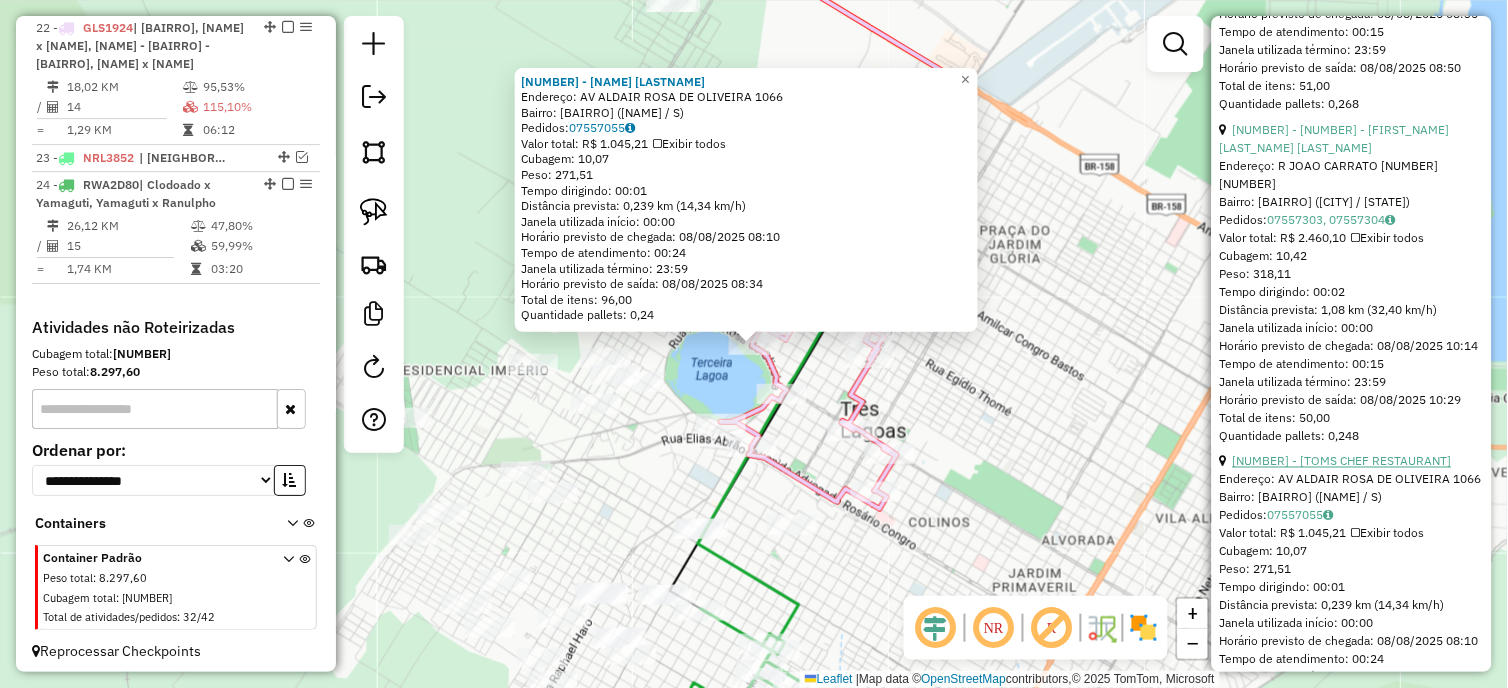scroll, scrollTop: 2444, scrollLeft: 0, axis: vertical 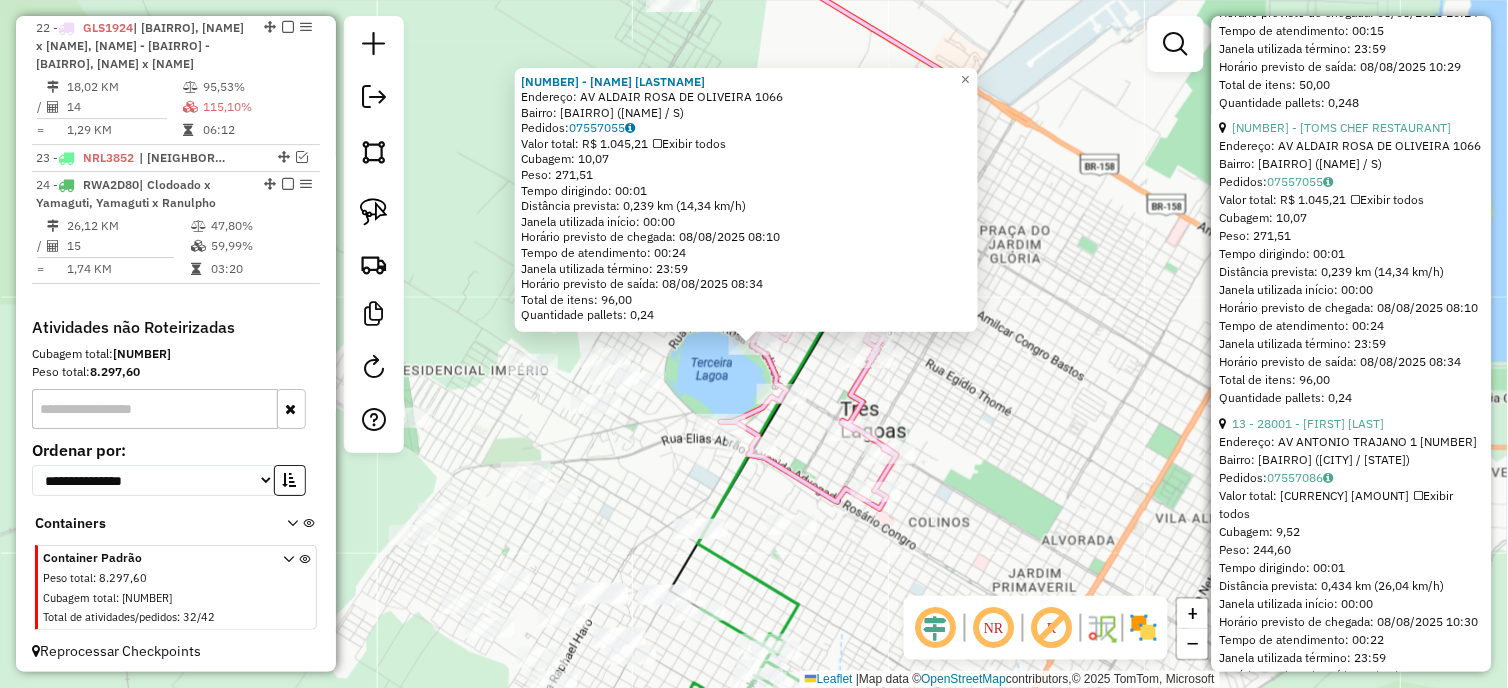 drag, startPoint x: 1056, startPoint y: 512, endPoint x: 1043, endPoint y: 511, distance: 13.038404 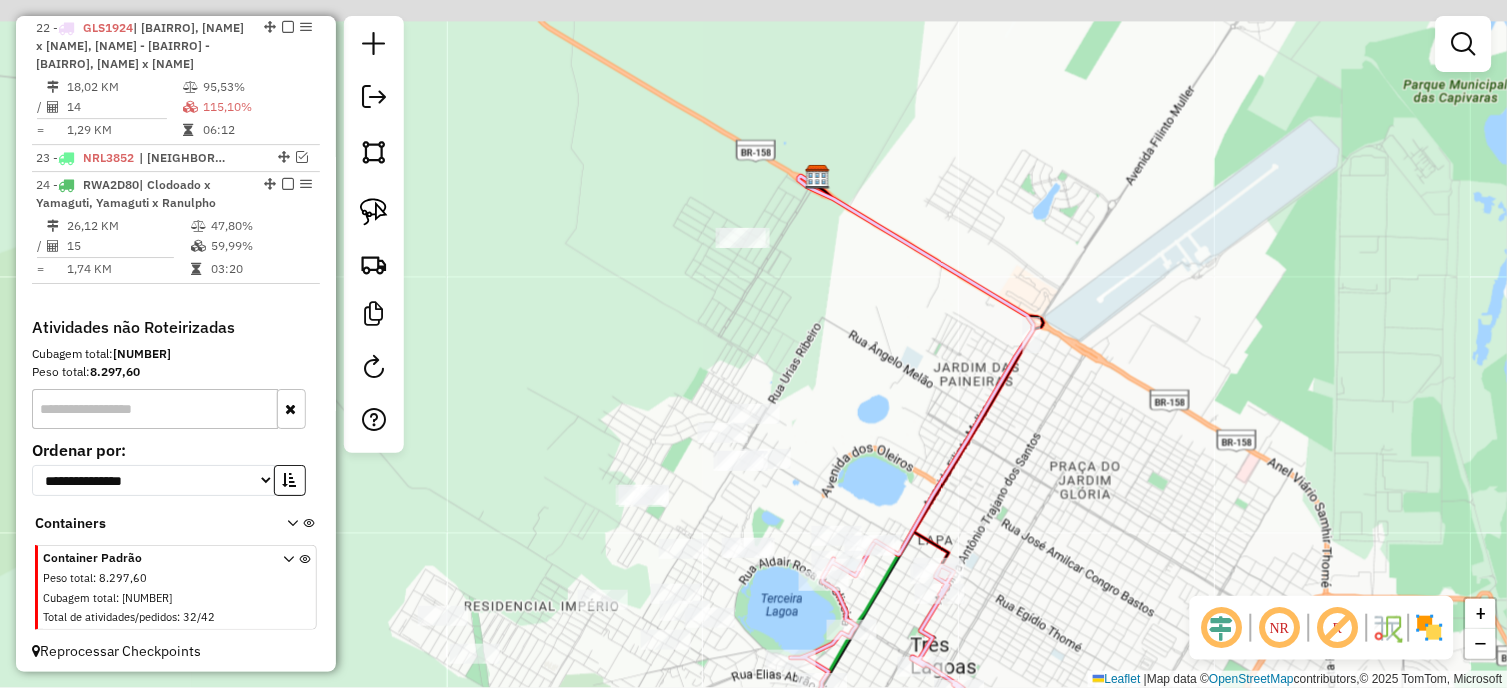 drag, startPoint x: 922, startPoint y: 388, endPoint x: 992, endPoint y: 624, distance: 246.16255 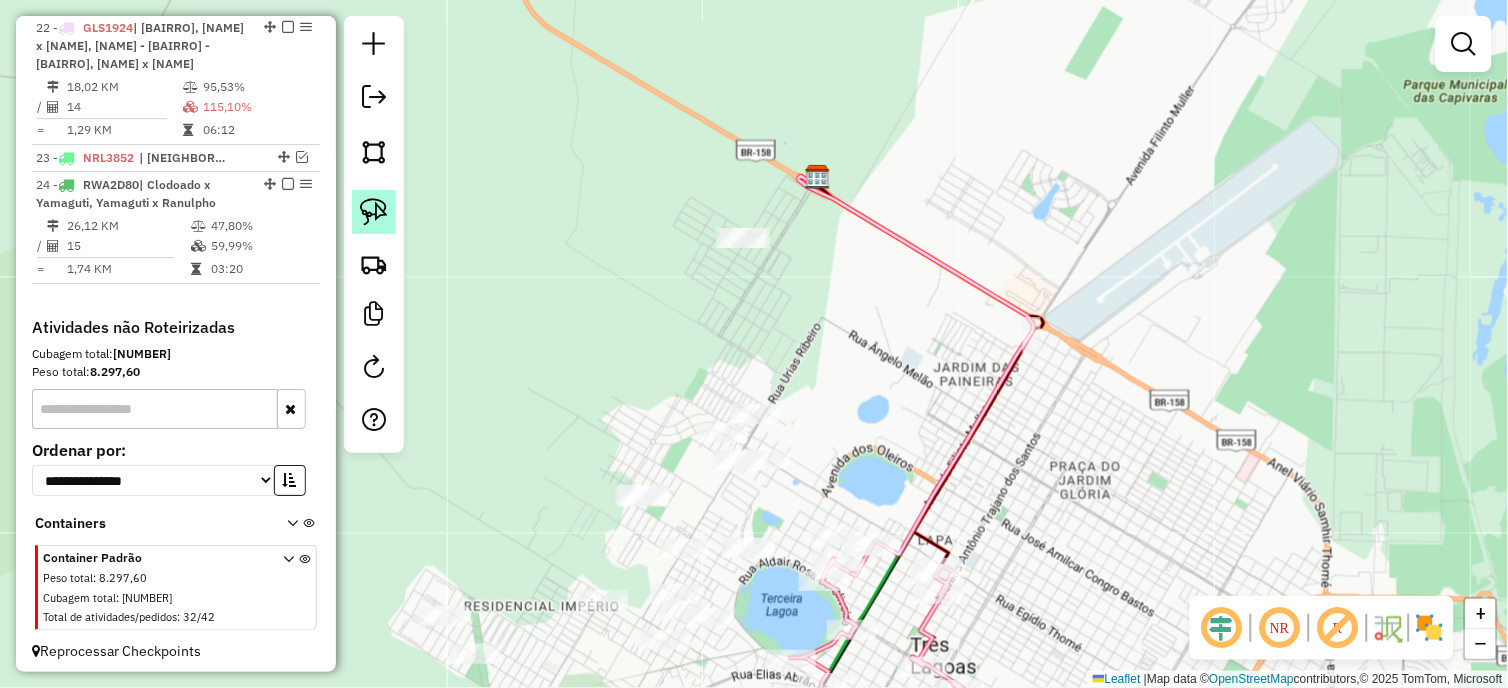 click 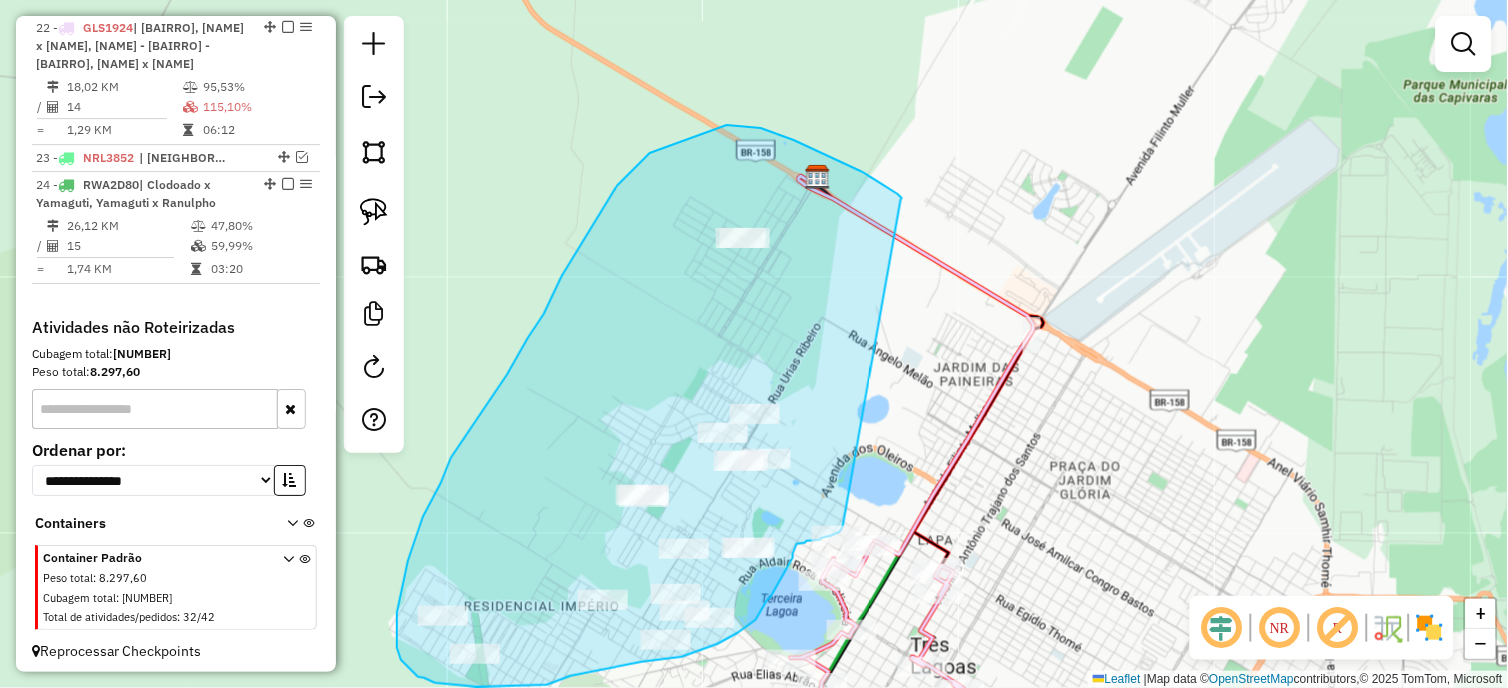 click on "Janela de atendimento Grade de atendimento Capacidade Transportadoras Veículos Cliente Pedidos  Rotas Selecione os dias de semana para filtrar as janelas de atendimento  Seg   Ter   Qua   Qui   Sex   Sáb   Dom  Informe o período da janela de atendimento: De: Até:  Filtrar exatamente a janela do cliente  Considerar janela de atendimento padrão  Selecione os dias de semana para filtrar as grades de atendimento  Seg   Ter   Qua   Qui   Sex   Sáb   Dom   Considerar clientes sem dia de atendimento cadastrado  Clientes fora do dia de atendimento selecionado Filtrar as atividades entre os valores definidos abaixo:  Peso mínimo:   Peso máximo:   Cubagem mínima:   Cubagem máxima:   De:   Até:  Filtrar as atividades entre o tempo de atendimento definido abaixo:  De:   Até:   Considerar capacidade total dos clientes não roteirizados Transportadora: Selecione um ou mais itens Tipo de veículo: Selecione um ou mais itens Veículo: Selecione um ou mais itens Motorista: Selecione um ou mais itens Nome: Rótulo:" 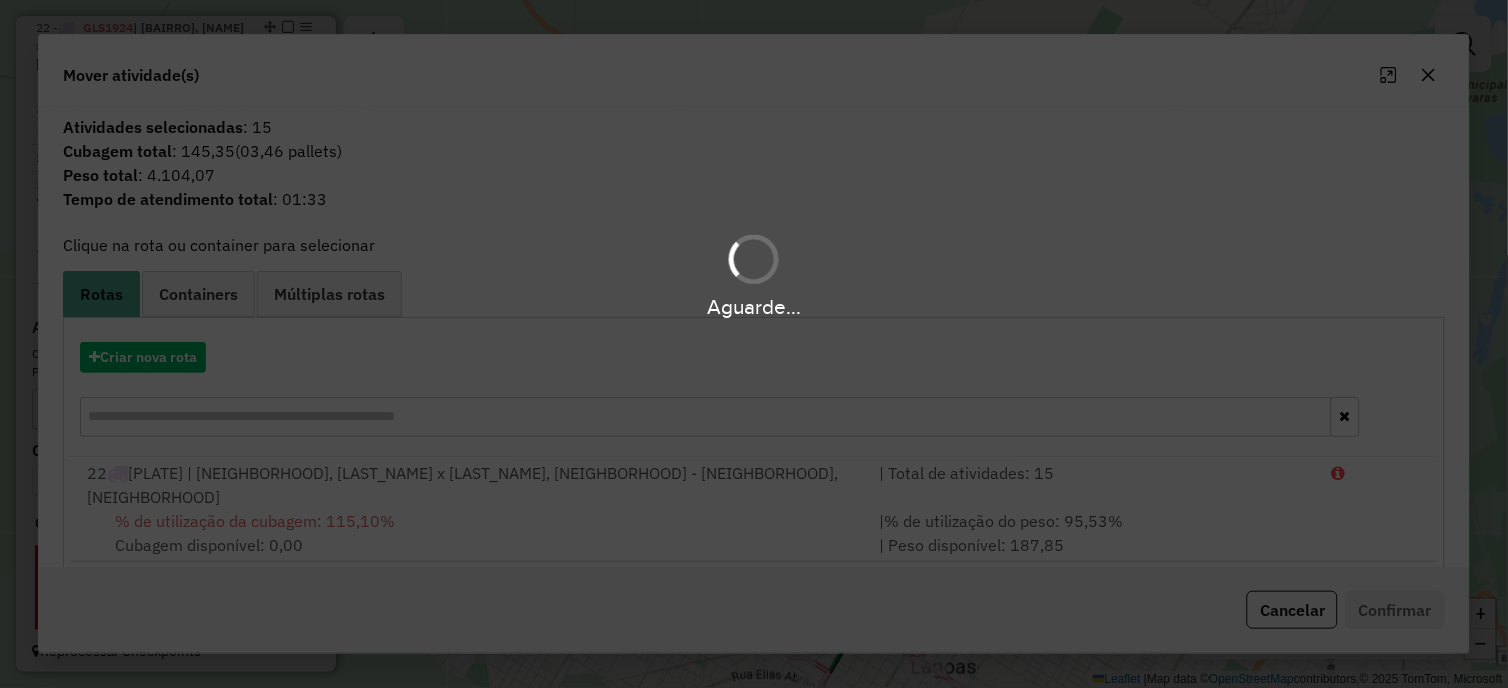 click on "Aguarde..." at bounding box center (754, 344) 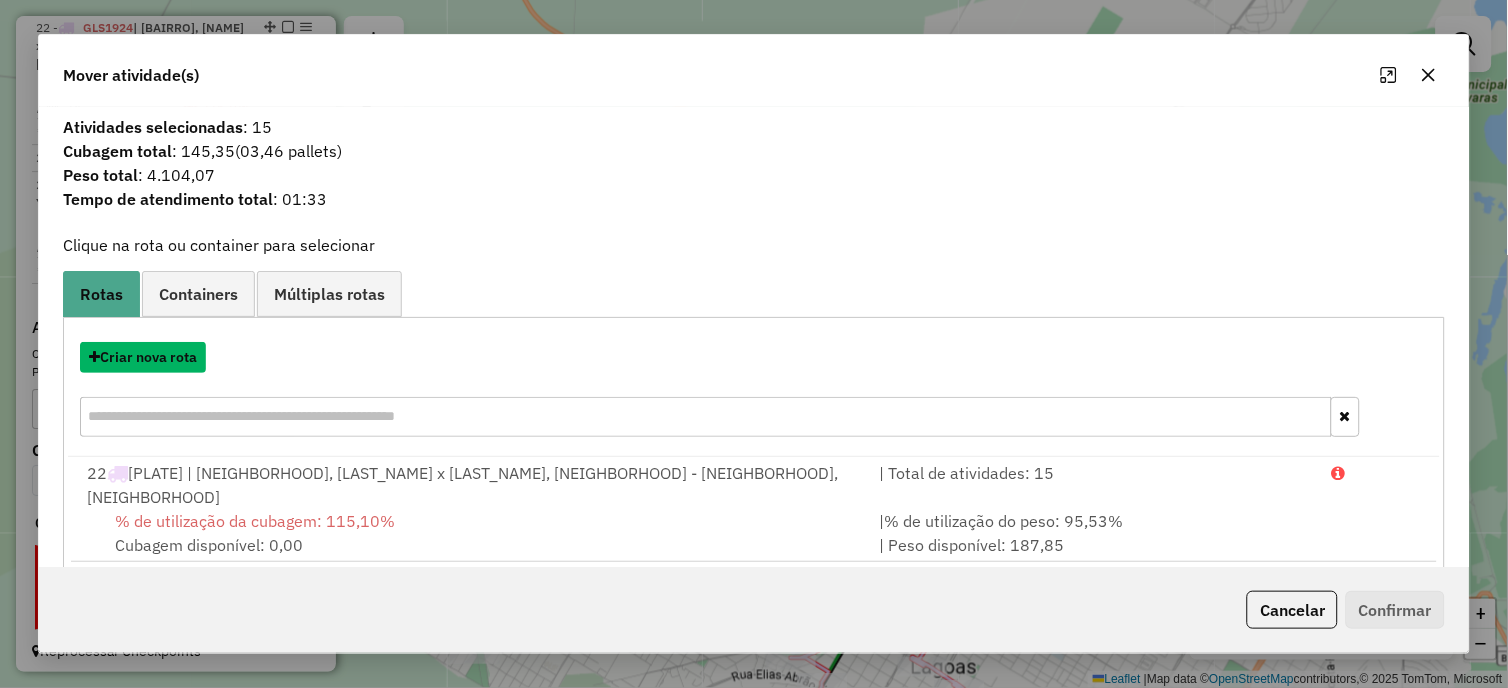 click on "Criar nova rota" at bounding box center [143, 357] 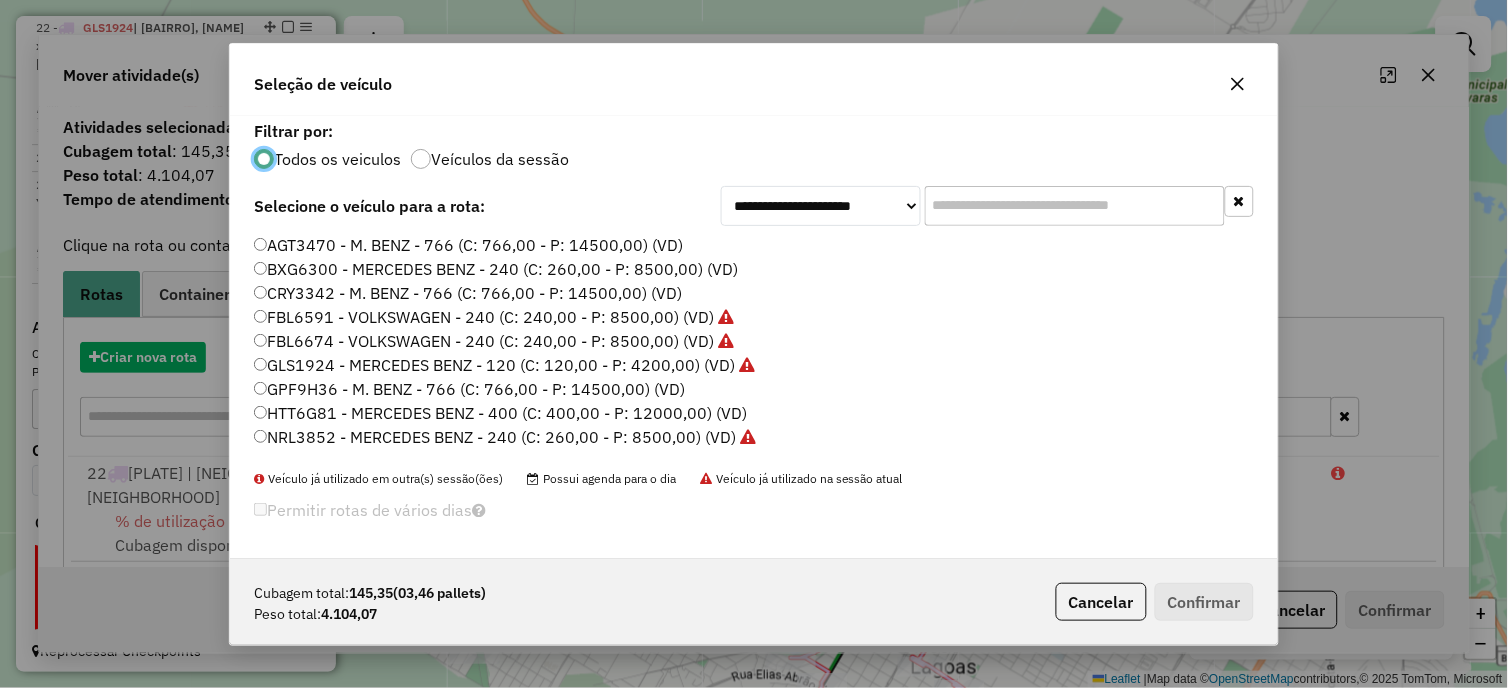 scroll, scrollTop: 11, scrollLeft: 5, axis: both 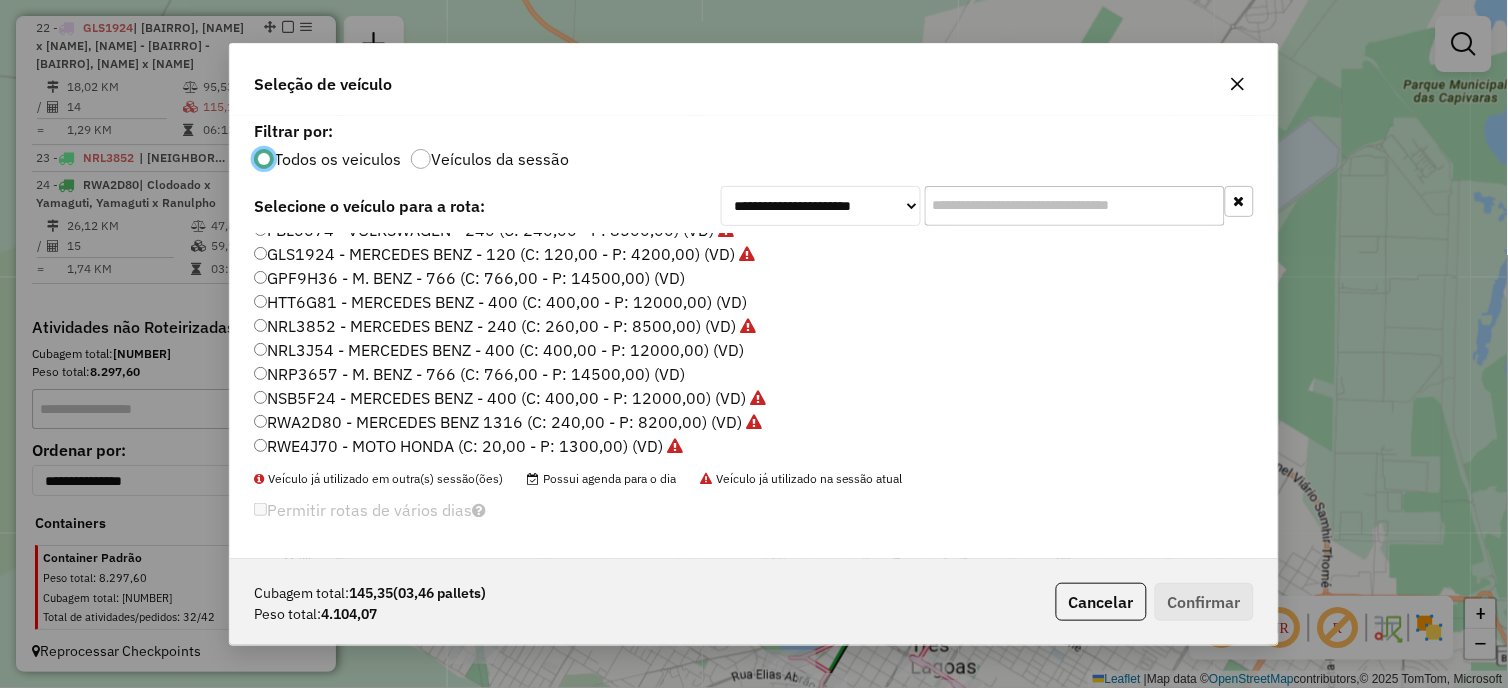 click on "NRL3J54 - MERCEDES BENZ - 400 (C: 400,00 - P: 12000,00) (VD)" 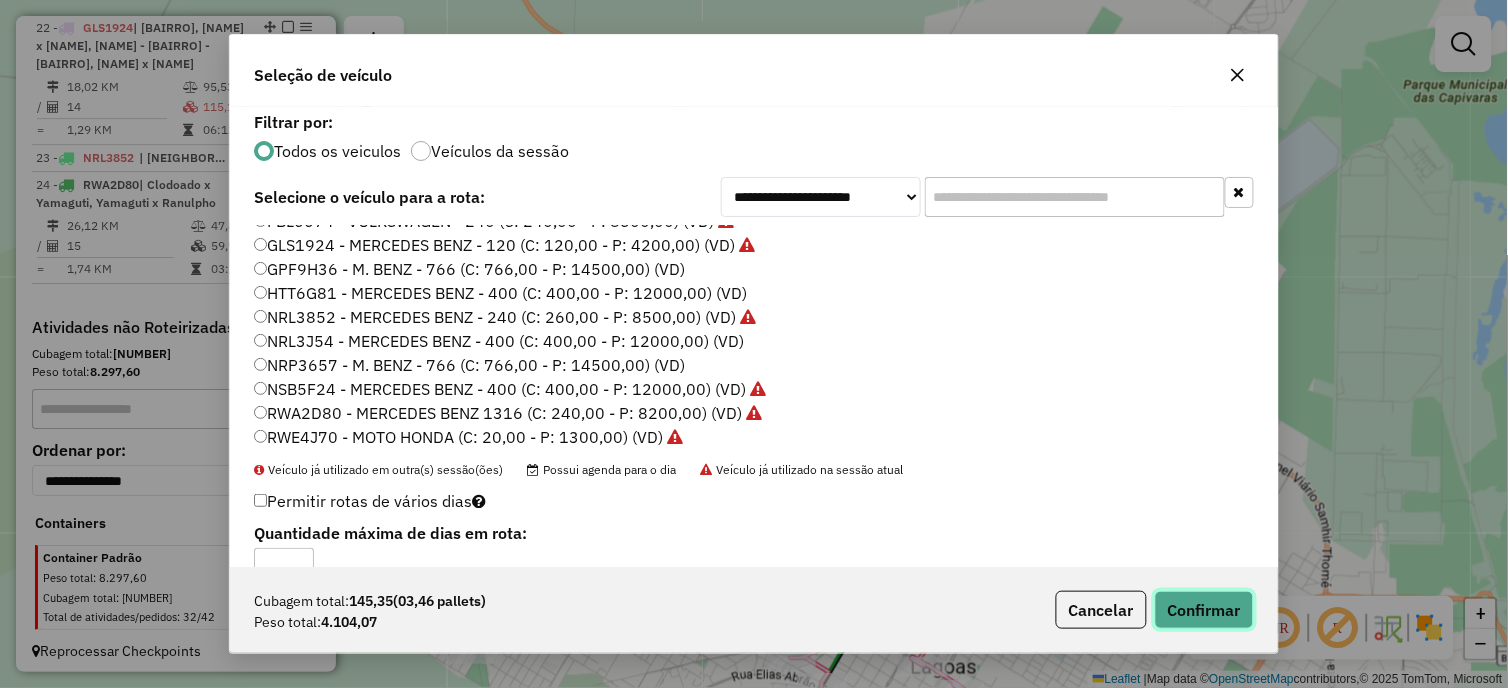 click on "Confirmar" 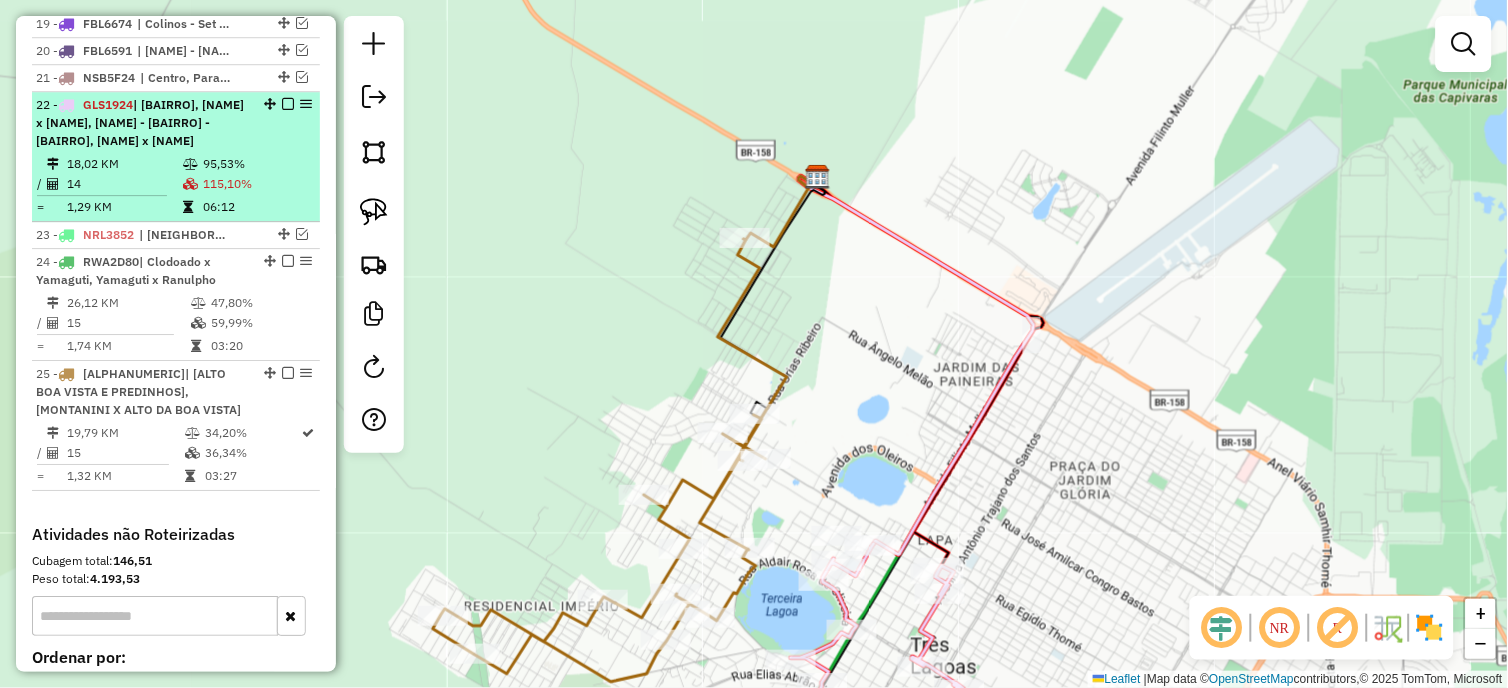 scroll, scrollTop: 1274, scrollLeft: 0, axis: vertical 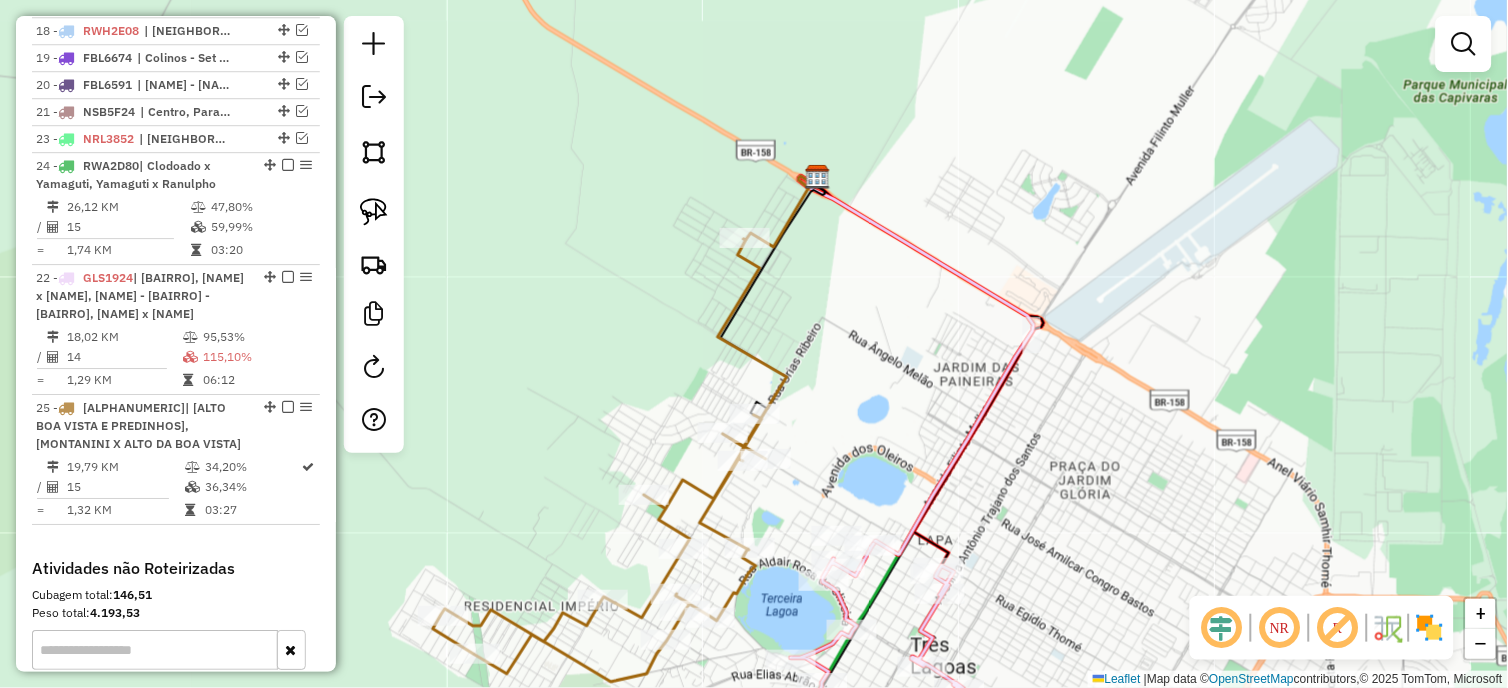 drag, startPoint x: 258, startPoint y: 141, endPoint x: 235, endPoint y: 373, distance: 233.1373 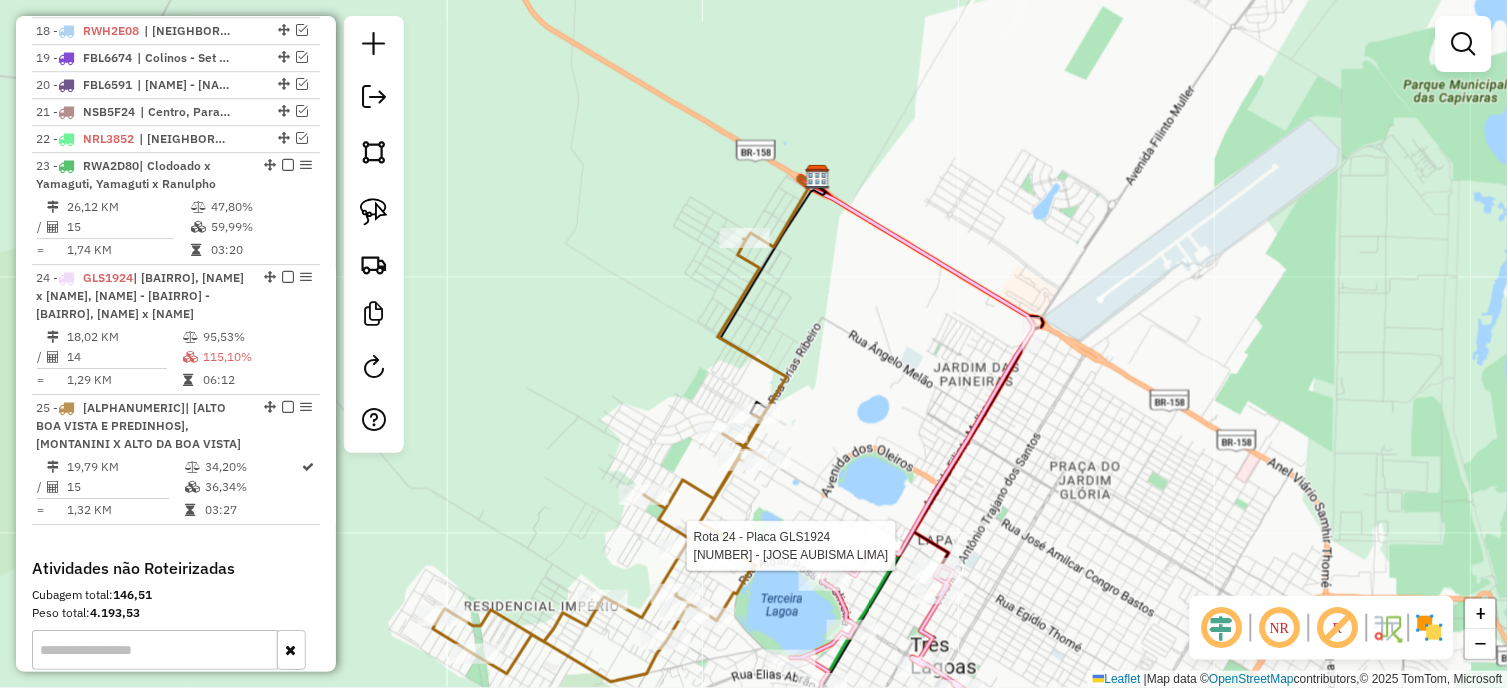 select on "*********" 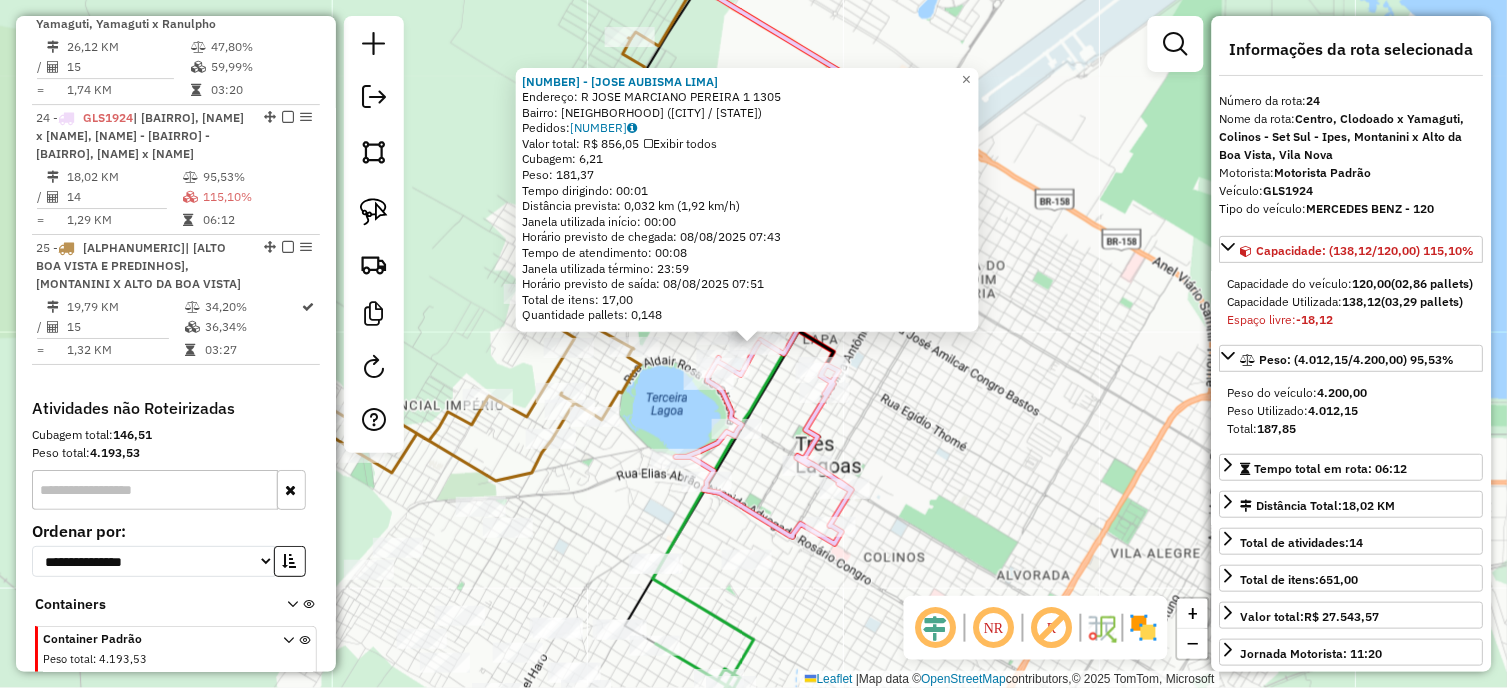 scroll, scrollTop: 1524, scrollLeft: 0, axis: vertical 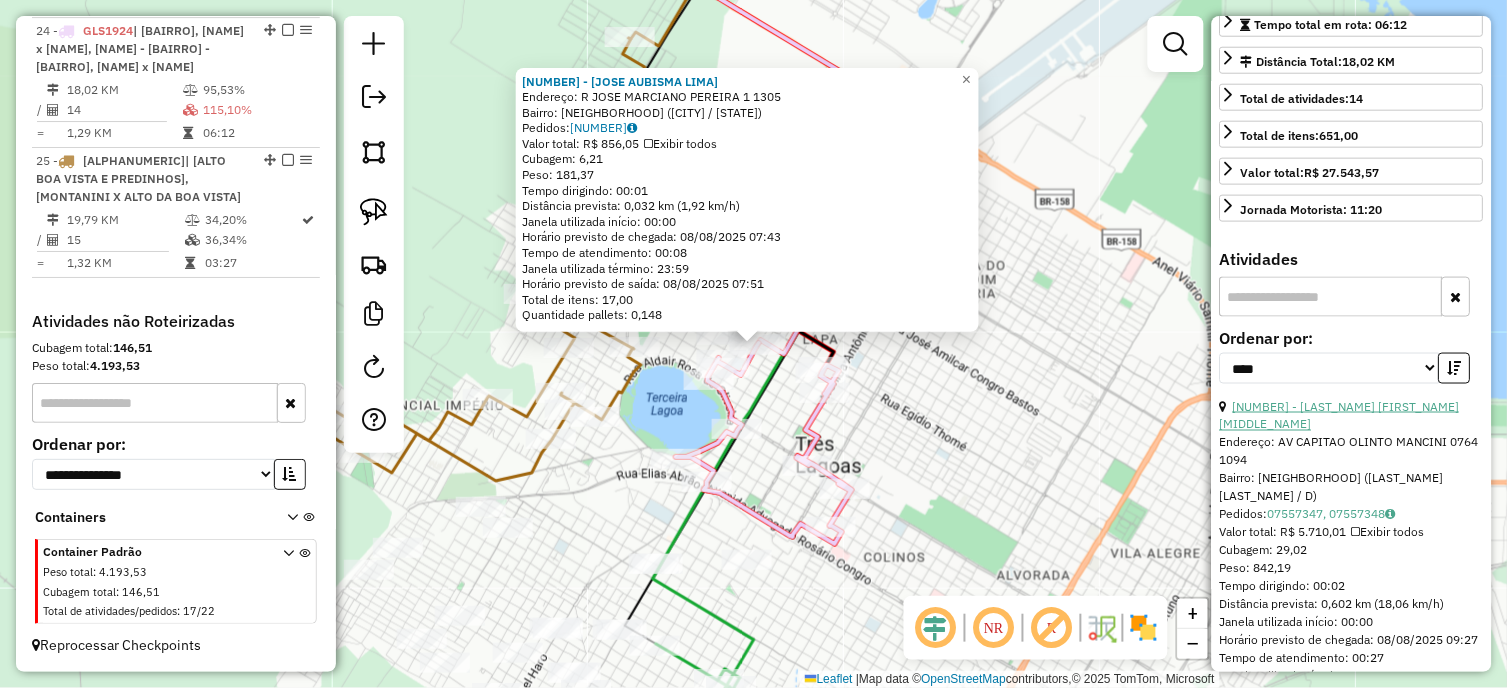click on "[NUMBER] - [LAST_NAME] [FIRST_NAME] [MIDDLE_NAME]" at bounding box center [1340, 415] 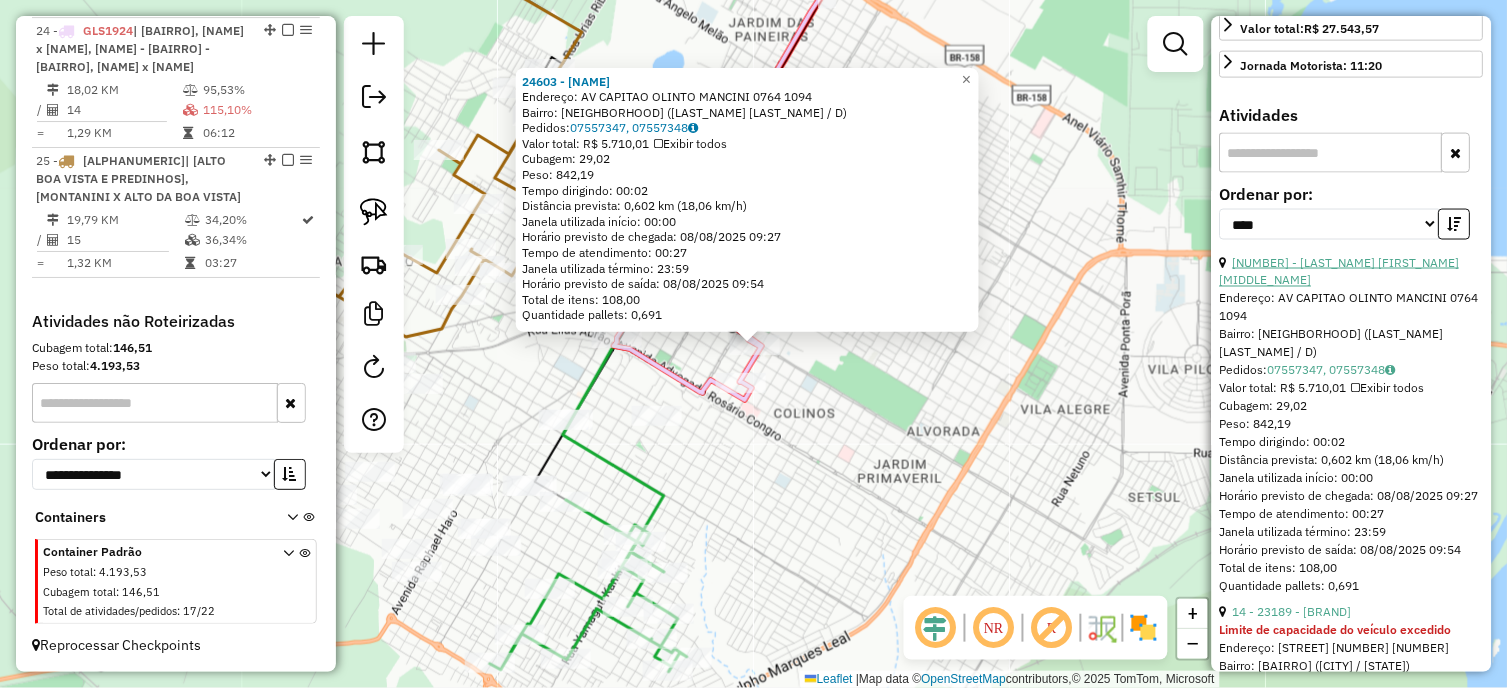 scroll, scrollTop: 777, scrollLeft: 0, axis: vertical 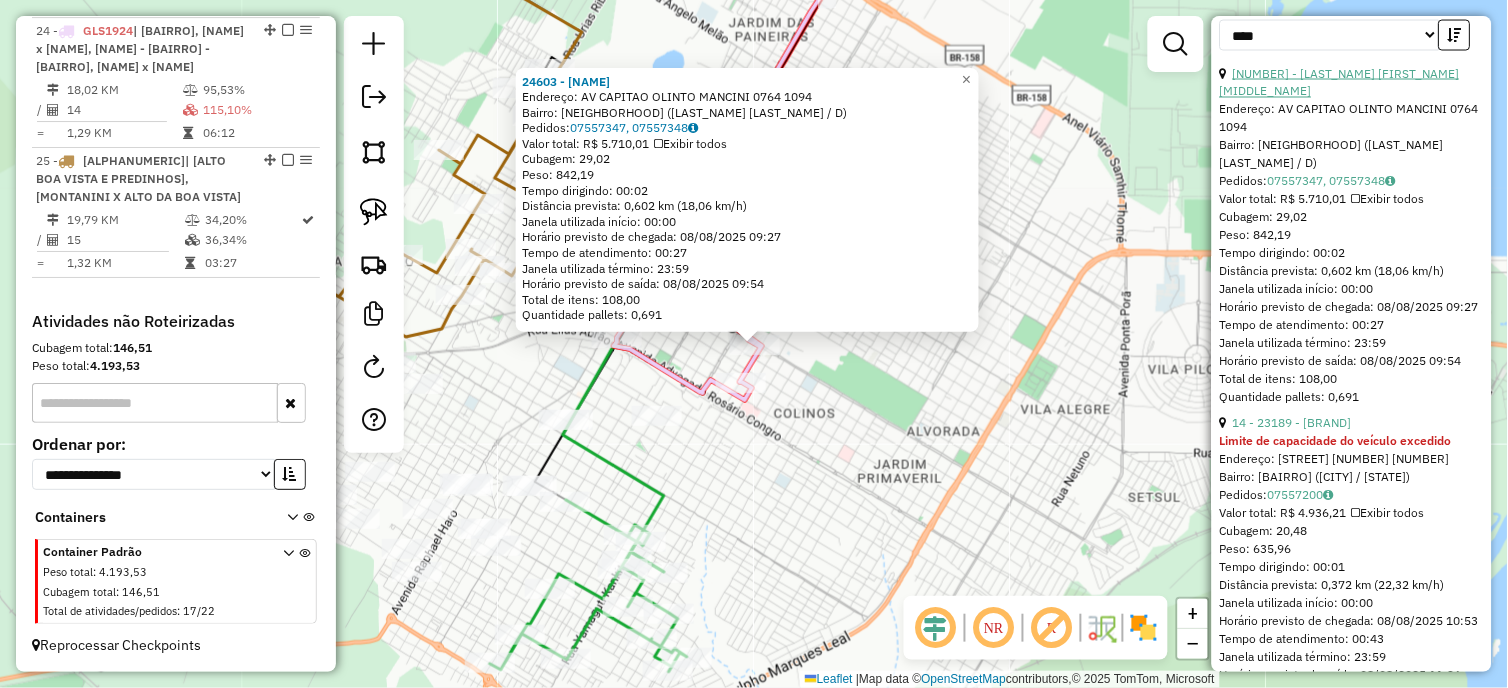 click on "14 - 23189 - [BRAND]" at bounding box center (1292, 423) 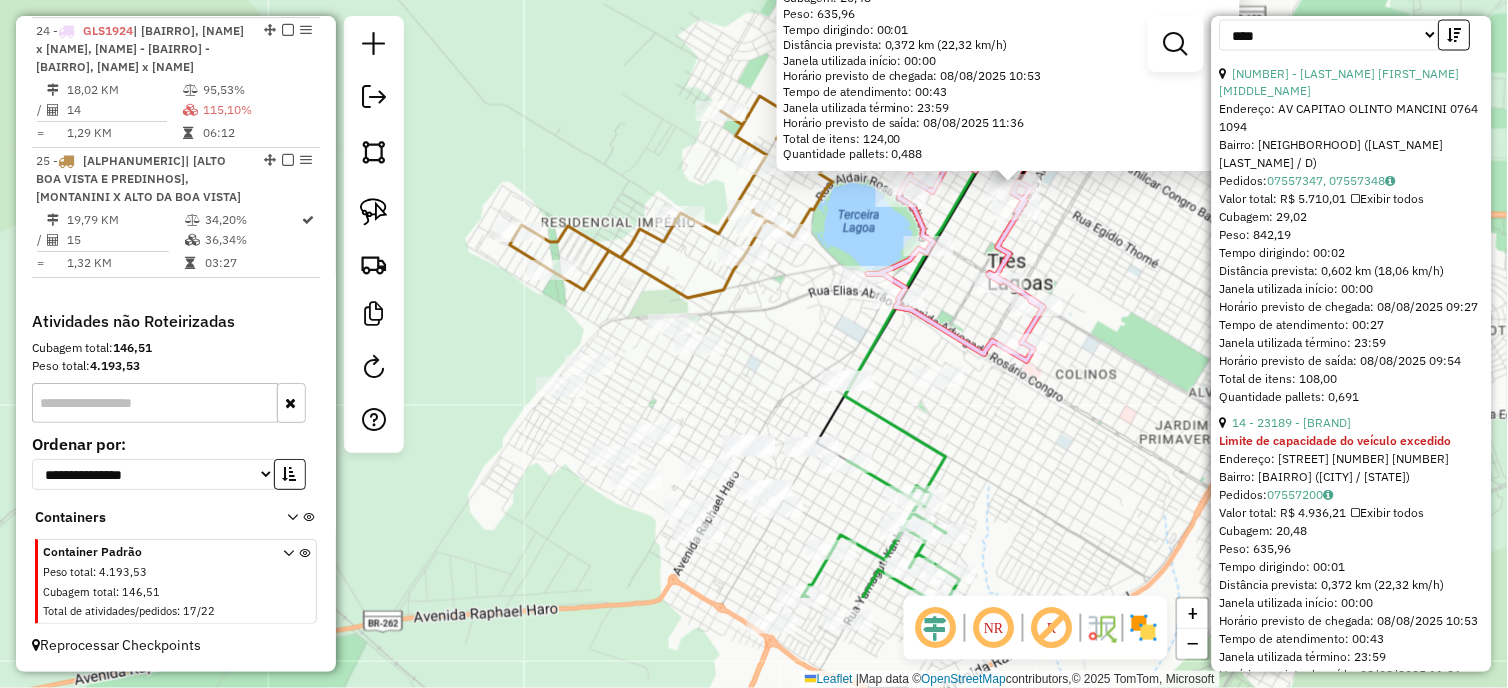 drag, startPoint x: 808, startPoint y: 552, endPoint x: 1048, endPoint y: 404, distance: 281.96454 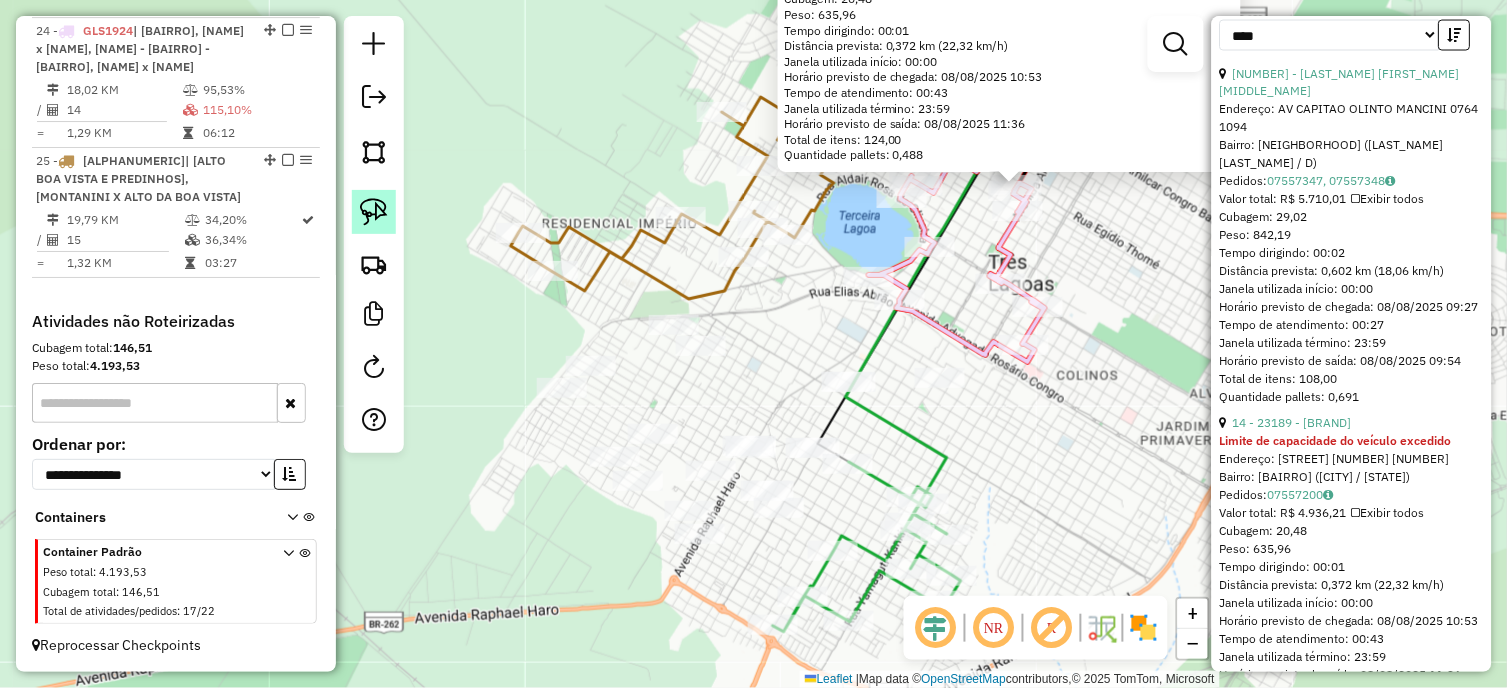 click 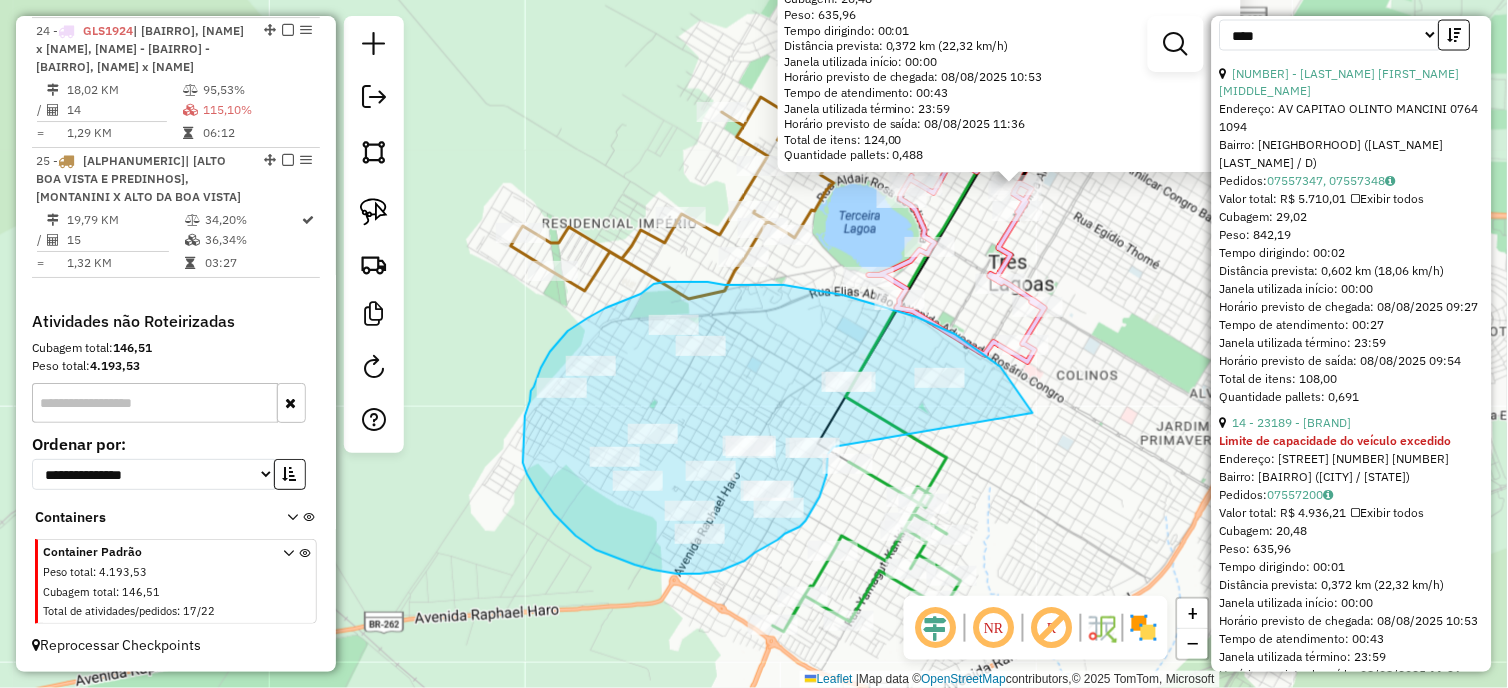 click on "Rota [NUMBER] - Placa RWA2D80  [NUMBER] - [FIRST] FERRERIA D [NUMBER] - HQM COMERCIO DE ALIM Limite de capacidade do veículo excedido  Endereço: R   JOAO CARRATO [NUMBER]             [NUMBER]   Bairro: CENTRO (TRES LAGOAS / MS)   Pedidos:  [NUMBER]   Valor total: R$ [PRICE]   Exibir todos   Cubagem: [NUMBER]  Peso: [NUMBER]  Tempo dirigindo: [TIME]   Distância prevista: [NUMBER] km ([NUMBER] km/h)   Janela utilizada início: [TIME]   Horário previsto de chegada: [DATE] [TIME]   Tempo de atendimento: [TIME]   Janela utilizada término: [TIME]   Horário previsto de saída: [DATE] [TIME]   Total de itens: [NUMBER]   Quantidade pallets: [NUMBER]  × Janela de atendimento Grade de atendimento Capacidade Transportadoras Veículos Cliente Pedidos  Rotas Selecione os dias de semana para filtrar as janelas de atendimento  Seg   Ter   Qua   Qui   Sex   Sáb   Dom  Informe o período da janela de atendimento: De: [TIME] Até: [TIME]  Filtrar exatamente a janela do cliente  Considerar janela de atendimento padrão   Seg   Ter   Qua   Qui   Sex   Sáb   Dom  +" 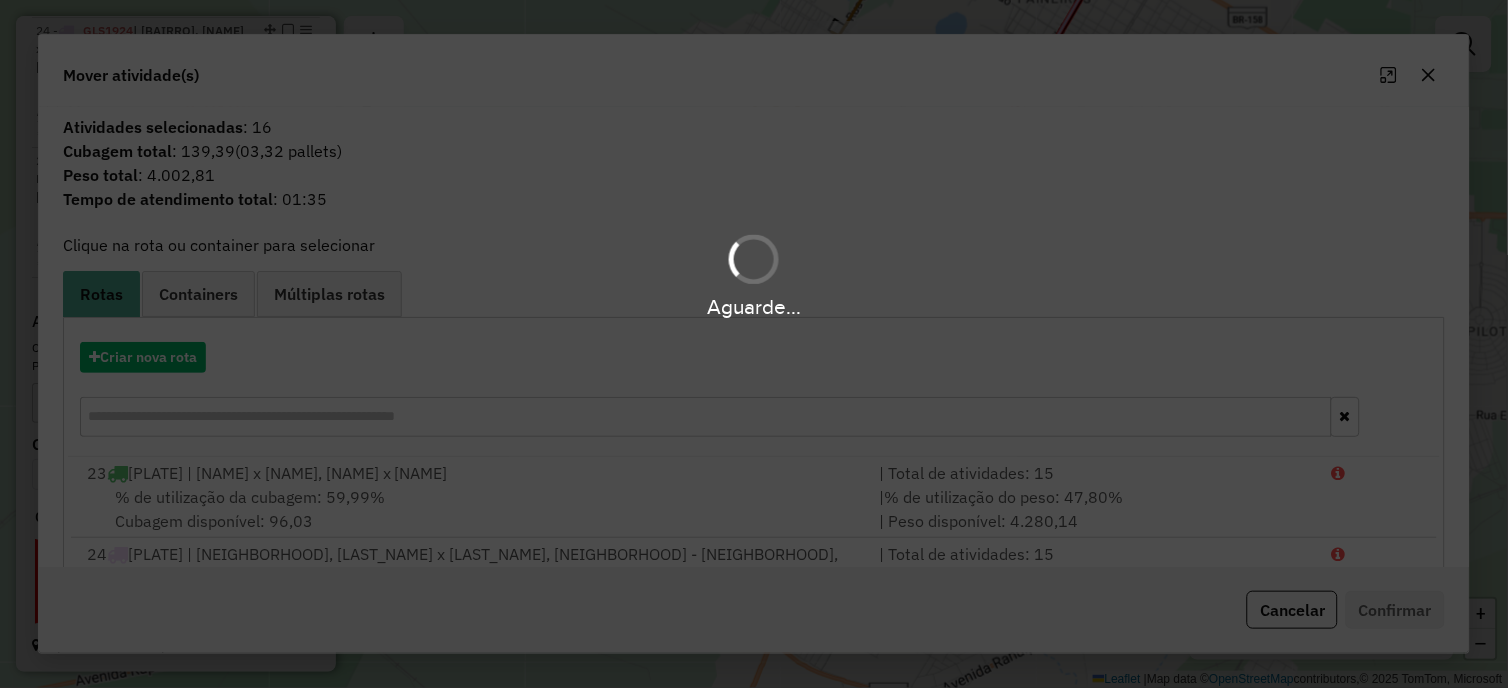 click on "Aguarde..." at bounding box center (754, 344) 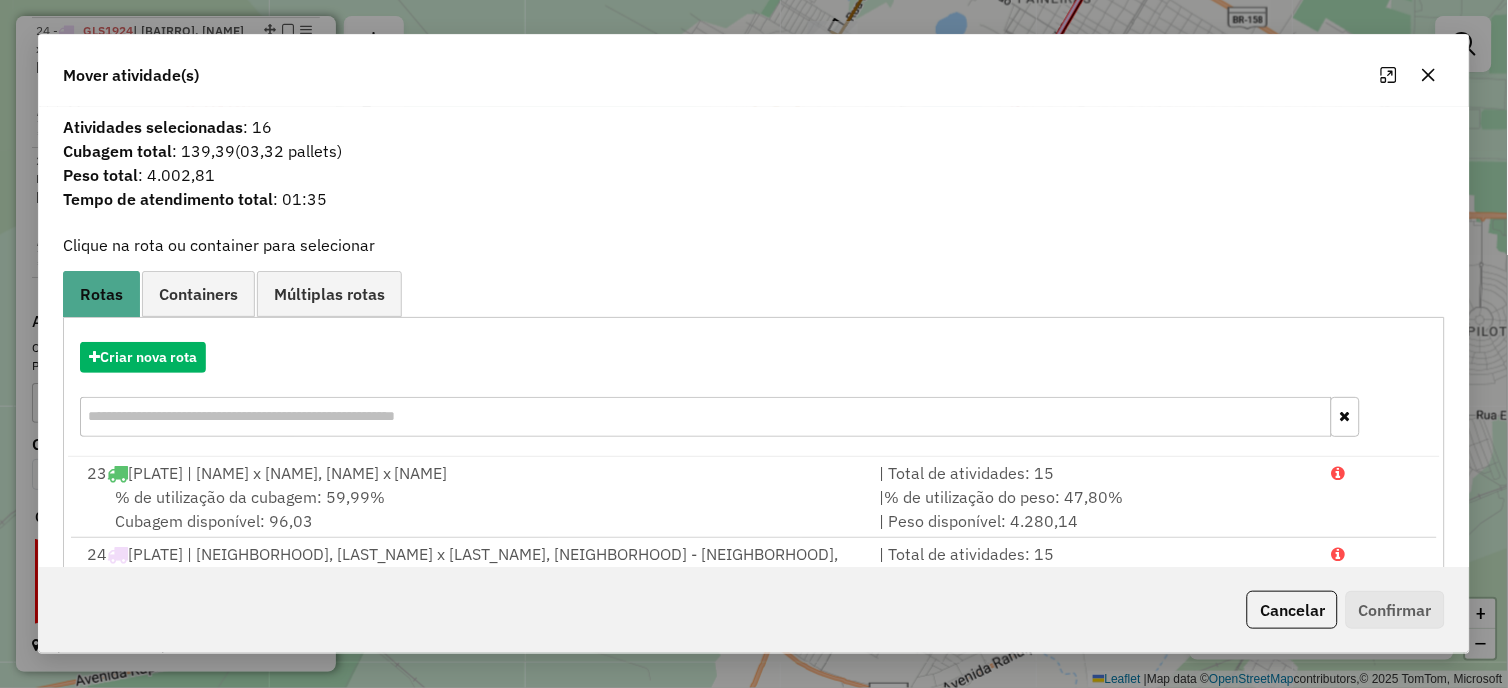 click on "% de utilização da cubagem: 59,99% Cubagem disponível: 96,03" at bounding box center (471, 509) 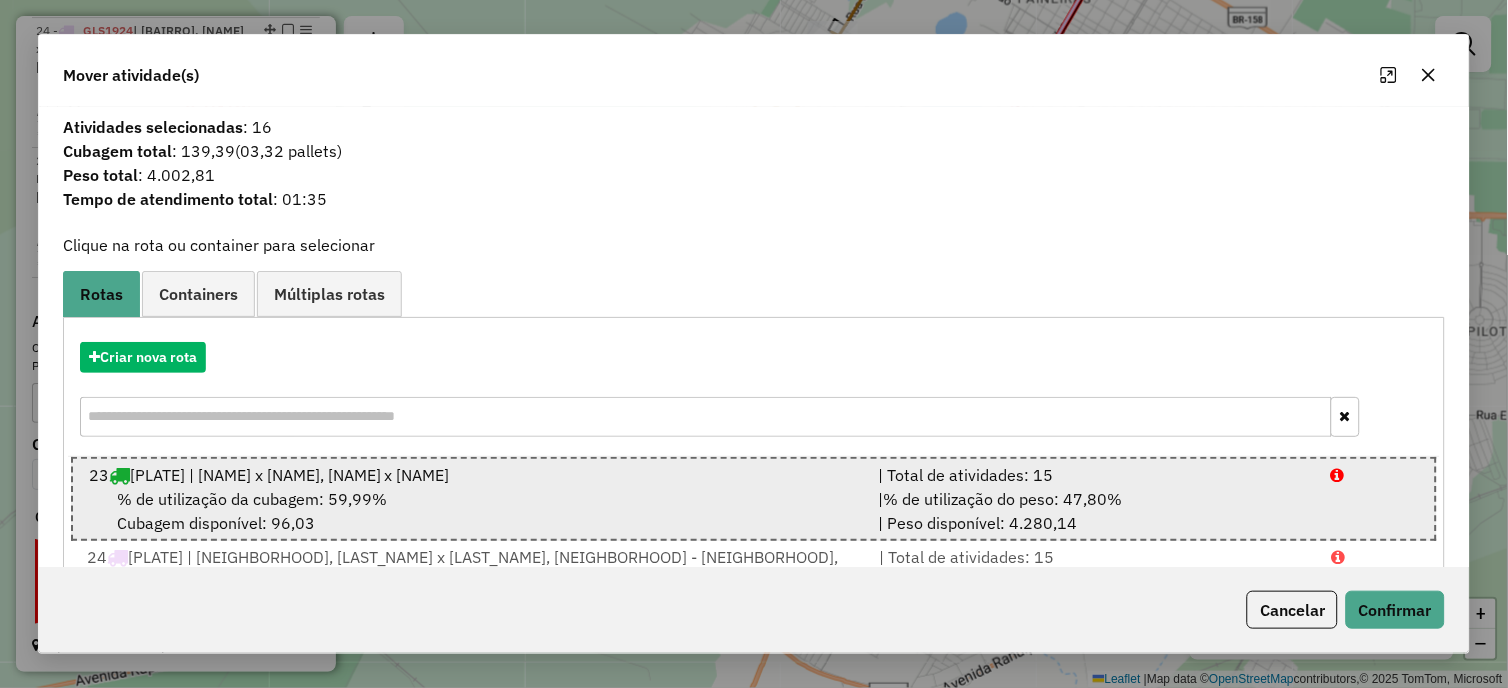 click on "% de utilização da cubagem: 59,99% Cubagem disponível: 96,03" at bounding box center [472, 511] 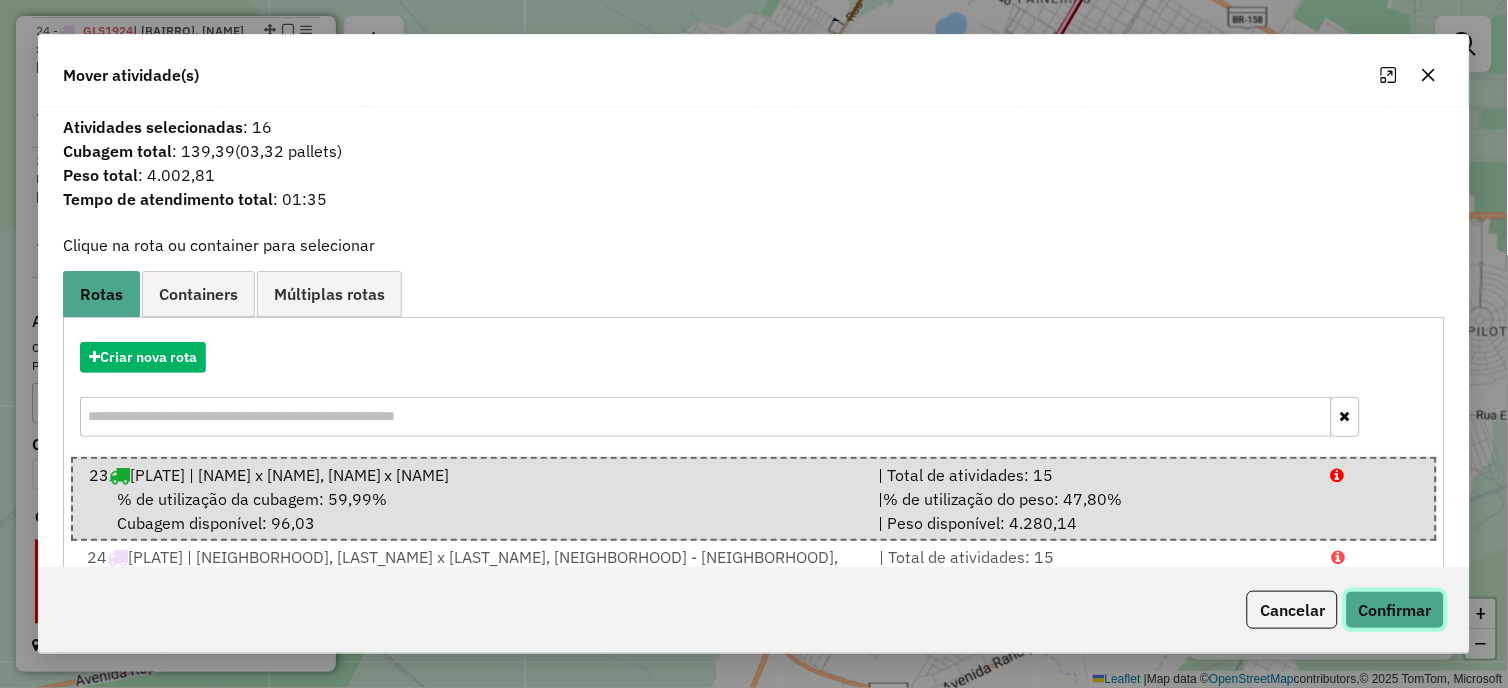 click on "Confirmar" 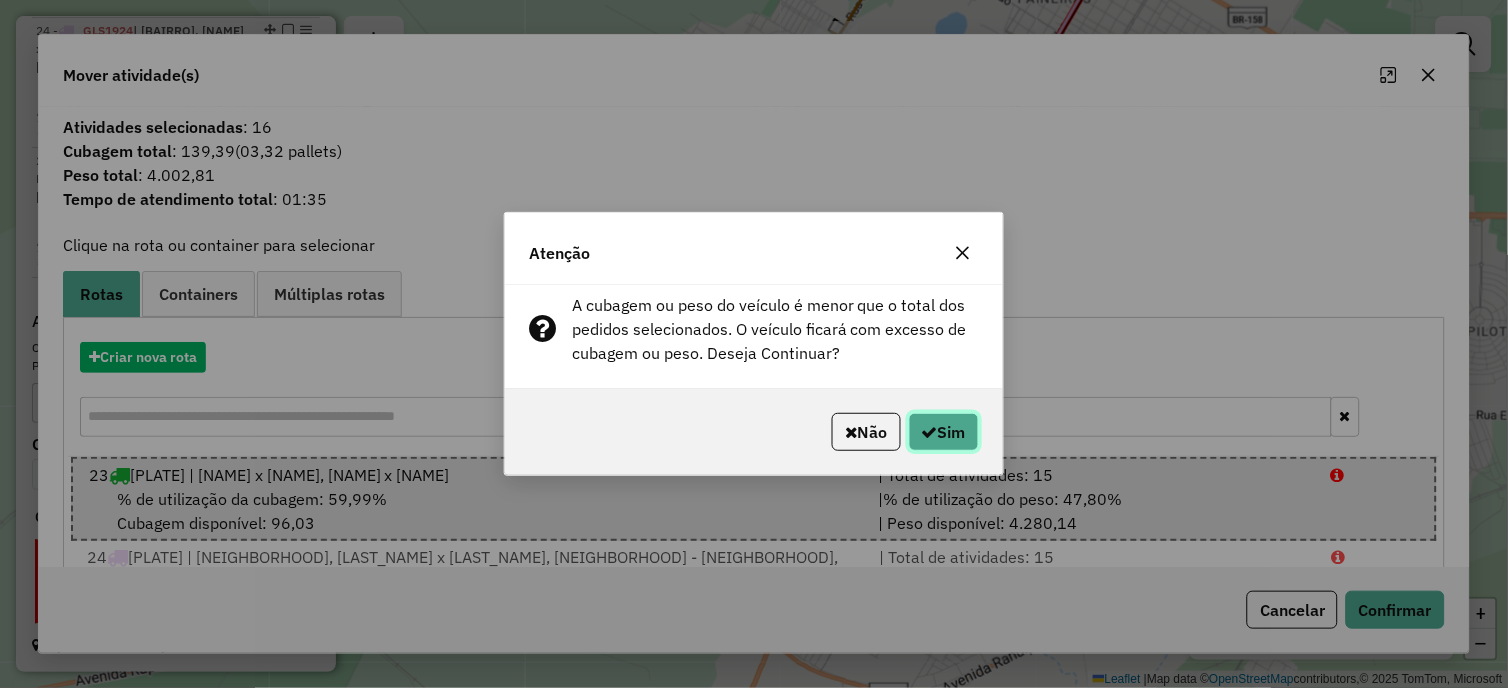 click on "Sim" 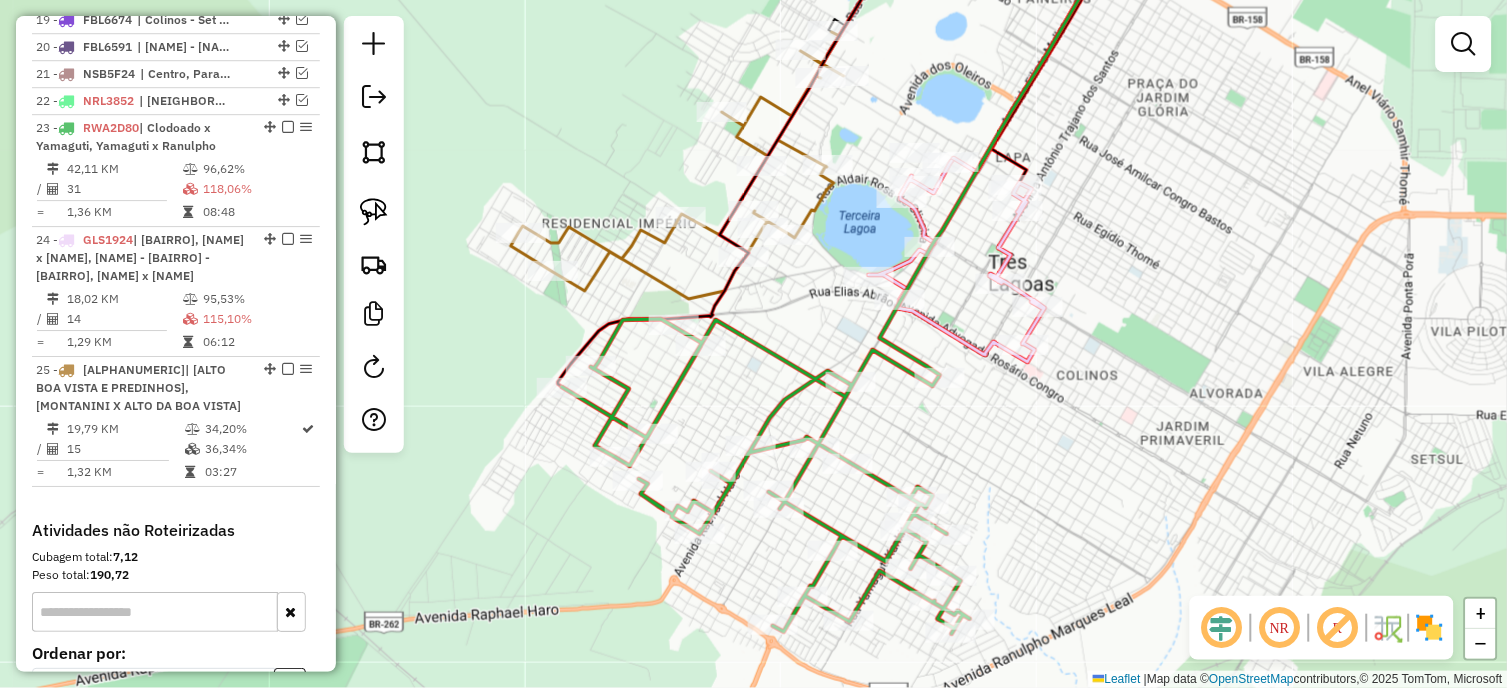 scroll, scrollTop: 1316, scrollLeft: 0, axis: vertical 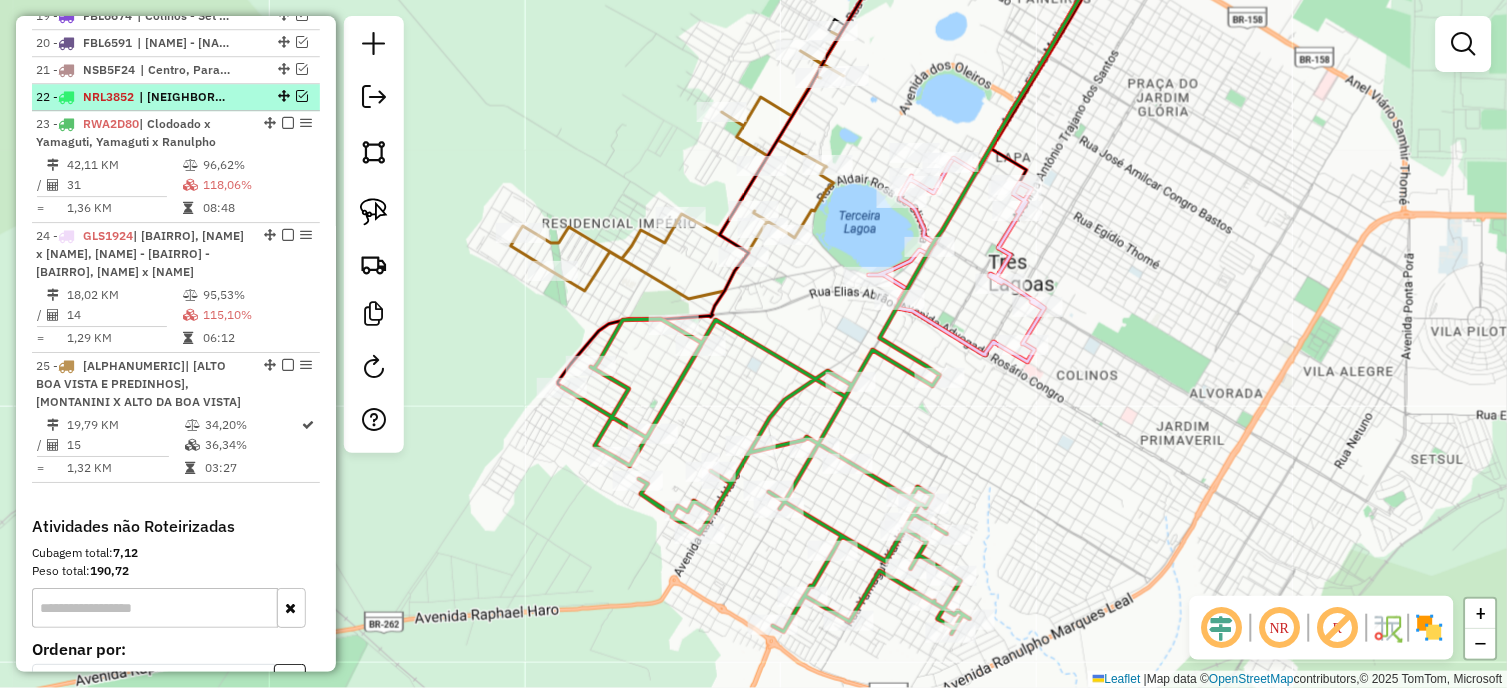 click at bounding box center [302, 96] 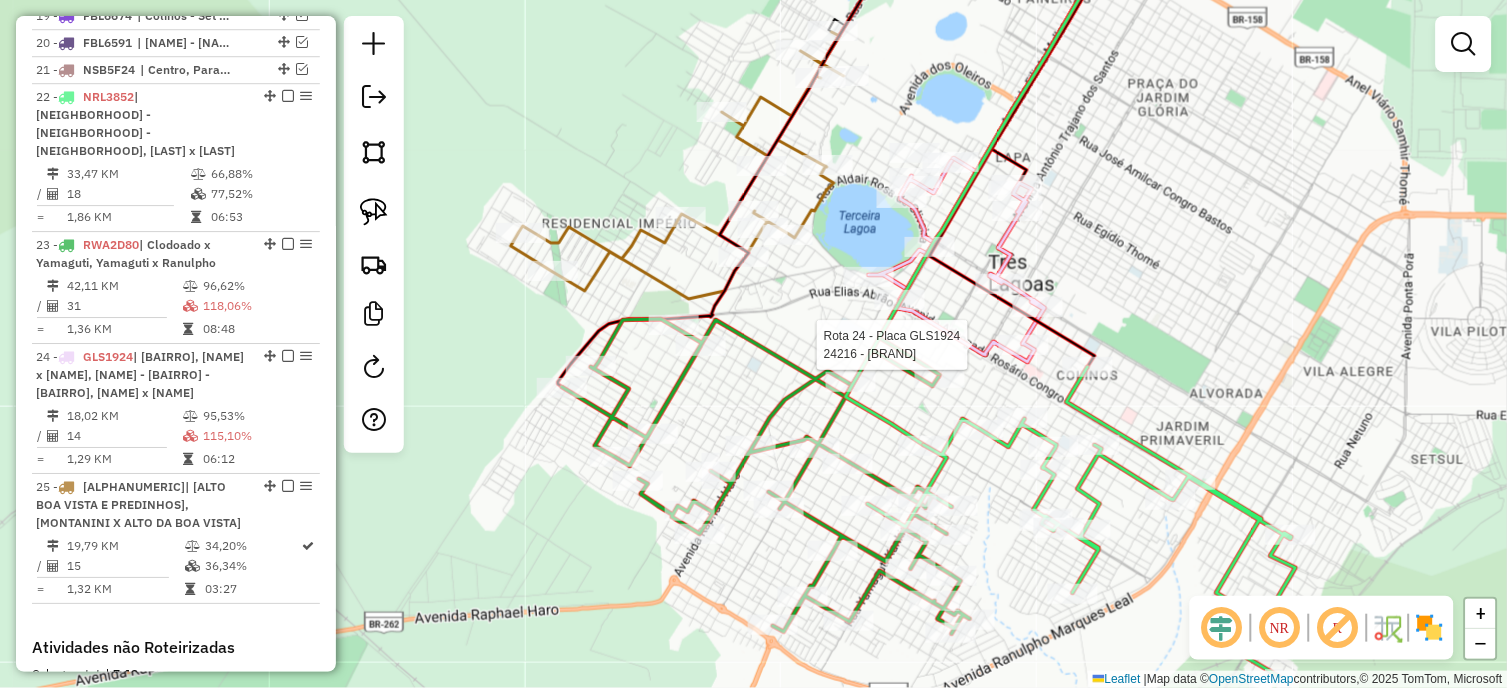 select on "*********" 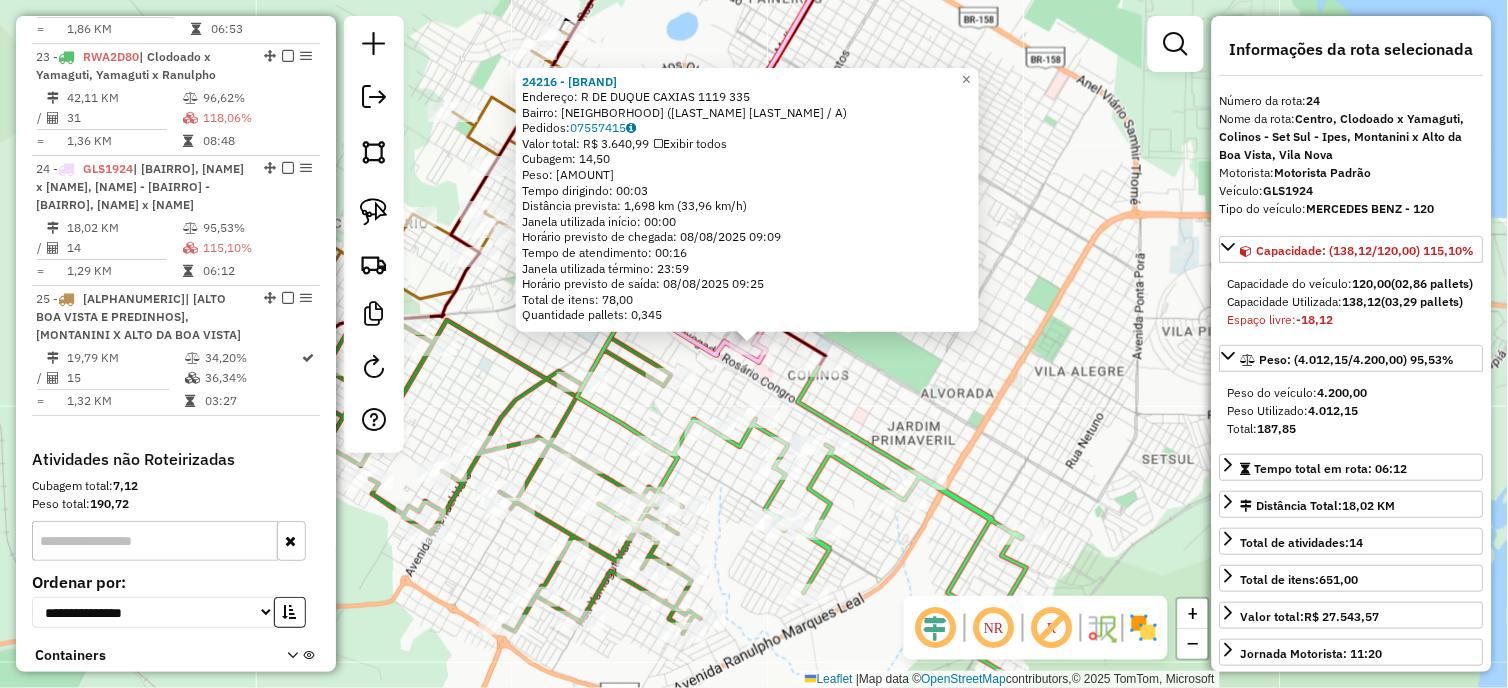 scroll, scrollTop: 1608, scrollLeft: 0, axis: vertical 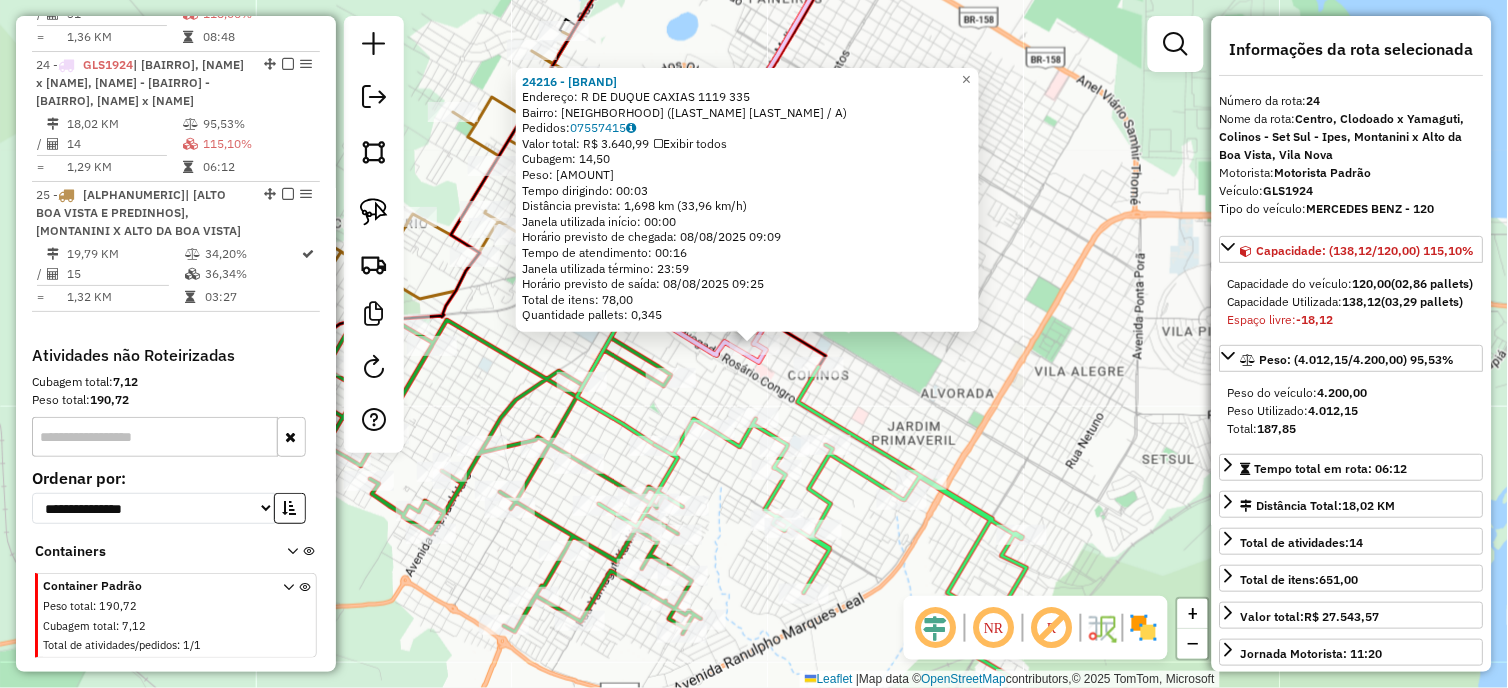 click on "24216 - [LAST] E COMER  Endereço: R [STREET_NAME] [NUMBER] [NUMBER]   Bairro: [NEIGHBORHOOD] ([LAST] [LAST] / A)   Pedidos:  [ORDER_ID]   Valor total: R$ [PRICE]   Exibir todos   Cubagem: [CUBAGE]  Peso: [WEIGHT]  Tempo dirigindo: [TIME]   Distância prevista: [DISTANCE] km ([SPEED] km/h)   Janela utilizada início: [TIME]   Horário previsto de chegada: [DATE] [TIME]   Tempo de atendimento: [TIME]   Janela utilizada término: [TIME]   Horário previsto de saída: [DATE] [TIME]   Total de itens: [ITEMS]   Quantidade pallets: [PALLETS]  × Janela de atendimento Grade de atendimento Capacidade Transportadoras Veículos Cliente Pedidos  Rotas Selecione os dias de semana para filtrar as janelas de atendimento  Seg   Ter   Qua   Qui   Sex   Sáb   Dom  Informe o período da janela de atendimento: De: Até:  Filtrar exatamente a janela do cliente  Considerar janela de atendimento padrão  Selecione os dias de semana para filtrar as grades de atendimento  Seg   Ter   Qua   Qui   Sex   Sáb   Dom   Peso mínimo:  De:" 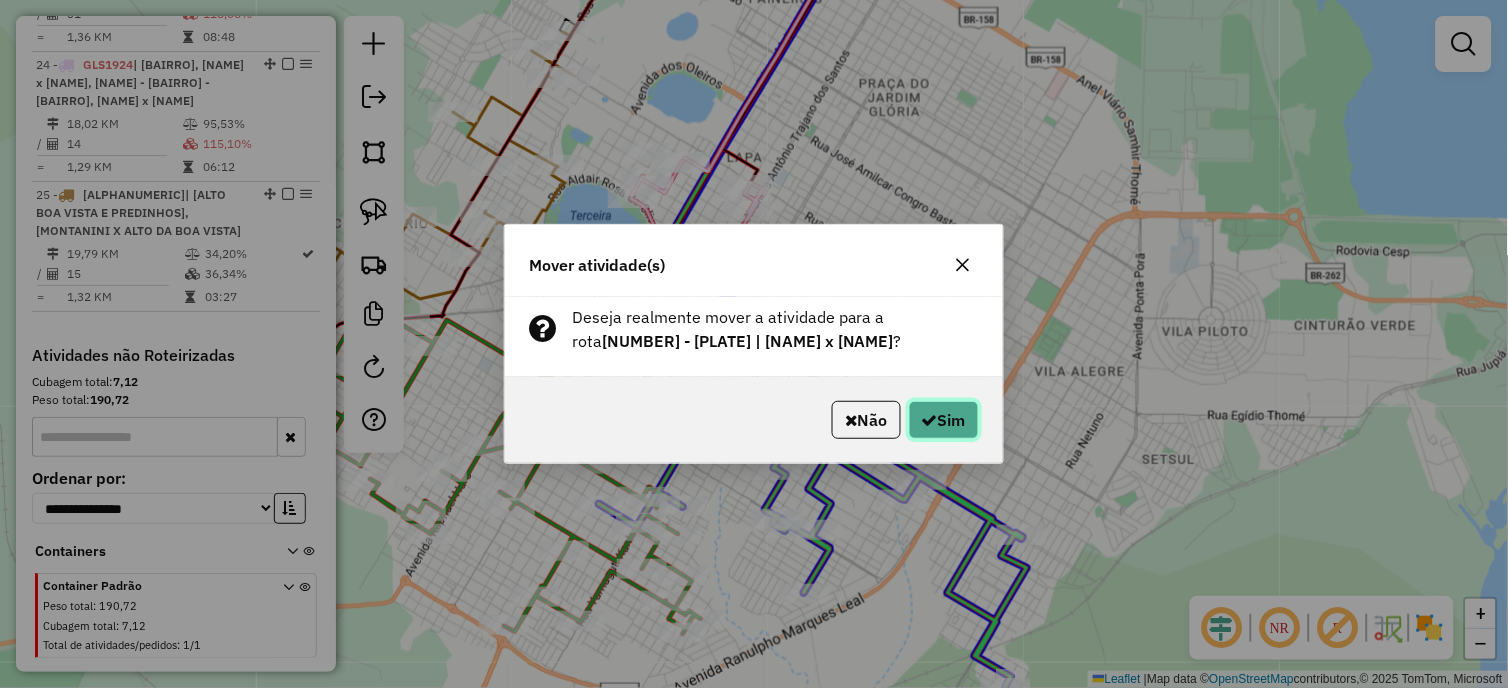click on "Sim" 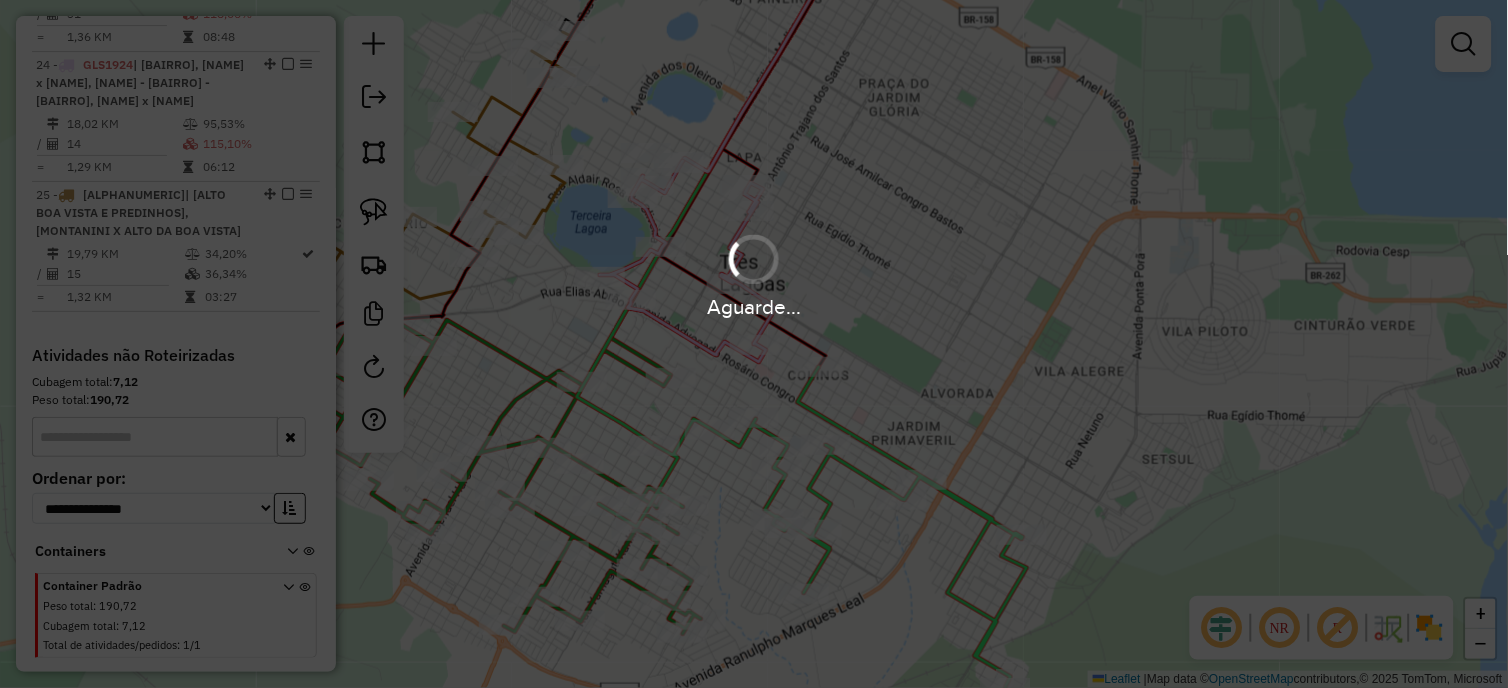 click on "Aguarde...  Pop-up bloqueado!  Seu navegador bloqueou automáticamente a abertura de uma nova janela.   Acesse as configurações e adicione o endereço do sistema a lista de permissão.   Fechar  Informações da Sessão [NUMBER] - [DATE]     Criação: [DATE] [TIME]   Depósito:  OVIDIO Três Lagoas  Total de rotas:  [NUMBER]  Distância Total:  [NUMBER] km  Tempo total:  [TIME]  Custo total:  R$ [PRICE]  Valor total:  R$ [PRICE]  - Total roteirizado:  R$ [PRICE]  - Total não roteirizado:  R$ [PRICE]  Total de Atividades Roteirizadas:  [NUMBER]  Total de Pedidos Roteirizados:  [NUMBER]  Peso total roteirizado:  [NUMBER]  Cubagem total roteirizado:  [NUMBER]  Total de Atividades não Roteirizadas:  [NUMBER]  Total de Pedidos não Roteirizados:  [NUMBER] Total de caixas por viagem:  [NUMBER] /   [NUMBER] =  [NUMBER] Média de Atividades por viagem:  [NUMBER] /   [NUMBER] =  [NUMBER] Ocupação média da frota:  [NUMBER]%   Rotas improdutivas:  [NUMBER]  Rotas vários dias:  [NUMBER]  Clientes Priorizados NR:  [NUMBER]  Transportadoras  Rotas  Recargas: [NUMBER]   Ver rotas  /" at bounding box center (754, 344) 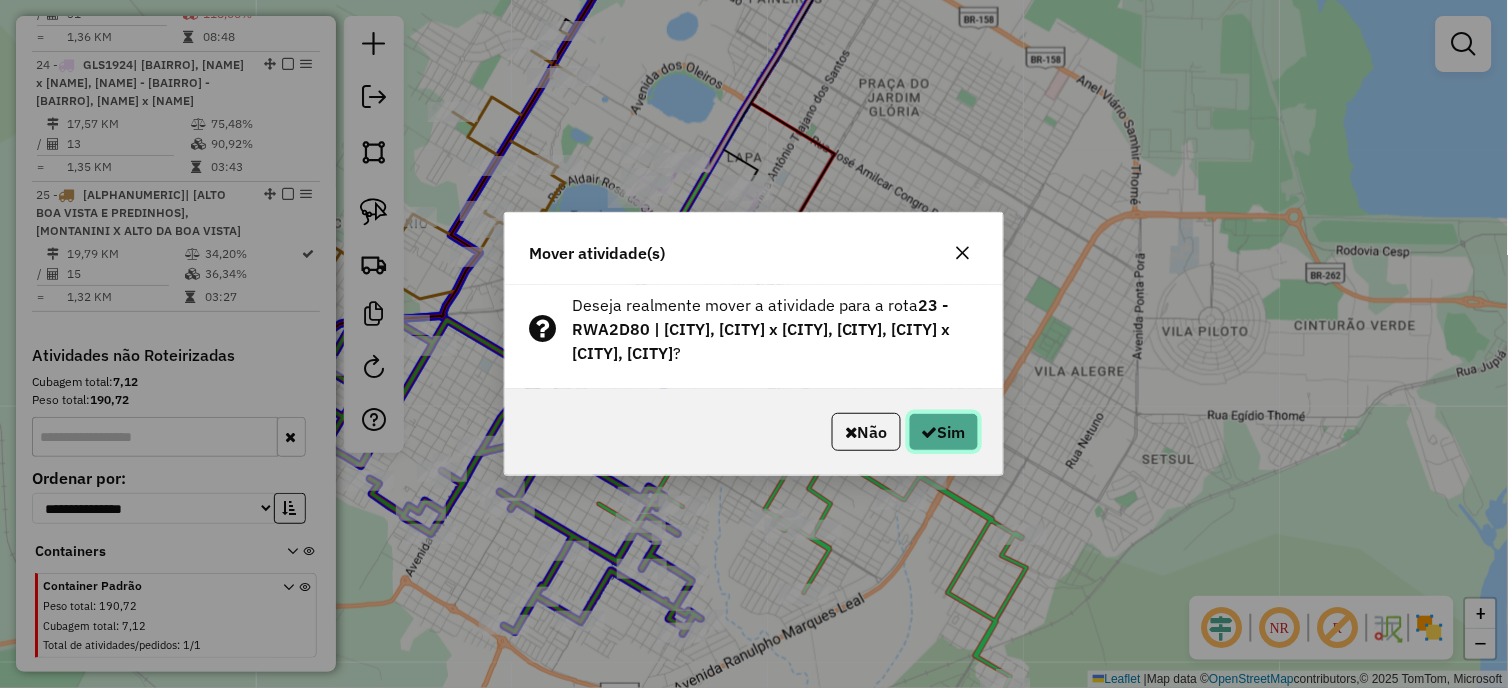 click on "Sim" 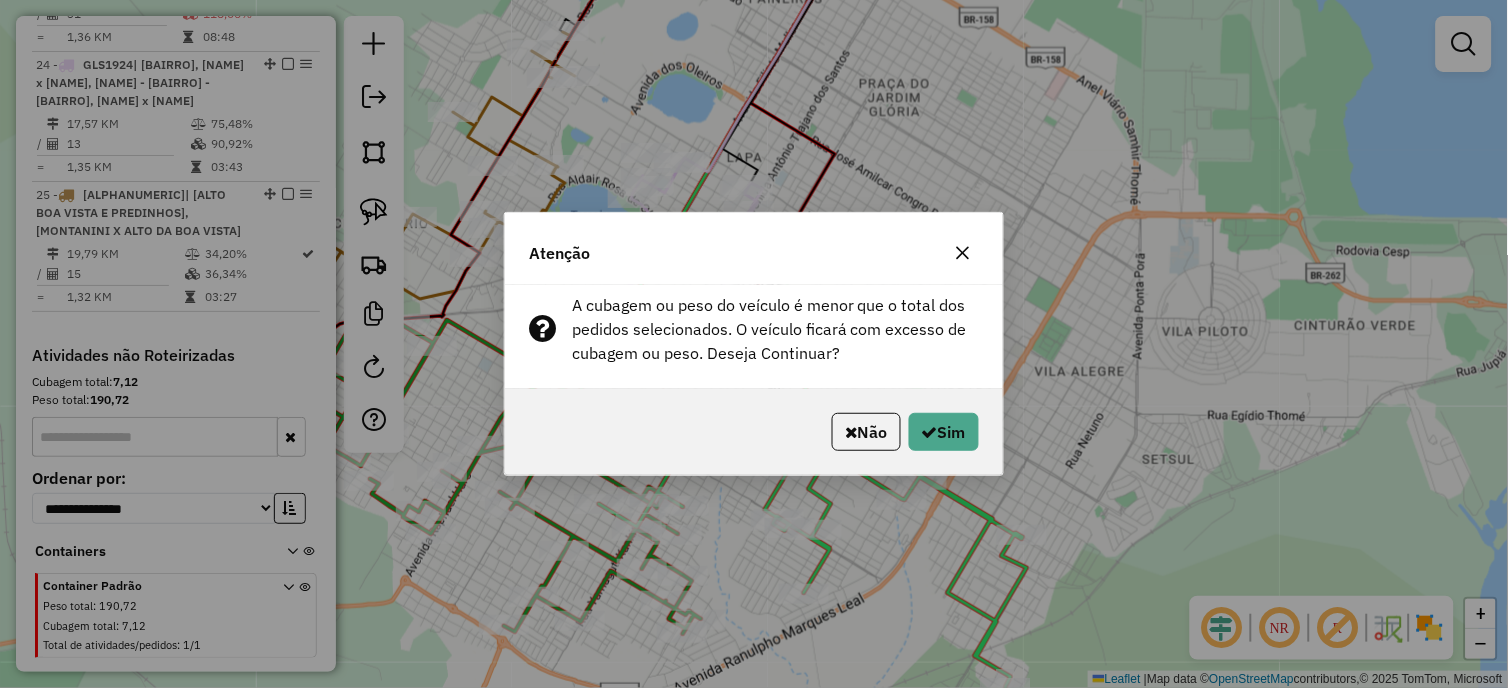 click on "Sim" 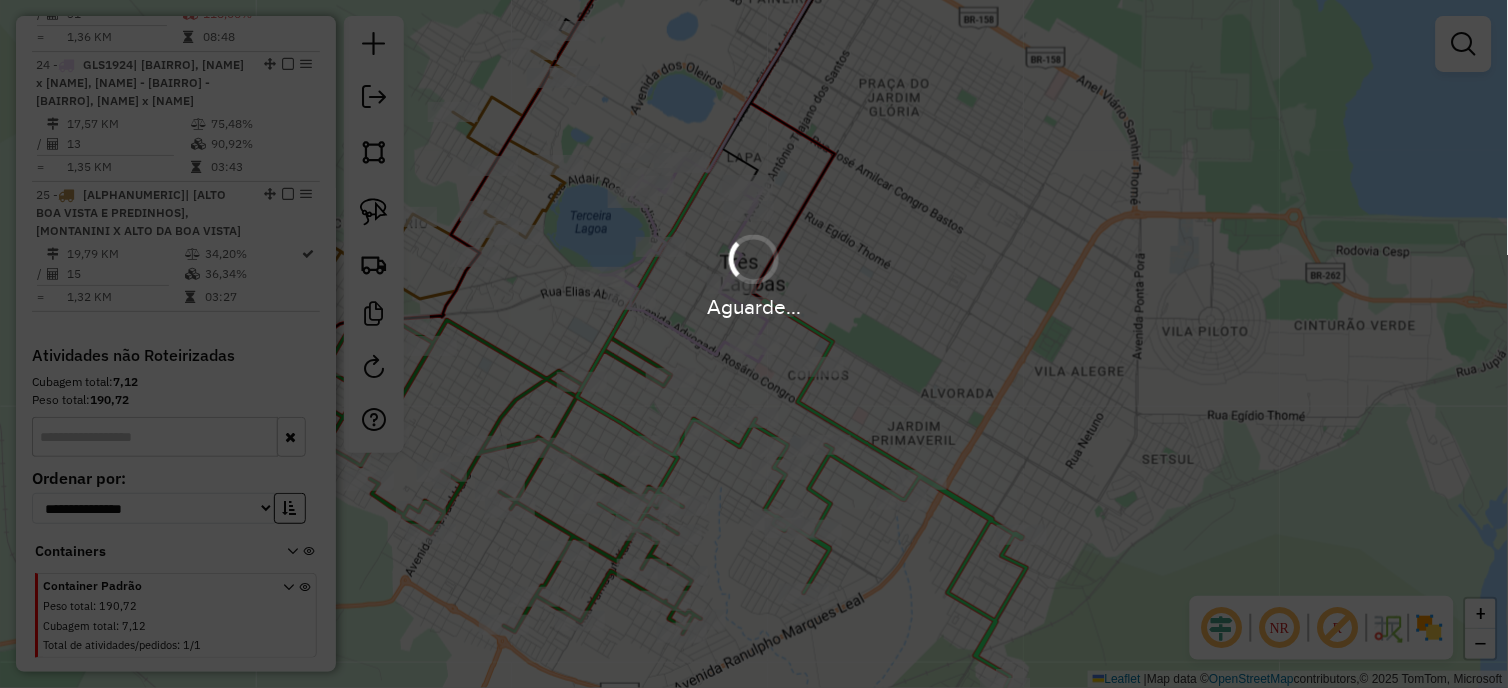 click on "Aguarde..." at bounding box center (754, 344) 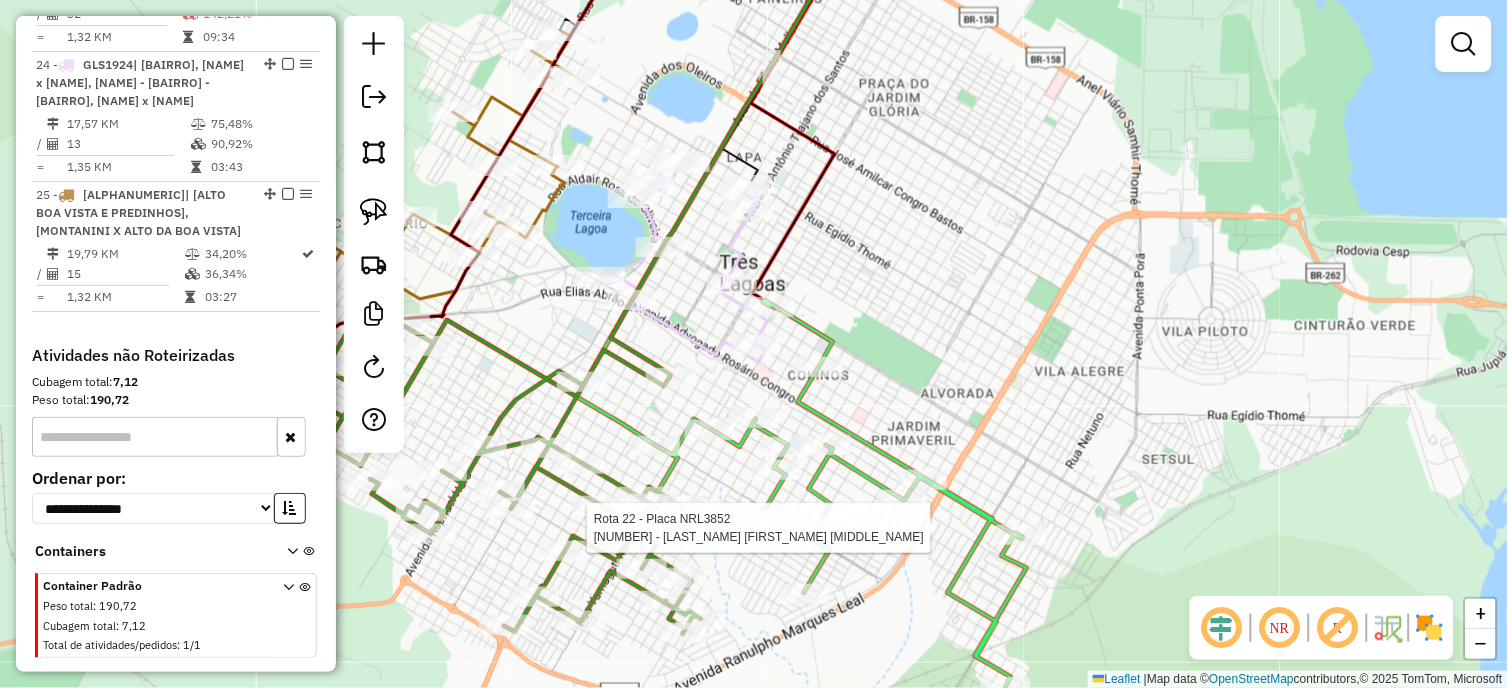 select on "*********" 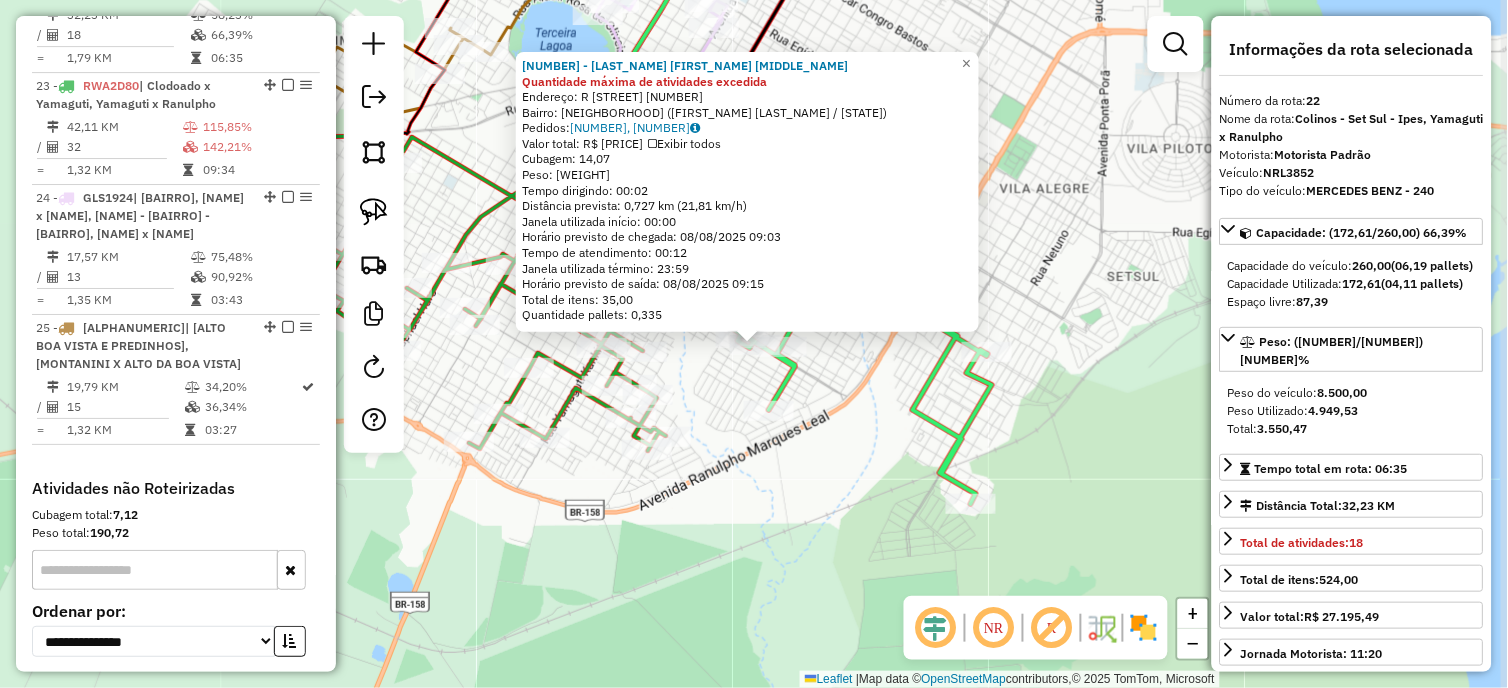 scroll, scrollTop: 1385, scrollLeft: 0, axis: vertical 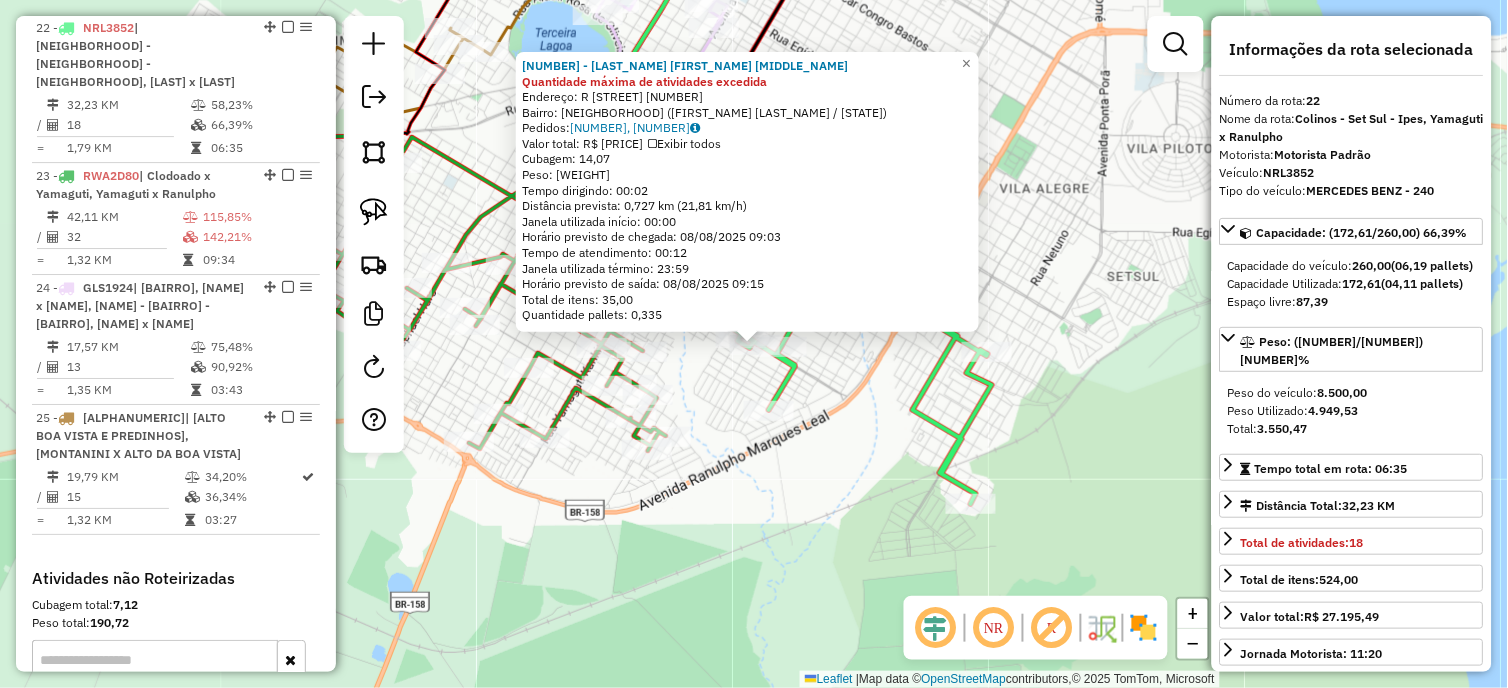 click on "[NUMBER] - VITORIA HELENA DOS S Quantidade máxima de atividades excedida  Endereço: R   Maria Guilhermina Esteves     [NUMBER]   Bairro: NOVA TRES LAGOAS (VITRIA ELENA / DO)   Pedidos:  [NUMBER], [NUMBER]   Valor total: R$ [PRICE]   Exibir todos   Cubagem: [NUMBER]  Peso: [NUMBER]  Tempo dirigindo: [TIME]   Distância prevista: [NUMBER] km ([NUMBER] km/h)   Janela utilizada início: [TIME]   Horário previsto de chegada: [DATE] [TIME]   Tempo de atendimento: [TIME]   Janela utilizada término: [TIME]   Horário previsto de saída: [DATE] [TIME]   Total de itens: [NUMBER]   Quantidade pallets: [NUMBER]  × Janela de atendimento Grade de atendimento Capacidade Transportadoras Veículos Cliente Pedidos  Rotas Selecione os dias de semana para filtrar as janelas de atendimento  Seg   Ter   Qua   Qui   Sex   Sáb   Dom  Informe o período da janela de atendimento: De: [TIME] Até: [TIME]  Filtrar exatamente a janela do cliente  Considerar janela de atendimento padrão  Selecione os dias de semana para filtrar as grades de atendimento  Seg  De:" 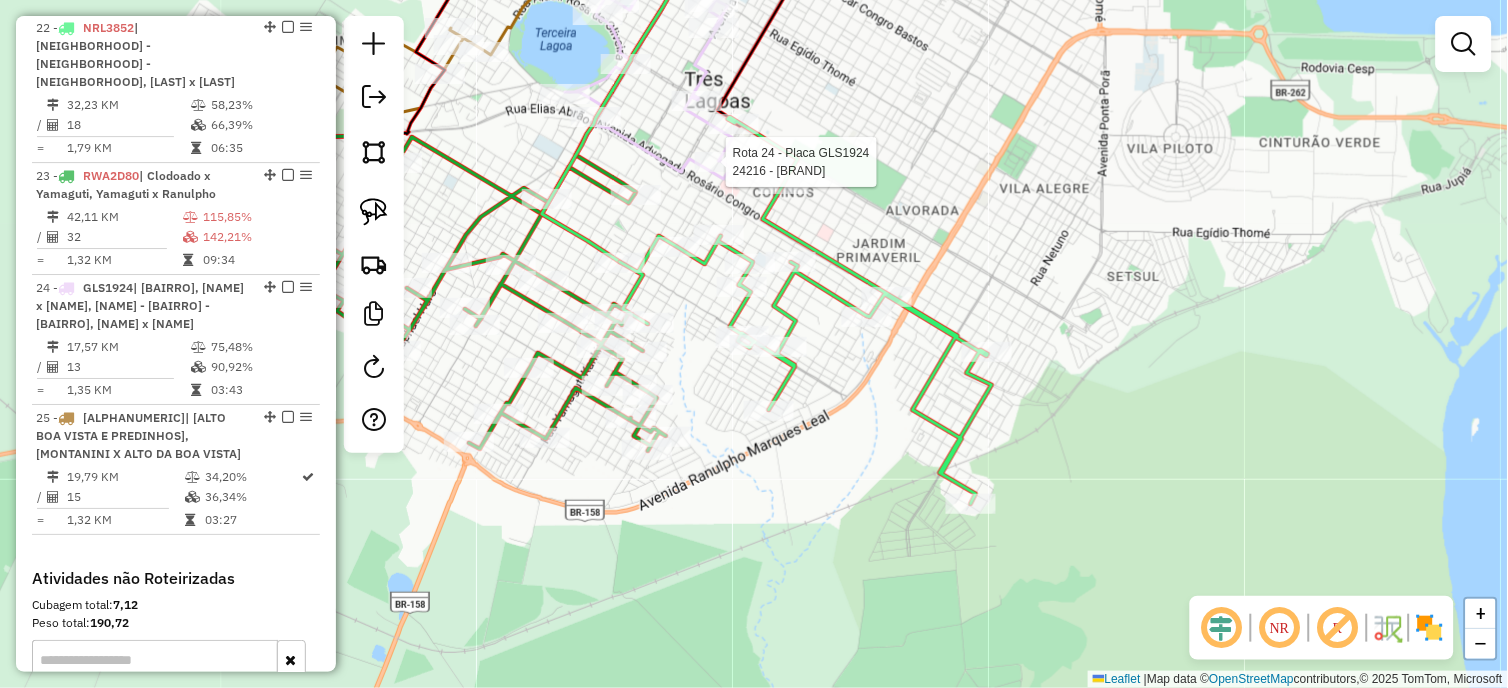 select on "*********" 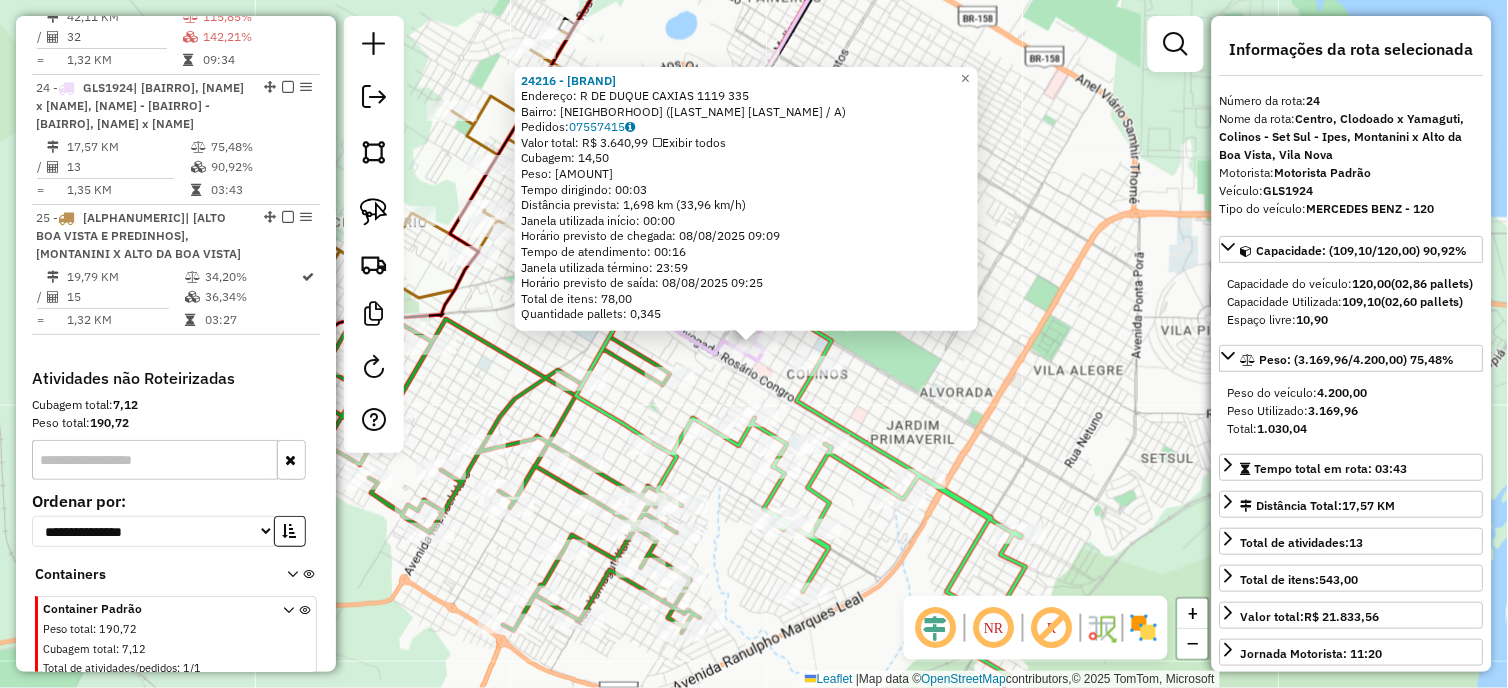 scroll, scrollTop: 1608, scrollLeft: 0, axis: vertical 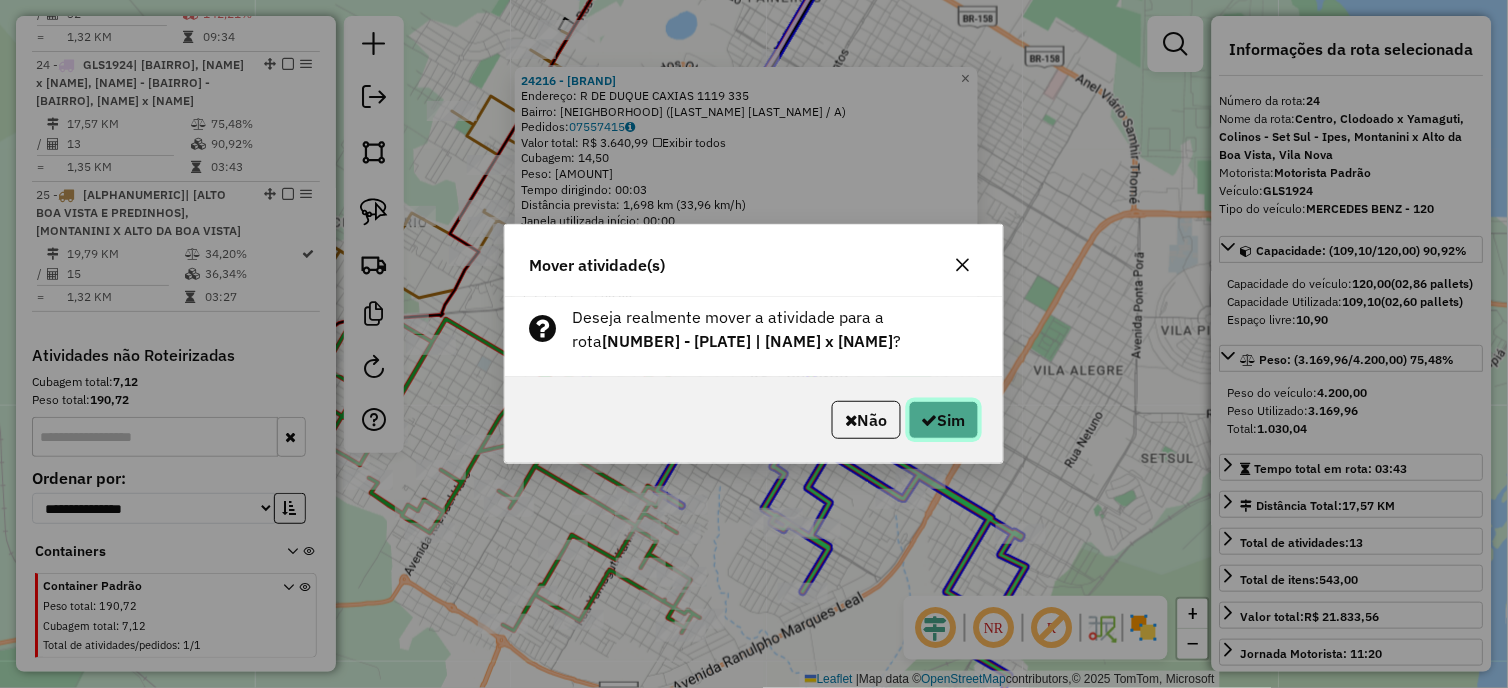 click 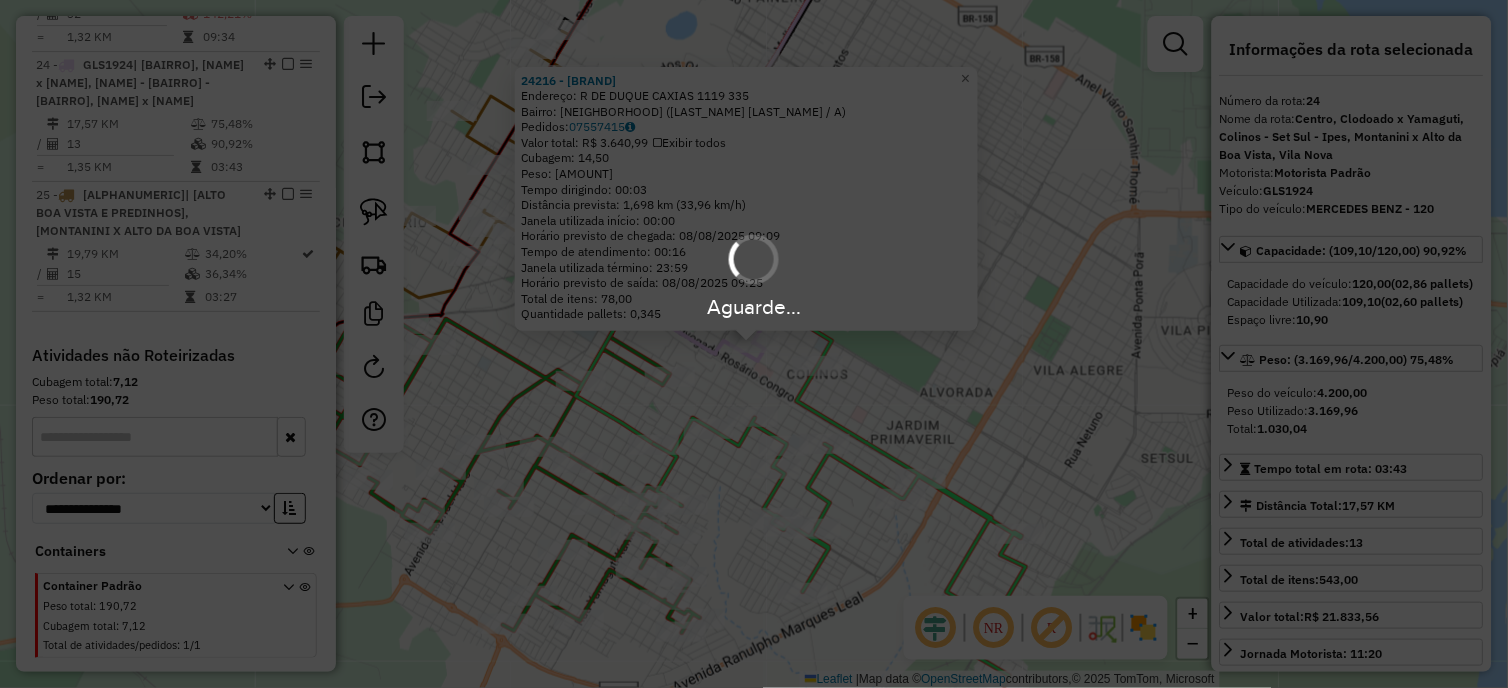 click on "Aguarde..." at bounding box center [754, 344] 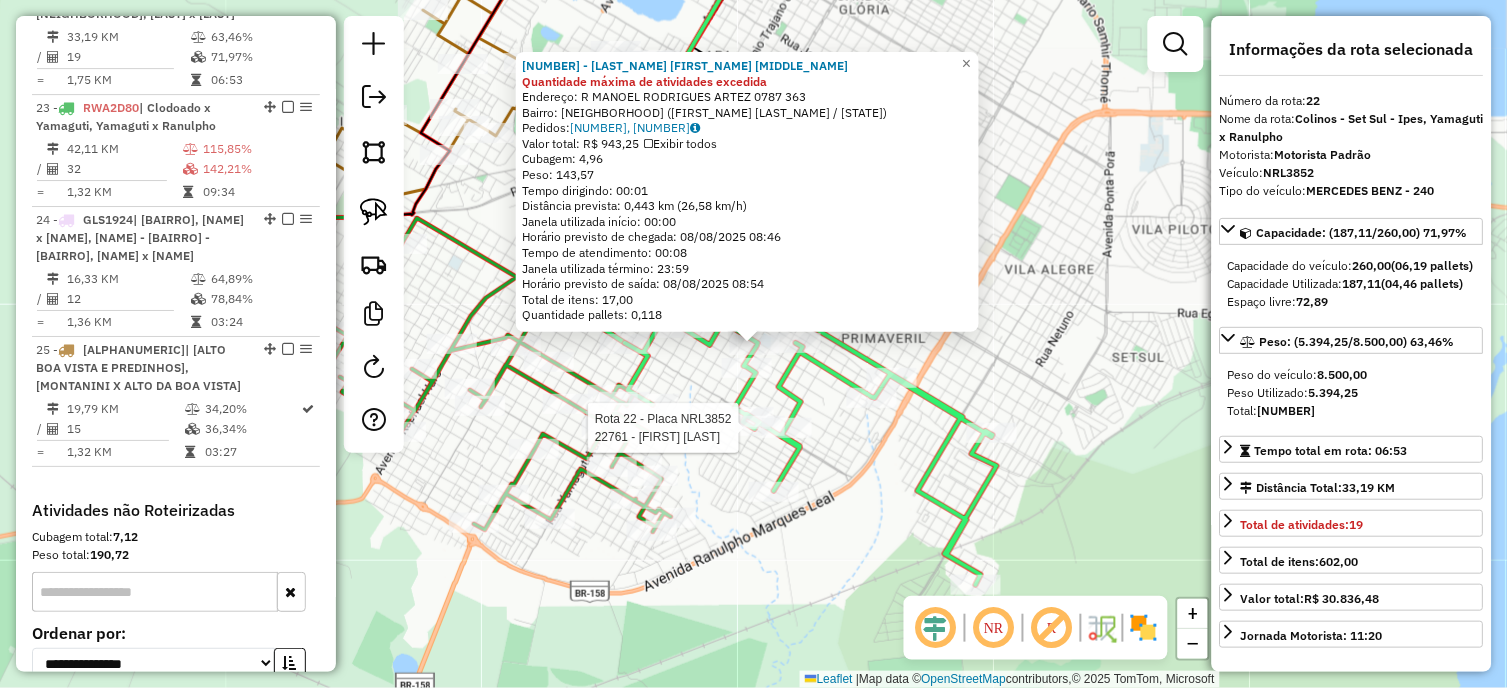 scroll, scrollTop: 1385, scrollLeft: 0, axis: vertical 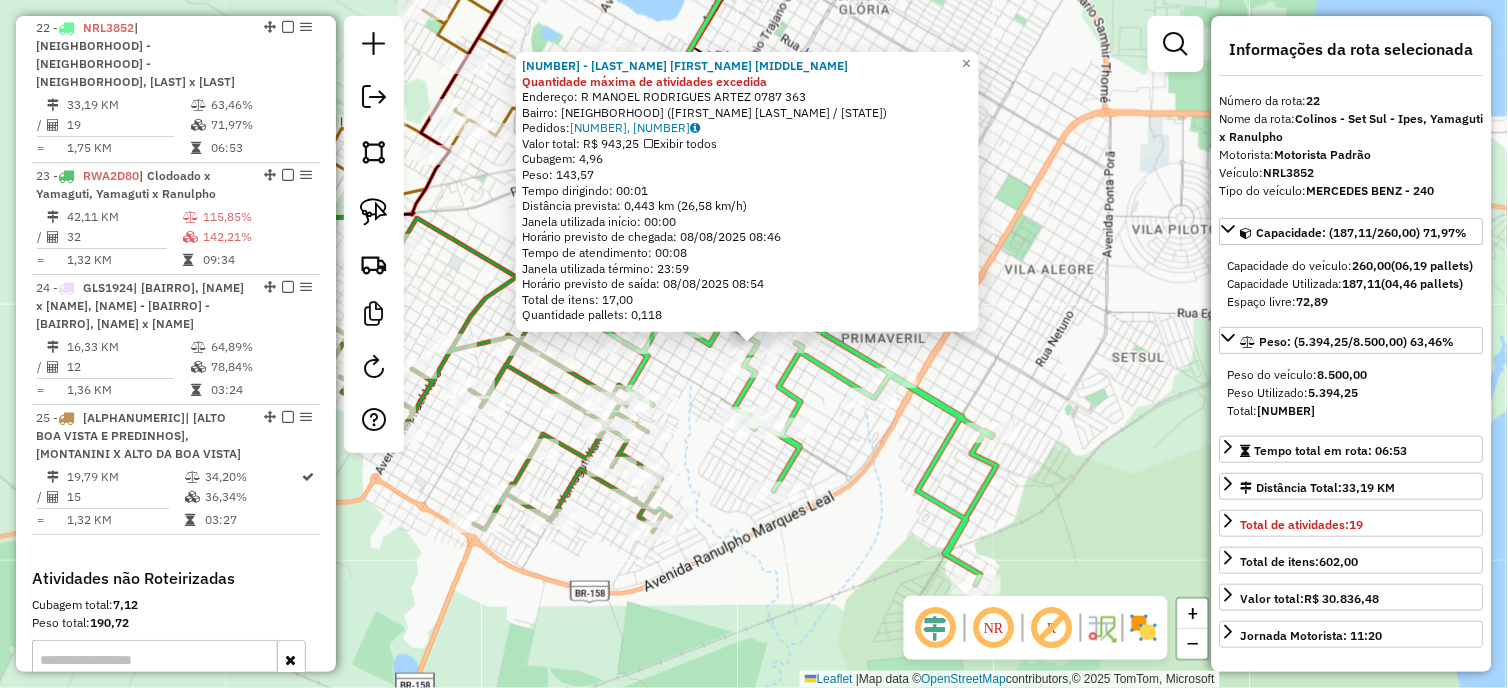 click on "24259 - [NAME] Quantidade máxima de atividades excedida  Endereço: R   [STREET] [NUMBER]   Bairro: [BAIRRO] ([NAME] / SI)   Pedidos:  07557044, 07557050   Valor total: R$ 943,25   Exibir todos   Cubagem: 4,96  Peso: 143,57  Tempo dirigindo: 00:01   Distância prevista: 0,443 km (26,58 km/h)   Janela utilizada início: 00:00   Horário previsto de chegada: 08/08/2025 08:46   Tempo de atendimento: 00:08   Janela utilizada término: 23:59   Horário previsto de saída: 08/08/2025 08:54   Total de itens: 17,00   Quantidade pallets: 0,118  × Janela de atendimento Grade de atendimento Capacidade Transportadoras Veículos Cliente Pedidos  Rotas Selecione os dias de semana para filtrar as janelas de atendimento  Seg   Ter   Qua   Qui   Sex   Sáb   Dom  Informe o período da janela de atendimento: De: Até:  Filtrar exatamente a janela do cliente  Considerar janela de atendimento padrão  Selecione os dias de semana para filtrar as grades de atendimento  Seg   Ter  +" 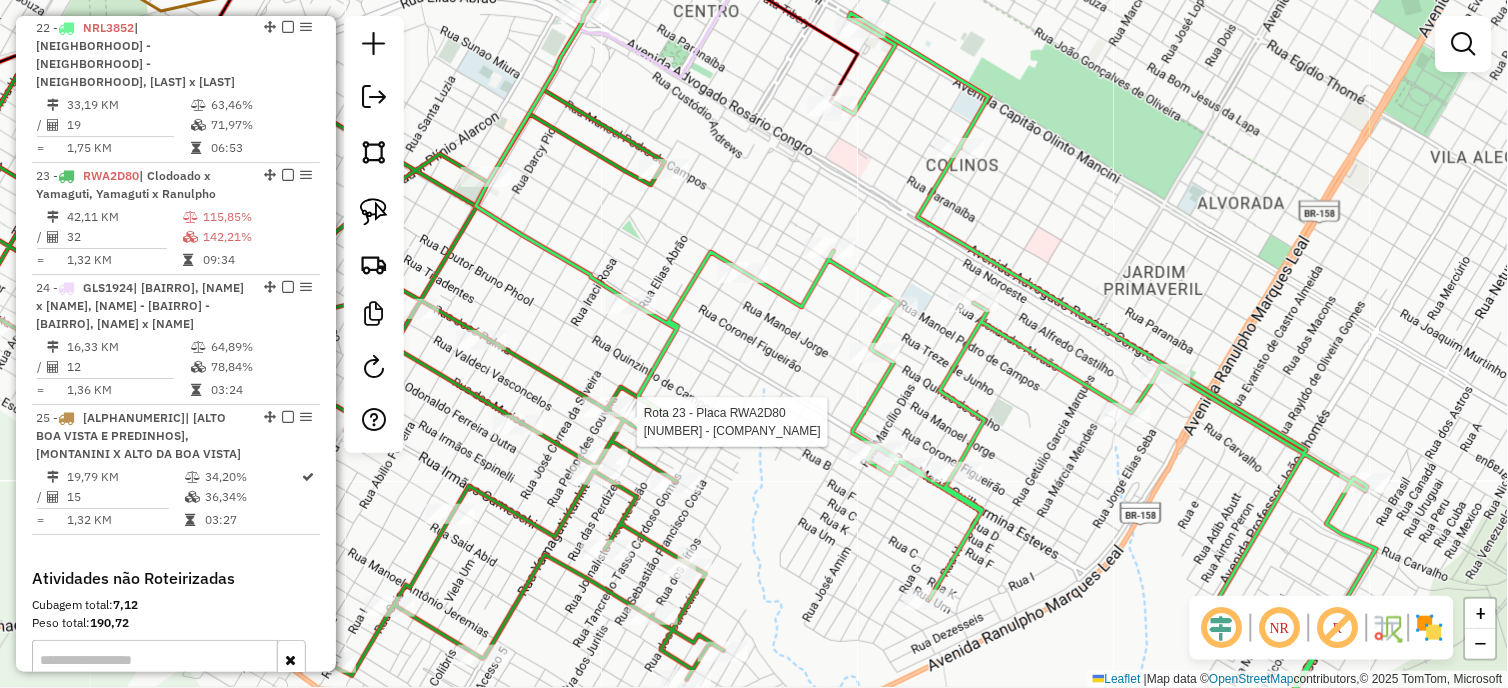 select on "*********" 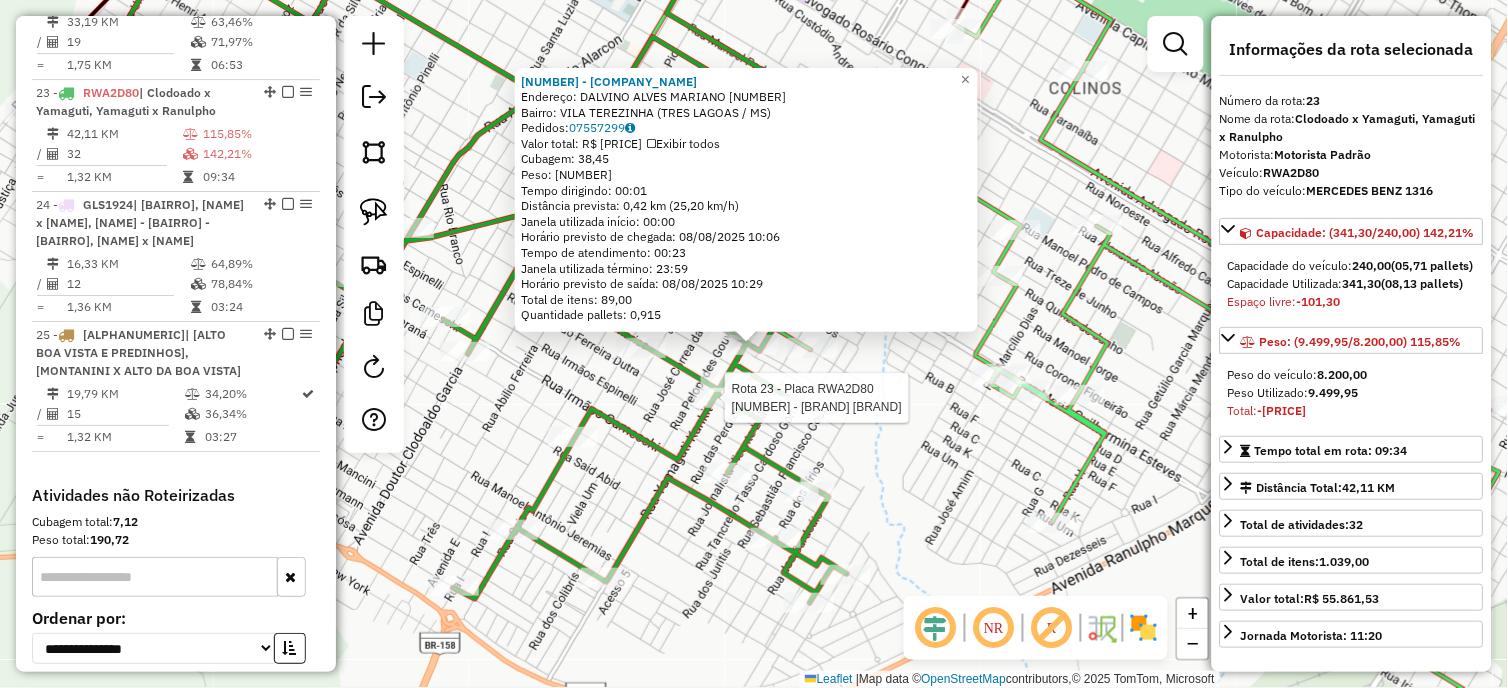 scroll, scrollTop: 1496, scrollLeft: 0, axis: vertical 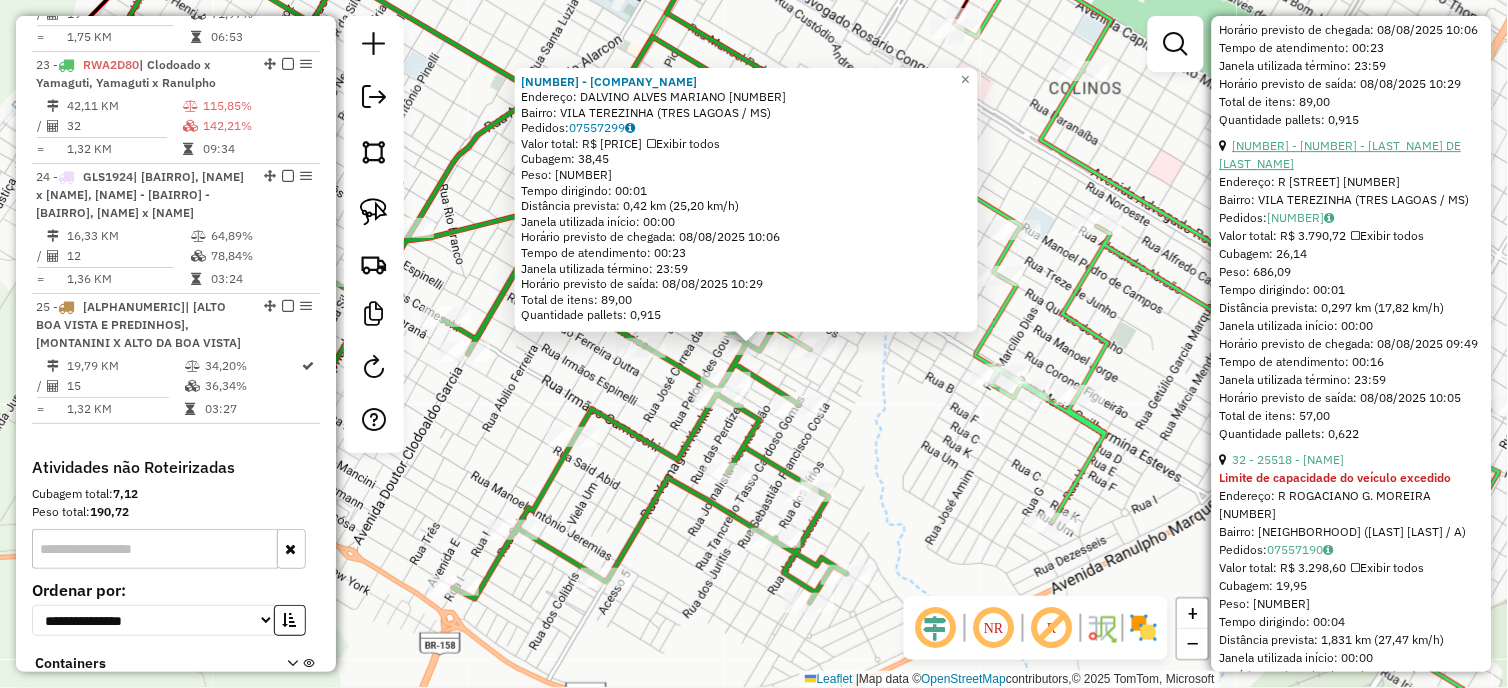 click on "[NUMBER] - [NUMBER] - [LAST_NAME] DE [LAST_NAME]" at bounding box center [1341, 154] 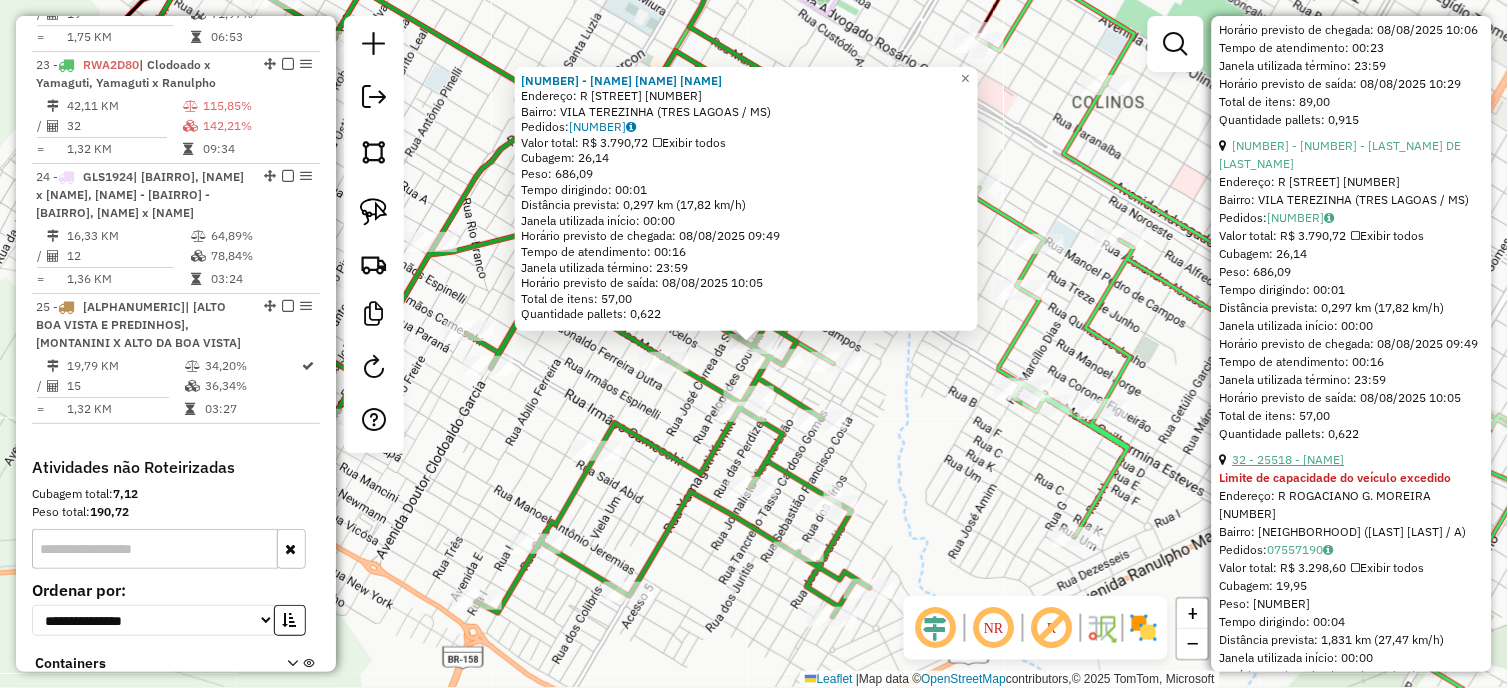 click on "32 - 25518 - [NAME]" at bounding box center [1289, 459] 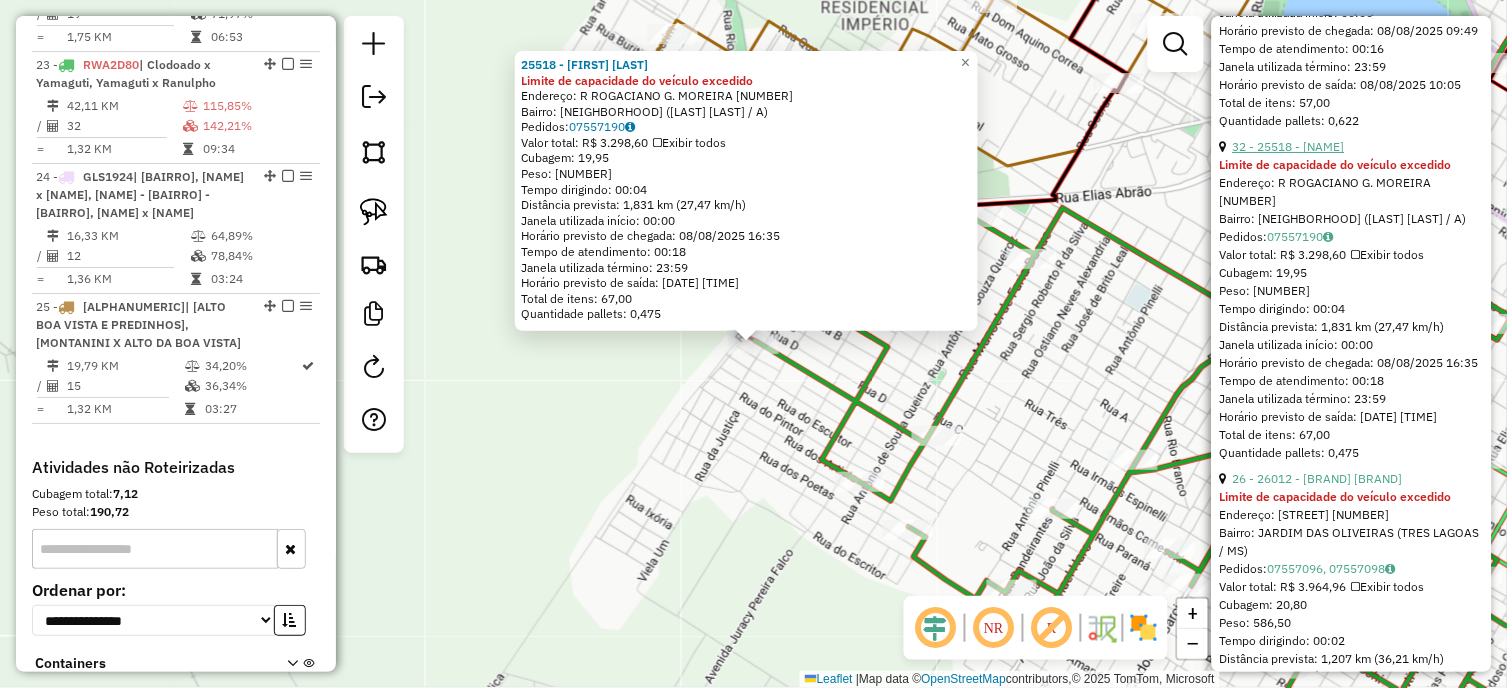 scroll, scrollTop: 1666, scrollLeft: 0, axis: vertical 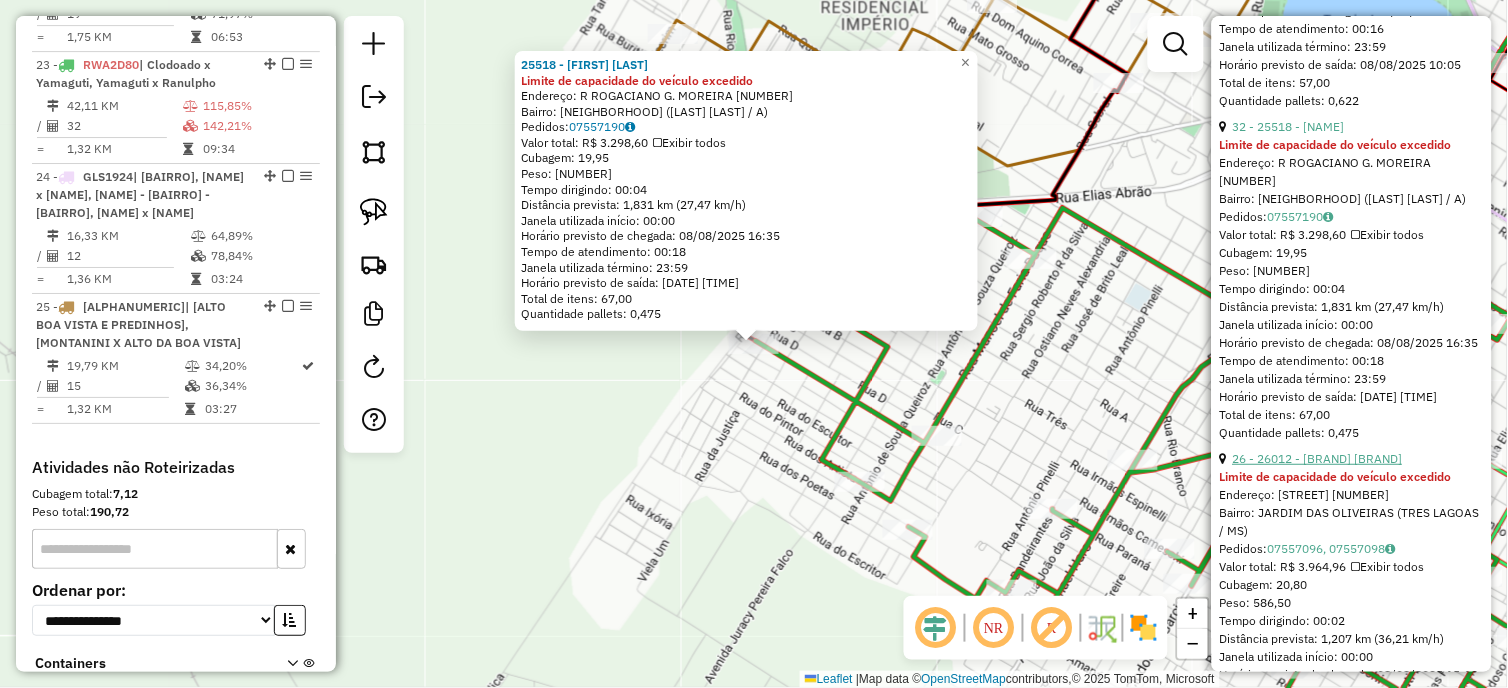click on "26 - 26012 - [BRAND] [BRAND]" at bounding box center [1318, 458] 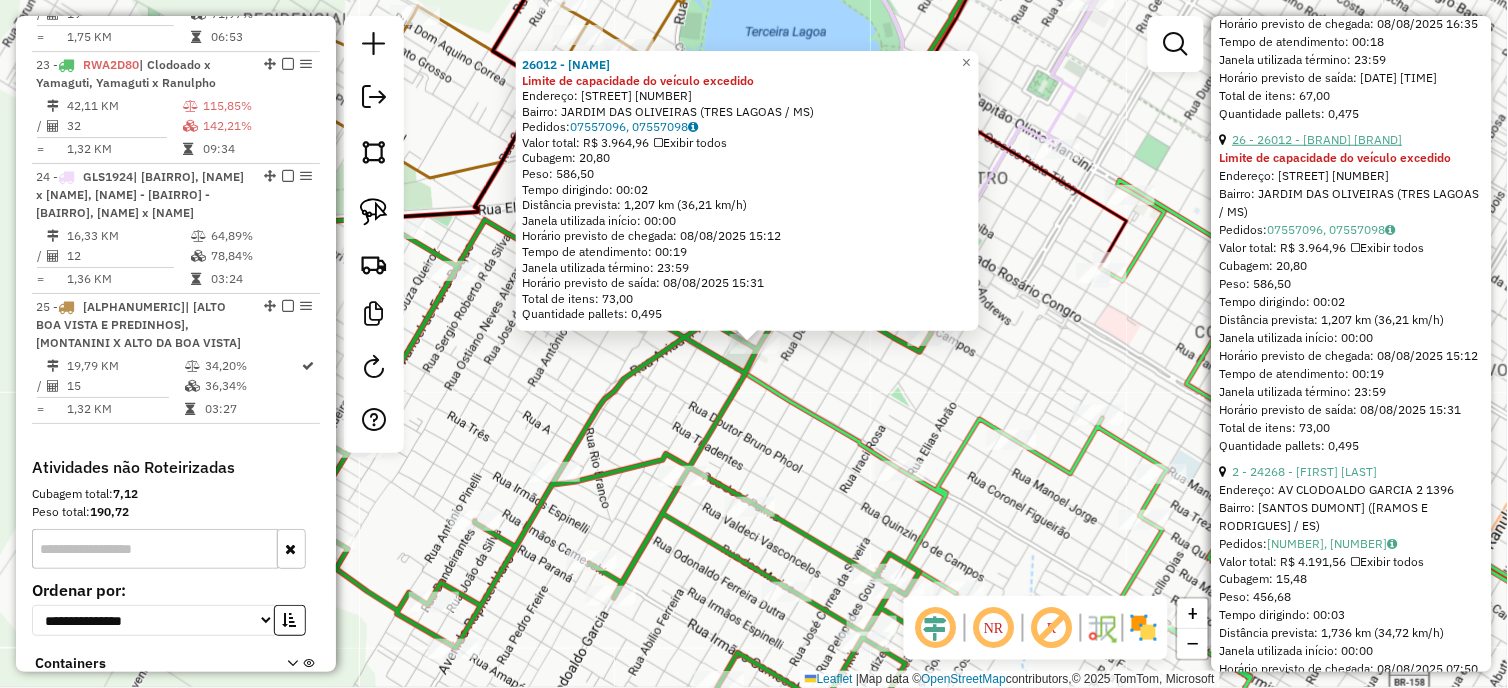 scroll, scrollTop: 2000, scrollLeft: 0, axis: vertical 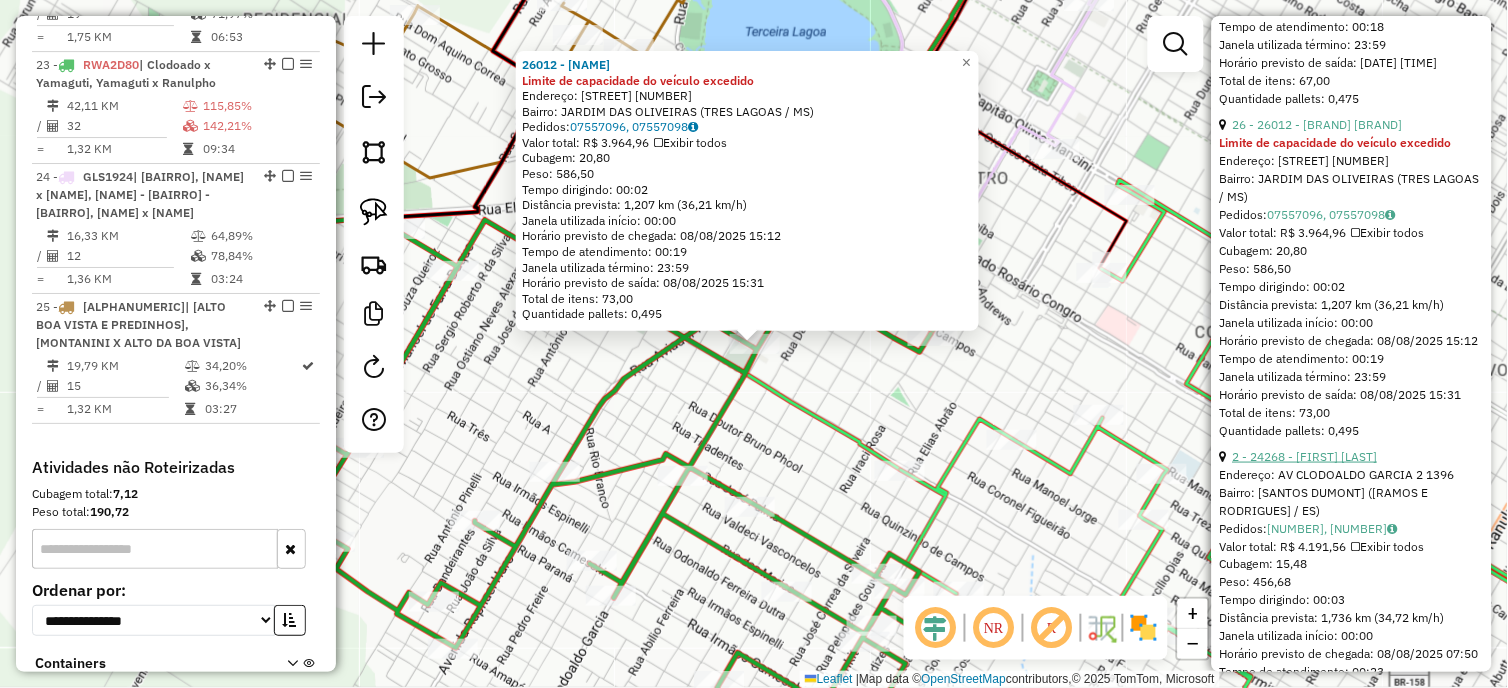 click on "2 - 24268 - [FIRST] [LAST]" at bounding box center [1305, 456] 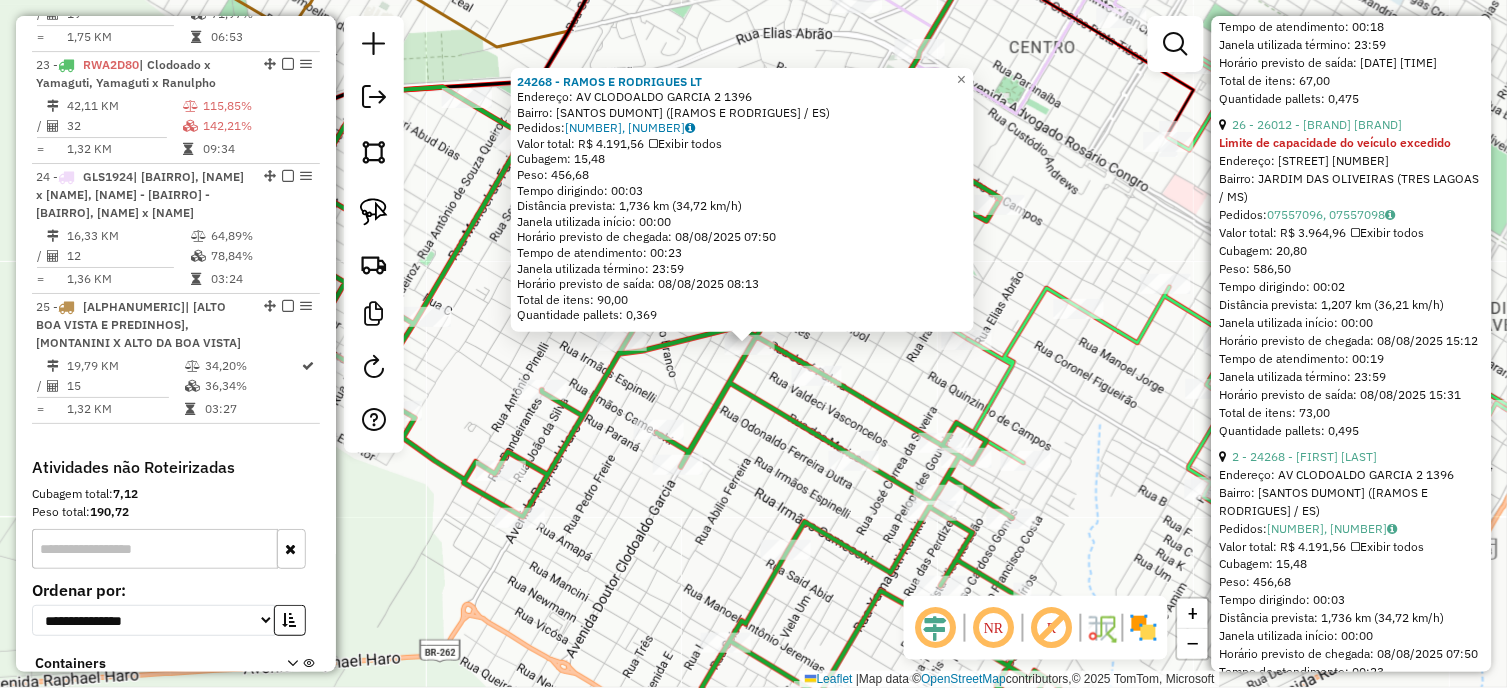 drag, startPoint x: 1086, startPoint y: 466, endPoint x: 960, endPoint y: 412, distance: 137.08392 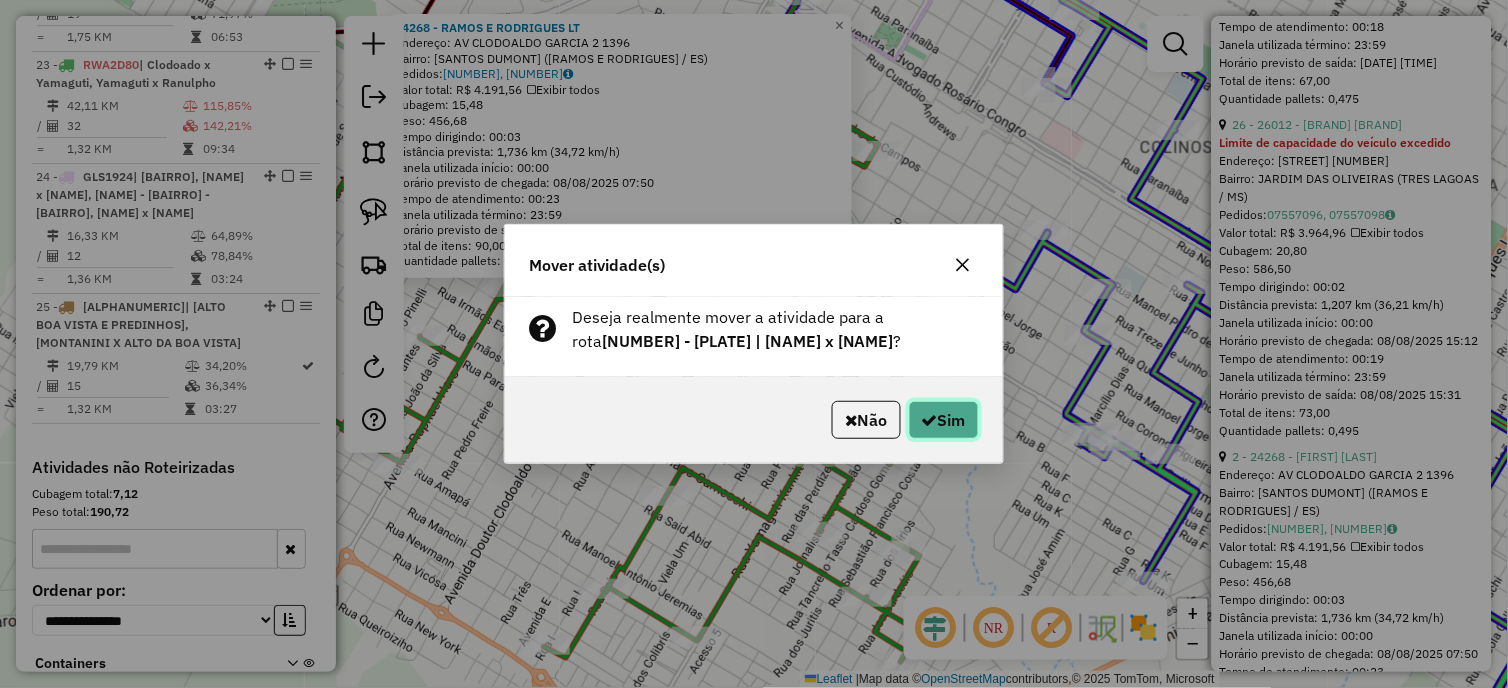 click on "Sim" 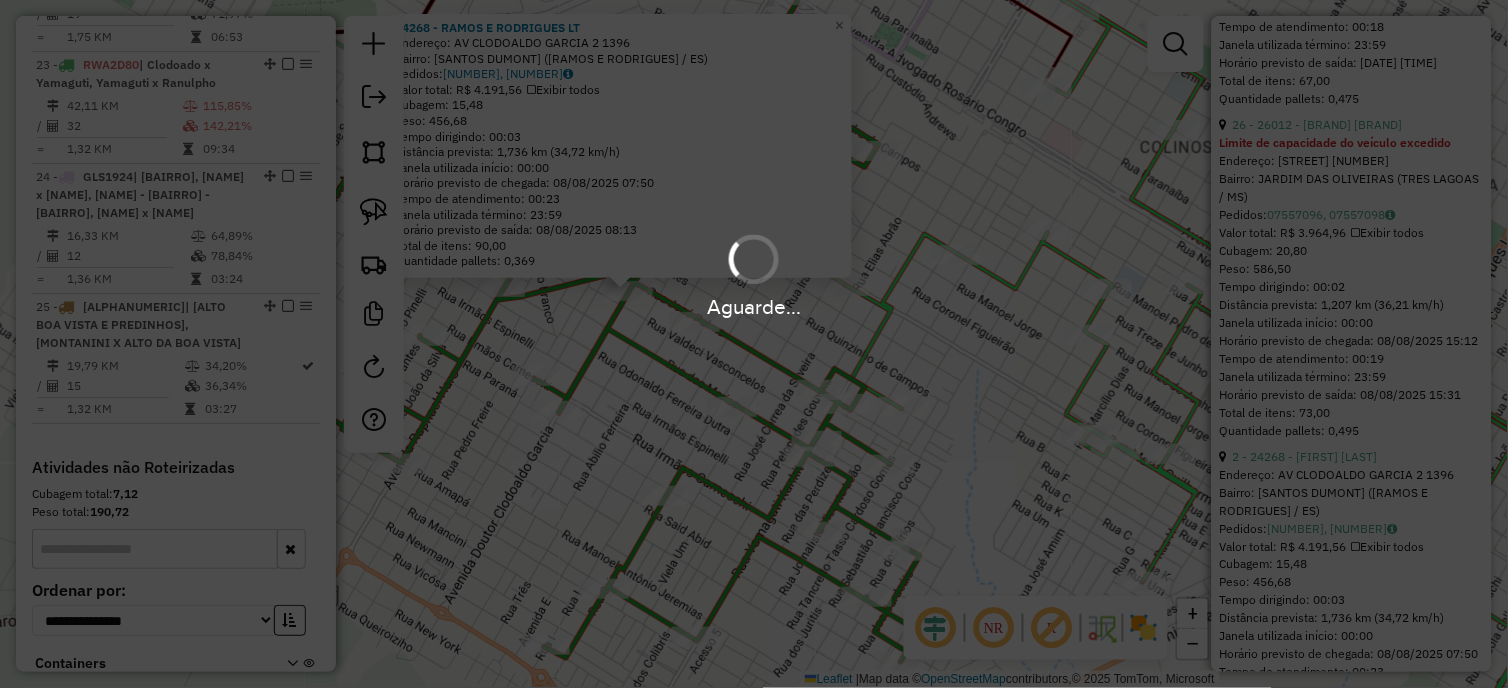 click on "Aguarde...  Pop-up bloqueado!  Seu navegador bloqueou automáticamente a abertura de uma nova janela.   Acesse as configurações e adicione o endereço do sistema a lista de permissão.   Fechar  Informações da Sessão [NUMBER] - [DATE]     Criação: [DATE] [TIME]   Depósito:  [LAST_NAME] [CITY]  Total de rotas:  [NUMBER]  Distância Total:  [DISTANCE]  Tempo total:  [TIME]  Custo total:  R$ [PRICE]  Valor total:  R$ [PRICE]  - Total roteirizado:  R$ [PRICE]  - Total não roteirizado:  R$ [PRICE]  Total de Atividades Roteirizadas:  [NUMBER]  Total de Pedidos Roteirizados:  [NUMBER]  Peso total roteirizado:  [WEIGHT]  Cubagem total roteirizado:  [CUBAGE]  Total de Atividades não Roteirizadas:  [NUMBER]  Total de Pedidos não Roteirizados:  [NUMBER] Total de caixas por viagem:  [CUBAGE] /   [NUMBER] =  [NUMBER] Média de Atividades por viagem:  [NUMBER] /   [NUMBER] =  [NUMBER] Ocupação média da frota:  [PERCENTAGE]%   Rotas improdutivas:  [NUMBER]  Rotas vários dias:  [NUMBER]  Clientes Priorizados NR:  [NUMBER]  Transportadoras  Rotas  Recargas: [NUMBER]   Ver rotas  /" at bounding box center (754, 344) 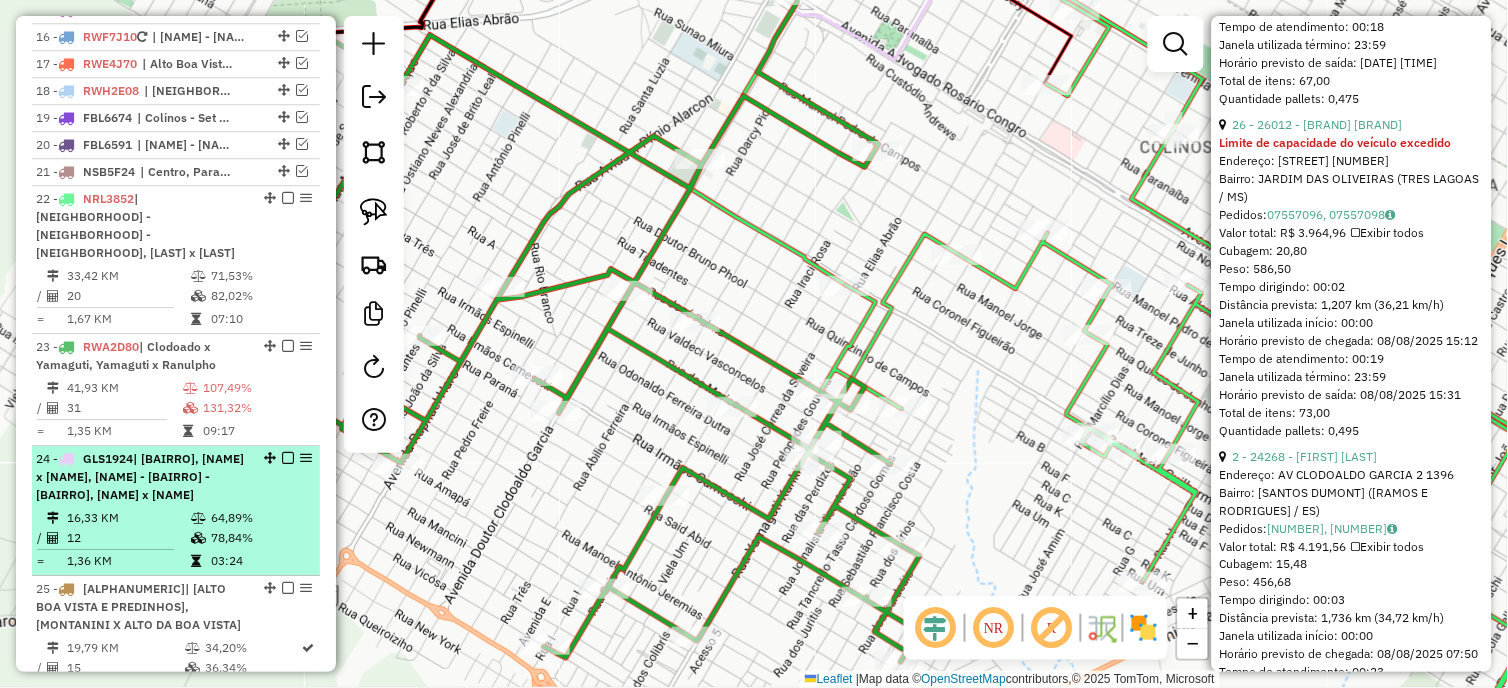 scroll, scrollTop: 1163, scrollLeft: 0, axis: vertical 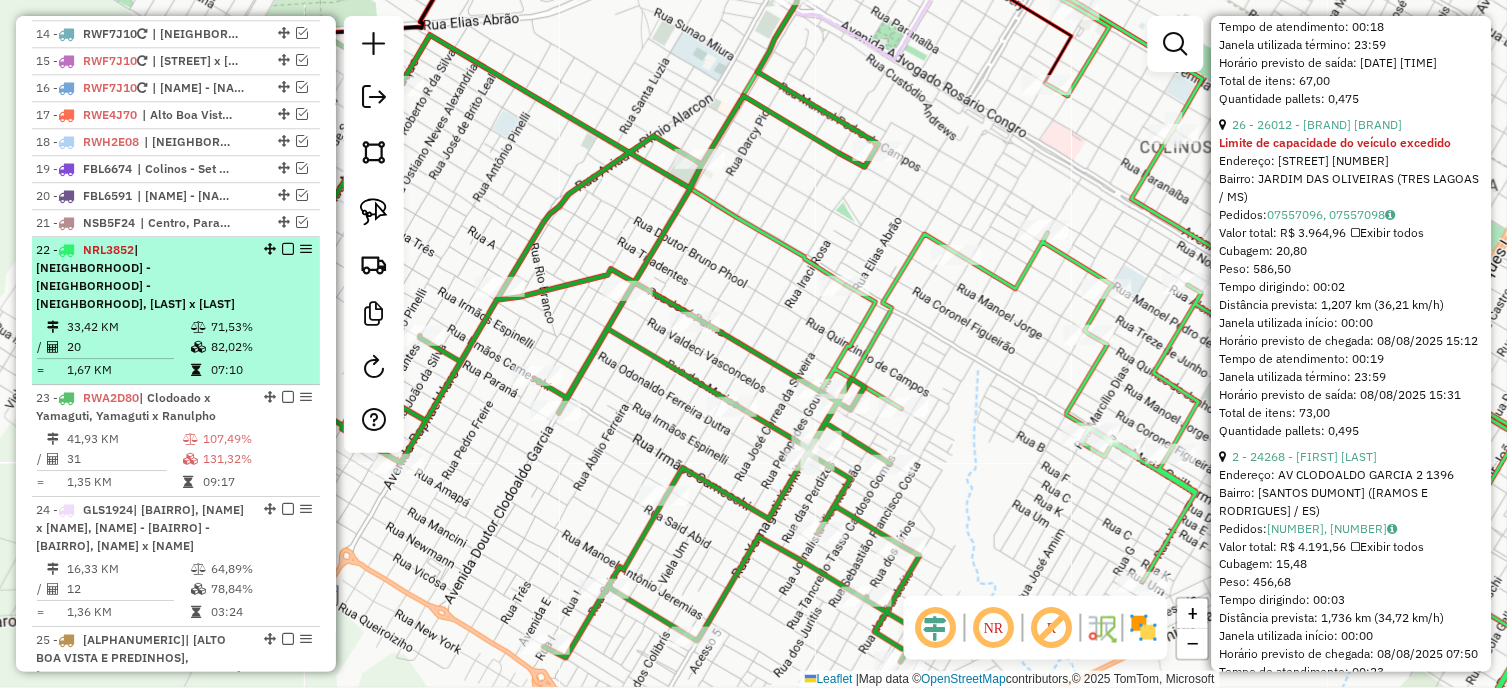 click on "| [NEIGHBORHOOD] - [NEIGHBORHOOD] - [NEIGHBORHOOD], [LAST] x [LAST]" at bounding box center (135, 276) 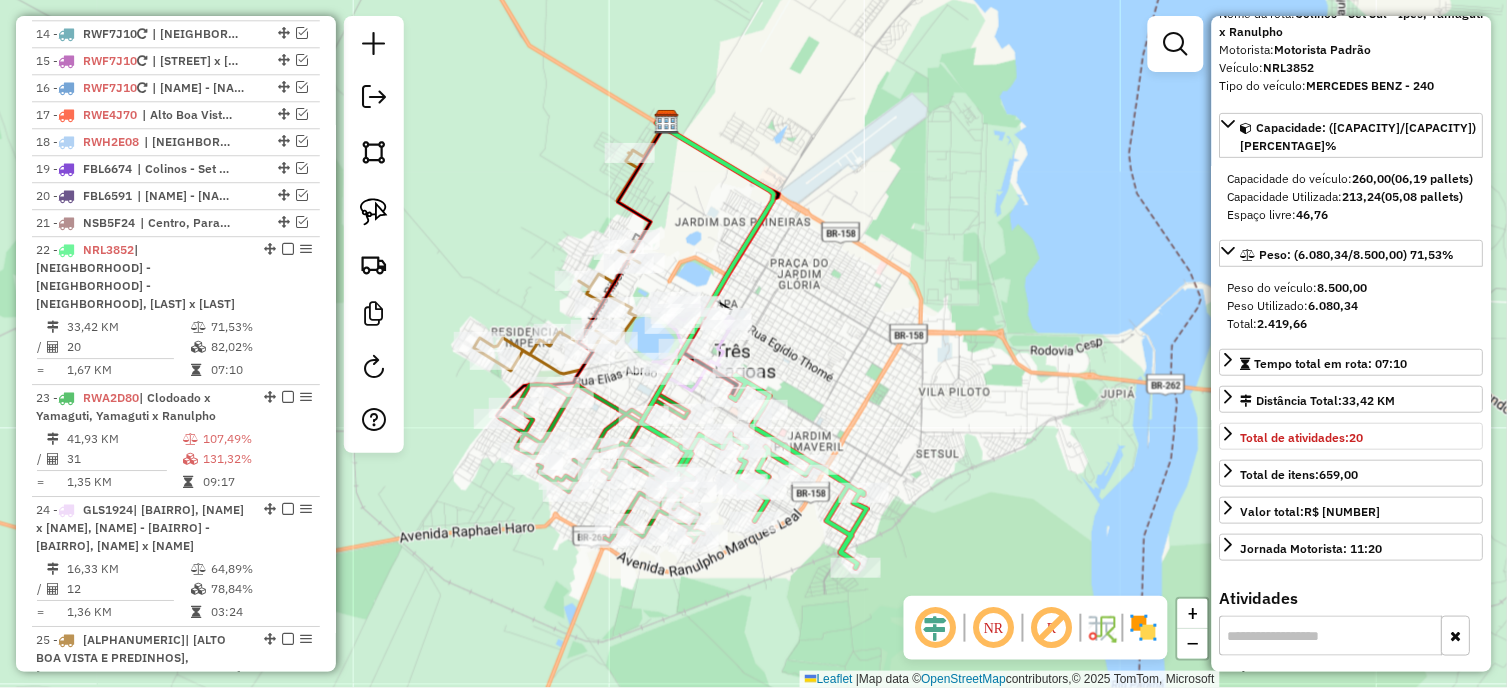 scroll, scrollTop: 93, scrollLeft: 0, axis: vertical 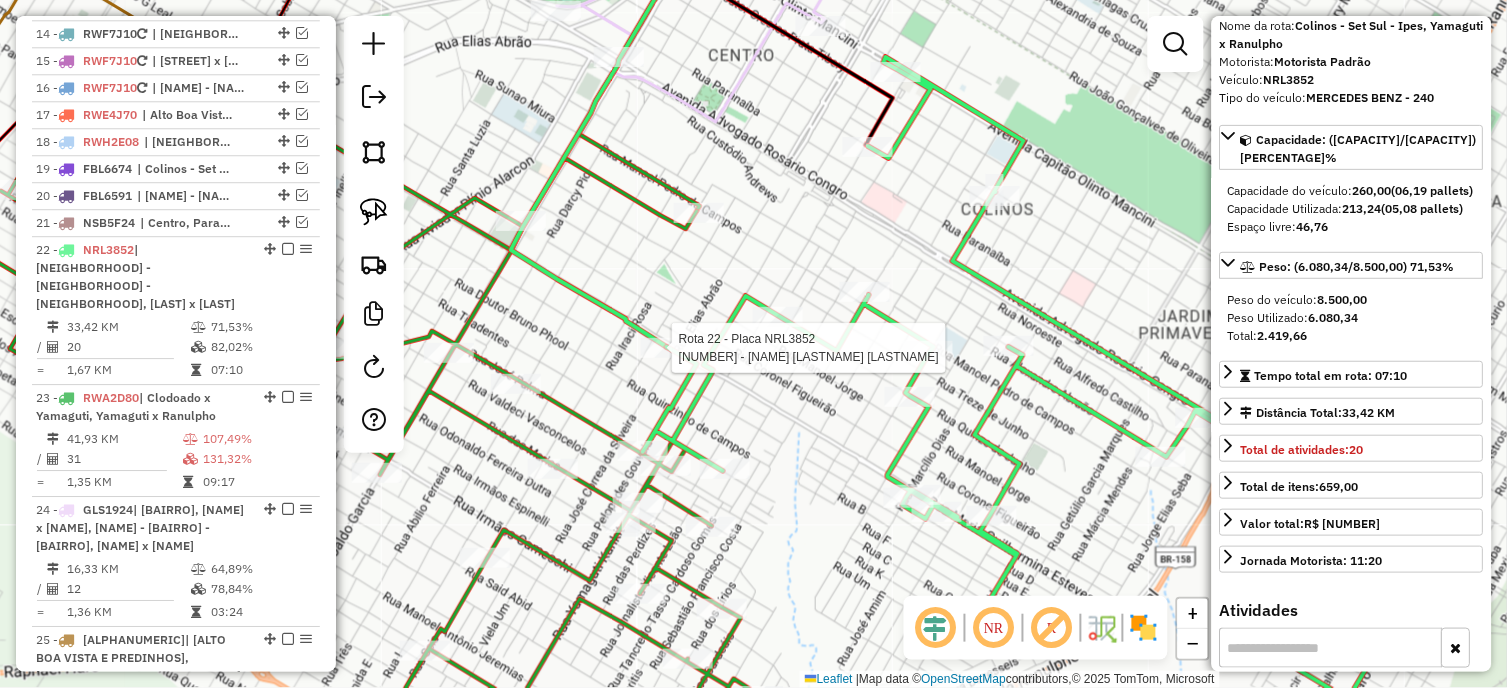 click 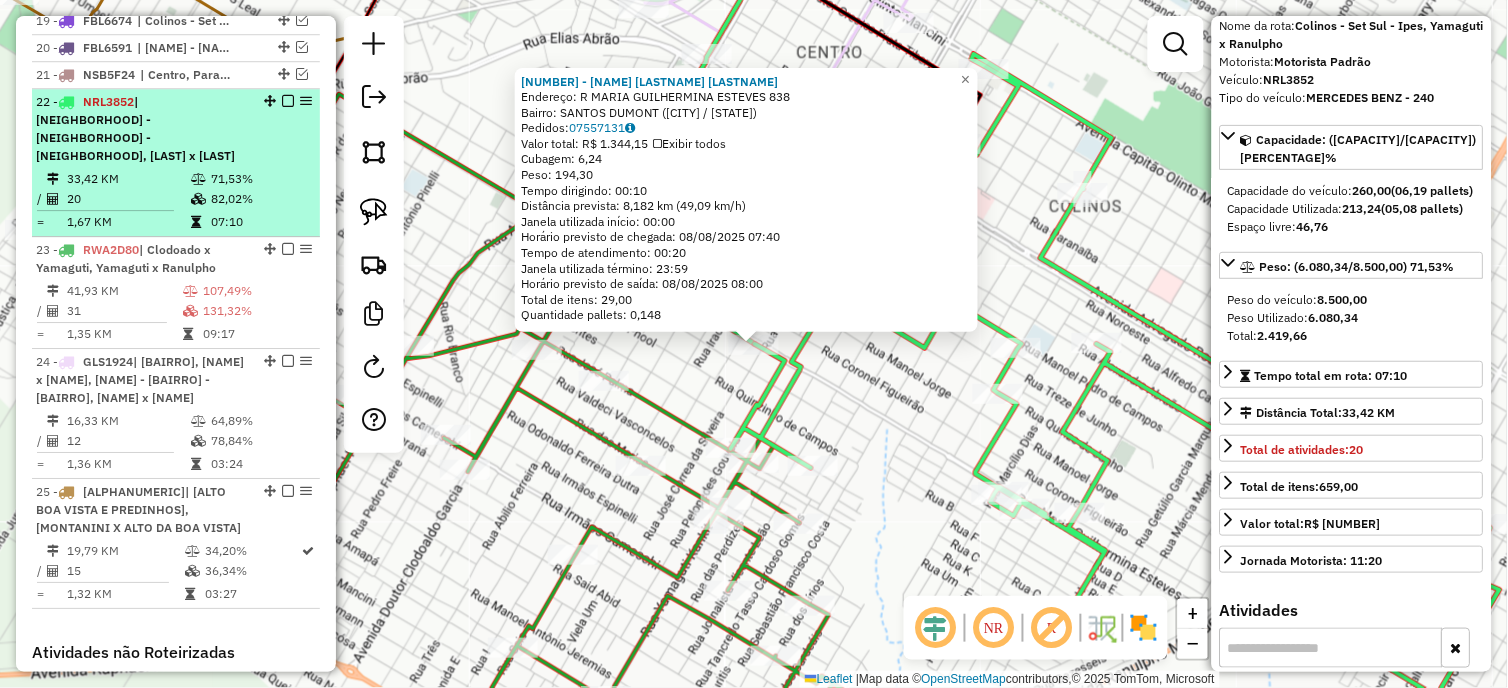 scroll, scrollTop: 1274, scrollLeft: 0, axis: vertical 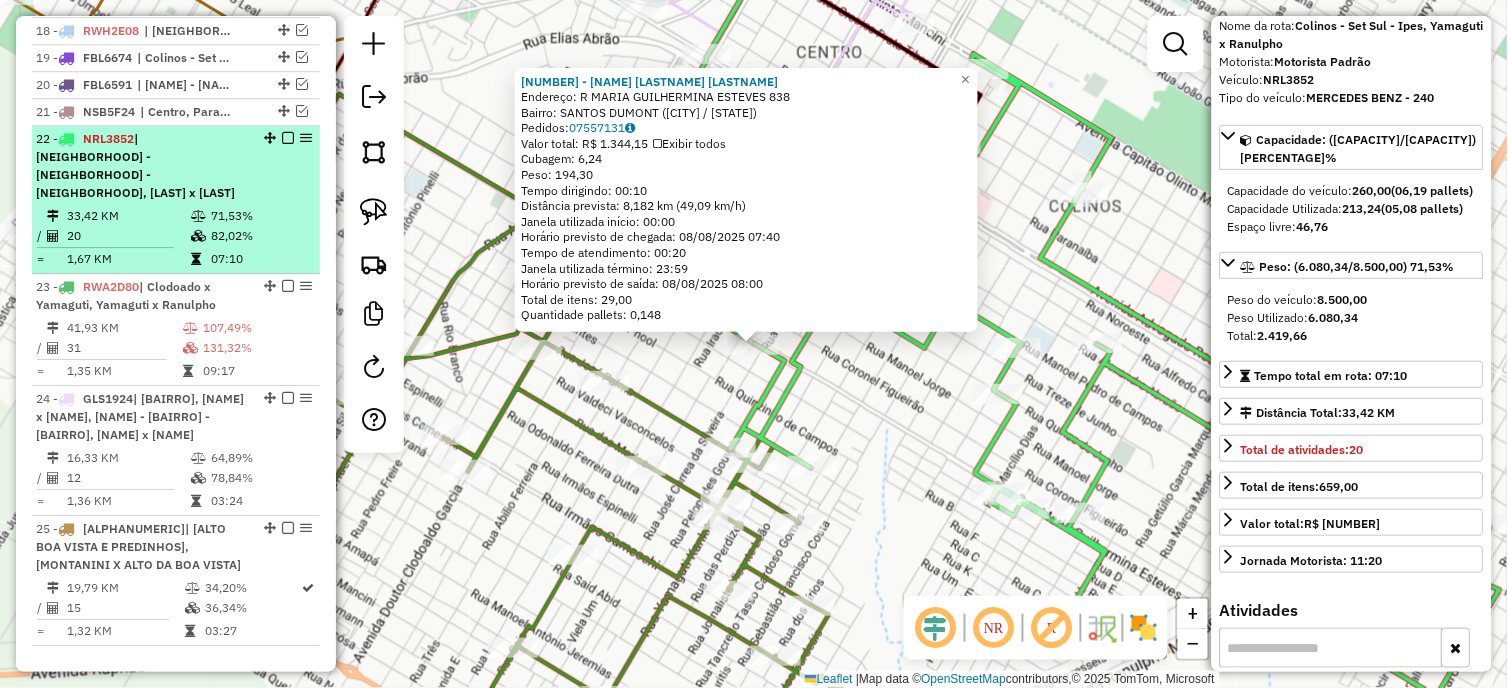 click at bounding box center (288, 138) 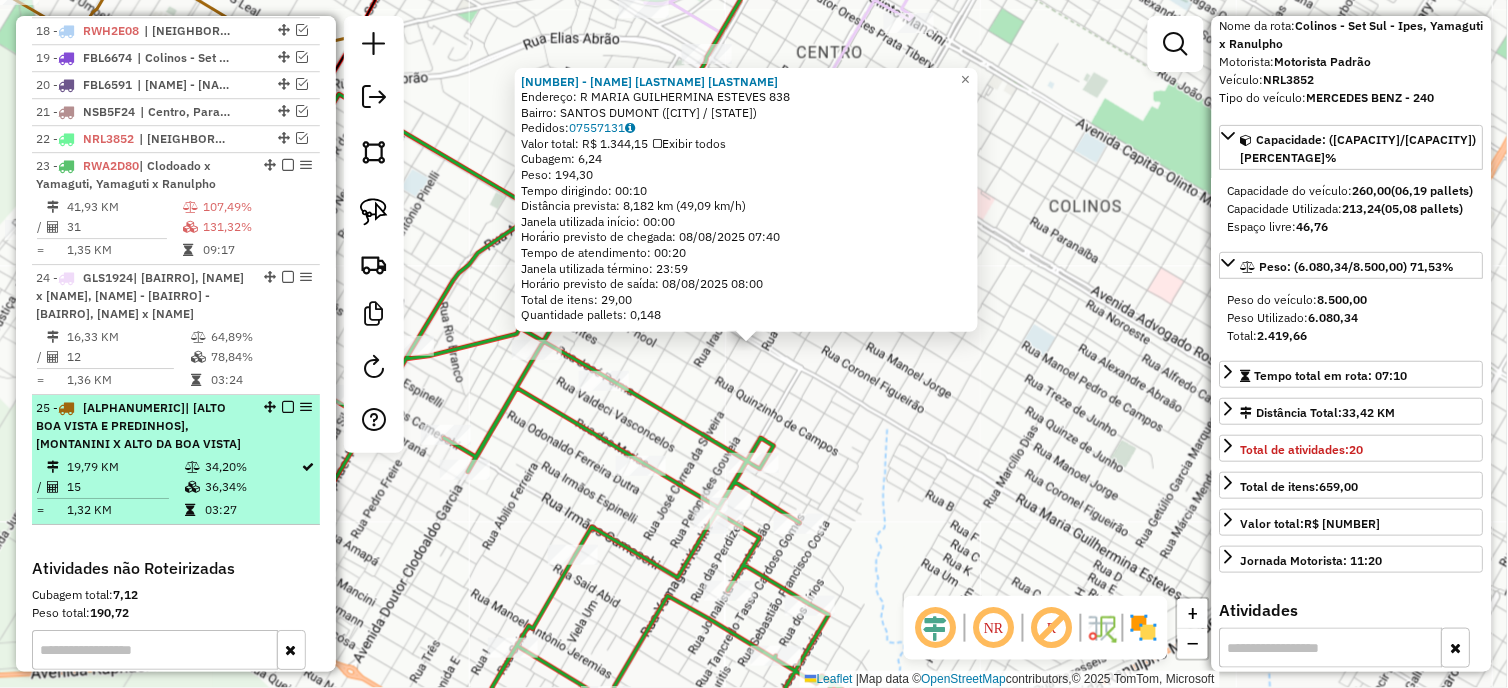 click on "[NUMBER] - [VEHICLE_PLATE]   | [NEIGHBORHOOD] e Predinhos, [NEIGHBORHOOD] x [NEIGHBORHOOD]" at bounding box center [142, 426] 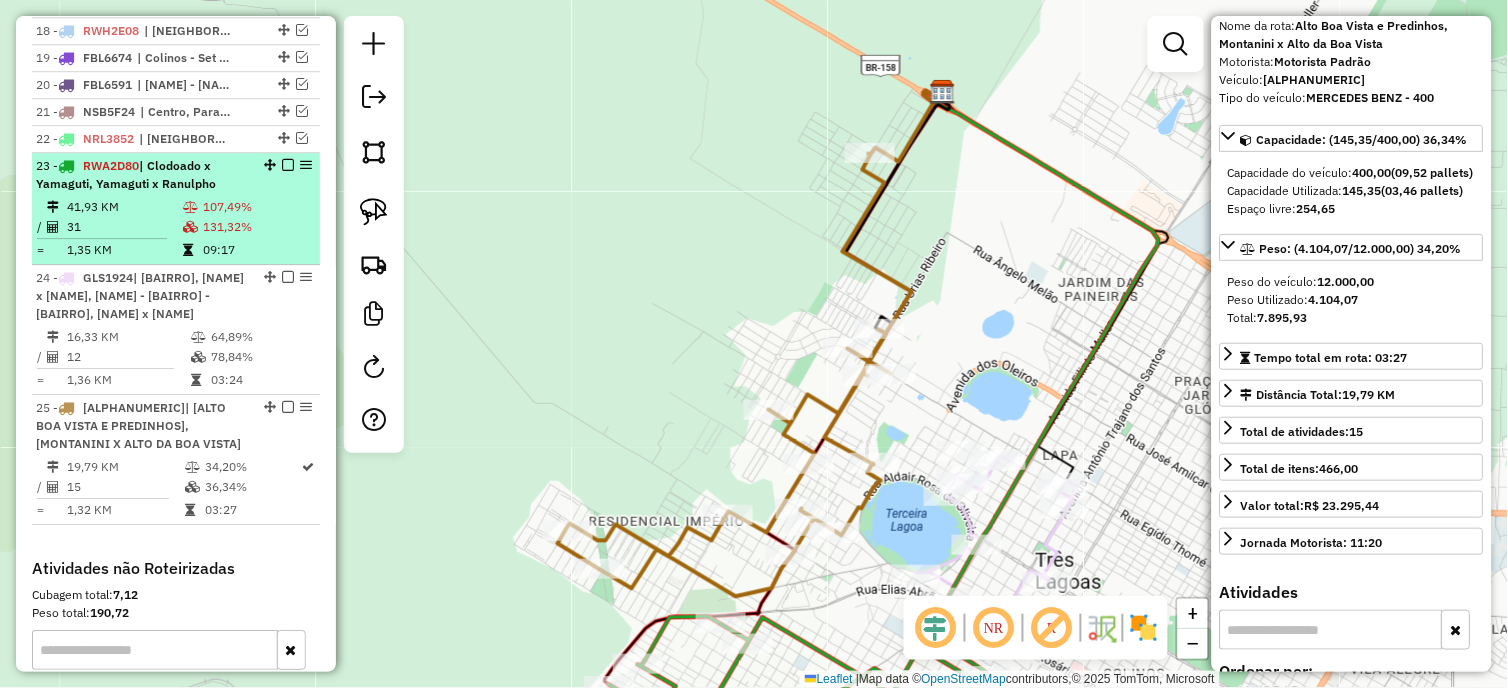 click at bounding box center (109, 238) 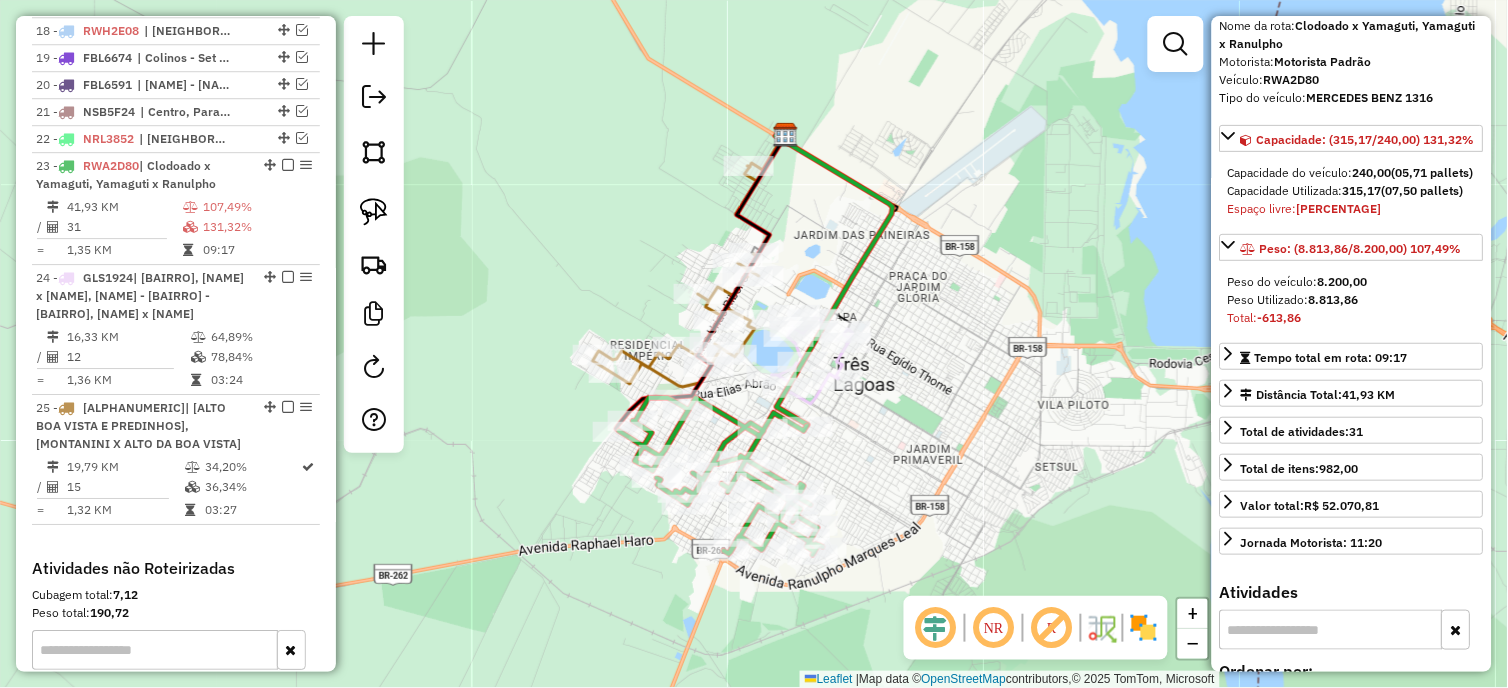 click 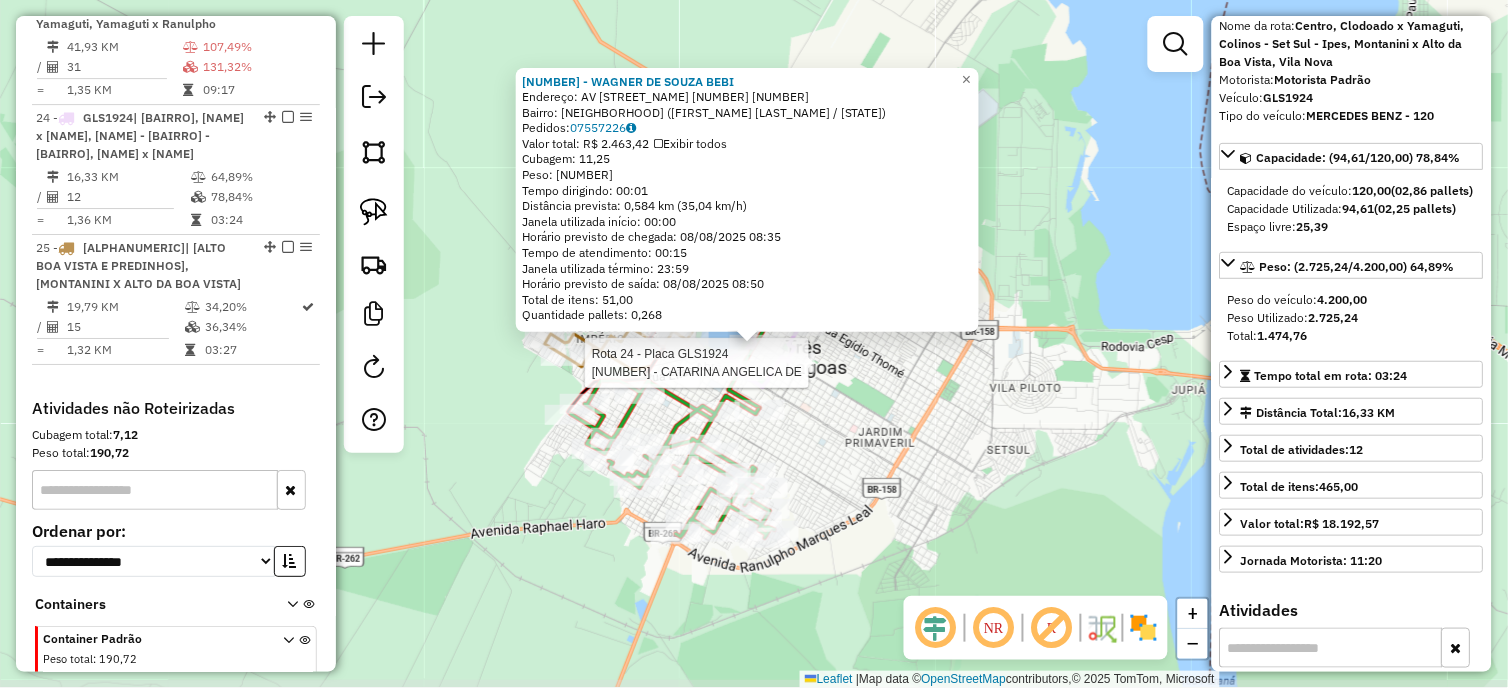 scroll, scrollTop: 1524, scrollLeft: 0, axis: vertical 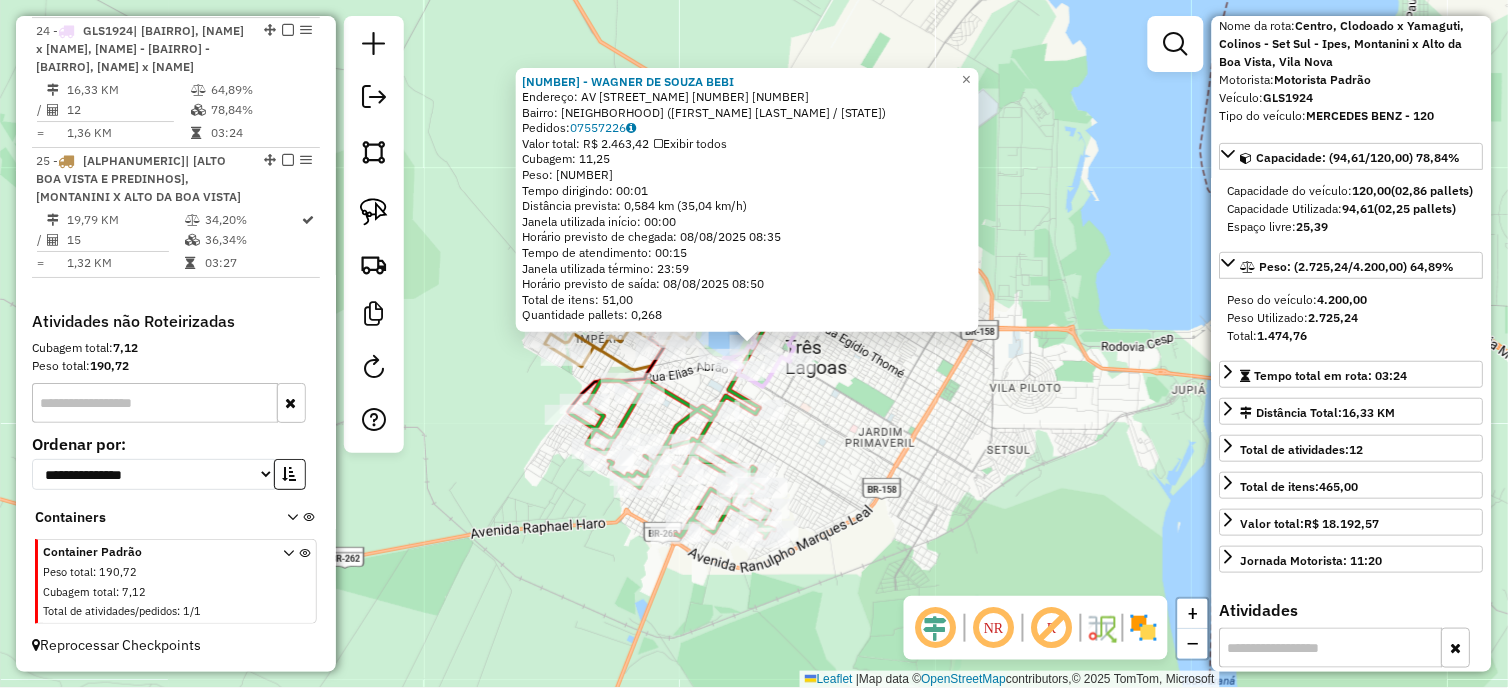 click on "[NUMBER] - [LAST_NAME] [FIRST_NAME] [MIDDLE_NAME] Endereço: AV [STREET_NAME] [NUMBER] [NUMBER] Bairro: [NEIGHBORHOOD] ([FIRST_NAME] [LAST_NAME] / [INITIAL]) Pedidos: [ORDER_NUMBER] Valor total: R$ [AMOUNT] Exibir todos Cubagem: [CUBAGE] Peso: [WEIGHT] Tempo dirigindo: [TIME] Distância prevista: [DISTANCE] km ( [SPEED] km/h) Janela utilizada início: [TIME] Horário previsto de chegada: [DATE] [TIME] Tempo de atendimento: [TIME] Janela utilizada término: [TIME] Horário previsto de saída: [DATE] [TIME] Total de itens: [ITEMS] Quantidade pallets: [PALLETS] × Janela de atendimento Grade de atendimento Capacidade Transportadoras Veículos Cliente Pedidos Rotas Selecione os dias de semana para filtrar as janelas de atendimento Seg Ter Qua Qui Sex Sáb Dom Informe o período da janela de atendimento: De: Até: Filtrar exatamente a janela do cliente Considerar janela de atendimento padrão Selecione os dias de semana para filtrar as grades de atendimento Seg Ter Qua Qui Sex Sáb Dom Peso mínimo: Peso máximo:" 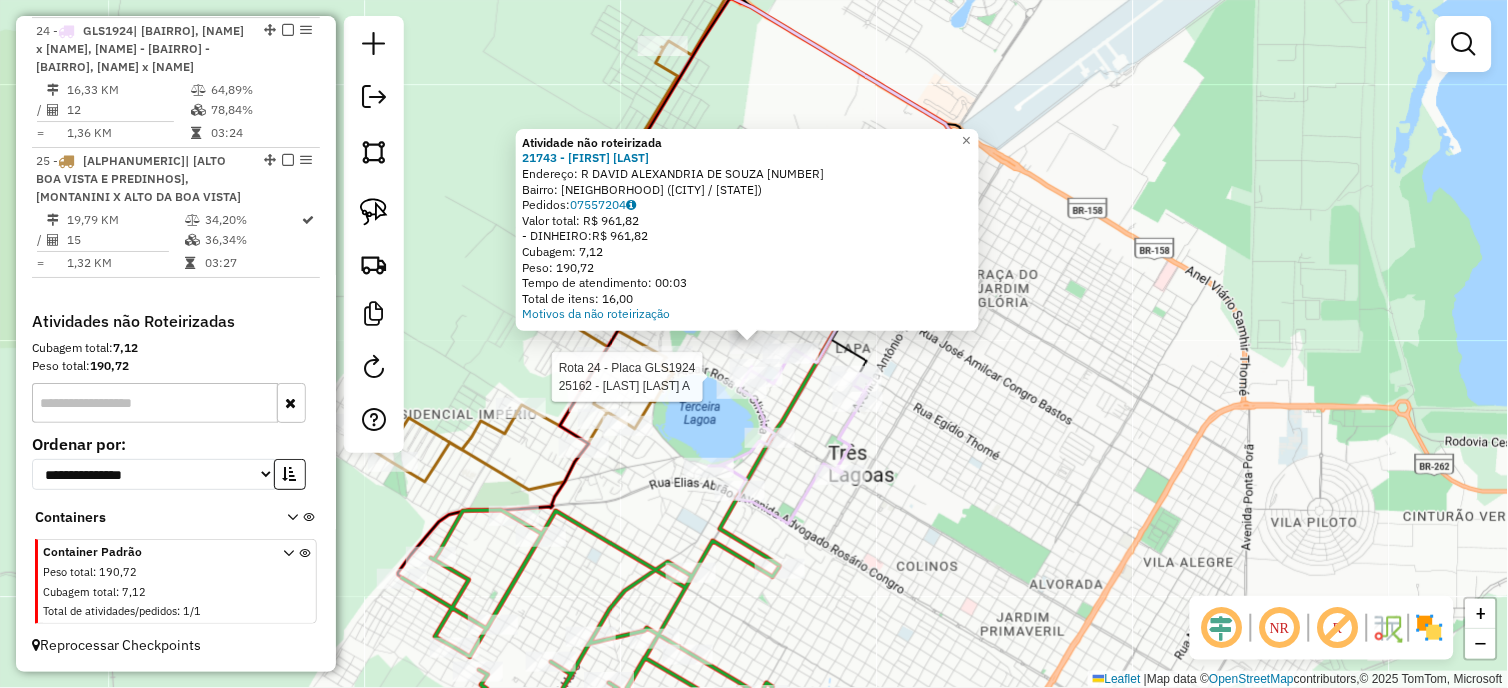 click on "Rota 24 - Placa GLS1924 22024 - [FIRST] [LAST] Rota 24 - Placa GLS1924 25162 - [FIRST] [LAST] Atividade não roteirizada 21743 - [FIRST] [LAST] Endereço: R DAVID ALEXANDRIA DE SOUZA 565 Bairro: INTERLAGOS ([CITY] / MS) Pedidos: 07557204 Valor total: R$ 961,82 - DINHEIRO: R$ 961,82 Cubagem: 7,12 Peso: 190,72 Tempo de atendimento: 00:03 Total de itens: 16,00 Motivos da não roteirização ×" 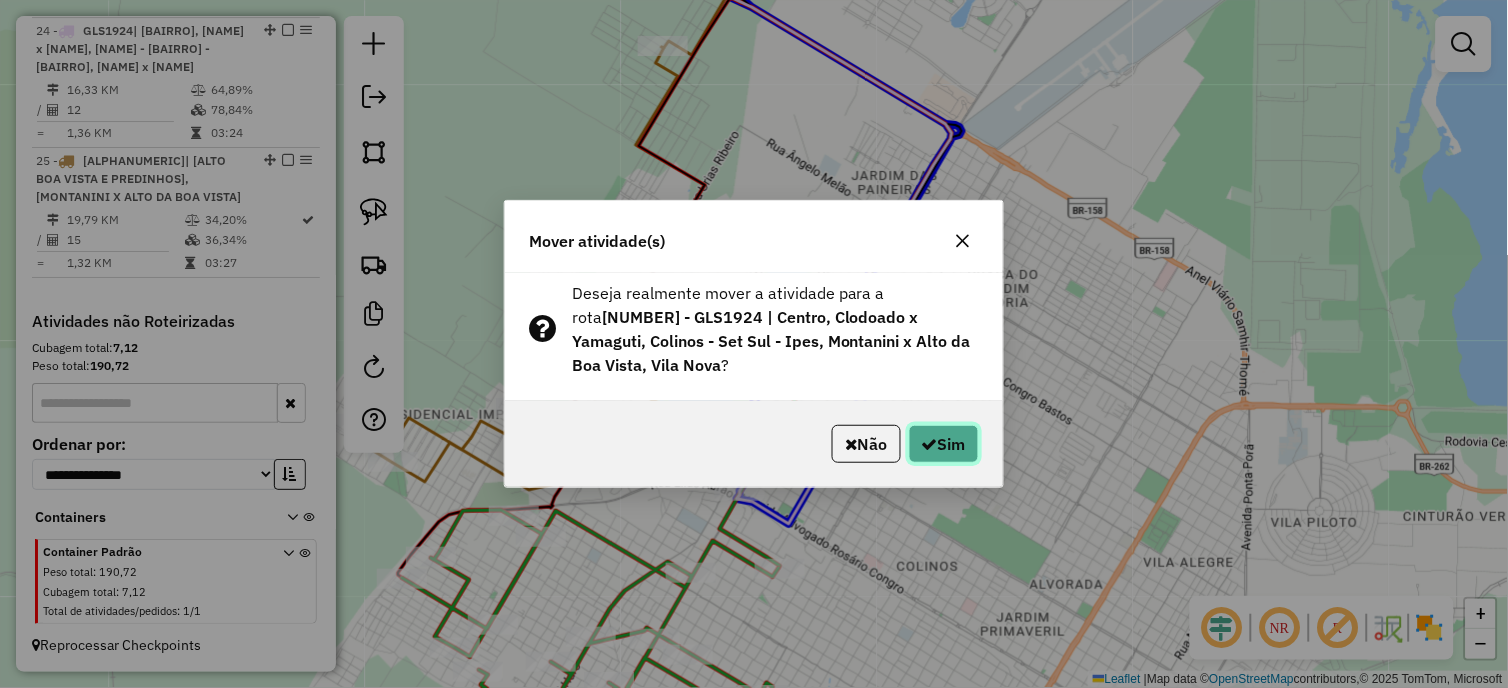 click on "Sim" 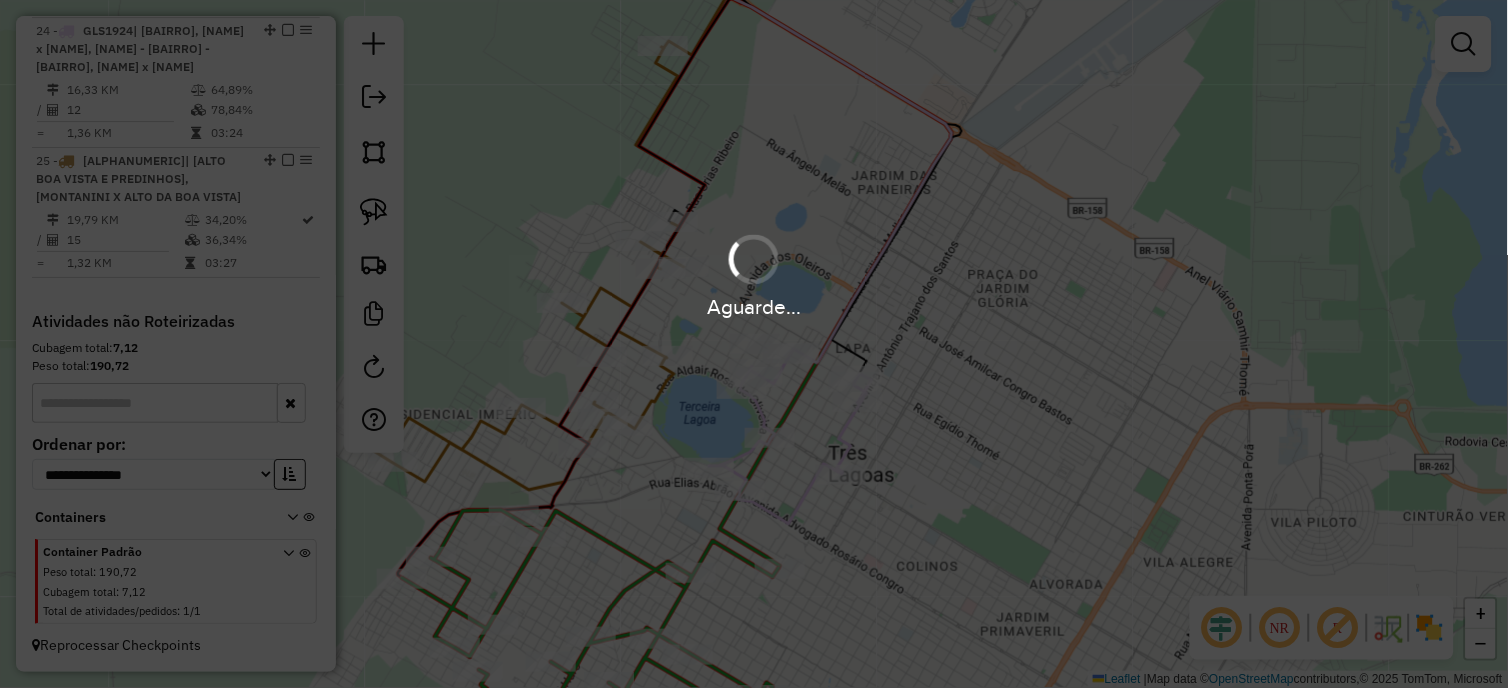 click on "Aguarde..." at bounding box center (754, 344) 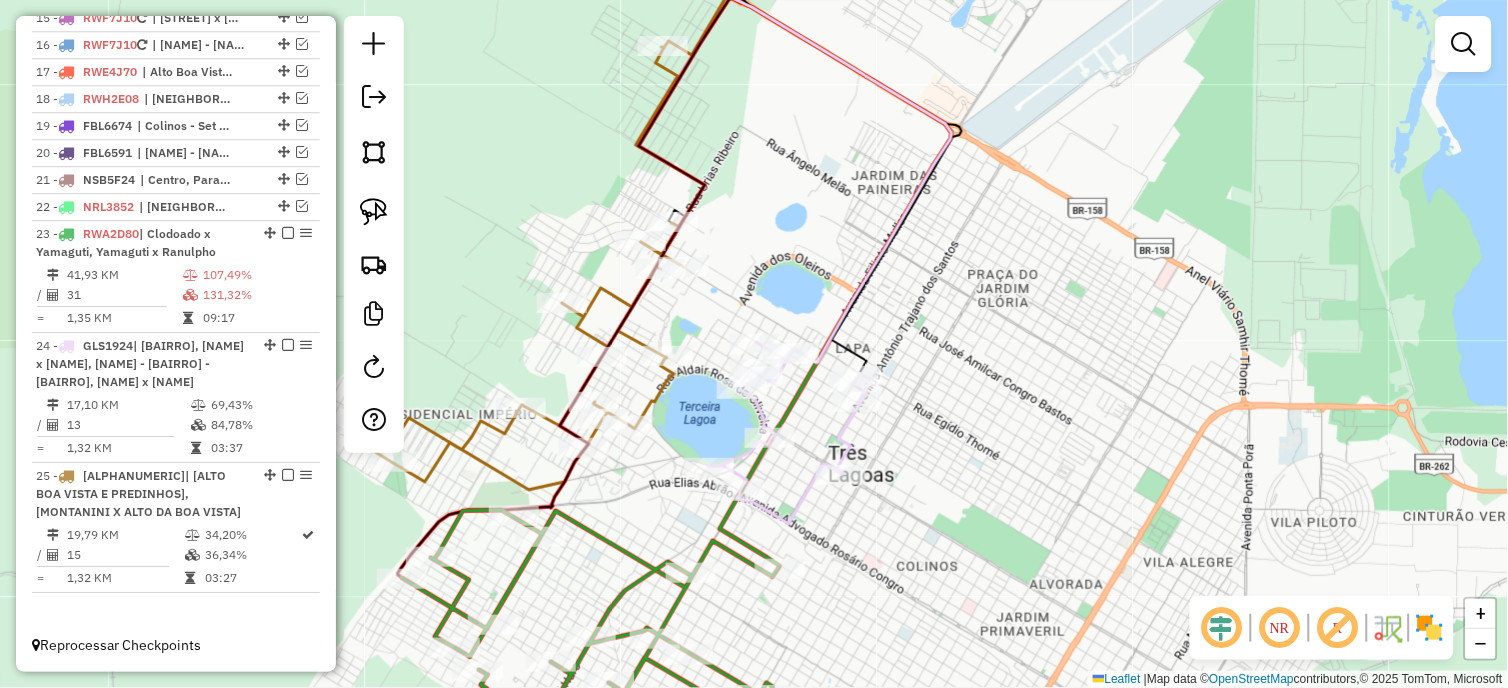scroll, scrollTop: 1224, scrollLeft: 0, axis: vertical 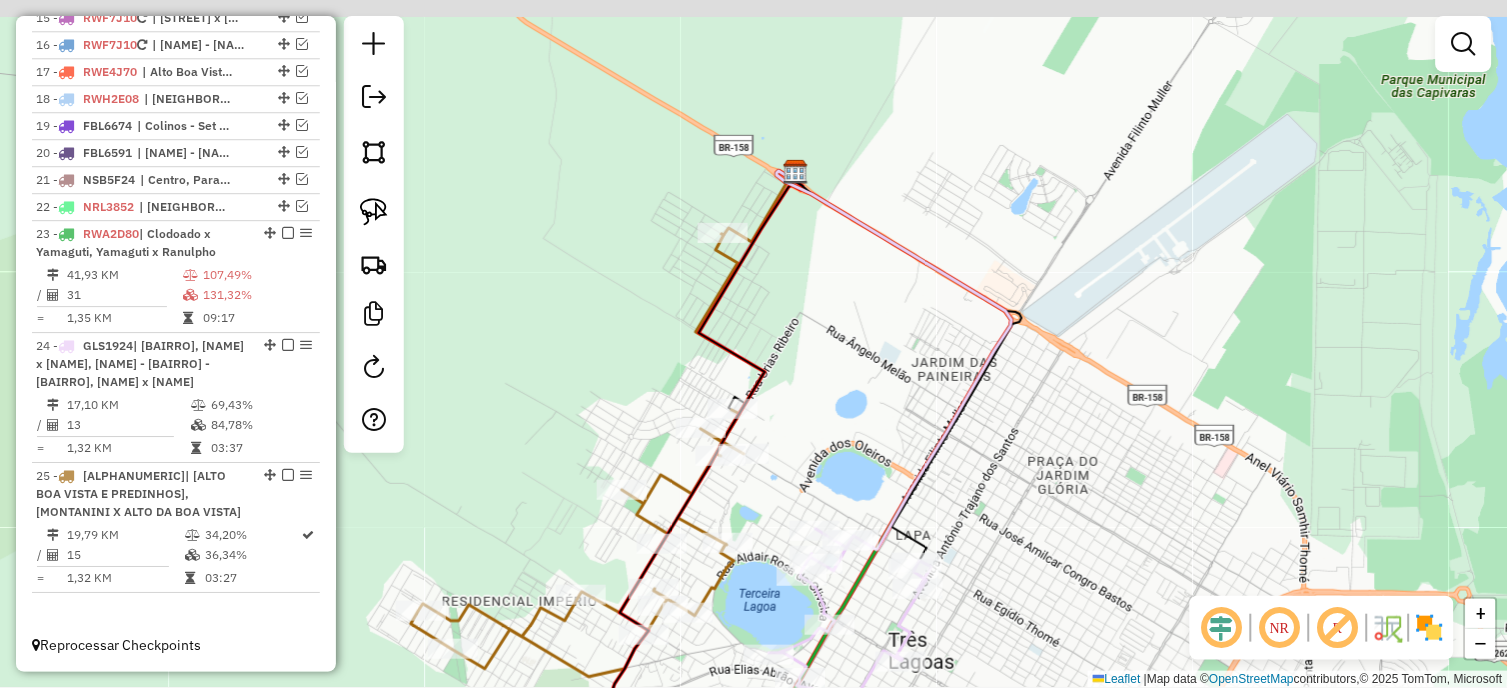 drag, startPoint x: 1086, startPoint y: 324, endPoint x: 1158, endPoint y: 550, distance: 237.19191 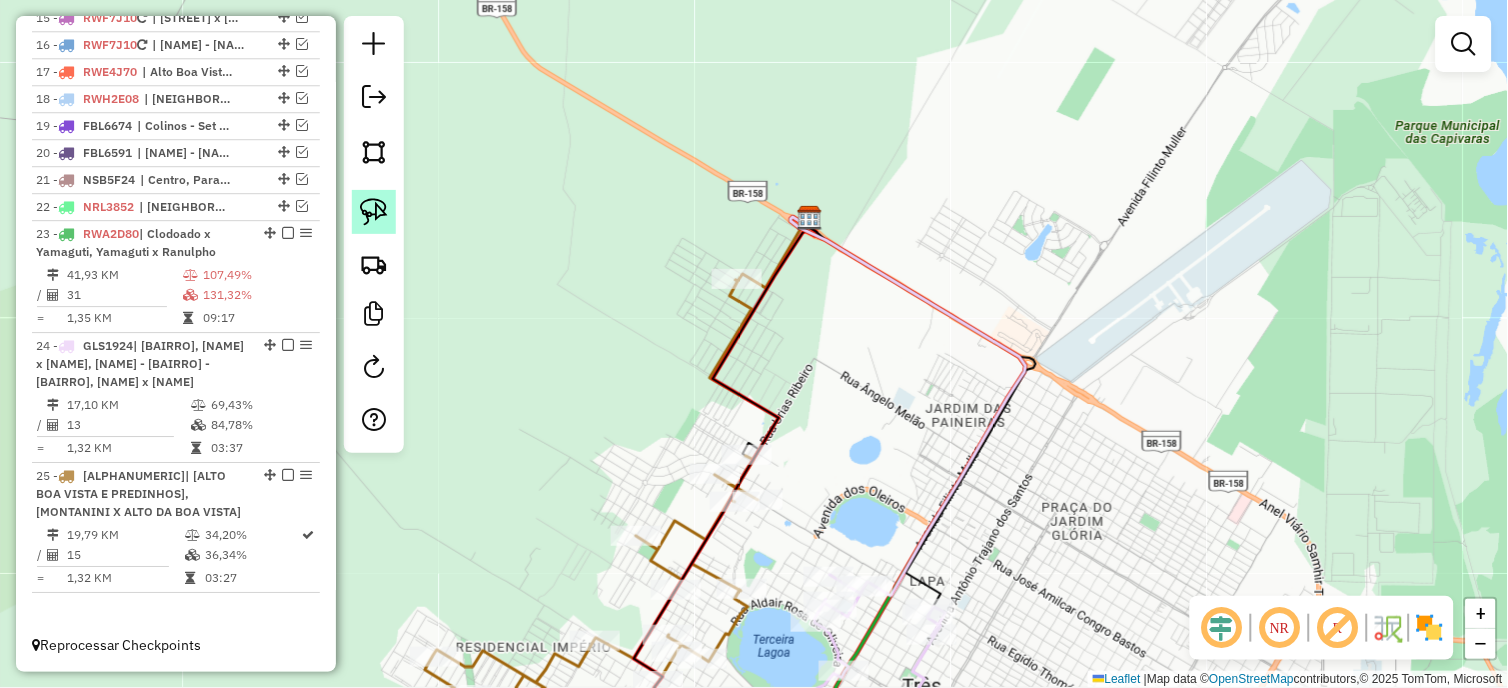 click 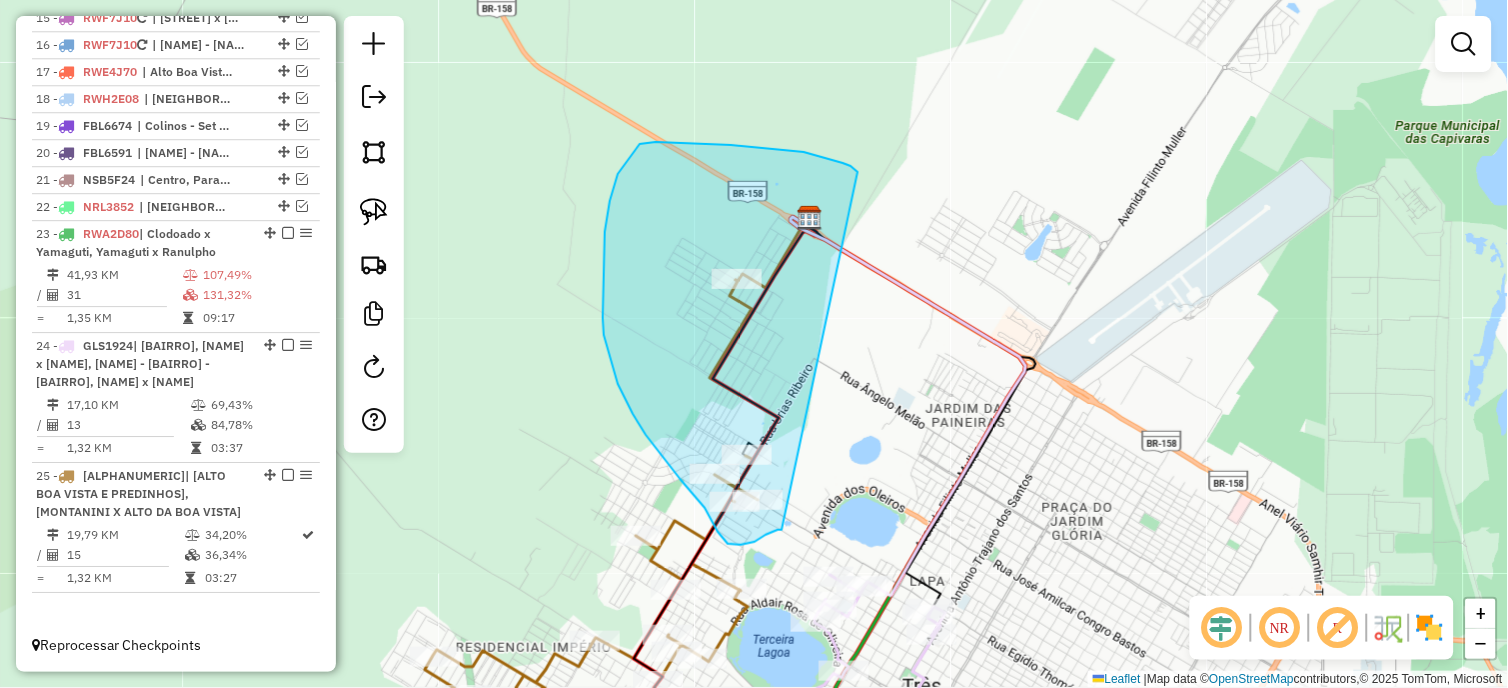 drag, startPoint x: 858, startPoint y: 172, endPoint x: 782, endPoint y: 528, distance: 364.02197 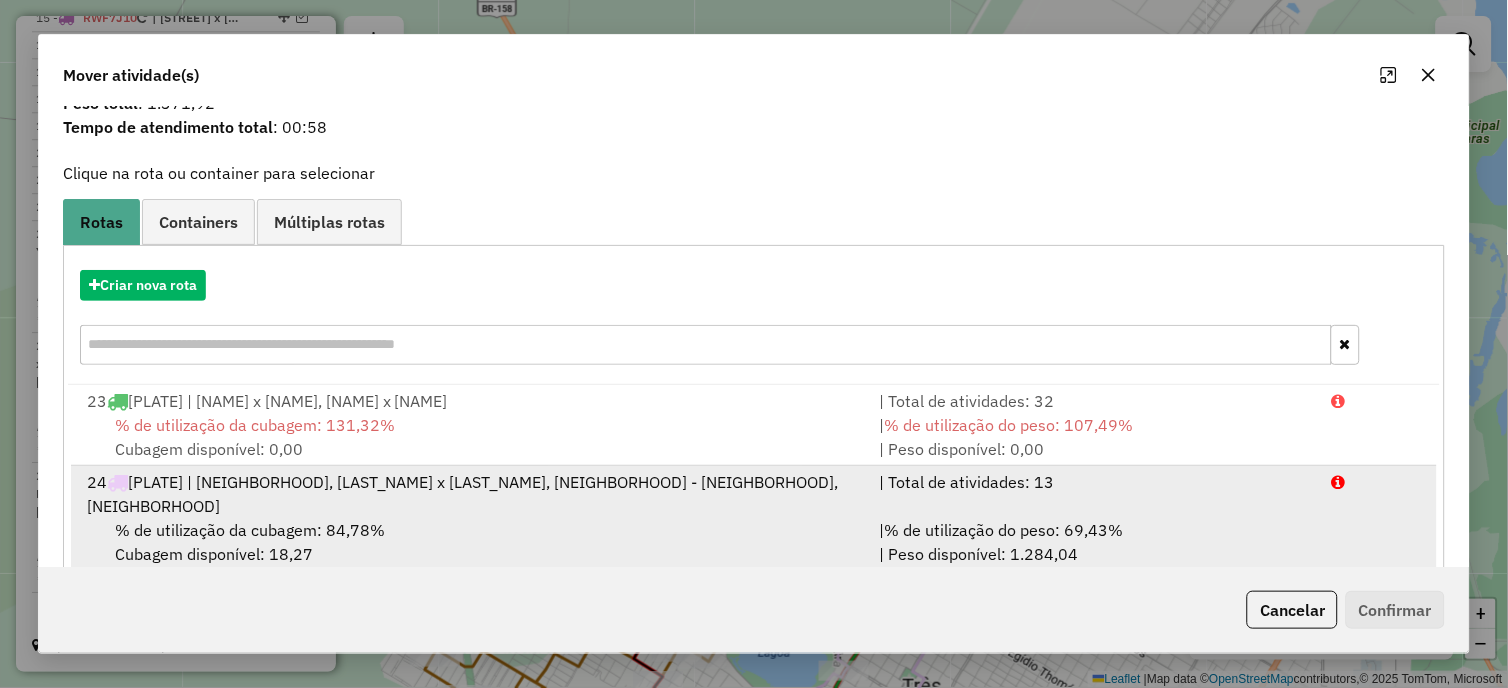scroll, scrollTop: 110, scrollLeft: 0, axis: vertical 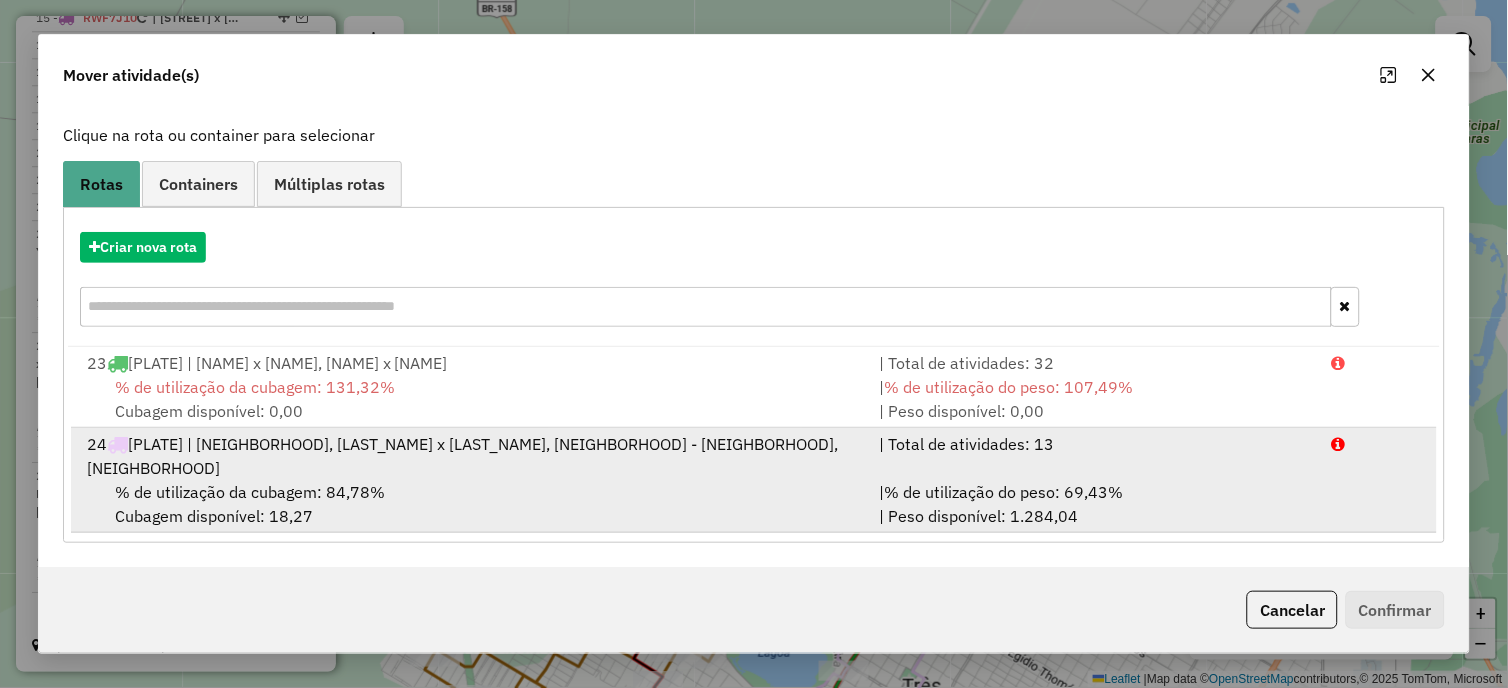 click on "% de utilização da cubagem: 84,78%  Cubagem disponível: 18,27" at bounding box center [471, 504] 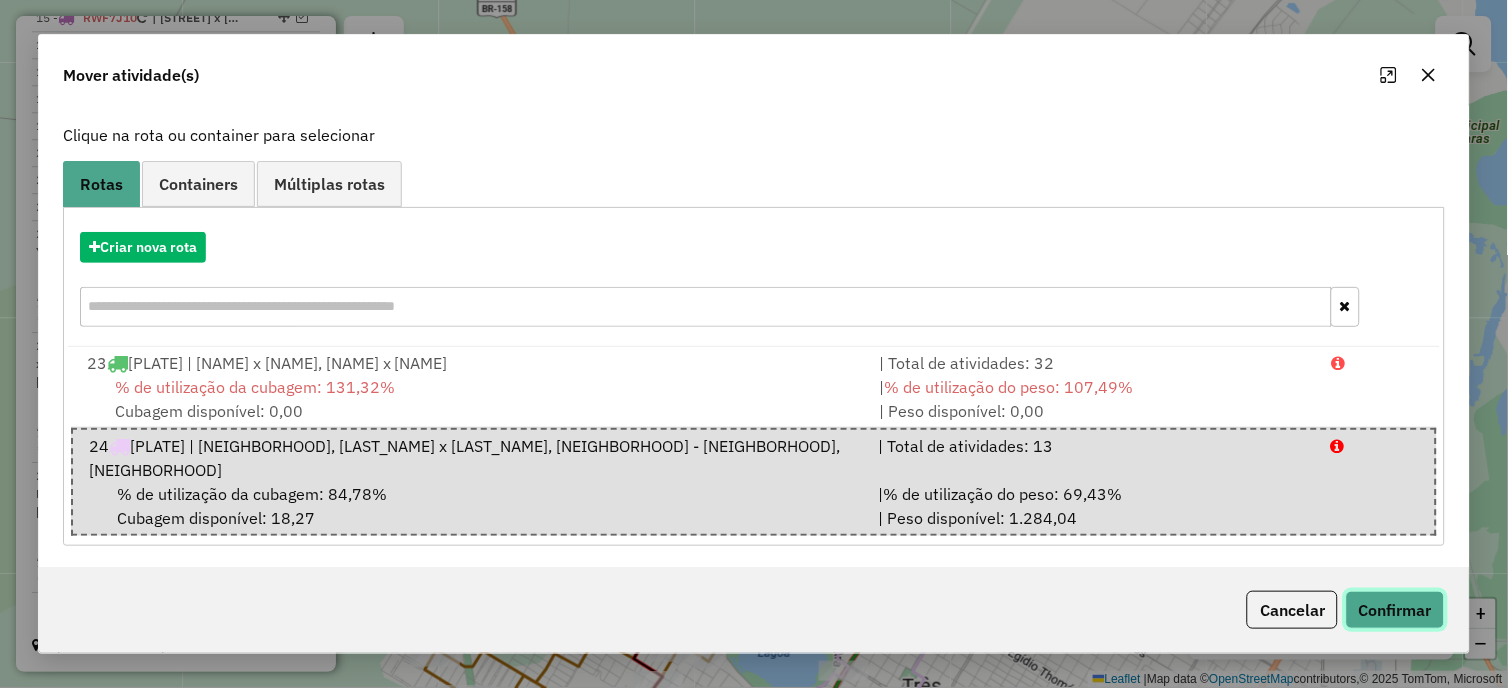 click on "Confirmar" 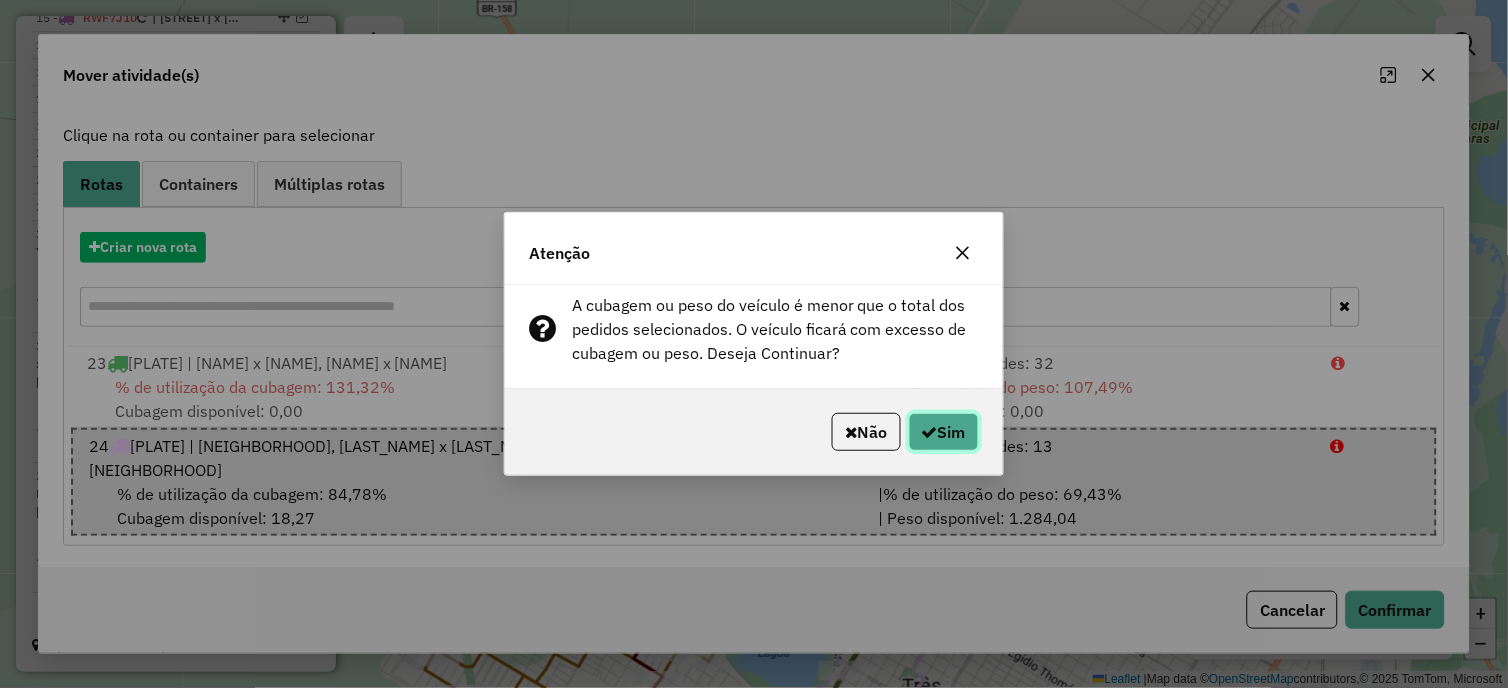 click on "Sim" 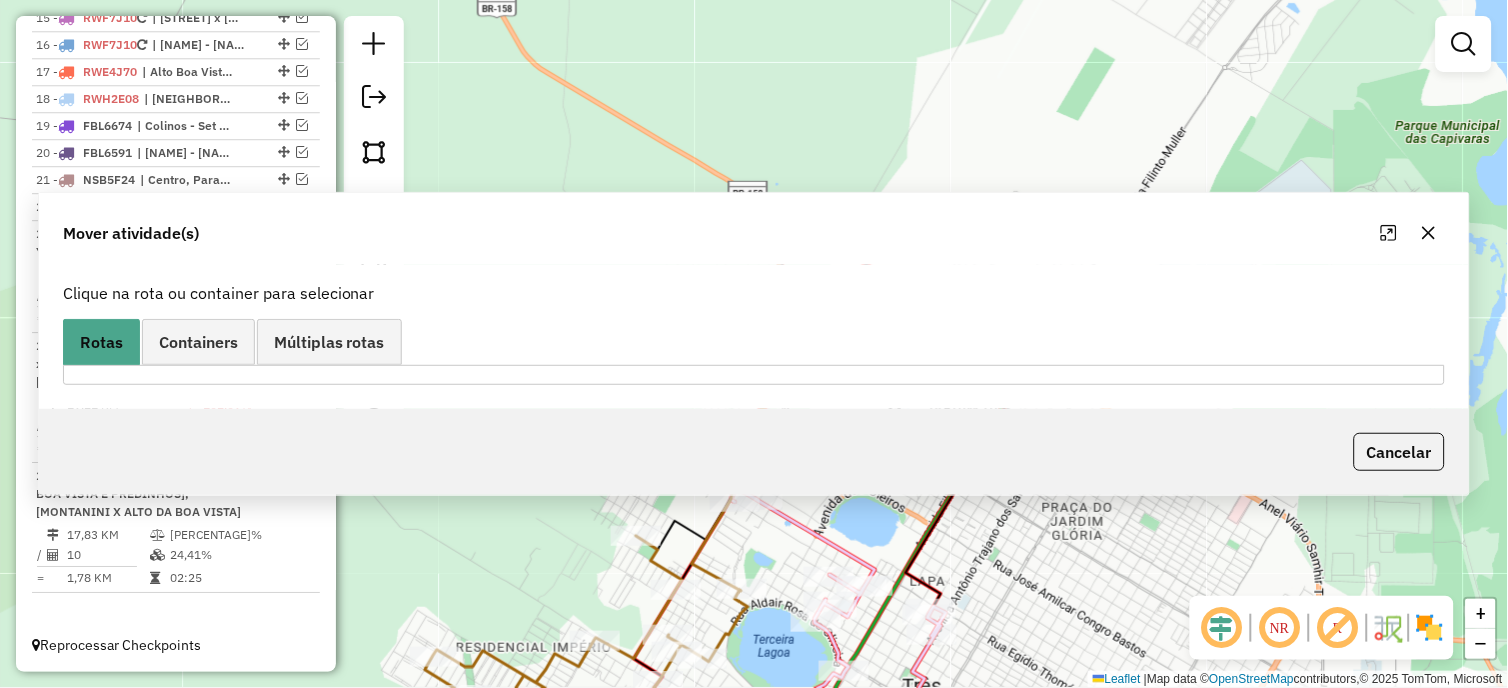 scroll, scrollTop: 0, scrollLeft: 0, axis: both 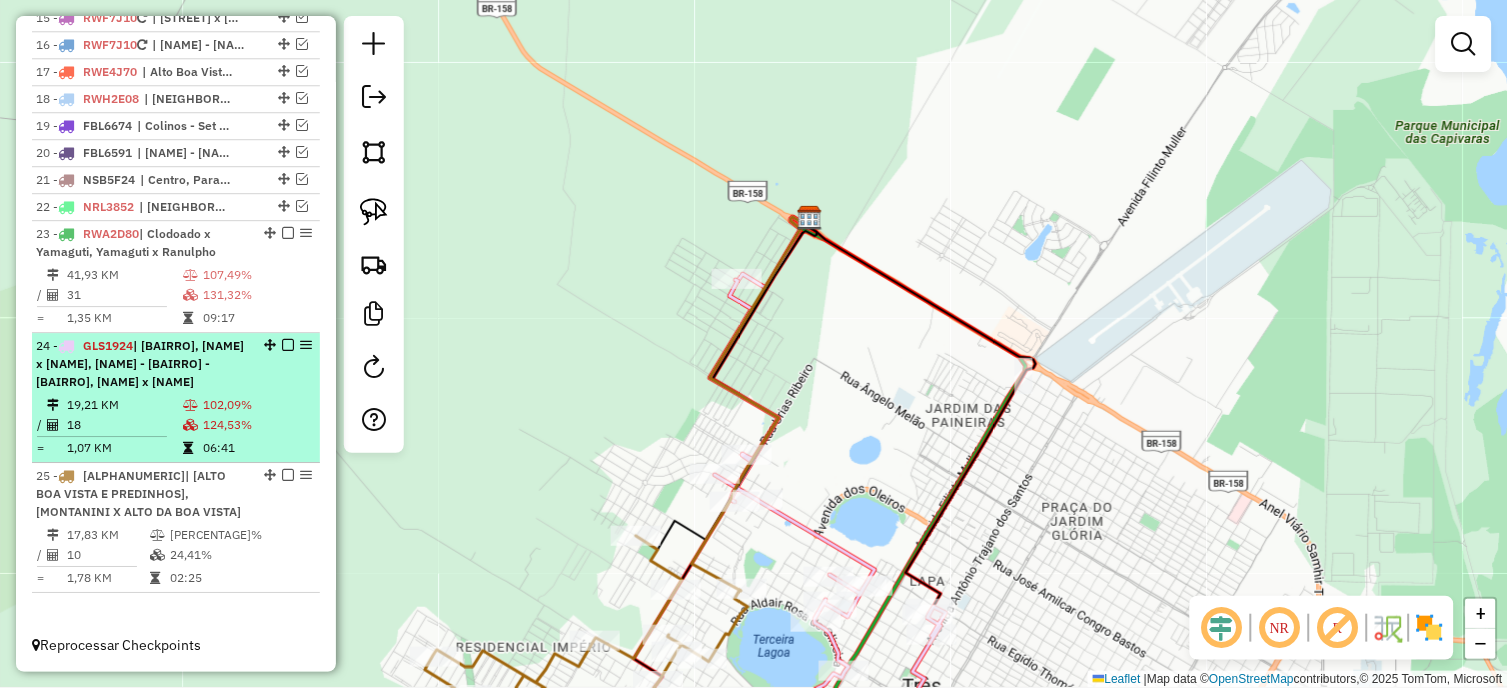click on "102,09%" at bounding box center (257, 405) 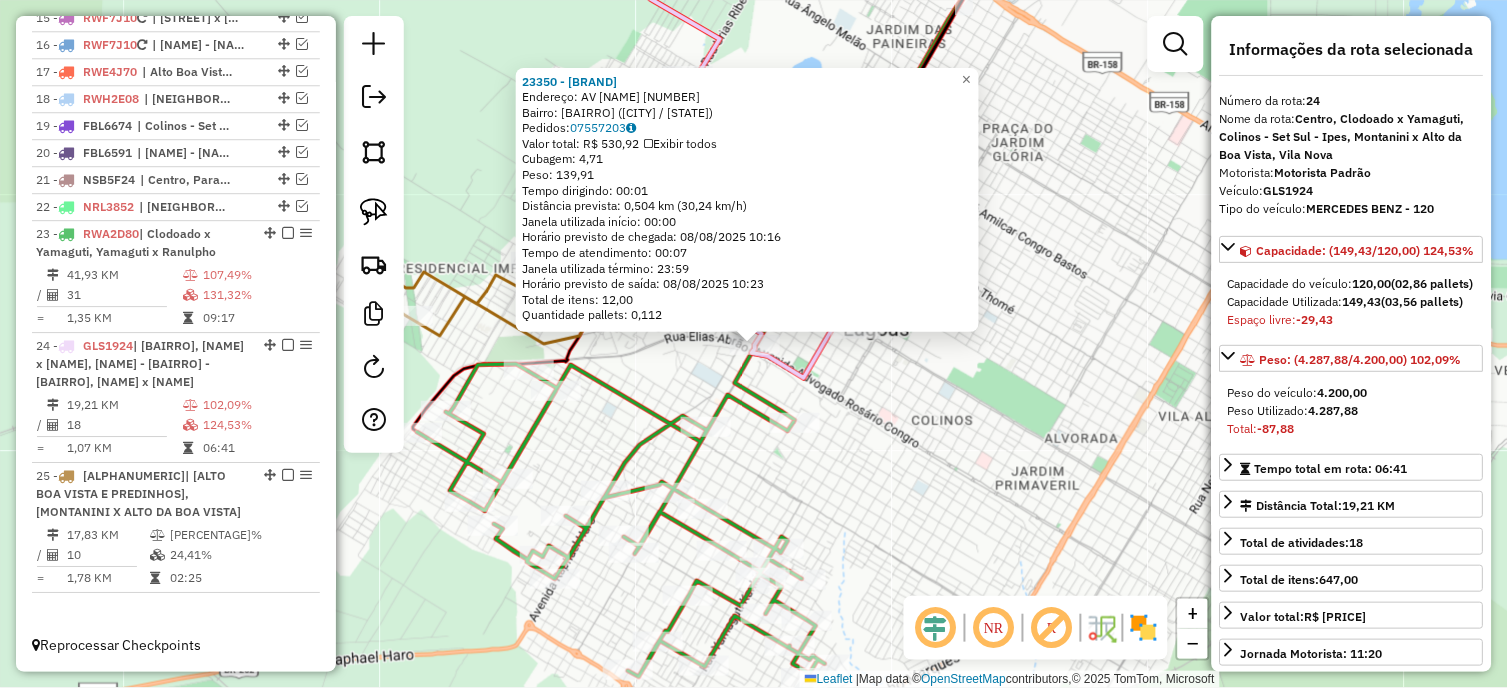 click on "[NUMBER] - [SUPERMERCADO SANTA A] Endereço: [AV FILINTO MULLER] [NUMBER] [NUMBER] Bairro: [CENTRO] ([TRES LAGOAS] / [MS]) Pedidos: [NUMBER] Valor total: [PRICE] Exibir todos Cubagem: [NUMBER] Peso: [NUMBER] Tempo dirigindo: [TIME] Distância prevista: [NUMBER] km ([NUMBER] km/h) Janela utilizada início: [TIME] Horário previsto de chegada: [DATE] [TIME] Tempo de atendimento: [TIME] Janela utilizada término: [TIME] Horário previsto de saída: [DATE] [TIME] Total de itens: [NUMBER] Quantidade pallets: [NUMBER] × Janela de atendimento Grade de atendimento Capacidade Transportadoras Veículos Cliente Pedidos Rotas Selecione os dias de semana para filtrar as janelas de atendimento Seg Ter Qua Qui Sex Sáb Dom Informe o período da janela de atendimento: De: Até: Filtrar exatamente a janela do cliente Considerar janela de atendimento padrão Selecione os dias de semana para filtrar as grades de atendimento Seg Ter Qua Qui Sex Sáb Dom Peso mínimo: Peso máximo: De:" 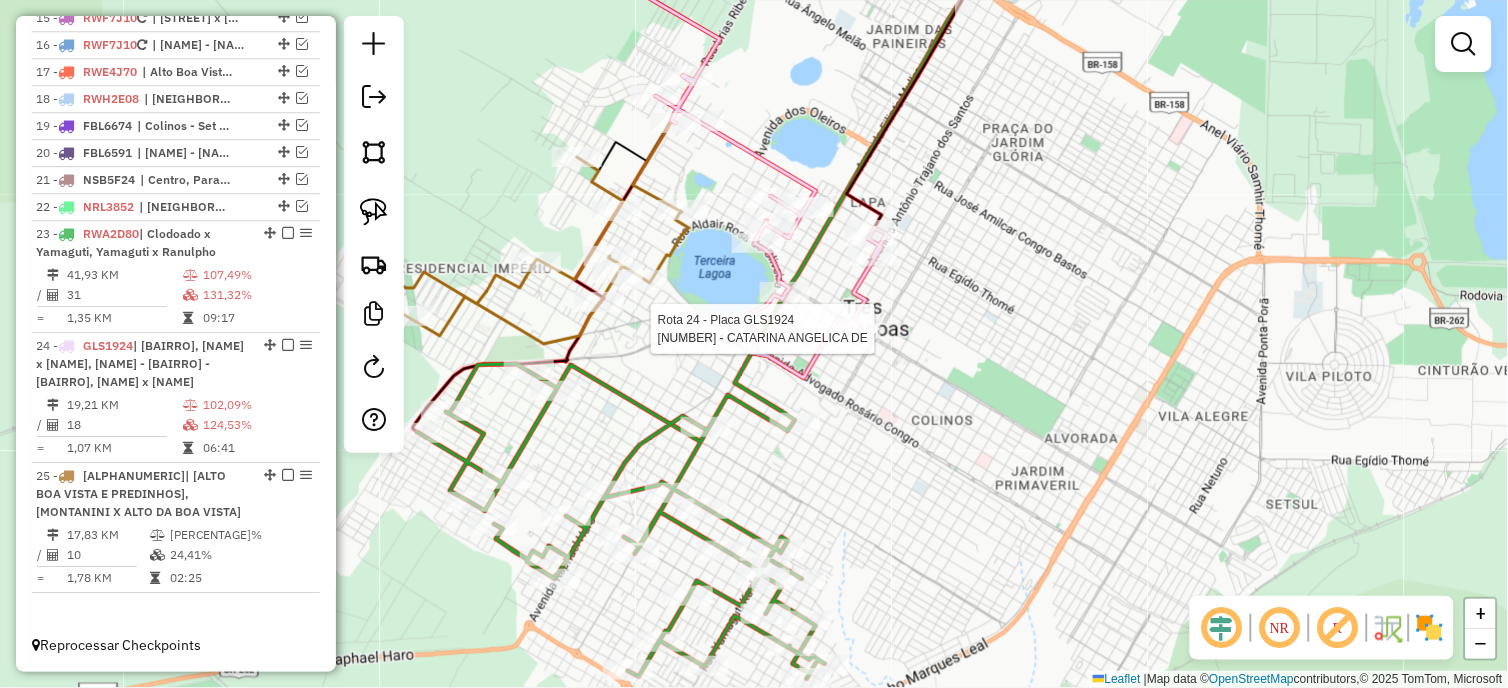 select on "*********" 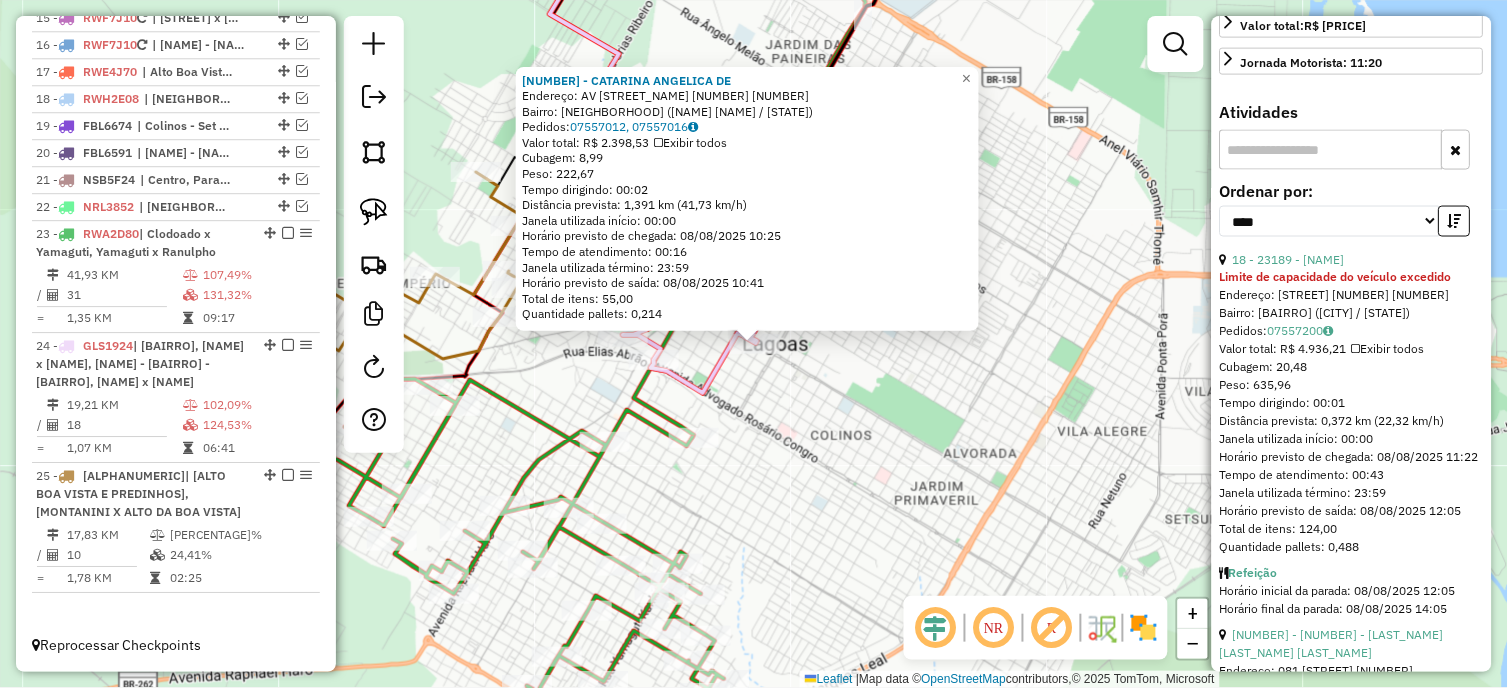 scroll, scrollTop: 777, scrollLeft: 0, axis: vertical 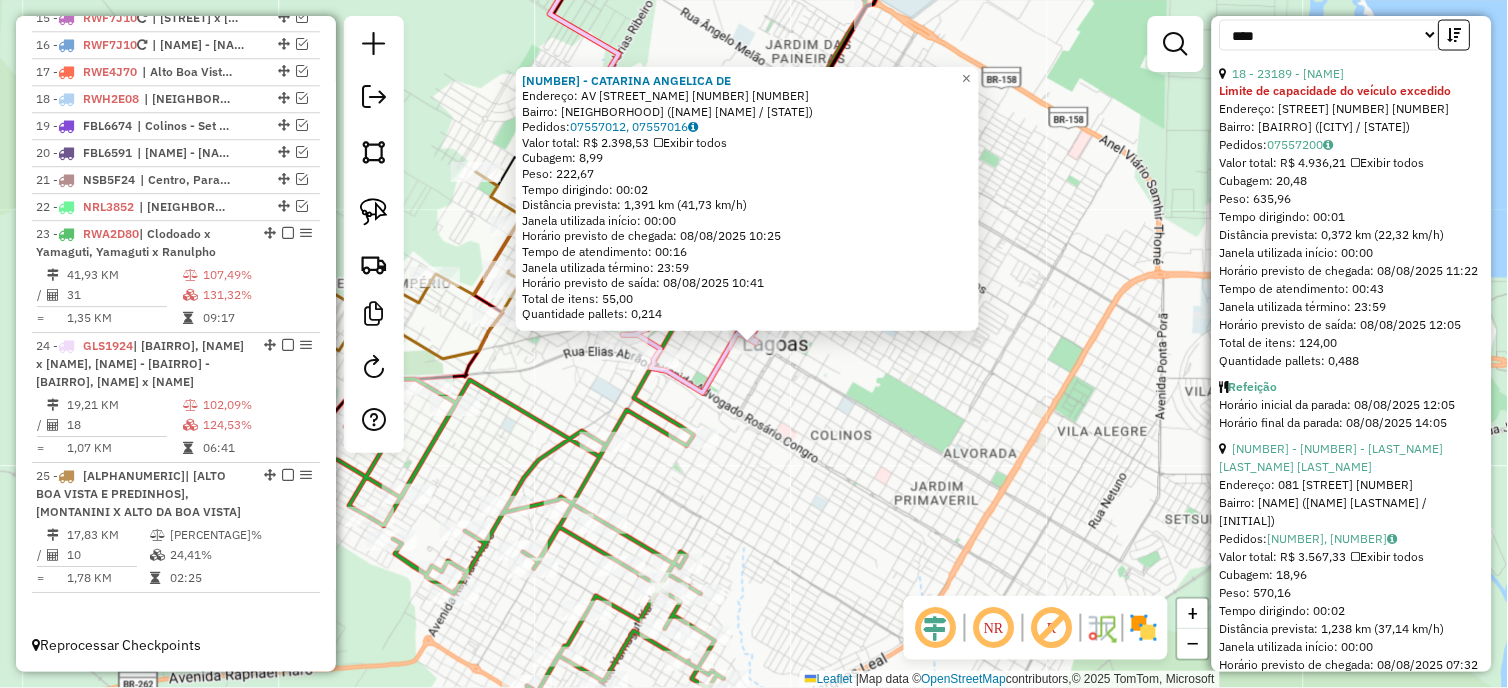 click on "20513 - [FIRST] [LAST]  Endereço: AV  [STREET] [NUMBER]   Bairro: [NEIGHBORHOOD] ([CITY] / [STATE])   Pedidos:  07557012, 07557016   Valor total: R$ 2.398,53   Exibir todos   Cubagem: 8,99  Peso: 222,67  Tempo dirigindo: 00:02   Distância prevista: 1,391 km (41,73 km/h)   Janela utilizada início: 00:00   Horário previsto de chegada: 08/08/2025 10:25   Tempo de atendimento: 00:16   Janela utilizada término: 23:59   Horário previsto de saída: 08/08/2025 10:41   Total de itens: 55,00   Quantidade pallets: 0,214  × Janela de atendimento Grade de atendimento Capacidade Transportadoras Veículos Cliente Pedidos  Rotas Selecione os dias de semana para filtrar as janelas de atendimento  Seg   Ter   Qua   Qui   Sex   Sáb   Dom  Informe o período da janela de atendimento: De: Até:  Filtrar exatamente a janela do cliente  Considerar janela de atendimento padrão  Selecione os dias de semana para filtrar as grades de atendimento  Seg   Ter   Qua   Qui   Sex   Sáb   Dom   Peso mínimo:   De:" 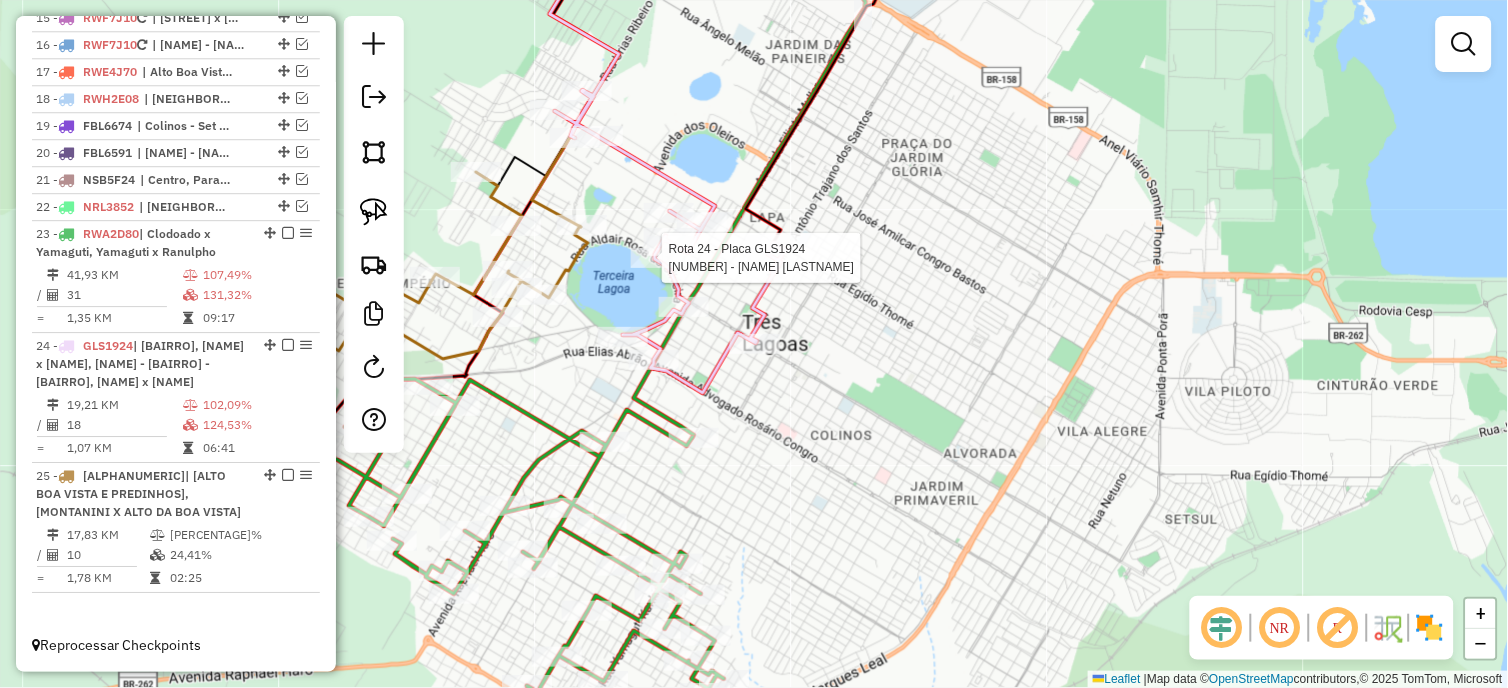 select on "*********" 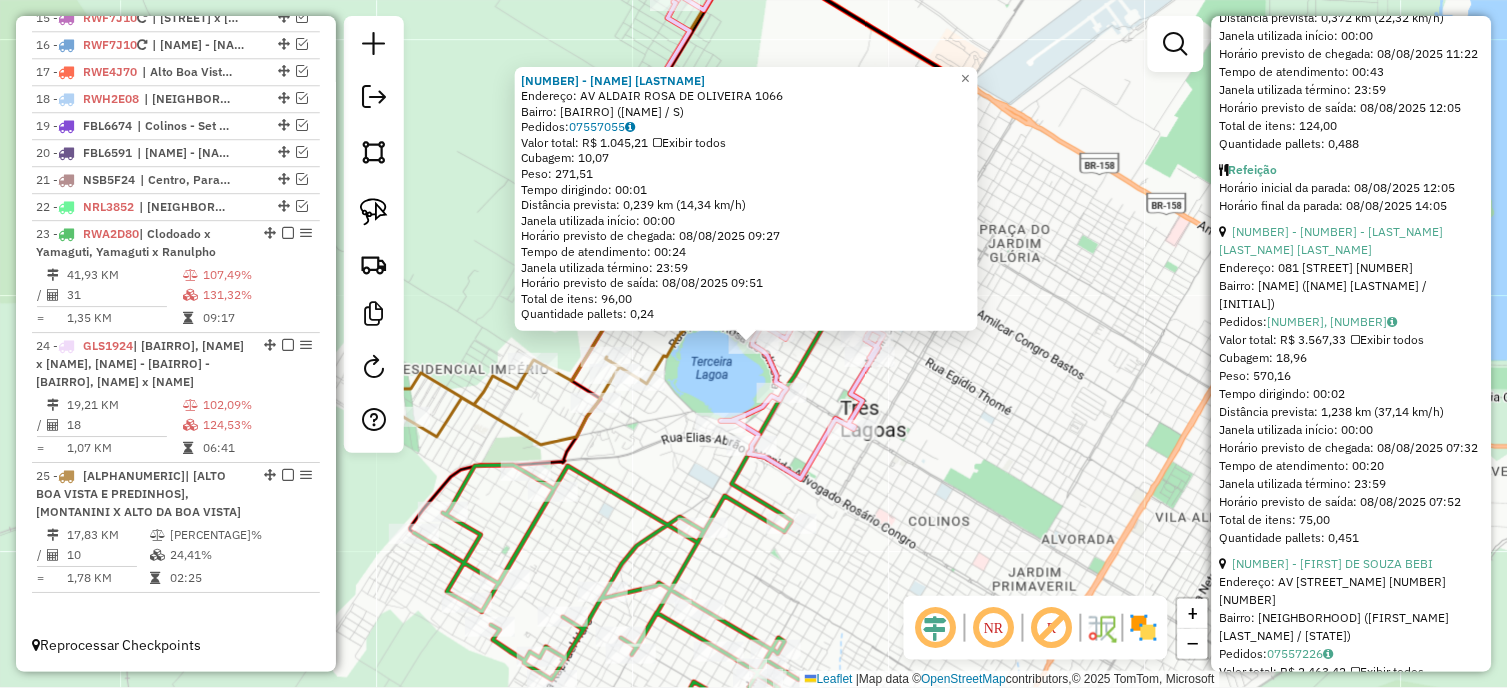 scroll, scrollTop: 1000, scrollLeft: 0, axis: vertical 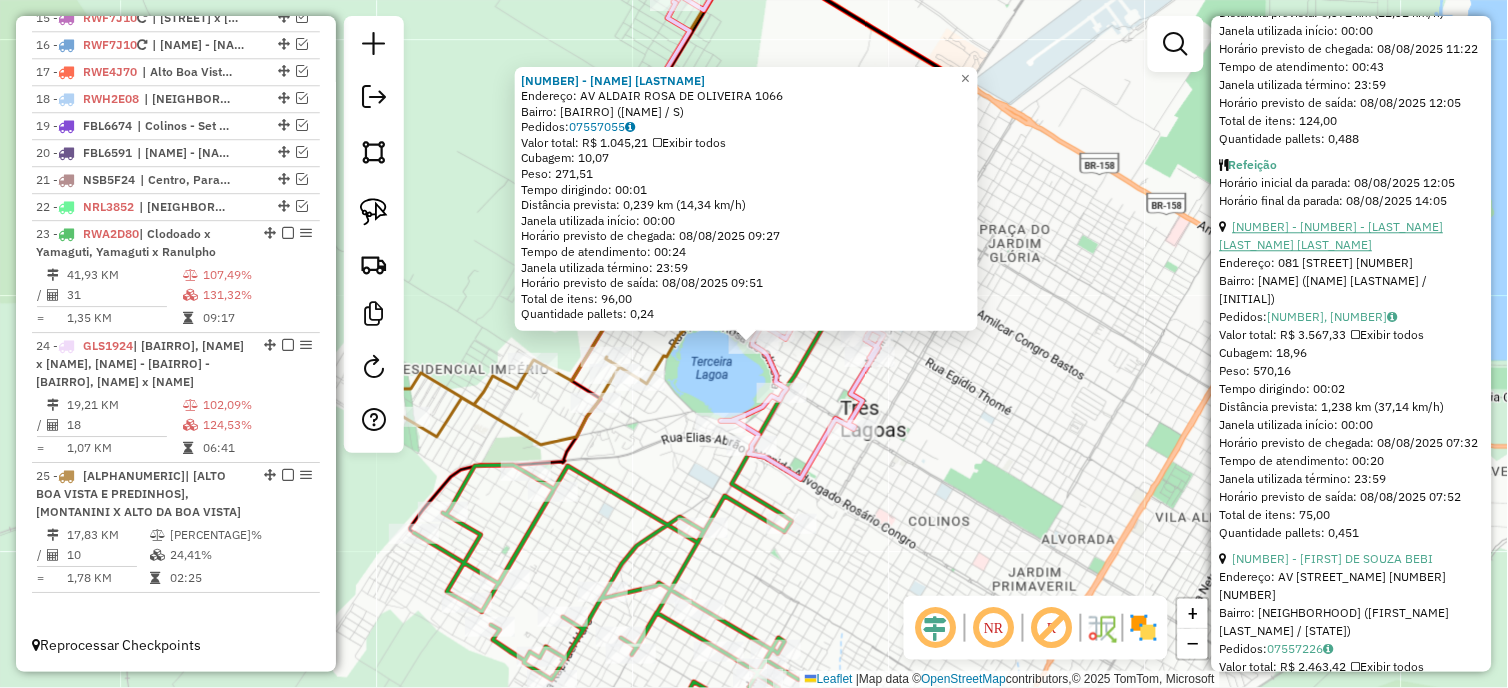 click on "[NUMBER] - [NUMBER] - [LAST_NAME] [LAST_NAME] [LAST_NAME]" at bounding box center [1332, 235] 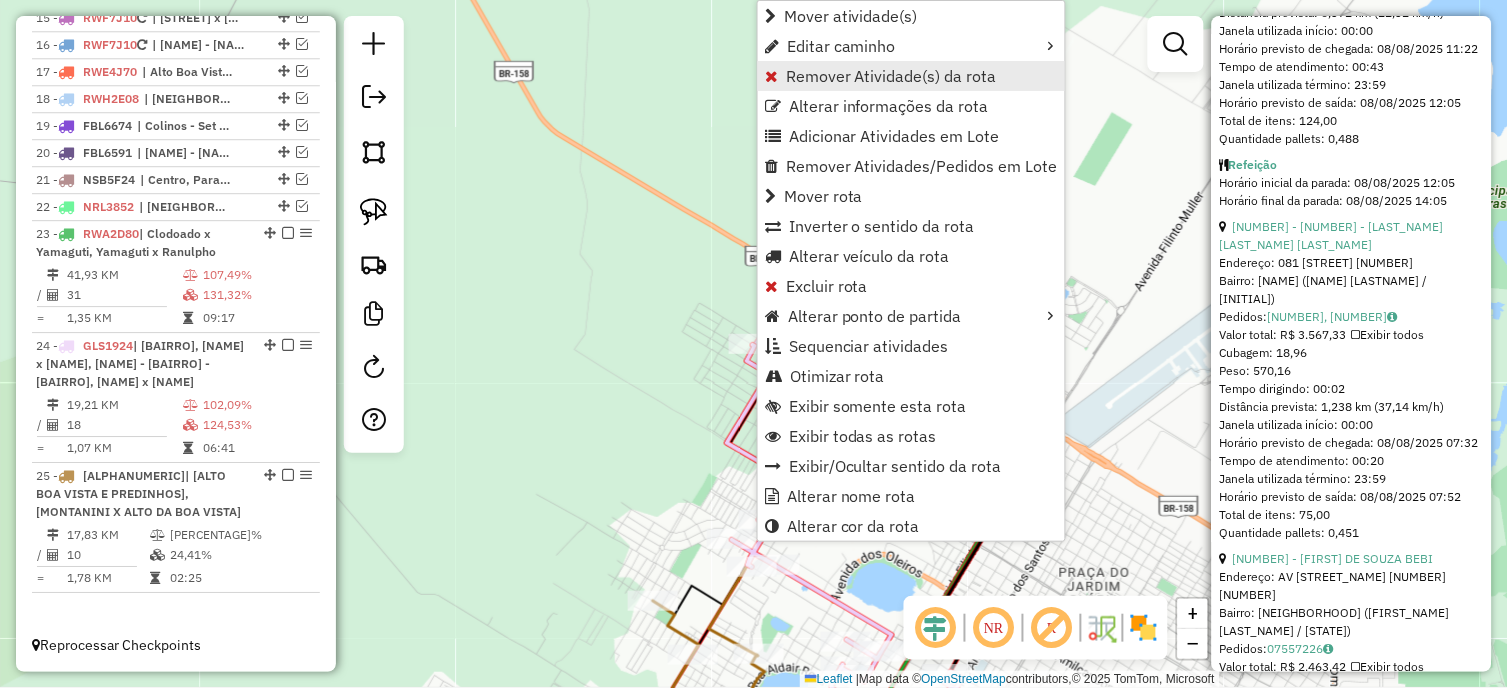 click on "Remover Atividade(s) da rota" at bounding box center [891, 76] 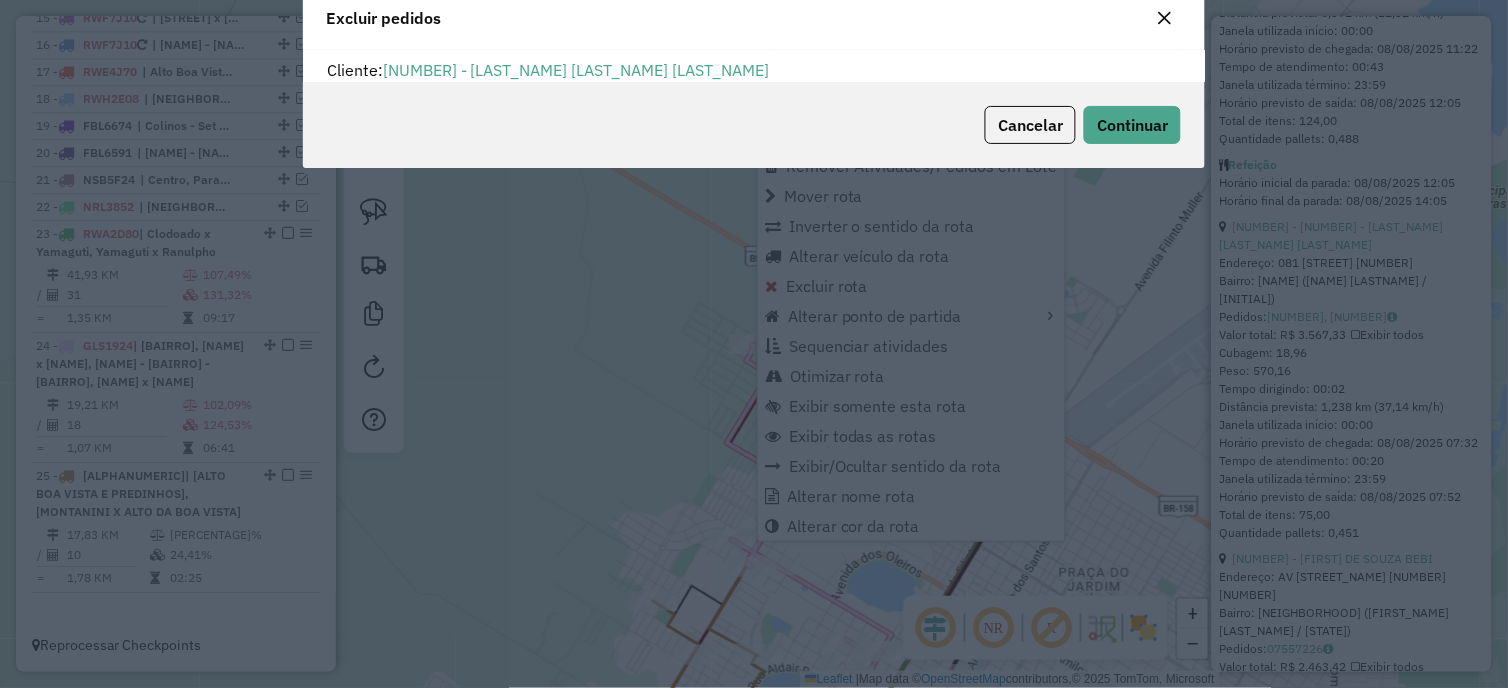 scroll, scrollTop: 11, scrollLeft: 5, axis: both 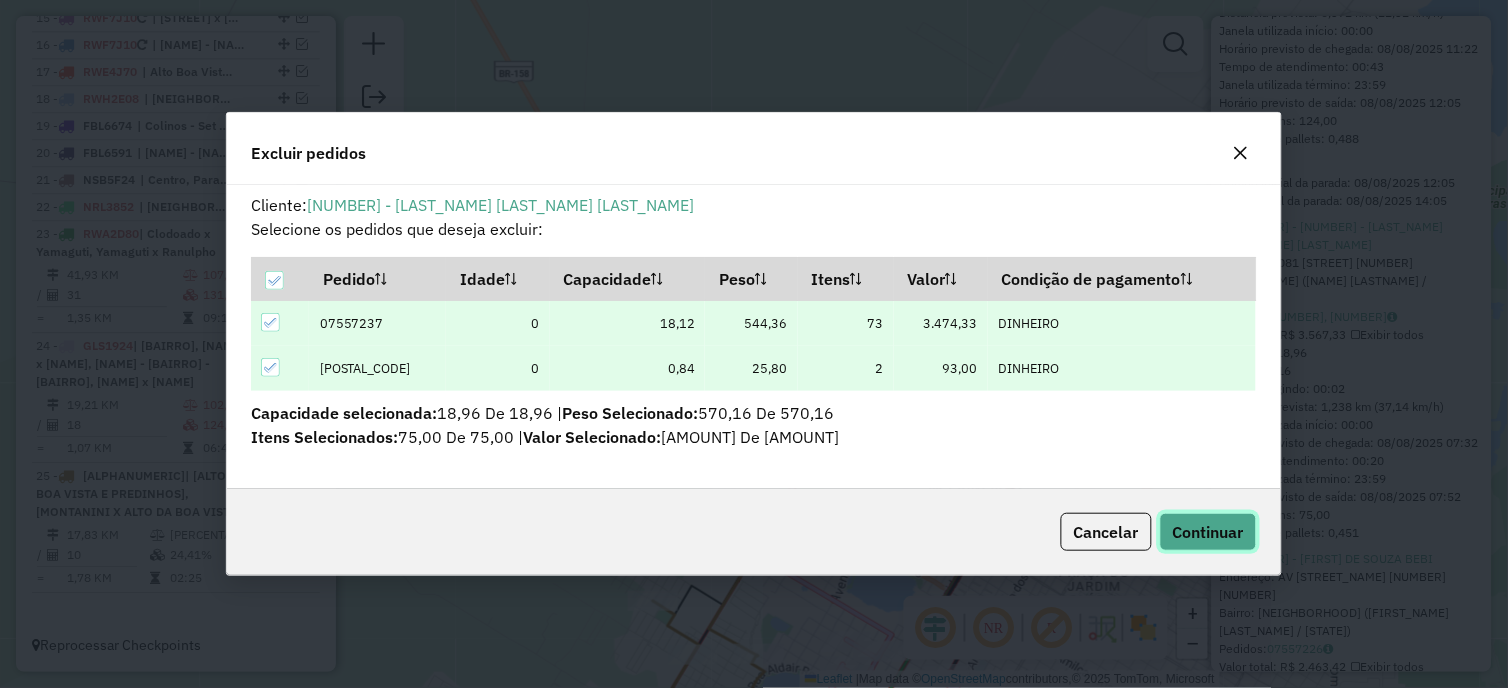 click on "Continuar" 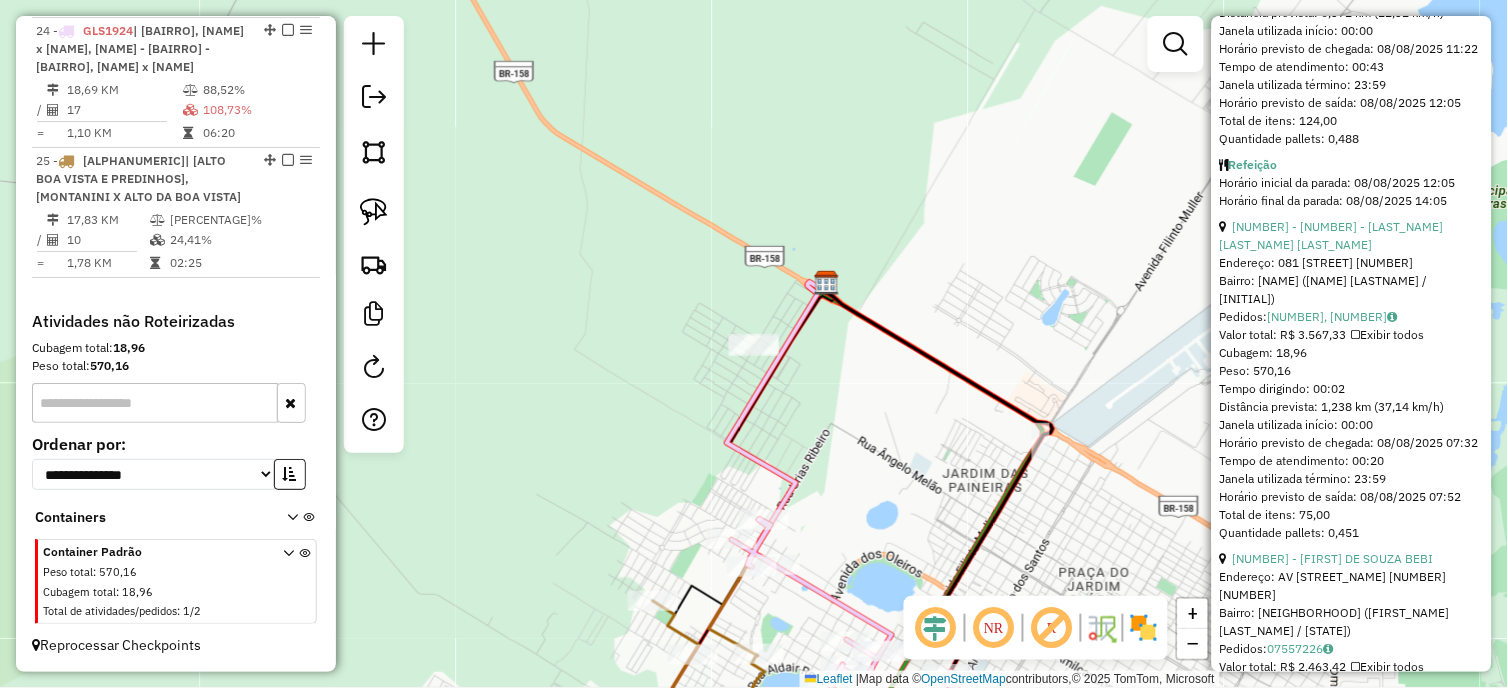 scroll, scrollTop: 1524, scrollLeft: 0, axis: vertical 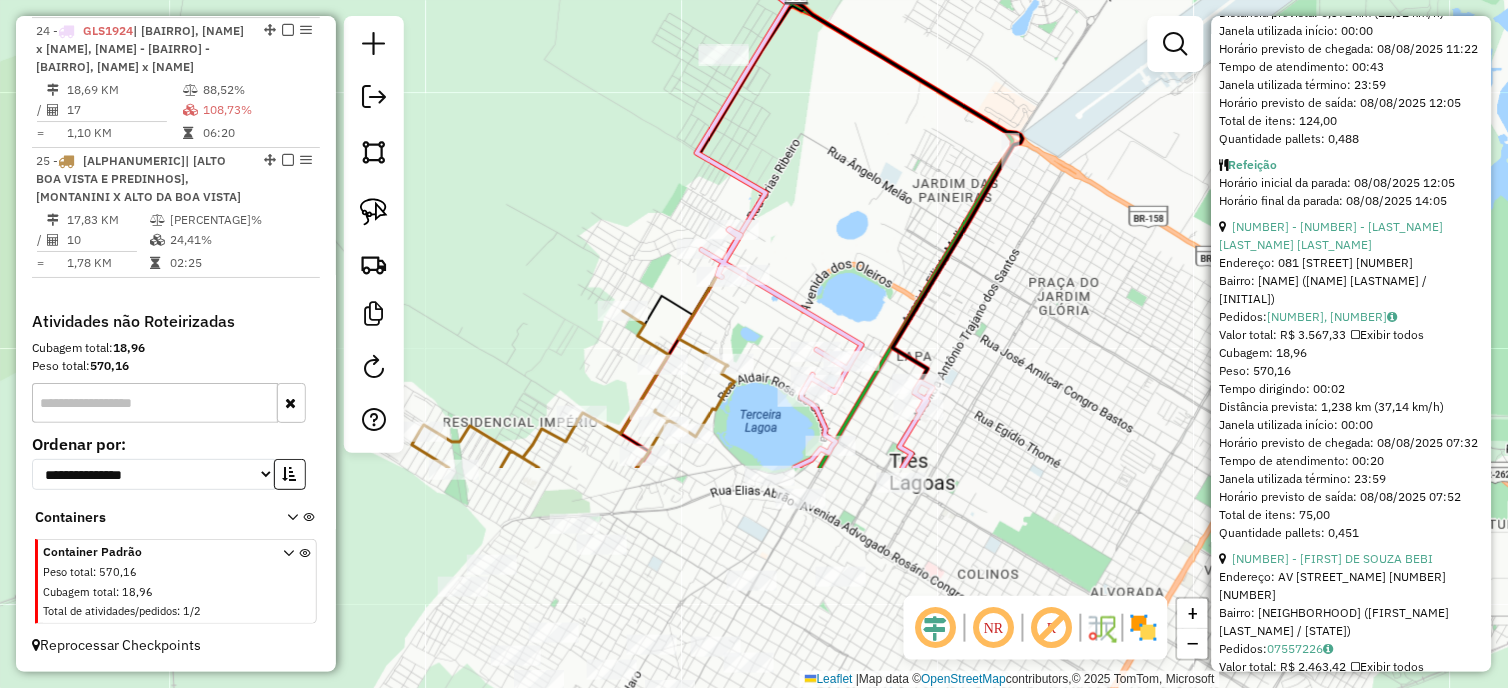 drag, startPoint x: 923, startPoint y: 520, endPoint x: 867, endPoint y: 192, distance: 332.74615 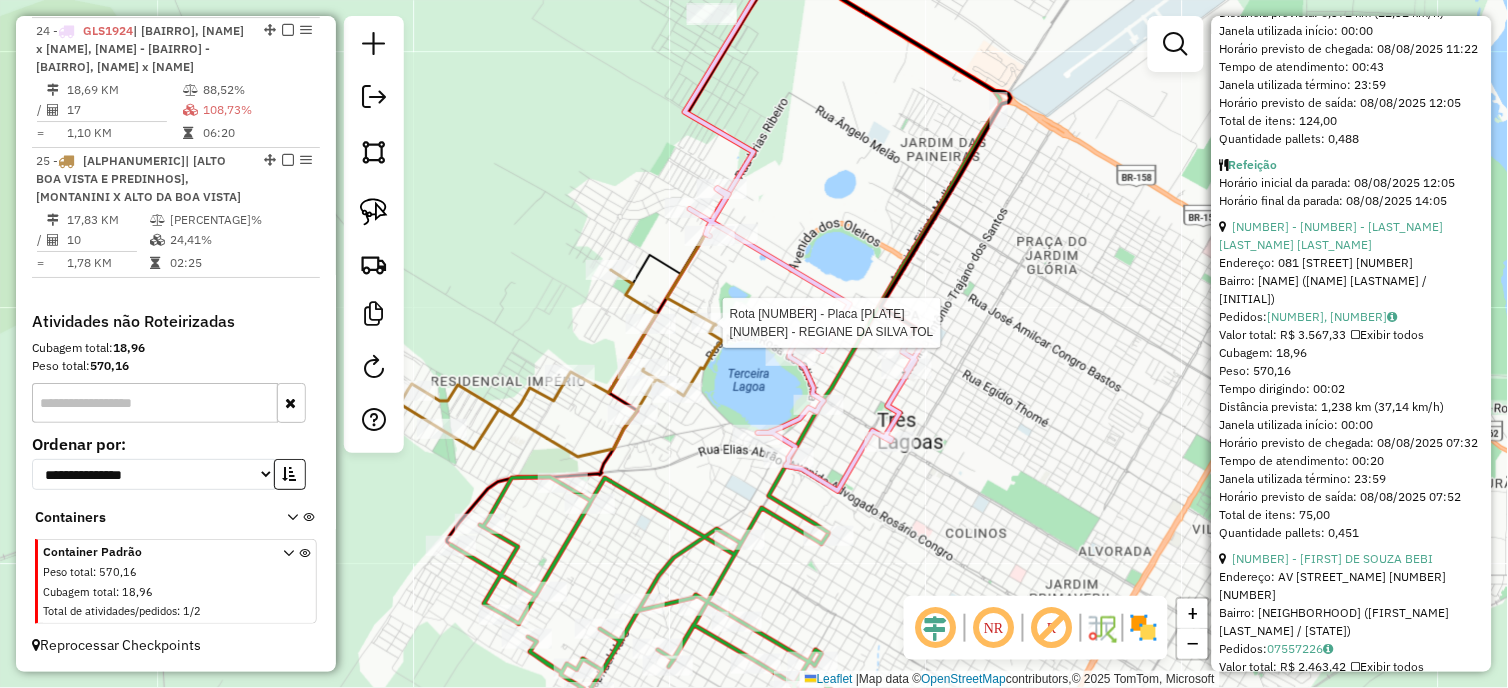 scroll, scrollTop: 946, scrollLeft: 0, axis: vertical 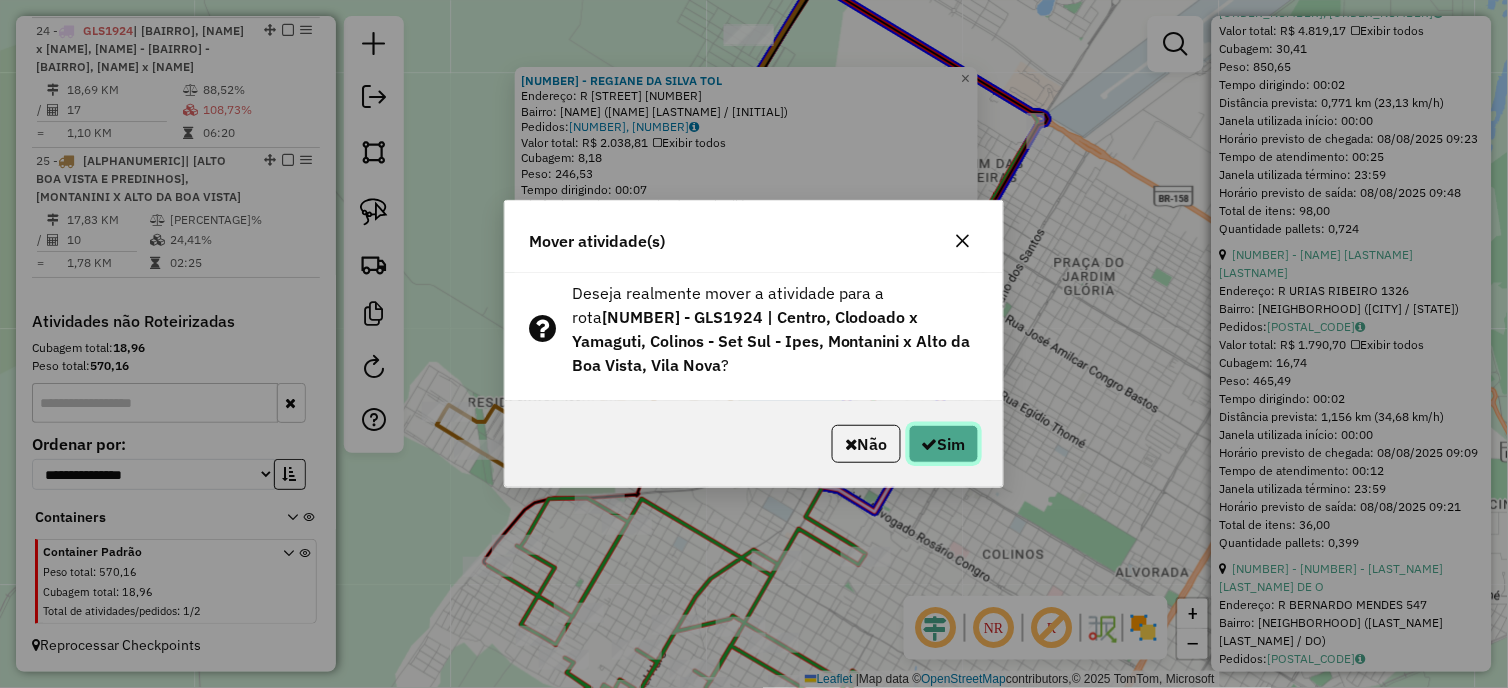 click on "Sim" 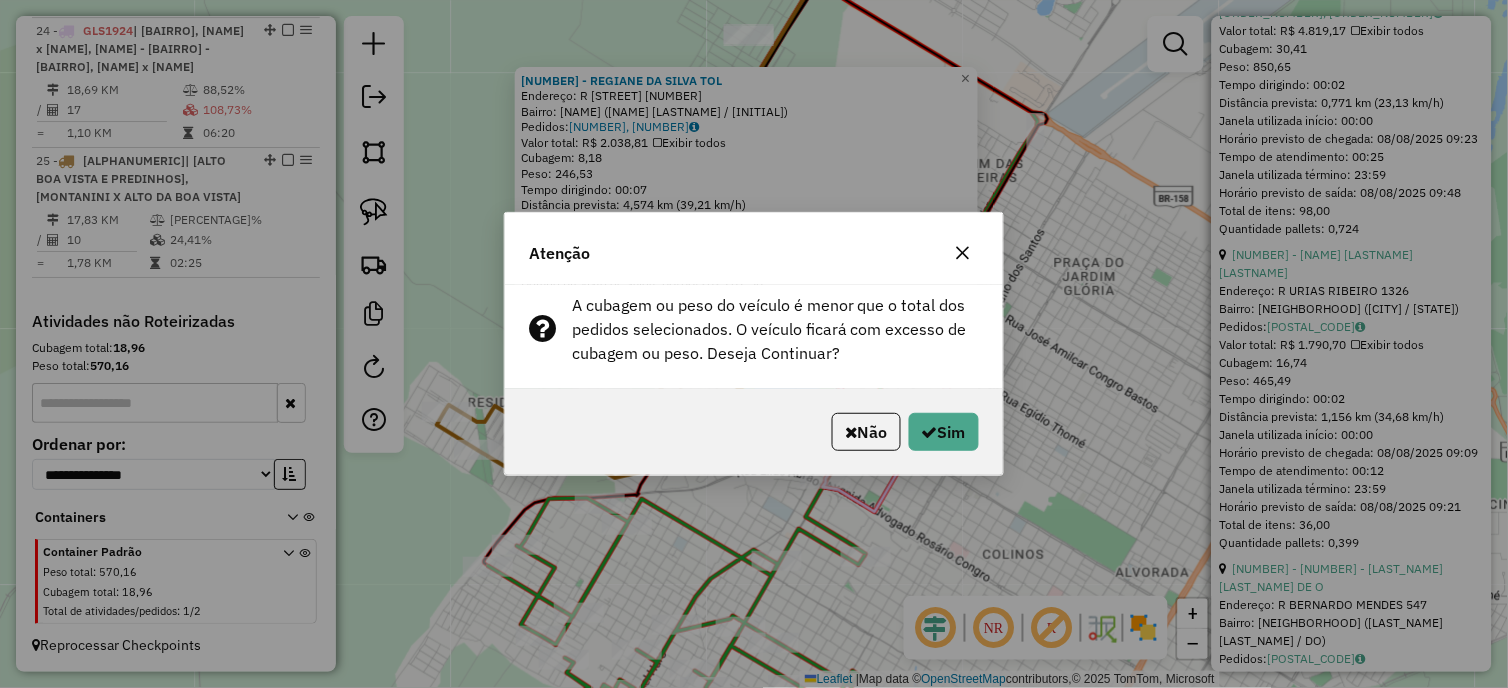 click on "Sim" 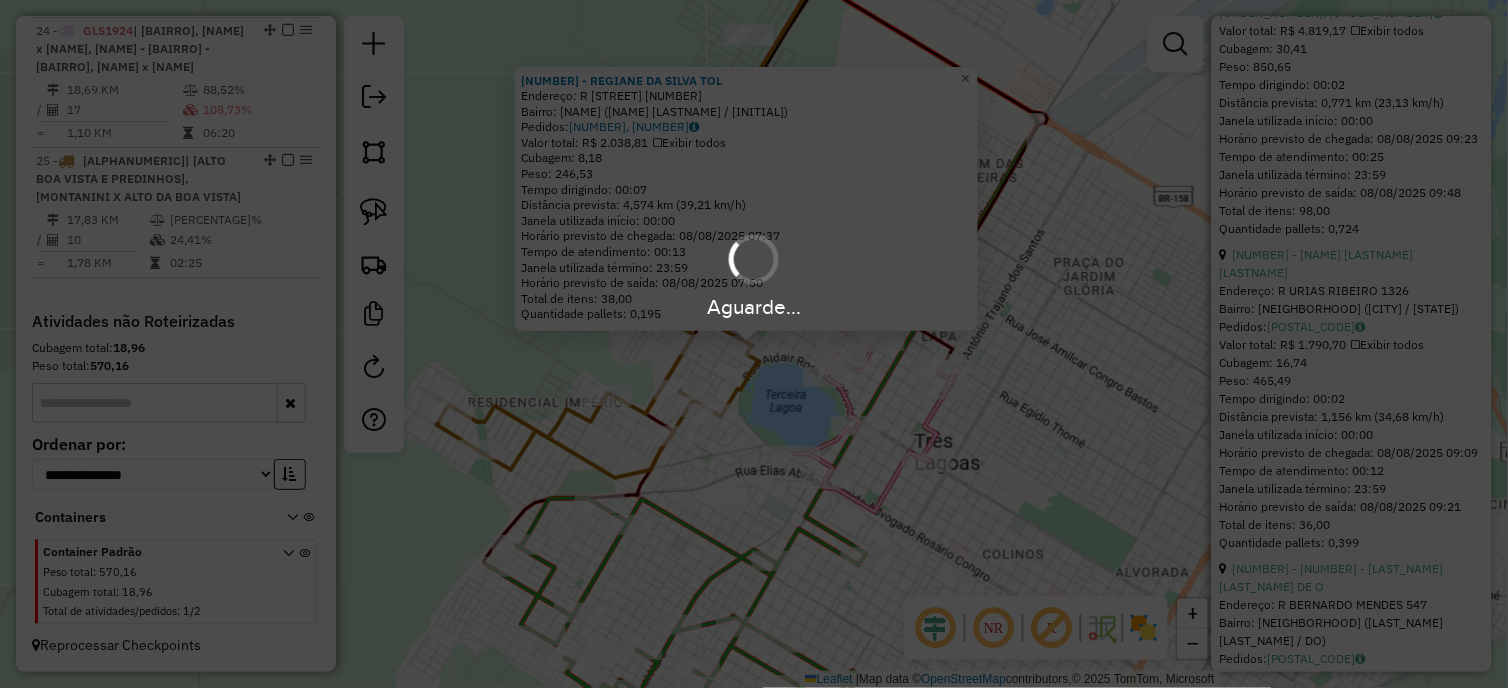 click on "Aguarde..." at bounding box center (754, 344) 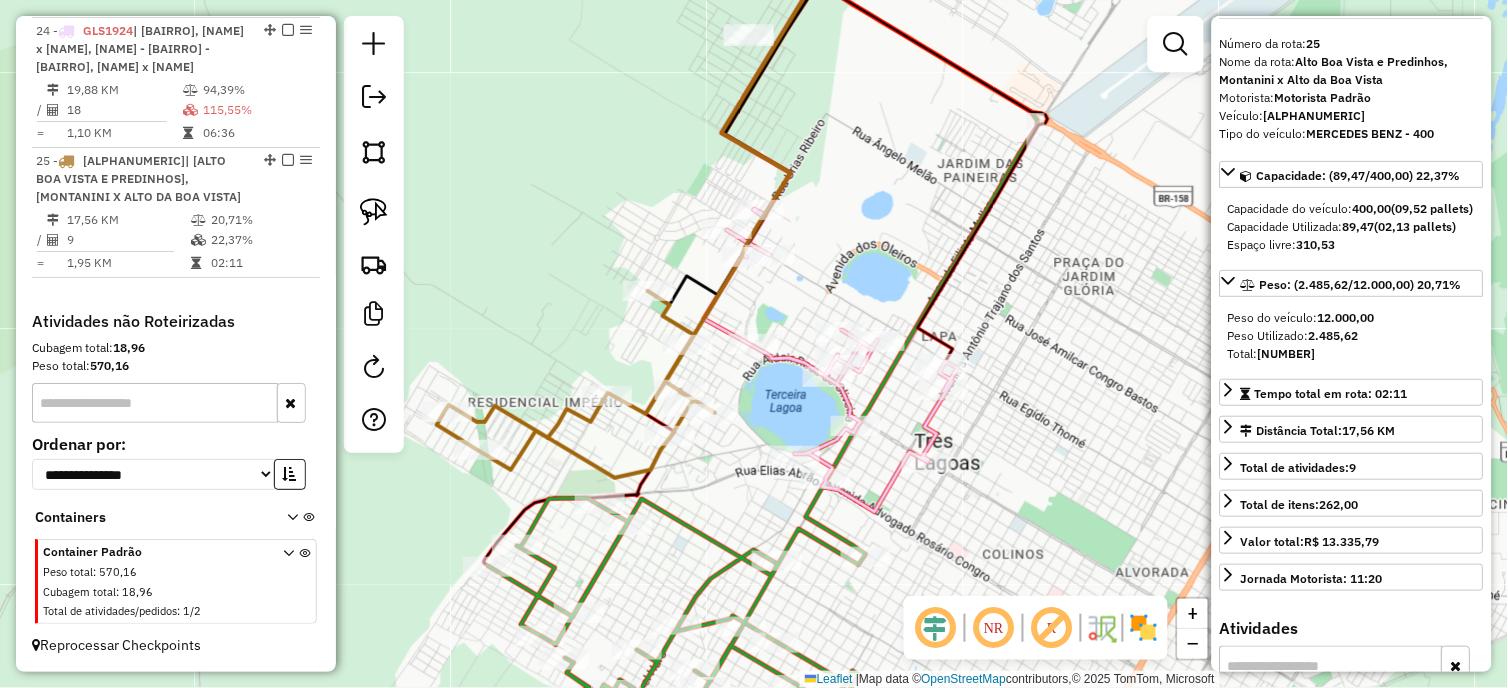 scroll, scrollTop: 0, scrollLeft: 0, axis: both 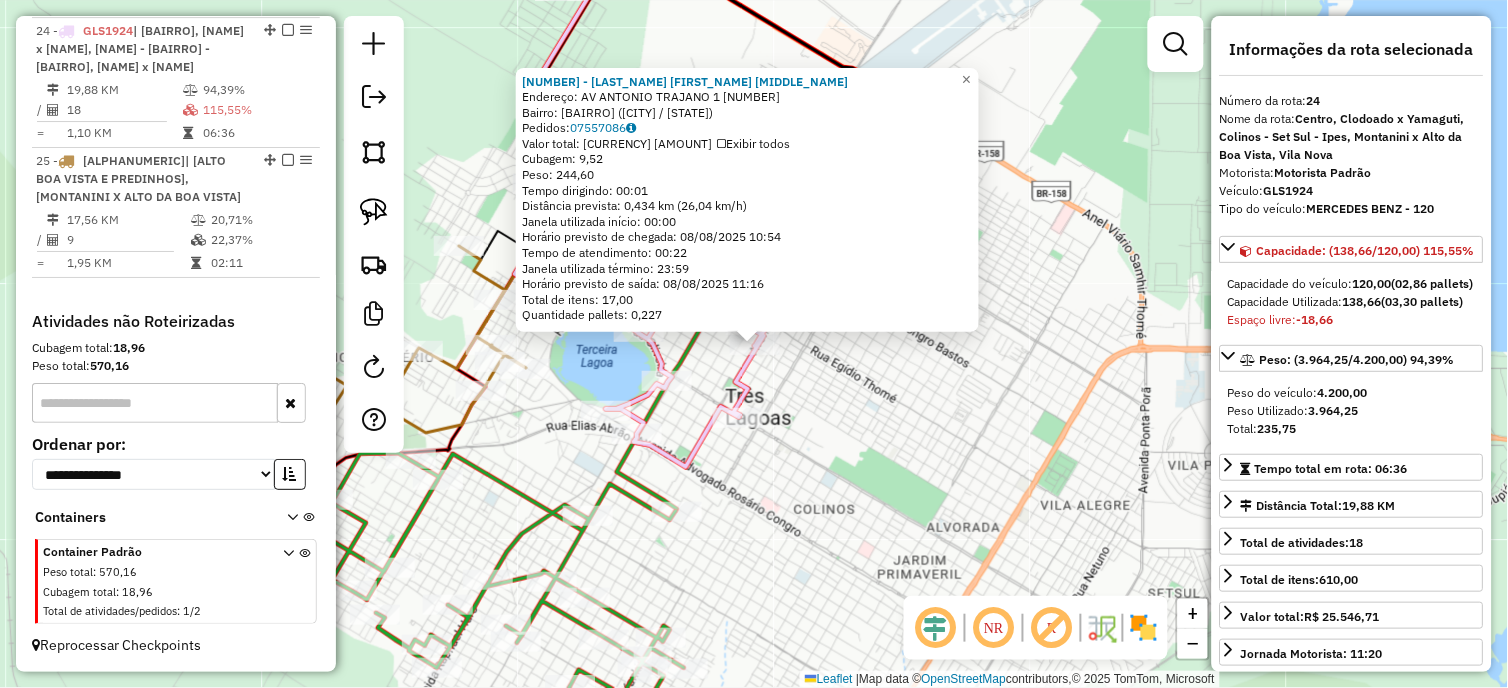 click on "28001 - [FIRST] [LAST]  Endereço: AV  ANTONIO TRAJANO 1             1285   Bairro: [BAIRRO] ([CITY] / [STATE])   Pedidos:  07557086   Valor total: R$ 1.370,00   Exibir todos   Cubagem: 9,52  Peso: 244,60  Tempo dirigindo: 00:01   Distância prevista: 0,434 km (26,04 km/h)   Janela utilizada início: 00:00   Horário previsto de chegada: 08/08/2025 10:54   Tempo de atendimento: 00:22   Janela utilizada término: 23:59   Horário previsto de saída: 08/08/2025 11:16   Total de itens: 17,00   Quantidade pallets: 0,227  × Janela de atendimento Grade de atendimento Capacidade Transportadoras Veículos Cliente Pedidos  Rotas Selecione os dias de semana para filtrar as janelas de atendimento  Seg   Ter   Qua   Qui   Sex   Sáb   Dom  Informe o período da janela de atendimento: De: Até:  Filtrar exatamente a janela do cliente  Considerar janela de atendimento padrão  Selecione os dias de semana para filtrar as grades de atendimento  Seg   Ter   Qua   Qui   Sex   Sáb   Dom   Peso mínimo:   Peso máximo:  +" 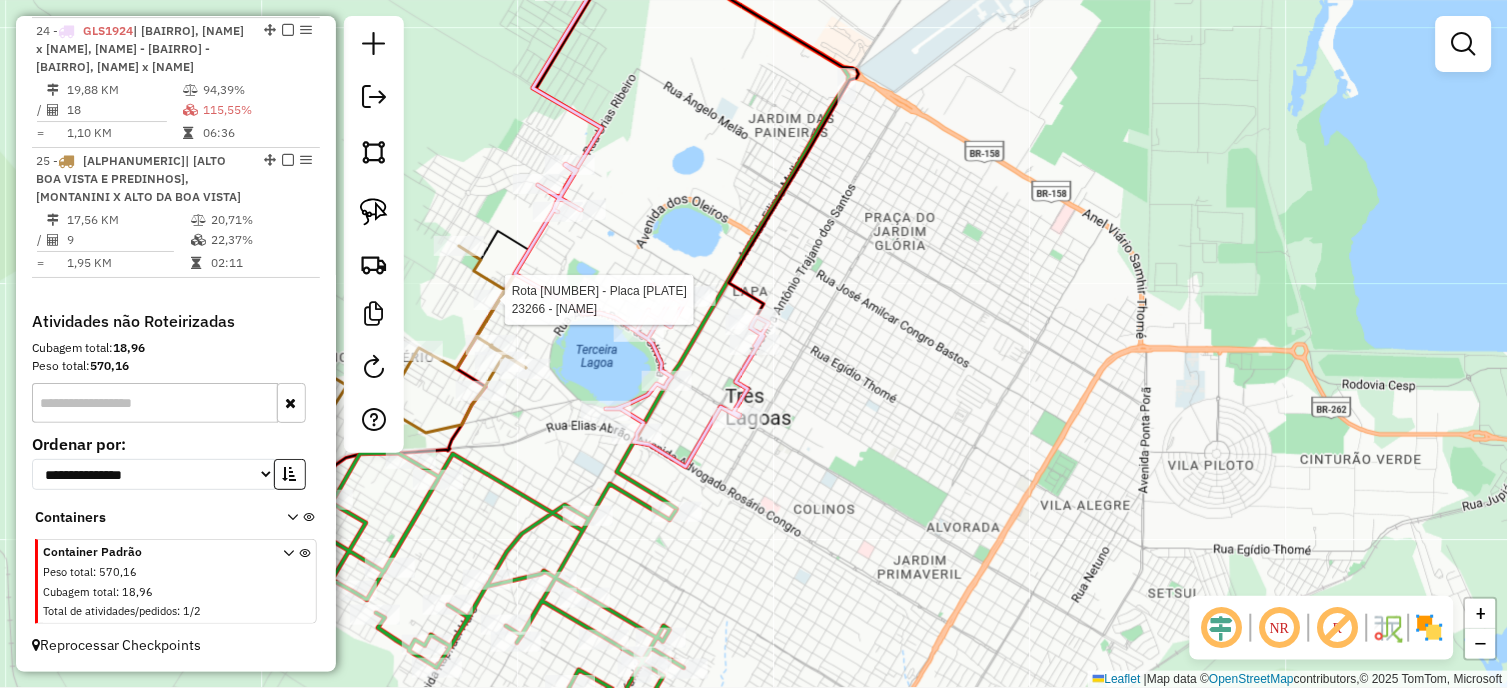 select on "*********" 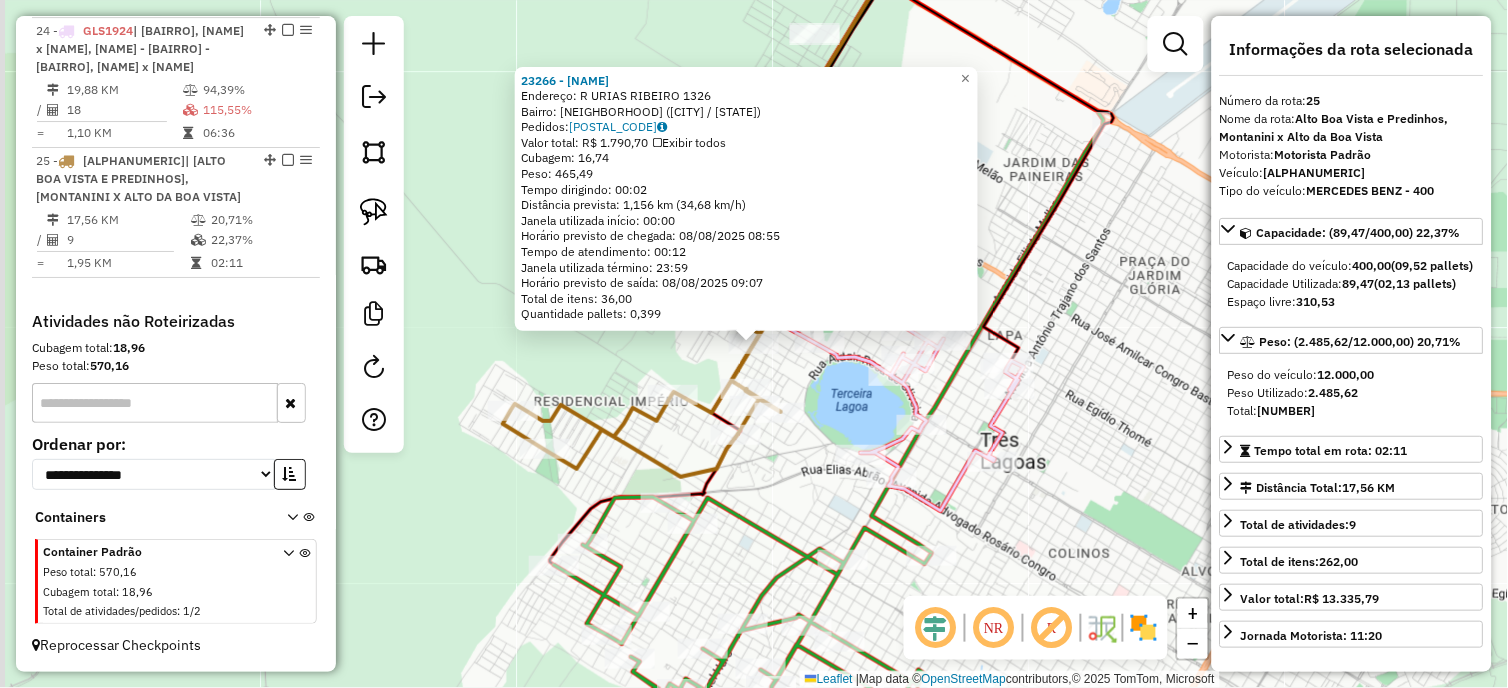 scroll, scrollTop: 1538, scrollLeft: 0, axis: vertical 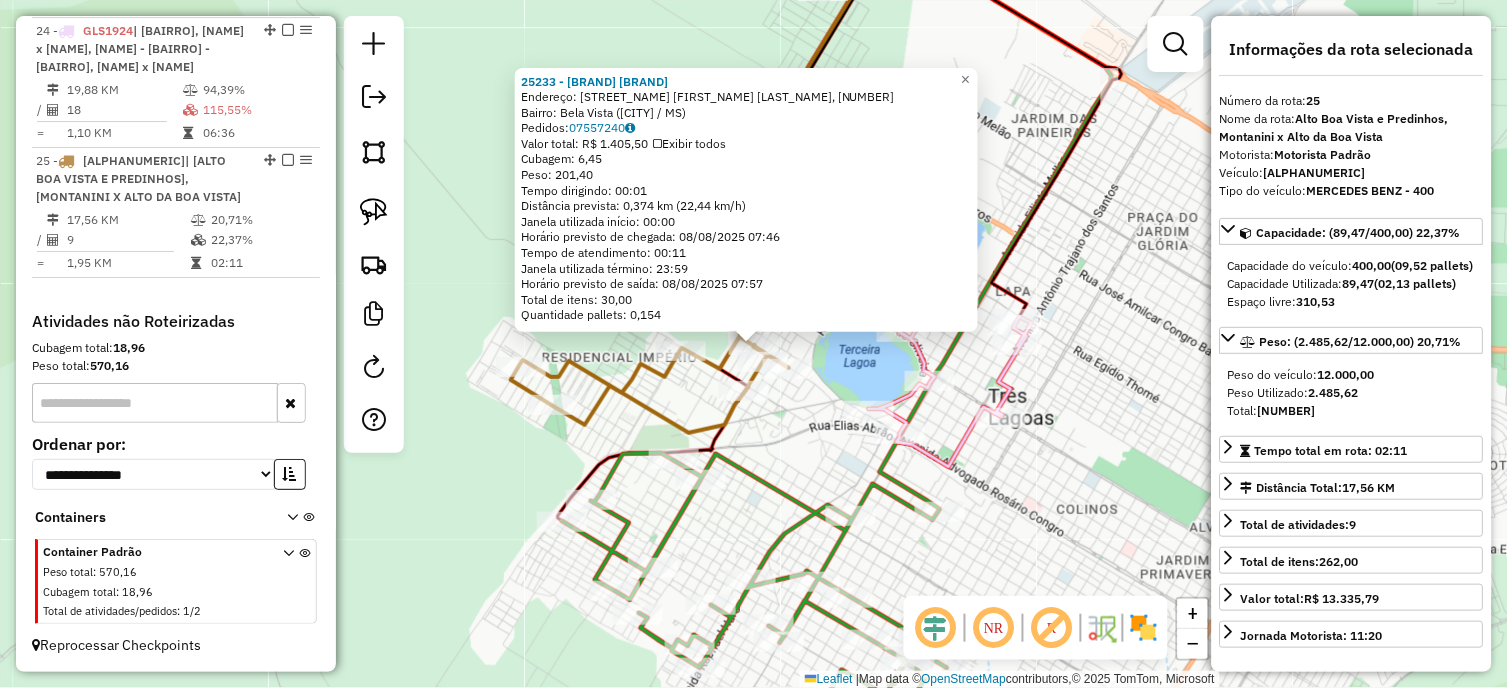 click on "Rota [NUMBER] - Placa [PLATE]  [NUMBER] - [FIRST_NAME] [LAST_NAME] [LAST_NAME] [NUMBER] - [COMPANY_NAME]  Endereço: [STREET_NAME] [FIRST_NAME] [LAST_NAME], [NUMBER]   Bairro: [NEIGHBORHOOD] ([CITY] / [STATE])   Pedidos:  [NUMBER]   Valor total: R$ [PRICE]   Exibir todos   Cubagem: [CUBAGE]  Peso: [WEIGHT]  Tempo dirigindo: [TIME]   Distância prevista: [DISTANCE] km ([SPEED] km/h)   Janela utilizada início: [TIME]   Horário previsto de chegada: [DATE] [TIME]   Tempo de atendimento: [TIME]   Janela utilizada término: [TIME]   Horário previsto de saída: [DATE] [TIME]   Total de itens: [NUMBER]   Quantidade pallets: [PALLETS]  × Janela de atendimento Grade de atendimento Capacidade Transportadoras Veículos Cliente Pedidos  Rotas Selecione os dias de semana para filtrar as janelas de atendimento  Seg   Ter   Qua   Qui   Sex   Sáb   Dom  Informe o período da janela de atendimento: De: [TIME] Até: [TIME]  Filtrar exatamente a janela do cliente  Considerar janela de atendimento padrão  Selecione os dias de semana para filtrar as grades de atendimento  Seg   Ter   Qua   Qui   Sex  +" 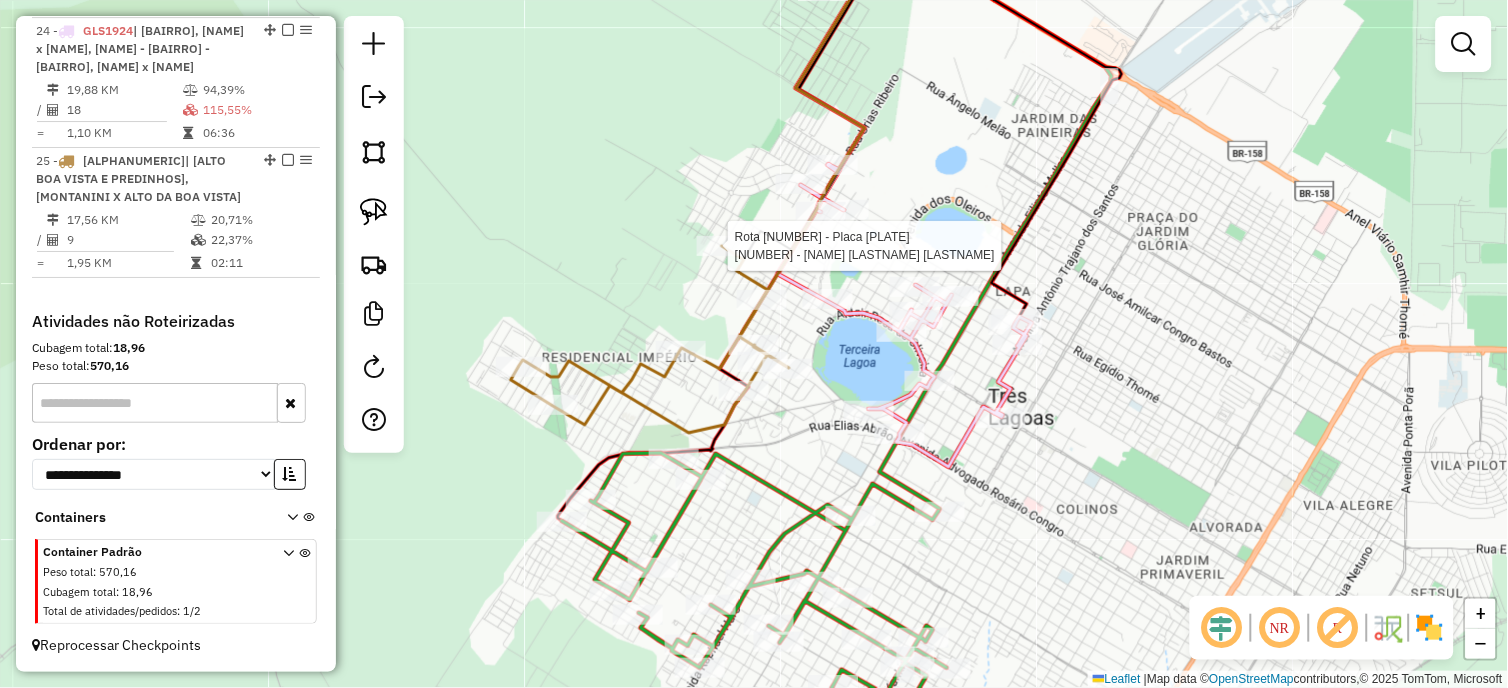 select on "*********" 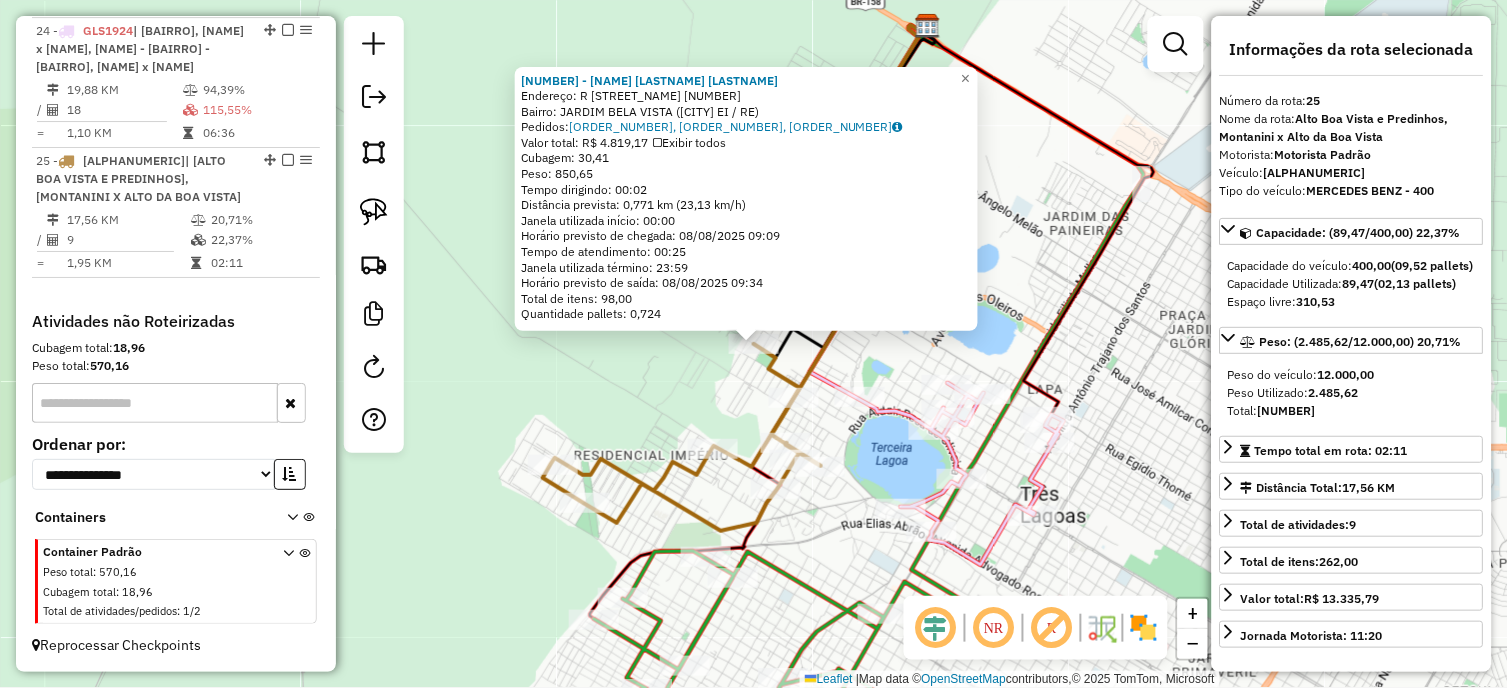 click on "Rota 25 - Placa NRL3J54  24364 - [BRAND] 24364 - [BRAND]  Endereço: R   [STREET]                [NUMBER]   Bairro: [NEIGHBORHOOD] ([BRAND] / [STATE])   Pedidos:  07557060, 07557072, 07557082   Valor total: R$ 4.819,17   Exibir todos   Cubagem: 30,41  Peso: 850,65  Tempo dirigindo: 00:02   Distância prevista: 0,771 km (23,13 km/h)   Janela utilizada início: 00:00   Horário previsto de chegada: 08/08/2025 09:09   Tempo de atendimento: 00:25   Janela utilizada término: 23:59   Horário previsto de saída: 08/08/2025 09:34   Total de itens: 98,00   Quantidade pallets: 0,724  × Janela de atendimento Grade de atendimento Capacidade Transportadoras Veículos Cliente Pedidos  Rotas Selecione os dias de semana para filtrar as janelas de atendimento  Seg   Ter   Qua   Qui   Sex   Sáb   Dom  Informe o período da janela de atendimento: De: Até:  Filtrar exatamente a janela do cliente  Considerar janela de atendimento padrão   Seg   Ter   Qua   Qui   Sex   Sáb   Dom   De:   De:" 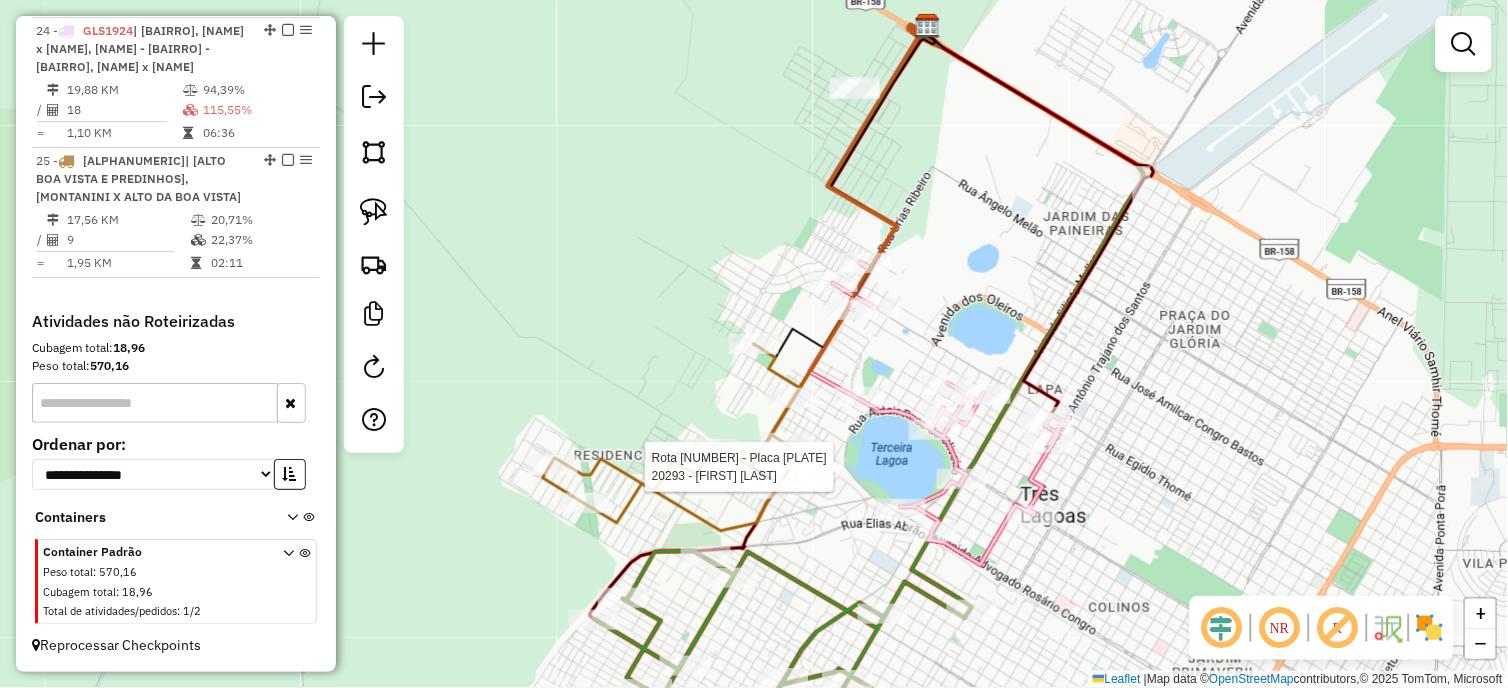 select on "*********" 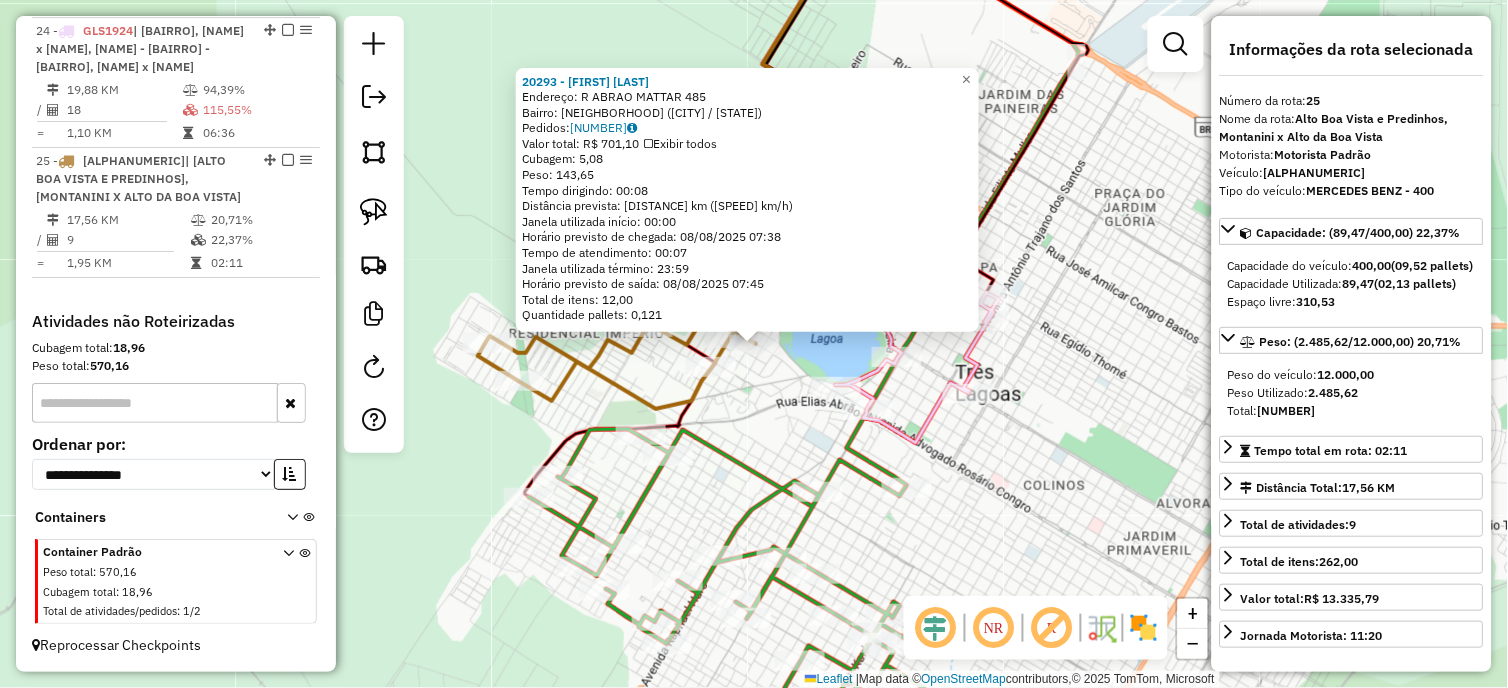click on "[NUMBER] [NAME] [NAME] Endereço: [STREET] [NUMBER] Bairro: [NEIGHBORHOOD] ([NAME] [NAME] / [STATE]) Pedidos: [NUMBER] Valor total: [CURRENCY] [AMOUNT] Exibir todos Cubagem: [AMOUNT] Peso: [AMOUNT] Tempo dirigindo: [TIME] Distância prevista: [AMOUNT] km ([AMOUNT] km/h) Janela utilizada início: [TIME] Horário previsto de chegada: [DATE] [TIME] Tempo de atendimento: [TIME] Janela utilizada término: [TIME] Horário previsto de saída: [DATE] [TIME] Total de itens: [AMOUNT] Quantidade pallets: [AMOUNT] × Janela de atendimento Grade de atendimento Capacidade Transportadoras Veículos Cliente Pedidos Rotas Selecione os dias de semana para filtrar as janelas de atendimento Seg Ter Qua Qui Sex Sáb Dom Informe o período da janela de atendimento: De: Até: Filtrar exatamente a janela do cliente Considerar janela de atendimento padrão Selecione os dias de semana para filtrar as grades de atendimento Seg Ter Qua Qui Sex Sáb Dom Peso mínimo: Peso máximo:" 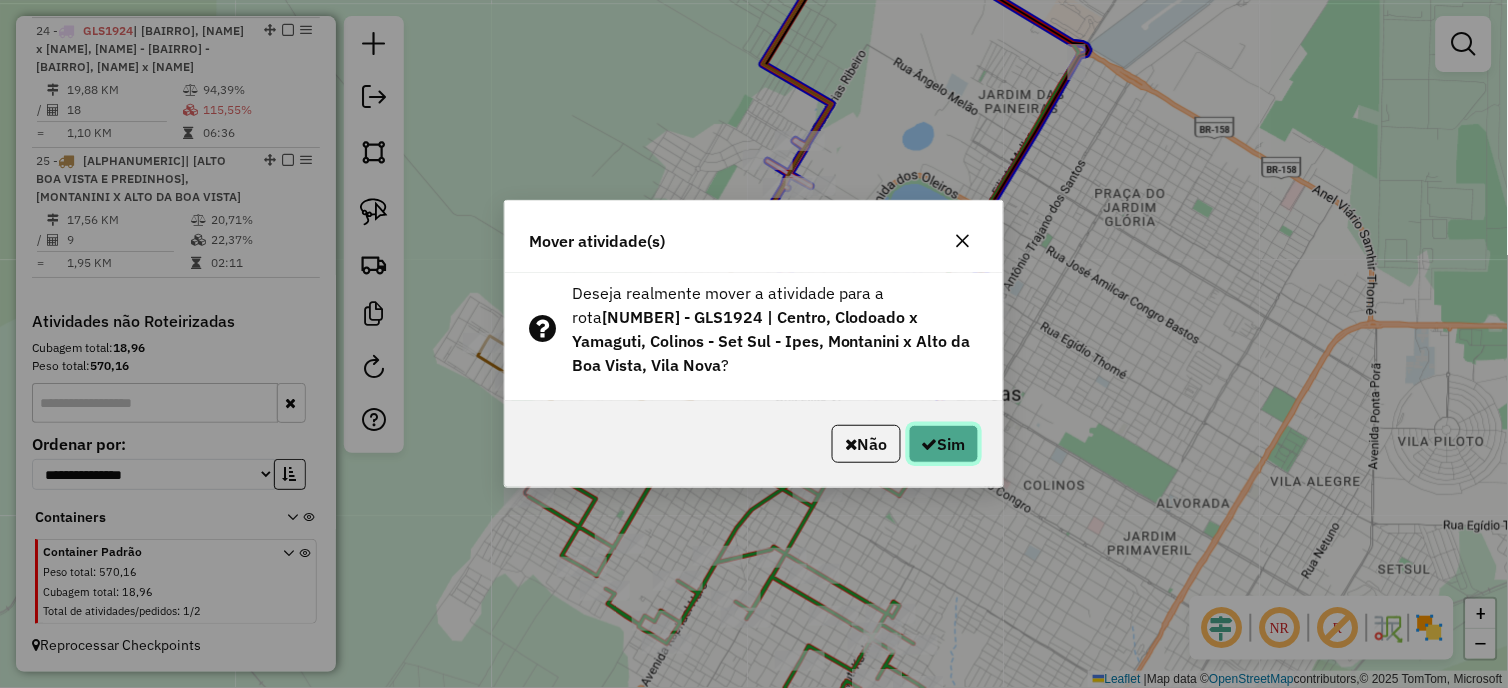click 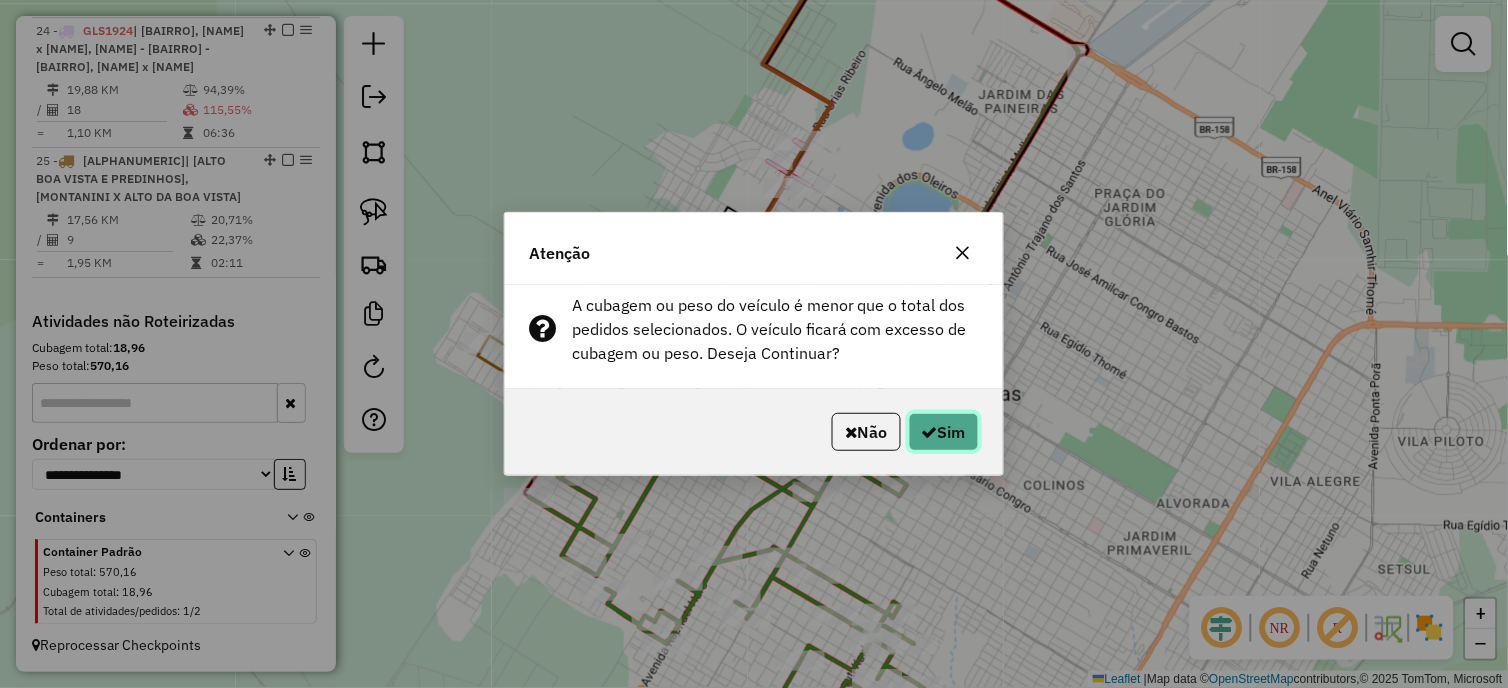 click 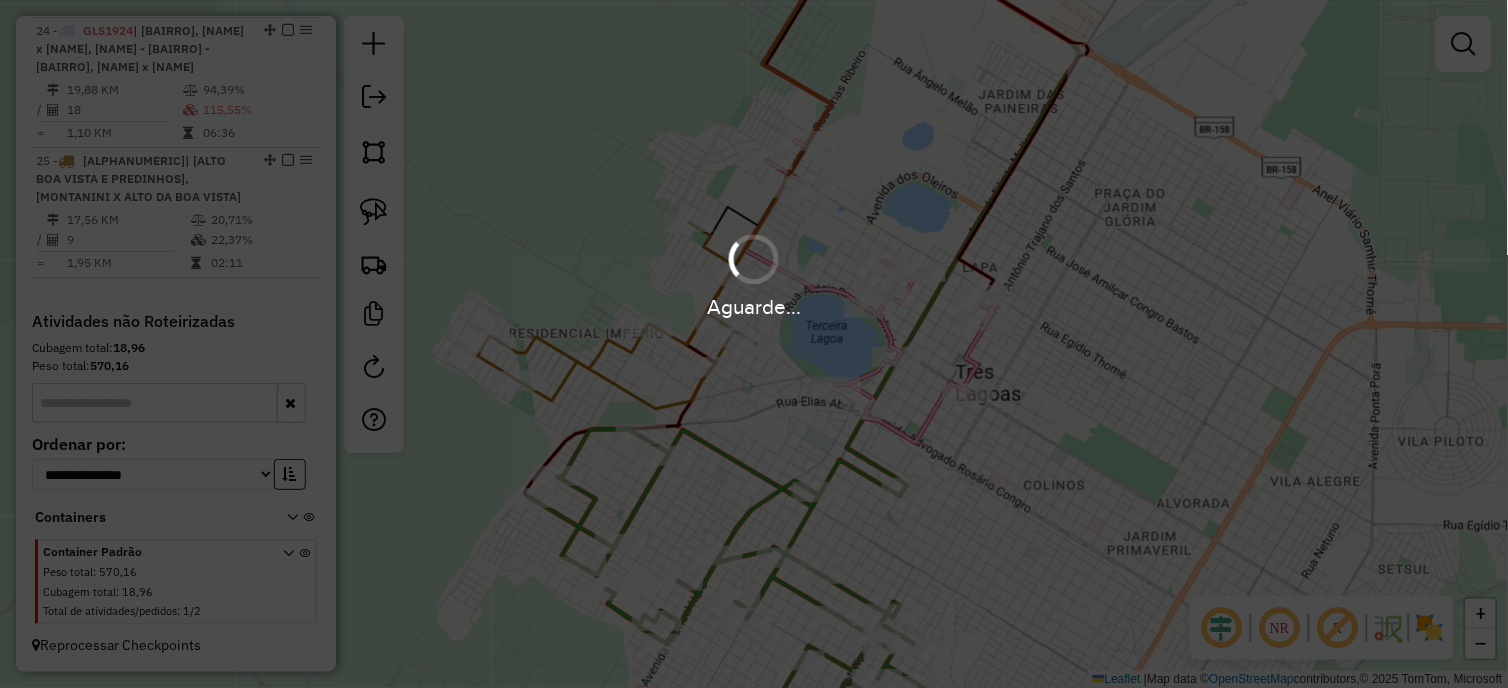 click on "Aguarde..." at bounding box center (754, 344) 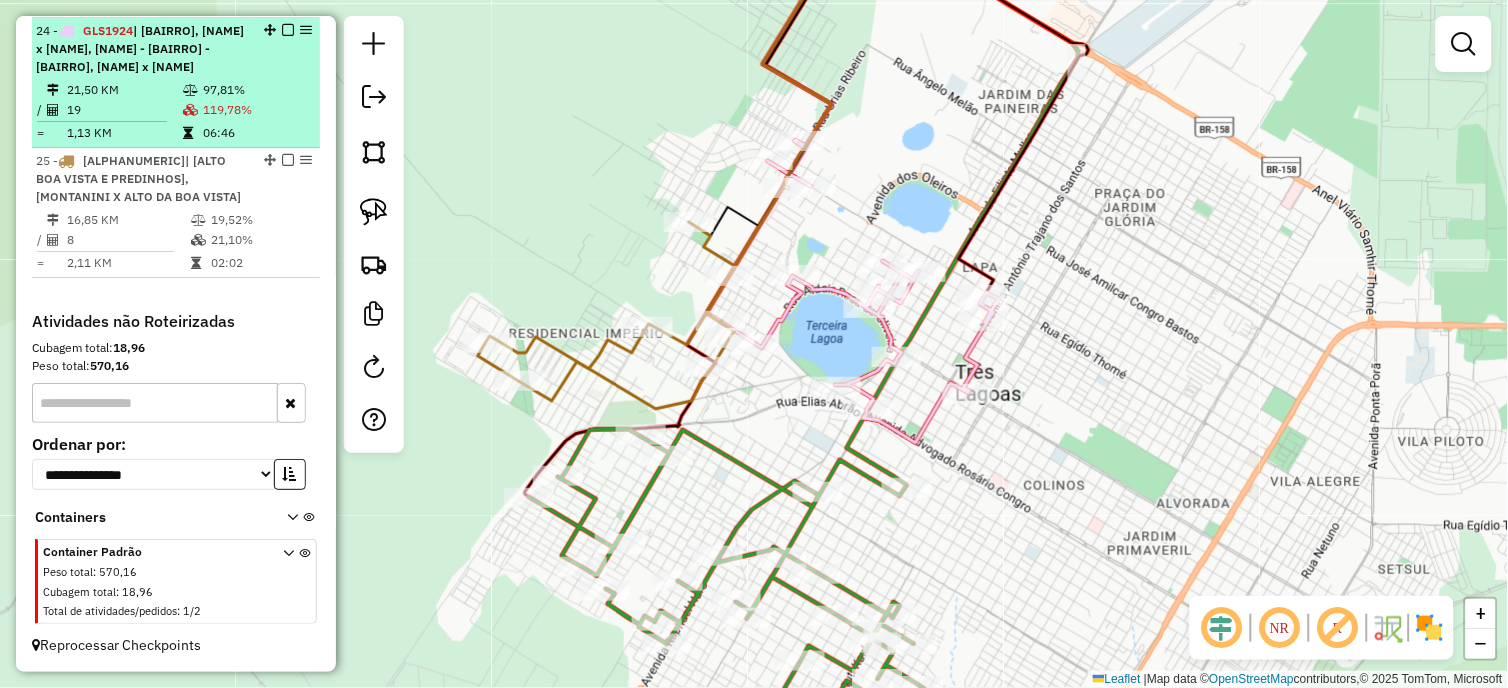 click on "19" at bounding box center [124, 110] 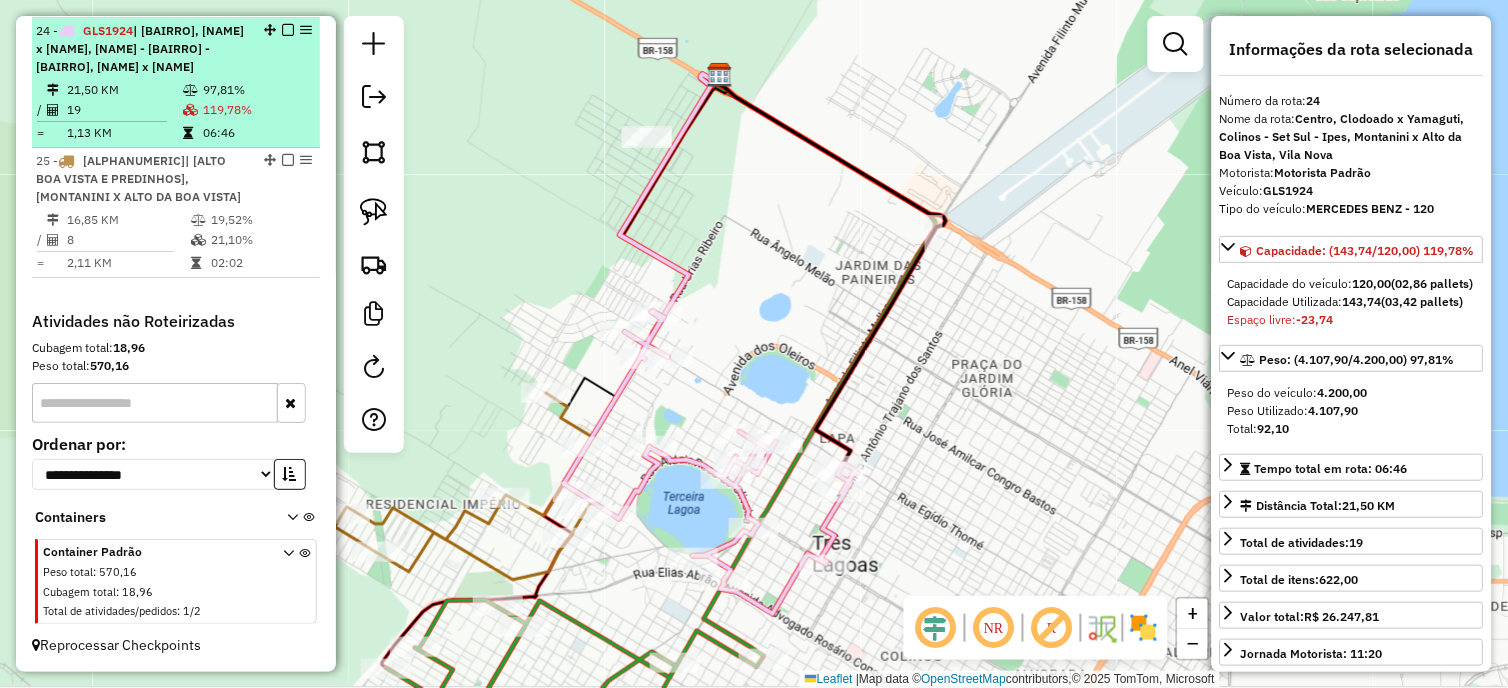 scroll, scrollTop: 1427, scrollLeft: 0, axis: vertical 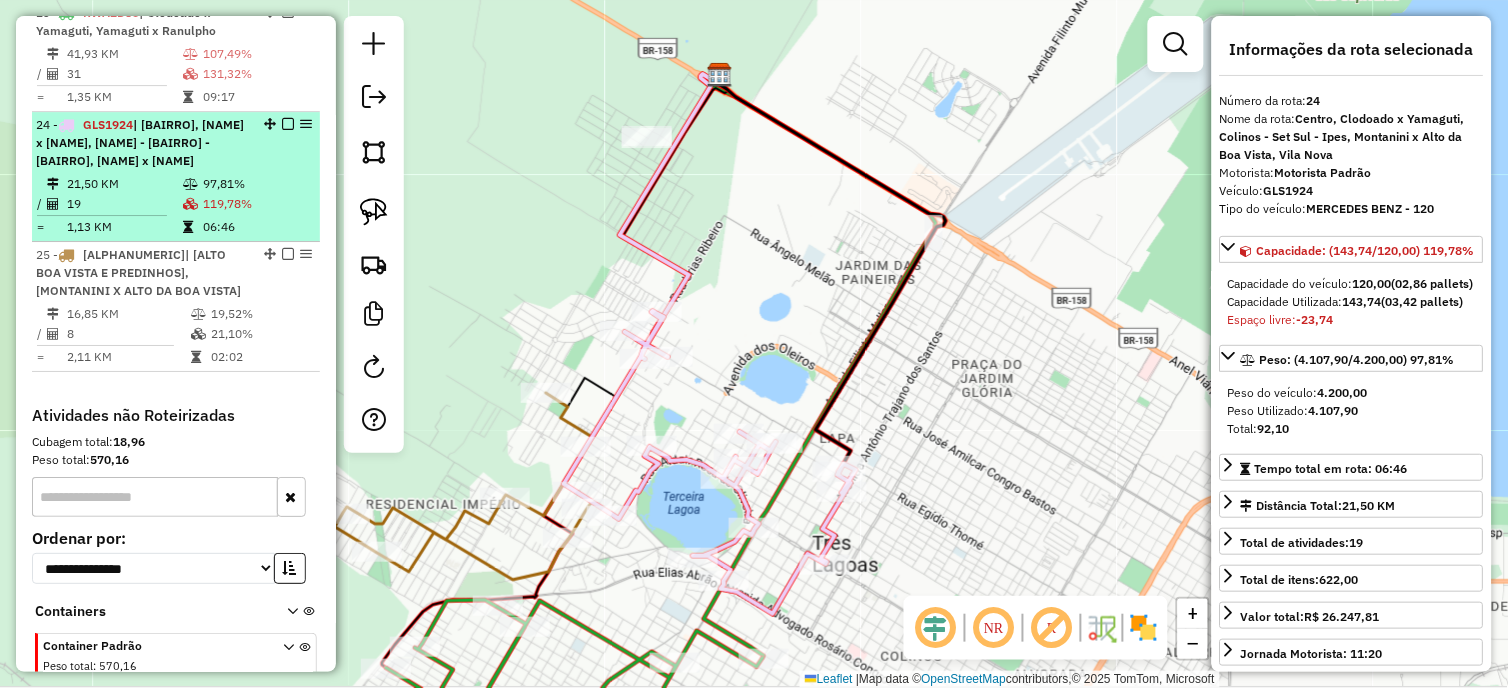 click at bounding box center (288, 124) 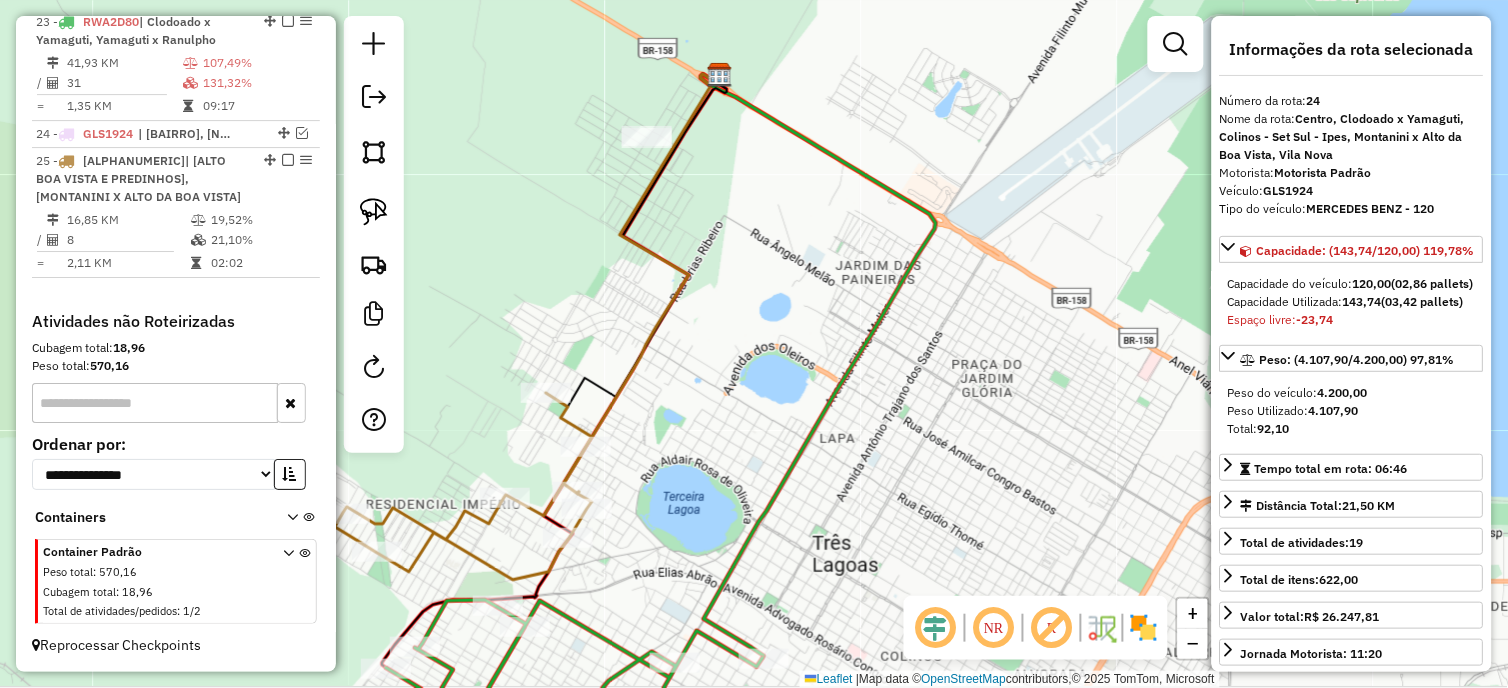 scroll, scrollTop: 1417, scrollLeft: 0, axis: vertical 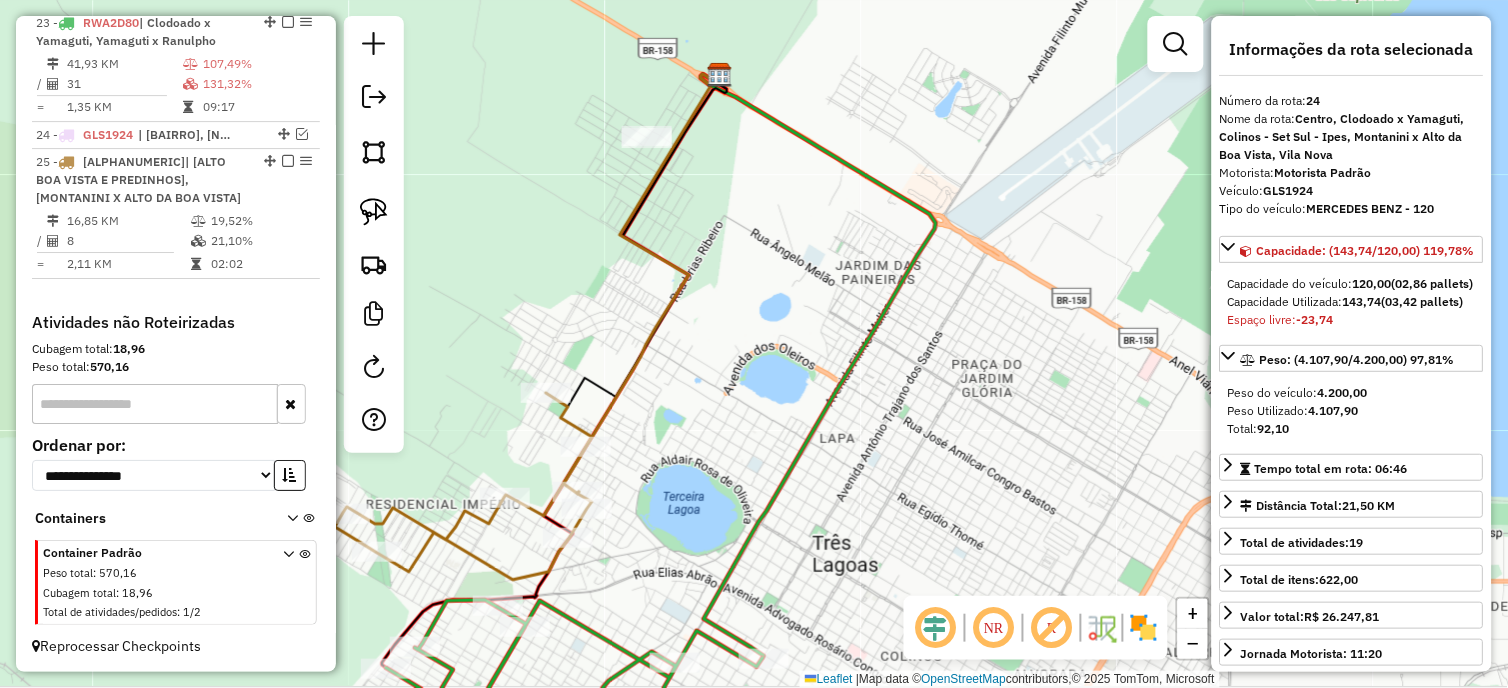 drag, startPoint x: 773, startPoint y: 452, endPoint x: 862, endPoint y: 304, distance: 172.69916 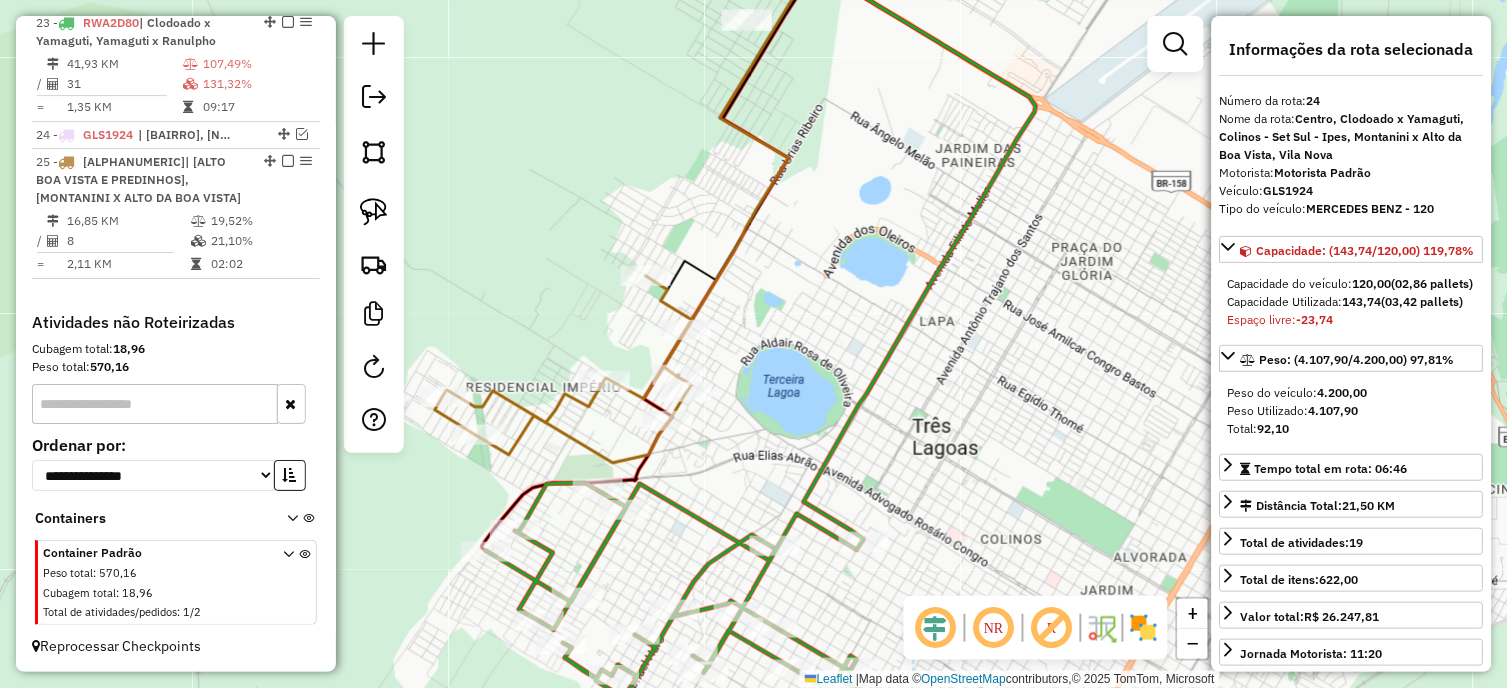 drag, startPoint x: 747, startPoint y: 128, endPoint x: 826, endPoint y: 315, distance: 203.00246 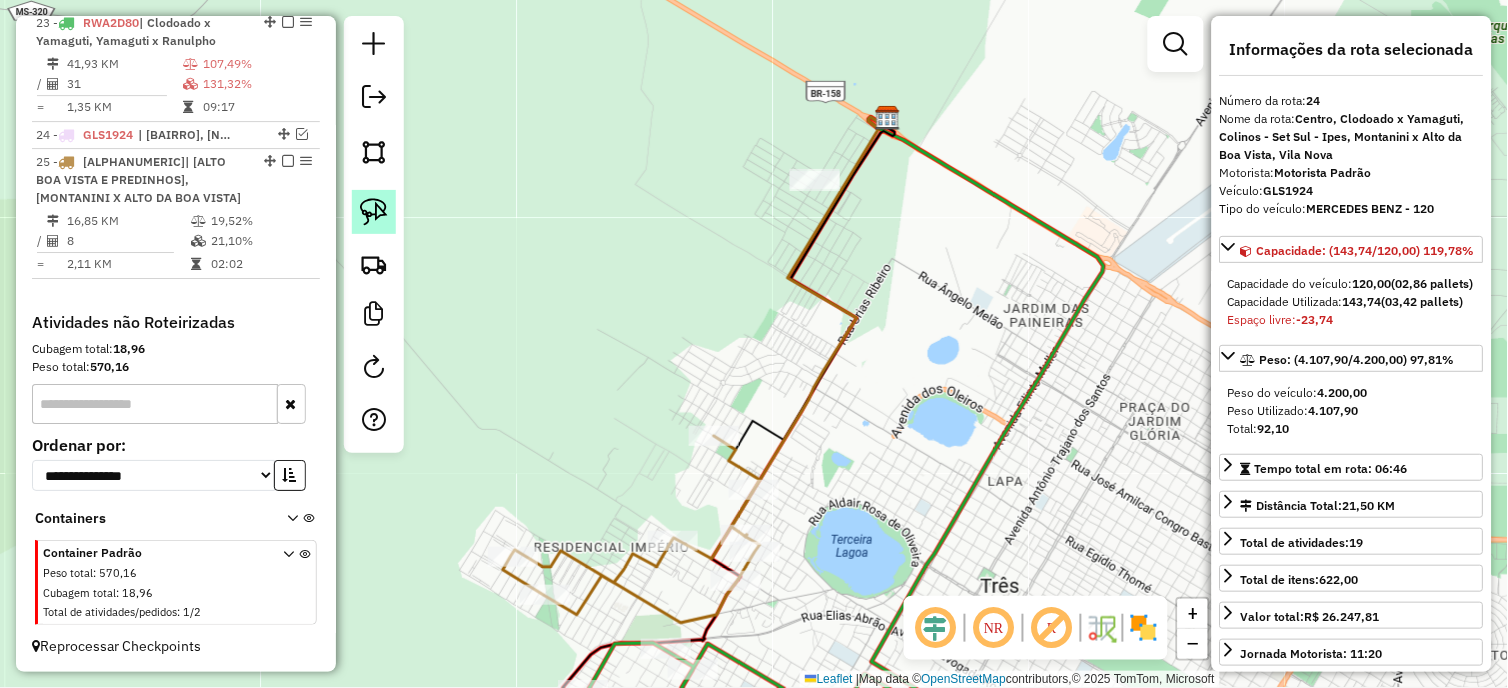 click 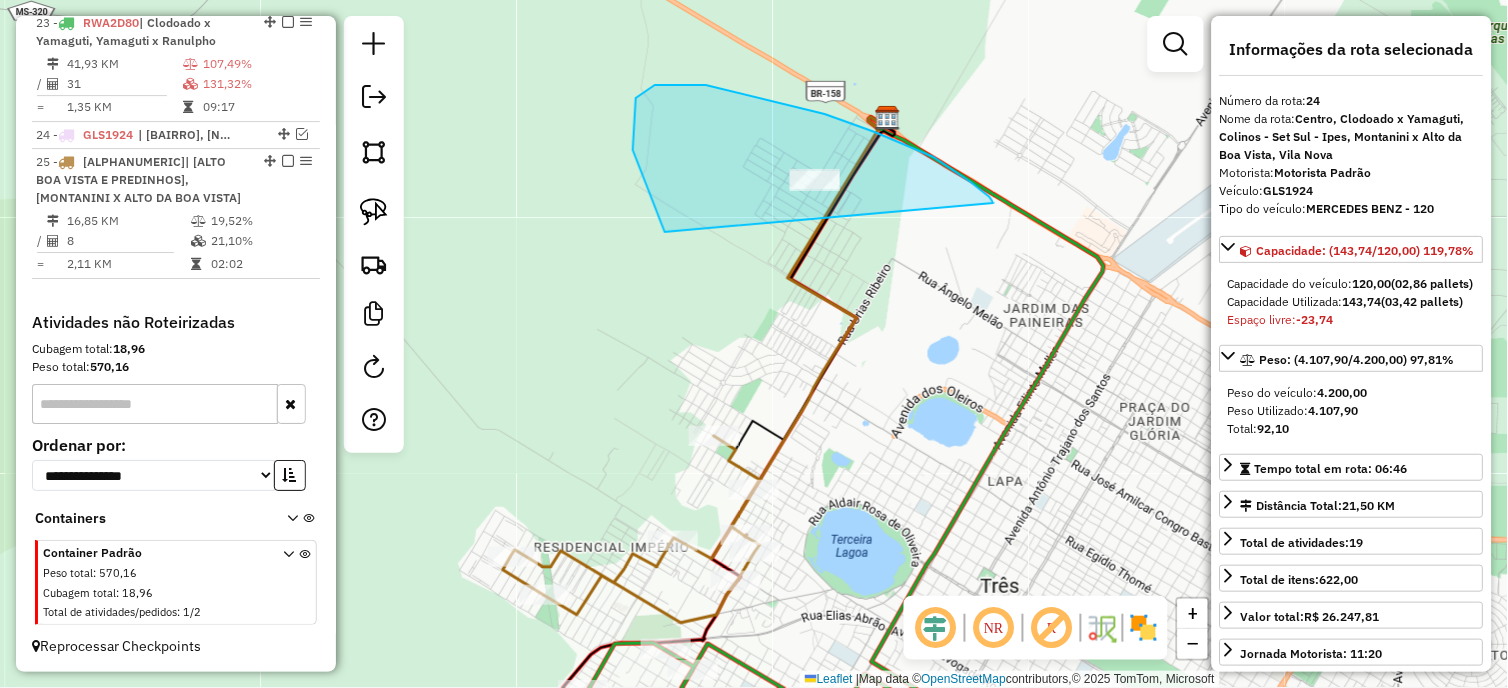 drag, startPoint x: 971, startPoint y: 182, endPoint x: 733, endPoint y: 302, distance: 266.5408 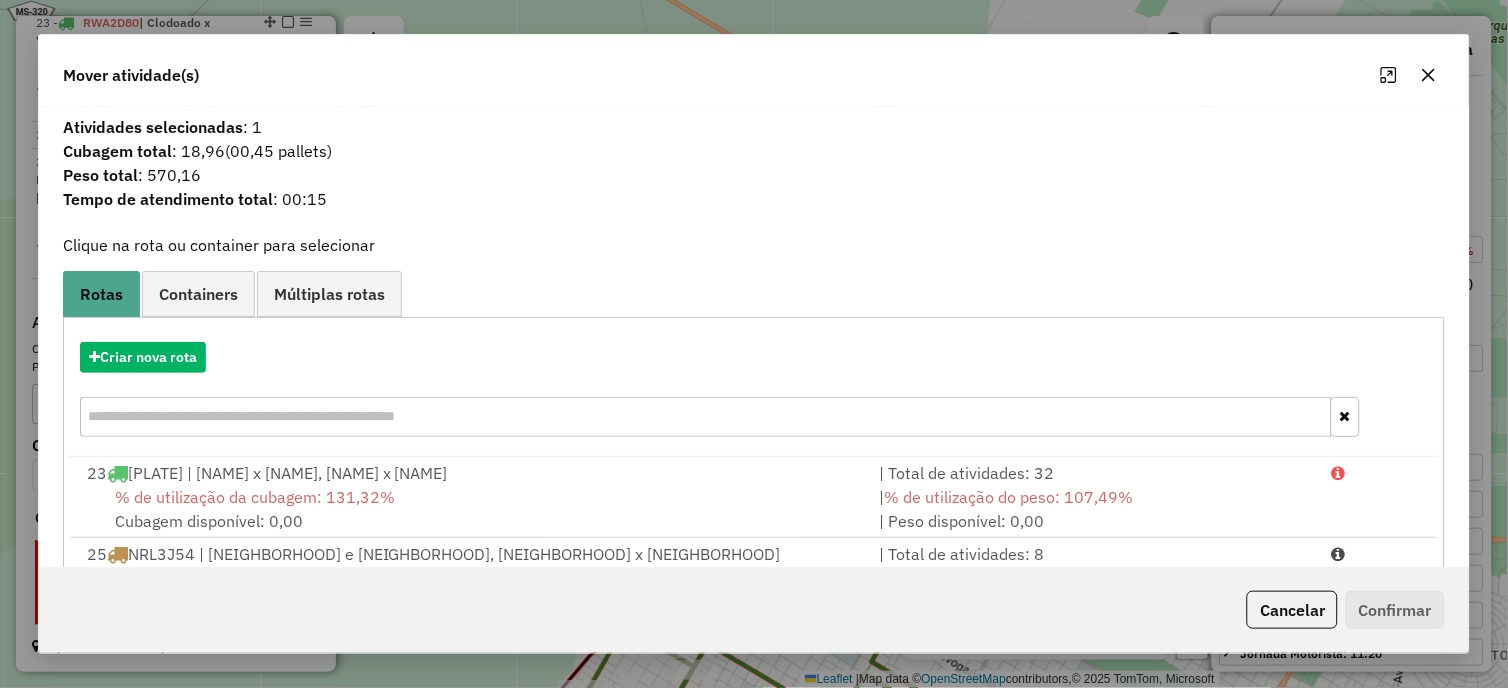click on "% de utilização da cubagem: 21,10%  Cubagem disponível: 315,61" at bounding box center [471, 590] 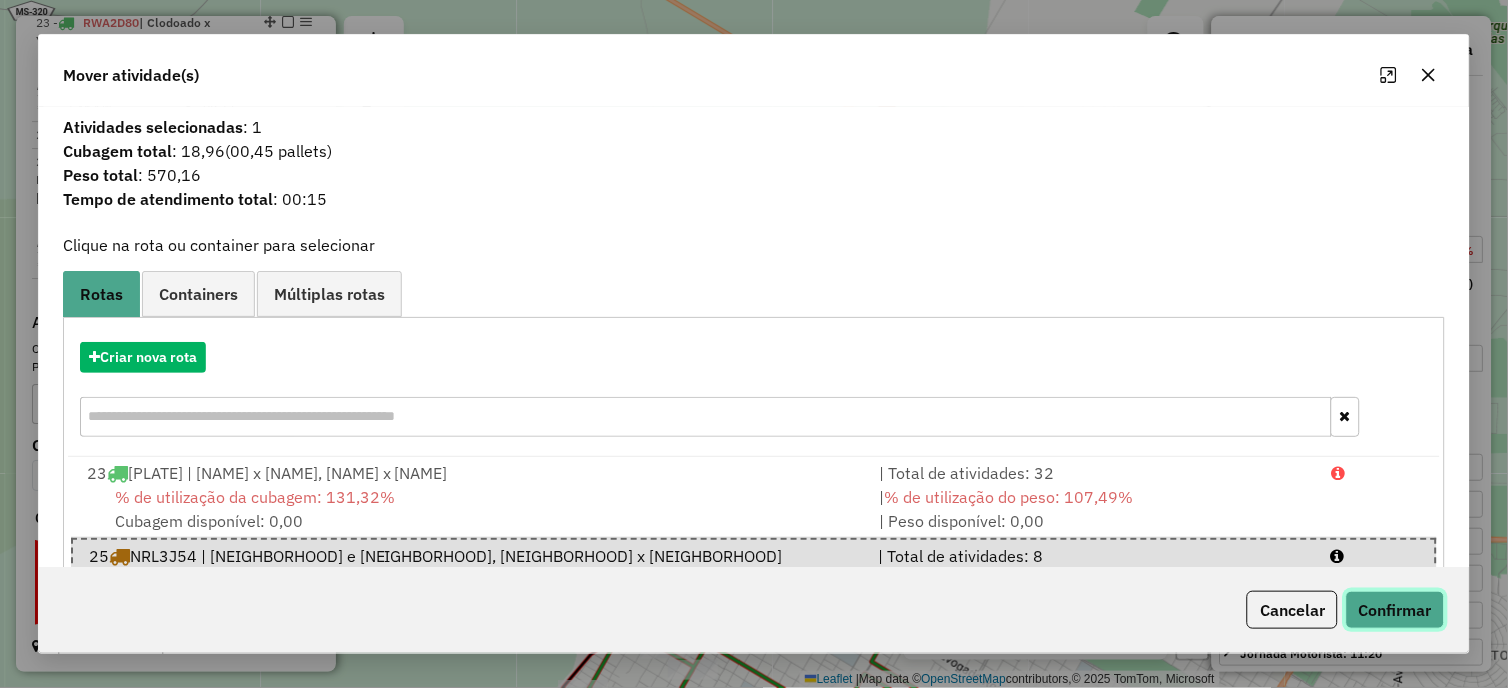click on "Confirmar" 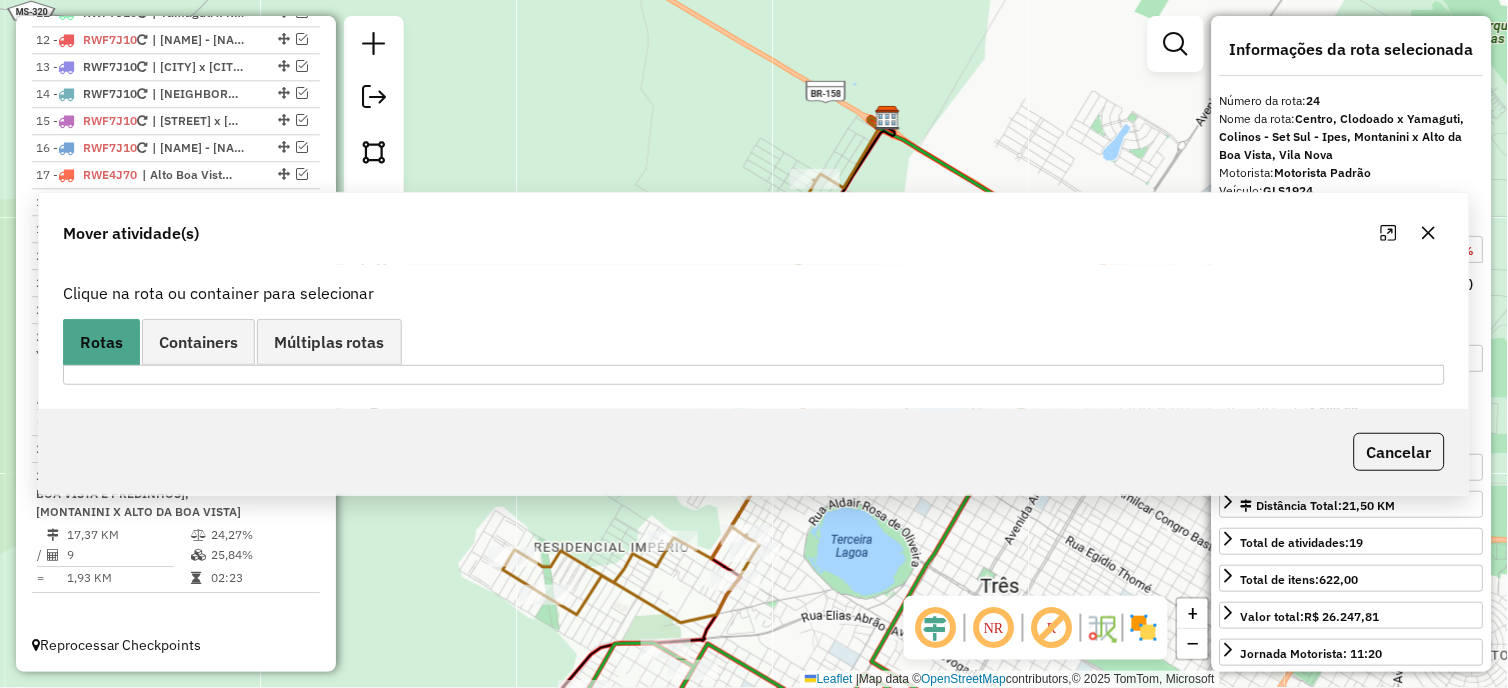 scroll, scrollTop: 1103, scrollLeft: 0, axis: vertical 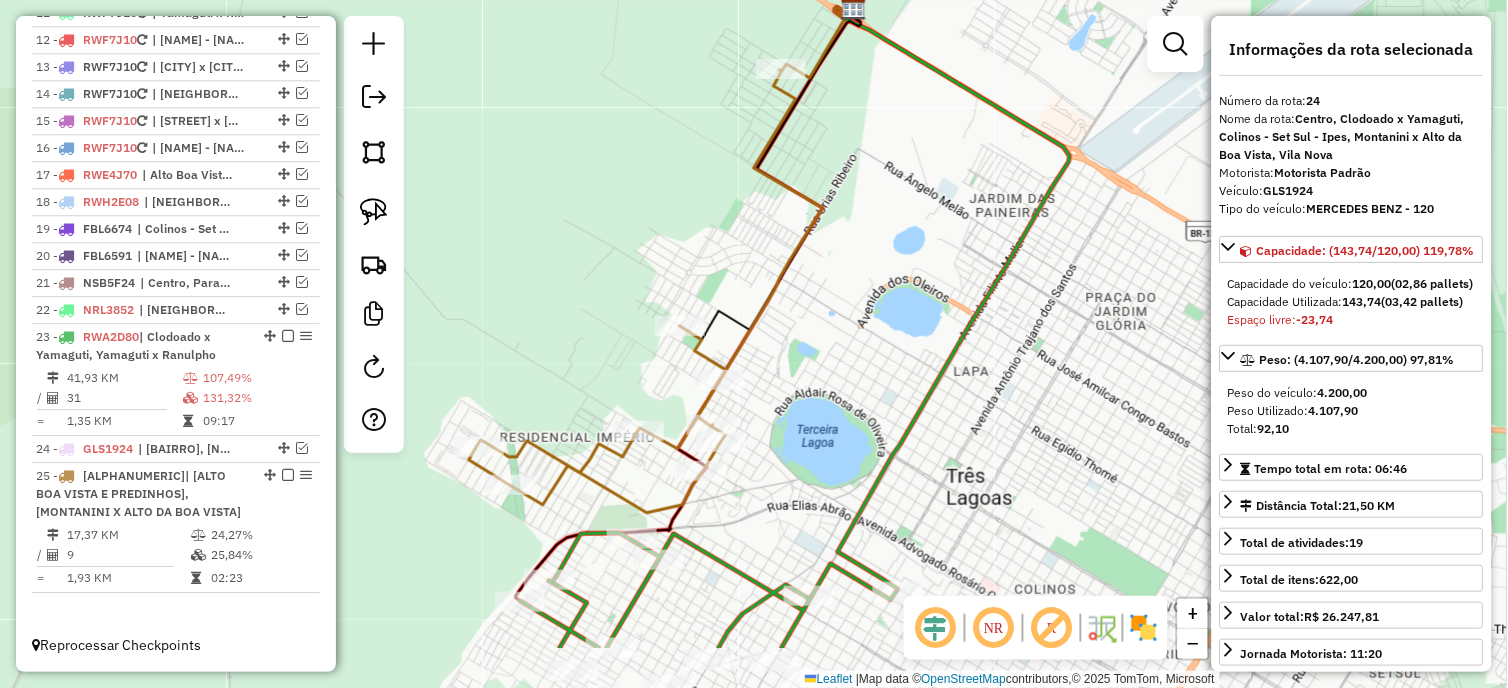 drag, startPoint x: 1015, startPoint y: 423, endPoint x: 988, endPoint y: 323, distance: 103.58089 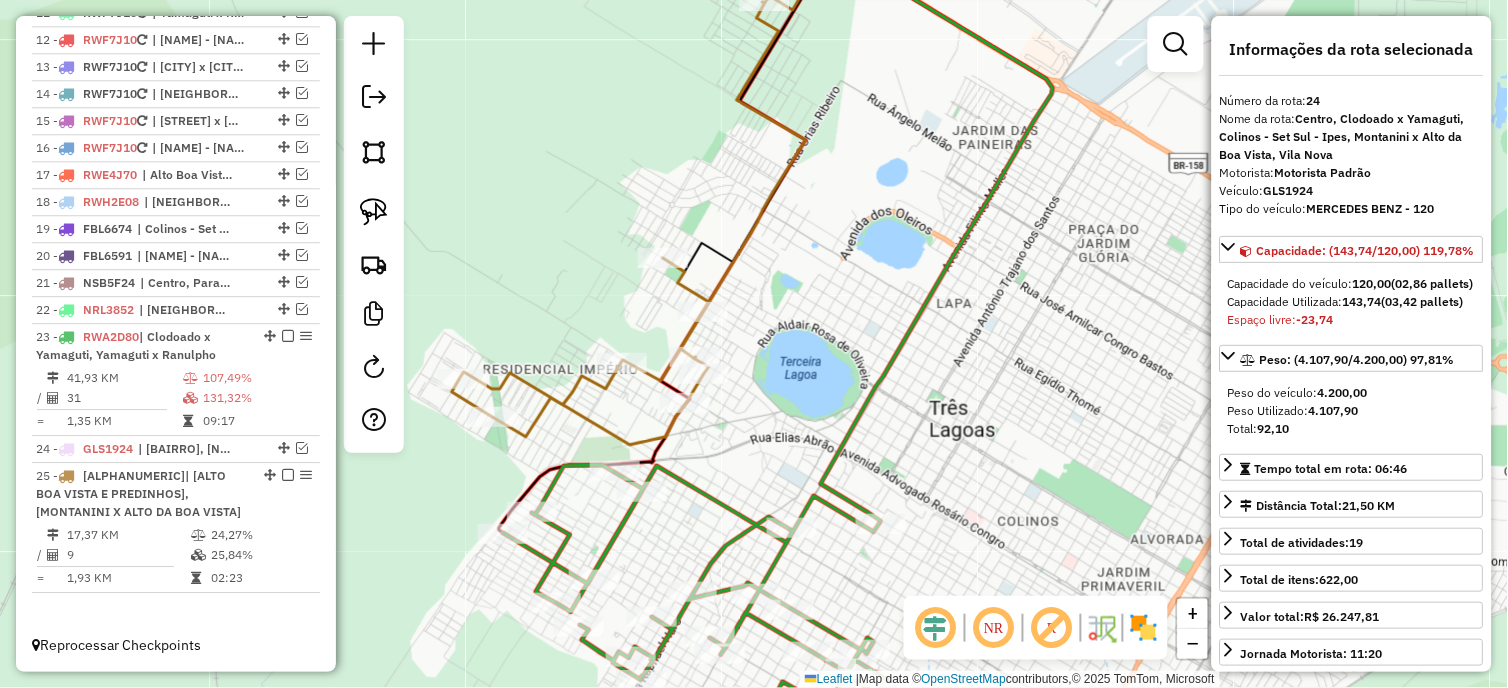 drag, startPoint x: 881, startPoint y: 375, endPoint x: 861, endPoint y: 302, distance: 75.690155 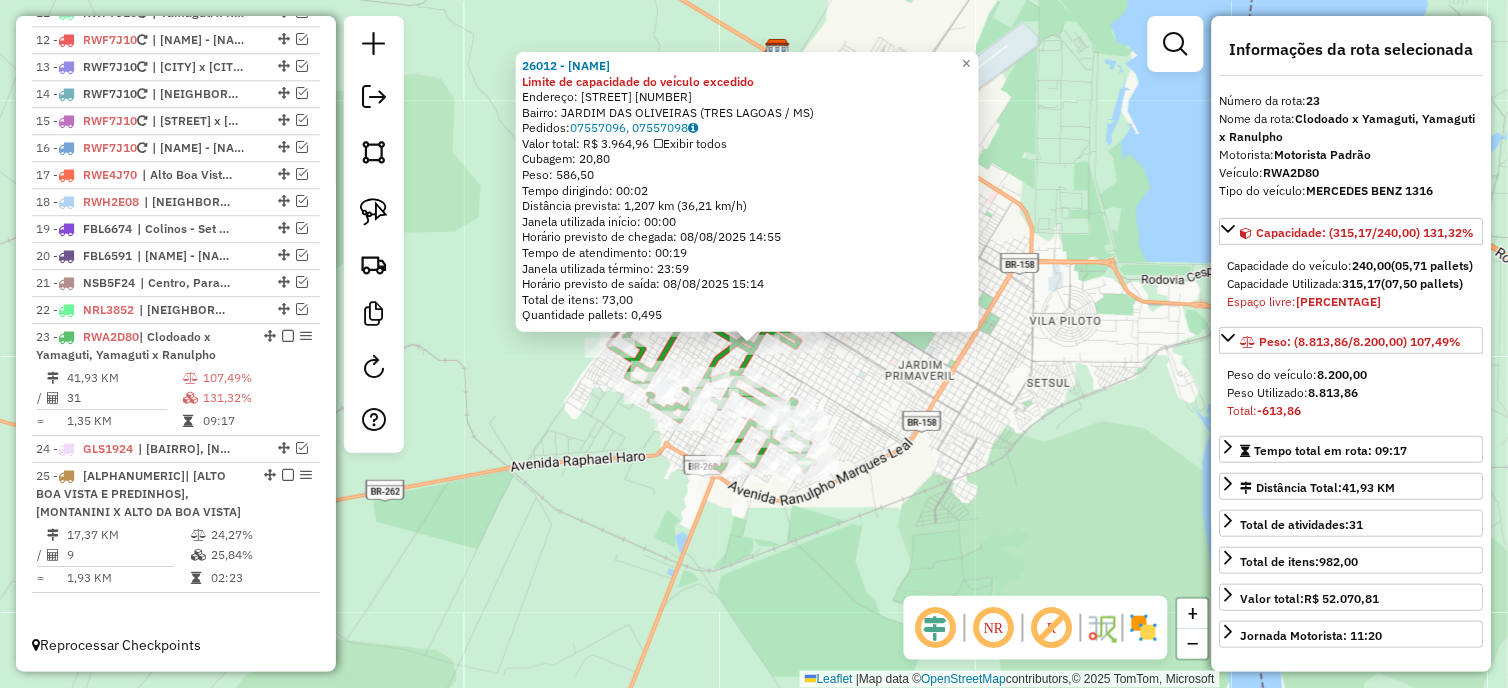 click on "26012 - [BRAND] Limite de capacidade do veículo excedido  Endereço:  PROTAZIO GARCIA 32   Bairro: [BAIRRO] ([CITY] / [STATE])   Pedidos:  07557096, 07557098   Valor total: R$ 3.964,96   Exibir todos   Cubagem: 20,80  Peso: 586,50  Tempo dirigindo: 00:02   Distância prevista: 1,207 km (36,21 km/h)   Janela utilizada início: 00:00   Horário previsto de chegada: 08/08/2025 14:55   Tempo de atendimento: 00:19   Janela utilizada término: 23:59   Horário previsto de saída: 08/08/2025 15:14   Total de itens: 73,00   Quantidade pallets: 0,495  × Janela de atendimento Grade de atendimento Capacidade Transportadoras Veículos Cliente Pedidos  Rotas Selecione os dias de semana para filtrar as janelas de atendimento  Seg   Ter   Qua   Qui   Sex   Sáb   Dom  Informe o período da janela de atendimento: De: Até:  Filtrar exatamente a janela do cliente  Considerar janela de atendimento padrão  Selecione os dias de semana para filtrar as grades de atendimento  Seg   Ter   Qua   Qui   Sex   Sáb  +" 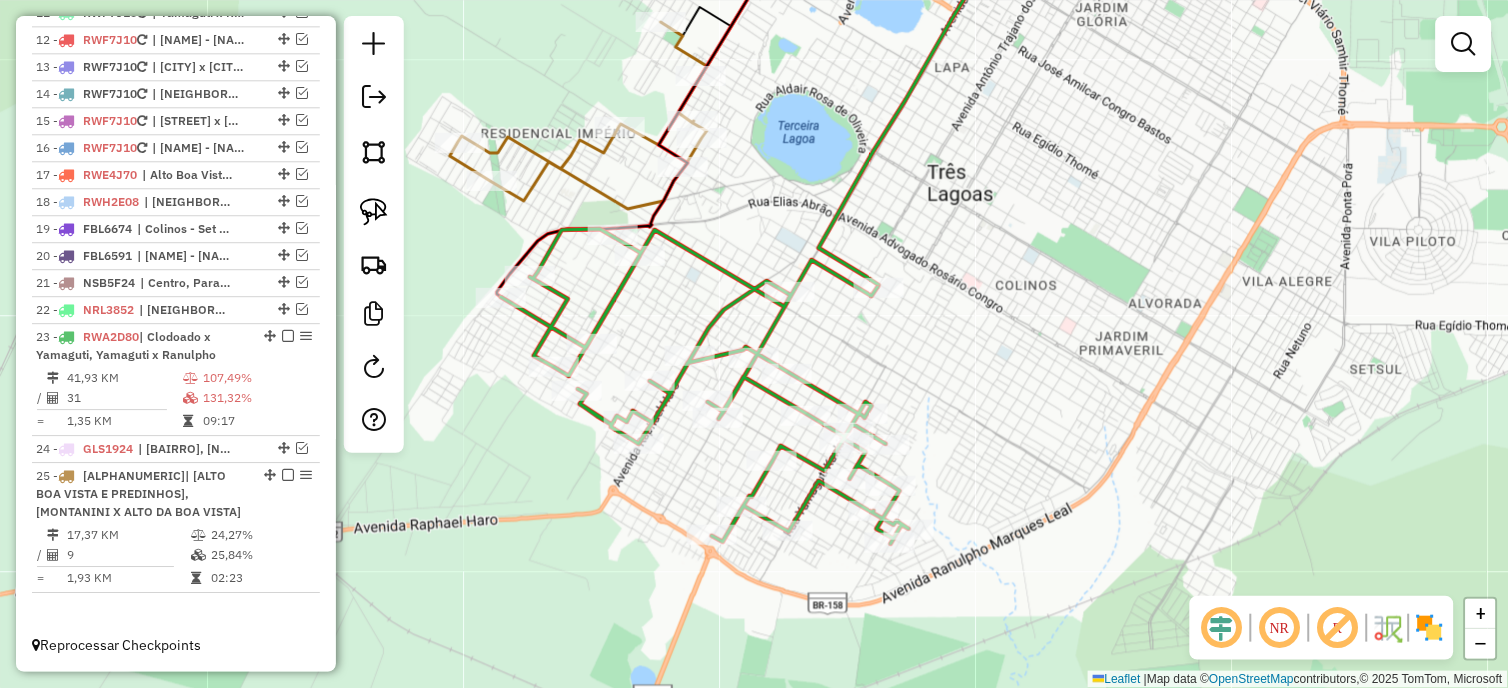 drag, startPoint x: 480, startPoint y: 394, endPoint x: 564, endPoint y: 421, distance: 88.23265 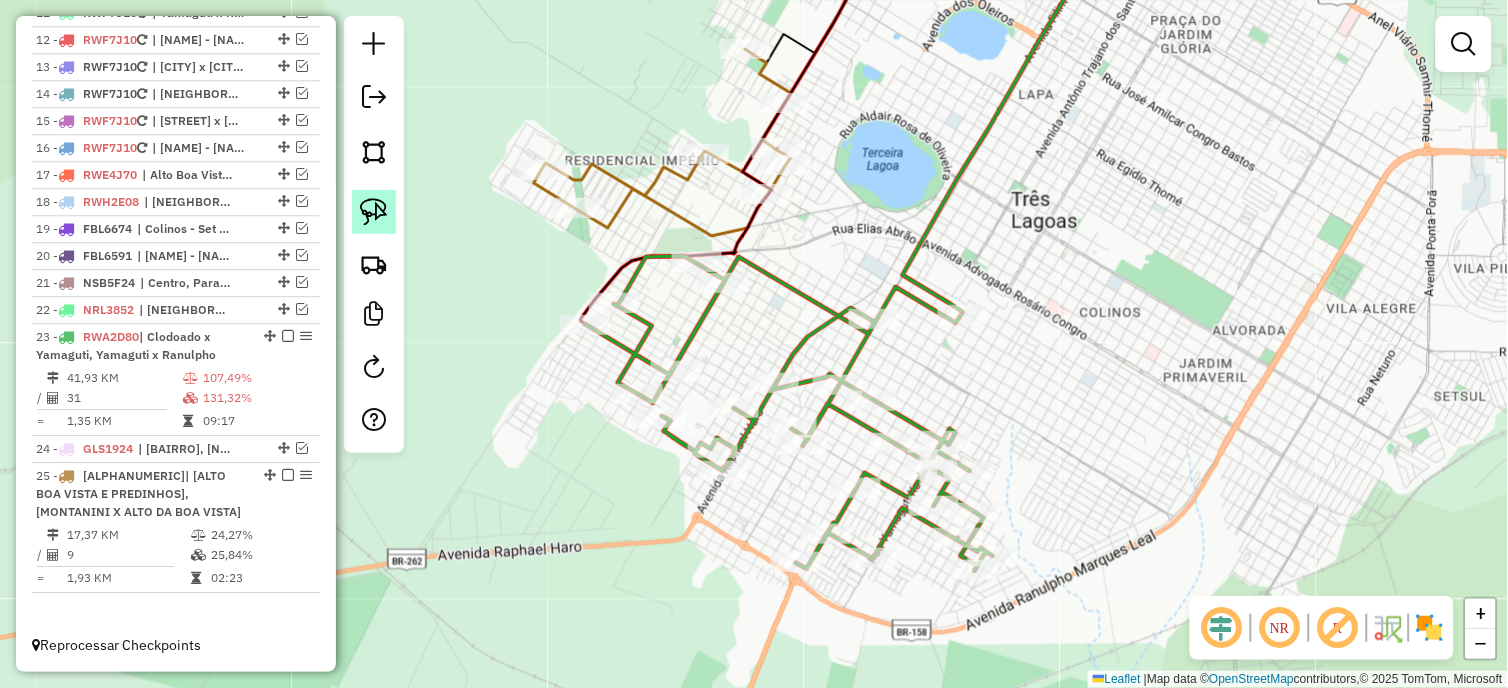 click 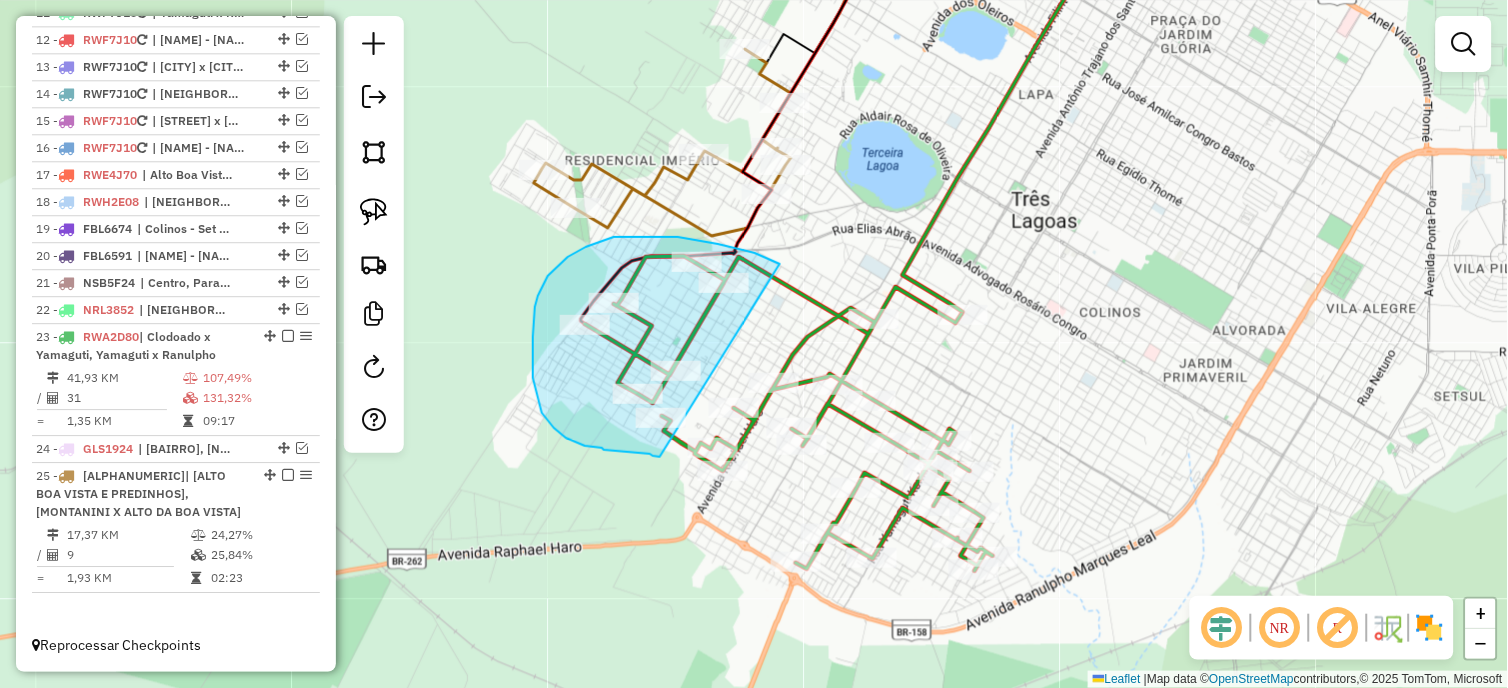 drag, startPoint x: 780, startPoint y: 264, endPoint x: 660, endPoint y: 457, distance: 227.26416 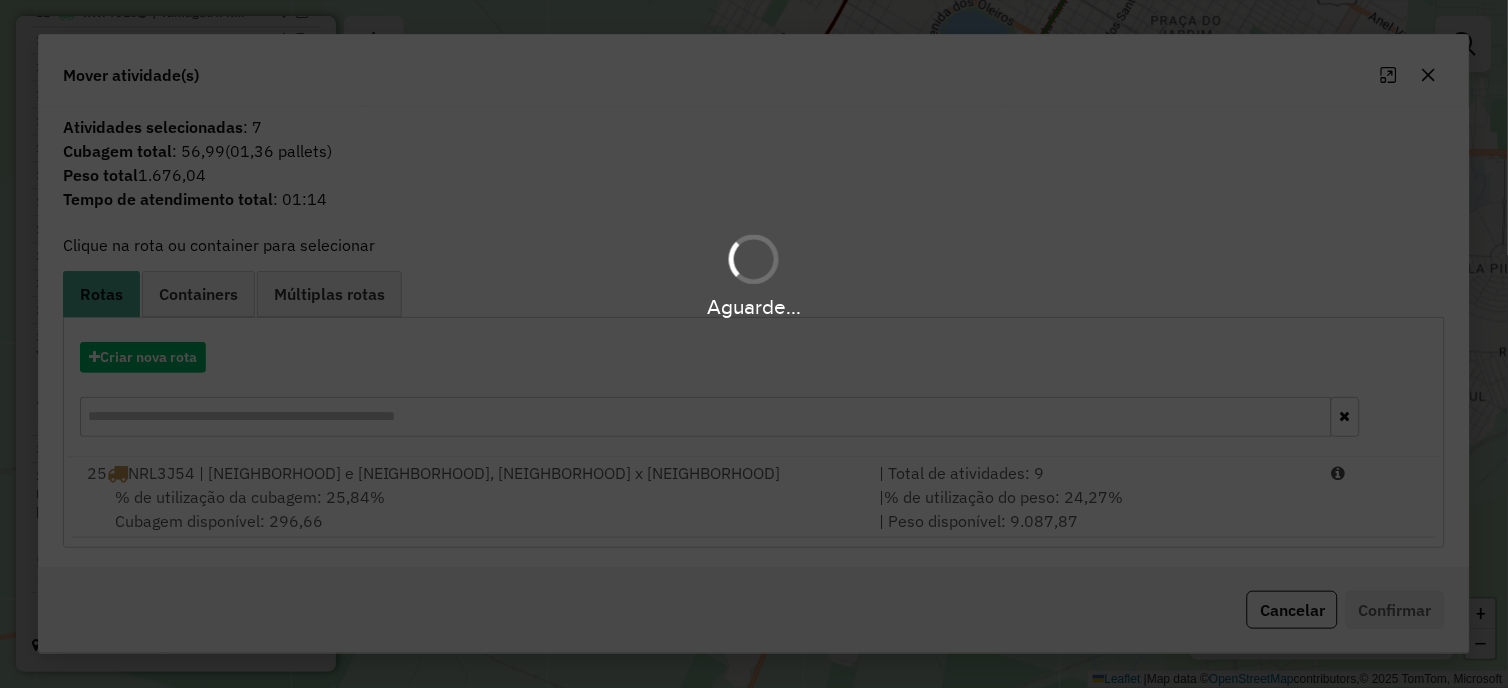 click on "Aguarde..." at bounding box center (754, 344) 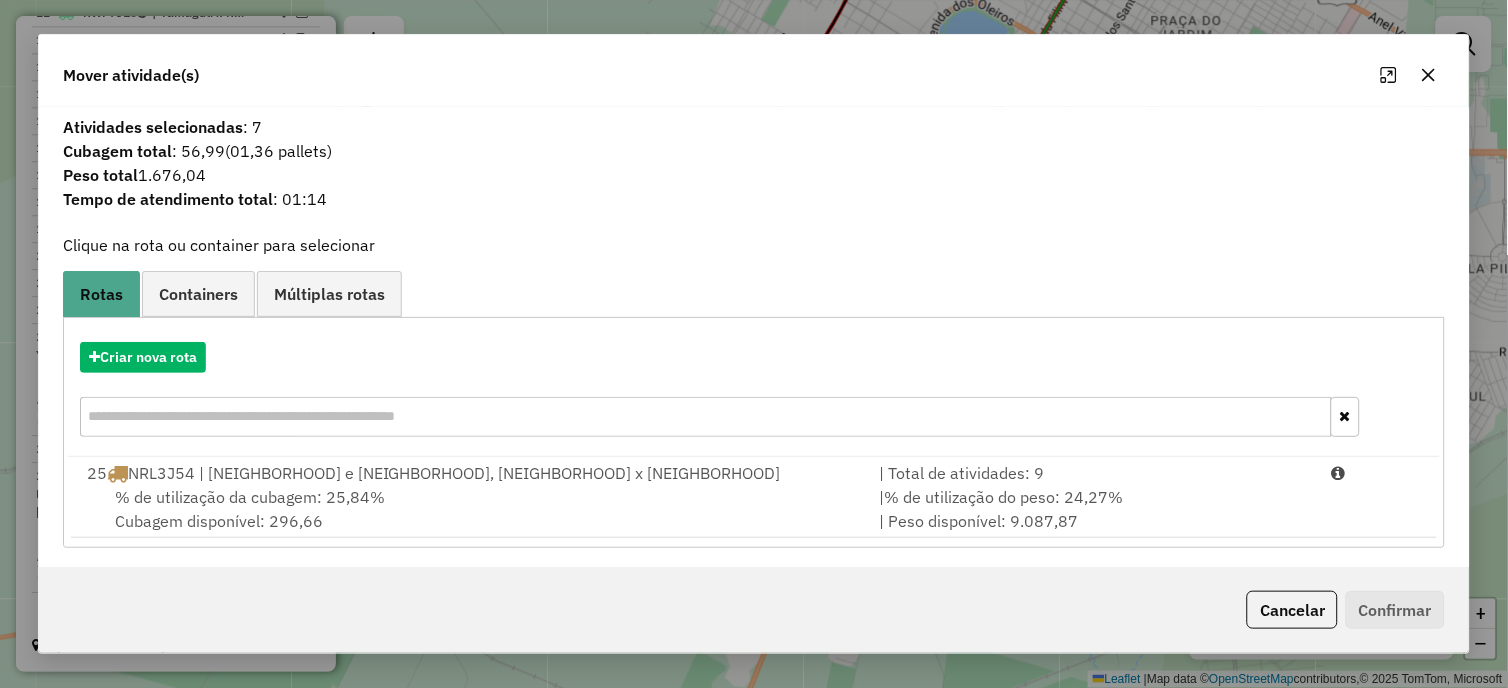 click on "% de utilização da cubagem: 25,84%  Cubagem disponível: 296,66" at bounding box center [471, 509] 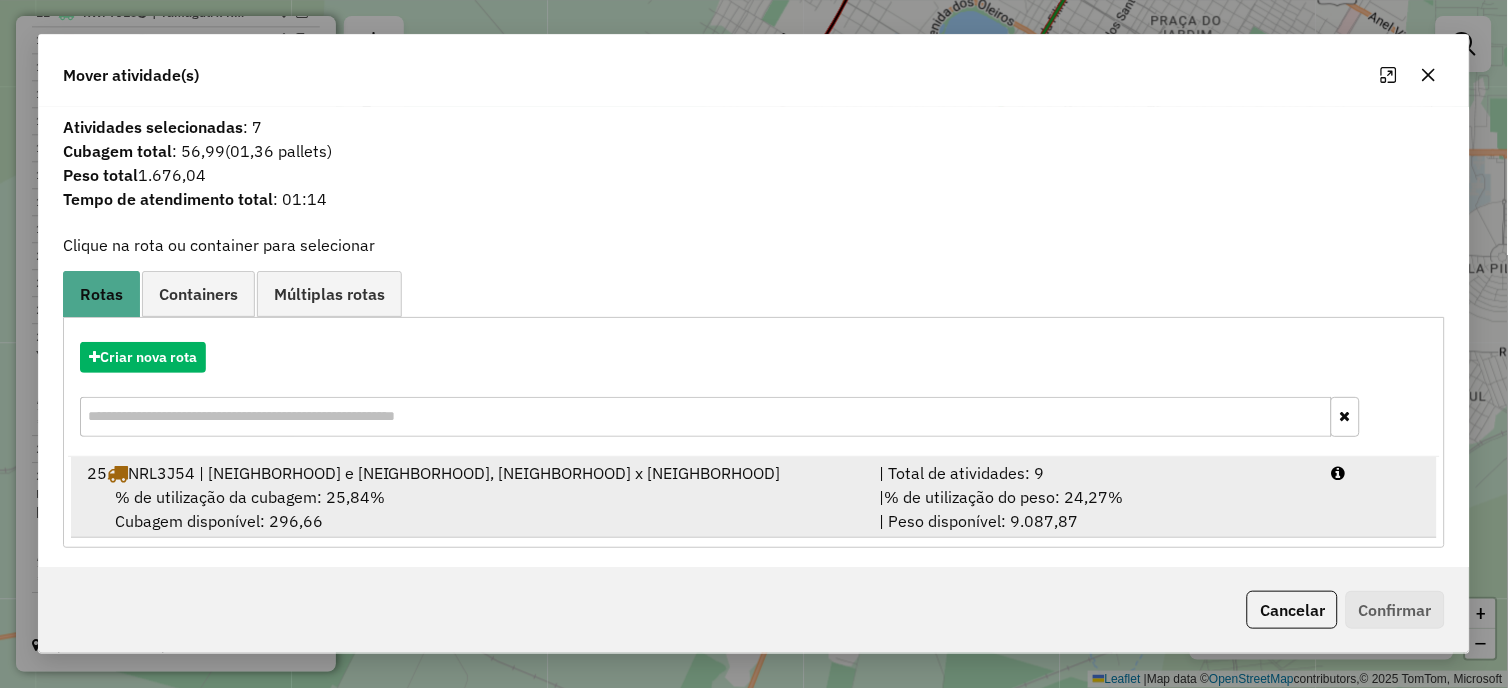 click on "% de utilização da cubagem: 25,84%  Cubagem disponível: 296,66" at bounding box center (471, 509) 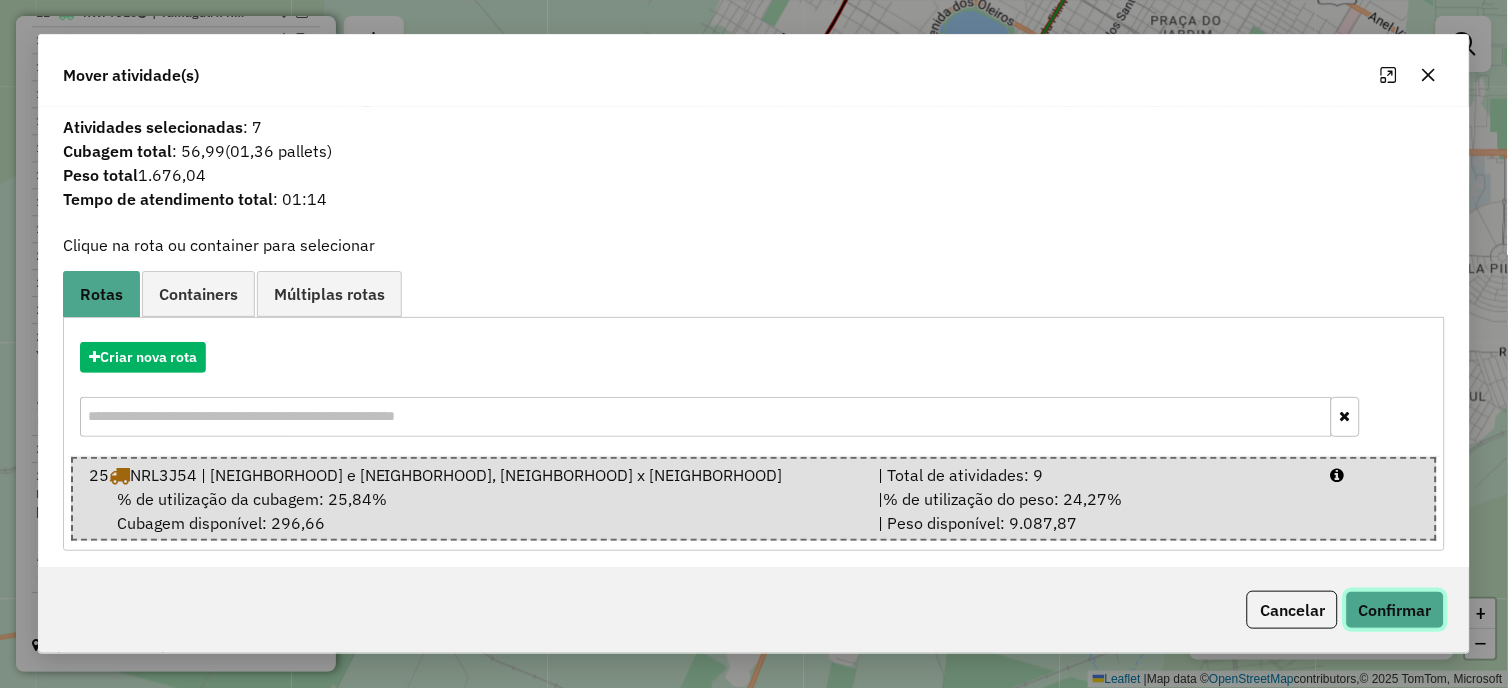 click on "Confirmar" 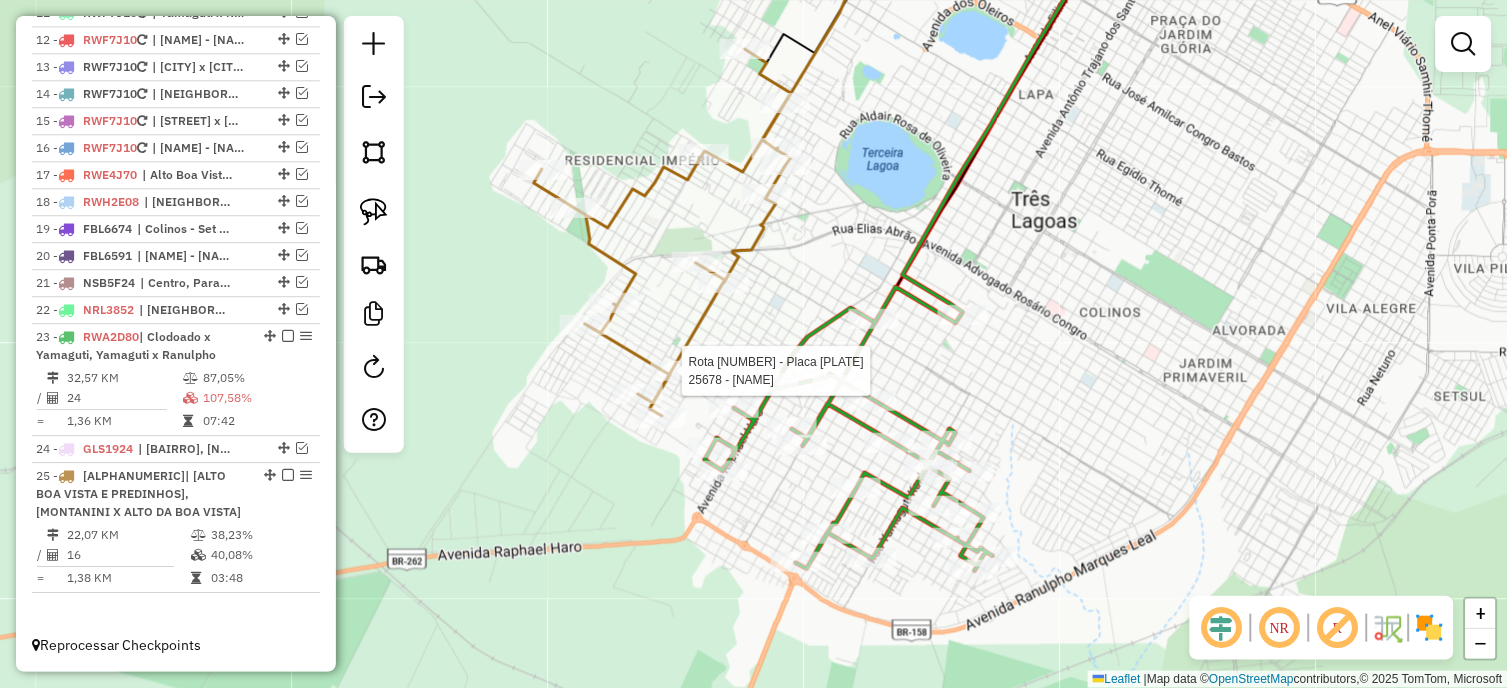 select on "*********" 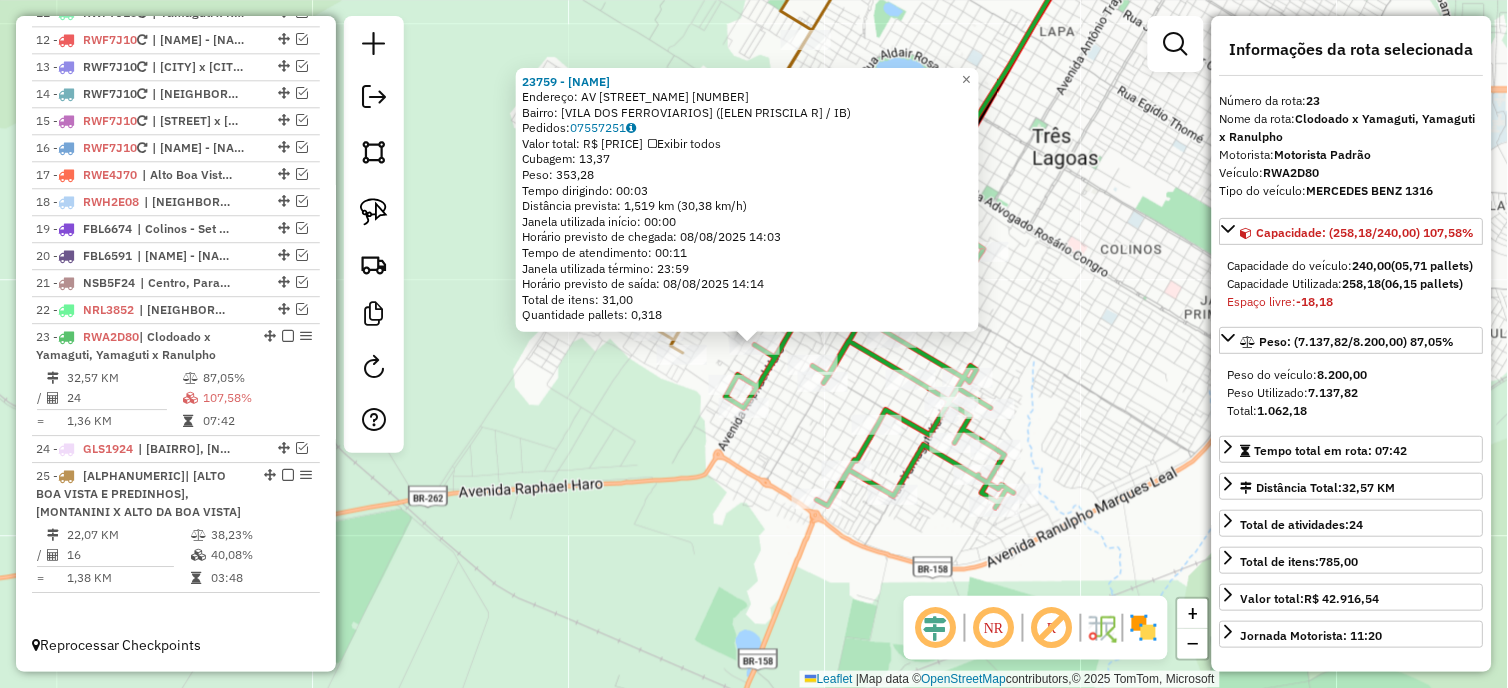 click on "Rota [NUMBER] - Placa [PLATE] [NUMBER] - [LAST_NAME] [FIRST_NAME] [MIDDLE_NAME] Rota [NUMBER] - Placa [PLATE] [NUMBER] - [LAST_NAME] [FIRST_NAME] [MIDDLE_NAME] Endereço: AV [STREET_NAME] [NUMBER] [NUMBER] Bairro: [NEIGHBORHOOD] ([FIRST_NAME] [LAST_NAME] / [INITIAL]) Pedidos: [ORDER_NUMBER] Valor total: R$ [AMOUNT] Exibir todos Cubagem: [CUBAGE] Peso: [WEIGHT] Tempo dirigindo: [TIME] Distância prevista: [DISTANCE] km ( [SPEED] km/h) Janela utilizada início: [TIME] Horário previsto de chegada: [DATE] [TIME] Tempo de atendimento: [TIME] Janela utilizada término: [TIME] Horário previsto de saída: [DATE] [TIME] Total de itens: [ITEMS] Quantidade pallets: [PALLETS] × Janela de atendimento Grade de atendimento Capacidade Transportadoras Veículos Cliente Pedidos Rotas Selecione os dias de semana para filtrar as janelas de atendimento Seg Ter Qua Qui Sex Sáb Dom Informe o período da janela de atendimento: De: Até: Filtrar exatamente a janela do cliente Considerar janela de atendimento padrão Seg Ter De:" 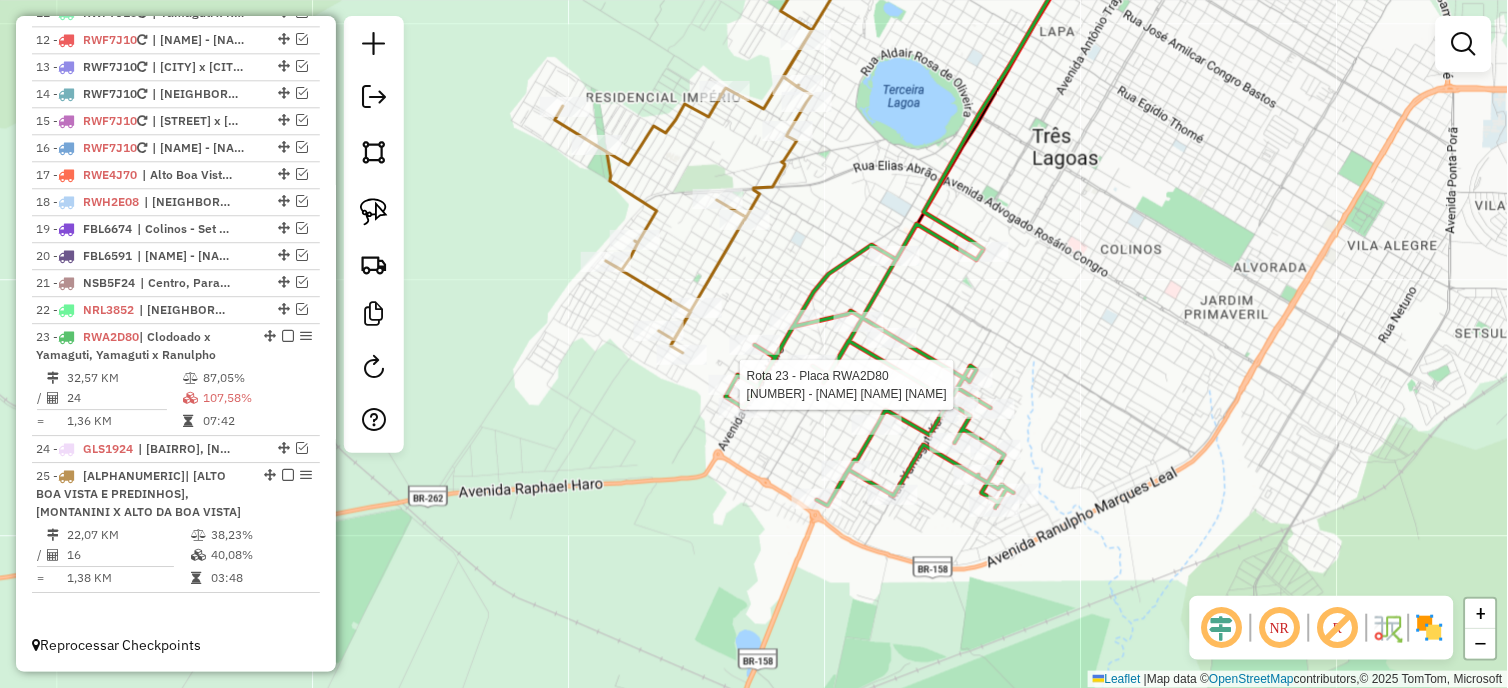 select on "*********" 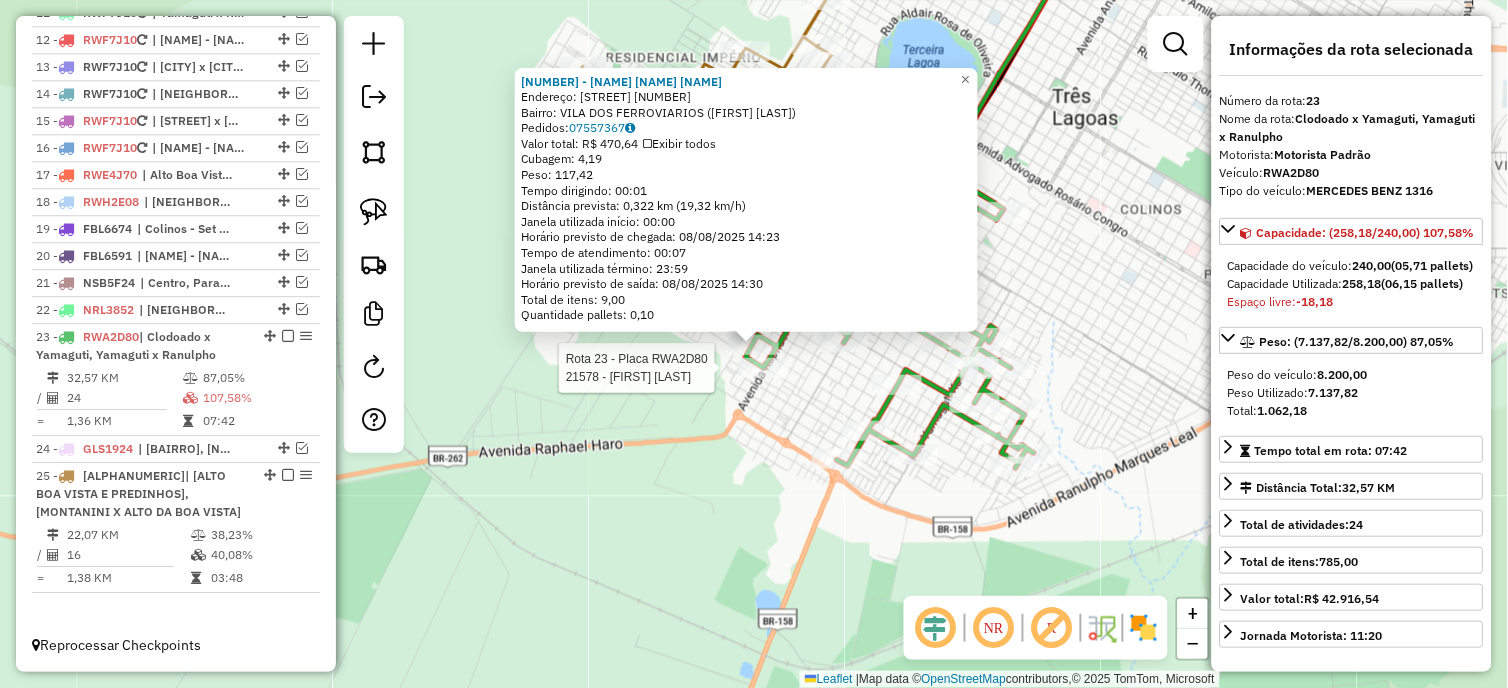 click 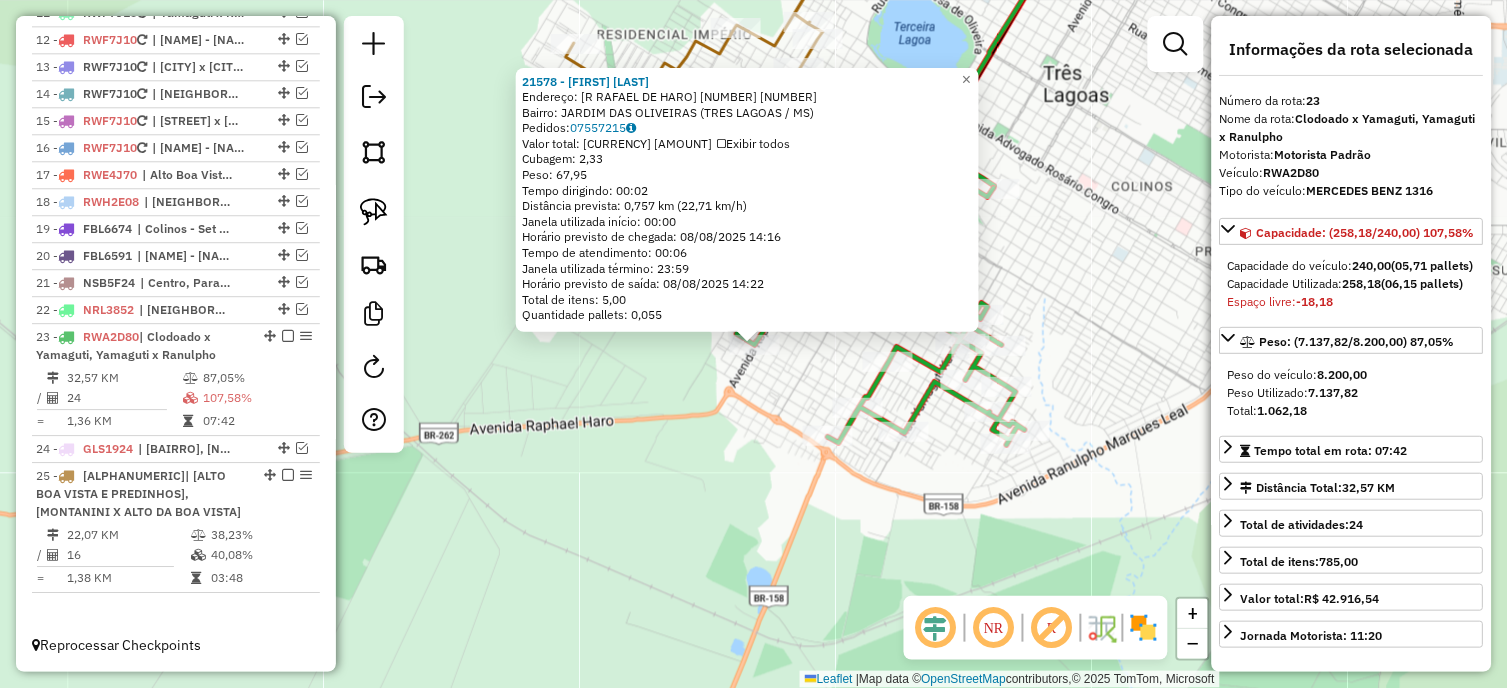 click on "[NUMBER] - [NAIR VIANA DOS SANTO] Endereço: [R RAFAEL DE HARO] [NUMBER] [NUMBER] Bairro: [JARDIM DAS OLIVEIRAS] ([TRES LAGOAS] / [MS]) Pedidos: [NUMBER] Valor total: [PRICE] Exibir todos Cubagem: [NUMBER] Peso: [NUMBER] Tempo dirigindo: [TIME] Distância prevista: [NUMBER] km ([NUMBER] km/h) Janela utilizada início: [TIME] Horário previsto de chegada: [DATE] [TIME] Tempo de atendimento: [TIME] Janela utilizada término: [TIME] Horário previsto de saída: [DATE] [TIME] Total de itens: [NUMBER] Quantidade pallets: [NUMBER] × Janela de atendimento Grade de atendimento Capacidade Transportadoras Veículos Cliente Pedidos Rotas Selecione os dias de semana para filtrar as janelas de atendimento Seg Ter Qua Qui Sex Sáb Dom Informe o período da janela de atendimento: De: Até: Filtrar exatamente a janela do cliente Considerar janela de atendimento padrão Selecione os dias de semana para filtrar as grades de atendimento Seg Ter Qua Qui Sex Sáb Dom Peso mínimo: De: +" 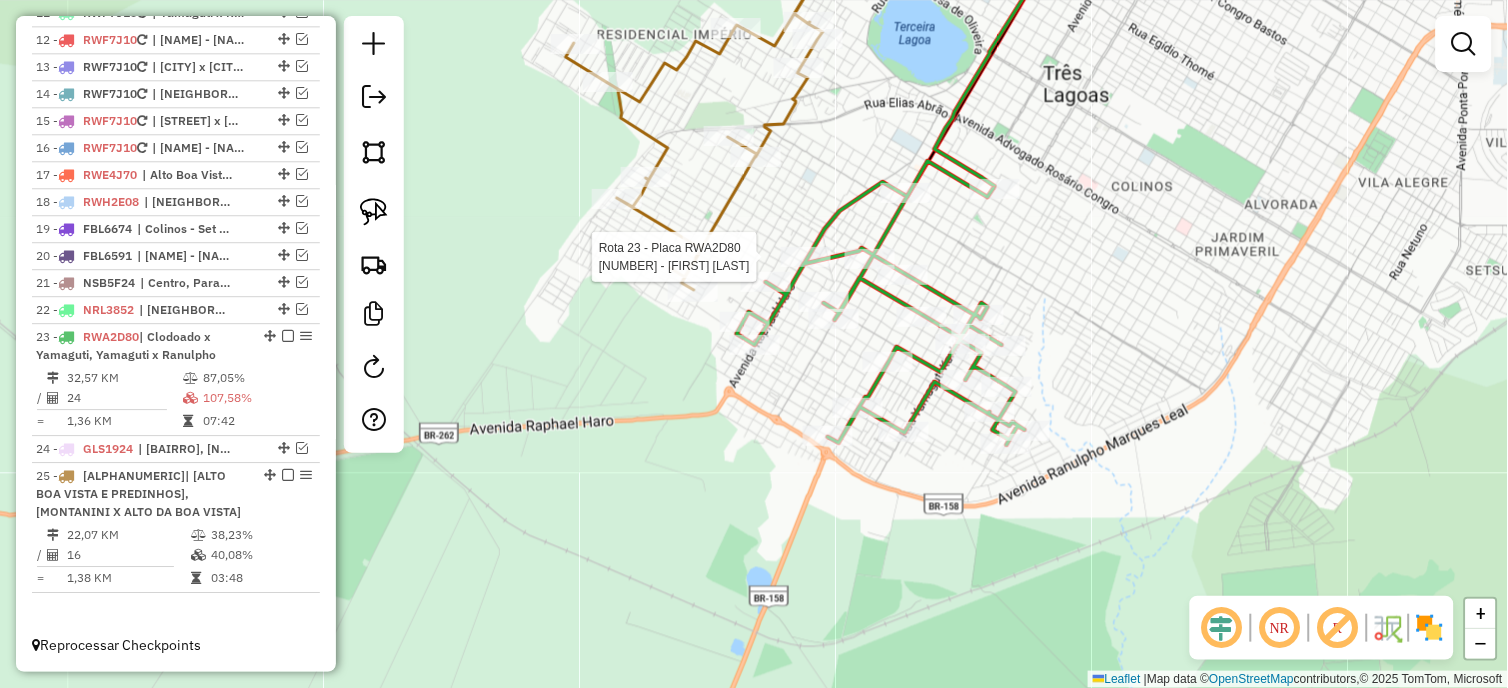 select on "*********" 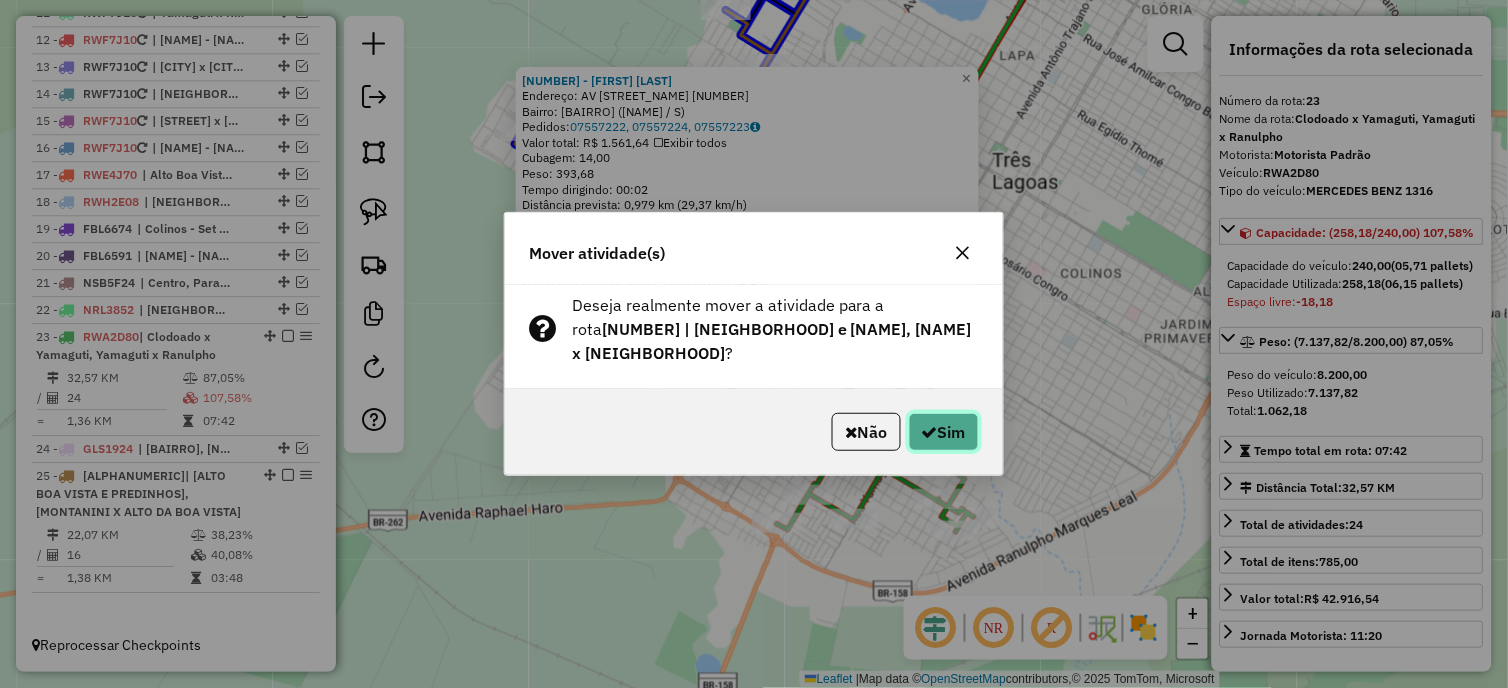 click on "Sim" 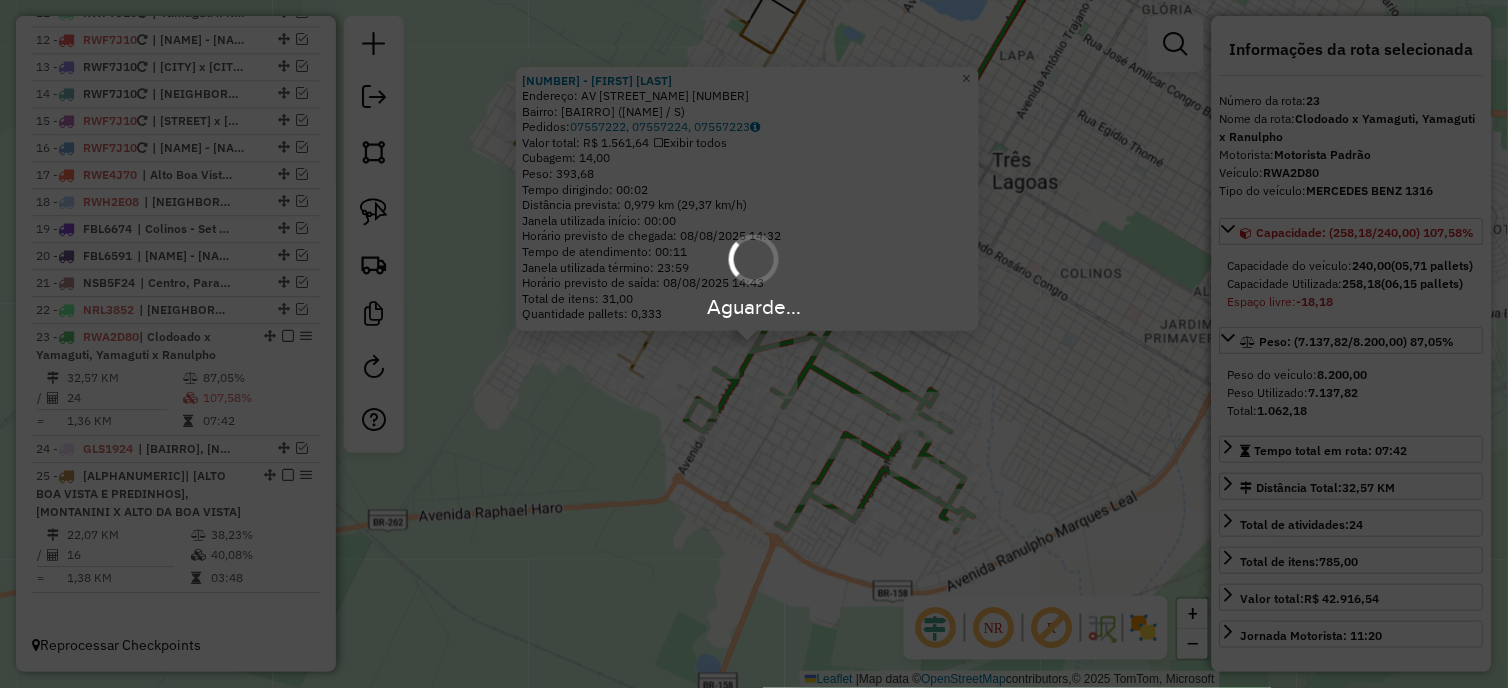 click on "Aguarde..." at bounding box center [754, 344] 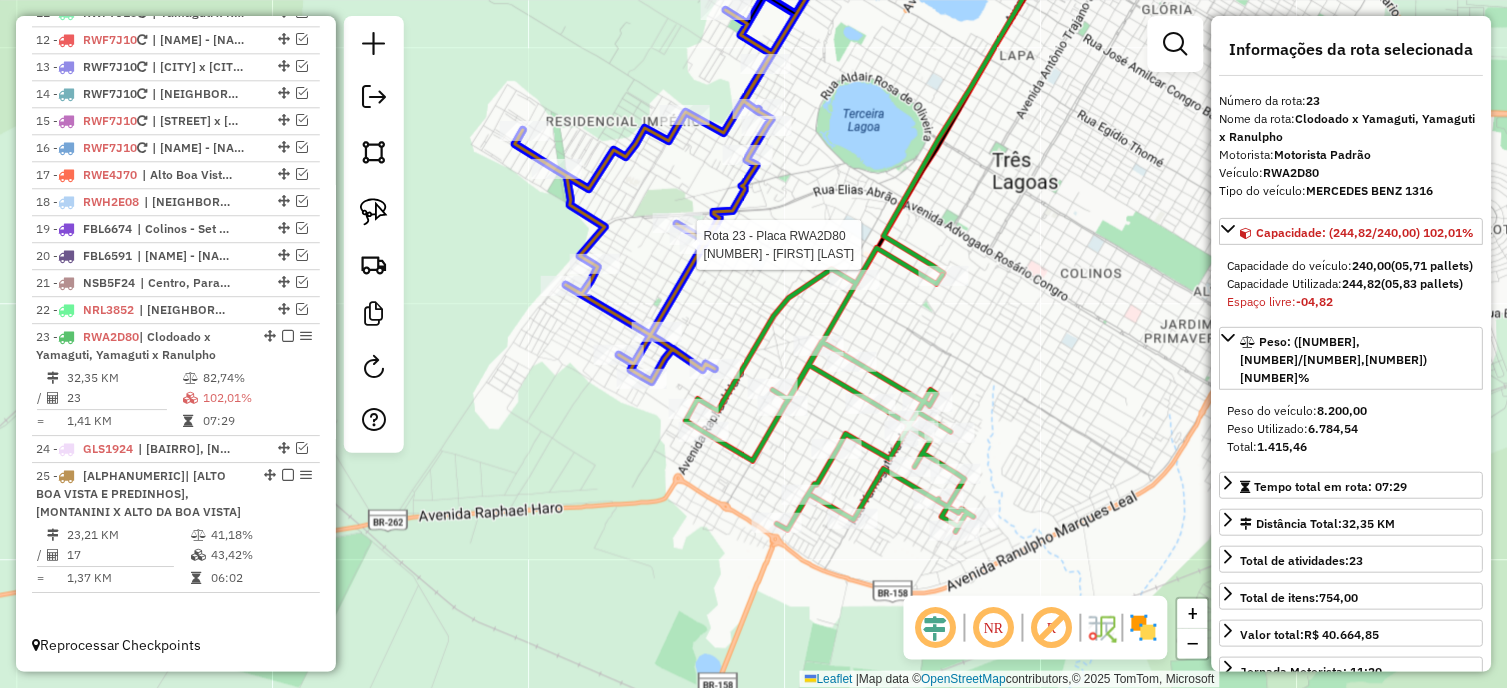 click 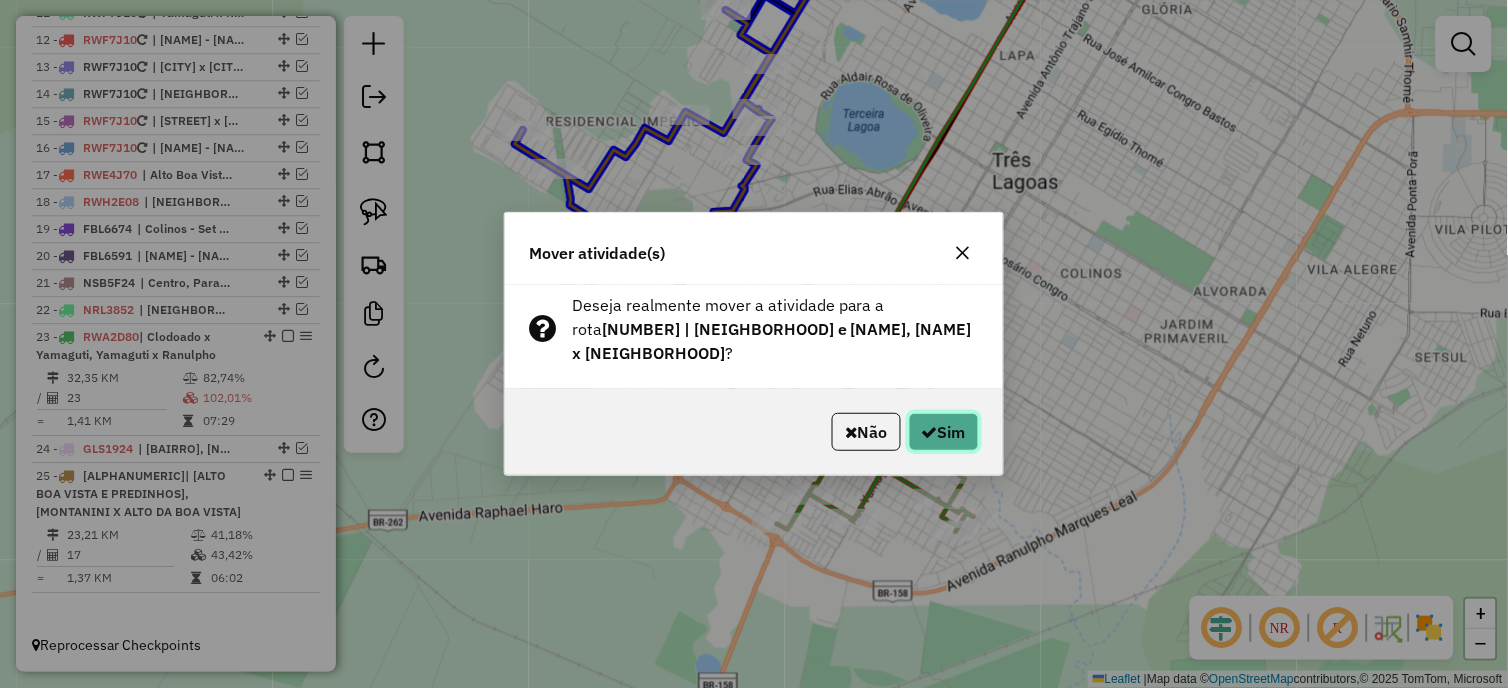 click on "Sim" 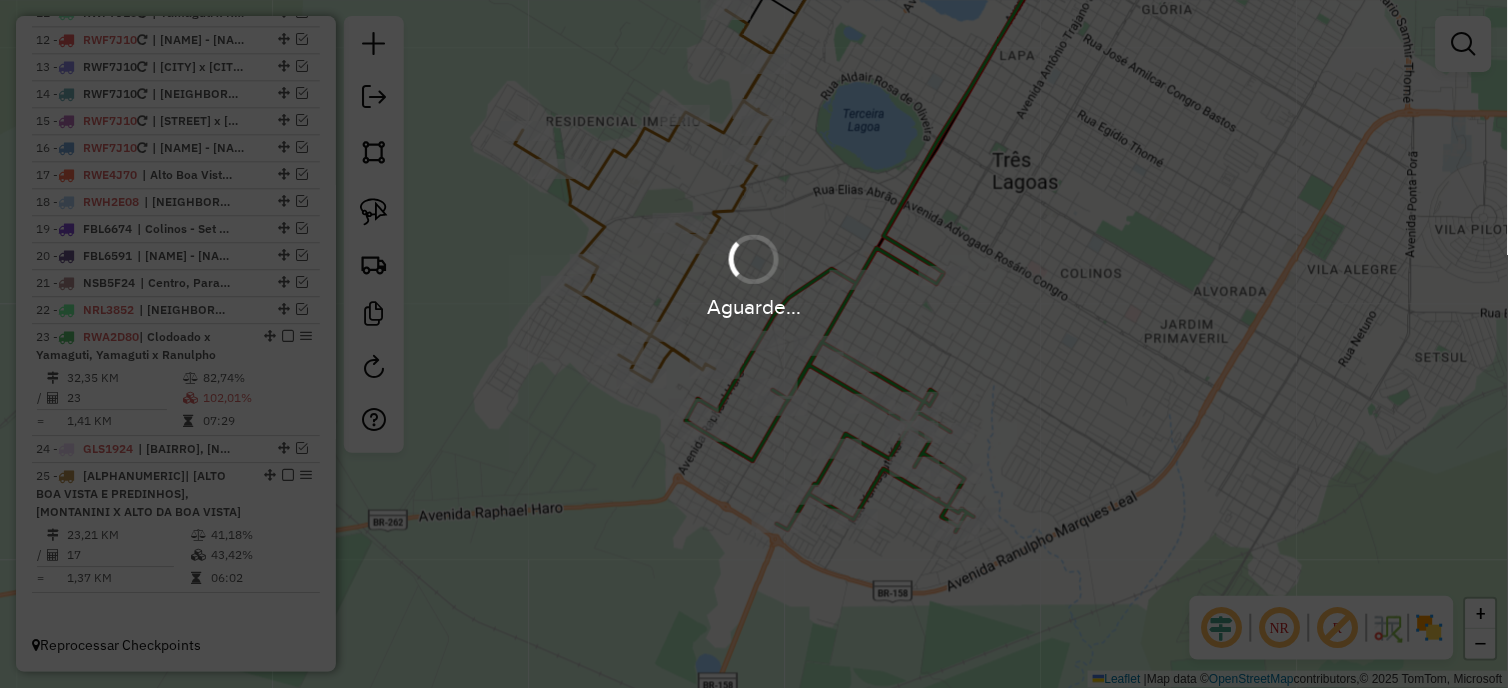 click on "Aguarde..." at bounding box center (754, 344) 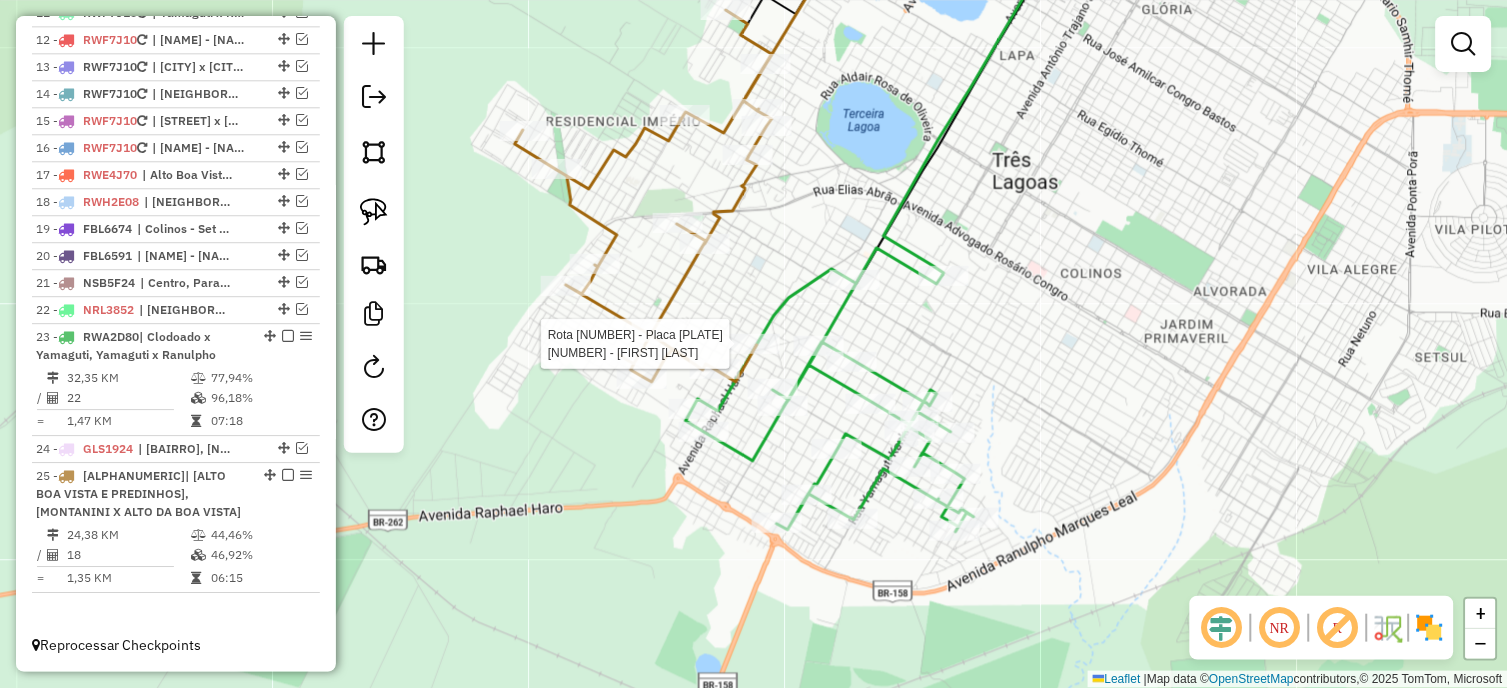 select on "*********" 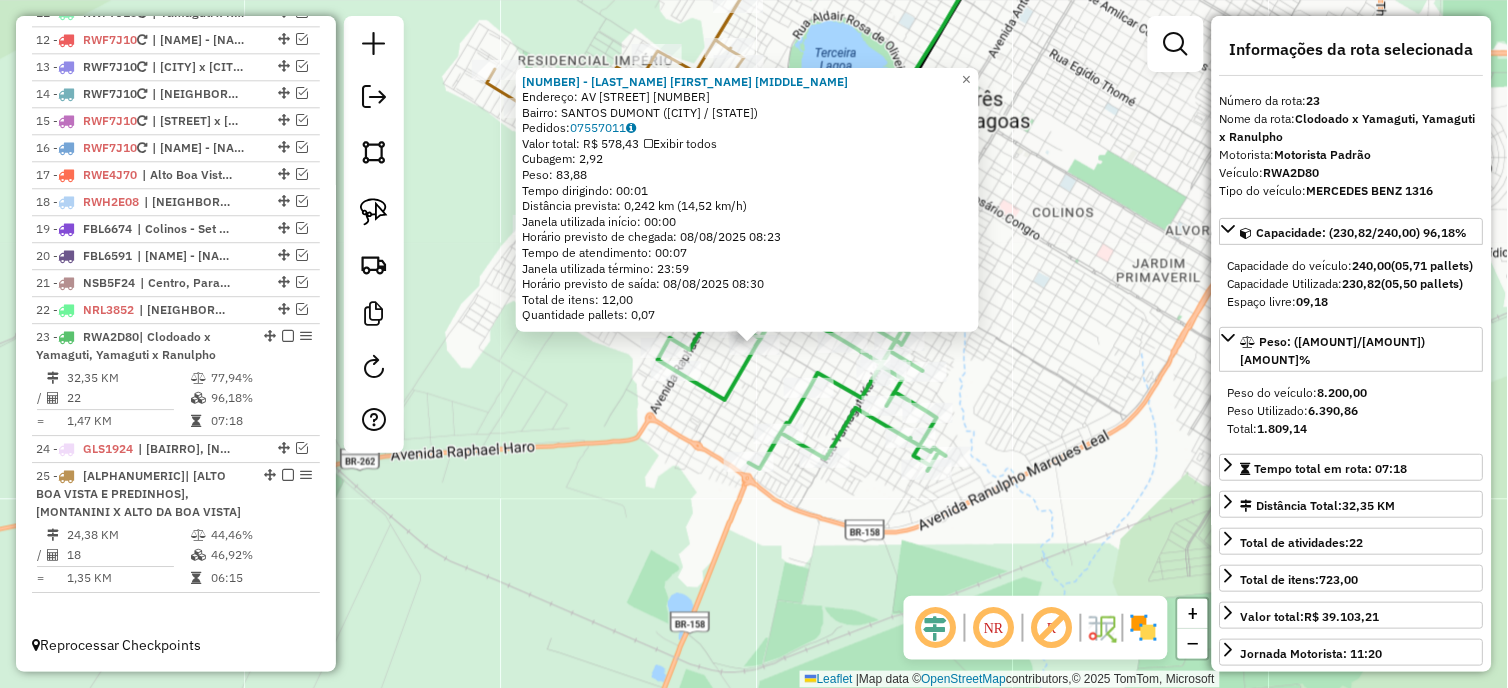 click on "[NUMBER] - [NUMBER] - [NAME] [NAME] [NAME] Endereço: [STREET] [NUMBER] [NUMBER] Bairro: [NEIGHBORHOOD] ([NAME] [NAME] / [STATE]) Pedidos: [NUMBER] Valor total: [CURRENCY] [AMOUNT] Exibir todos Cubagem: [AMOUNT] Peso: [AMOUNT] Tempo dirigindo: [TIME] Distância prevista: [AMOUNT] km ([AMOUNT] km/h) Janela utilizada início: [TIME] Horário previsto de chegada: [DATE] [TIME] Tempo de atendimento: [TIME] Janela utilizada término: [TIME] Horário previsto de saída: [DATE] [TIME] Total de itens: [AMOUNT] Quantidade pallets: [AMOUNT] × Janela de atendimento Grade de atendimento Capacidade Transportadoras Veículos Cliente Pedidos Rotas Selecione os dias de semana para filtrar as janelas de atendimento Seg Ter Qua Qui Sex Sáb Dom Informe o período da janela de atendimento: De: Até: Filtrar exatamente a janela do cliente Considerar janela de atendimento padrão Selecione os dias de semana para filtrar as grades de atendimento Seg Ter Qua Qui Sex Sáb Dom Peso mínimo: Peso máximo:" 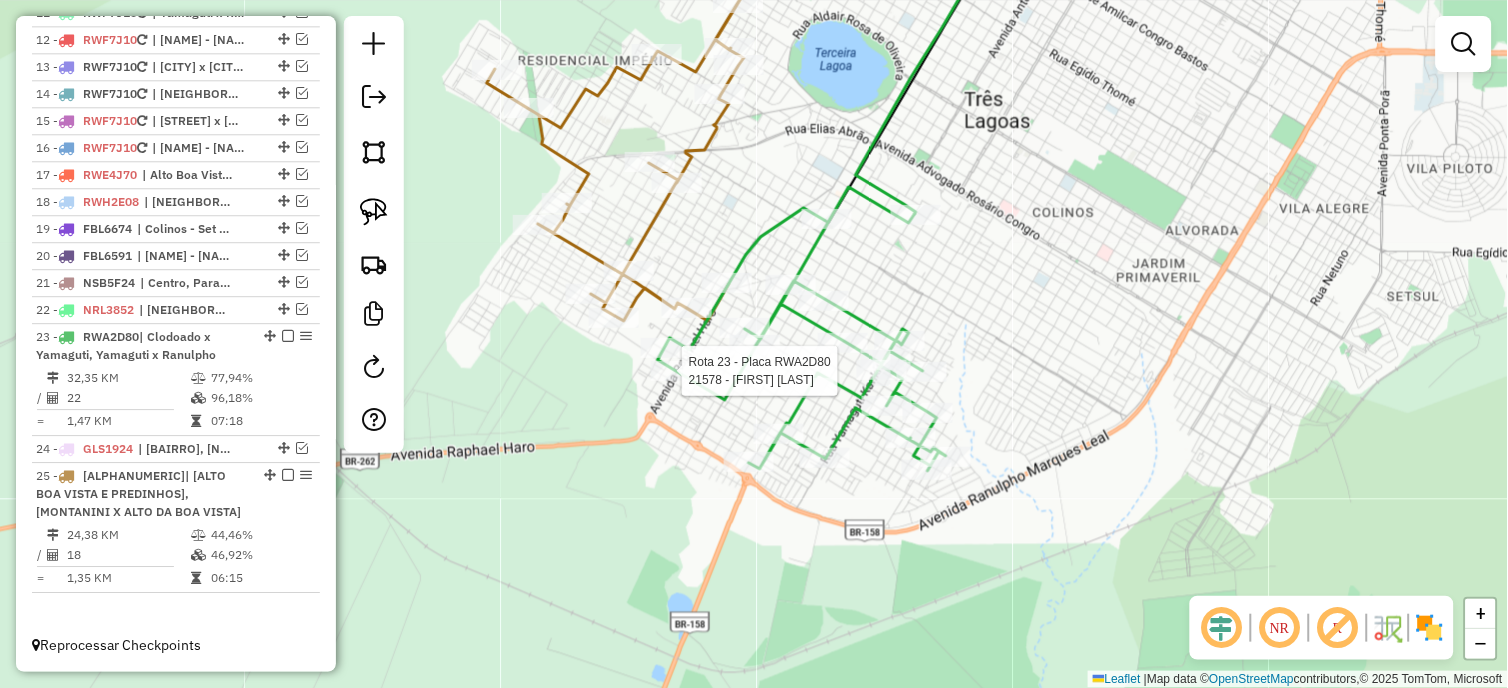 select on "*********" 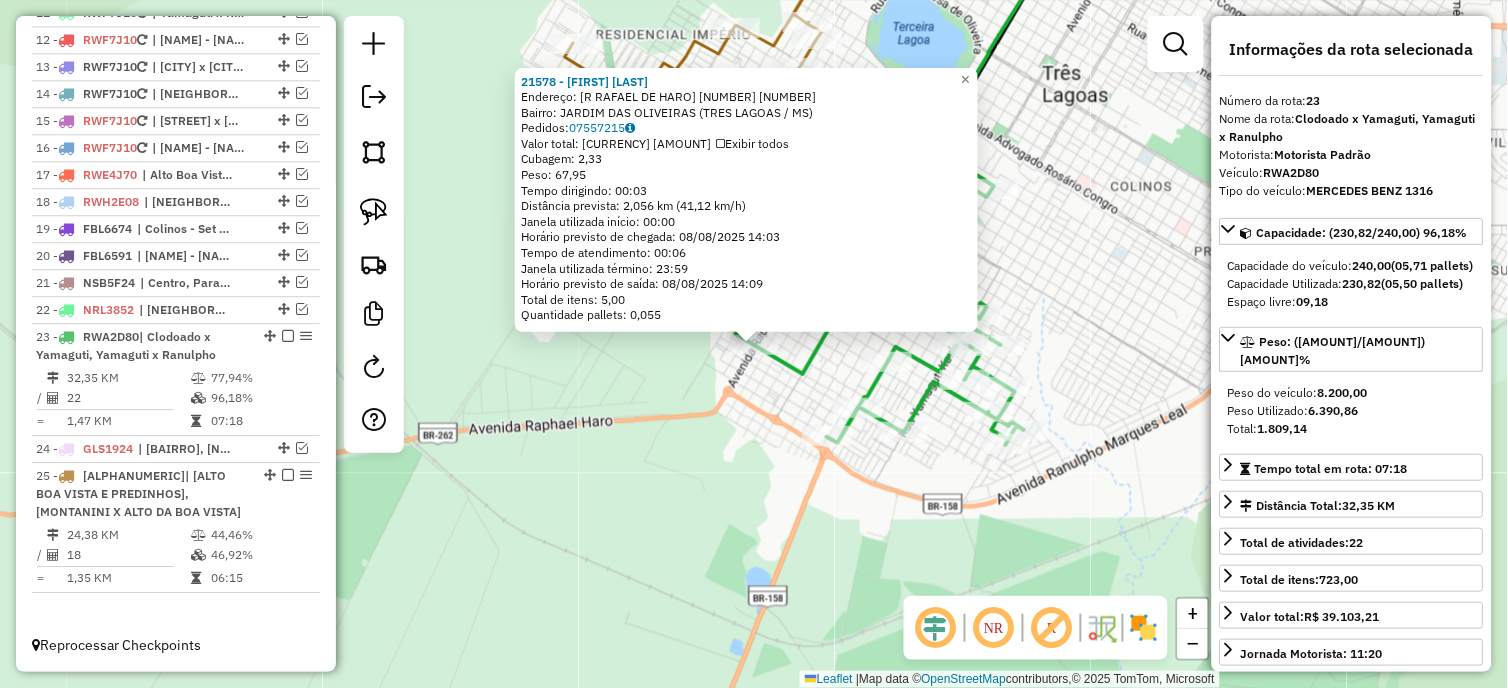 click on "[NUMBER] - [FIRST_NAME] [LAST_NAME] [LAST_NAME]  Endereço: R [STREET_NAME] [LAST_NAME]                [NUMBER]   Bairro: [NEIGHBORHOOD] ([CITY] / [STATE])   Pedidos:  [NUMBER]   Valor total: R$ [PRICE]   Exibir todos   Cubagem: [CUBAGE]  Peso: [WEIGHT]  Tempo dirigindo: [TIME]   Distância prevista: [DISTANCE] km ([SPEED] km/h)   Janela utilizada início: [TIME]   Horário previsto de chegada: [DATE] [TIME]   Tempo de atendimento: [TIME]   Janela utilizada término: [TIME]   Horário previsto de saída: [DATE] [TIME]   Total de itens: [NUMBER]   Quantidade pallets: [PALLETS]  × Janela de atendimento Grade de atendimento Capacidade Transportadoras Veículos Cliente Pedidos  Rotas Selecione os dias de semana para filtrar as janelas de atendimento  Seg   Ter   Qua   Qui   Sex   Sáb   Dom  Informe o período da janela de atendimento: De: [TIME] Até: [TIME]  Filtrar exatamente a janela do cliente  Considerar janela de atendimento padrão  Selecione os dias de semana para filtrar as grades de atendimento  Seg   Ter   Qua   Qui   Sex   Sáb   Dom   Peso mínimo: [WEIGHT]  De: [WEIGHT]  +" 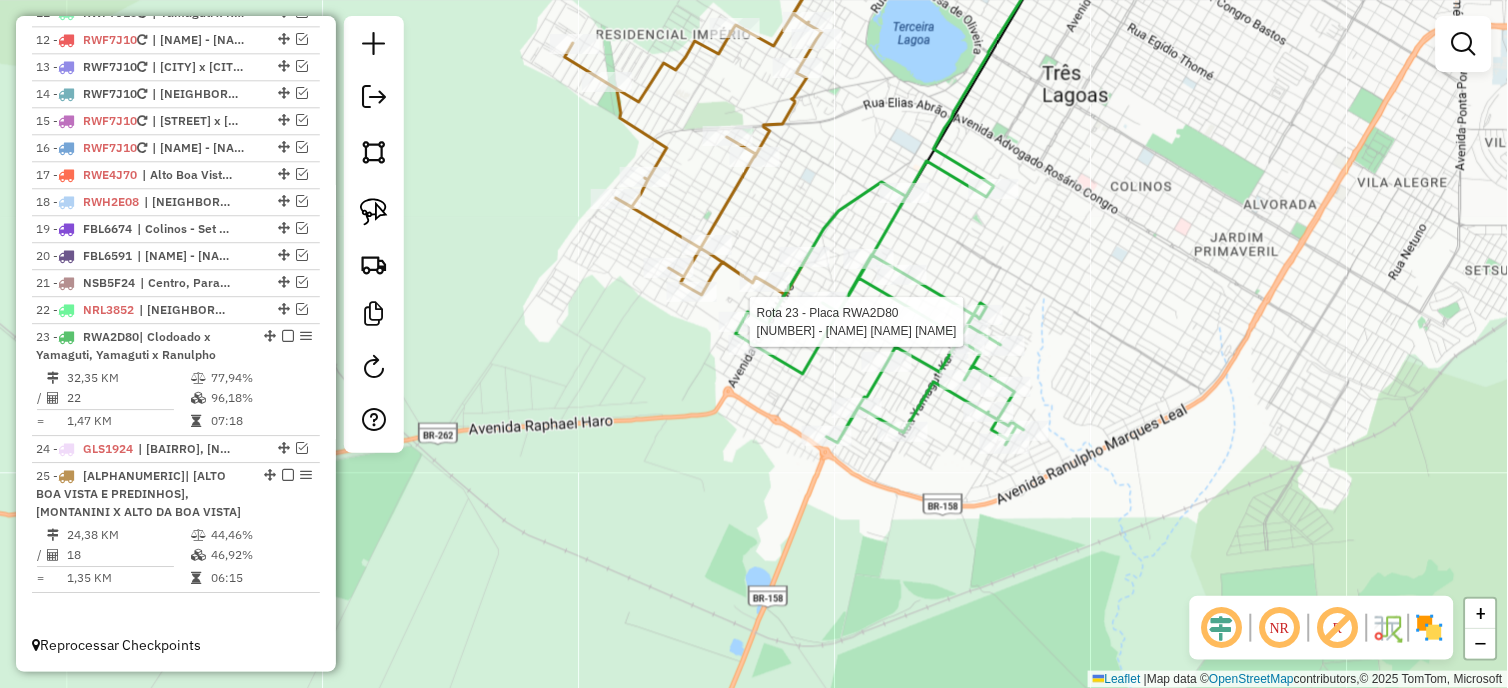 select on "*********" 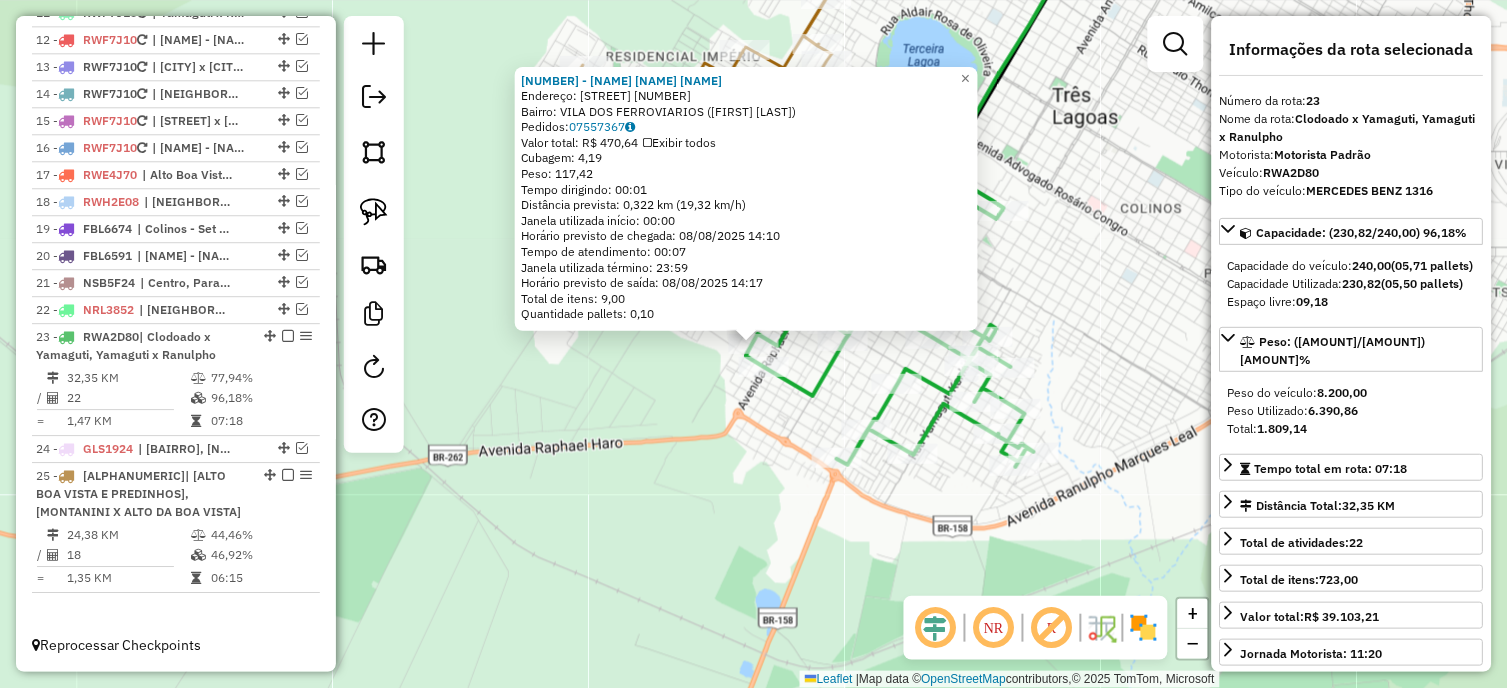 click on "Rota [NUMBER] - Placa [PLATE] [NUMBER] - [LAST_NAME] [FIRST_NAME] [MIDDLE_NAME] [NUMBER] - [LAST_NAME] [FIRST_NAME] [MIDDLE_NAME] Endereço: R [STREET_NAME] [NUMBER] [NUMBER] Bairro: [NEIGHBORHOOD] ([FIRST_NAME] [LAST_NAME] / [INITIAL]) Pedidos: [ORDER_NUMBER] Valor total: R$ [AMOUNT] Exibir todos Cubagem: [CUBAGE] Peso: [WEIGHT] Tempo dirigindo: [TIME] Distância prevista: [DISTANCE] km ( [SPEED] km/h) Janela utilizada início: [TIME] Horário previsto de chegada: [DATE] [TIME] Tempo de atendimento: [TIME] Janela utilizada término: [TIME] Horário previsto de saída: [DATE] [TIME] Total de itens: [ITEMS] Quantidade pallets: [PALLETS] × Janela de atendimento Grade de atendimento Capacidade Transportadoras Veículos Cliente Pedidos Rotas Selecione os dias de semana para filtrar as janelas de atendimento Seg Ter Qua Qui Sex Sáb Dom Informe o período da janela de atendimento: De: Até: Filtrar exatamente a janela do cliente Considerar janela de atendimento padrão Selecione os dias de semana para filtrar as grades de atendimento Seg +" 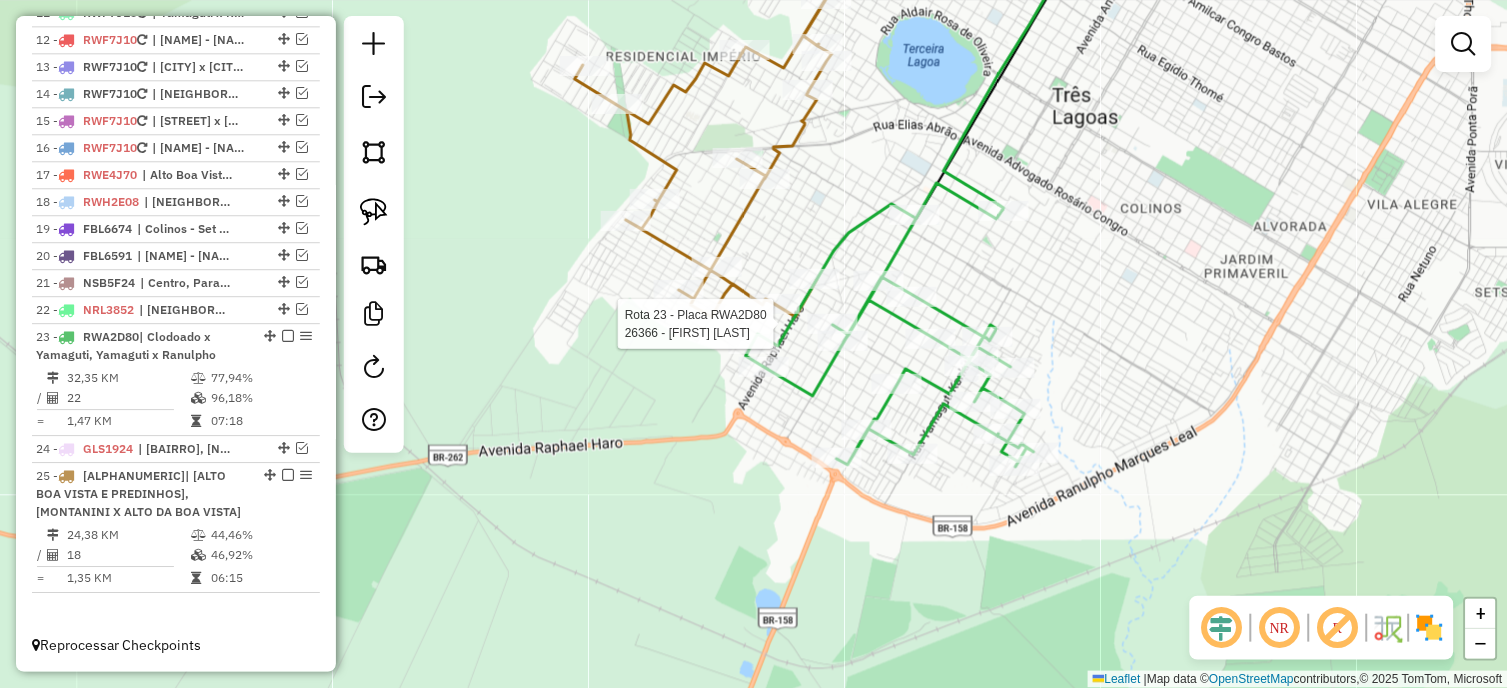 select on "*********" 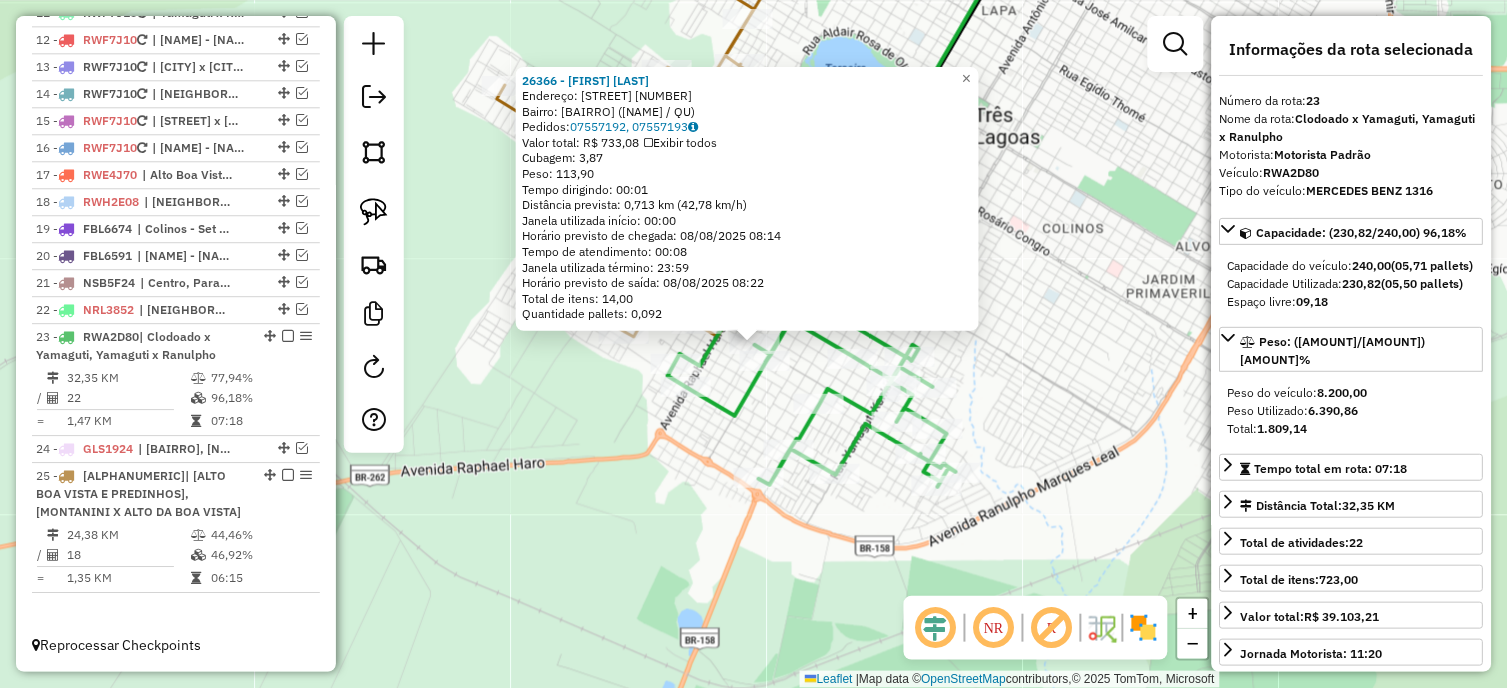click 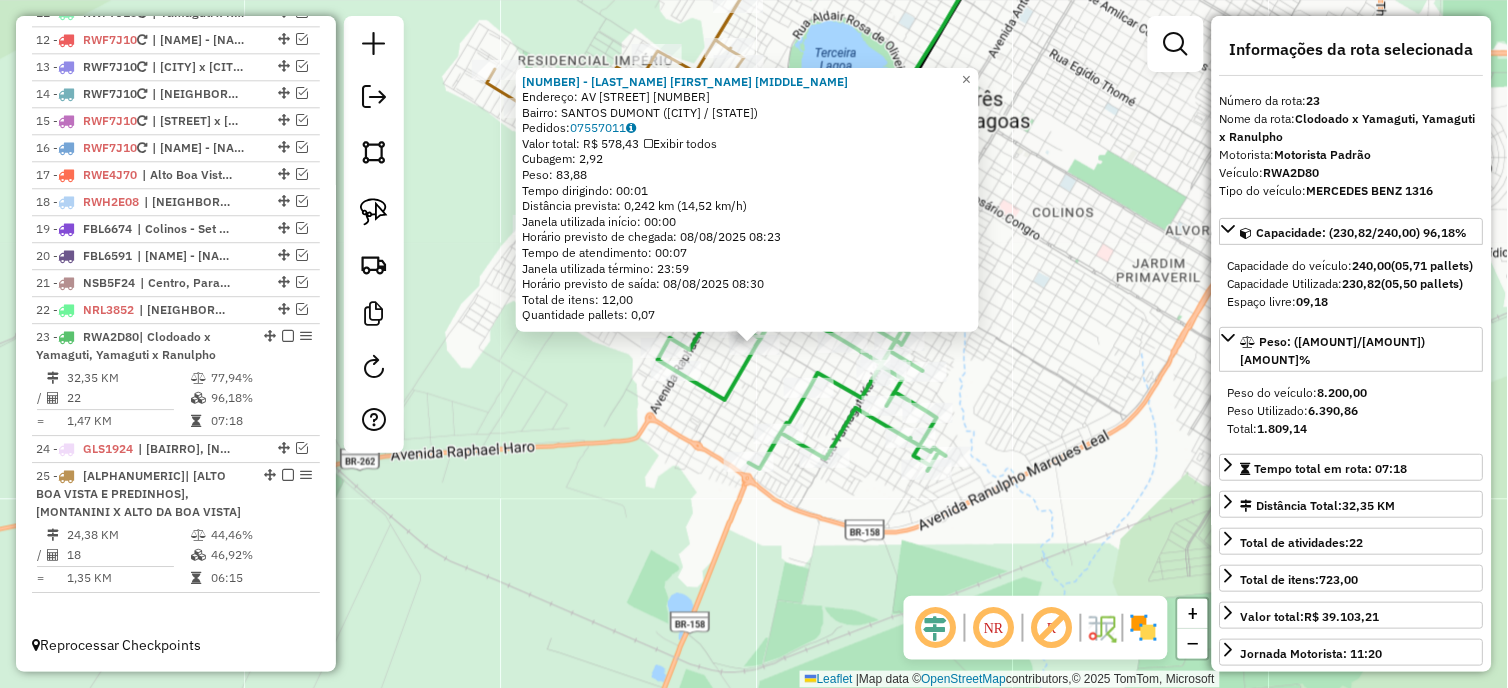 click 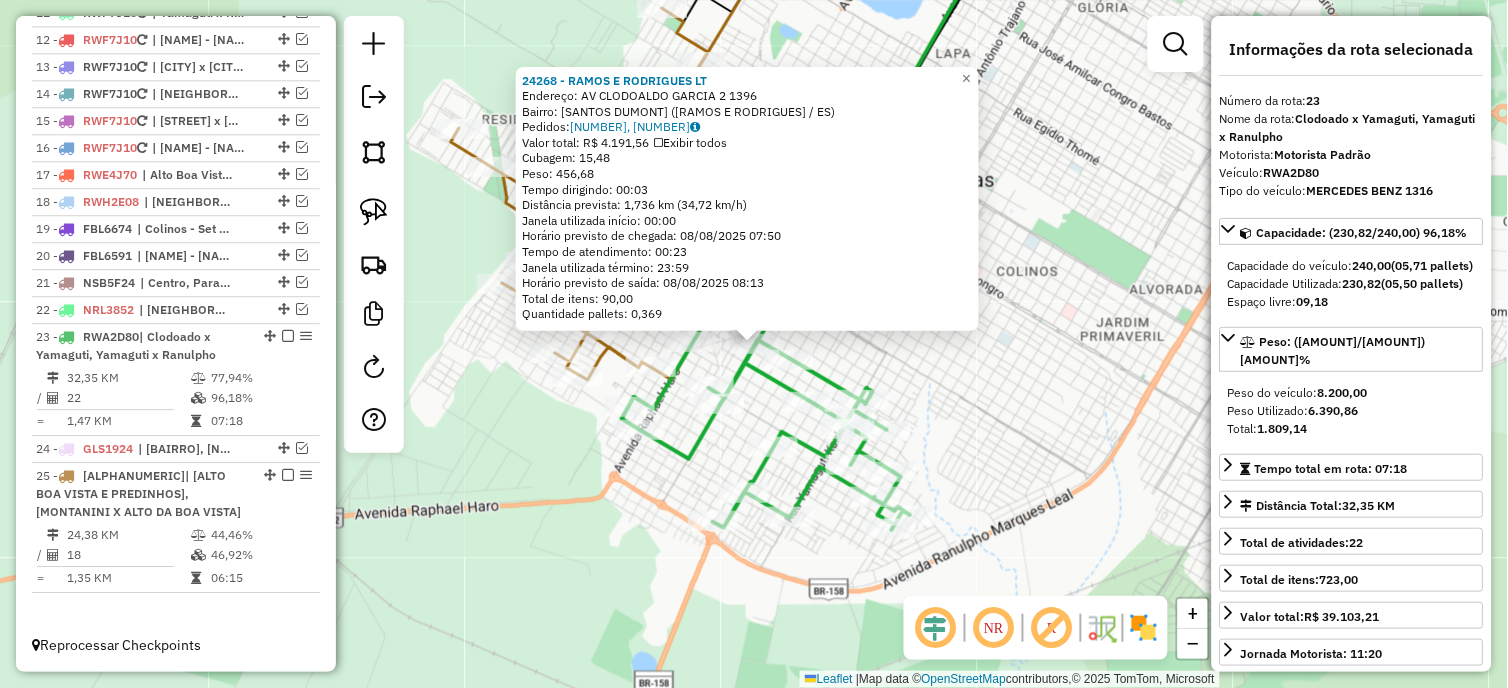 click on "[NUMBER] - [NUMBER] - [BRAND] [BRAND]  Endereço: AV  CLODOALDO GARCIA [NUMBER]            [NUMBER]   Bairro: [NEIGHBORHOOD] ([LAST_NAME] [LAST_NAME] / ES)   Pedidos:  [POSTAL_CODE], [POSTAL_CODE]   Cubagem: [CAPACITY]  Peso: [WEIGHT]  Tempo dirigindo: [TIME]   Distância prevista: [DISTANCE] ([SPEED] km/h)   Janela utilizada início: [TIME]   Horário previsto de chegada: [DATE] [TIME]   Tempo de atendimento: [TIME]   Janela utilizada término: [TIME]   Horário previsto de saída: [DATE] [TIME]   Total de itens: [QUANTITY]   Quantidade pallets: [QUANTITY]  × Janela de atendimento Grade de atendimento Capacidade Transportadoras Veículos Cliente Pedidos  Rotas Selecione os dias de semana para filtrar as janelas de atendimento  Seg   Ter   Qua   Qui   Sex   Sáb   Dom  Informe o período da janela de atendimento: De: Até:  Filtrar exatamente a janela do cliente  Considerar janela de atendimento padrão  Selecione os dias de semana para filtrar as grades de atendimento  Seg   Ter   Qua   Qui   Sex   Sáb   Dom   De:   De:" 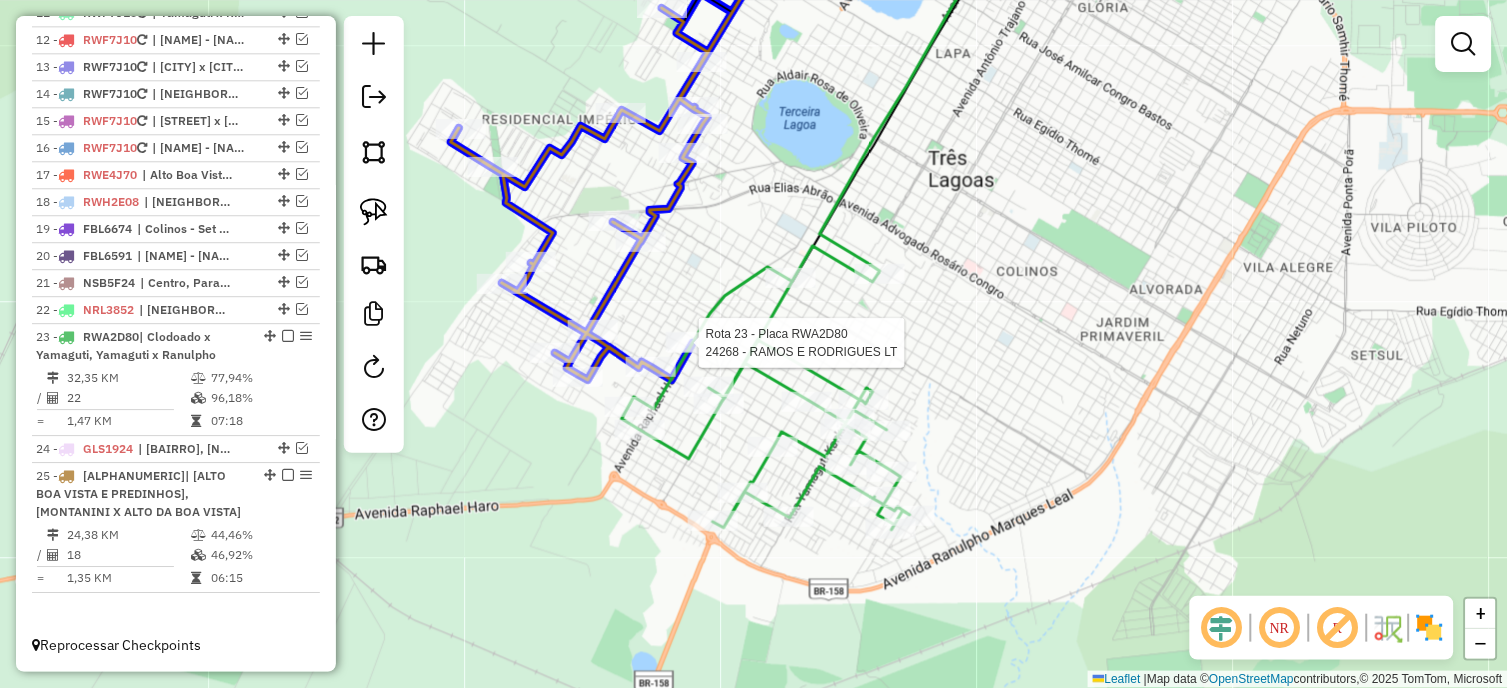 drag, startPoint x: 747, startPoint y: 355, endPoint x: 690, endPoint y: 355, distance: 57 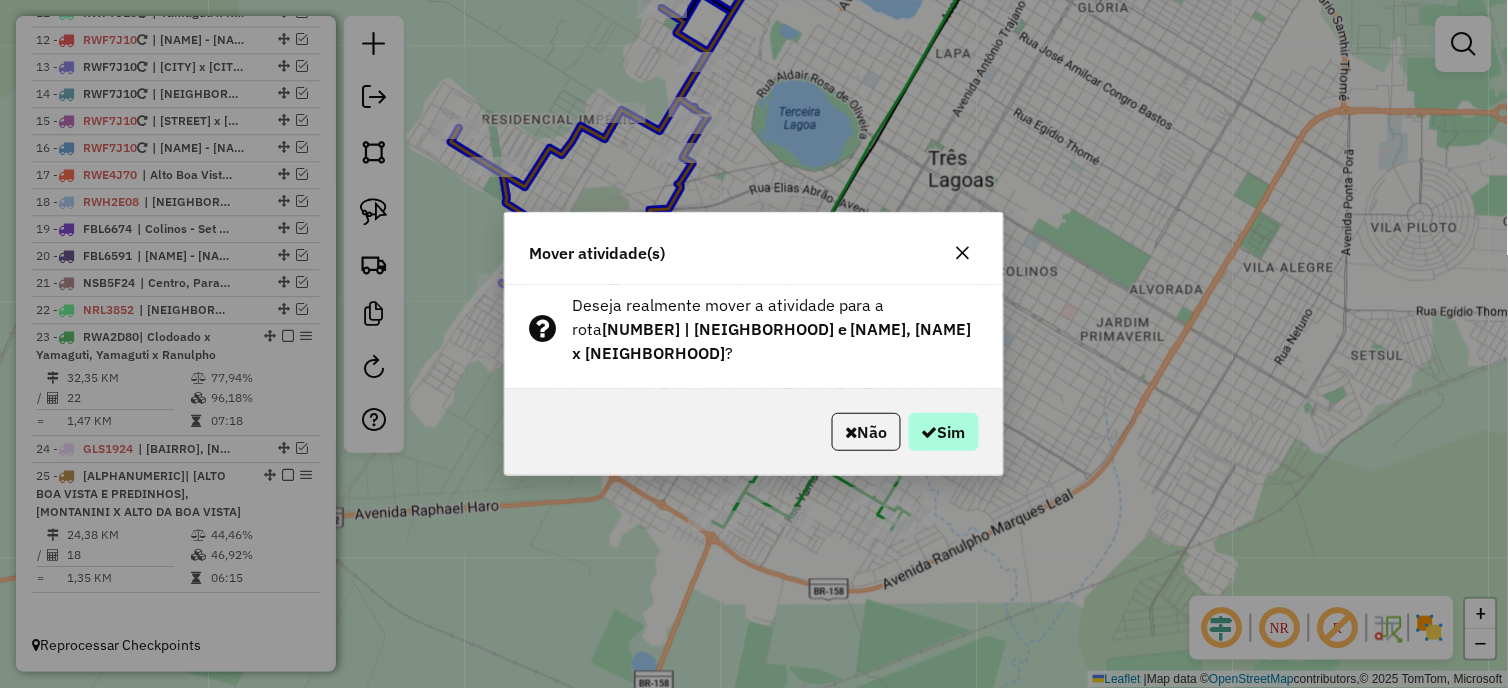 click on "Não   Sim" 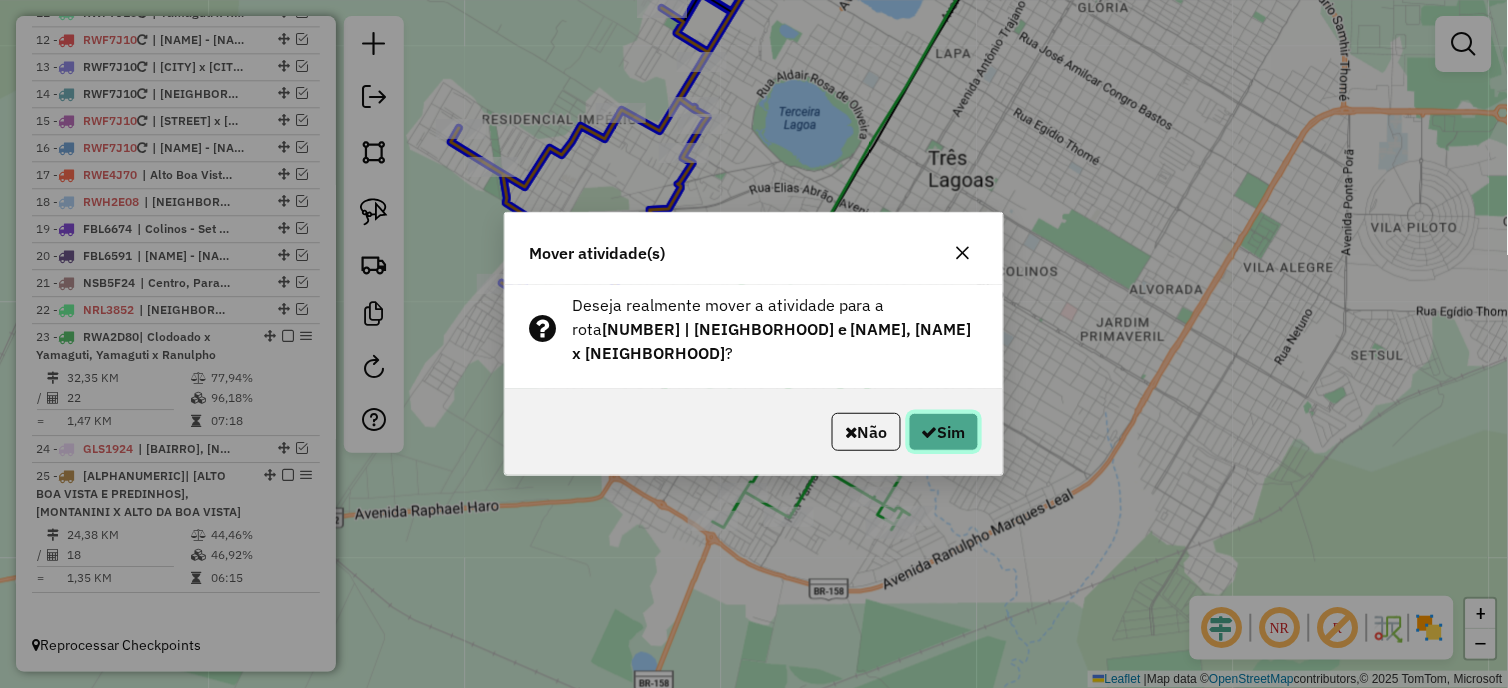 click on "Sim" 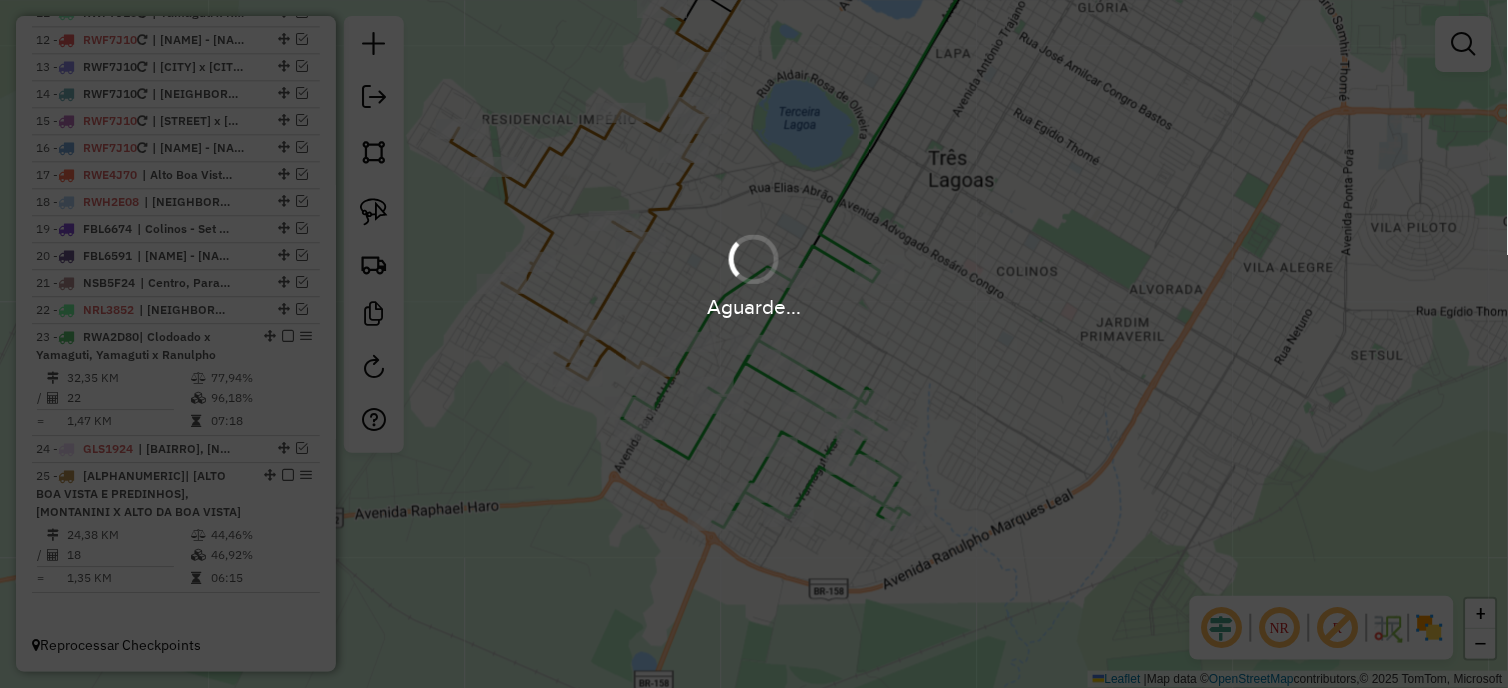 click on "Aguarde..." at bounding box center (754, 344) 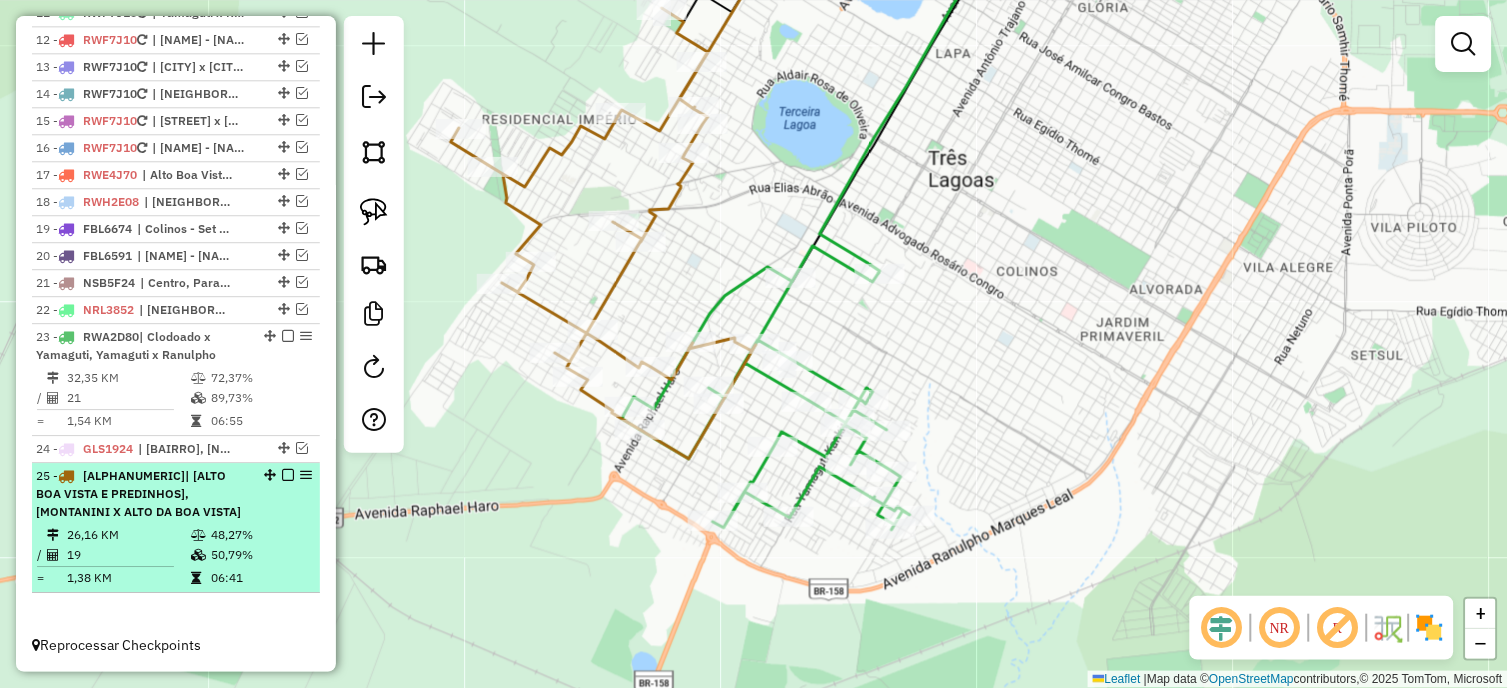 click on "[NUMBER] - [VEHICLE_PLATE]   | [NEIGHBORHOOD] e Predinhos, [NEIGHBORHOOD] x [NEIGHBORHOOD]" at bounding box center (142, 494) 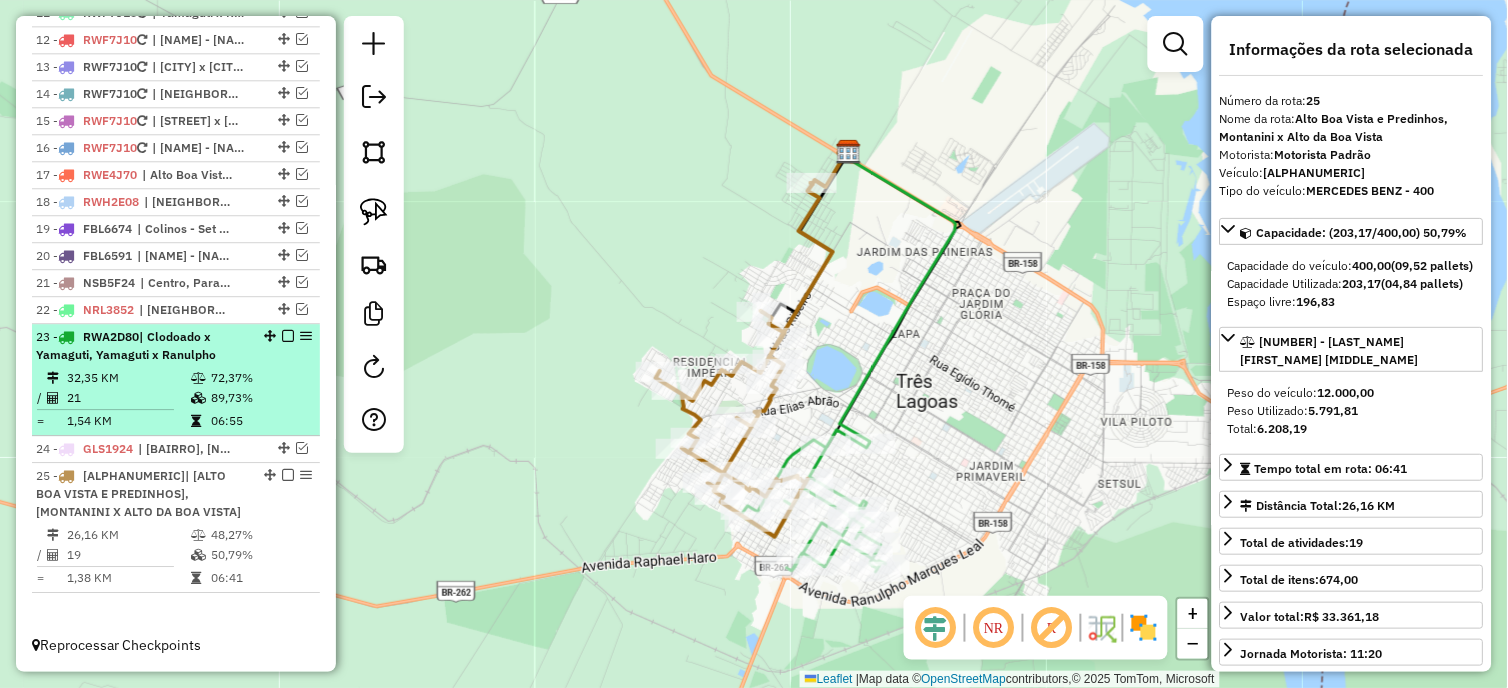 click on "06:55" at bounding box center (260, 421) 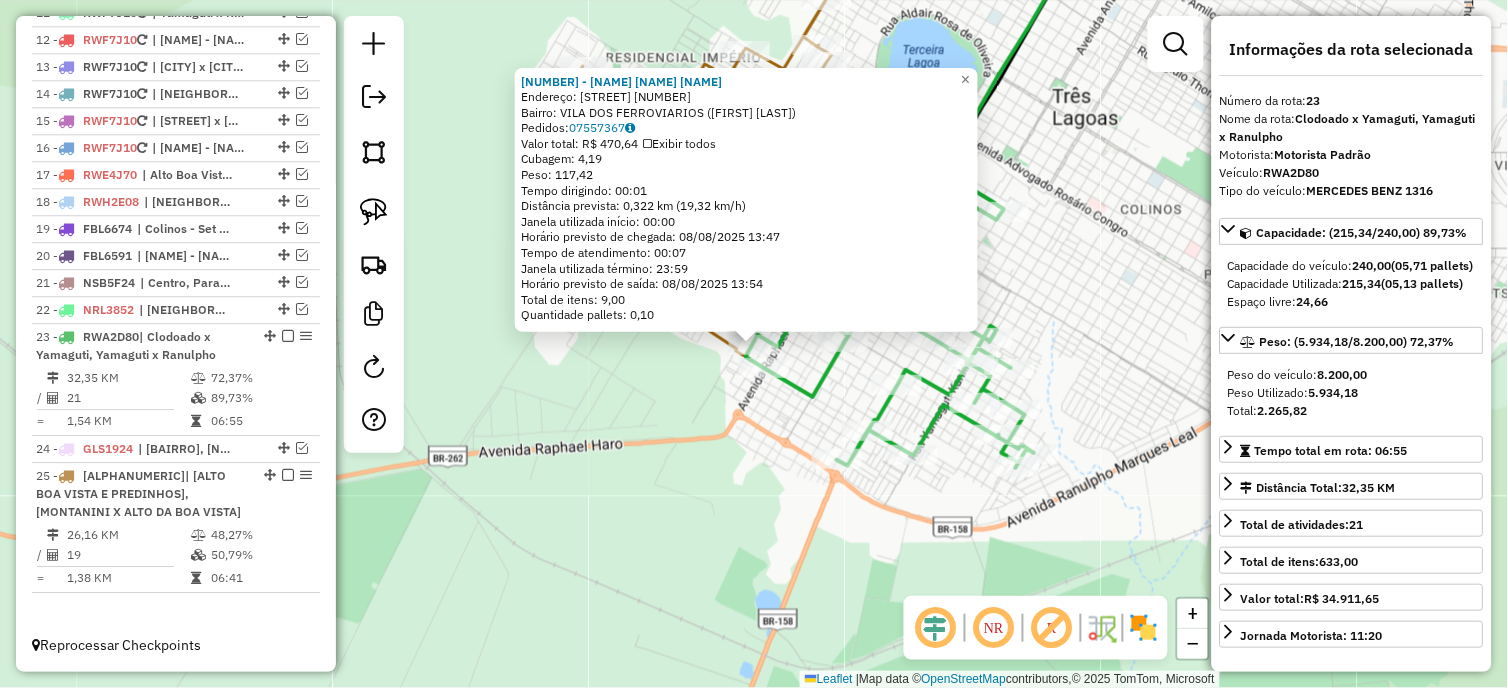 click on "[NUMBER] - JEFERSON HENRIQUE RI  Endereço: R   BANDEIRANTES                  [NUMBER]   Bairro: VILA DOS FERROVIARIOS (JEFERSON HENRIQ / UE)   Pedidos:  [NUMBER]   Valor total: R$ [PRICE]   Exibir todos   Cubagem: [NUMBER]  Peso: [NUMBER]  Tempo dirigindo: [TIME]   Distância prevista: [NUMBER] km ([NUMBER] km/h)   Janela utilizada início: [TIME]   Horário previsto de chegada: [DATE] [TIME]   Tempo de atendimento: [TIME]   Janela utilizada término: [TIME]   Horário previsto de saída: [DATE] [TIME]   Total de itens: [NUMBER]   Quantidade pallets: [NUMBER]  × Janela de atendimento Grade de atendimento Capacidade Transportadoras Veículos Cliente Pedidos  Rotas Selecione os dias de semana para filtrar as janelas de atendimento  Seg   Ter   Qua   Qui   Sex   Sáb   Dom  Informe o período da janela de atendimento: De: [TIME] Até: [TIME]  Filtrar exatamente a janela do cliente  Considerar janela de atendimento padrão  Selecione os dias de semana para filtrar as grades de atendimento  Seg   Ter   Qua   Qui   Sex   Sáb   Dom   Peso mínimo:  De:" 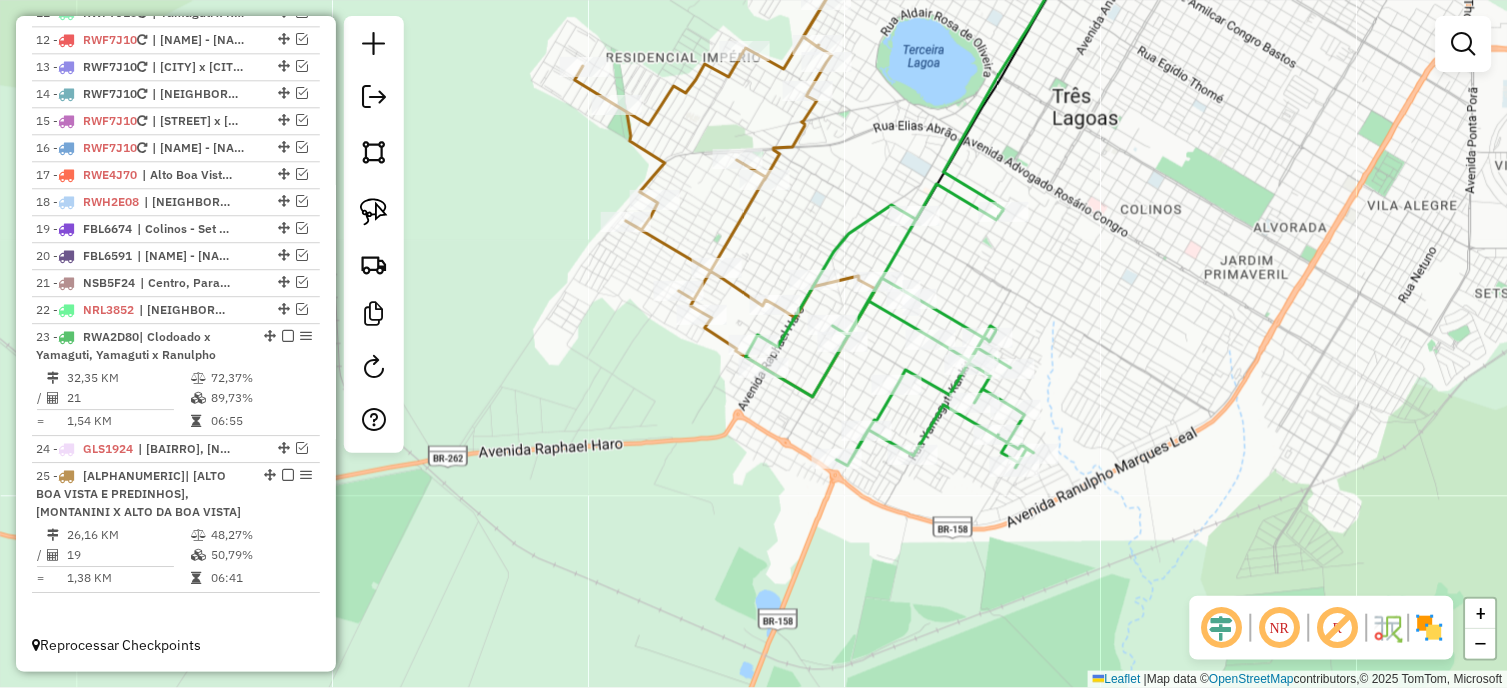 click on "Janela de atendimento Grade de atendimento Capacidade Transportadoras Veículos Cliente Pedidos  Rotas Selecione os dias de semana para filtrar as janelas de atendimento  Seg   Ter   Qua   Qui   Sex   Sáb   Dom  Informe o período da janela de atendimento: De: Até:  Filtrar exatamente a janela do cliente  Considerar janela de atendimento padrão  Selecione os dias de semana para filtrar as grades de atendimento  Seg   Ter   Qua   Qui   Sex   Sáb   Dom   Considerar clientes sem dia de atendimento cadastrado  Clientes fora do dia de atendimento selecionado Filtrar as atividades entre os valores definidos abaixo:  Peso mínimo:   Peso máximo:   Cubagem mínima:   Cubagem máxima:   De:   Até:  Filtrar as atividades entre o tempo de atendimento definido abaixo:  De:   Até:   Considerar capacidade total dos clientes não roteirizados Transportadora: Selecione um ou mais itens Tipo de veículo: Selecione um ou mais itens Veículo: Selecione um ou mais itens Motorista: Selecione um ou mais itens Nome: Rótulo:" 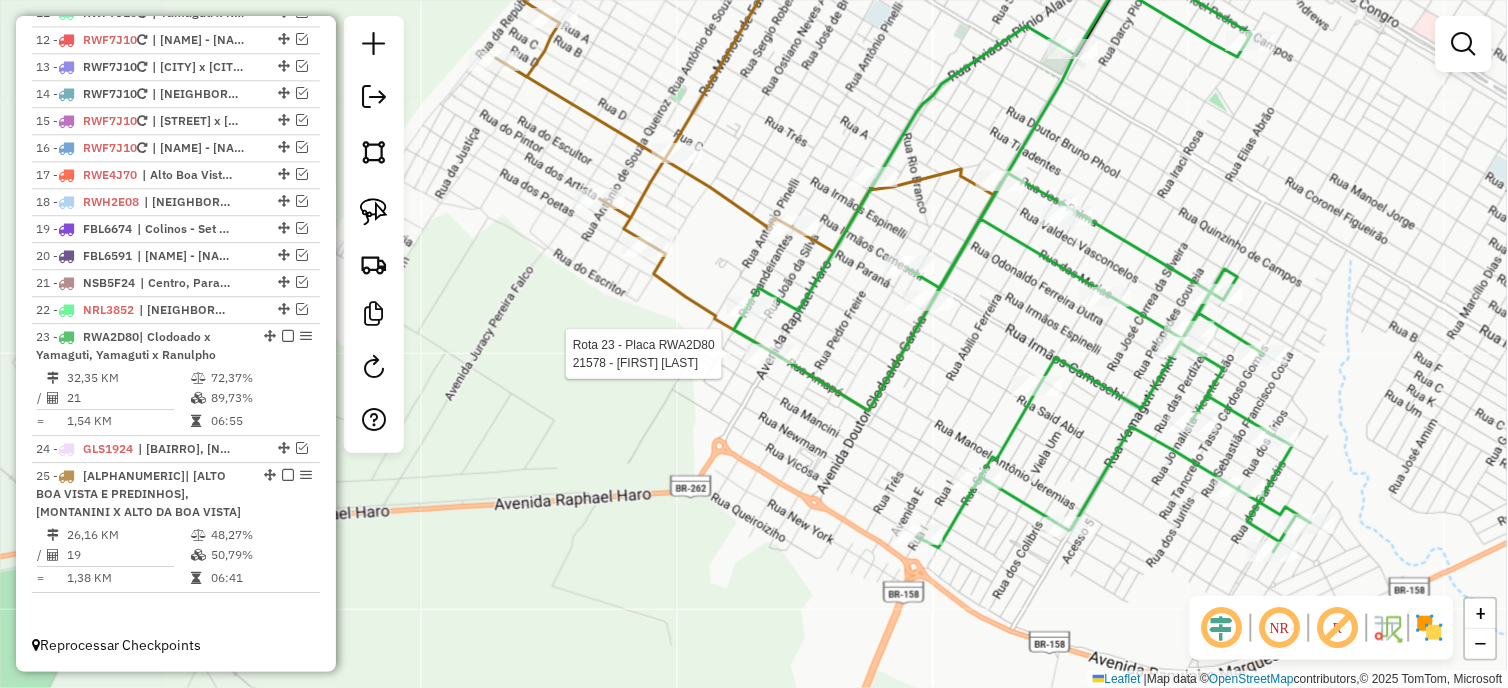 select on "*********" 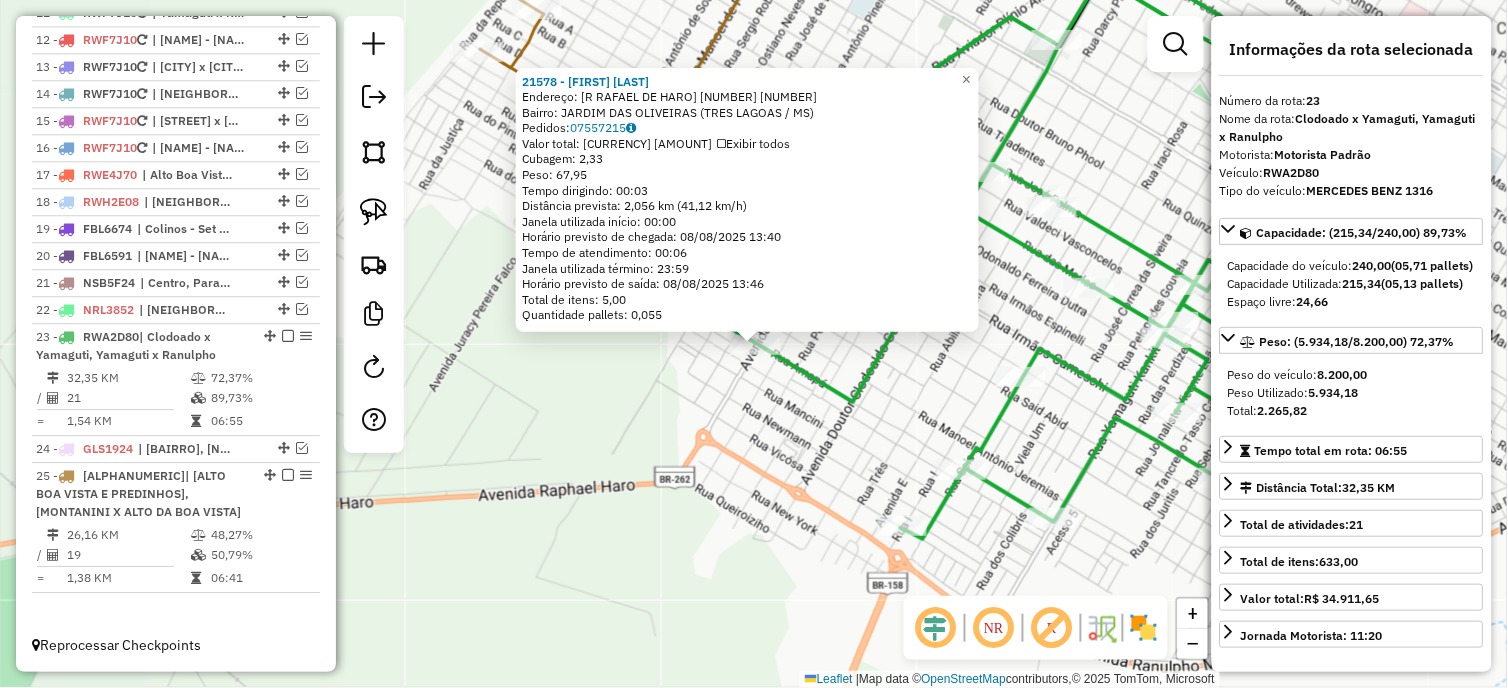 click on "21578 - [NAME]  Endereço: R   [STREET]                [NUMBER]   Bairro: [BAIRRO] ([NAME] / MS)   Pedidos:  07557215   Valor total: R$ 239,20   Exibir todos   Cubagem: 2,33  Peso: 67,95  Tempo dirigindo: 00:03   Distância prevista: 2,056 km (41,12 km/h)   Janela utilizada início: 00:00   Horário previsto de chegada: 08/08/2025 13:40   Tempo de atendimento: 00:06   Janela utilizada término: 23:59   Horário previsto de saída: 08/08/2025 13:46   Total de itens: 5,00   Quantidade pallets: 0,055  × Janela de atendimento Grade de atendimento Capacidade Transportadoras Veículos Cliente Pedidos  Rotas Selecione os dias de semana para filtrar as janelas de atendimento  Seg   Ter   Qua   Qui   Sex   Sáb   Dom  Informe o período da janela de atendimento: De: Até:  Filtrar exatamente a janela do cliente  Considerar janela de atendimento padrão  Selecione os dias de semana para filtrar as grades de atendimento  Seg   Ter   Qua   Qui   Sex   Sáb   Dom   Peso mínimo:   De:  +" 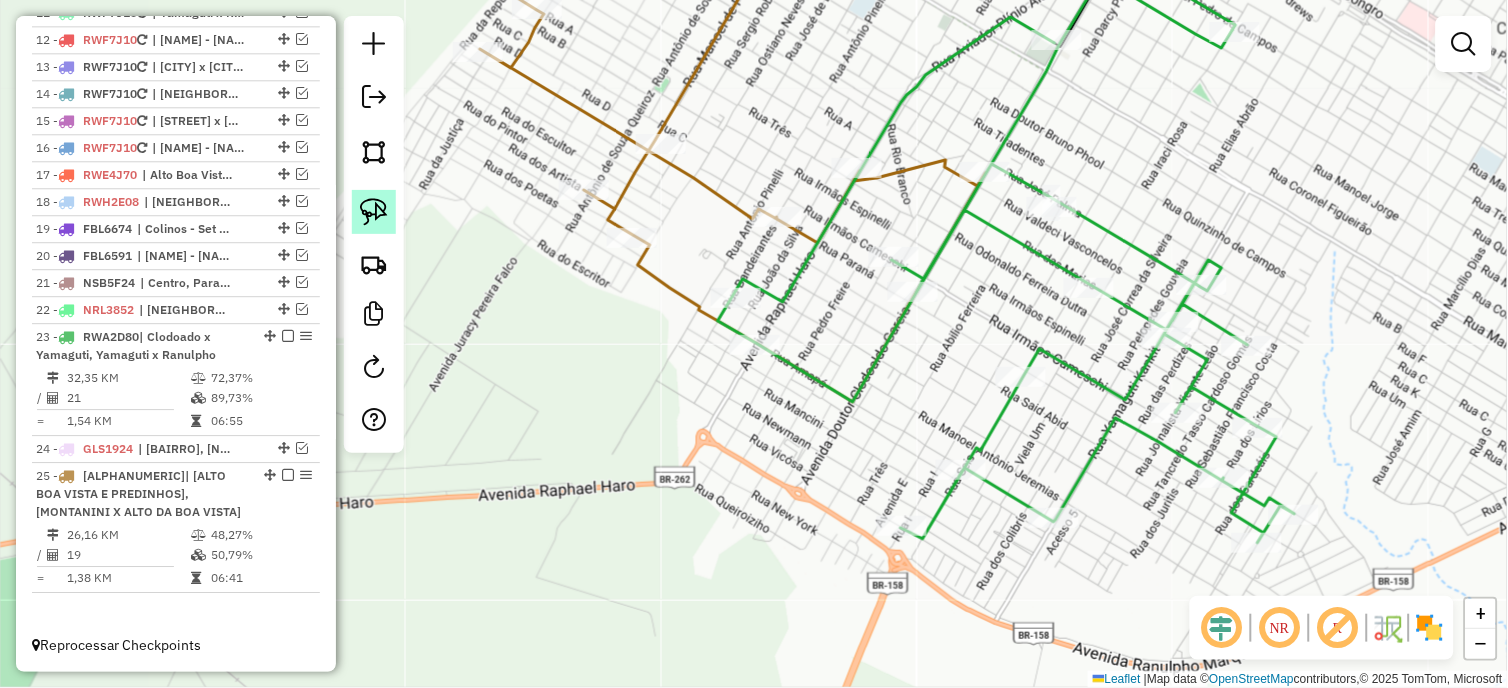 click 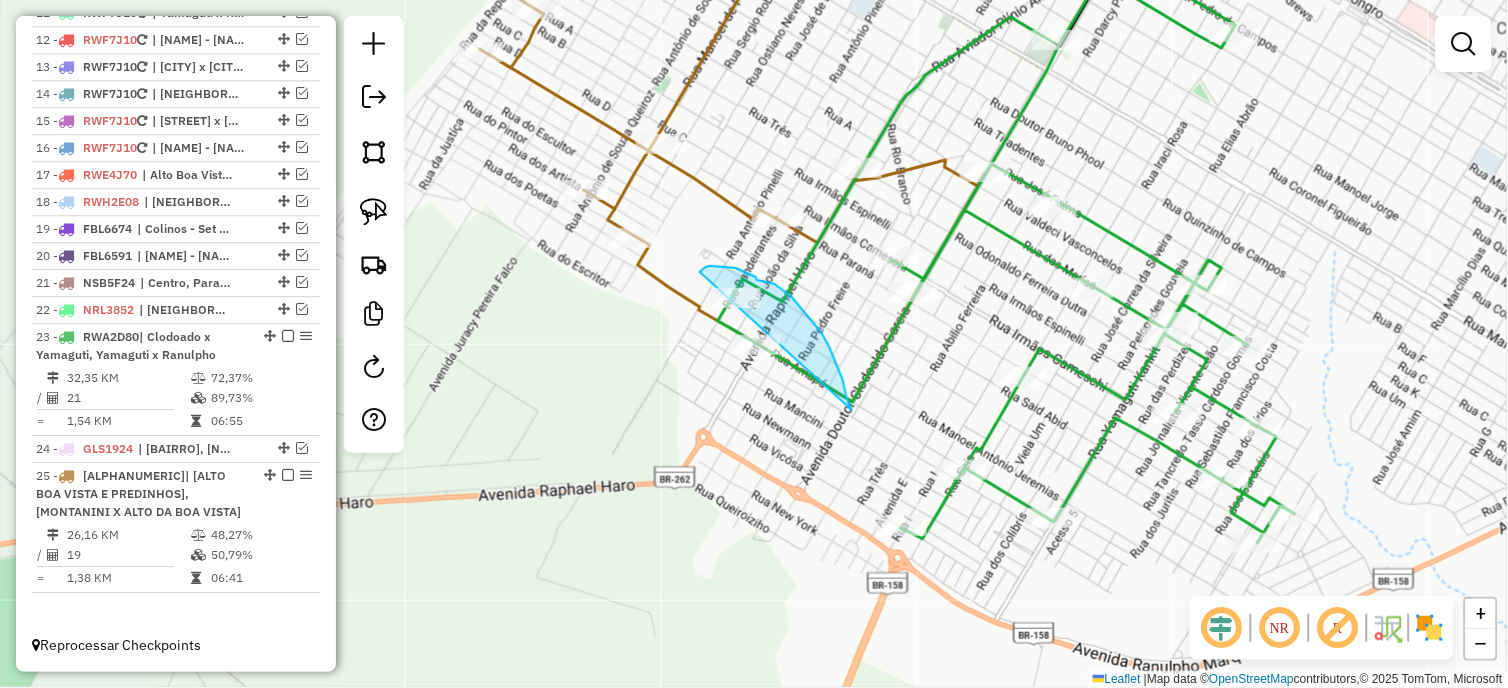 drag, startPoint x: 852, startPoint y: 410, endPoint x: 700, endPoint y: 272, distance: 205.29977 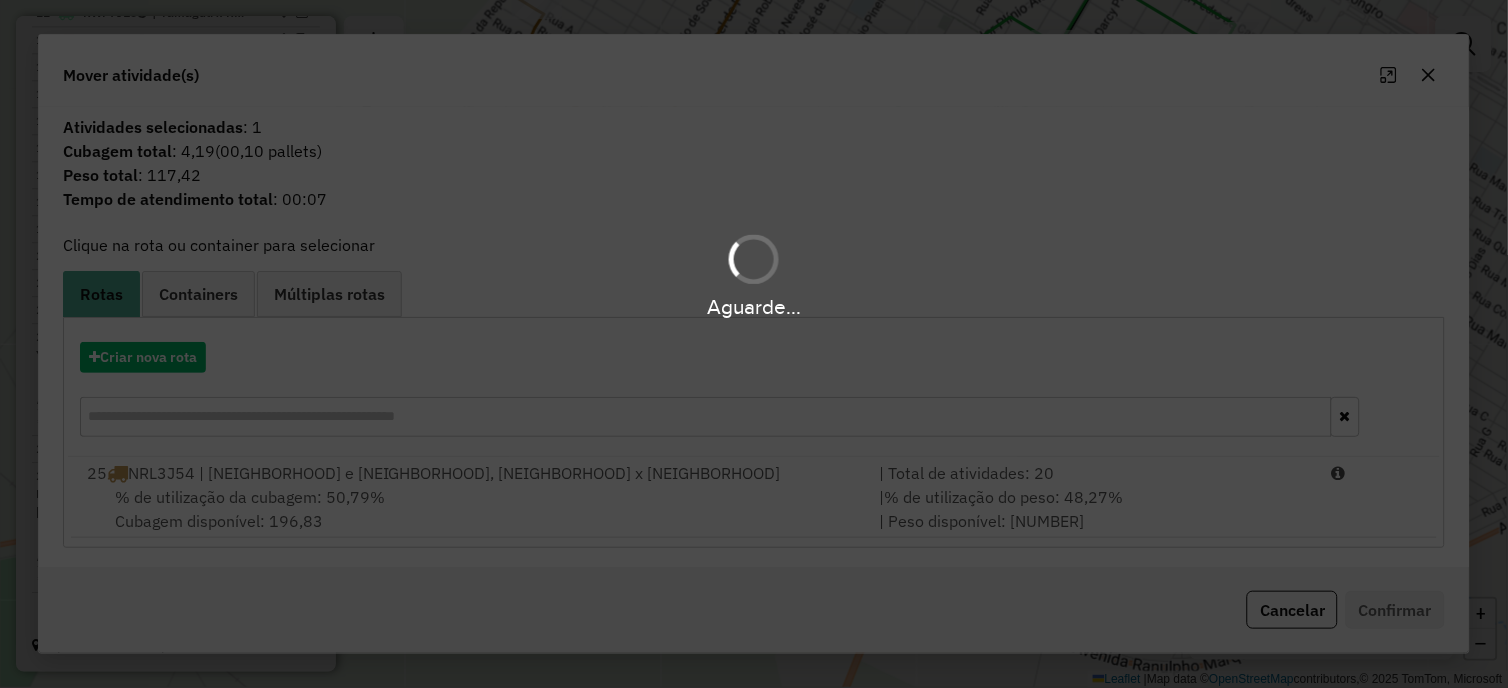 click on "Aguarde..." at bounding box center [754, 344] 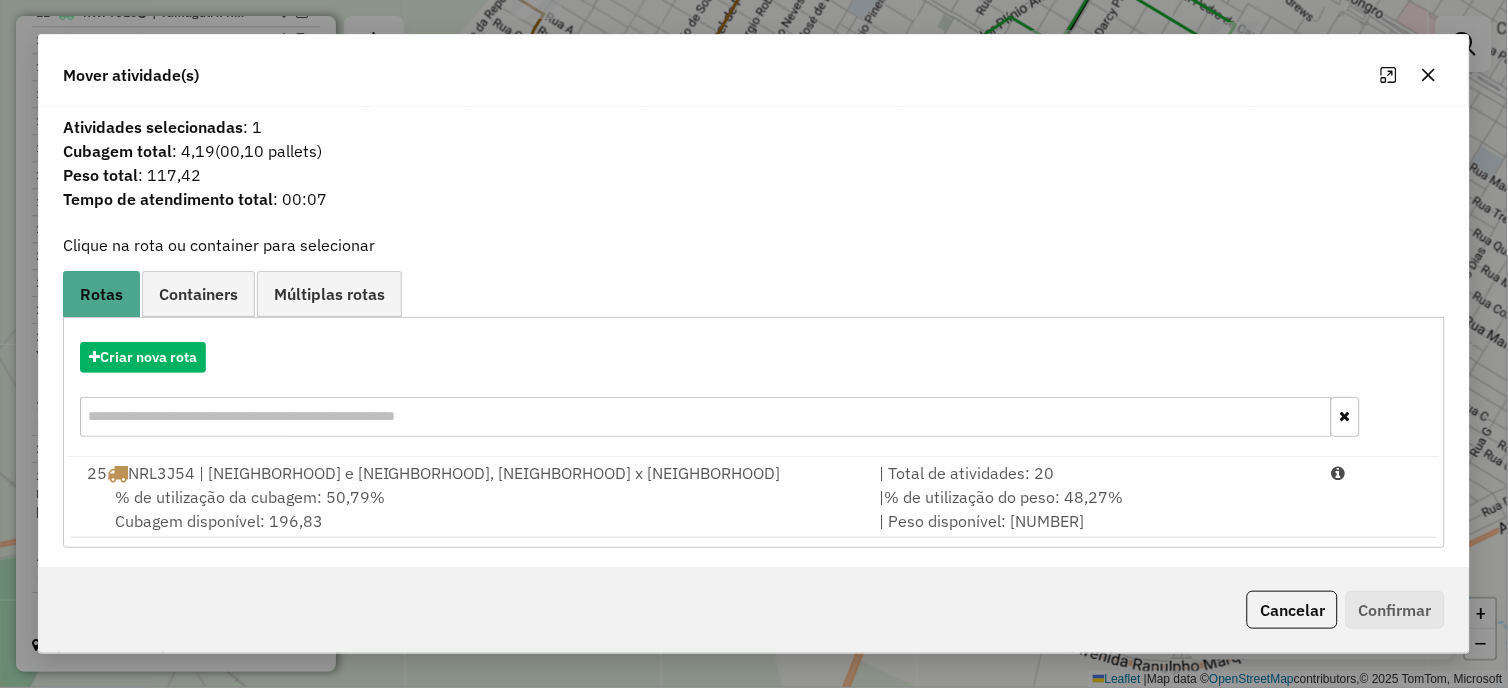 click on "% de utilização da cubagem: 50,79%  Cubagem disponível: 196,83" at bounding box center (471, 509) 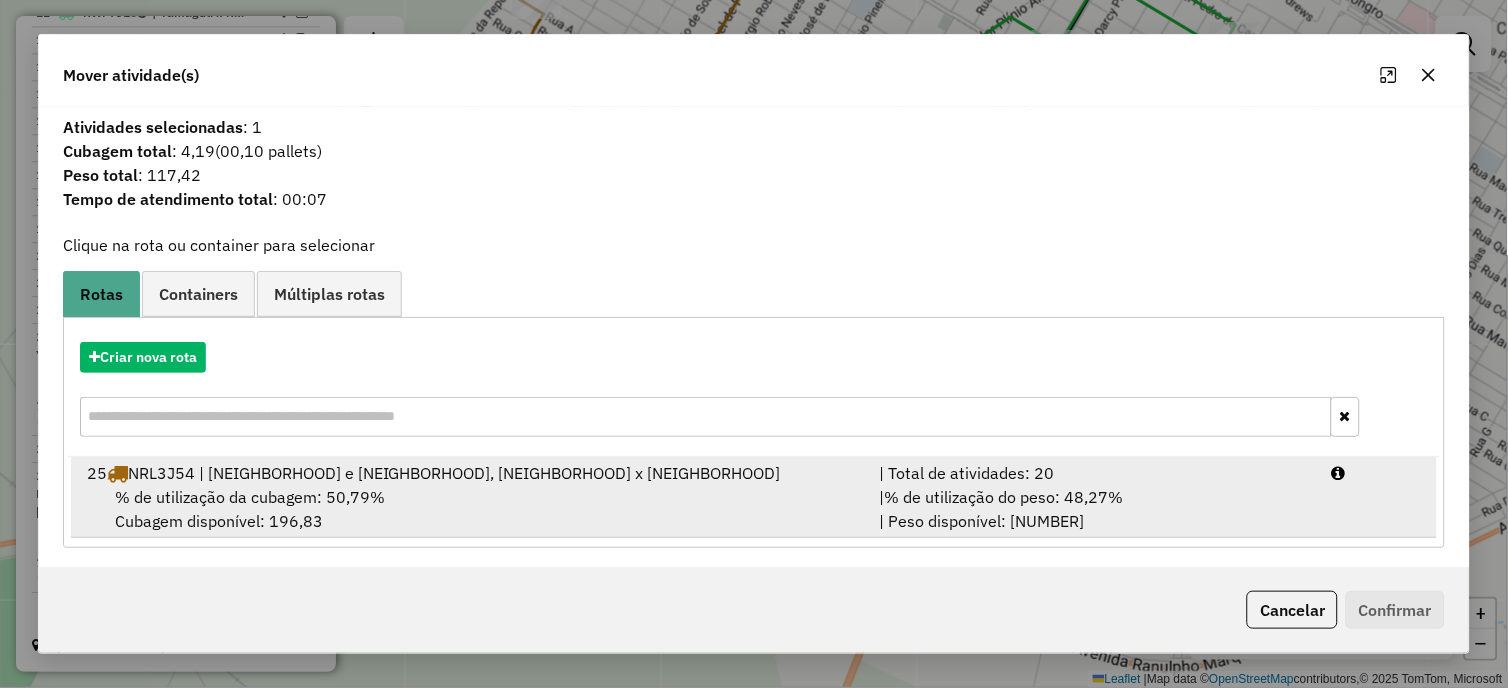 click on "% de utilização da cubagem: 50,79%  Cubagem disponível: 196,83" at bounding box center (471, 509) 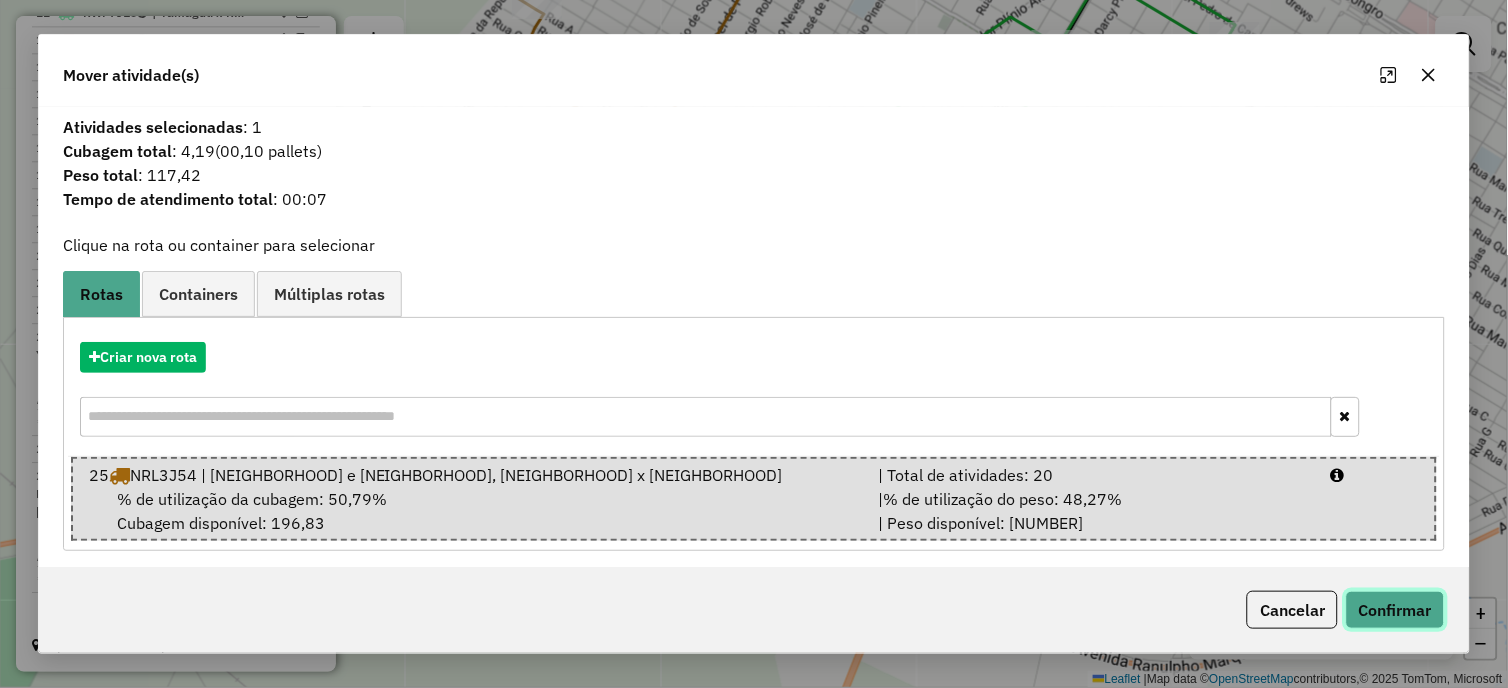 click on "Confirmar" 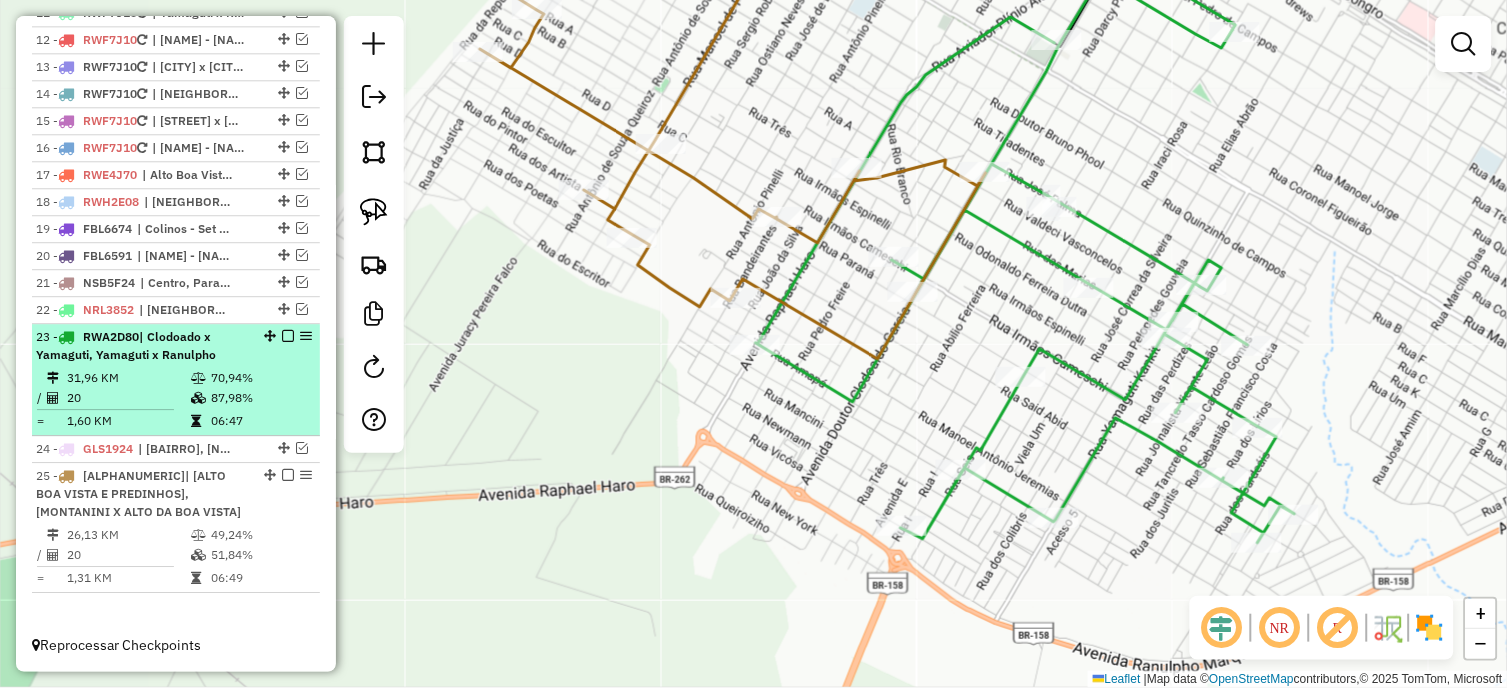click on "[NUMBER] -       RWA2D80   | Clodoado x Yamaguti, Yamaguti x Ranulpho" at bounding box center [142, 346] 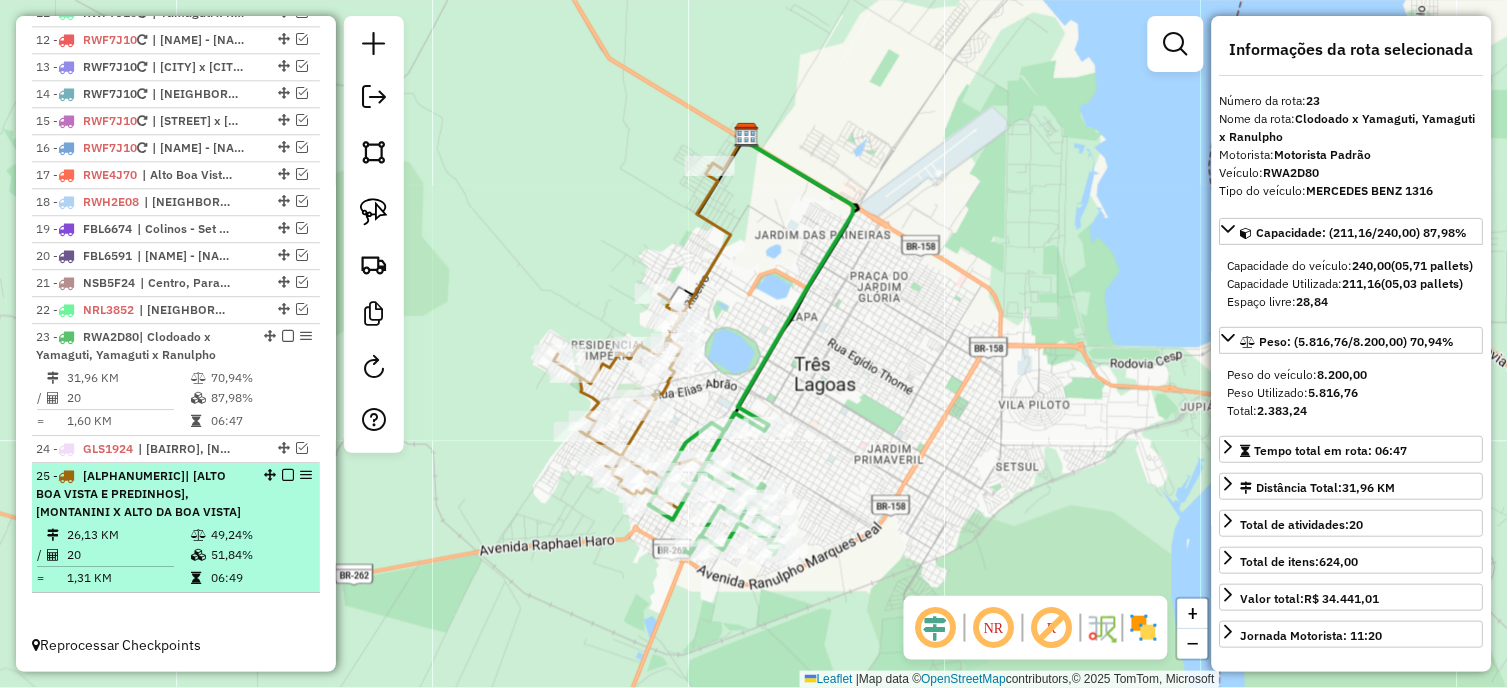 click on "[NUMBER] - [VEHICLE_PLATE]   | [NEIGHBORHOOD] e Predinhos, [NEIGHBORHOOD] x [NEIGHBORHOOD]" at bounding box center [142, 494] 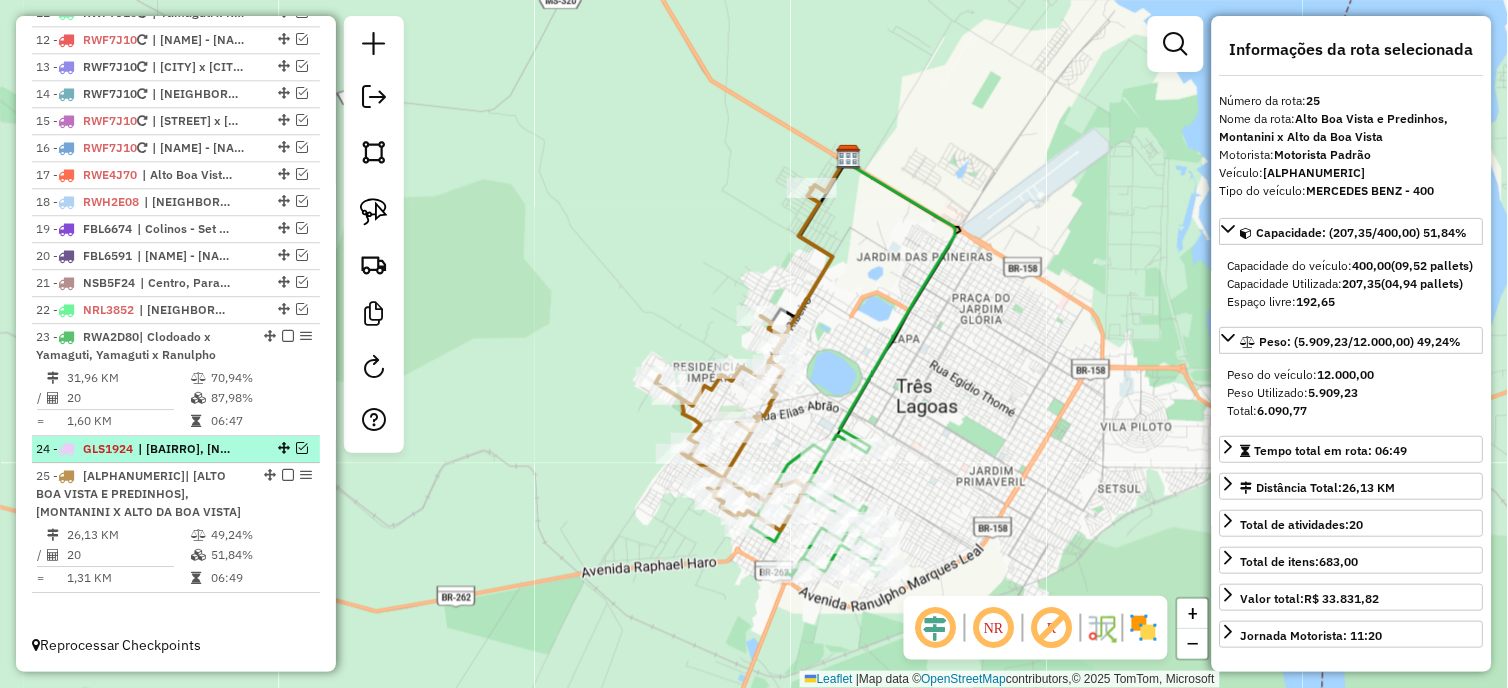 click at bounding box center (302, 448) 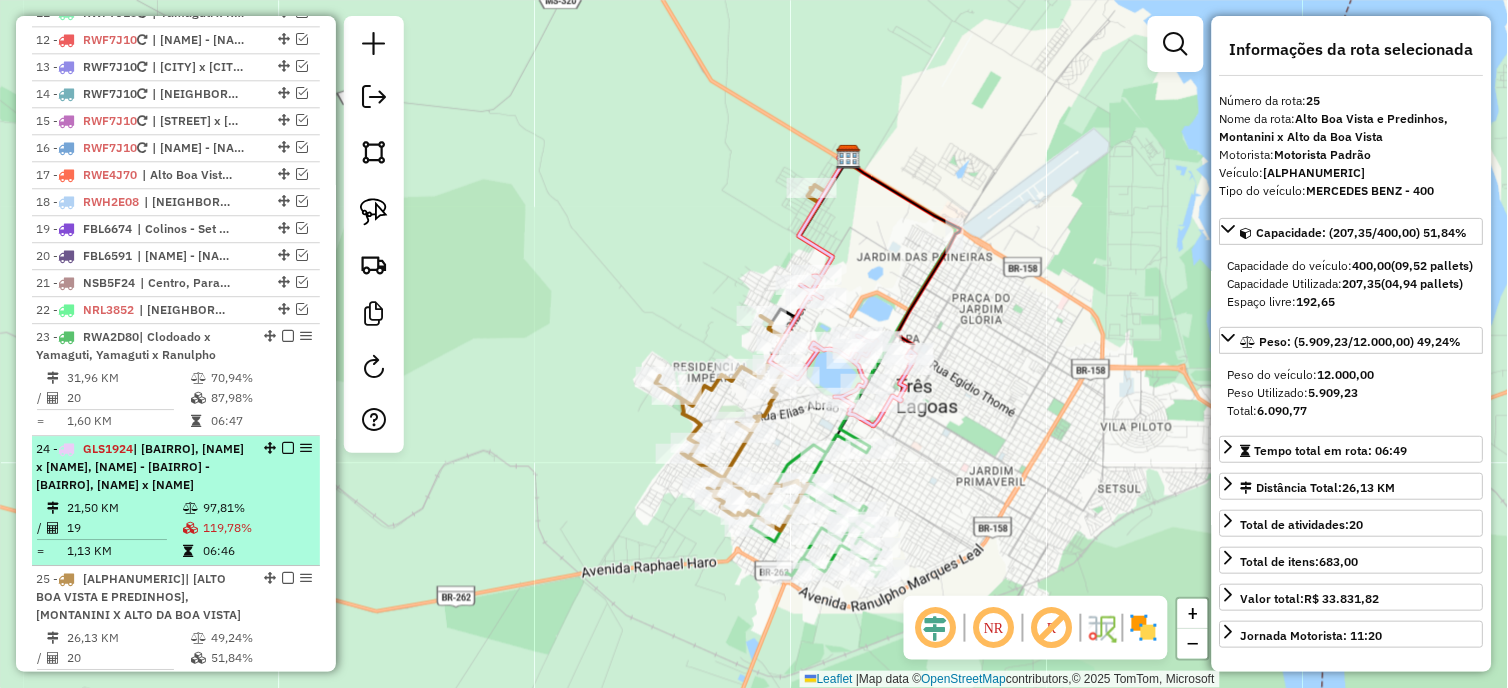 scroll, scrollTop: 1224, scrollLeft: 0, axis: vertical 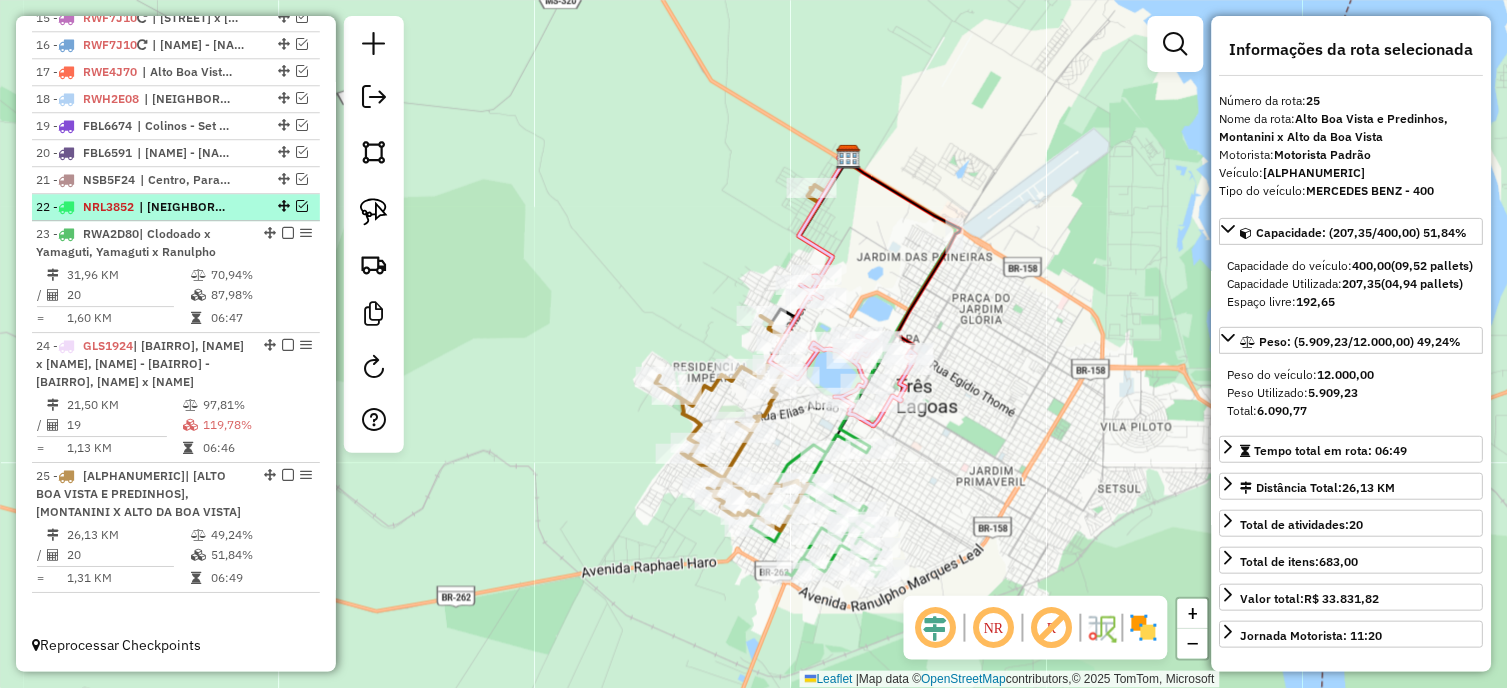 drag, startPoint x: 285, startPoint y: 216, endPoint x: 297, endPoint y: 186, distance: 32.31099 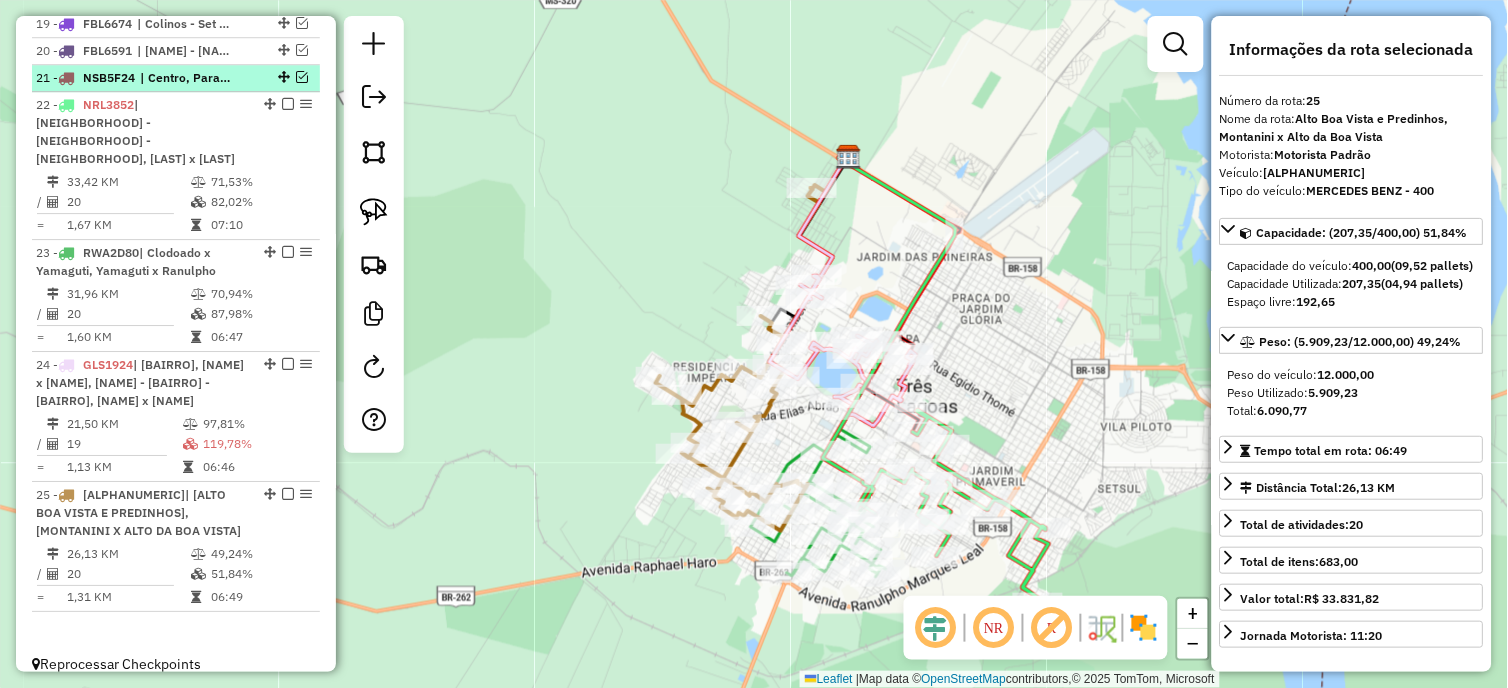 click at bounding box center (302, 77) 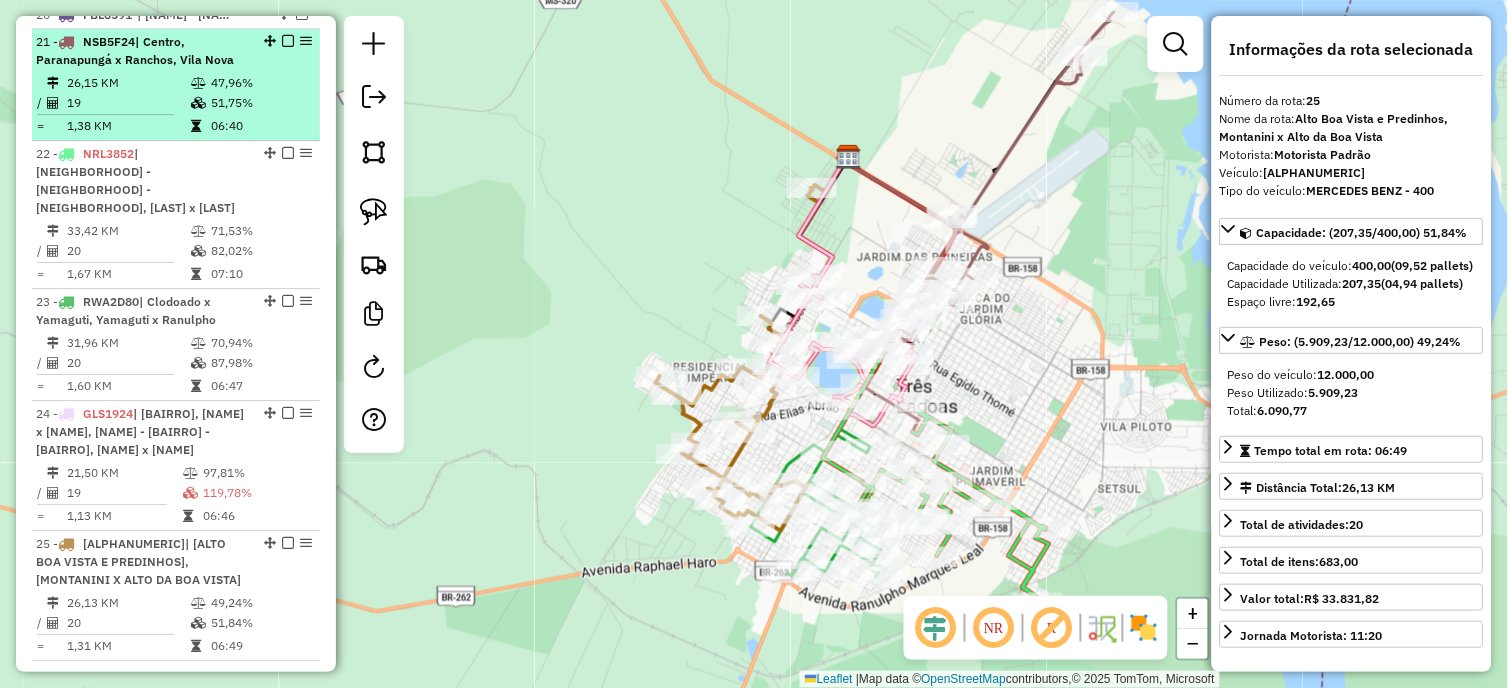 scroll, scrollTop: 1122, scrollLeft: 0, axis: vertical 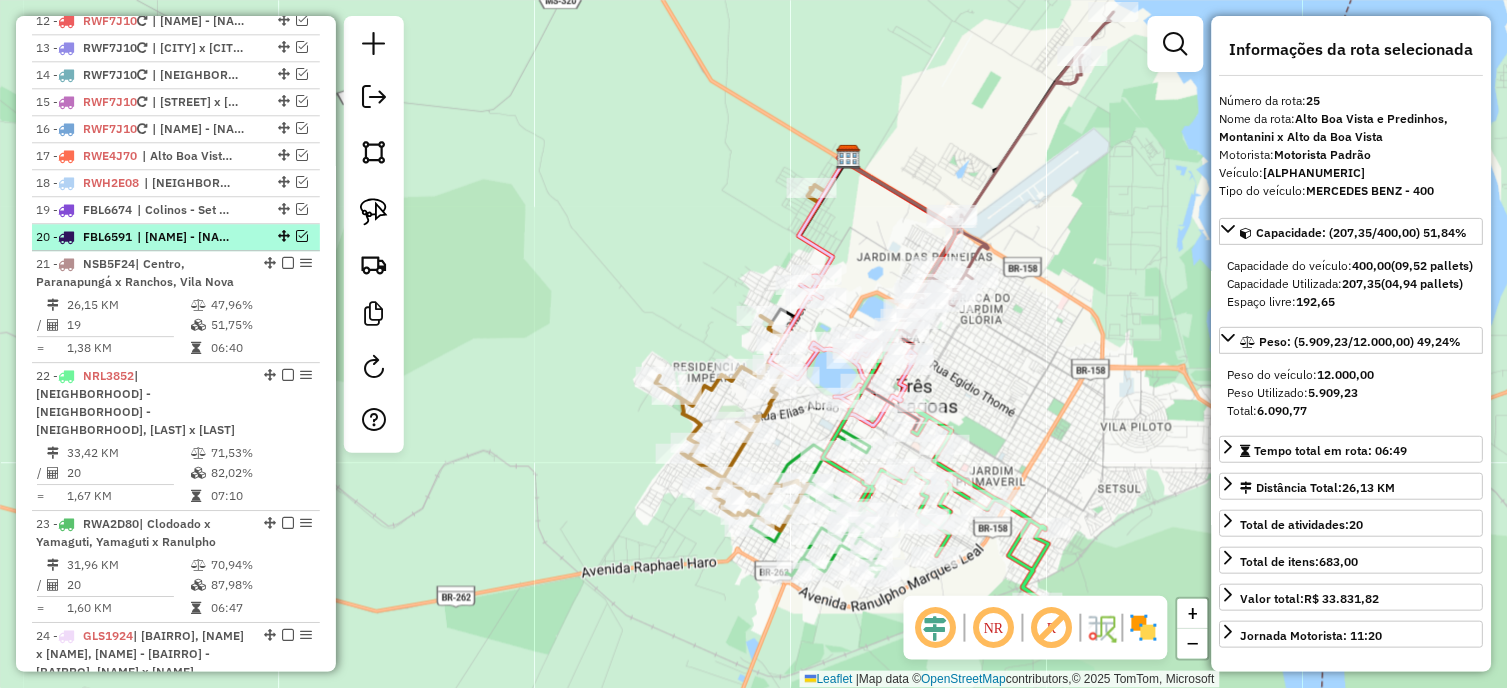 click at bounding box center [302, 236] 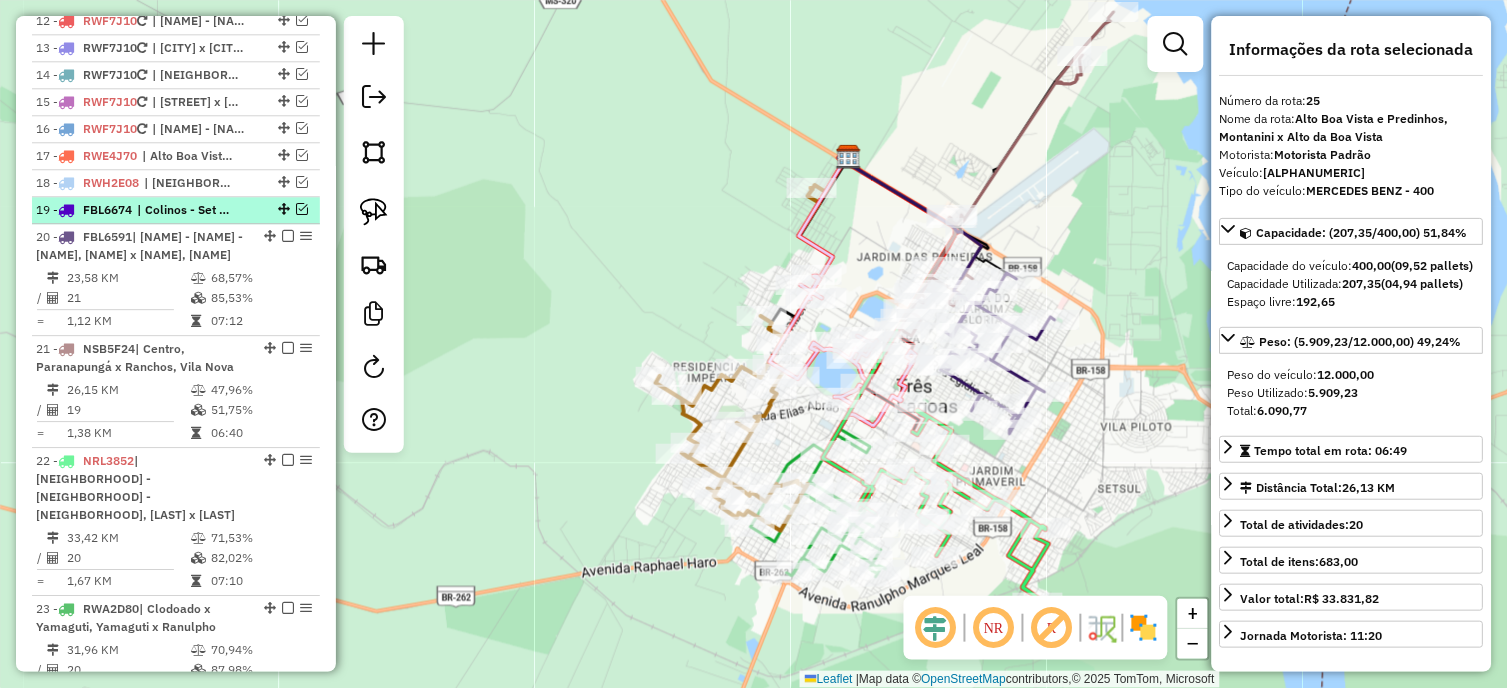 click at bounding box center [302, 209] 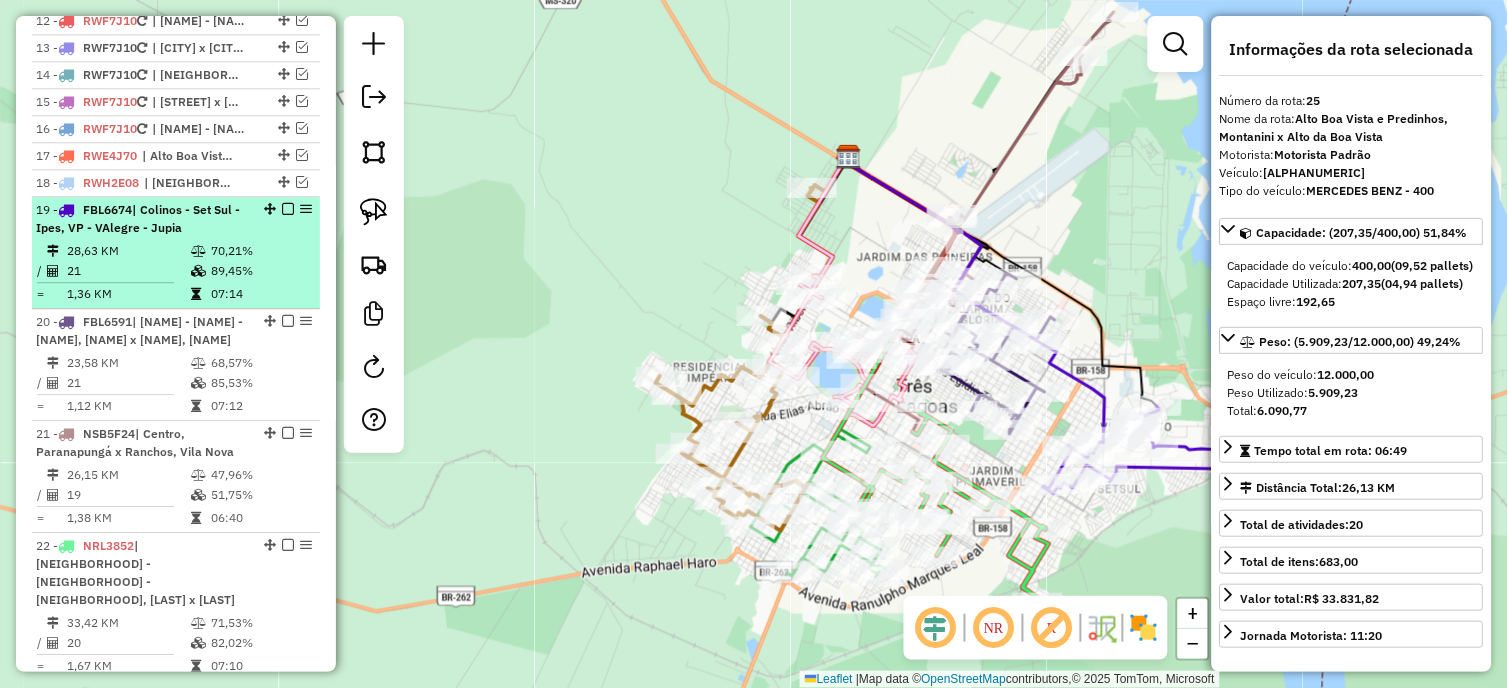 click at bounding box center (200, 251) 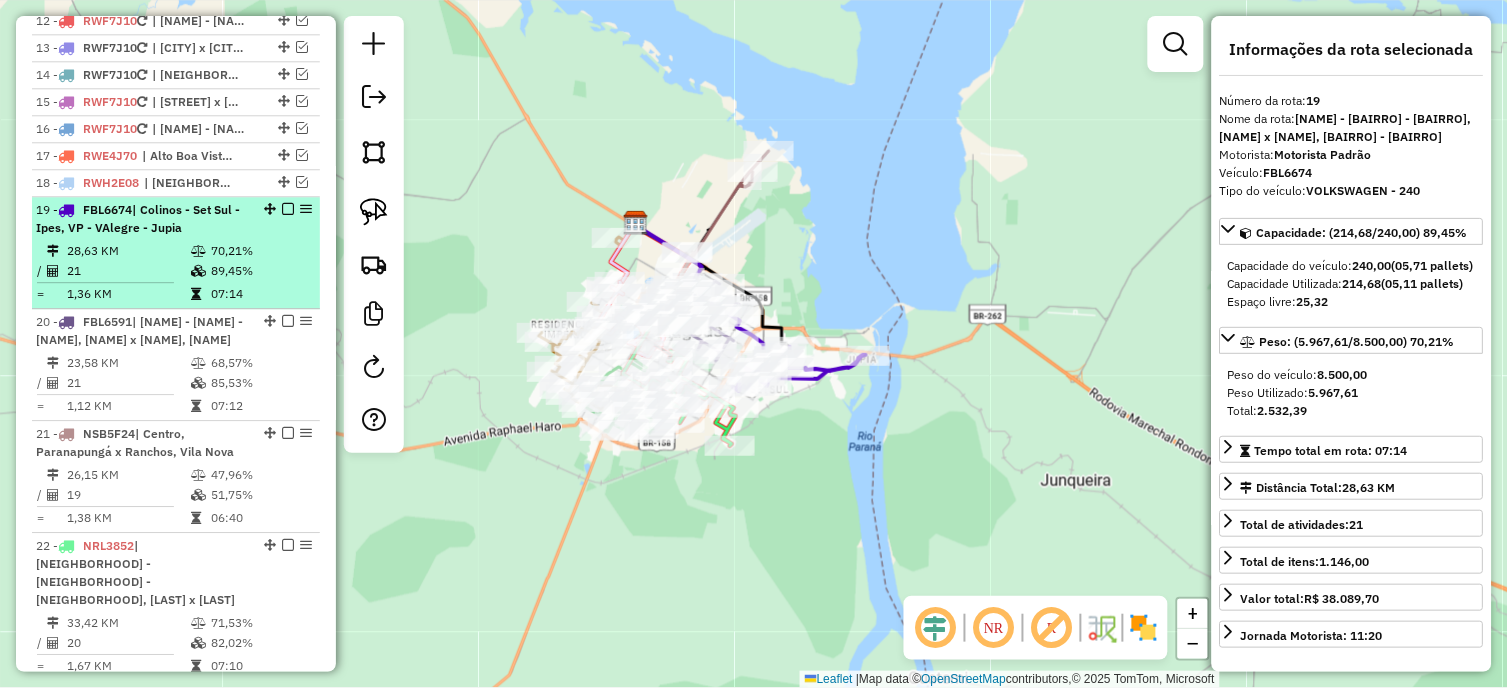 click on "70,21%" at bounding box center [260, 251] 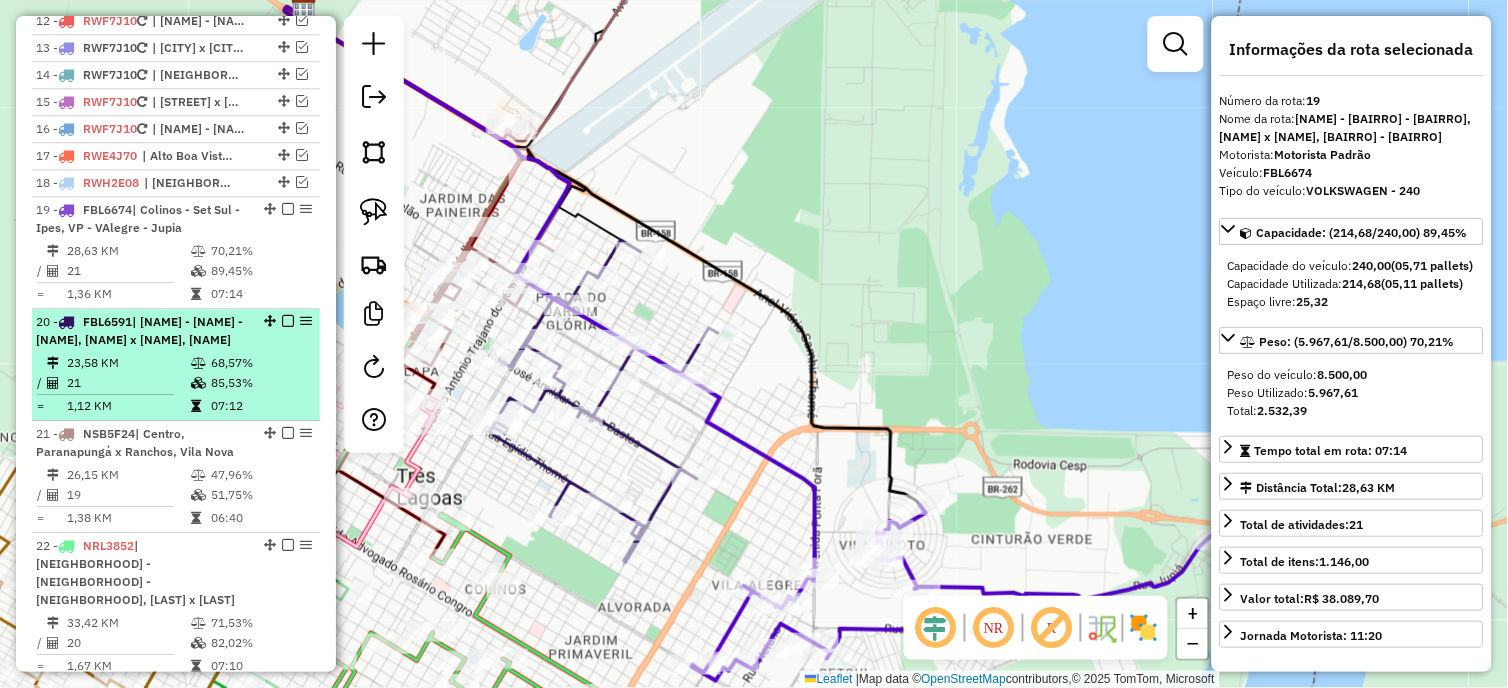 click on "| [NAME] - [NAME] - [NAME], [NAME] x [NAME], [NAME]" at bounding box center [139, 330] 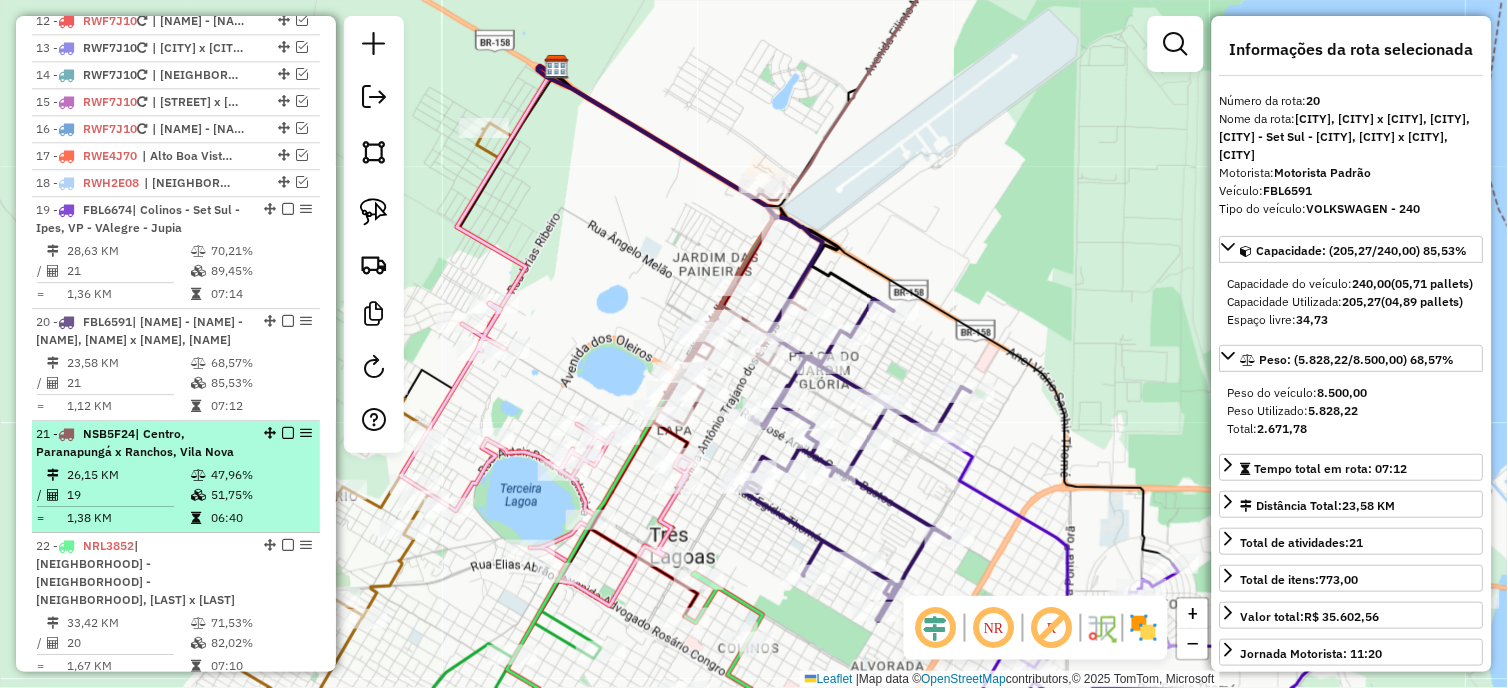 click on "| Centro, Paranapungá x Ranchos, Vila Nova" at bounding box center [135, 442] 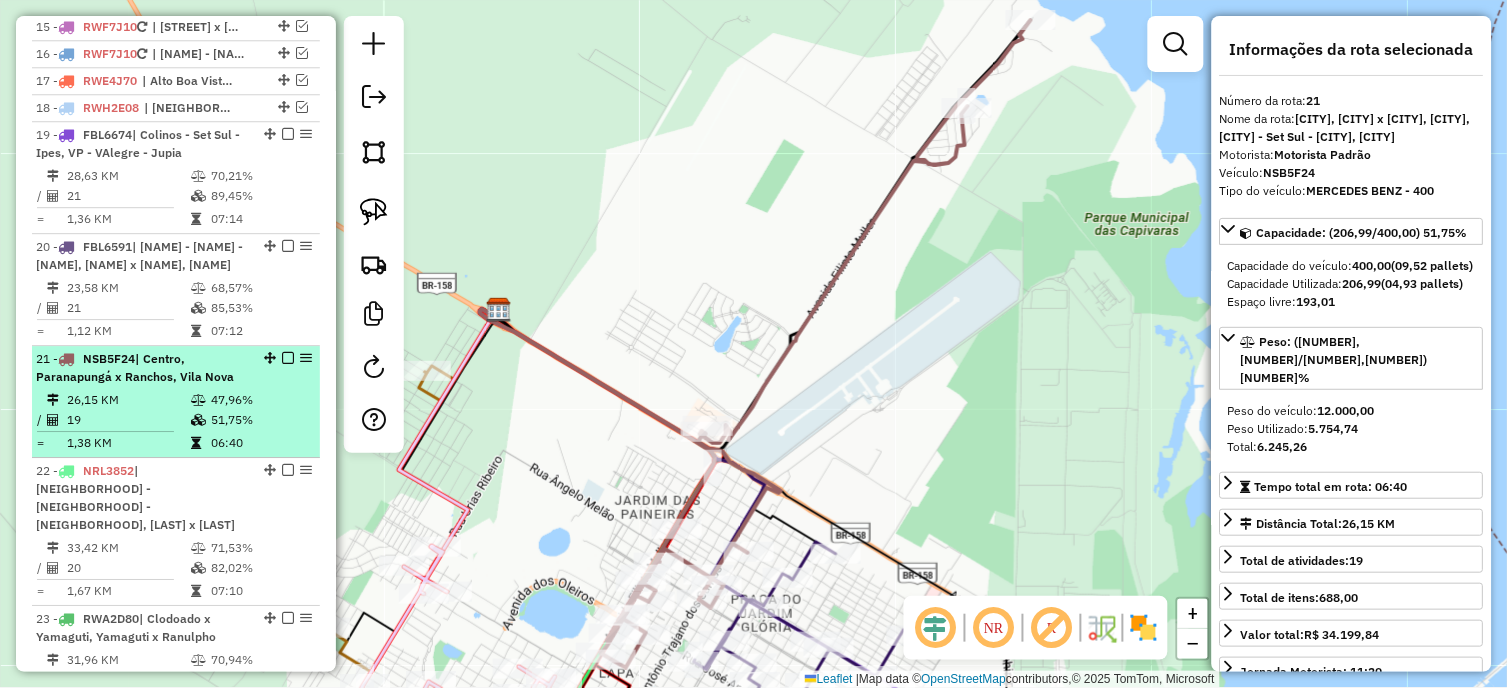 scroll, scrollTop: 1233, scrollLeft: 0, axis: vertical 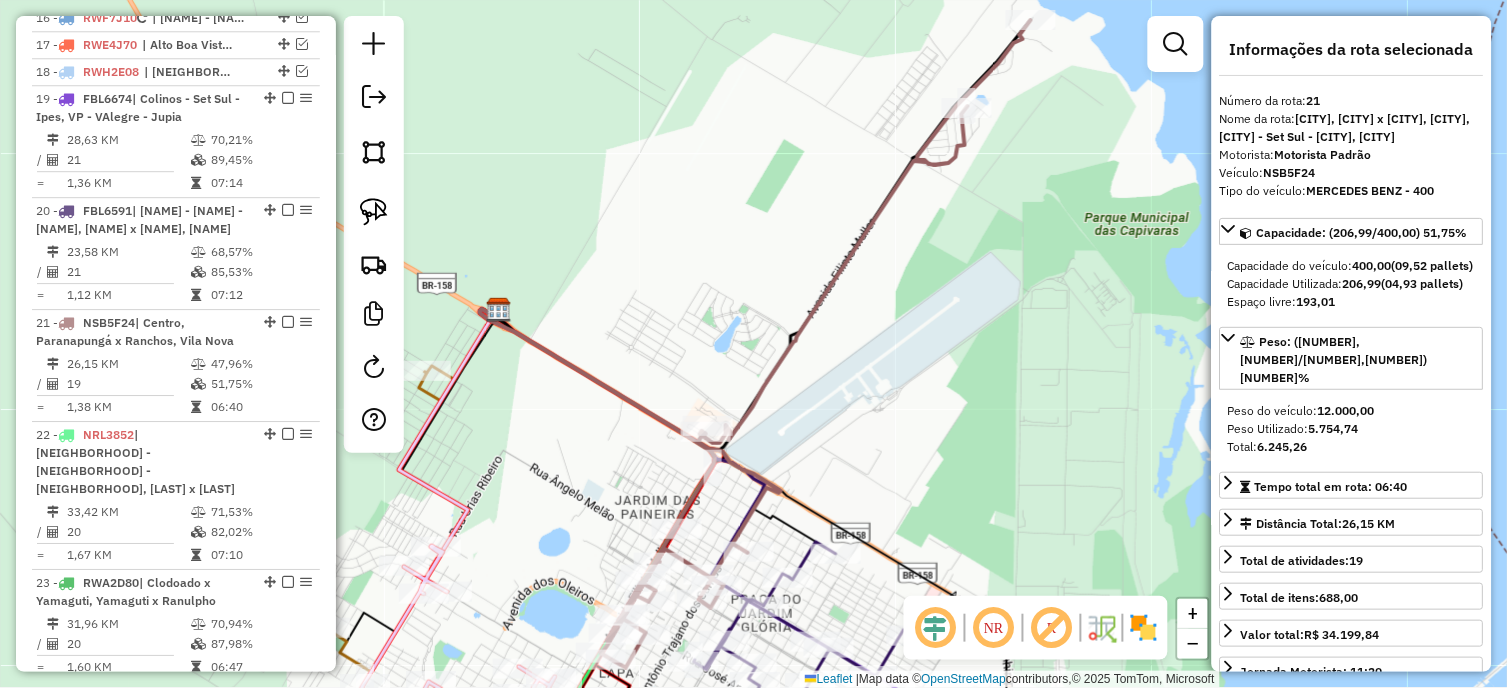 click on "Janela de atendimento Grade de atendimento Capacidade Transportadoras Veículos Cliente Pedidos  Rotas Selecione os dias de semana para filtrar as janelas de atendimento  Seg   Ter   Qua   Qui   Sex   Sáb   Dom  Informe o período da janela de atendimento: De: Até:  Filtrar exatamente a janela do cliente  Considerar janela de atendimento padrão  Selecione os dias de semana para filtrar as grades de atendimento  Seg   Ter   Qua   Qui   Sex   Sáb   Dom   Considerar clientes sem dia de atendimento cadastrado  Clientes fora do dia de atendimento selecionado Filtrar as atividades entre os valores definidos abaixo:  Peso mínimo:   Peso máximo:   Cubagem mínima:   Cubagem máxima:   De:   Até:  Filtrar as atividades entre o tempo de atendimento definido abaixo:  De:   Até:   Considerar capacidade total dos clientes não roteirizados Transportadora: Selecione um ou mais itens Tipo de veículo: Selecione um ou mais itens Veículo: Selecione um ou mais itens Motorista: Selecione um ou mais itens Nome: Rótulo:" 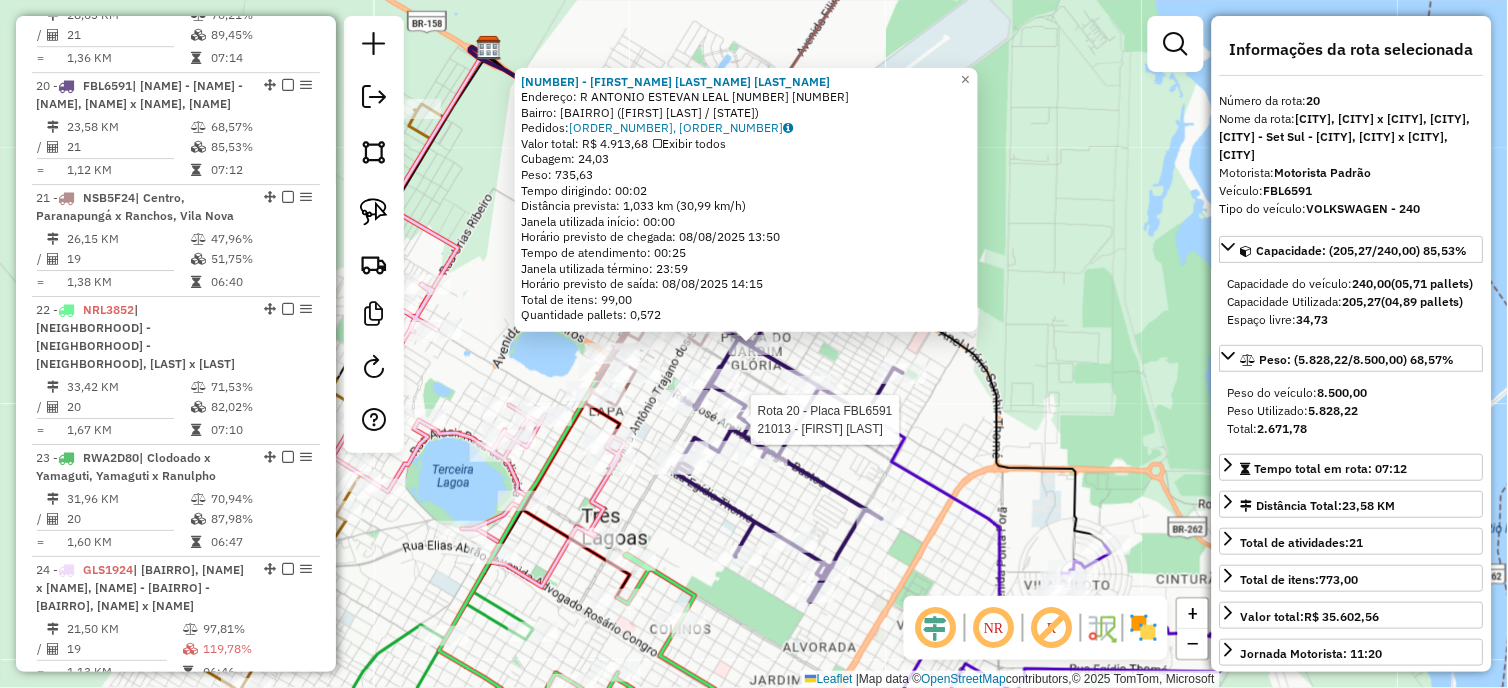 scroll, scrollTop: 1415, scrollLeft: 0, axis: vertical 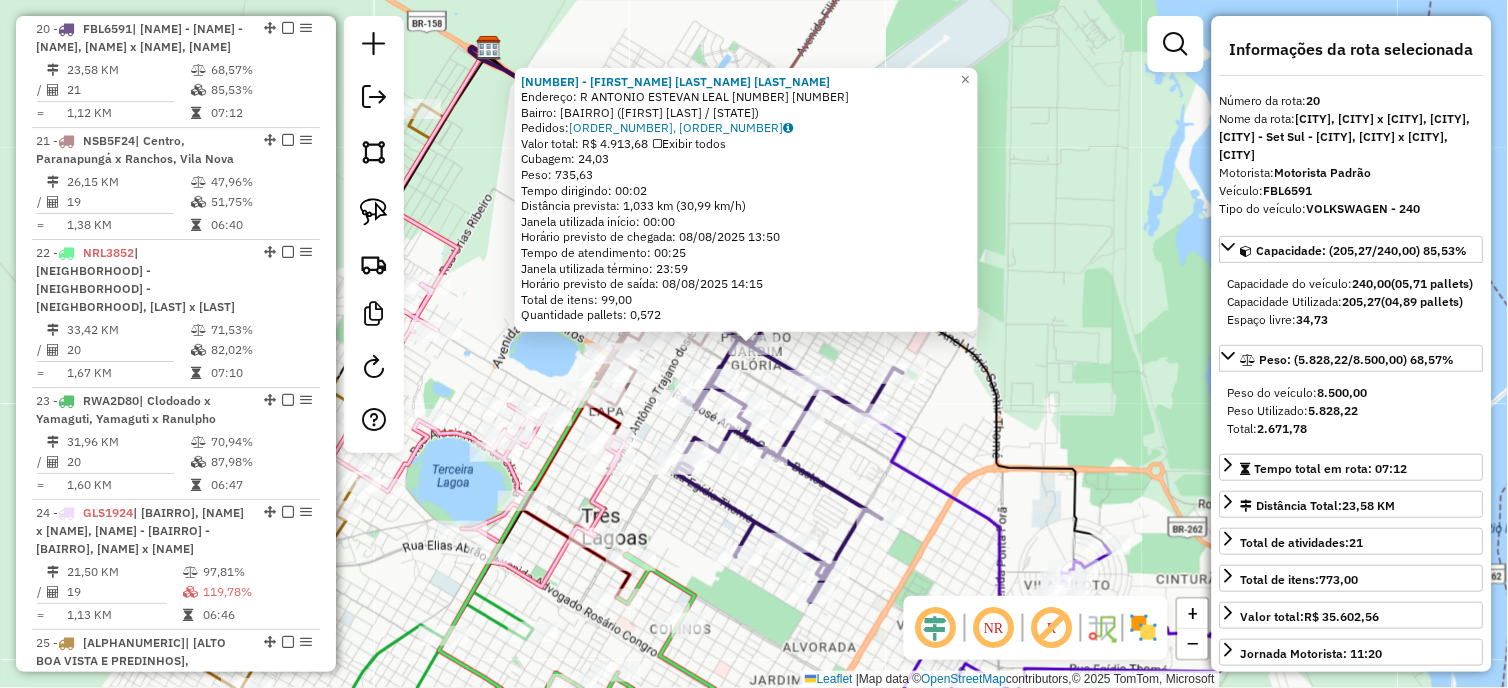 click on "26350 - [FIRST] [LAST] Endereço: R ANTONIO ESTEVAN LEAL 1 1021 Bairro: JARDIM NOVO AEROPORTO ([FIRST] [LAST] / UE) Pedidos: 07557309, 07557162 Valor total: R$ 4.913,68 Exibir todos Cubagem: 24,03 Peso: 735,63 Tempo dirigindo: 00:02 Distância prevista: 1,033 km (30,99 km/h) Janela utilizada início: 00:00 Horário previsto de chegada: 08/08/2025 13:50 Tempo de atendimento: 00:25 Janela utilizada término: 23:59 Horário previsto de saída: 08/08/2025 14:15 Total de itens: 99,00 Quantidade pallets: 0,572 × Janela de atendimento Grade de atendimento Capacidade Transportadoras Veículos Cliente Pedidos Rotas Selecione os dias de semana para filtrar as janelas de atendimento Seg Ter Qua Qui Sex Sáb Dom Informe o período da janela de atendimento: De: Até: Filtrar exatamente a janela do cliente Considerar janela de atendimento padrão Selecione os dias de semana para filtrar as grades de atendimento Seg Ter Qua Qui Sex Sáb Dom De:" 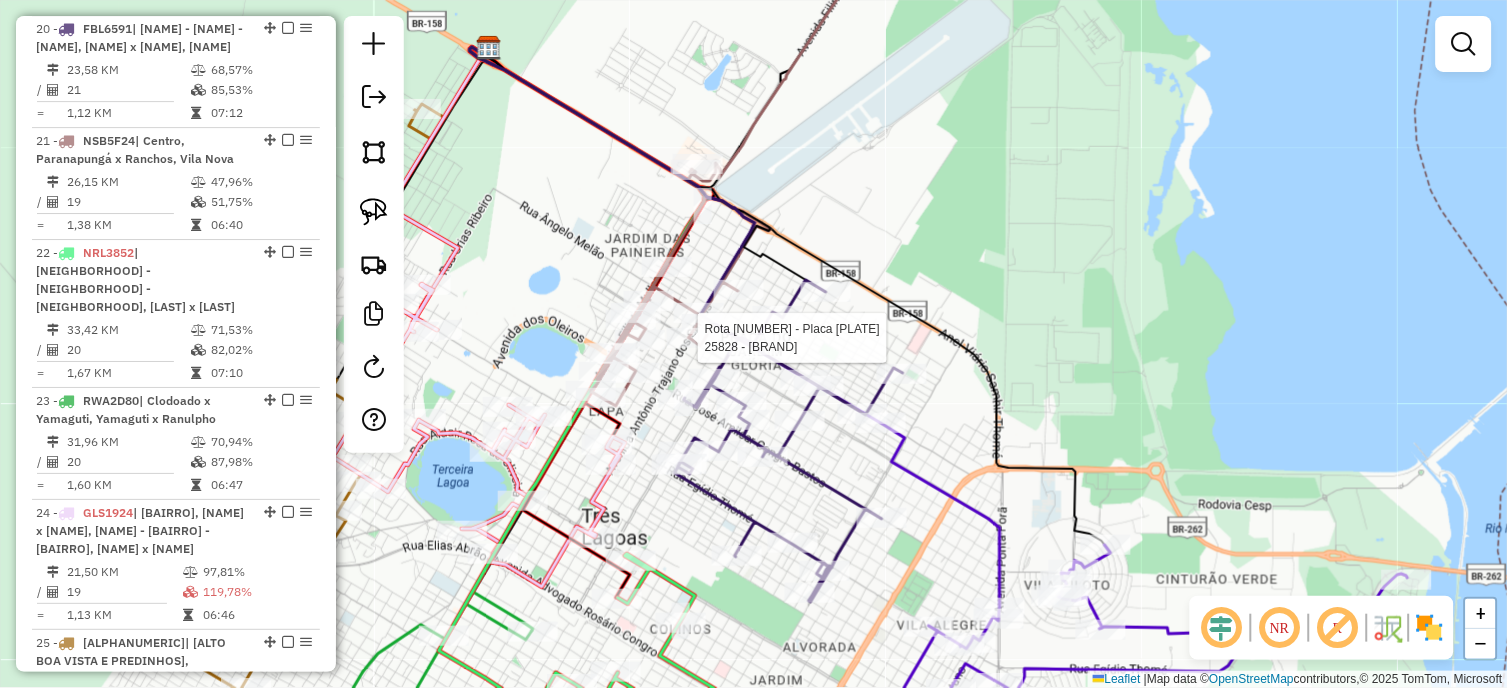 select on "*********" 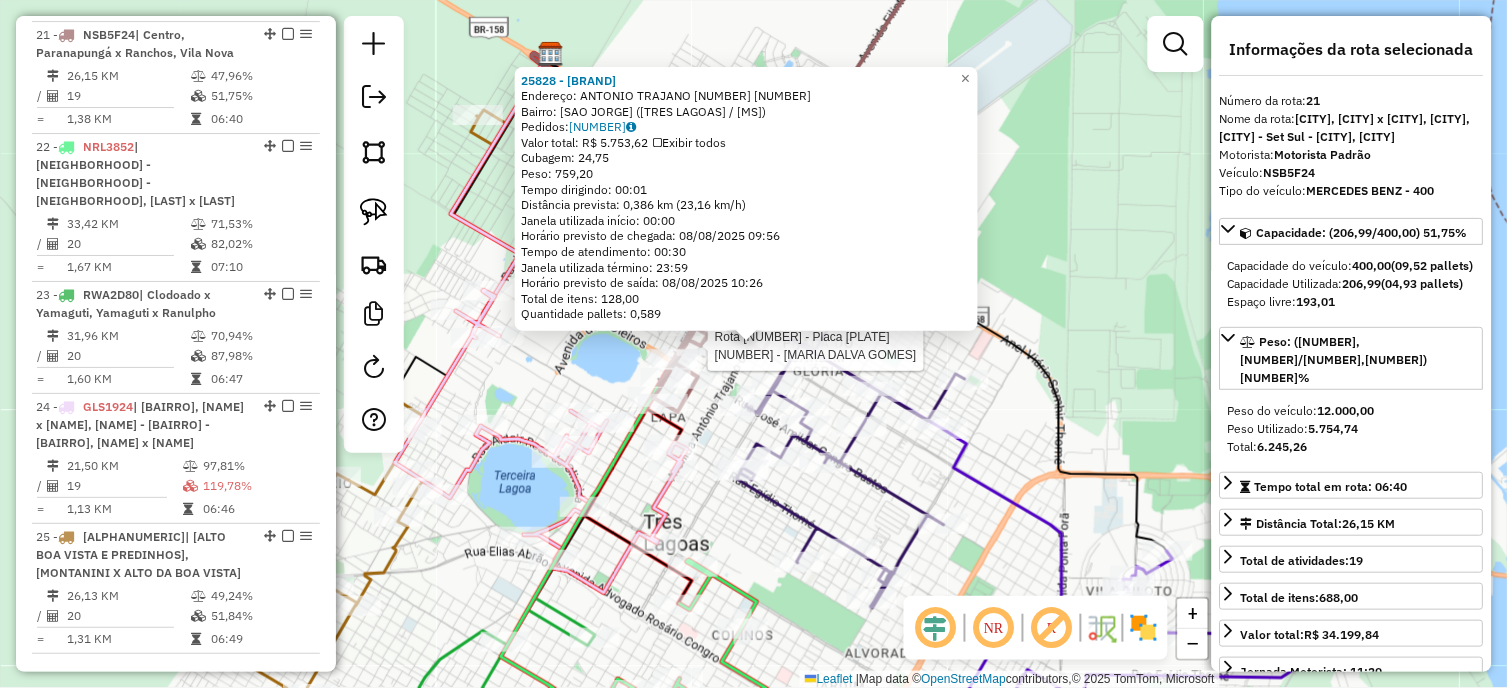 scroll, scrollTop: 1545, scrollLeft: 0, axis: vertical 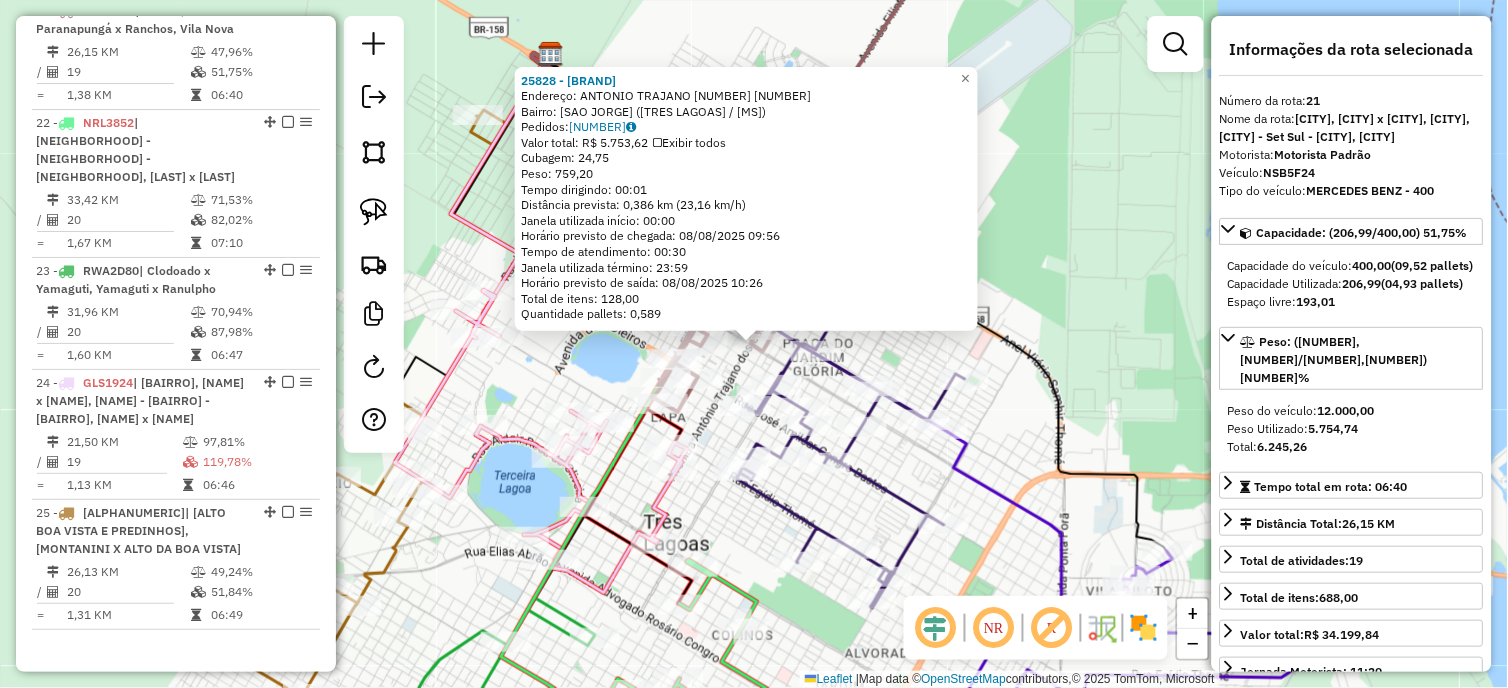 click on "Rota [NUMBER] - Placa [PLATE] [NUMBER] - [FABIANO DE SOUZA AND] [NUMBER] - [MERCADO V8] Endereço: [ANTONIO TRAJANO] [NUMBER] [NUMBER] Bairro: [SAO JORGE] ([TRES LAGOAS] / [MS]) Pedidos: [NUMBER] Valor total: [PRICE] Exibir todos Cubagem: [NUMBER] Peso: [NUMBER] Tempo dirigindo: [TIME] Distância prevista: [NUMBER] km ([NUMBER] km/h) Janela utilizada início: [TIME] Horário previsto de chegada: [DATE] [TIME] Tempo de atendimento: [TIME] Janela utilizada término: [TIME] Horário previsto de saída: [DATE] [TIME] Total de itens: [NUMBER] Quantidade pallets: [NUMBER] × Janela de atendimento Grade de atendimento Capacidade Transportadoras Veículos Cliente Pedidos Rotas Selecione os dias de semana para filtrar as janelas de atendimento Seg Ter Qua Qui Sex Sáb Dom Informe o período da janela de atendimento: De: Até: Filtrar exatamente a janela do cliente Considerar janela de atendimento padrão Selecione os dias de semana para filtrar as grades de atendimento Seg Ter Qua Qui Sex Sáb Dom Peso mínimo: Peso máximo: De:" 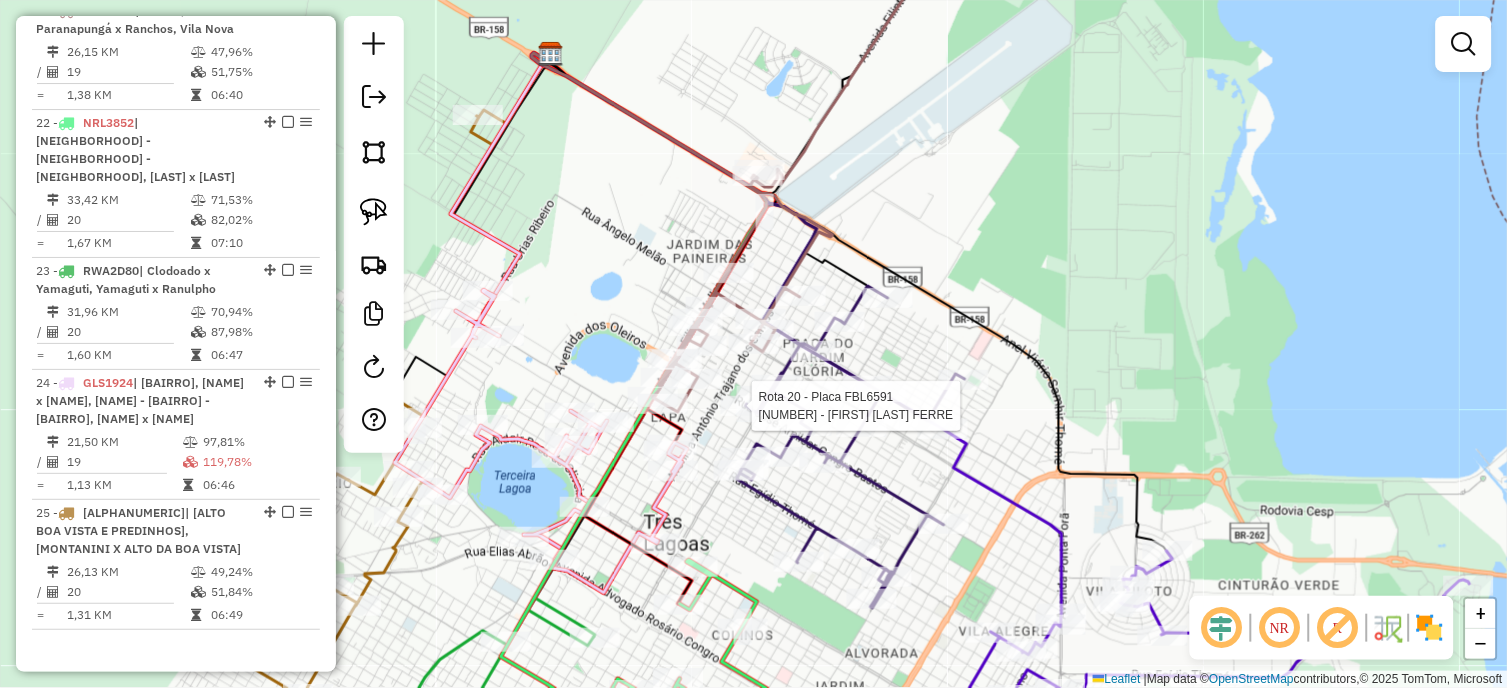 select on "*********" 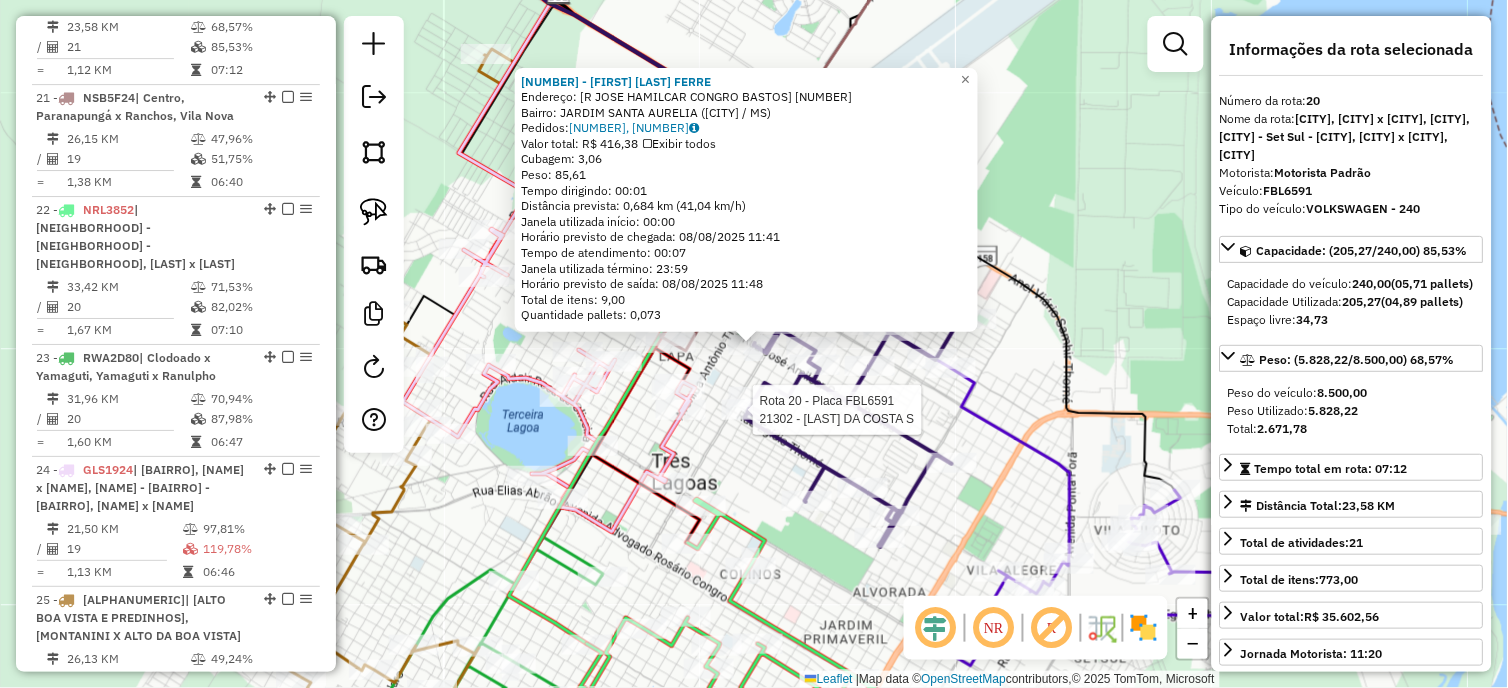 scroll, scrollTop: 1415, scrollLeft: 0, axis: vertical 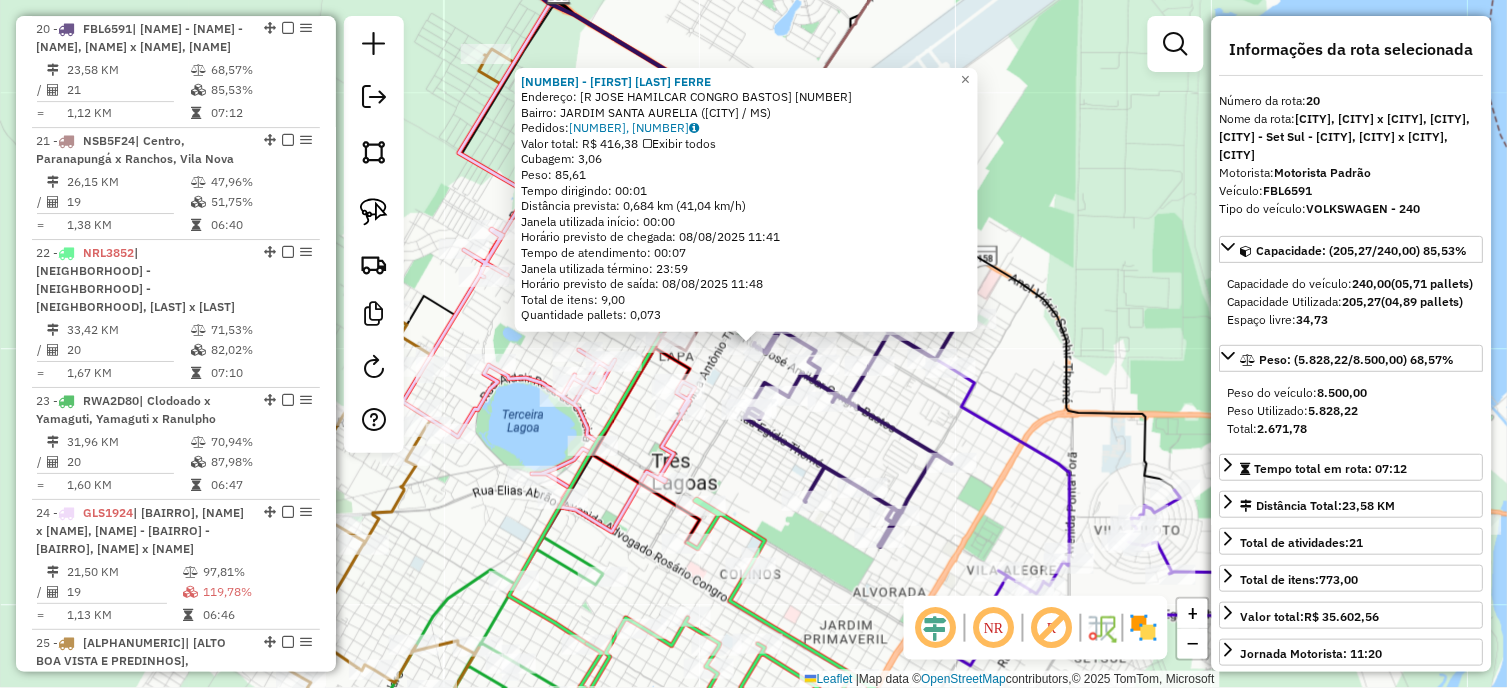 click on "Rota [NUMBER] - Placa [VEHICLE_PLATE]  [NUMBER] - [LAST_NAME] [LAST_NAME] S Rota [NUMBER] - Placa [VEHICLE_PLATE]  [NUMBER] - [LAST_NAME] [LAST_NAME] [LAST_NAME] [NUMBER] - [LAST_NAME] [LAST_NAME] [LAST_NAME]  Endereço: R   JOSE HAMILCAR CONGRO BASTOS   [NUMBER]   Bairro: [NEIGHBORHOOD] (TRES LAGOAS / MS)   Pedidos:  [POSTAL_CODE], [POSTAL_CODE]   Cubagem: [CAPACITY]  Peso: [WEIGHT]  Tempo dirigindo: [TIME]   Distância prevista: [DISTANCE] km ([SPEED] km/h)   Janela utilizada início: [TIME]   Horário previsto de chegada: [DATE] [TIME]   Tempo de atendimento: [TIME]   Janela utilizada término: [TIME]   Horário previsto de saída: [DATE] [TIME]   Total de itens: [QUANTITY]   Quantidade pallets: [QUANTITY]  × Janela de atendimento Grade de atendimento Capacidade Transportadoras Veículos Cliente Pedidos  Rotas Selecione os dias de semana para filtrar as janelas de atendimento  Seg   Ter   Qua   Qui   Sex   Sáb   Dom  Informe o período da janela de atendimento: De: Até:  Filtrar exatamente a janela do cliente  Considerar janela de atendimento padrão   Seg   Ter  De:" 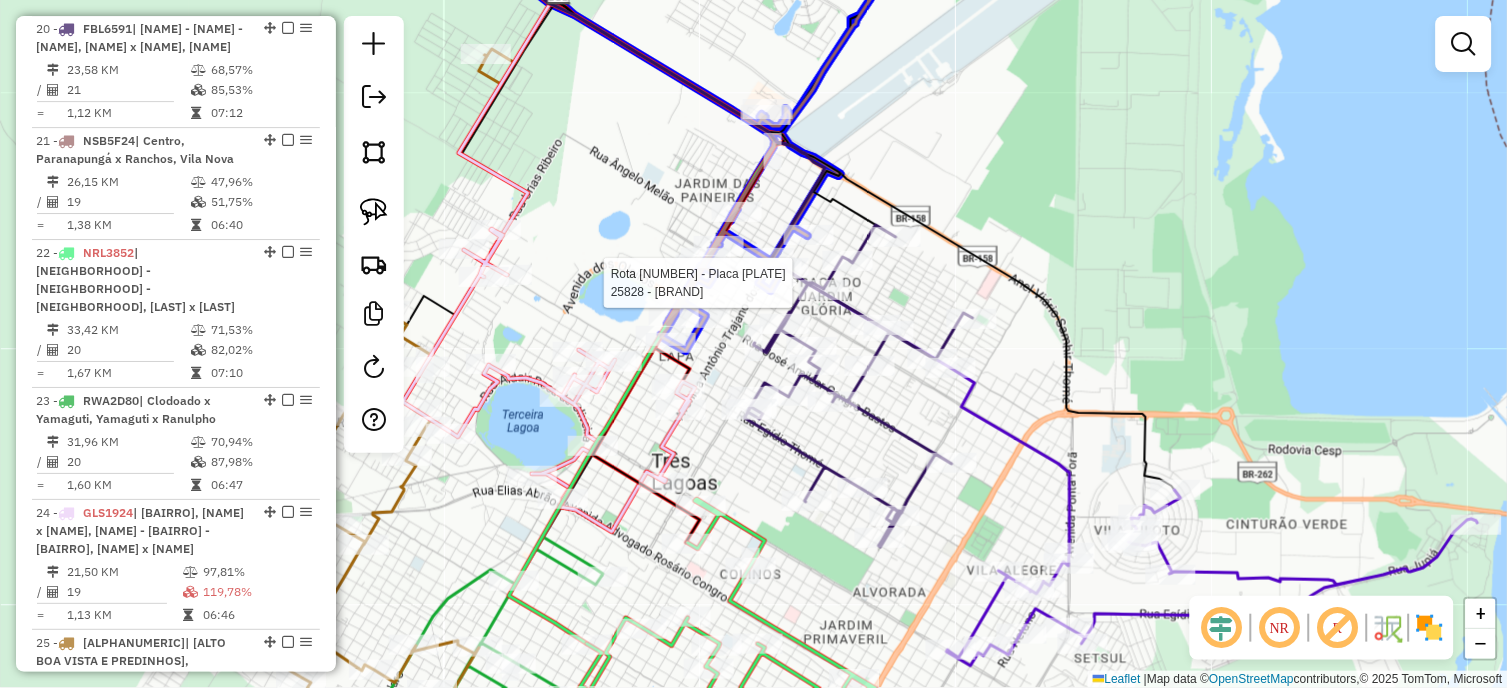 click 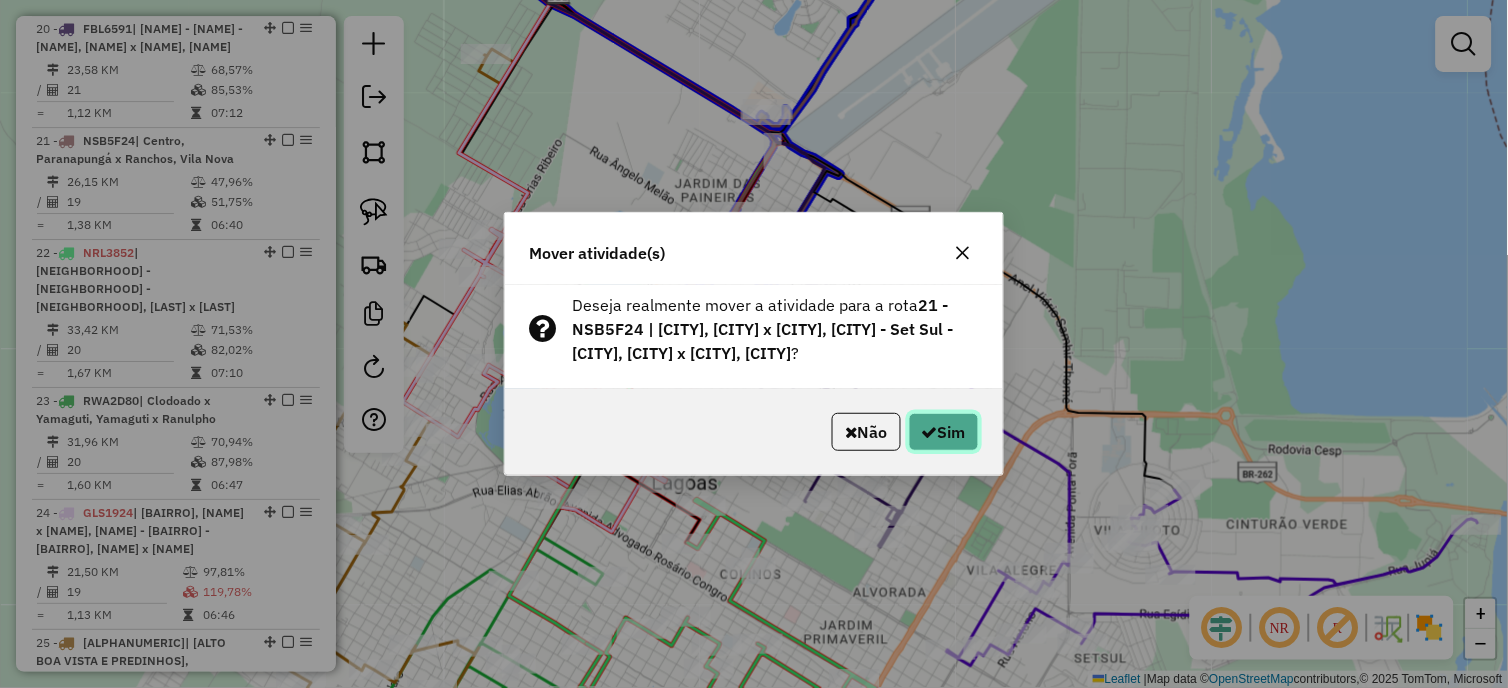click on "Sim" 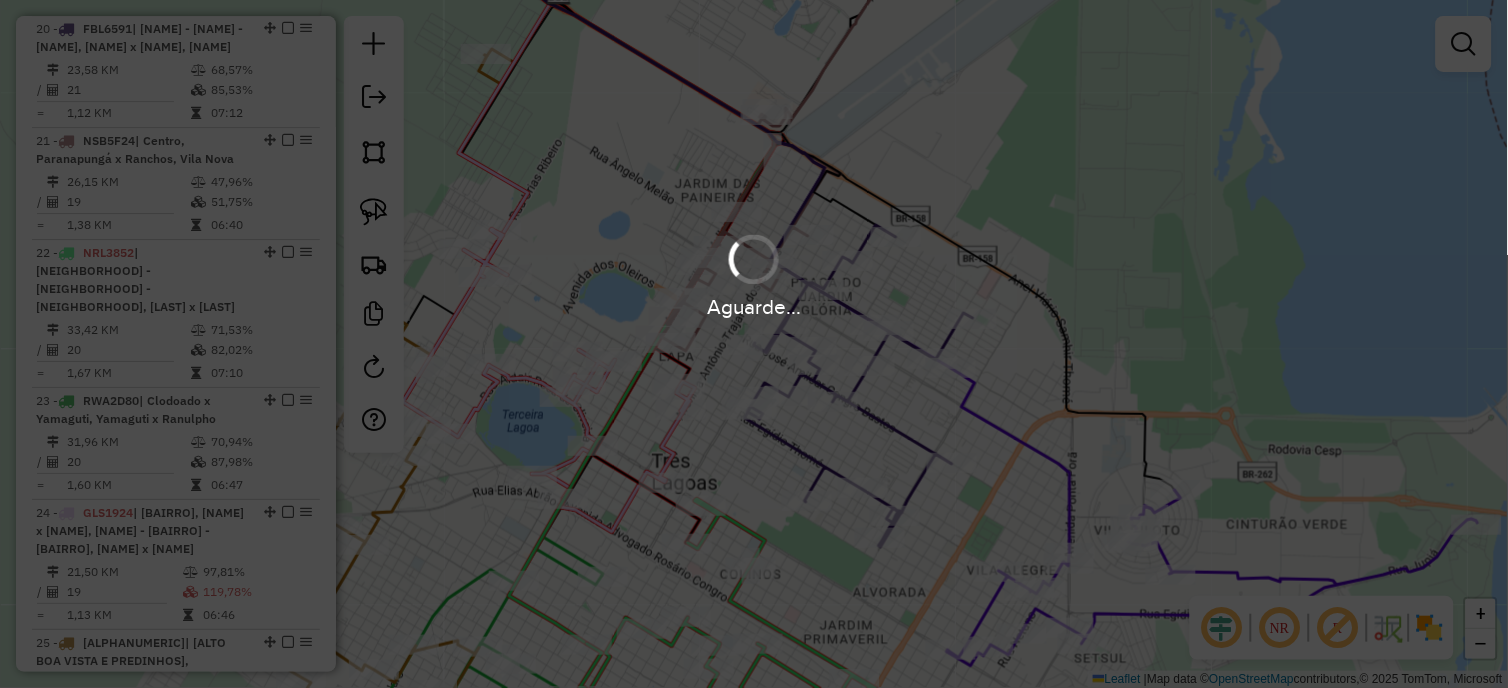 click on "Aguarde..." at bounding box center (754, 344) 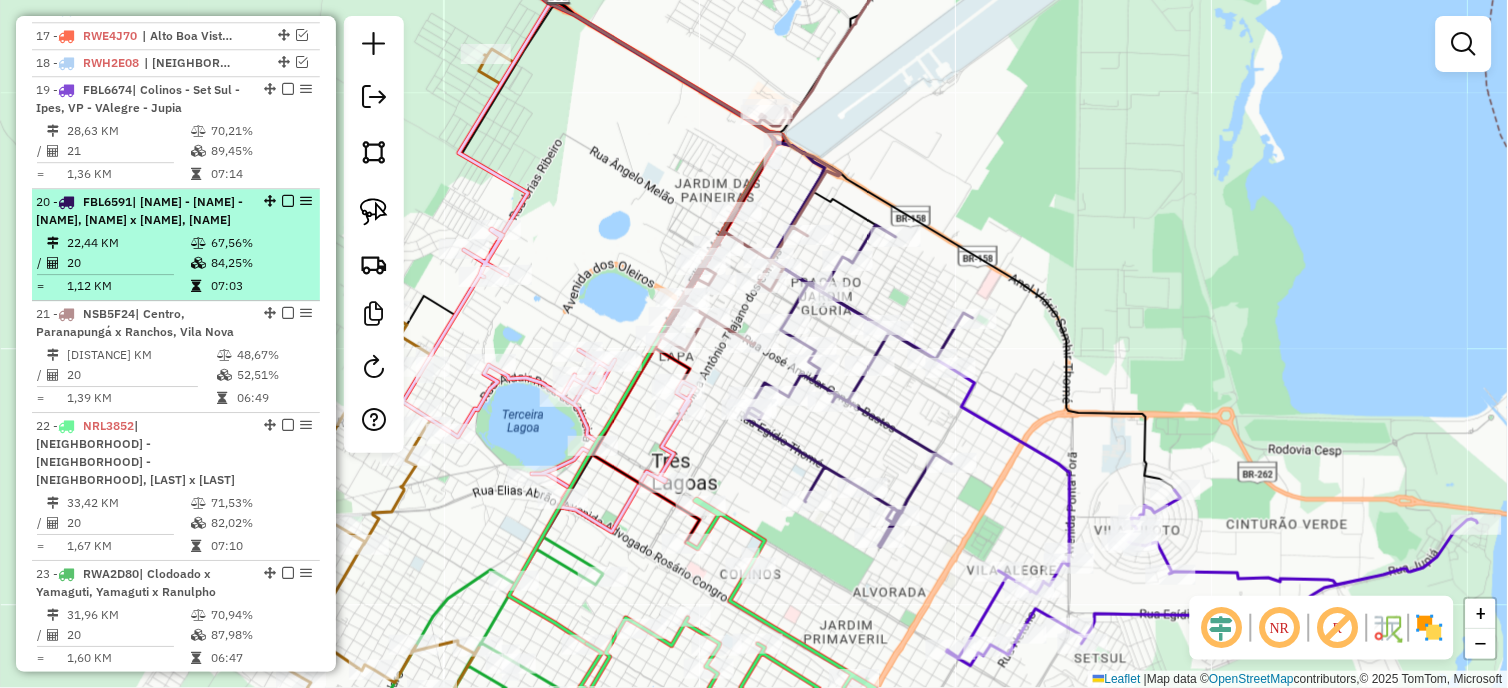 scroll, scrollTop: 1304, scrollLeft: 0, axis: vertical 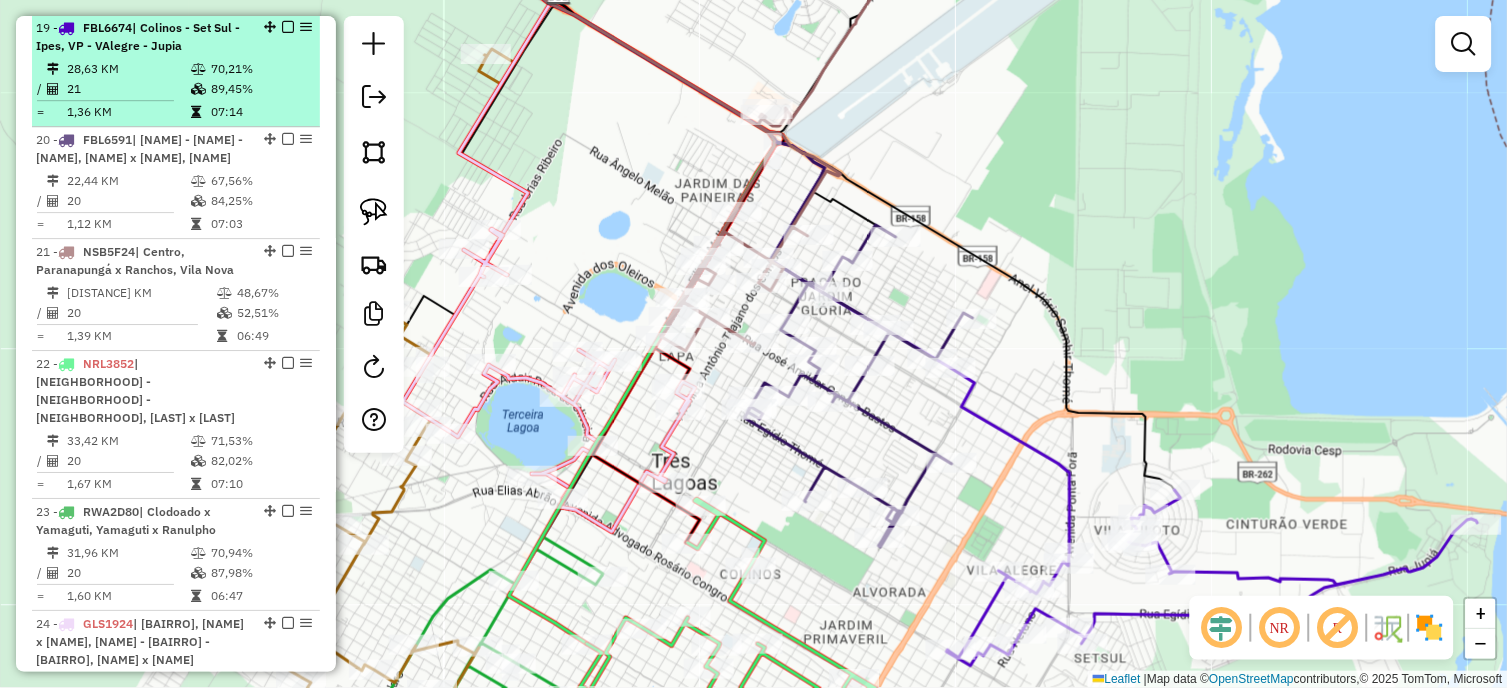 click on "21" at bounding box center [128, 89] 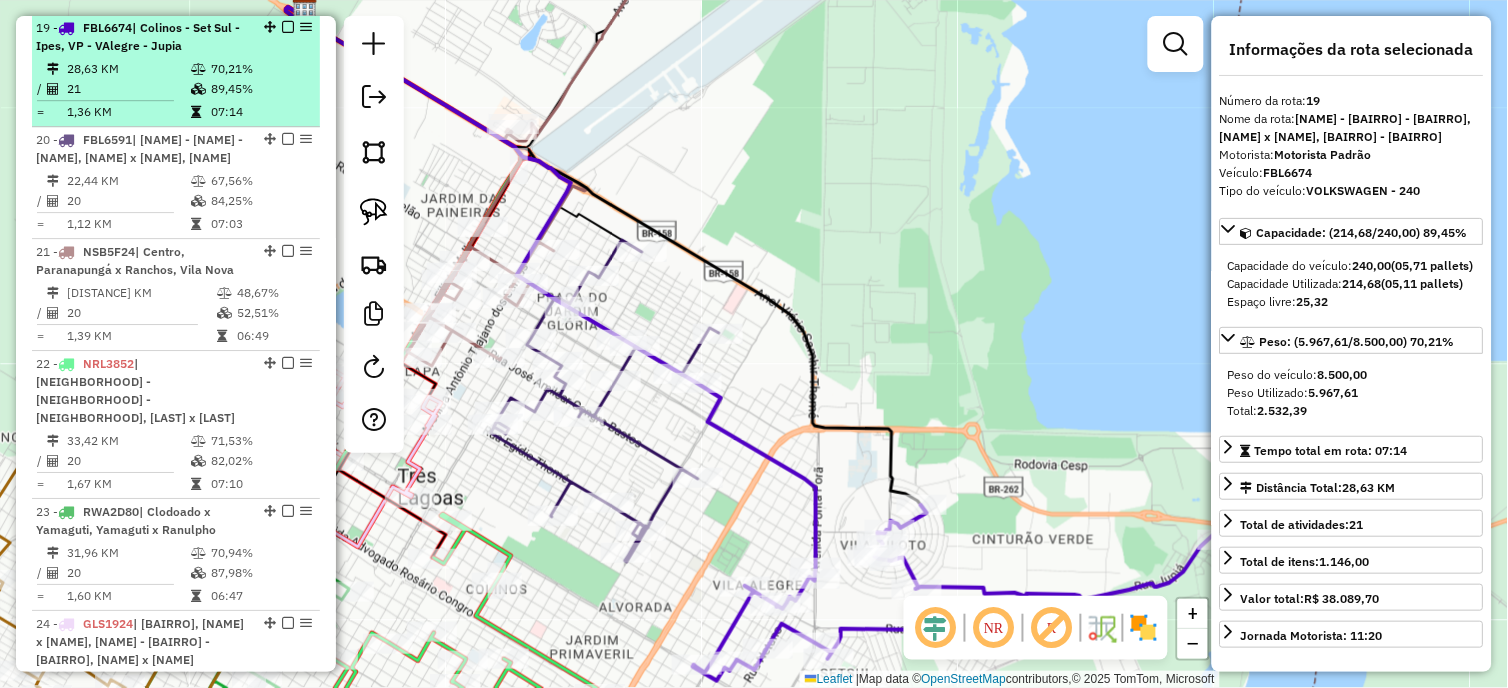 click at bounding box center [288, 27] 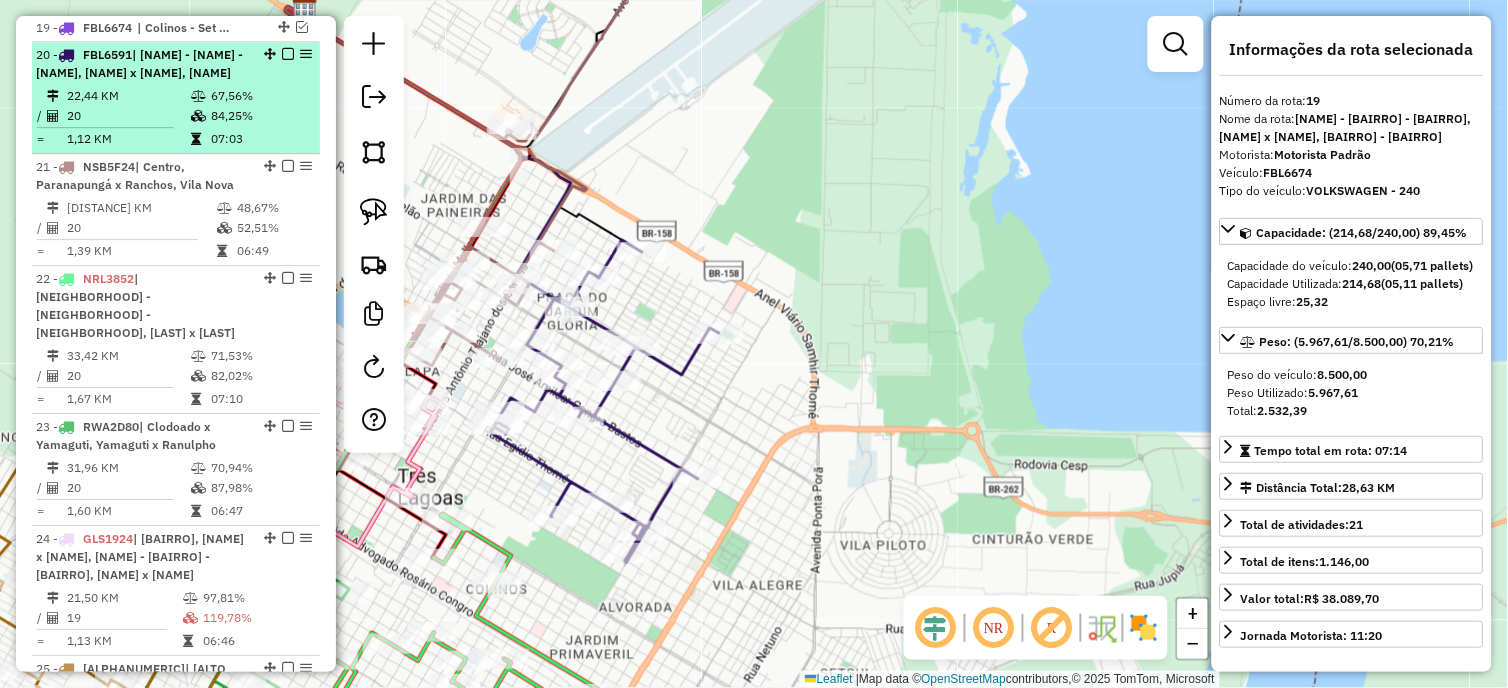 click on "84,25%" at bounding box center [260, 116] 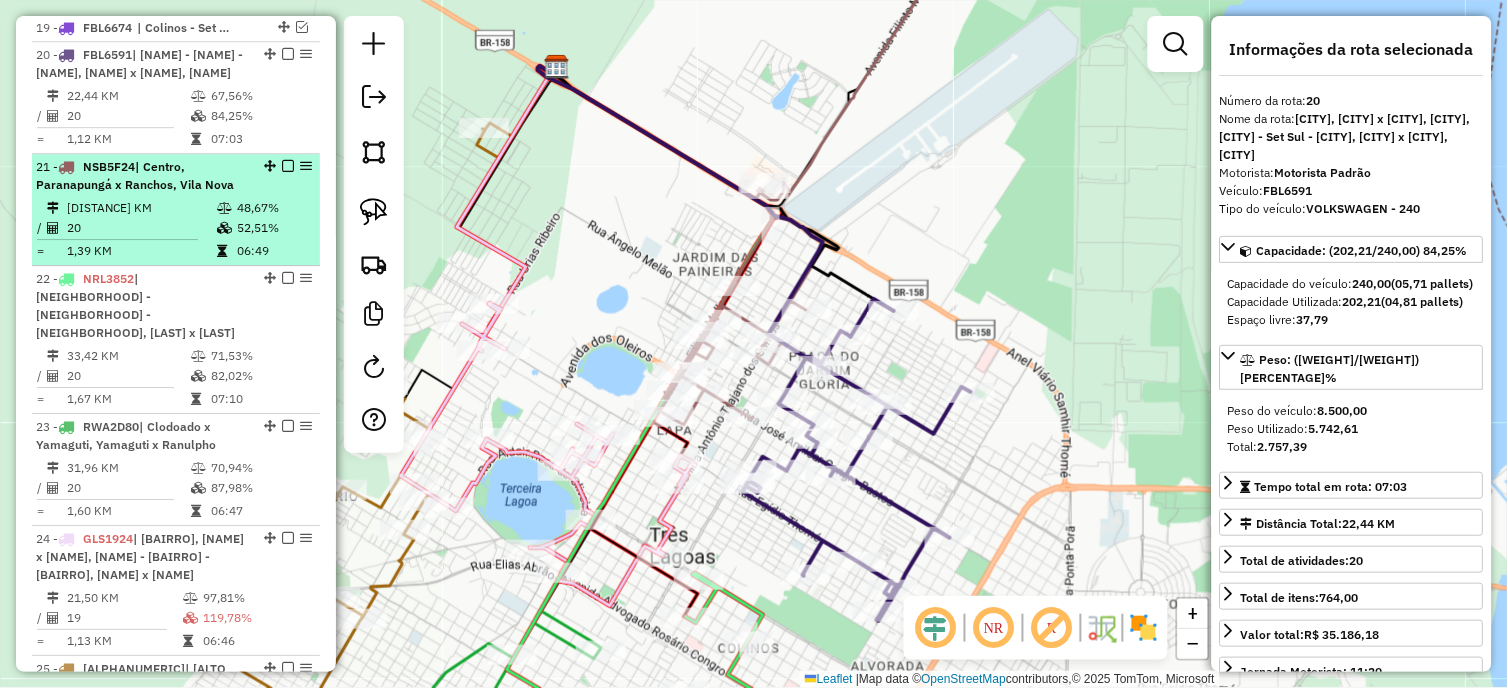 click on "48,67%" at bounding box center [274, 208] 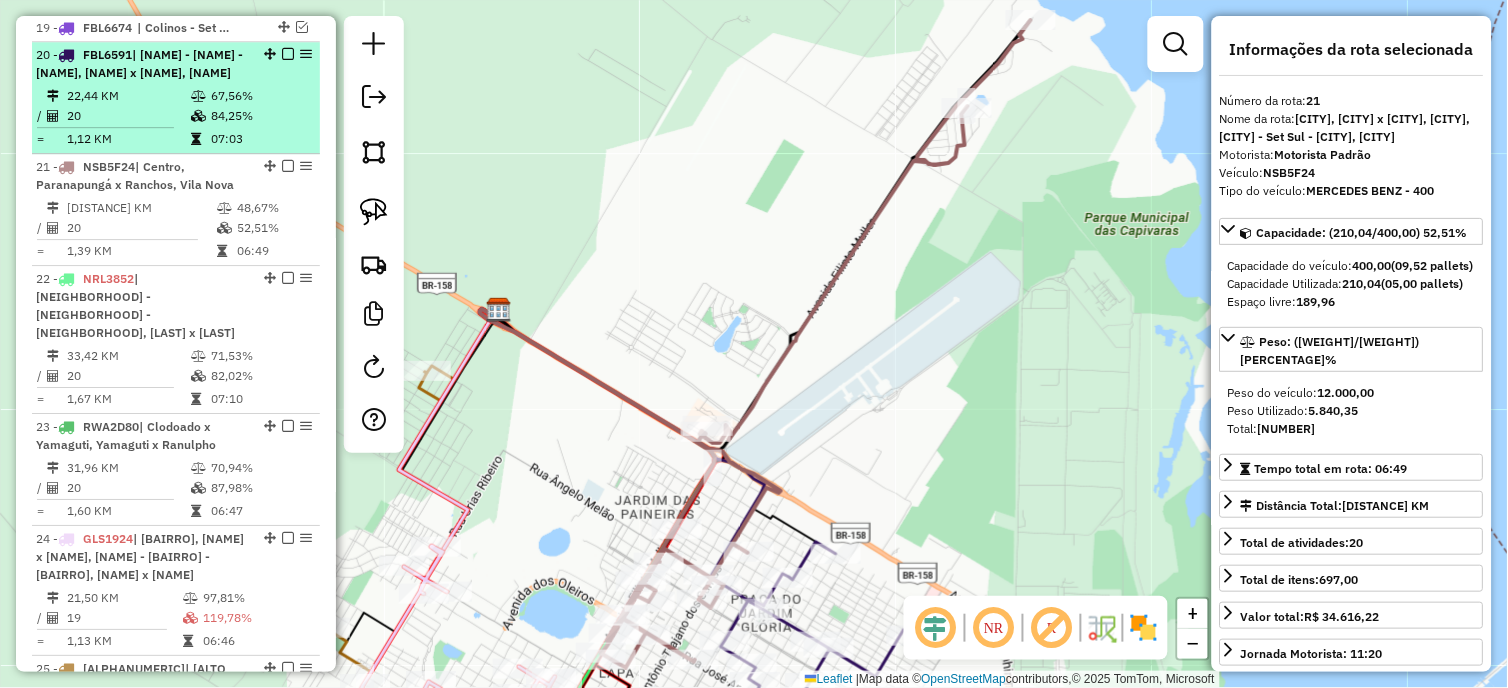 click at bounding box center [288, 54] 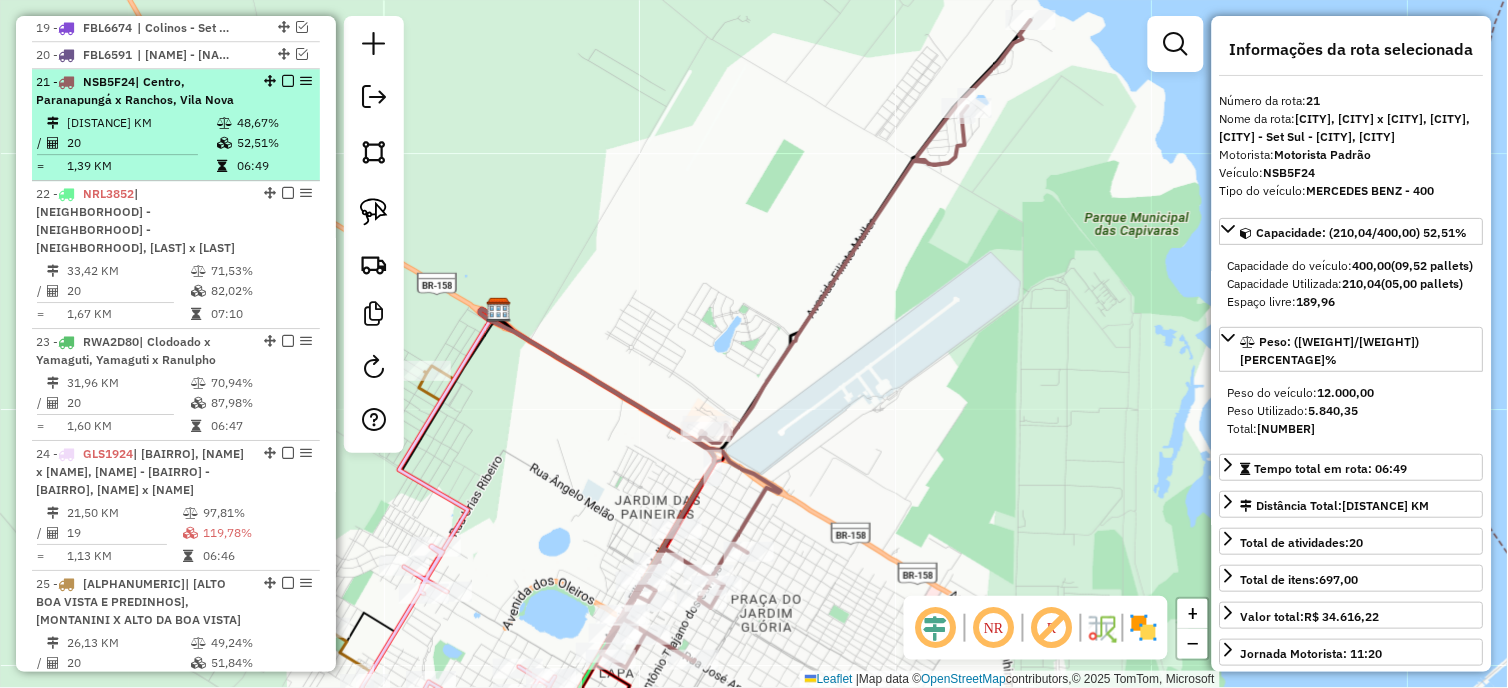 click on "48,67%" at bounding box center [274, 123] 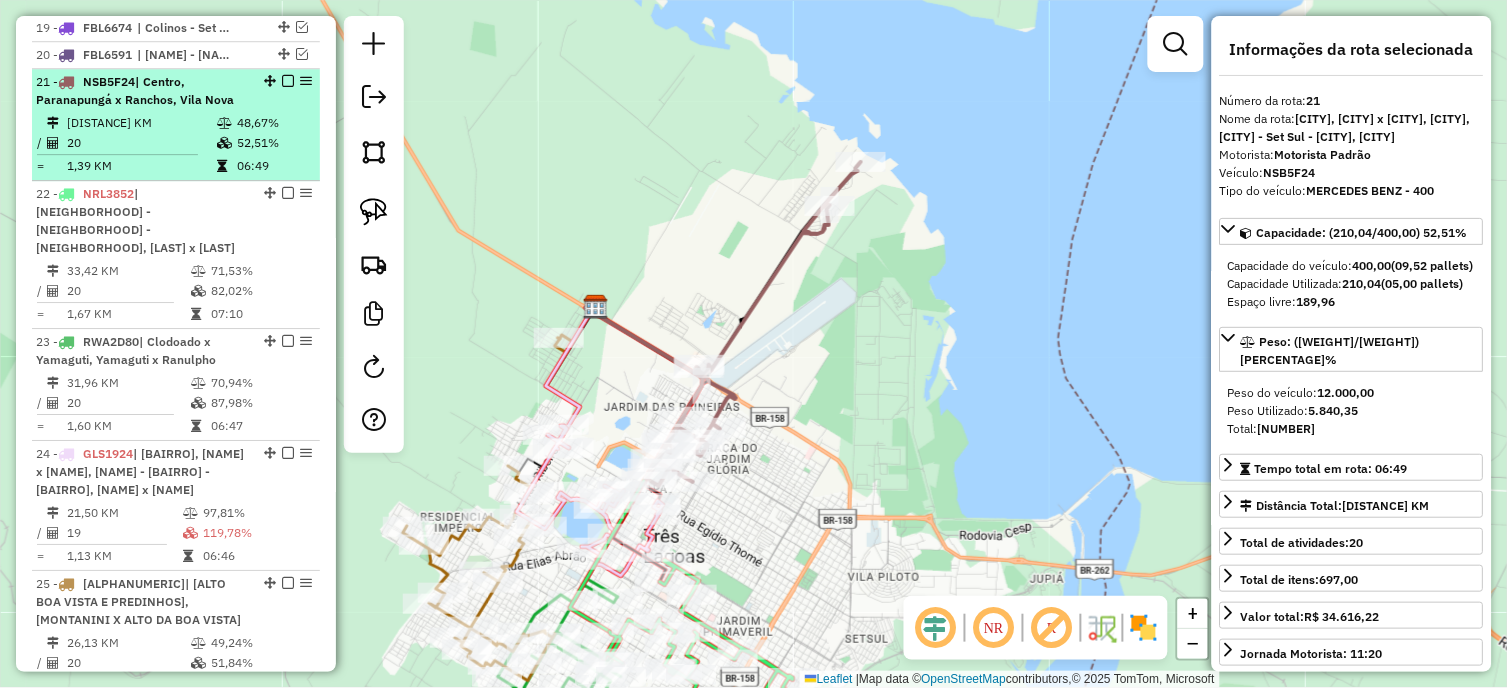 click at bounding box center (288, 81) 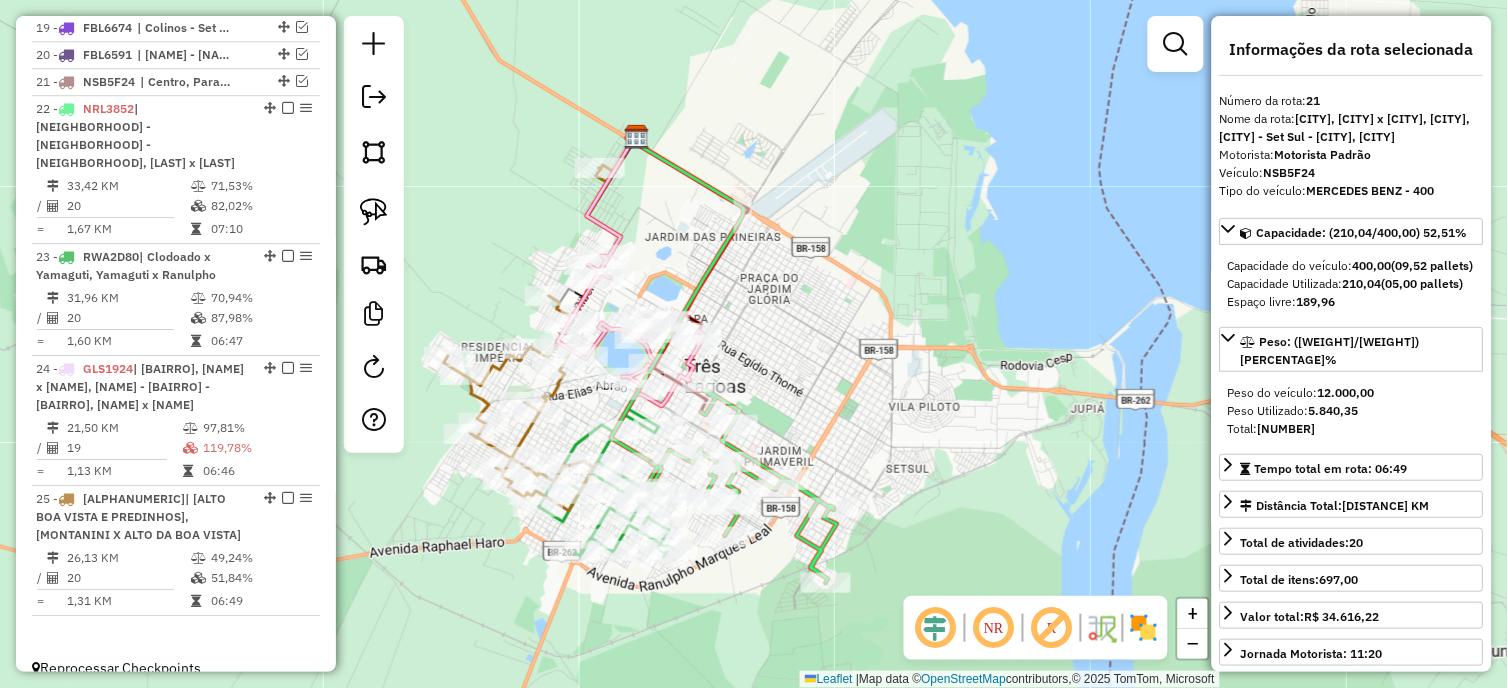 drag, startPoint x: 772, startPoint y: 321, endPoint x: 805, endPoint y: 148, distance: 176.11928 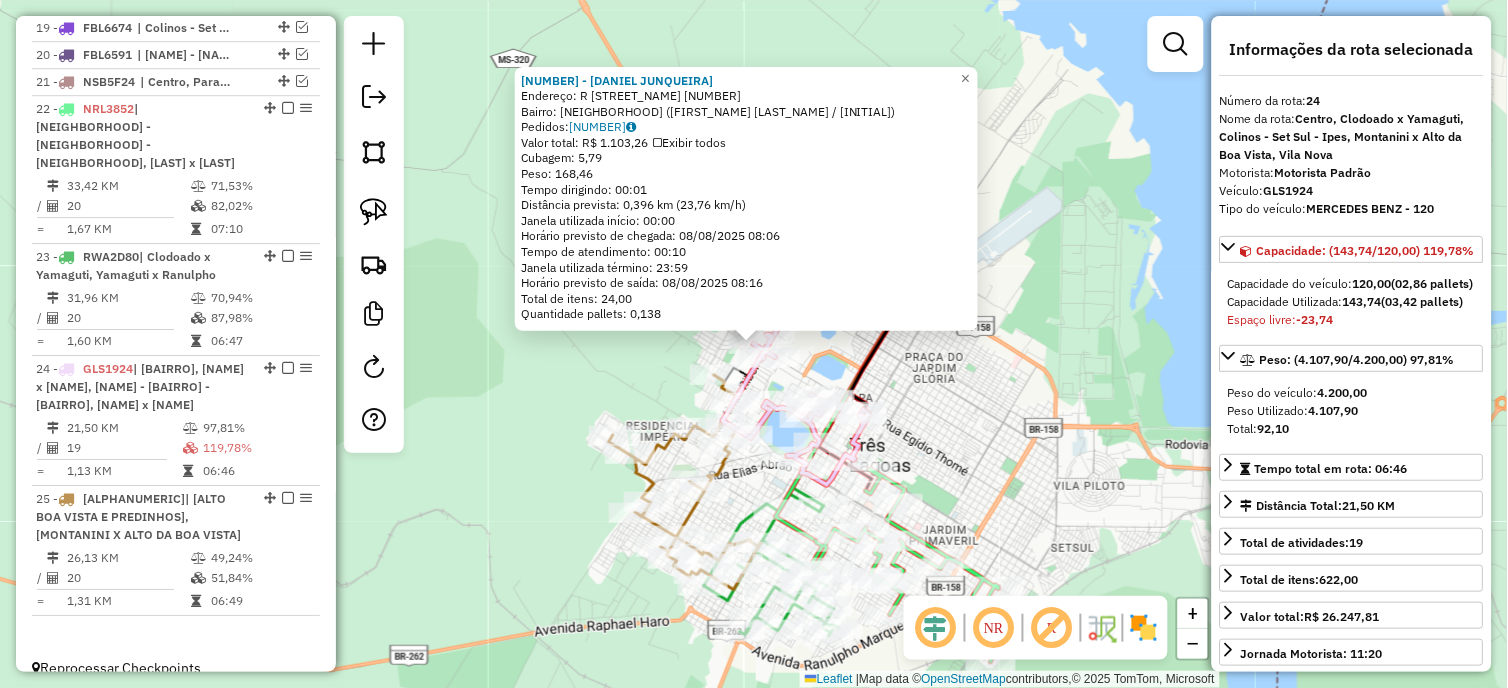 scroll, scrollTop: 1308, scrollLeft: 0, axis: vertical 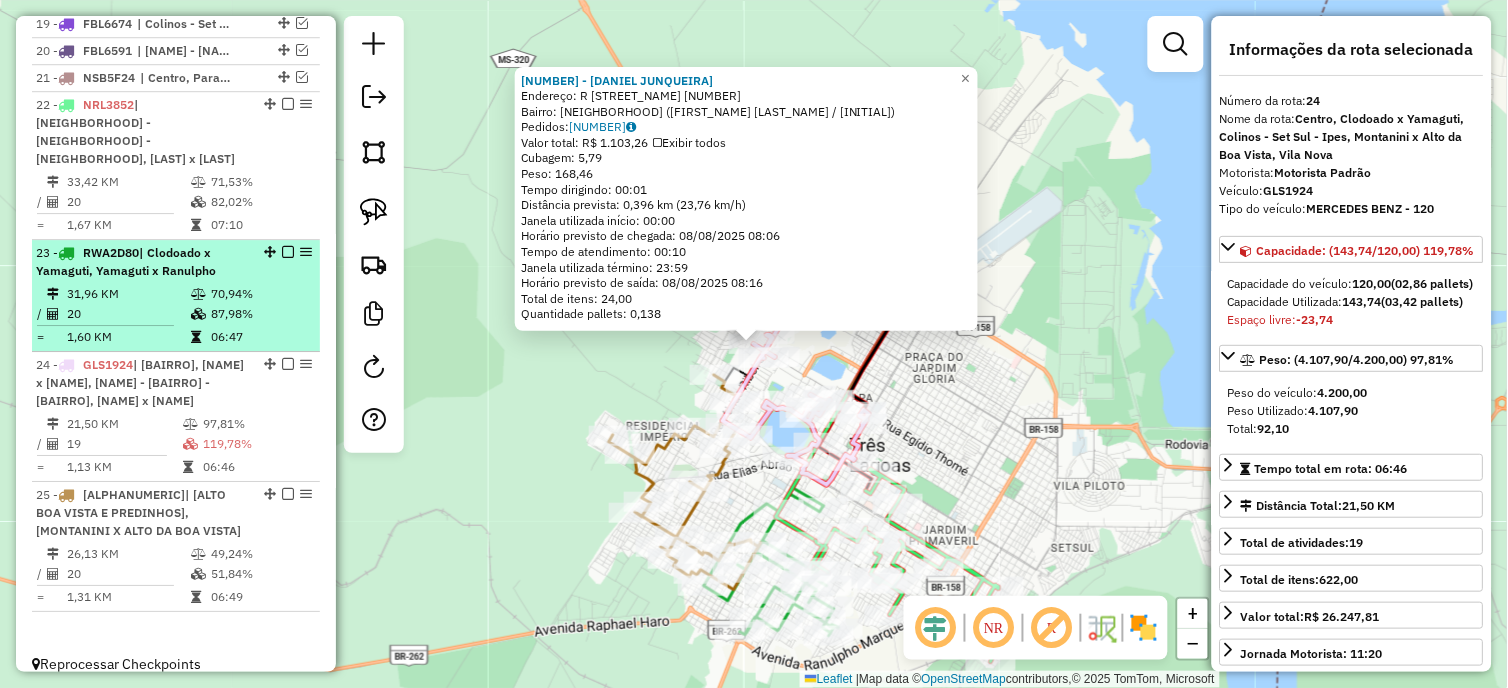 click on "70,94%" at bounding box center [260, 294] 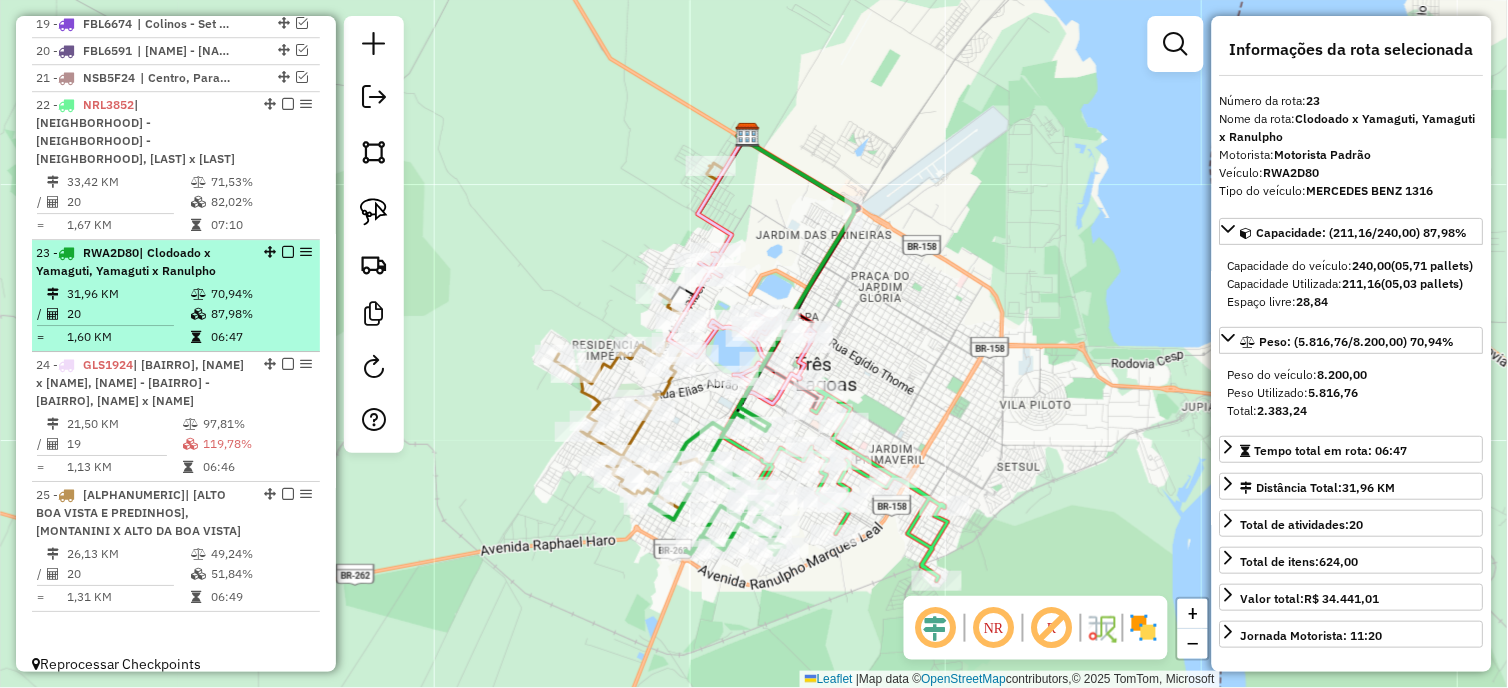 click at bounding box center [288, 252] 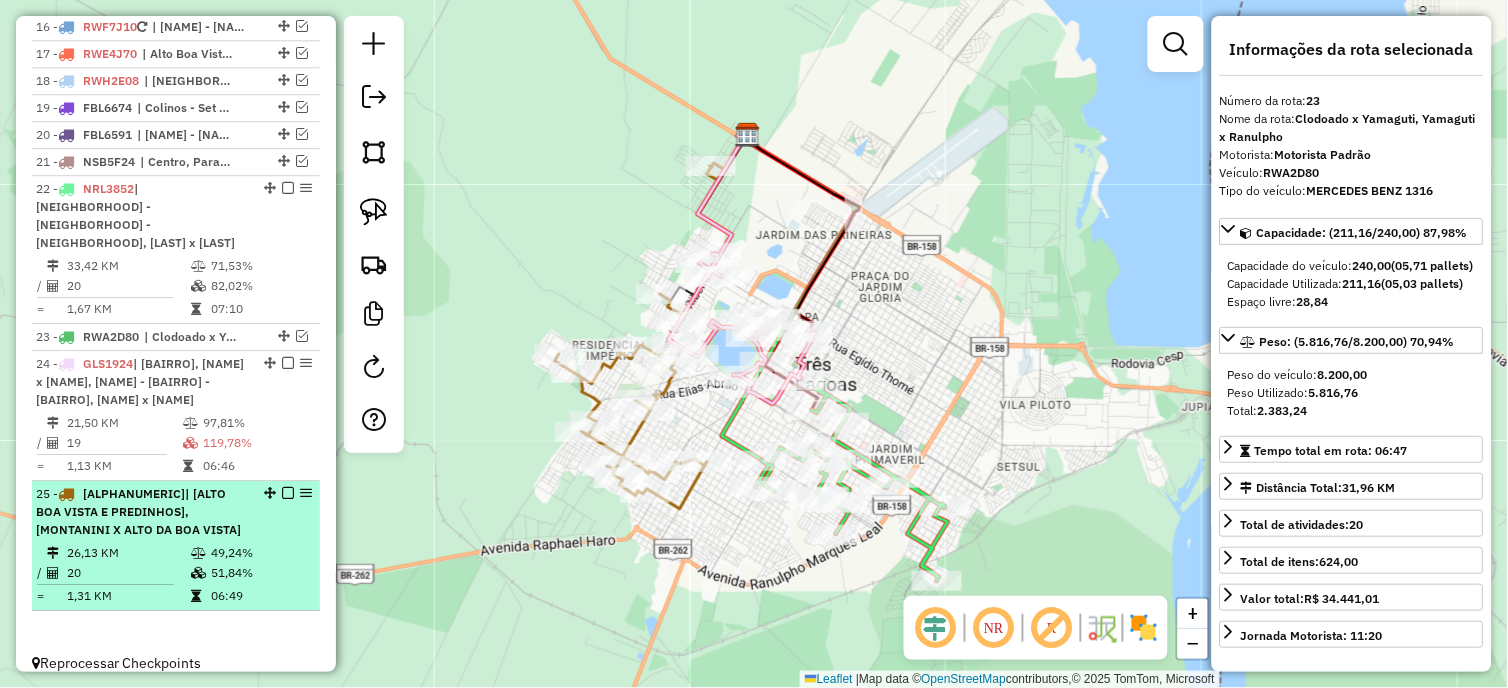 click on "49,24%" at bounding box center [260, 553] 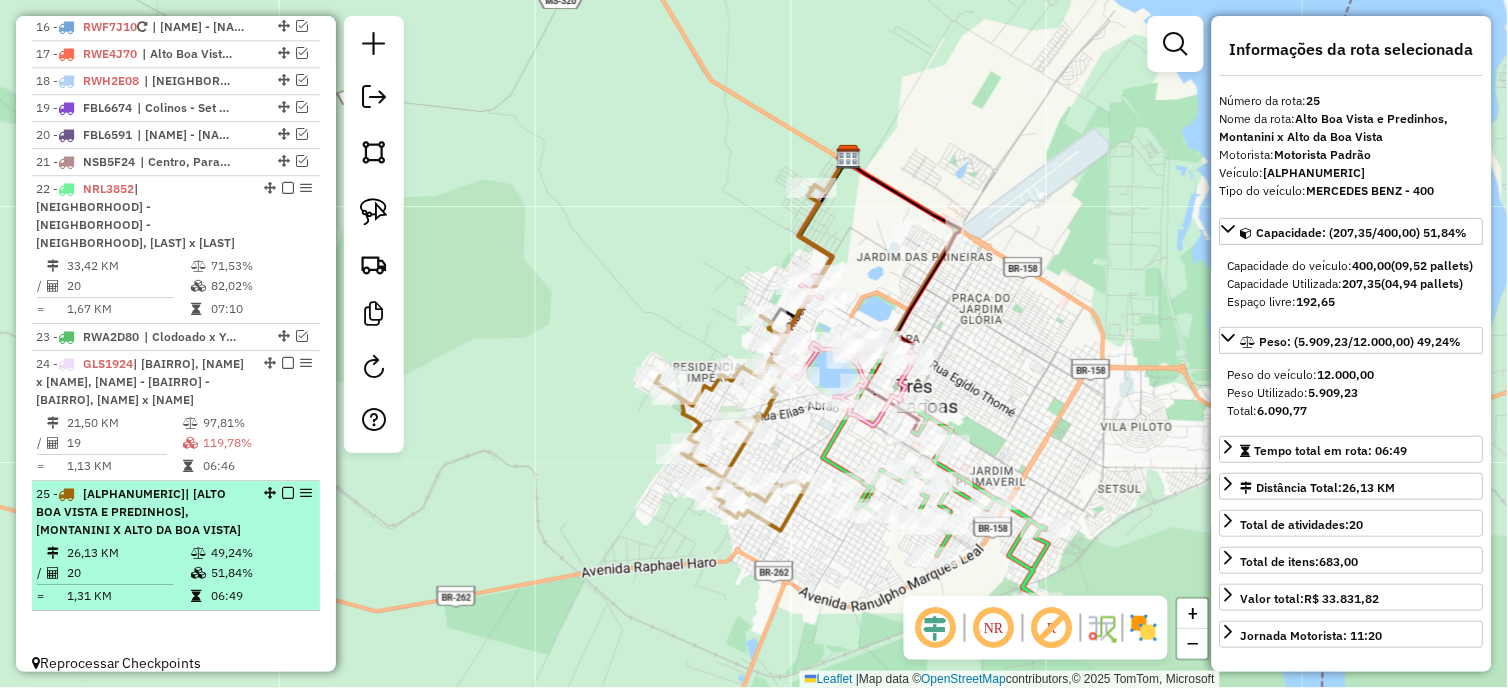 click at bounding box center (288, 493) 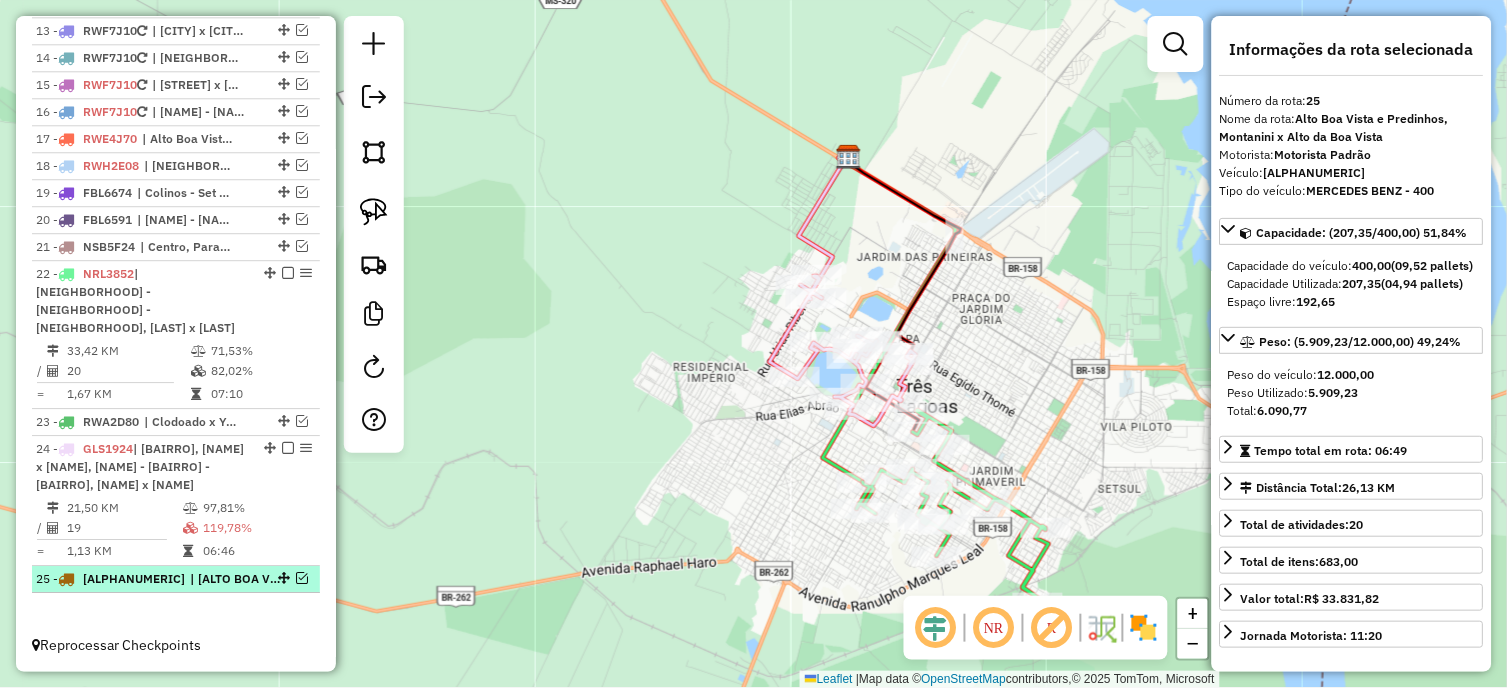 scroll, scrollTop: 1121, scrollLeft: 0, axis: vertical 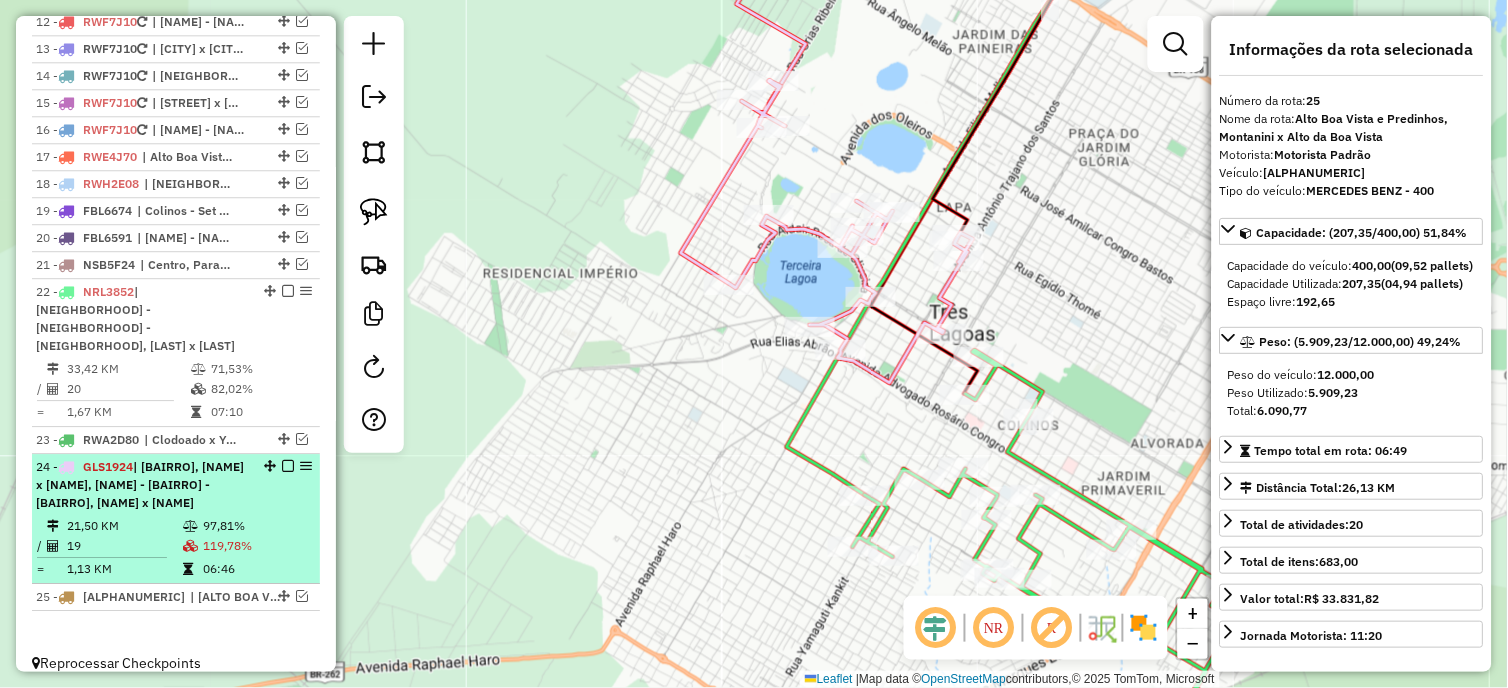 click on "24 -       GLS1924   | [CITY], [CITY] x [CITY], [CITY], [CITY] - Set Sul - [CITY], [CITY] x [CITY], [CITY], [CITY] x [CITY], [CITY]" at bounding box center (176, 485) 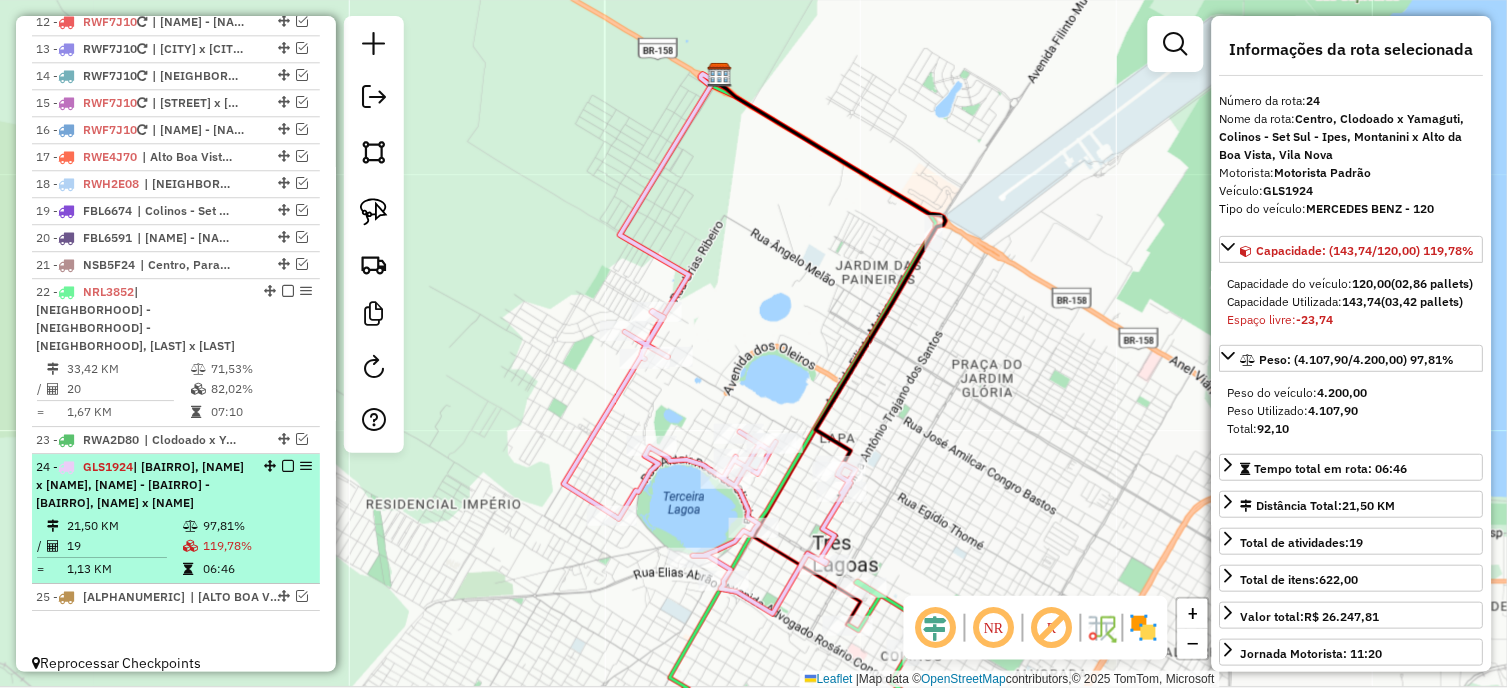 click at bounding box center (288, 466) 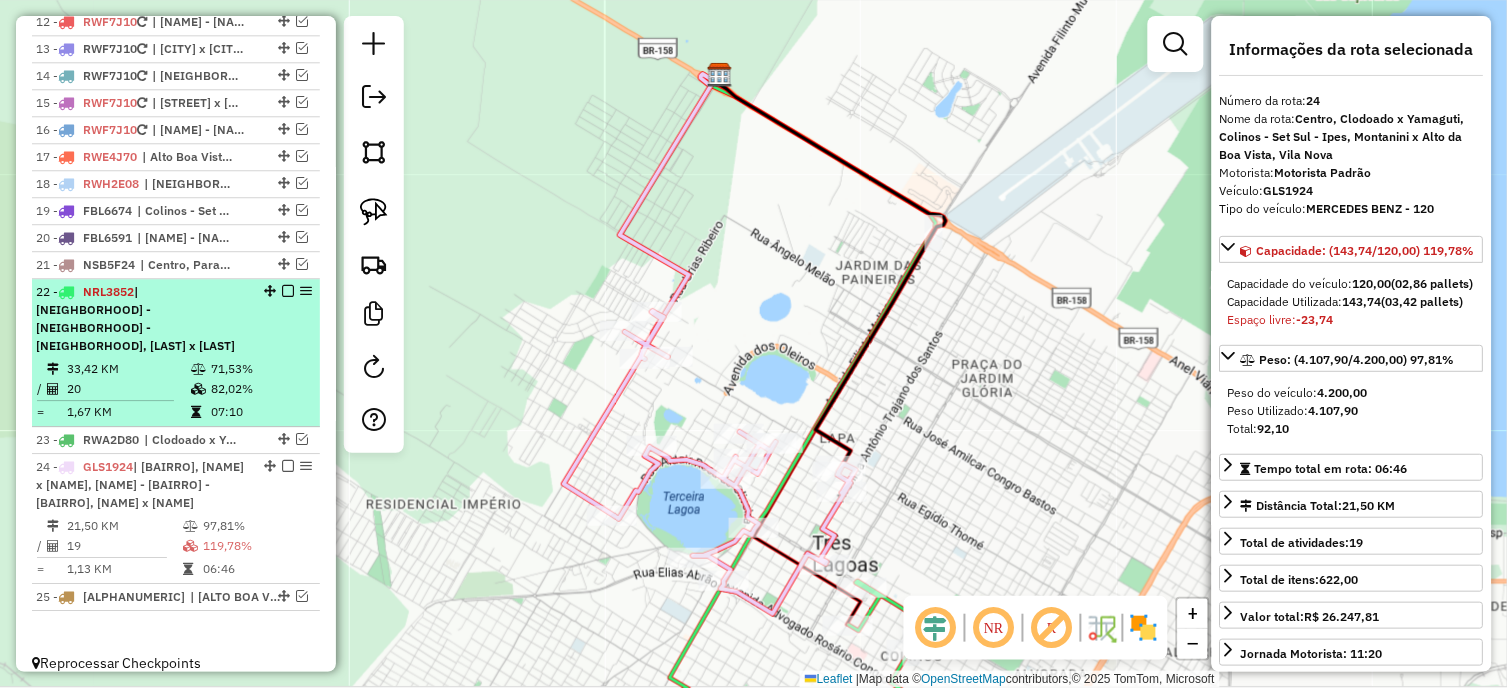 scroll, scrollTop: 1000, scrollLeft: 0, axis: vertical 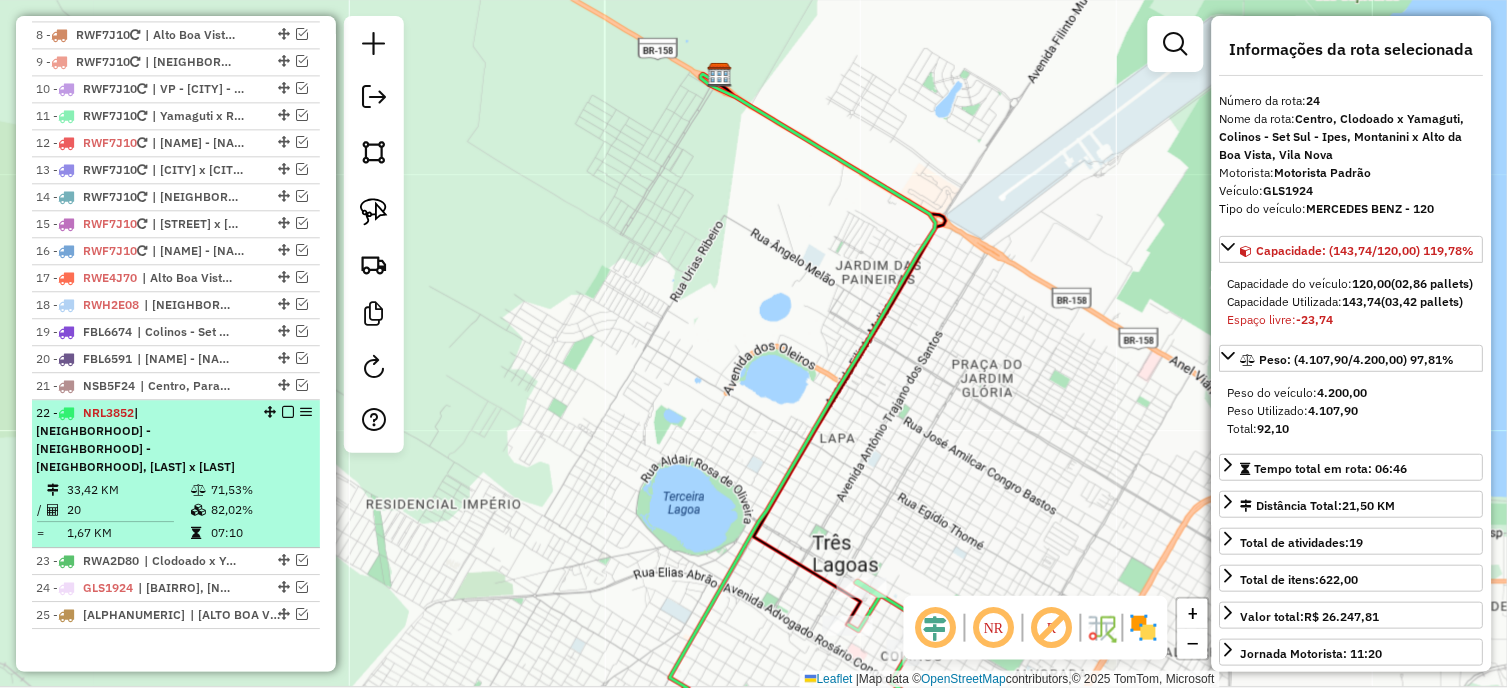 click on "22 -       NRL3852   | Colinos - Set Sul - Ipes, Yamaguti x Ranulpho" at bounding box center [142, 440] 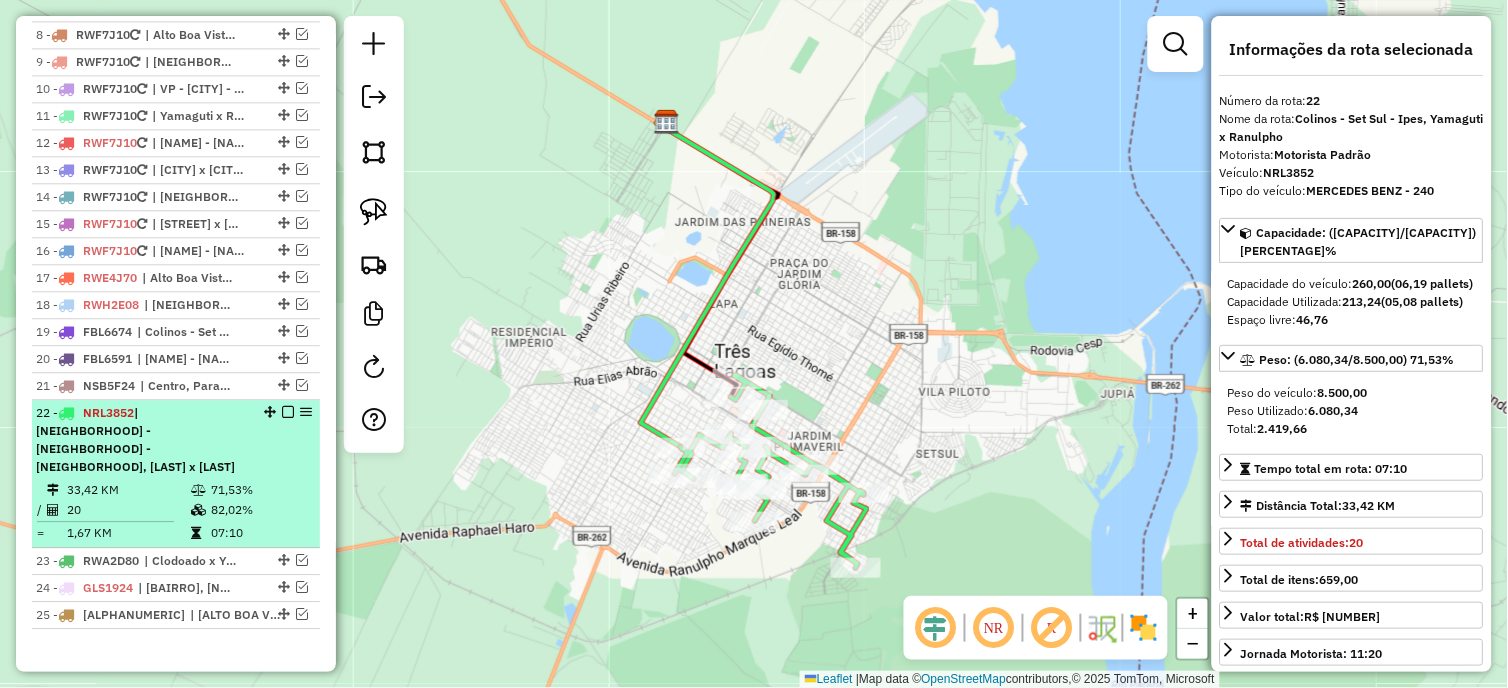 click at bounding box center (288, 412) 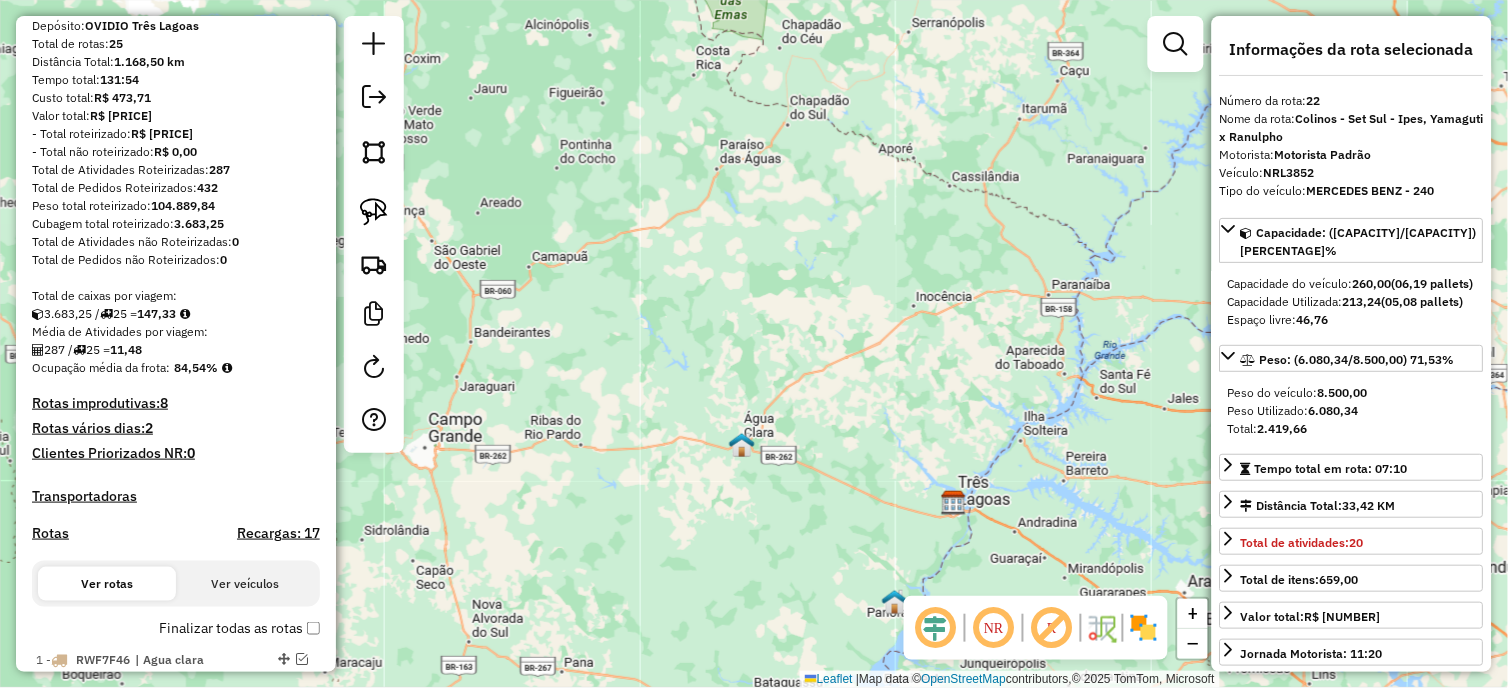 scroll, scrollTop: 0, scrollLeft: 0, axis: both 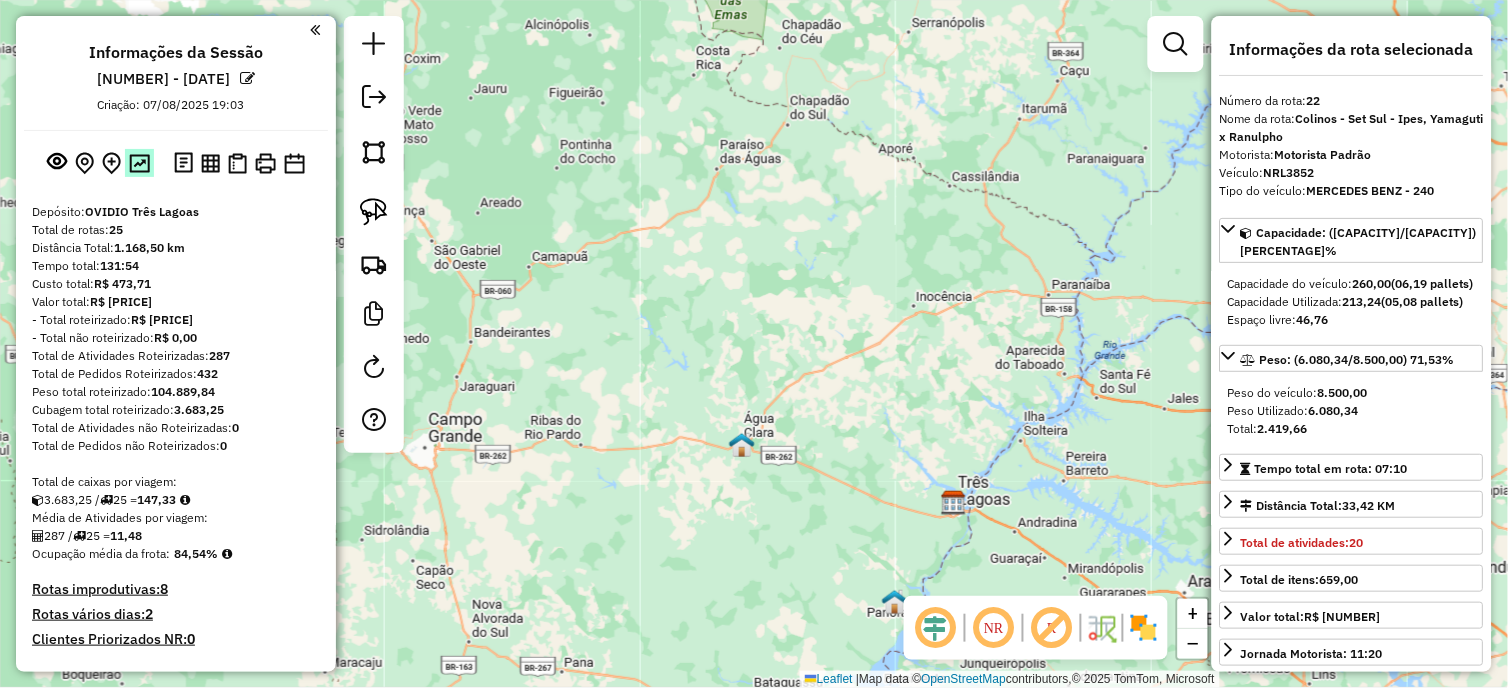click at bounding box center [139, 163] 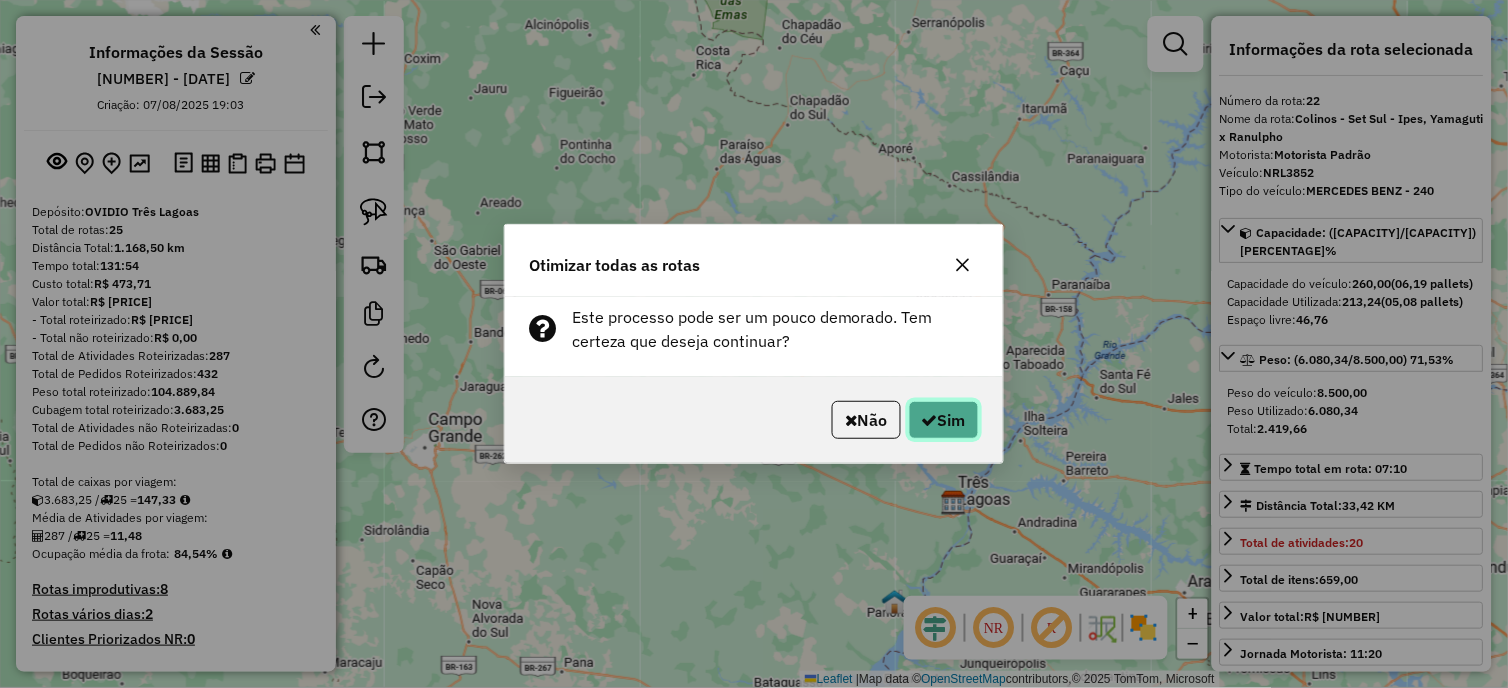 click on "Sim" 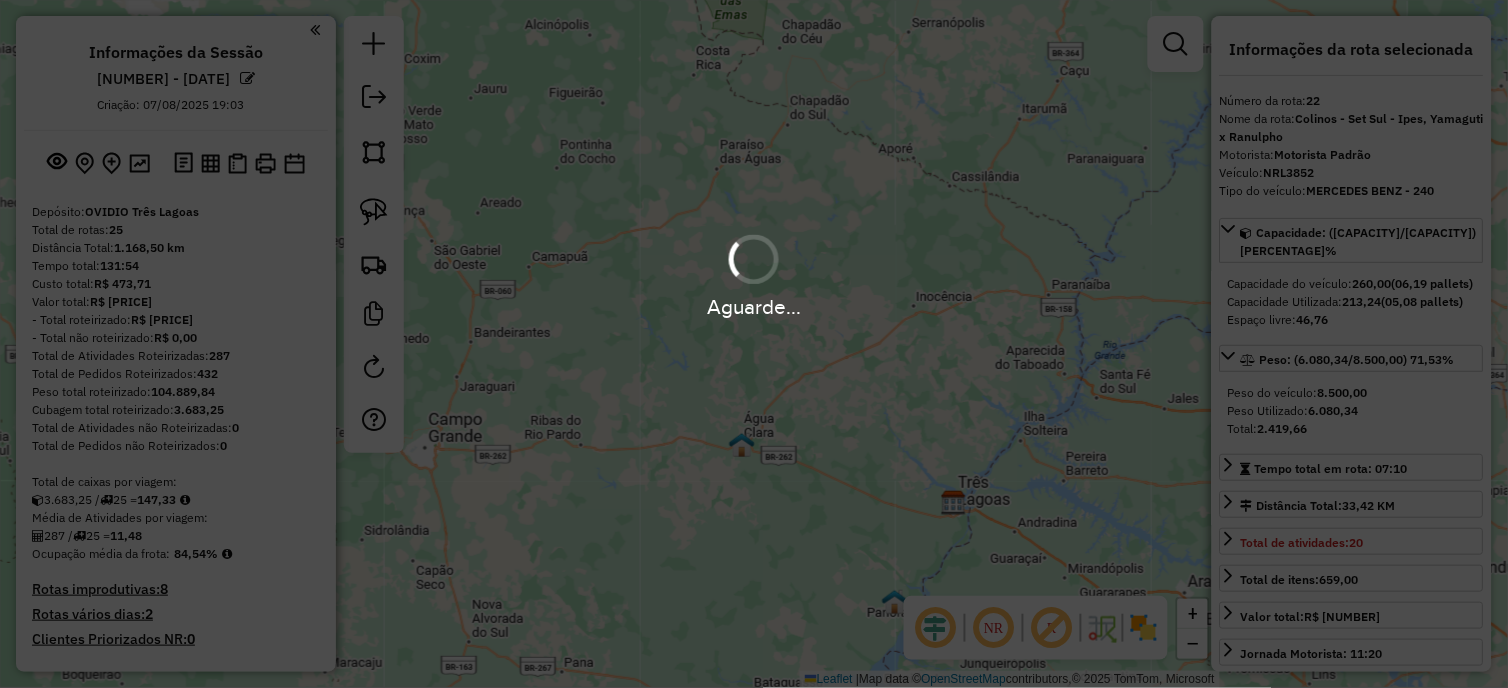 click on "Aguarde..." at bounding box center (754, 344) 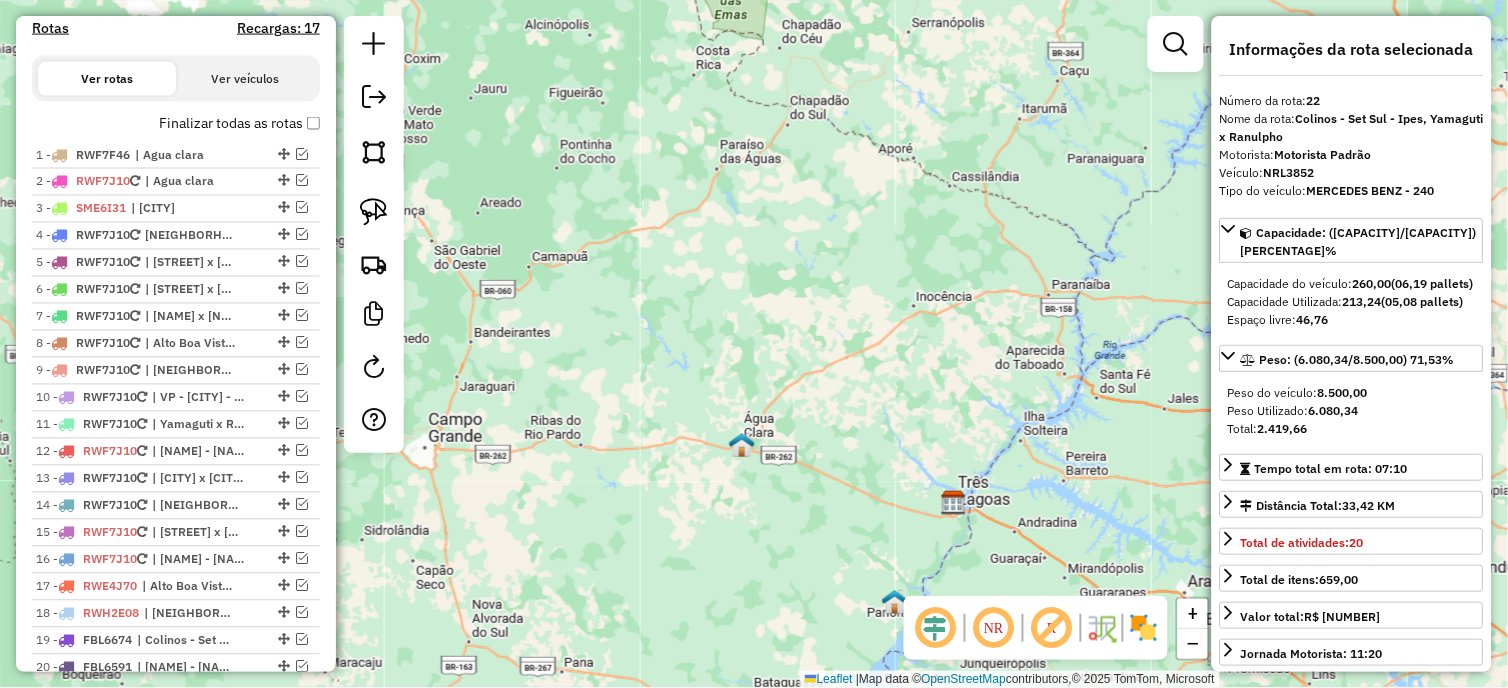 scroll, scrollTop: 915, scrollLeft: 0, axis: vertical 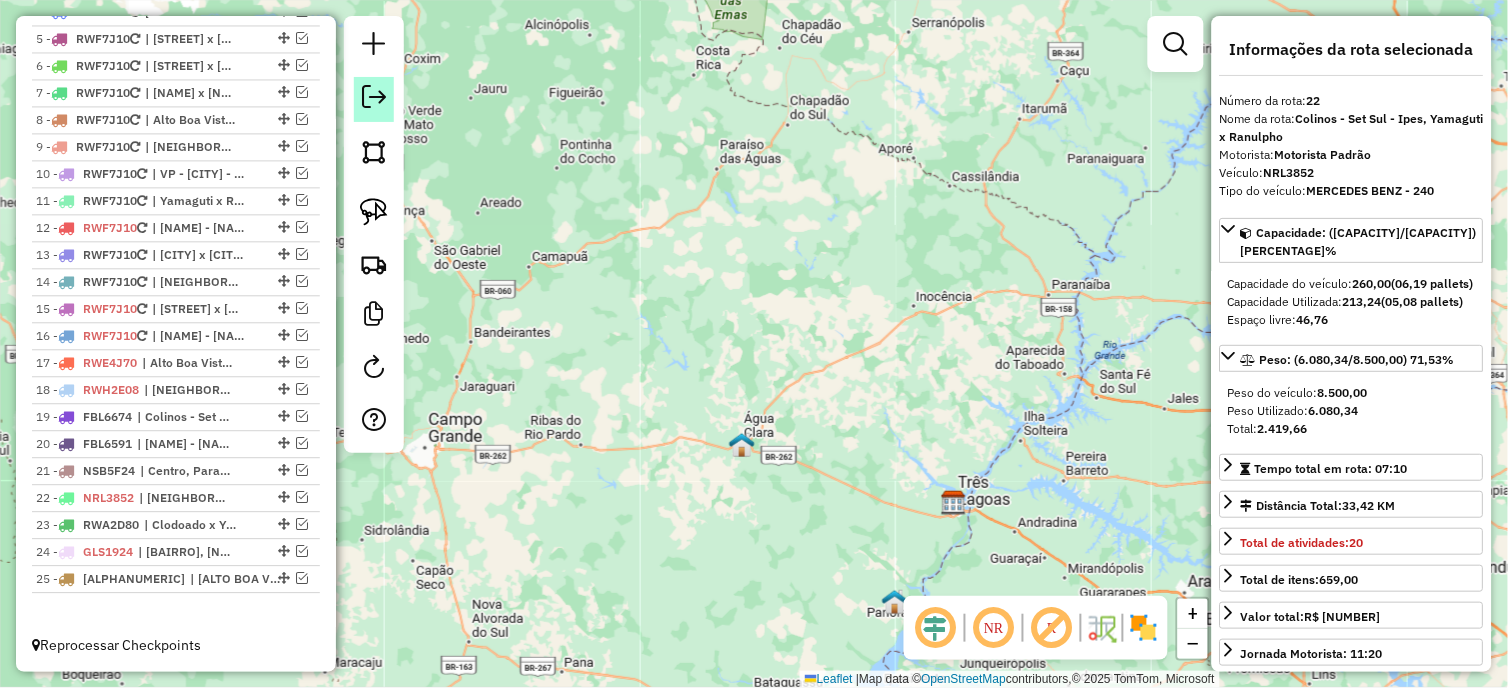 click 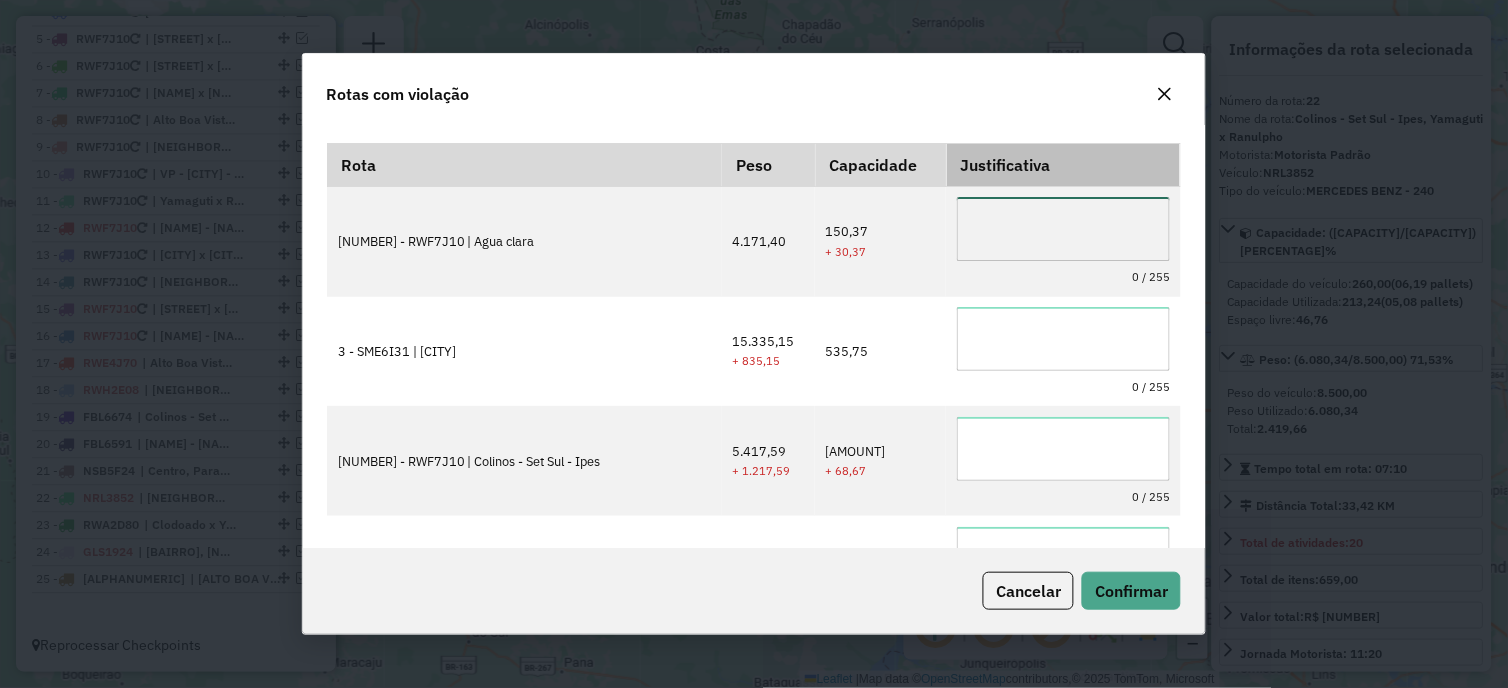 scroll, scrollTop: 0, scrollLeft: 0, axis: both 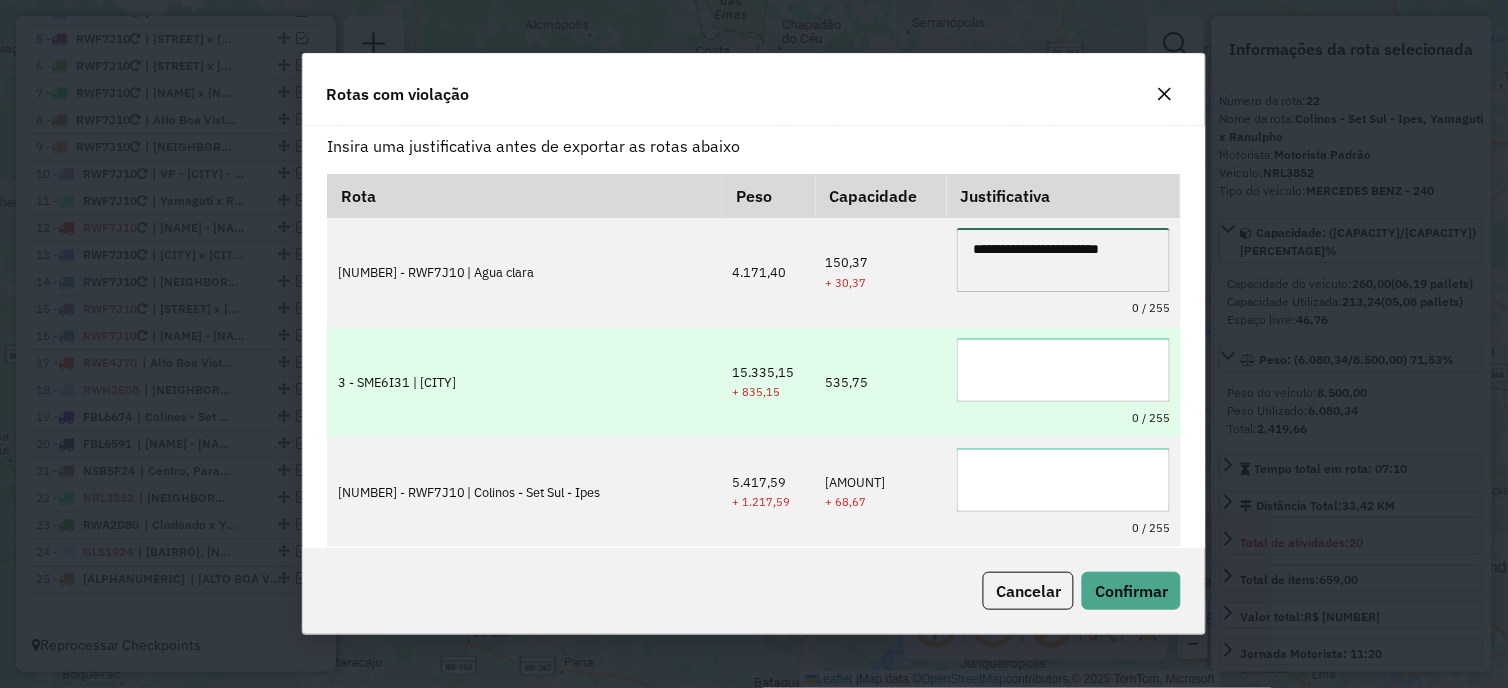type on "**********" 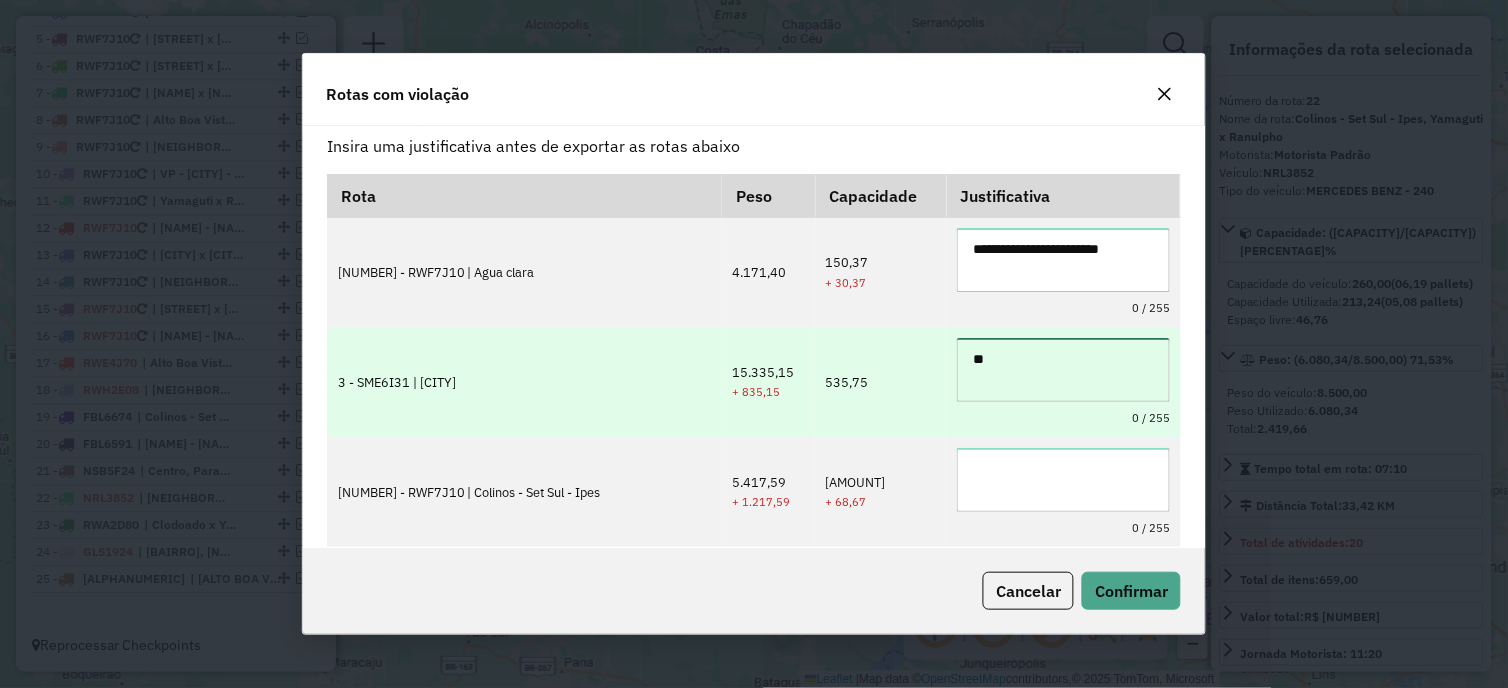 click on "**" at bounding box center (1063, 370) 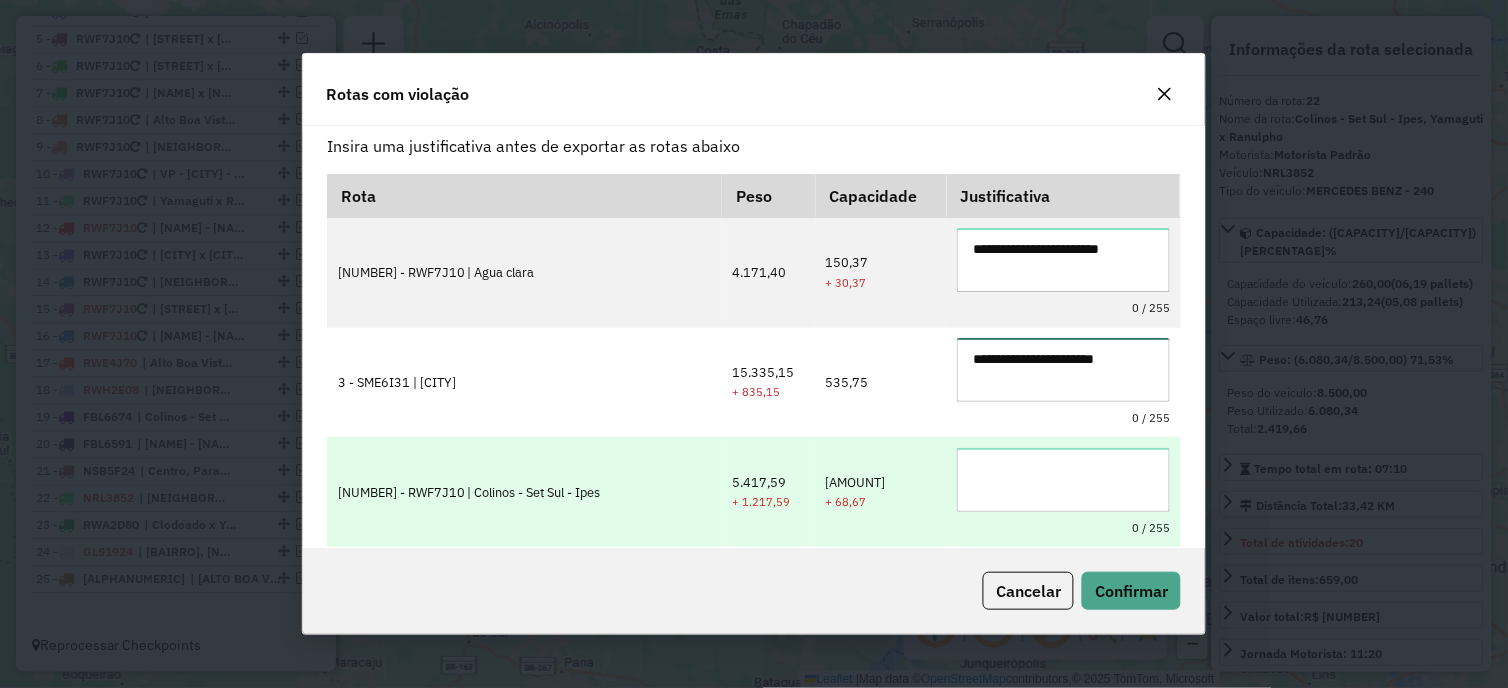 type on "**********" 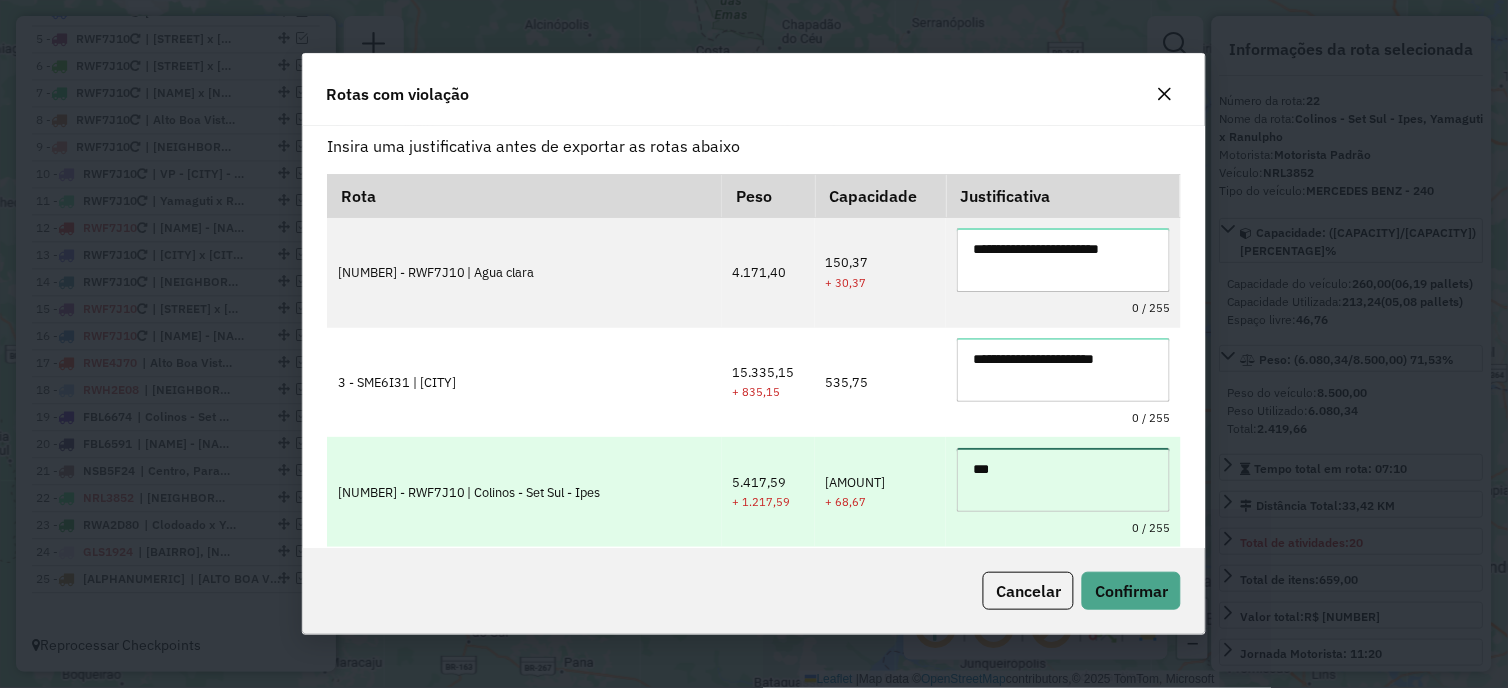 click on "***" at bounding box center (1063, 480) 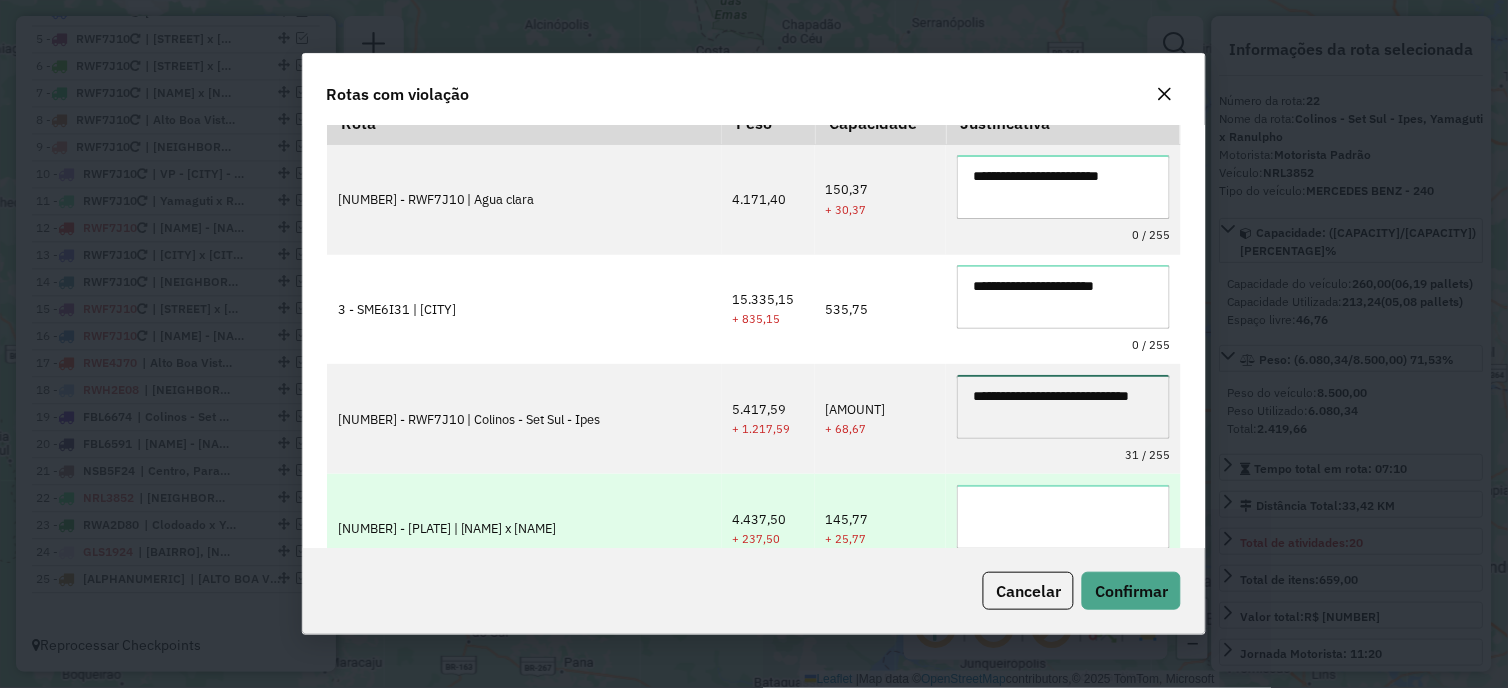 scroll, scrollTop: 111, scrollLeft: 0, axis: vertical 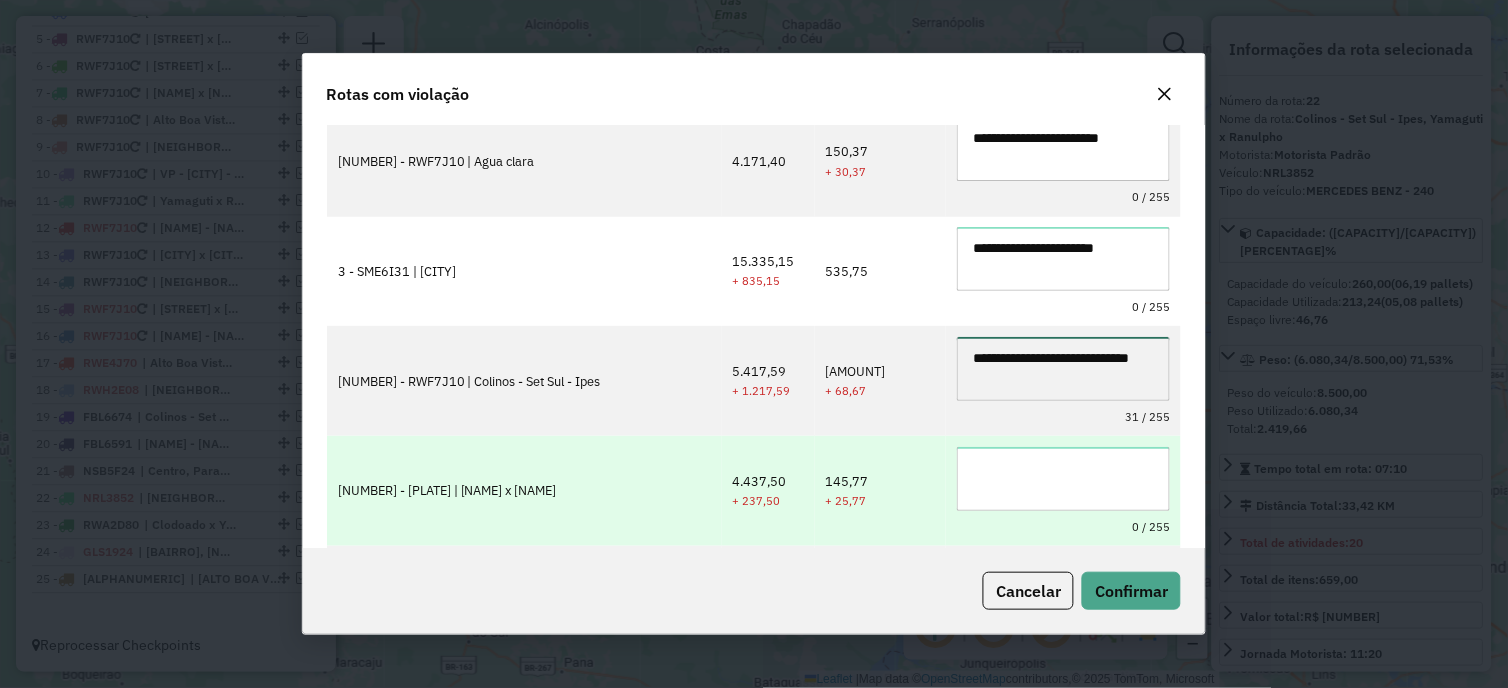 type on "**********" 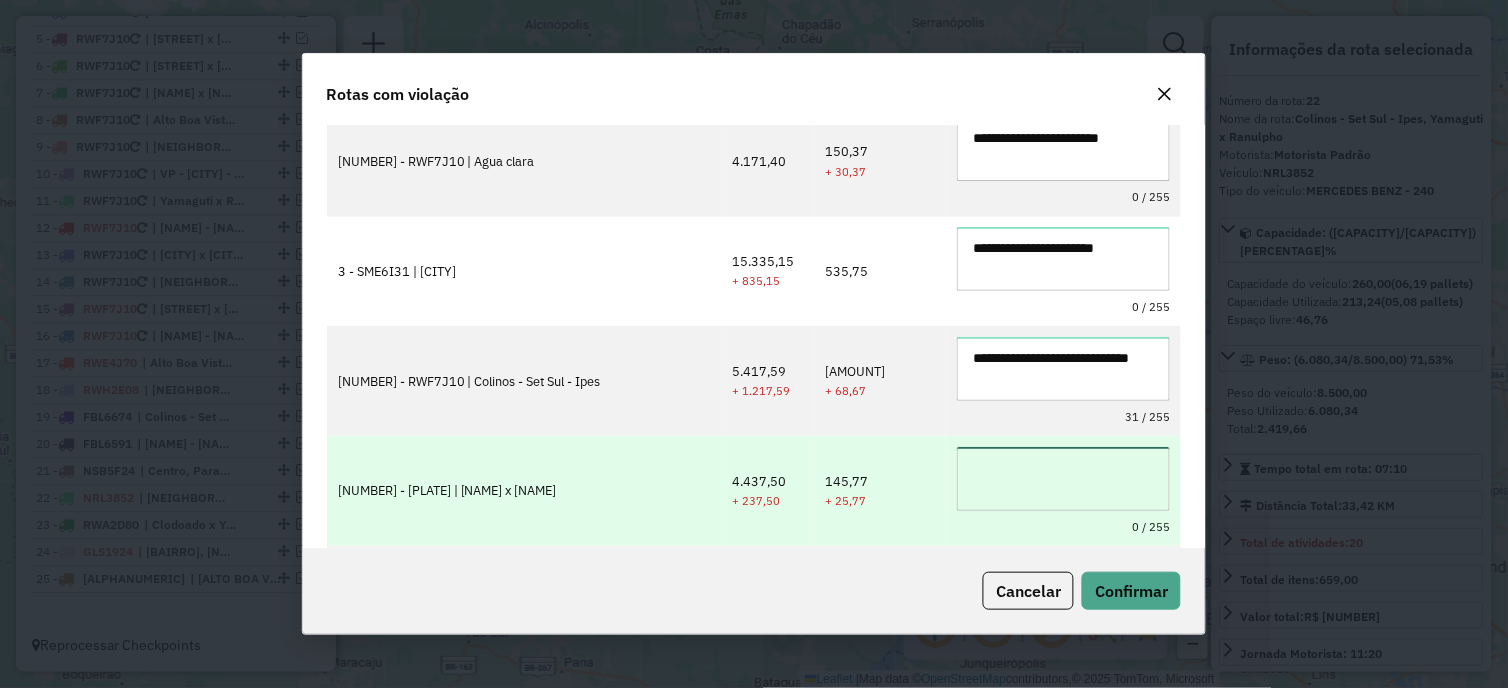 click at bounding box center (1063, 479) 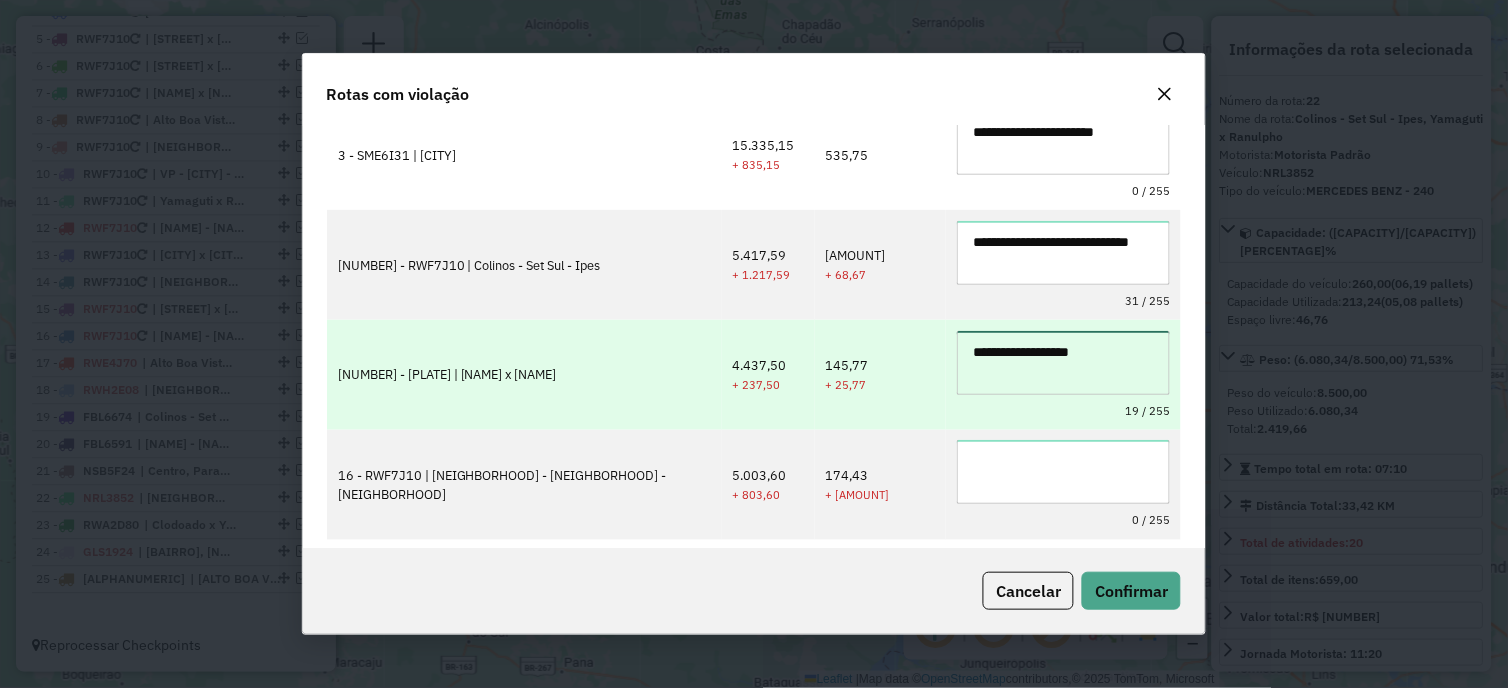 scroll, scrollTop: 333, scrollLeft: 0, axis: vertical 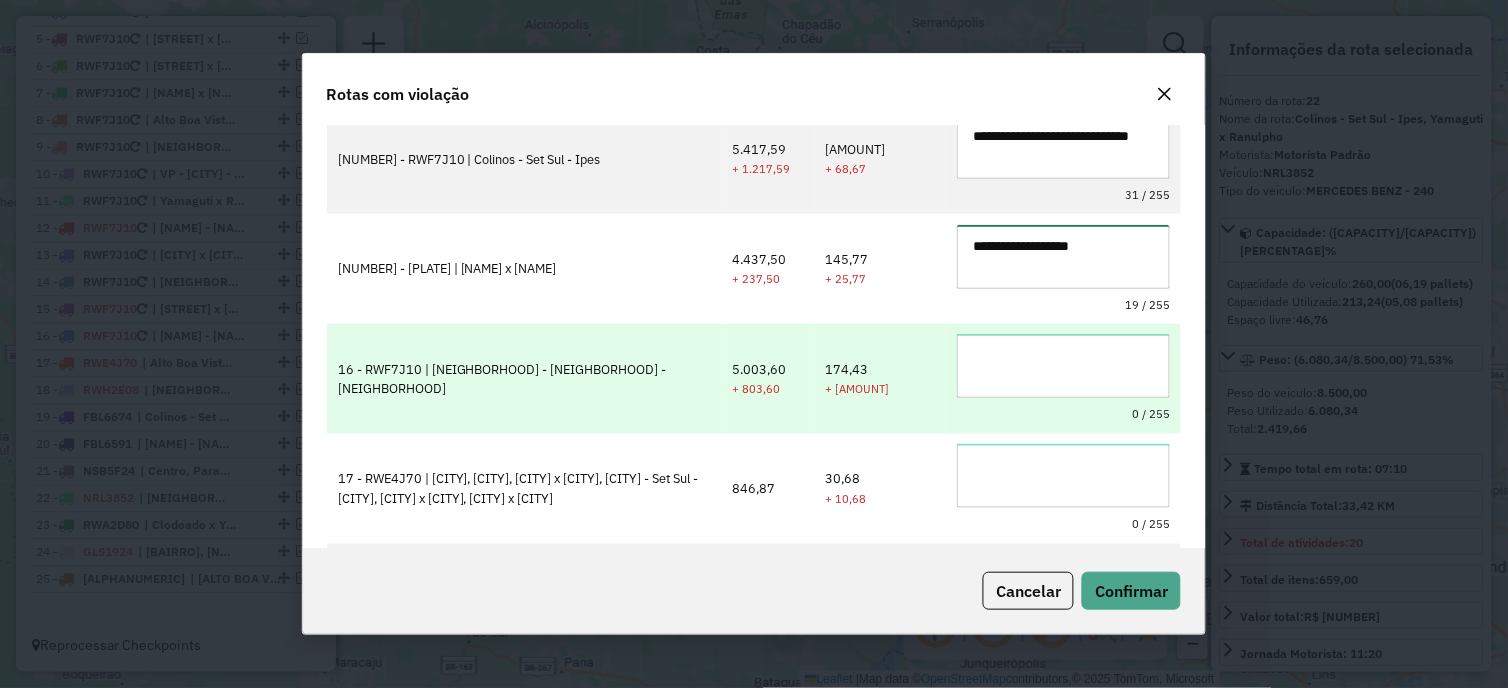 type on "**********" 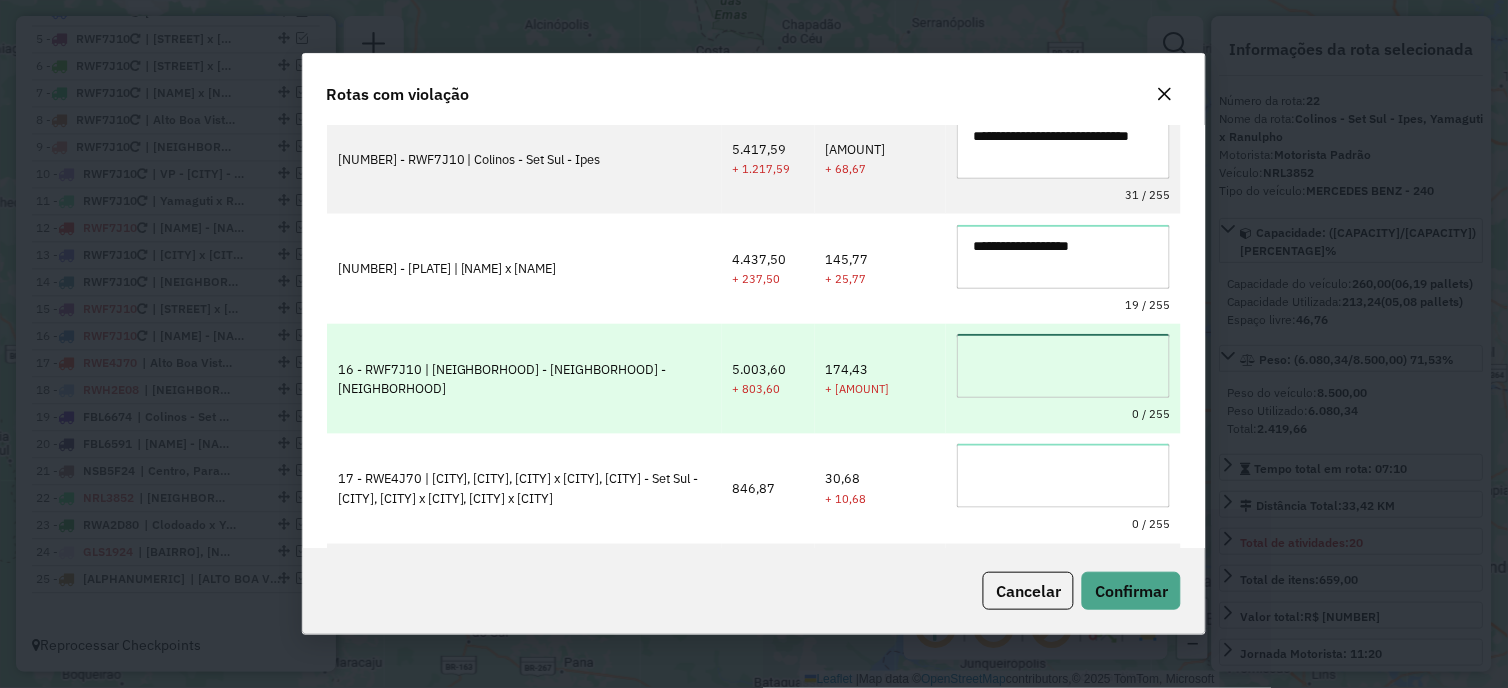 click at bounding box center (1063, 366) 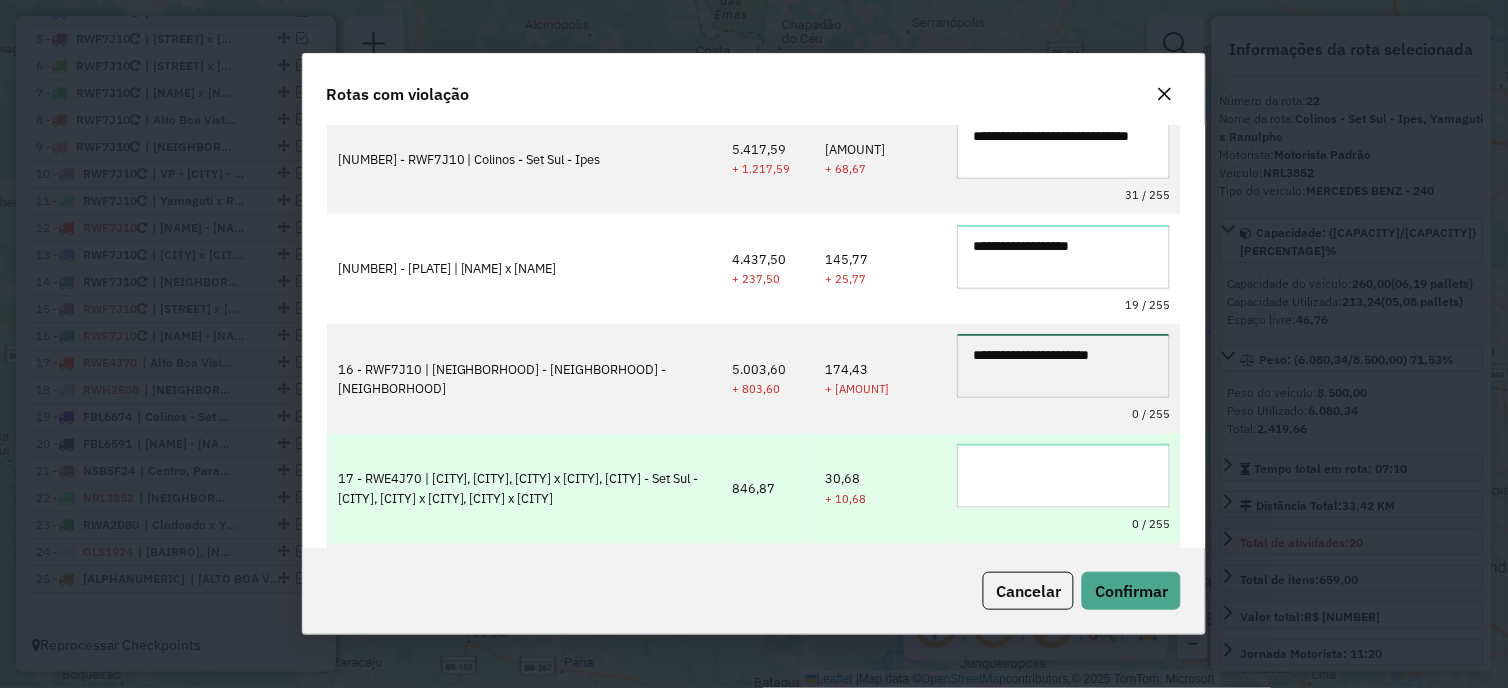 type on "**********" 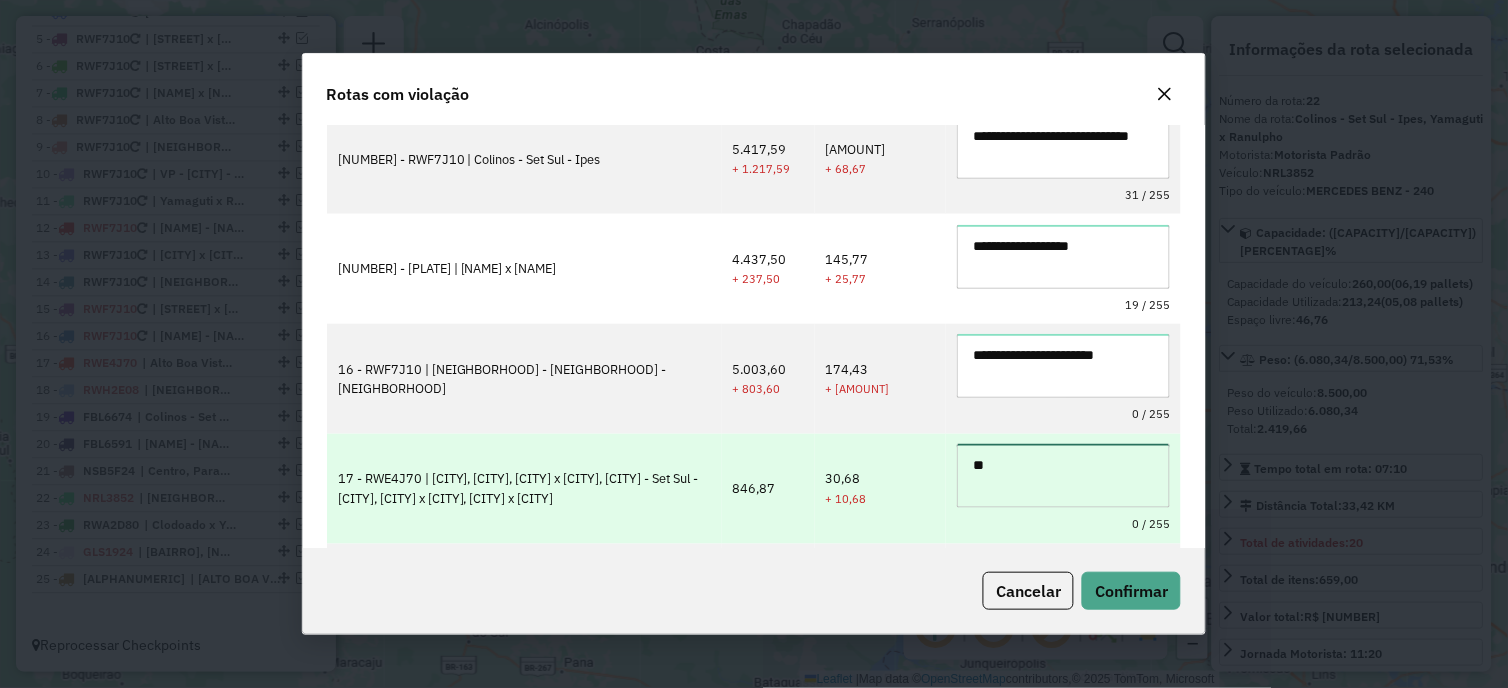 click on "**" at bounding box center [1063, 476] 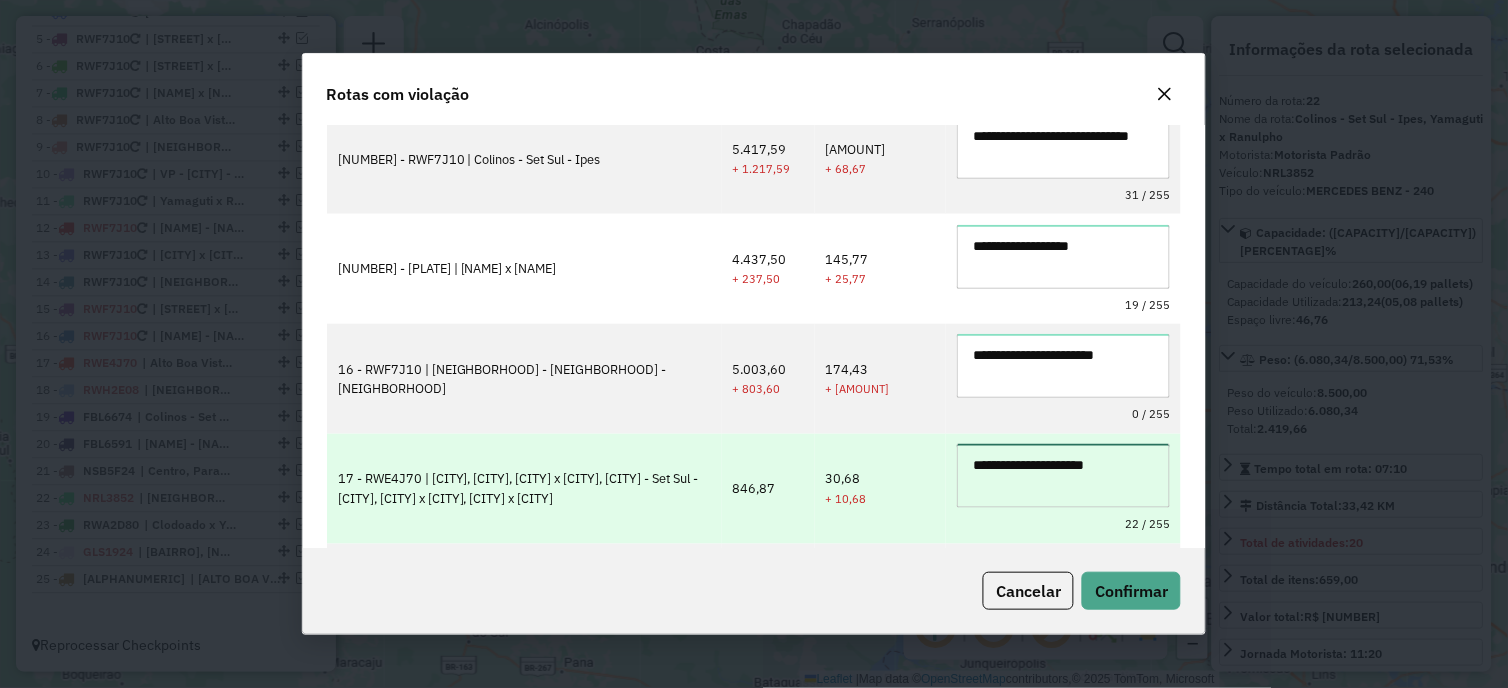 scroll, scrollTop: 548, scrollLeft: 0, axis: vertical 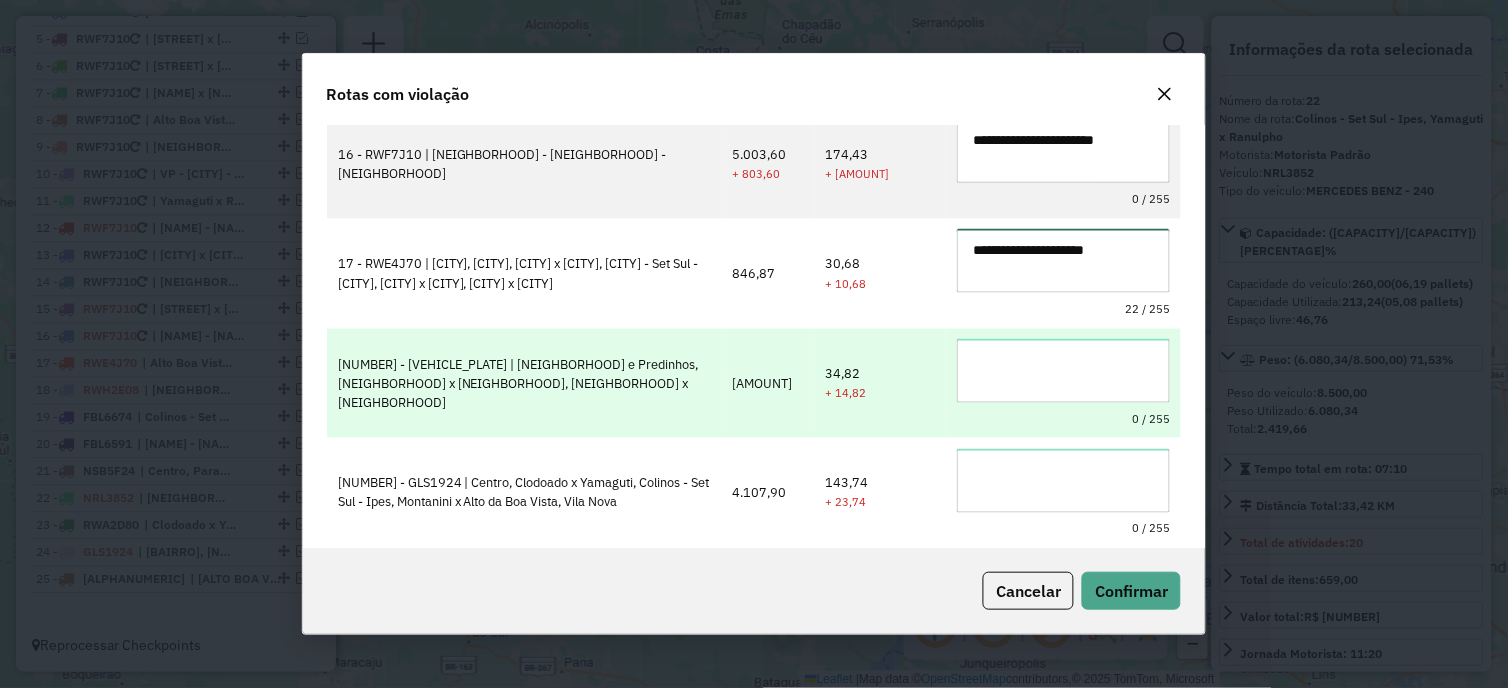 type on "**********" 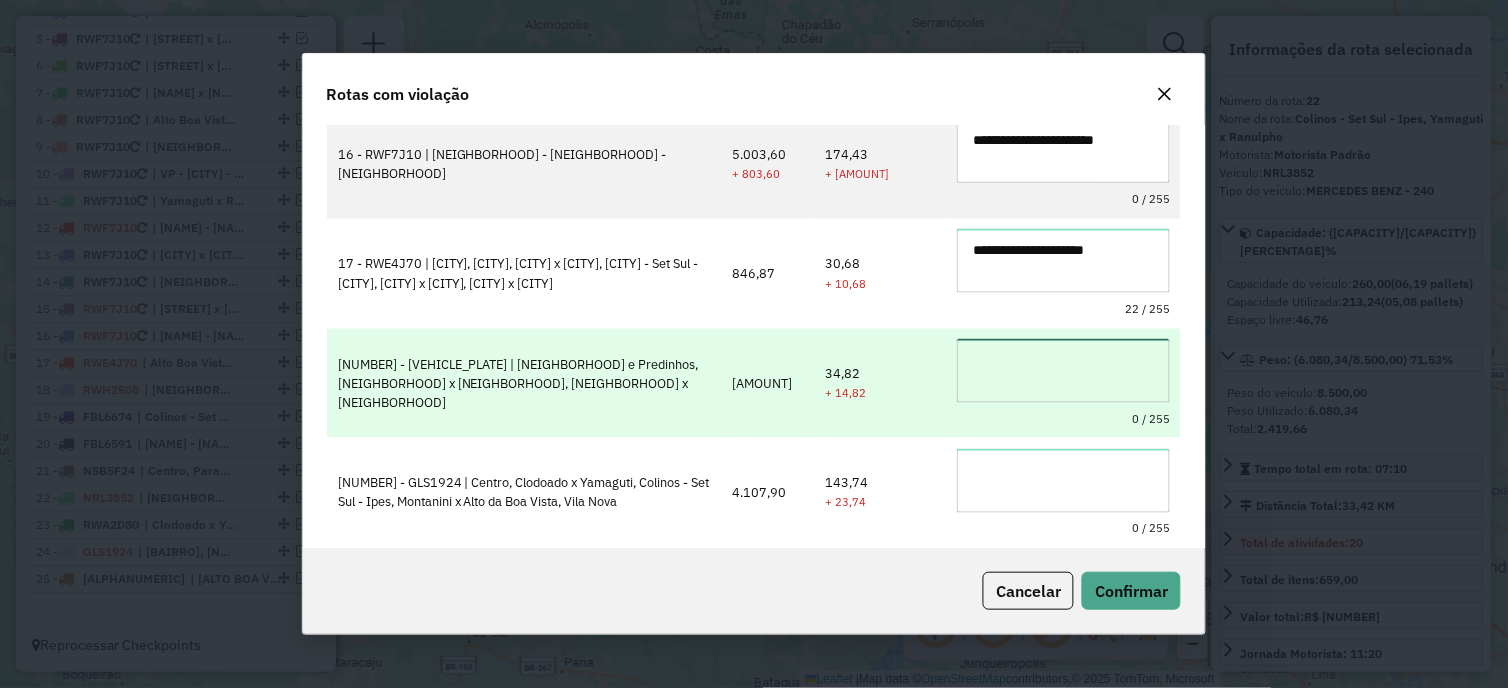 click at bounding box center (1063, 371) 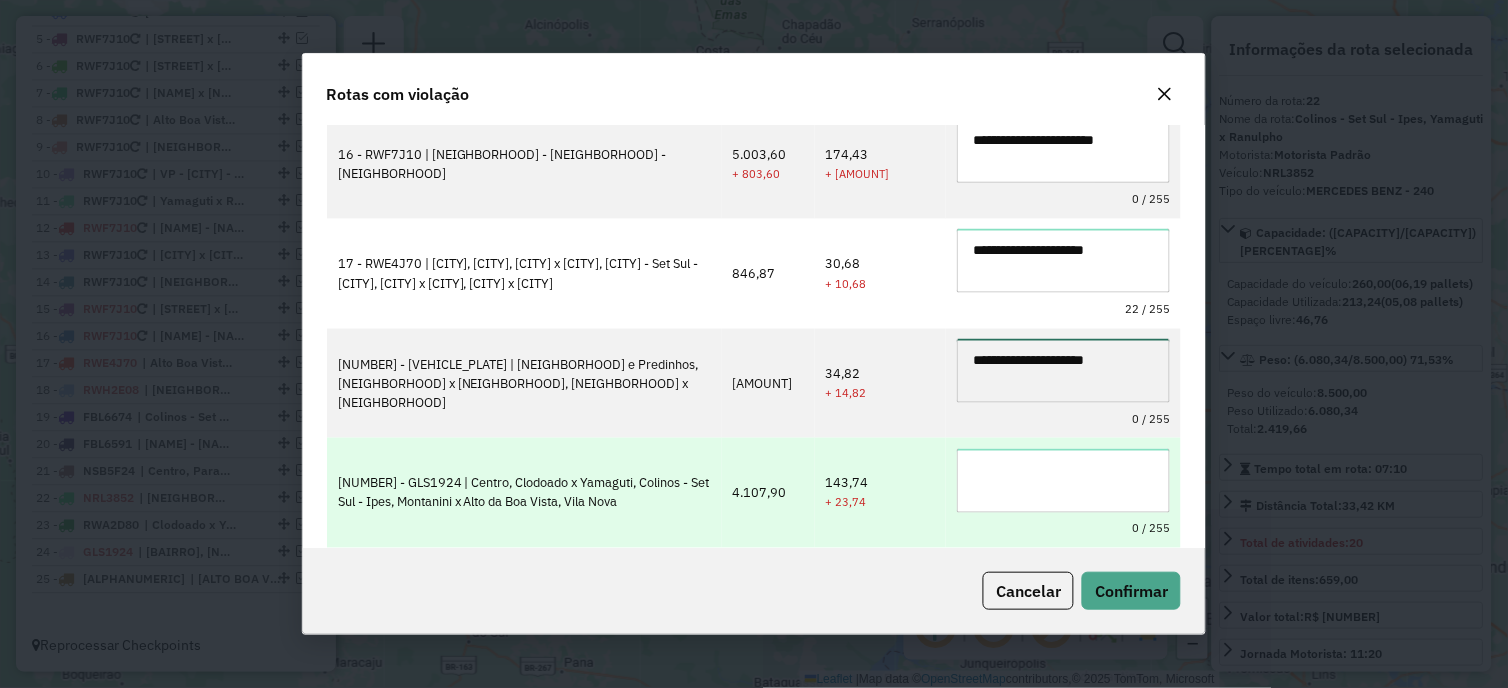 type on "**********" 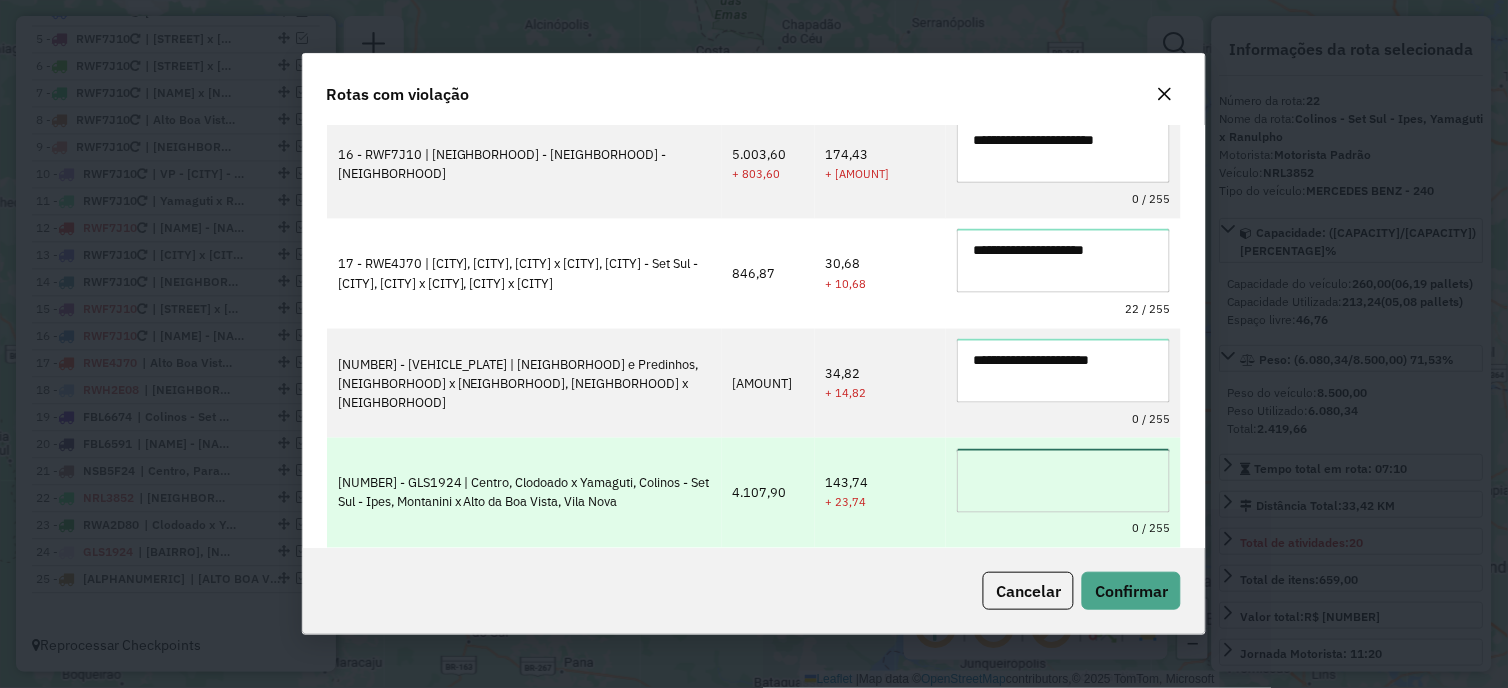 click at bounding box center (1063, 481) 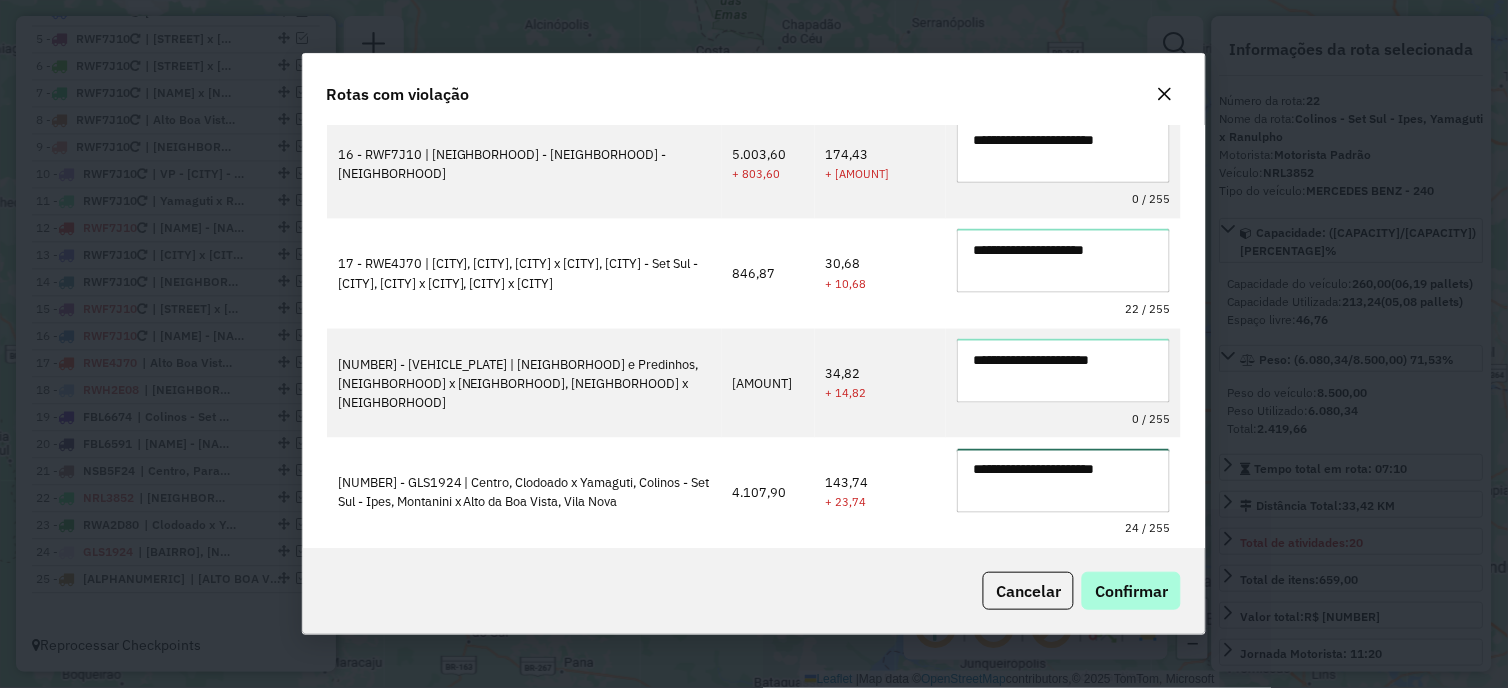 type on "**********" 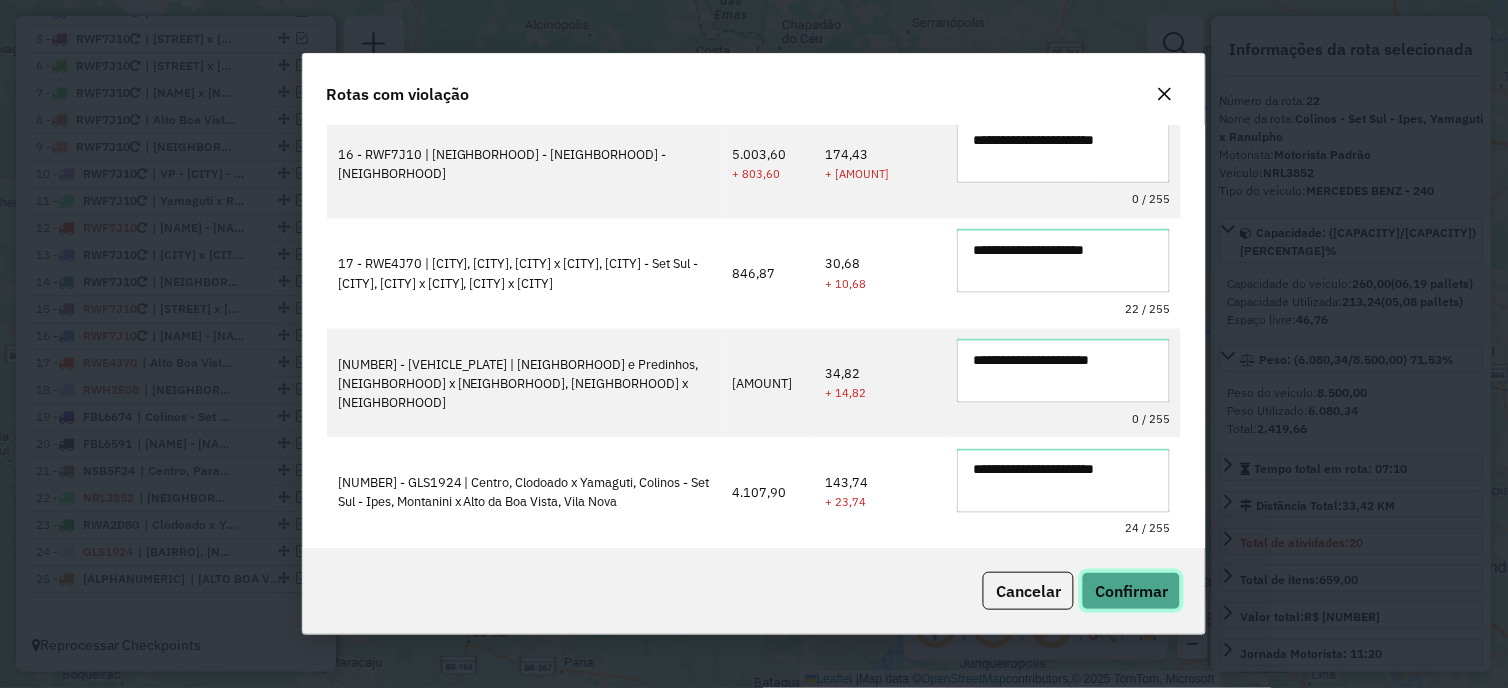 click on "Confirmar" 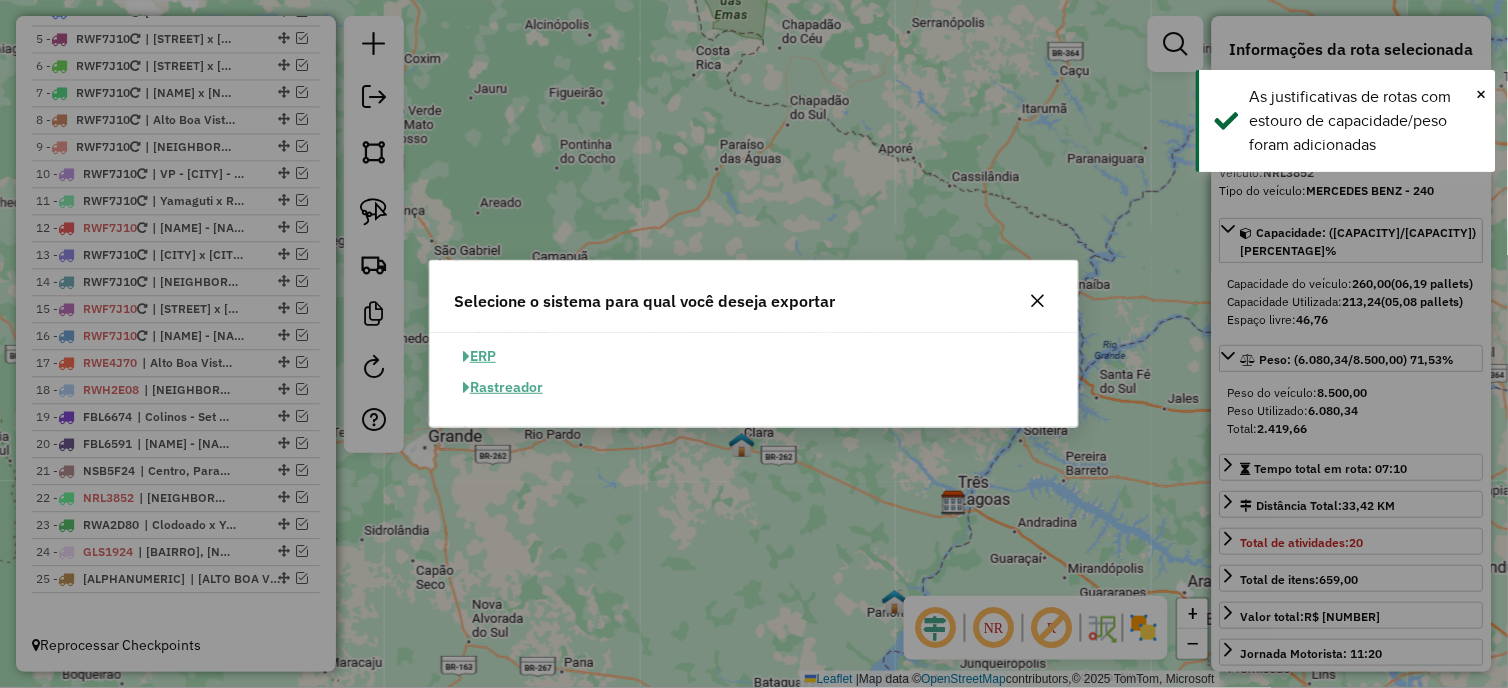 click on "ERP" 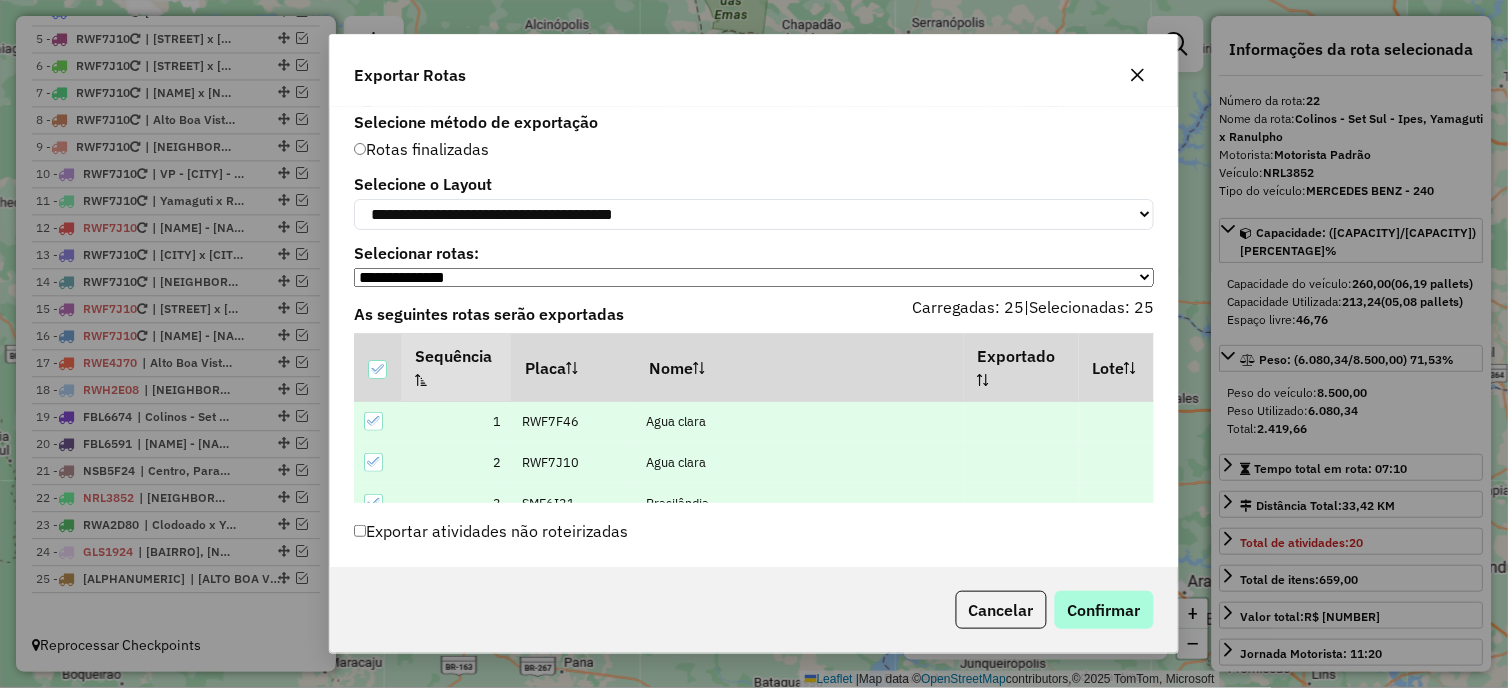 drag, startPoint x: 1107, startPoint y: 587, endPoint x: 1117, endPoint y: 615, distance: 29.732138 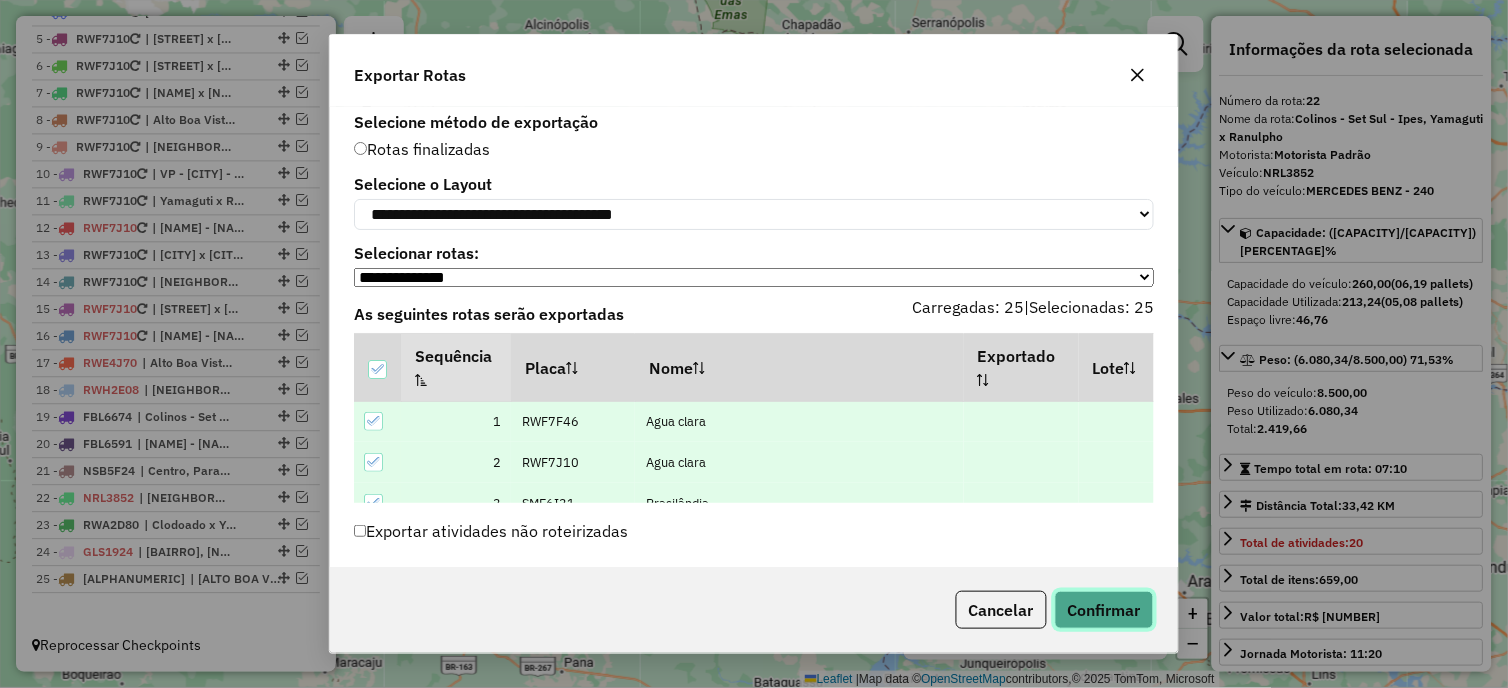 click on "Confirmar" 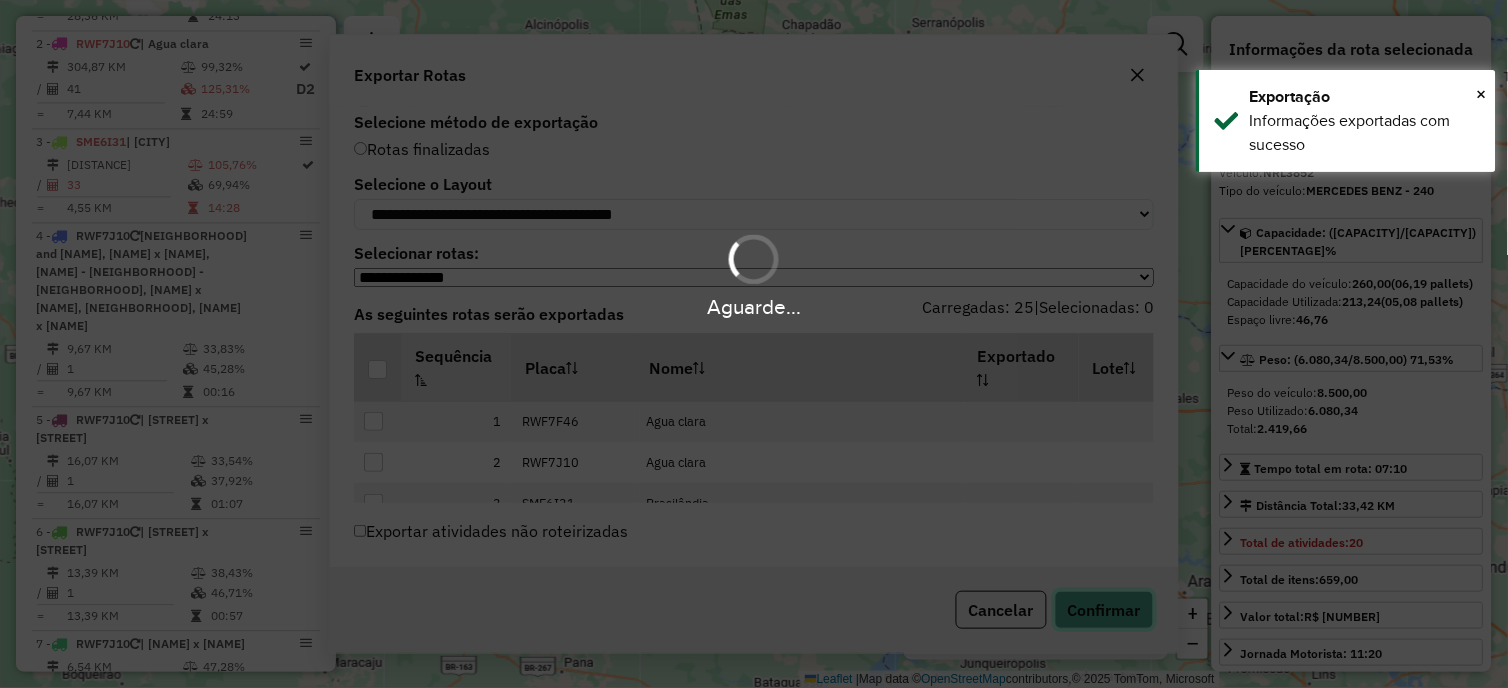 scroll, scrollTop: 1140, scrollLeft: 0, axis: vertical 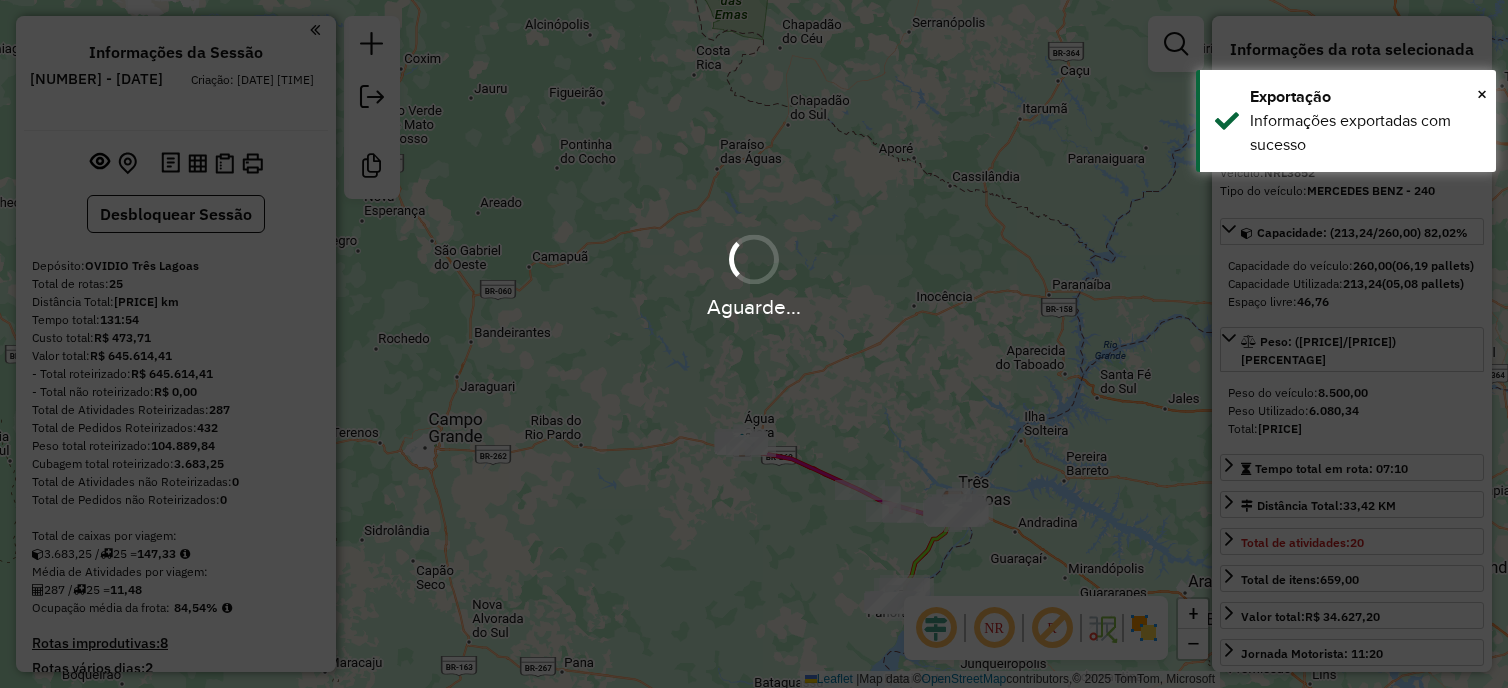 select on "*********" 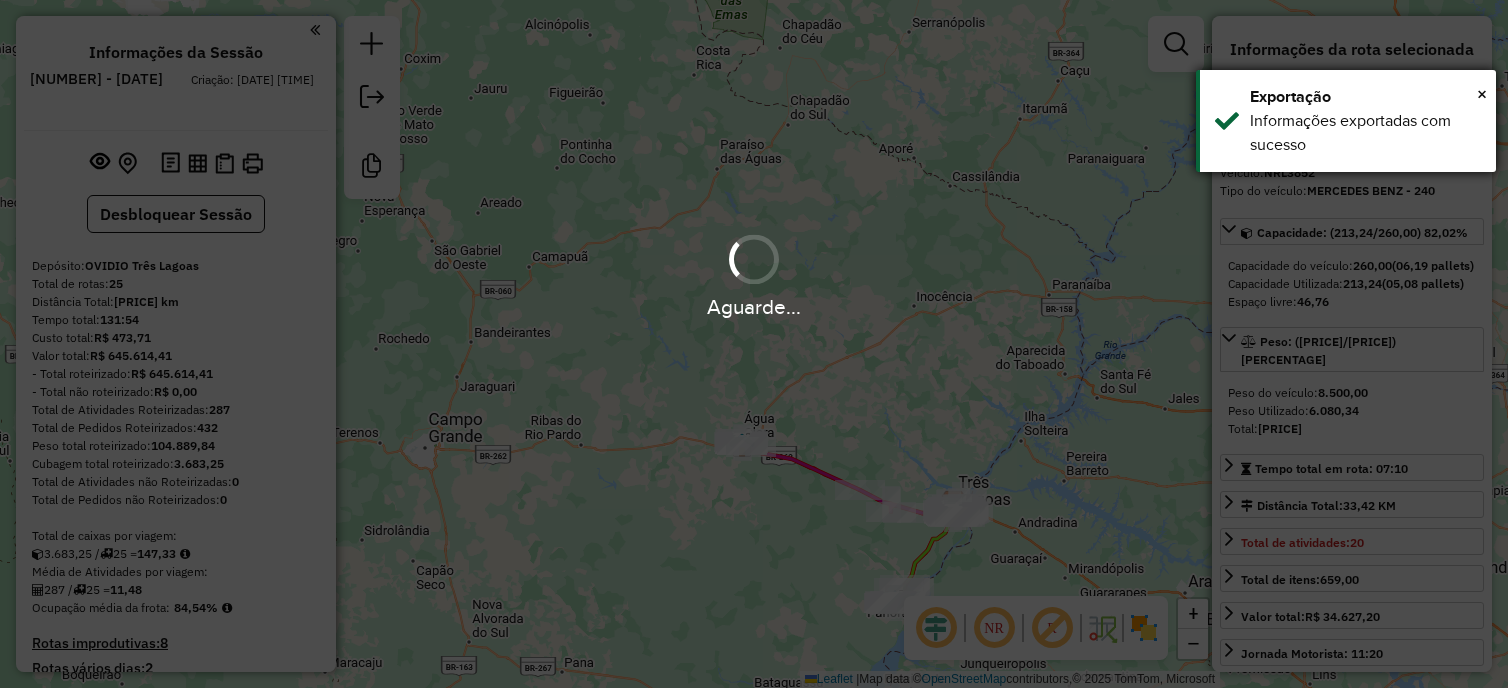 scroll, scrollTop: 0, scrollLeft: 0, axis: both 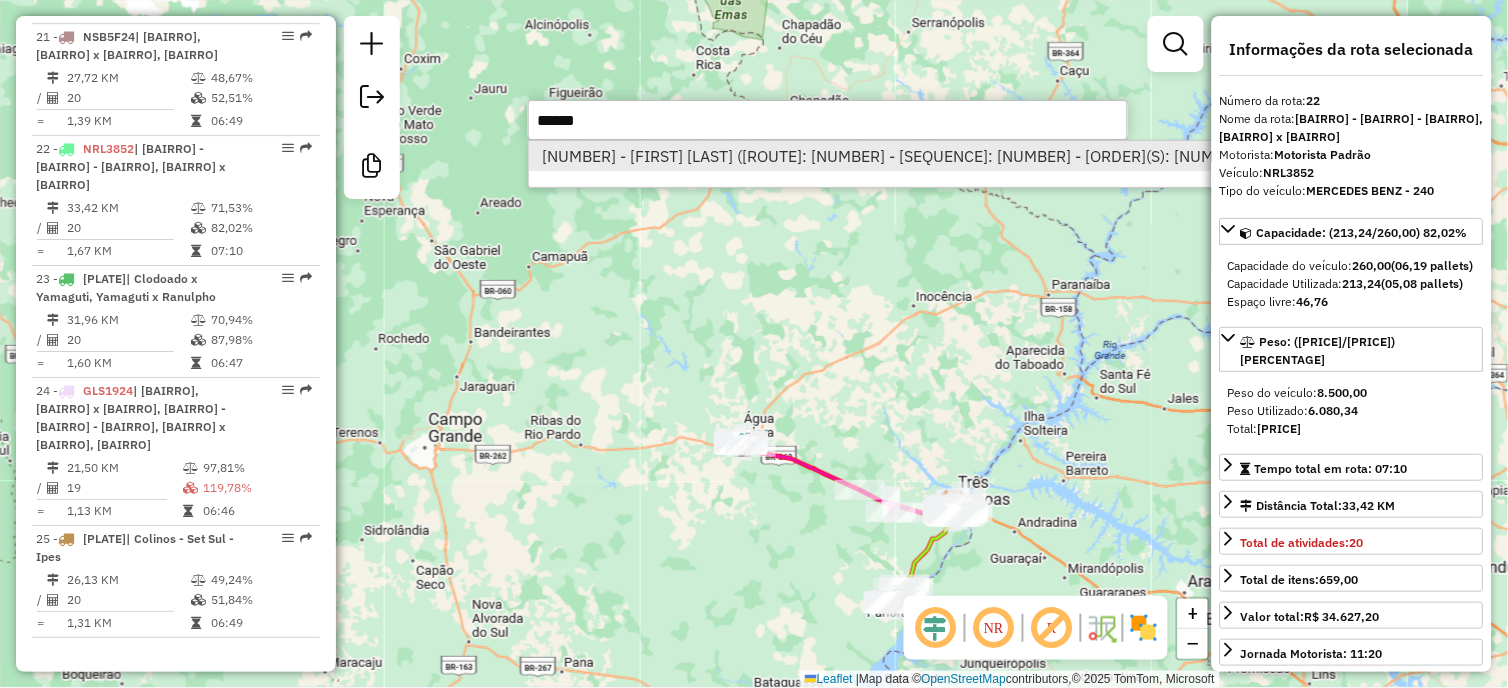 type on "******" 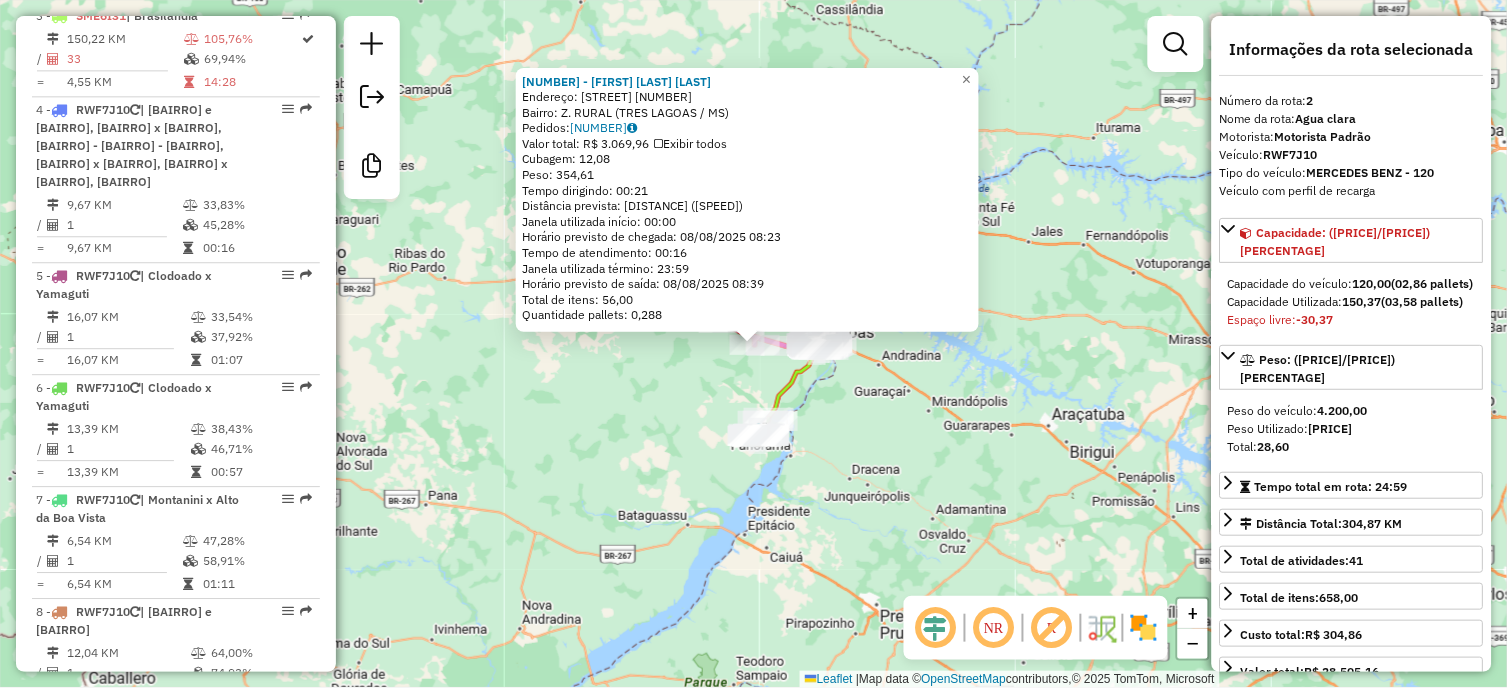scroll, scrollTop: 928, scrollLeft: 0, axis: vertical 